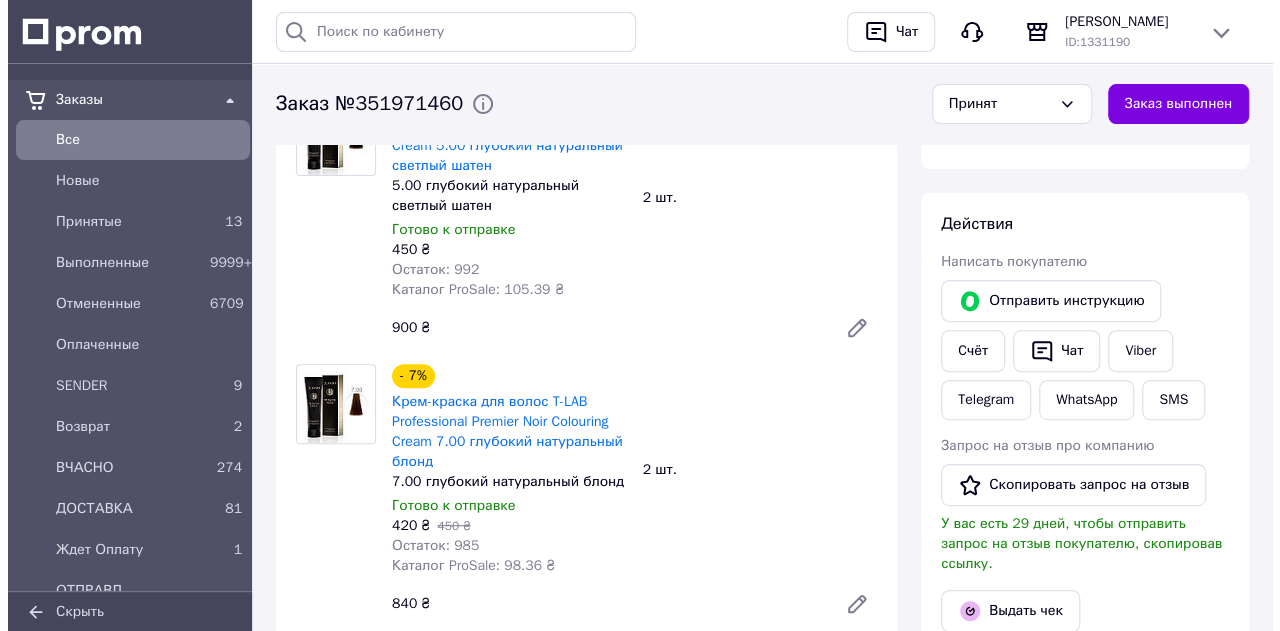 scroll, scrollTop: 300, scrollLeft: 0, axis: vertical 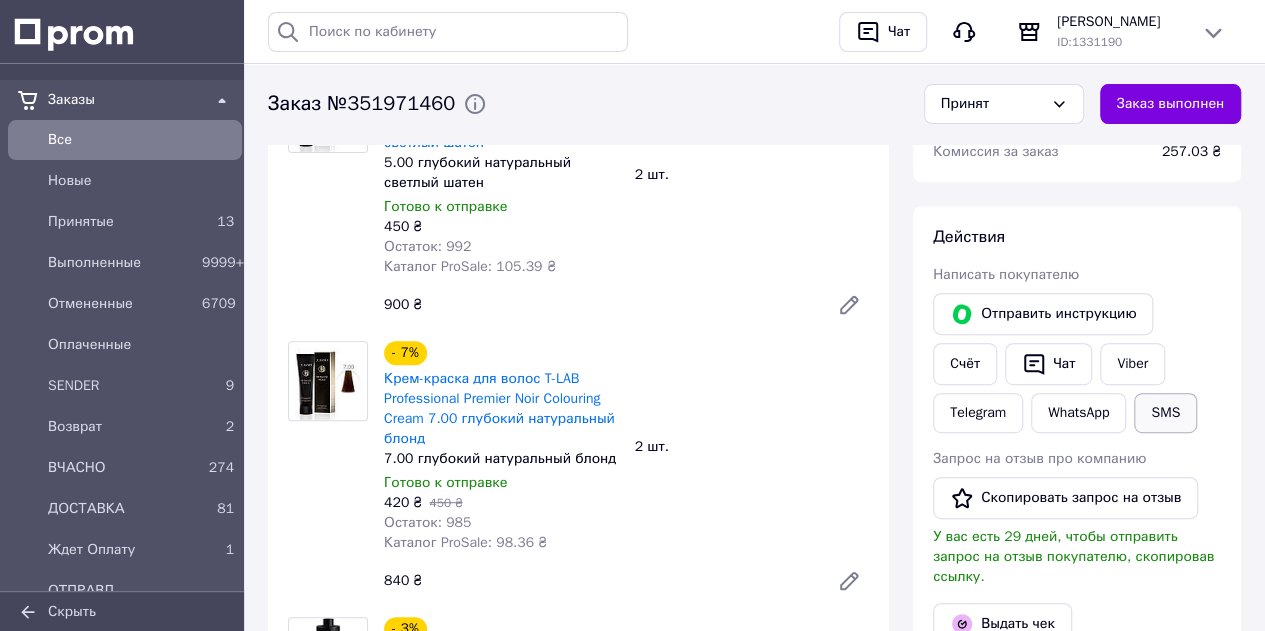 click on "SMS" at bounding box center [1165, 413] 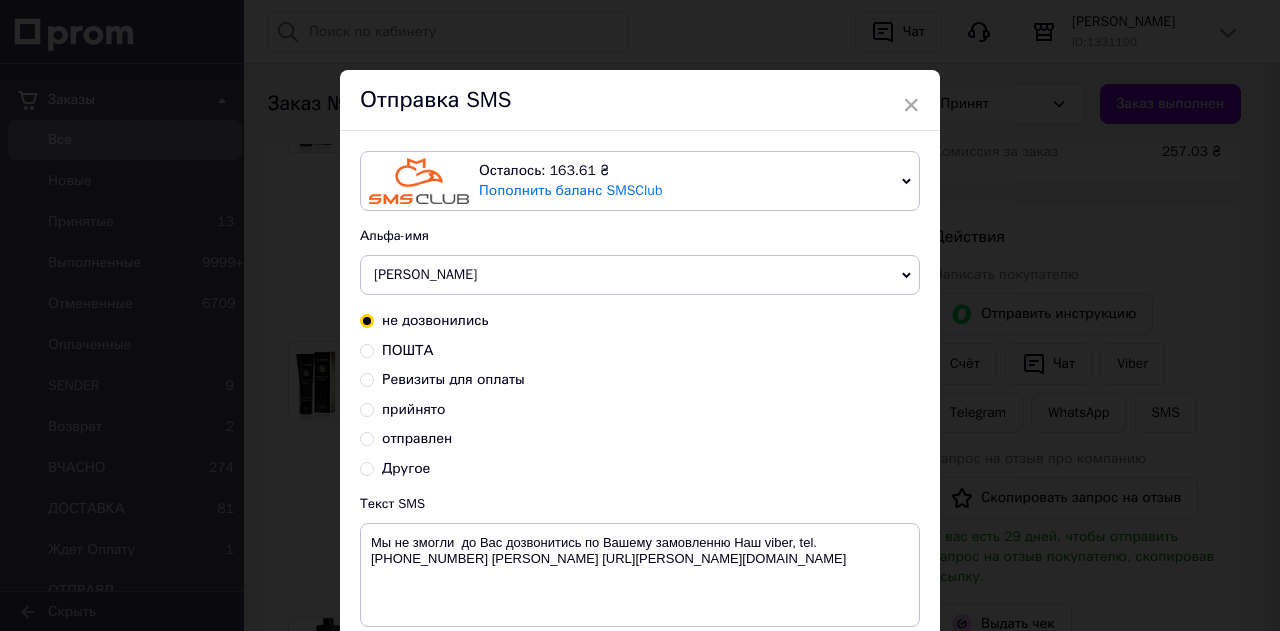 click on "прийнято" at bounding box center [413, 409] 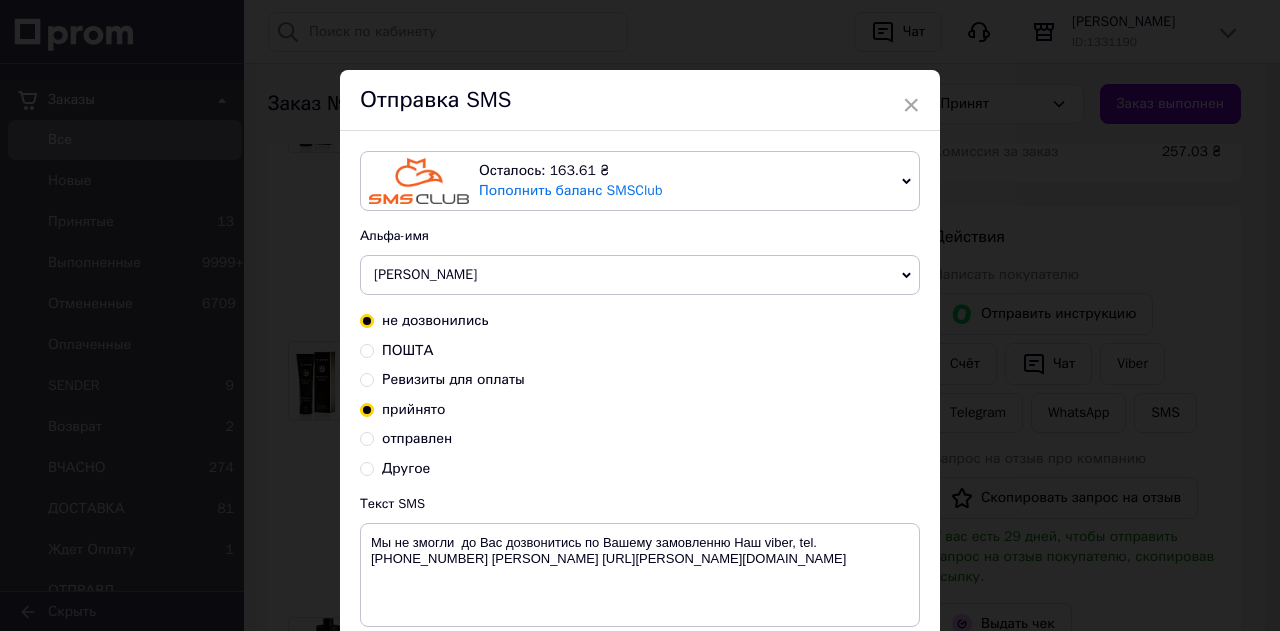 radio on "true" 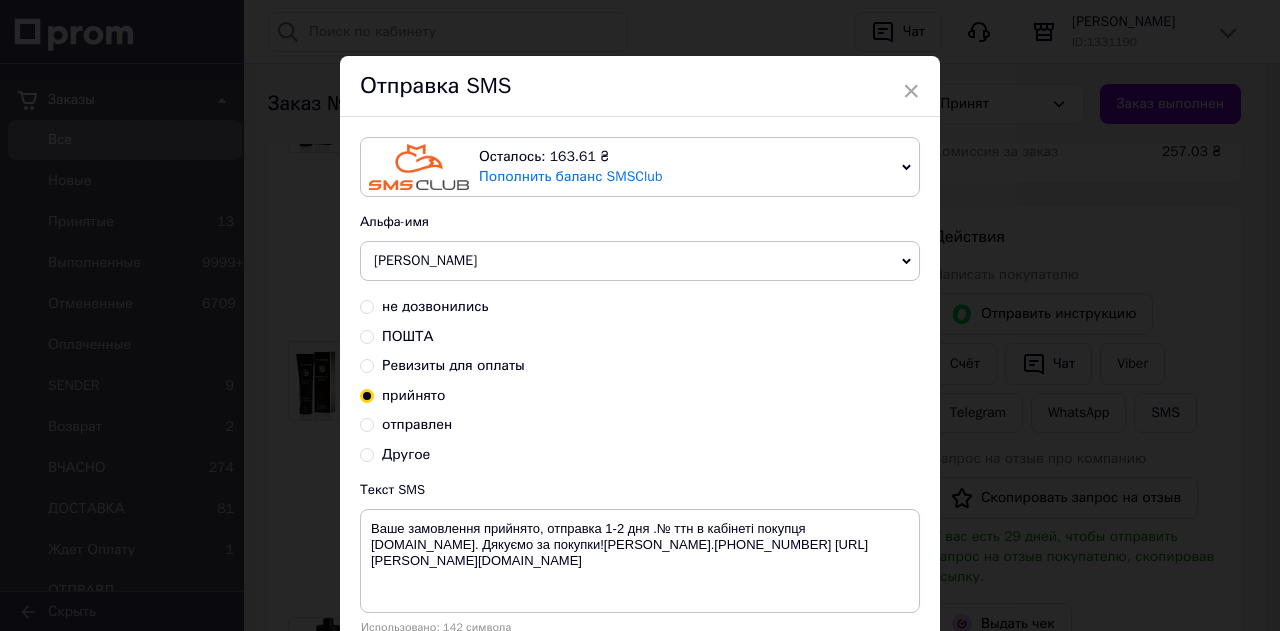 scroll, scrollTop: 0, scrollLeft: 0, axis: both 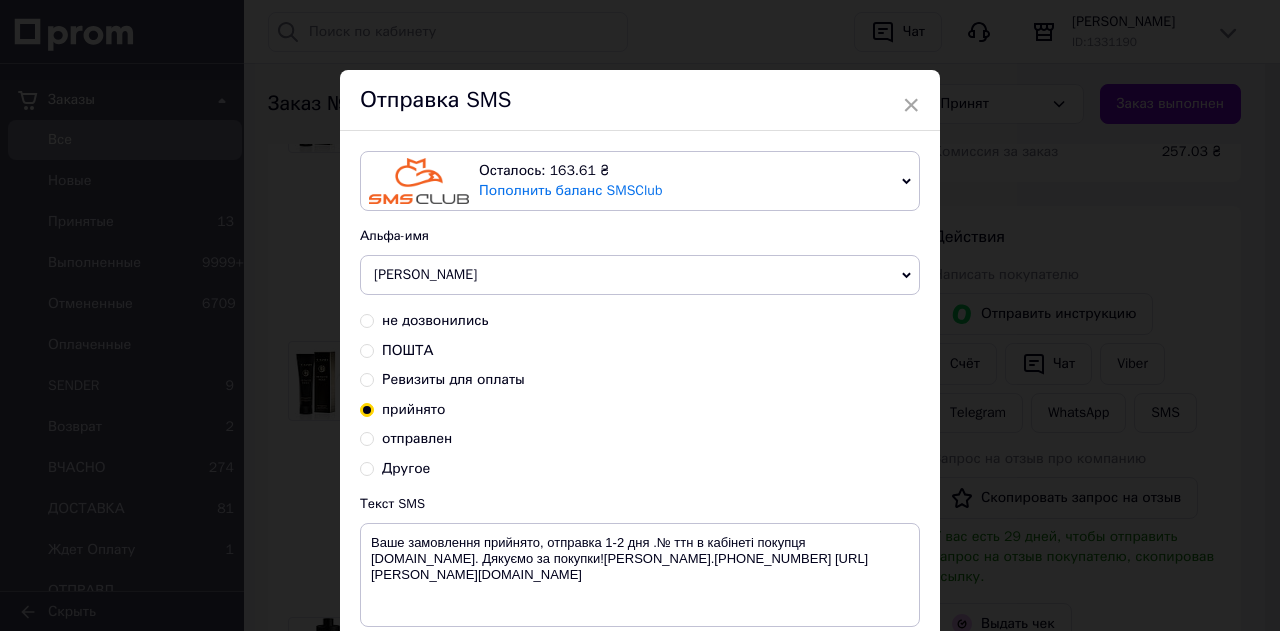 click on "×" at bounding box center (911, 105) 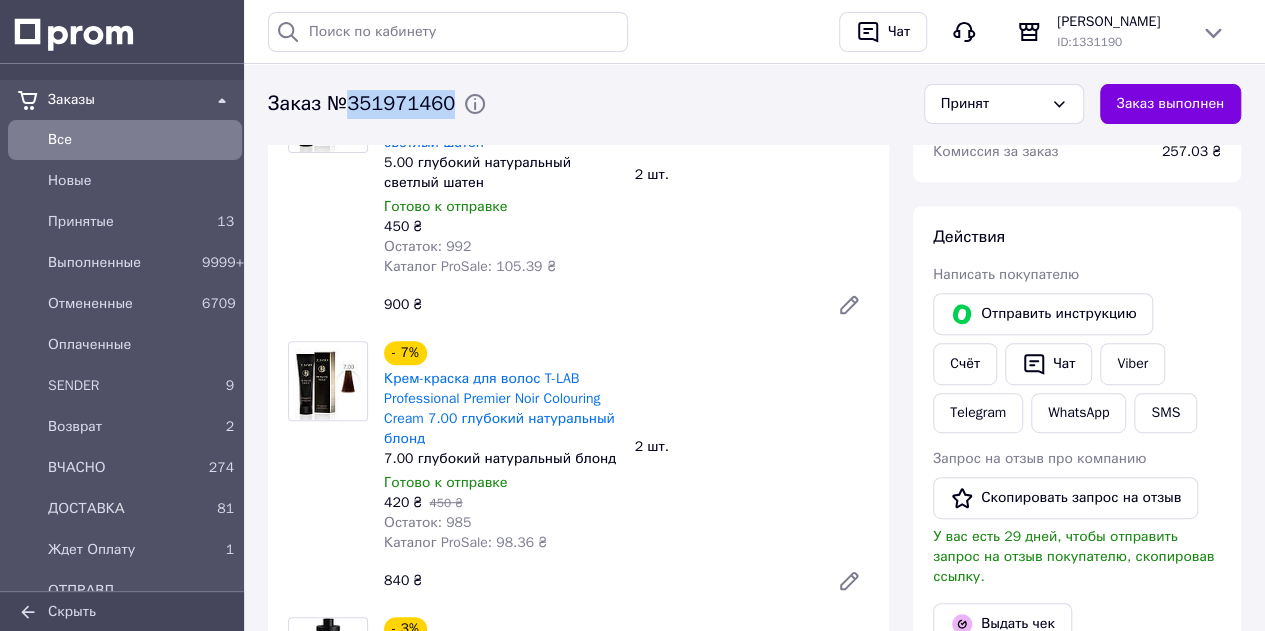 drag, startPoint x: 348, startPoint y: 104, endPoint x: 444, endPoint y: 102, distance: 96.02083 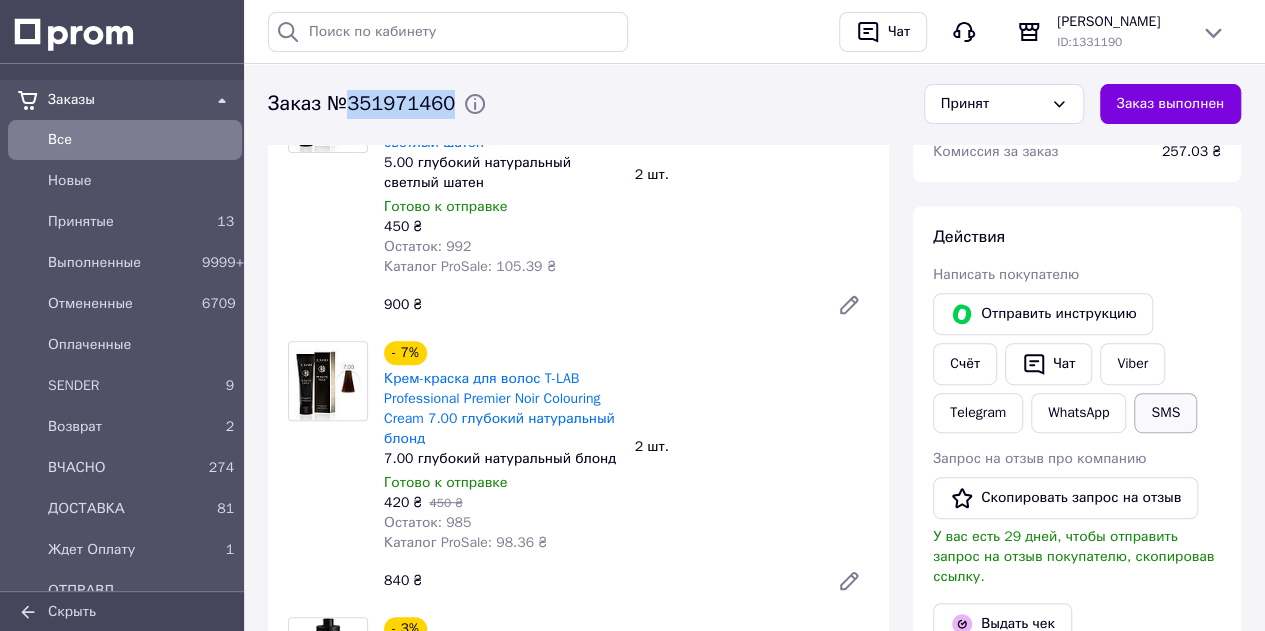 click on "SMS" at bounding box center (1165, 413) 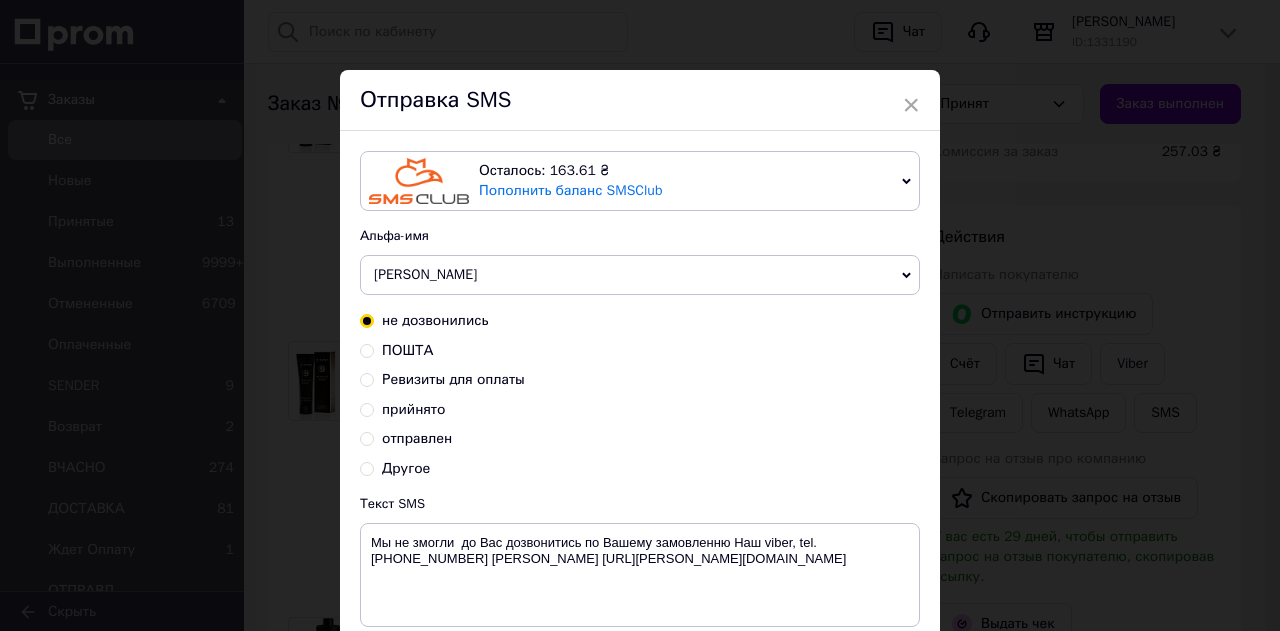 click on "прийнято" at bounding box center (413, 409) 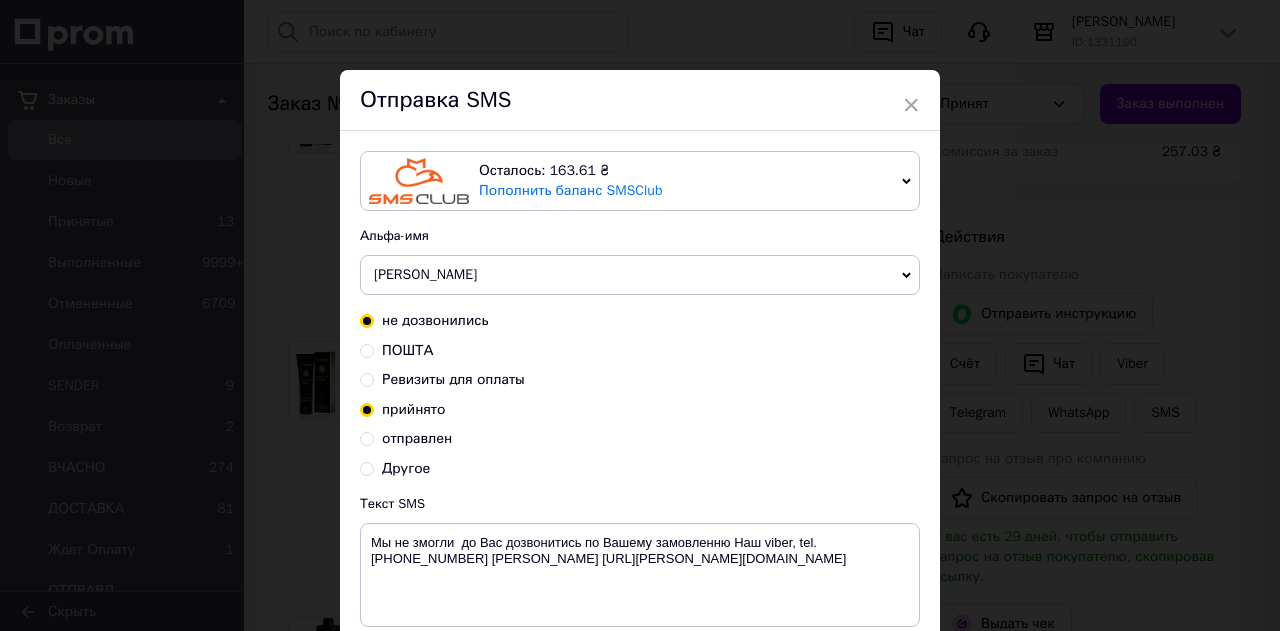 radio on "false" 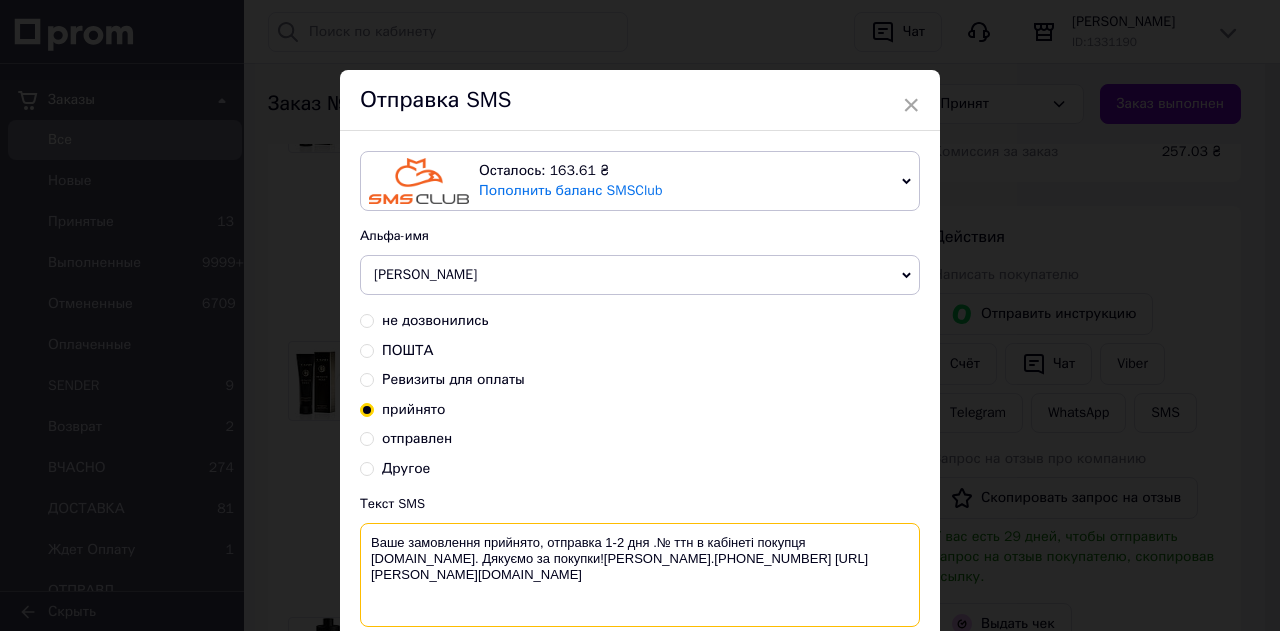 drag, startPoint x: 536, startPoint y: 544, endPoint x: 541, endPoint y: 524, distance: 20.615528 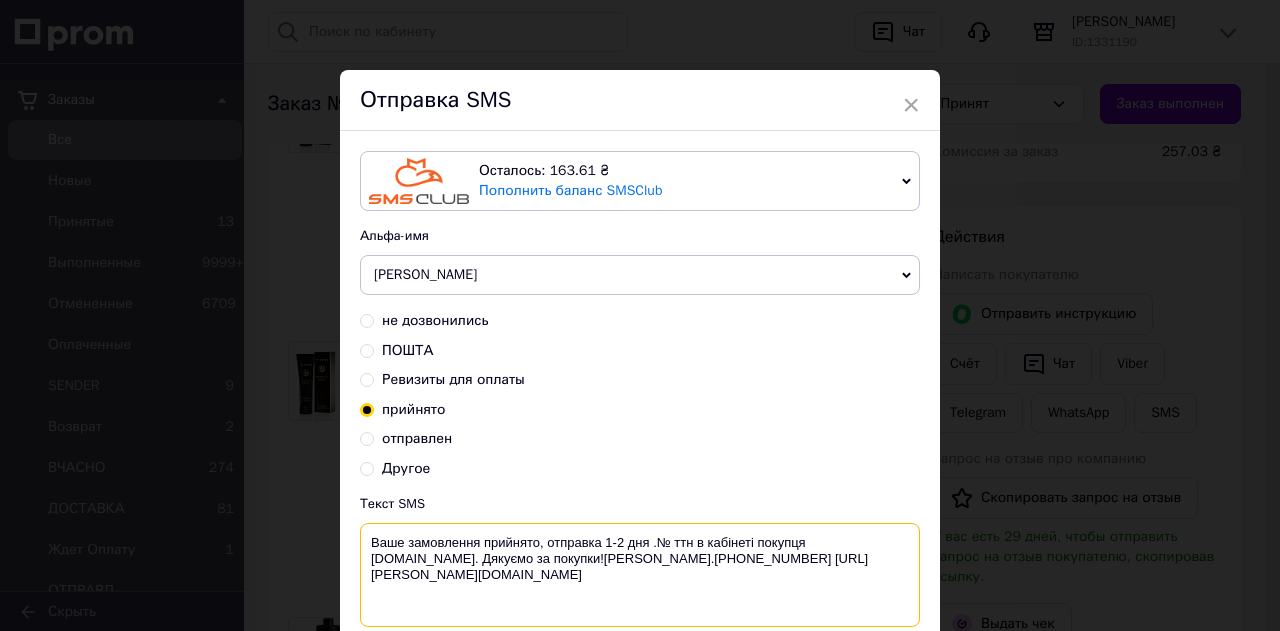 click on "Ваше замовлення прийнято, отправка 1-2 дня .№ ттн в кабінеті покупця Prom.Ua. Дякуємо за покупки!BARBARA тел.0979080085 https://barbara.in.ua/" at bounding box center [640, 575] 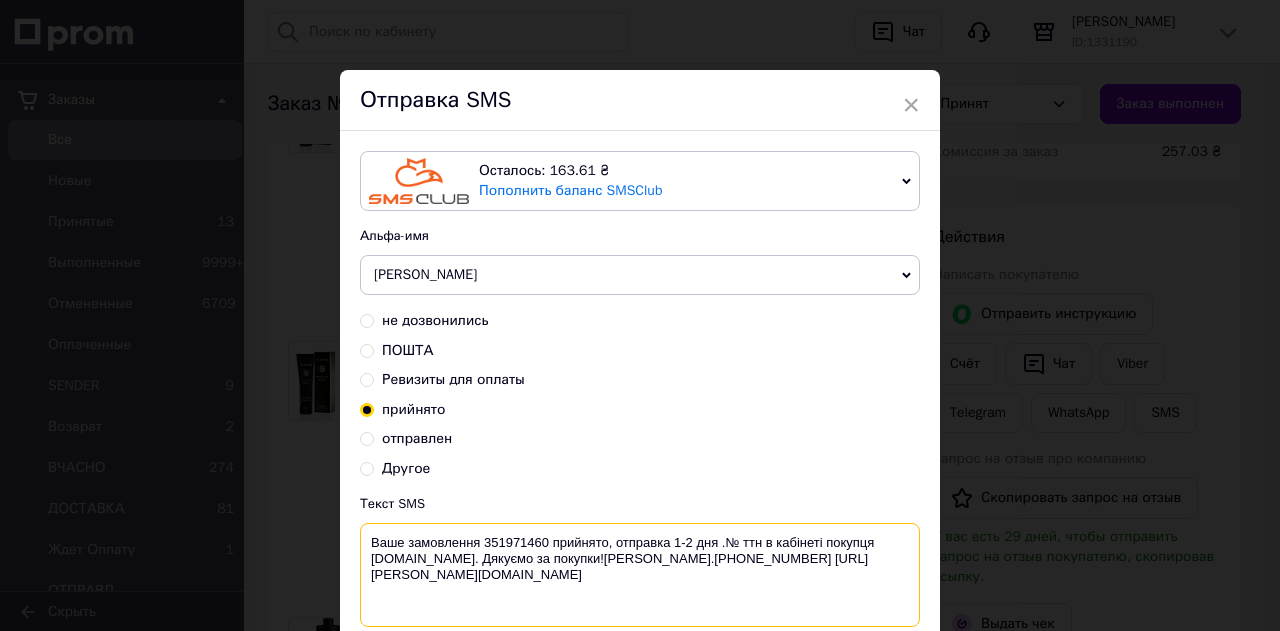 drag, startPoint x: 613, startPoint y: 536, endPoint x: 871, endPoint y: 536, distance: 258 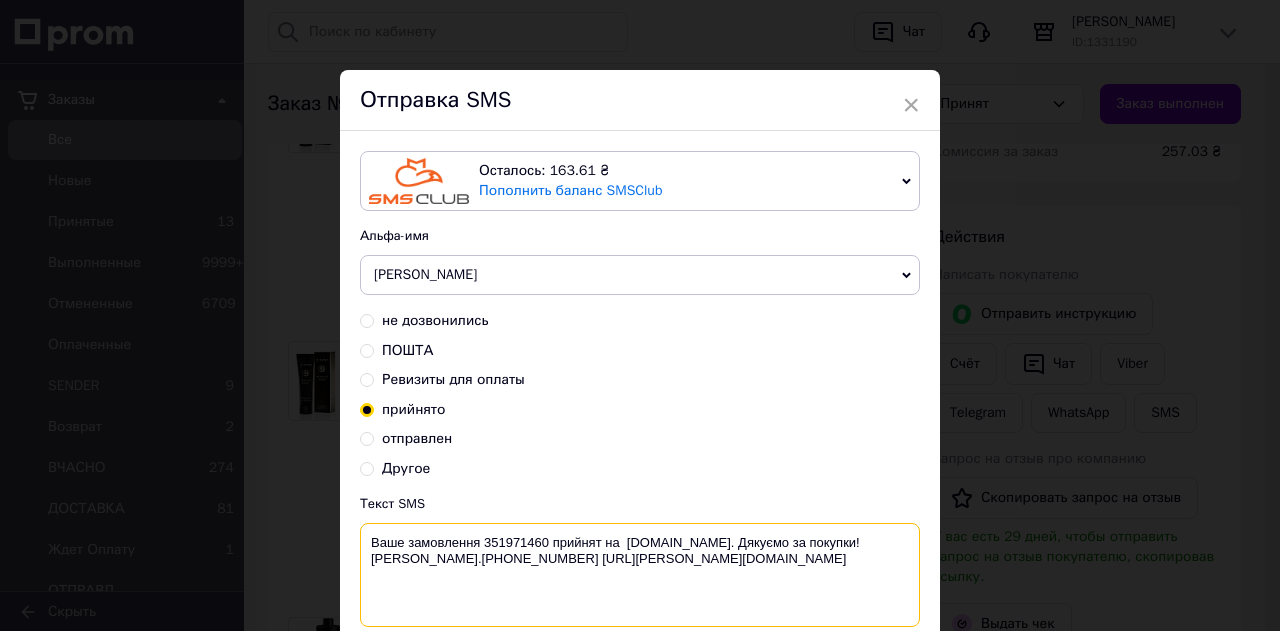 drag, startPoint x: 476, startPoint y: 553, endPoint x: 612, endPoint y: 561, distance: 136.23509 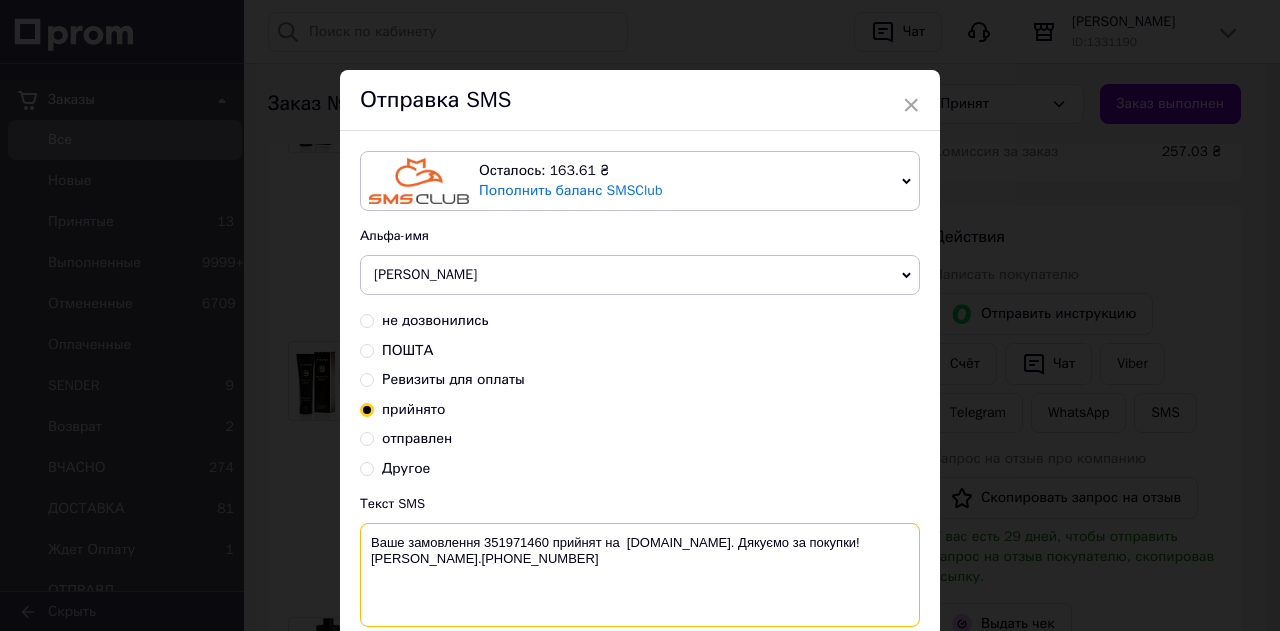 scroll, scrollTop: 178, scrollLeft: 0, axis: vertical 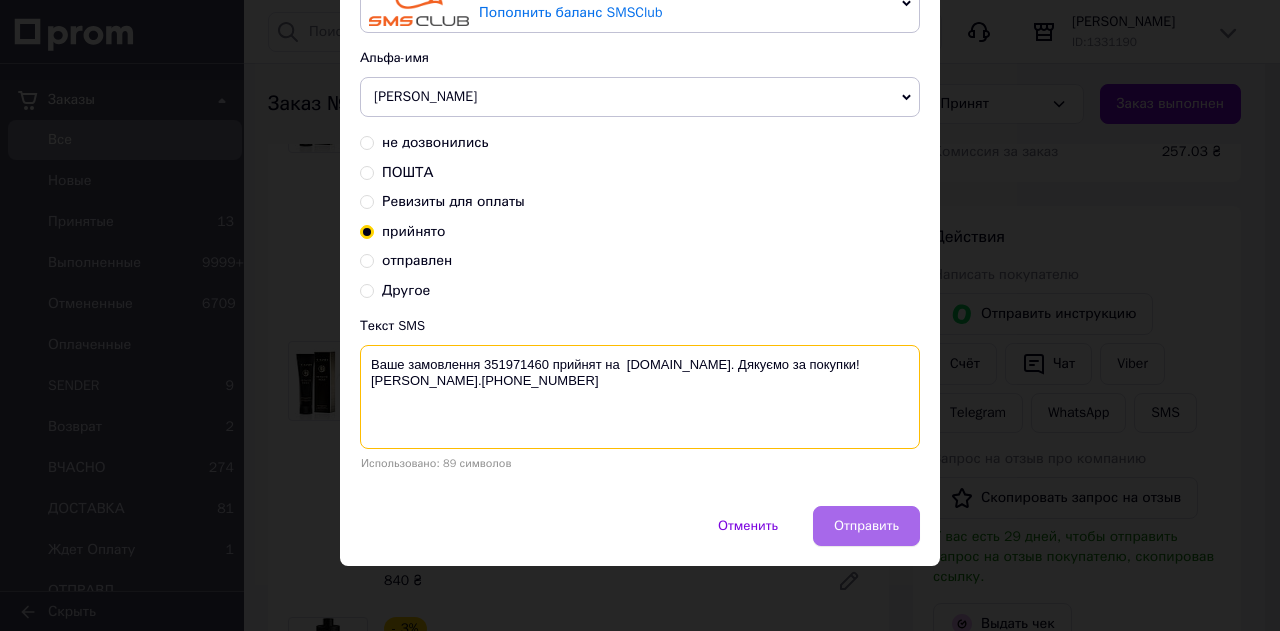 type on "Ваше замовлення 351971460 прийнят на  Prom.Ua. Дякуємо за покупки!BARBARA тел.0979080085" 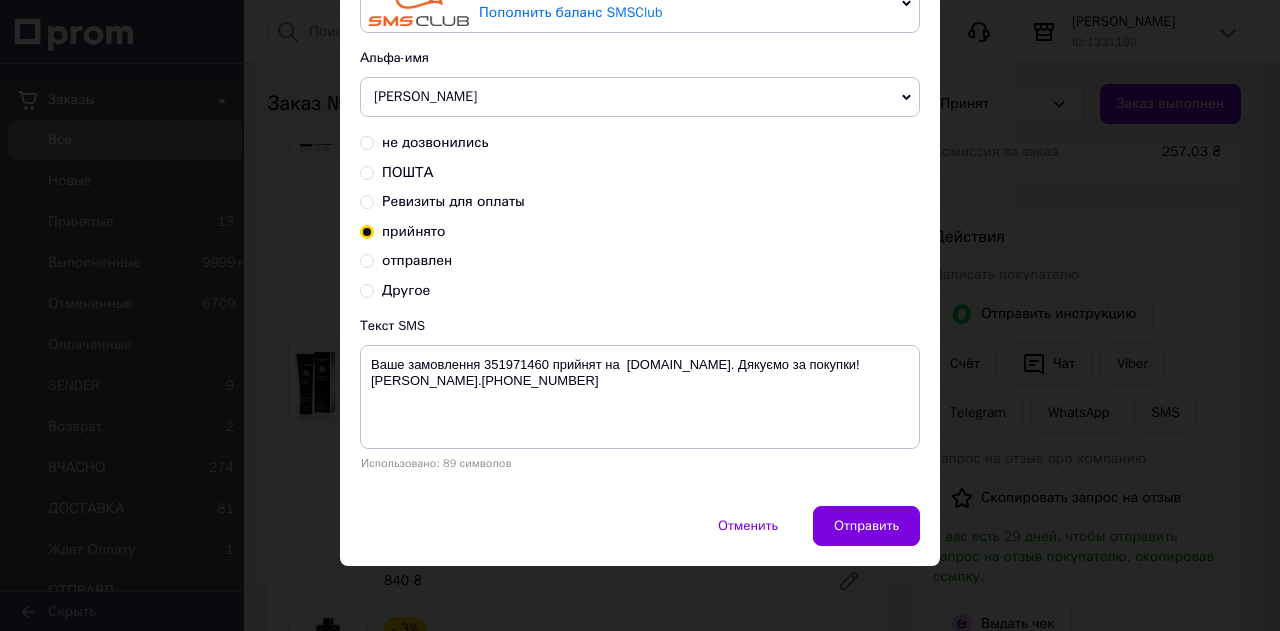 drag, startPoint x: 905, startPoint y: 516, endPoint x: 914, endPoint y: 491, distance: 26.57066 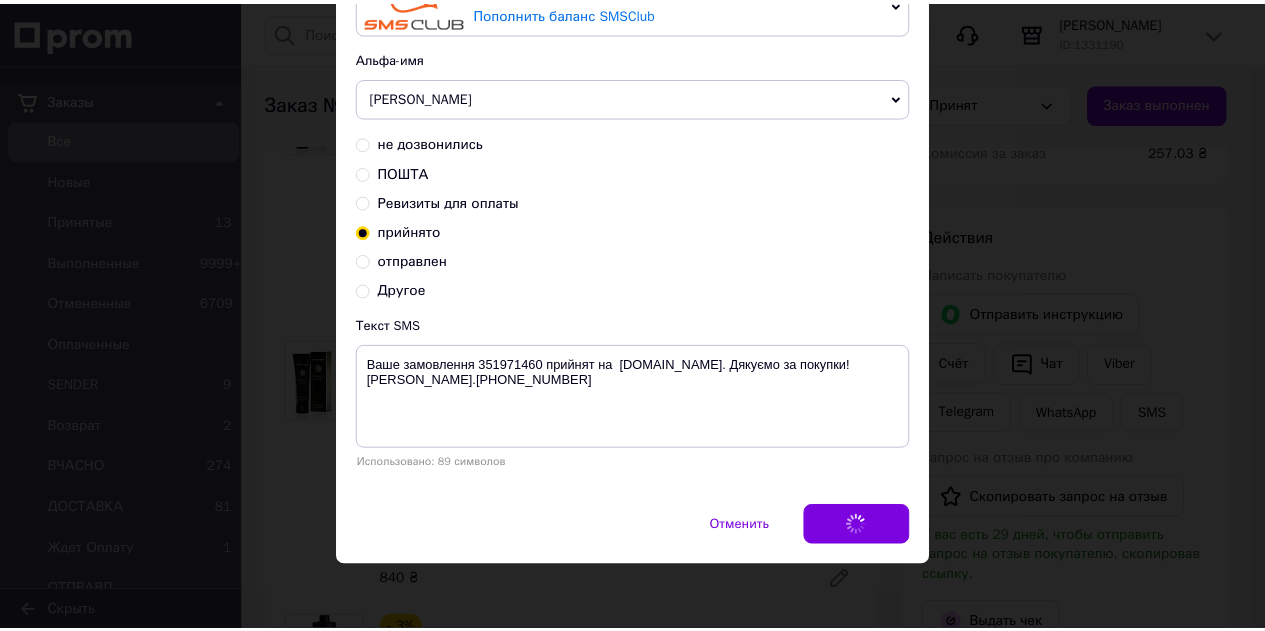 scroll, scrollTop: 0, scrollLeft: 0, axis: both 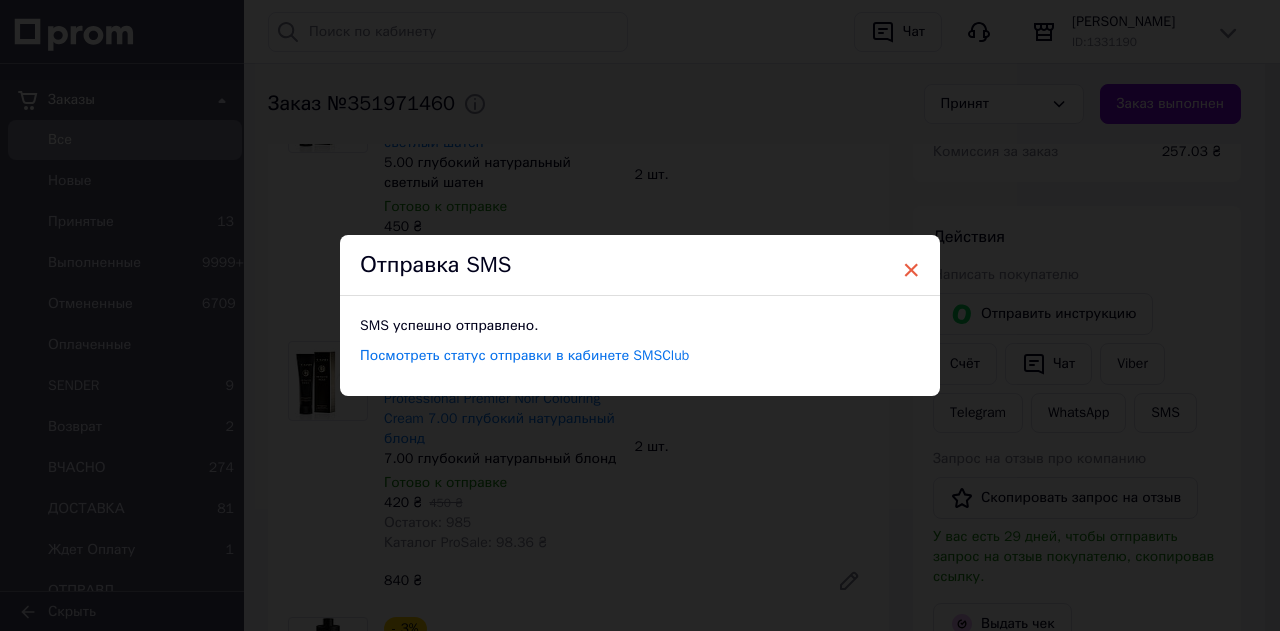 click on "Отправка SMS" at bounding box center (640, 265) 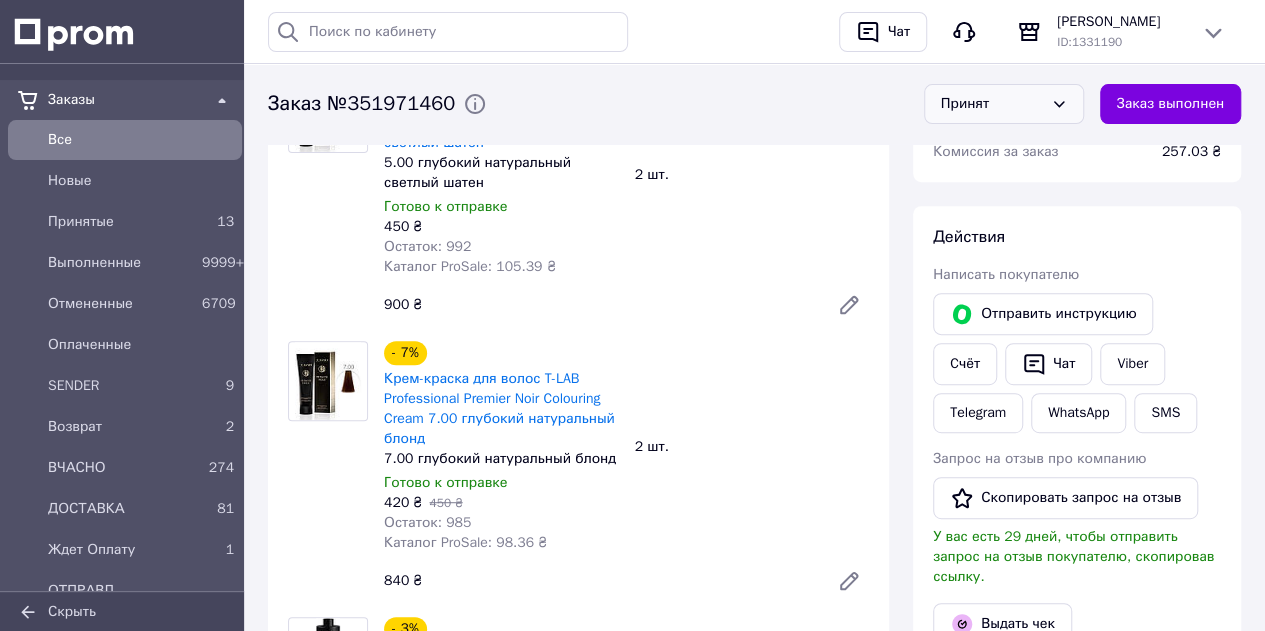 click on "Принят" at bounding box center (992, 104) 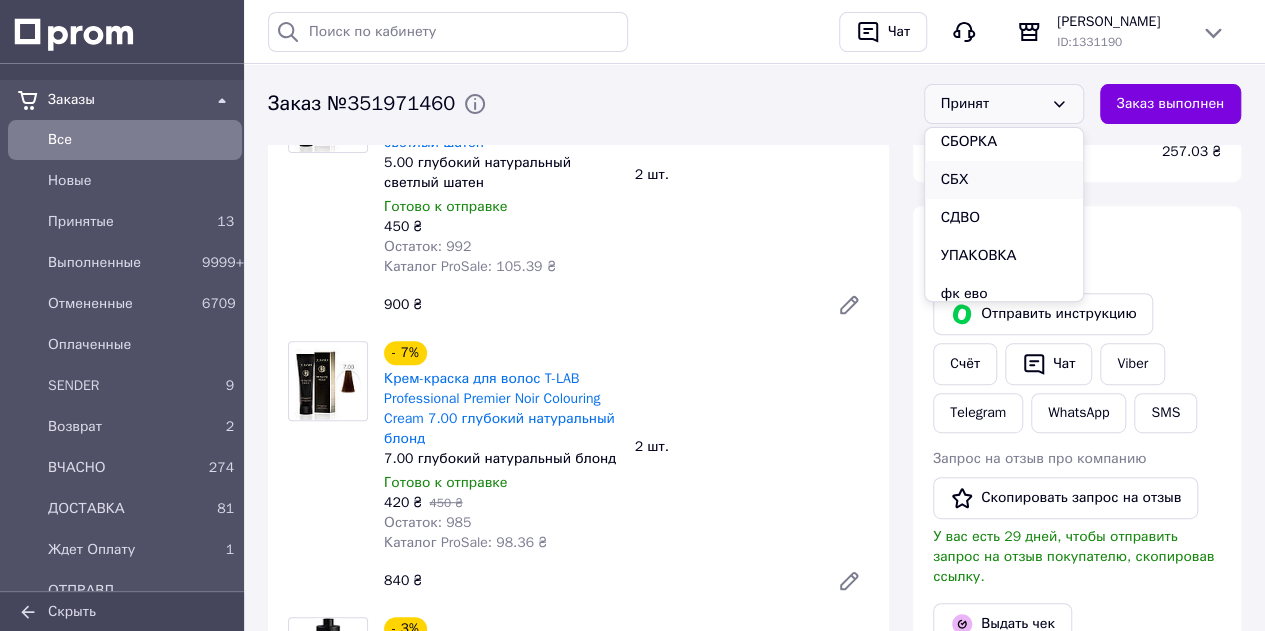 scroll, scrollTop: 436, scrollLeft: 0, axis: vertical 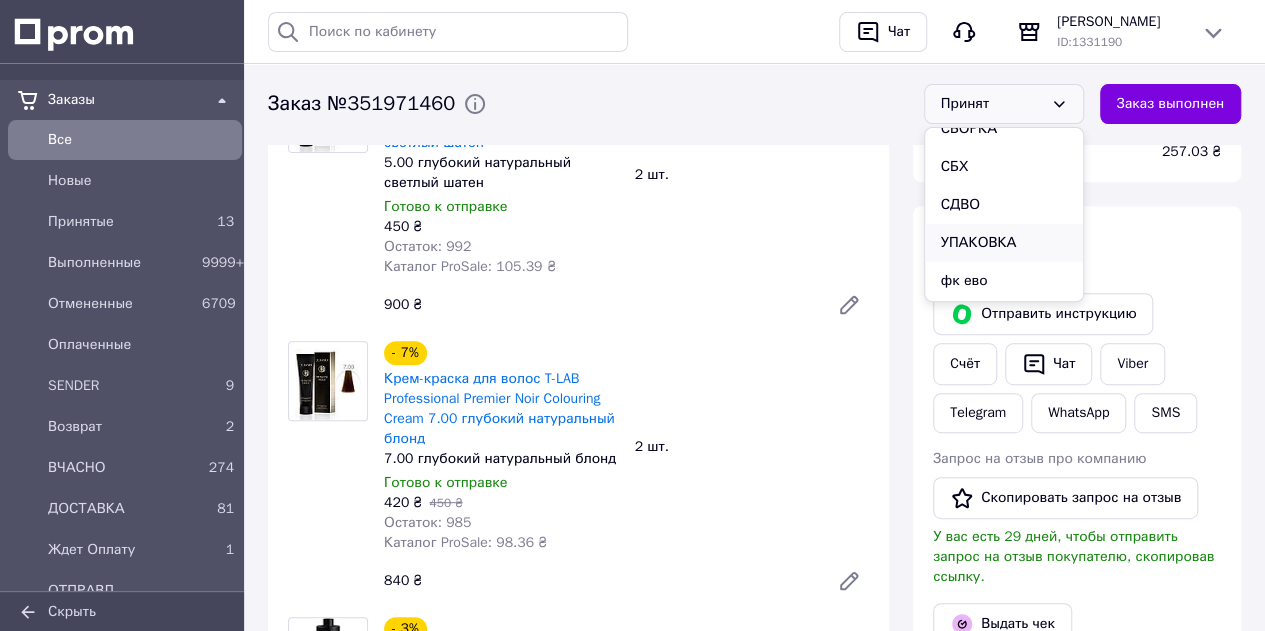 click on "УПАКОВКА" at bounding box center (1004, 243) 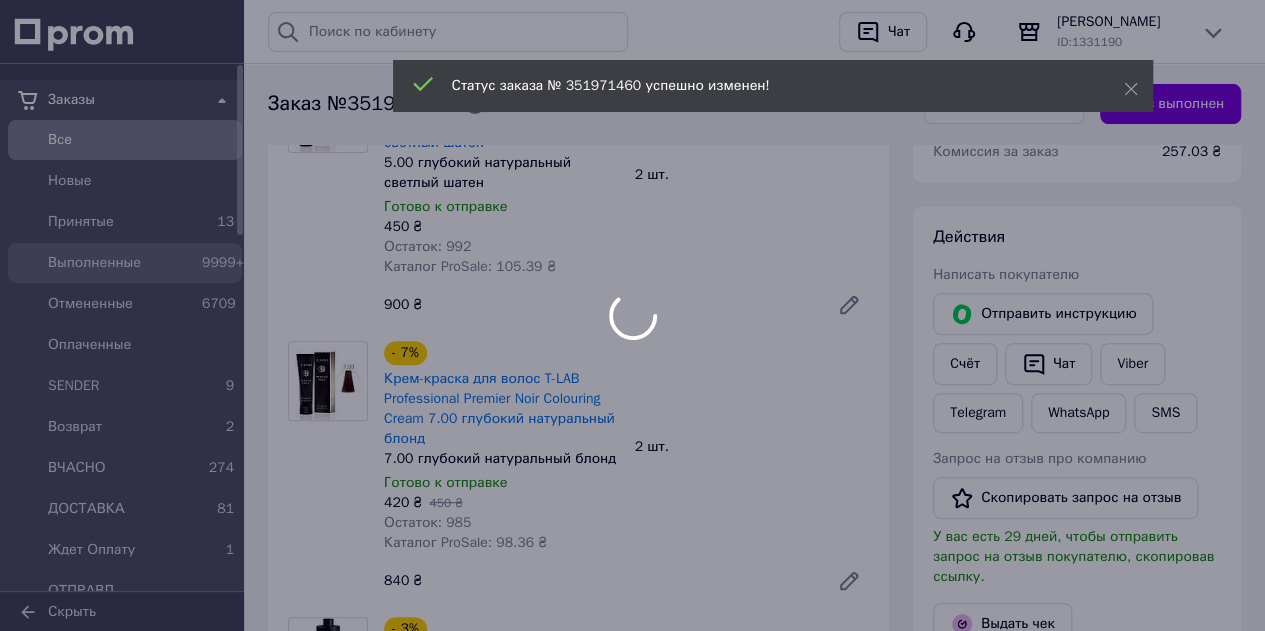 scroll, scrollTop: 200, scrollLeft: 0, axis: vertical 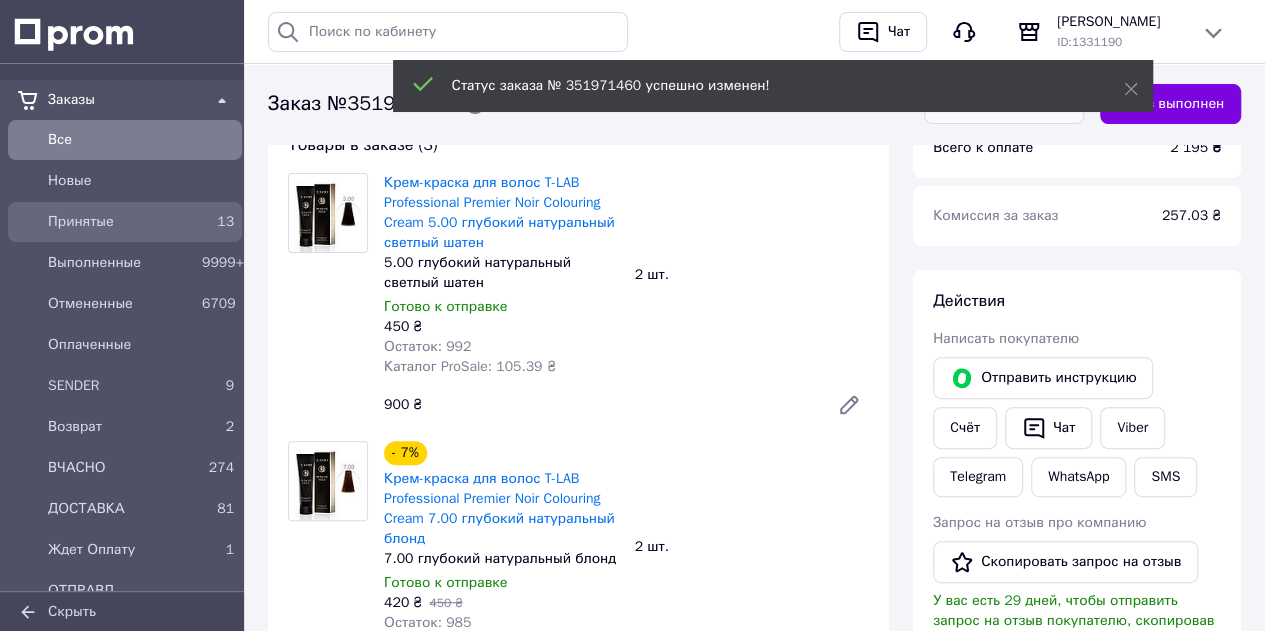 click on "Принятые" at bounding box center [121, 222] 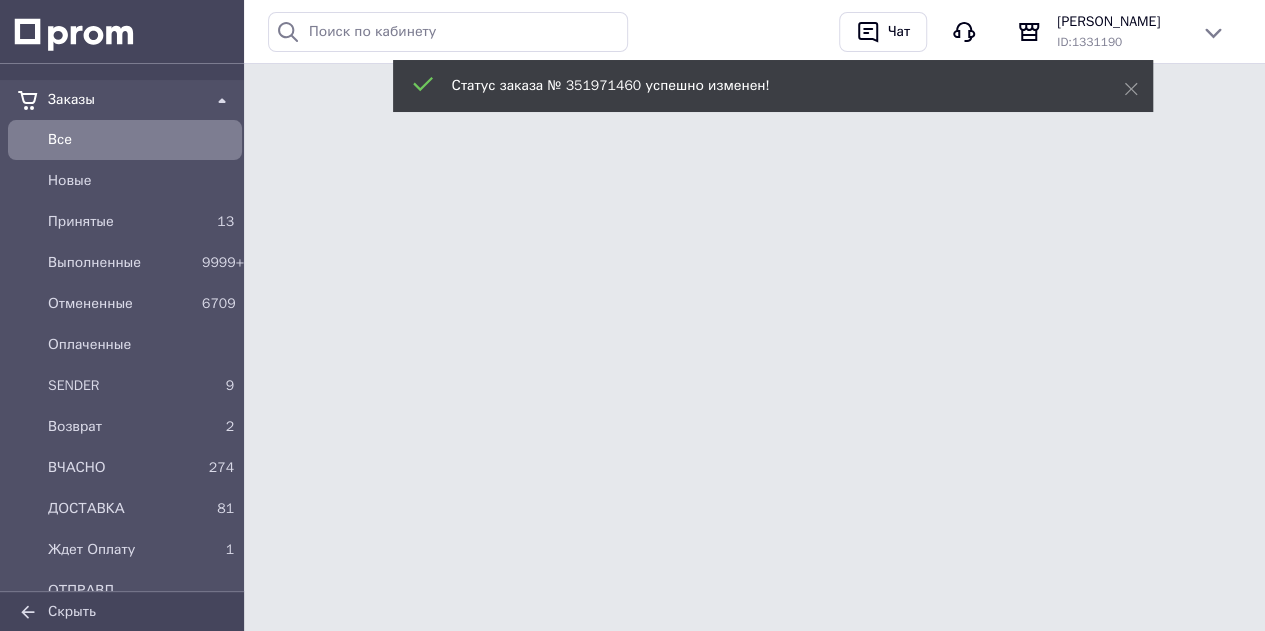 scroll, scrollTop: 0, scrollLeft: 0, axis: both 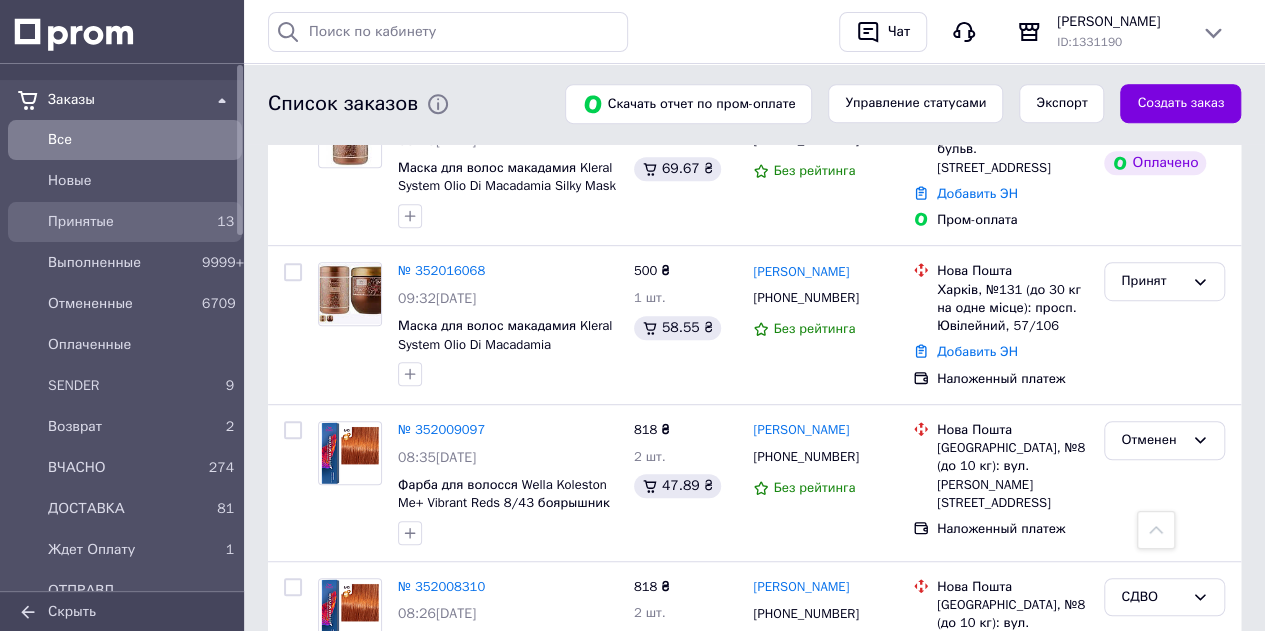click on "Принятые" at bounding box center [121, 222] 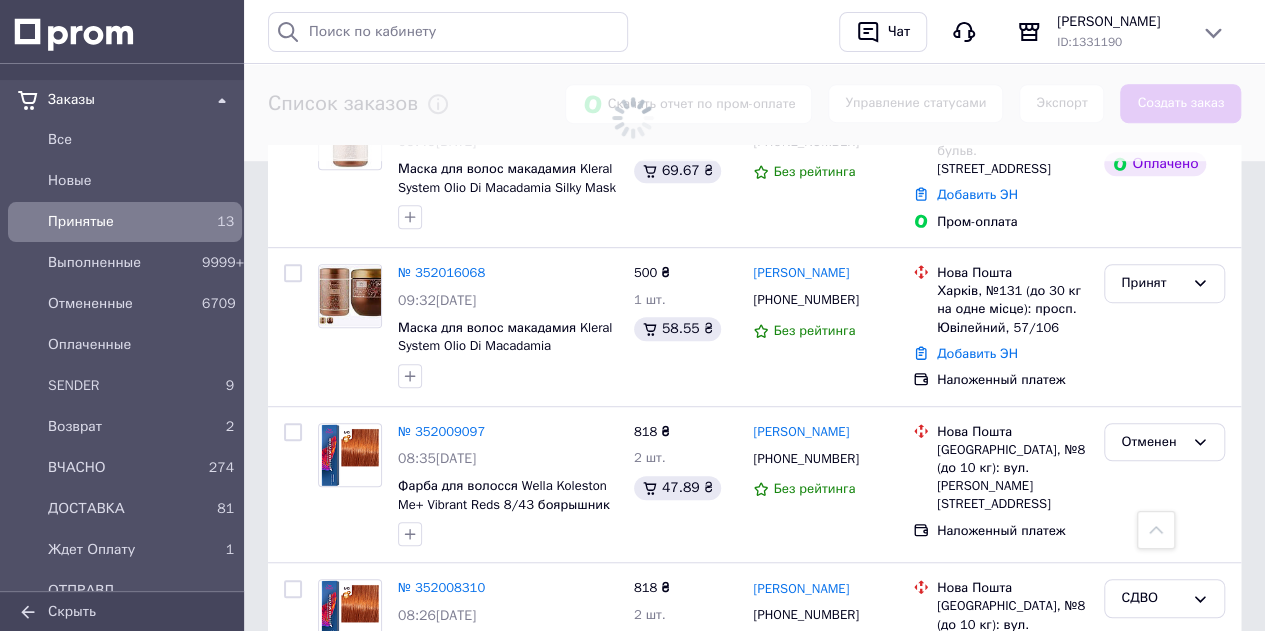 scroll, scrollTop: 0, scrollLeft: 0, axis: both 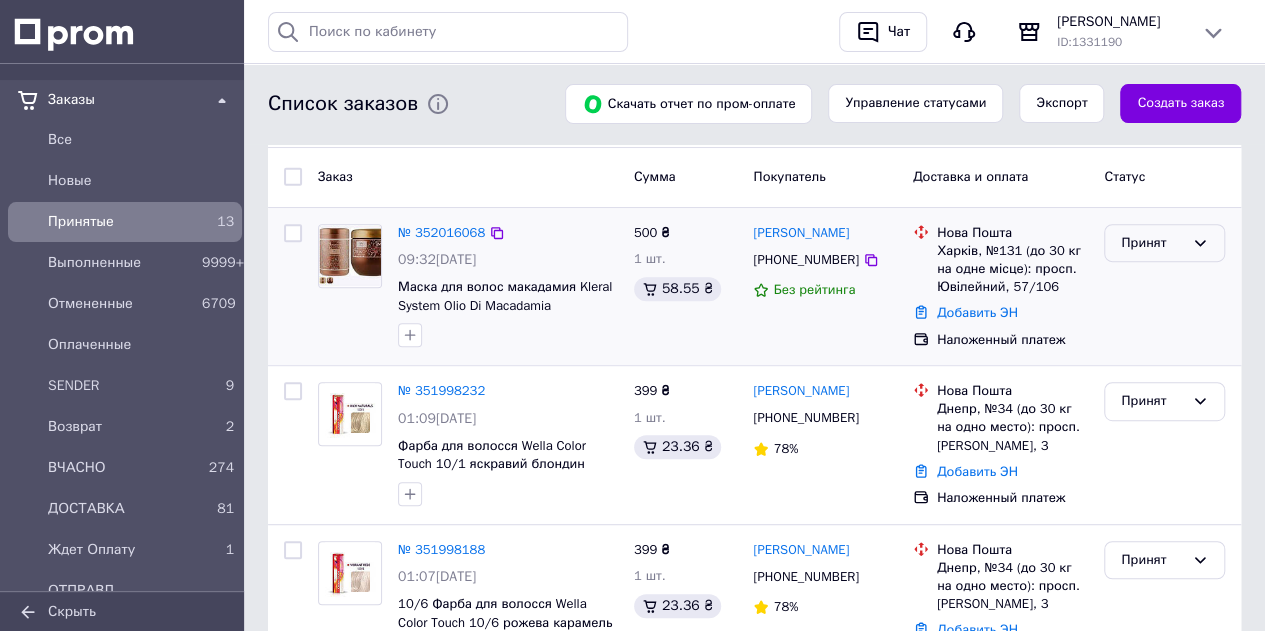 drag, startPoint x: 1131, startPoint y: 236, endPoint x: 1141, endPoint y: 258, distance: 24.166092 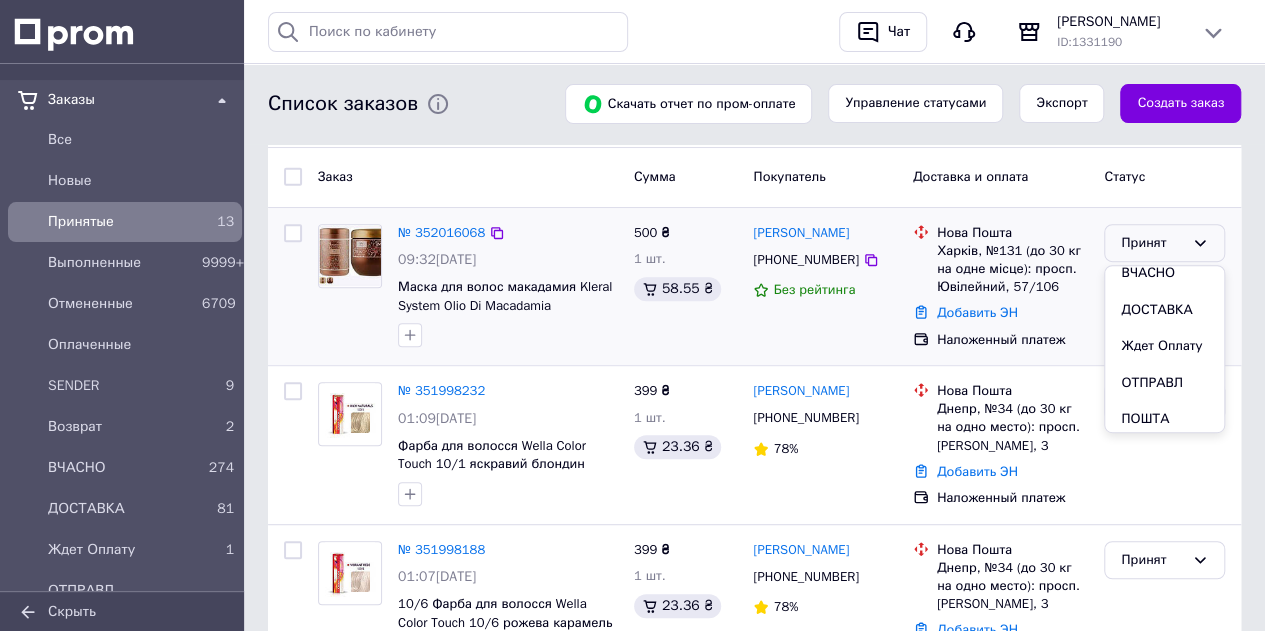 scroll, scrollTop: 300, scrollLeft: 0, axis: vertical 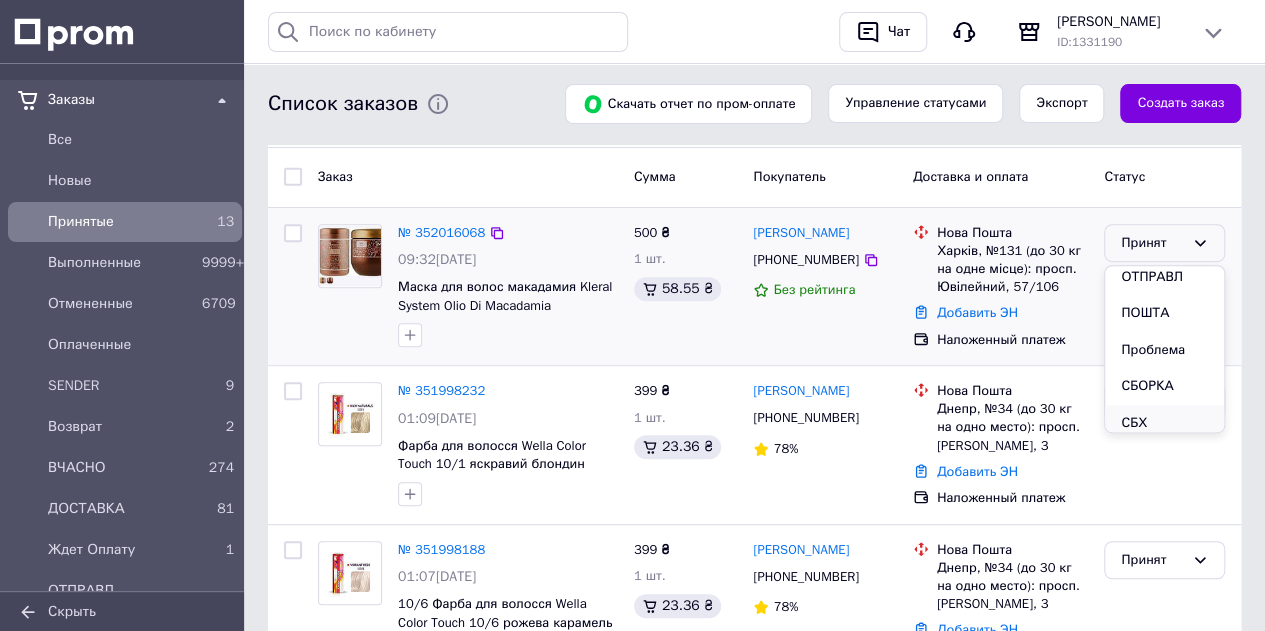 click on "СБХ" at bounding box center (1164, 423) 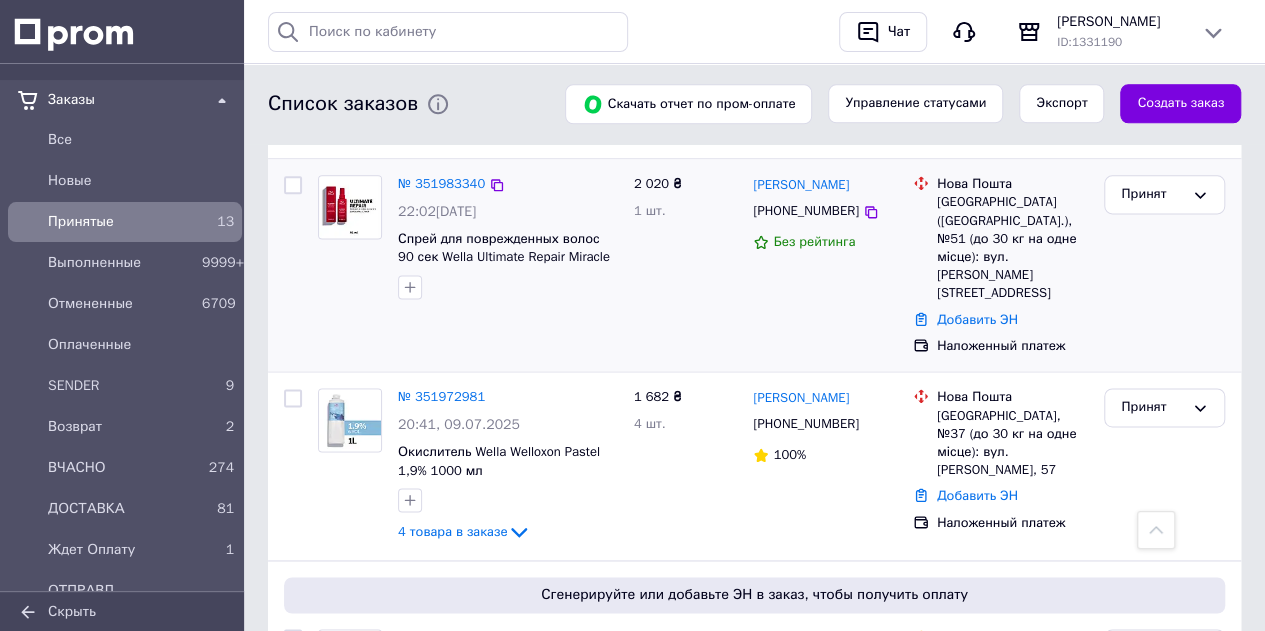 scroll, scrollTop: 1300, scrollLeft: 0, axis: vertical 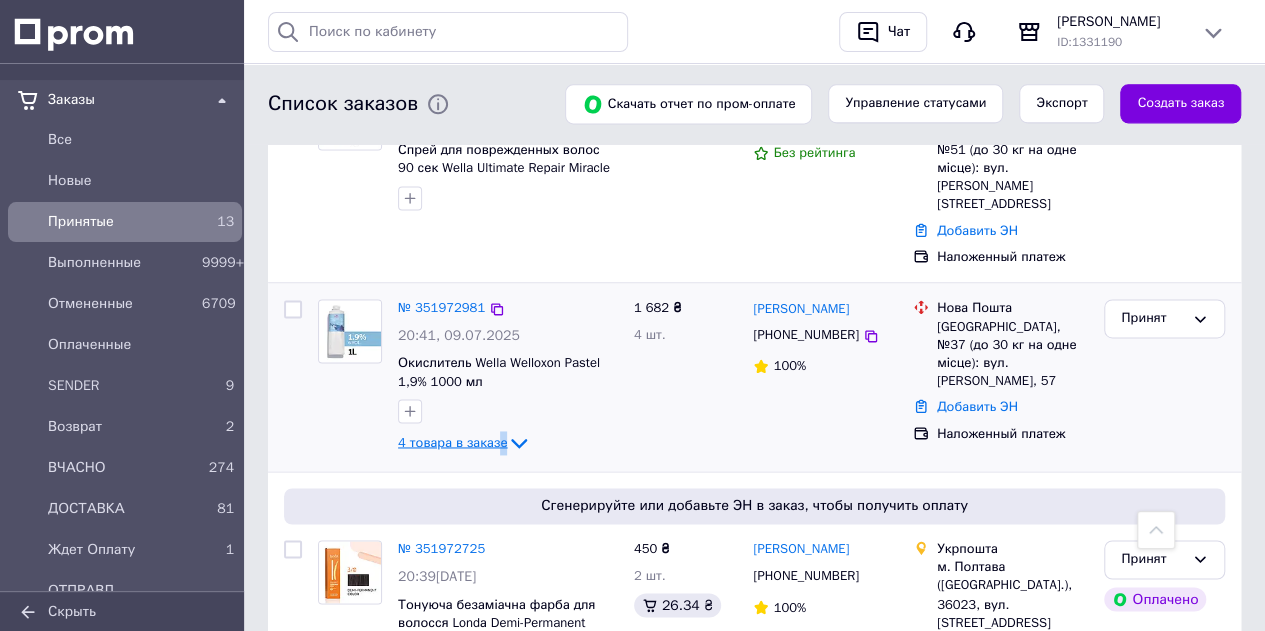 click on "4 товара в заказе" at bounding box center (452, 442) 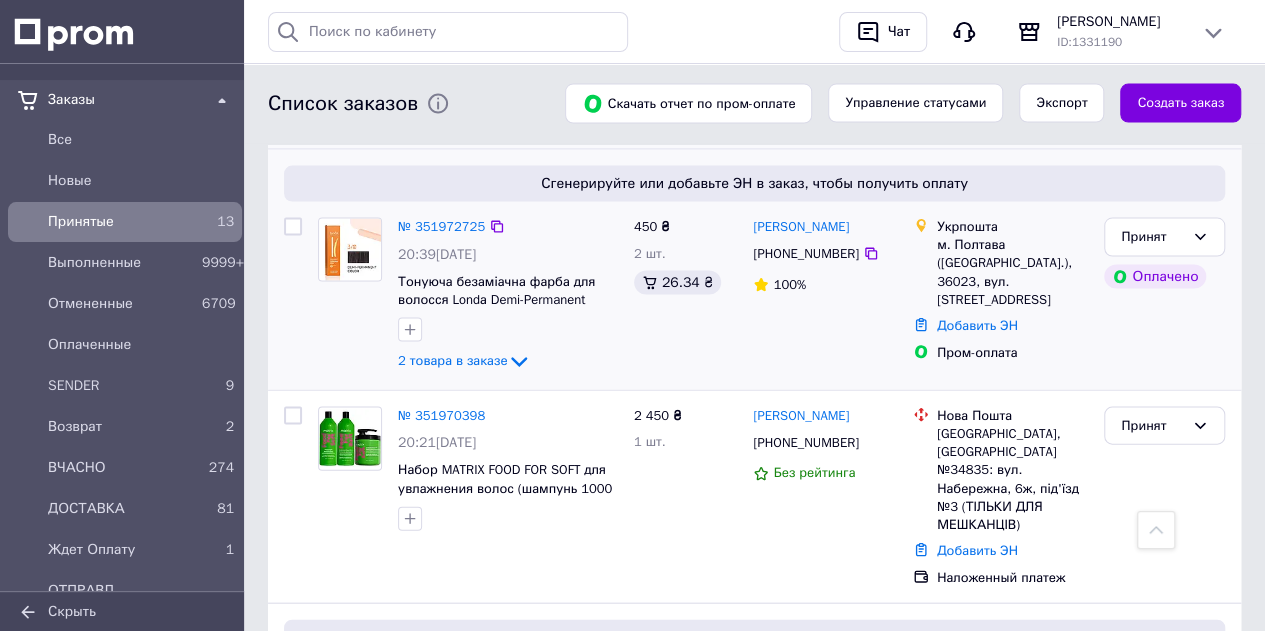 scroll, scrollTop: 1900, scrollLeft: 0, axis: vertical 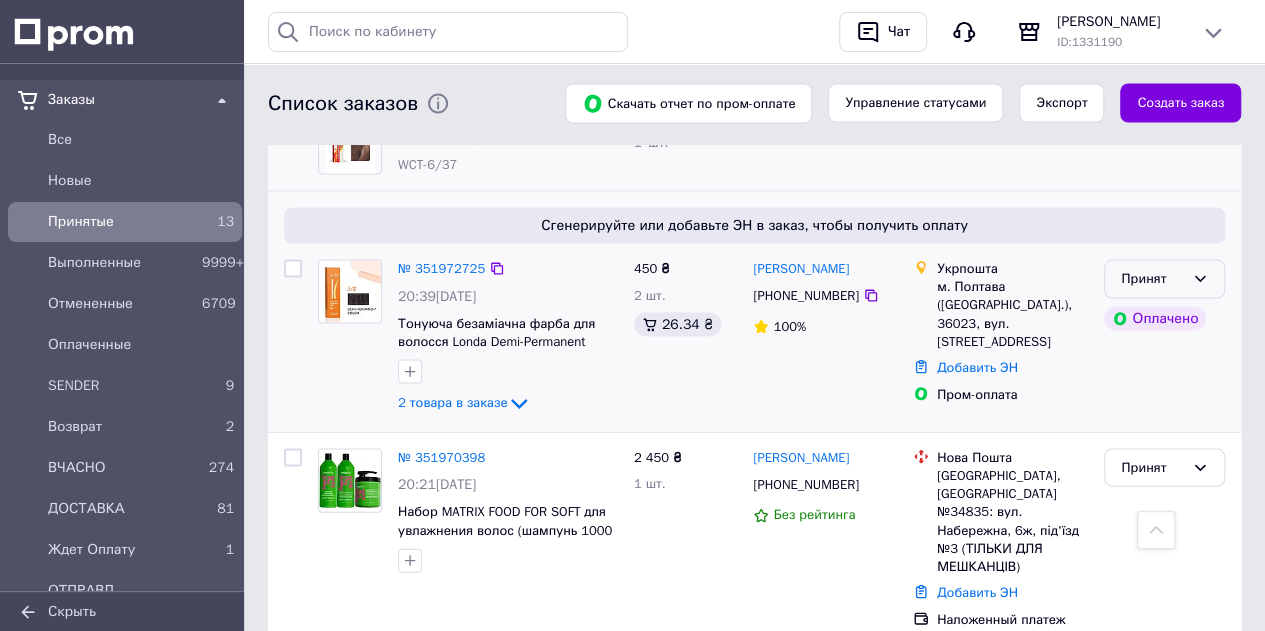 click on "Принят" at bounding box center [1152, 279] 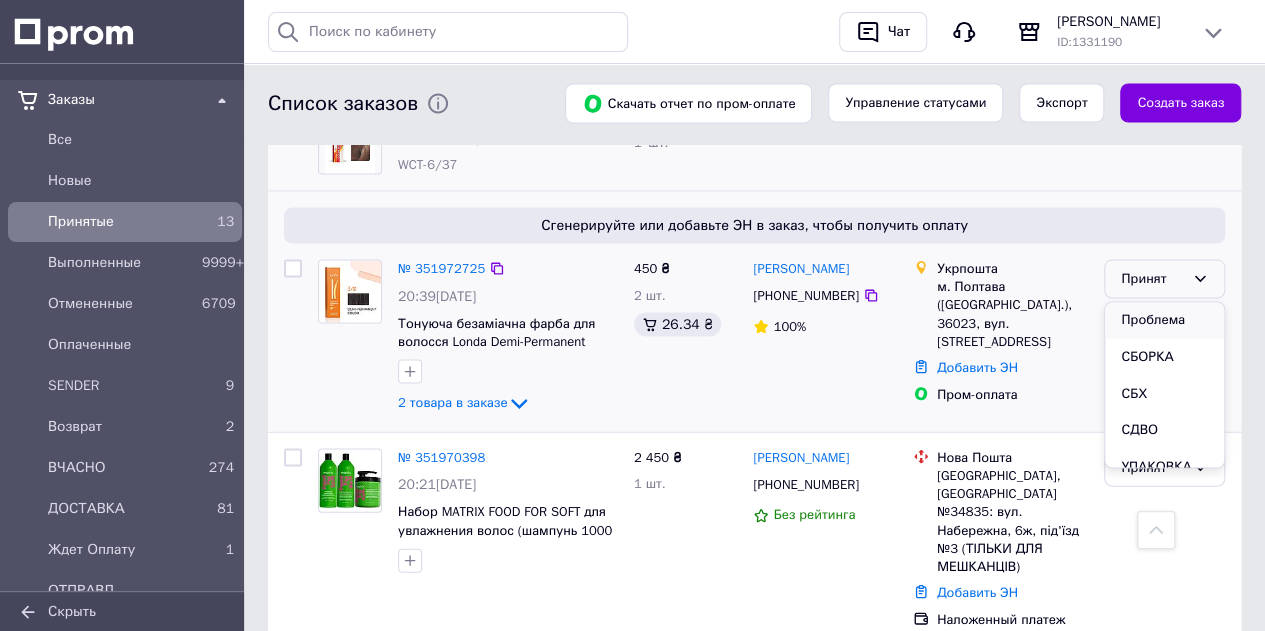 scroll, scrollTop: 419, scrollLeft: 0, axis: vertical 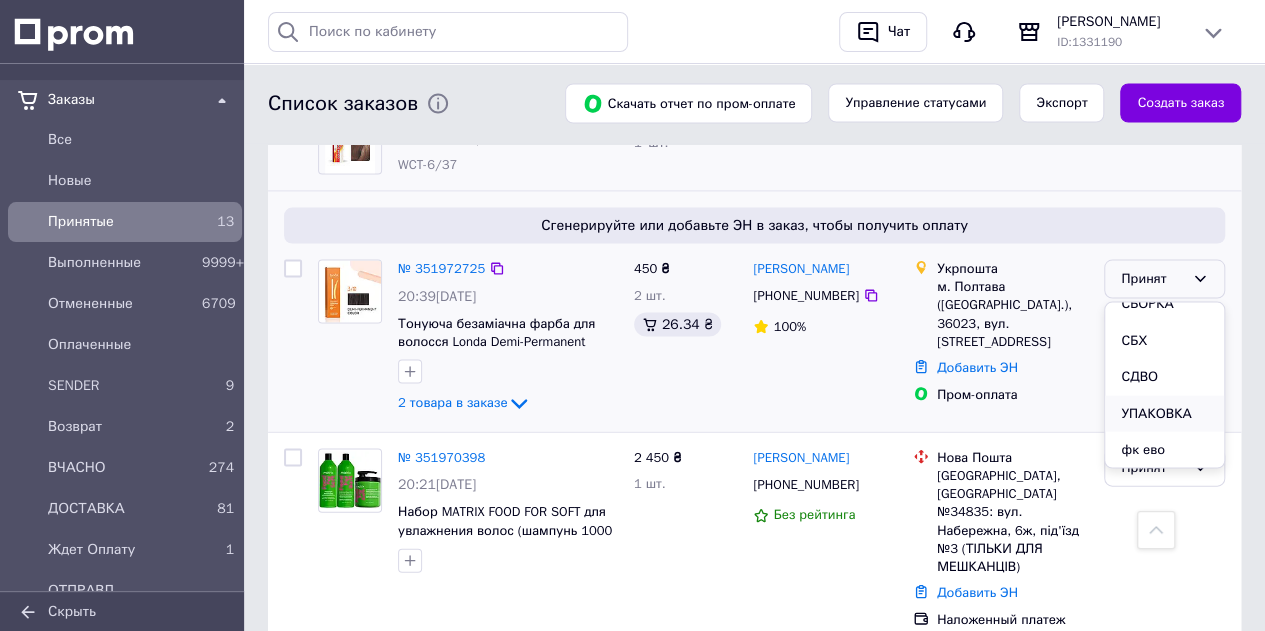 click on "УПАКОВКА" at bounding box center (1164, 414) 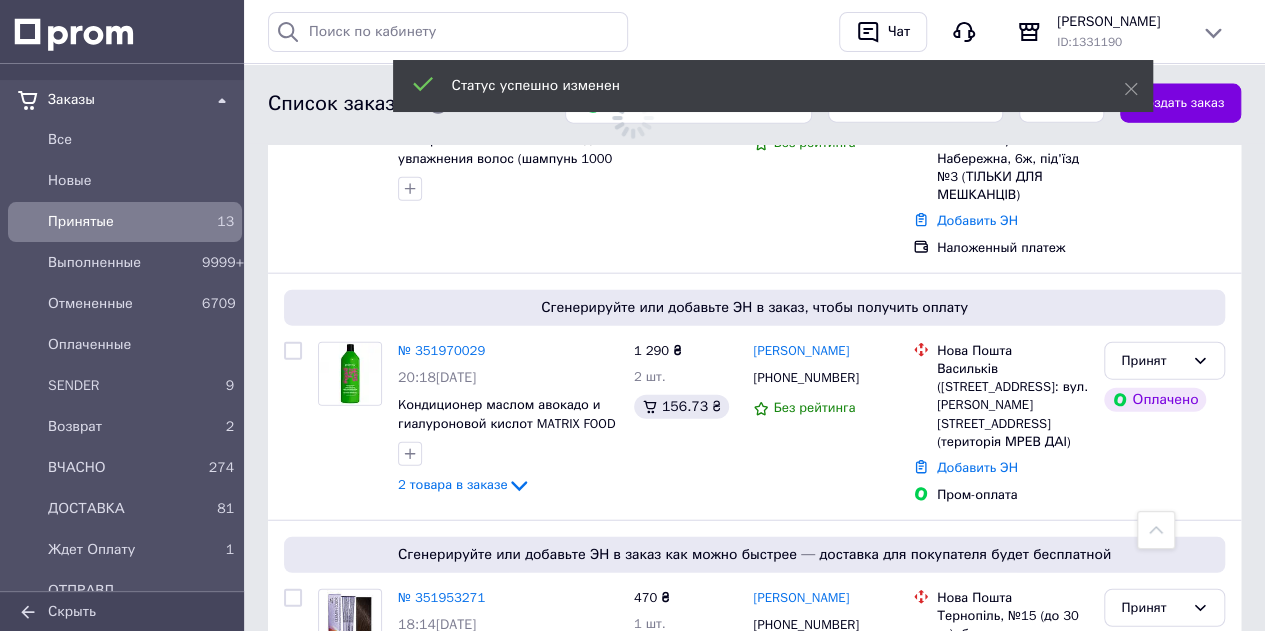 scroll, scrollTop: 2300, scrollLeft: 0, axis: vertical 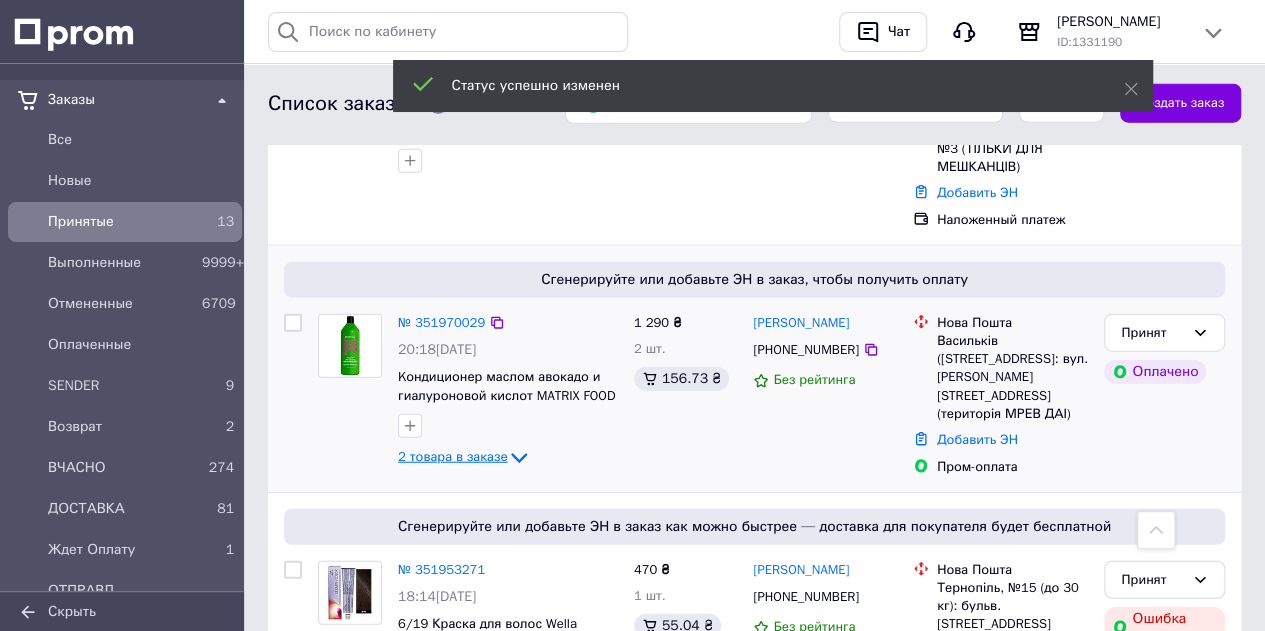 click 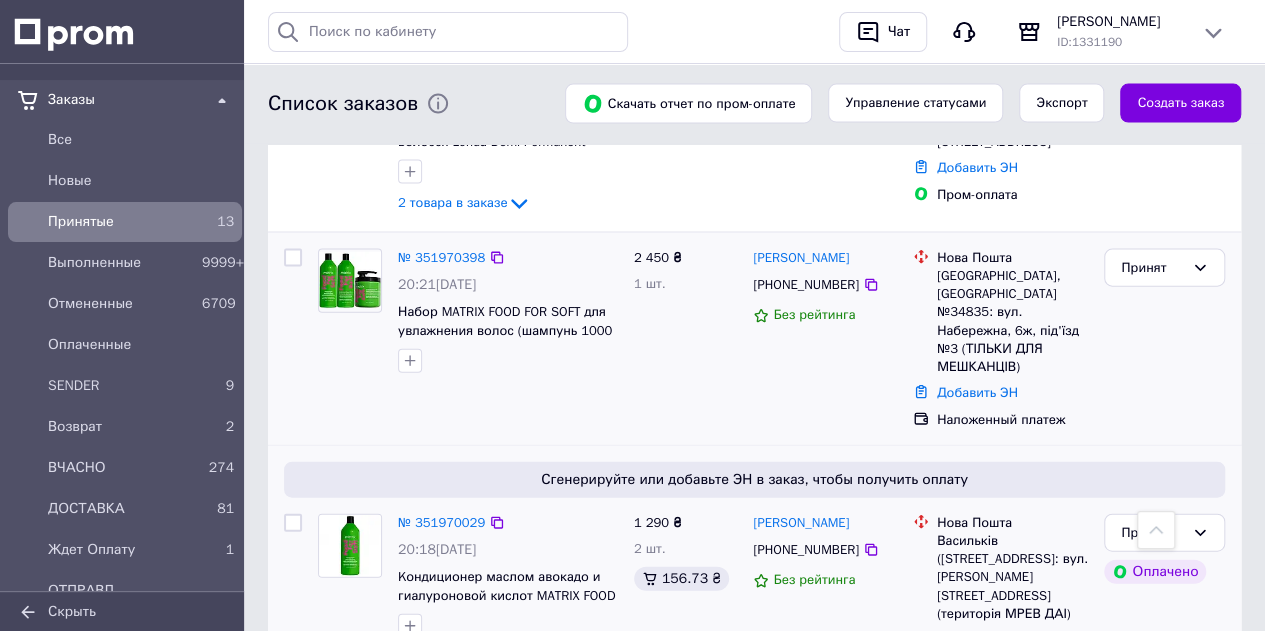 scroll, scrollTop: 2300, scrollLeft: 0, axis: vertical 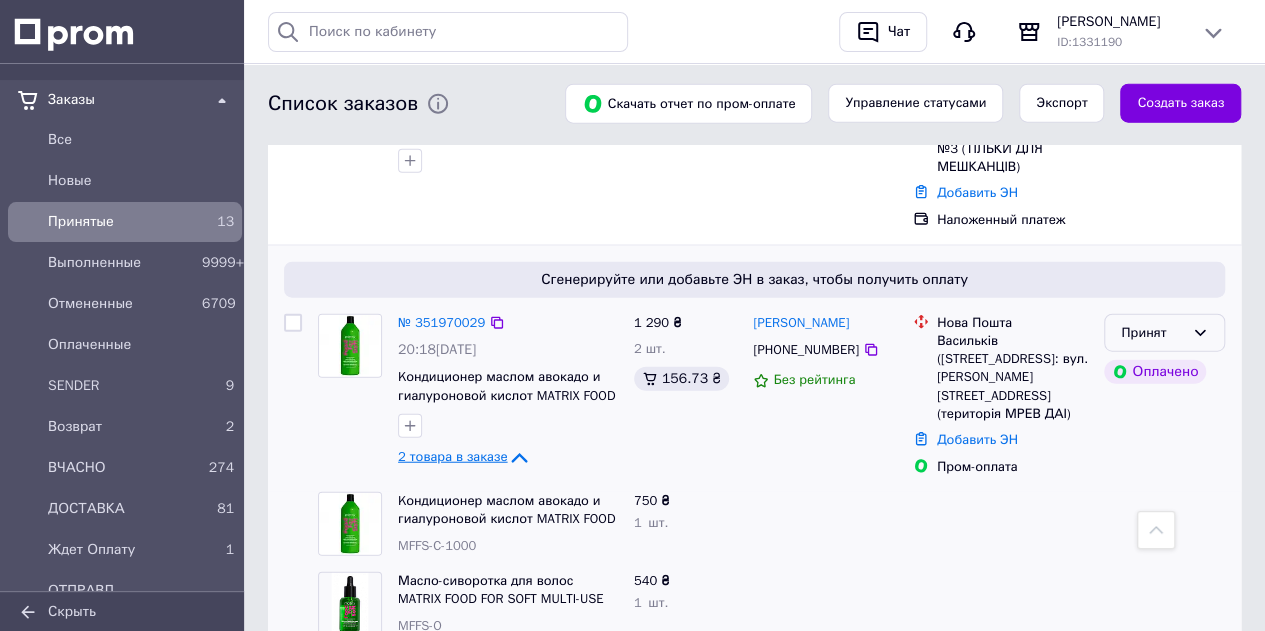 click on "Принят" at bounding box center (1152, 333) 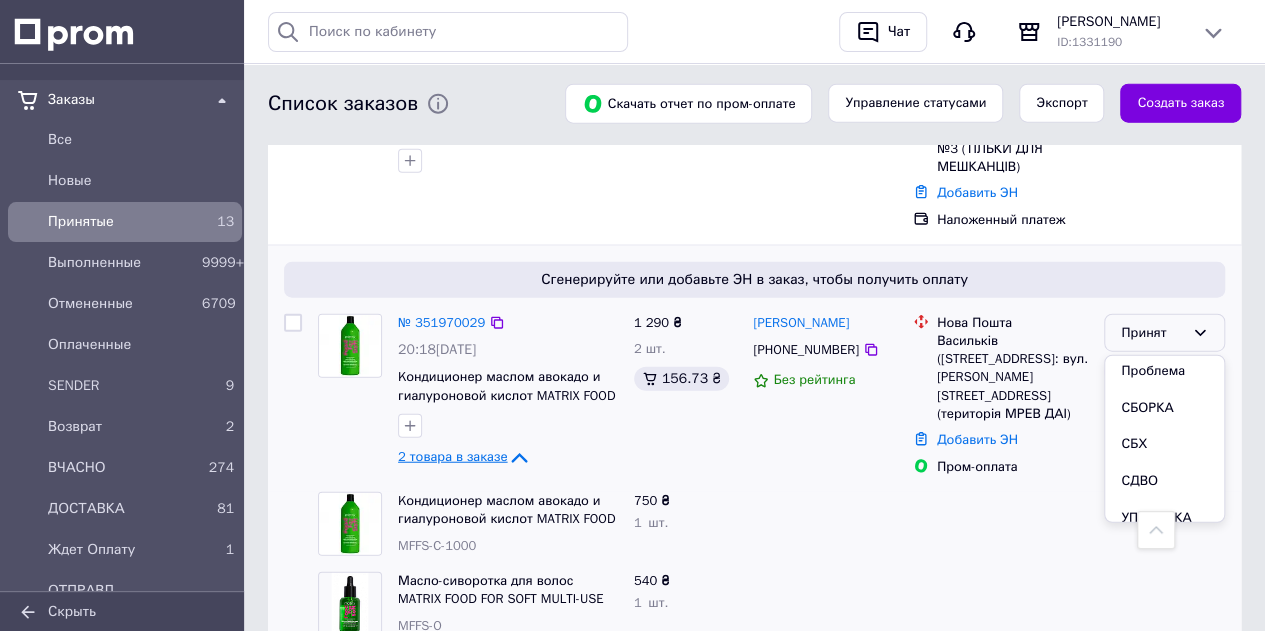 scroll, scrollTop: 400, scrollLeft: 0, axis: vertical 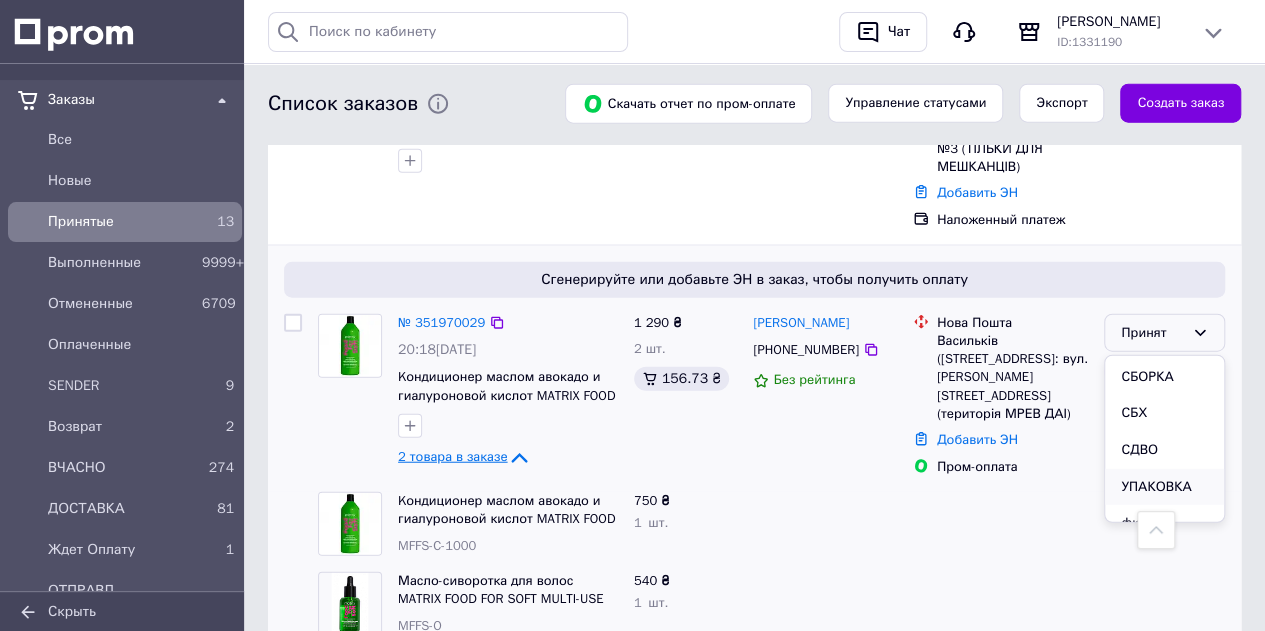 click on "УПАКОВКА" at bounding box center [1164, 487] 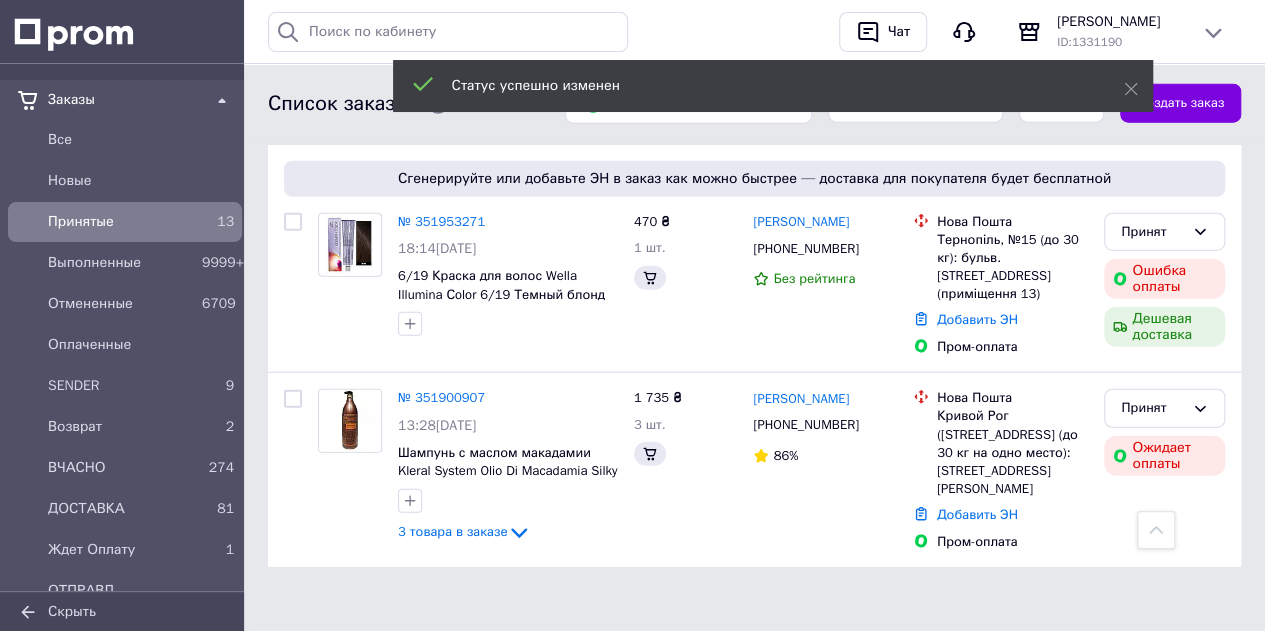 scroll, scrollTop: 2333, scrollLeft: 0, axis: vertical 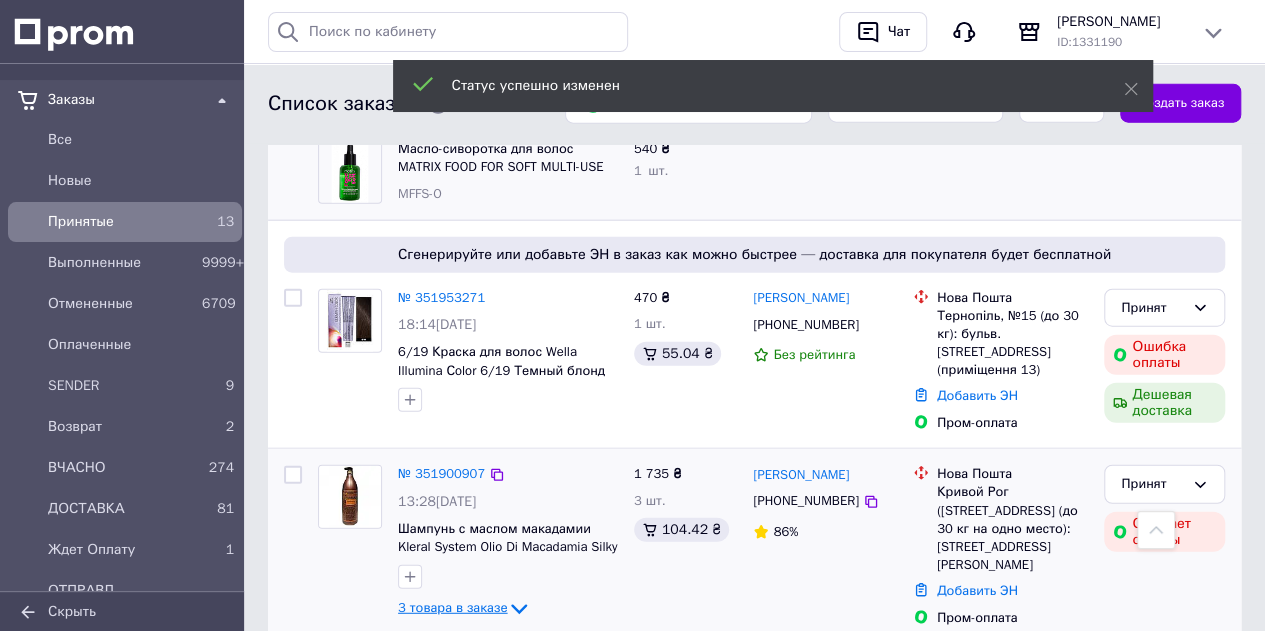 click 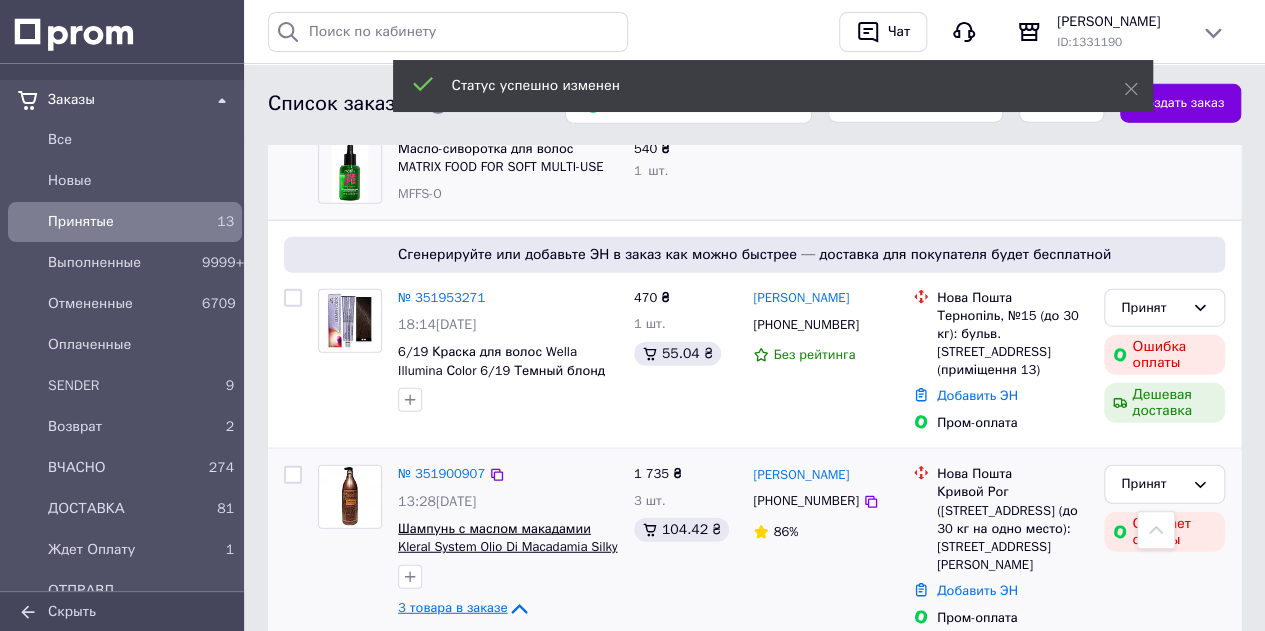 scroll, scrollTop: 2233, scrollLeft: 0, axis: vertical 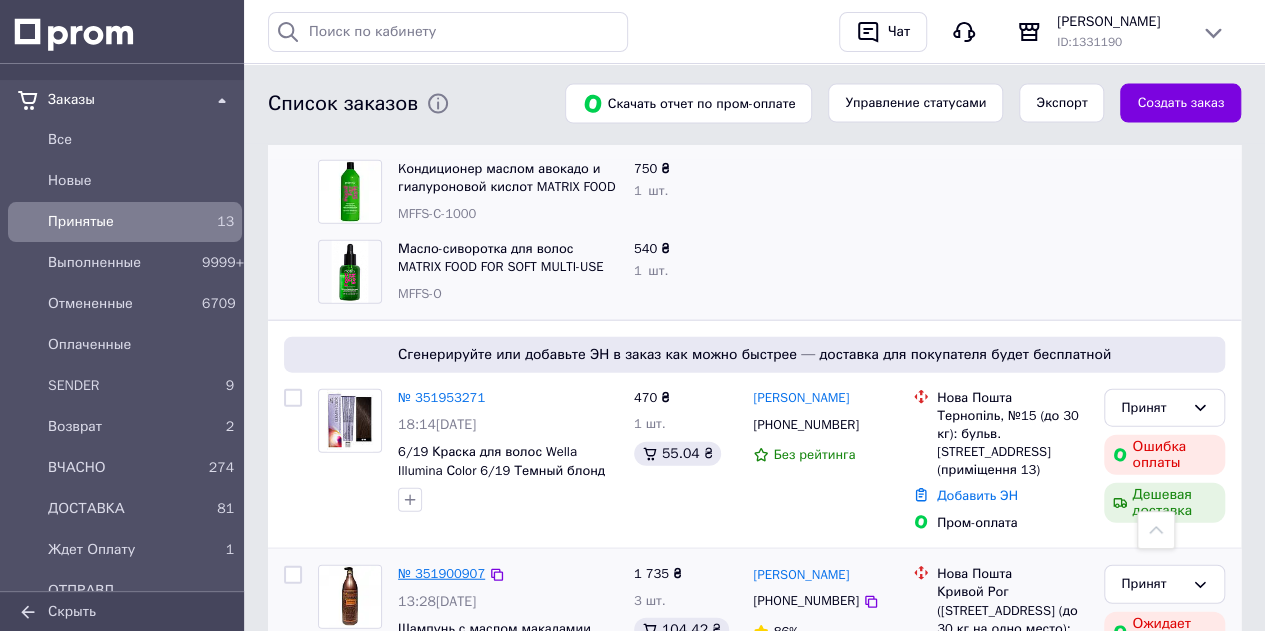 click on "№ 351900907" at bounding box center (441, 573) 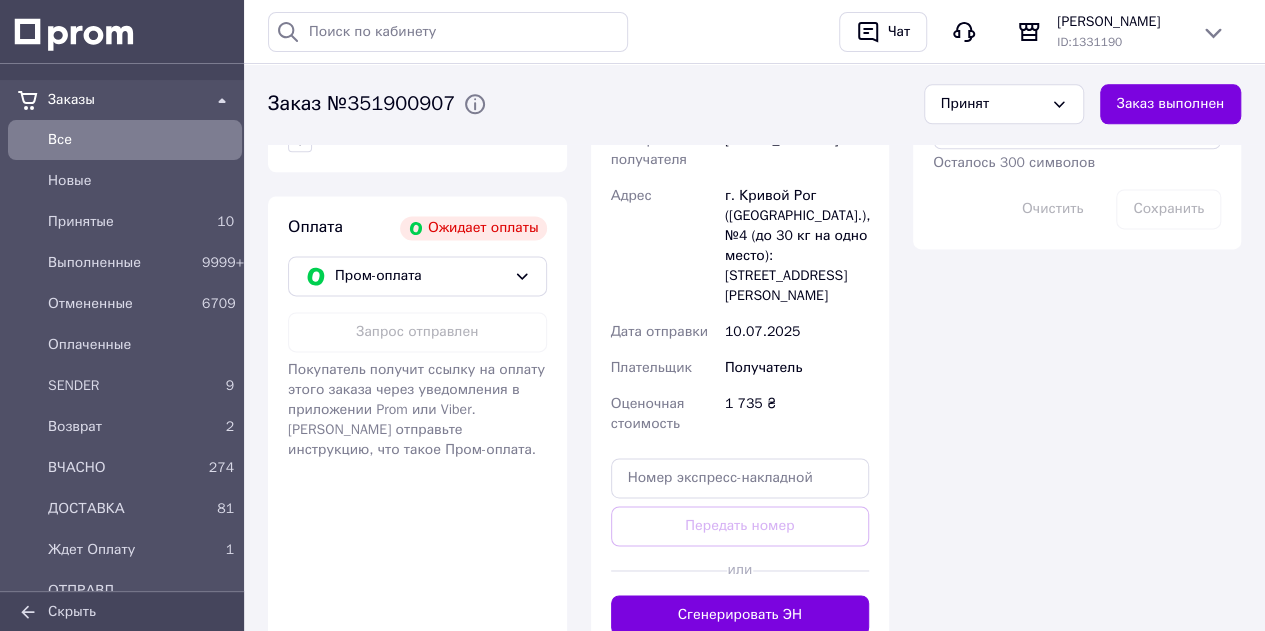 scroll, scrollTop: 1300, scrollLeft: 0, axis: vertical 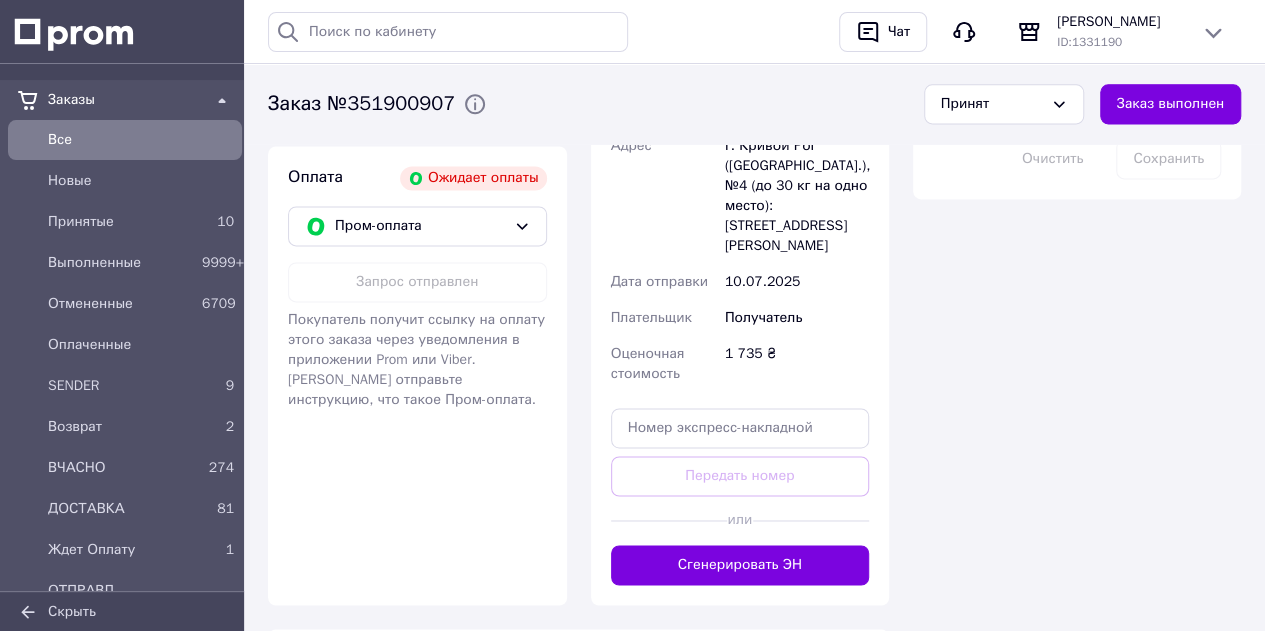 click on "Все" at bounding box center [141, 140] 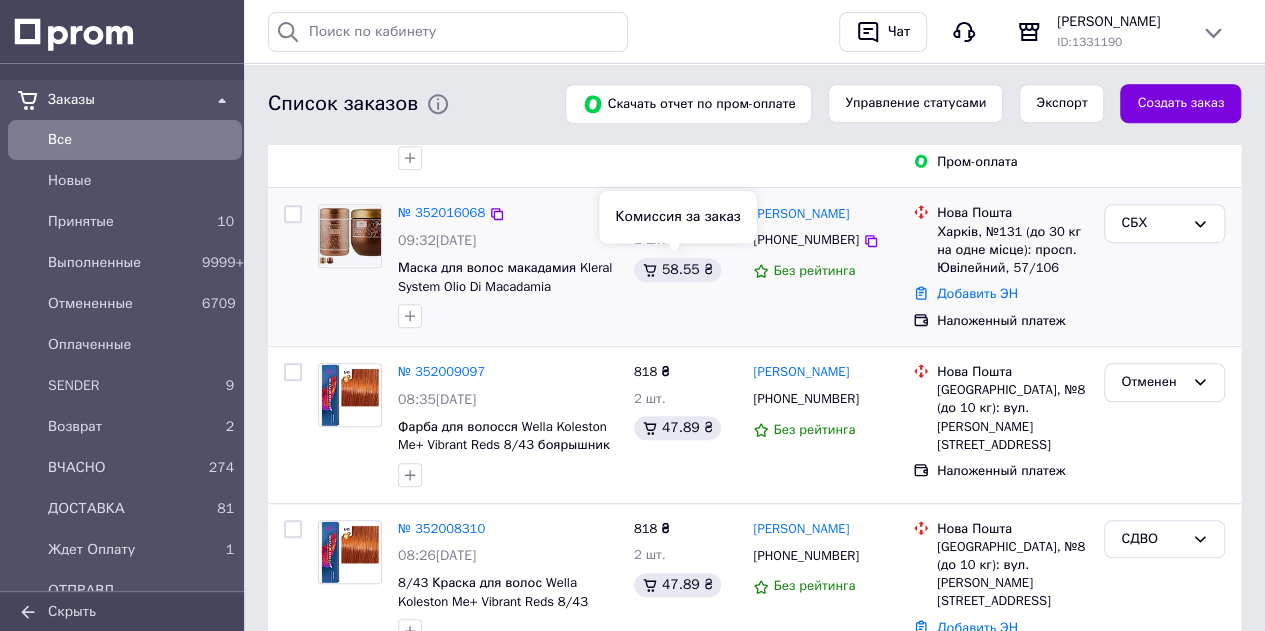 scroll, scrollTop: 600, scrollLeft: 0, axis: vertical 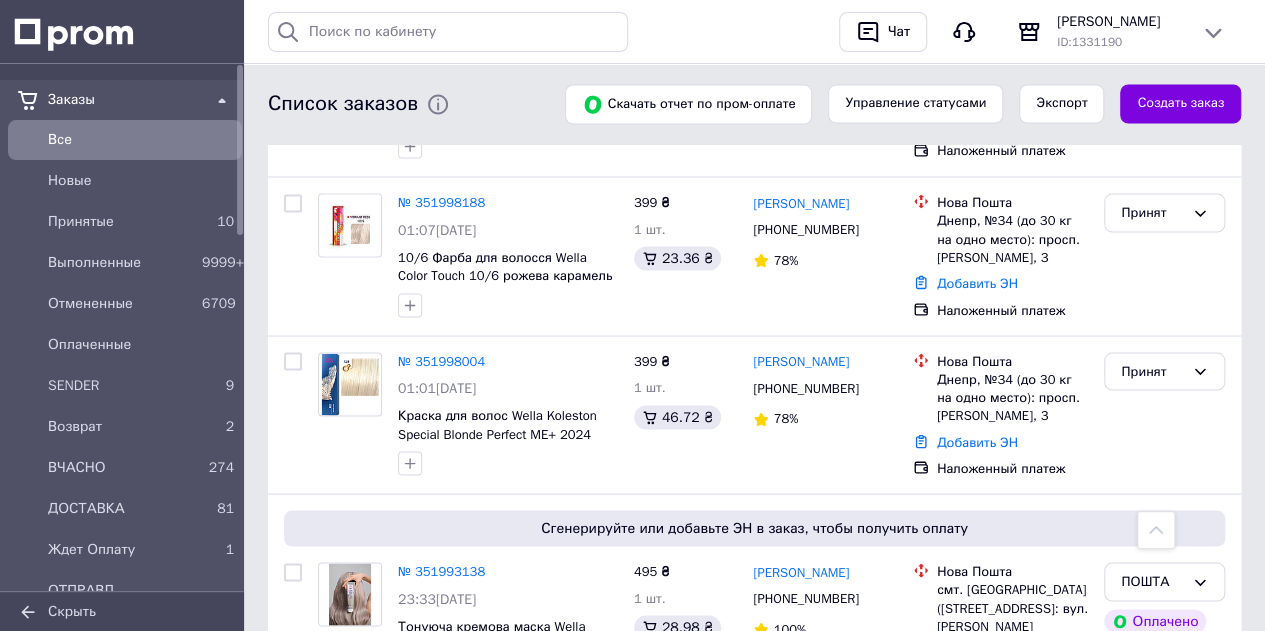 click on "Все" at bounding box center (141, 140) 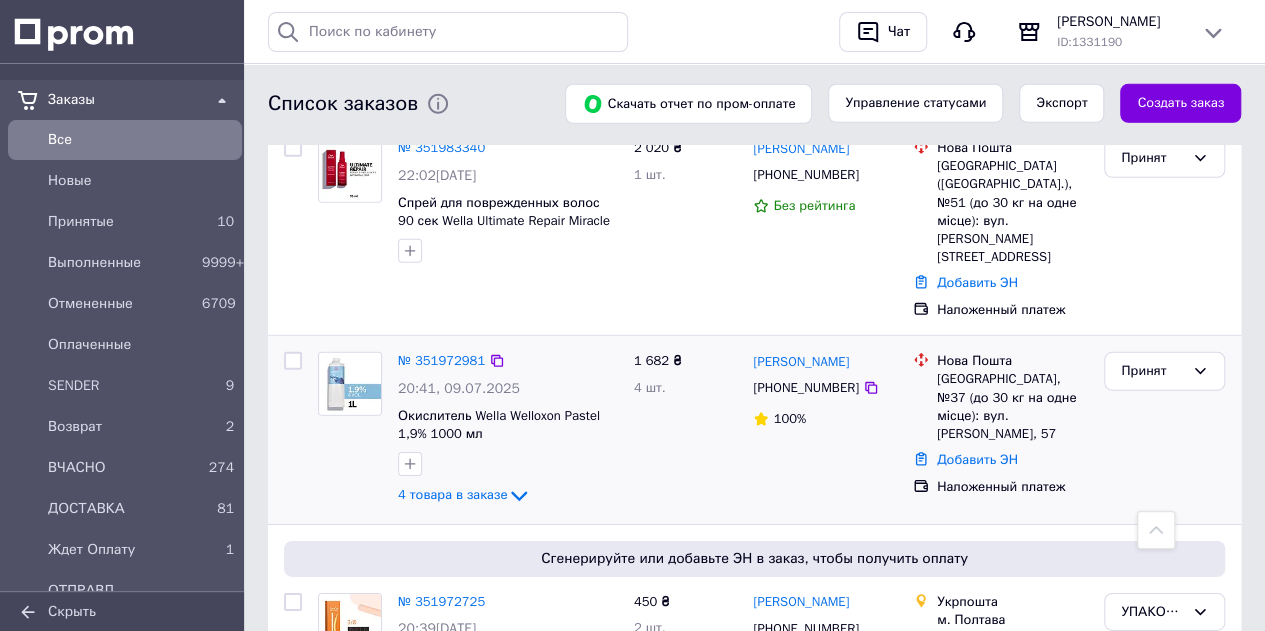 scroll, scrollTop: 2900, scrollLeft: 0, axis: vertical 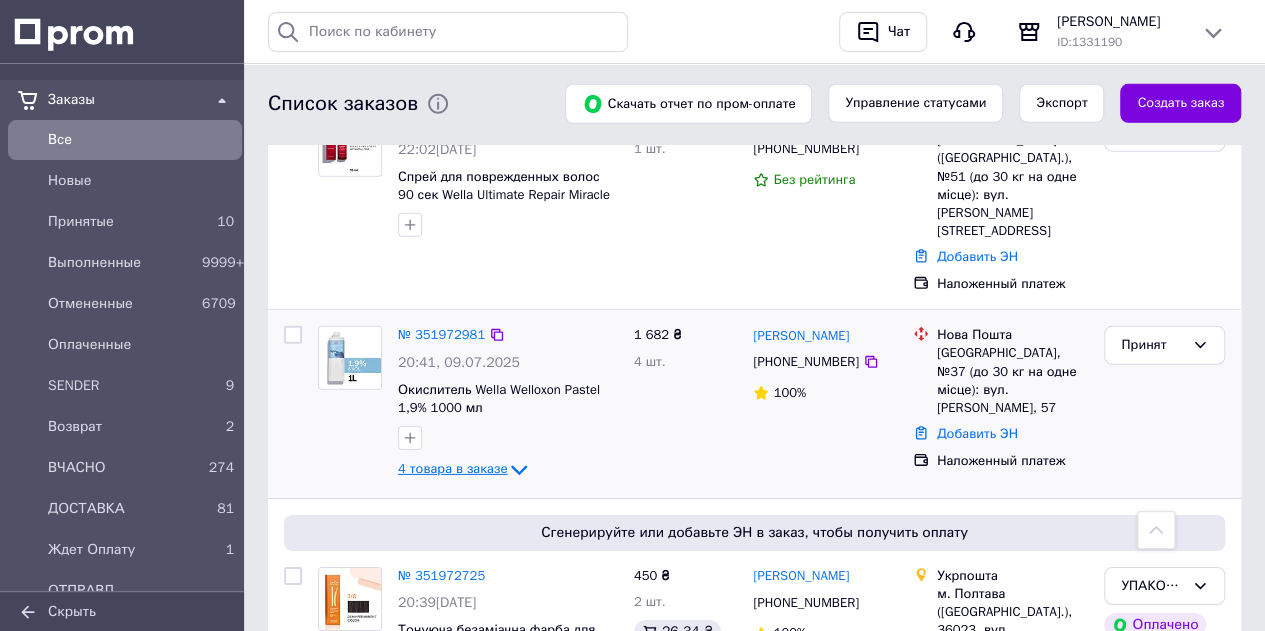 click 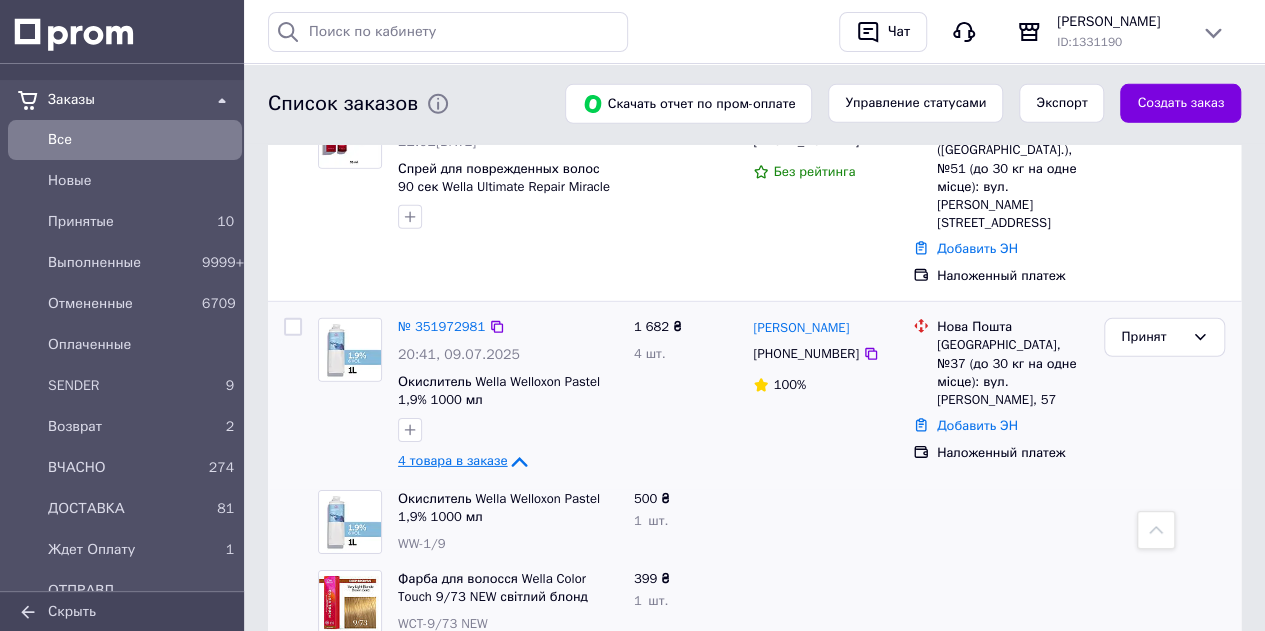 scroll, scrollTop: 2900, scrollLeft: 0, axis: vertical 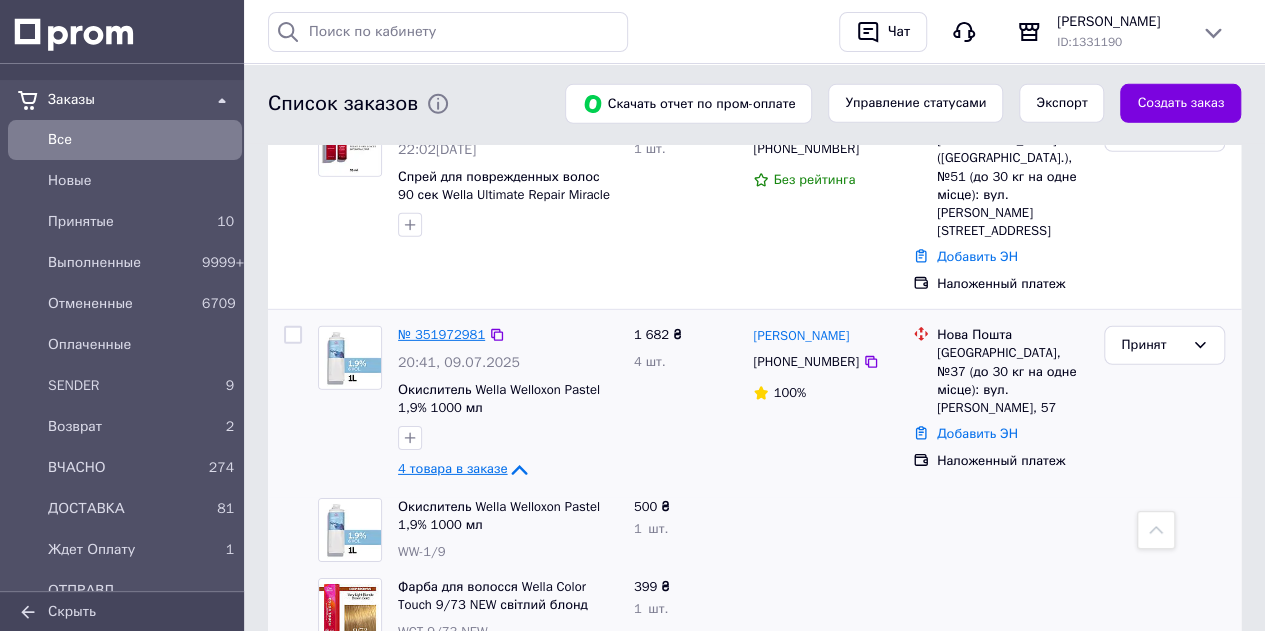 click on "№ 351972981" at bounding box center [441, 334] 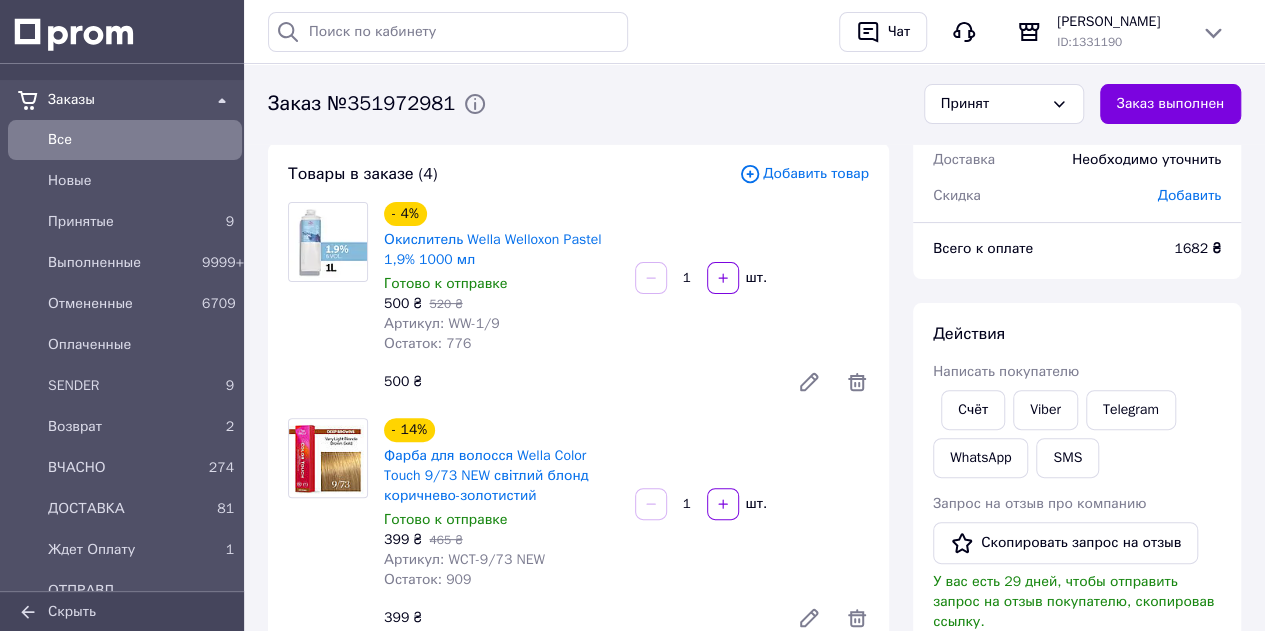 scroll, scrollTop: 46, scrollLeft: 0, axis: vertical 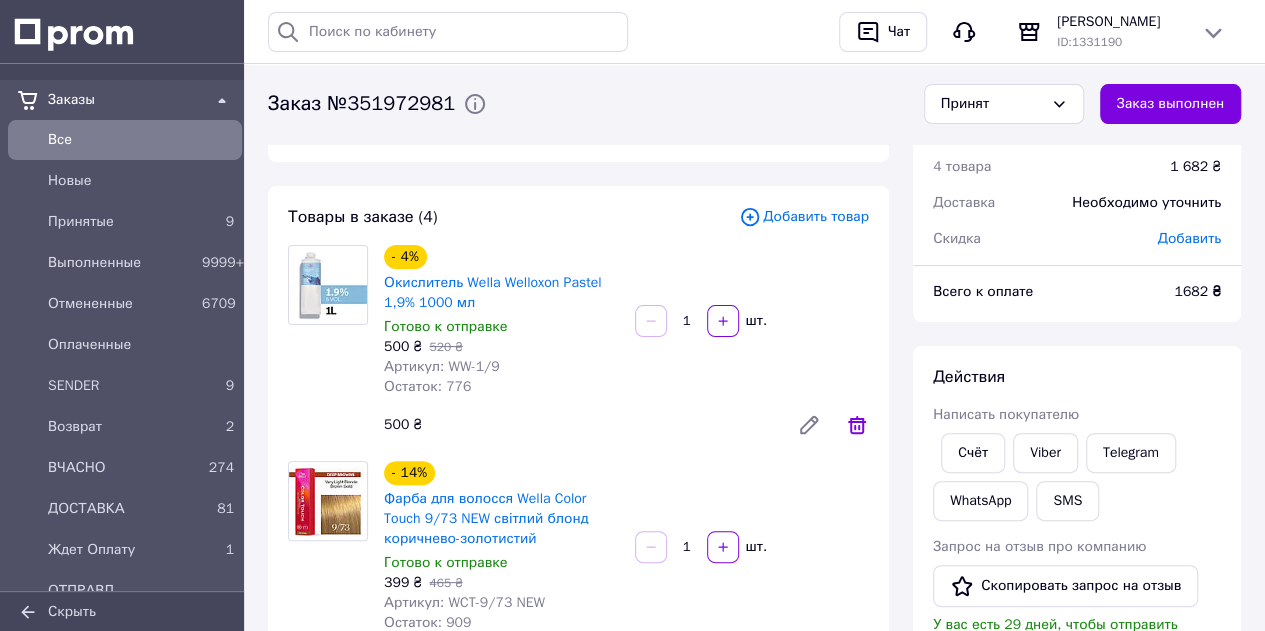 click 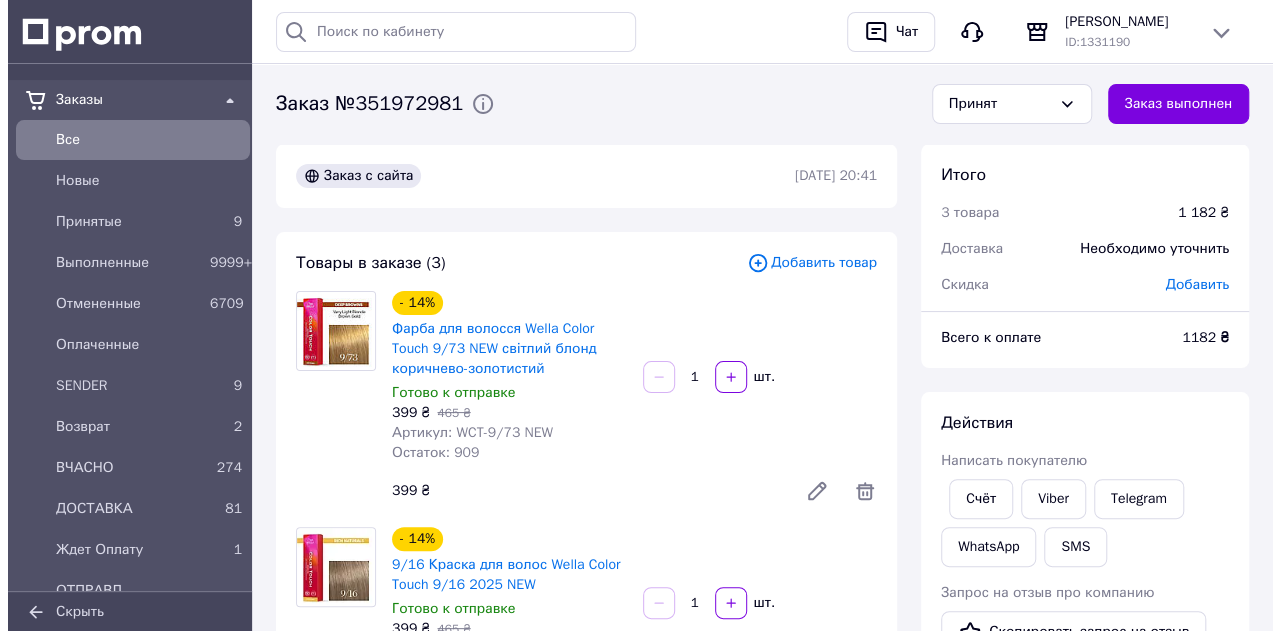 scroll, scrollTop: 0, scrollLeft: 0, axis: both 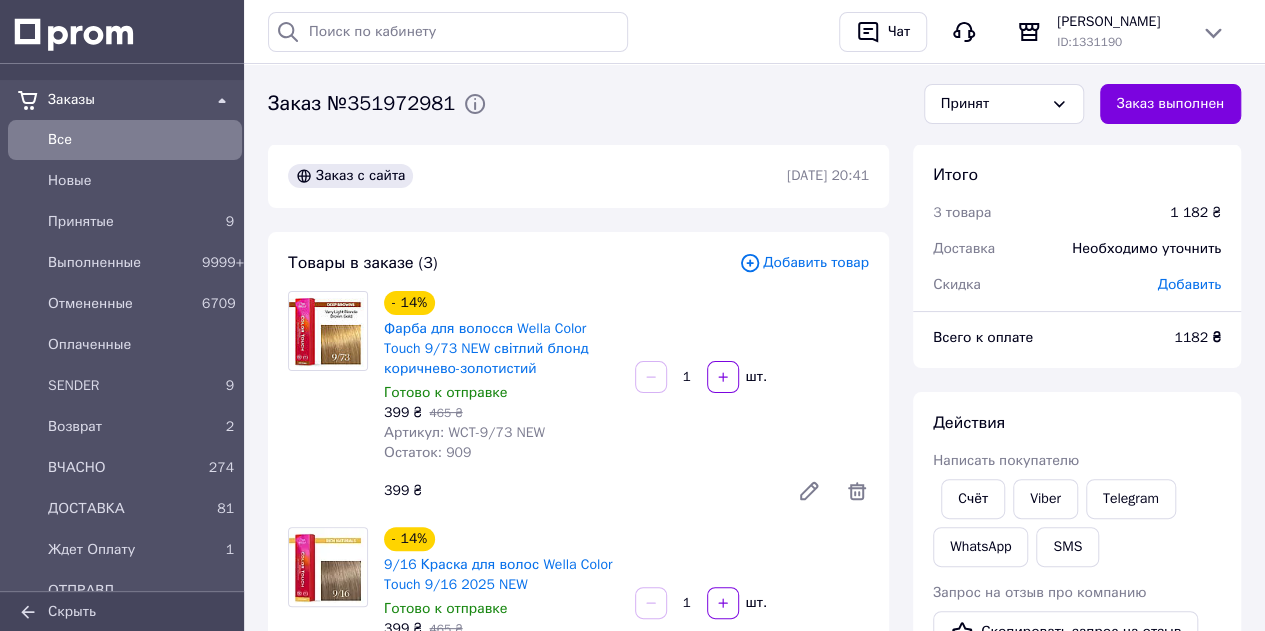 click on "Добавить товар" at bounding box center (804, 263) 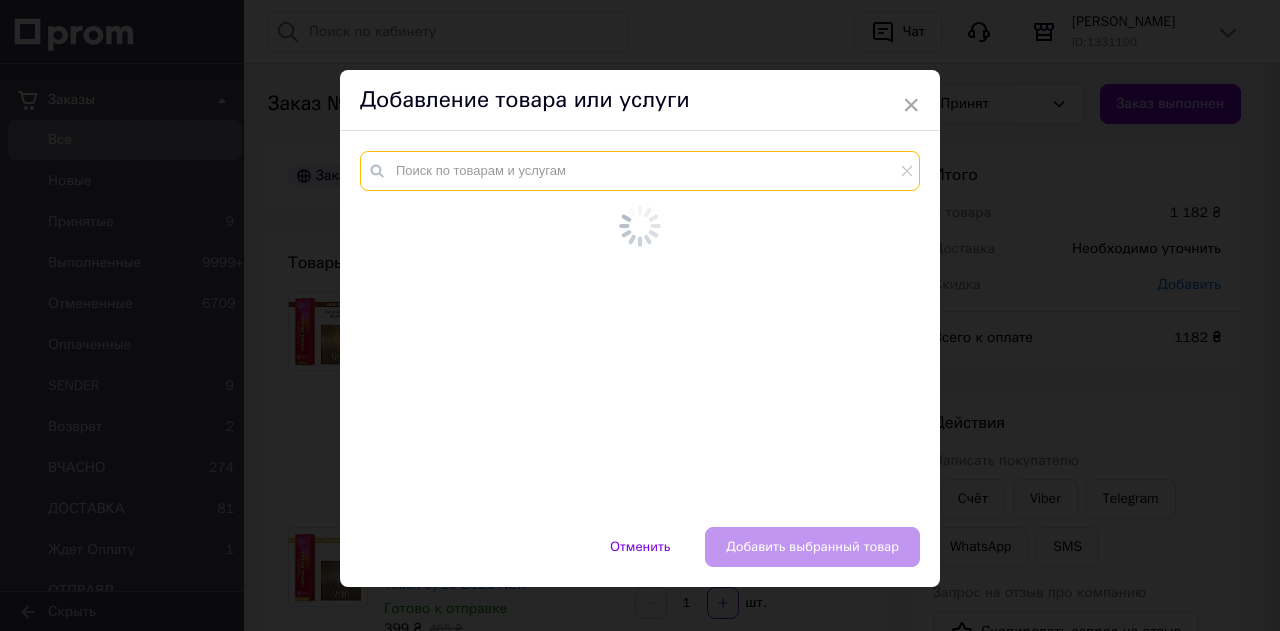click at bounding box center [640, 171] 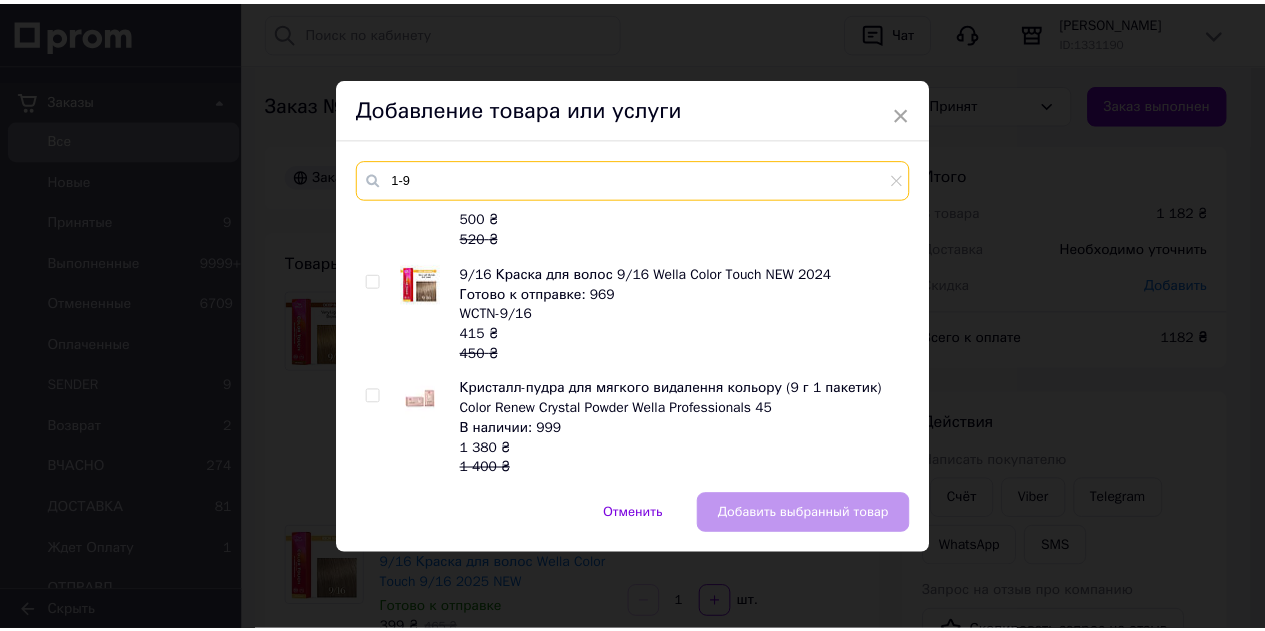 scroll, scrollTop: 1300, scrollLeft: 0, axis: vertical 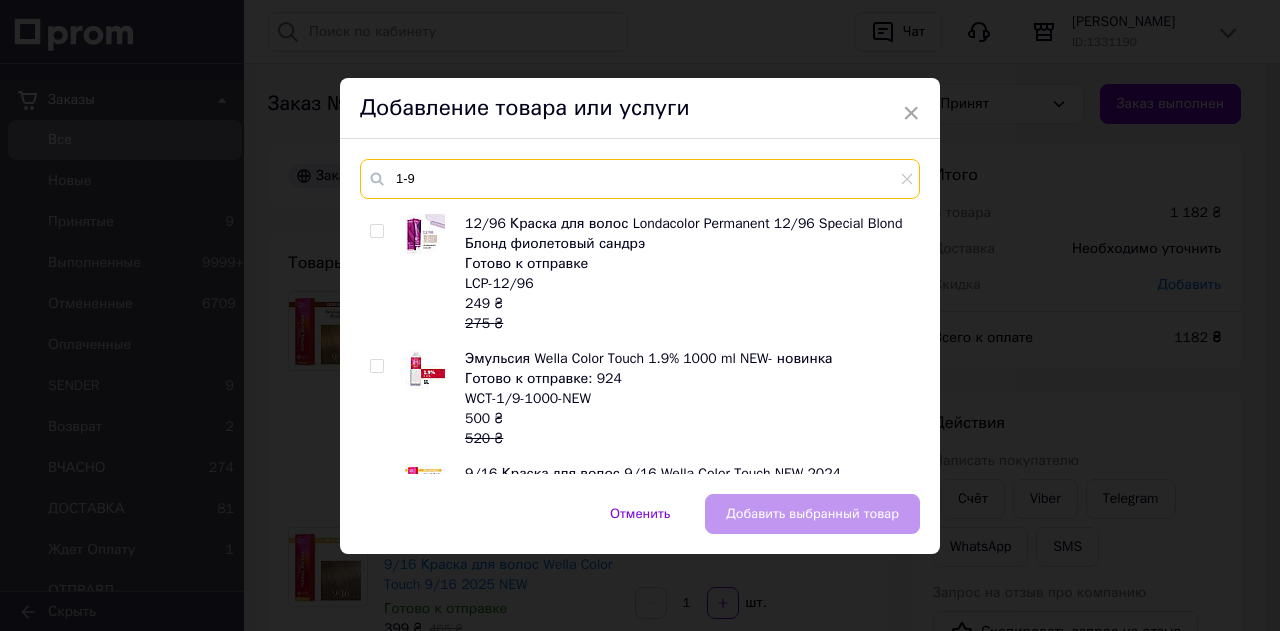 type on "1-9" 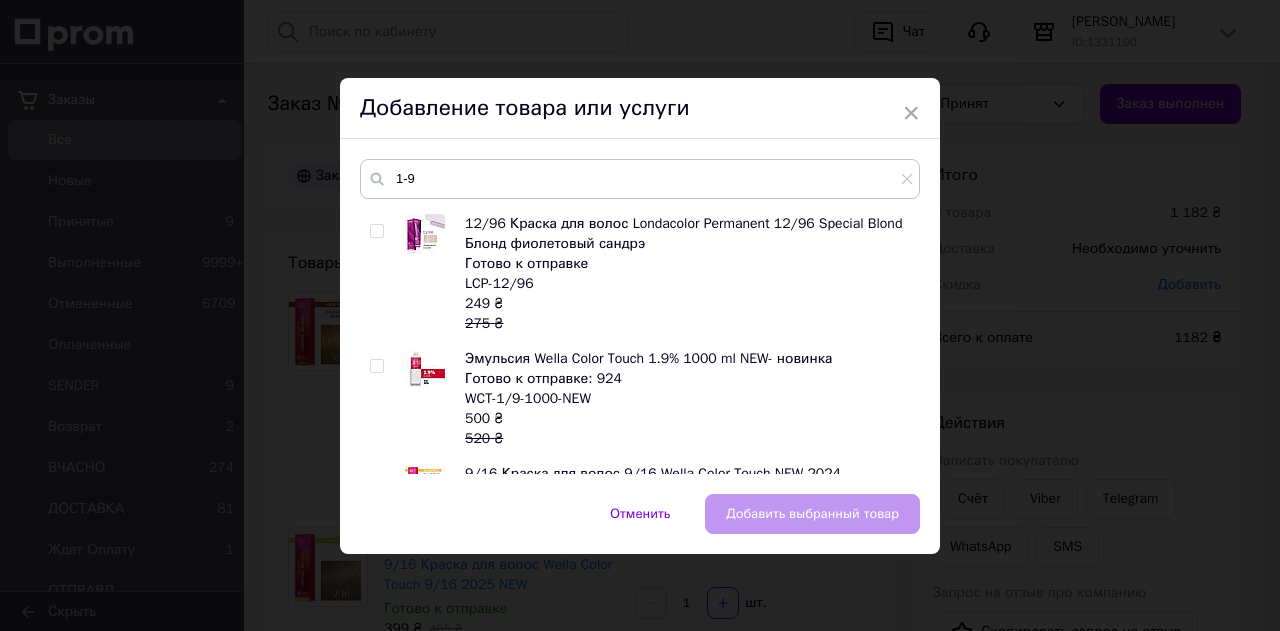 click at bounding box center [376, 366] 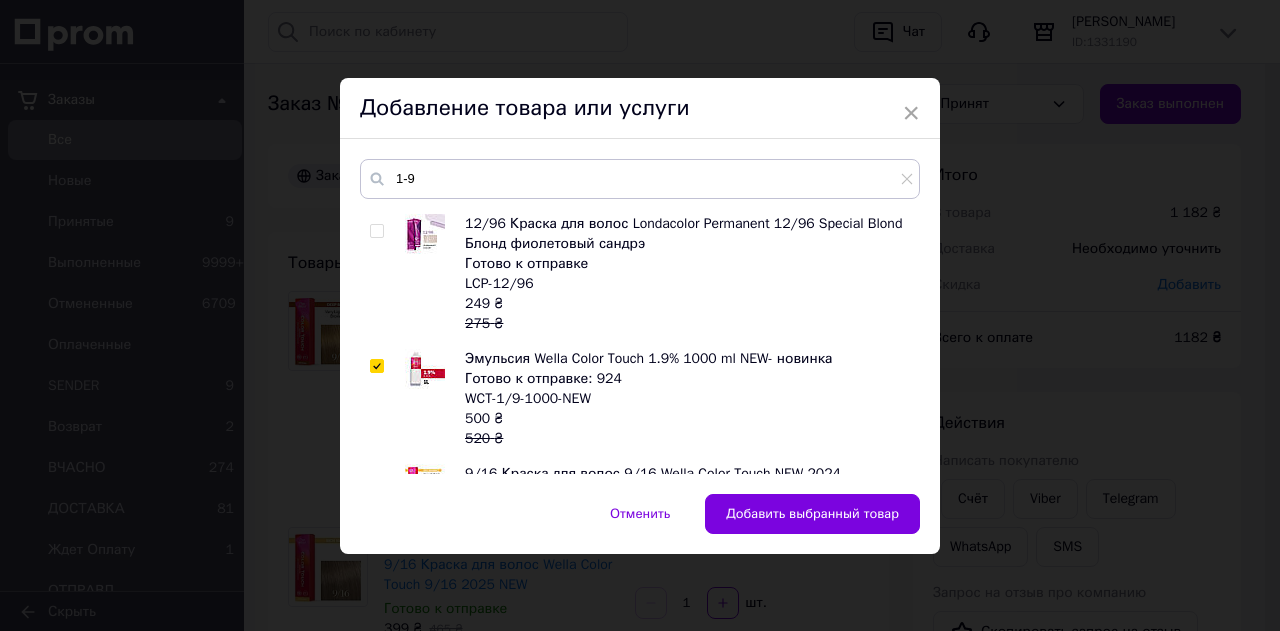 drag, startPoint x: 728, startPoint y: 499, endPoint x: 738, endPoint y: 492, distance: 12.206555 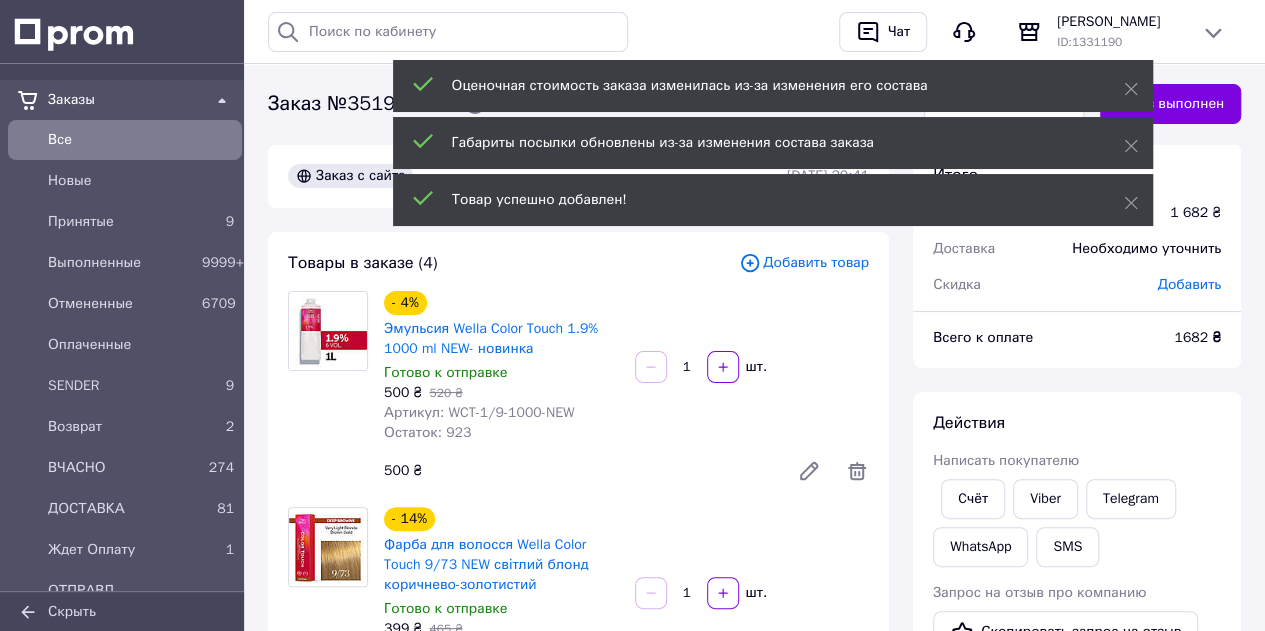 drag, startPoint x: 1126, startPoint y: 209, endPoint x: 1132, endPoint y: 181, distance: 28.635643 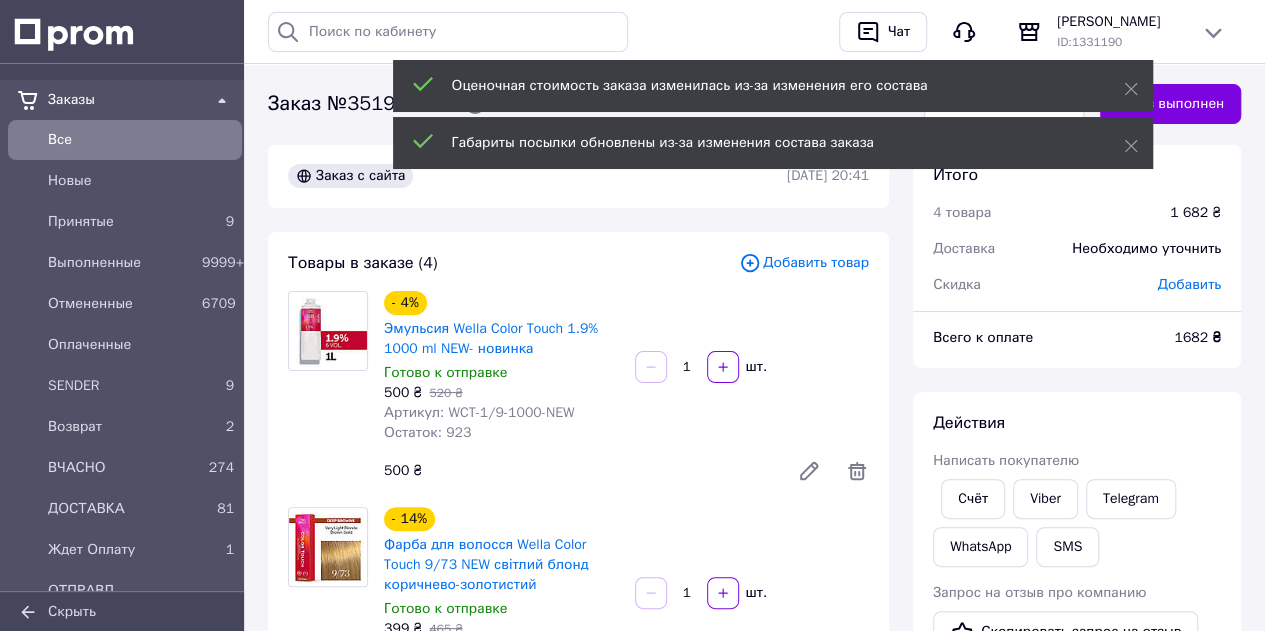drag, startPoint x: 1122, startPoint y: 152, endPoint x: 1136, endPoint y: 110, distance: 44.27189 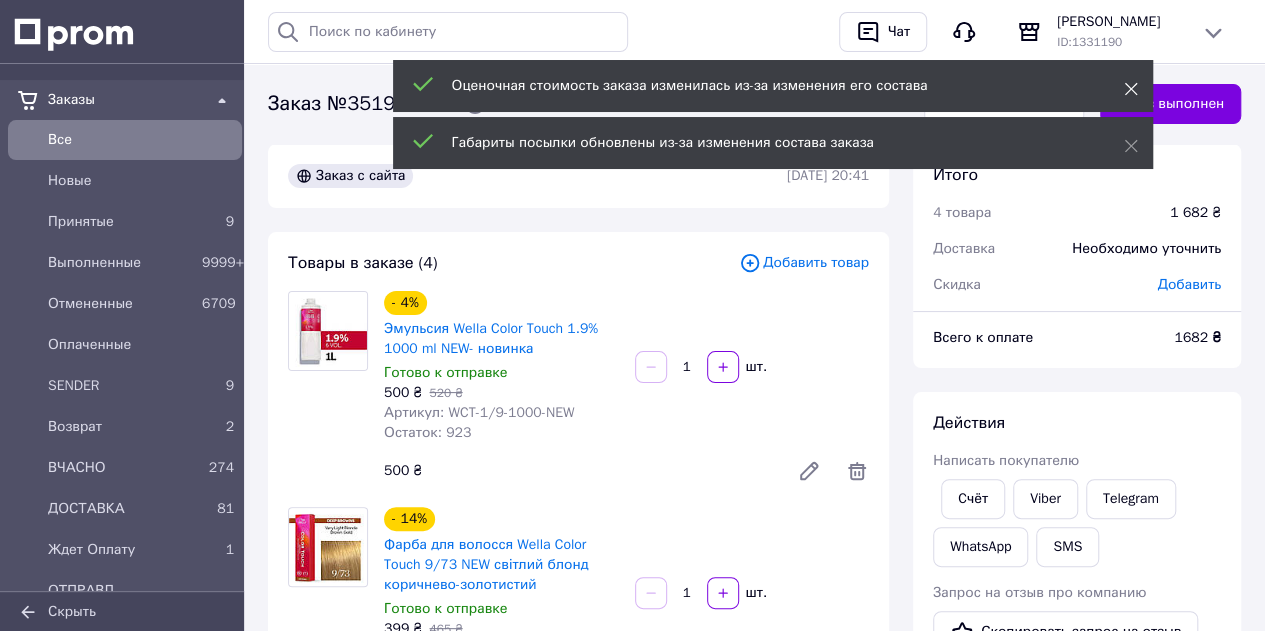 click 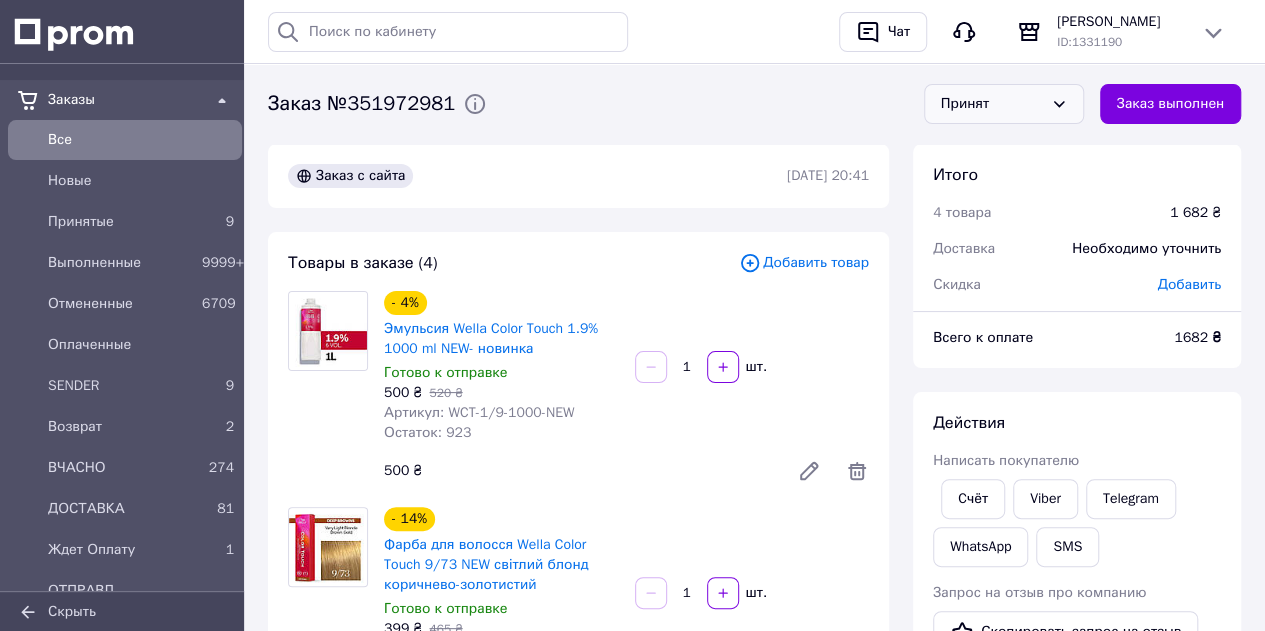 click on "Принят" at bounding box center (992, 104) 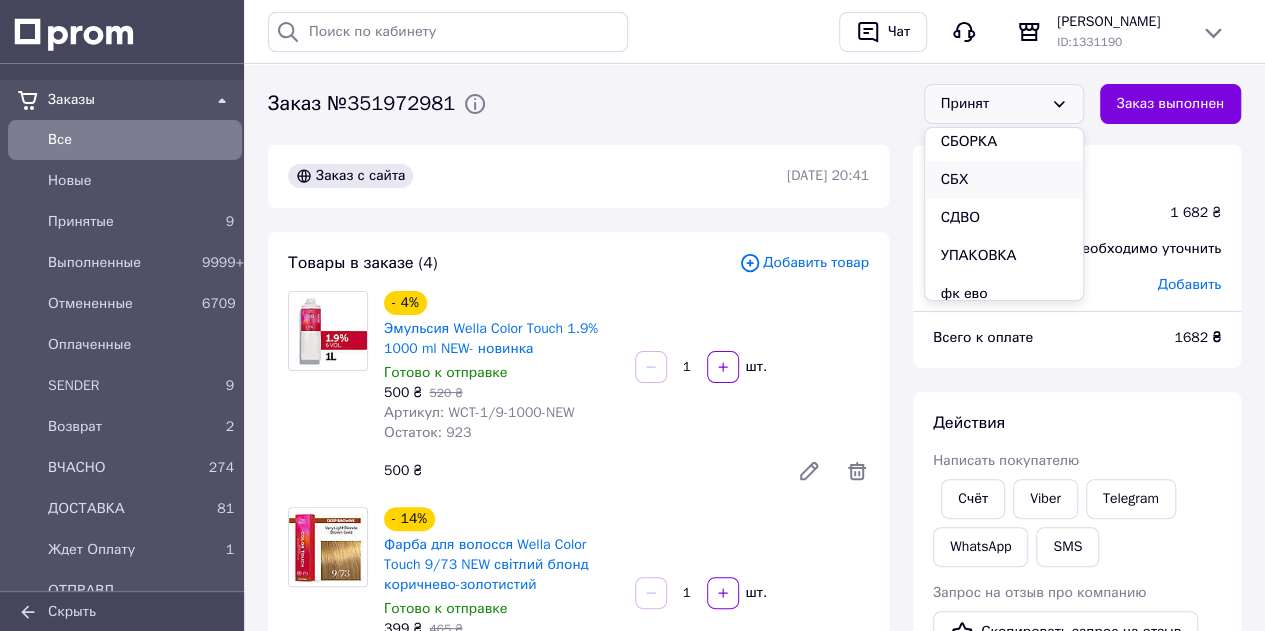 scroll, scrollTop: 436, scrollLeft: 0, axis: vertical 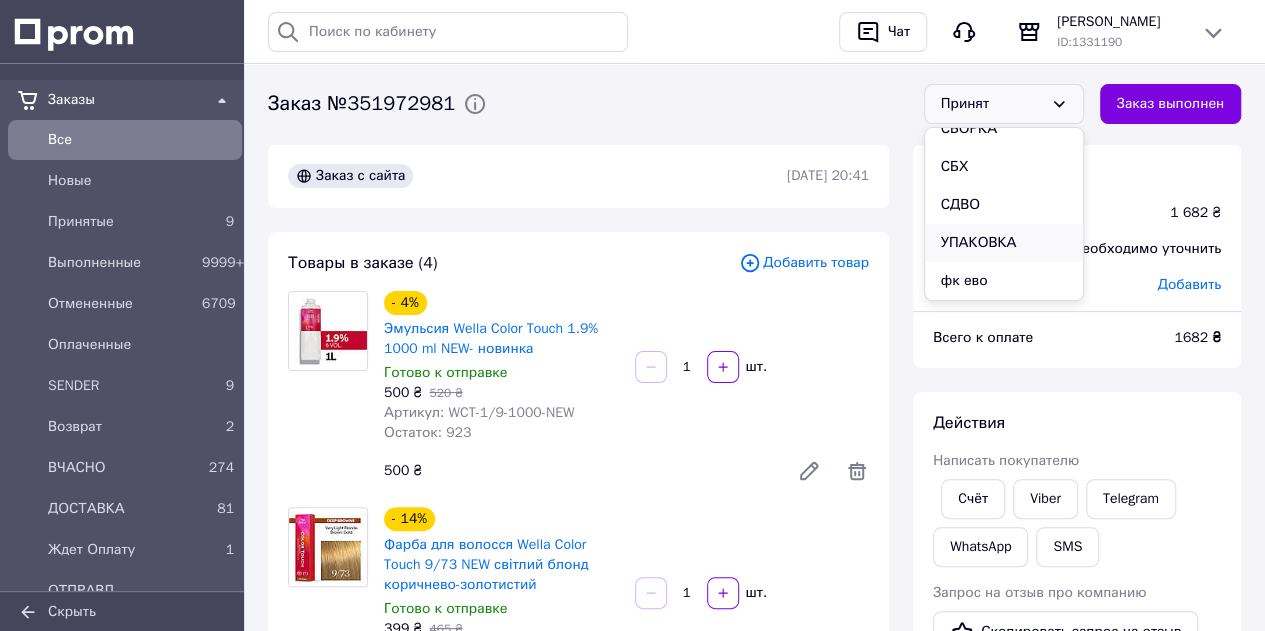 click on "УПАКОВКА" at bounding box center [1004, 243] 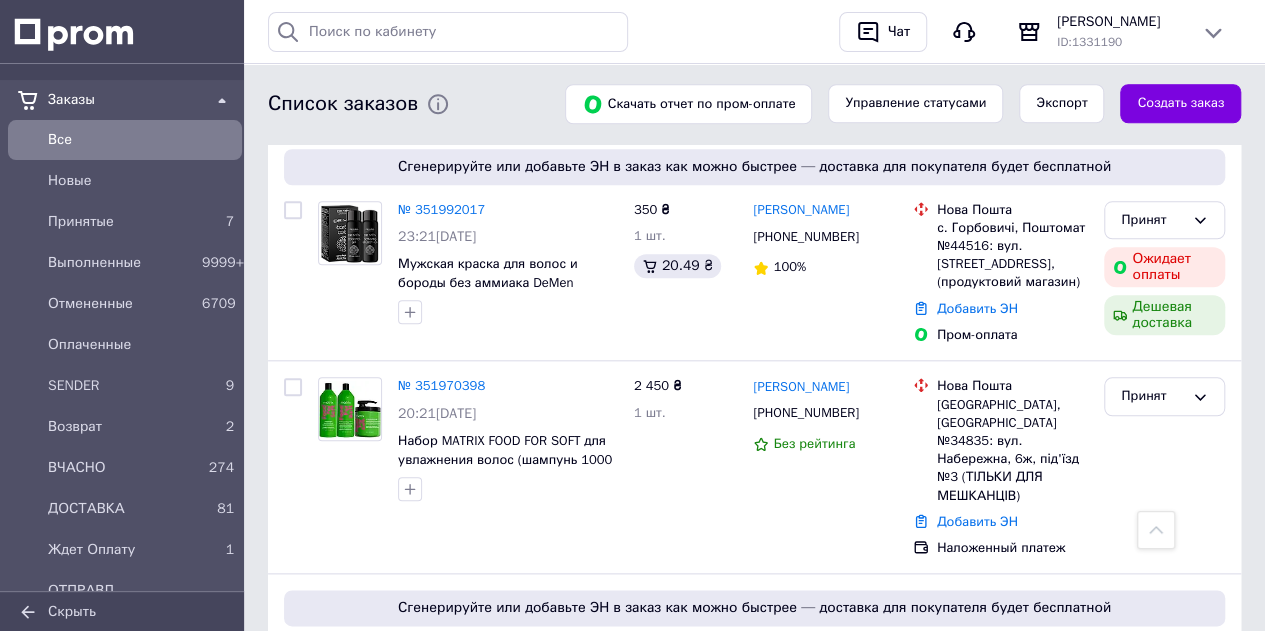 scroll, scrollTop: 1000, scrollLeft: 0, axis: vertical 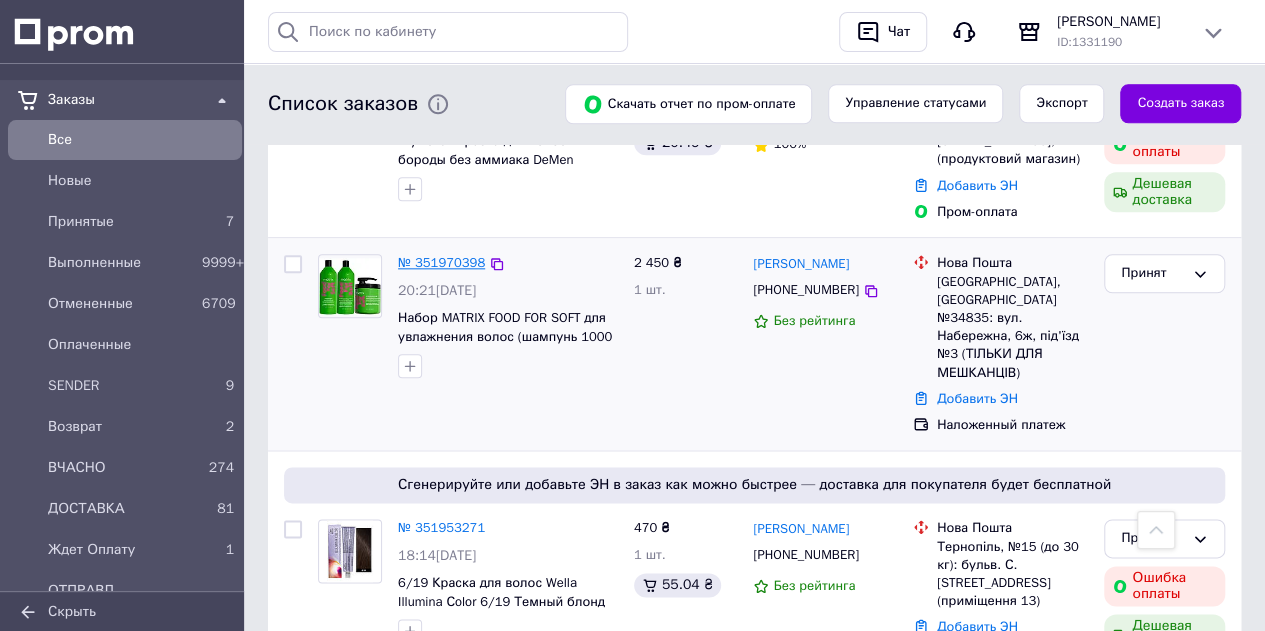 click on "№ 351970398" at bounding box center [441, 262] 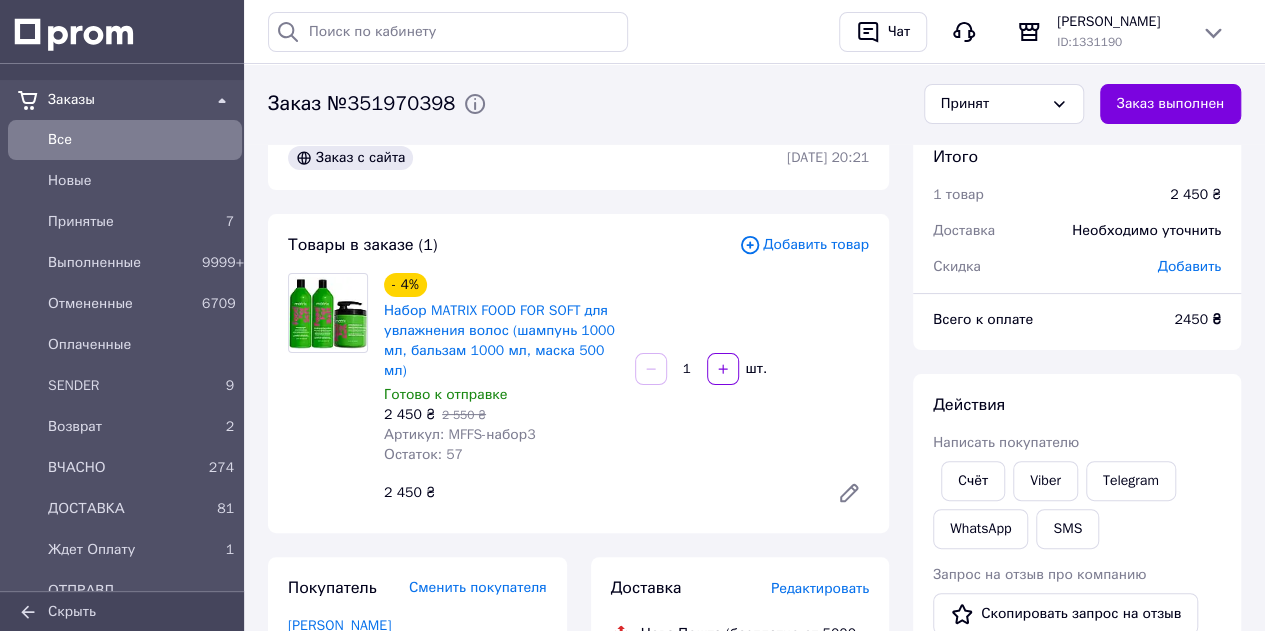 scroll, scrollTop: 0, scrollLeft: 0, axis: both 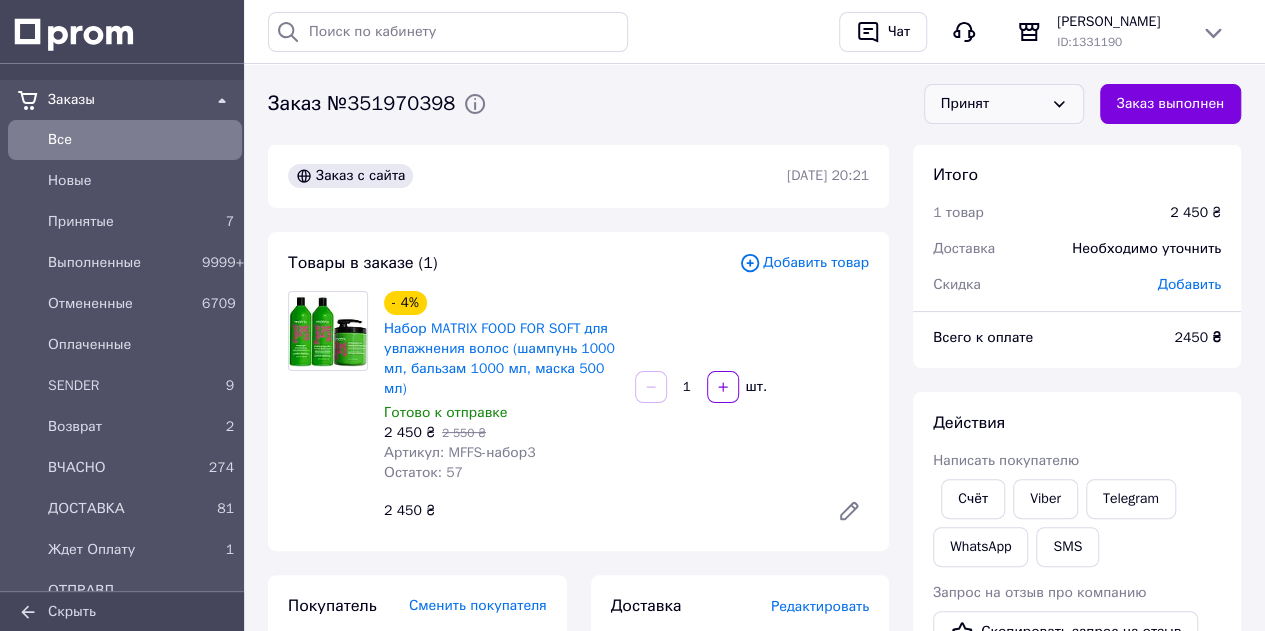 click on "Принят" at bounding box center (992, 104) 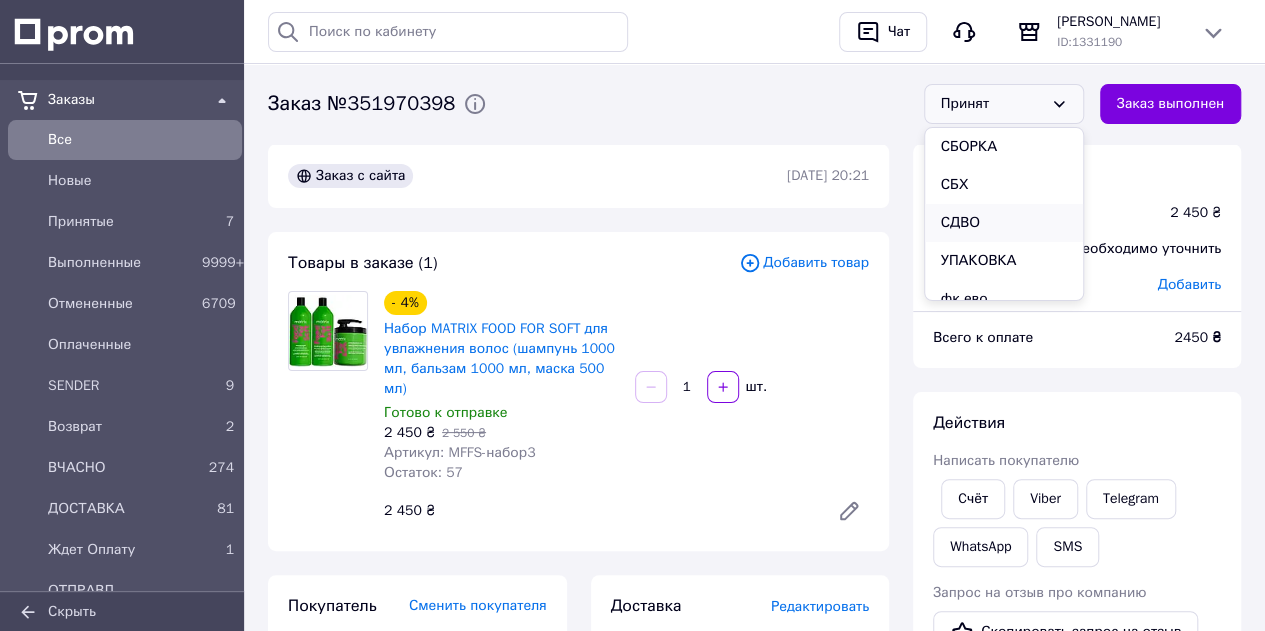 scroll, scrollTop: 436, scrollLeft: 0, axis: vertical 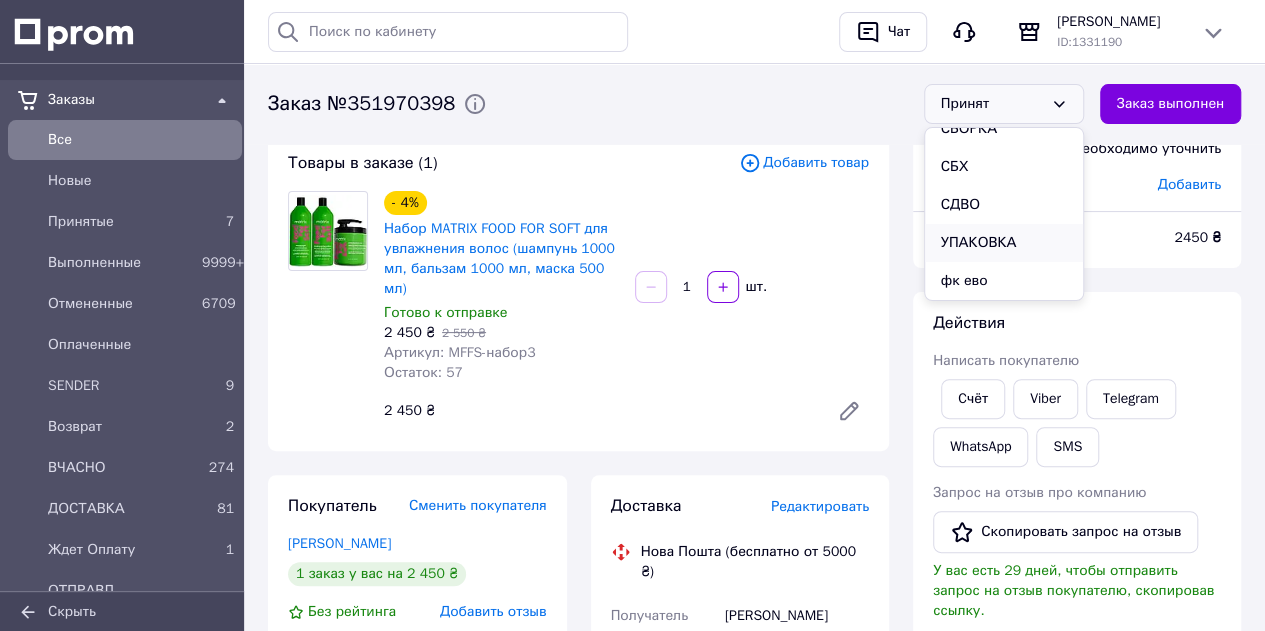 click on "УПАКОВКА" at bounding box center (1004, 243) 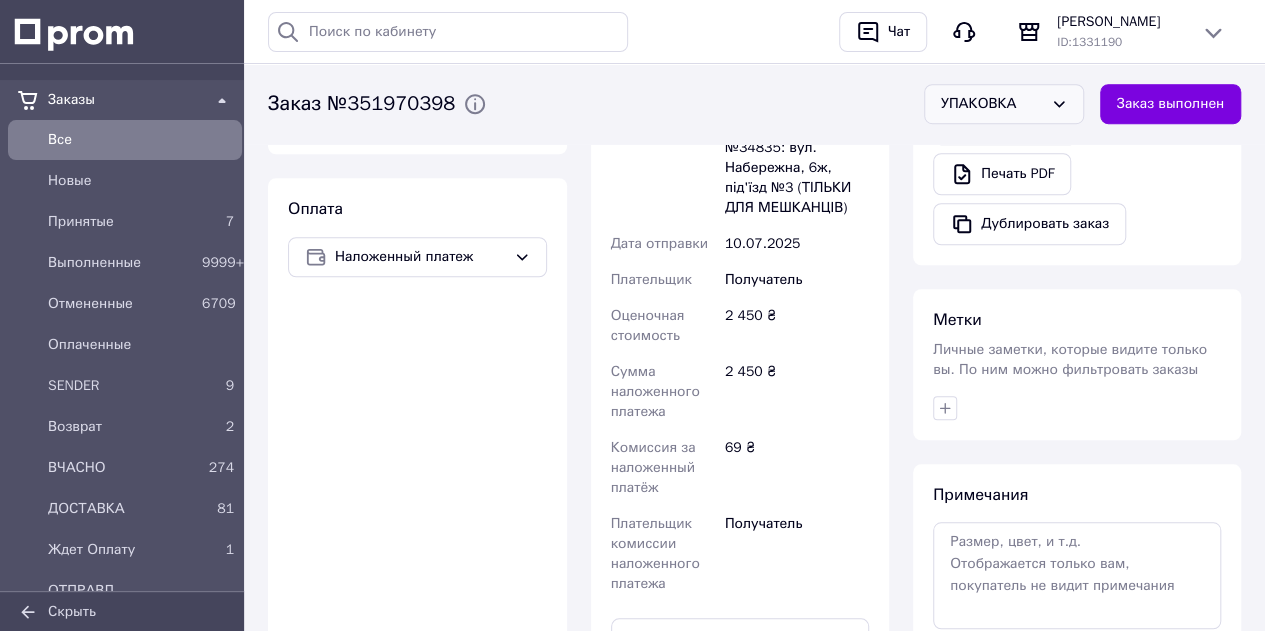 scroll, scrollTop: 900, scrollLeft: 0, axis: vertical 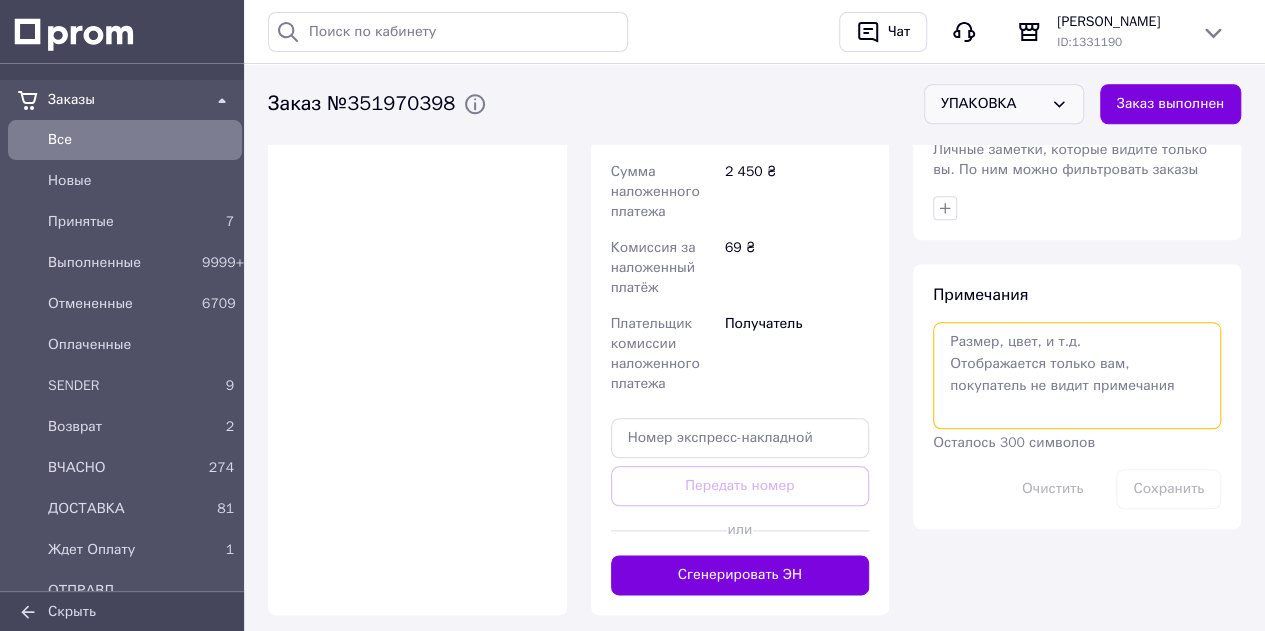 click at bounding box center [1077, 375] 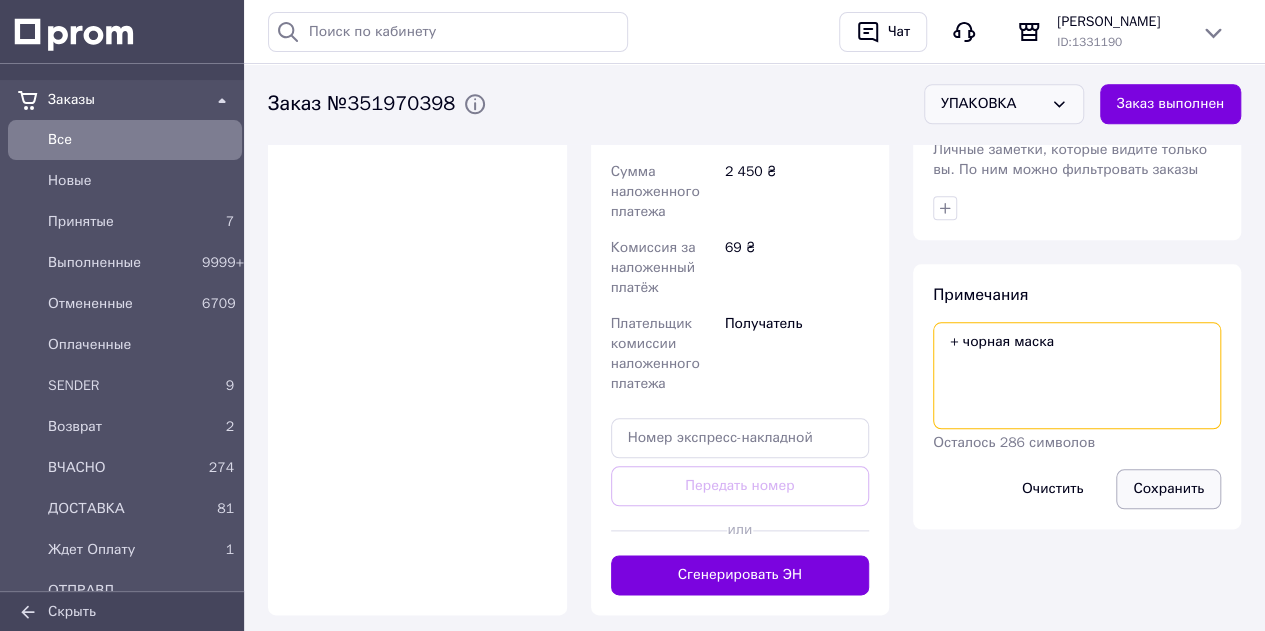type on "+ чорная маска" 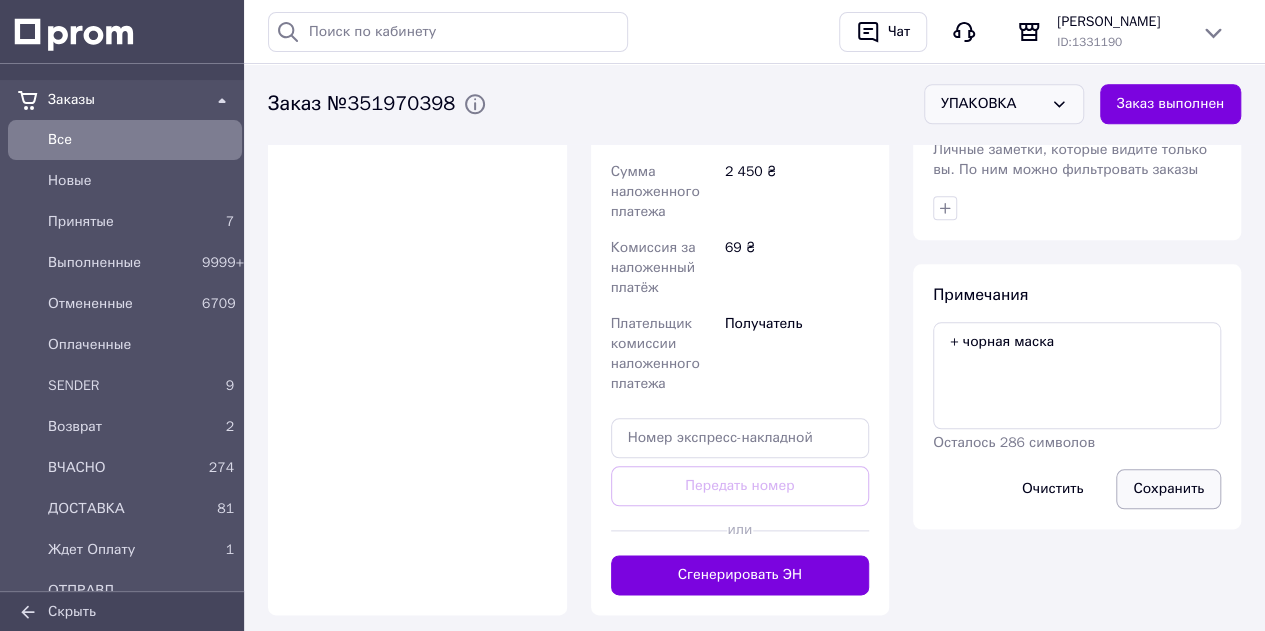 click on "Сохранить" at bounding box center [1168, 489] 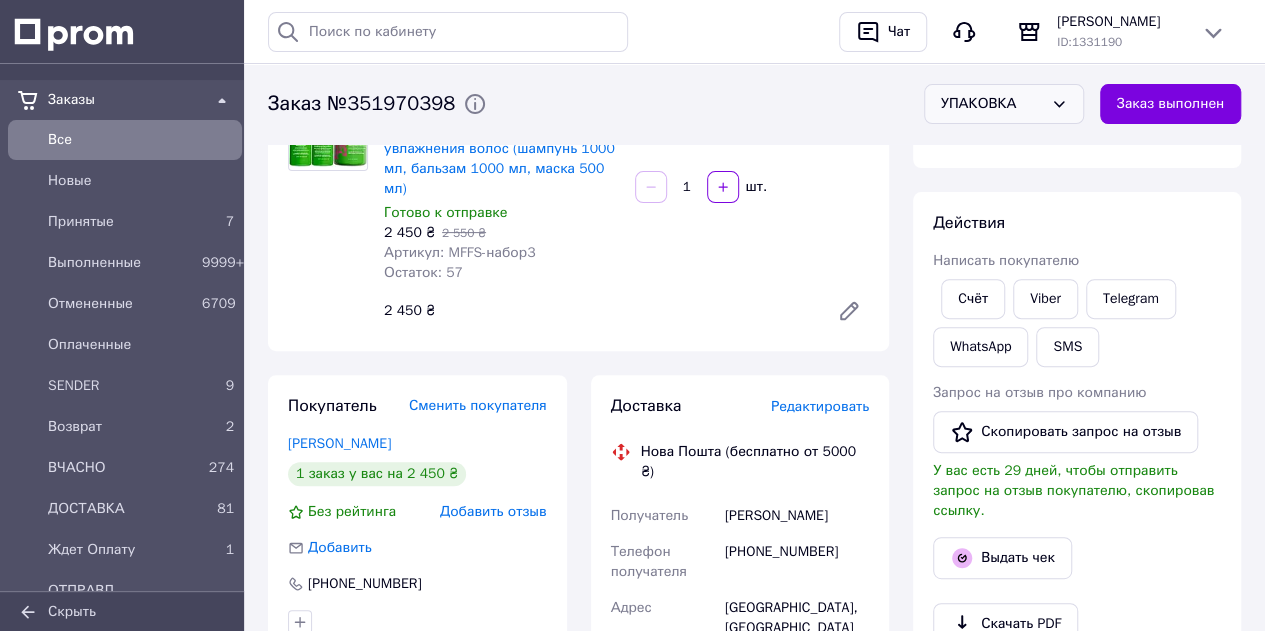 scroll, scrollTop: 300, scrollLeft: 0, axis: vertical 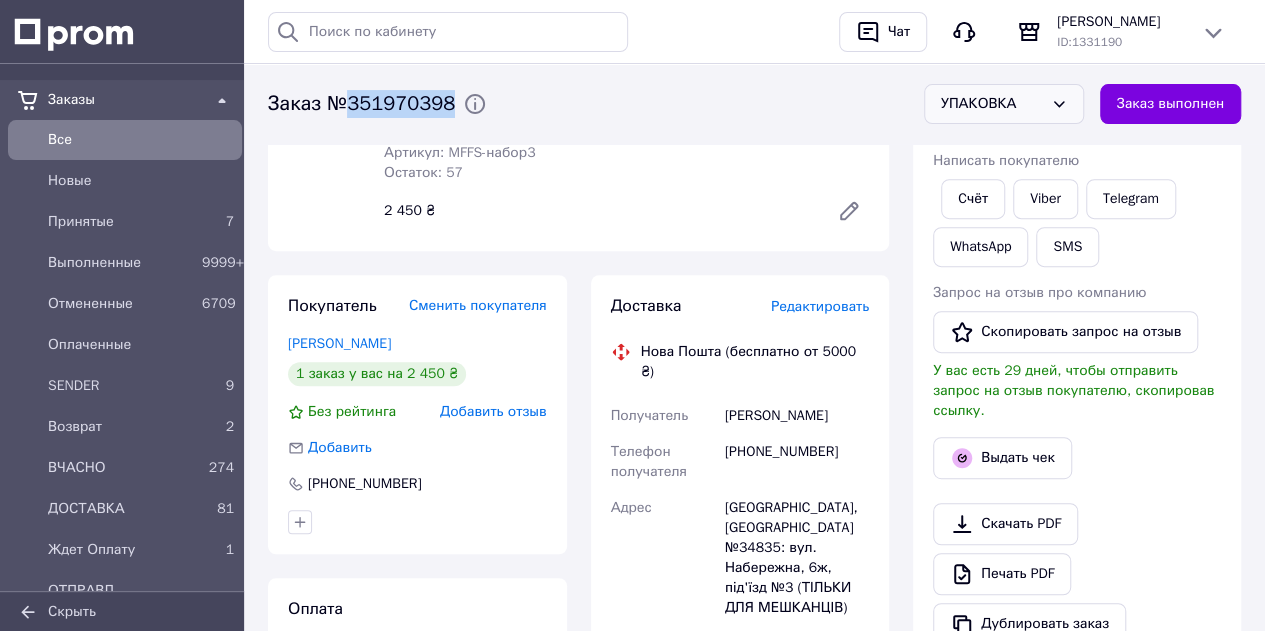 drag, startPoint x: 348, startPoint y: 109, endPoint x: 456, endPoint y: 103, distance: 108.16654 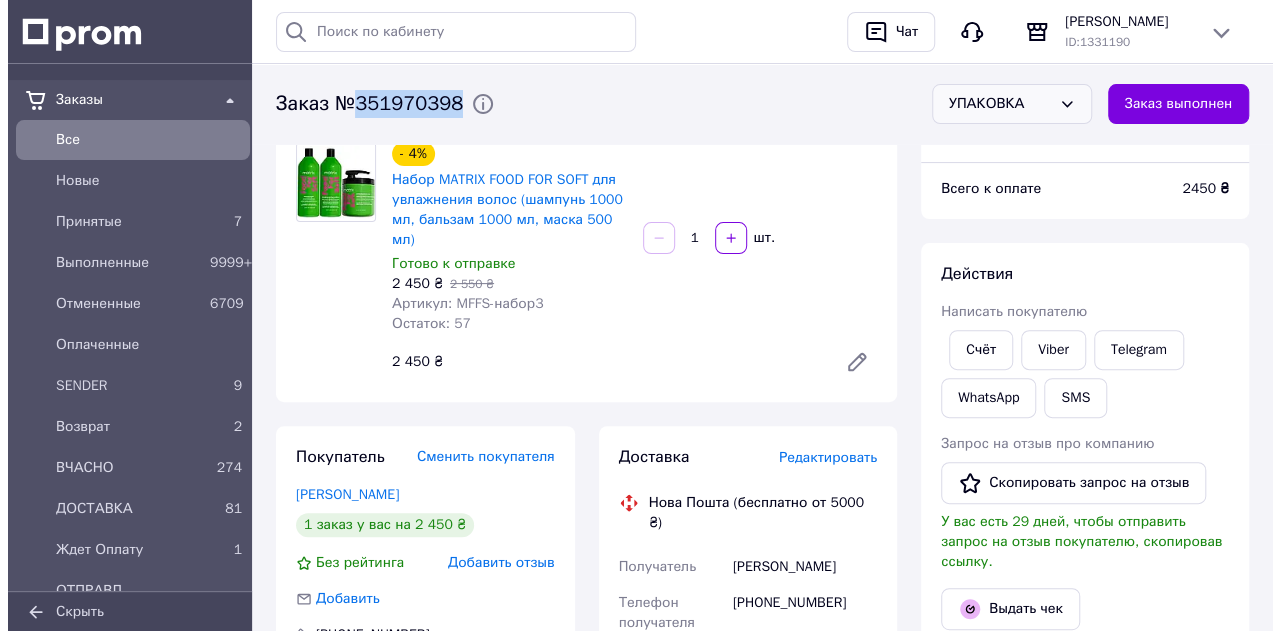 scroll, scrollTop: 0, scrollLeft: 0, axis: both 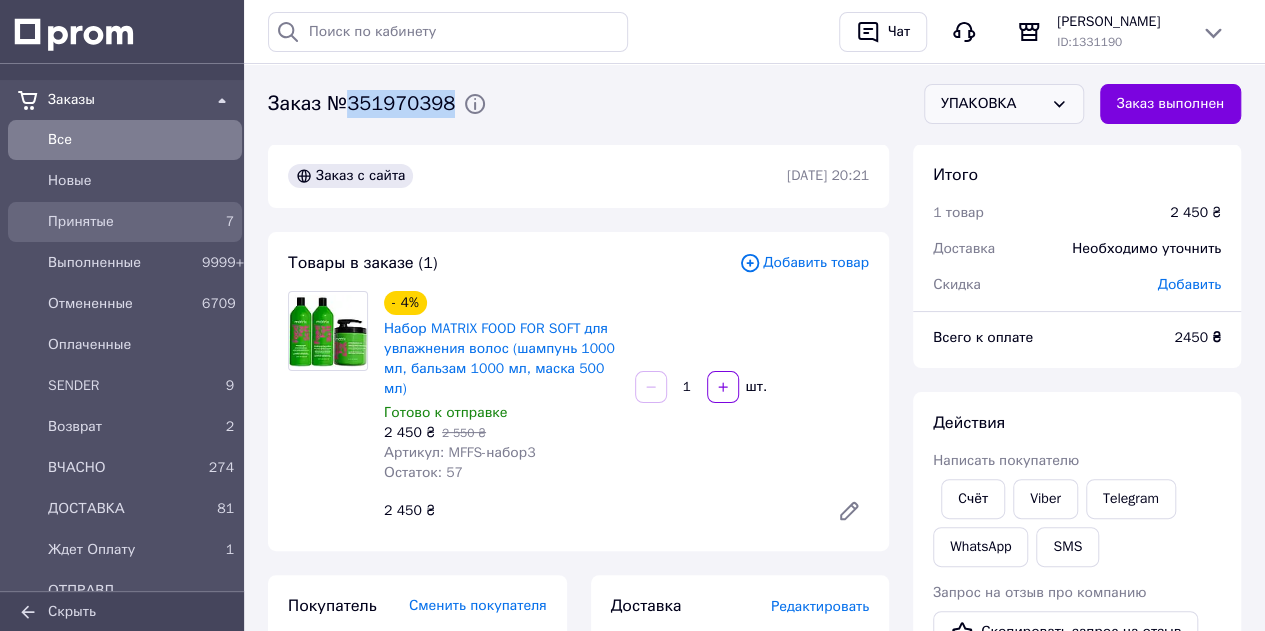 click on "Принятые" at bounding box center (121, 222) 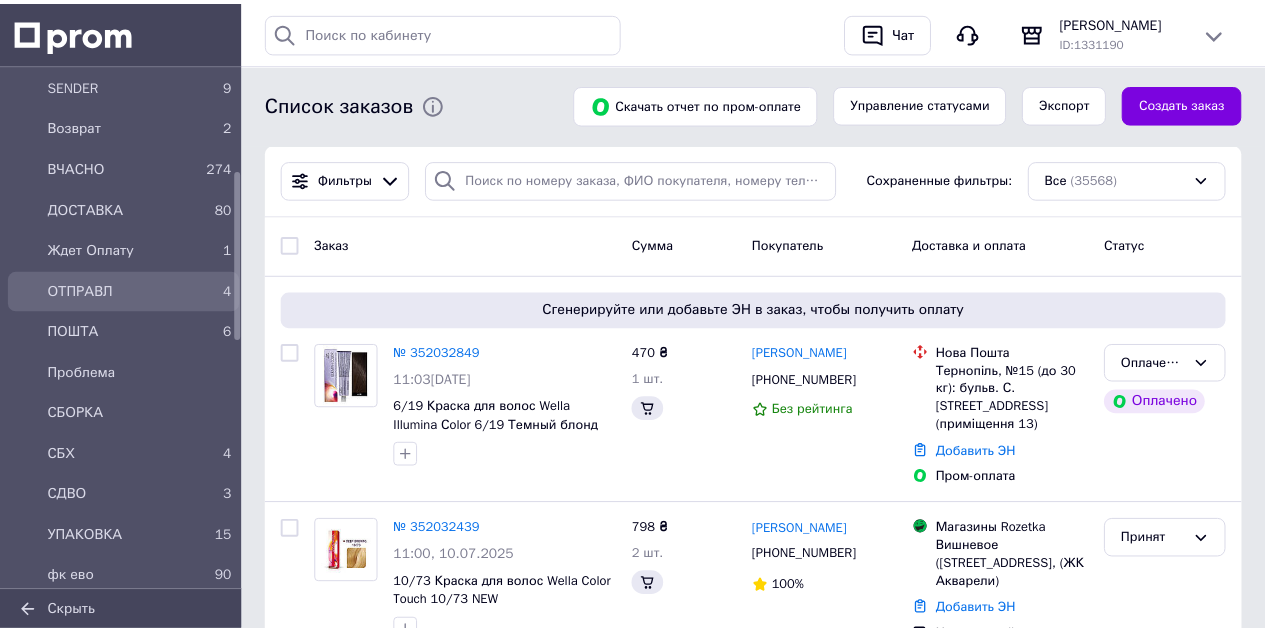 scroll, scrollTop: 500, scrollLeft: 0, axis: vertical 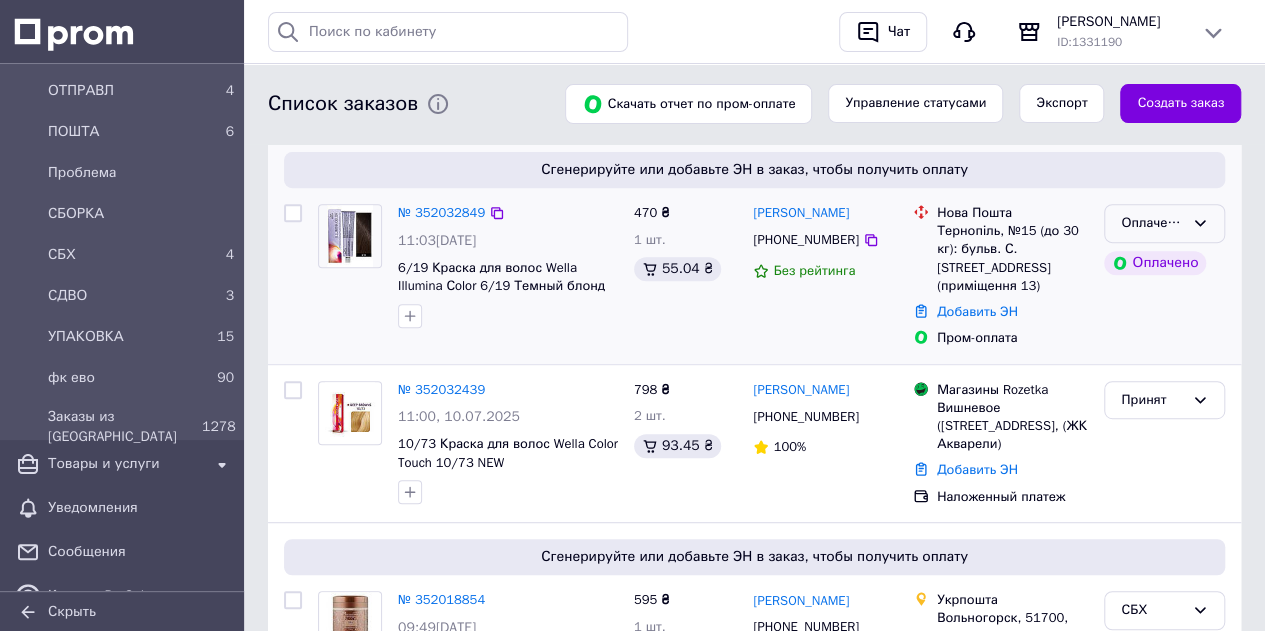 click on "Оплаченный" at bounding box center (1164, 223) 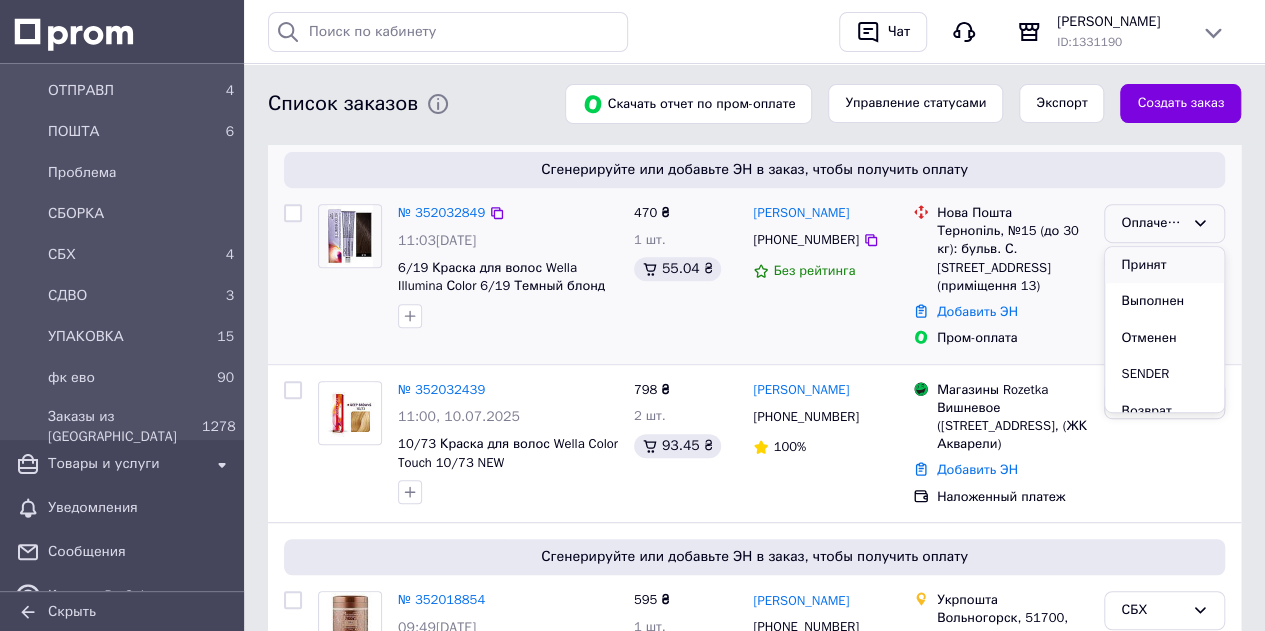 click on "Принят" at bounding box center (1164, 265) 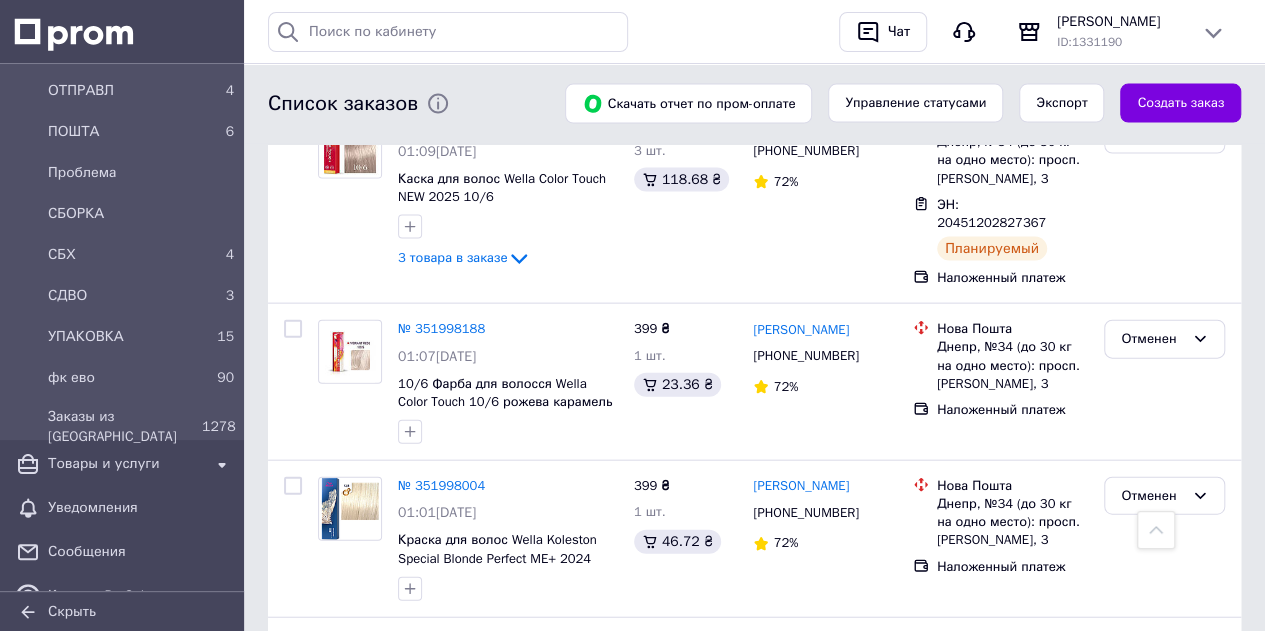 scroll, scrollTop: 1800, scrollLeft: 0, axis: vertical 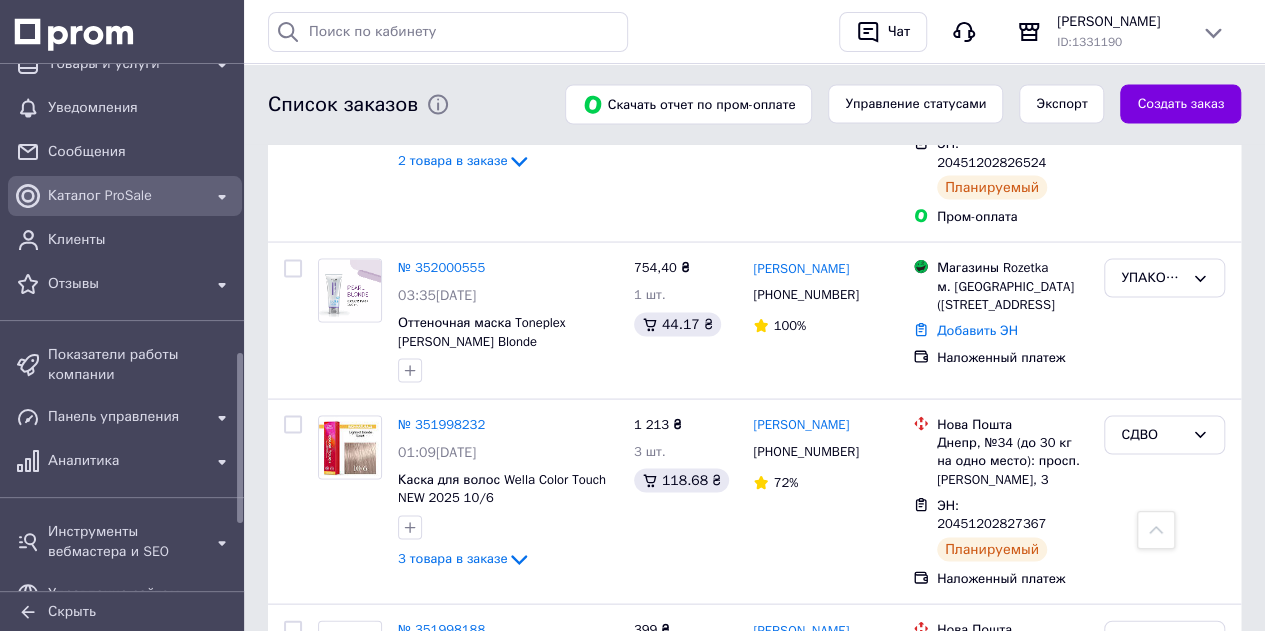 click on "Каталог ProSale" at bounding box center [125, 196] 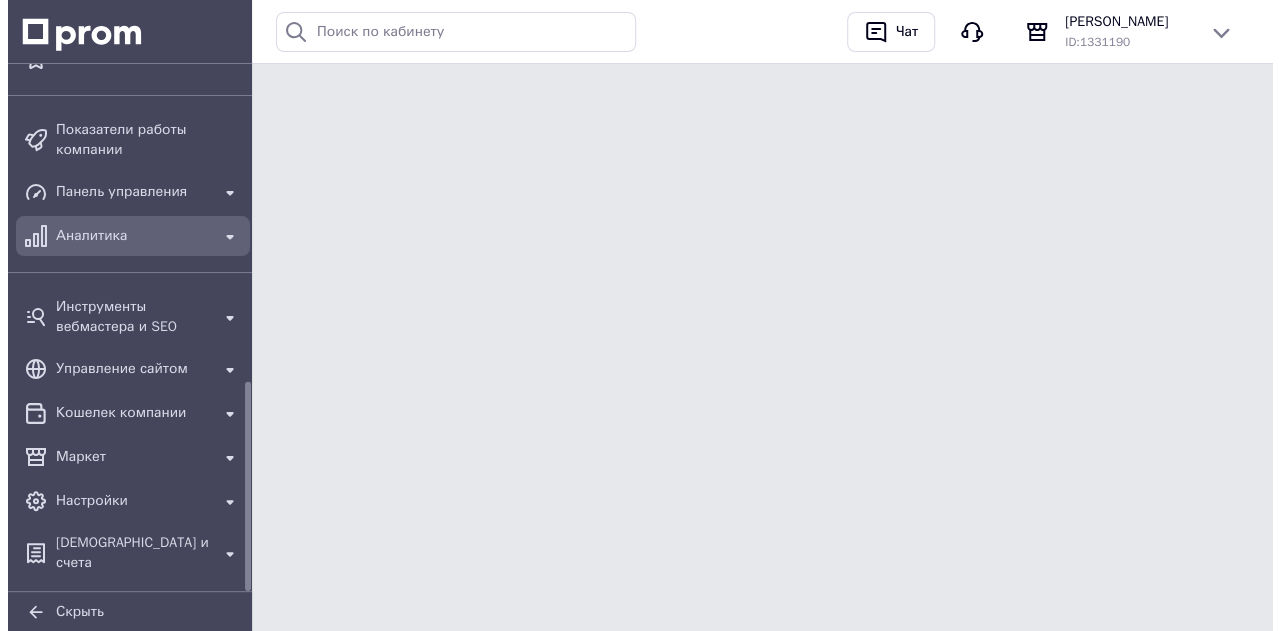 scroll, scrollTop: 0, scrollLeft: 0, axis: both 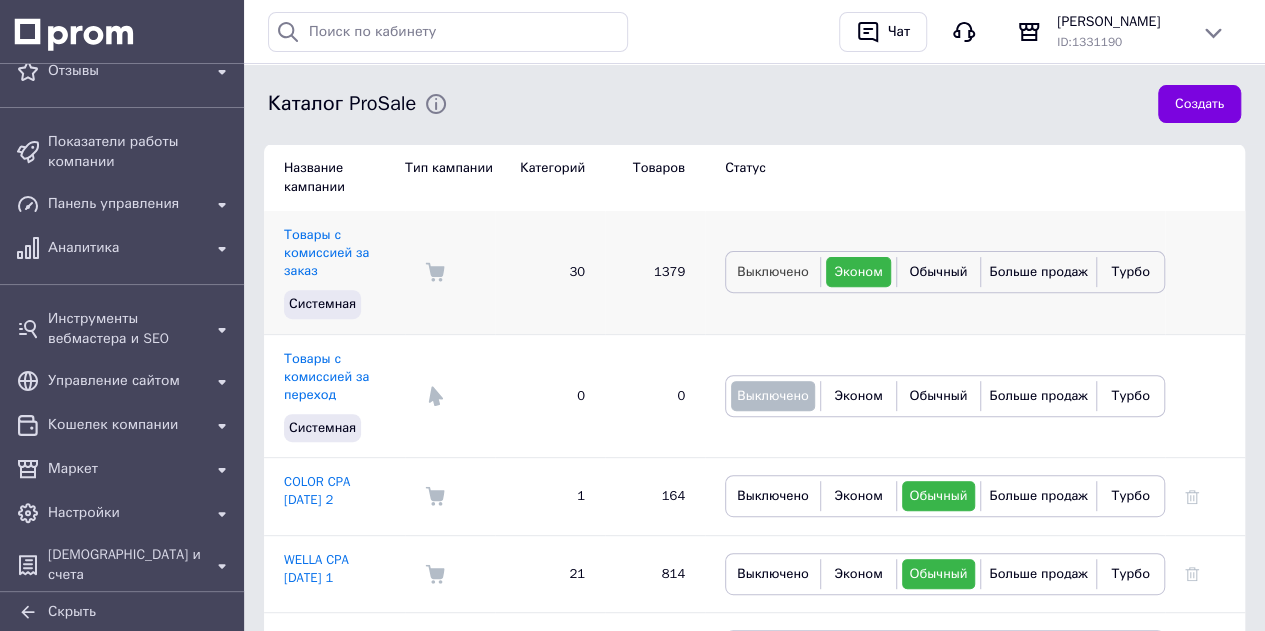 click on "Выключено" at bounding box center [773, 271] 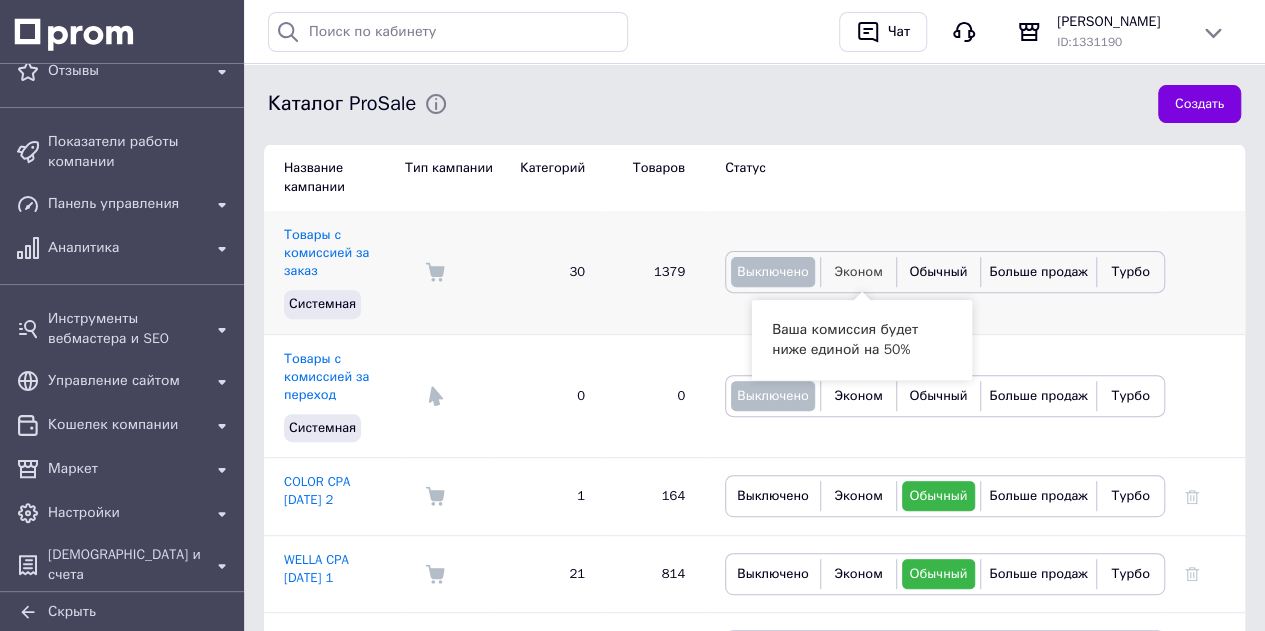 click on "Эконом" at bounding box center [858, 271] 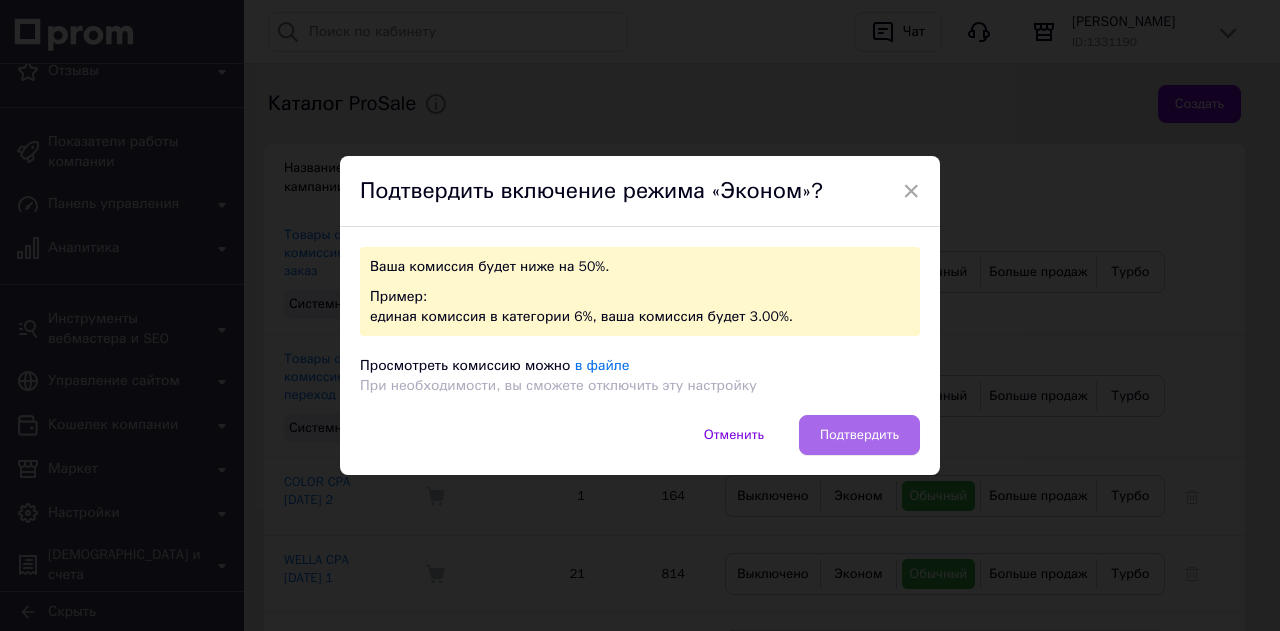 click on "Подтвердить" at bounding box center [859, 435] 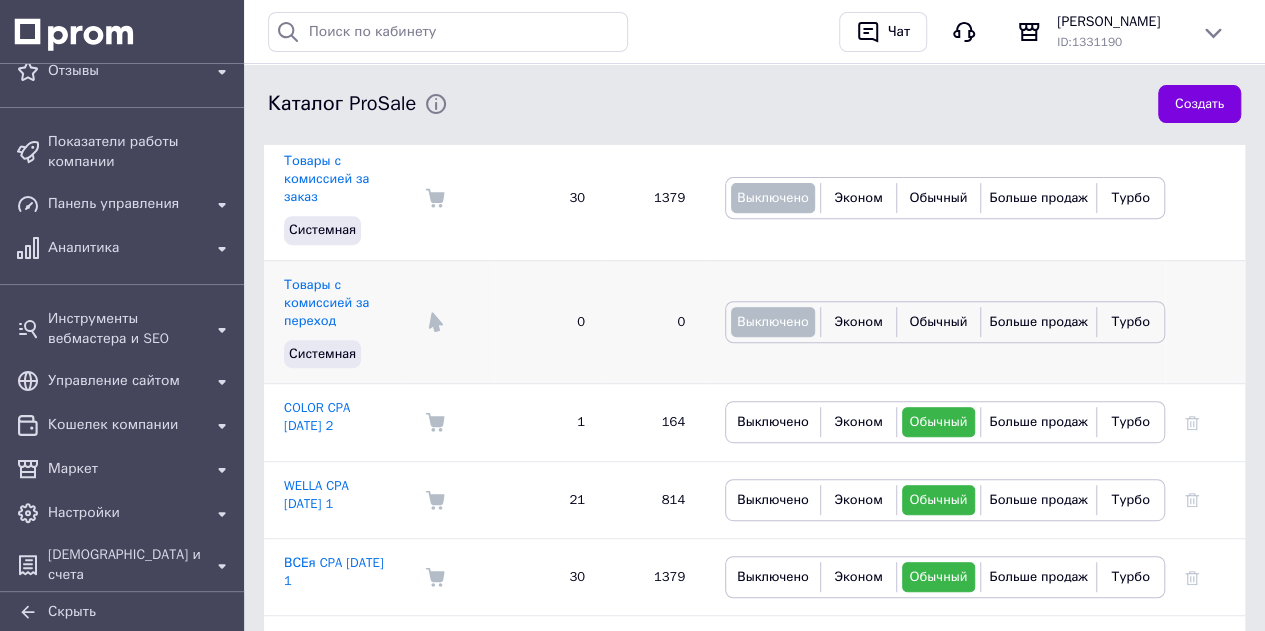 scroll, scrollTop: 400, scrollLeft: 0, axis: vertical 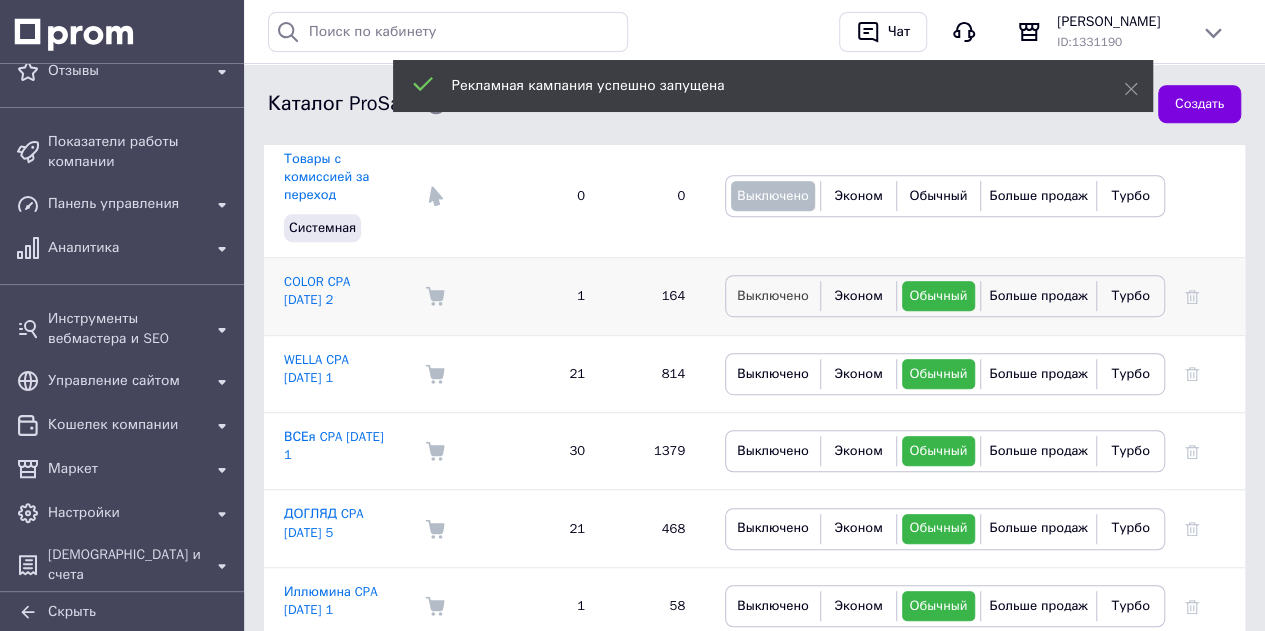click on "Выключено" at bounding box center (773, 296) 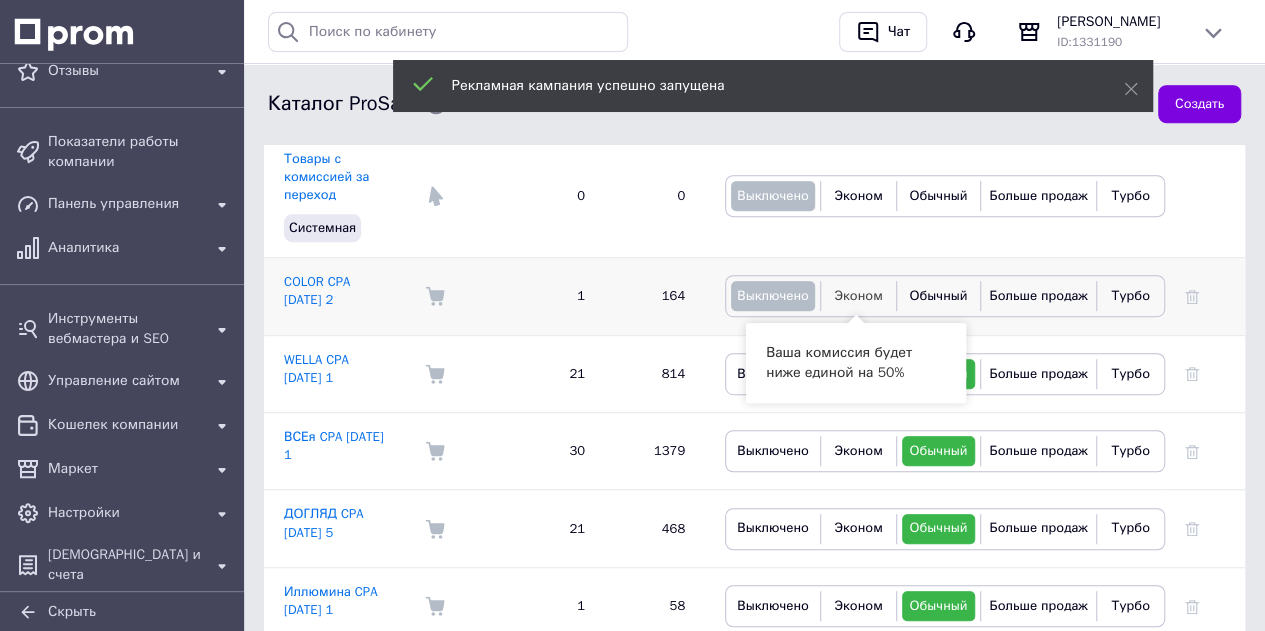 click on "Эконом" at bounding box center [858, 295] 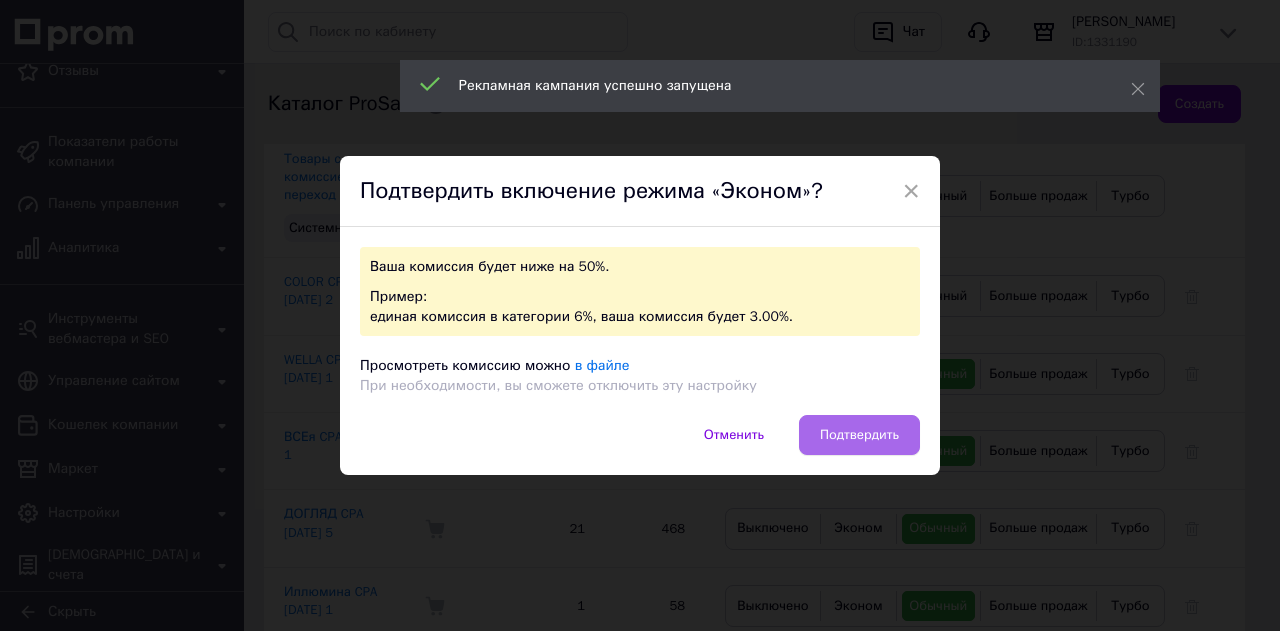 click on "Подтвердить" at bounding box center (859, 435) 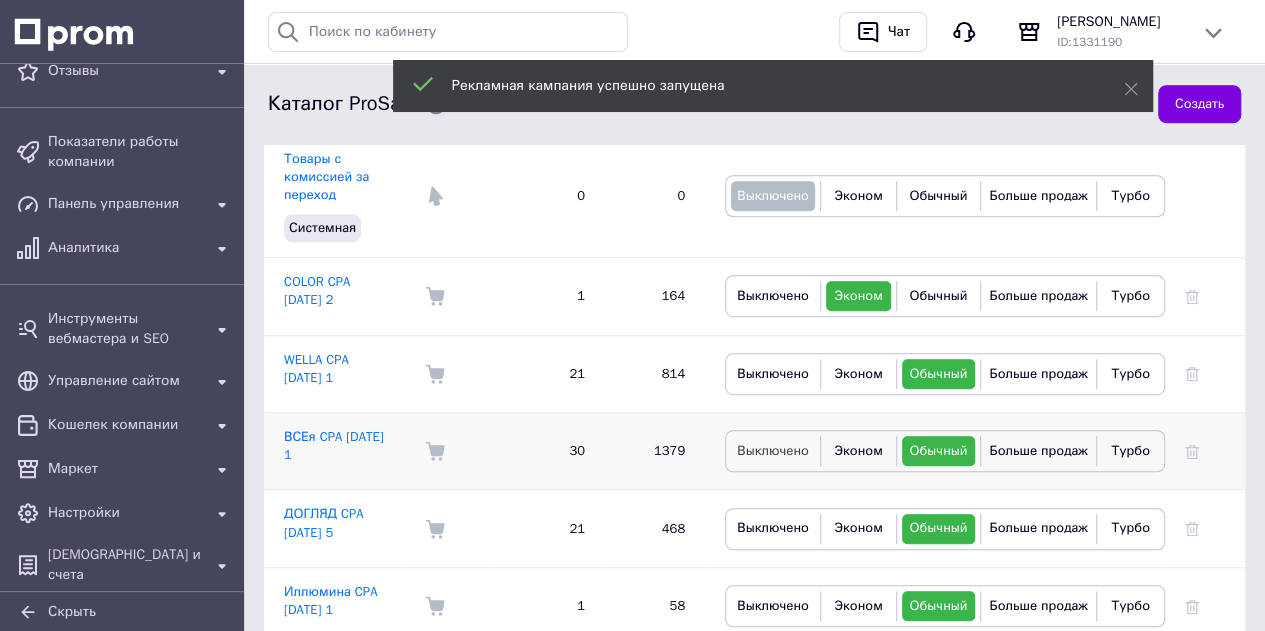 drag, startPoint x: 786, startPoint y: 448, endPoint x: 805, endPoint y: 446, distance: 19.104973 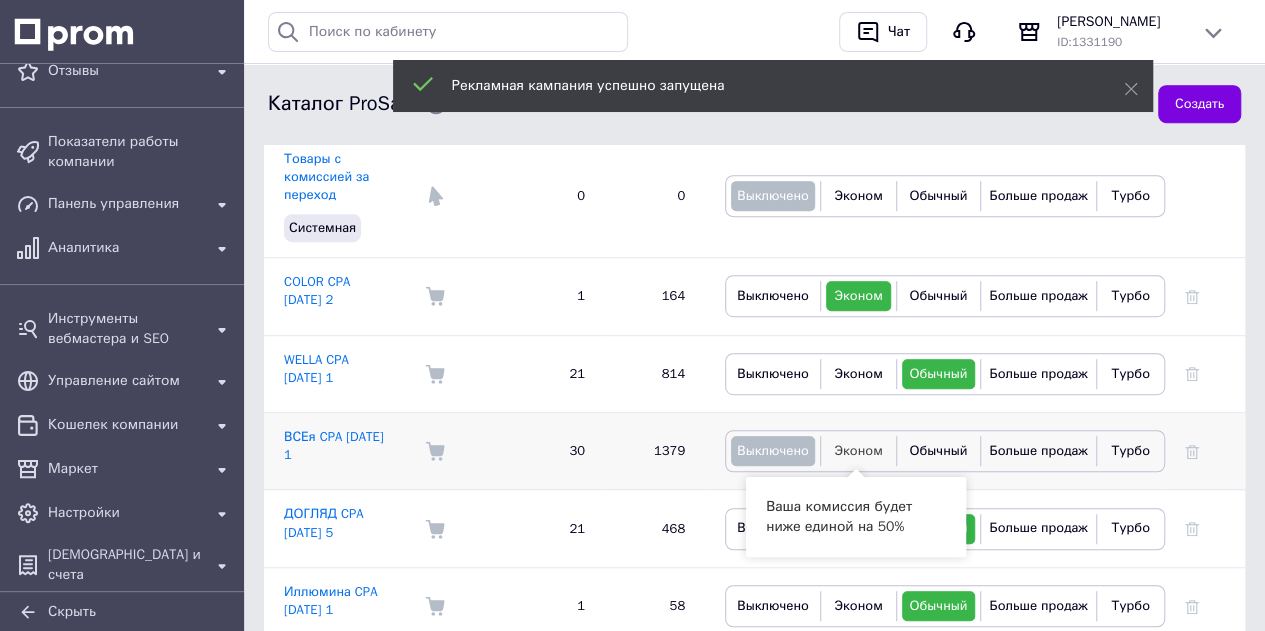 click on "Эконом" at bounding box center (858, 450) 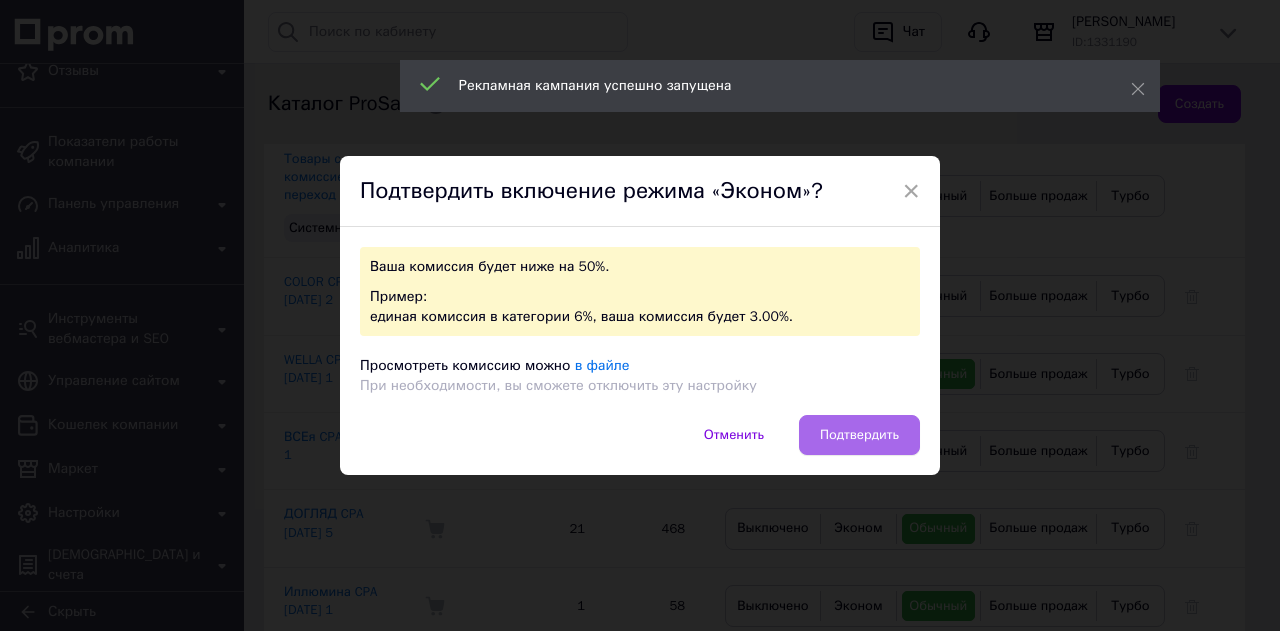 click on "Подтвердить" at bounding box center (859, 435) 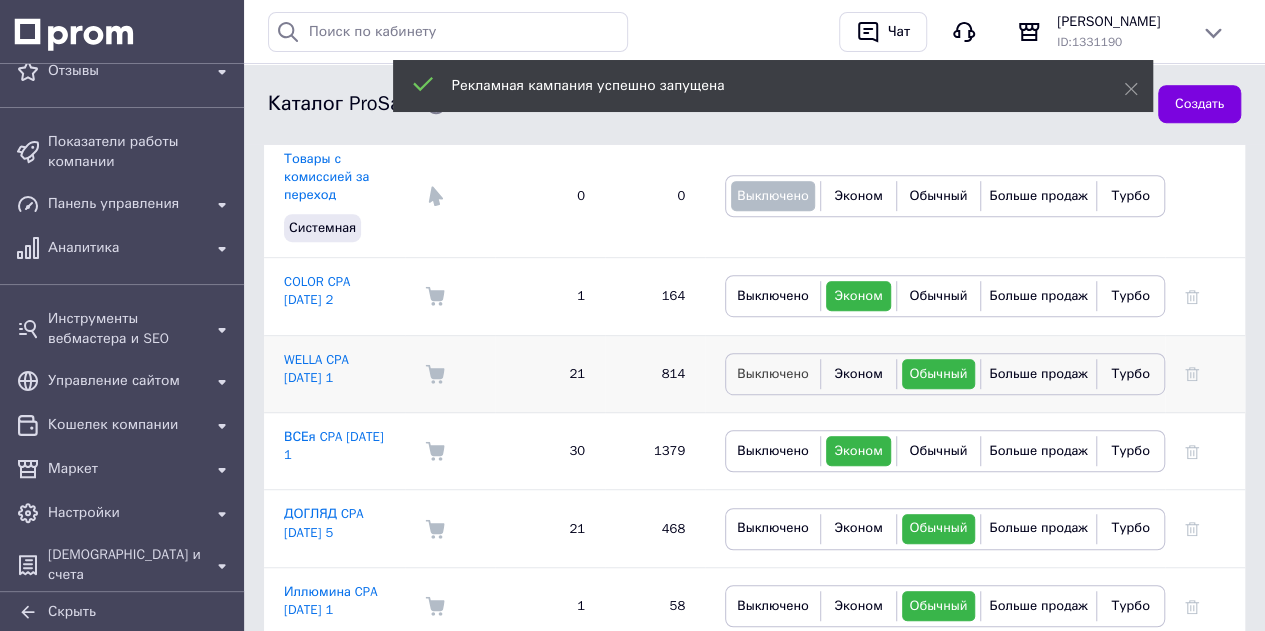 click on "Выключено" at bounding box center [773, 373] 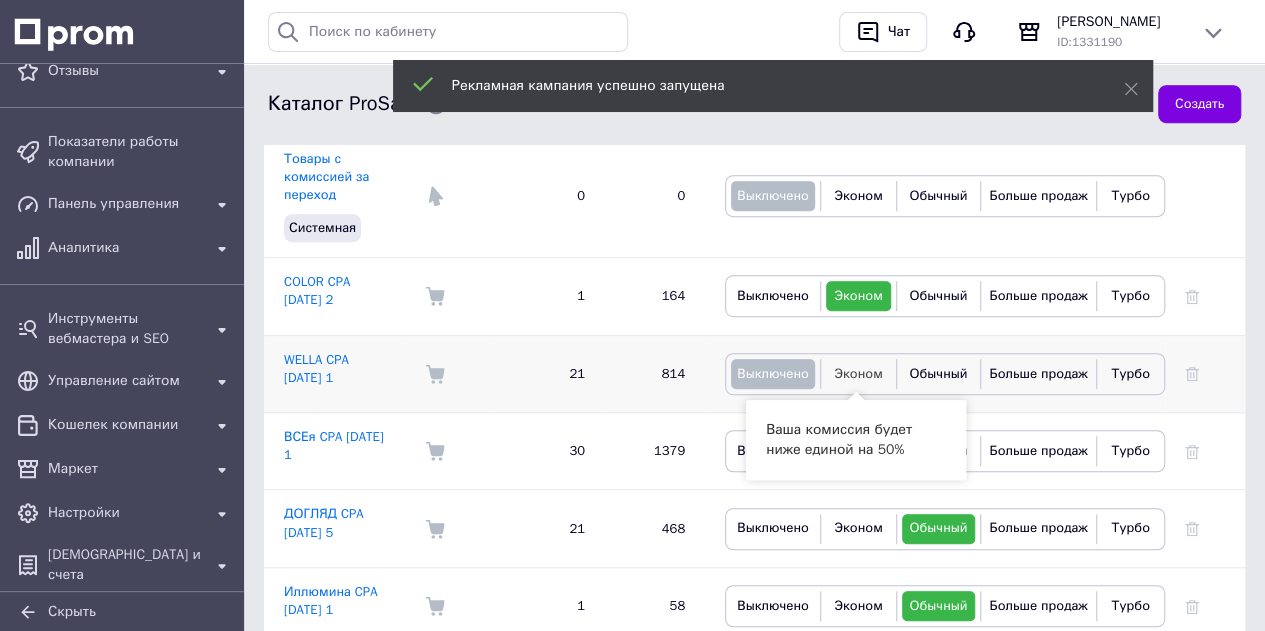 click on "Эконом" at bounding box center [858, 373] 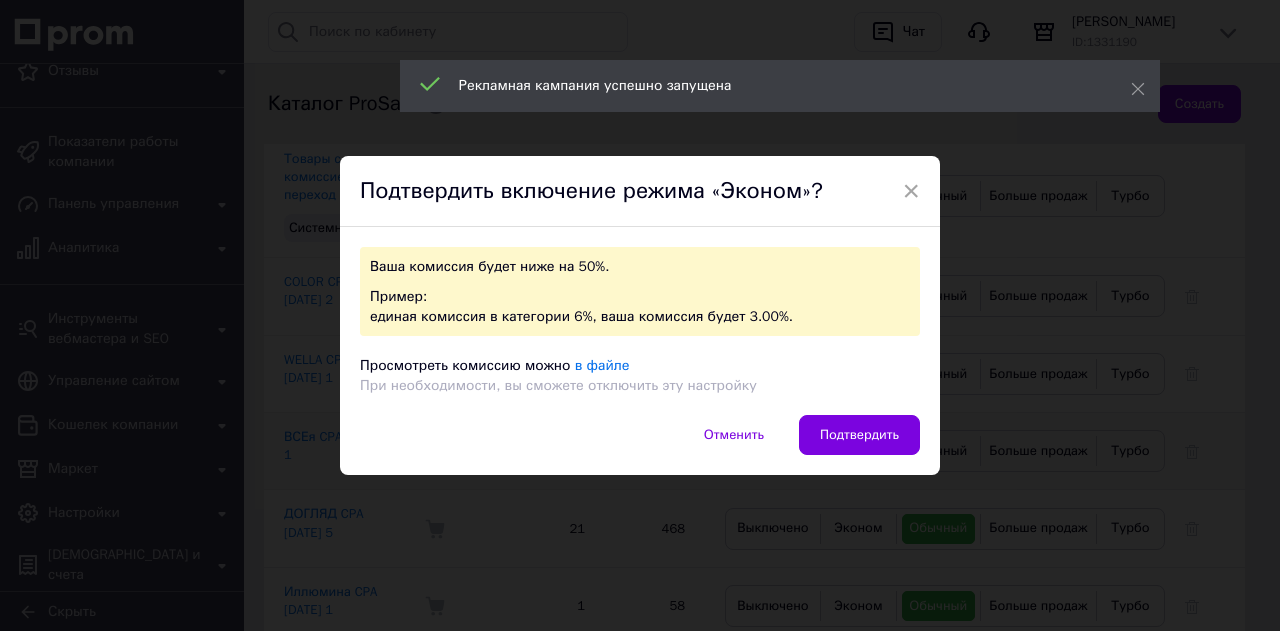 click on "Подтвердить" at bounding box center [859, 435] 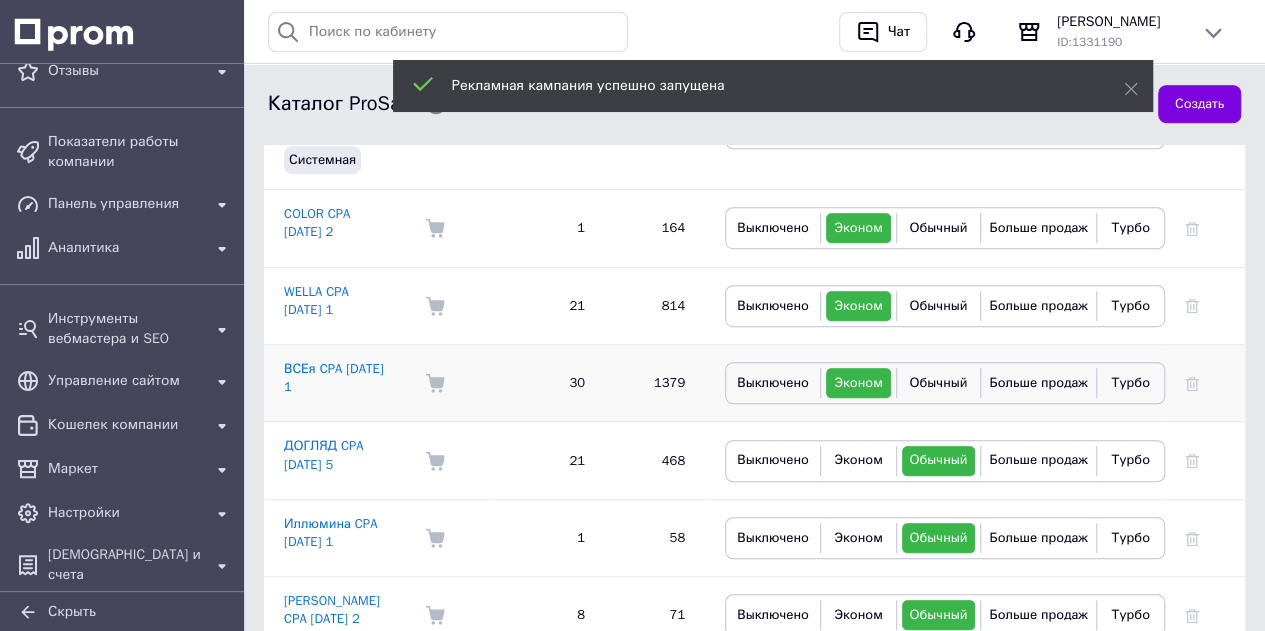 scroll, scrollTop: 500, scrollLeft: 0, axis: vertical 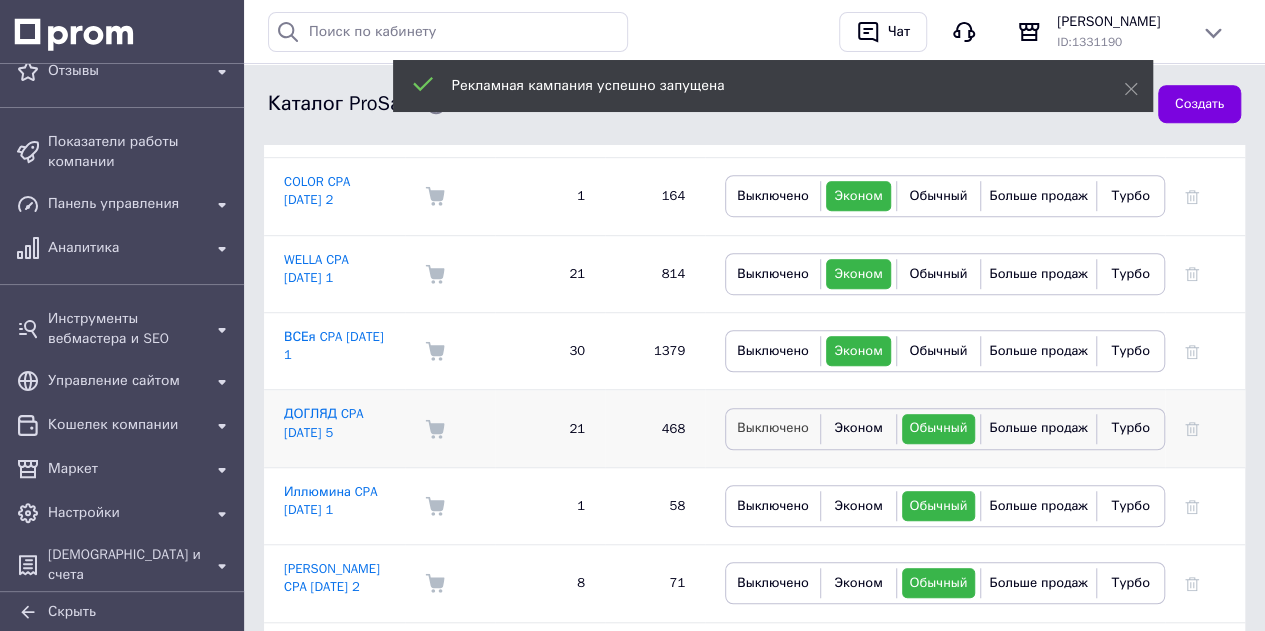 click on "Выключено" at bounding box center [773, 427] 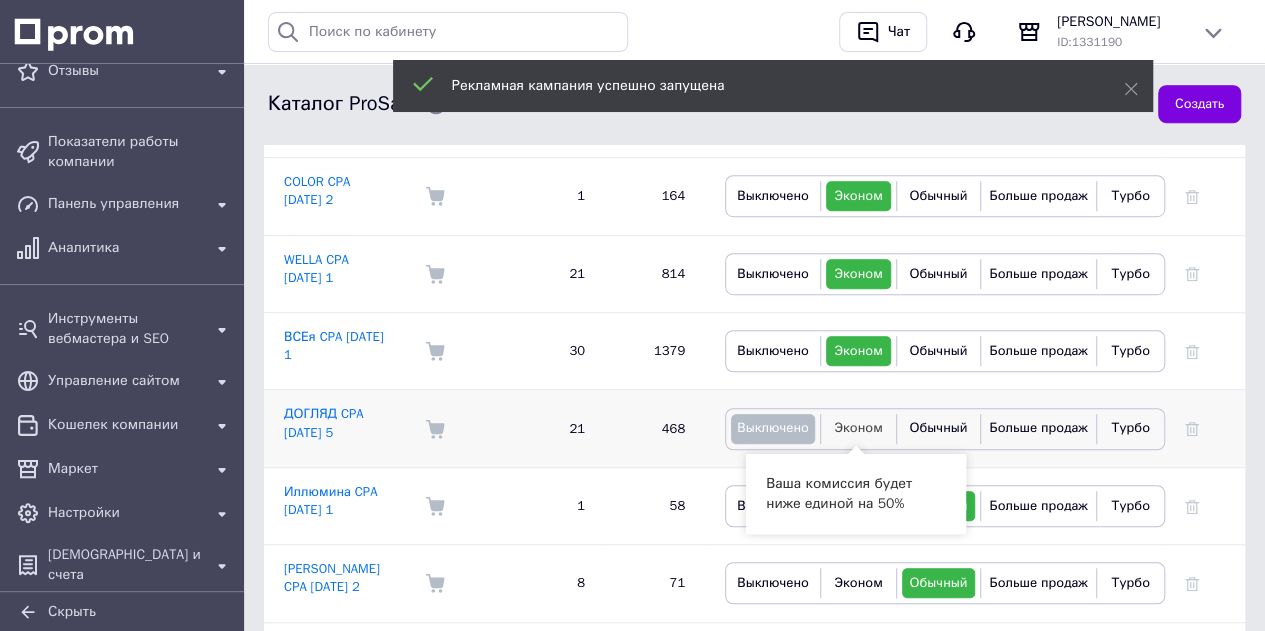 click on "Эконом" at bounding box center (858, 428) 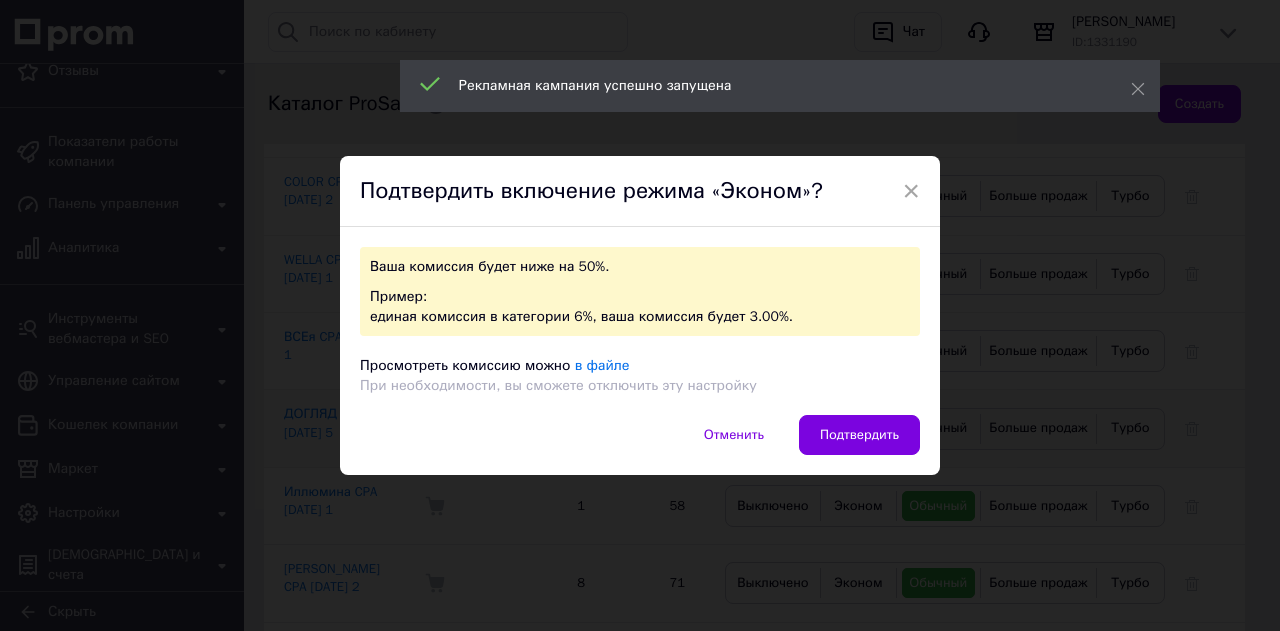 click on "Подтвердить" at bounding box center (859, 435) 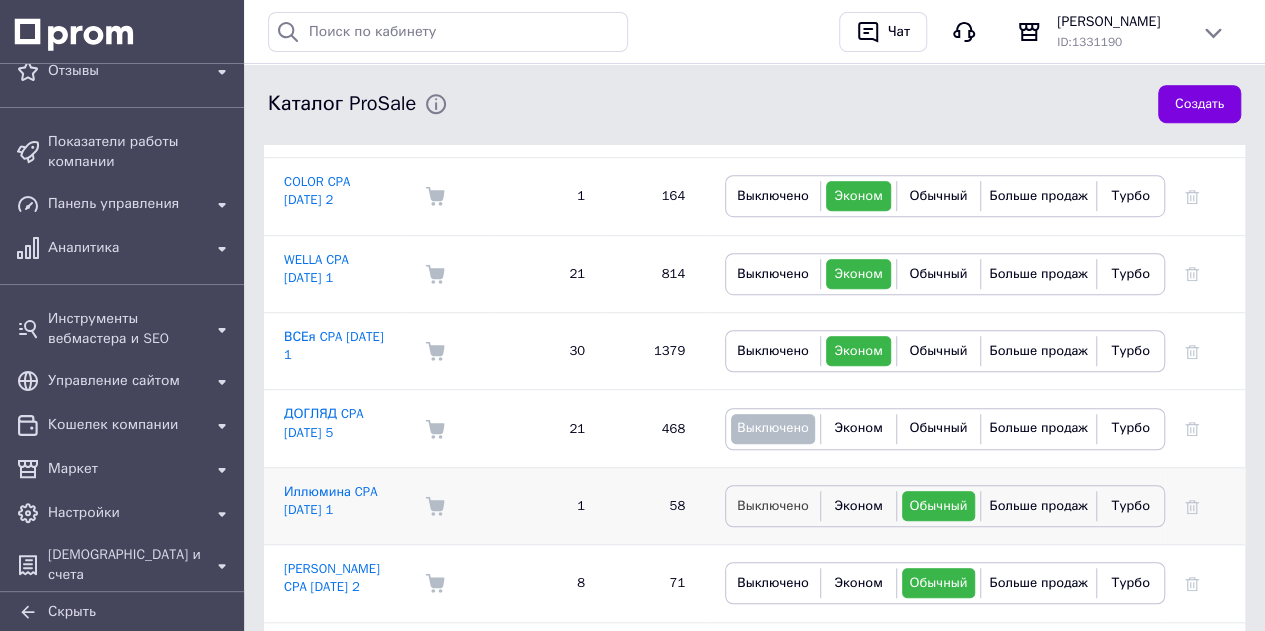 click on "Выключено" at bounding box center [773, 505] 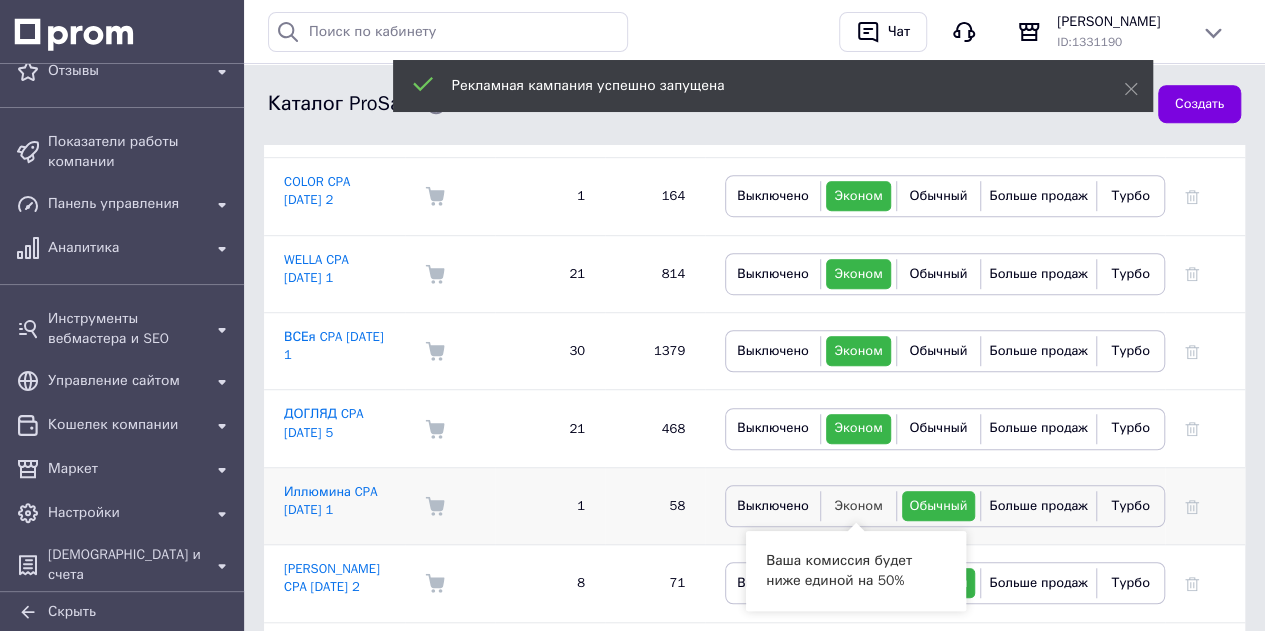 click on "Эконом" at bounding box center (858, 505) 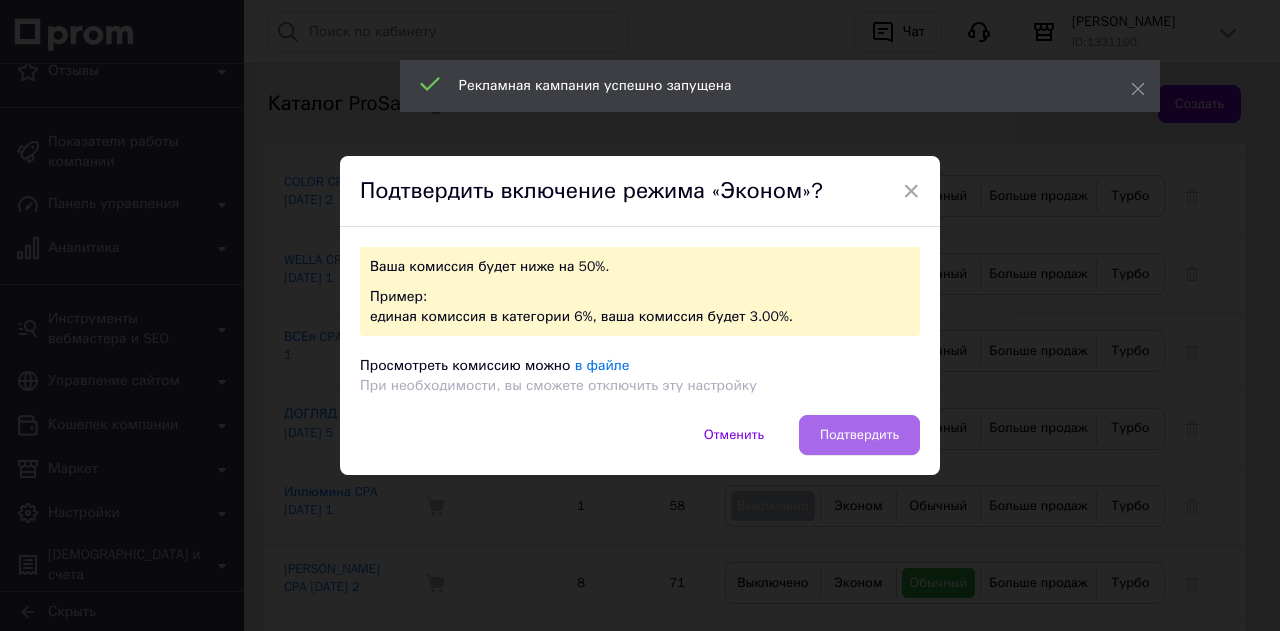 click on "Подтвердить" at bounding box center (859, 435) 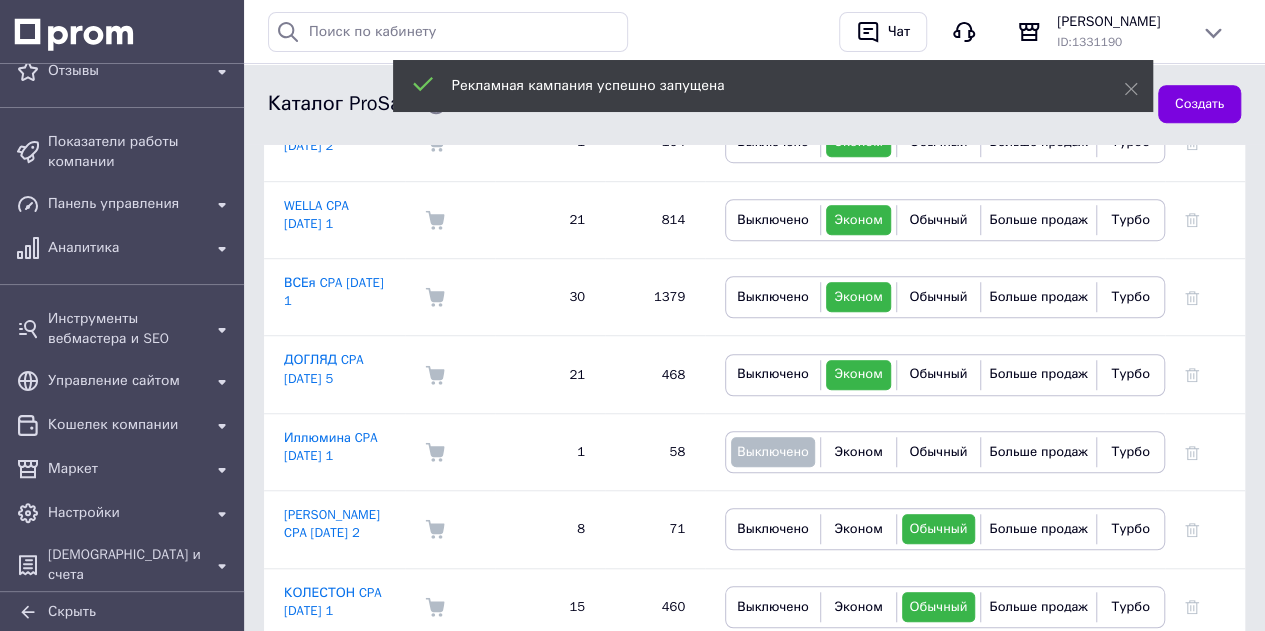 scroll, scrollTop: 600, scrollLeft: 0, axis: vertical 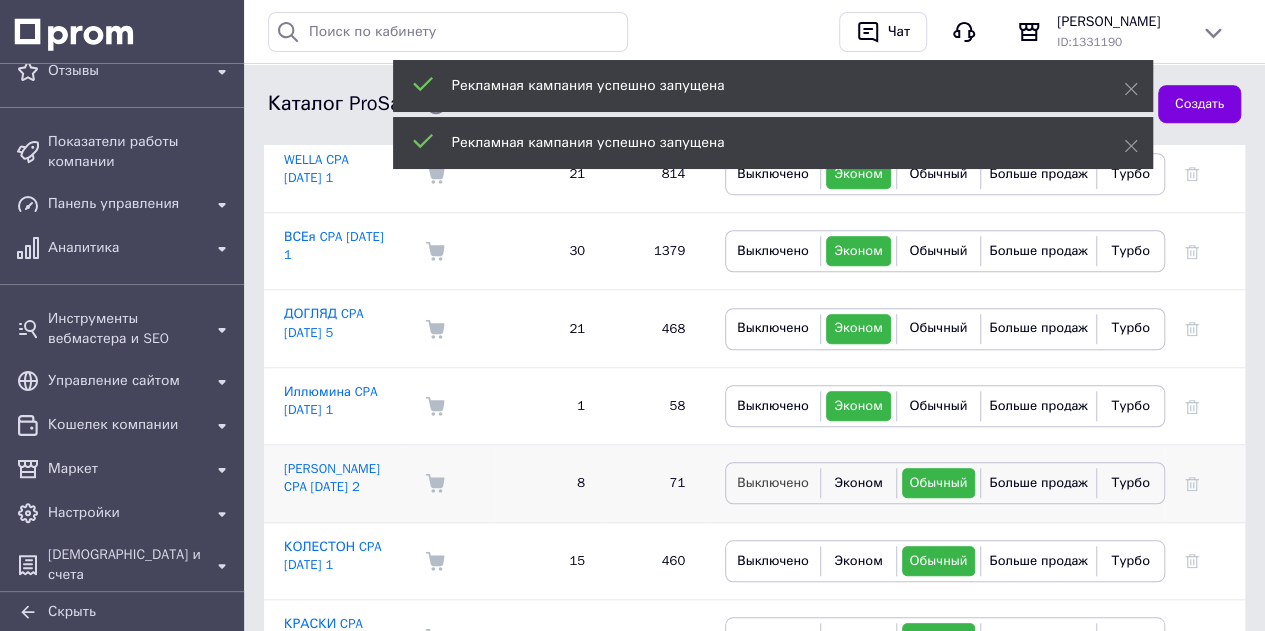 click on "Выключено" at bounding box center [773, 482] 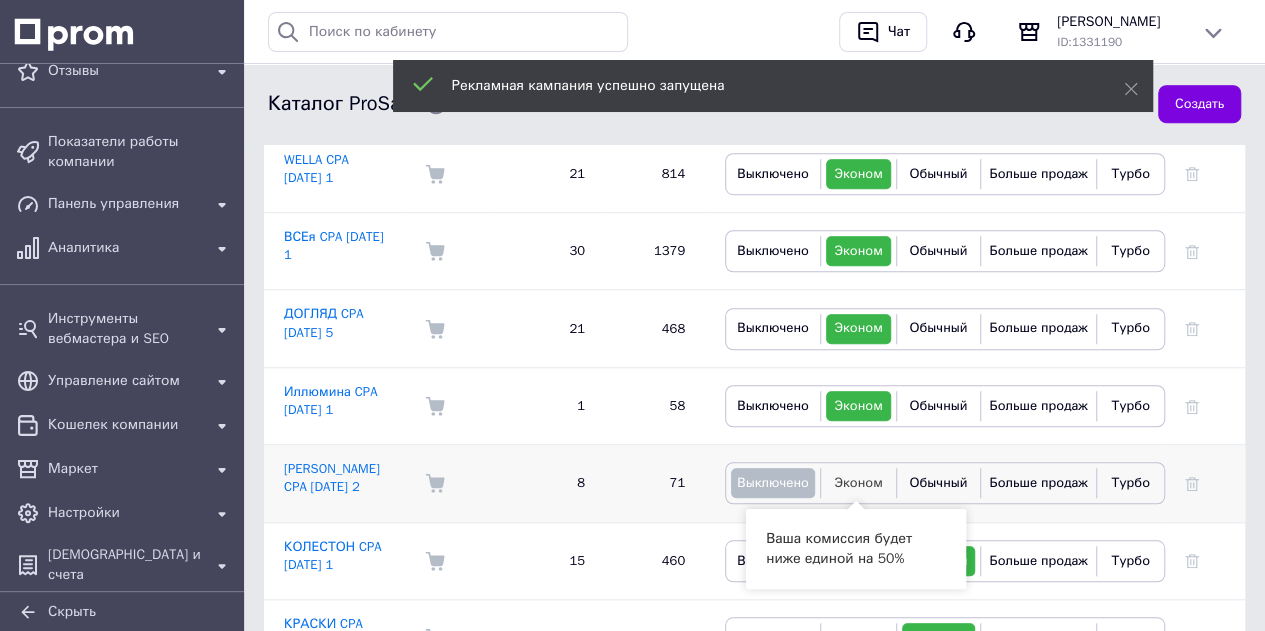 click on "Эконом" at bounding box center [858, 482] 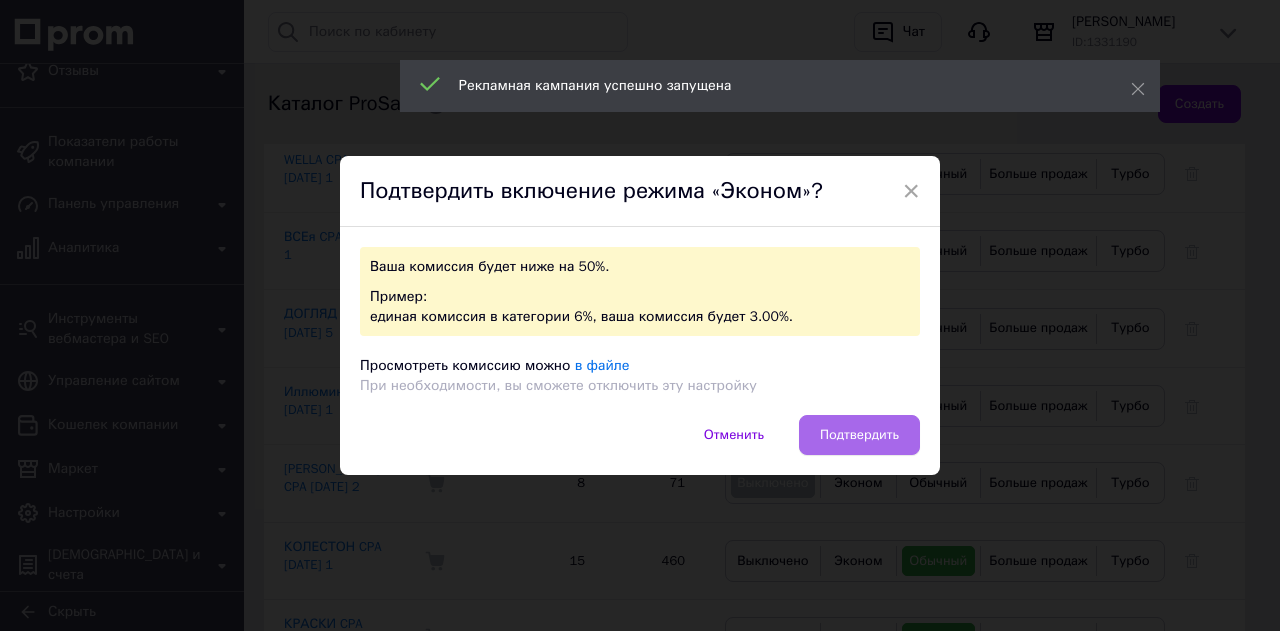 click on "Подтвердить" at bounding box center [859, 435] 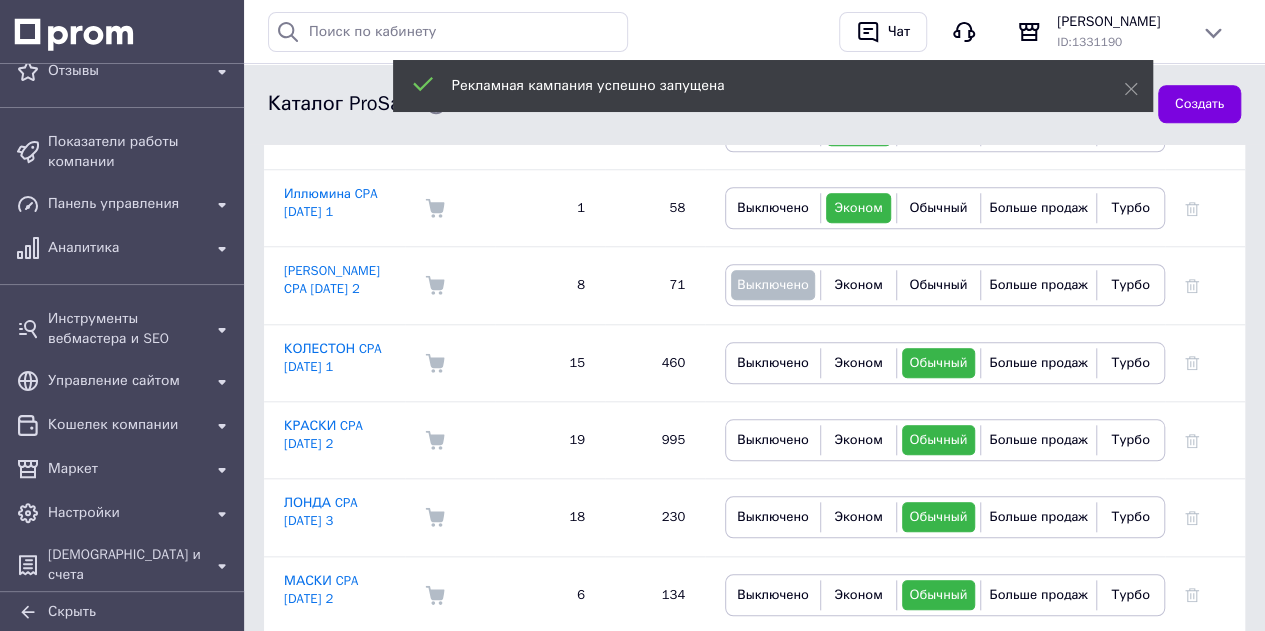 scroll, scrollTop: 800, scrollLeft: 0, axis: vertical 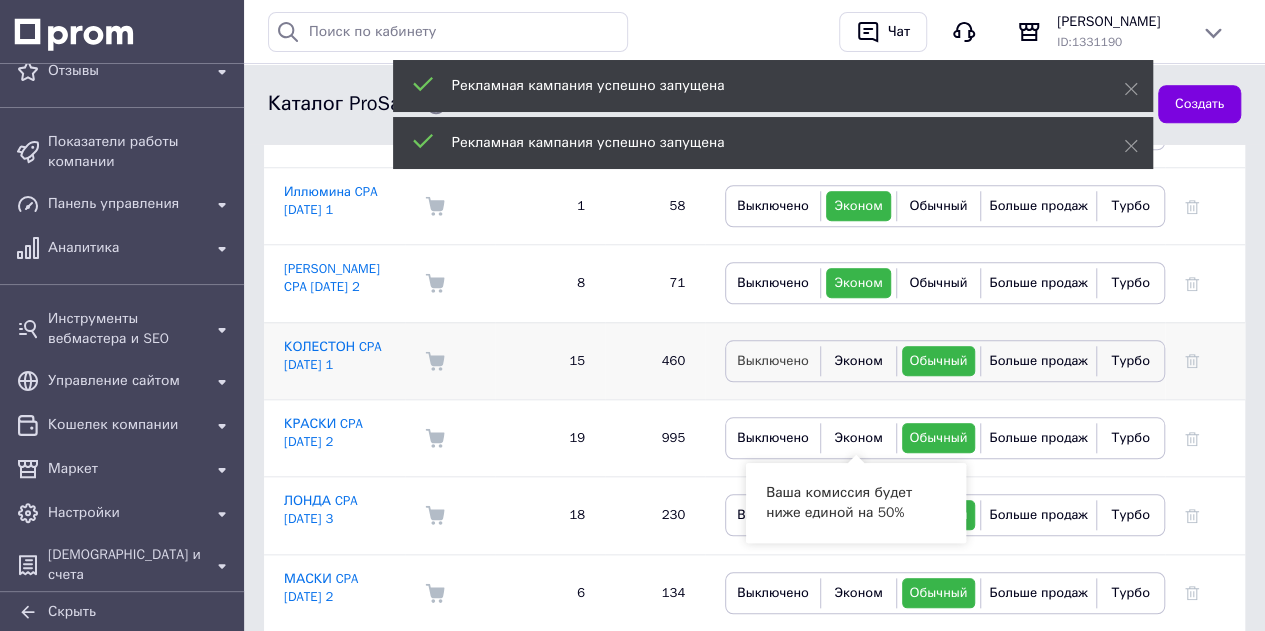 click on "Выключено" at bounding box center (773, 360) 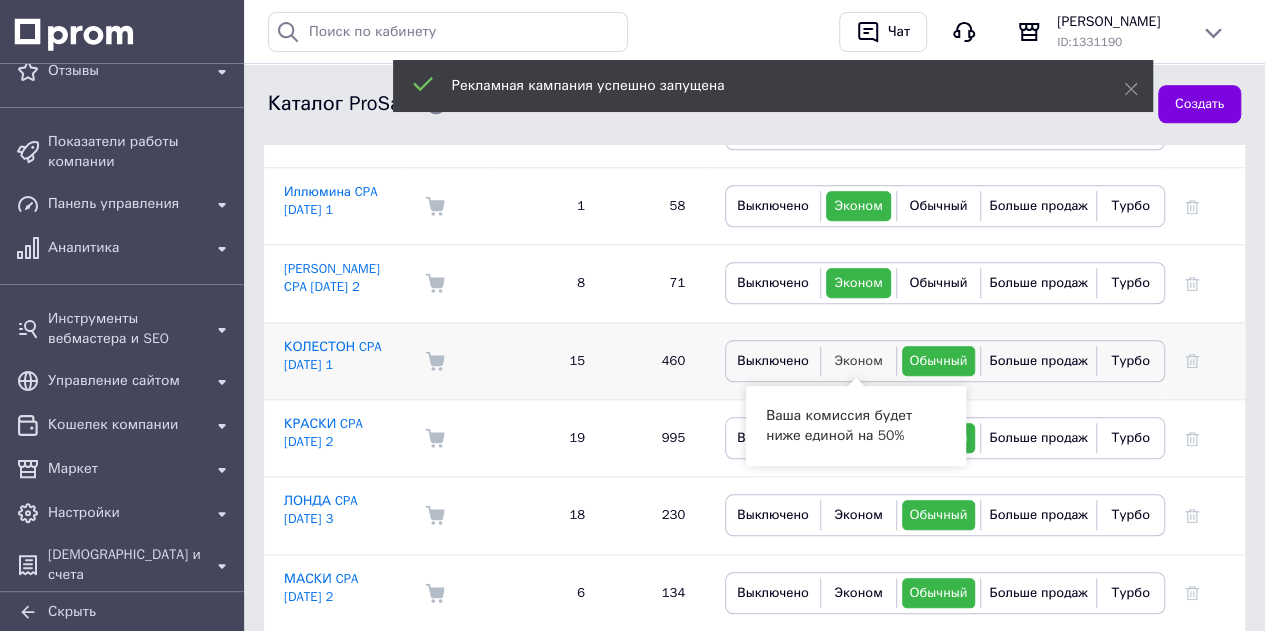 click on "Эконом" at bounding box center [858, 360] 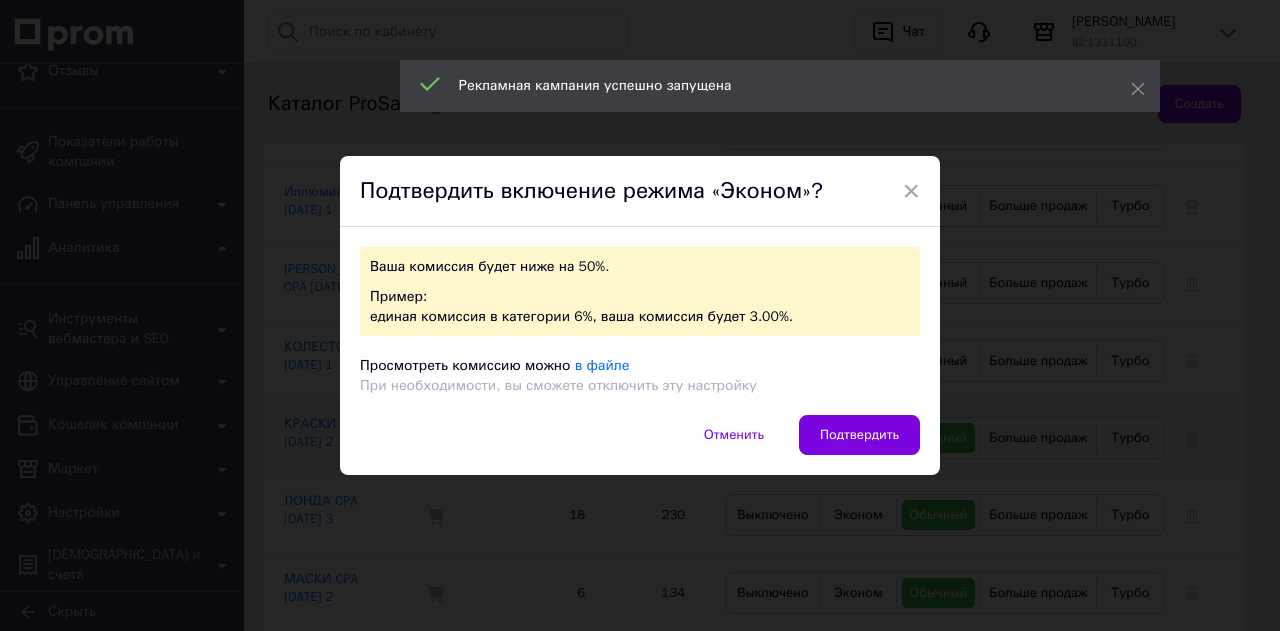 click on "Подтвердить" at bounding box center (859, 435) 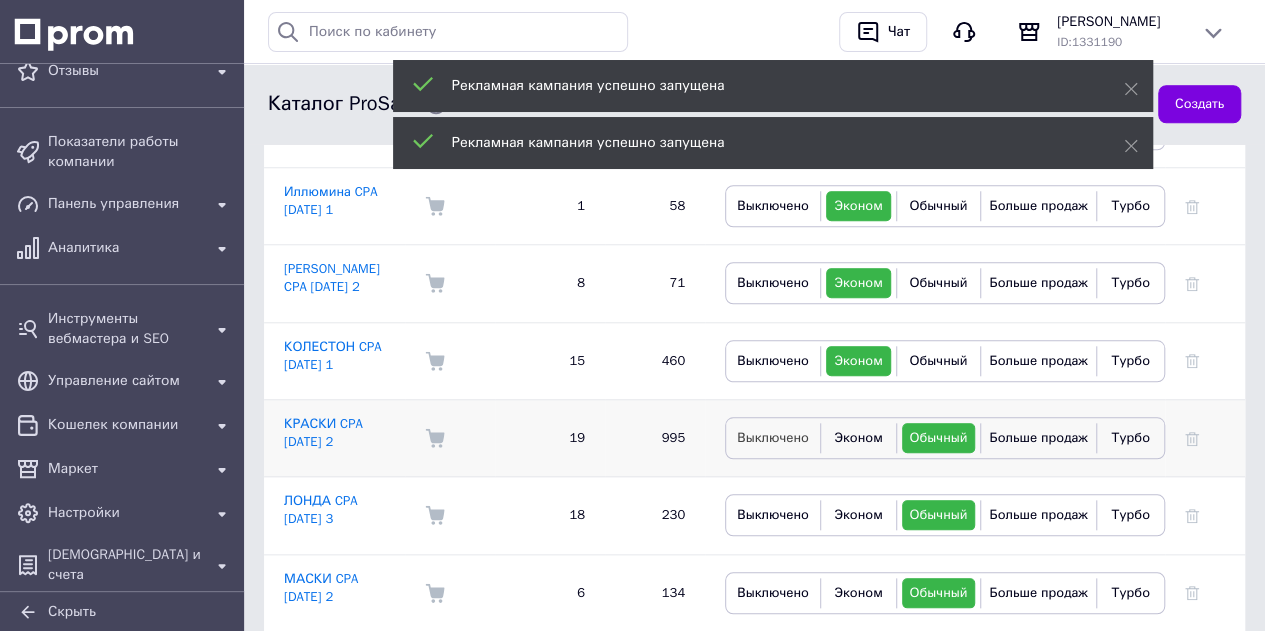 click on "Выключено" at bounding box center [773, 437] 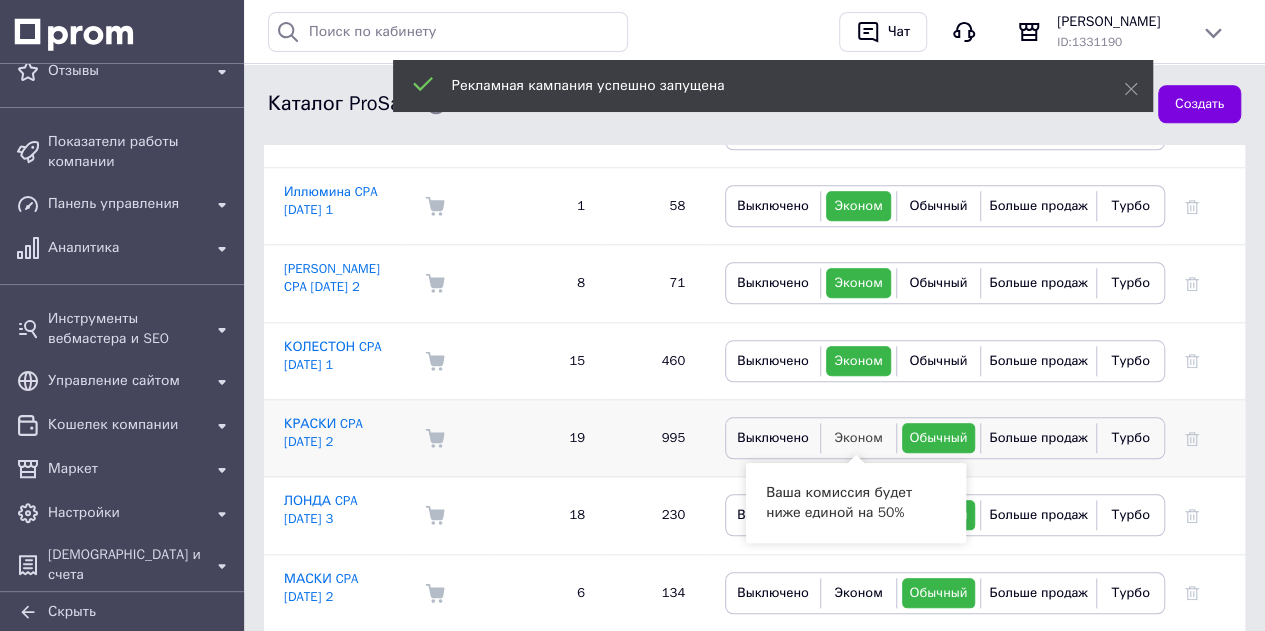 click on "Эконом" at bounding box center (858, 437) 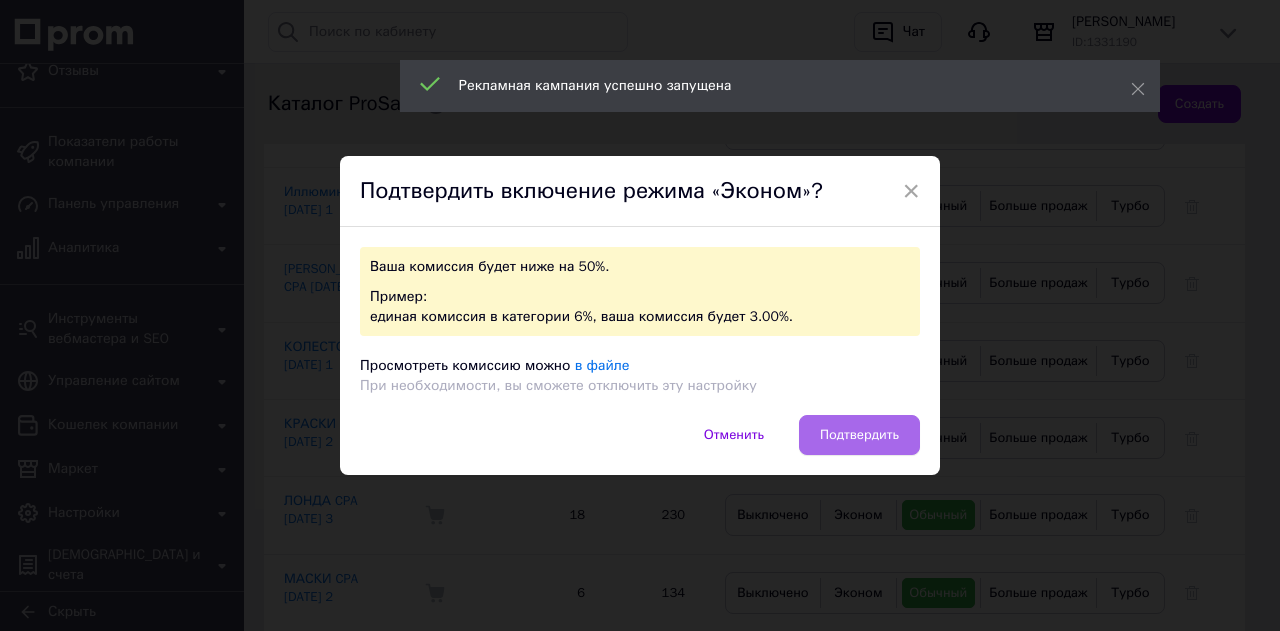click on "Подтвердить" at bounding box center [859, 435] 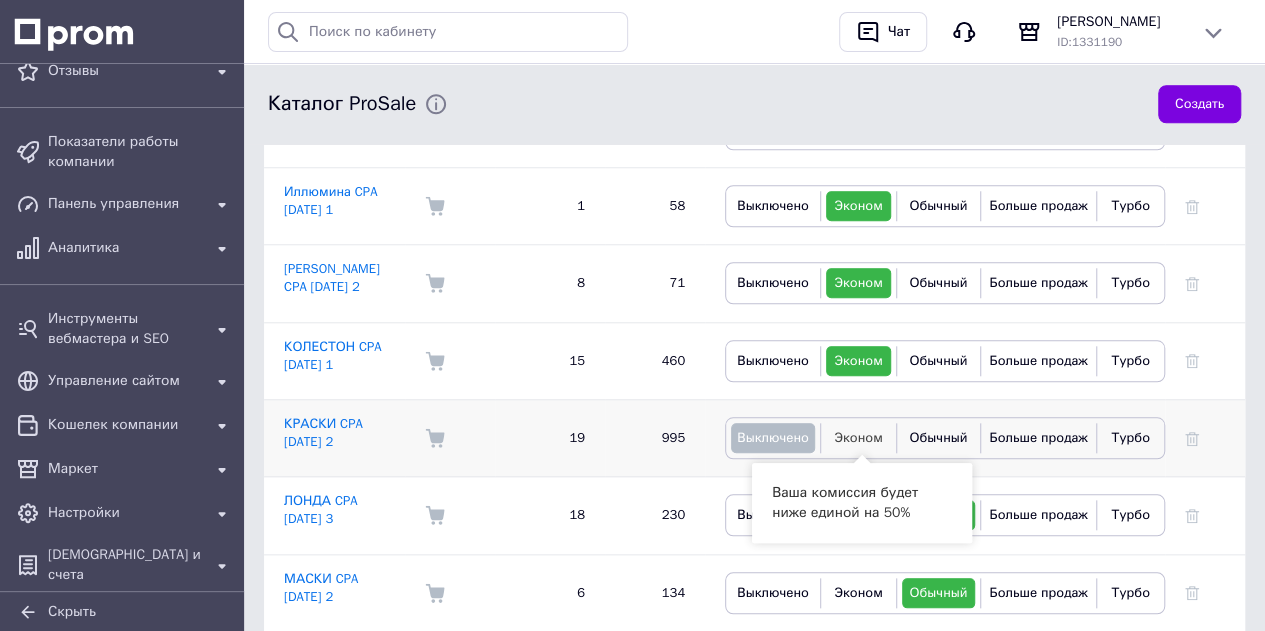 click on "Эконом" at bounding box center [858, 437] 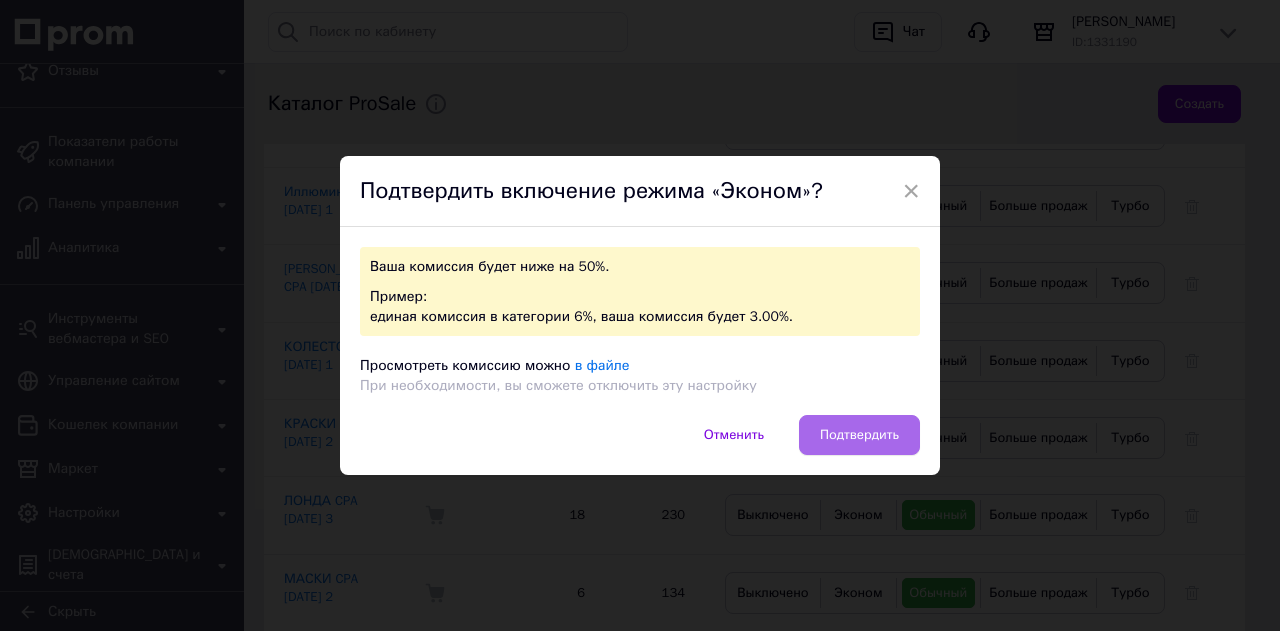 click on "Подтвердить" at bounding box center [859, 435] 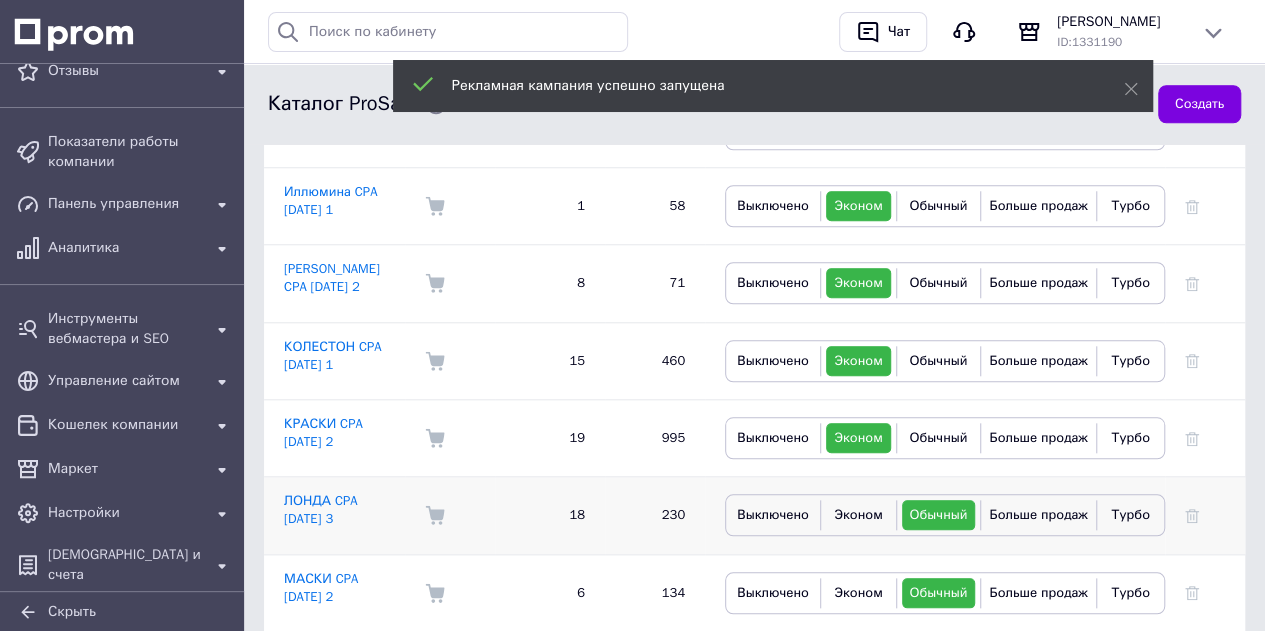 click on "Выключено Эконом Обычный Больше продаж Турбо" at bounding box center [945, 515] 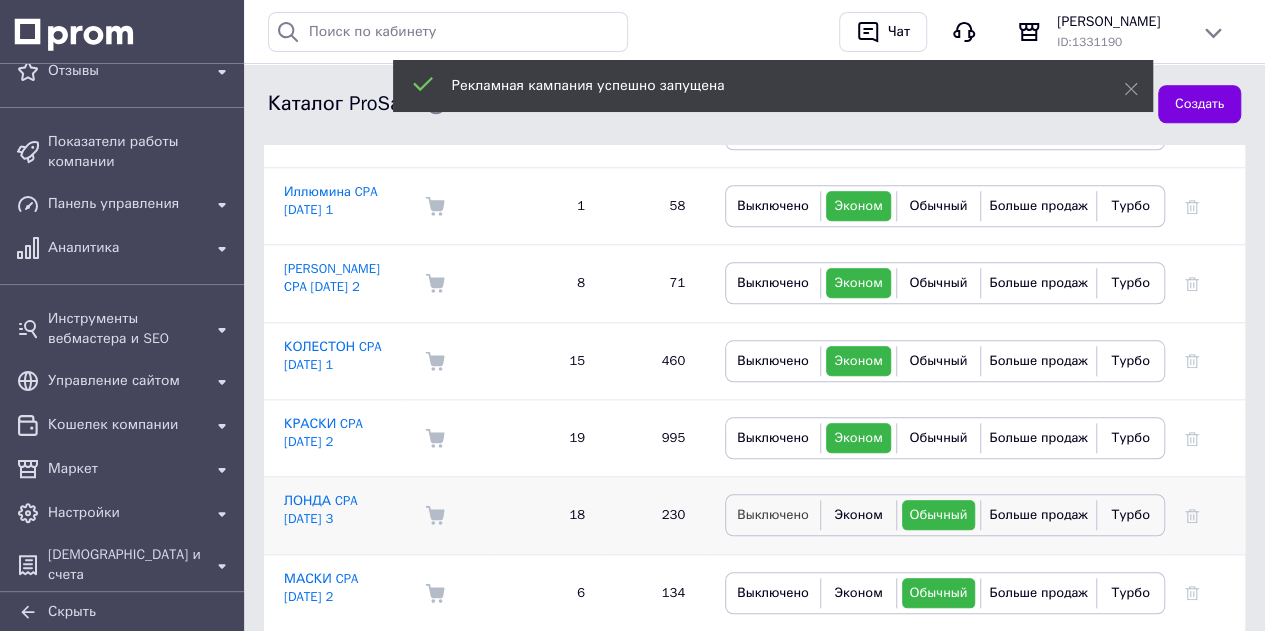 click on "Выключено" at bounding box center (773, 514) 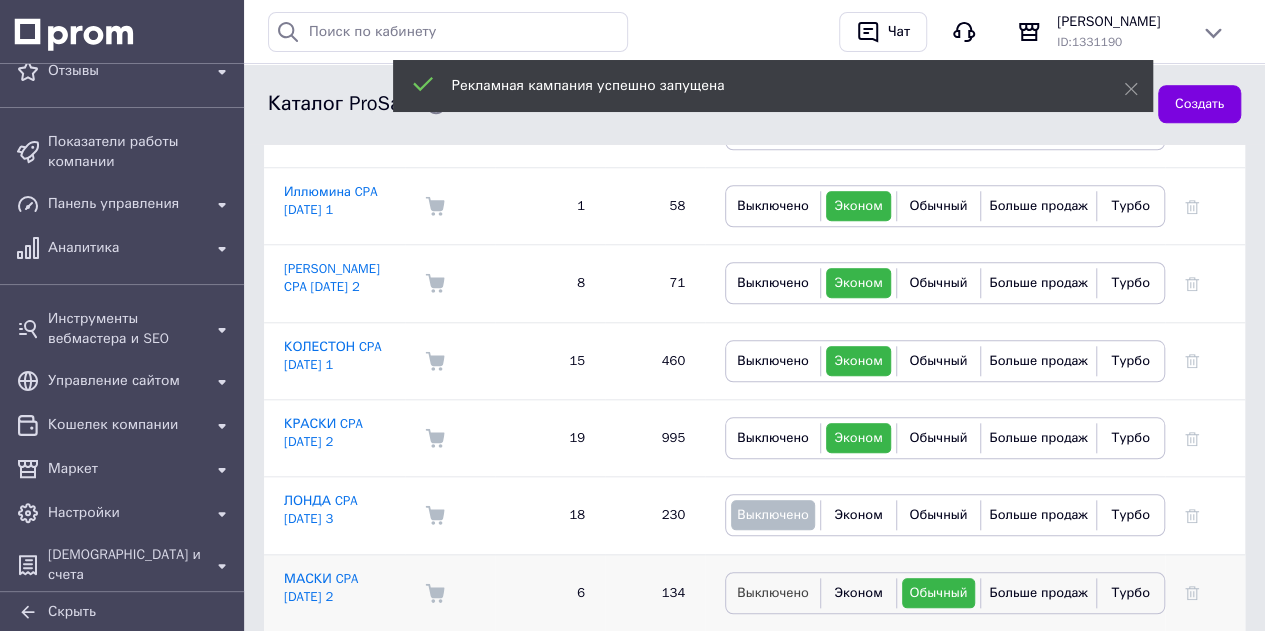 click on "Выключено" at bounding box center [773, 592] 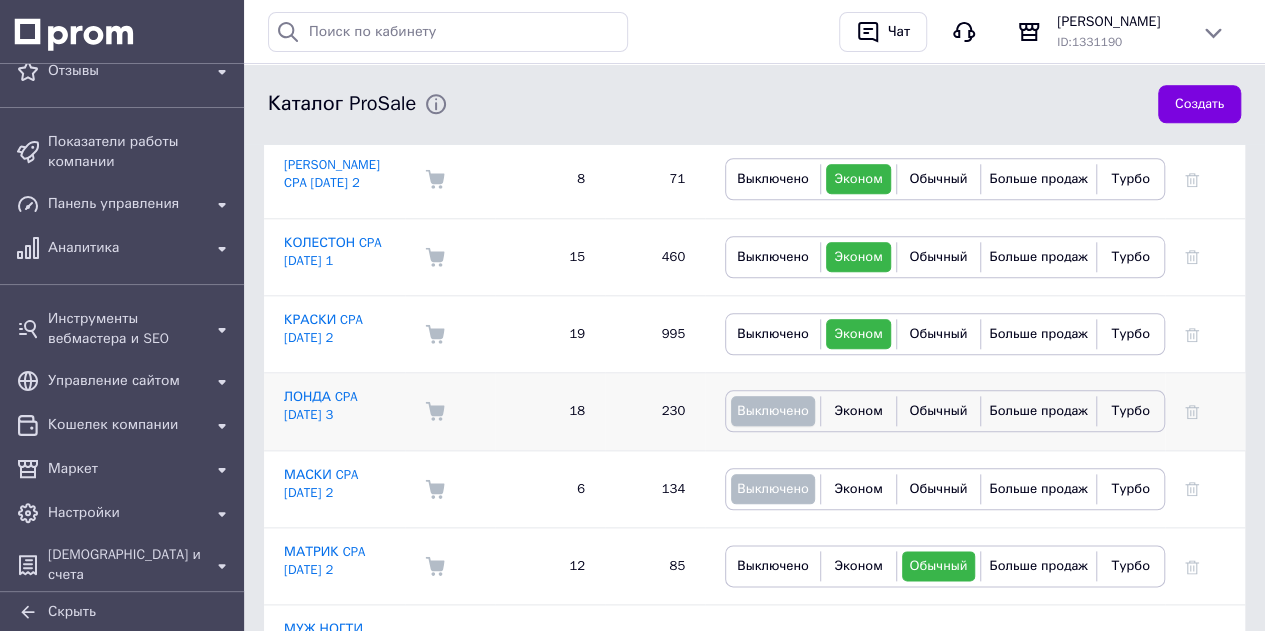 scroll, scrollTop: 1000, scrollLeft: 0, axis: vertical 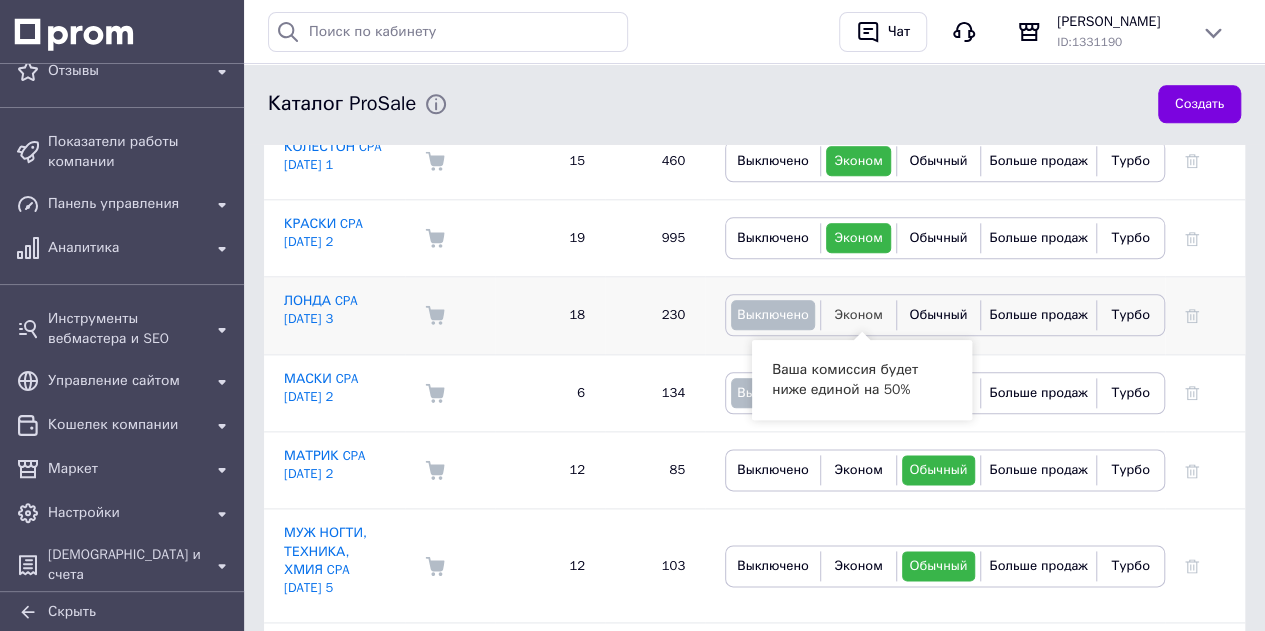 click on "Эконом" at bounding box center (858, 315) 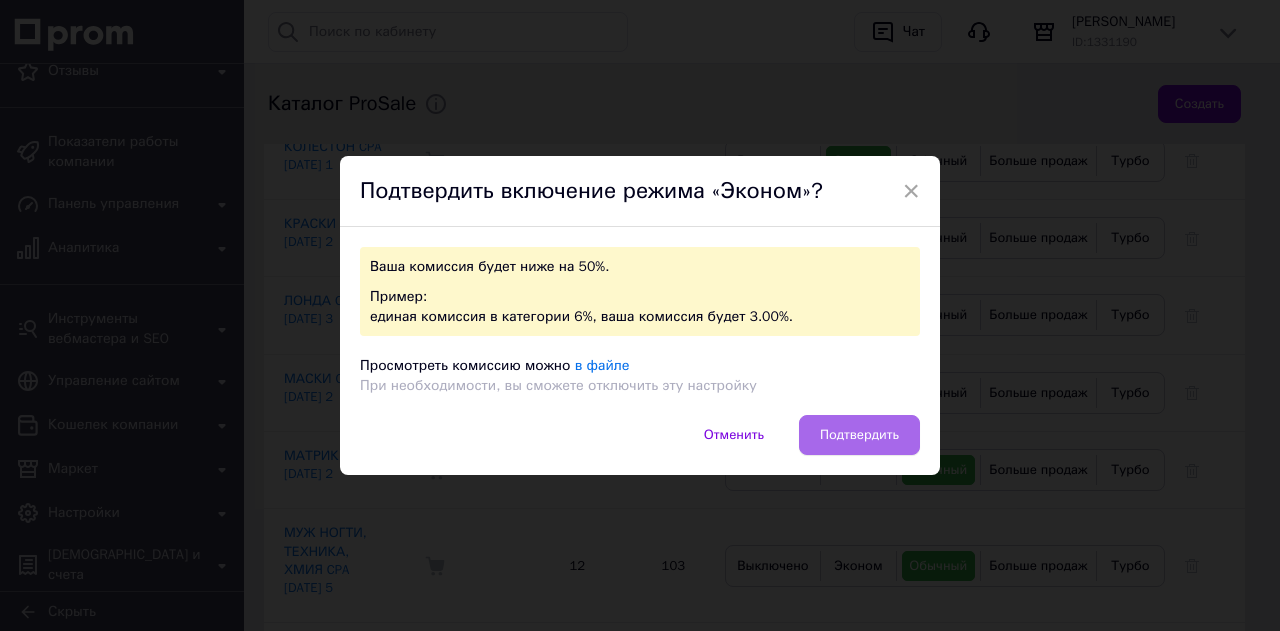 click on "Подтвердить" at bounding box center (859, 435) 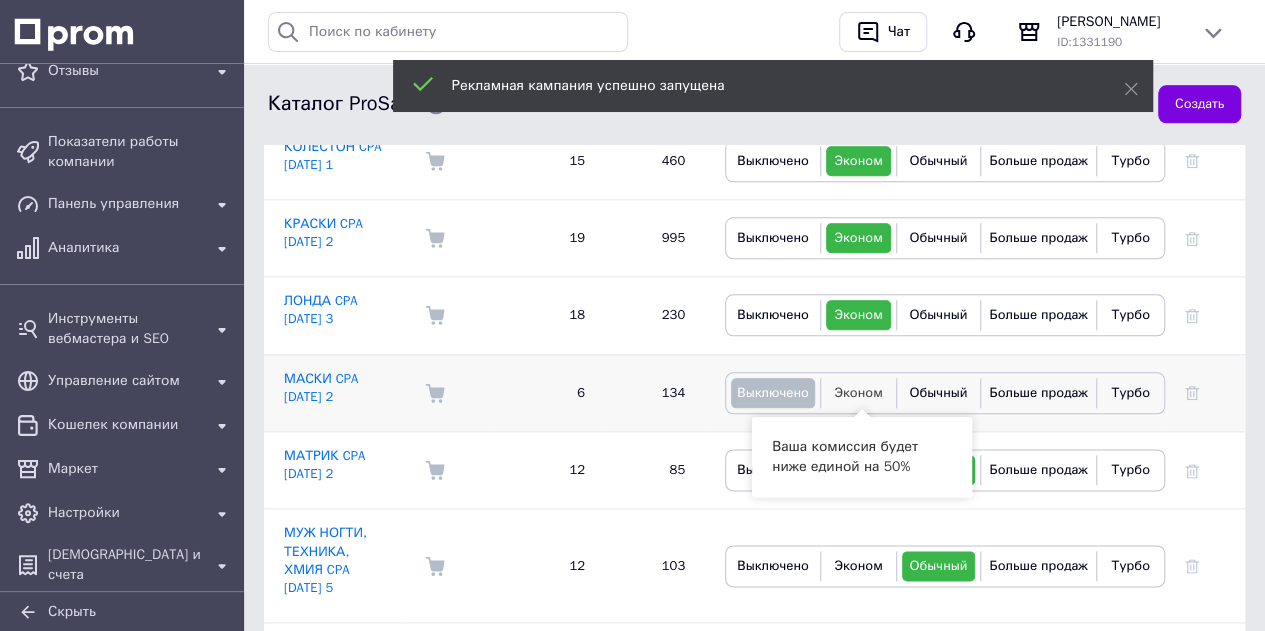 click on "Эконом" at bounding box center [858, 392] 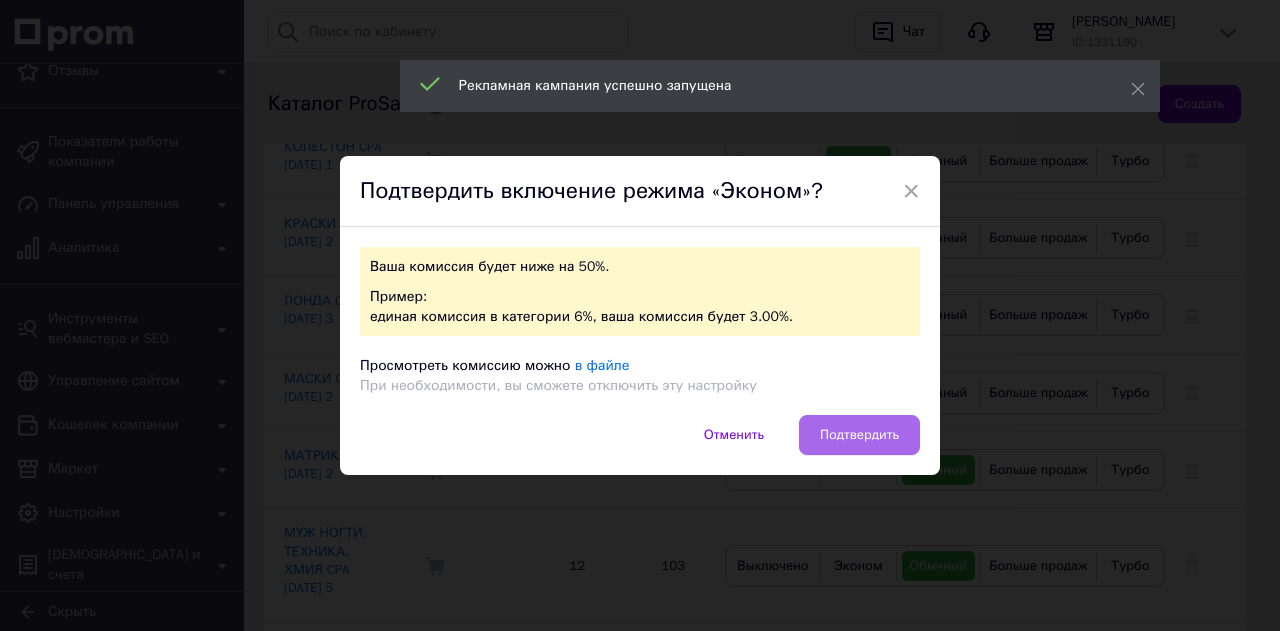 click on "Подтвердить" at bounding box center [859, 435] 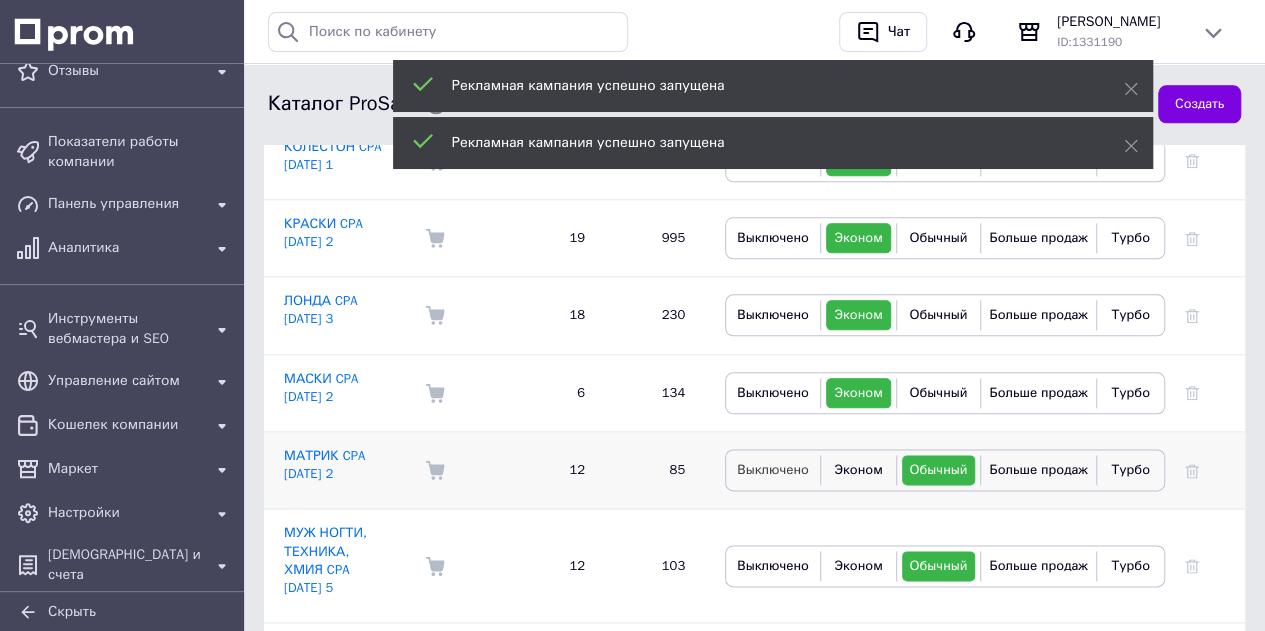 click on "Выключено" at bounding box center [773, 469] 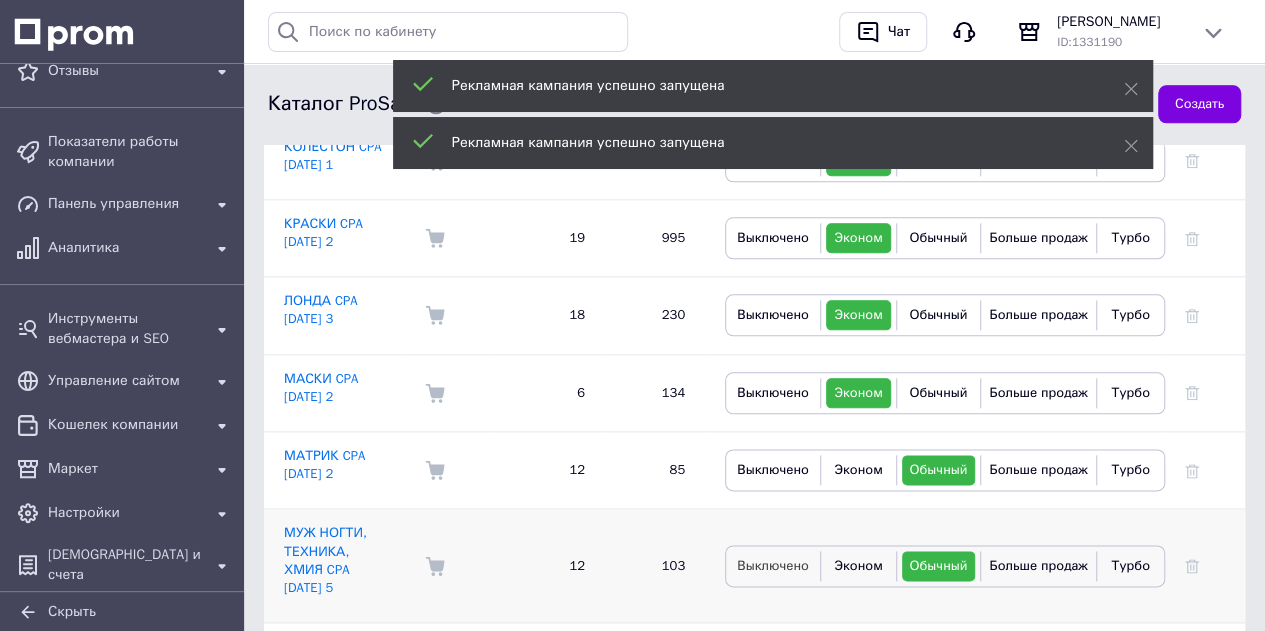 click on "Выключено" at bounding box center (773, 565) 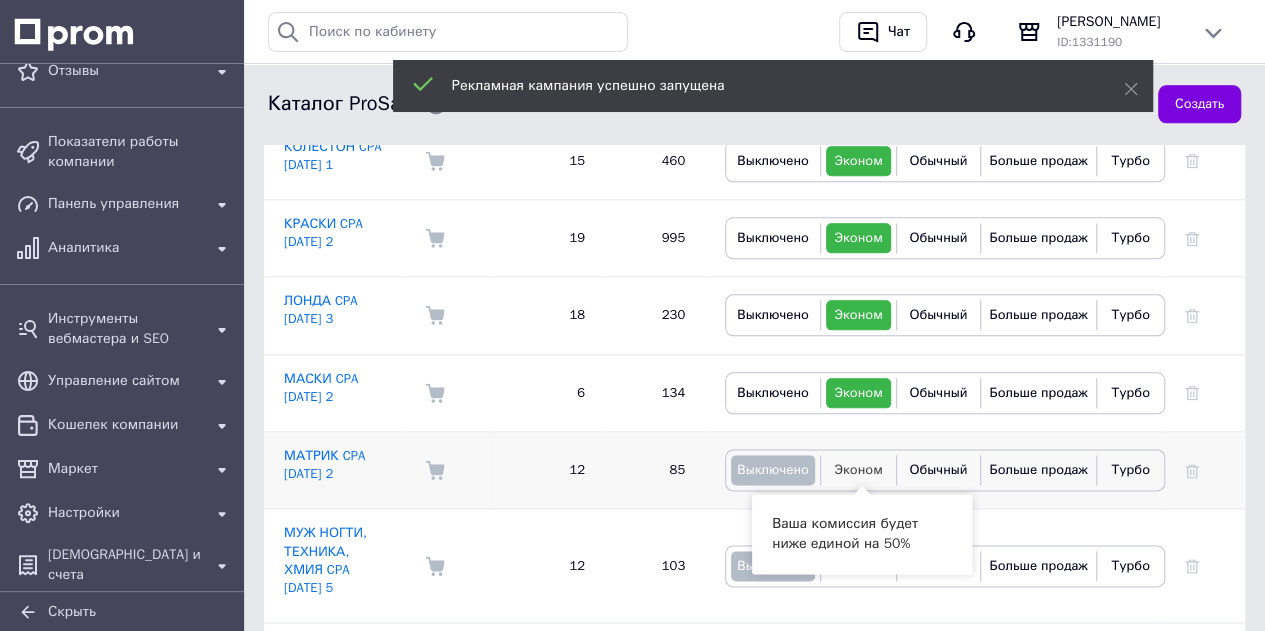 click on "Эконом" at bounding box center [858, 469] 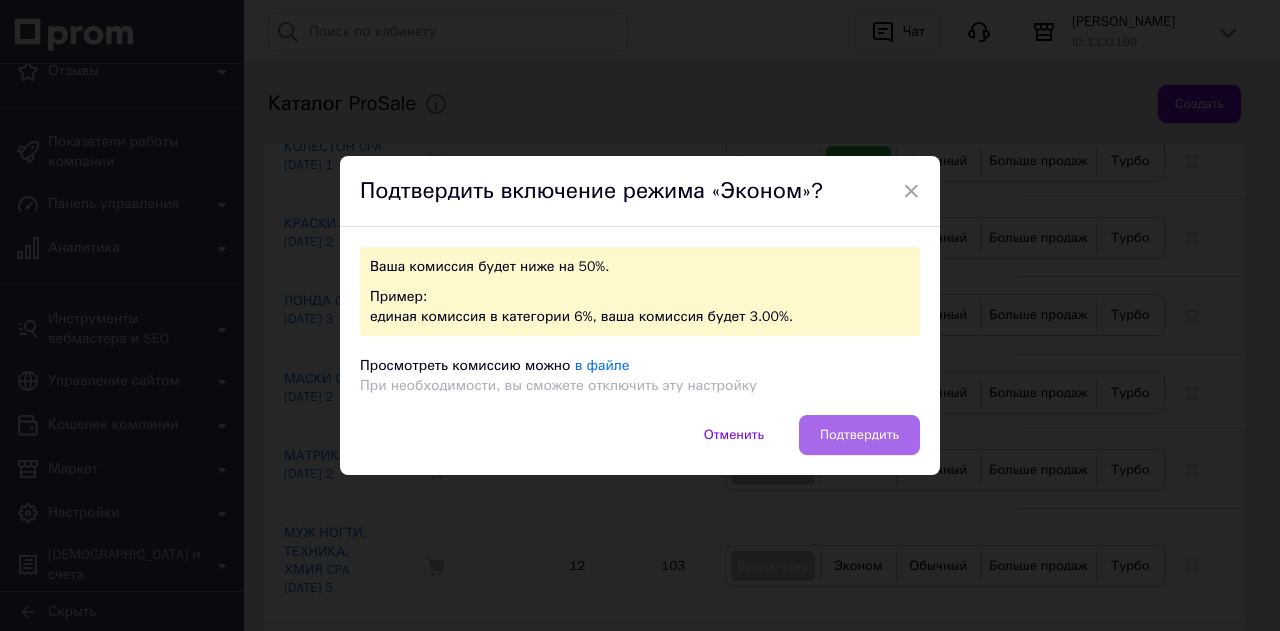 click on "Подтвердить" at bounding box center (859, 435) 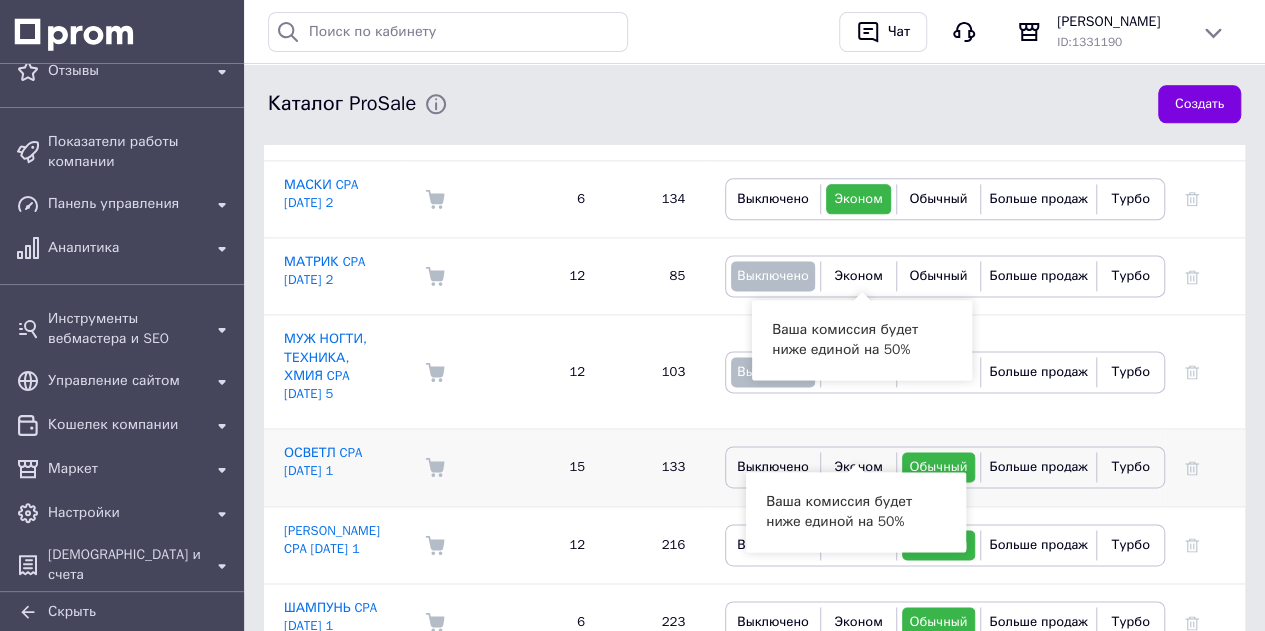 scroll, scrollTop: 1200, scrollLeft: 0, axis: vertical 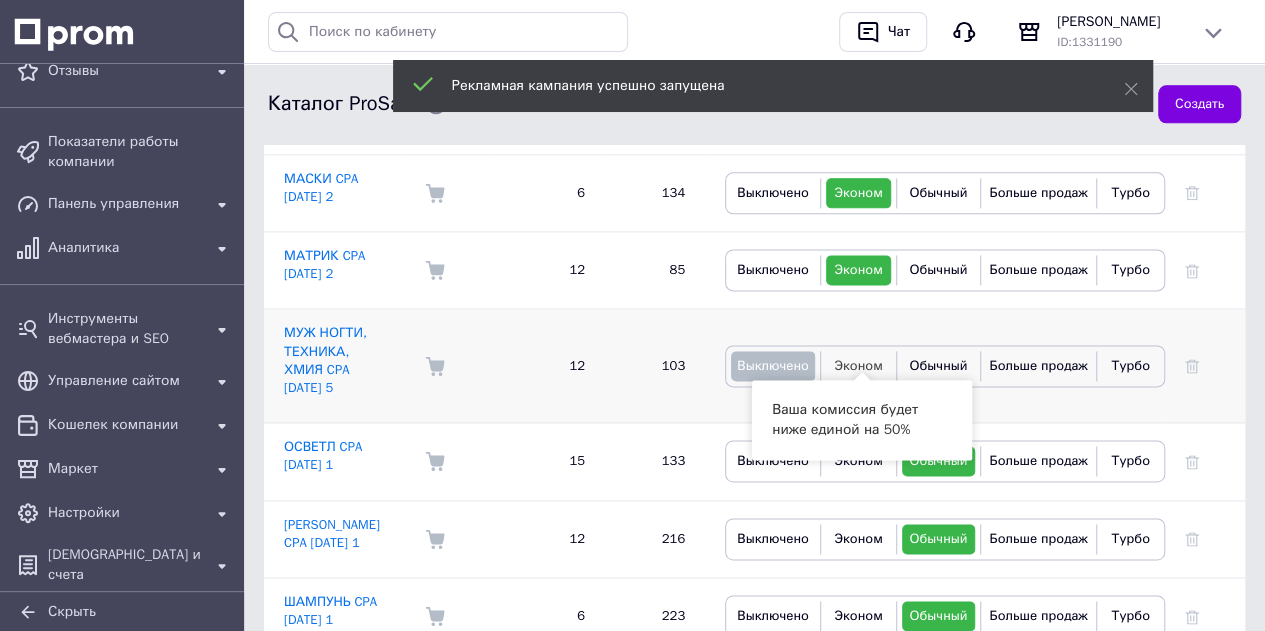 click on "Эконом" at bounding box center (858, 365) 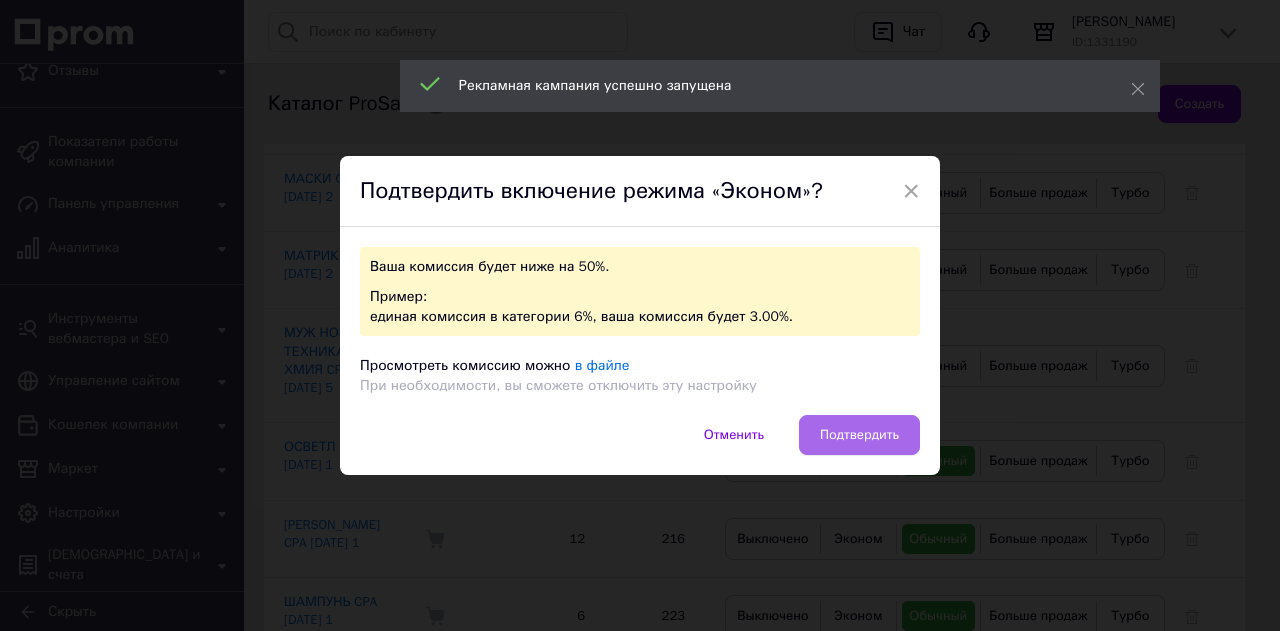 click on "Подтвердить" at bounding box center [859, 435] 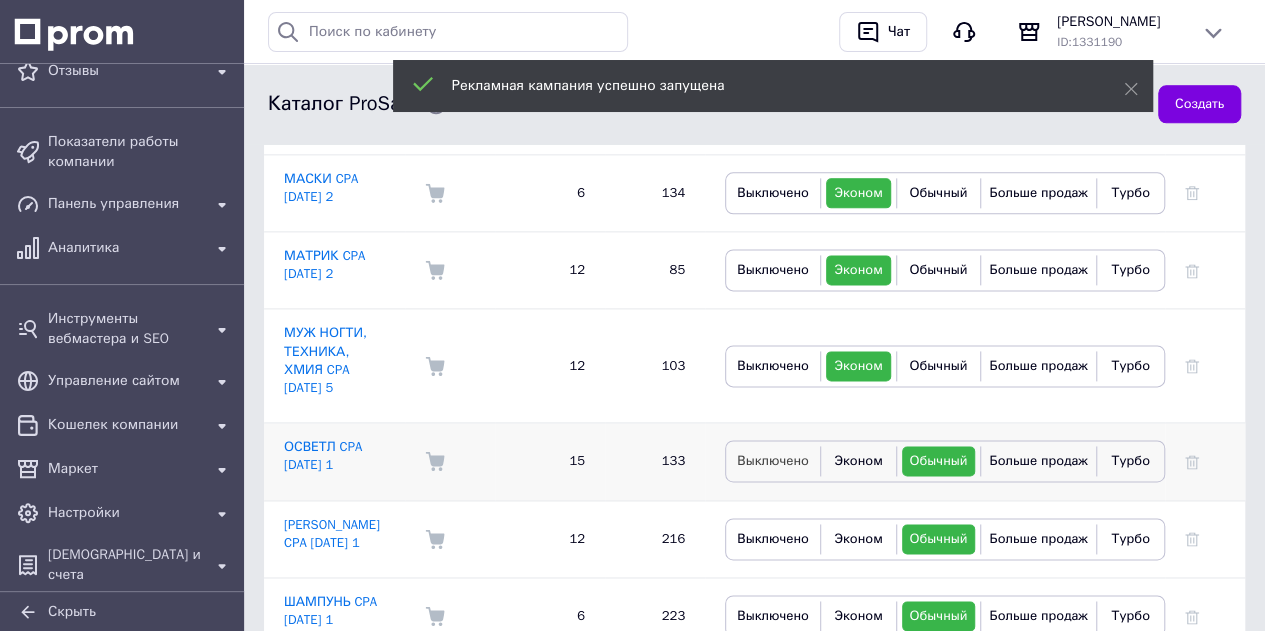 click on "Выключено" at bounding box center [773, 460] 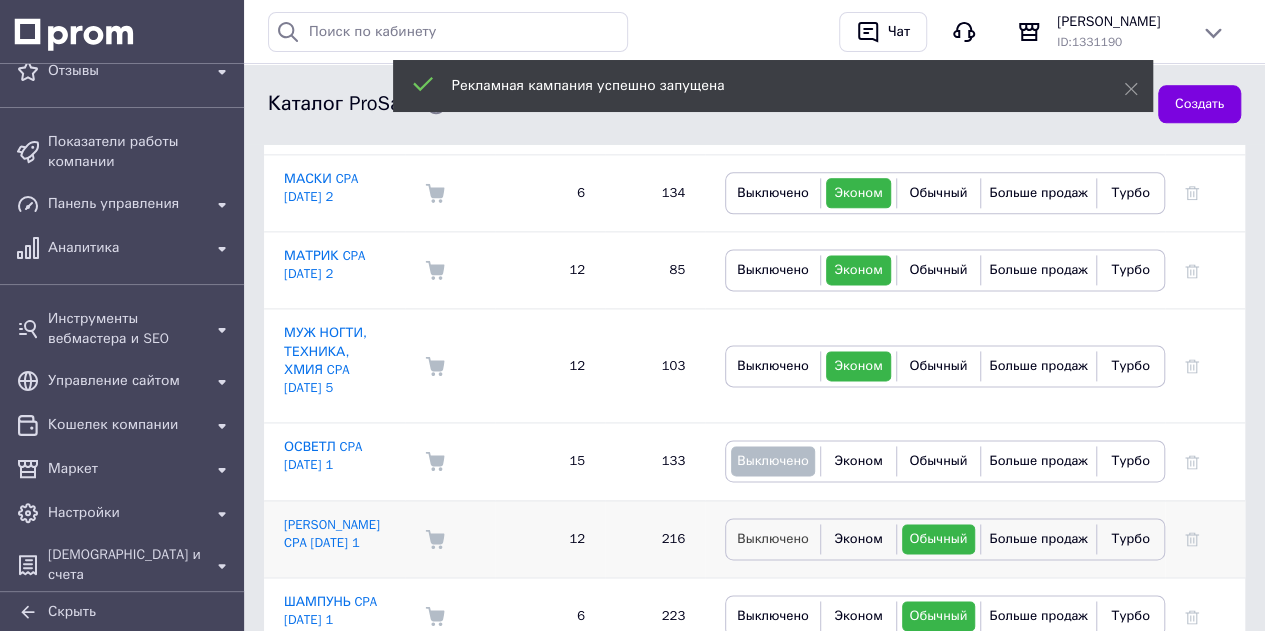click on "Выключено" at bounding box center (773, 538) 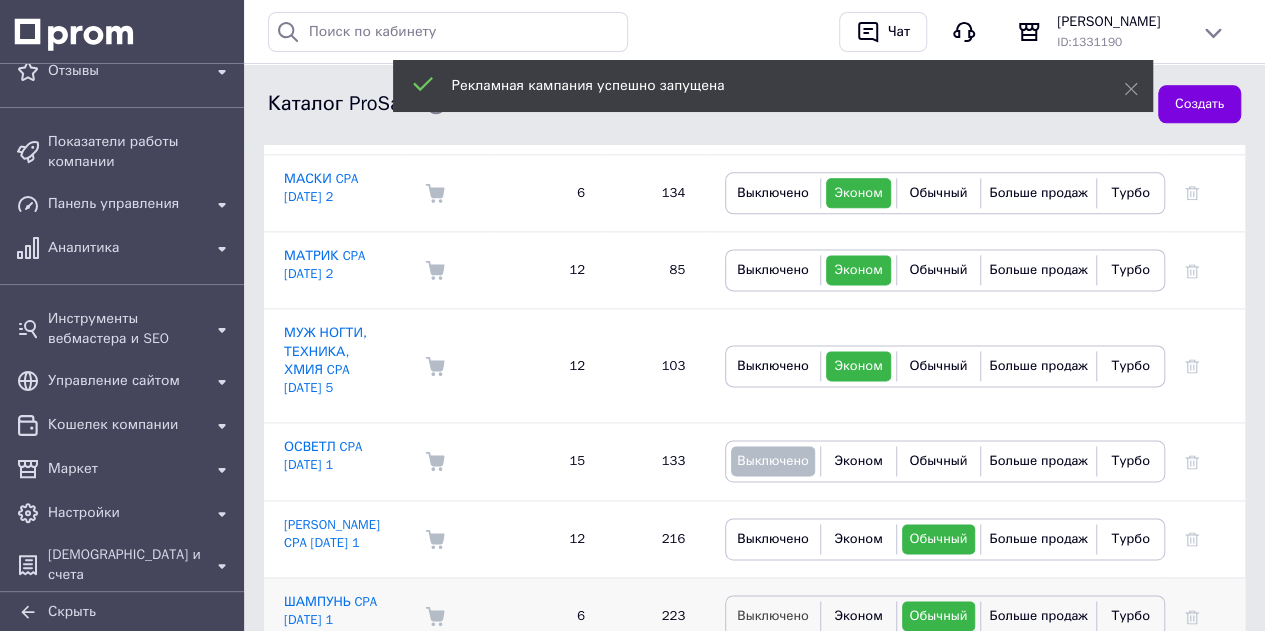 click on "Выключено" at bounding box center (773, 615) 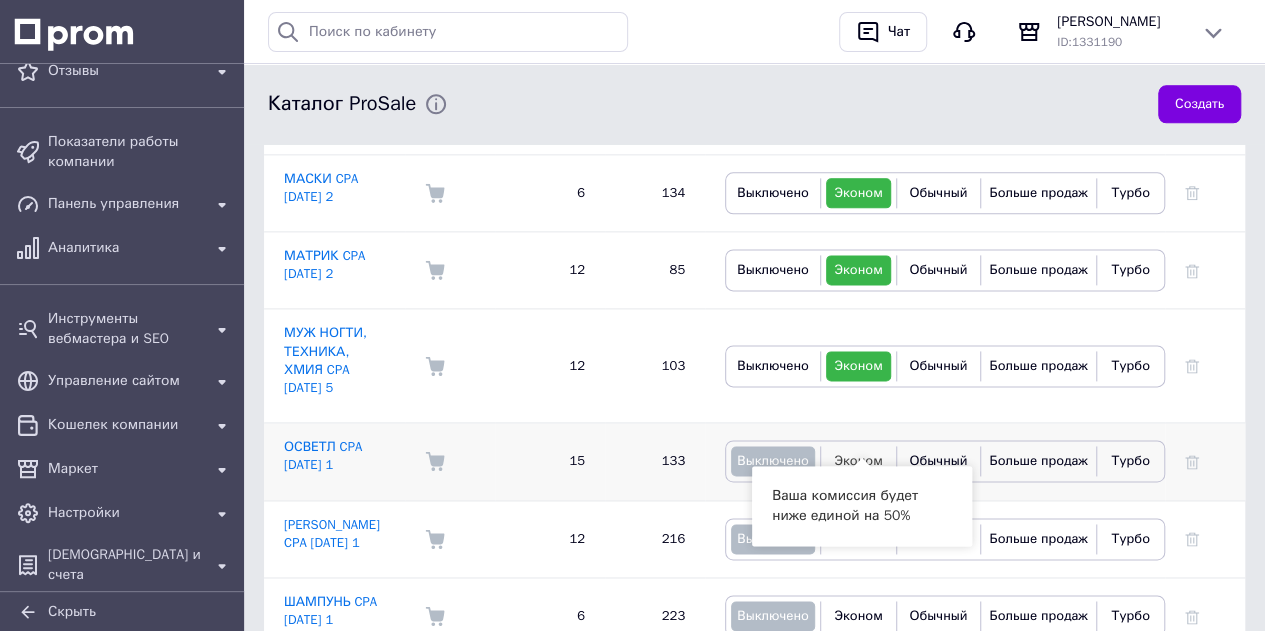 click on "Эконом" at bounding box center (858, 460) 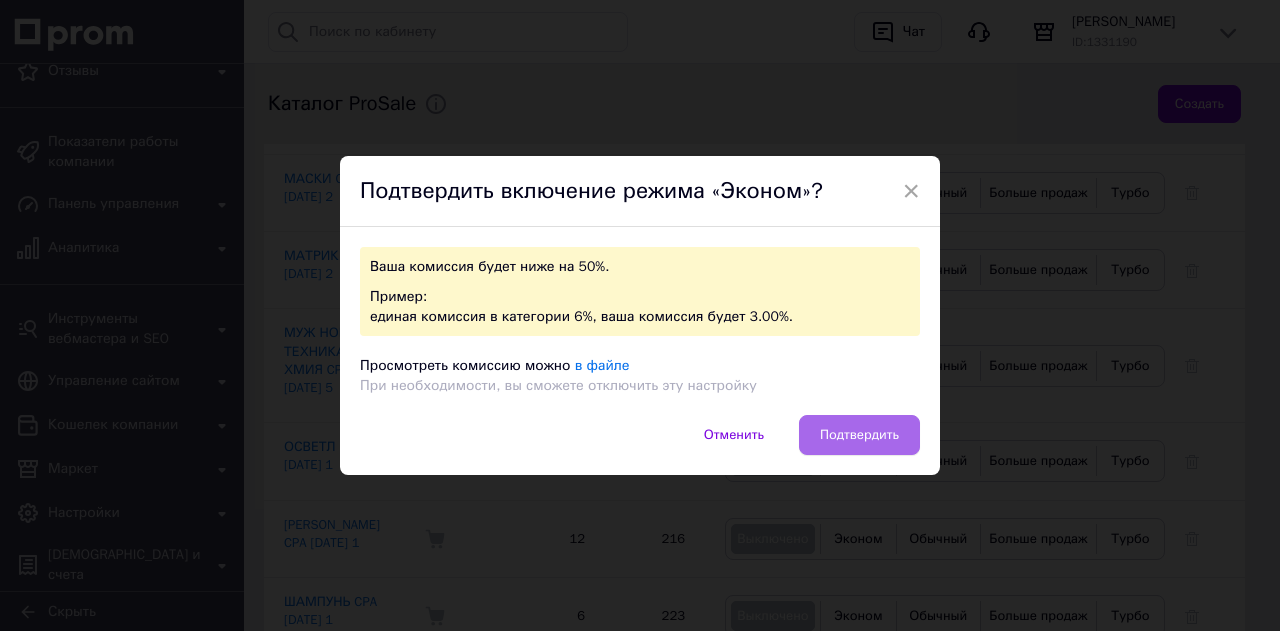 click on "Подтвердить" at bounding box center (859, 435) 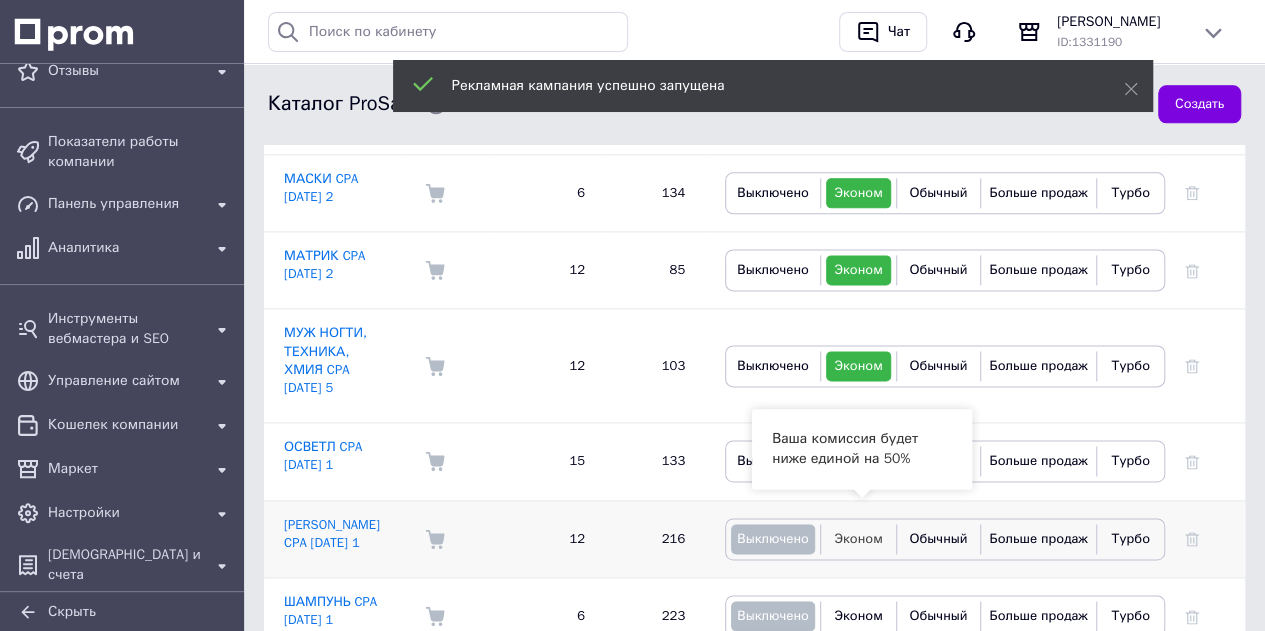 click on "Эконом" at bounding box center [858, 538] 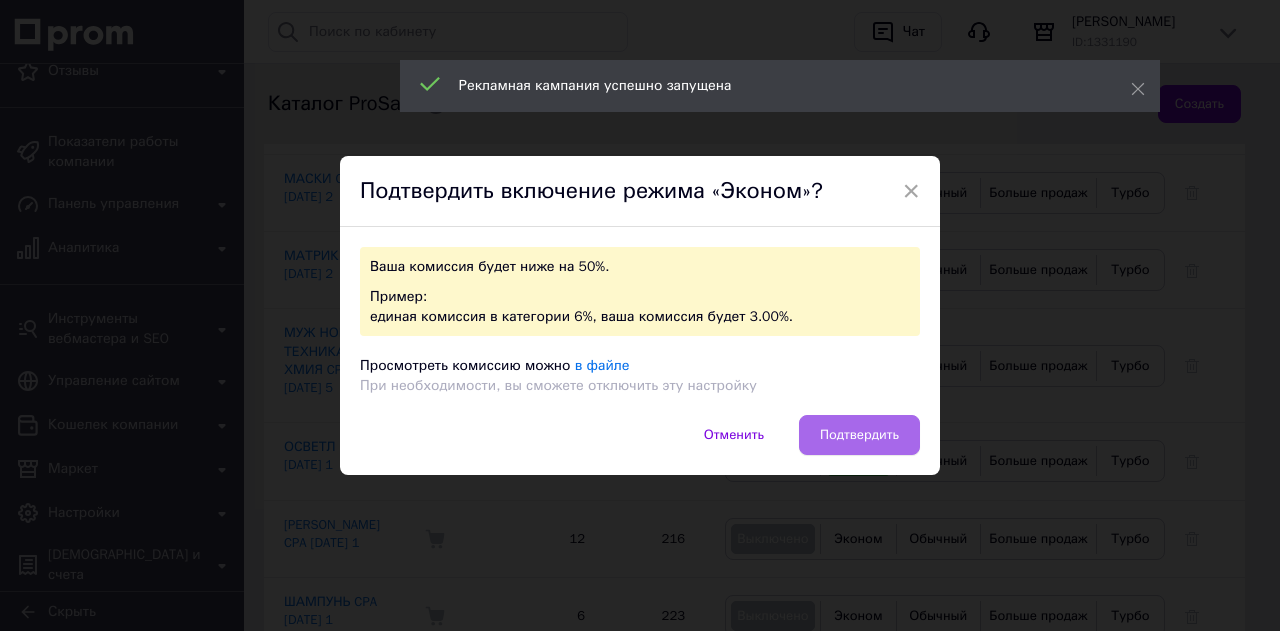 click on "Подтвердить" at bounding box center [859, 435] 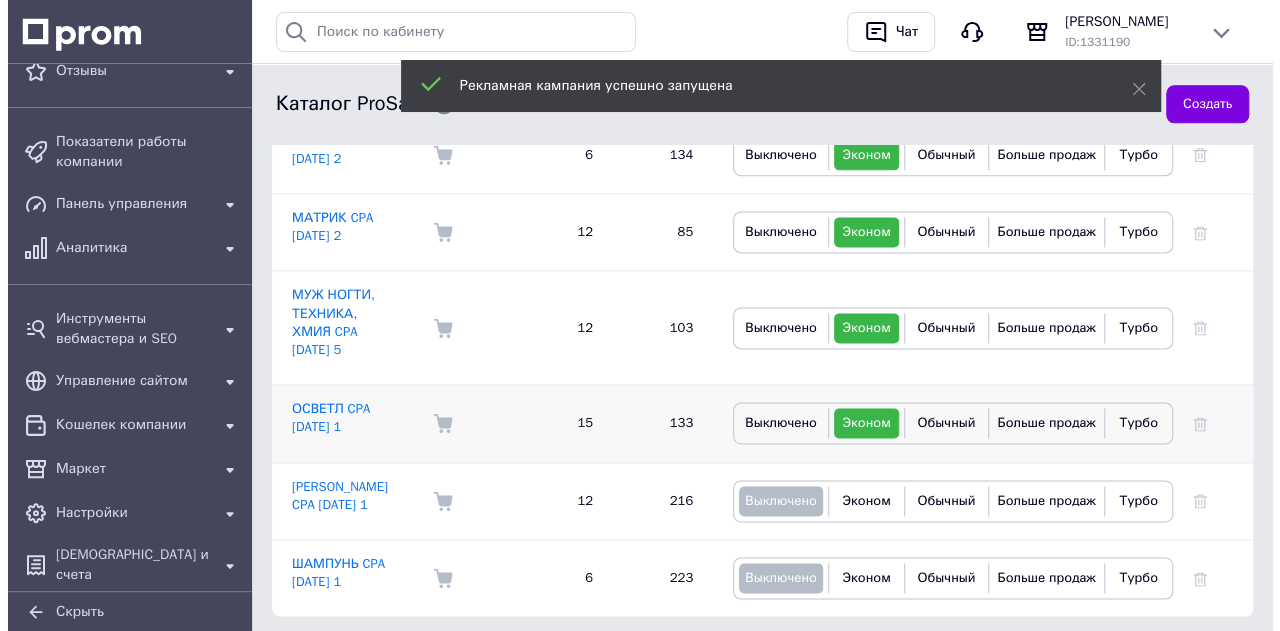 scroll, scrollTop: 1260, scrollLeft: 0, axis: vertical 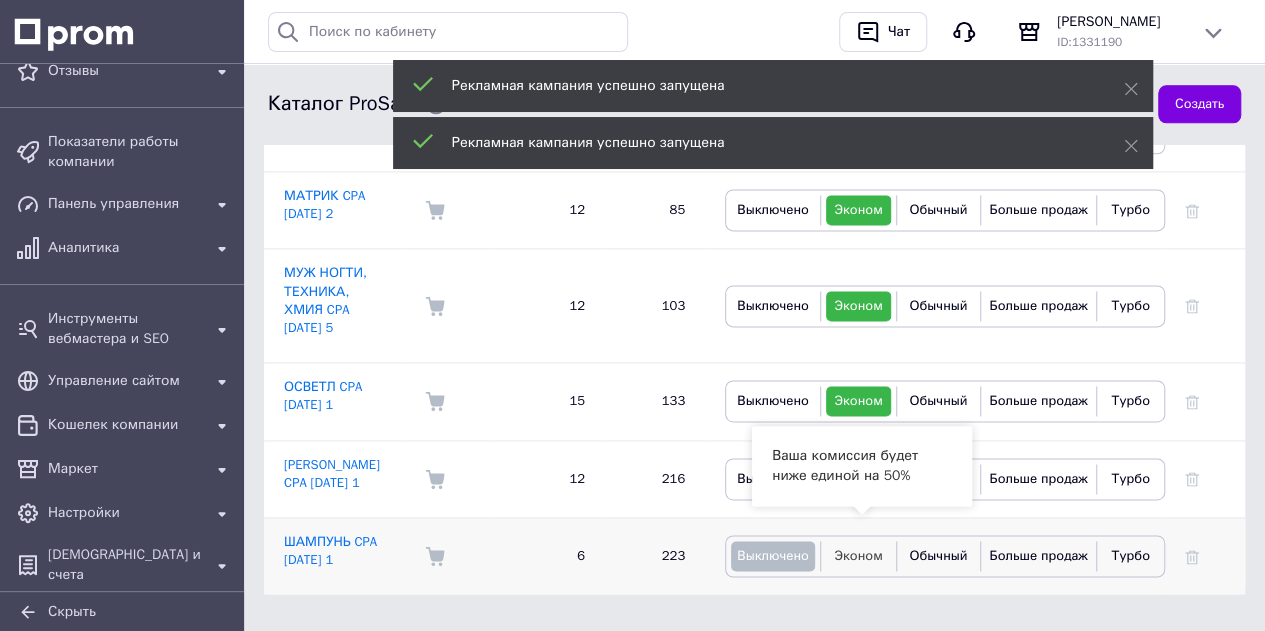 click on "Эконом" at bounding box center (858, 555) 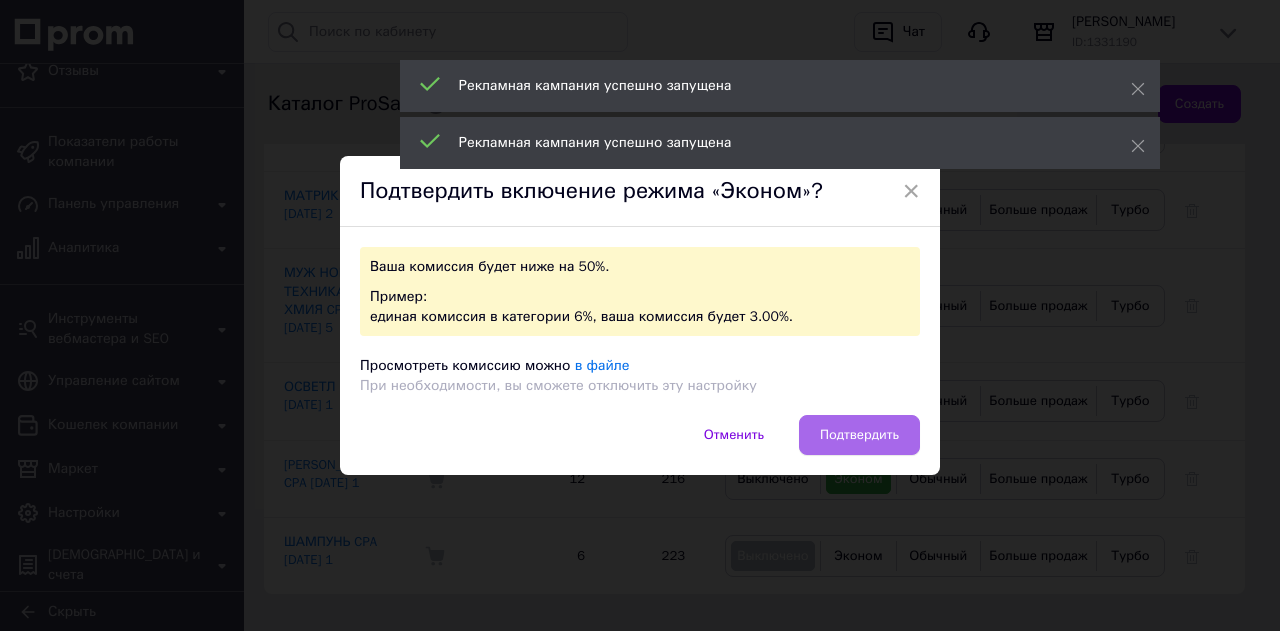 click on "Подтвердить" at bounding box center [859, 435] 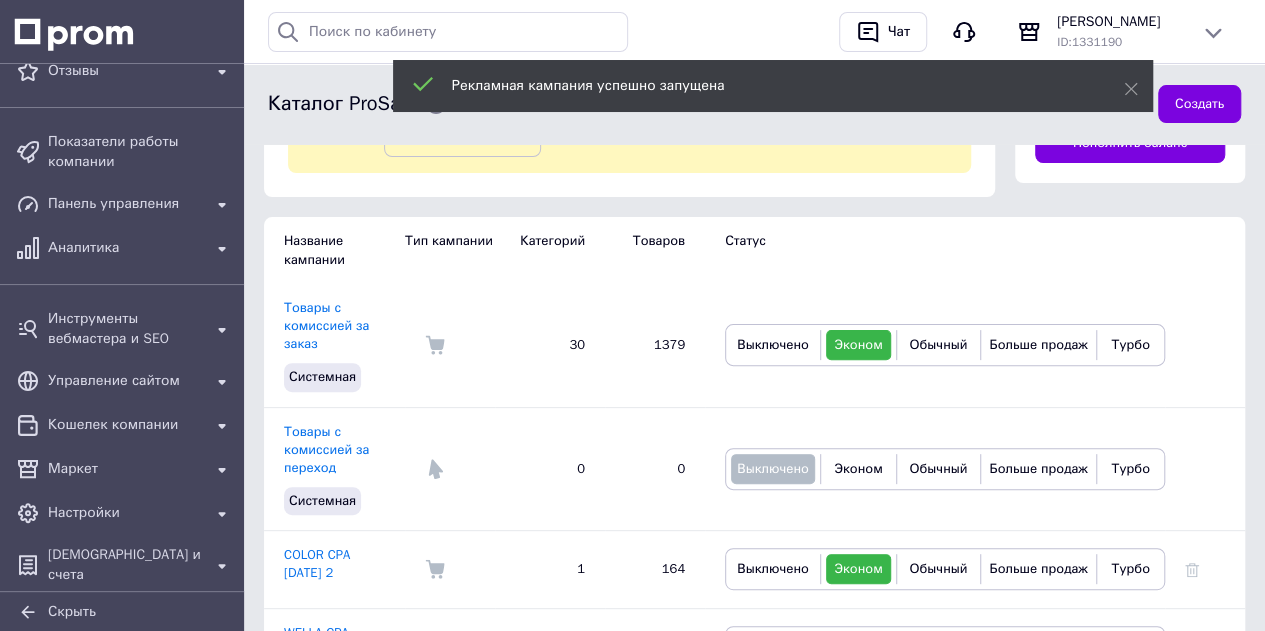 scroll, scrollTop: 41, scrollLeft: 0, axis: vertical 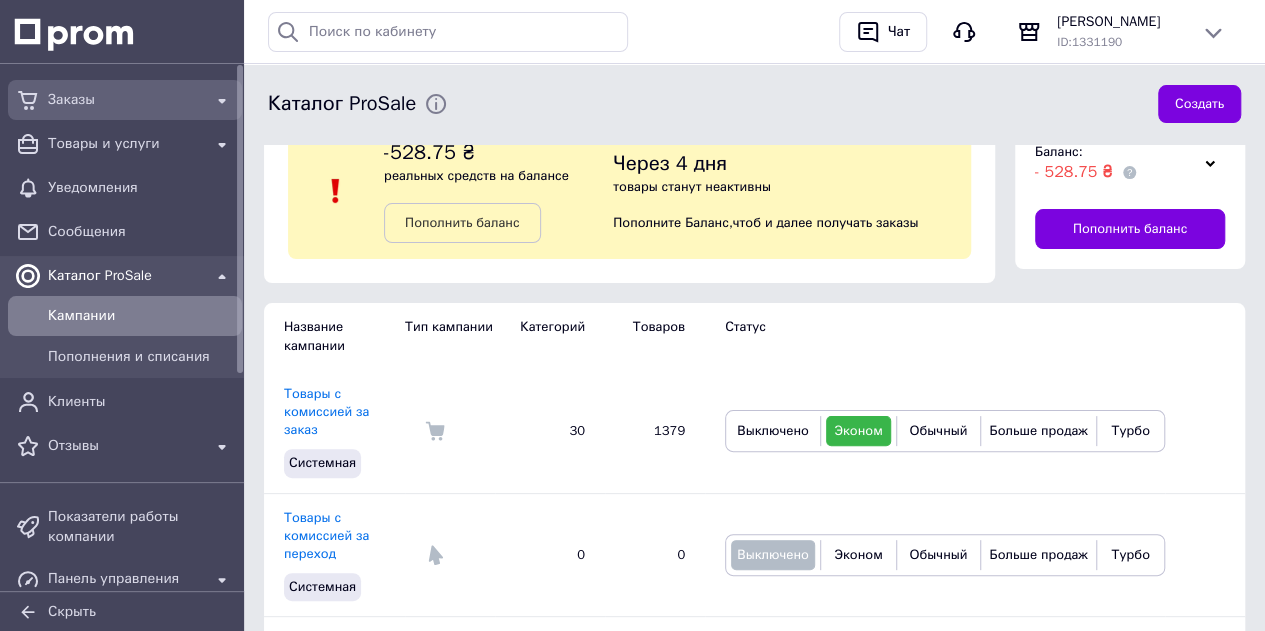 click on "Заказы" at bounding box center (125, 100) 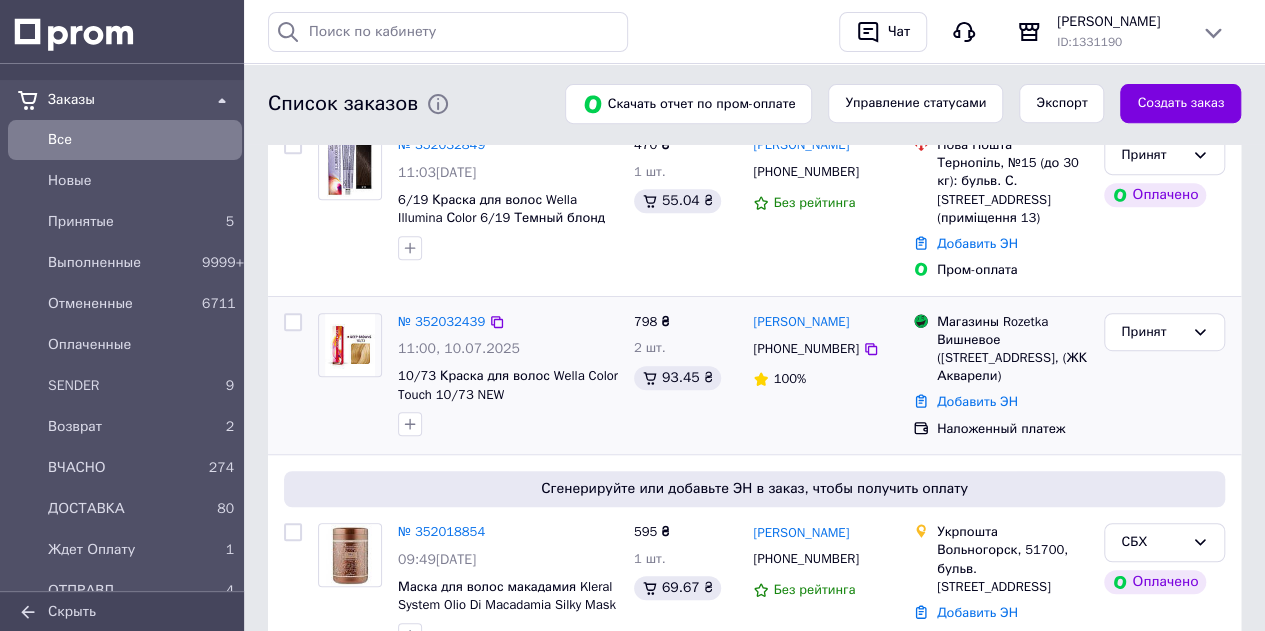 scroll, scrollTop: 400, scrollLeft: 0, axis: vertical 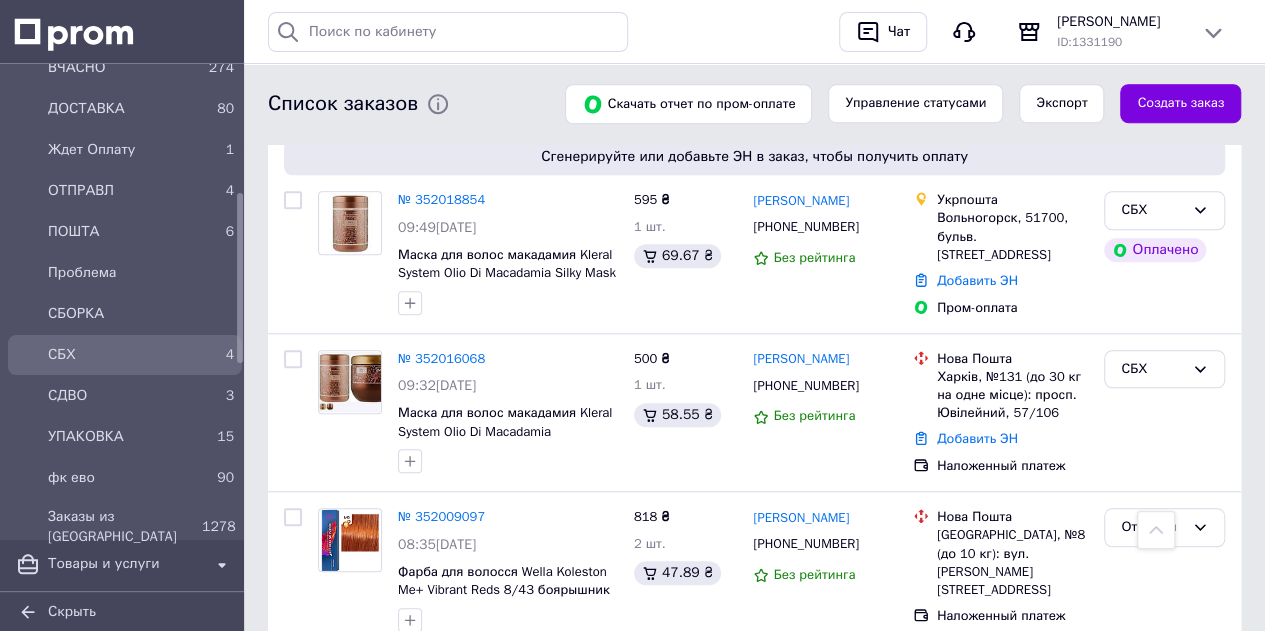 click on "СБХ" at bounding box center [121, 355] 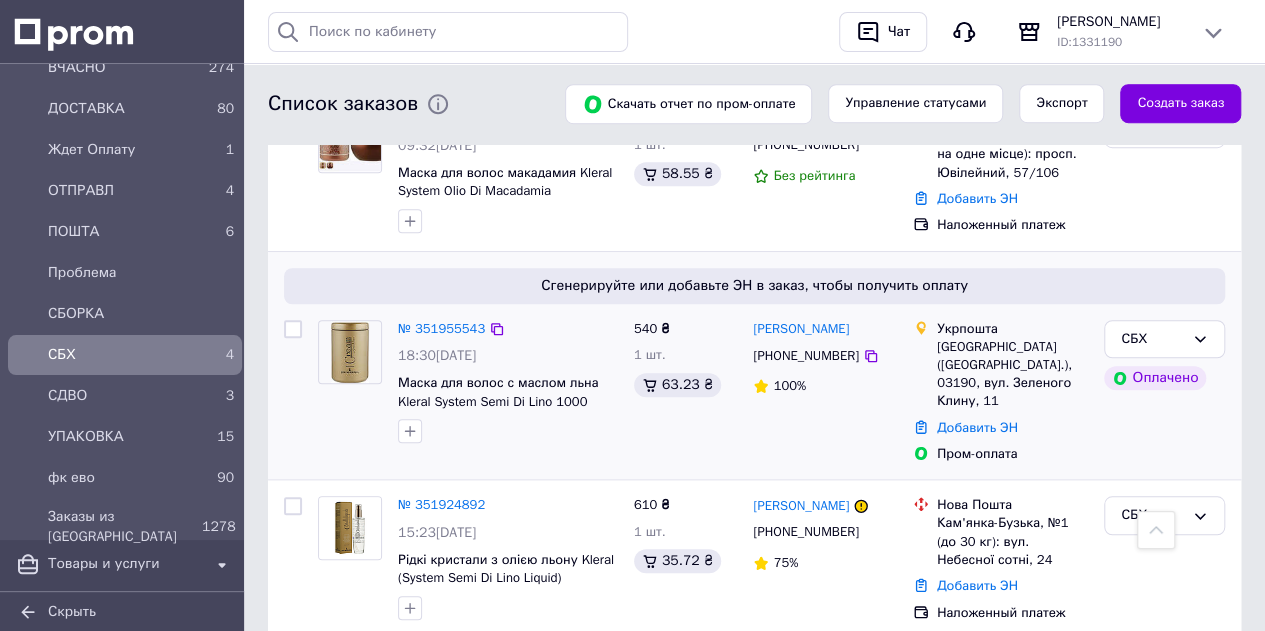 scroll, scrollTop: 684, scrollLeft: 0, axis: vertical 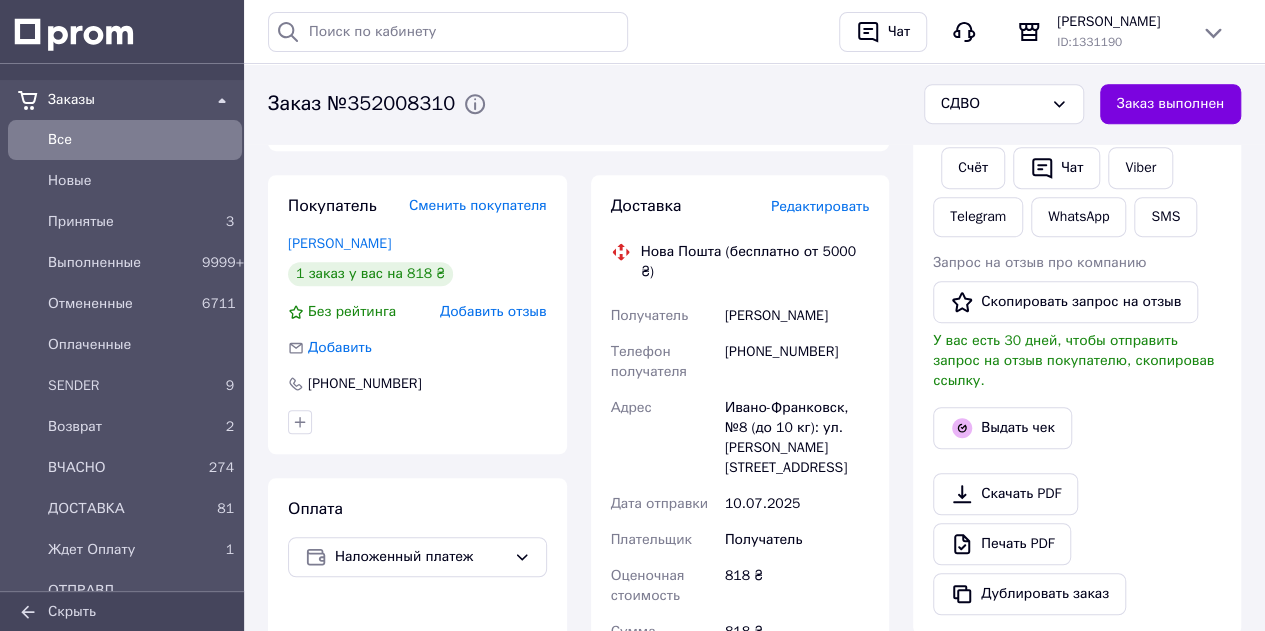 click on "Редактировать" at bounding box center (820, 206) 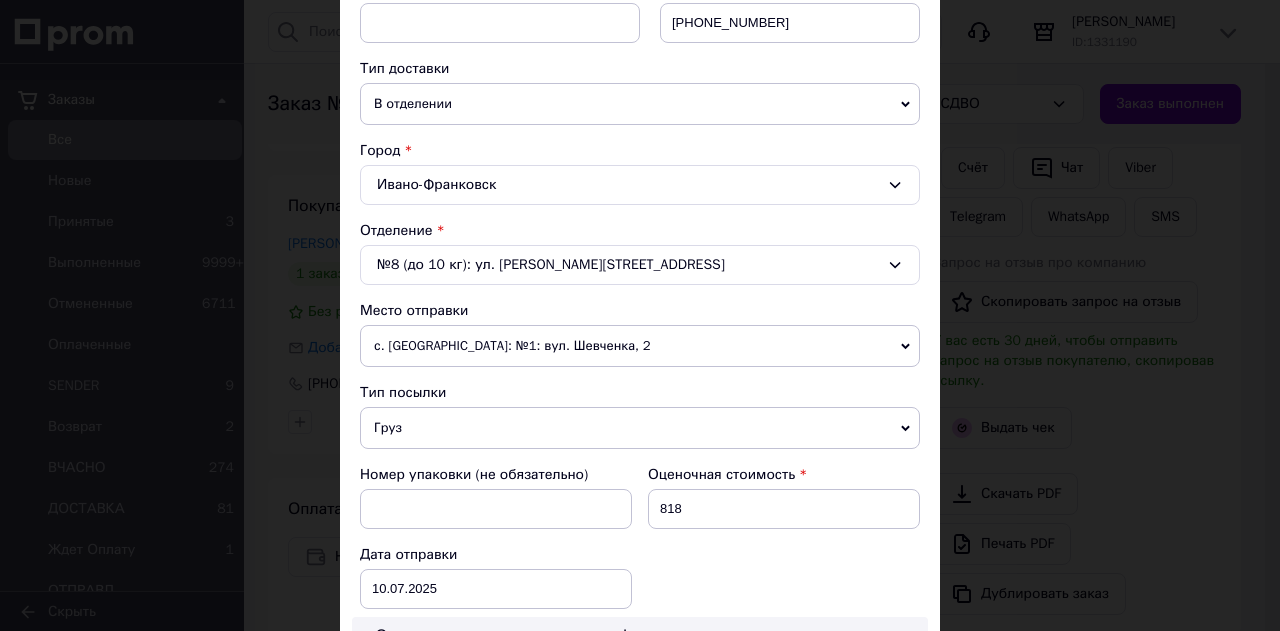 scroll, scrollTop: 500, scrollLeft: 0, axis: vertical 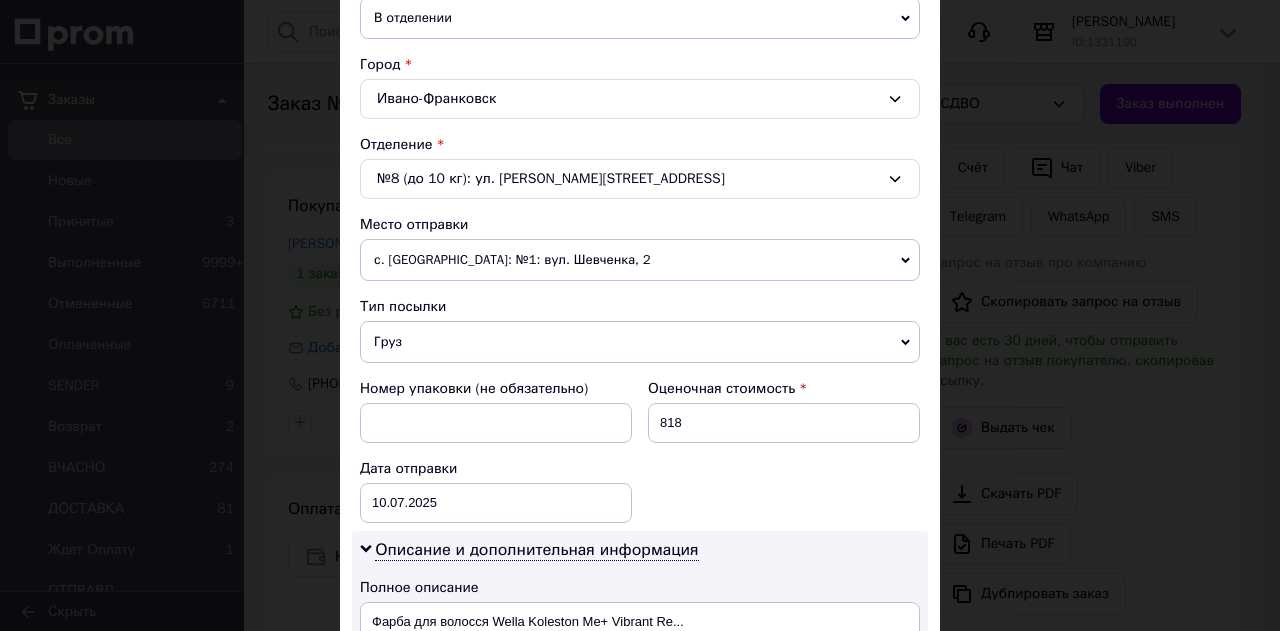 click on "с. [GEOGRAPHIC_DATA]: №1: вул. Шевченка, 2" at bounding box center [640, 260] 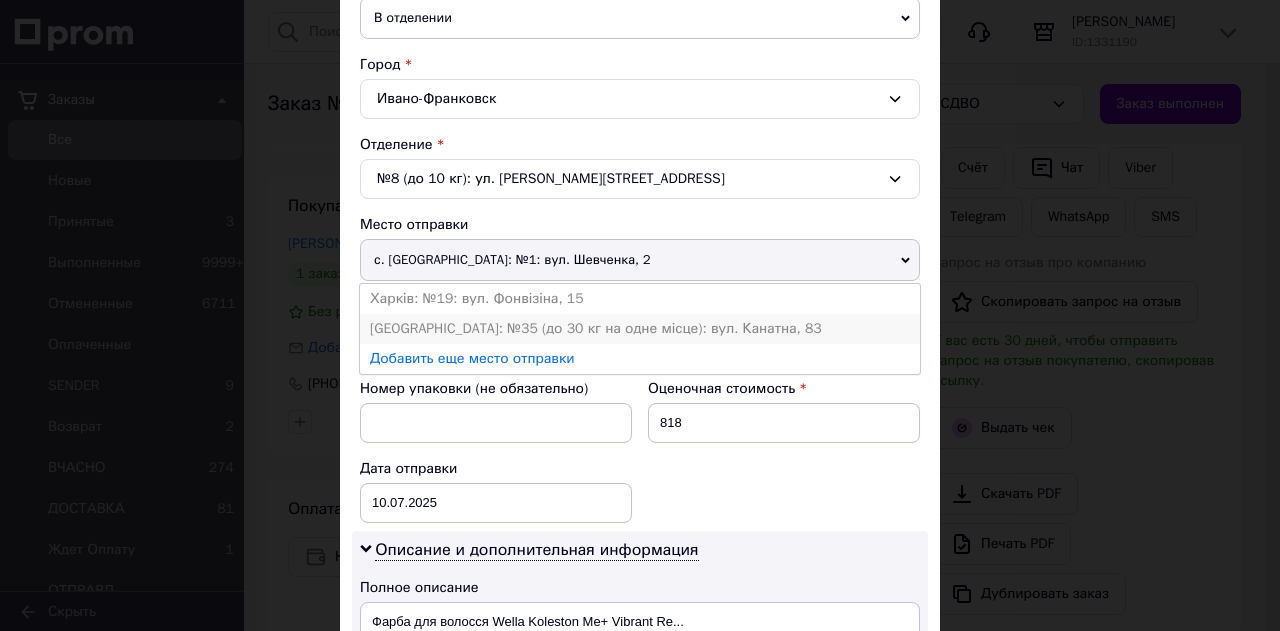click on "[GEOGRAPHIC_DATA]: №35 (до 30 кг на одне місце): вул. Канатна, 83" at bounding box center [640, 329] 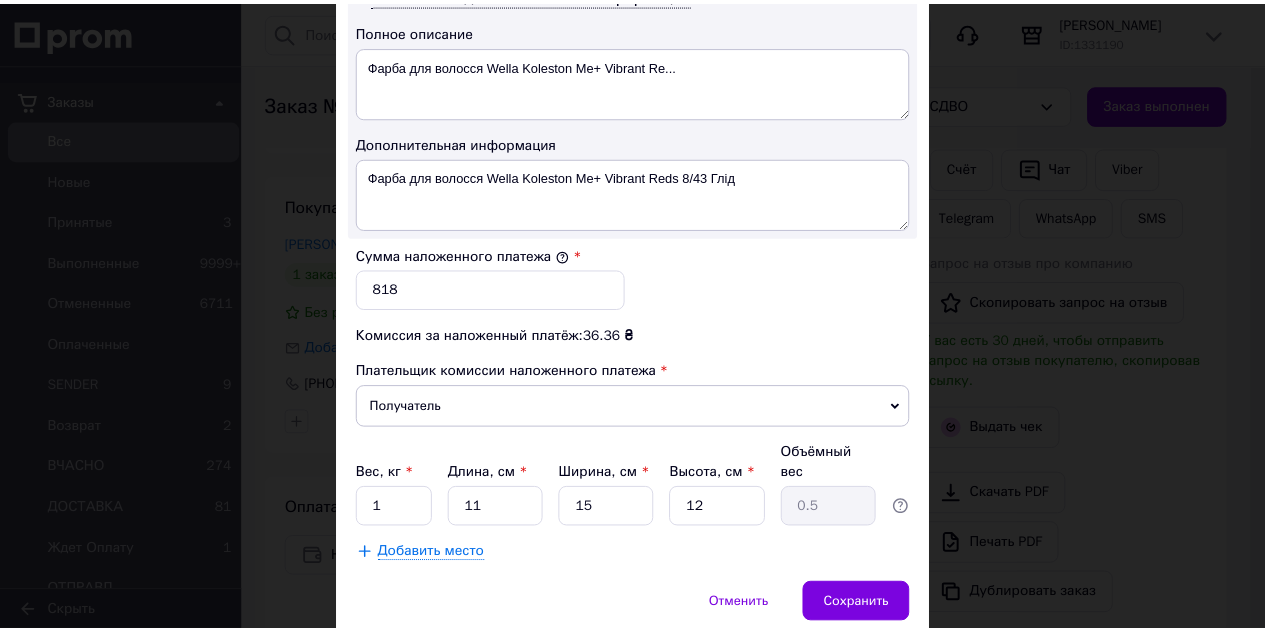 scroll, scrollTop: 1100, scrollLeft: 0, axis: vertical 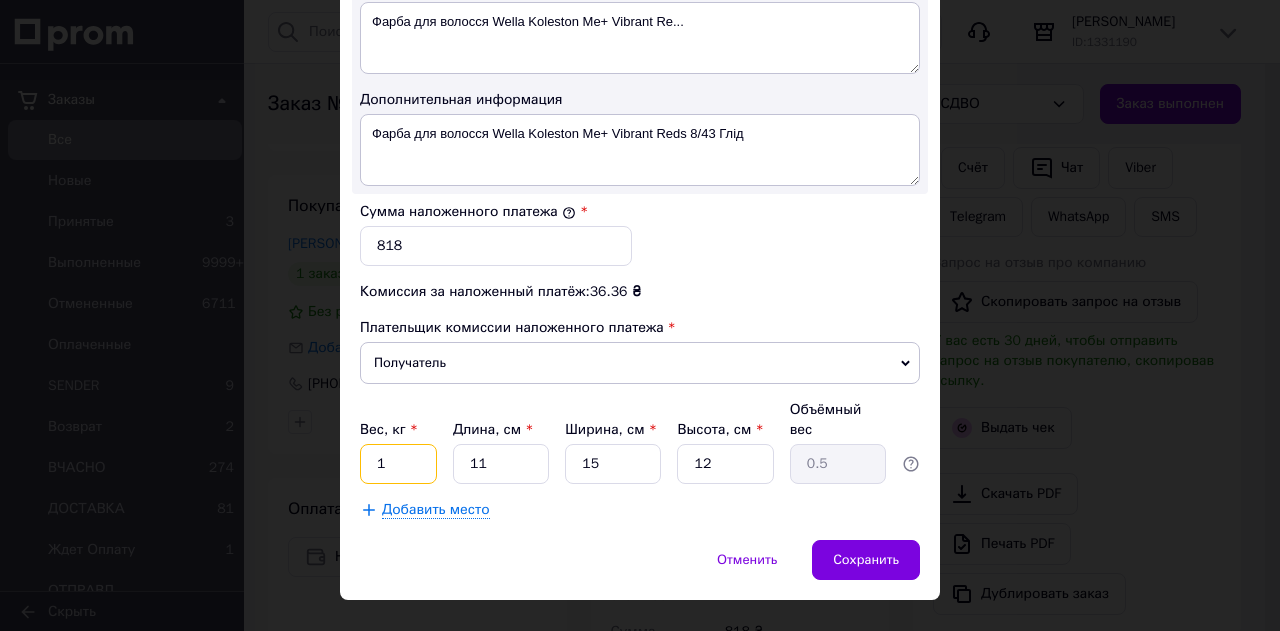 click on "1" at bounding box center [398, 464] 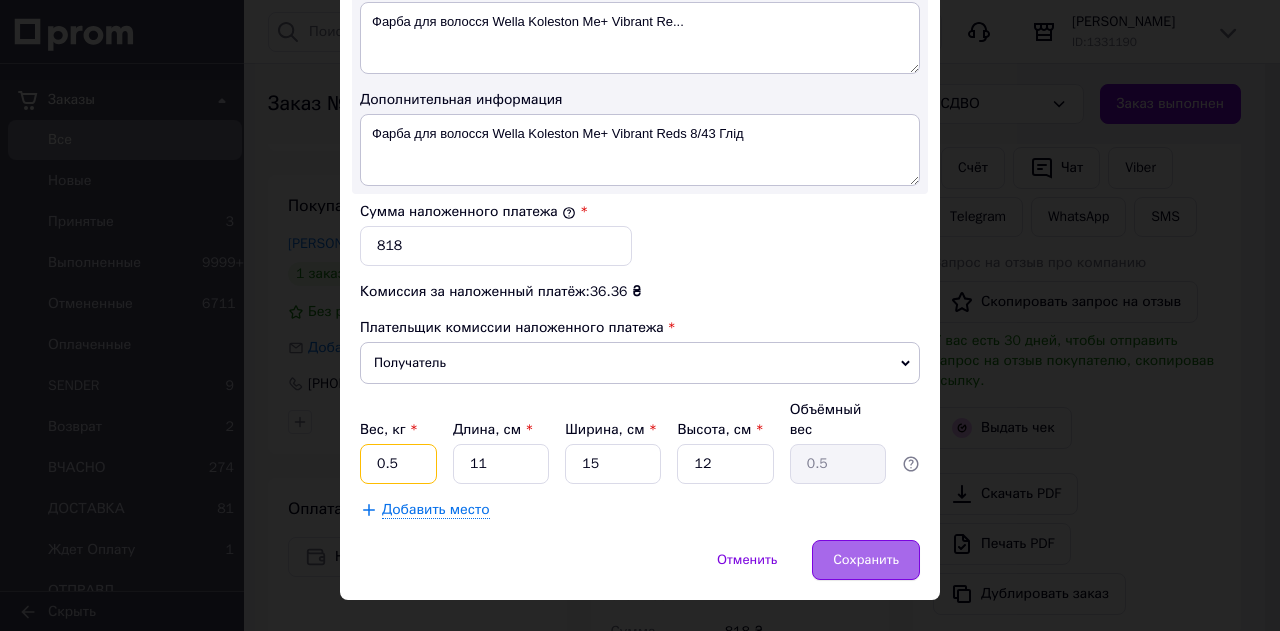 type on "0.5" 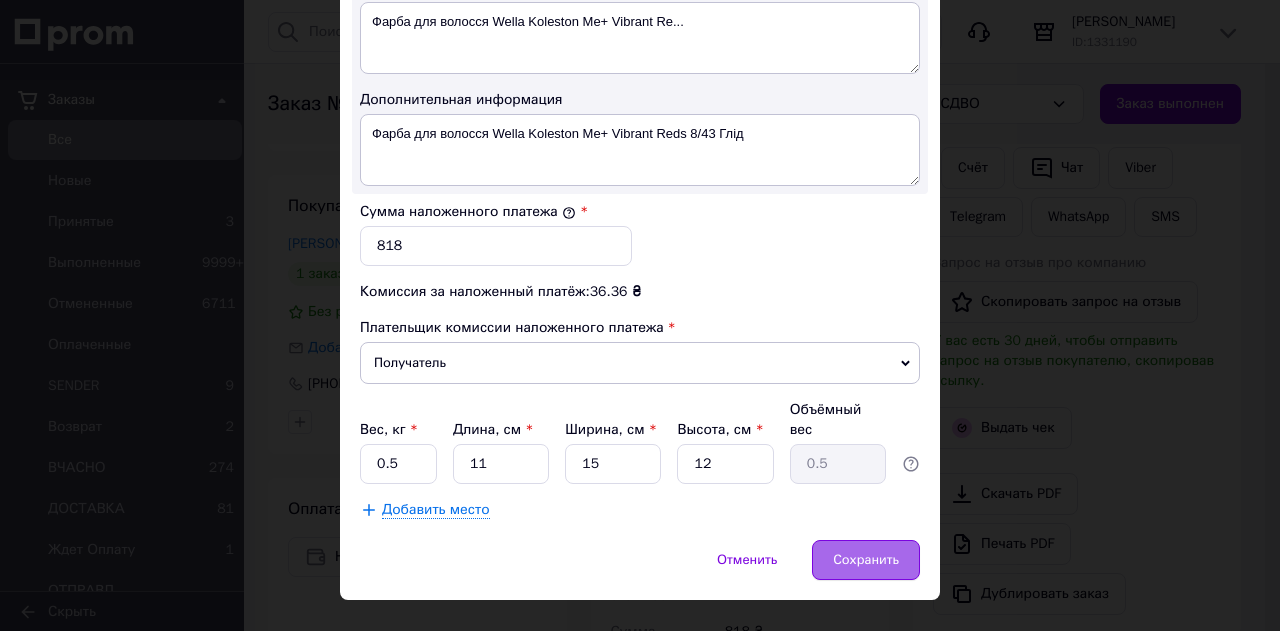 click on "Сохранить" at bounding box center (866, 560) 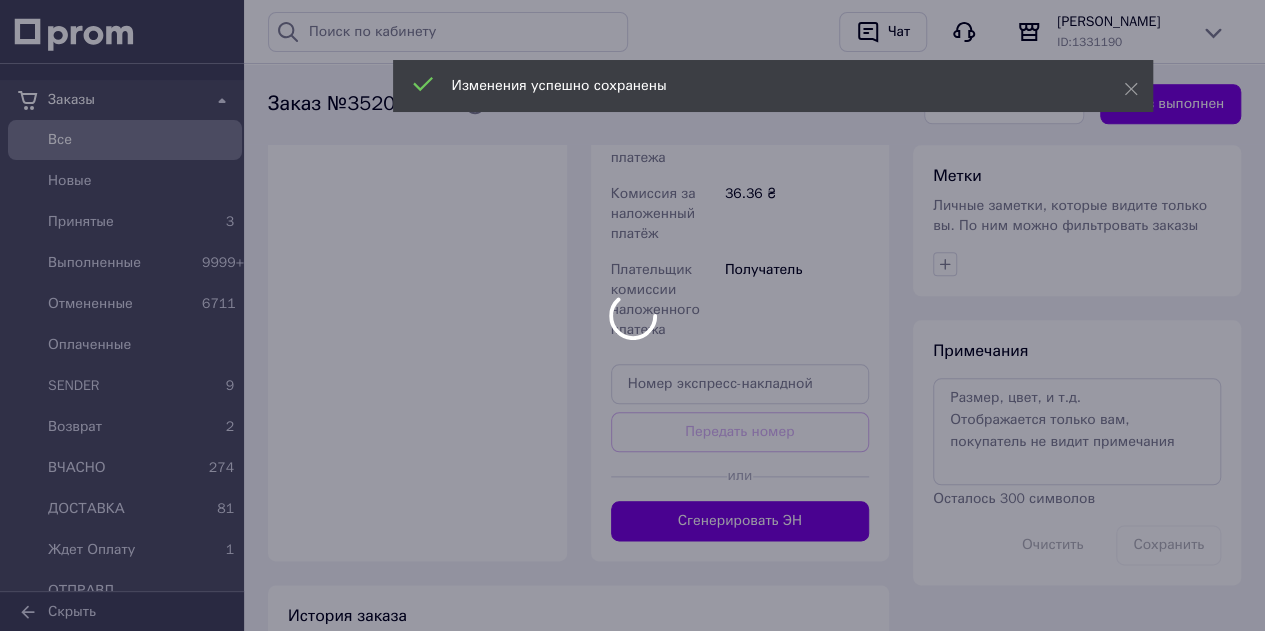 scroll, scrollTop: 1000, scrollLeft: 0, axis: vertical 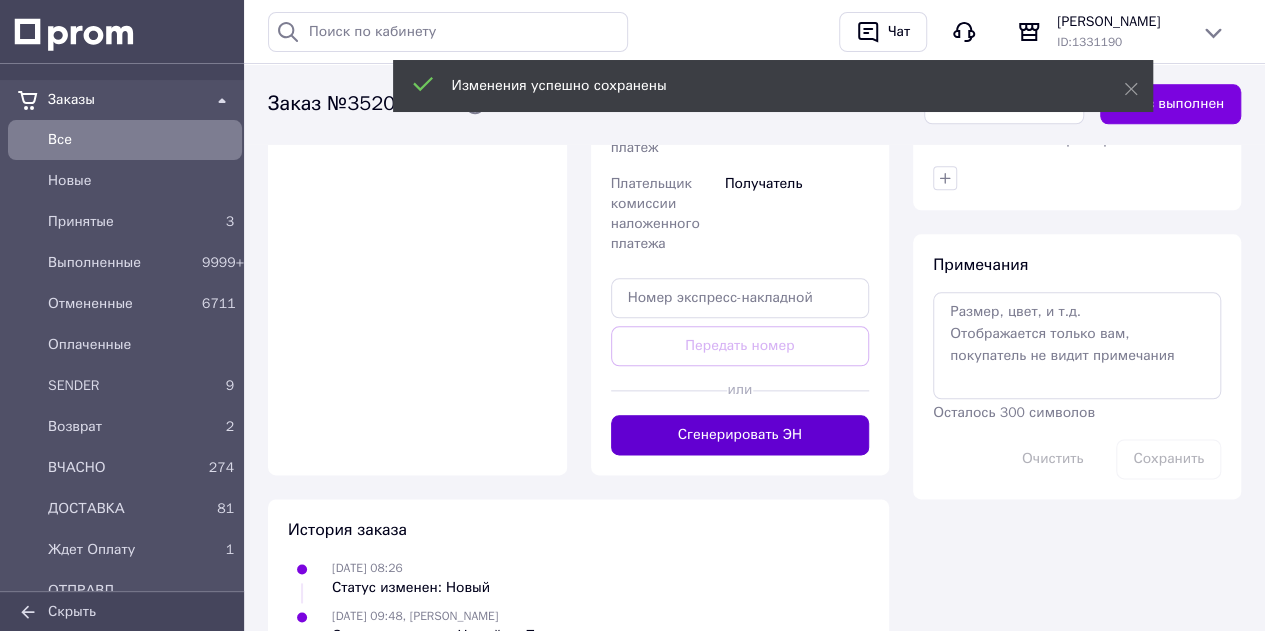 click on "Сгенерировать ЭН" at bounding box center (740, 435) 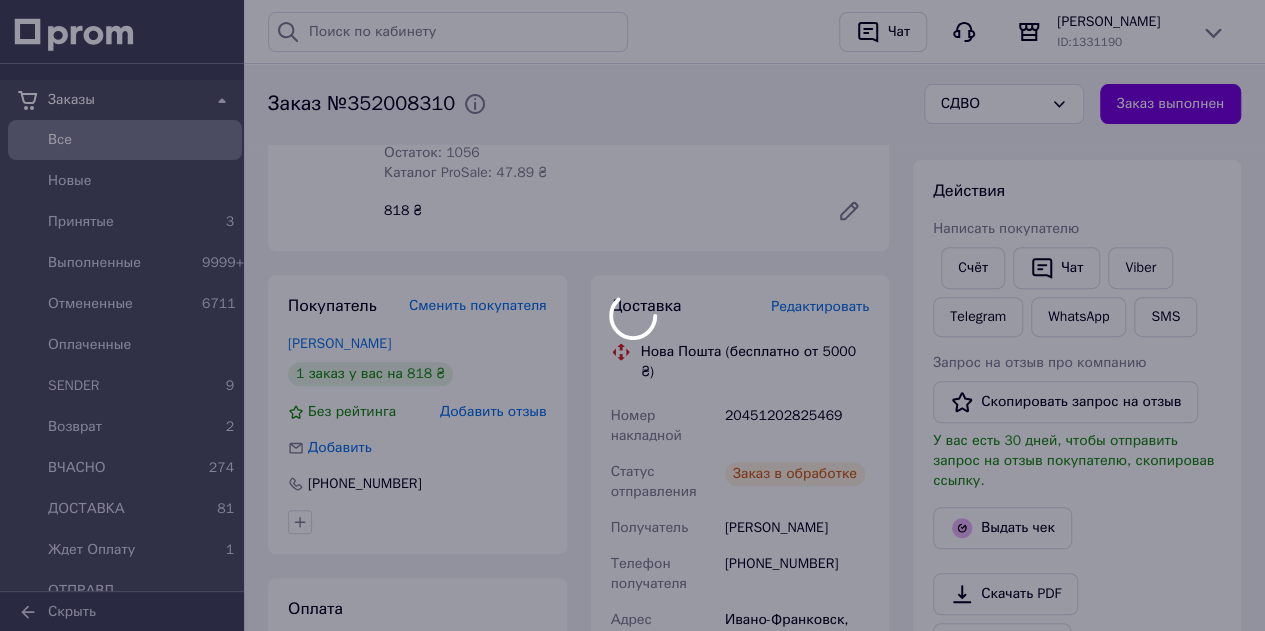 scroll, scrollTop: 500, scrollLeft: 0, axis: vertical 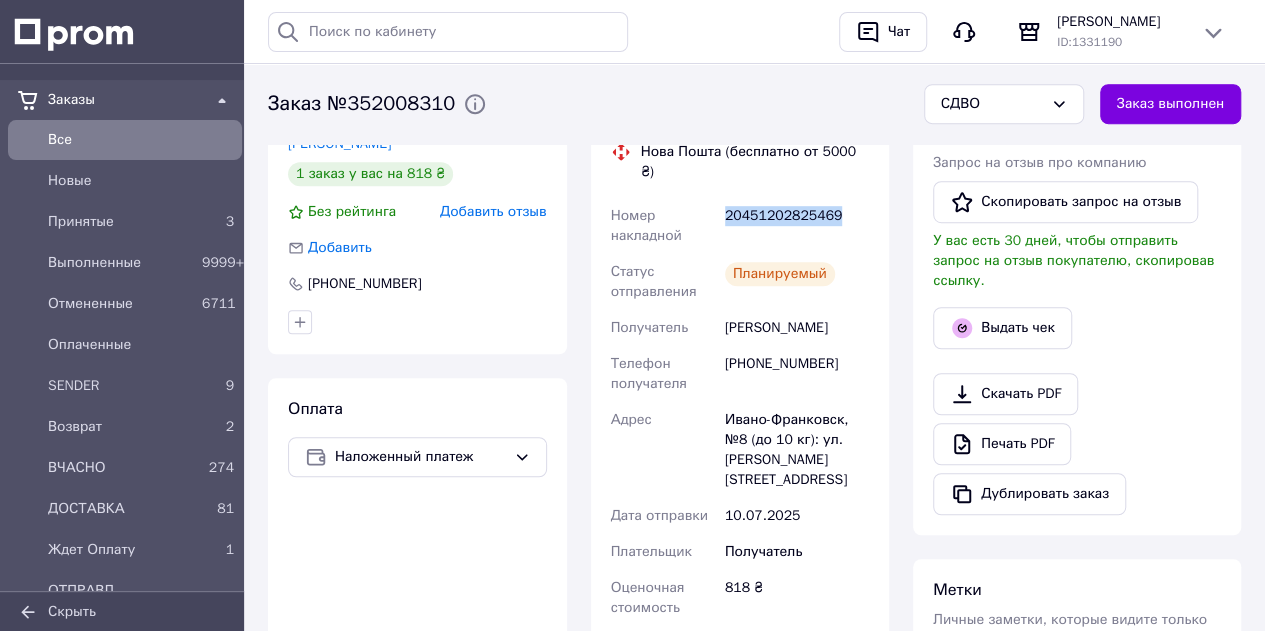 drag, startPoint x: 813, startPoint y: 197, endPoint x: 720, endPoint y: 201, distance: 93.08598 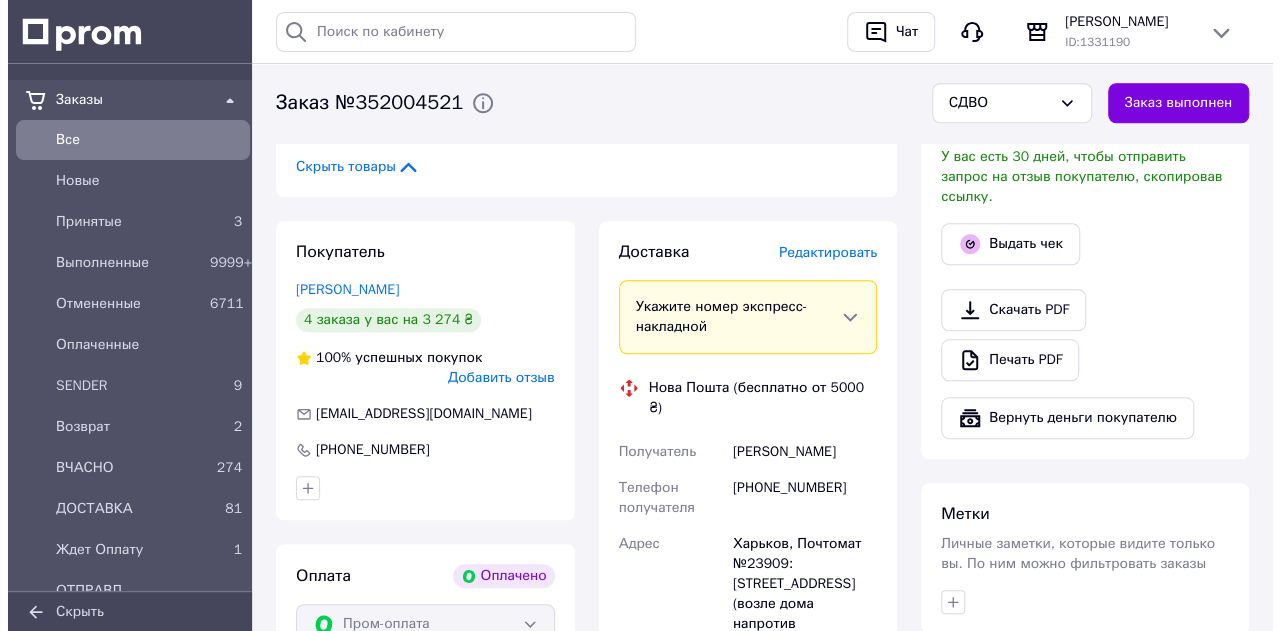 scroll, scrollTop: 800, scrollLeft: 0, axis: vertical 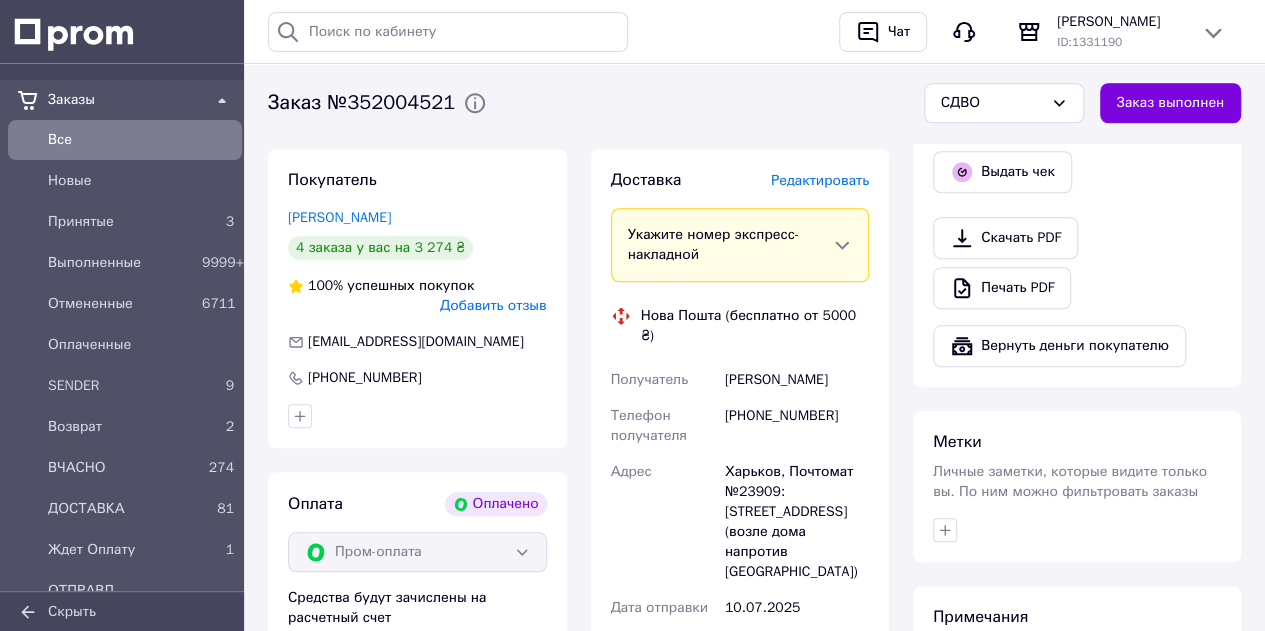 click on "Редактировать" at bounding box center [820, 180] 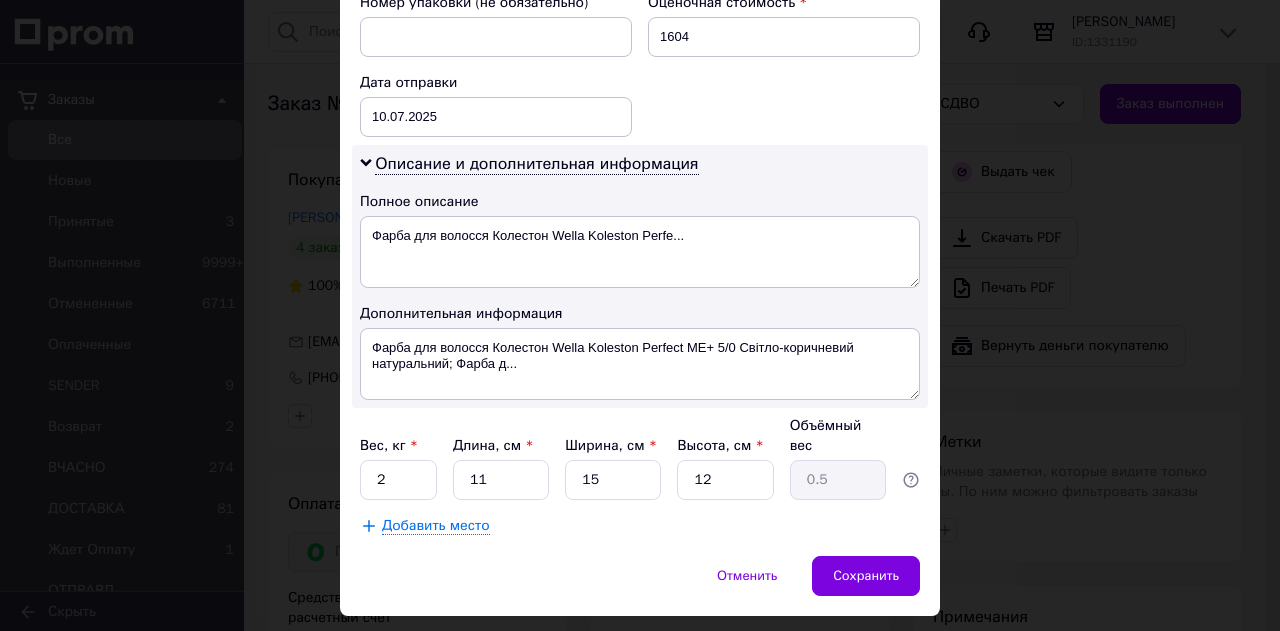 scroll, scrollTop: 910, scrollLeft: 0, axis: vertical 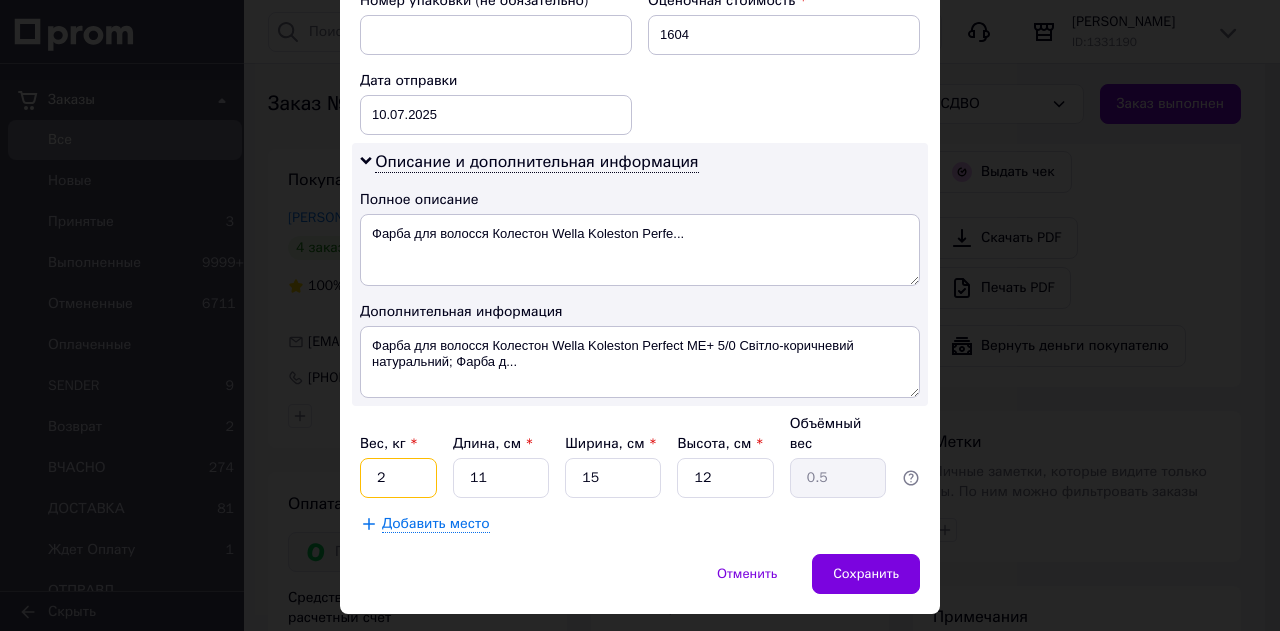 click on "2" at bounding box center (398, 478) 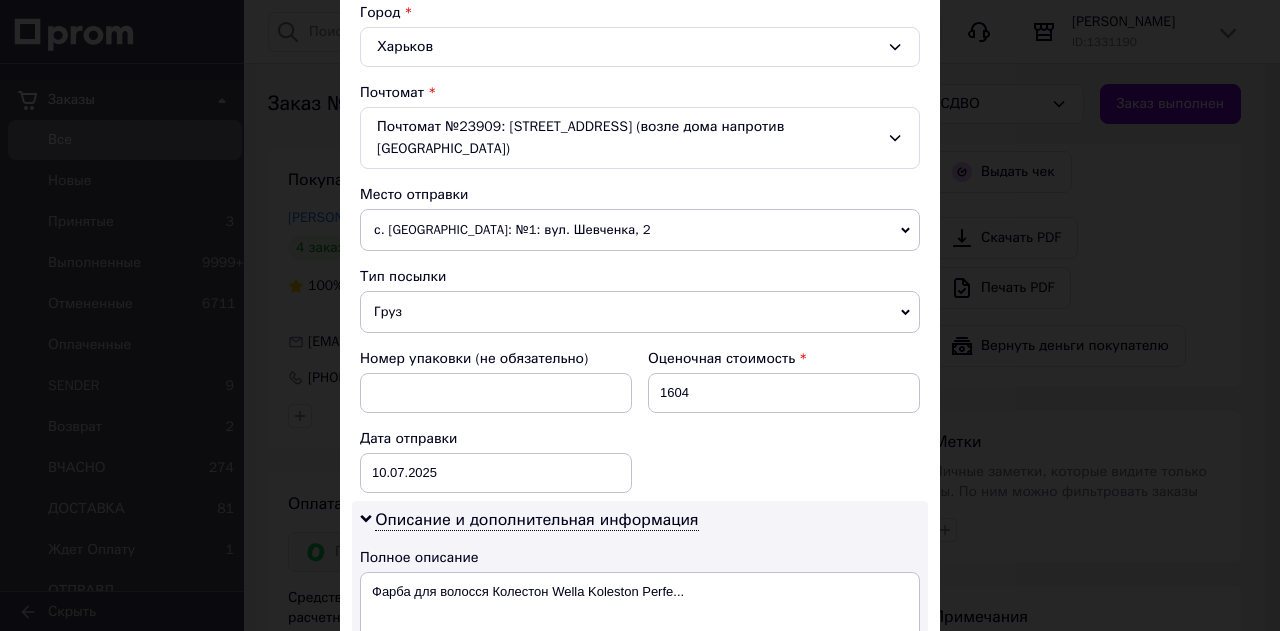 scroll, scrollTop: 510, scrollLeft: 0, axis: vertical 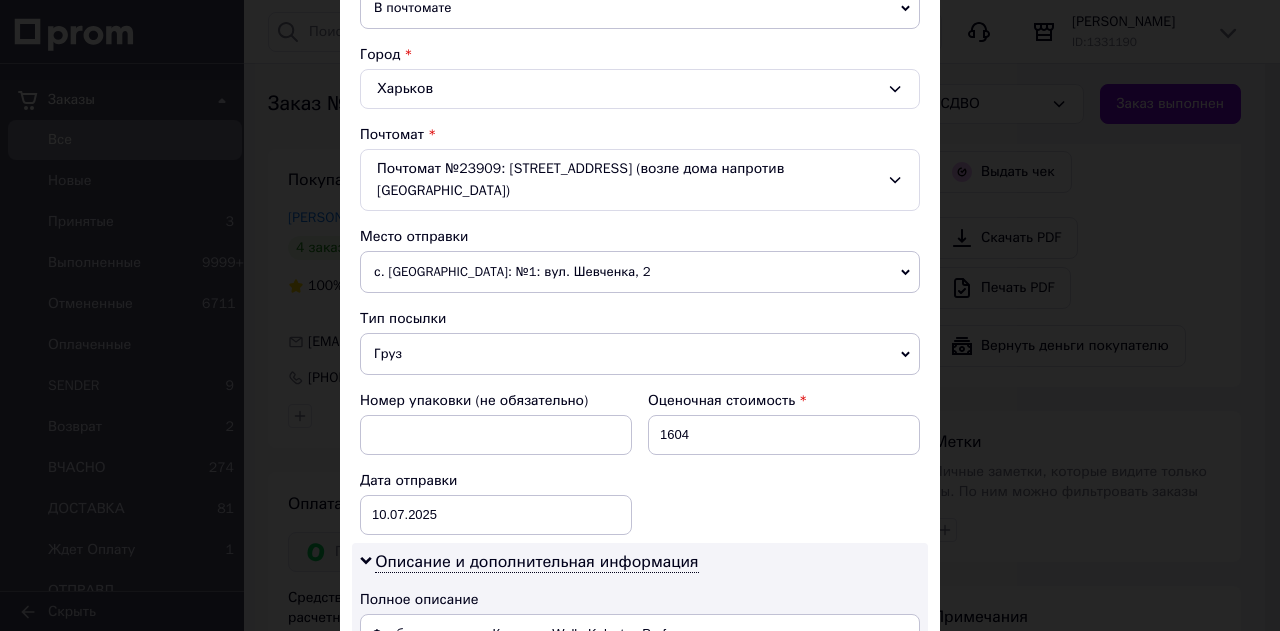 type on "0.5" 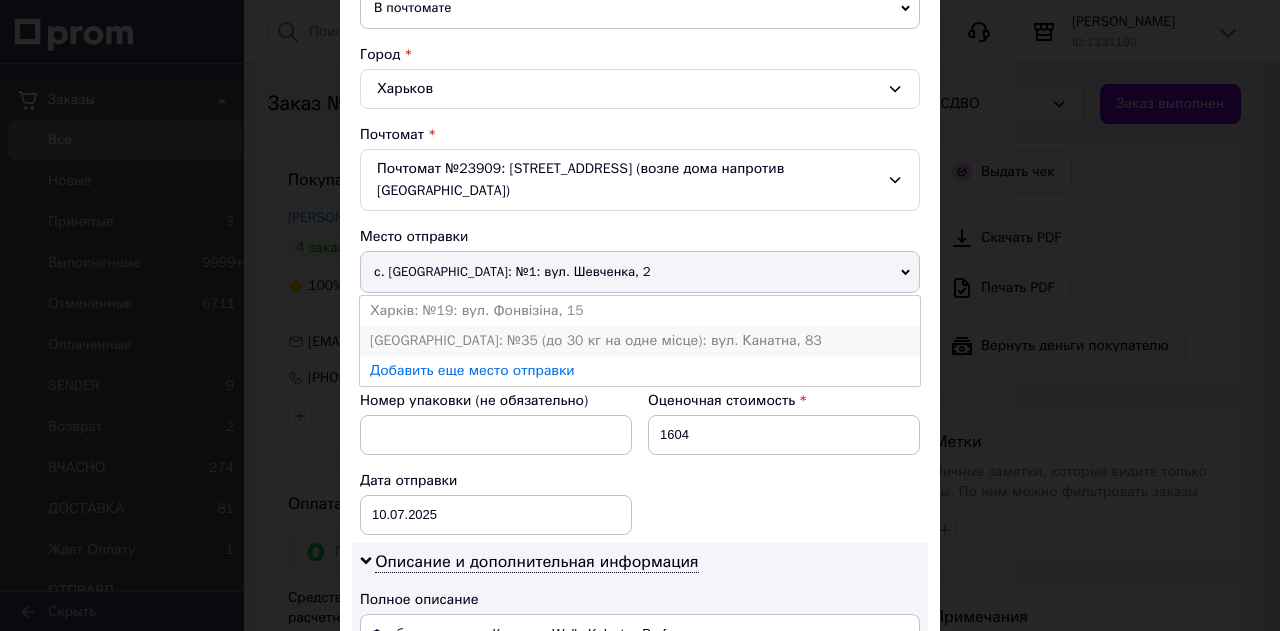 click on "[GEOGRAPHIC_DATA]: №35 (до 30 кг на одне місце): вул. Канатна, 83" at bounding box center (640, 341) 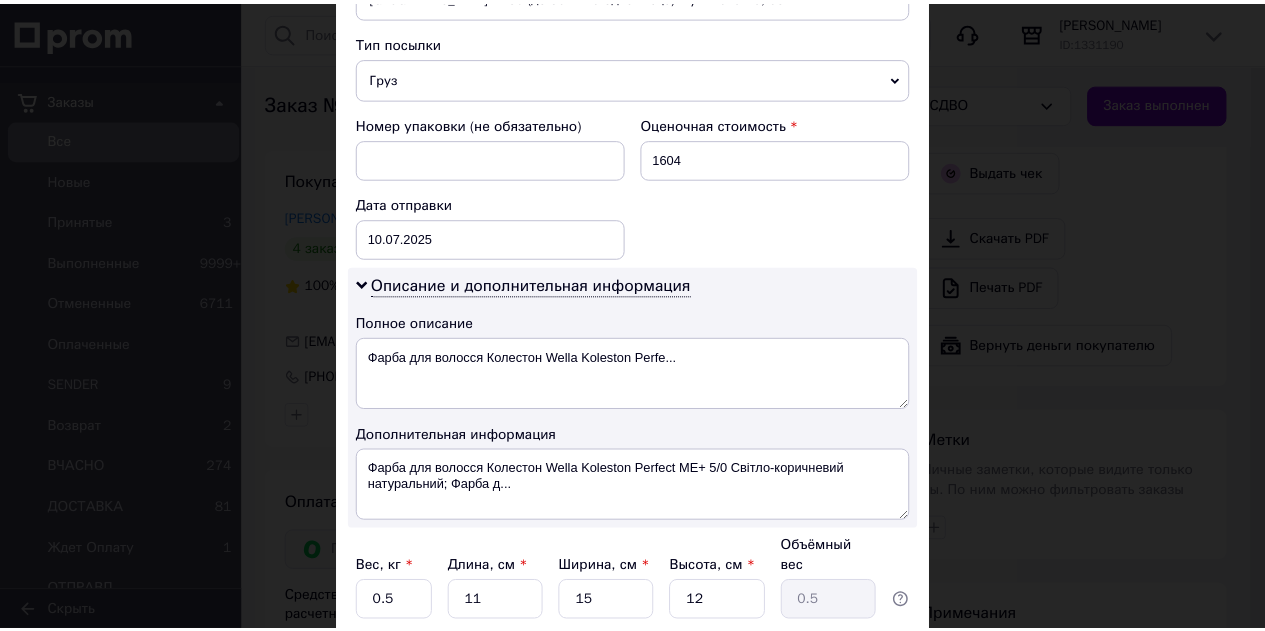 scroll, scrollTop: 910, scrollLeft: 0, axis: vertical 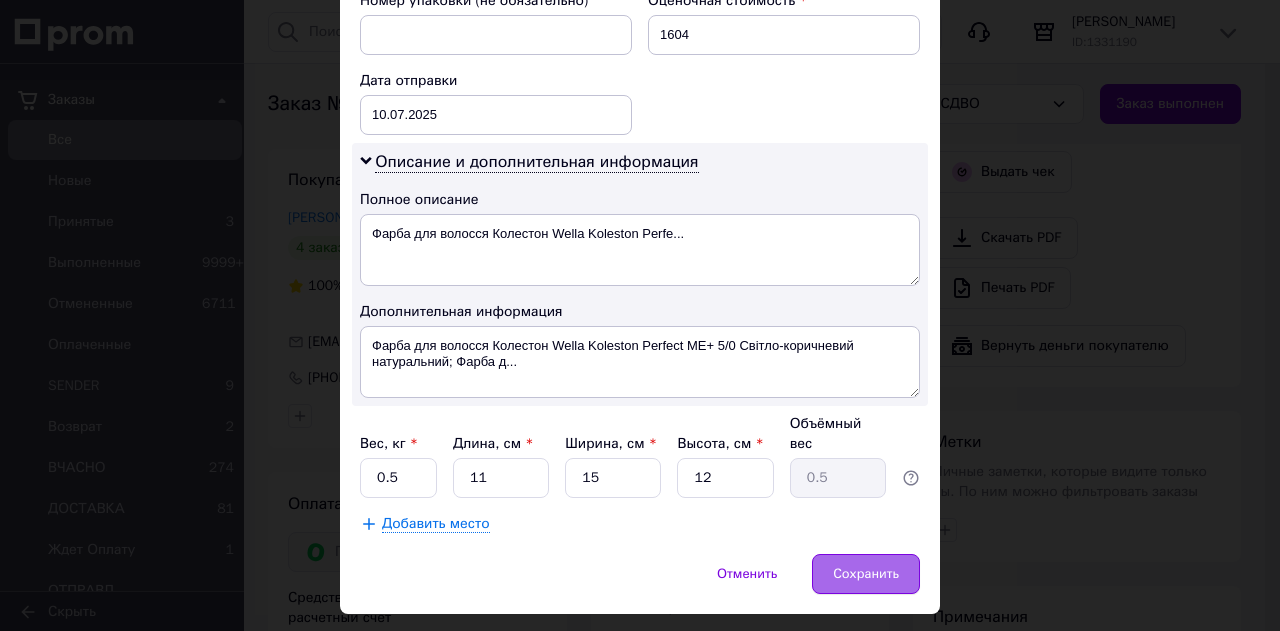 click on "Сохранить" at bounding box center [866, 574] 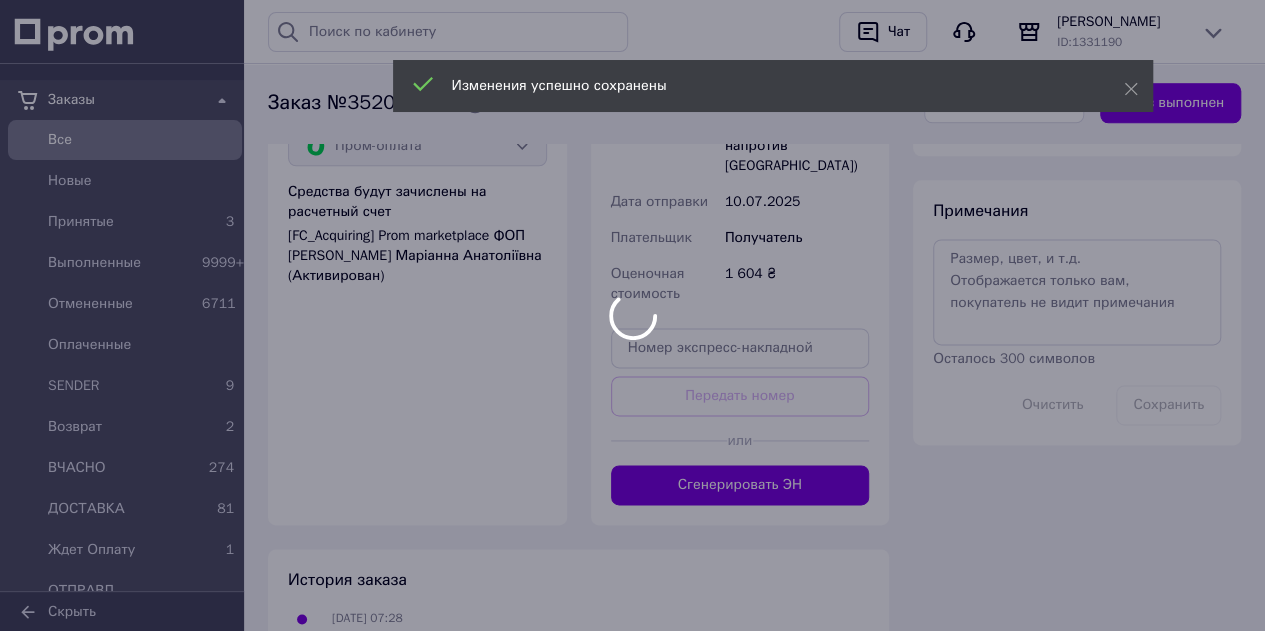 scroll, scrollTop: 1300, scrollLeft: 0, axis: vertical 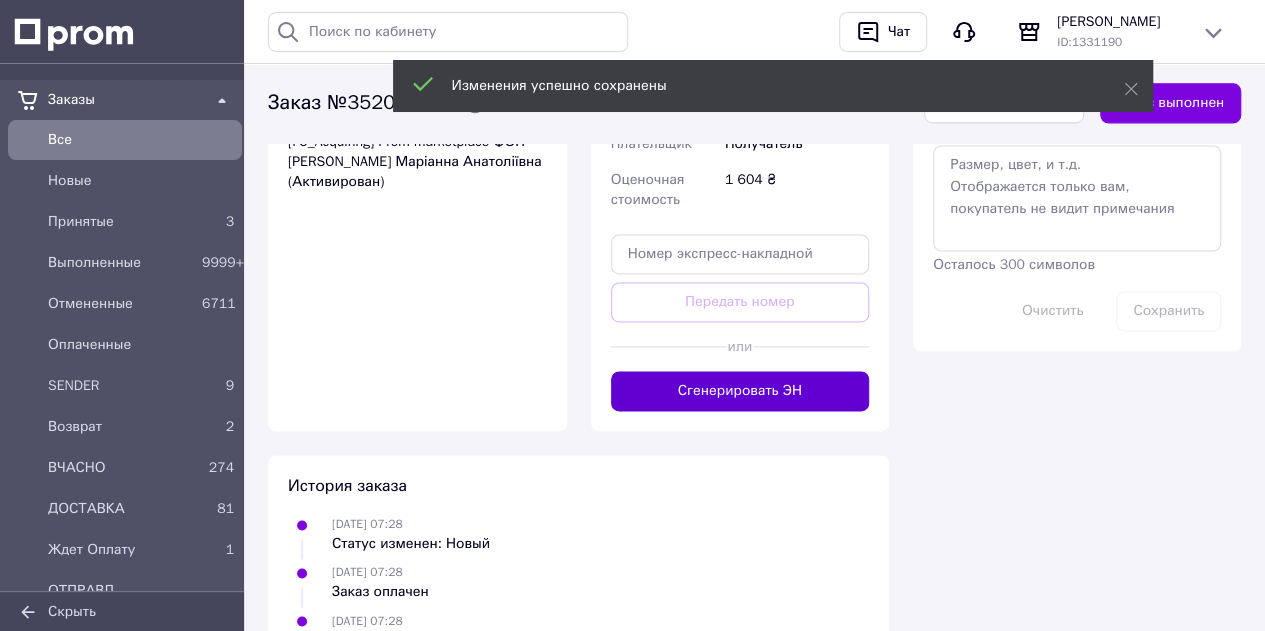 click on "Сгенерировать ЭН" at bounding box center [740, 391] 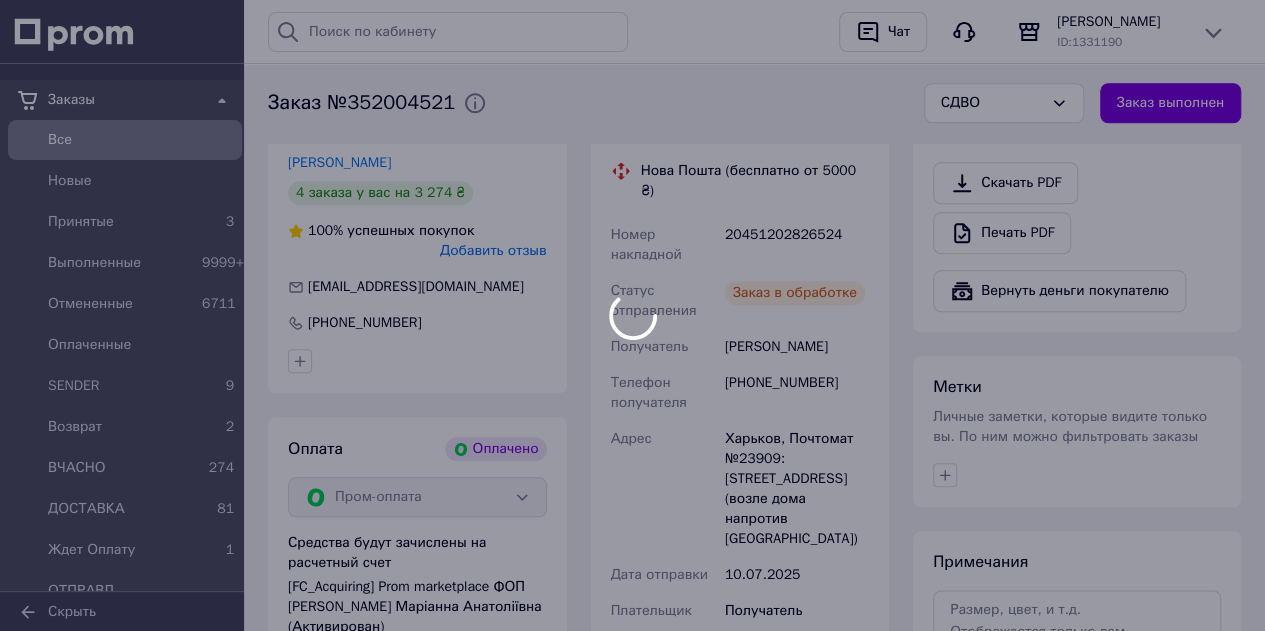 scroll, scrollTop: 900, scrollLeft: 0, axis: vertical 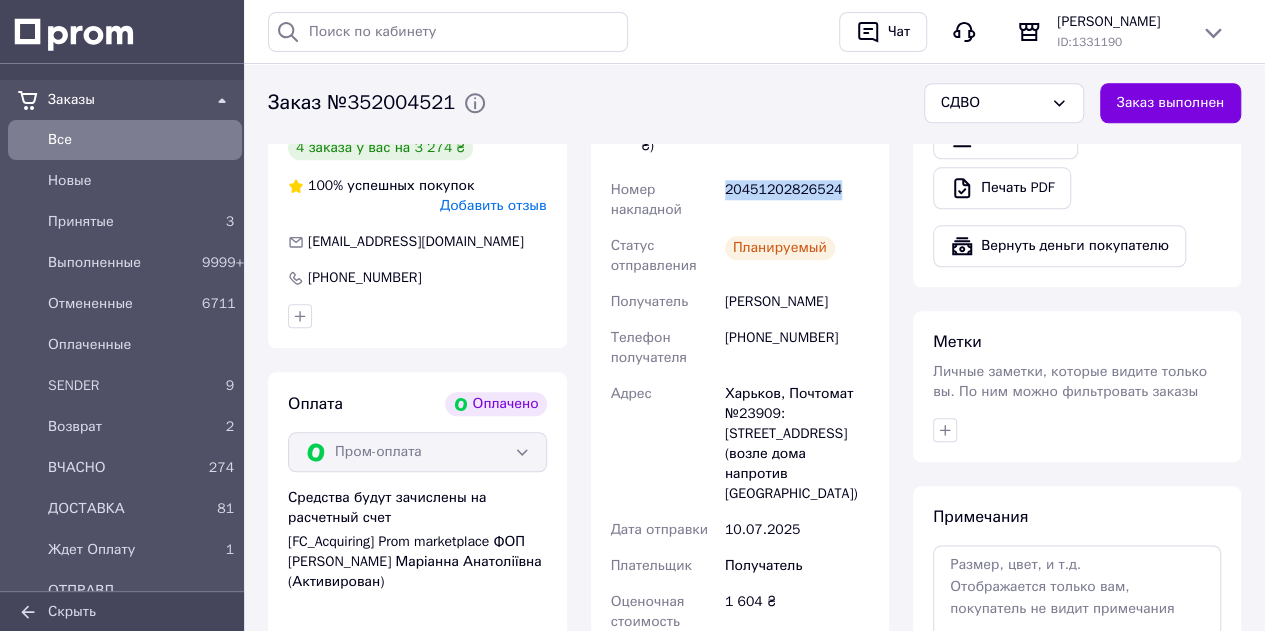 drag, startPoint x: 834, startPoint y: 180, endPoint x: 727, endPoint y: 179, distance: 107.00467 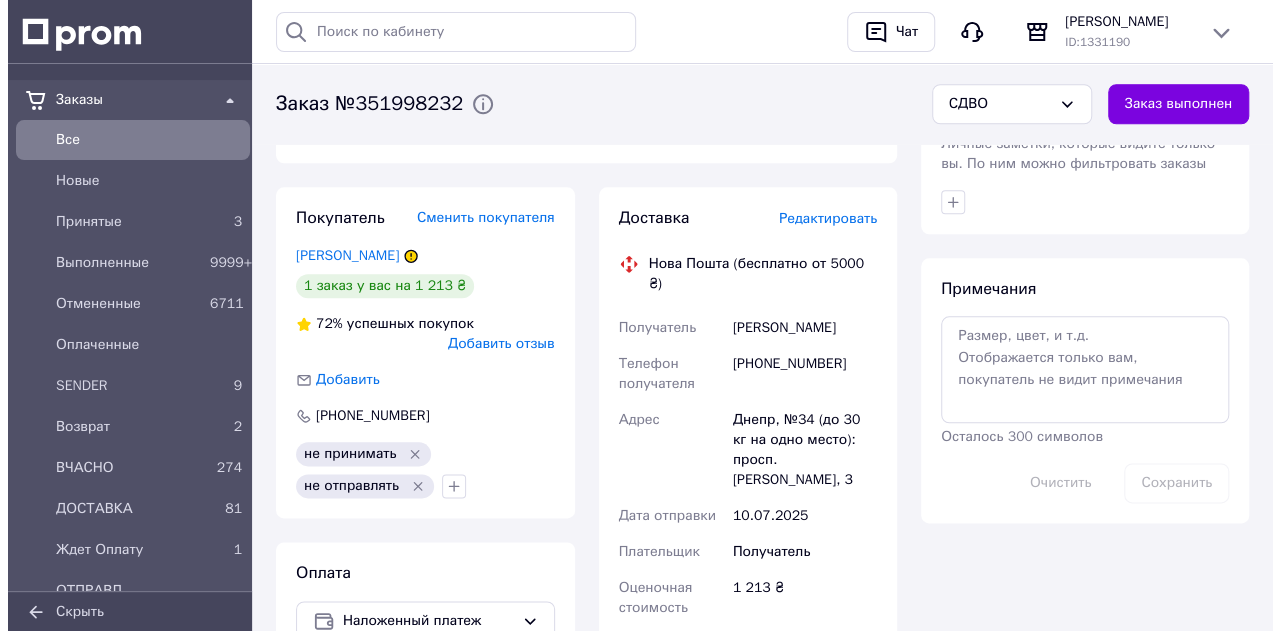 scroll, scrollTop: 1000, scrollLeft: 0, axis: vertical 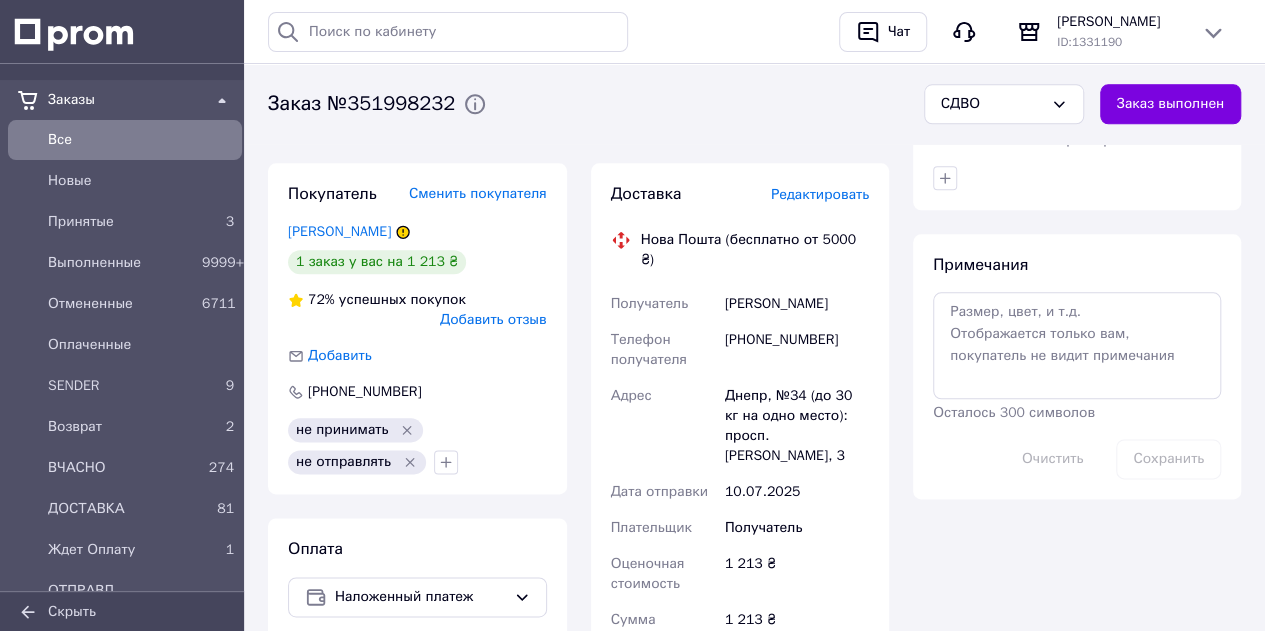 click on "Редактировать" at bounding box center [820, 194] 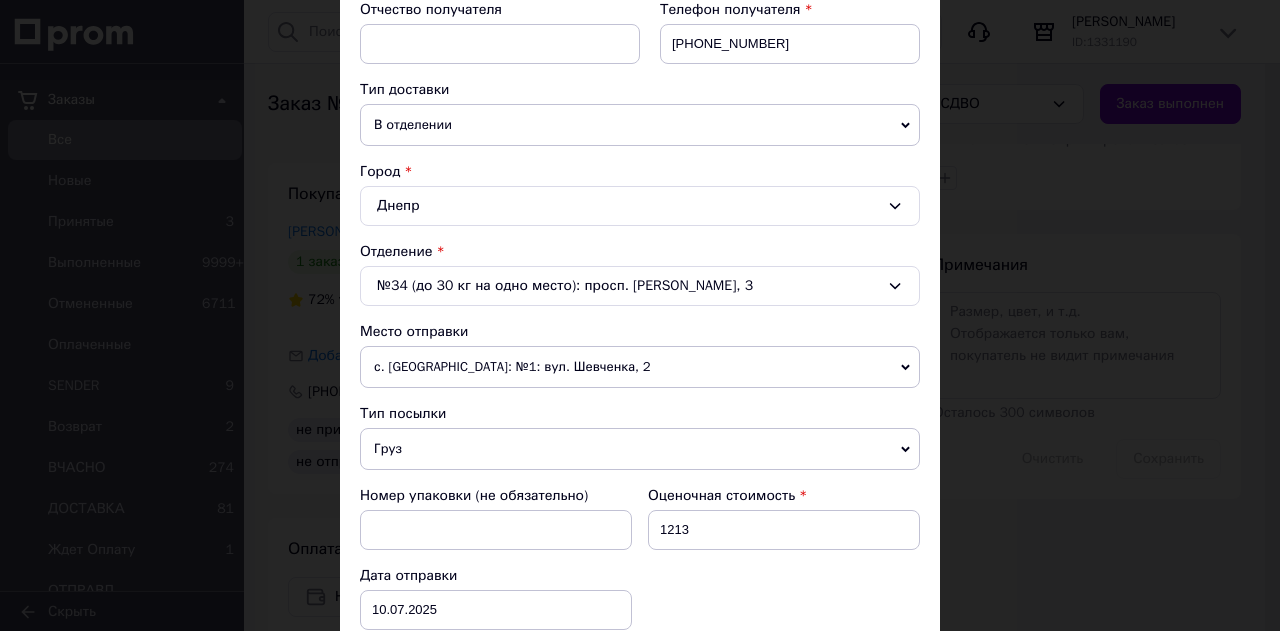 scroll, scrollTop: 400, scrollLeft: 0, axis: vertical 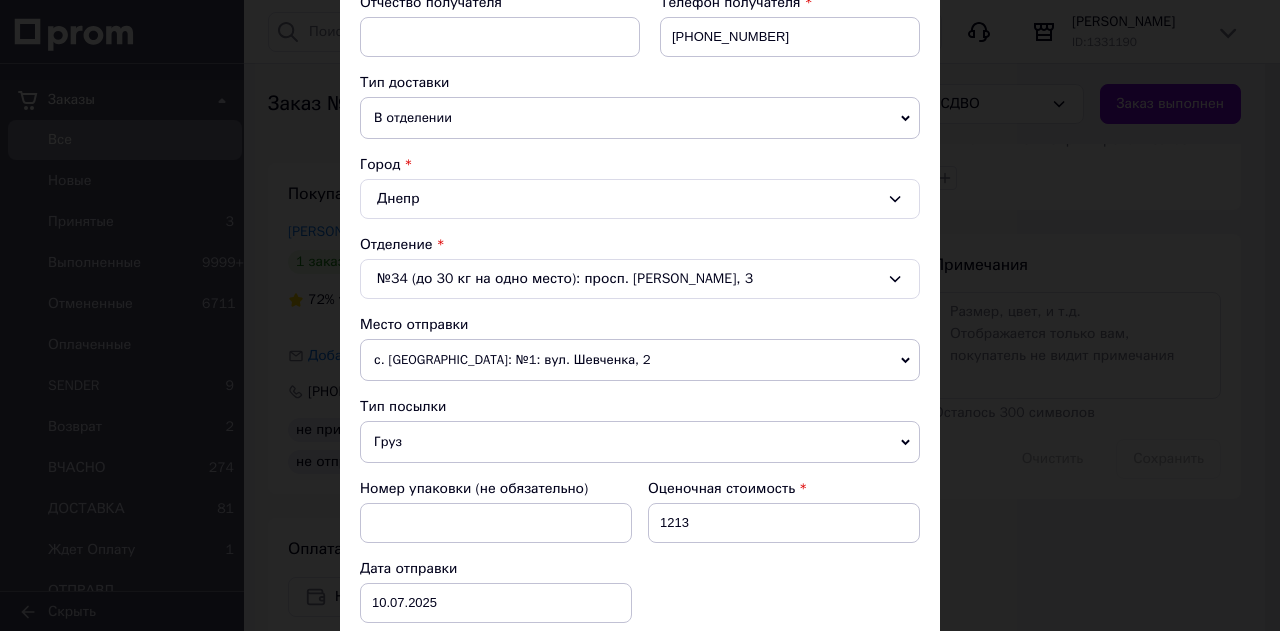 click on "с. [GEOGRAPHIC_DATA]: №1: вул. Шевченка, 2" at bounding box center (640, 360) 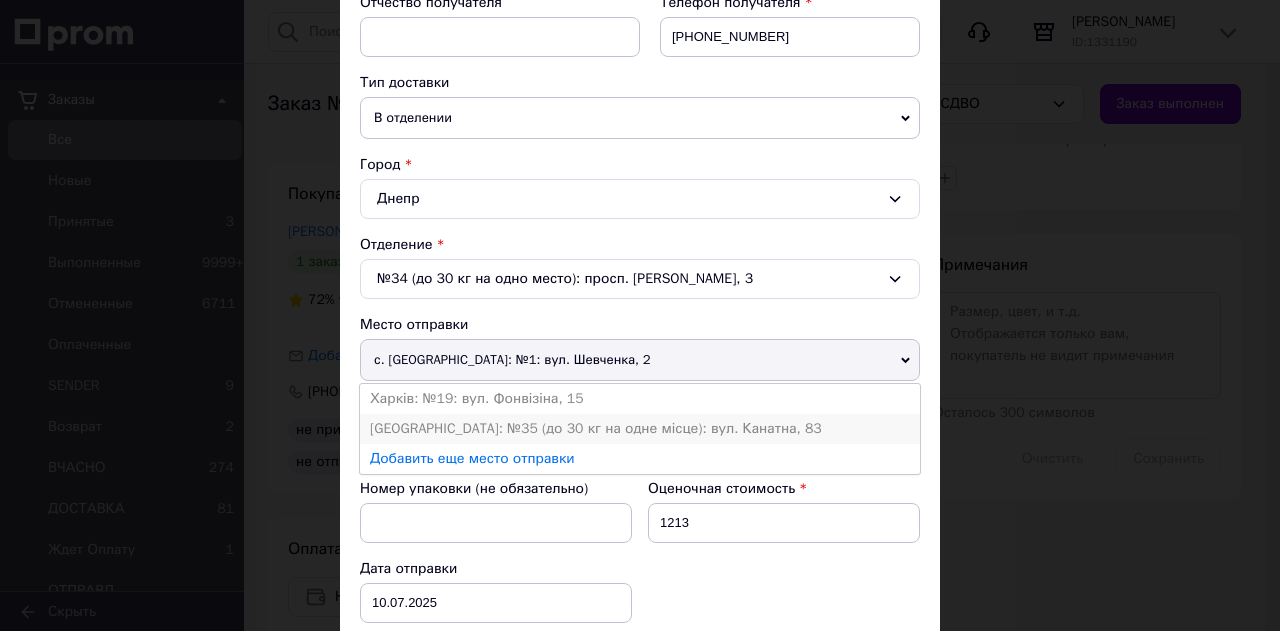 click on "[GEOGRAPHIC_DATA]: №35 (до 30 кг на одне місце): вул. Канатна, 83" at bounding box center (640, 429) 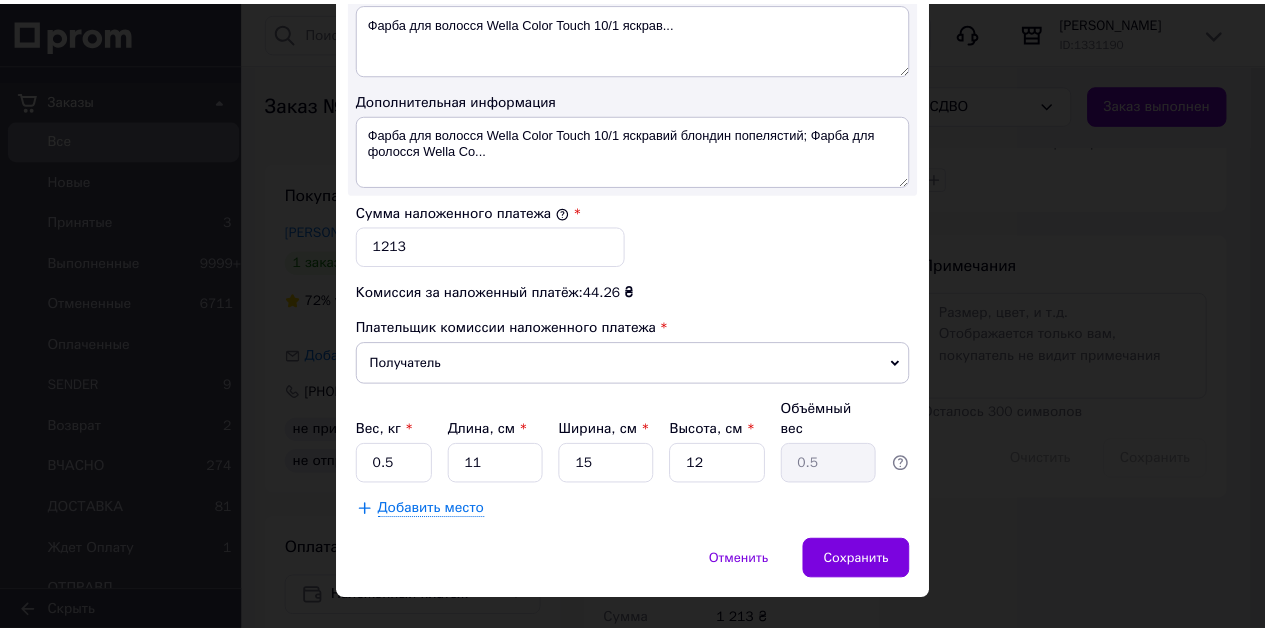 scroll, scrollTop: 1107, scrollLeft: 0, axis: vertical 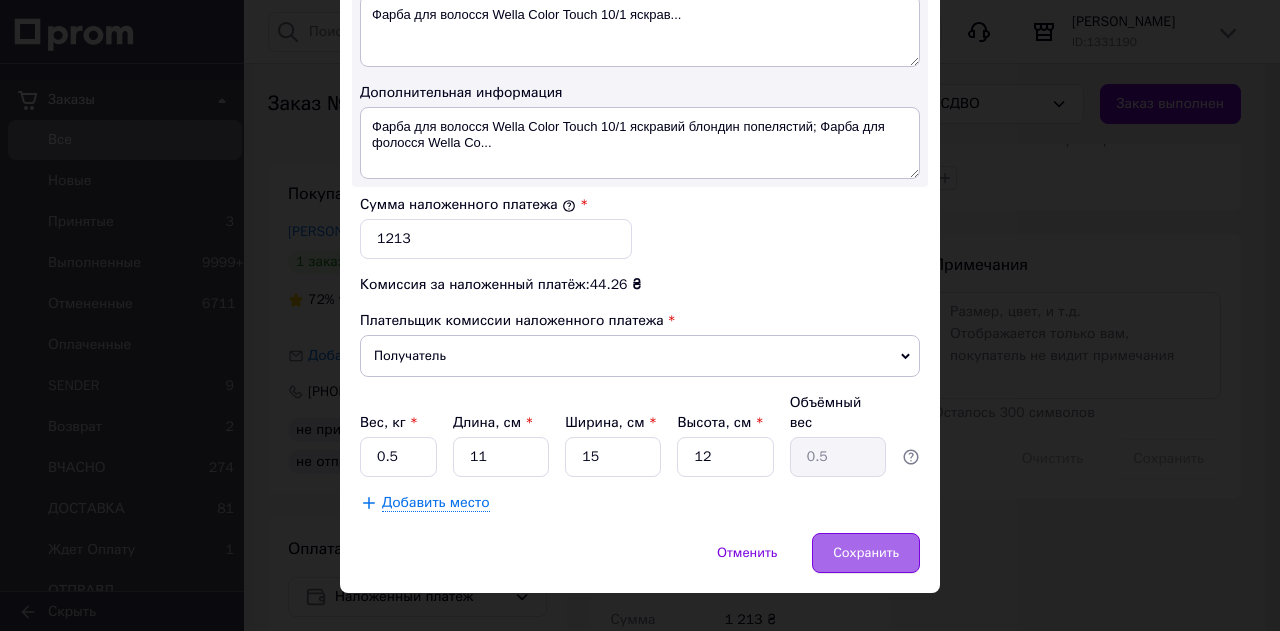 drag, startPoint x: 848, startPoint y: 521, endPoint x: 832, endPoint y: 441, distance: 81.58431 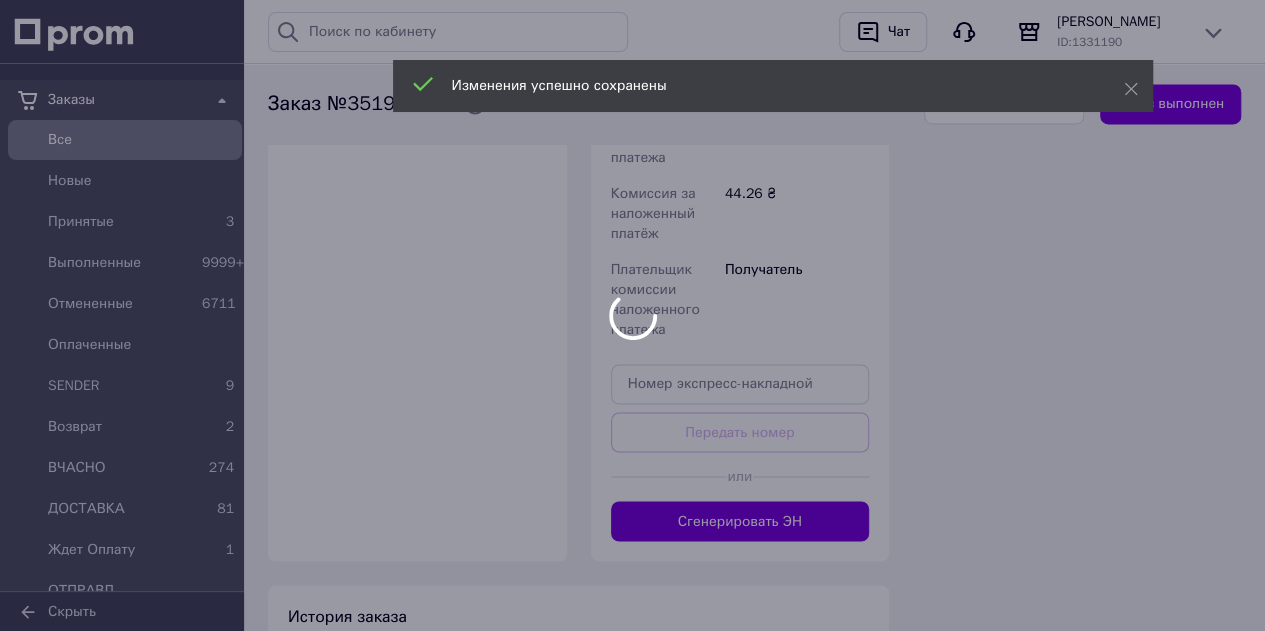 scroll, scrollTop: 1600, scrollLeft: 0, axis: vertical 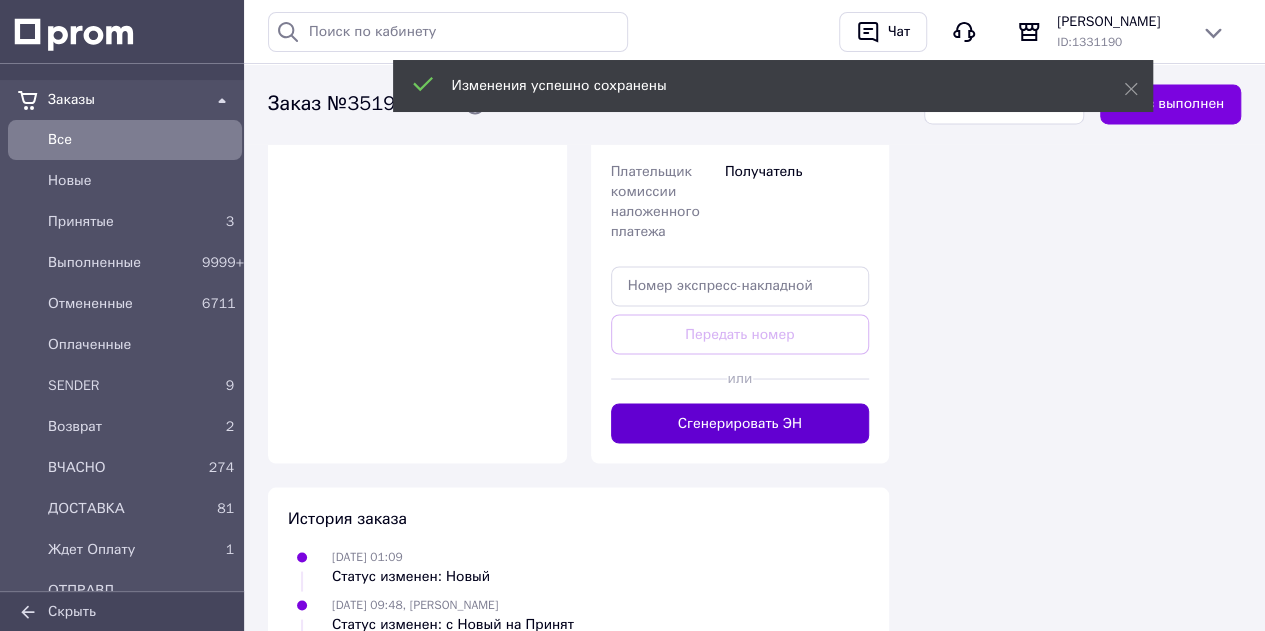 click on "Сгенерировать ЭН" at bounding box center [740, 423] 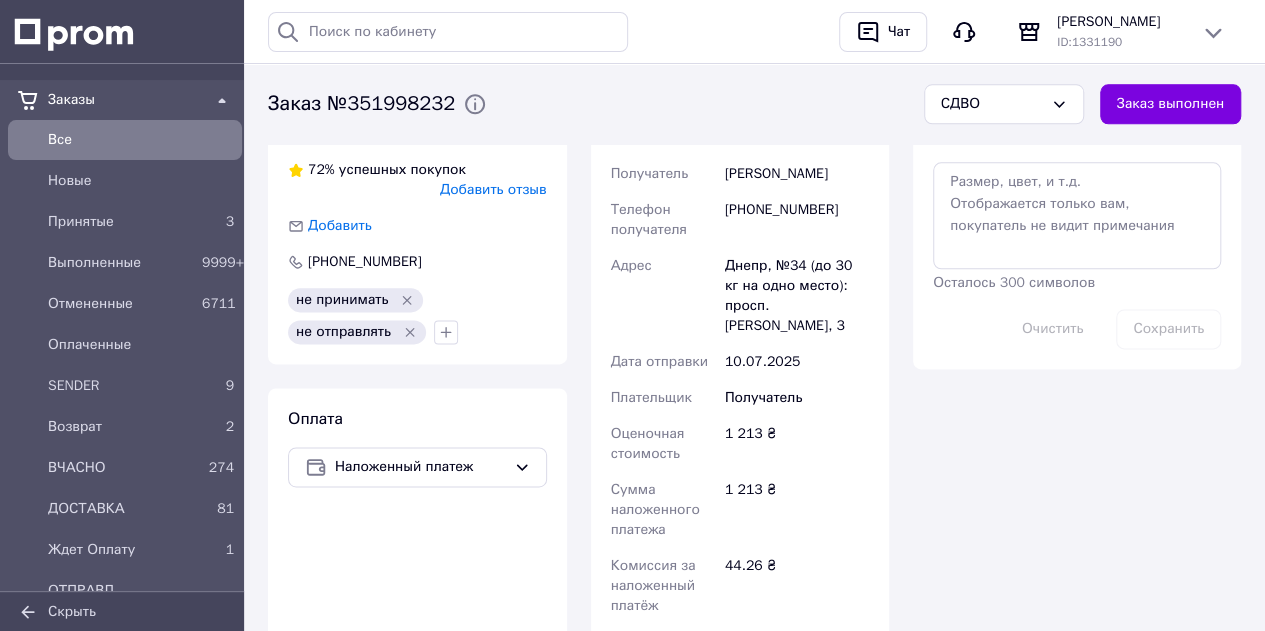 scroll, scrollTop: 1100, scrollLeft: 0, axis: vertical 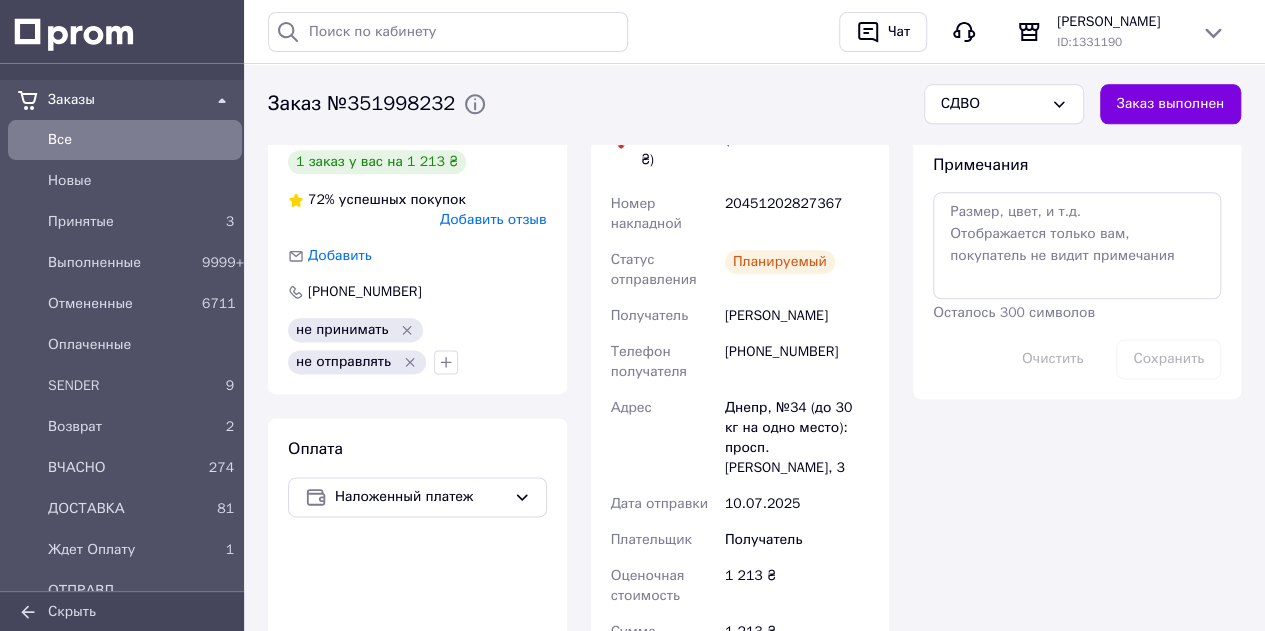 click 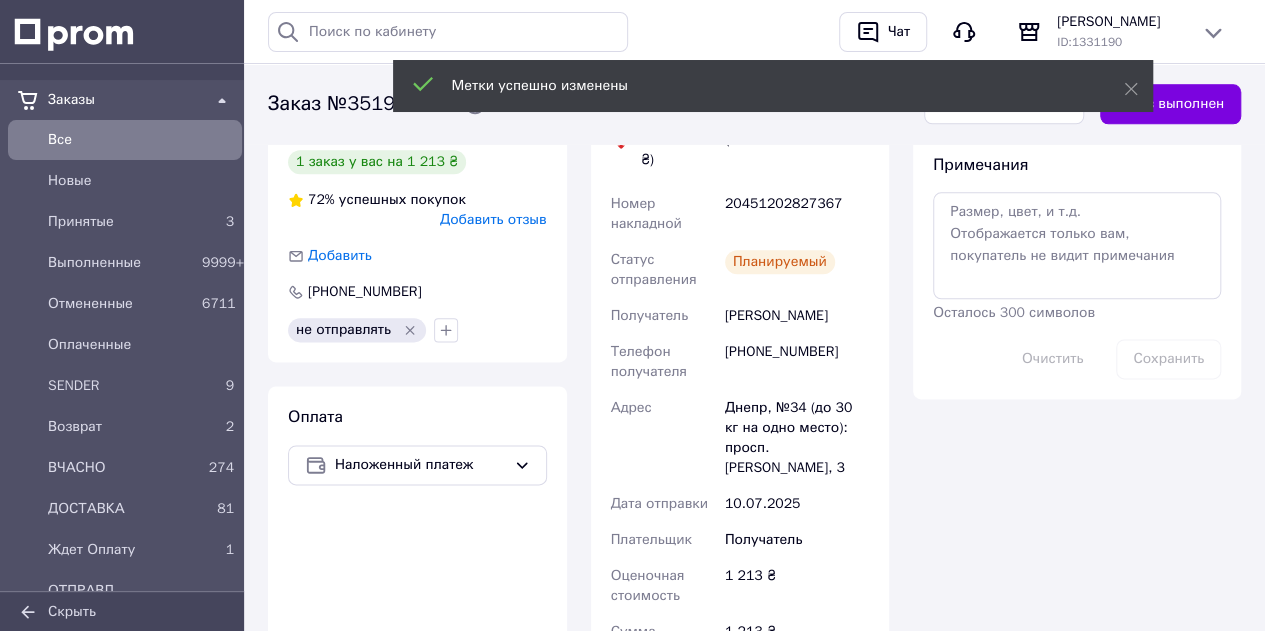 click 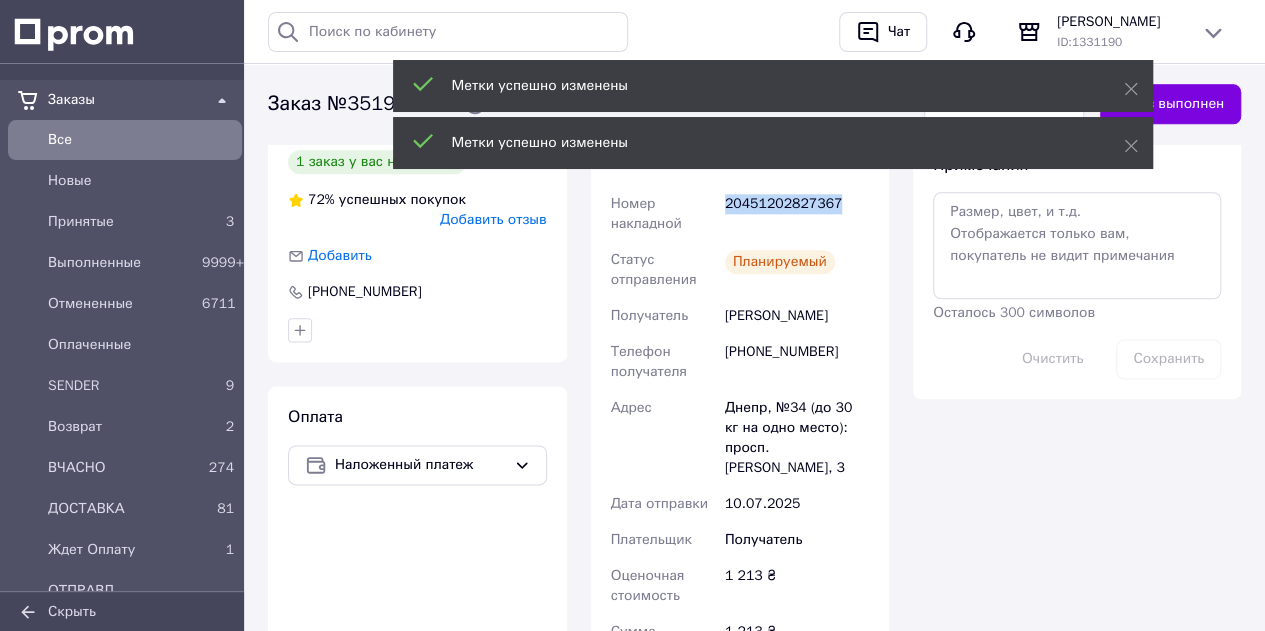 drag, startPoint x: 832, startPoint y: 191, endPoint x: 723, endPoint y: 185, distance: 109.165016 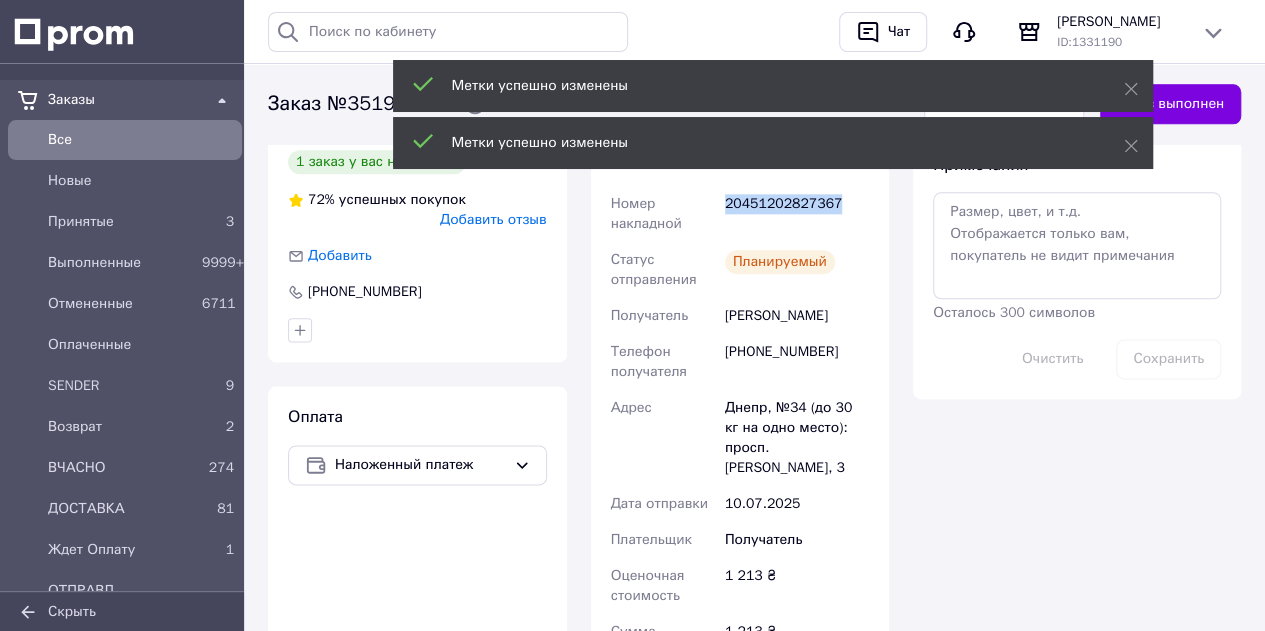 copy on "20451202827367" 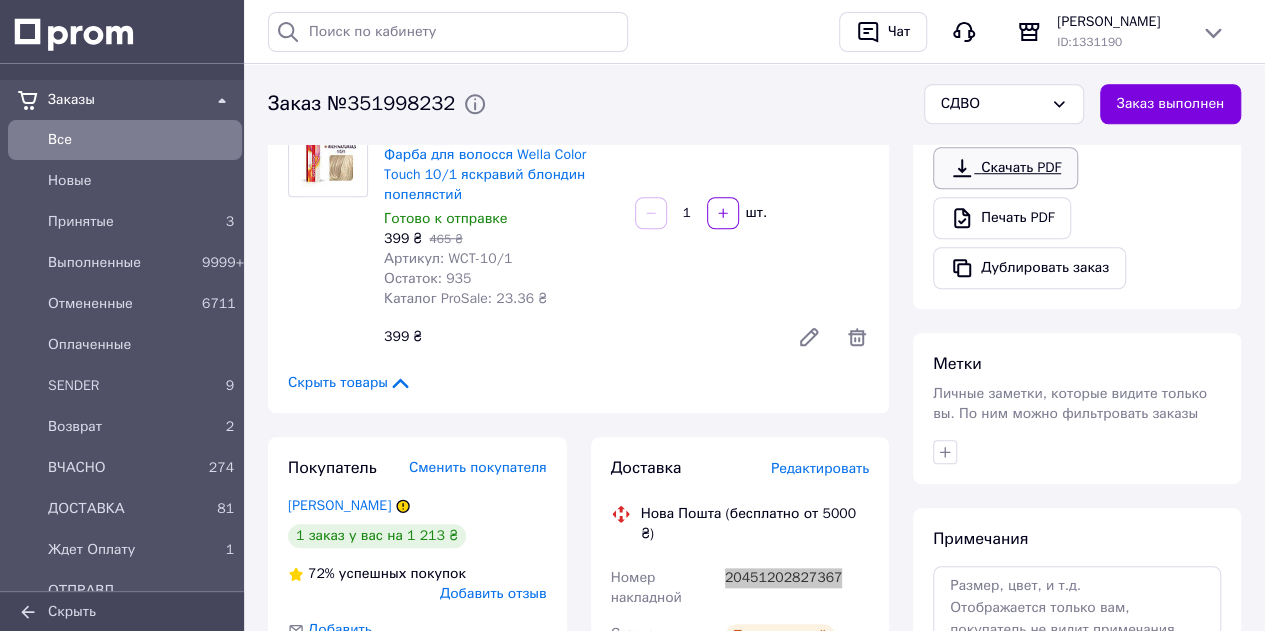 scroll, scrollTop: 700, scrollLeft: 0, axis: vertical 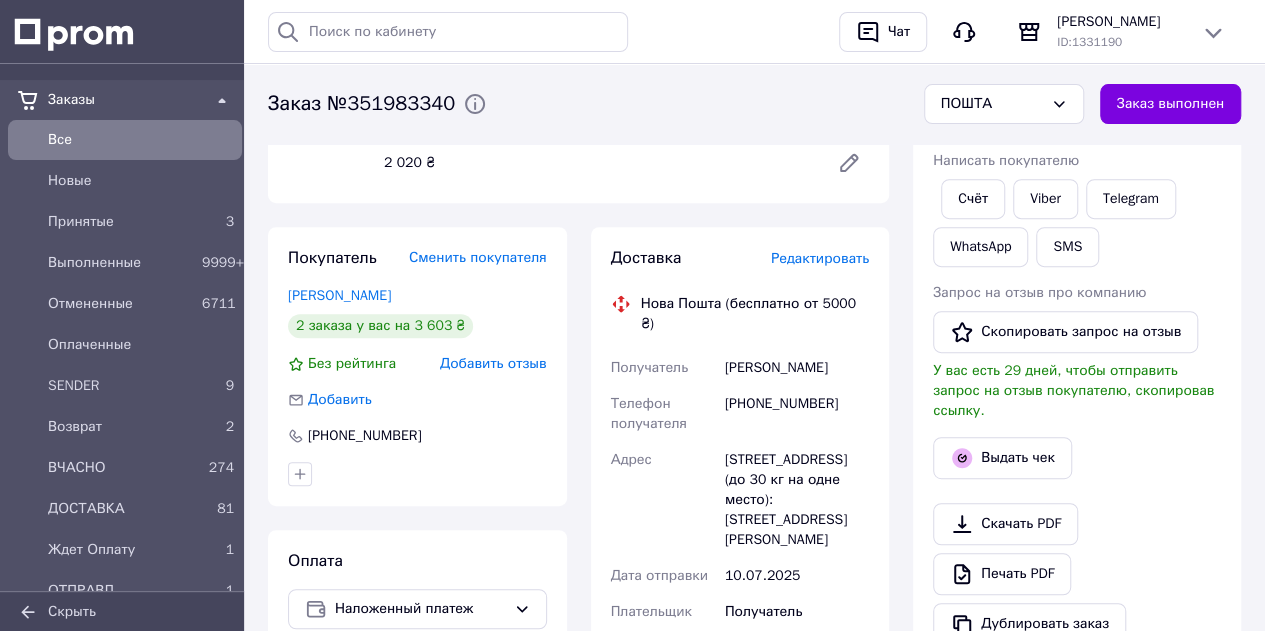 click on "Редактировать" at bounding box center [820, 258] 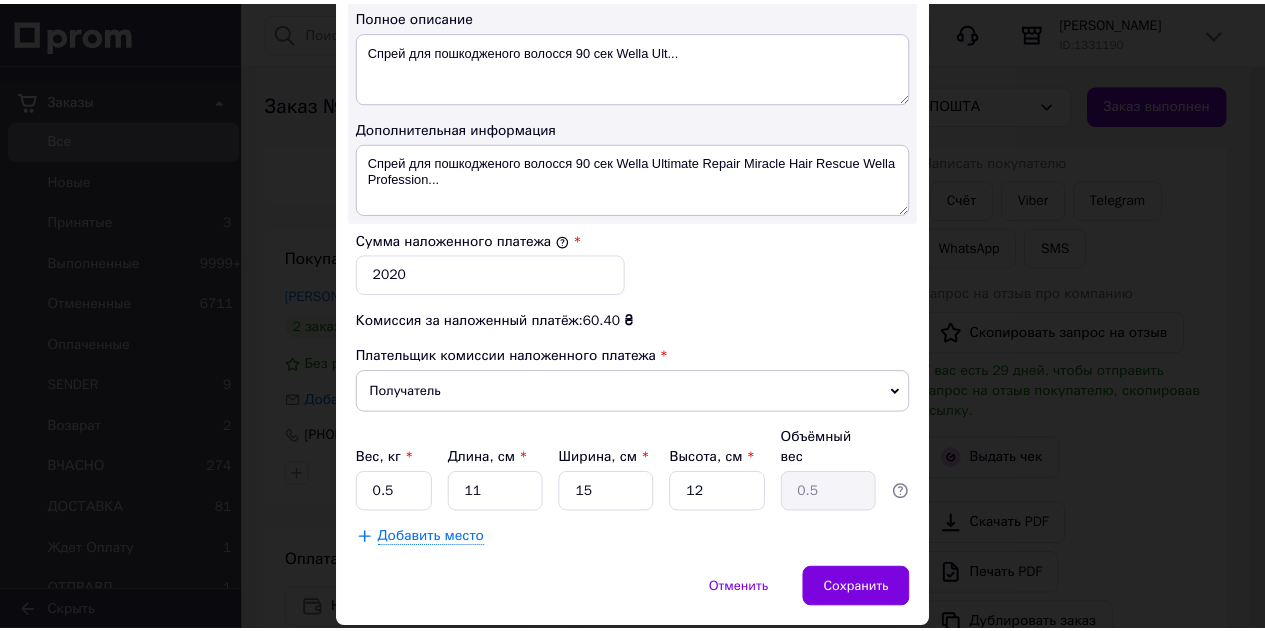 scroll, scrollTop: 1100, scrollLeft: 0, axis: vertical 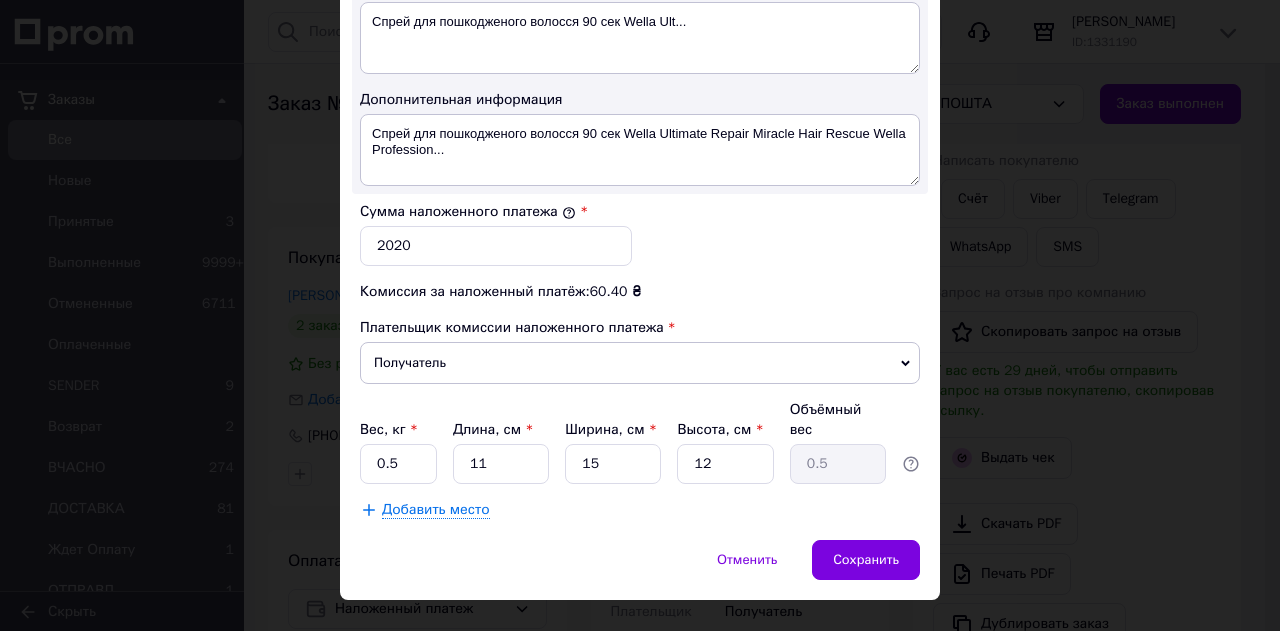drag, startPoint x: 887, startPoint y: 524, endPoint x: 882, endPoint y: 501, distance: 23.537205 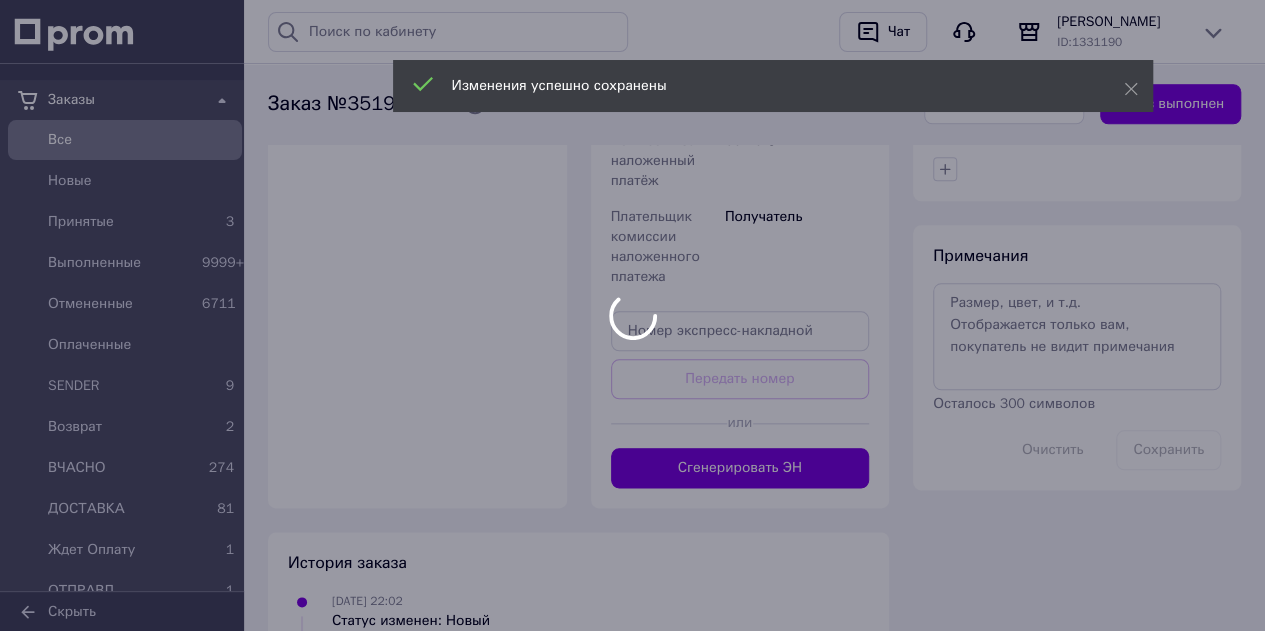 scroll, scrollTop: 1000, scrollLeft: 0, axis: vertical 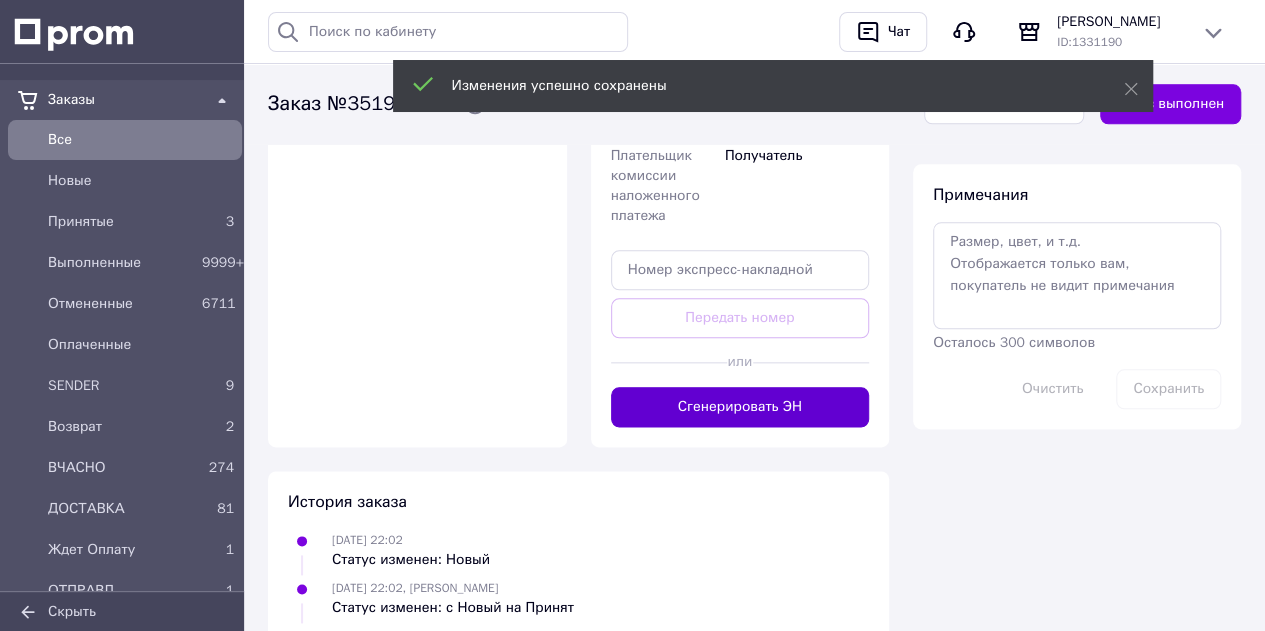 click on "Сгенерировать ЭН" at bounding box center [740, 407] 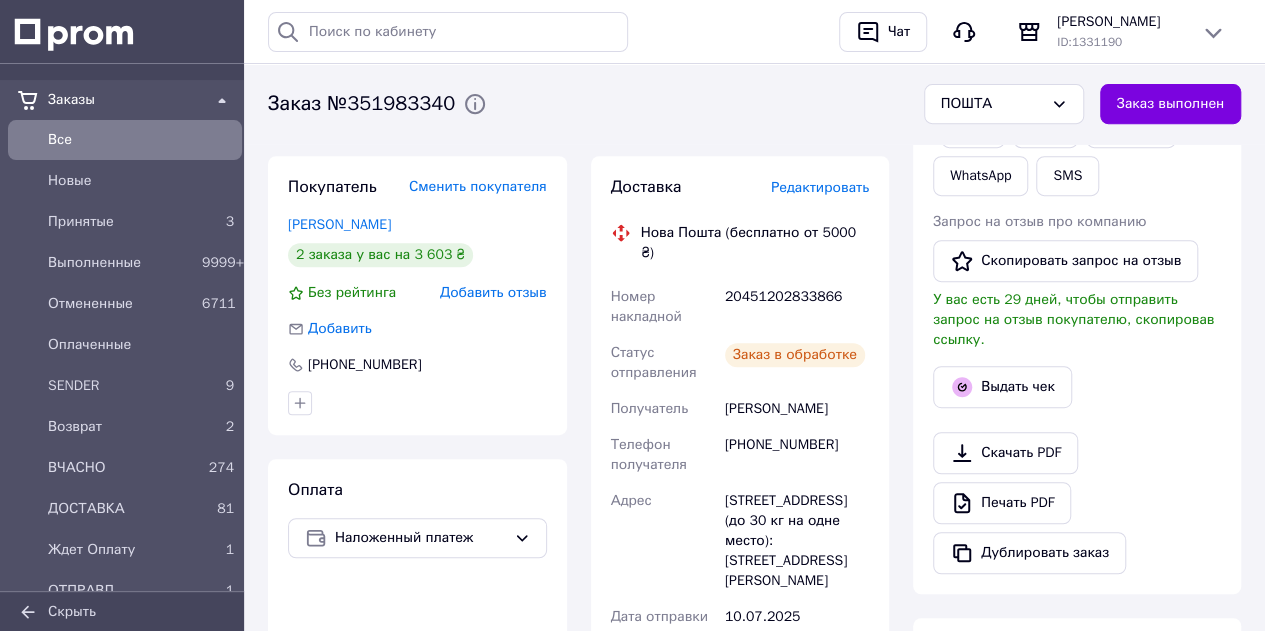 scroll, scrollTop: 300, scrollLeft: 0, axis: vertical 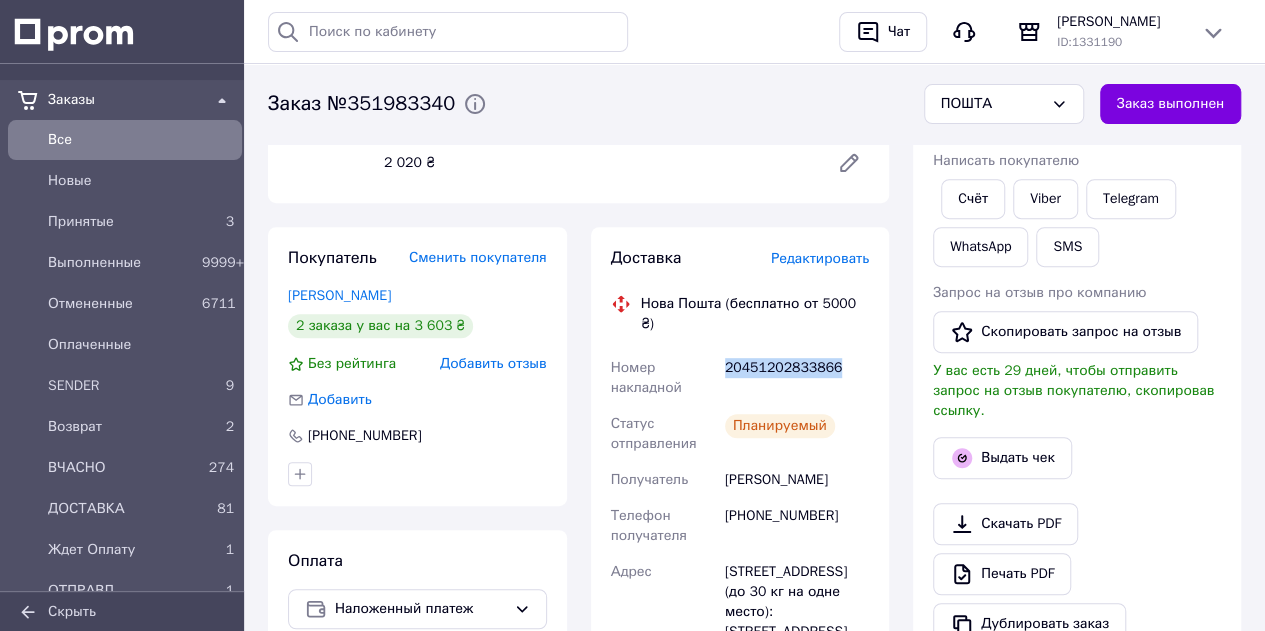 drag, startPoint x: 823, startPoint y: 352, endPoint x: 723, endPoint y: 355, distance: 100.04499 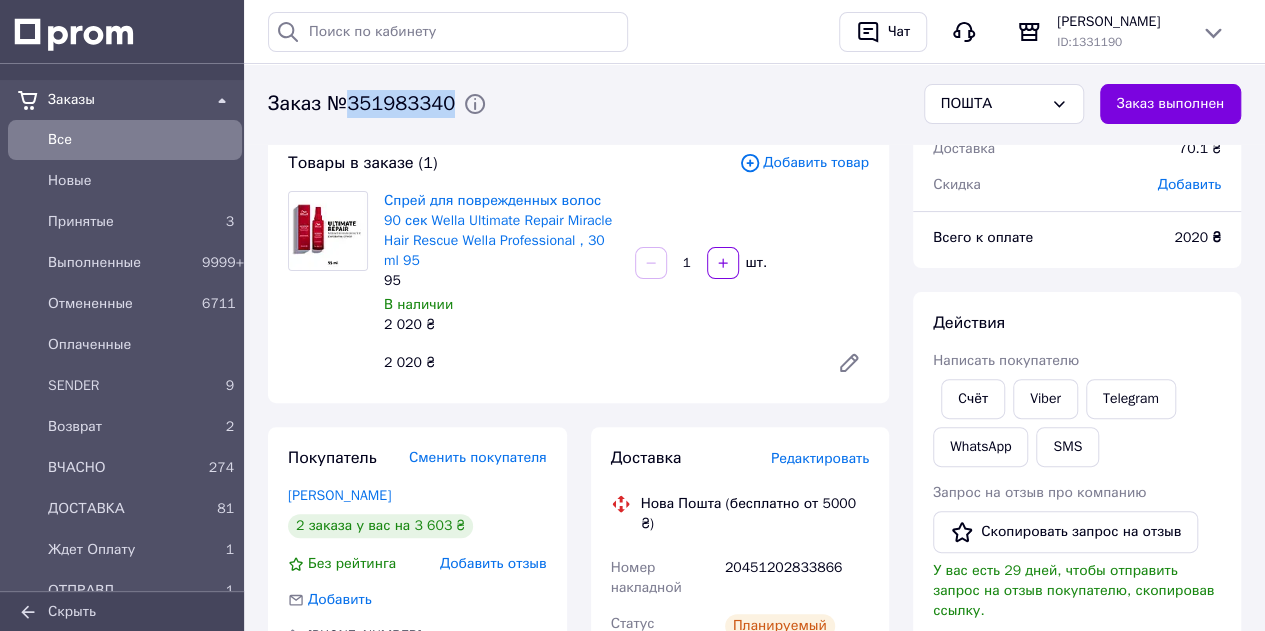 drag, startPoint x: 349, startPoint y: 101, endPoint x: 449, endPoint y: 95, distance: 100.17984 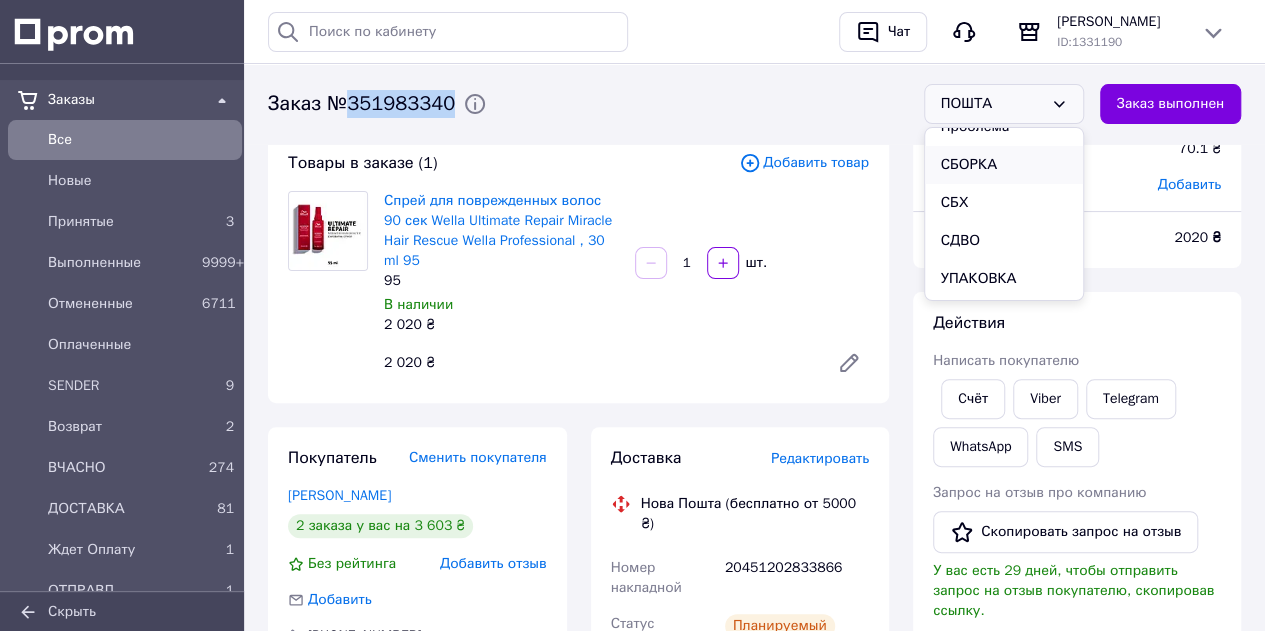 scroll, scrollTop: 300, scrollLeft: 0, axis: vertical 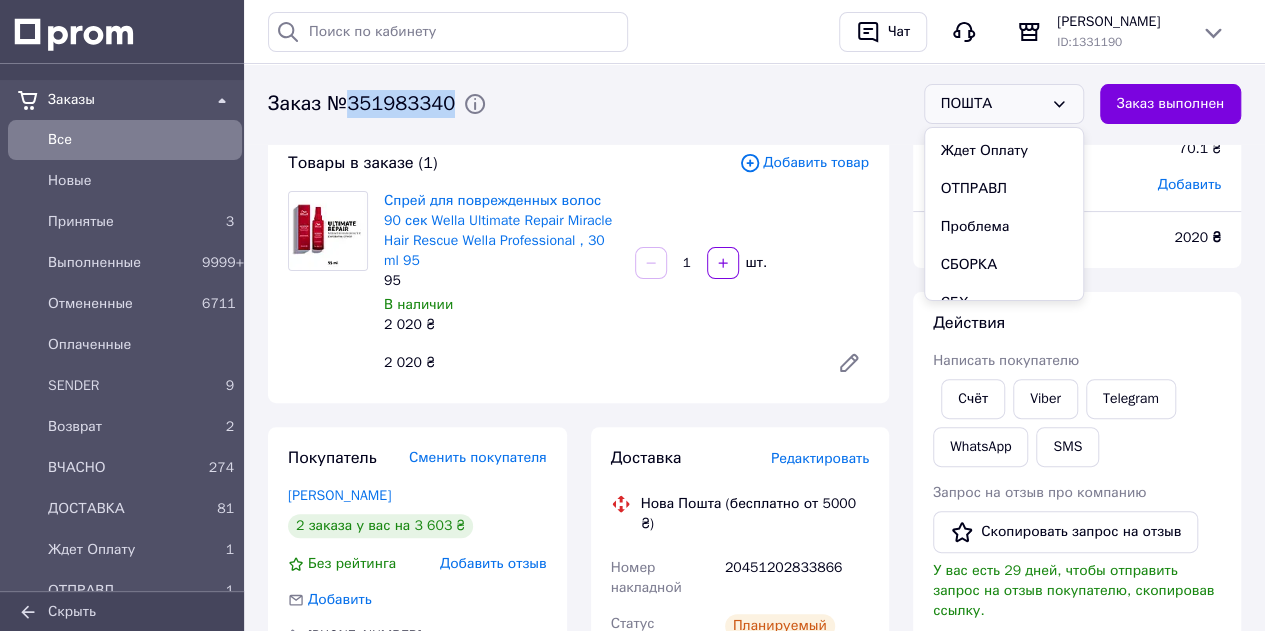 click on "ОТПРАВЛ" at bounding box center [1004, 189] 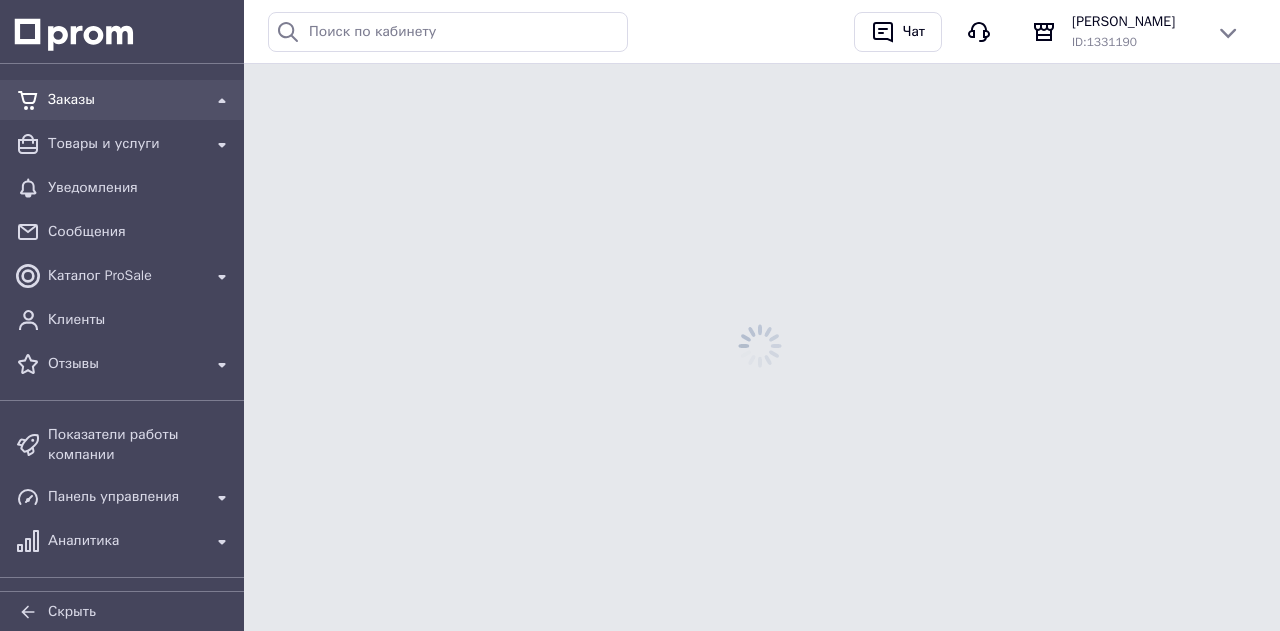 scroll, scrollTop: 0, scrollLeft: 0, axis: both 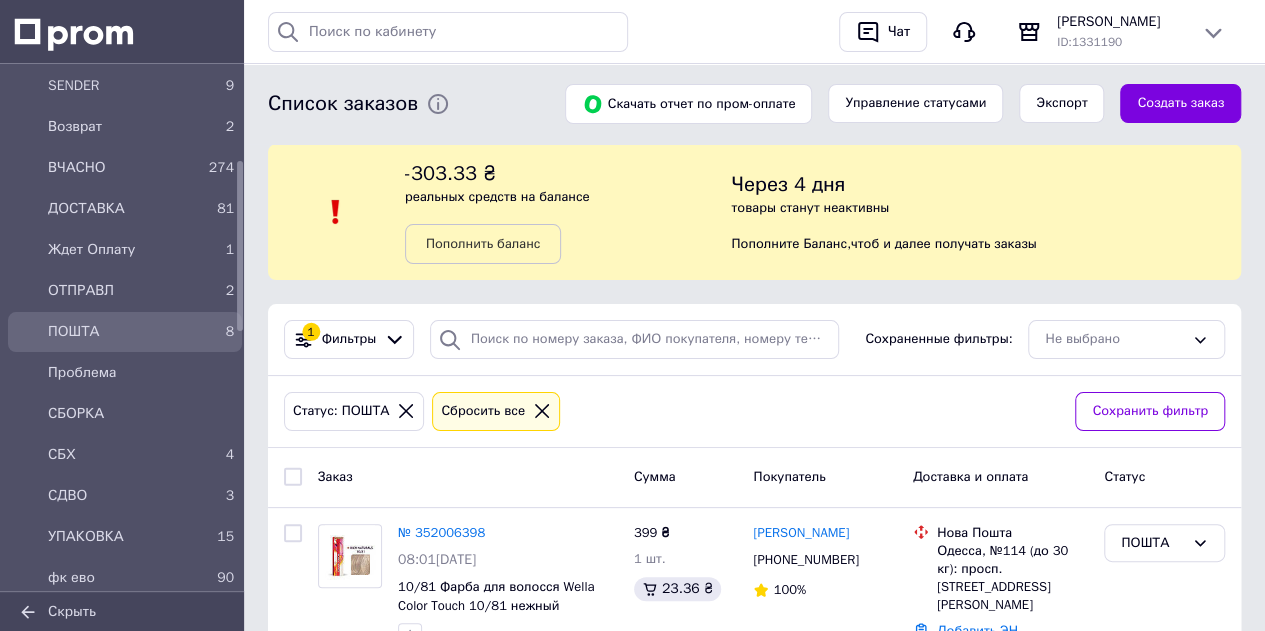 drag, startPoint x: 166, startPoint y: 337, endPoint x: 233, endPoint y: 333, distance: 67.11929 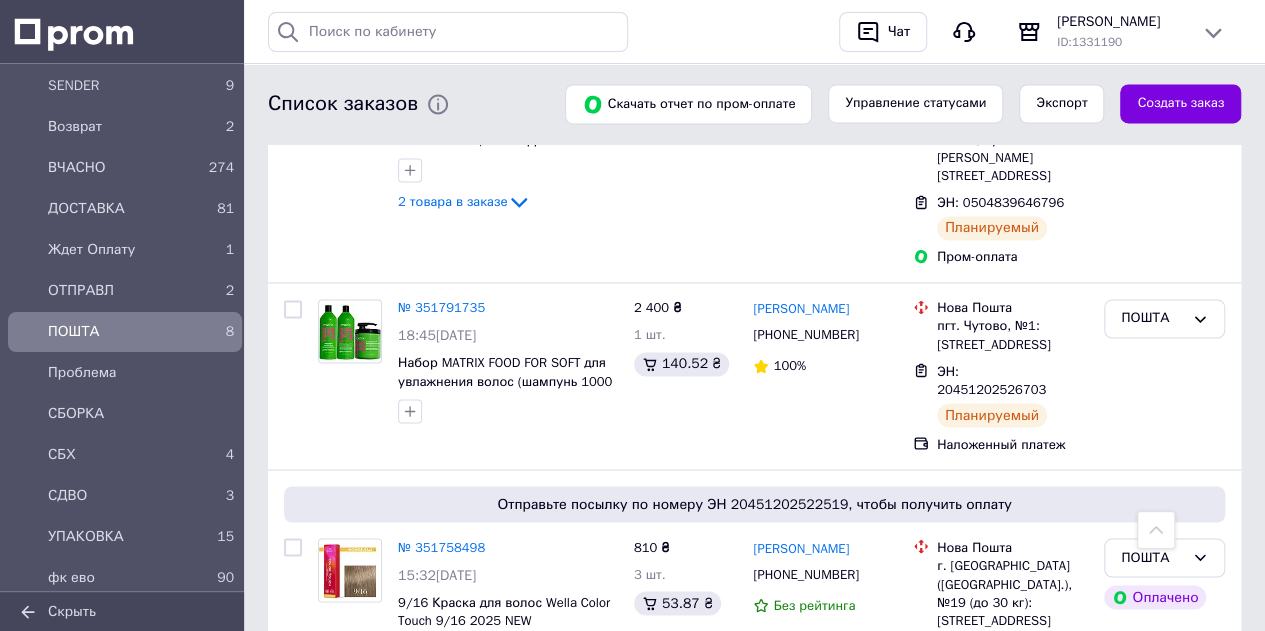 scroll, scrollTop: 1556, scrollLeft: 0, axis: vertical 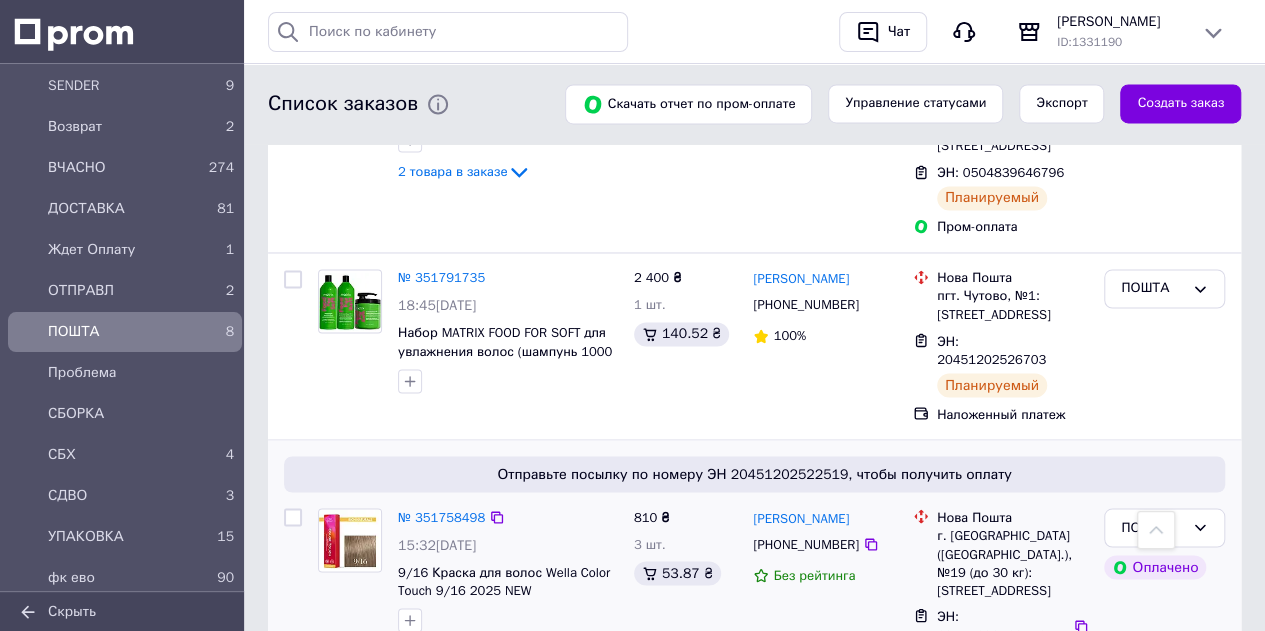 click 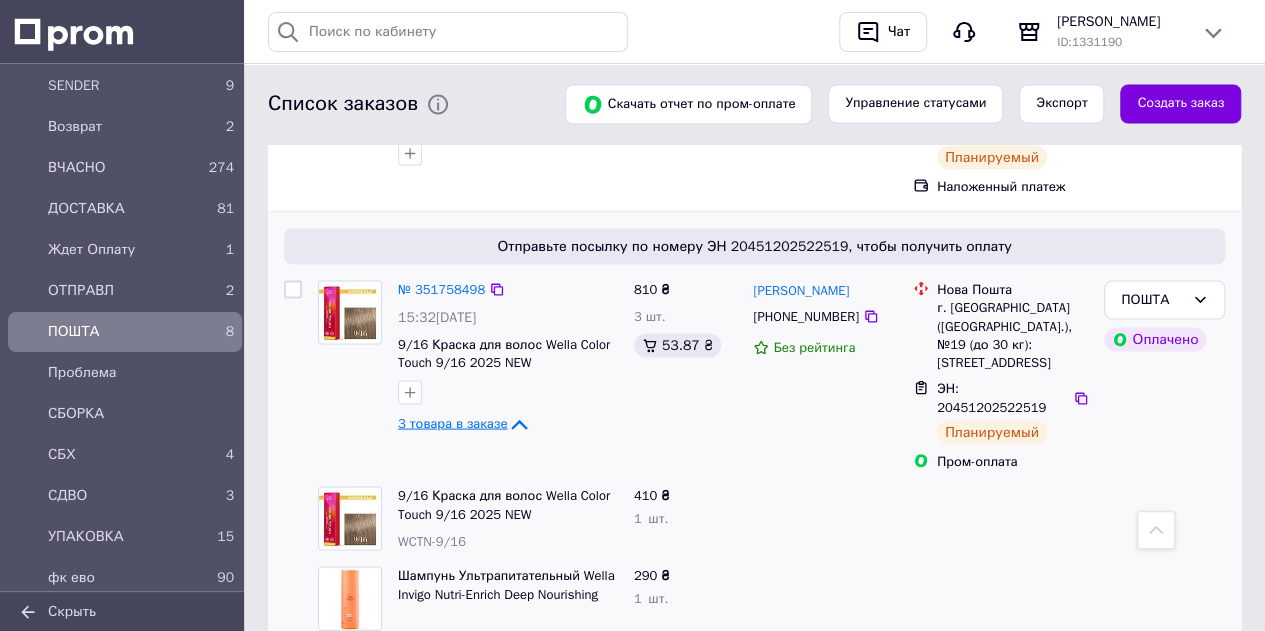 scroll, scrollTop: 1797, scrollLeft: 0, axis: vertical 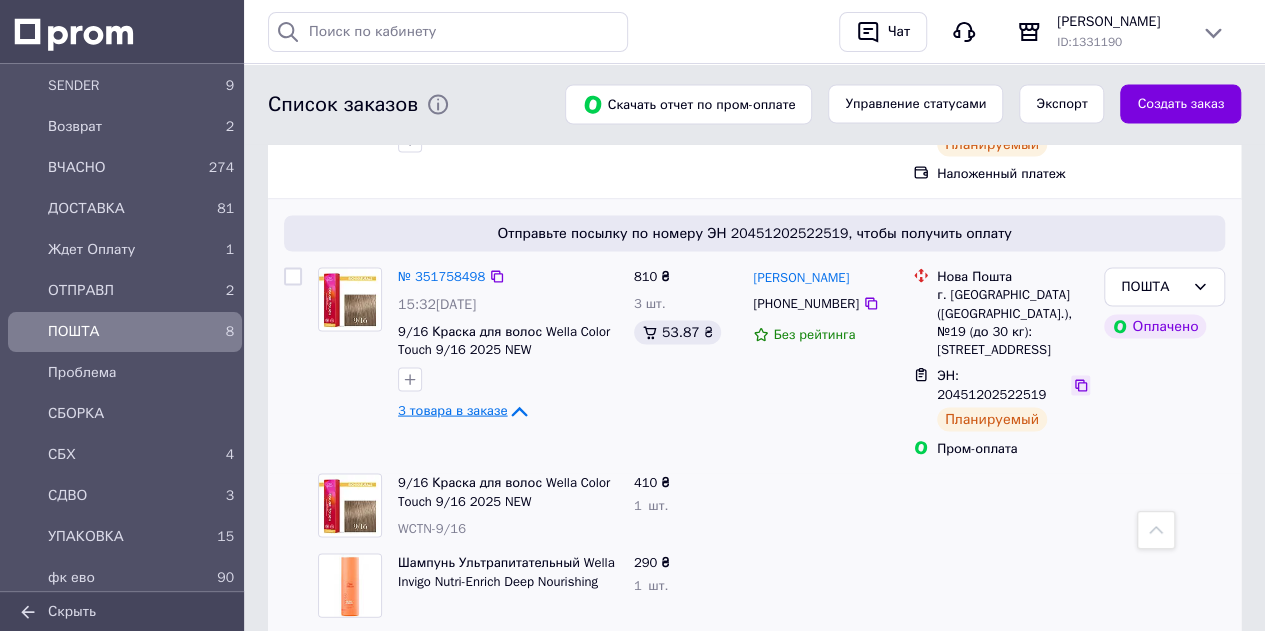 click 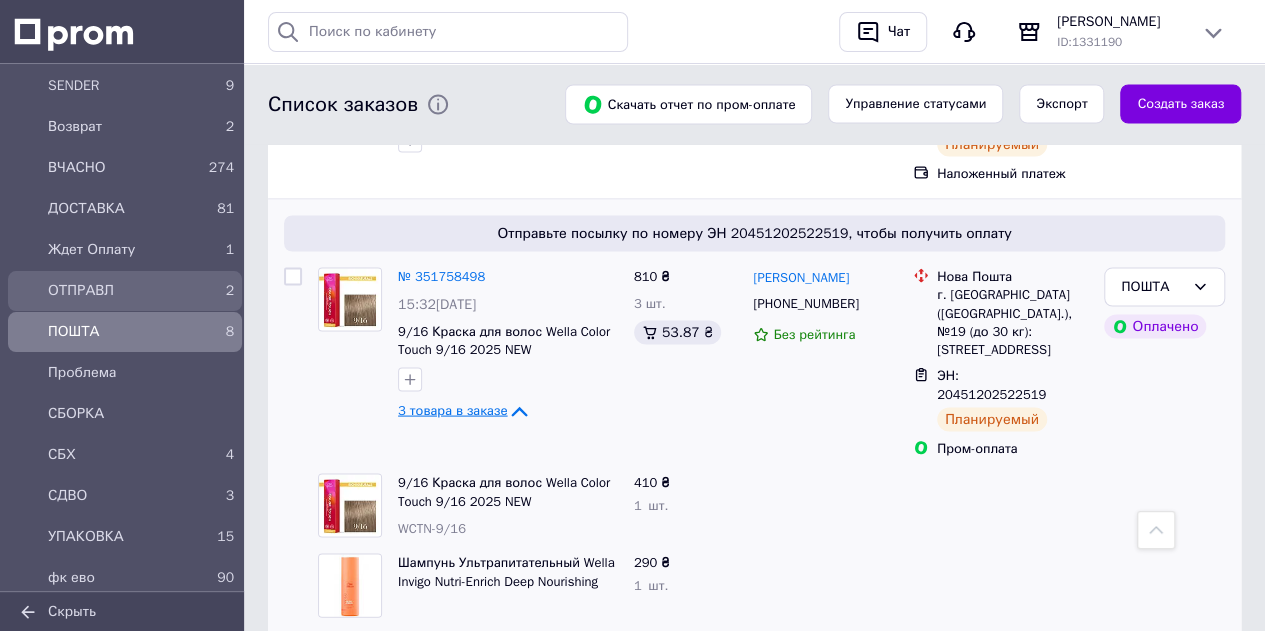 click on "ОТПРАВЛ" at bounding box center [121, 291] 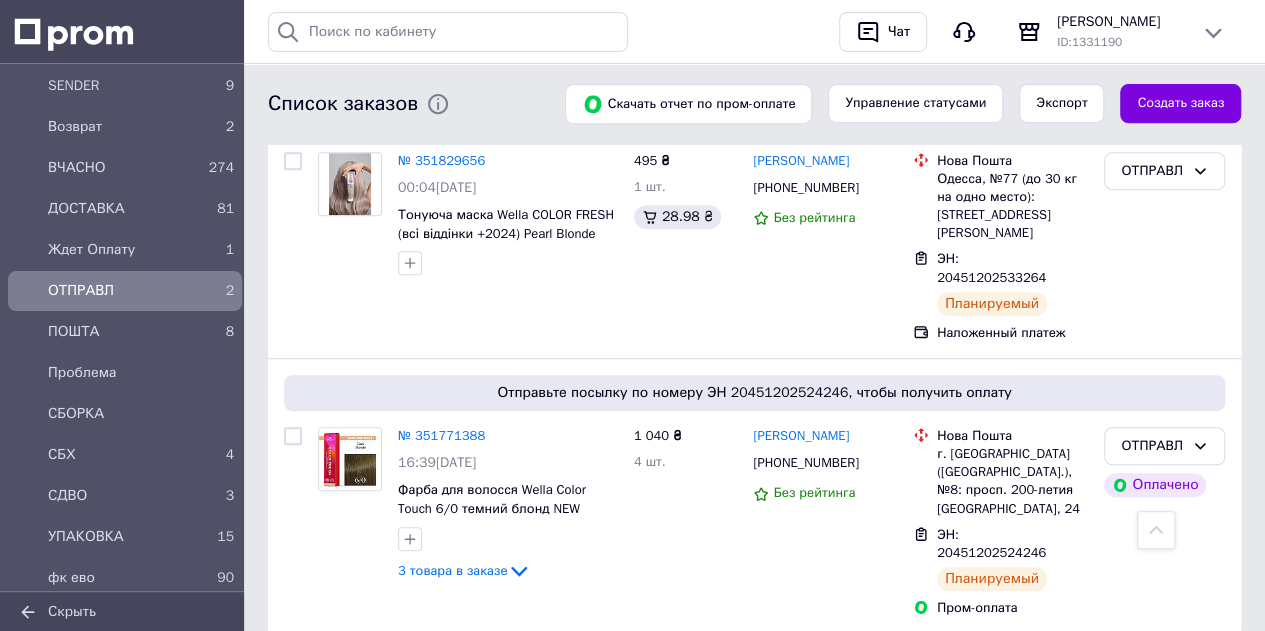 scroll, scrollTop: 416, scrollLeft: 0, axis: vertical 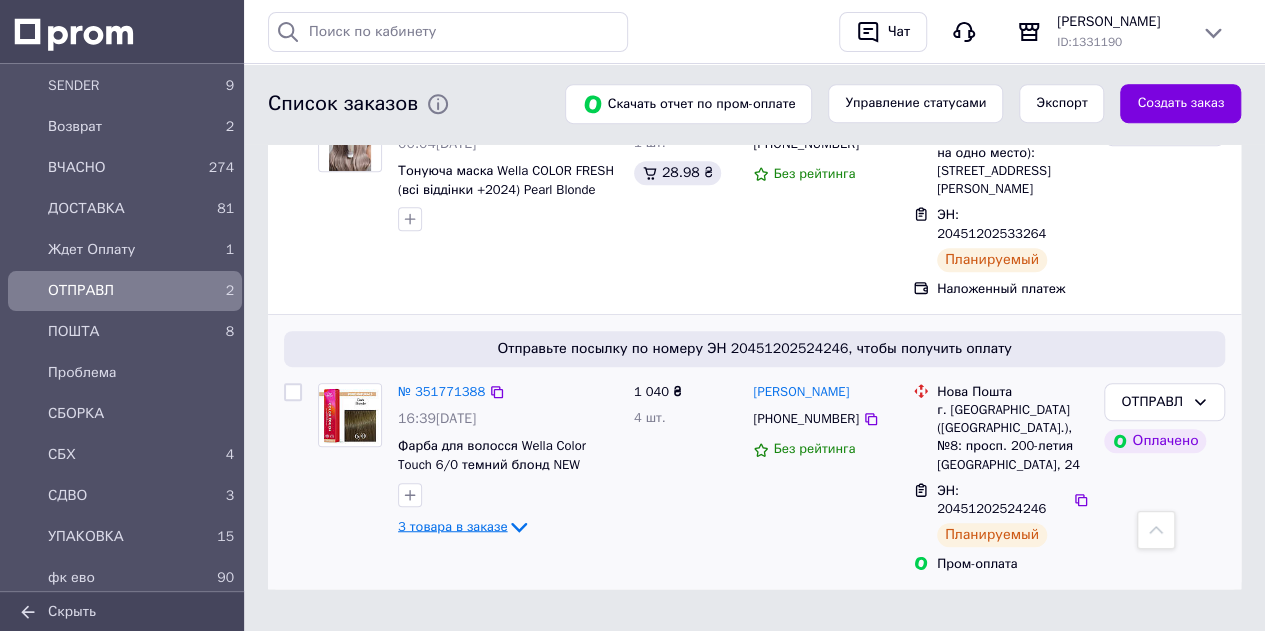 click 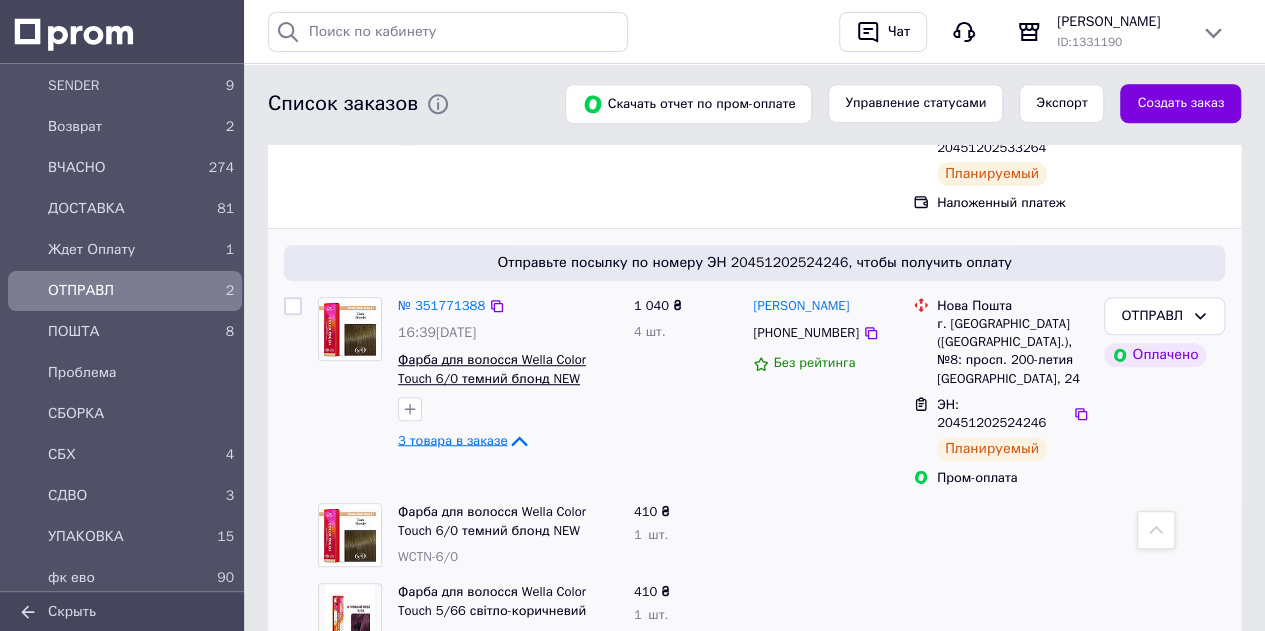 scroll, scrollTop: 616, scrollLeft: 0, axis: vertical 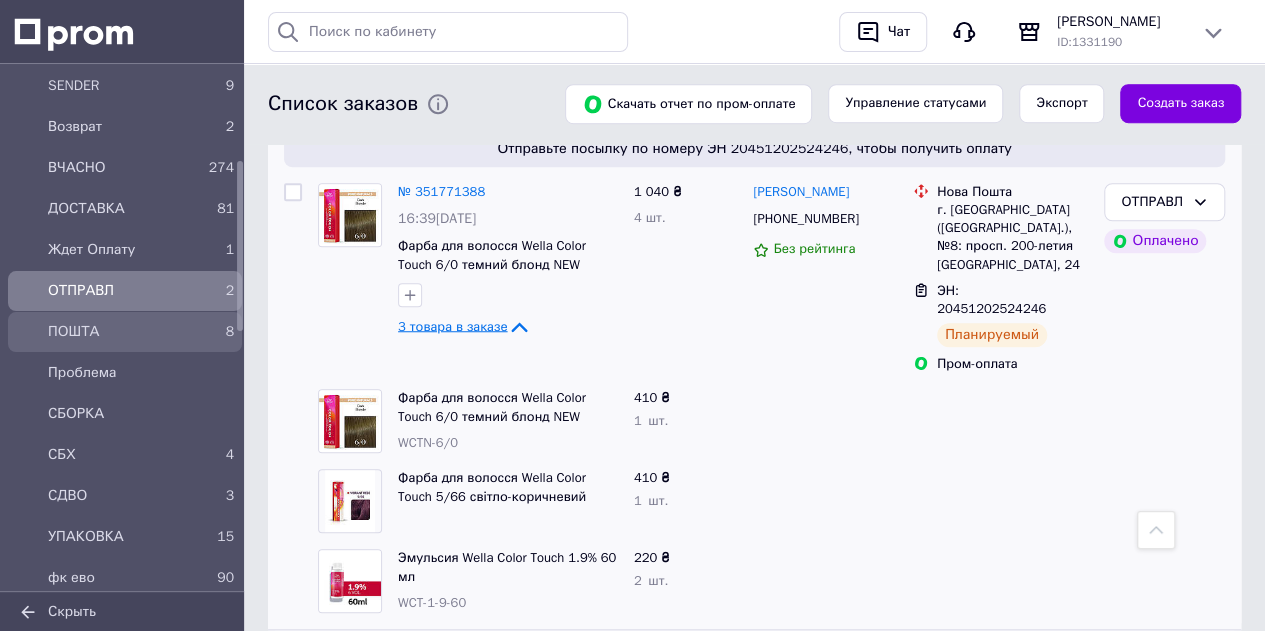click on "ПОШТА" at bounding box center [121, 332] 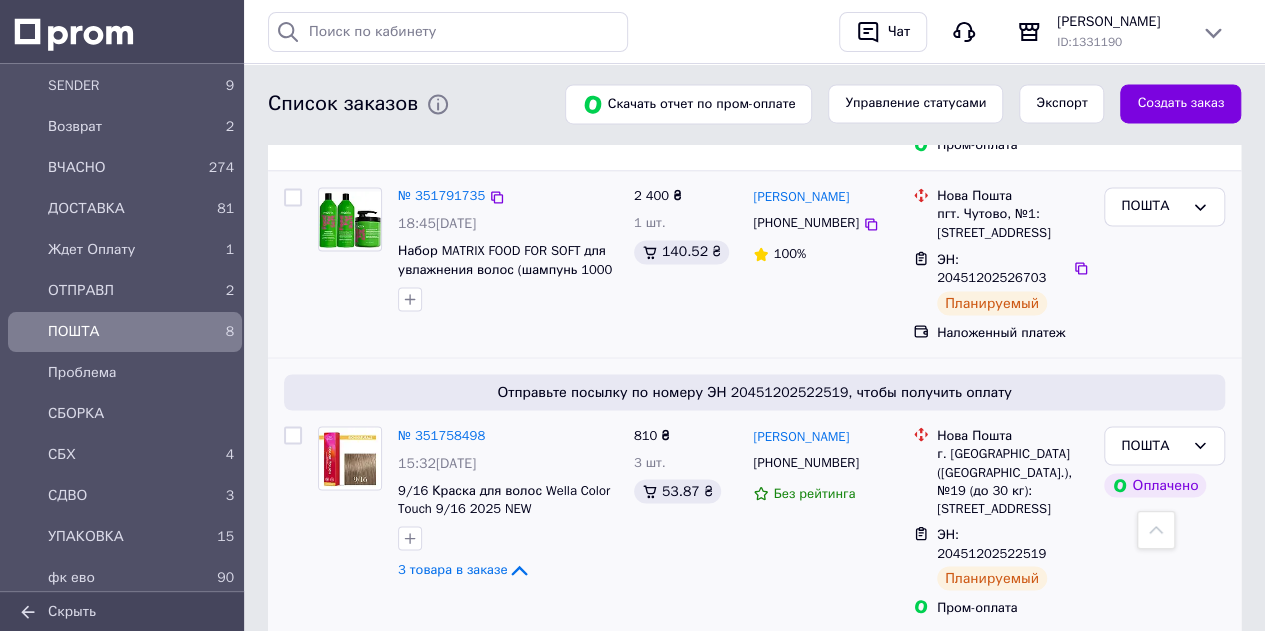 scroll, scrollTop: 1597, scrollLeft: 0, axis: vertical 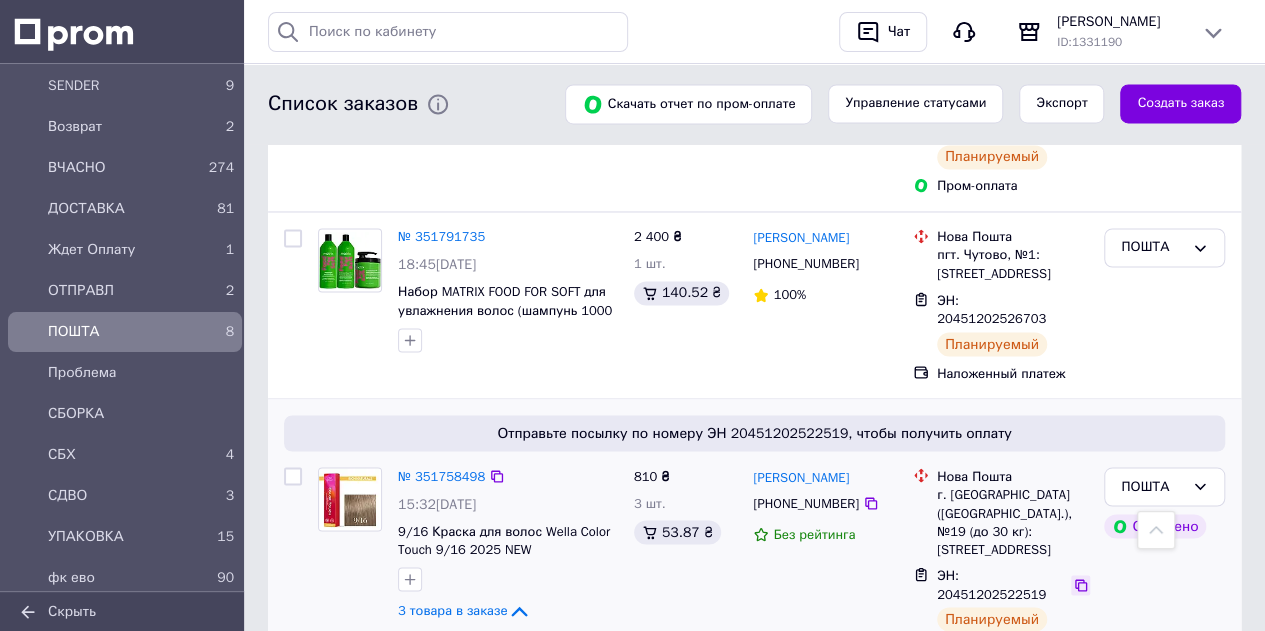 click 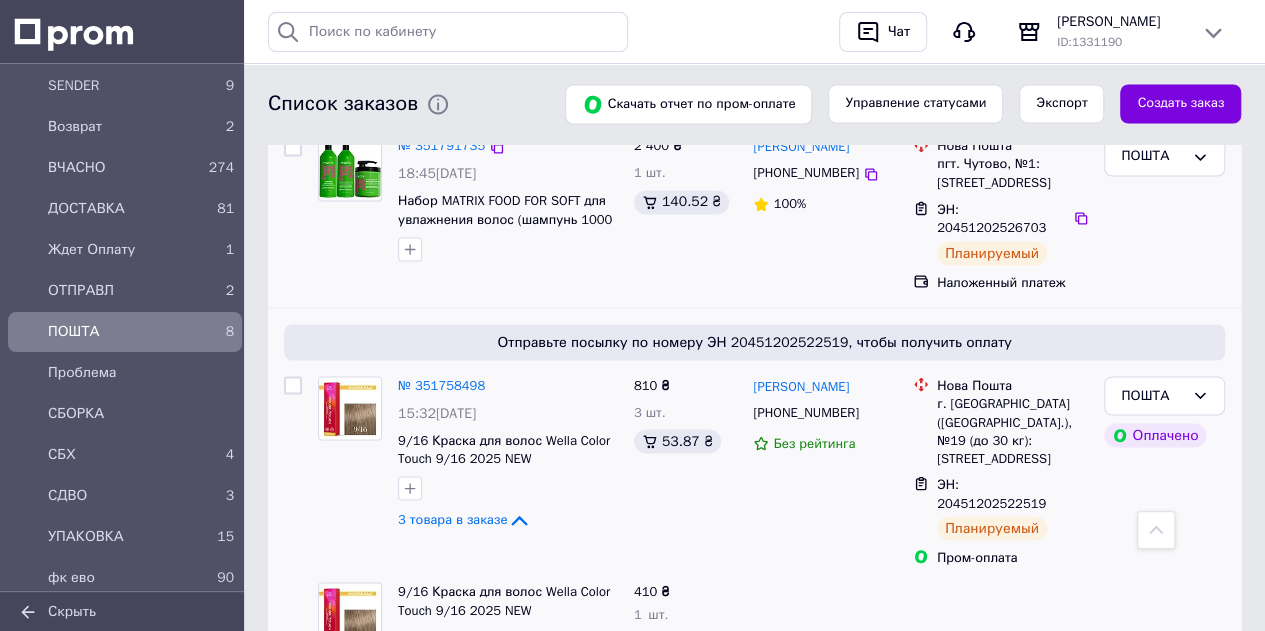 scroll, scrollTop: 1797, scrollLeft: 0, axis: vertical 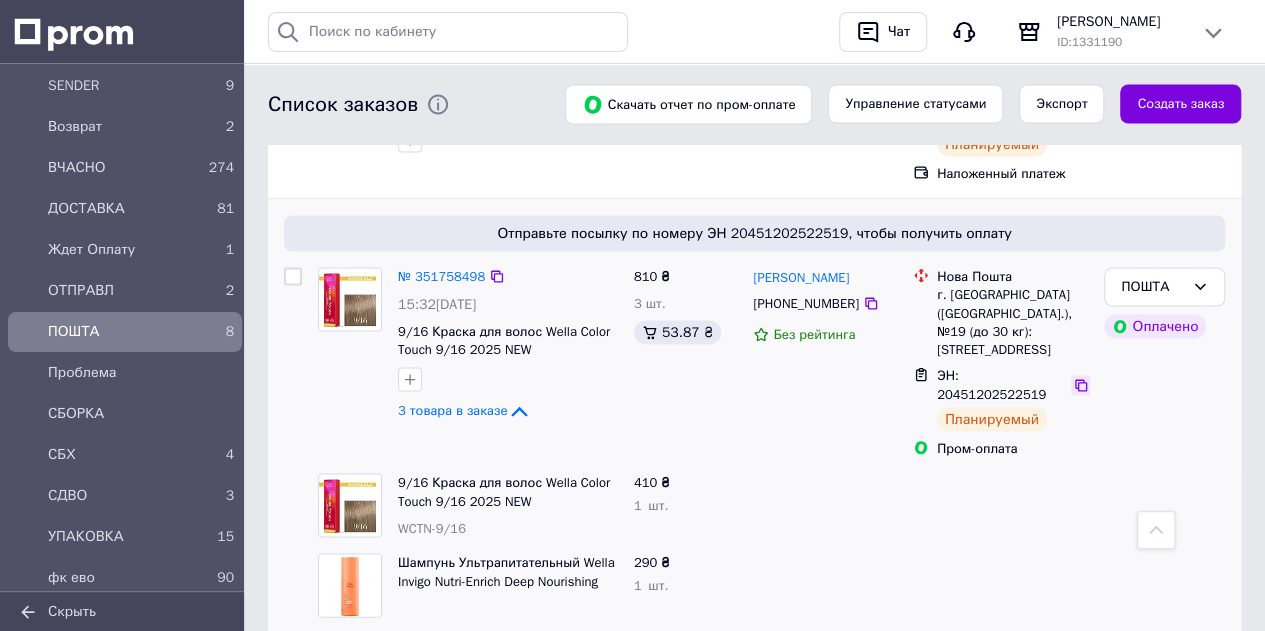 click 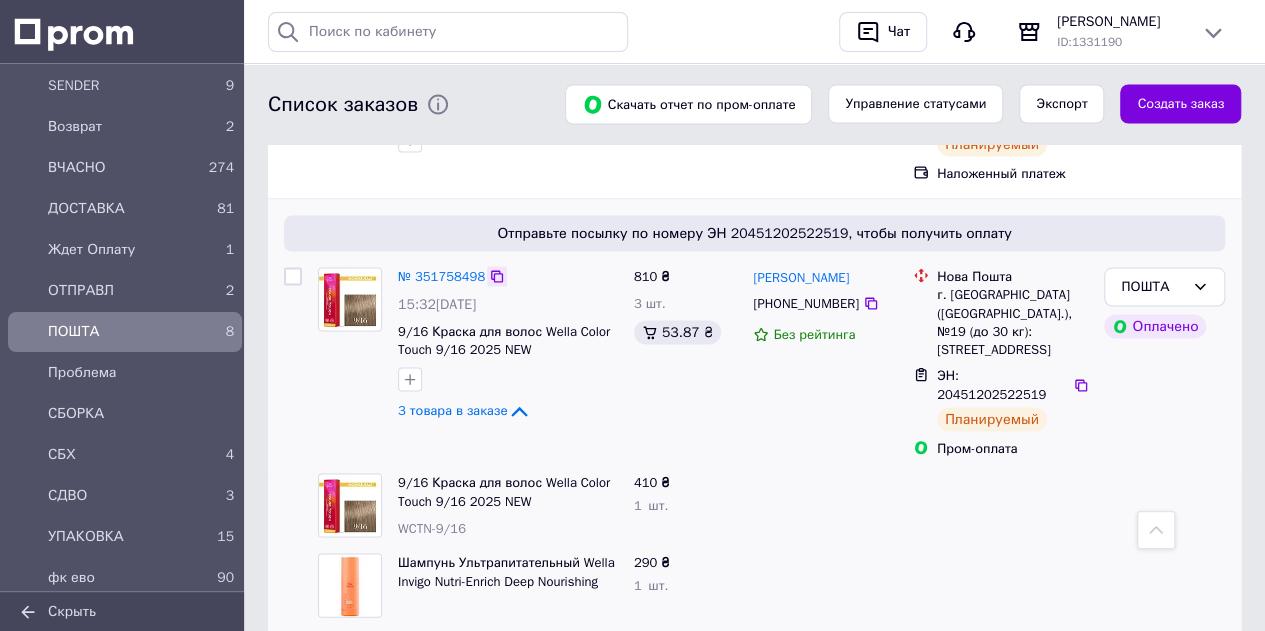 click 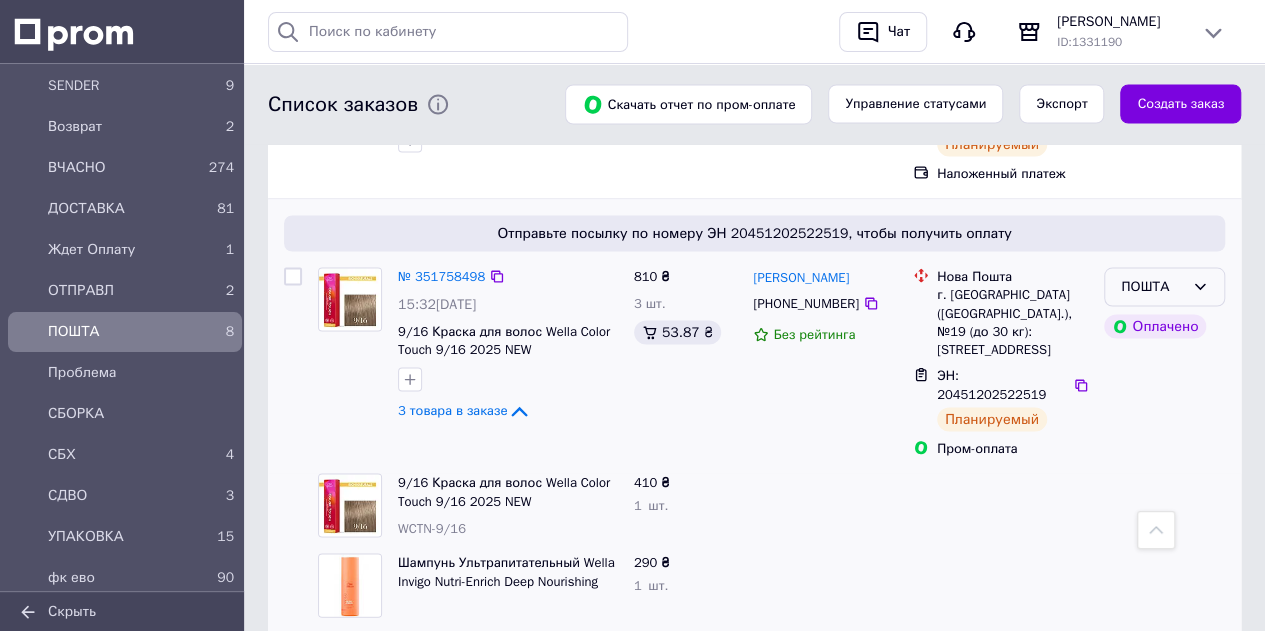 click on "ПОШТА" at bounding box center [1152, 286] 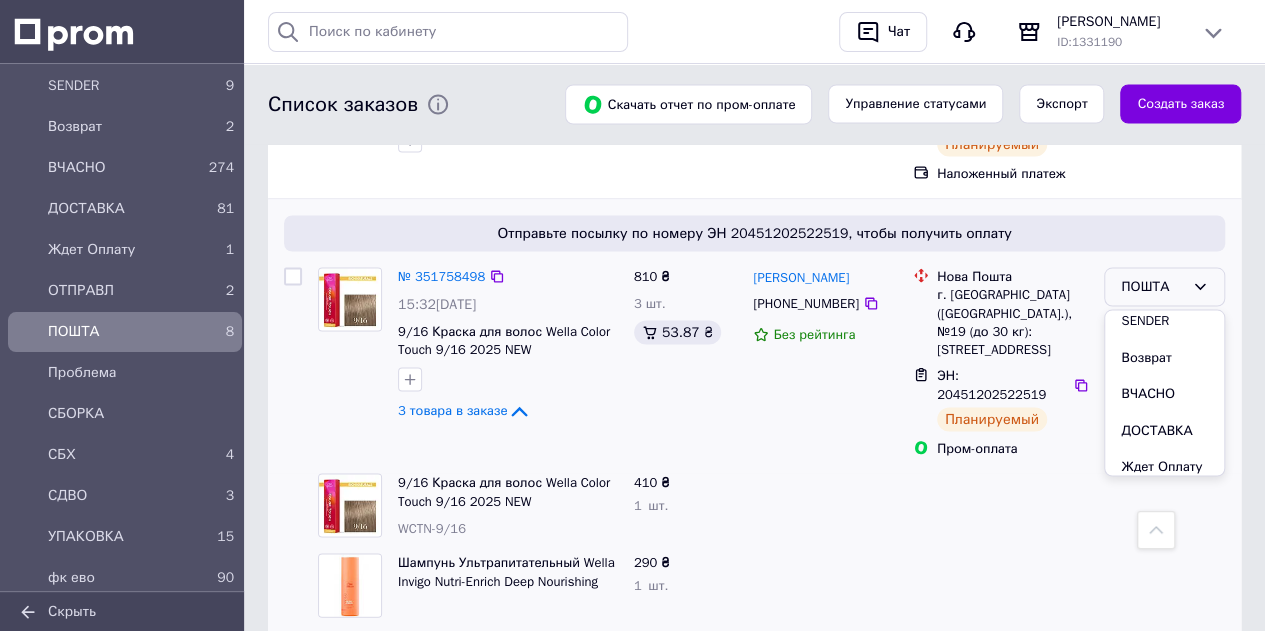 scroll, scrollTop: 200, scrollLeft: 0, axis: vertical 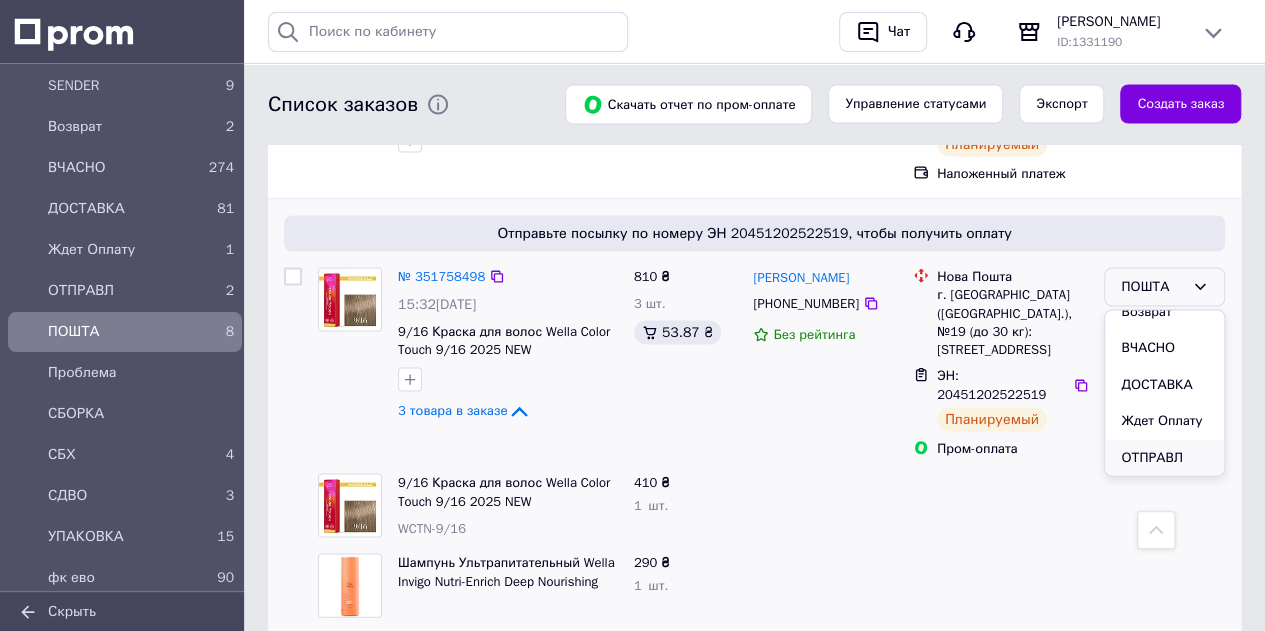 drag, startPoint x: 1149, startPoint y: 339, endPoint x: 1018, endPoint y: 309, distance: 134.39122 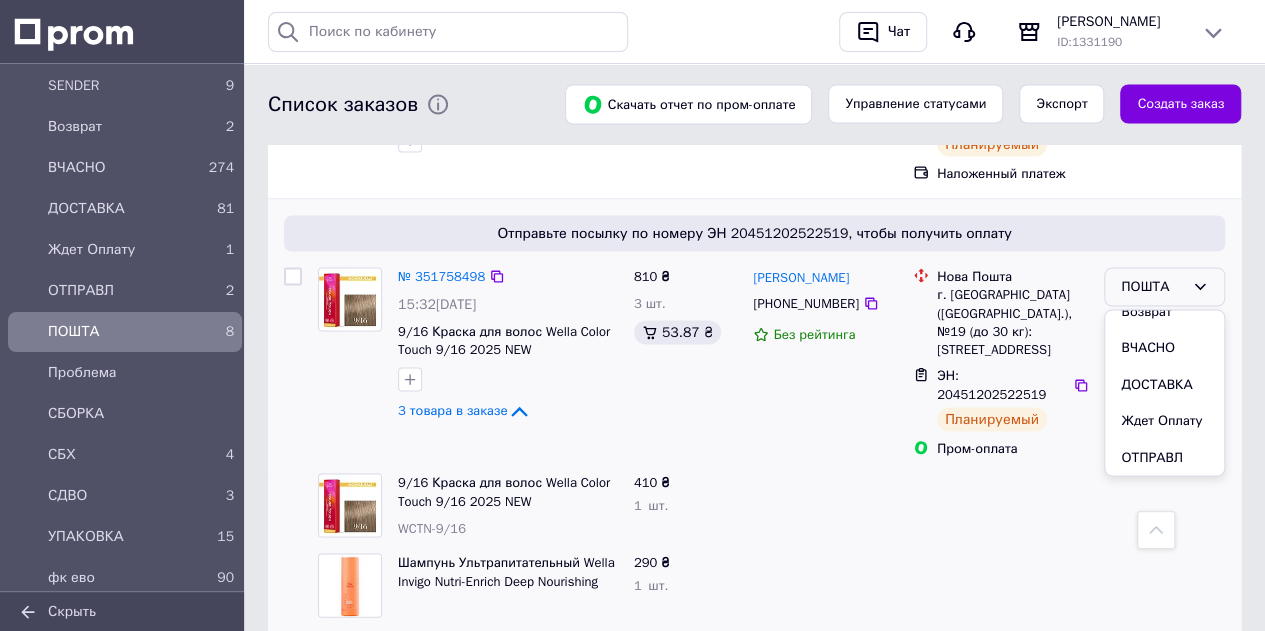 click on "ОТПРАВЛ" at bounding box center (1164, 457) 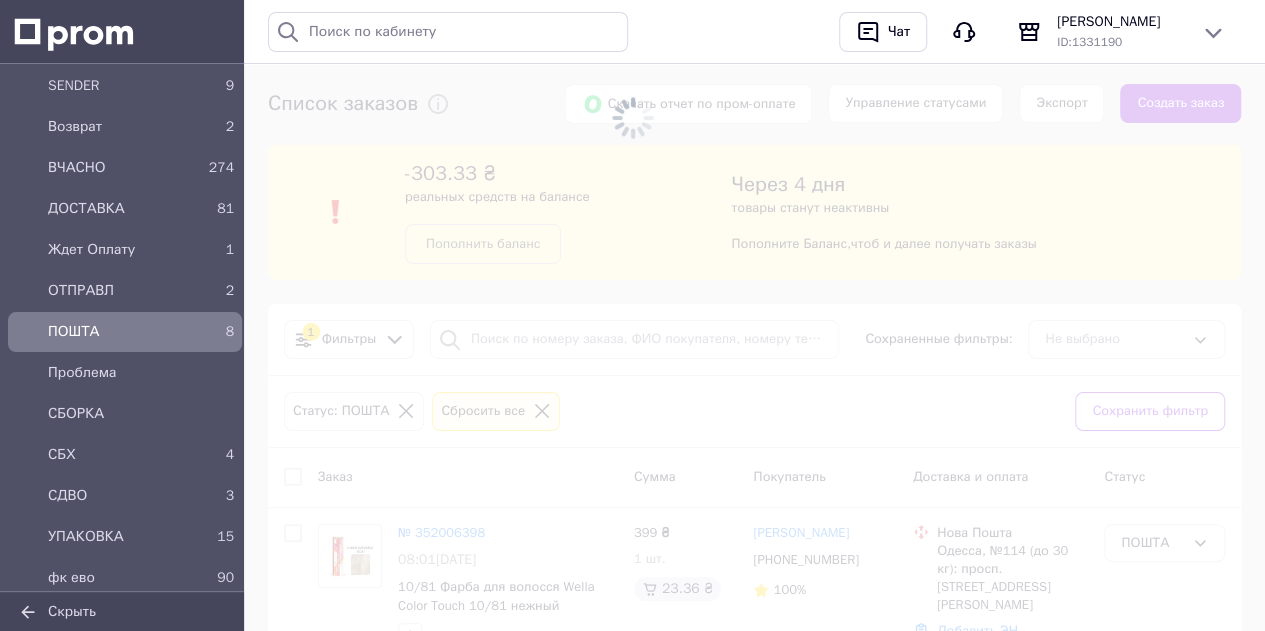scroll, scrollTop: 135, scrollLeft: 0, axis: vertical 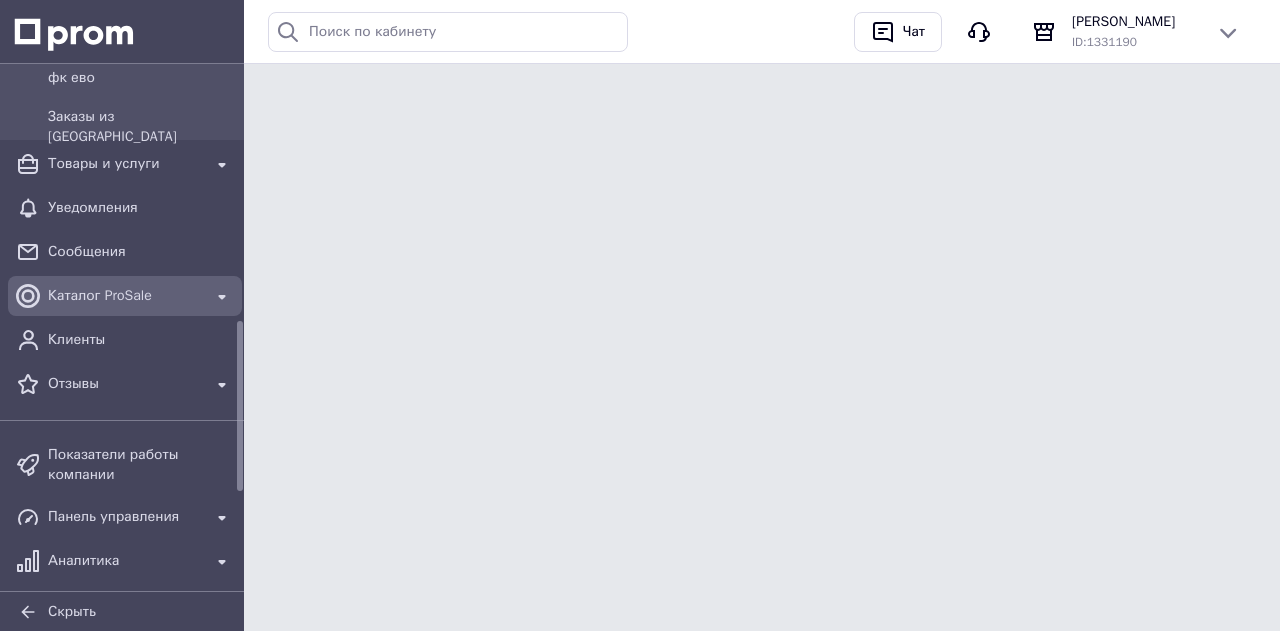 click on "Каталог ProSale" at bounding box center (125, 296) 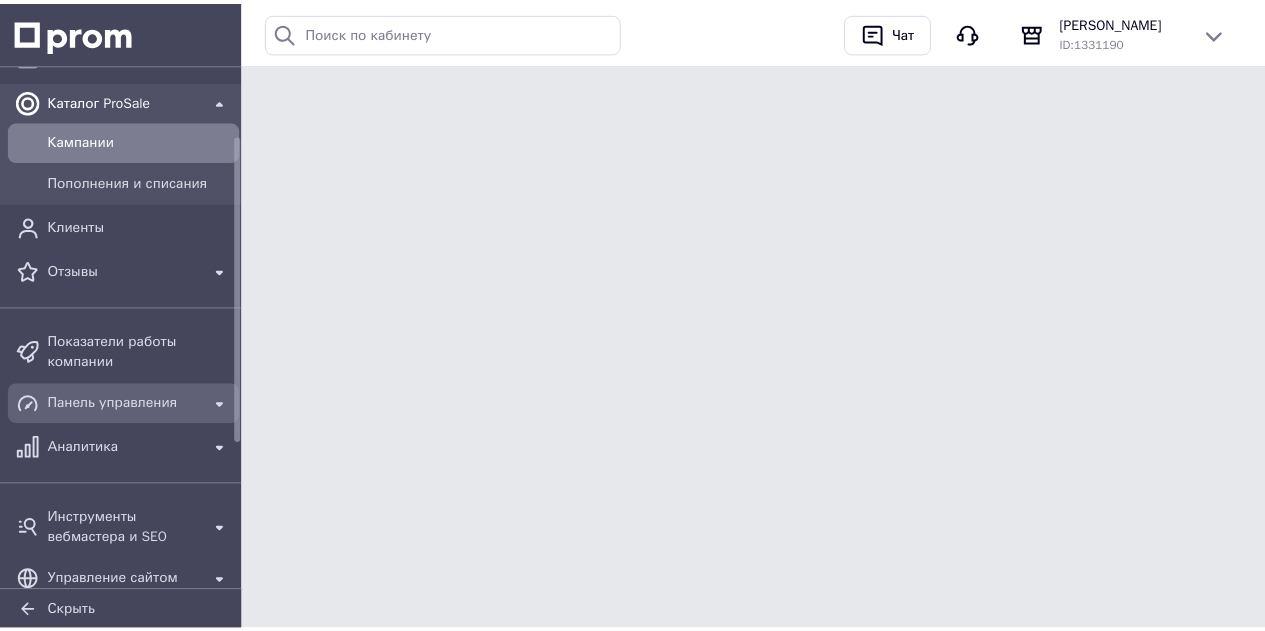 scroll, scrollTop: 75, scrollLeft: 0, axis: vertical 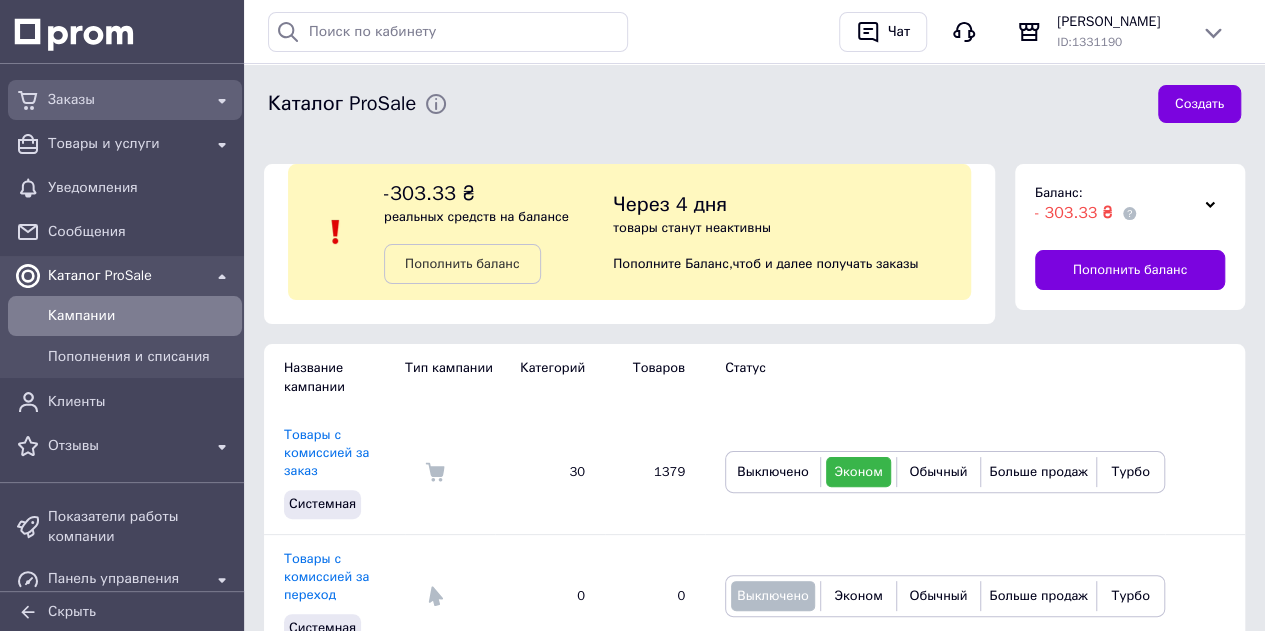 click on "Заказы" at bounding box center (125, 100) 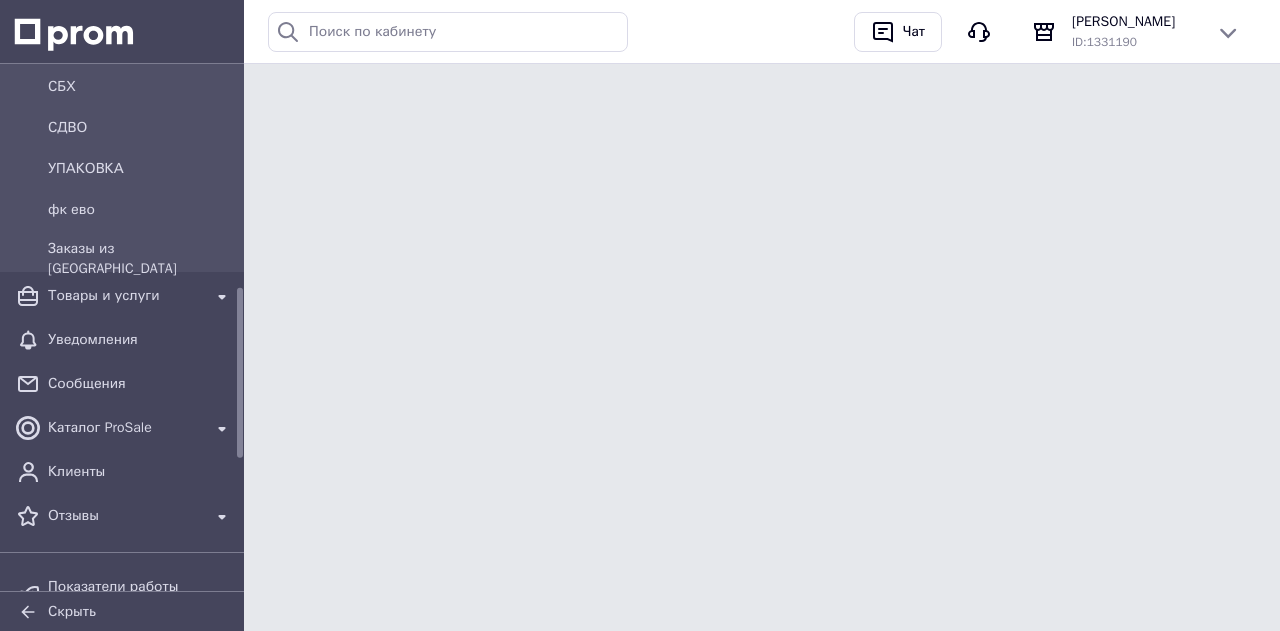 scroll, scrollTop: 700, scrollLeft: 0, axis: vertical 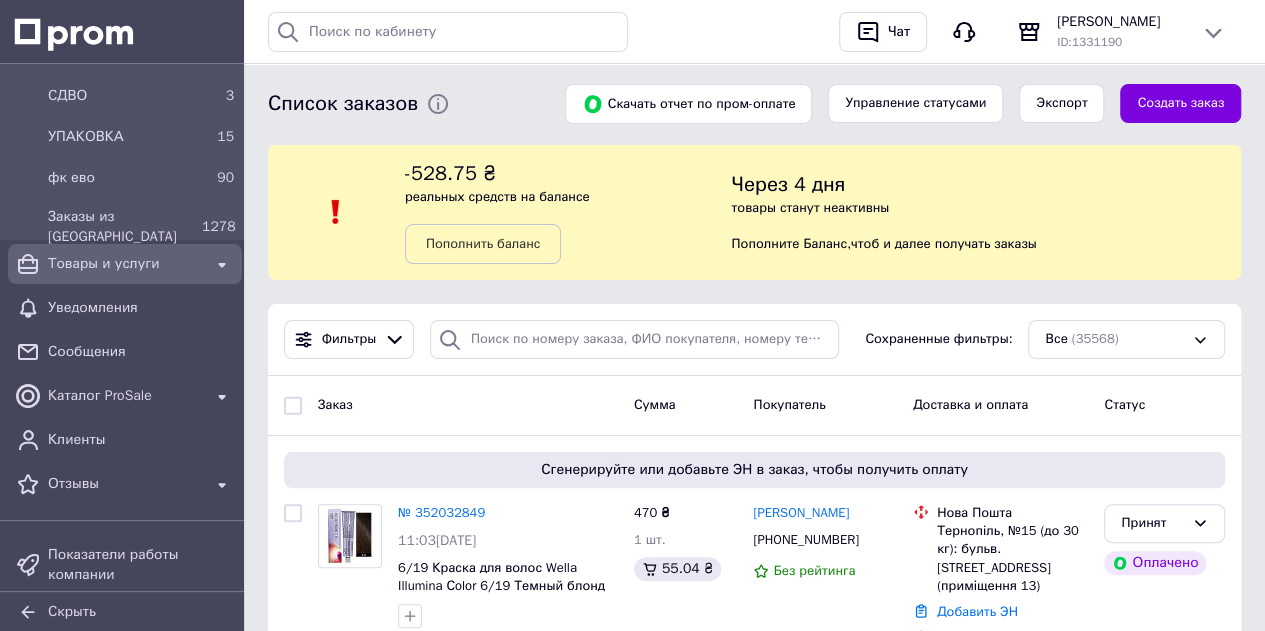 click on "Товары и услуги" at bounding box center (125, 264) 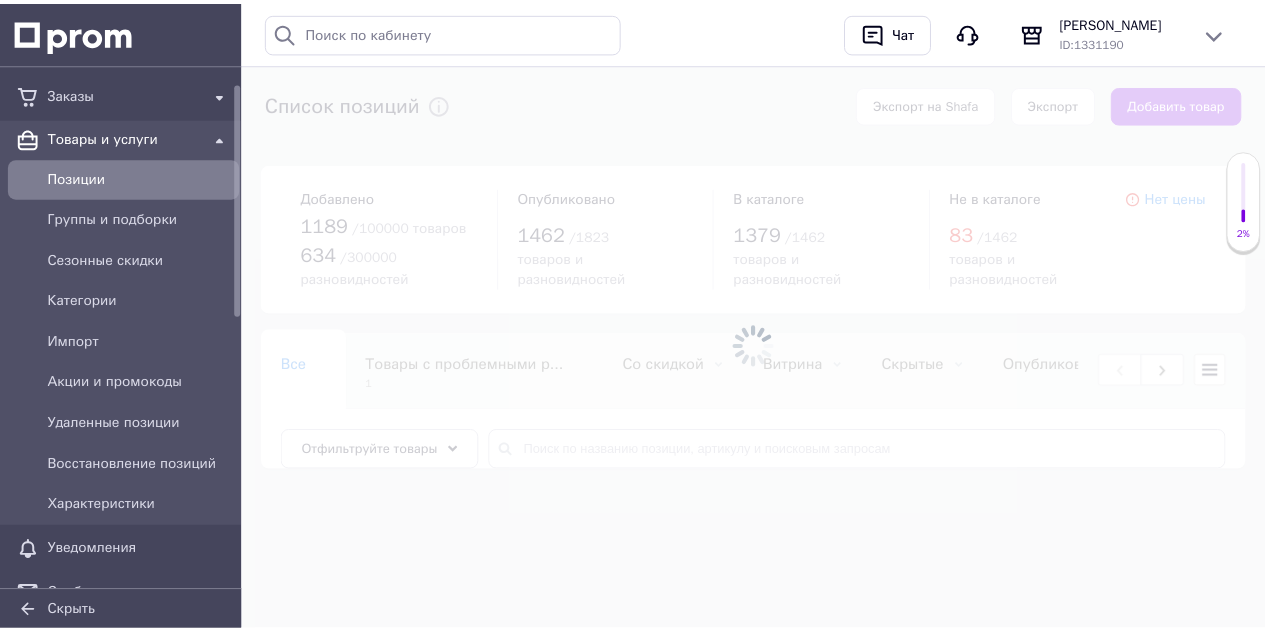 scroll, scrollTop: 0, scrollLeft: 0, axis: both 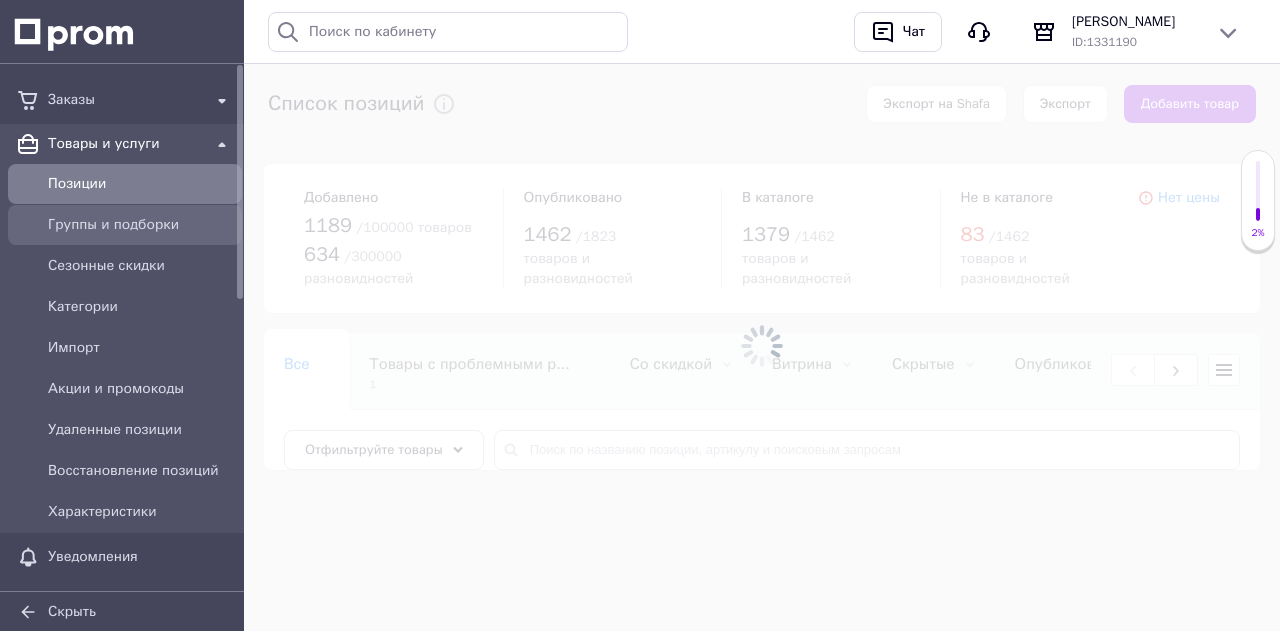 click on "Группы и подборки" at bounding box center (141, 225) 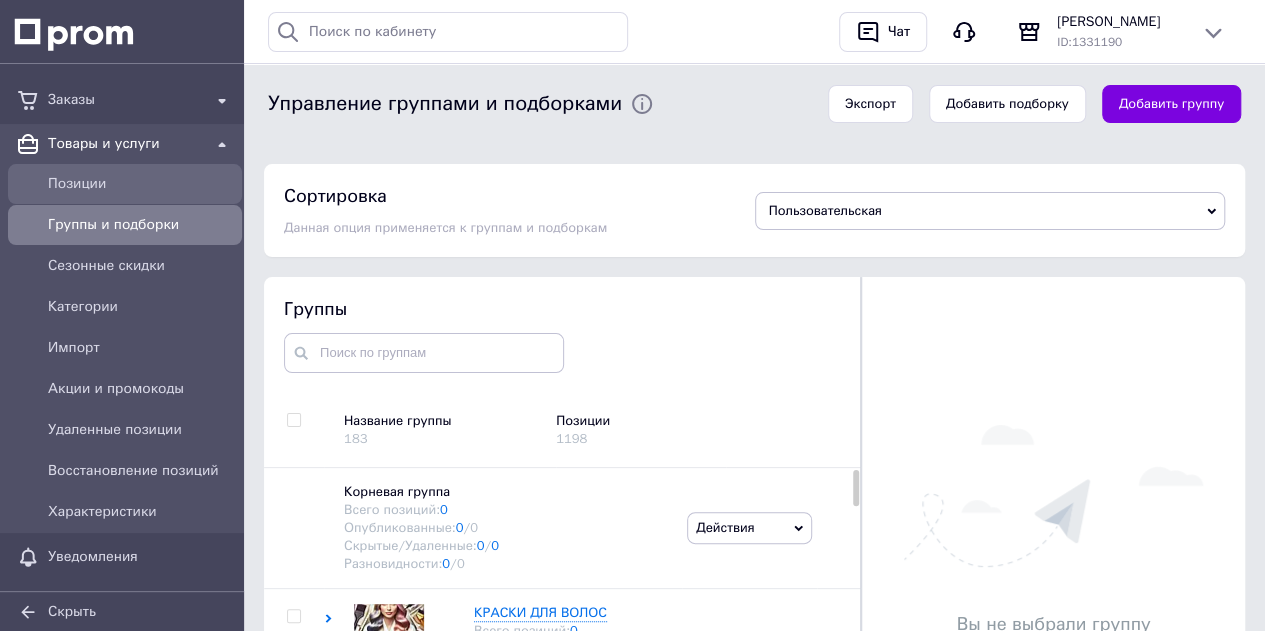 click on "Позиции" at bounding box center (141, 184) 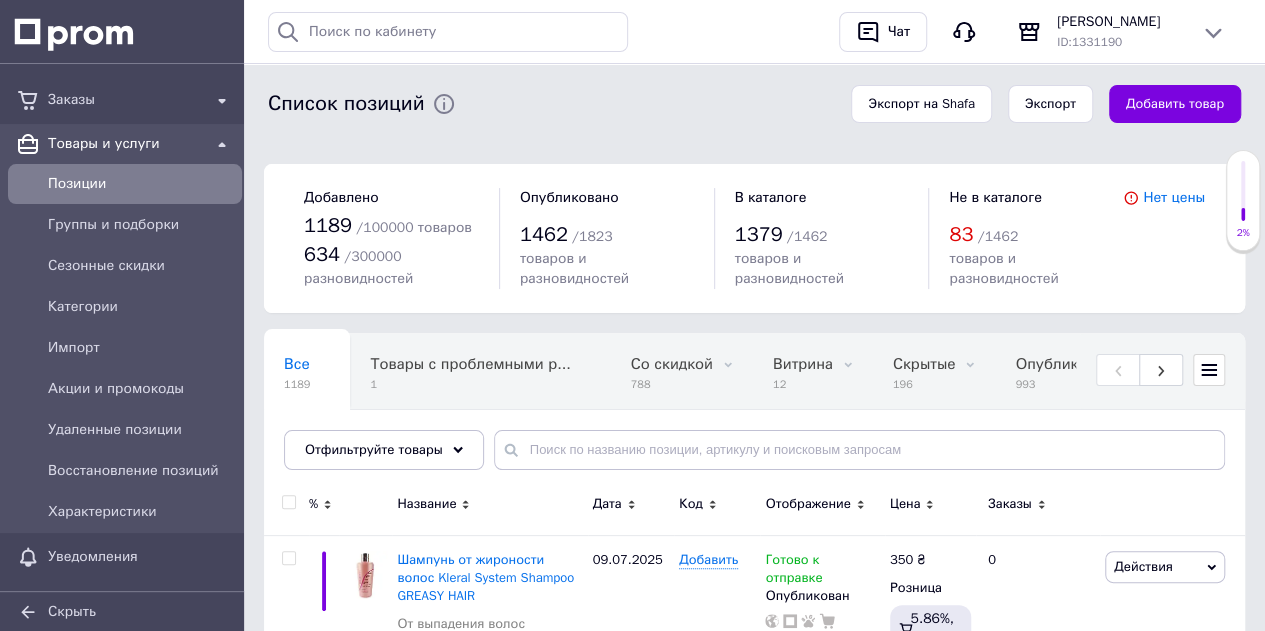 click on "Отфильтруйте товары" at bounding box center (374, 449) 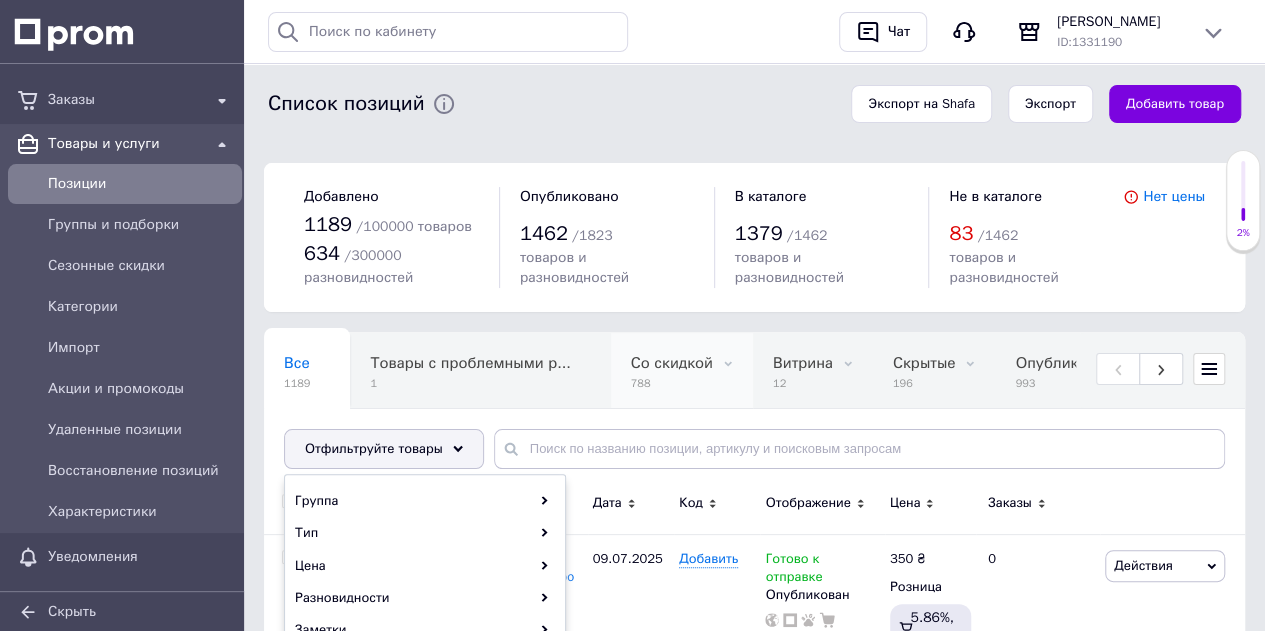scroll, scrollTop: 102, scrollLeft: 0, axis: vertical 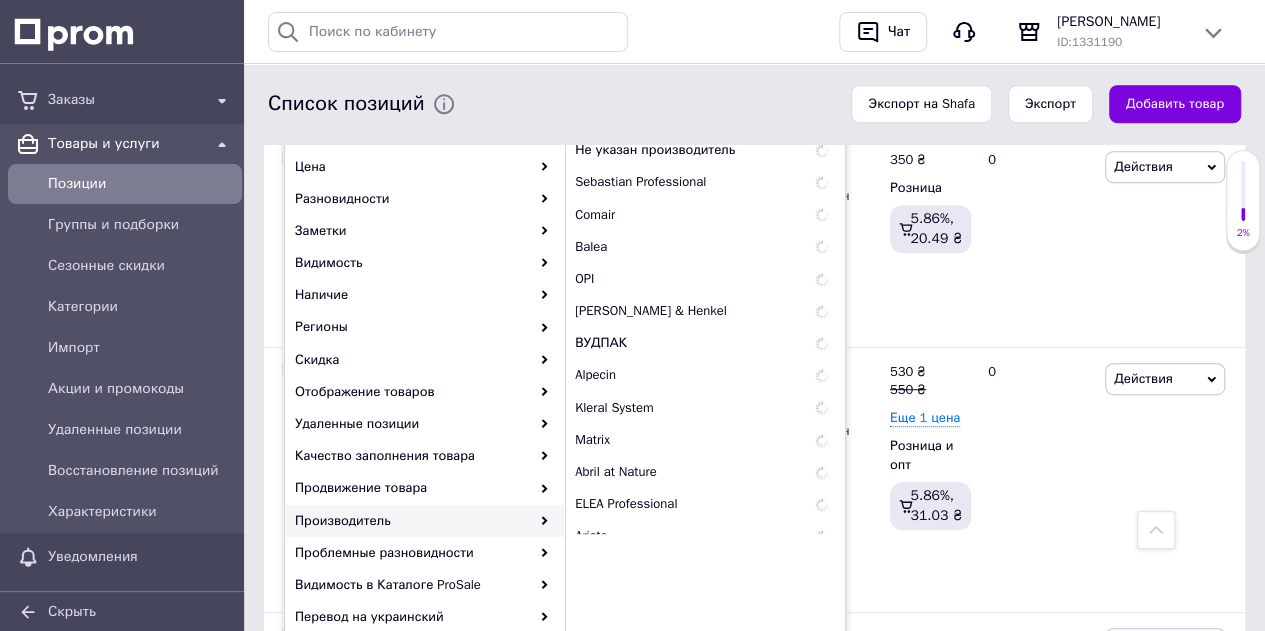 click on "Производитель" at bounding box center [425, 521] 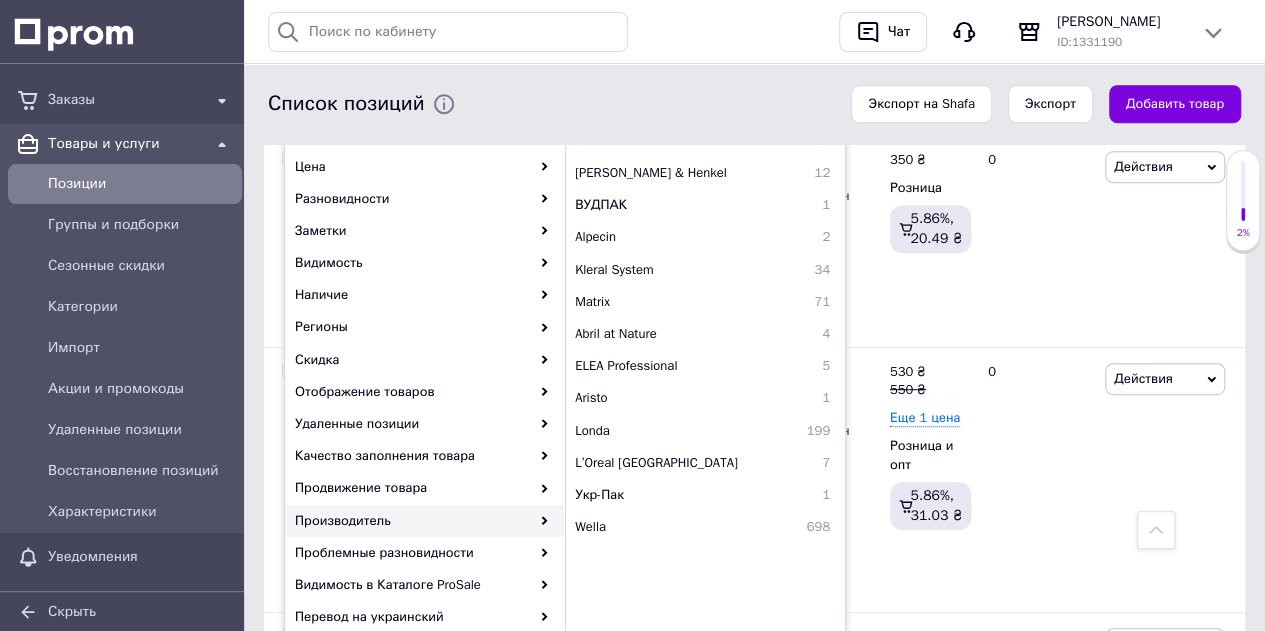 scroll, scrollTop: 137, scrollLeft: 0, axis: vertical 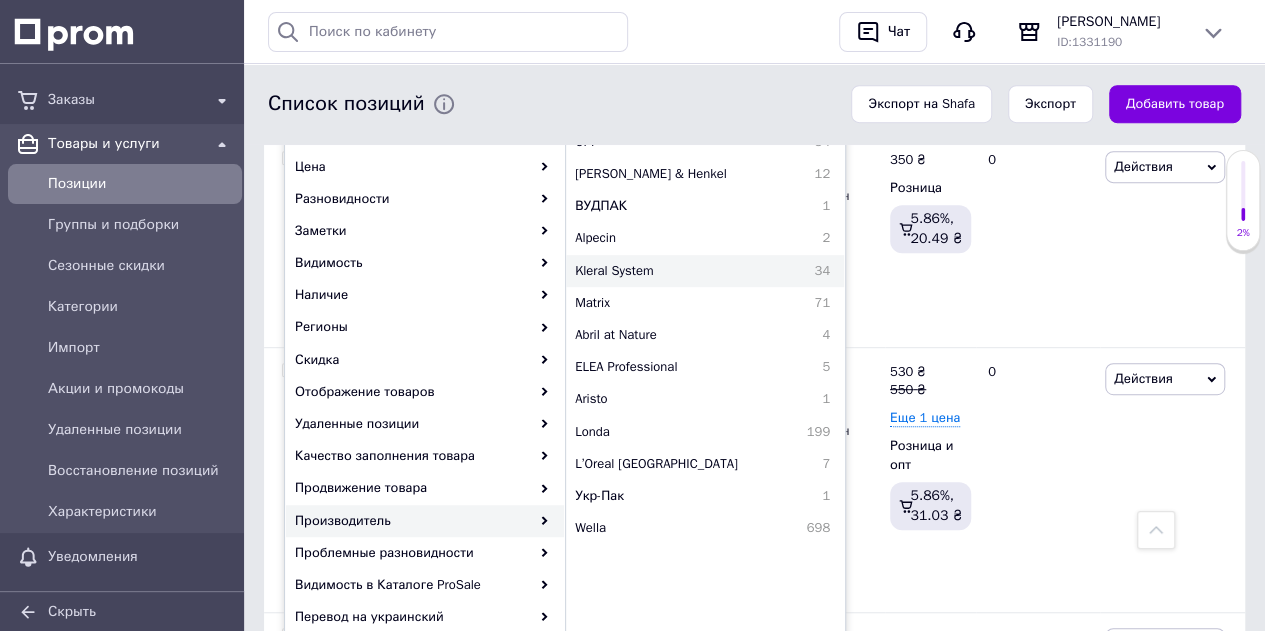 click on "Kleral System" at bounding box center [671, 271] 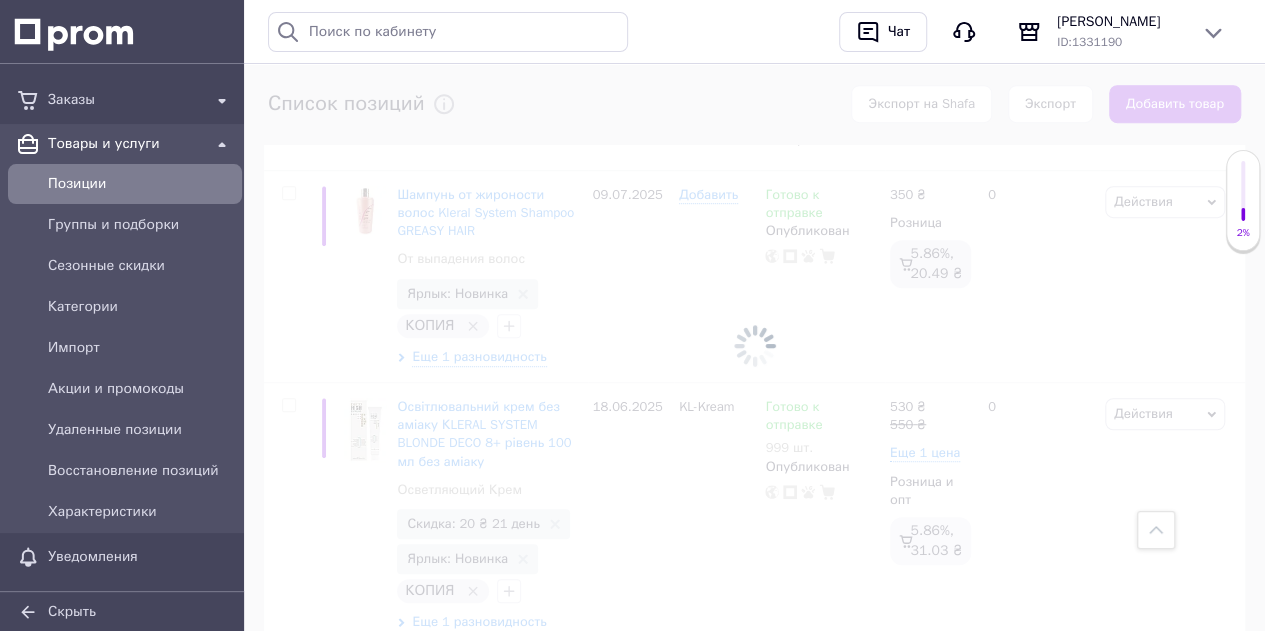 scroll, scrollTop: 0, scrollLeft: 597, axis: horizontal 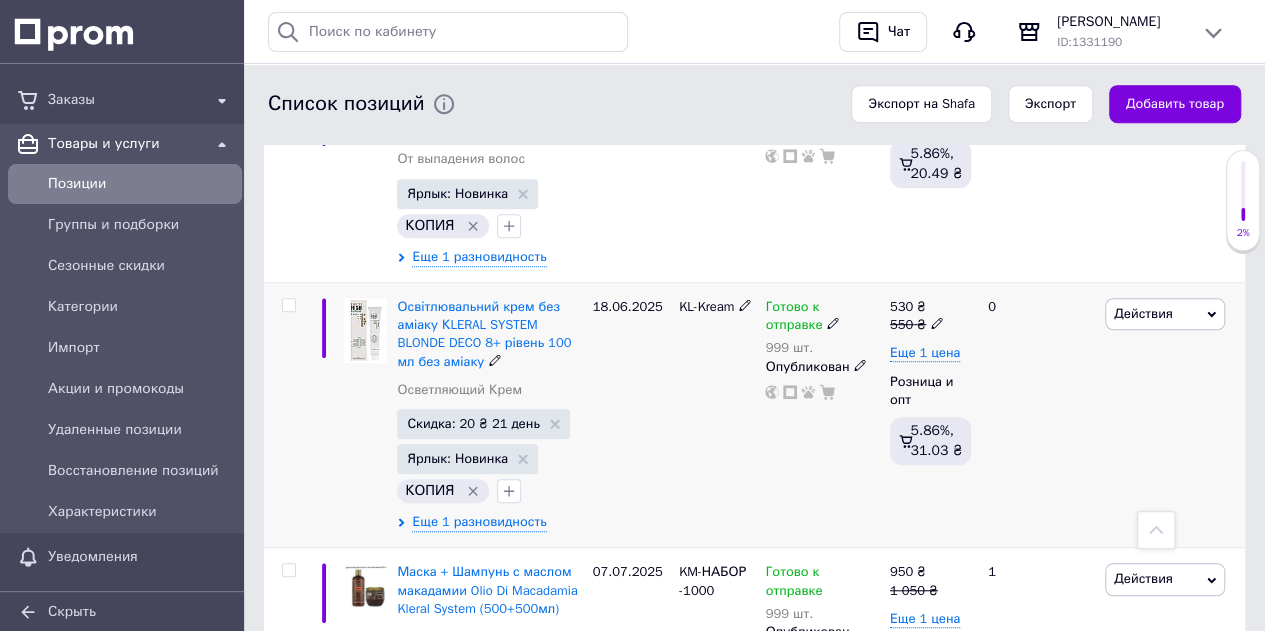 click on "Действия" at bounding box center [1143, 313] 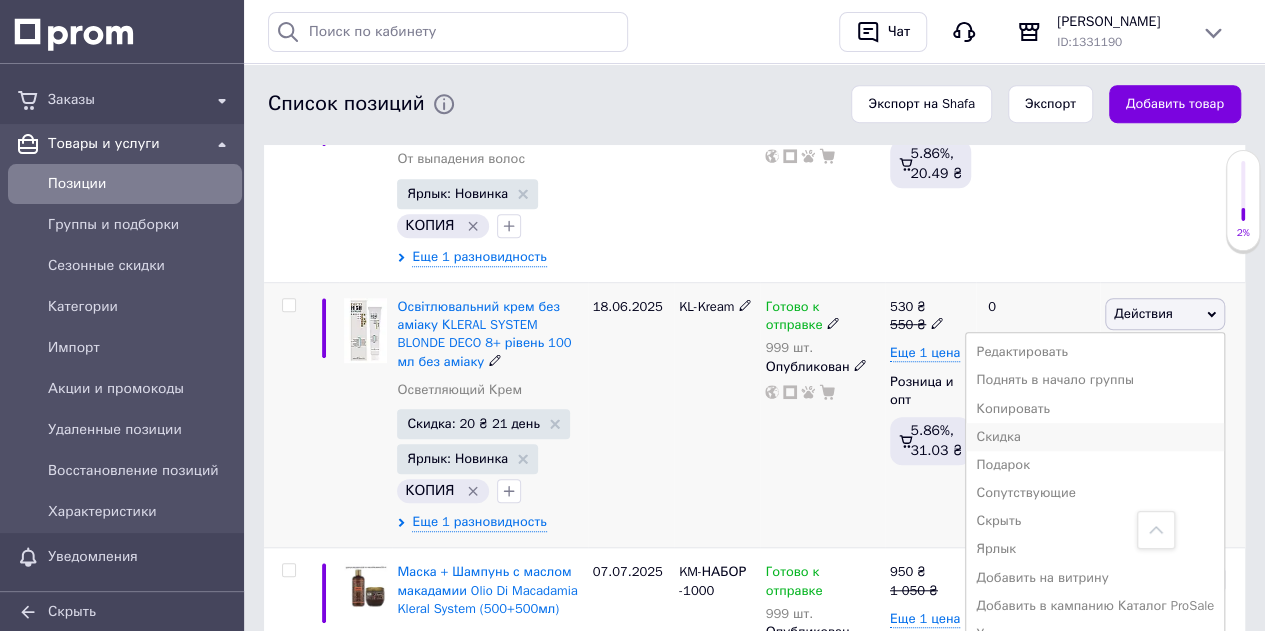 click on "Скидка" at bounding box center [1095, 437] 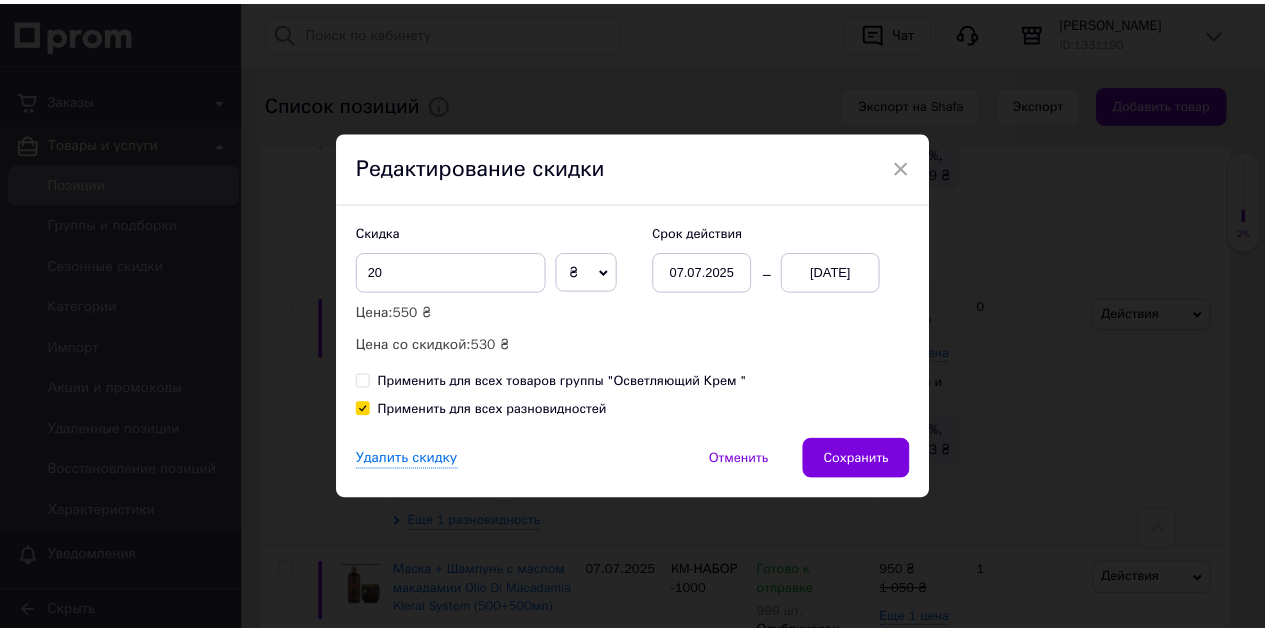 scroll, scrollTop: 0, scrollLeft: 596, axis: horizontal 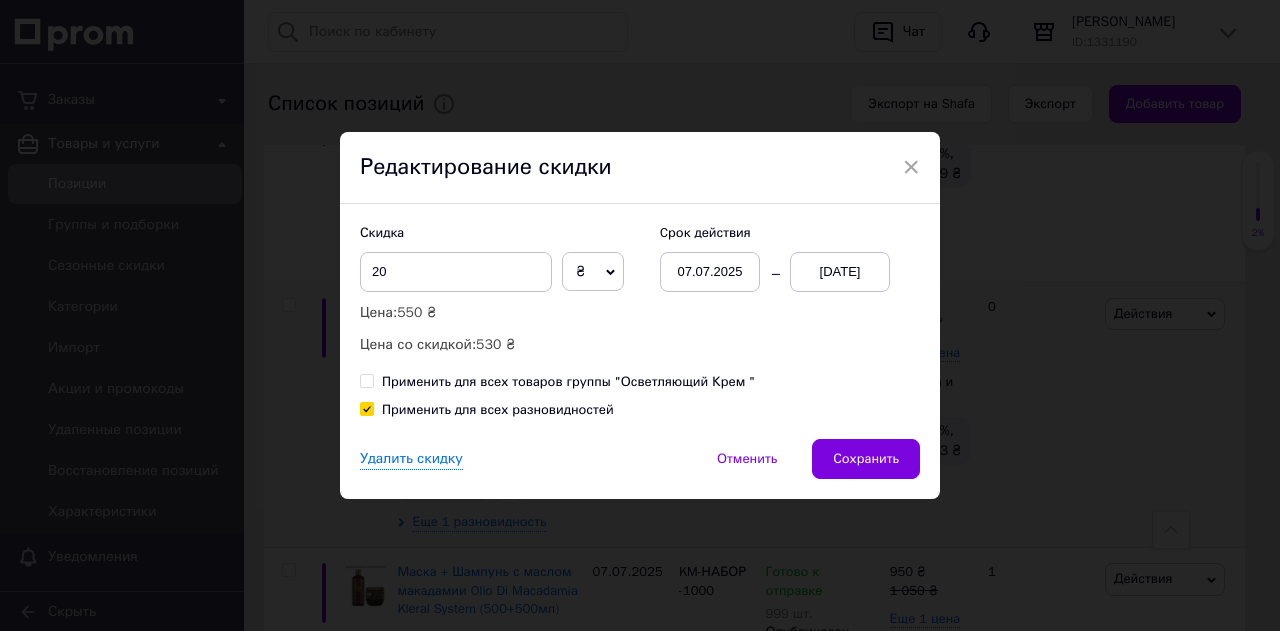 click on "Применить для всех товаров группы "Осветляющий Крем "" at bounding box center [366, 380] 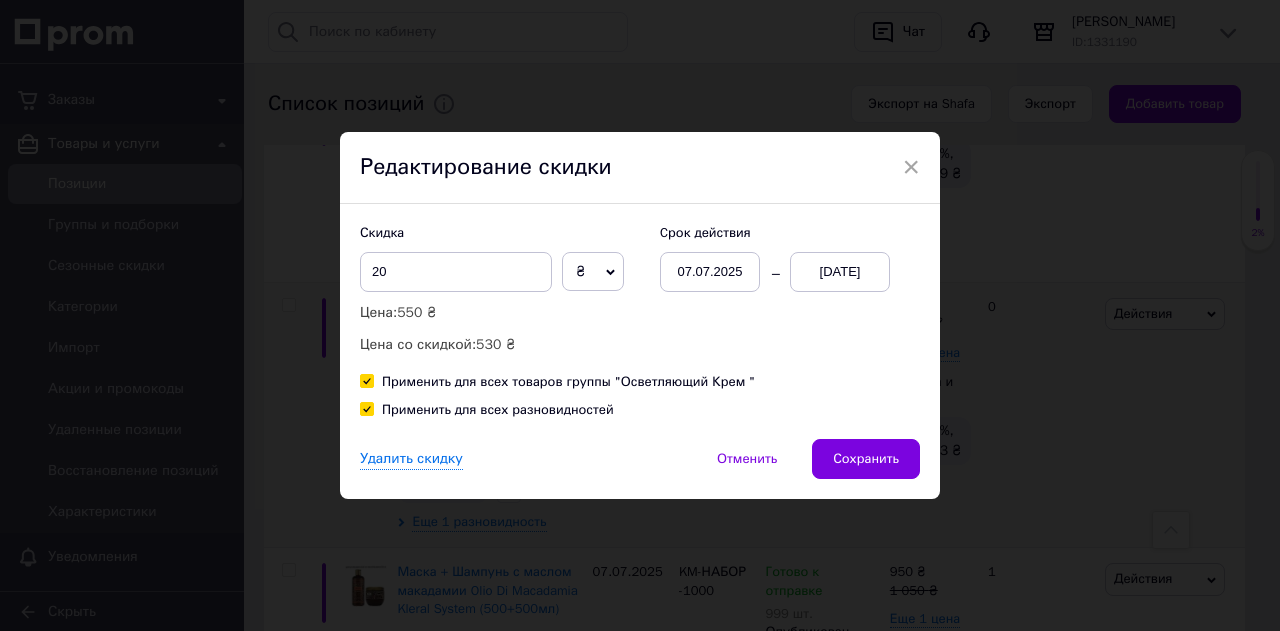 checkbox on "true" 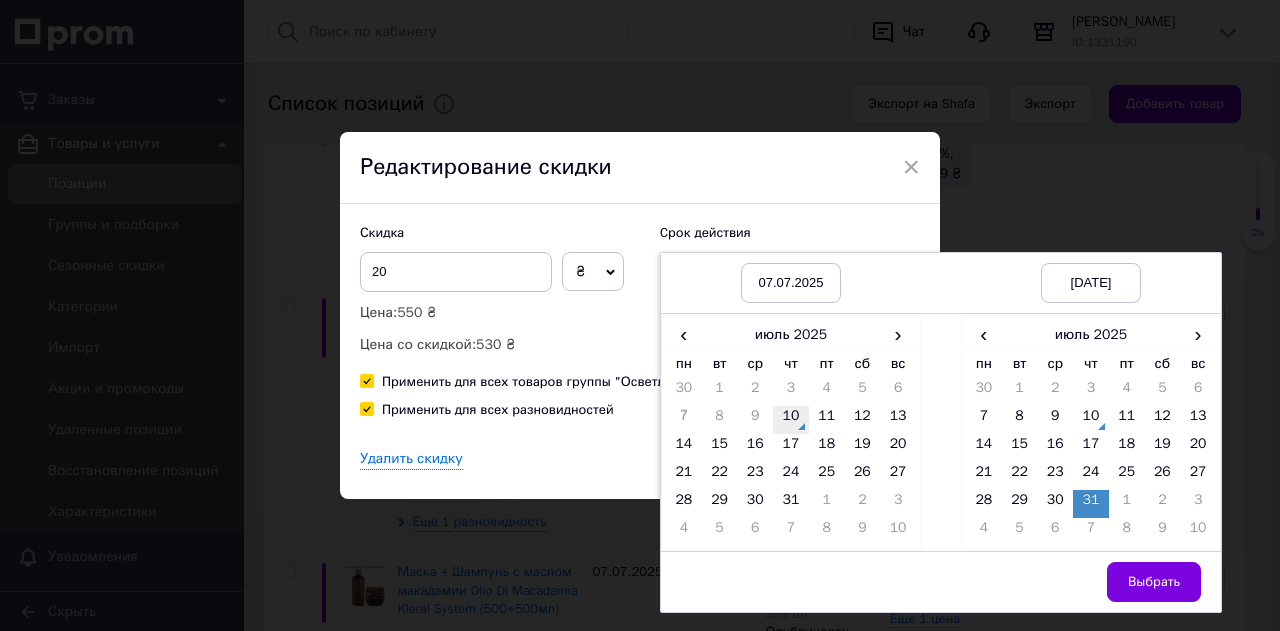 click on "10" at bounding box center [791, 420] 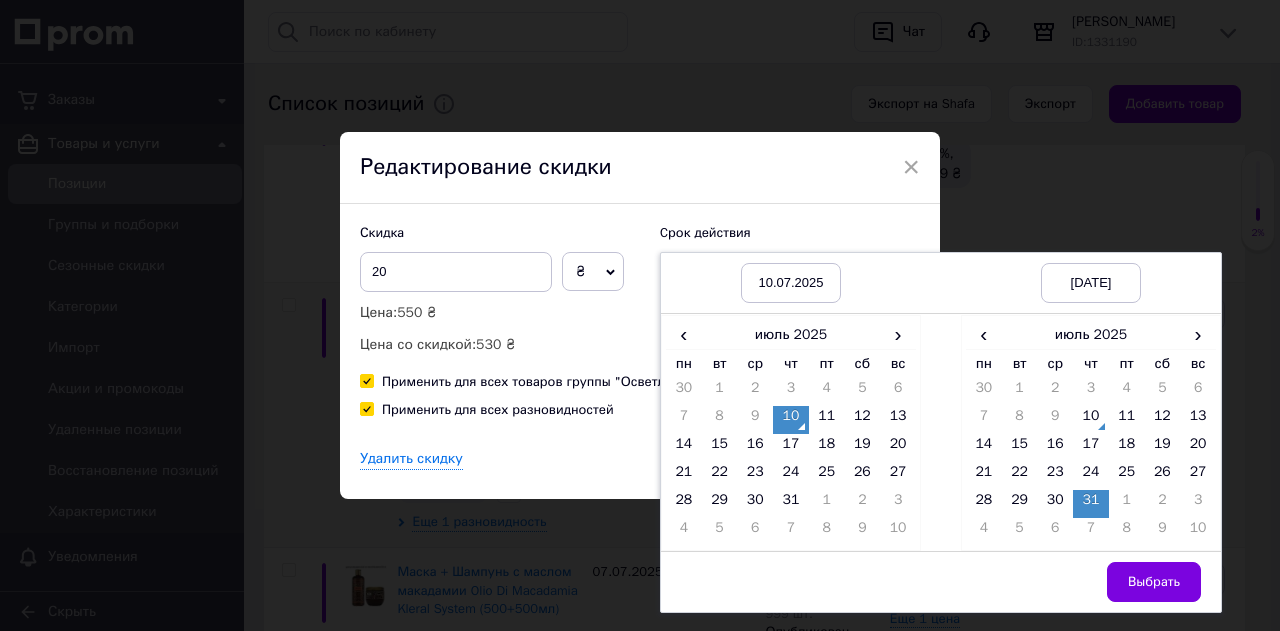 drag, startPoint x: 1136, startPoint y: 579, endPoint x: 1133, endPoint y: 565, distance: 14.3178215 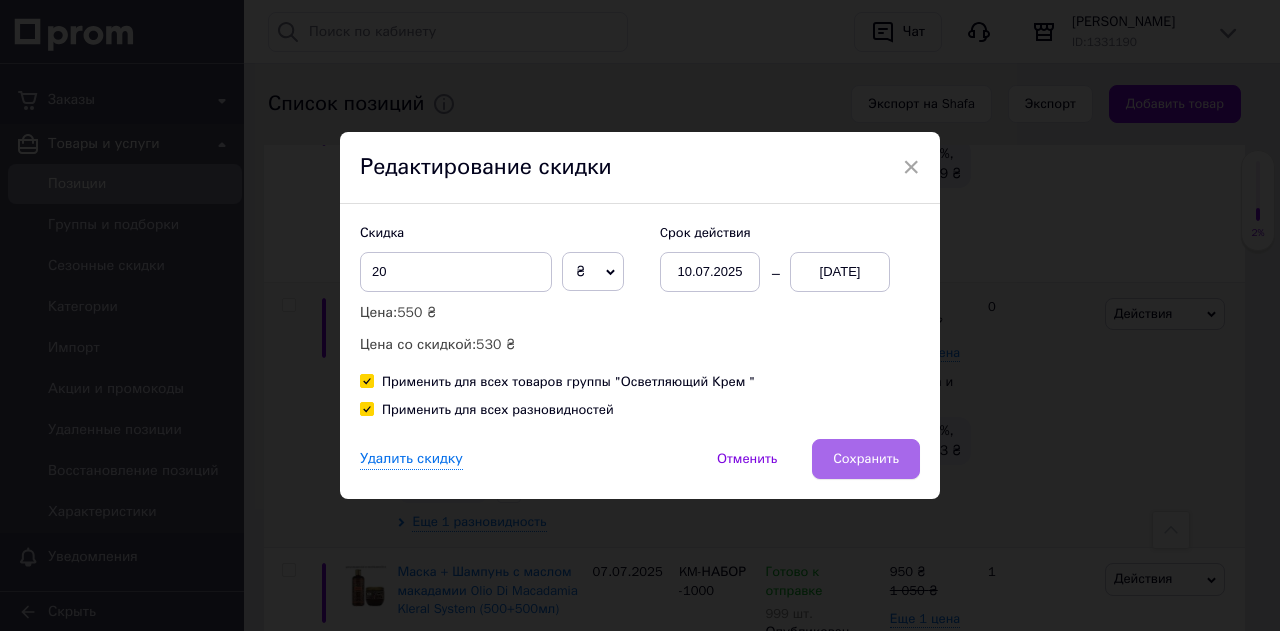 click on "Сохранить" at bounding box center (866, 459) 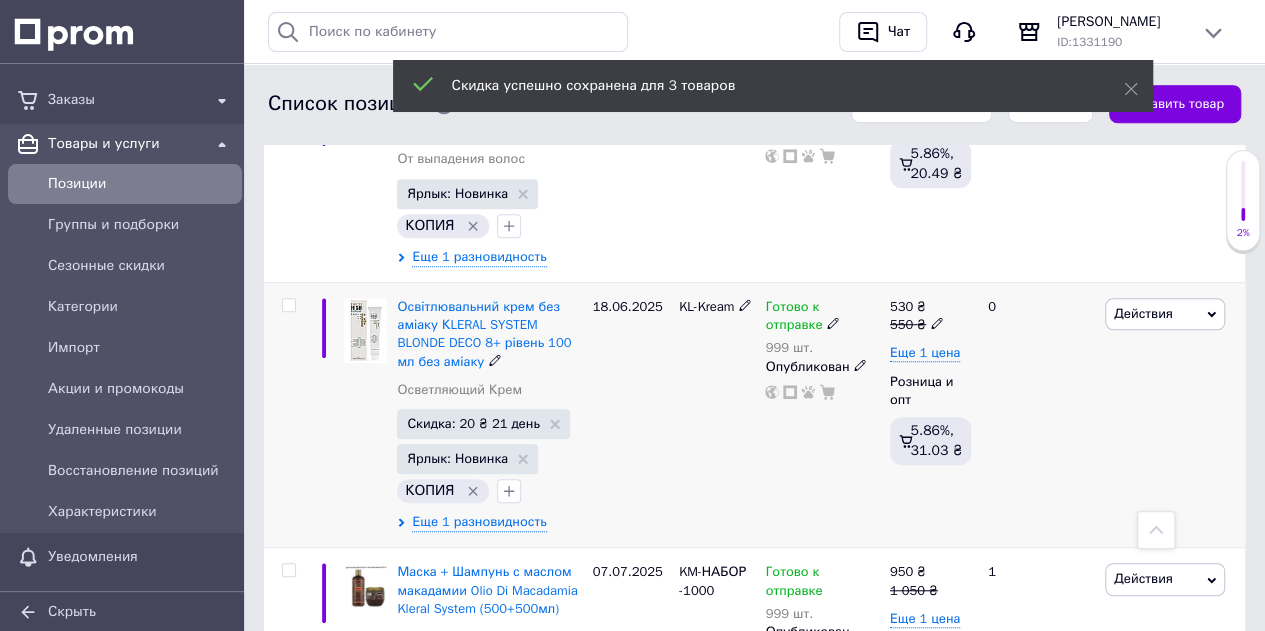 scroll, scrollTop: 0, scrollLeft: 597, axis: horizontal 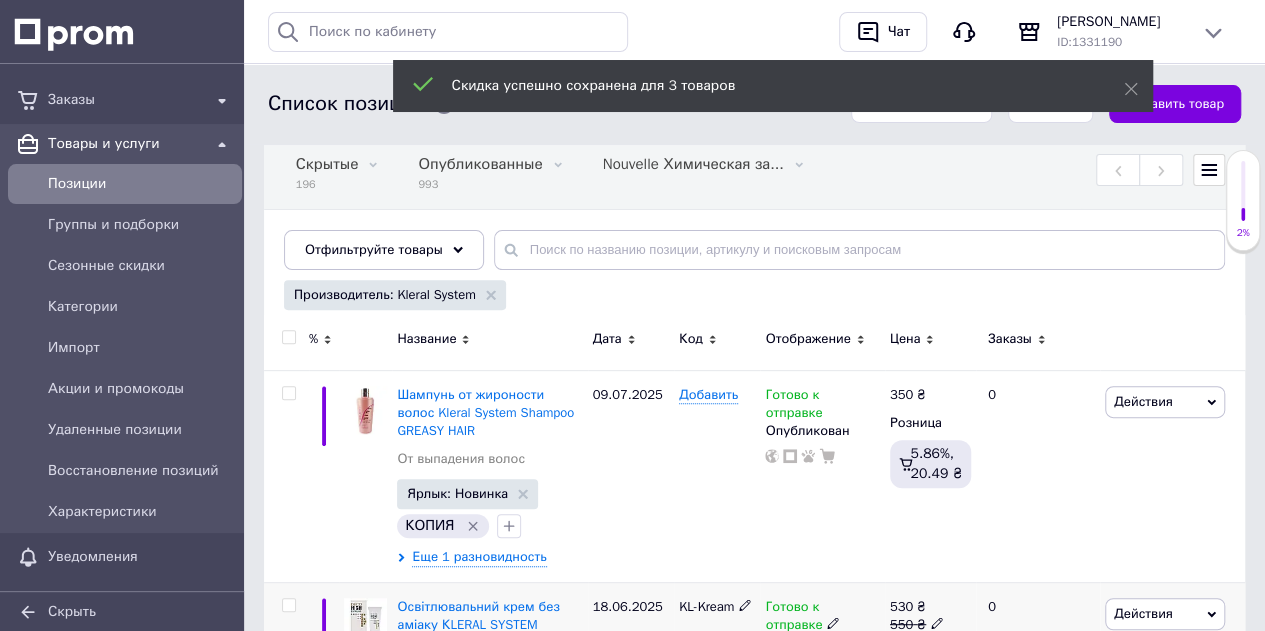 click at bounding box center [288, 337] 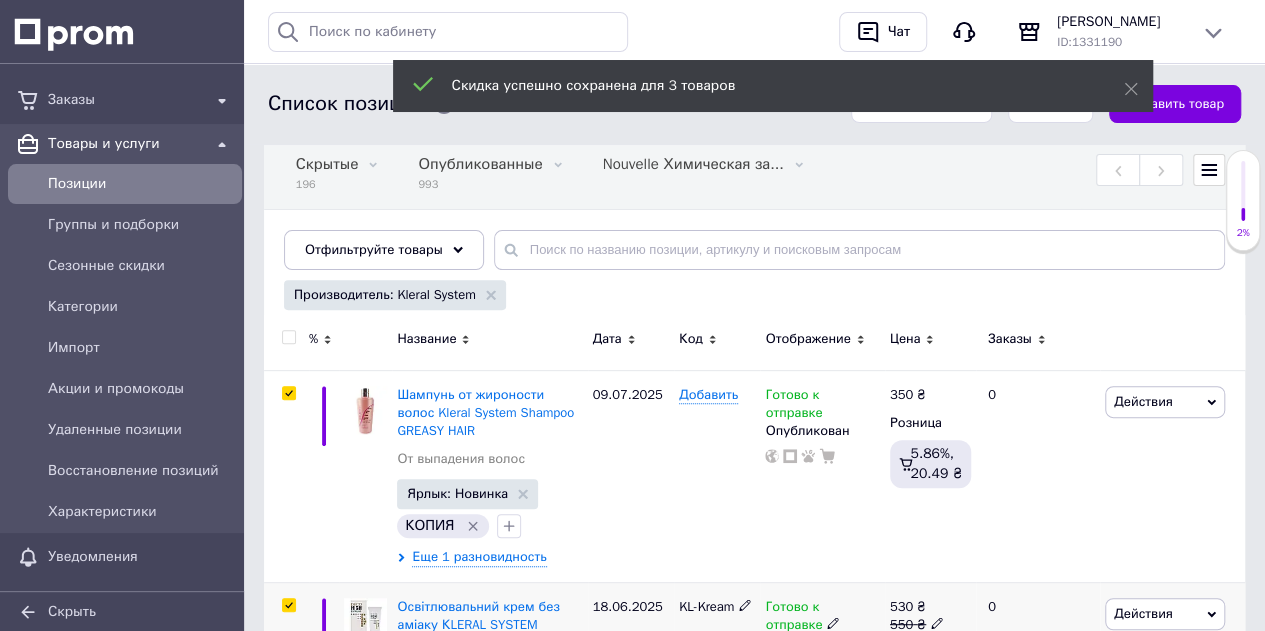checkbox on "true" 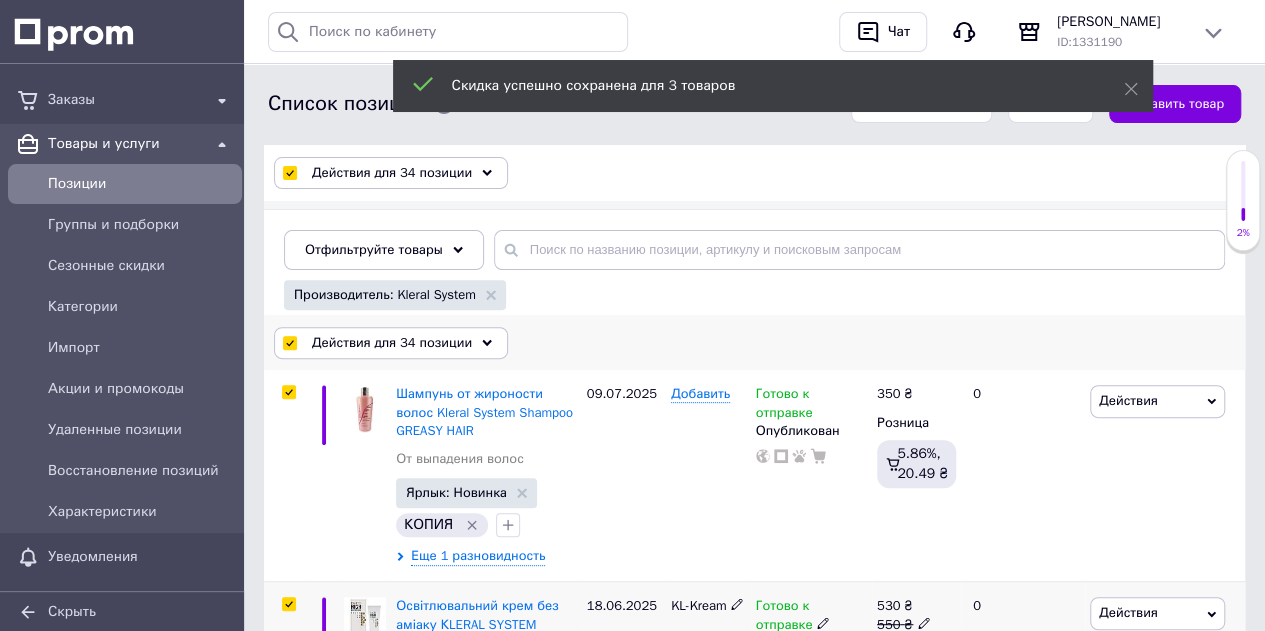 click on "Действия для 34 позиции" at bounding box center [392, 343] 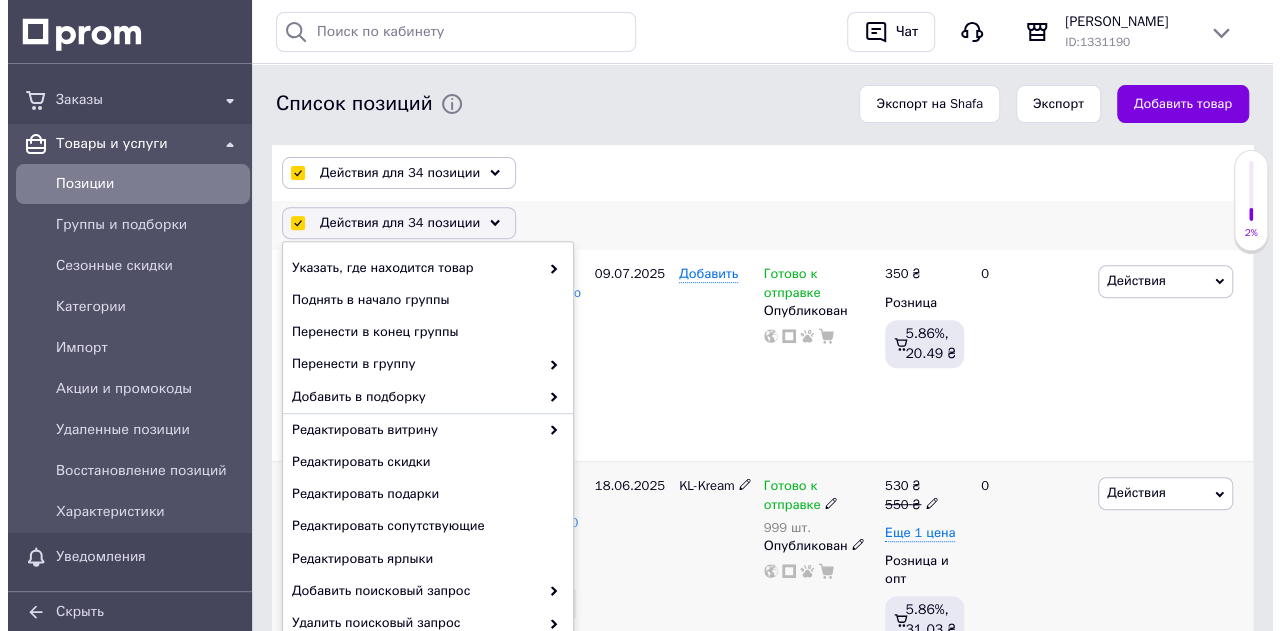 scroll, scrollTop: 500, scrollLeft: 0, axis: vertical 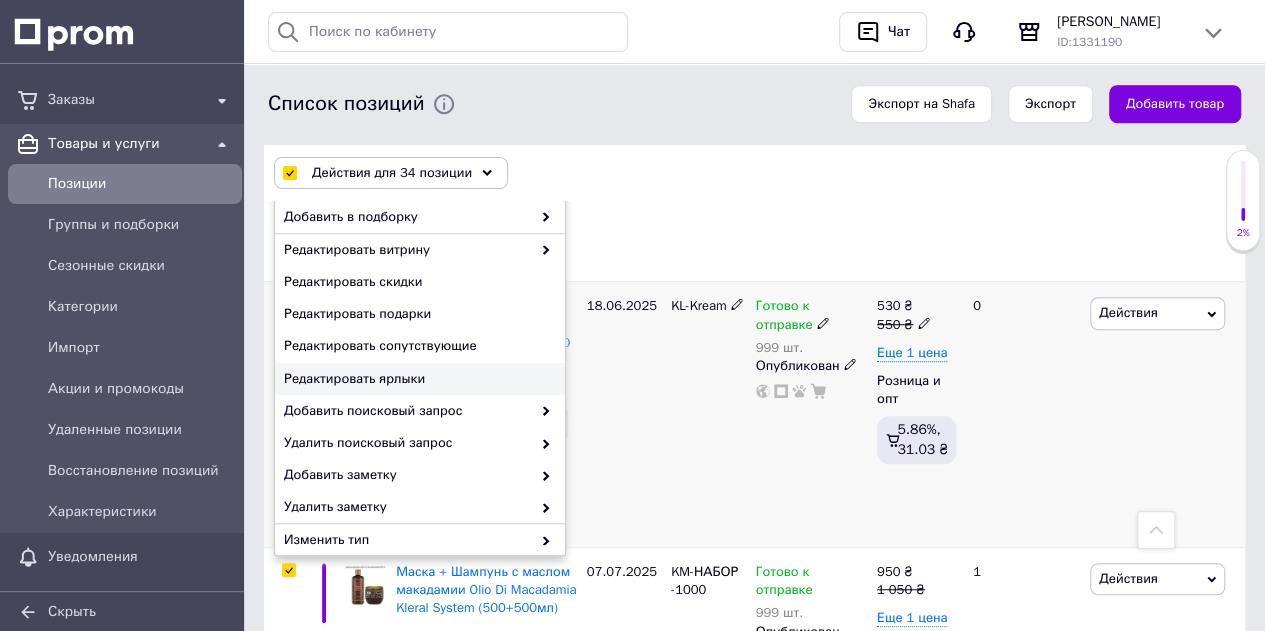 click on "Редактировать ярлыки" at bounding box center [417, 379] 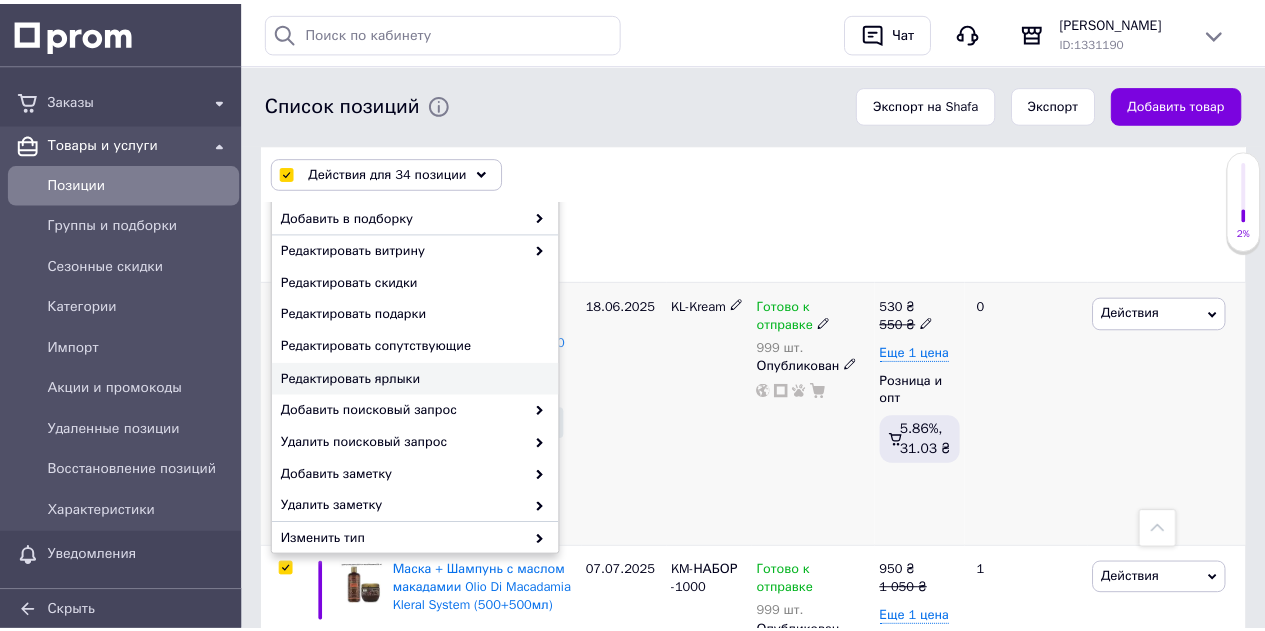 scroll, scrollTop: 0, scrollLeft: 596, axis: horizontal 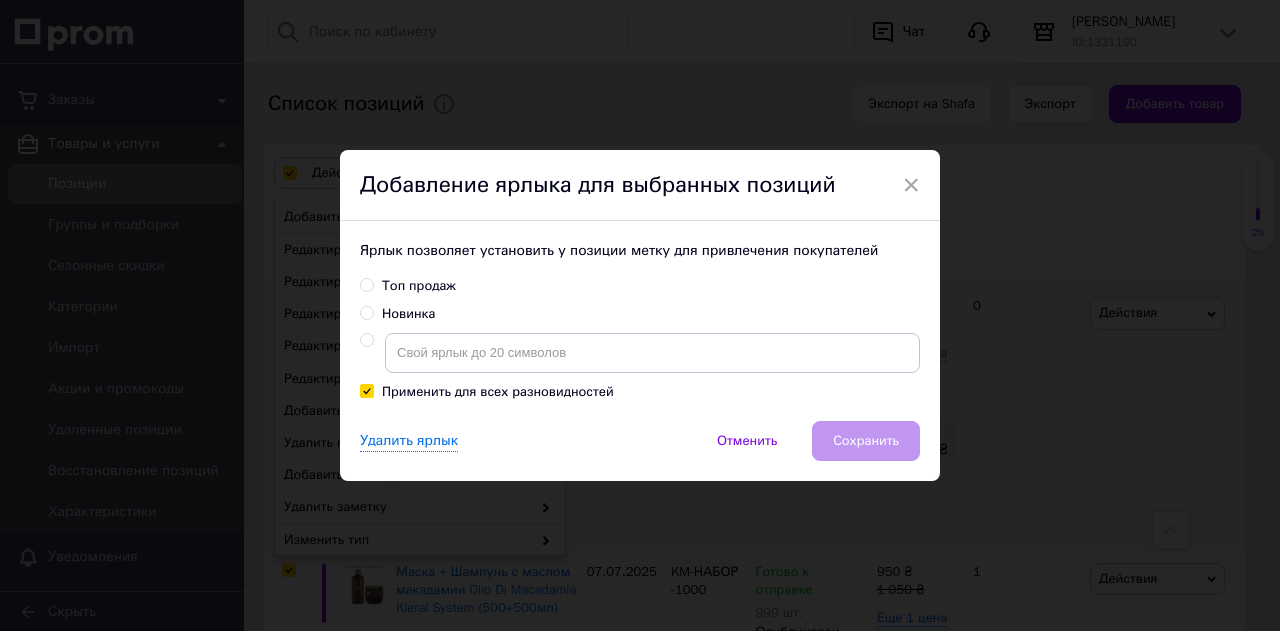 drag, startPoint x: 398, startPoint y: 318, endPoint x: 415, endPoint y: 318, distance: 17 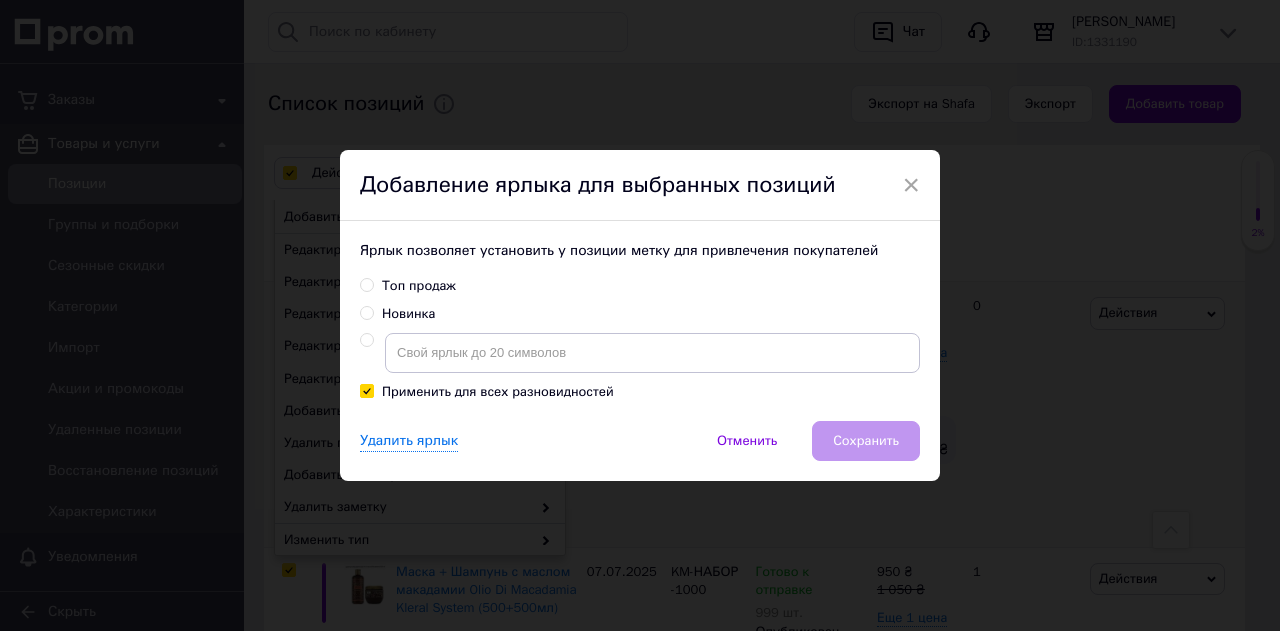 radio on "true" 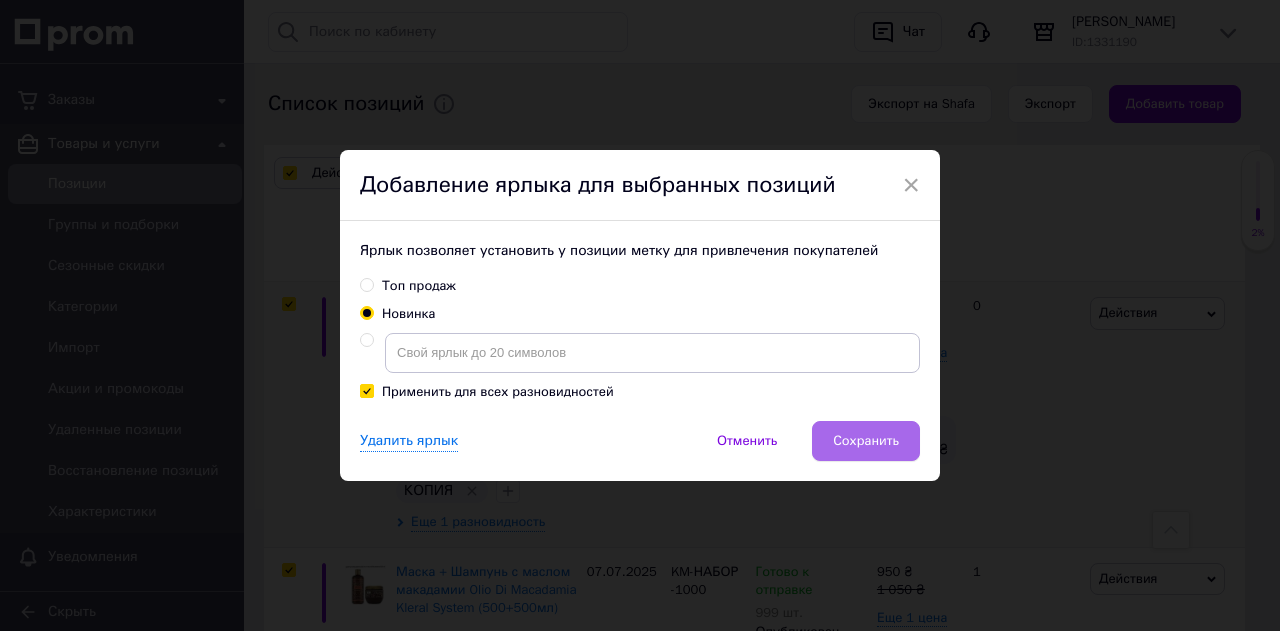 click on "Сохранить" at bounding box center [866, 441] 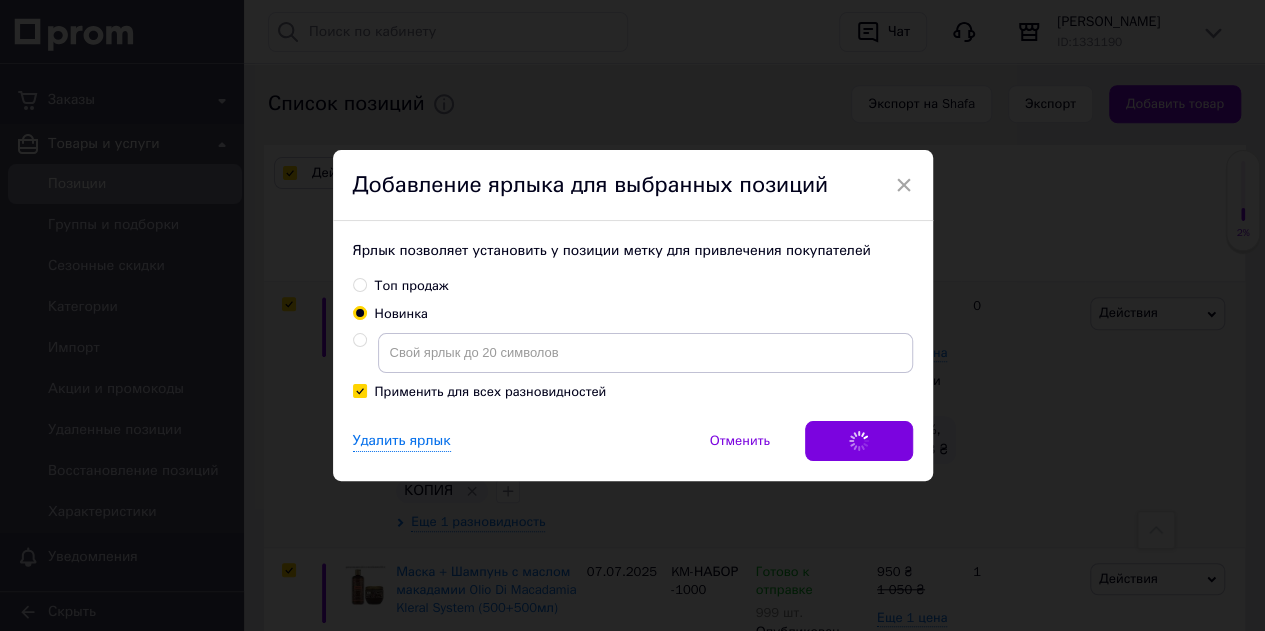 scroll, scrollTop: 0, scrollLeft: 597, axis: horizontal 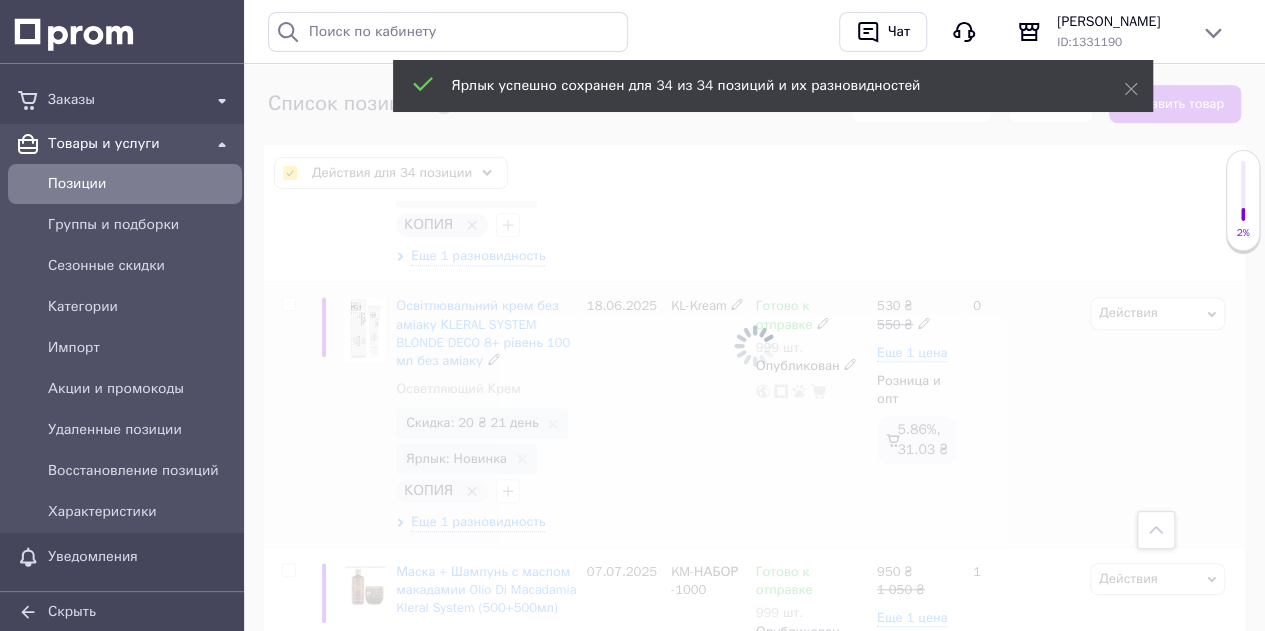 checkbox on "false" 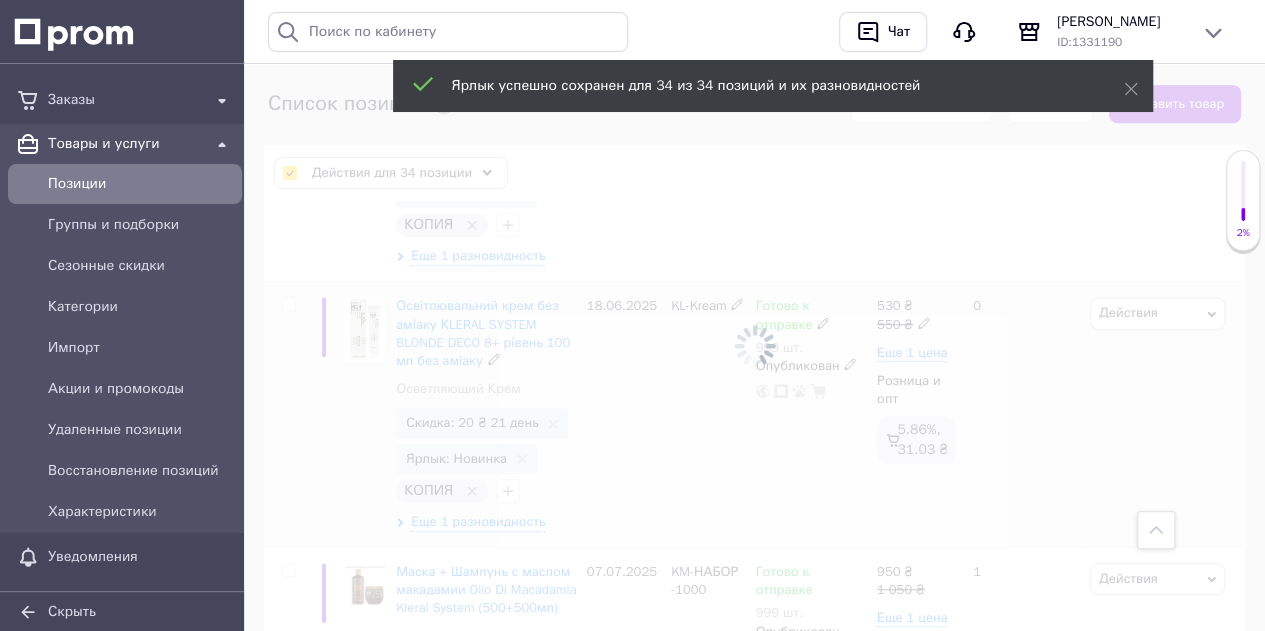 checkbox on "false" 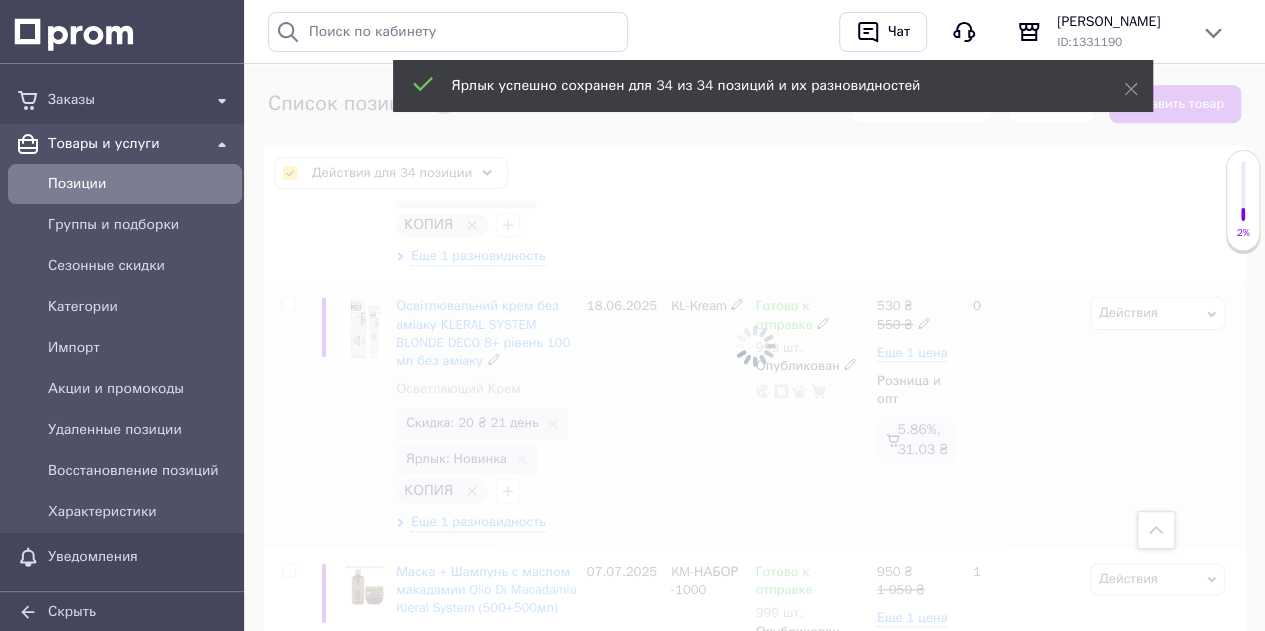 checkbox on "false" 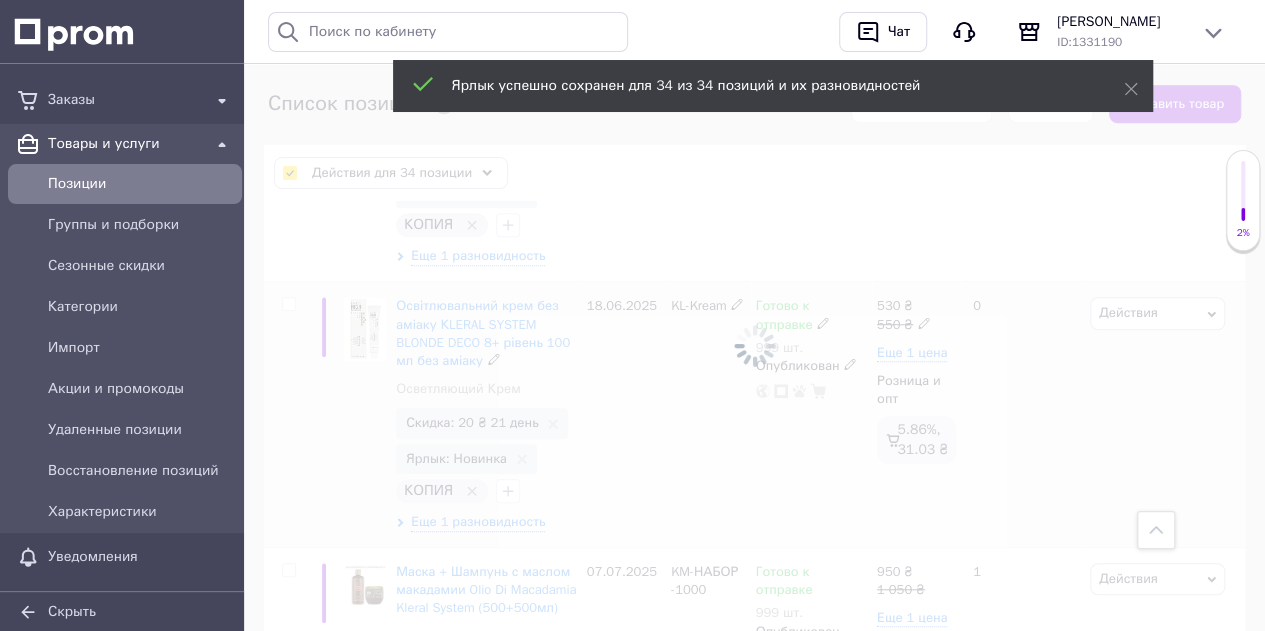 checkbox on "false" 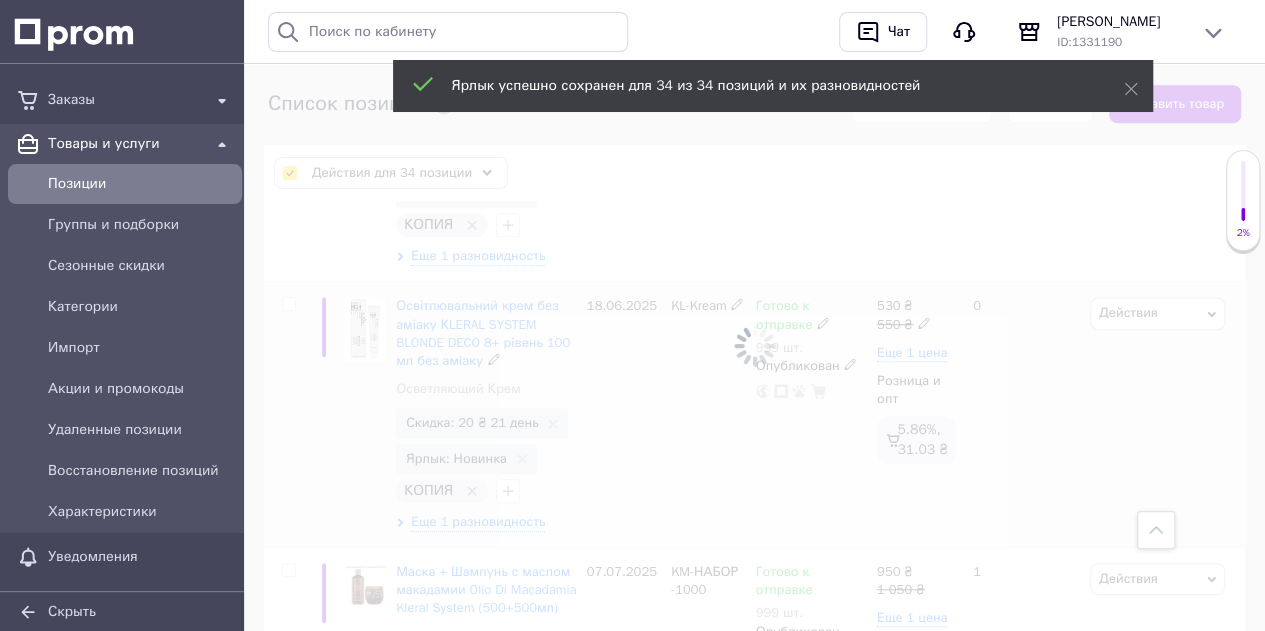 checkbox on "false" 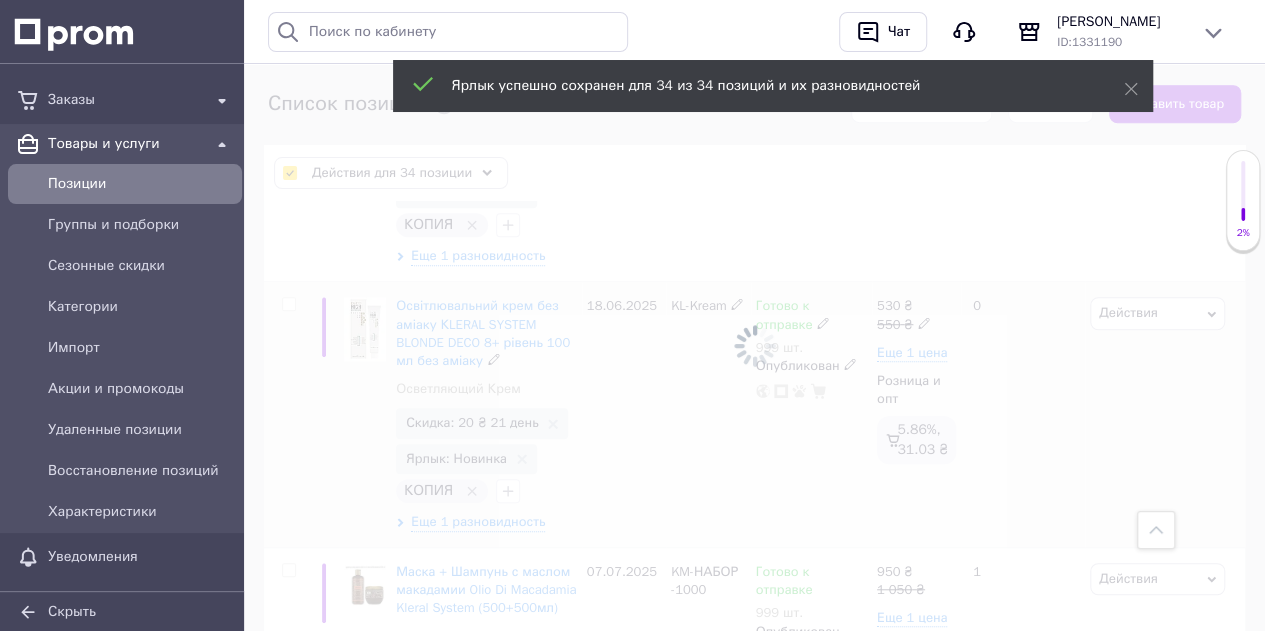 checkbox on "false" 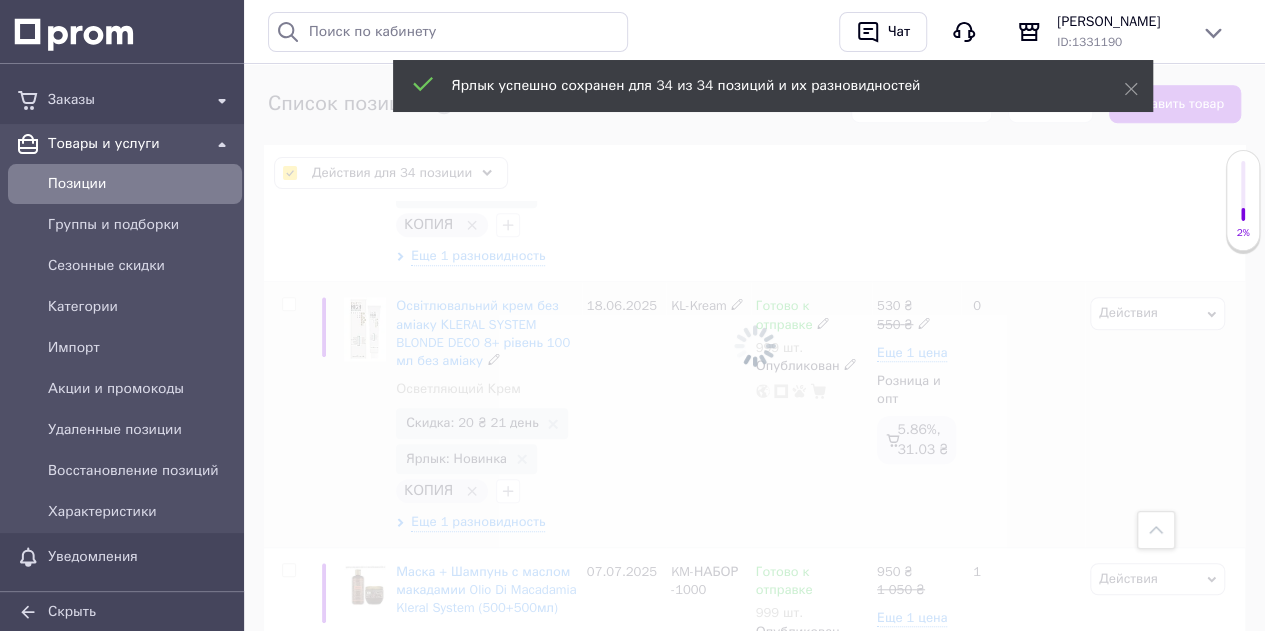 checkbox on "false" 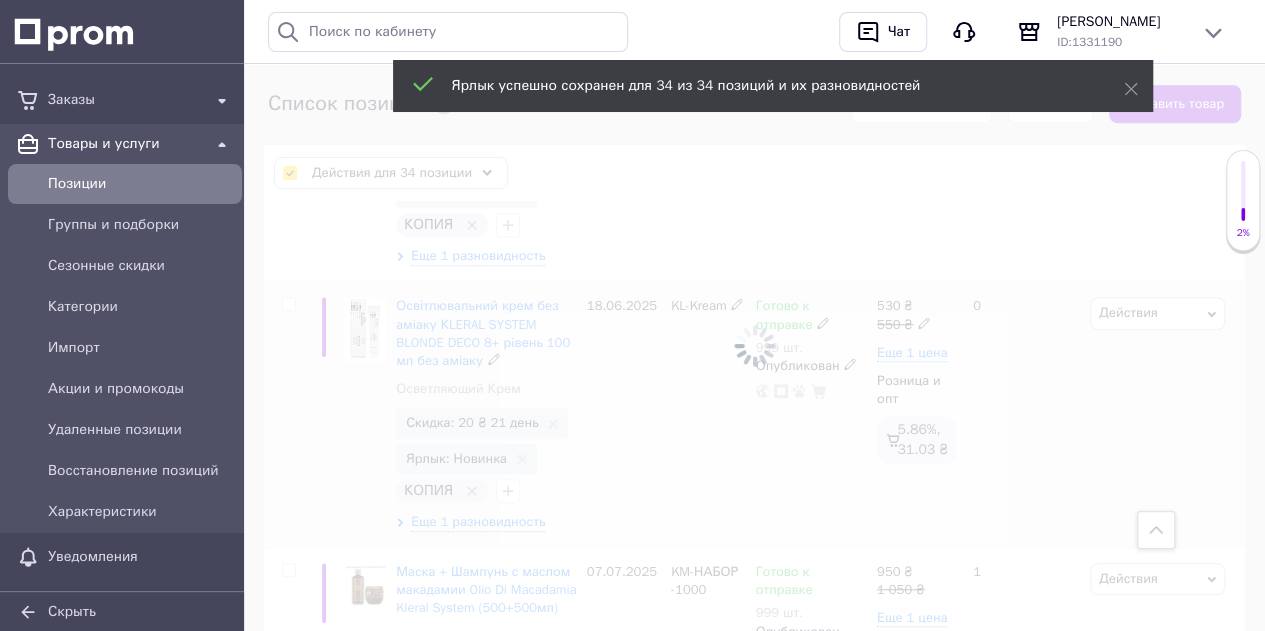 checkbox on "false" 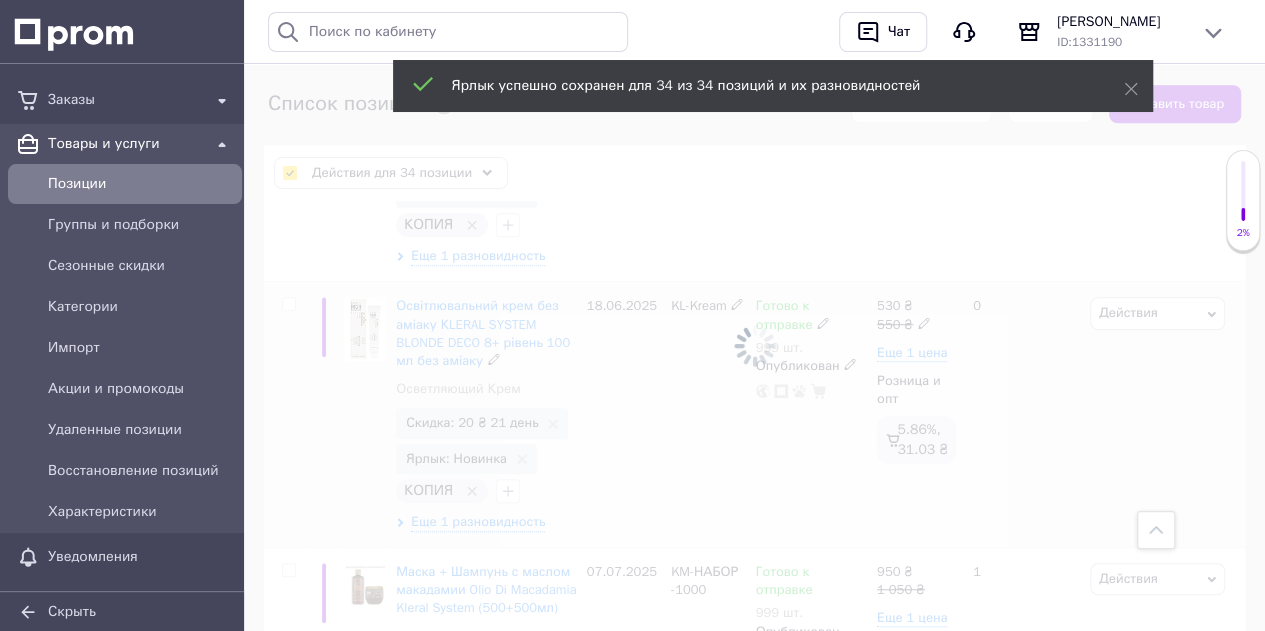 checkbox on "false" 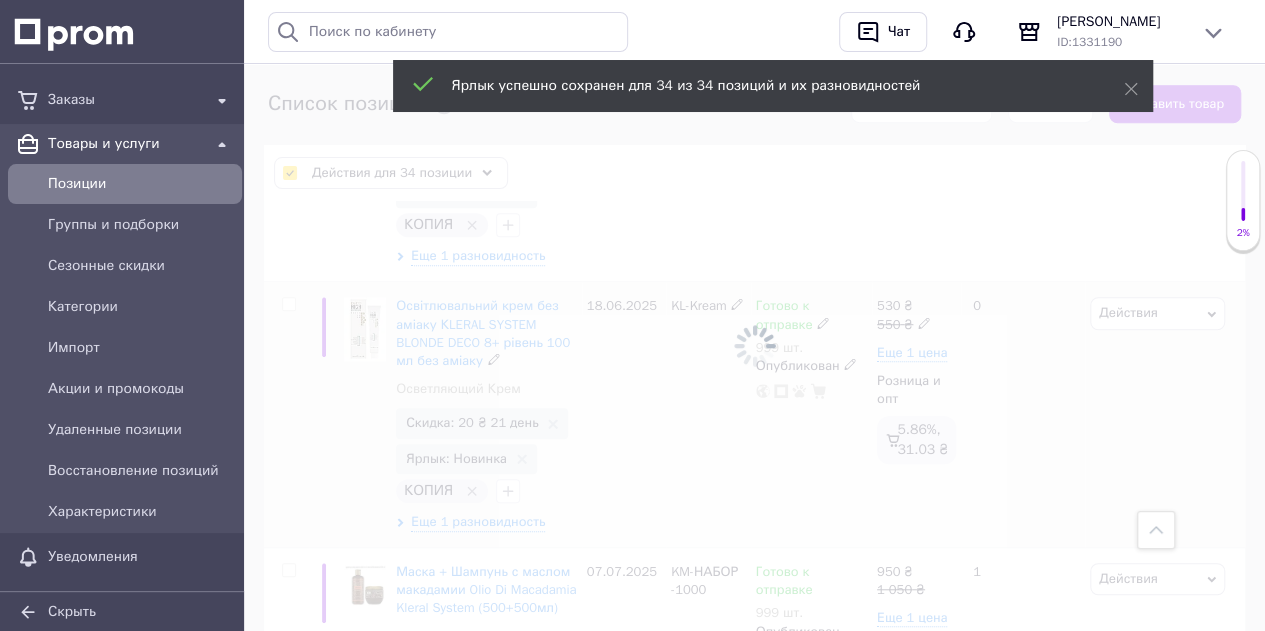 checkbox on "false" 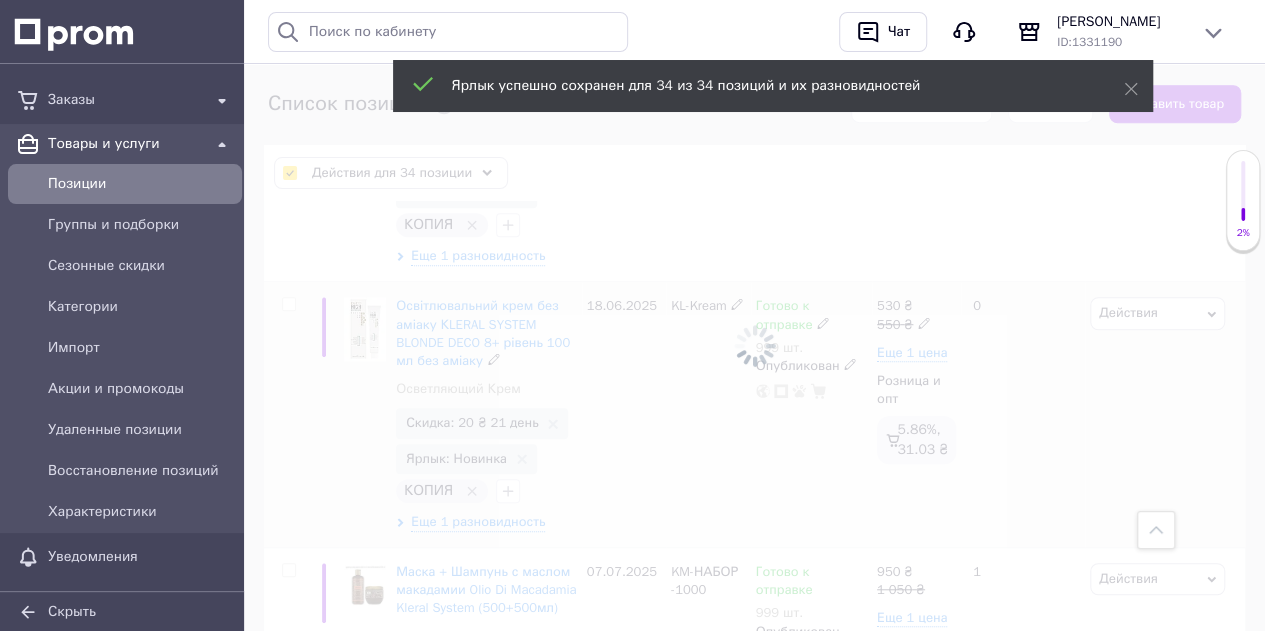 checkbox on "false" 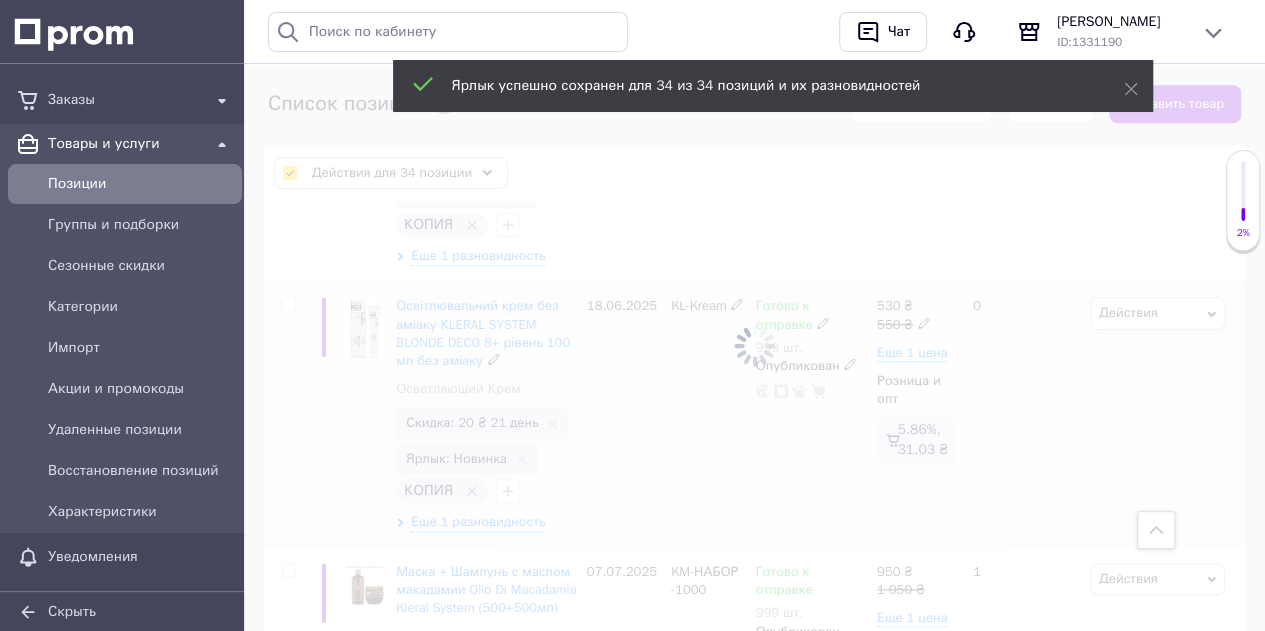 checkbox on "false" 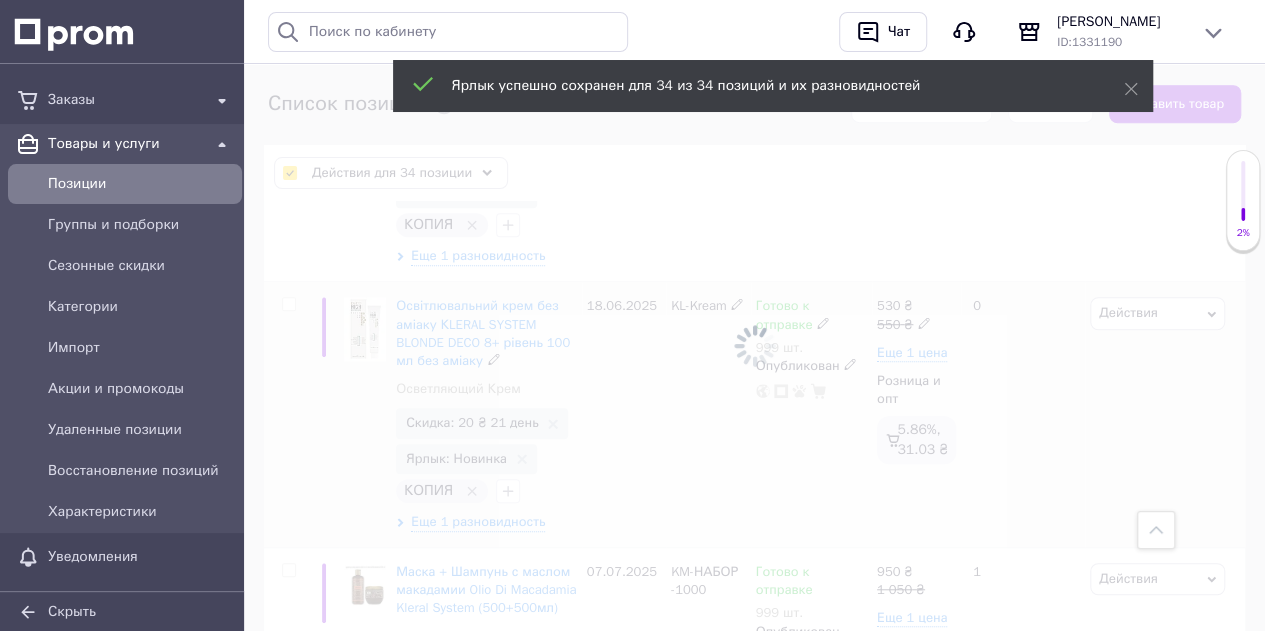 checkbox on "false" 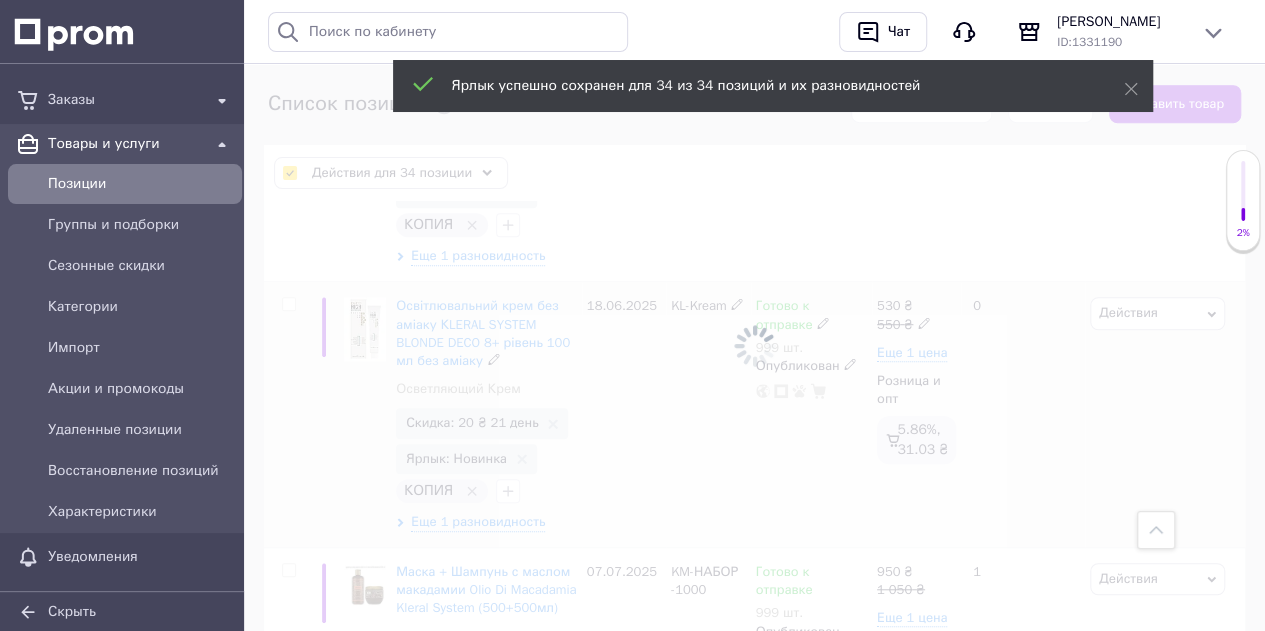 checkbox on "false" 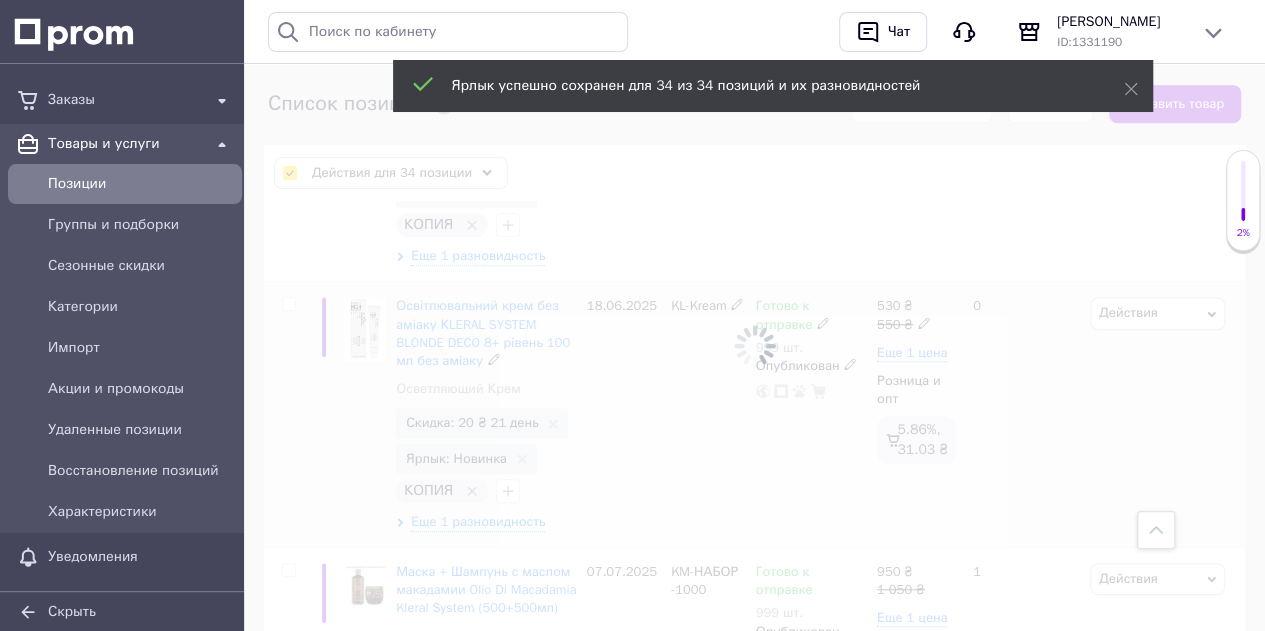 checkbox on "false" 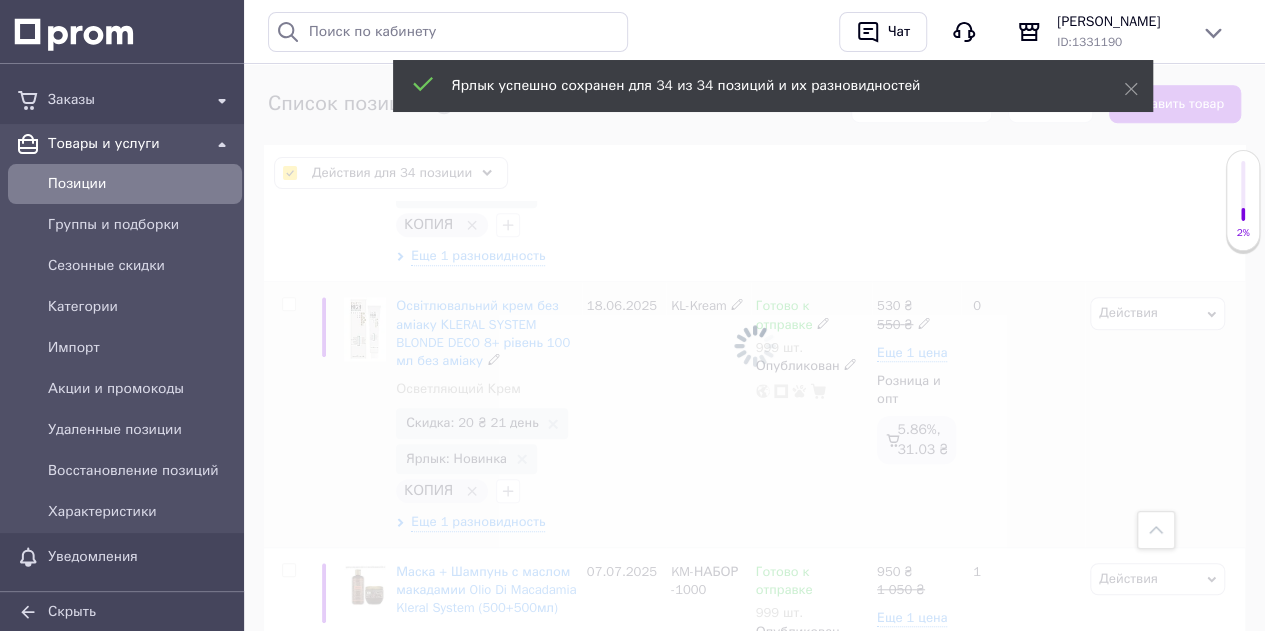 checkbox on "false" 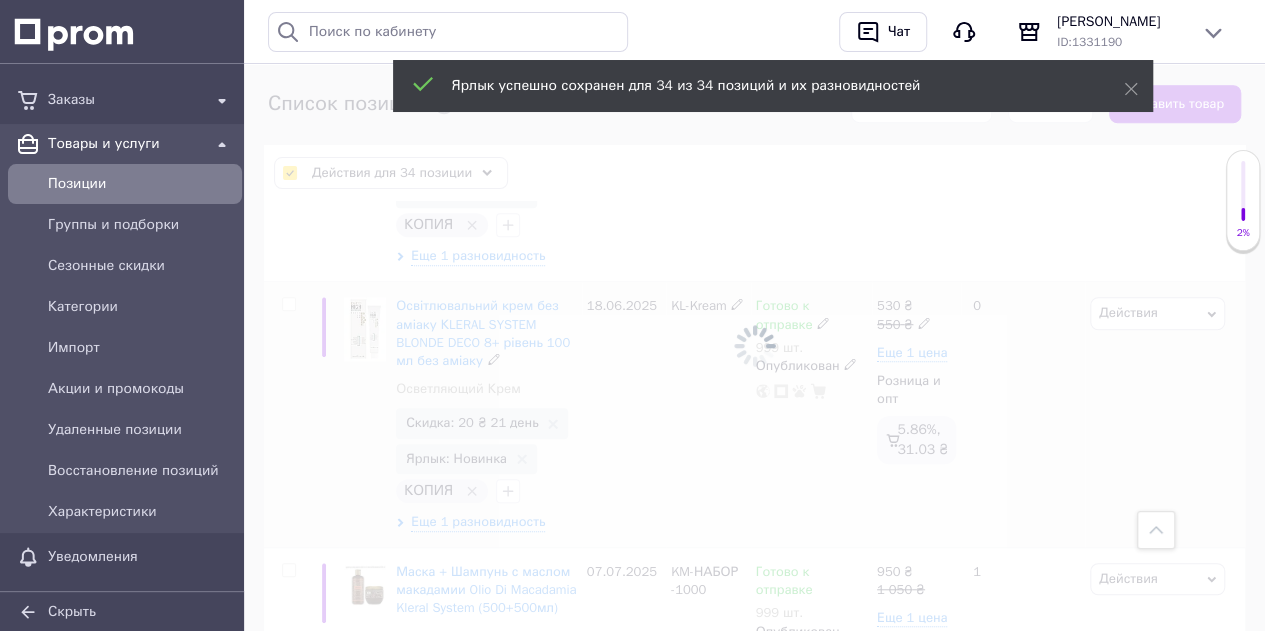 checkbox on "false" 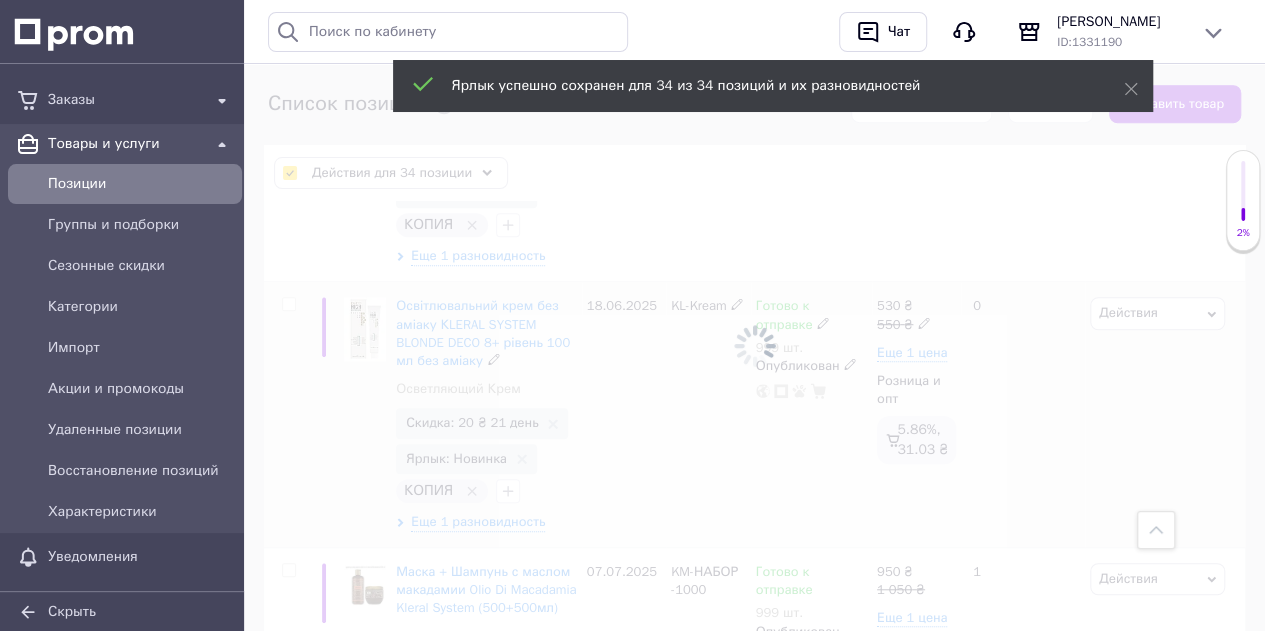 checkbox on "false" 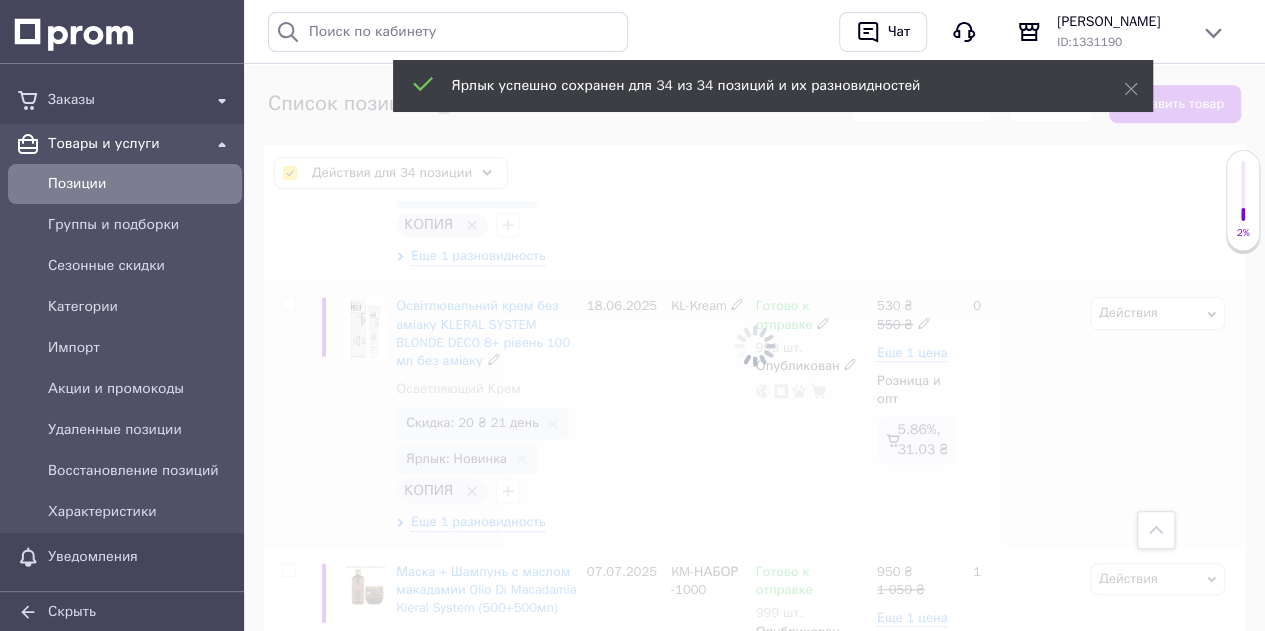 checkbox on "false" 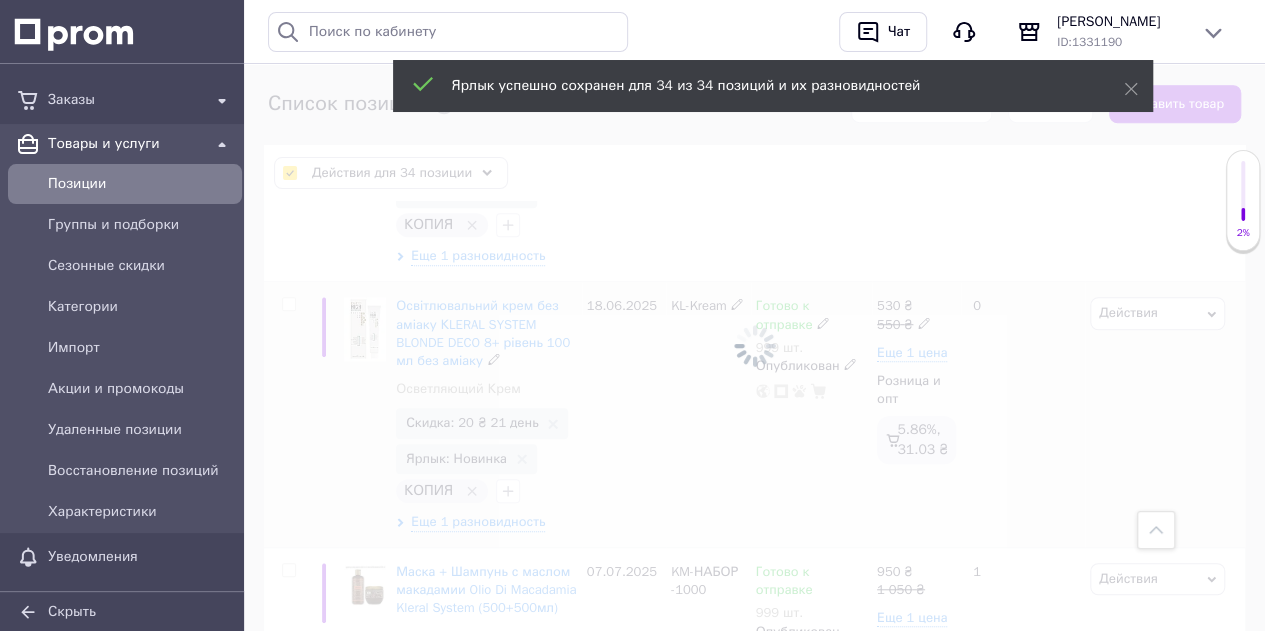 checkbox on "false" 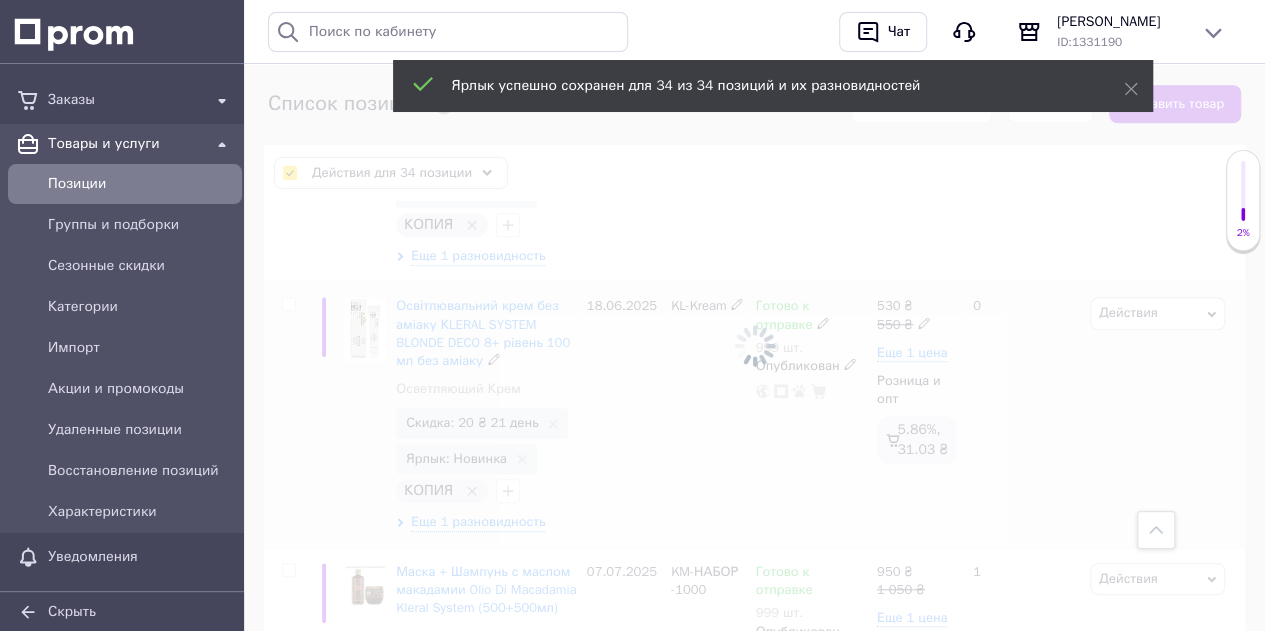 checkbox on "false" 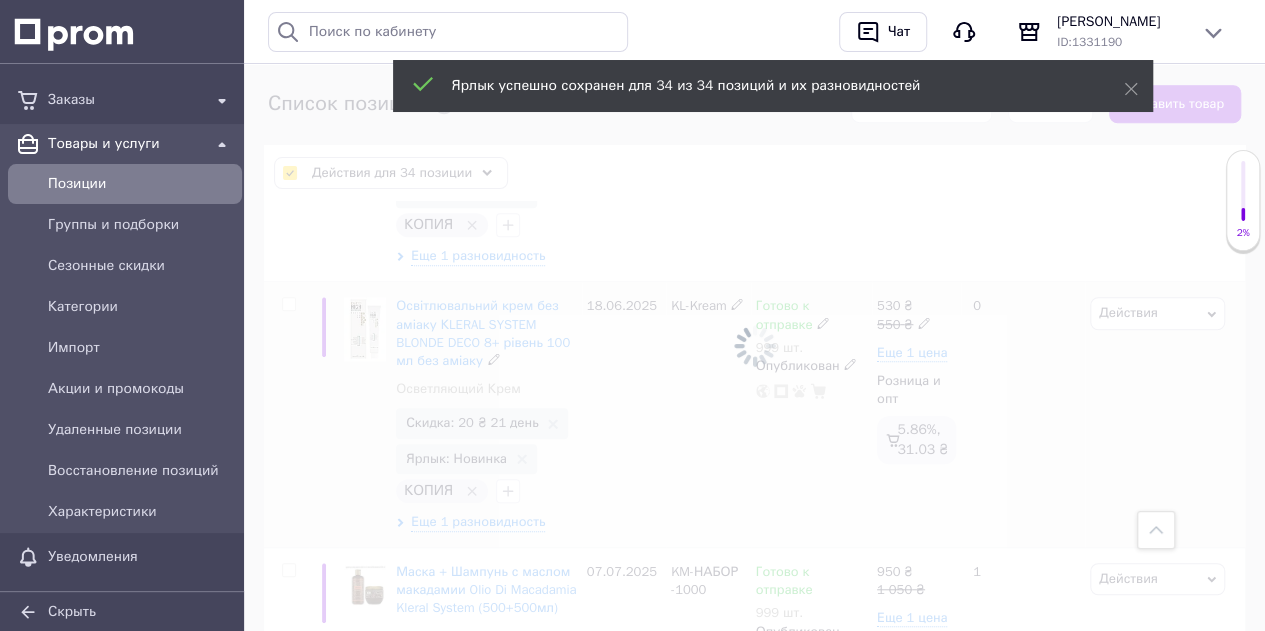 checkbox on "false" 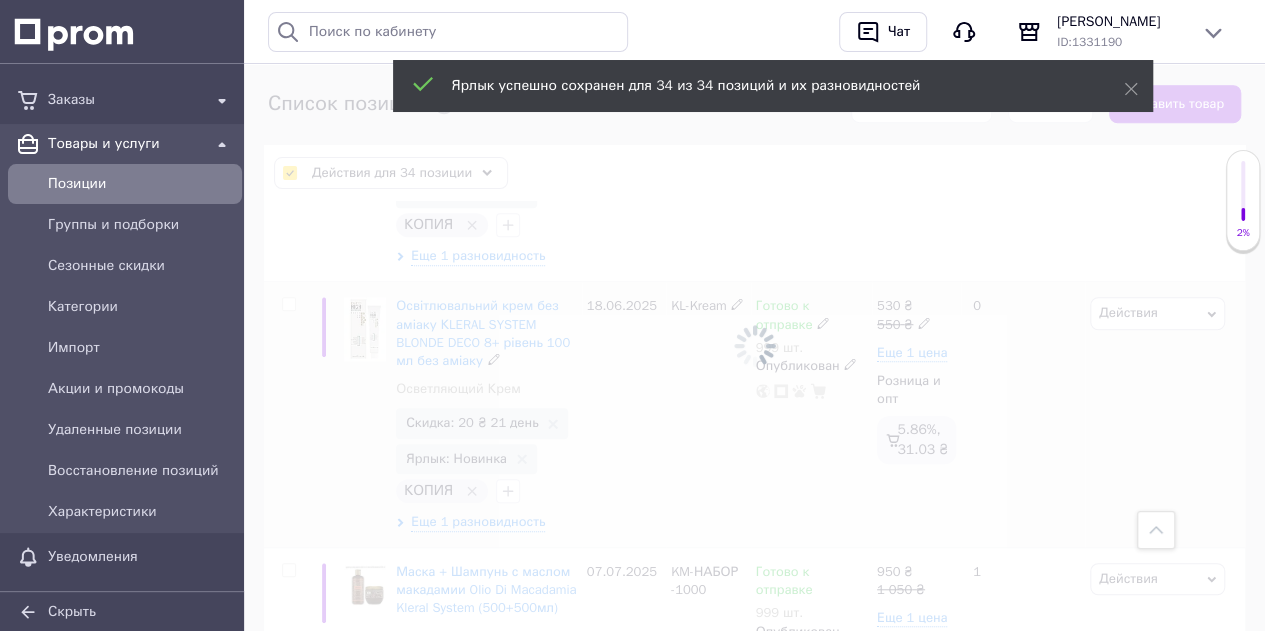 checkbox on "false" 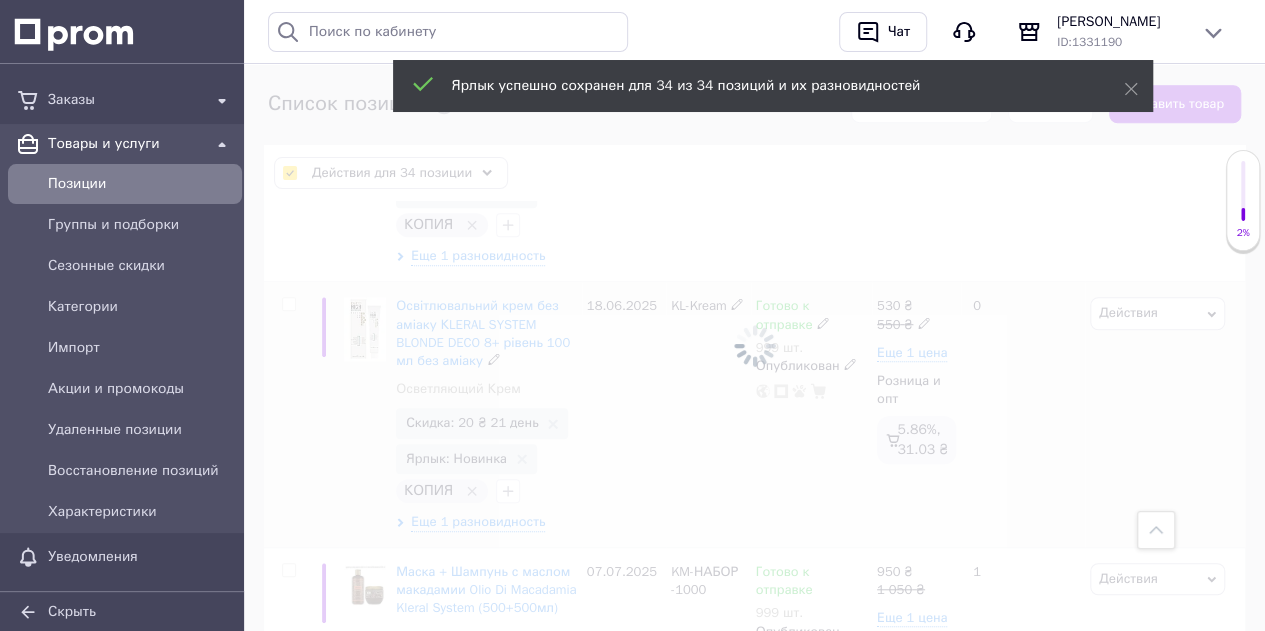 checkbox on "false" 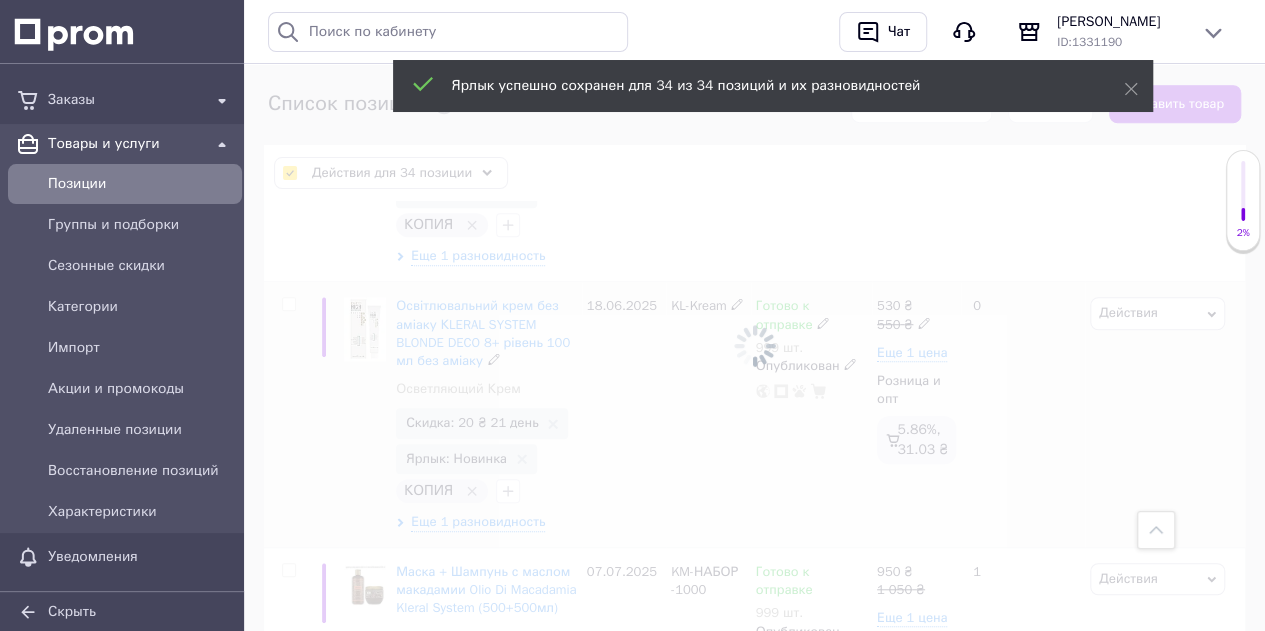 checkbox on "false" 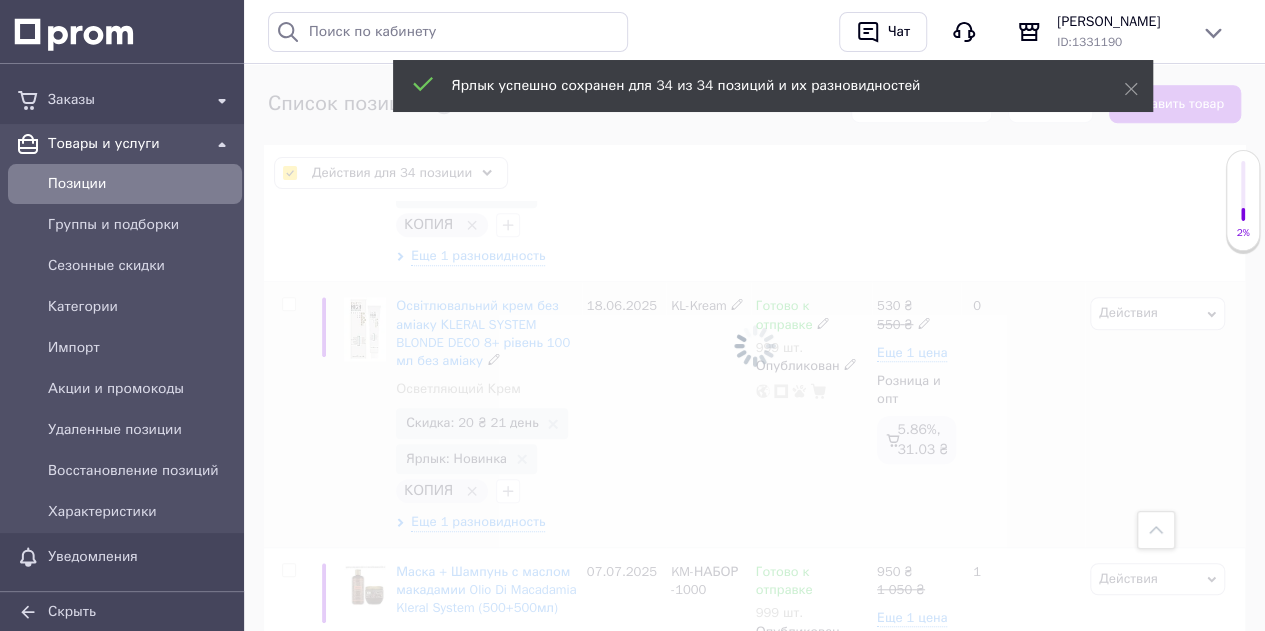 checkbox on "false" 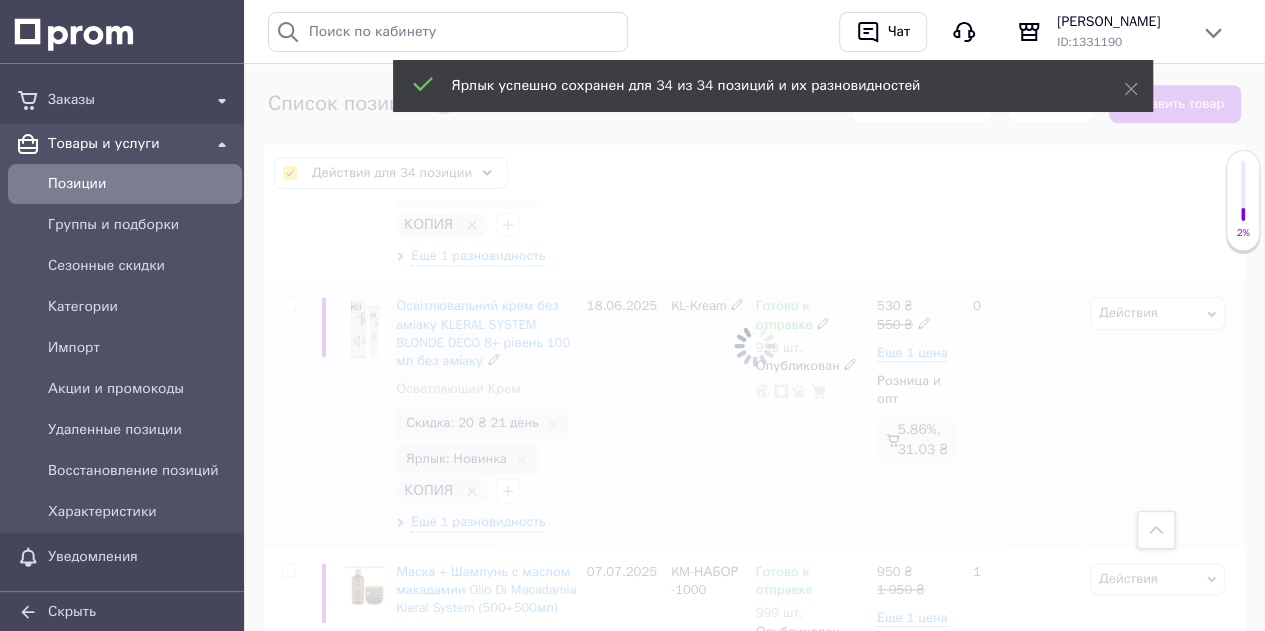 checkbox on "false" 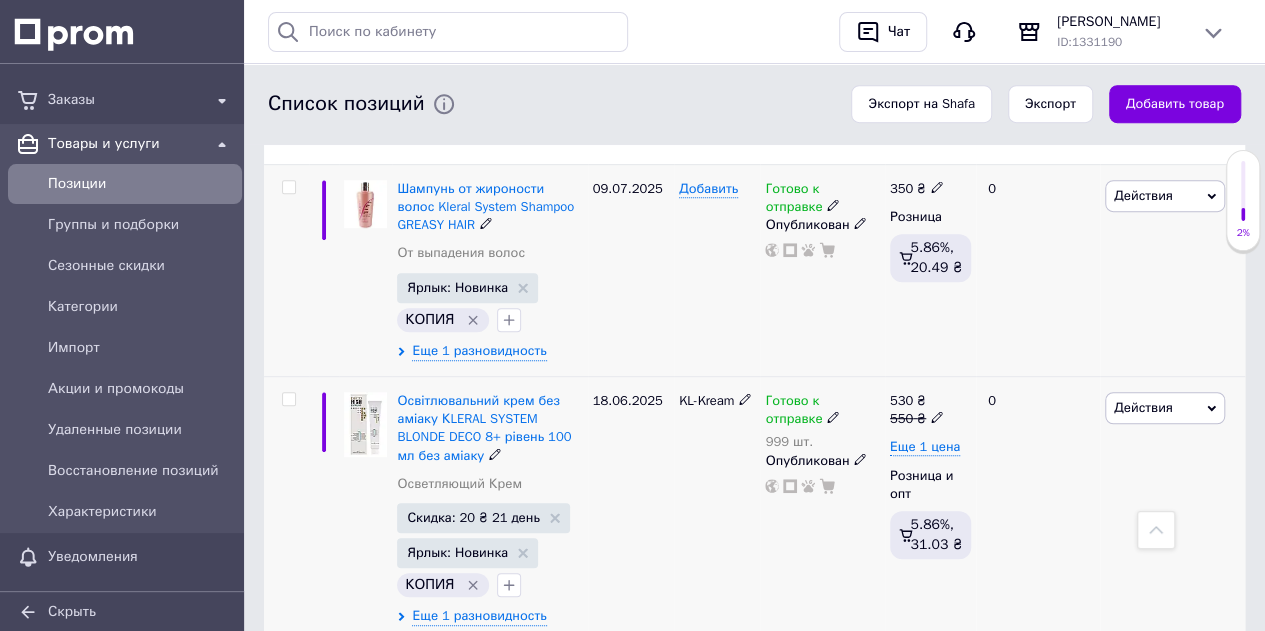 scroll, scrollTop: 300, scrollLeft: 0, axis: vertical 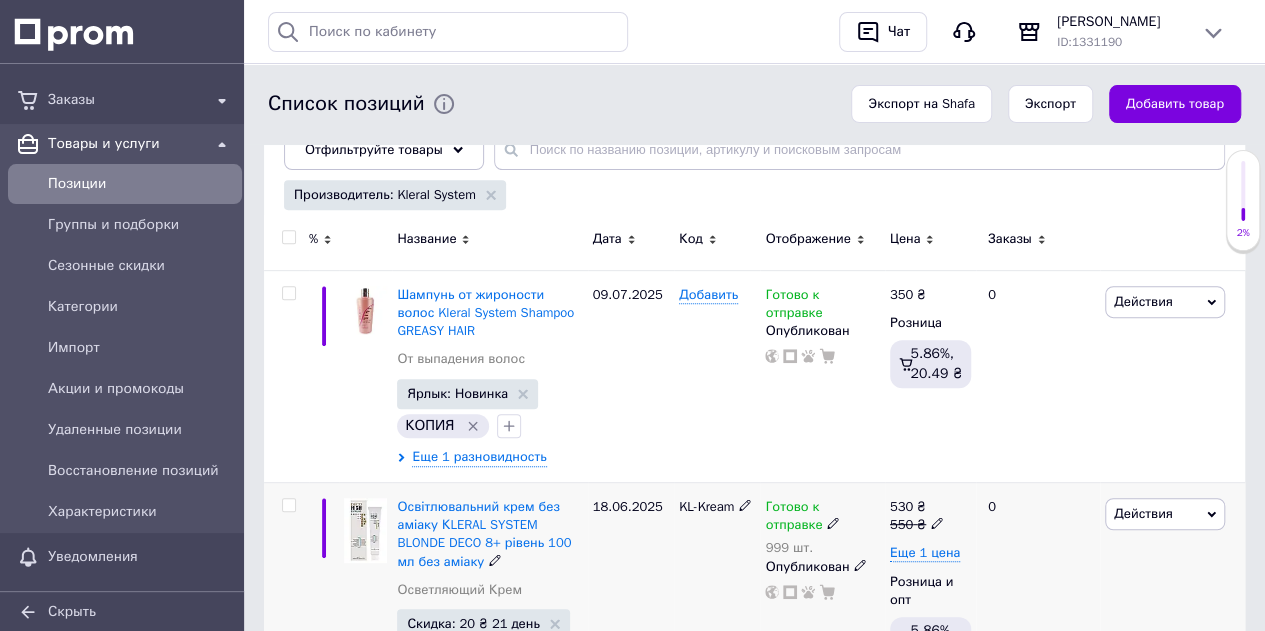 click at bounding box center [288, 237] 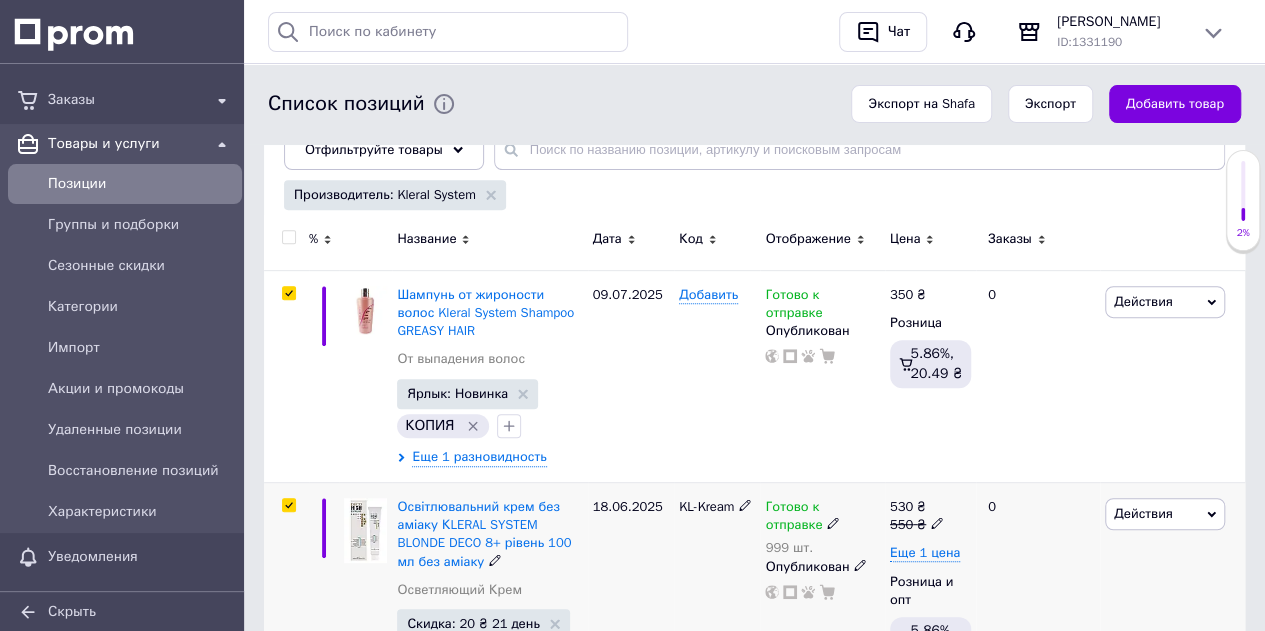 checkbox on "true" 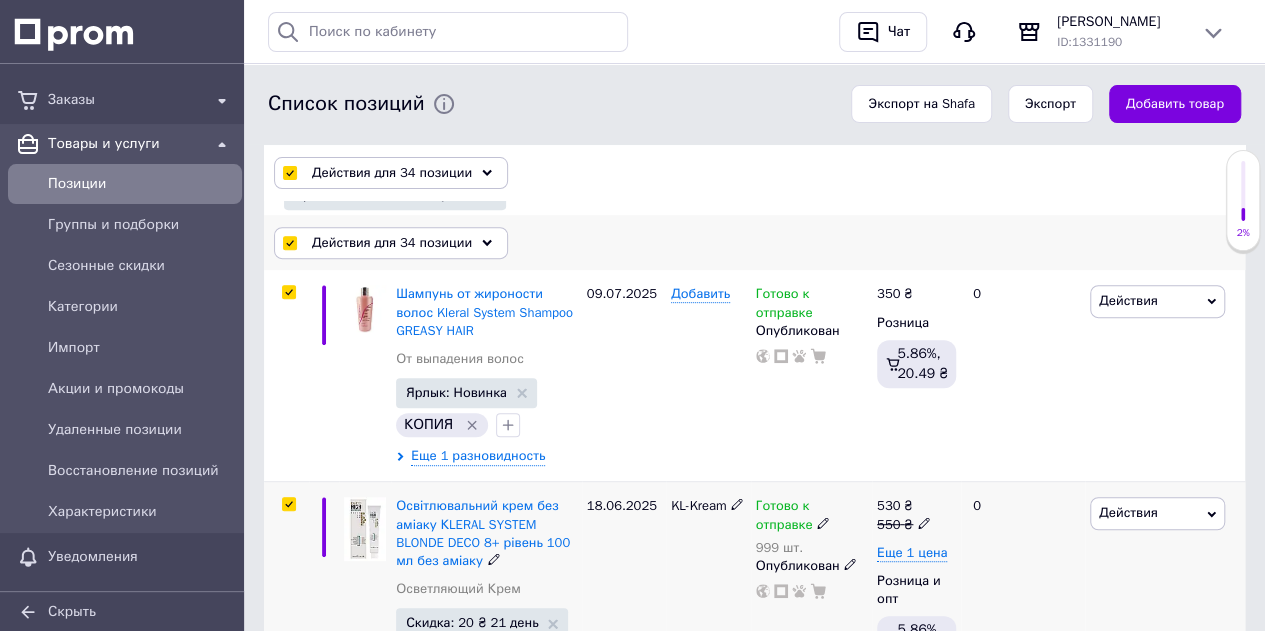 click on "Действия для 34 позиции" at bounding box center (392, 243) 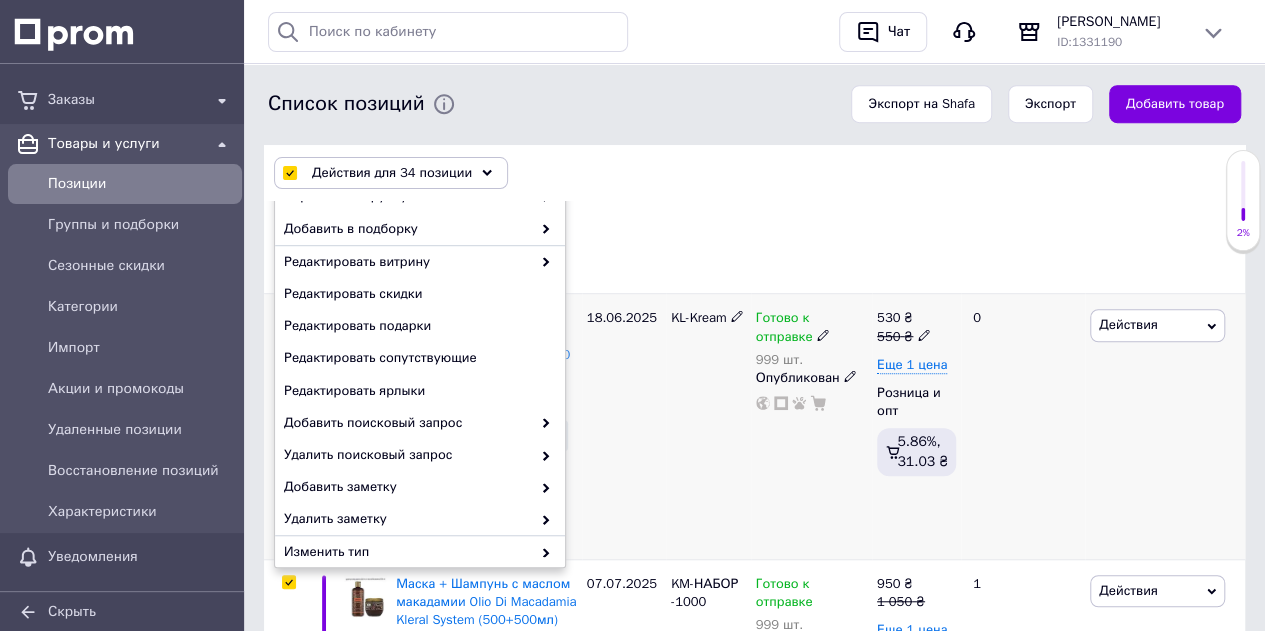 scroll, scrollTop: 600, scrollLeft: 0, axis: vertical 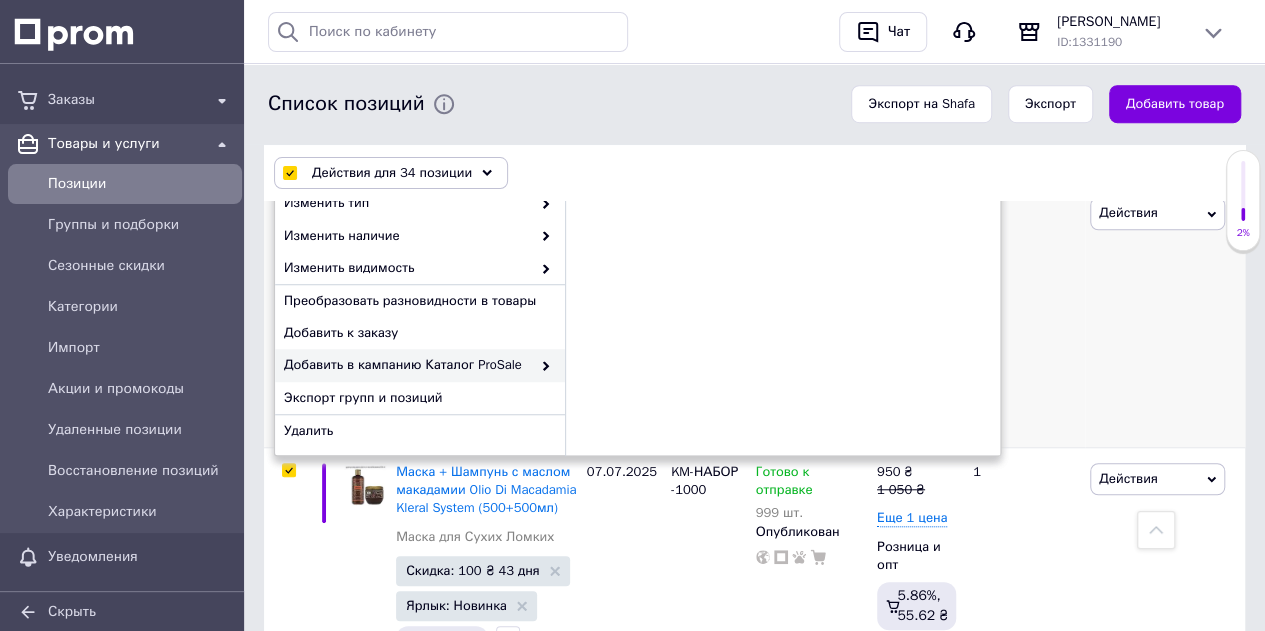 click on "Добавить в кампанию Каталог ProSale" at bounding box center (407, 365) 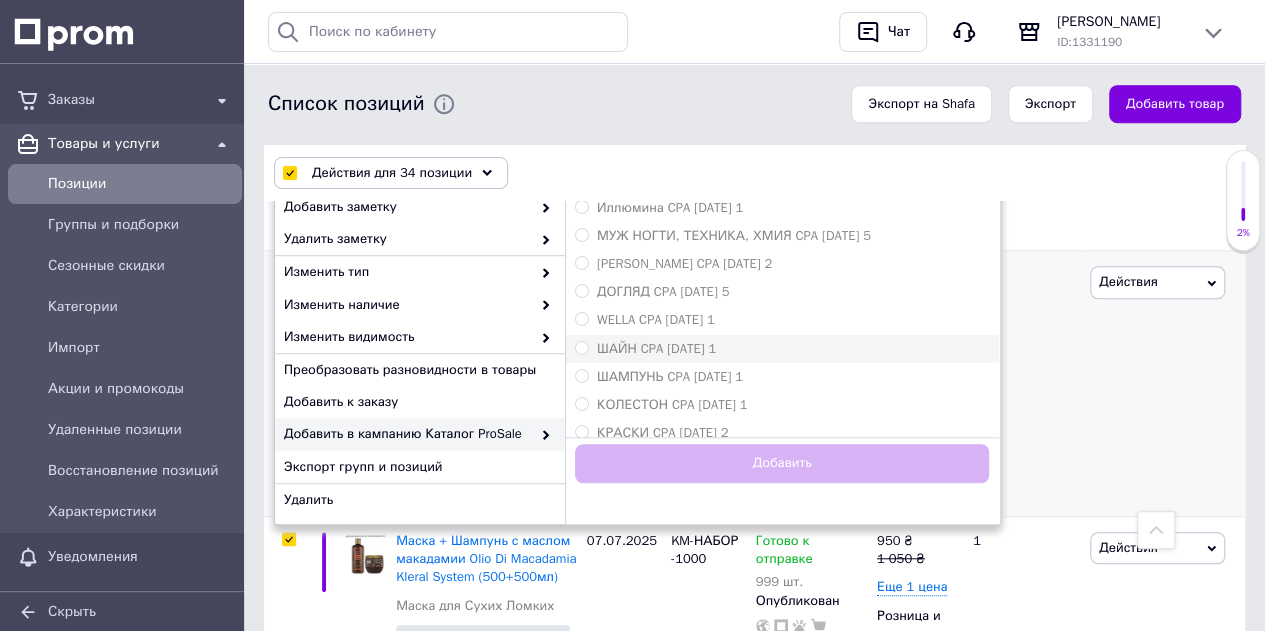 scroll, scrollTop: 500, scrollLeft: 0, axis: vertical 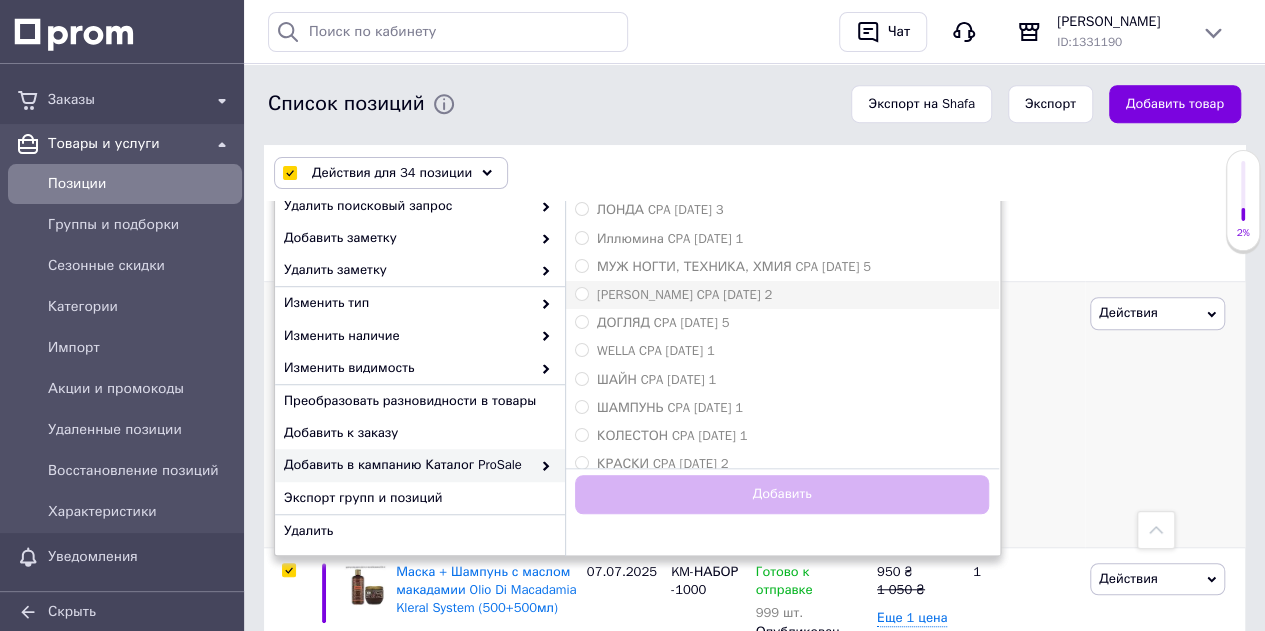 click on "КЛЕРАЛ CPA 18.06.2025 2" at bounding box center [782, 295] 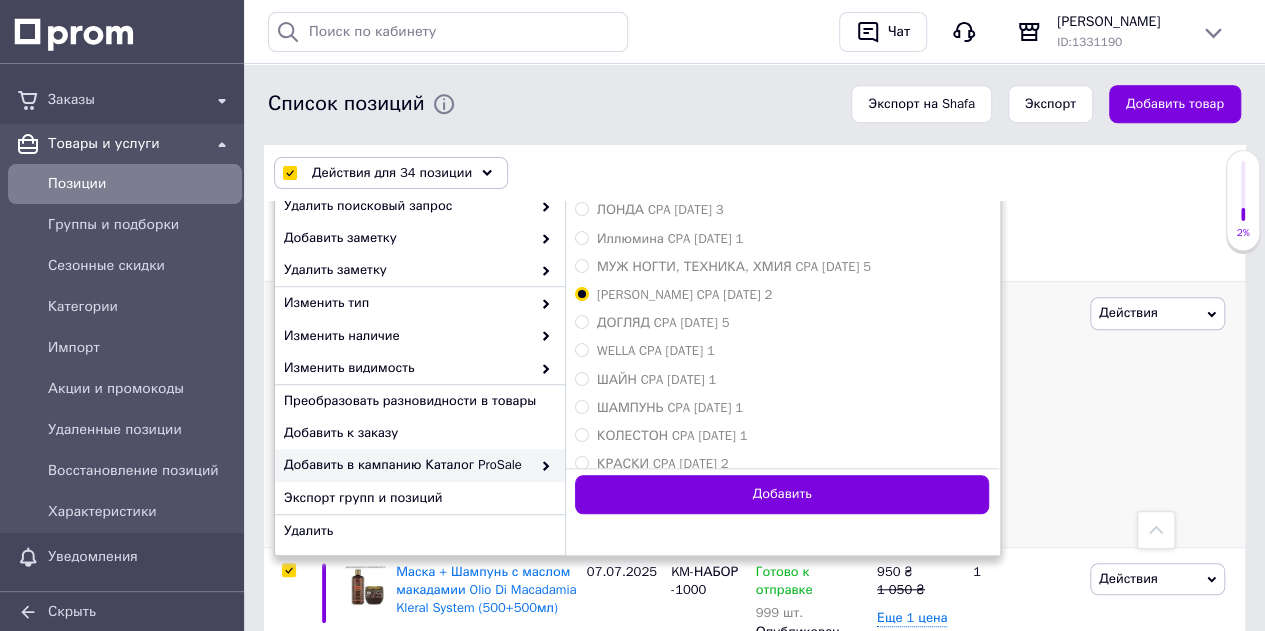 click on "Добавить" at bounding box center (782, 494) 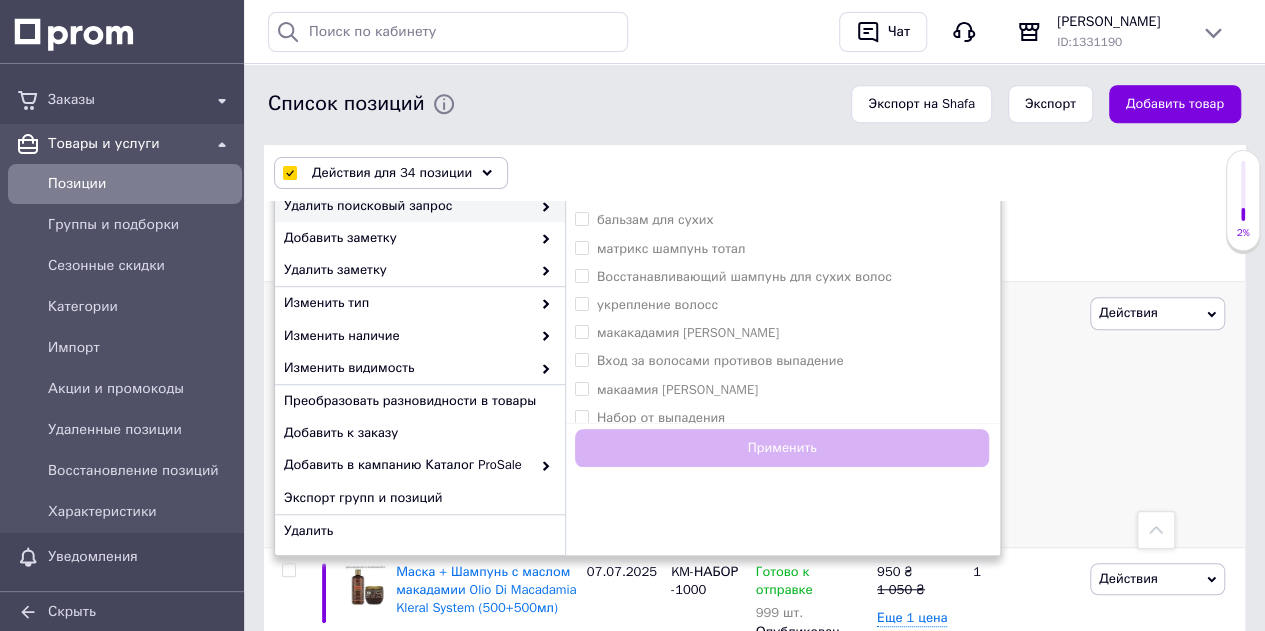 checkbox on "false" 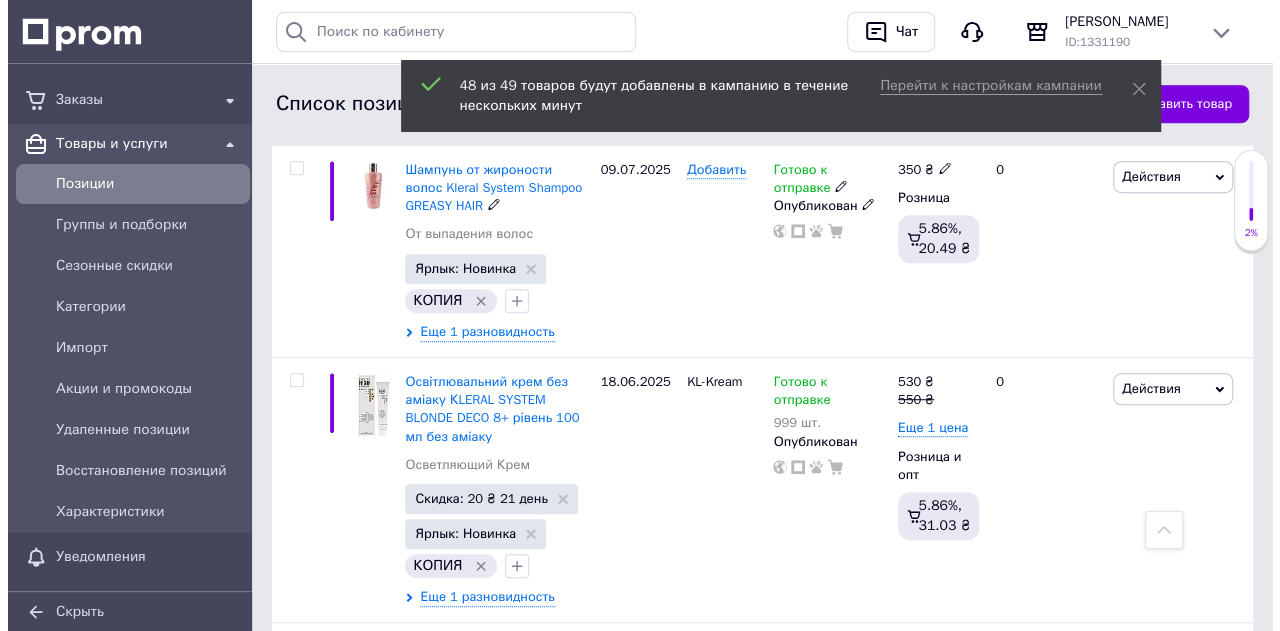 scroll, scrollTop: 300, scrollLeft: 0, axis: vertical 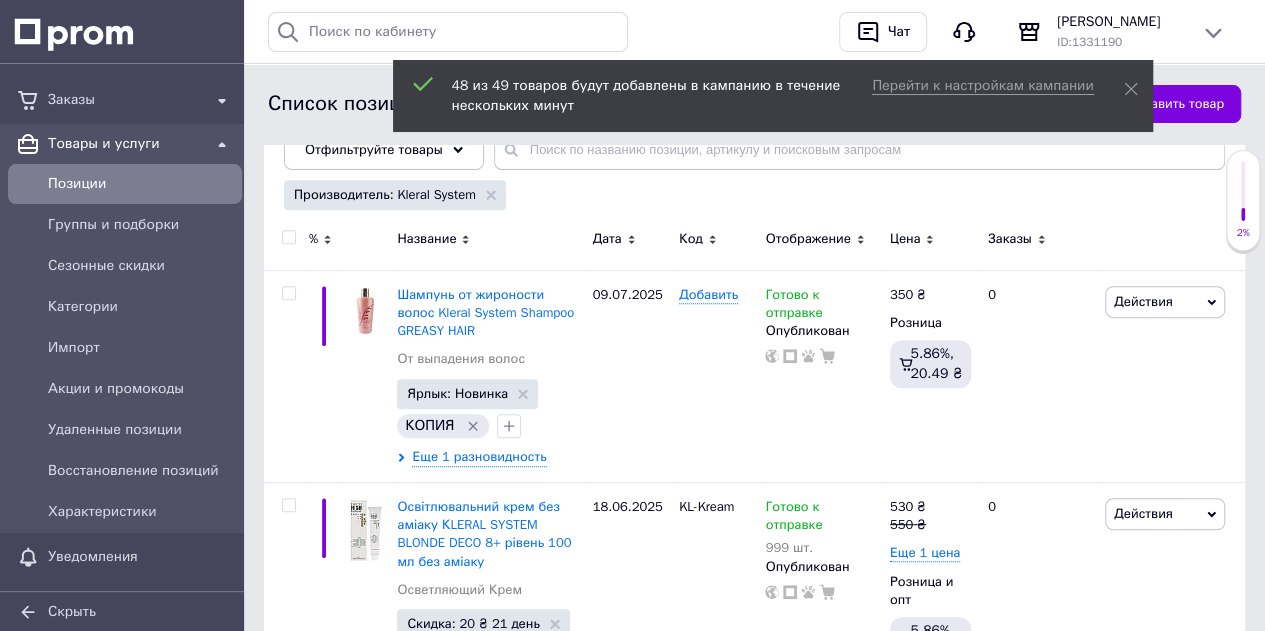 click at bounding box center [289, 237] 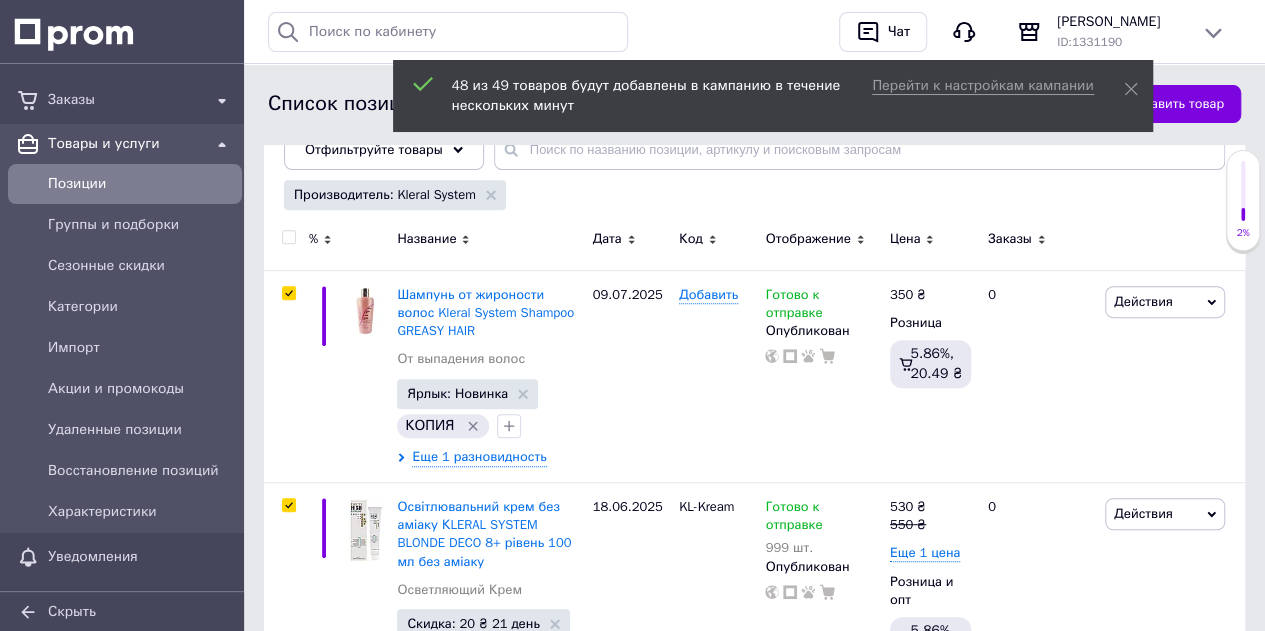 checkbox on "true" 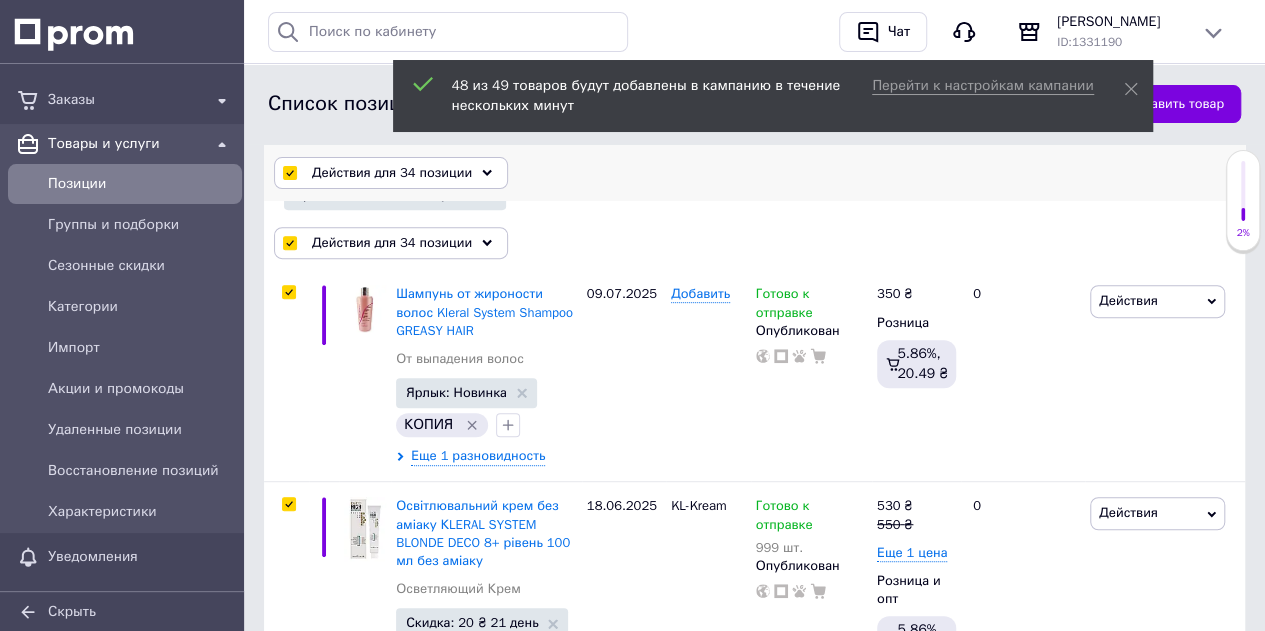 click on "Действия для 34 позиции" at bounding box center [392, 173] 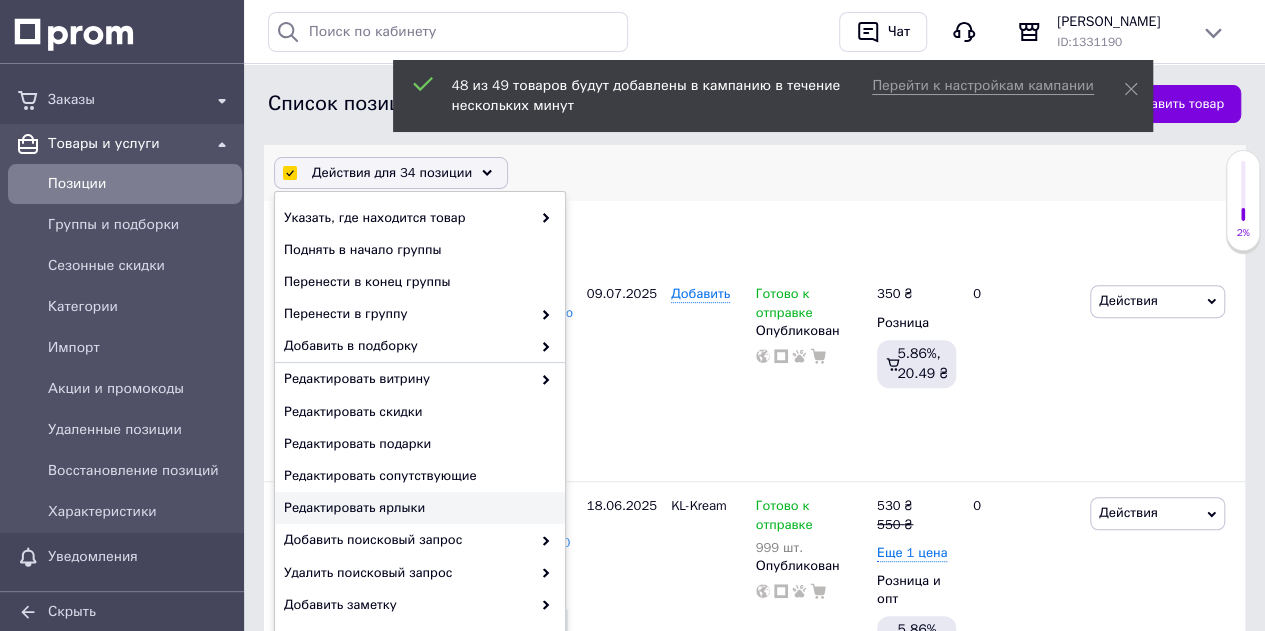 drag, startPoint x: 428, startPoint y: 511, endPoint x: 430, endPoint y: 498, distance: 13.152946 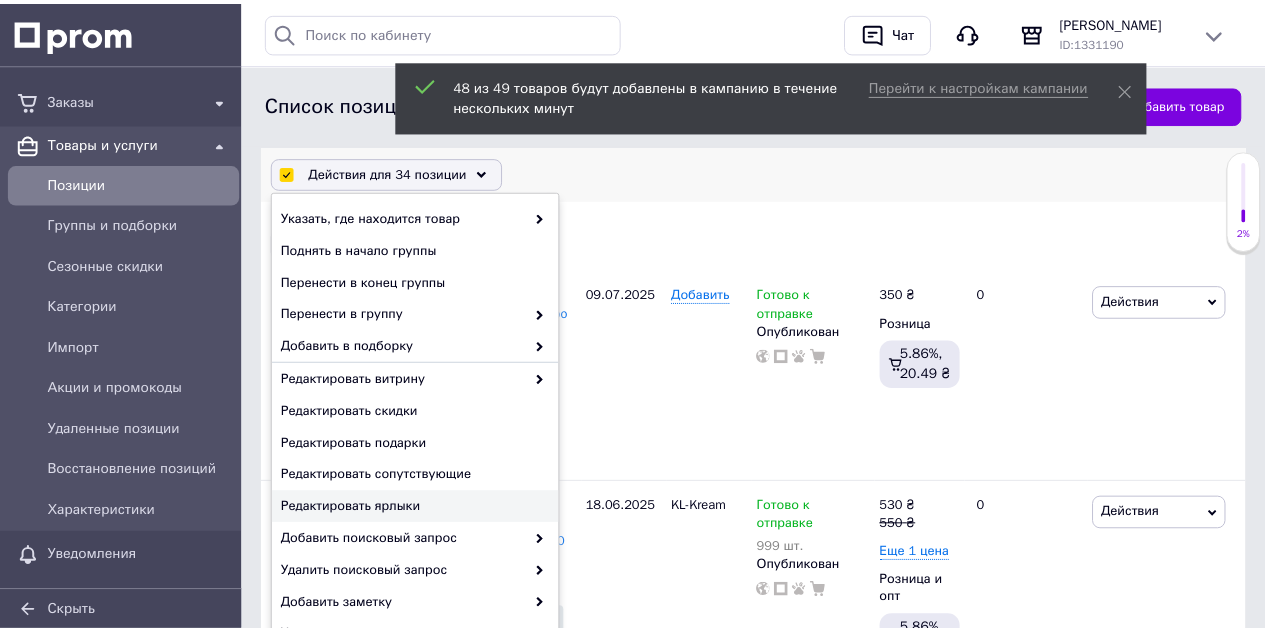scroll, scrollTop: 0, scrollLeft: 596, axis: horizontal 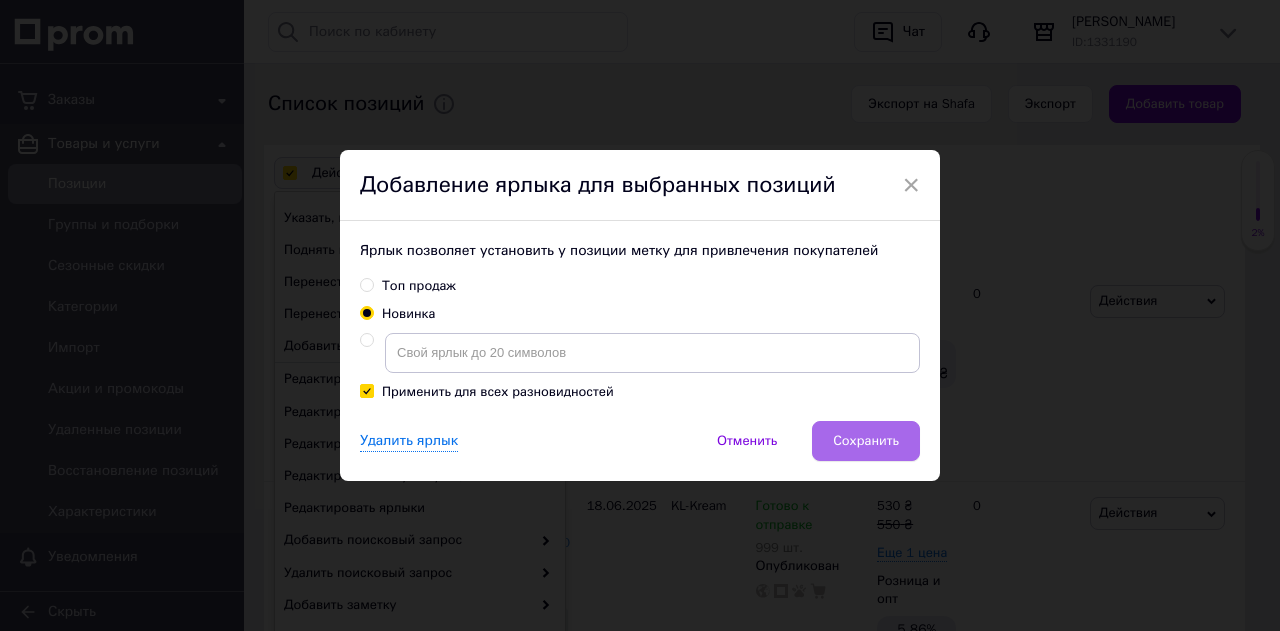 click on "Сохранить" at bounding box center [866, 441] 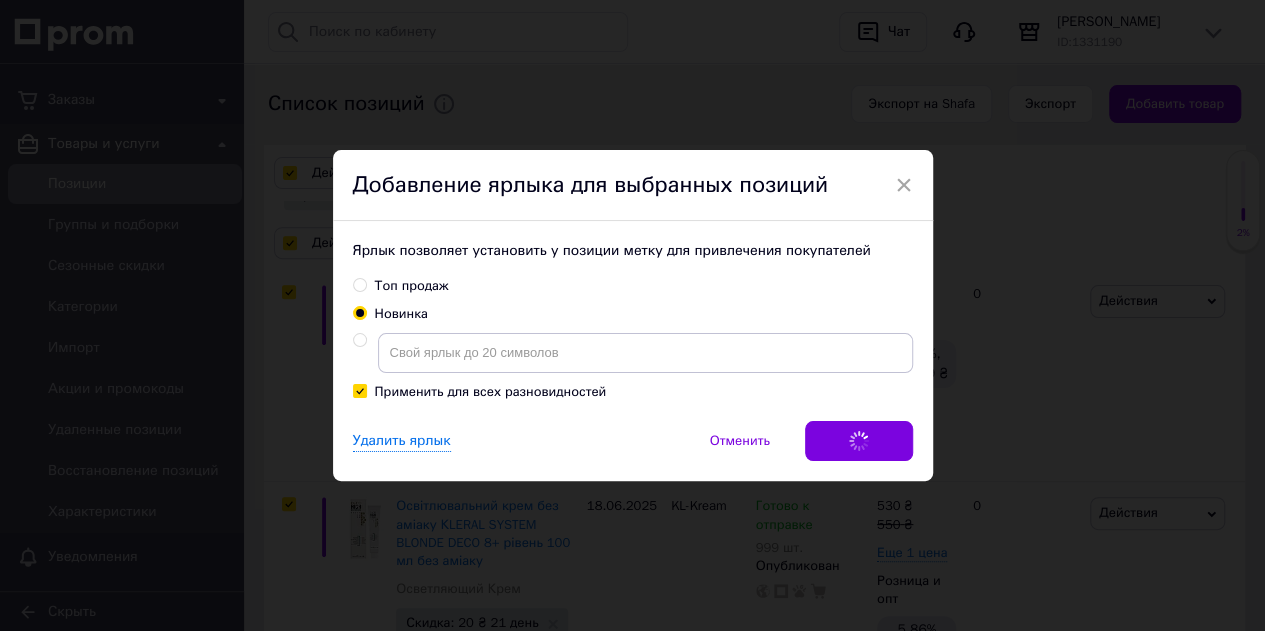 scroll, scrollTop: 339, scrollLeft: 0, axis: vertical 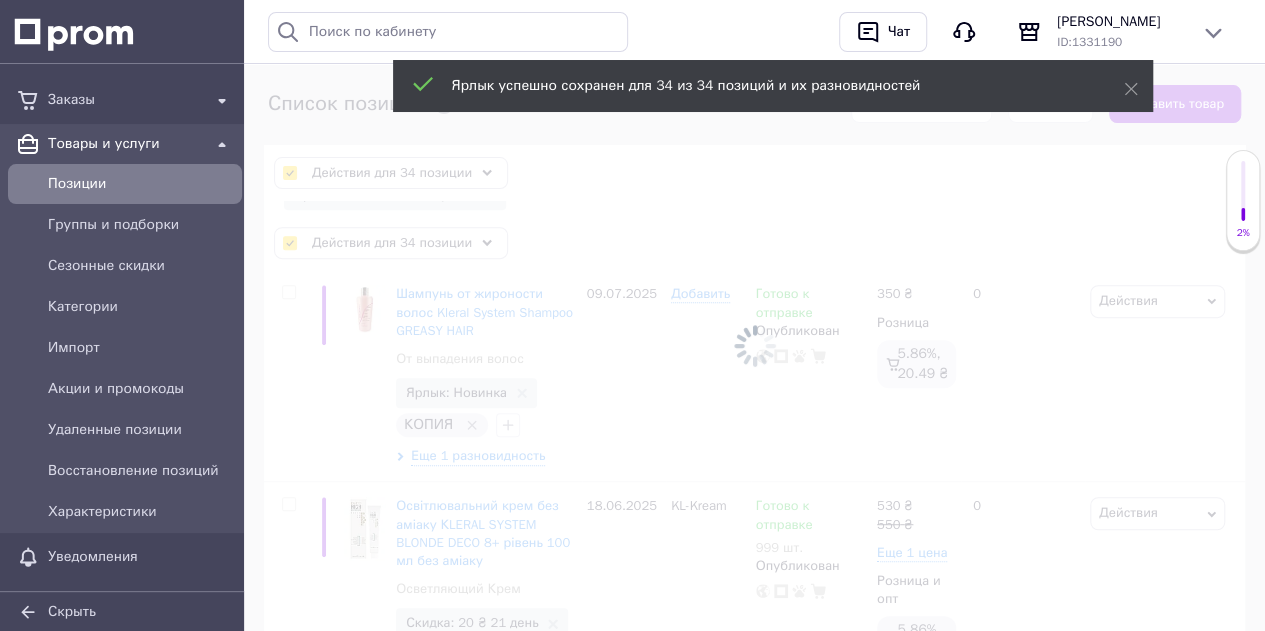checkbox on "false" 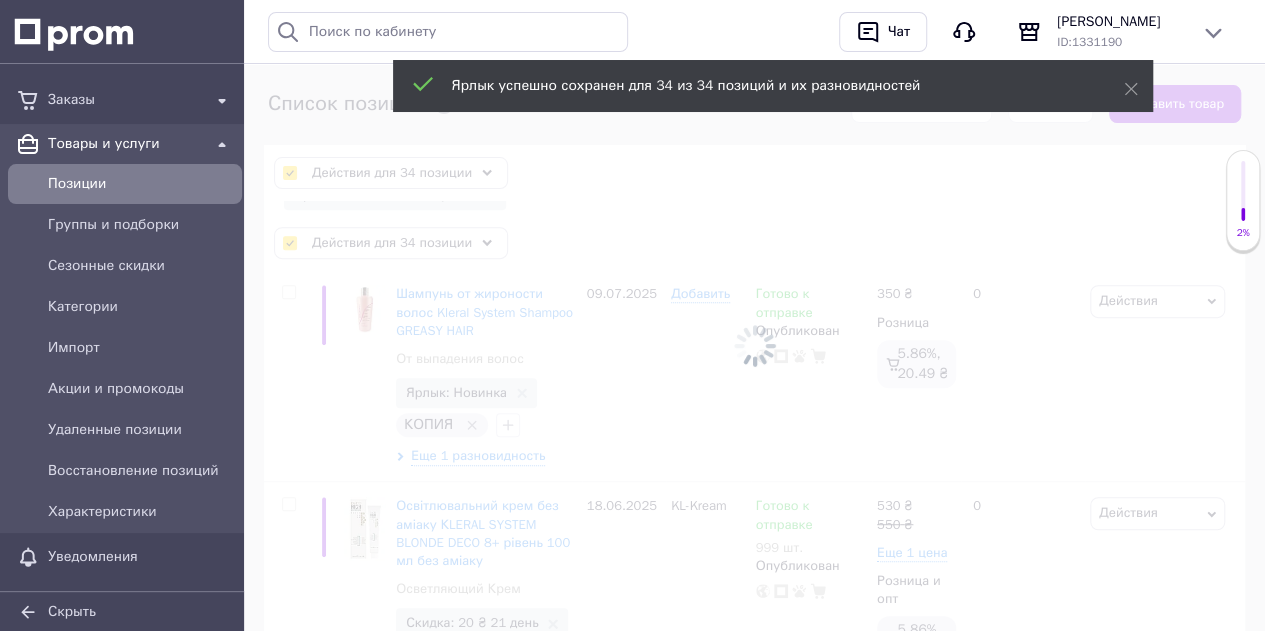 checkbox on "false" 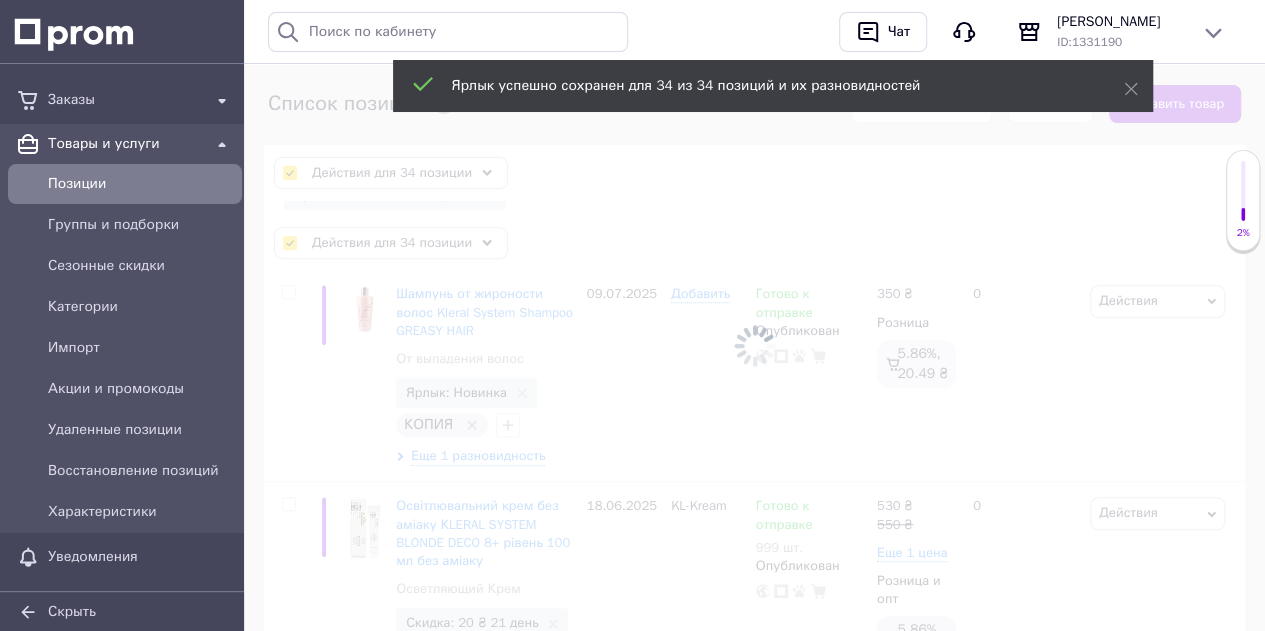 checkbox on "false" 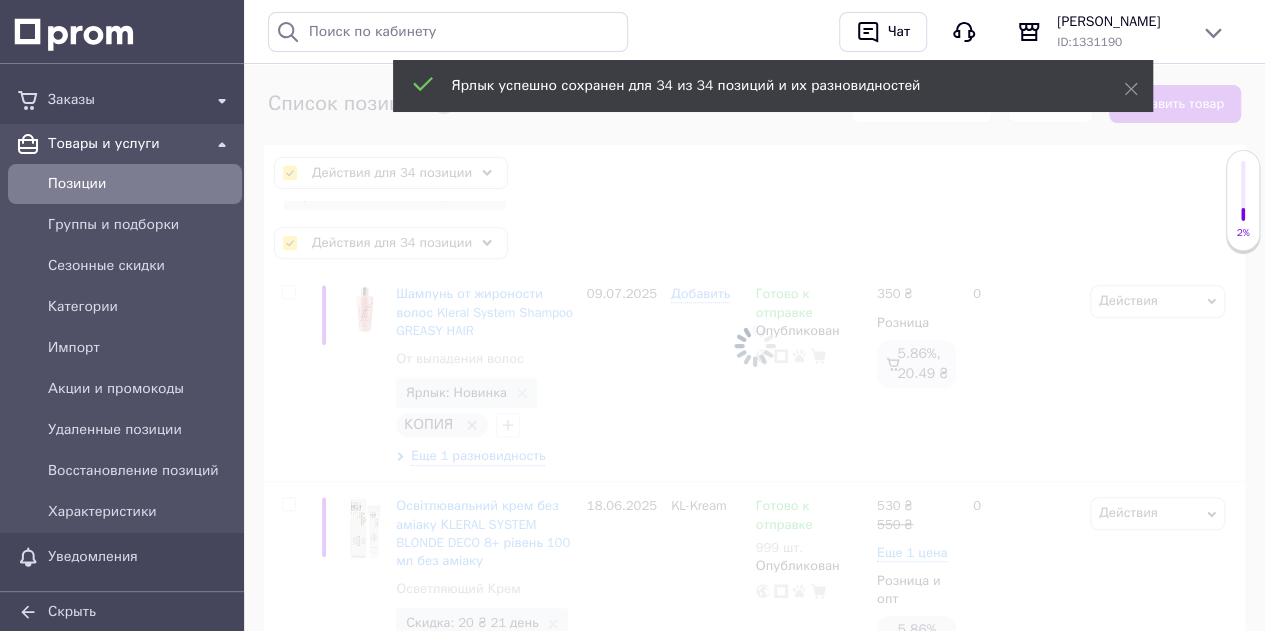 checkbox on "false" 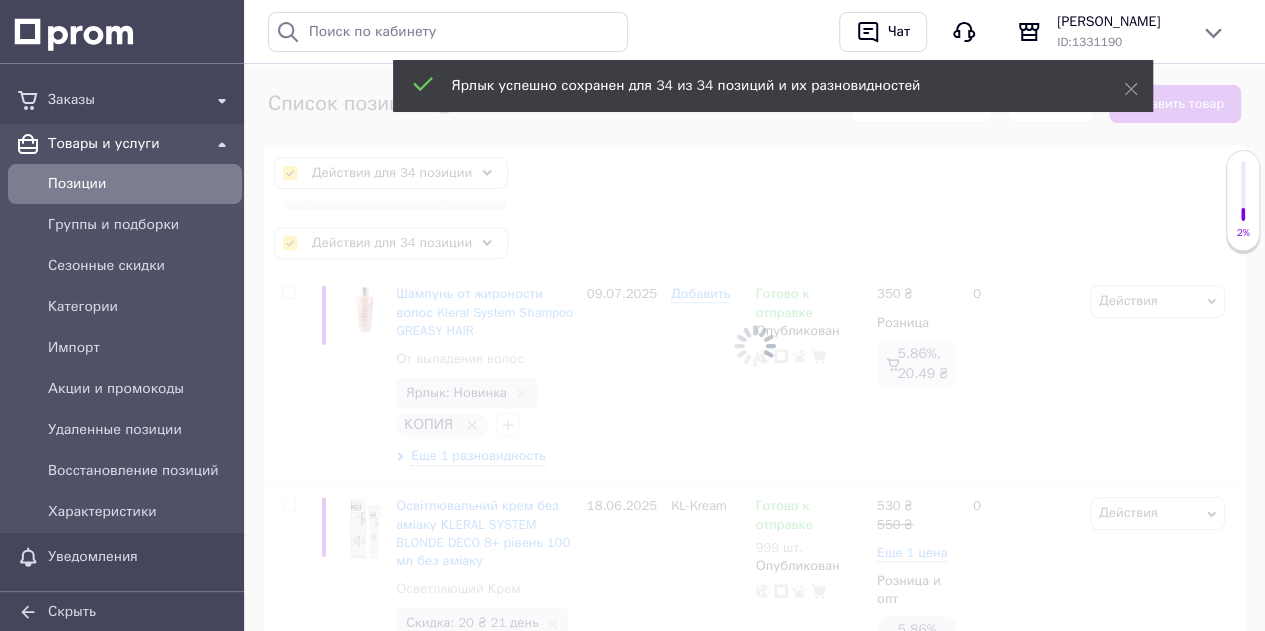 checkbox on "false" 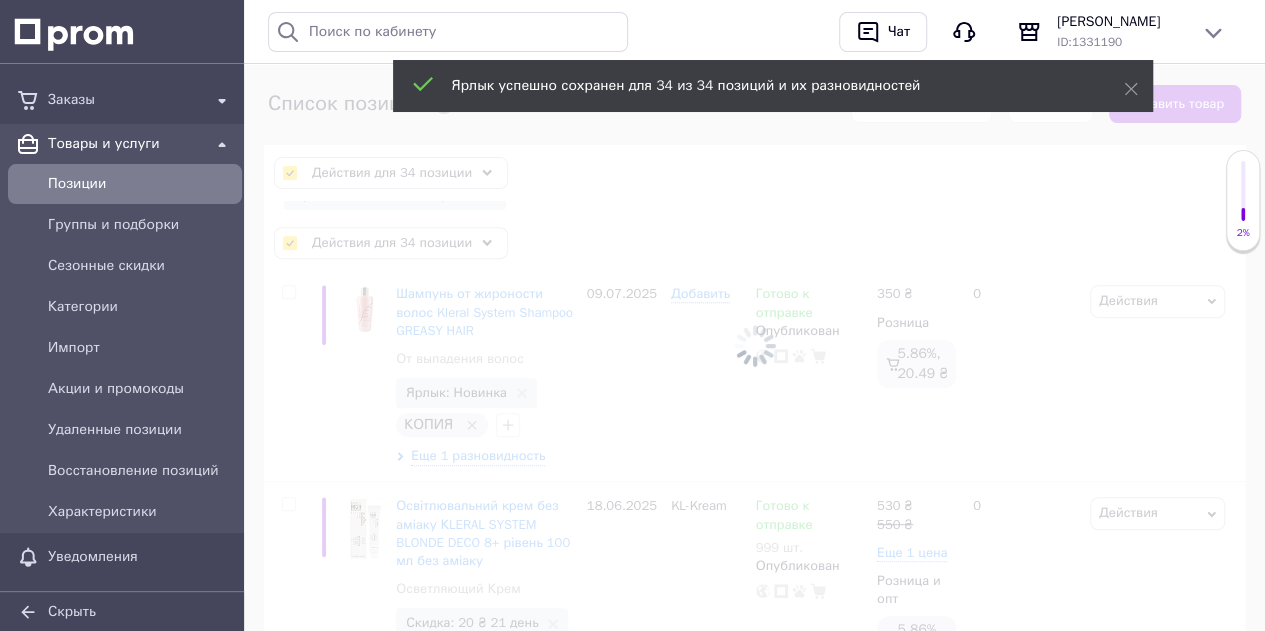 checkbox on "false" 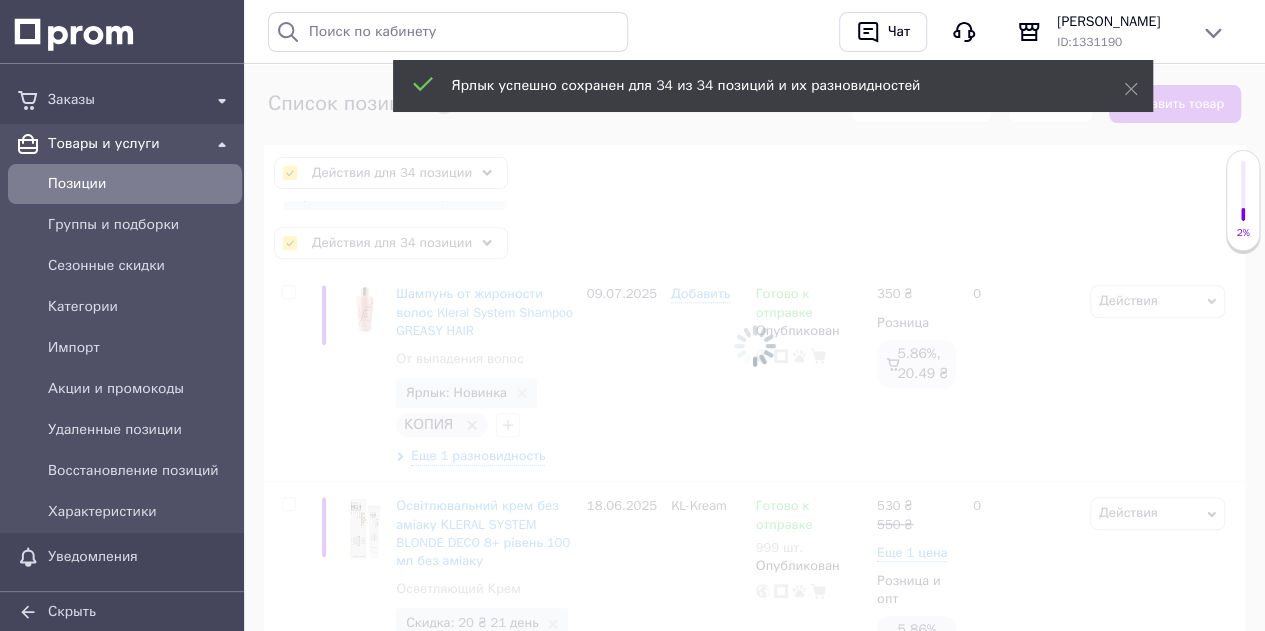 checkbox on "false" 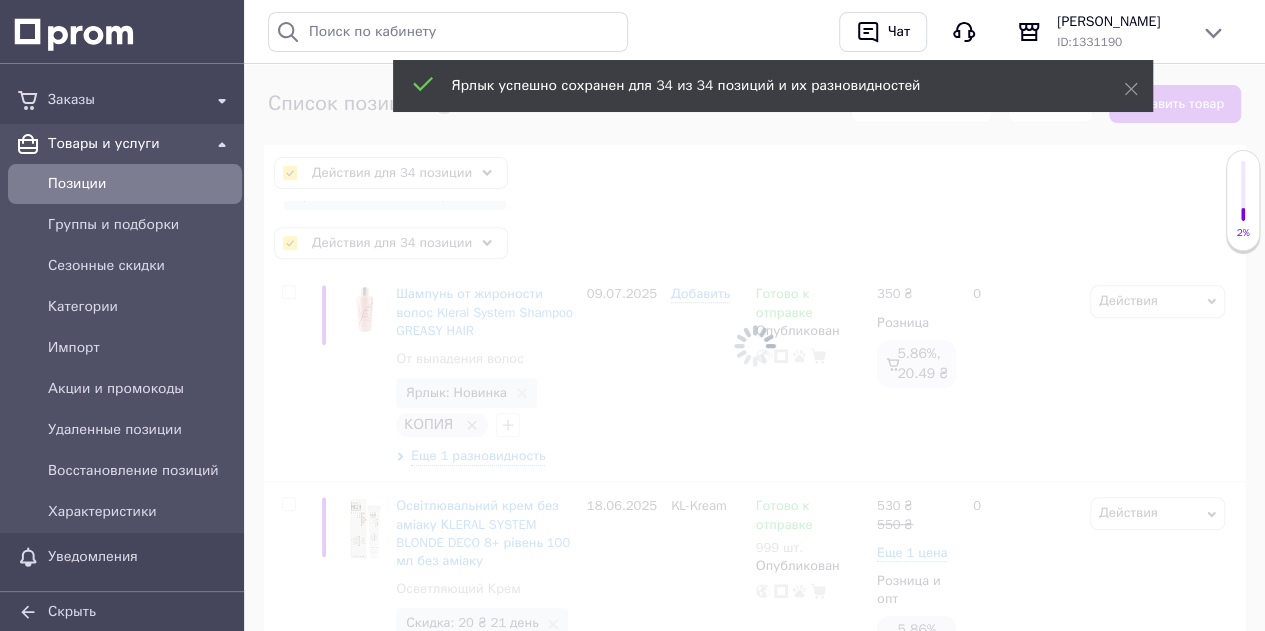 checkbox on "false" 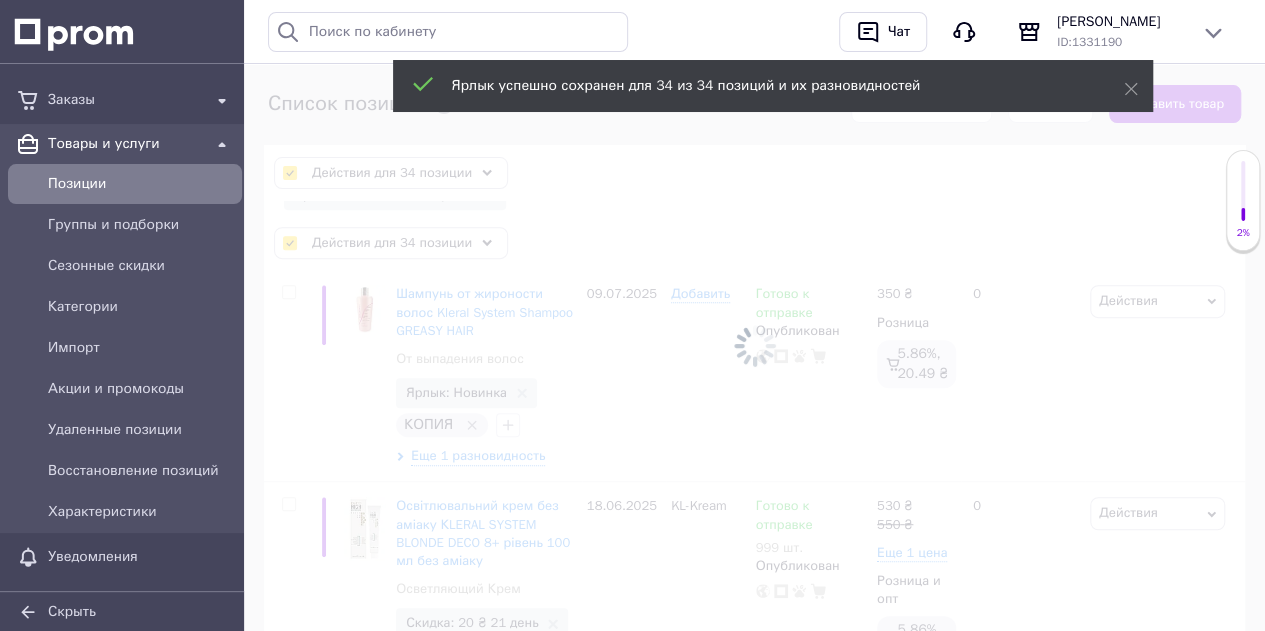 checkbox on "false" 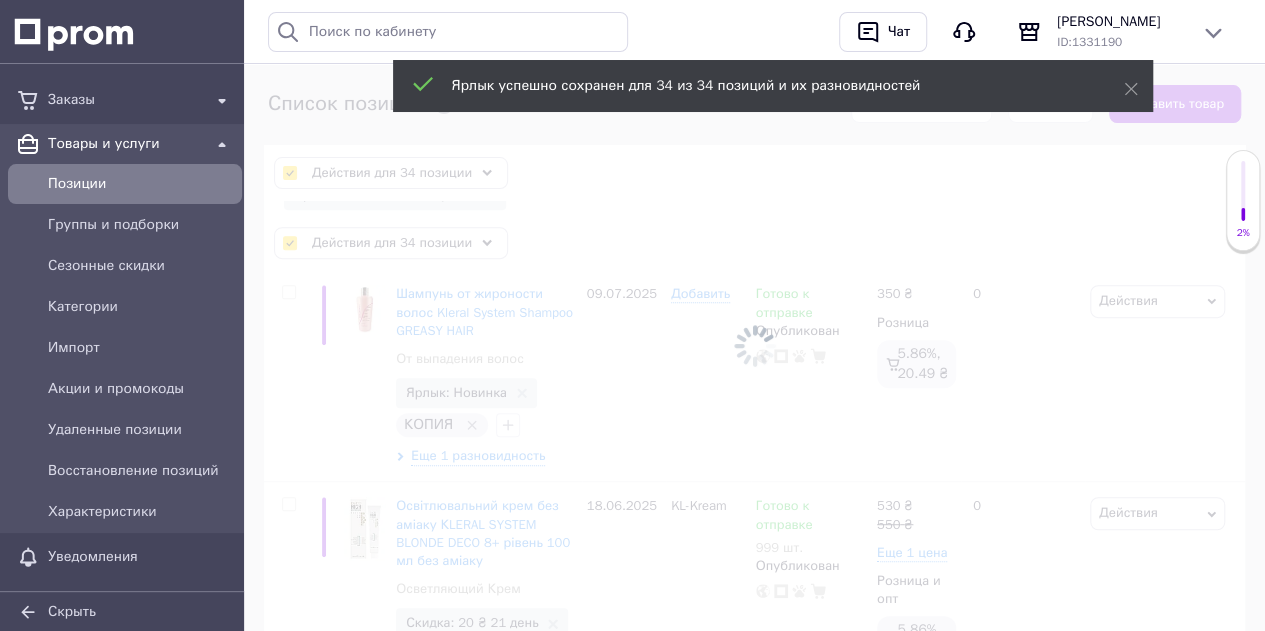 checkbox on "false" 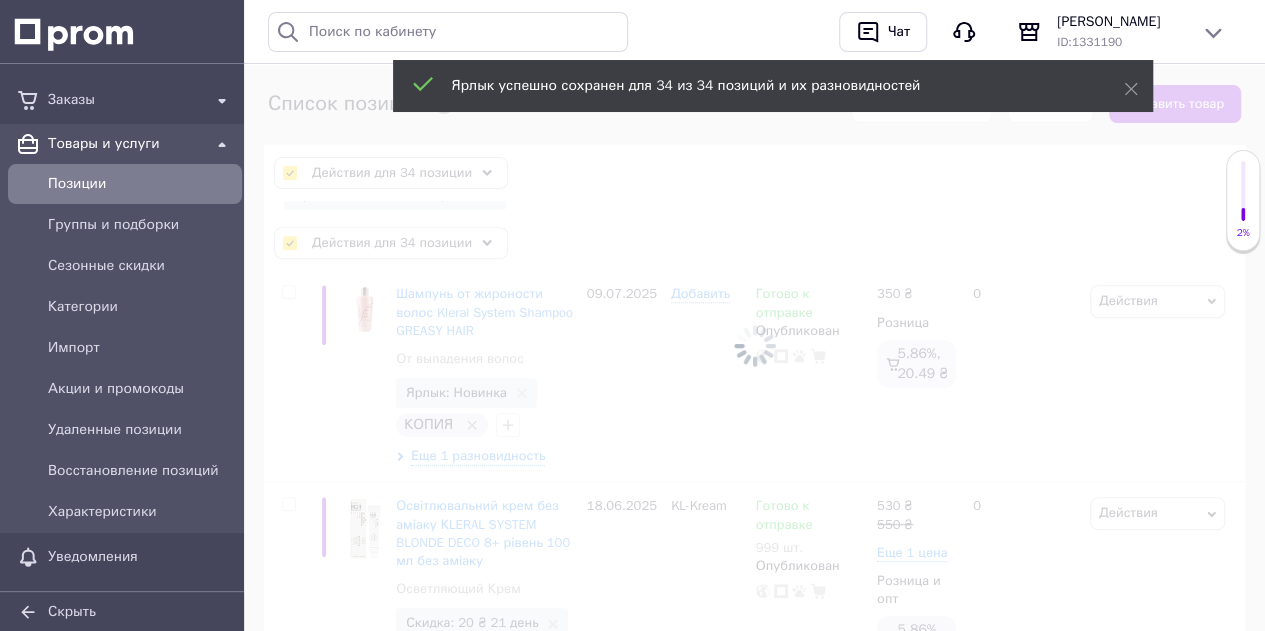 checkbox on "false" 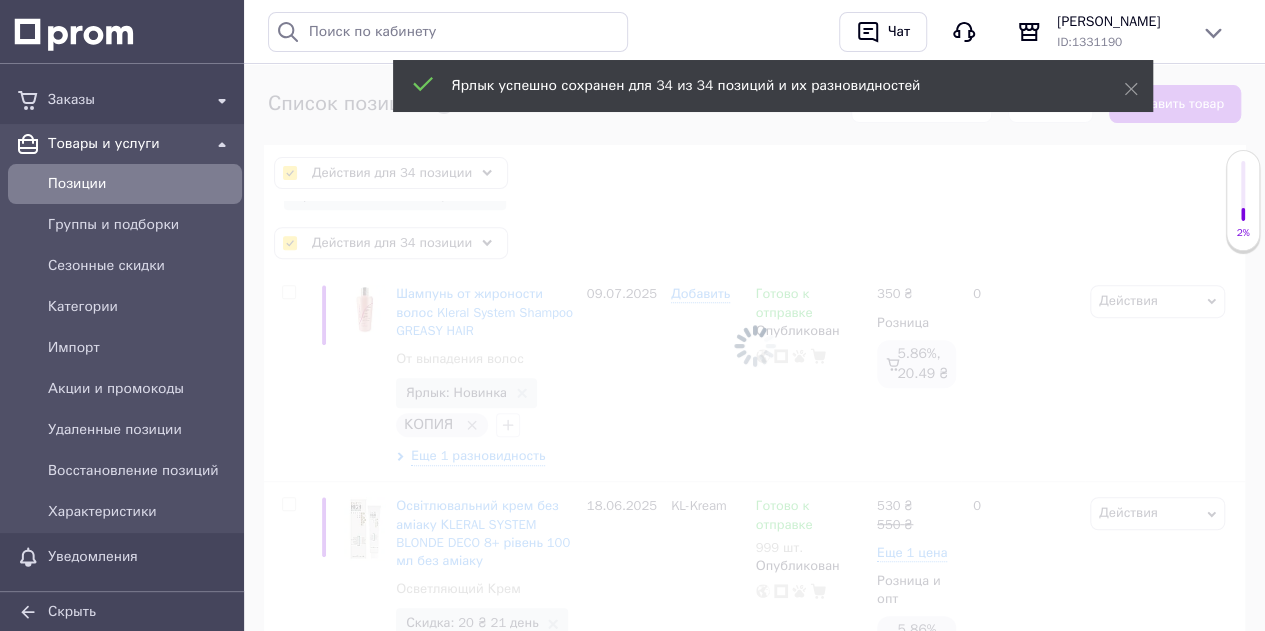checkbox on "false" 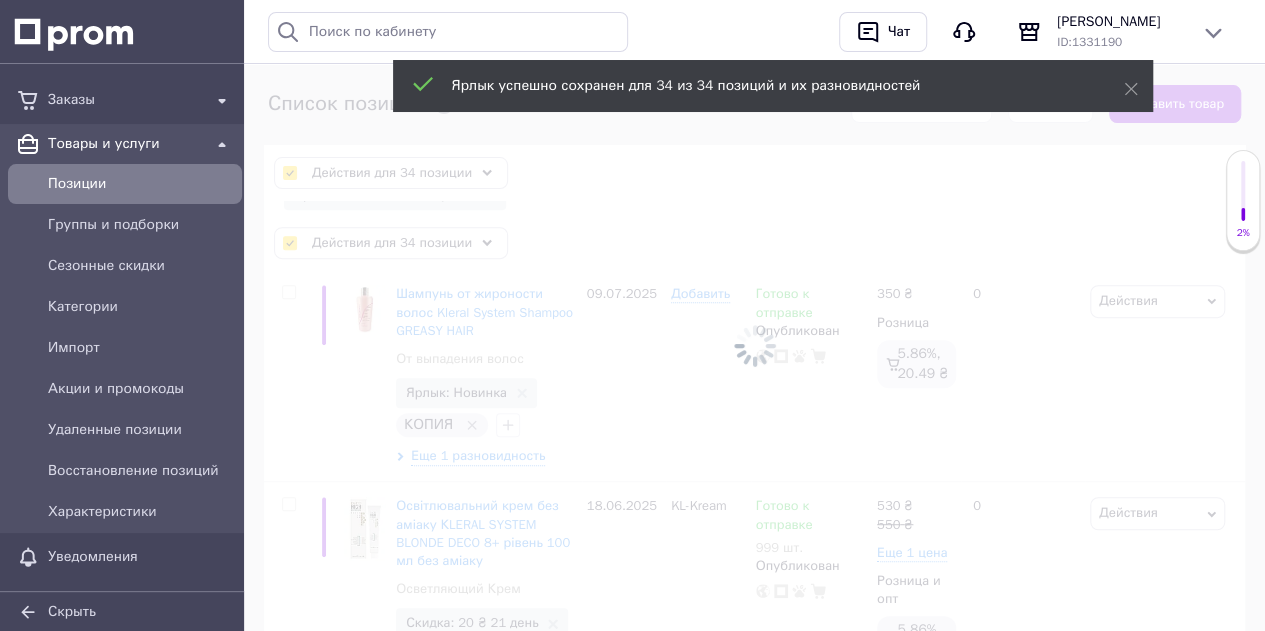checkbox on "false" 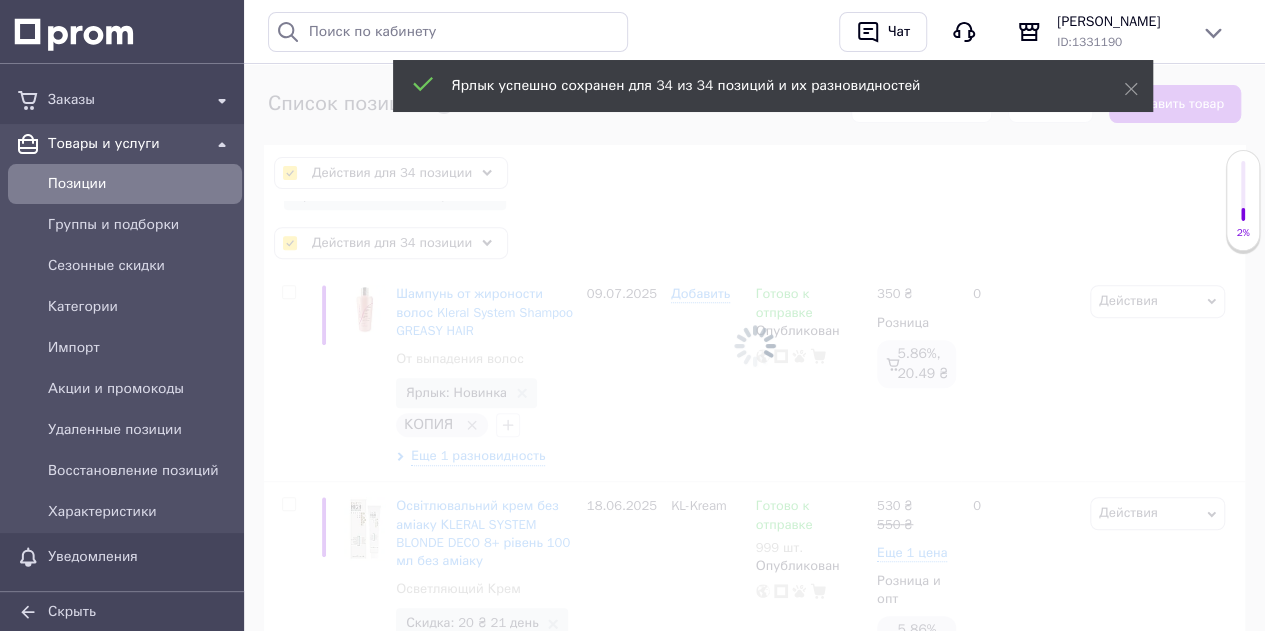 checkbox on "false" 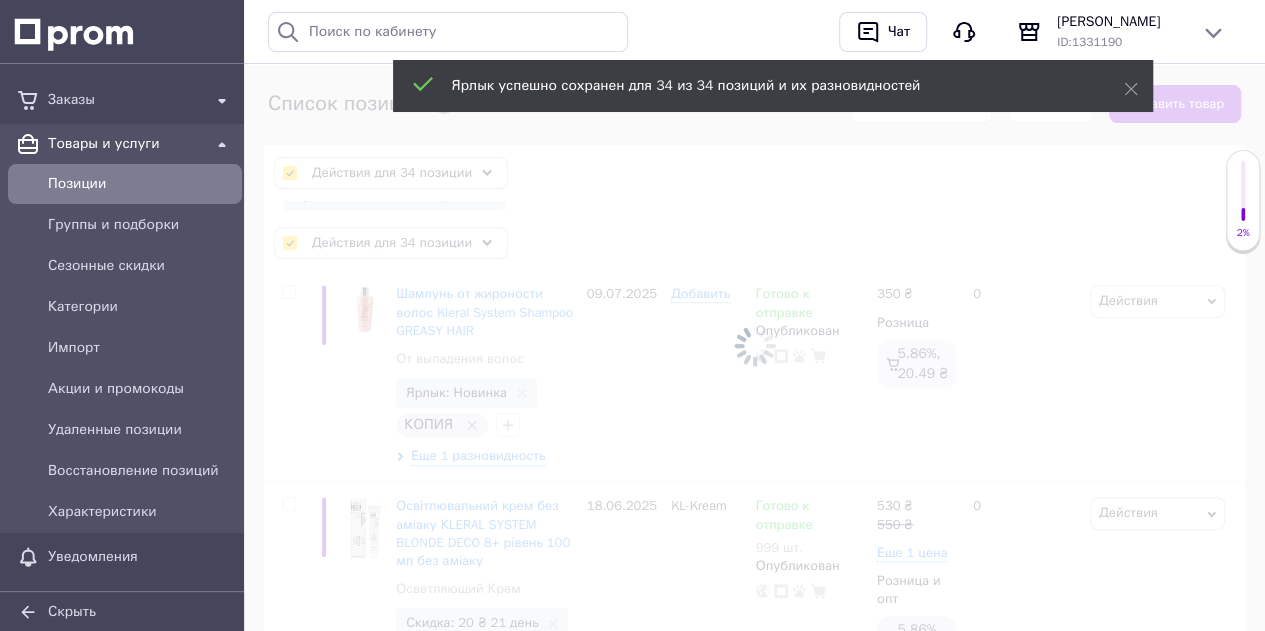 checkbox on "false" 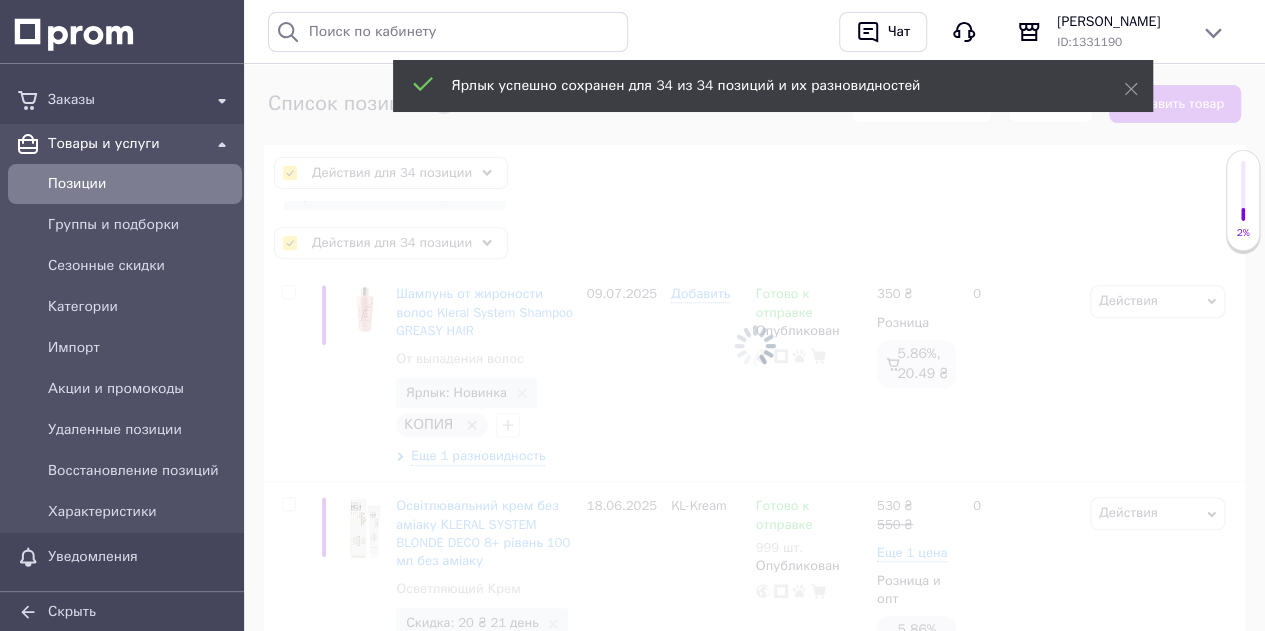 checkbox on "false" 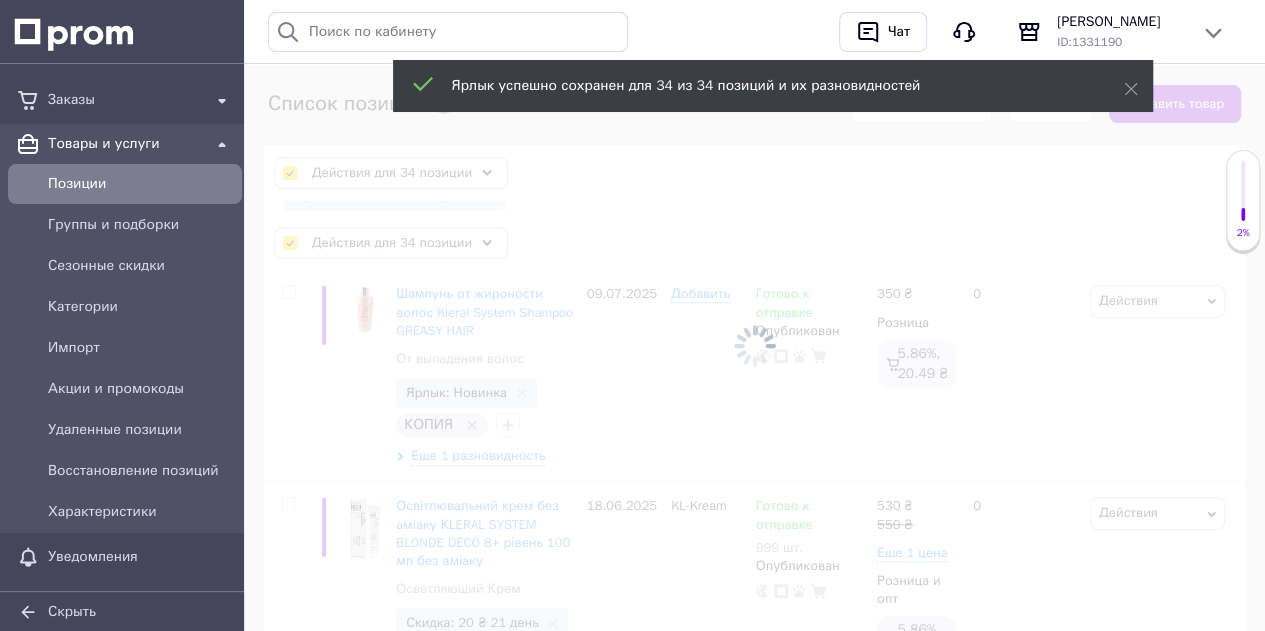 checkbox on "false" 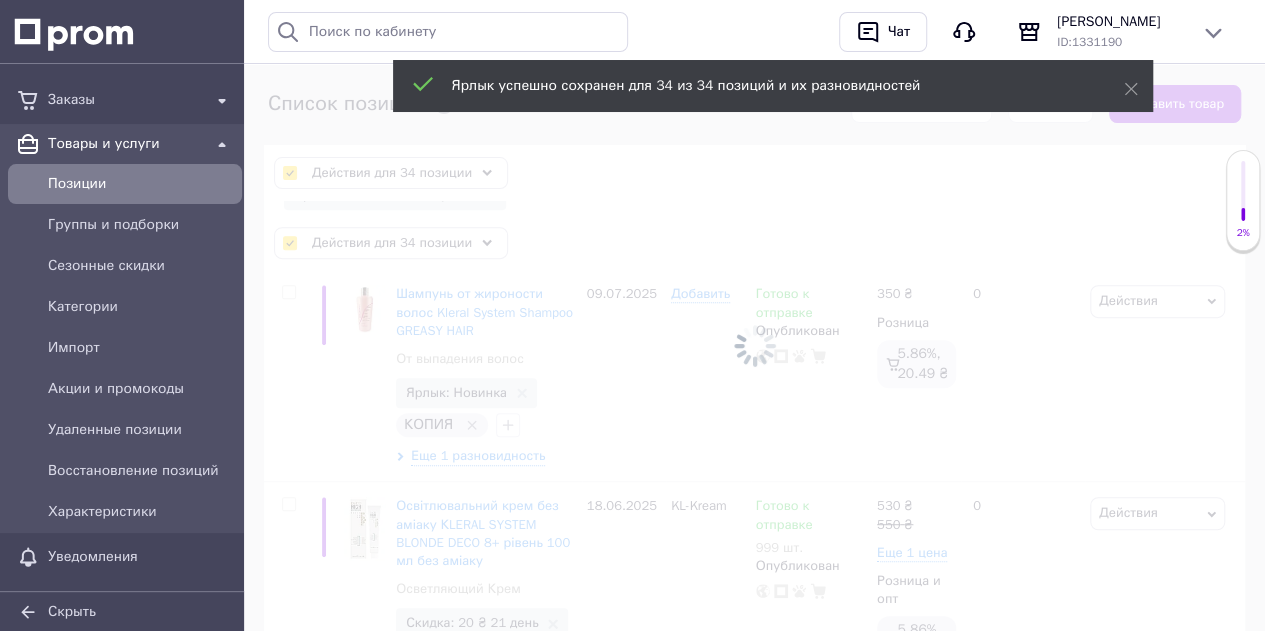 checkbox on "false" 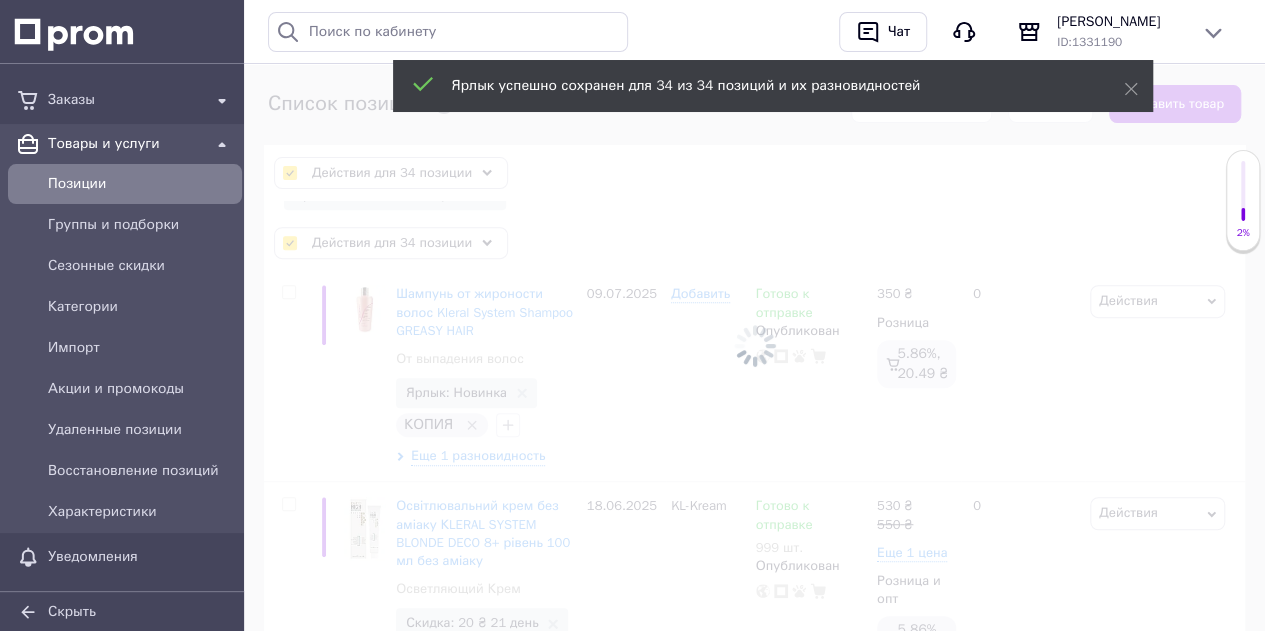 checkbox on "false" 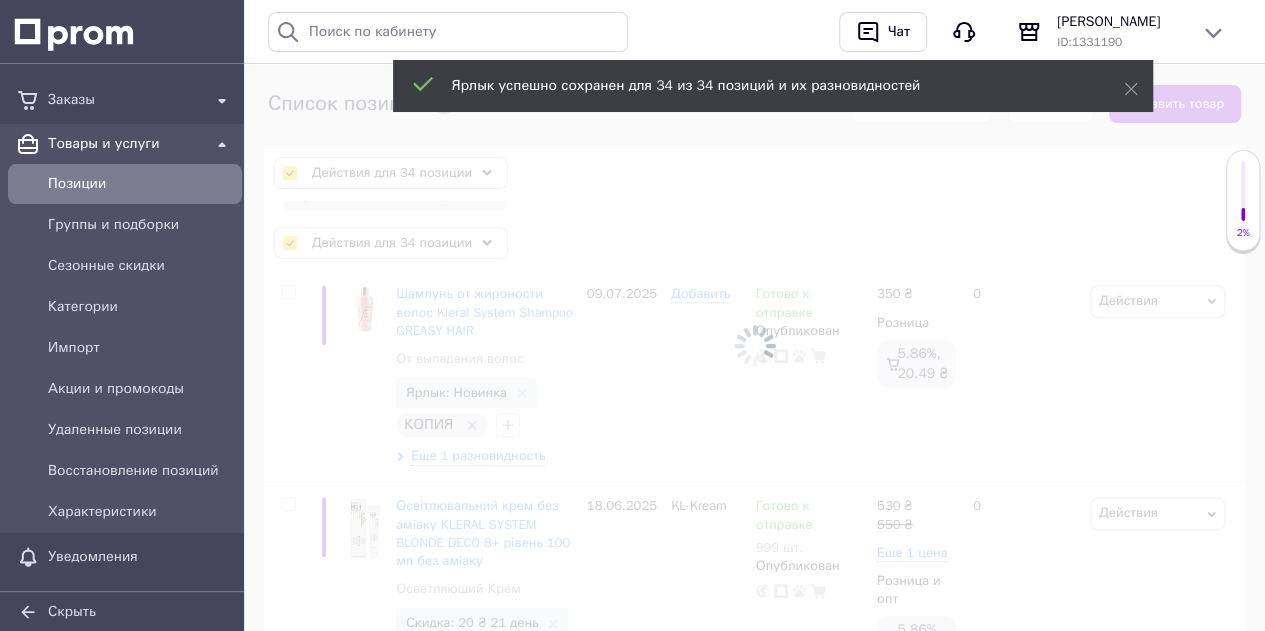checkbox on "false" 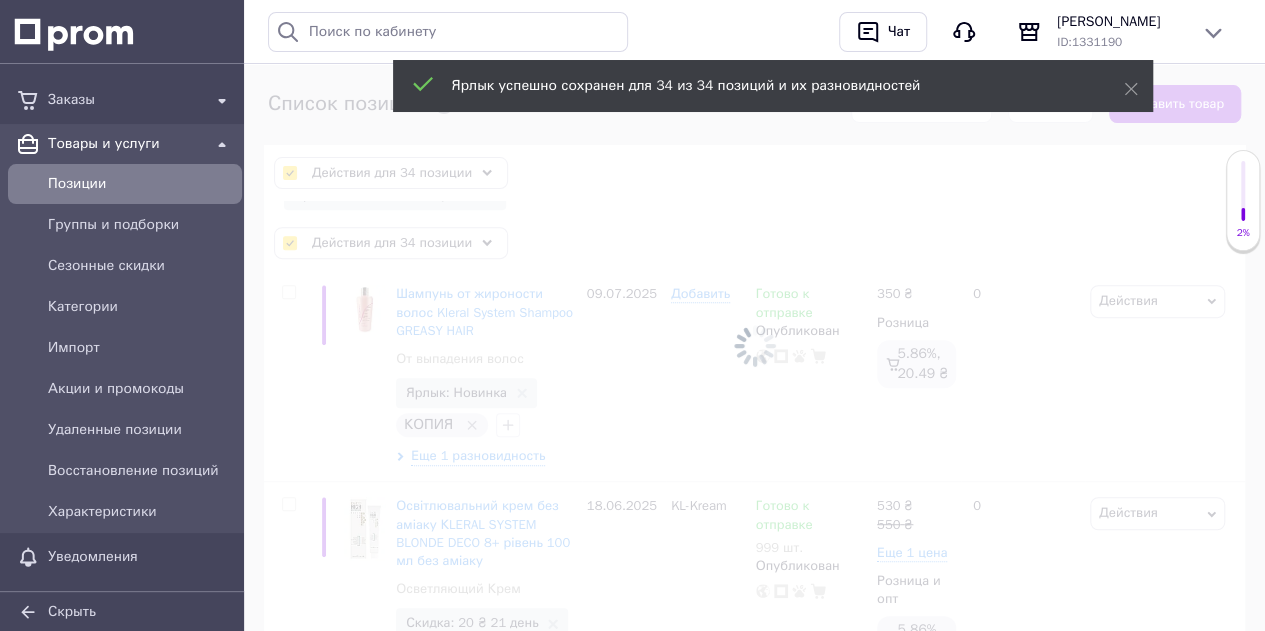 checkbox on "false" 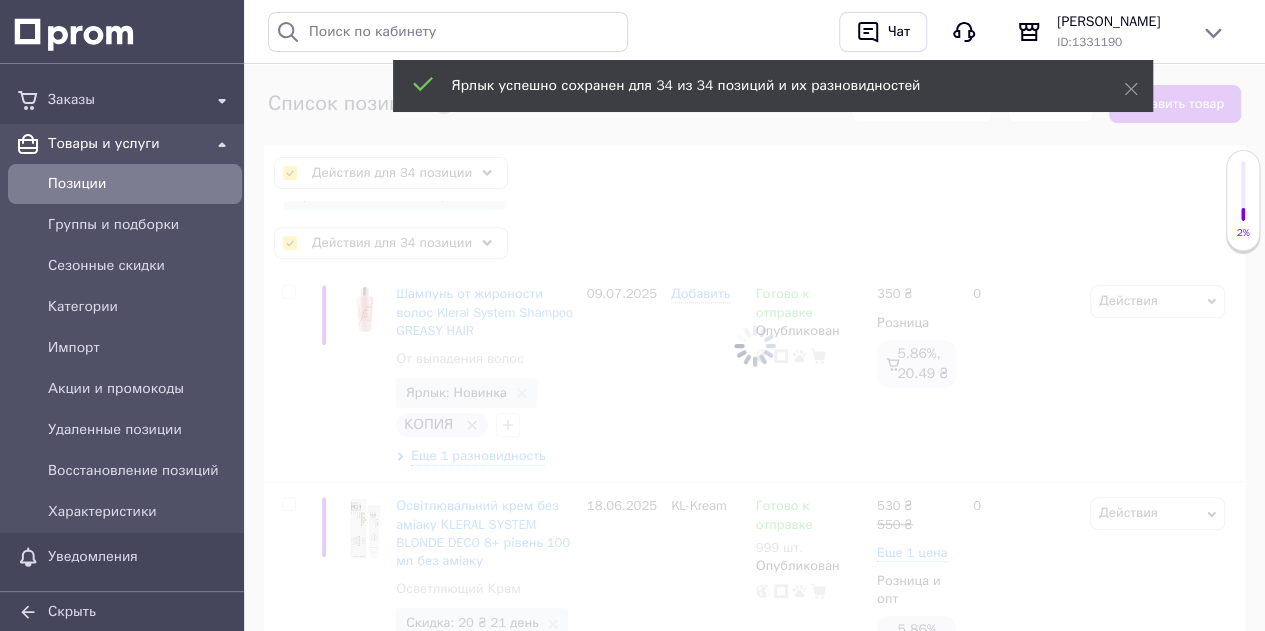 checkbox on "false" 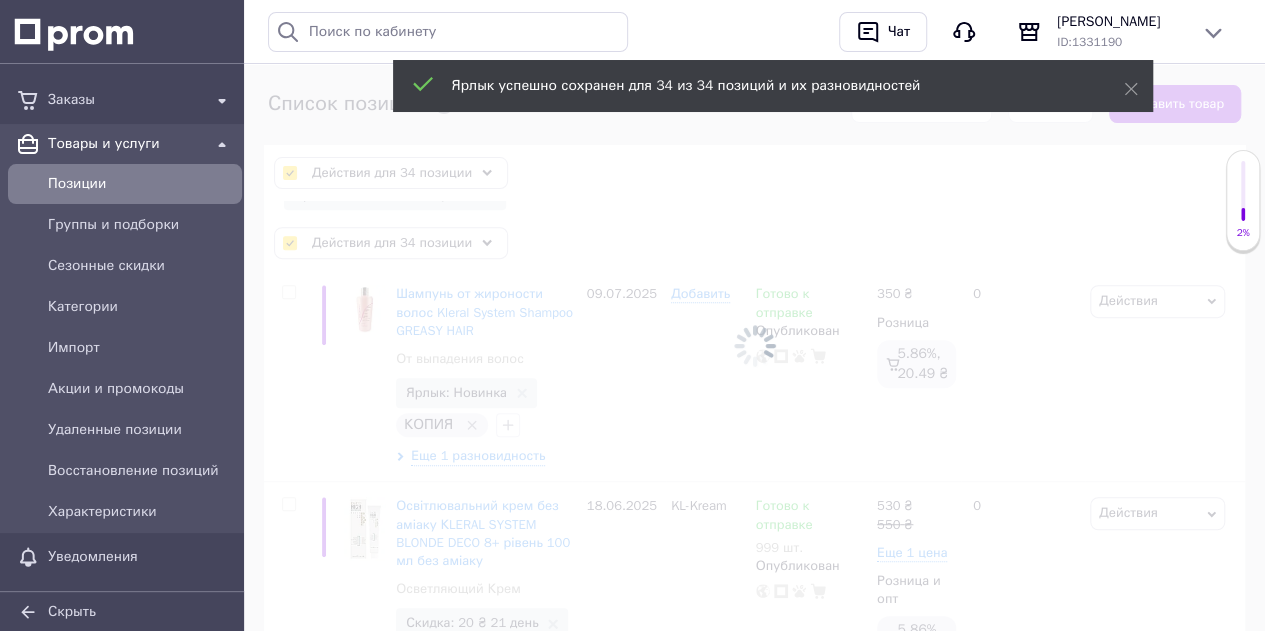 checkbox on "false" 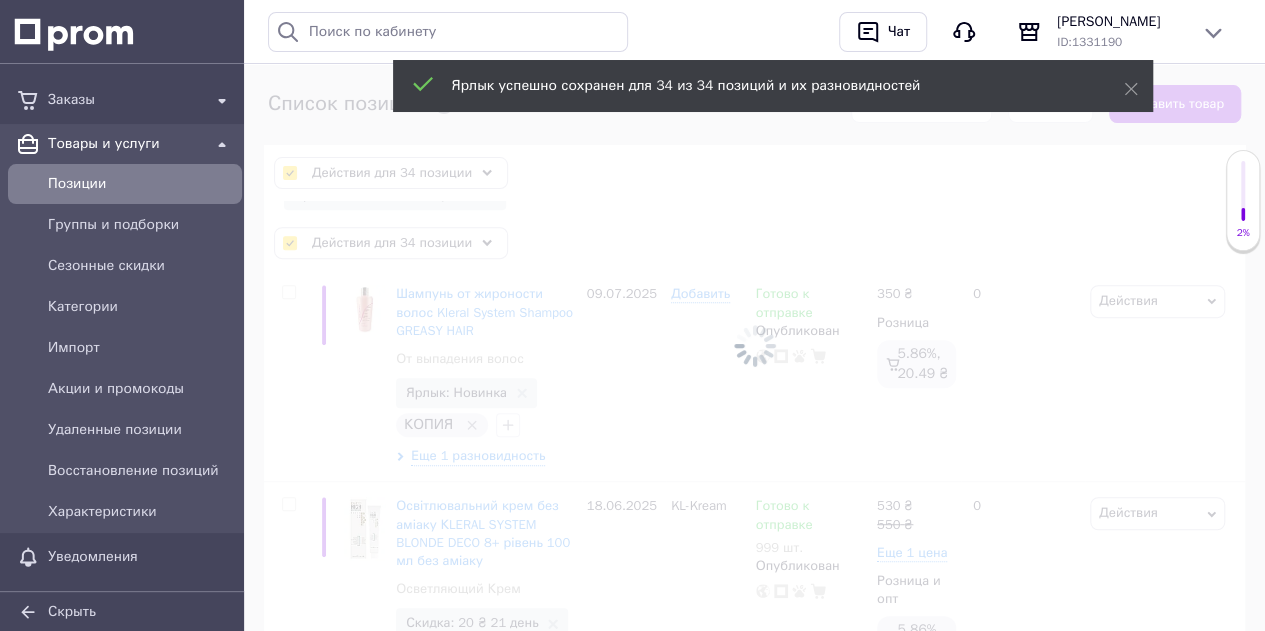 checkbox on "false" 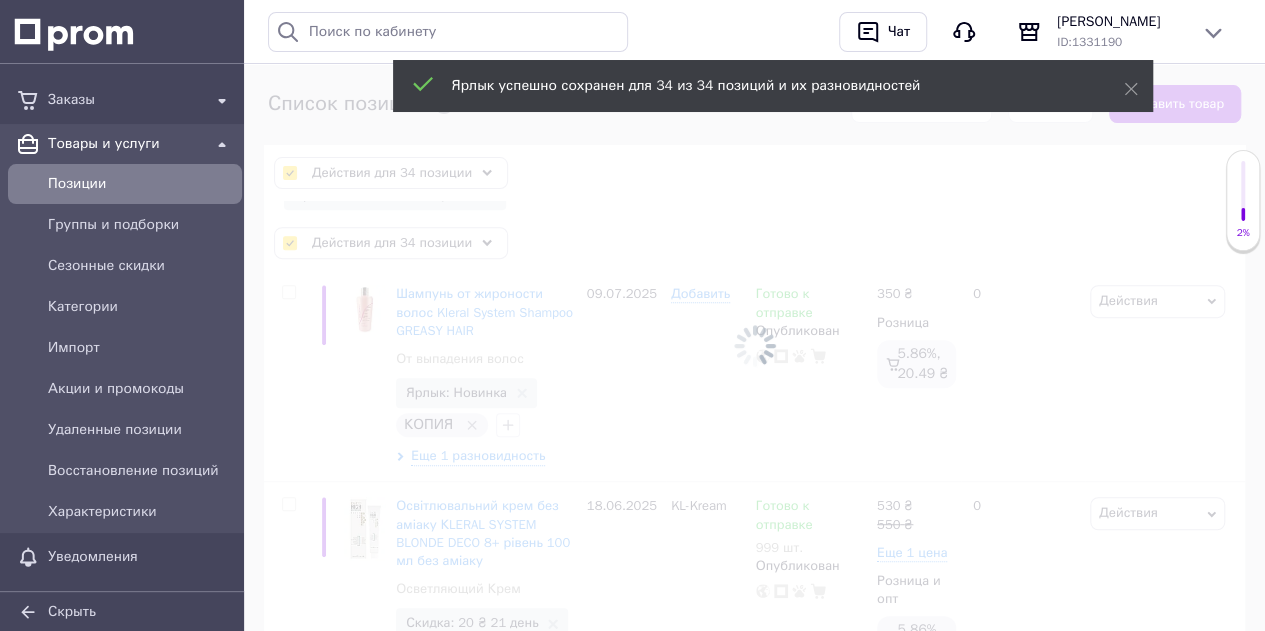 checkbox on "false" 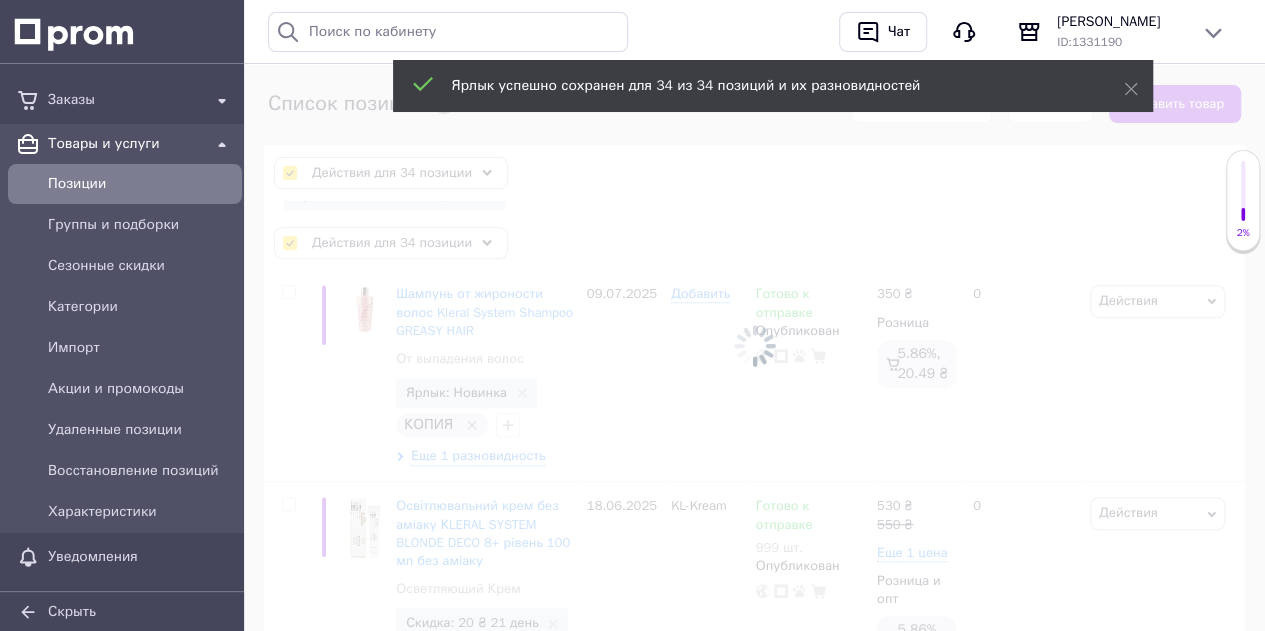 checkbox on "false" 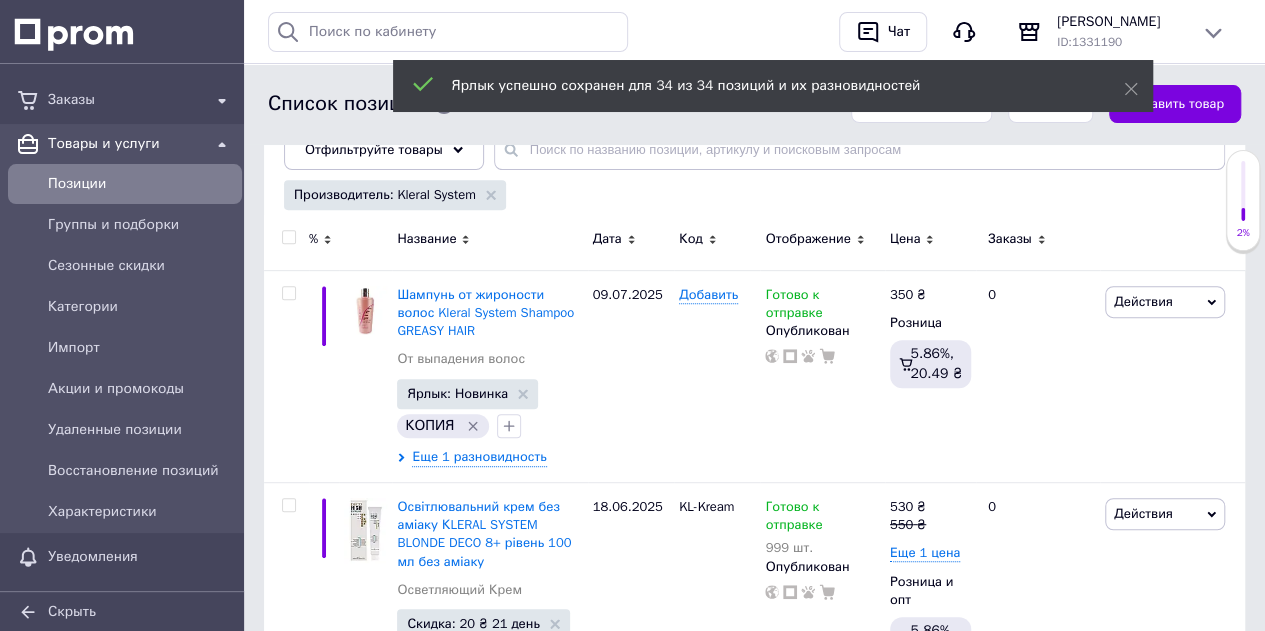 click at bounding box center [288, 237] 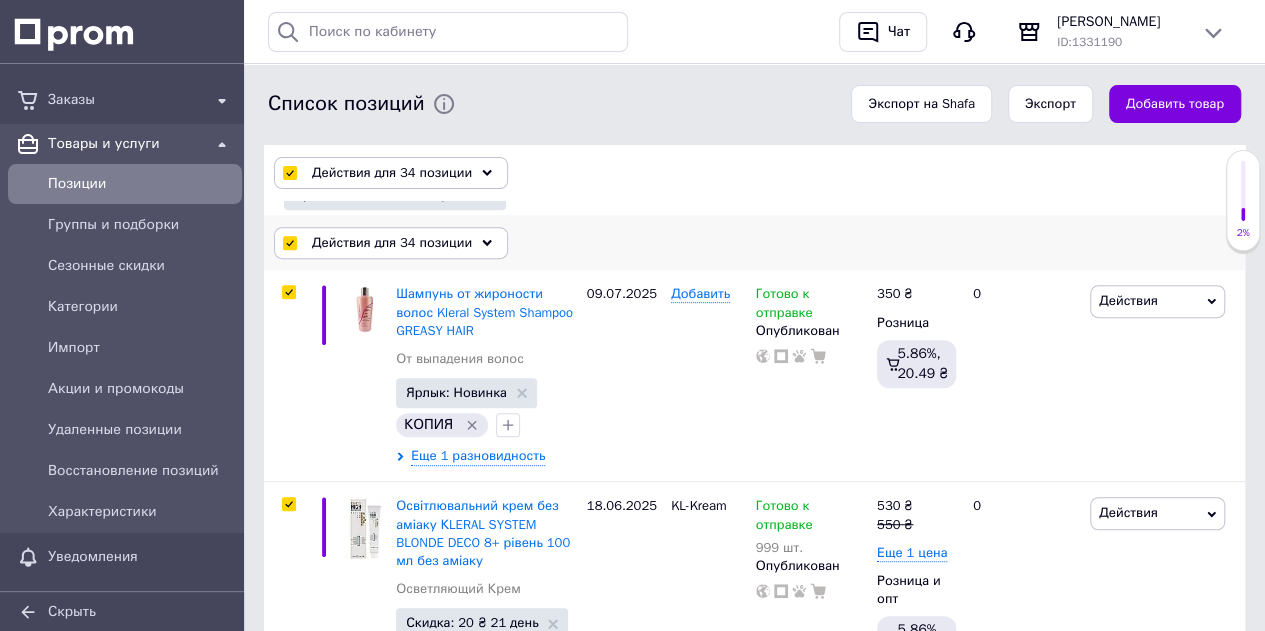 click on "Действия для 34 позиции" at bounding box center (392, 243) 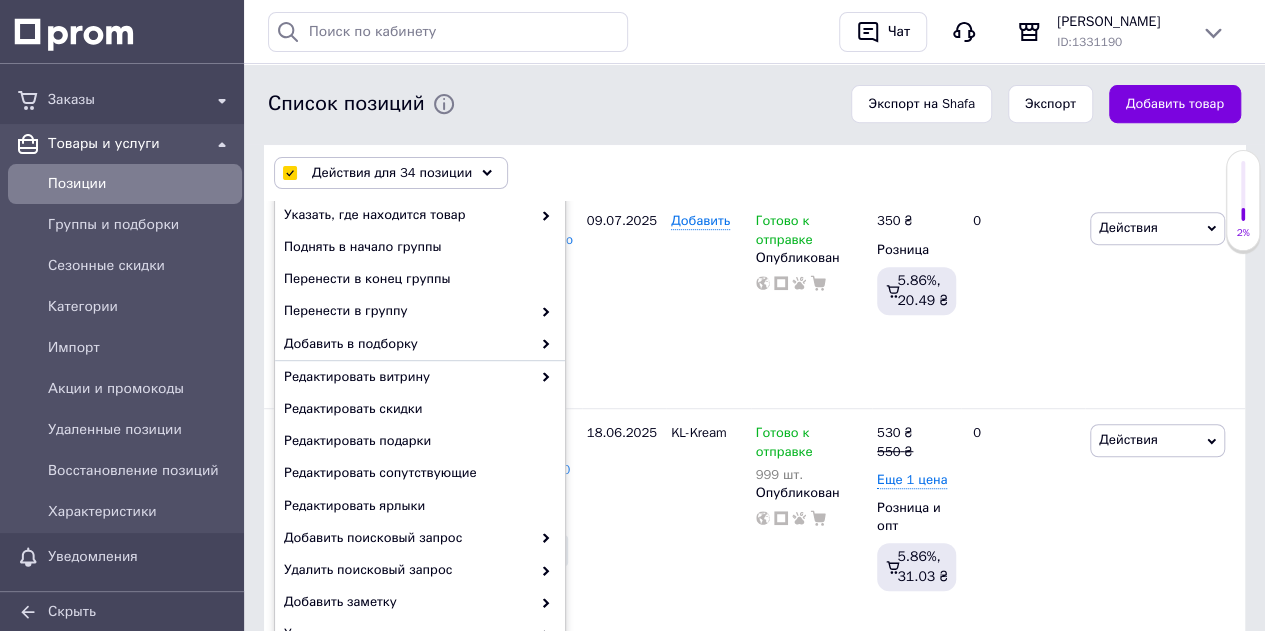 scroll, scrollTop: 500, scrollLeft: 0, axis: vertical 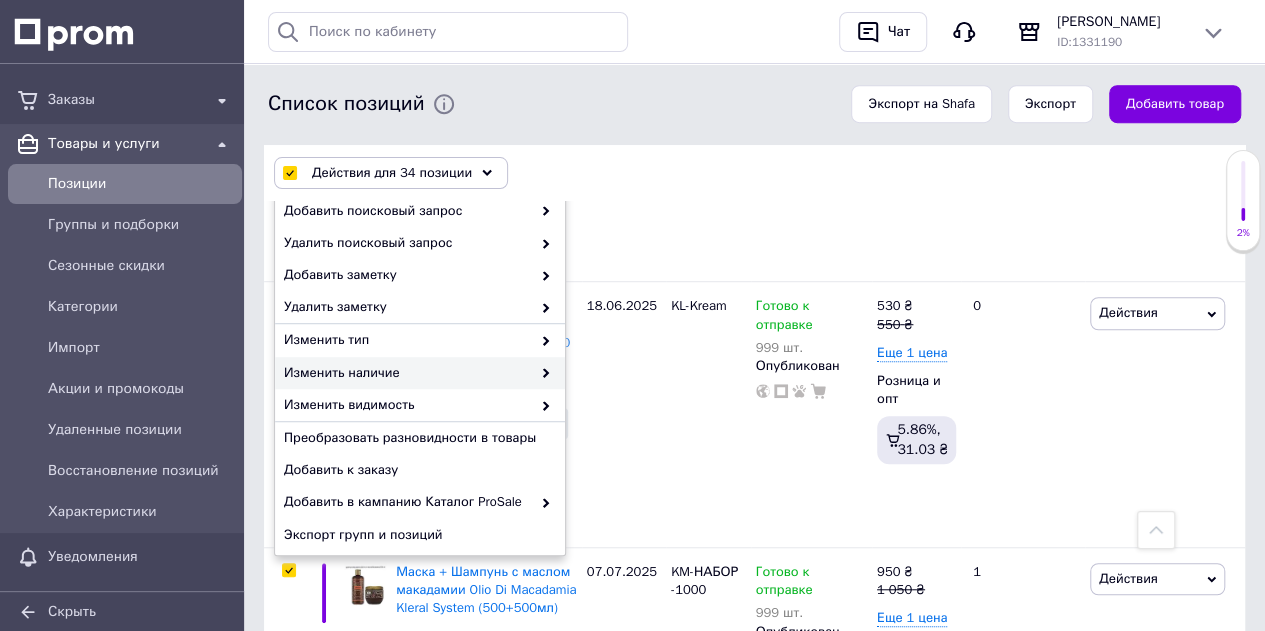click on "Изменить наличие" at bounding box center (407, 373) 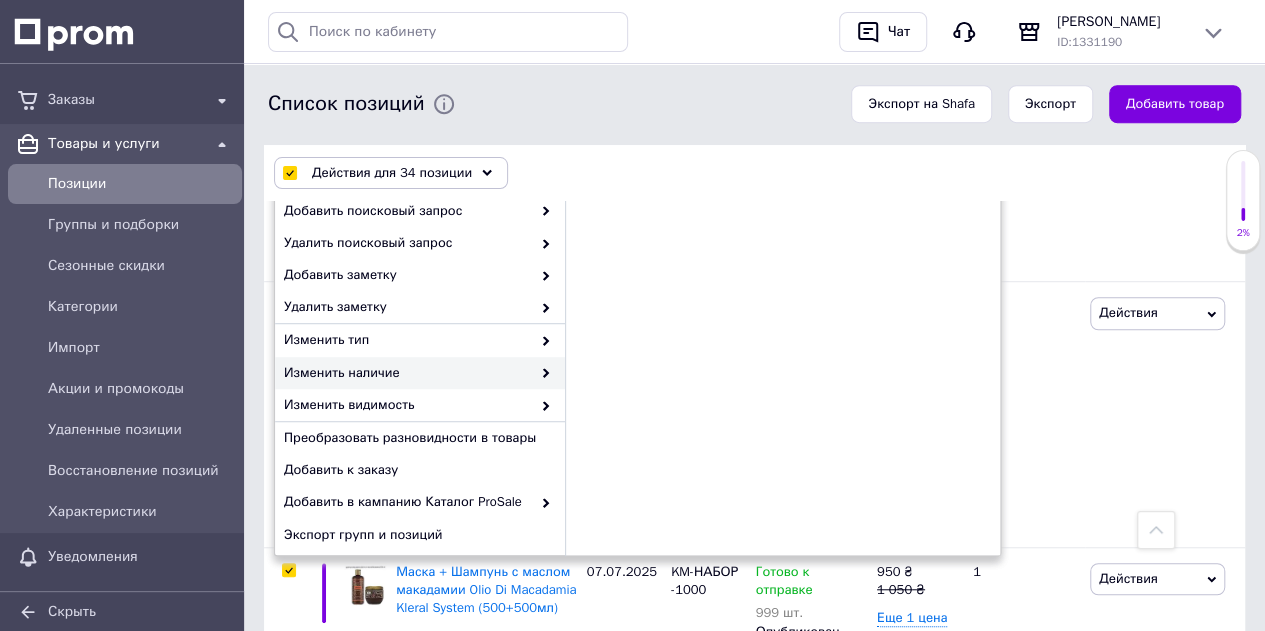 click on "Изменить наличие" at bounding box center (407, 373) 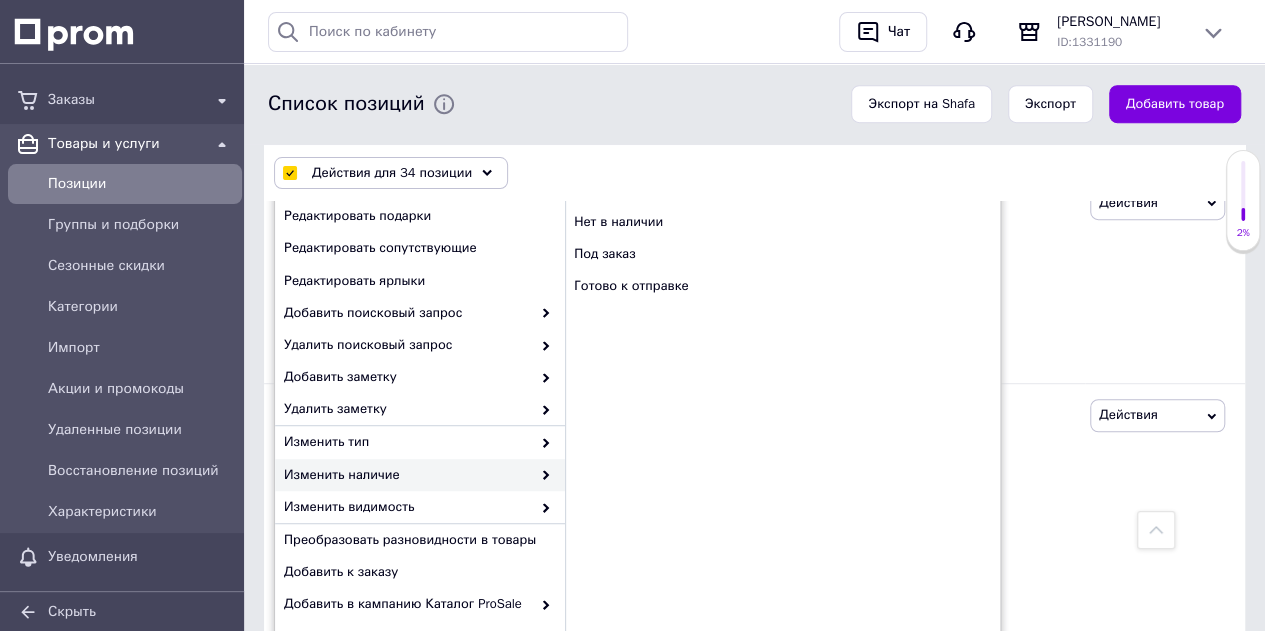 scroll, scrollTop: 300, scrollLeft: 0, axis: vertical 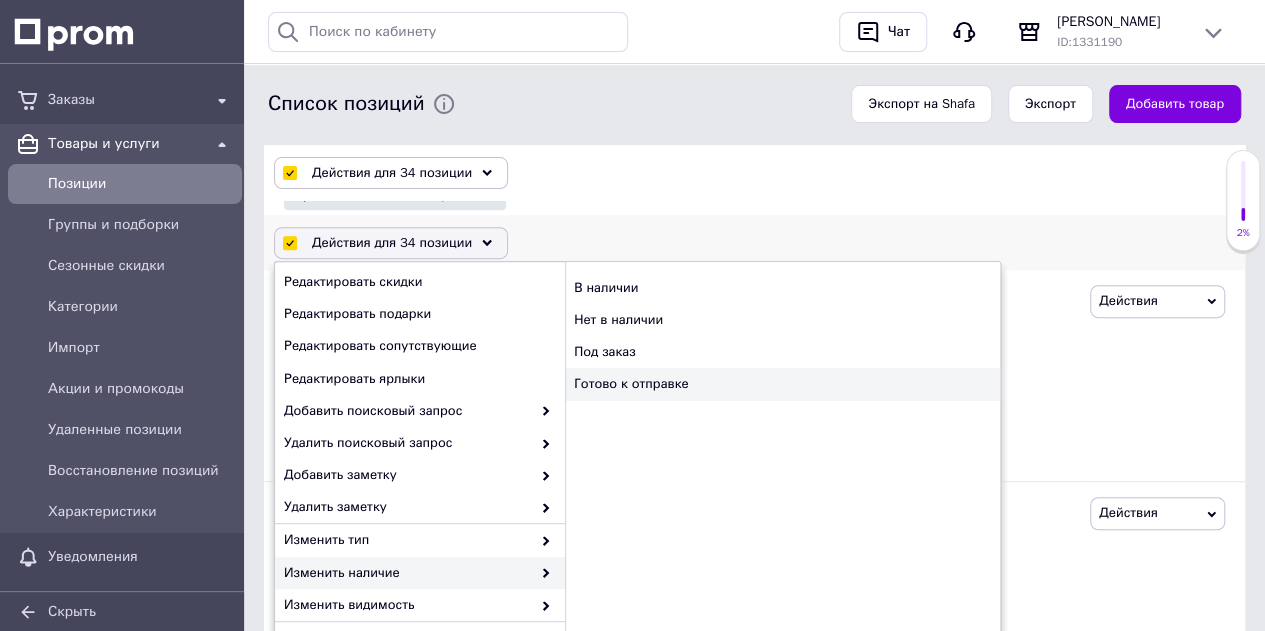 click on "Готово к отправке" at bounding box center [782, 384] 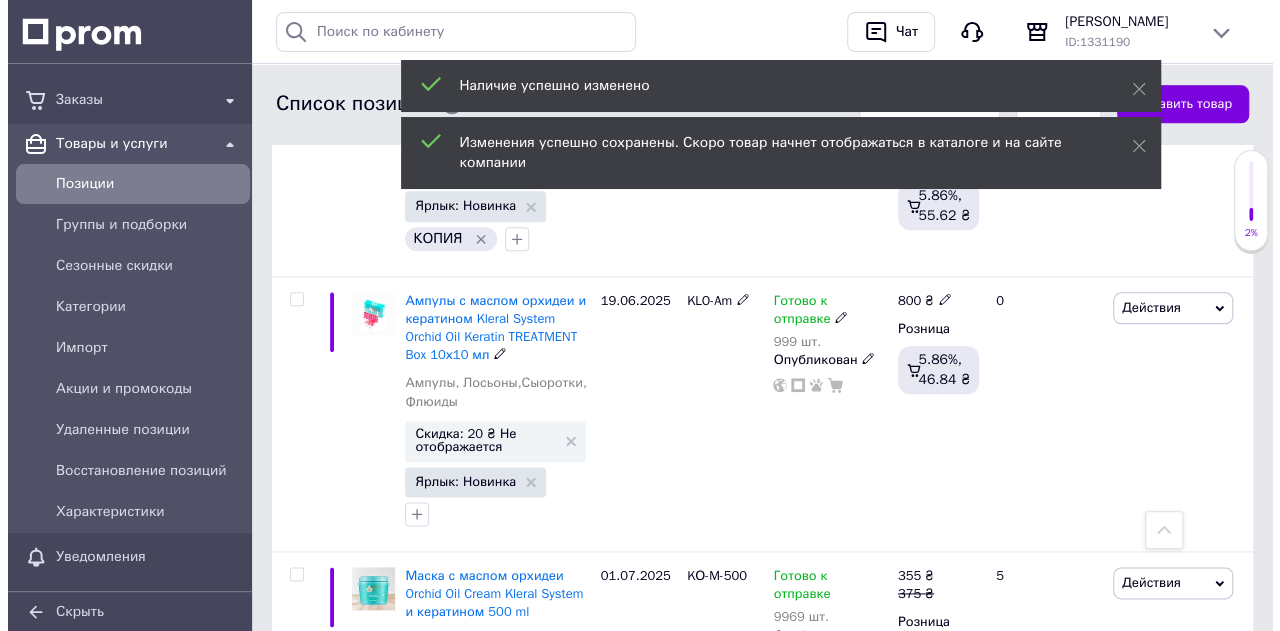 scroll, scrollTop: 1300, scrollLeft: 0, axis: vertical 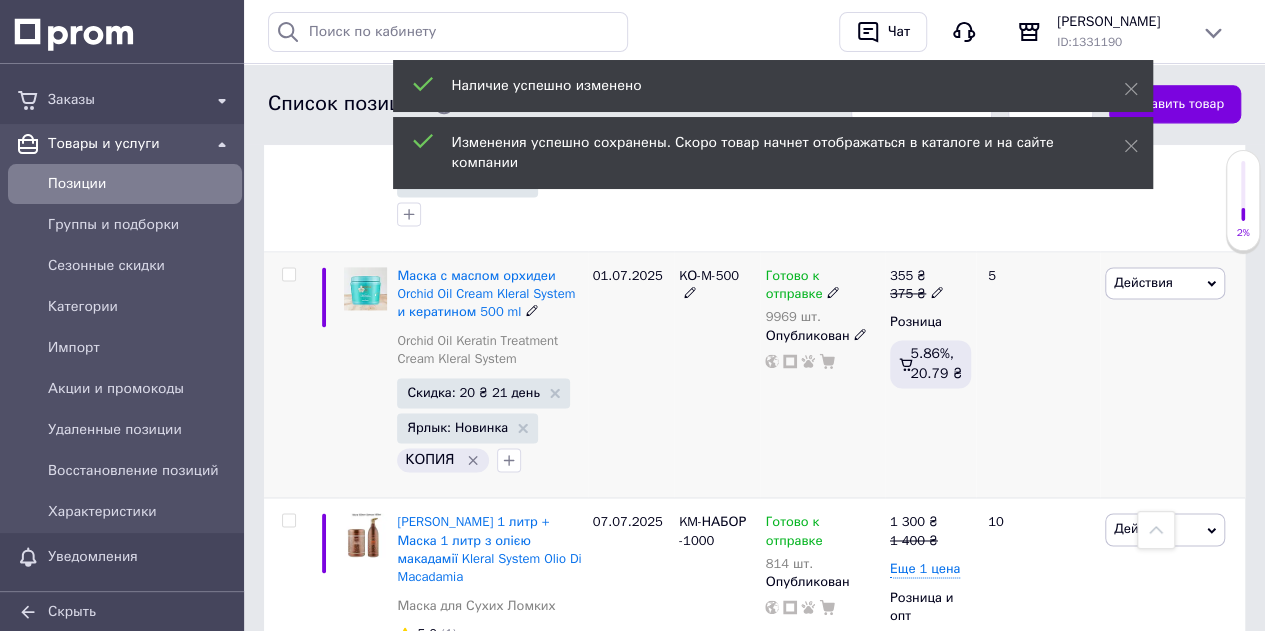 click on "Действия" at bounding box center [1143, 282] 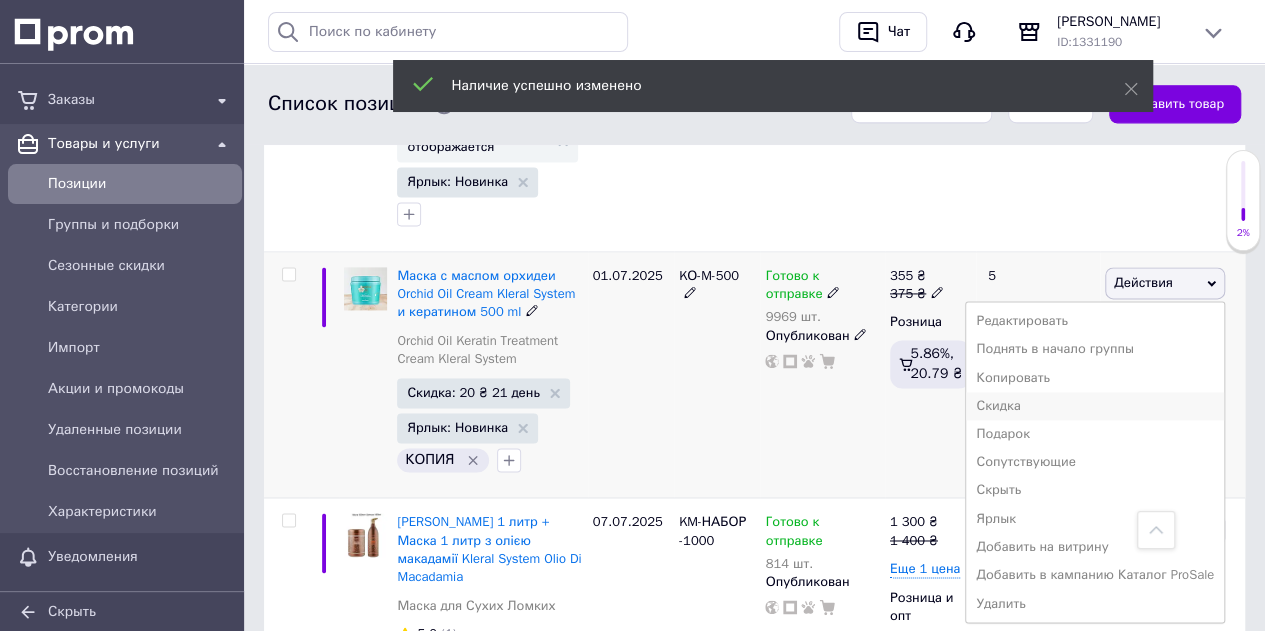 click on "Скидка" at bounding box center [1095, 406] 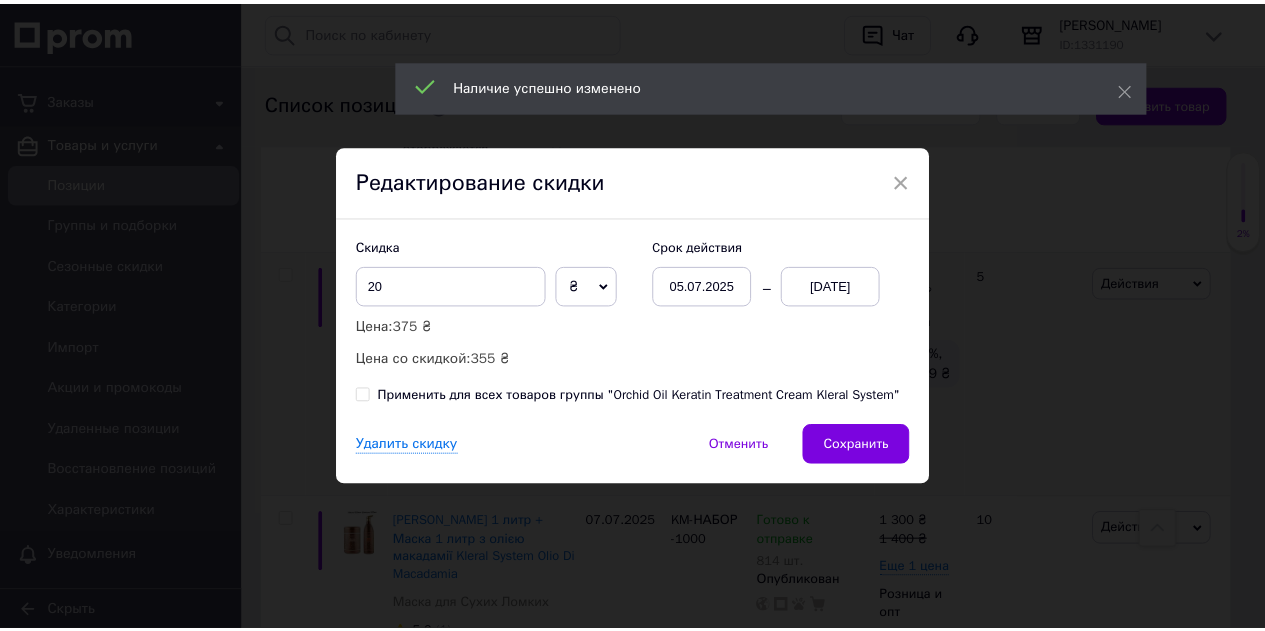 scroll, scrollTop: 0, scrollLeft: 596, axis: horizontal 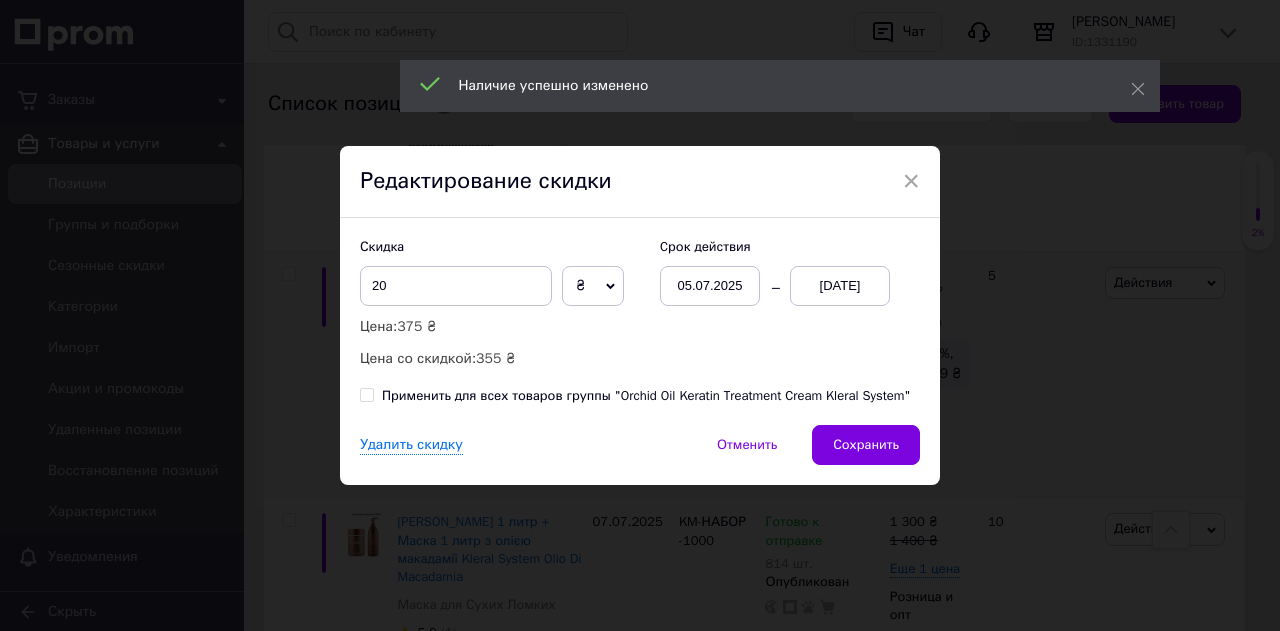 click on "05.07.2025" at bounding box center [710, 286] 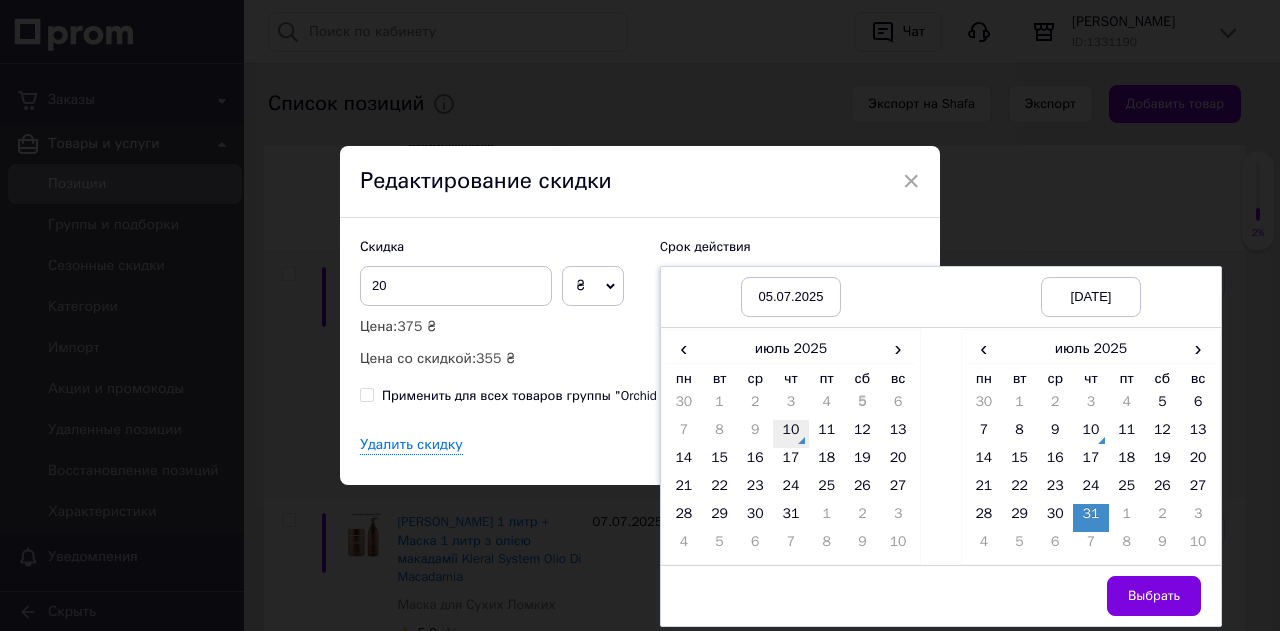 click on "10" at bounding box center (791, 434) 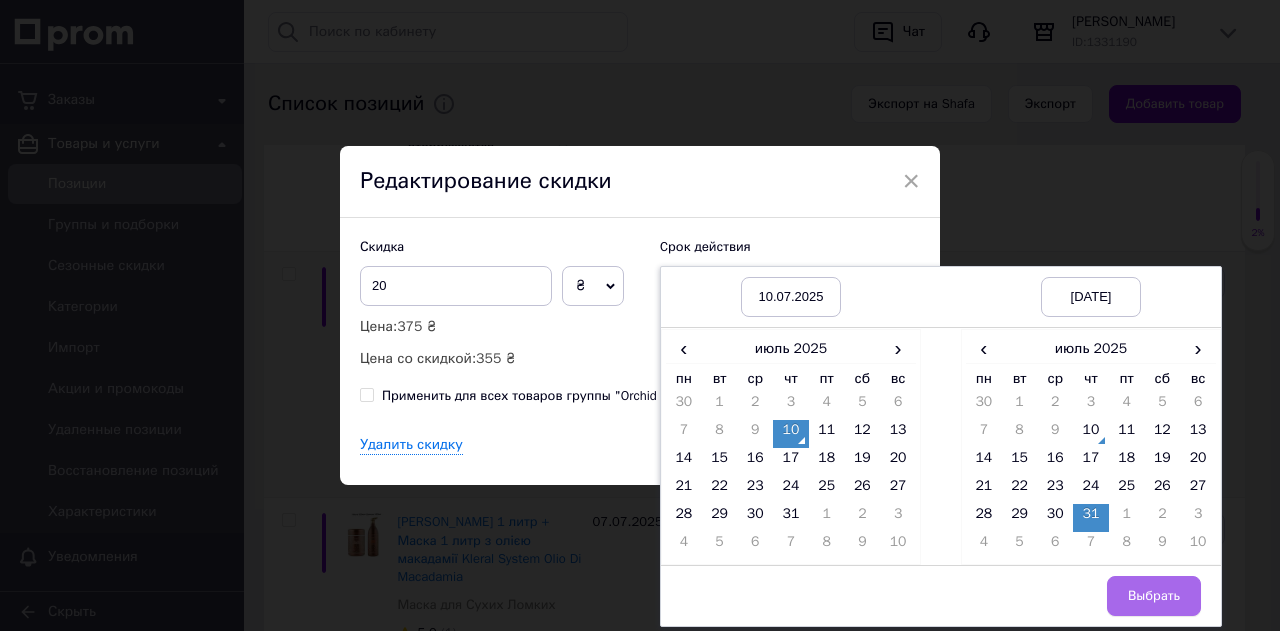 click on "Выбрать" at bounding box center (1154, 596) 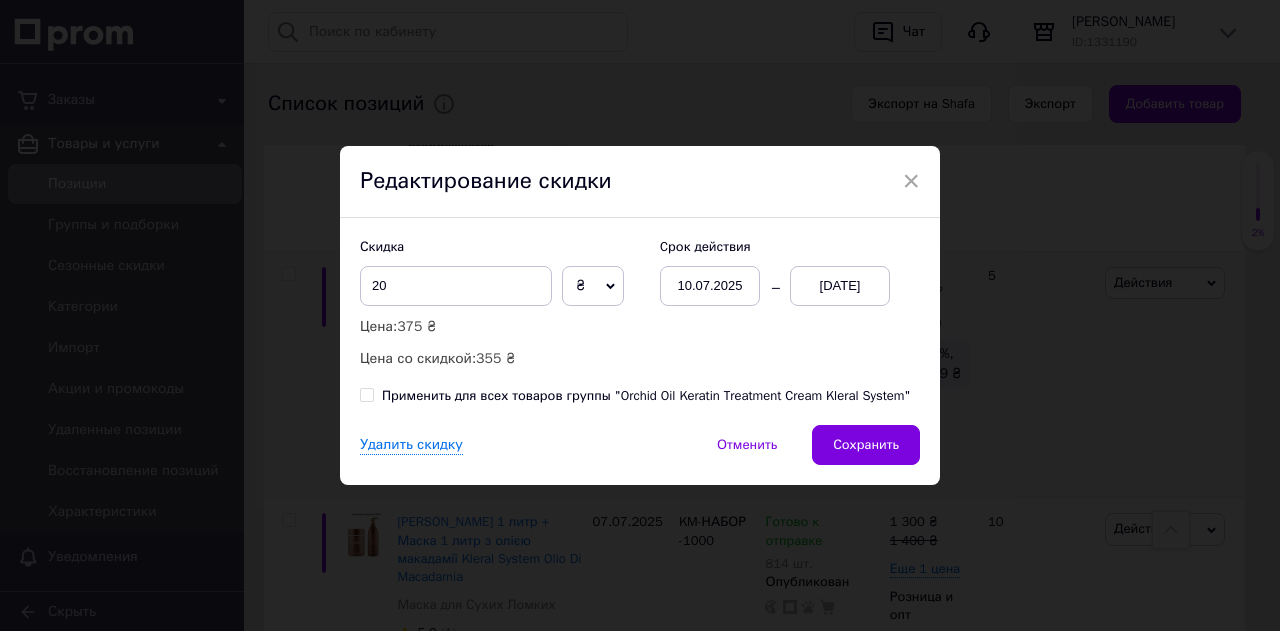 click on "Применить для всех товаров группы "Orchid Oil Keratin Treatment Cream Kleral System"" at bounding box center [366, 394] 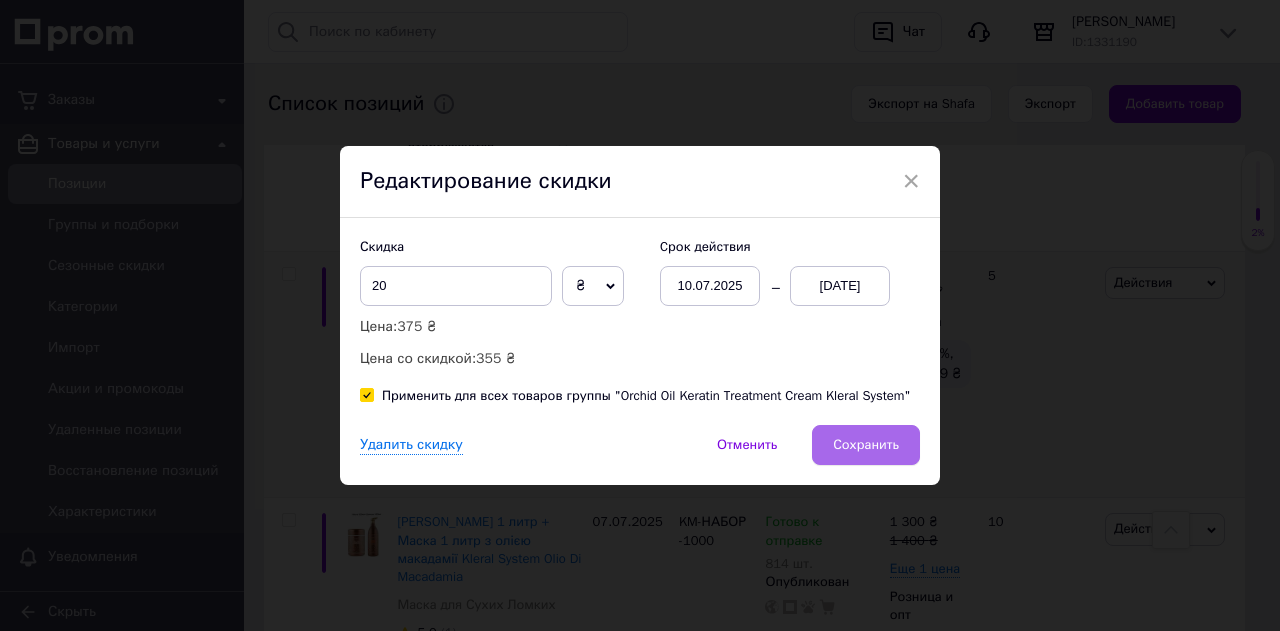 click on "Сохранить" at bounding box center (866, 445) 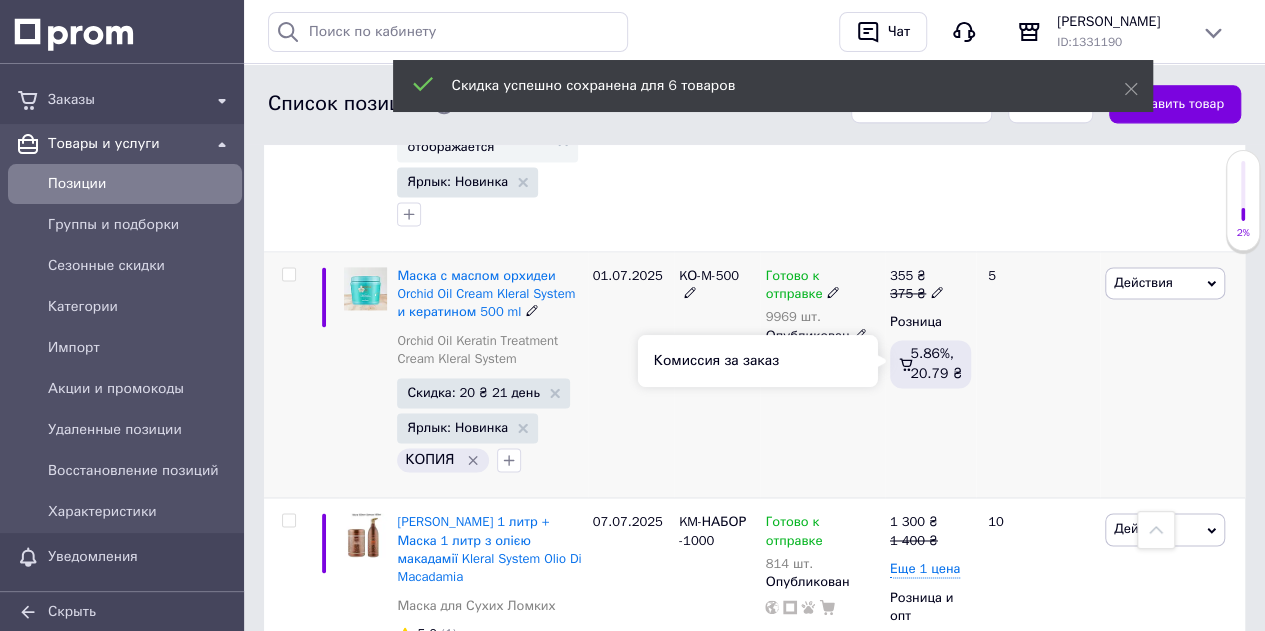scroll, scrollTop: 0, scrollLeft: 597, axis: horizontal 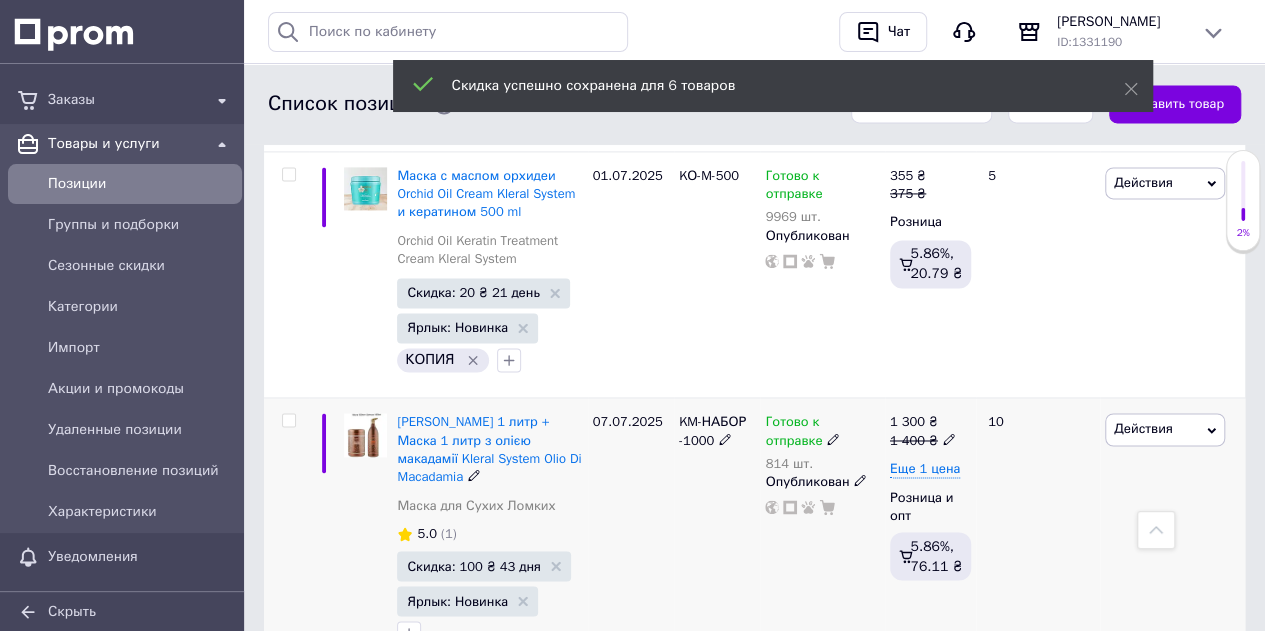 click on "Действия" at bounding box center [1143, 428] 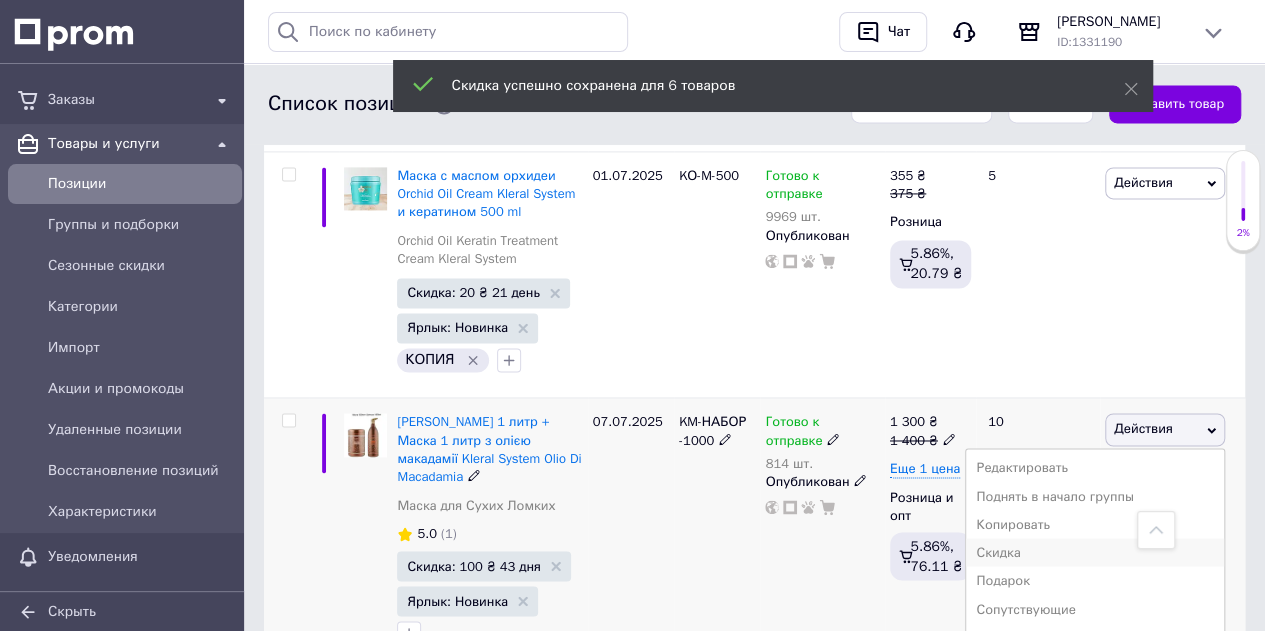 click on "Скидка" at bounding box center (1095, 552) 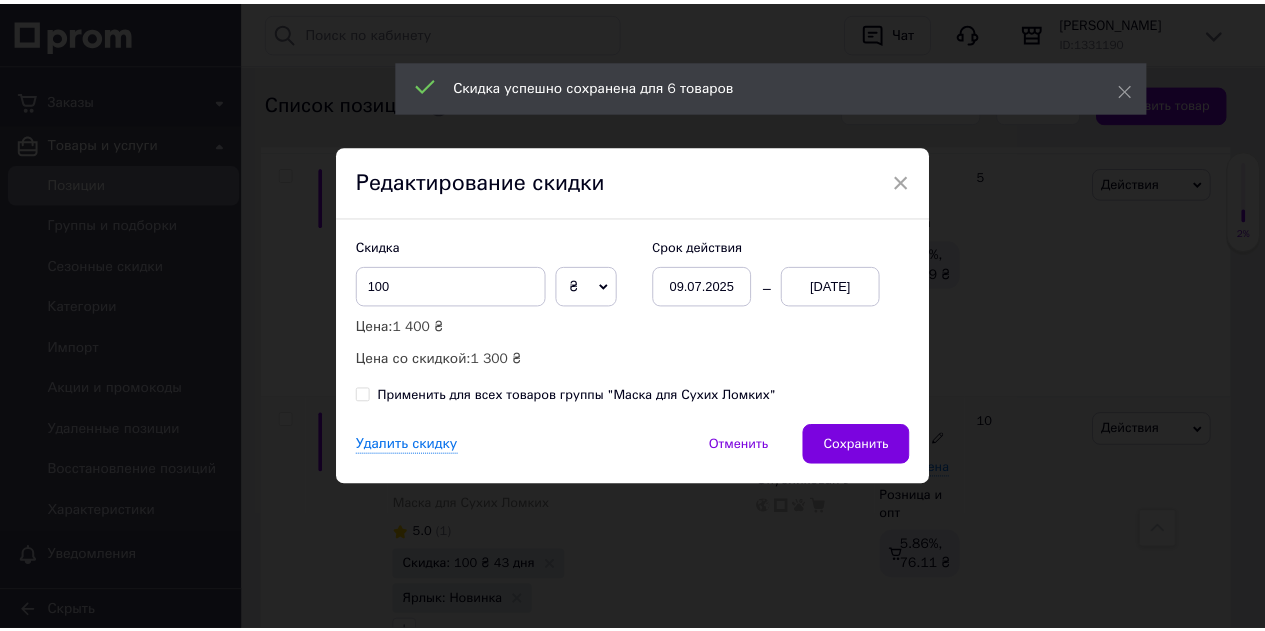 scroll, scrollTop: 0, scrollLeft: 596, axis: horizontal 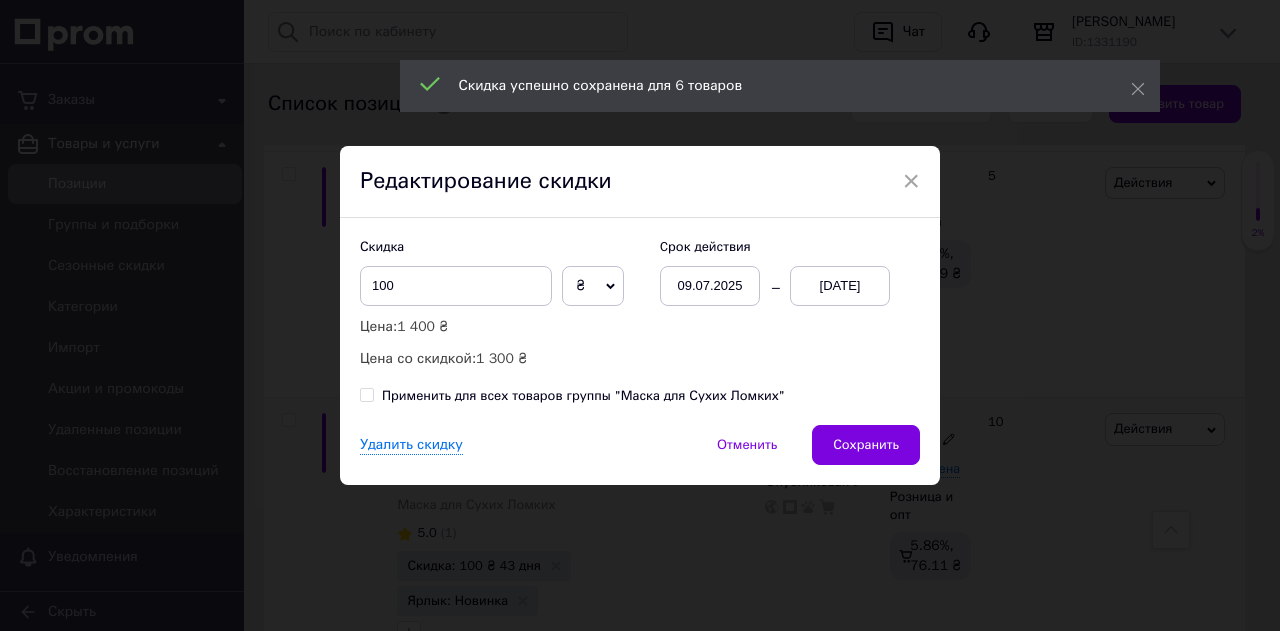 click on "09.07.2025" at bounding box center [710, 286] 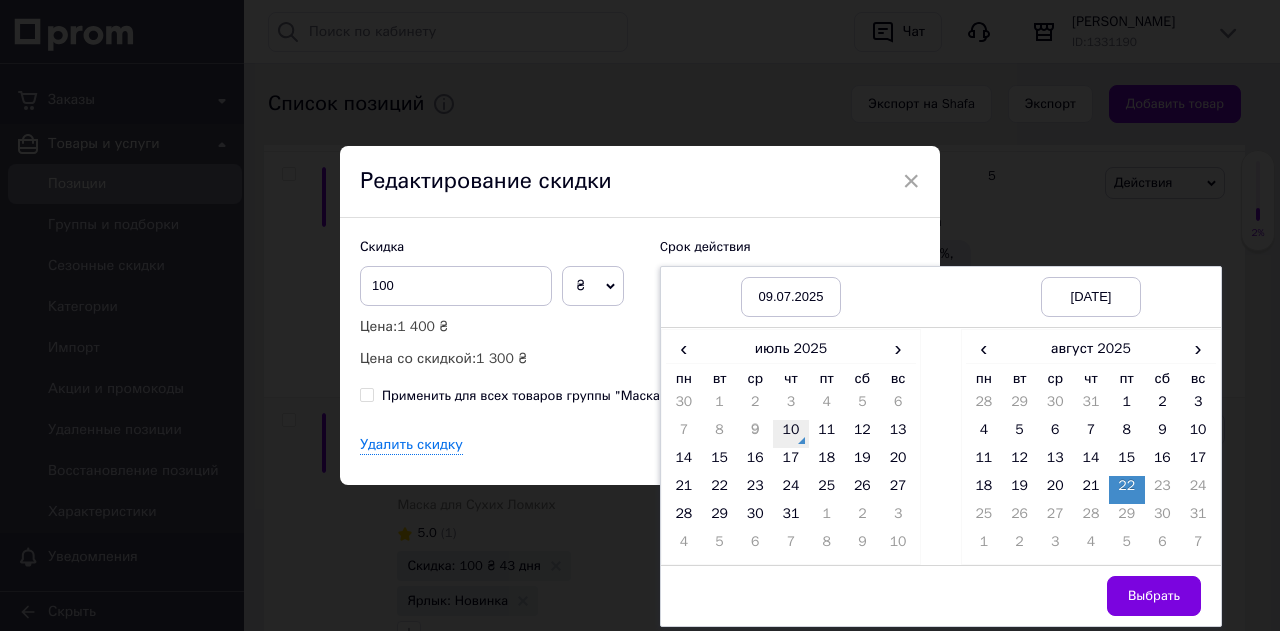 click on "10" at bounding box center (791, 434) 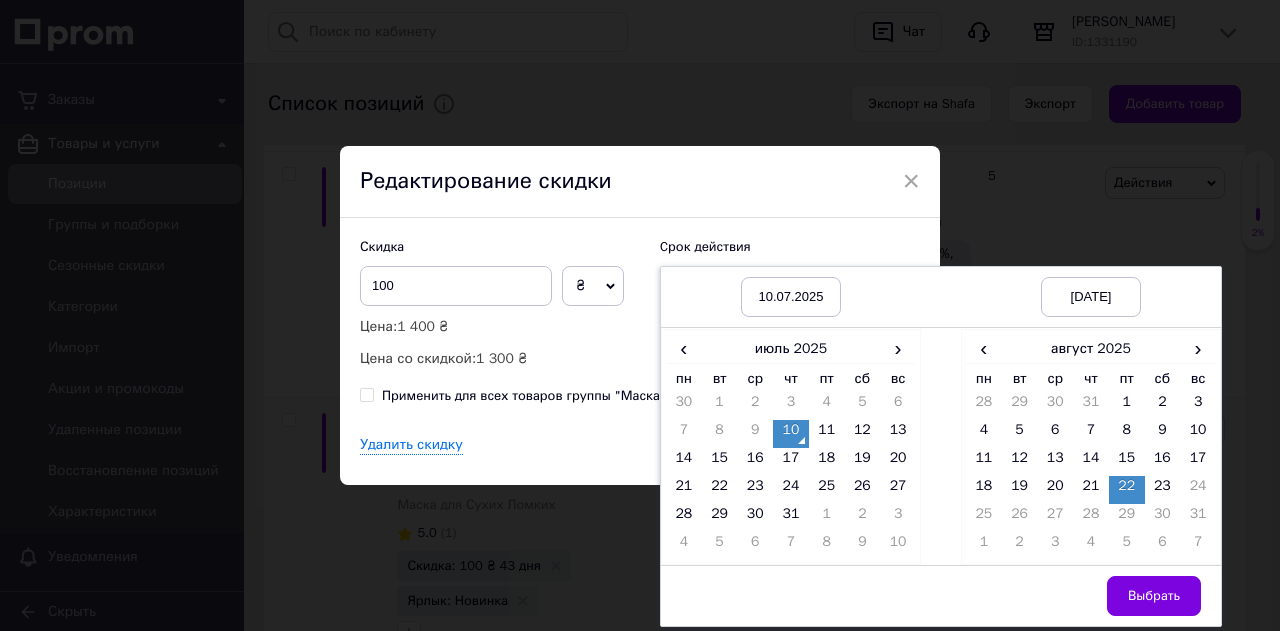 drag, startPoint x: 1162, startPoint y: 489, endPoint x: 1160, endPoint y: 513, distance: 24.083189 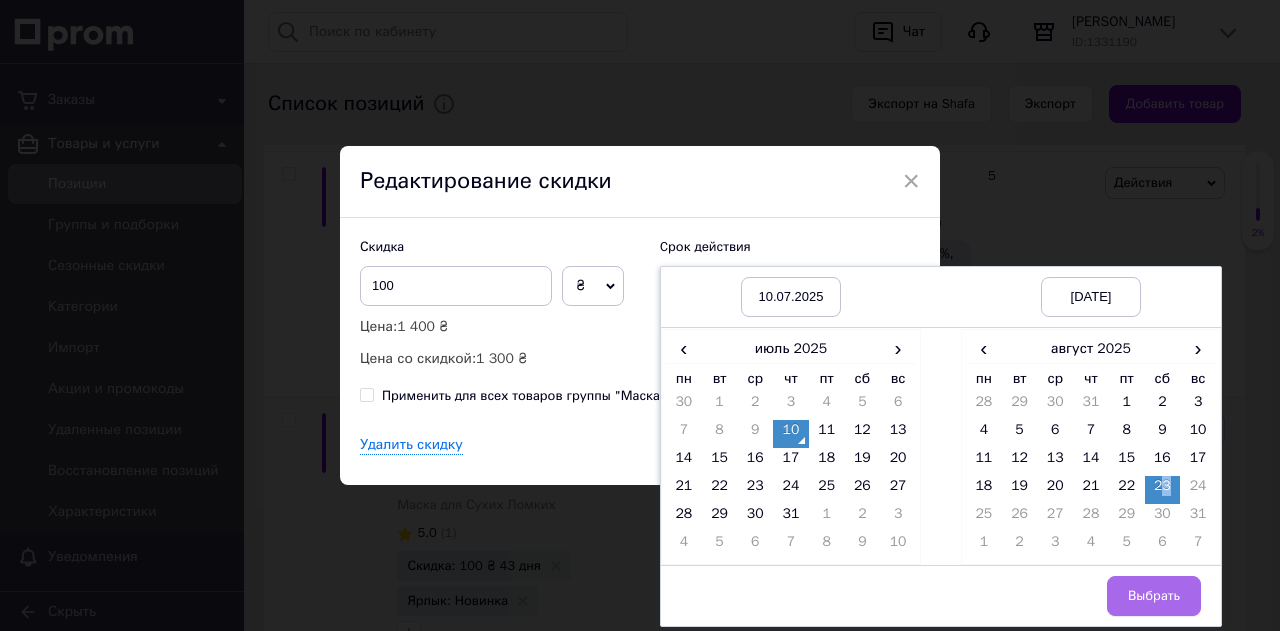 click on "Выбрать" at bounding box center [1154, 596] 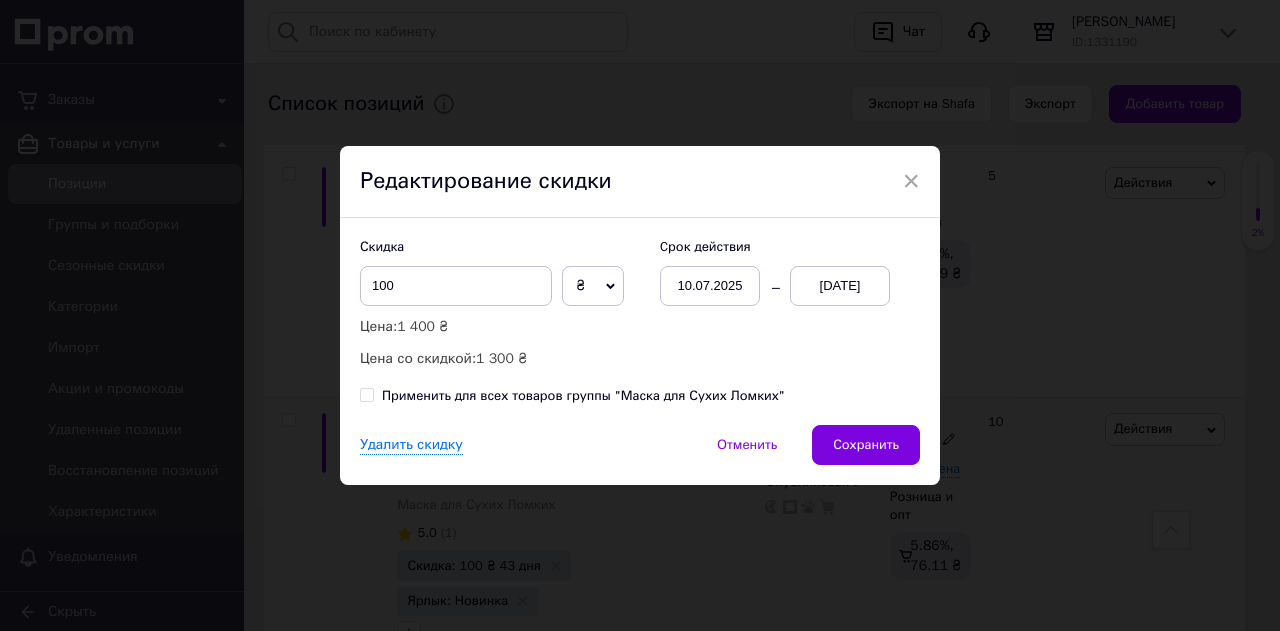 click on "Применить для всех товаров группы "Маска для Сухих Ломких"" at bounding box center [366, 394] 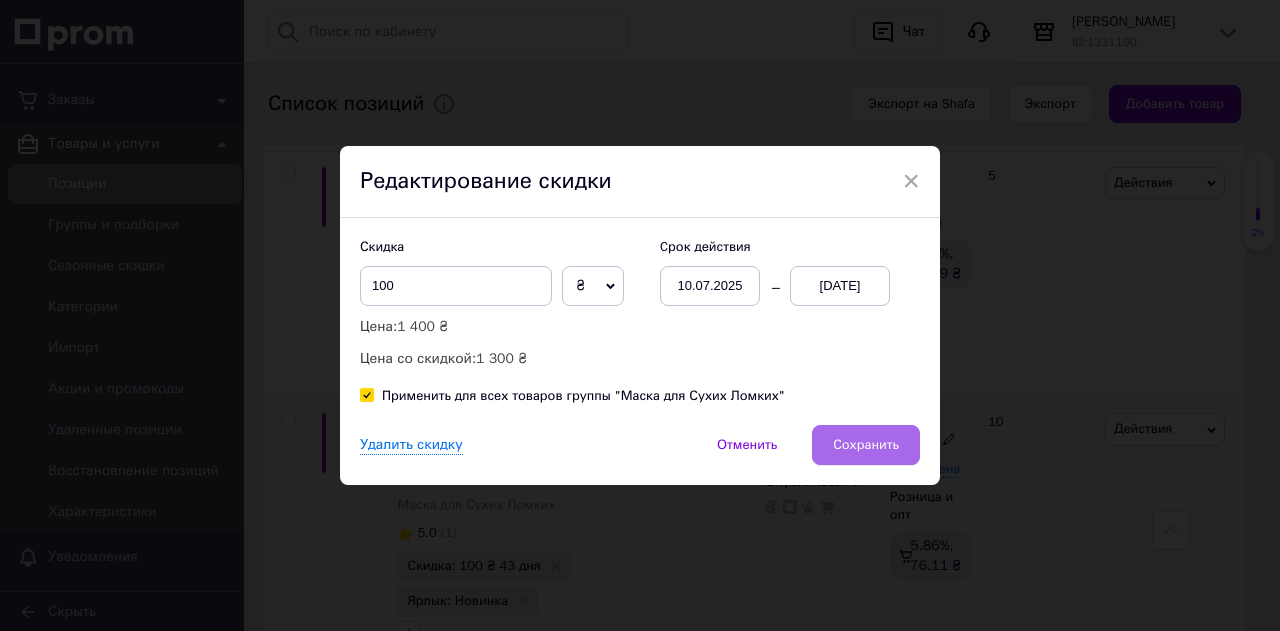 click on "Сохранить" at bounding box center [866, 445] 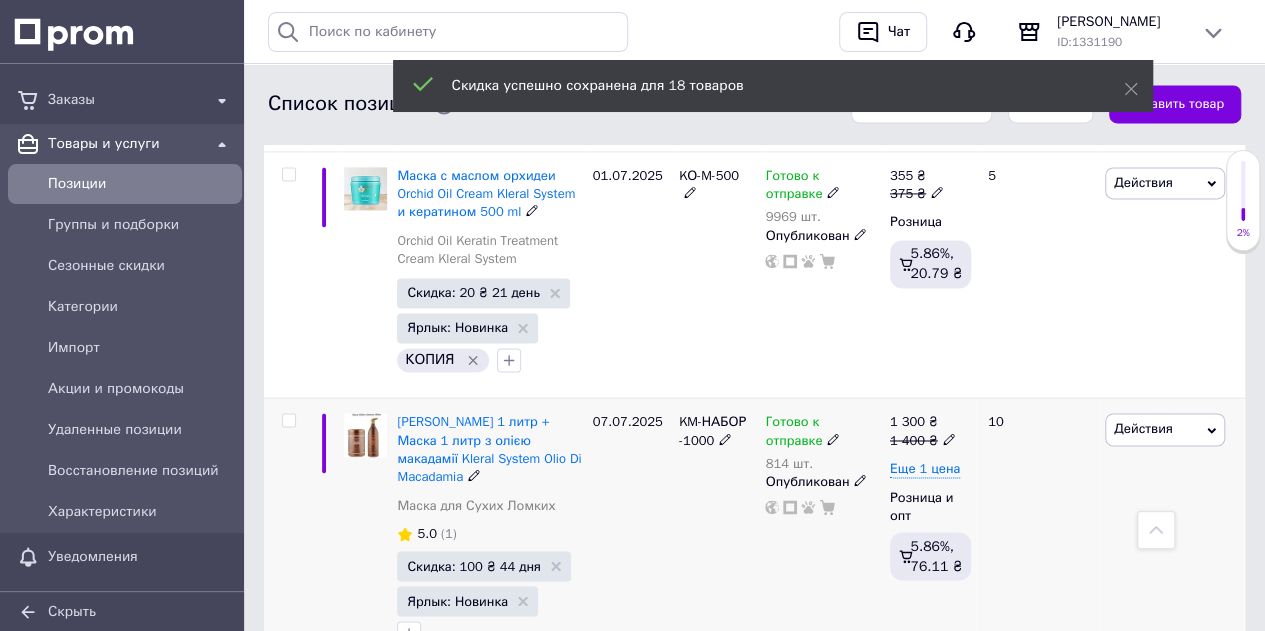 scroll, scrollTop: 0, scrollLeft: 597, axis: horizontal 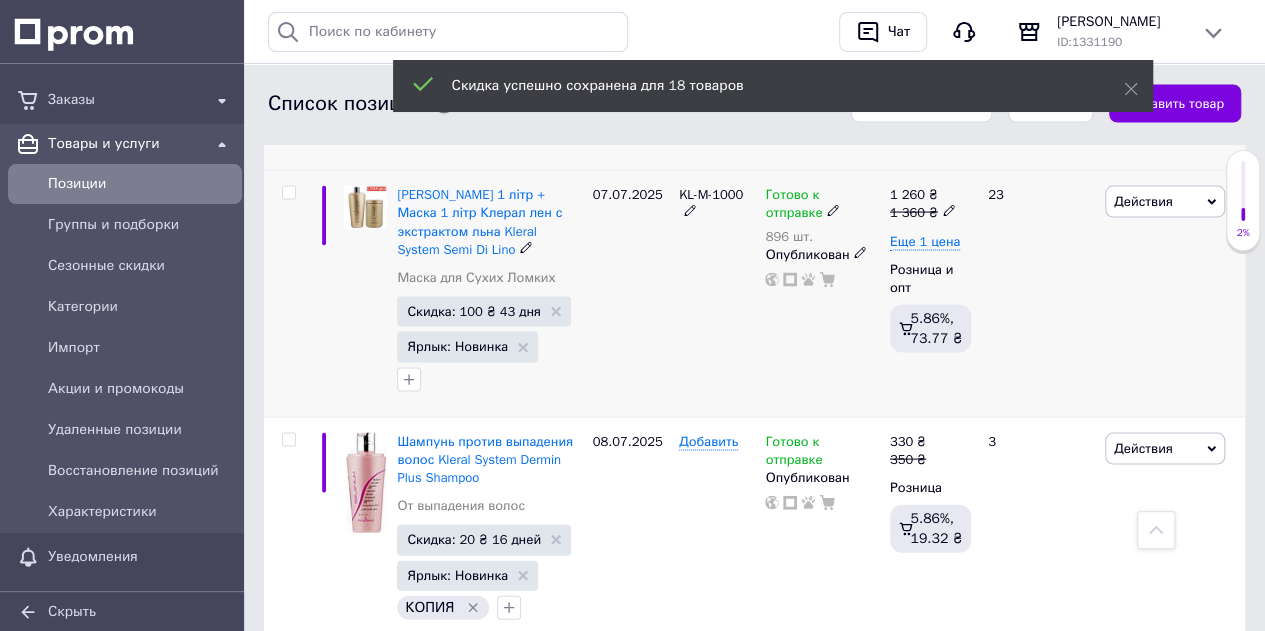 click on "Действия" at bounding box center [1165, 202] 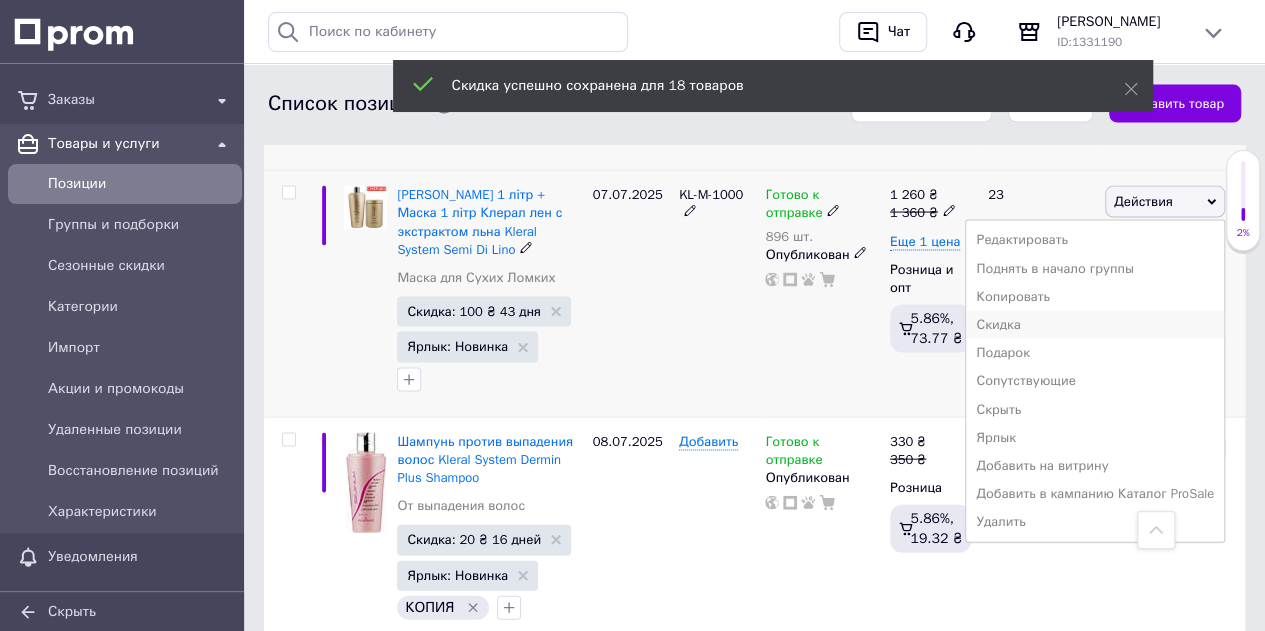 click on "Скидка" at bounding box center [1095, 325] 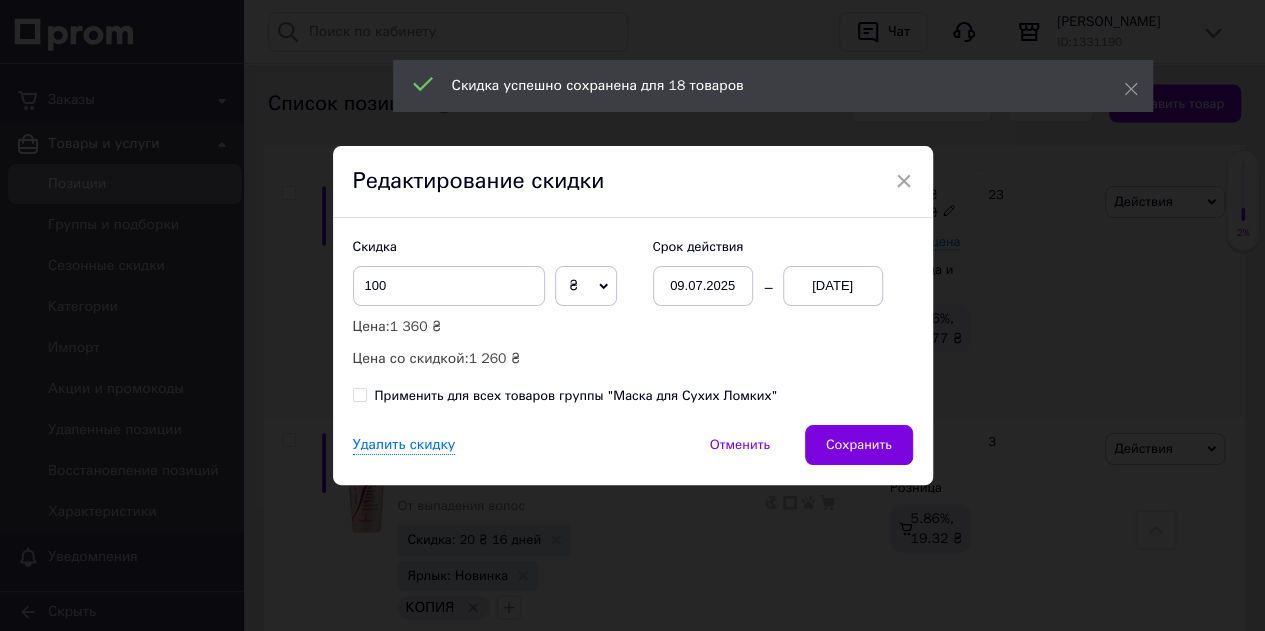 scroll, scrollTop: 0, scrollLeft: 596, axis: horizontal 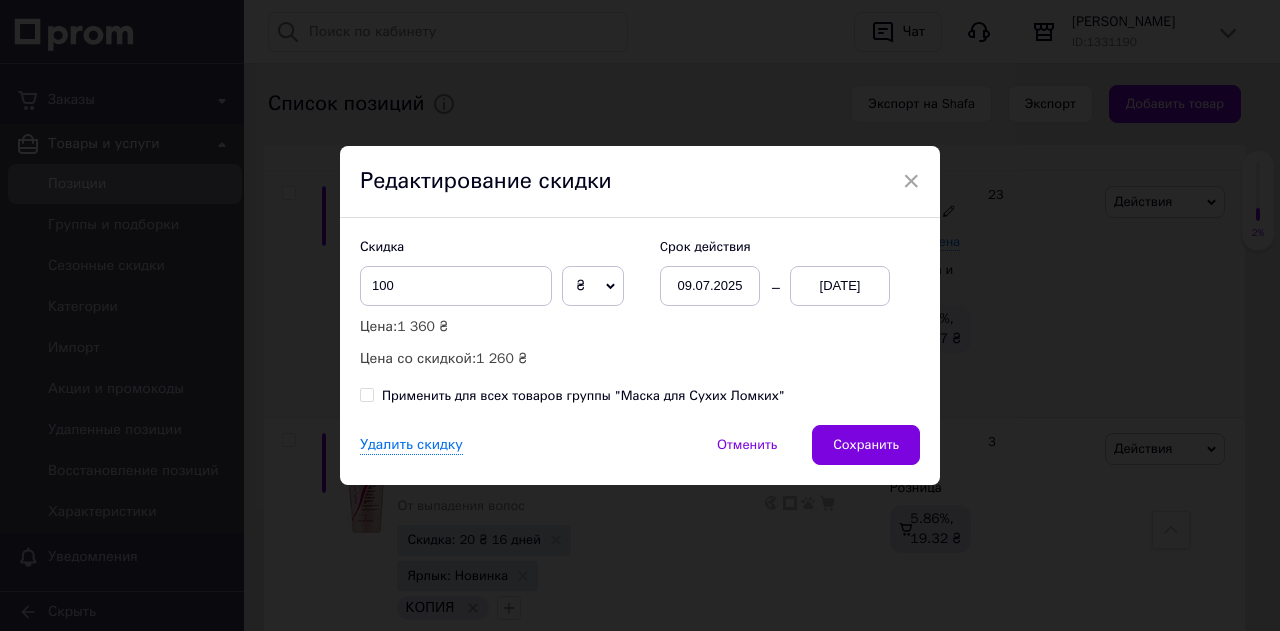 click on "Применить для всех товаров группы "Маска для Сухих Ломких"" at bounding box center [366, 394] 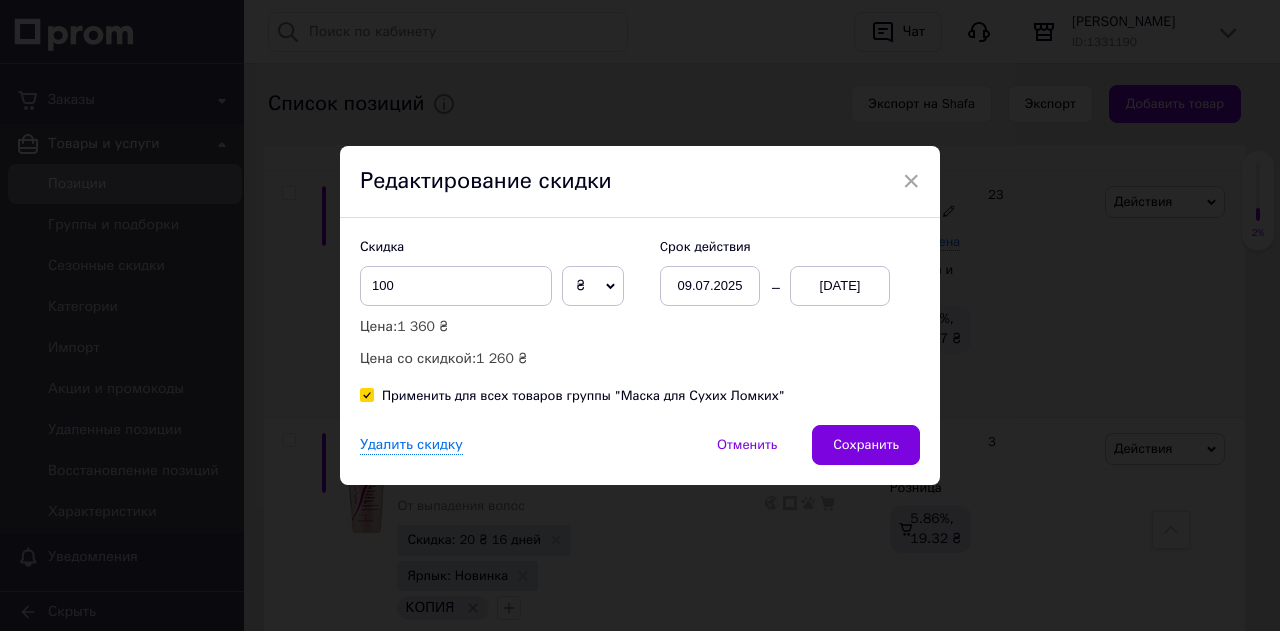 click on "09.07.2025" at bounding box center (710, 286) 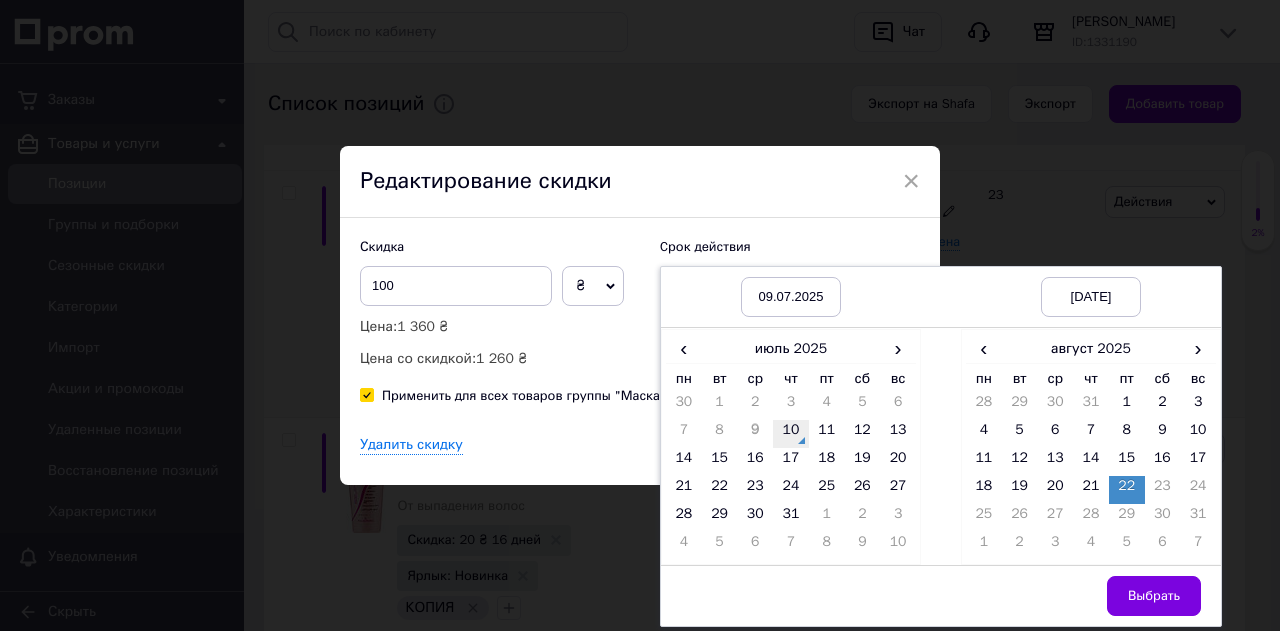 click on "10" at bounding box center [791, 434] 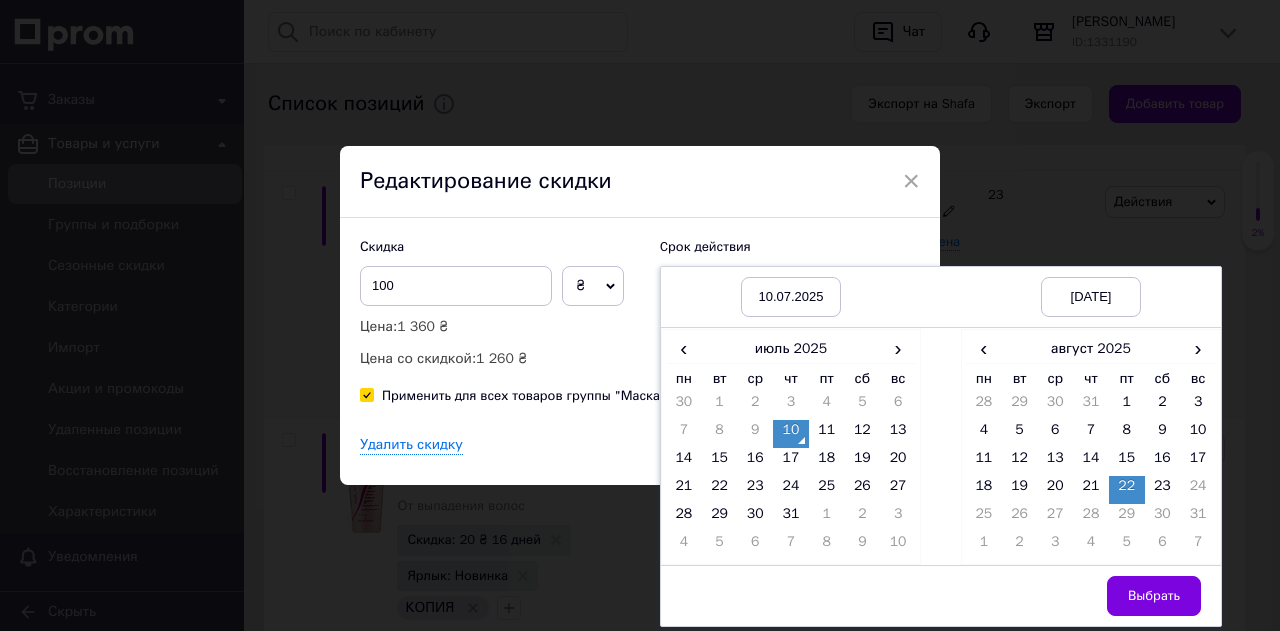 drag, startPoint x: 1148, startPoint y: 489, endPoint x: 1148, endPoint y: 546, distance: 57 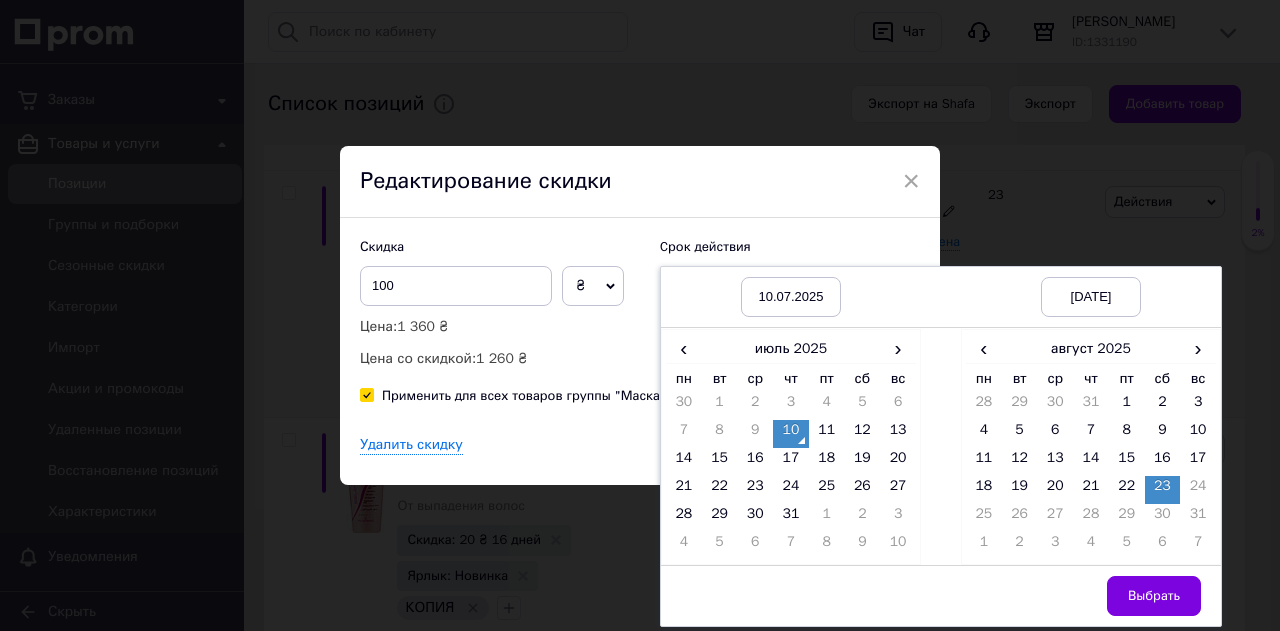 drag, startPoint x: 1138, startPoint y: 589, endPoint x: 946, endPoint y: 512, distance: 206.86469 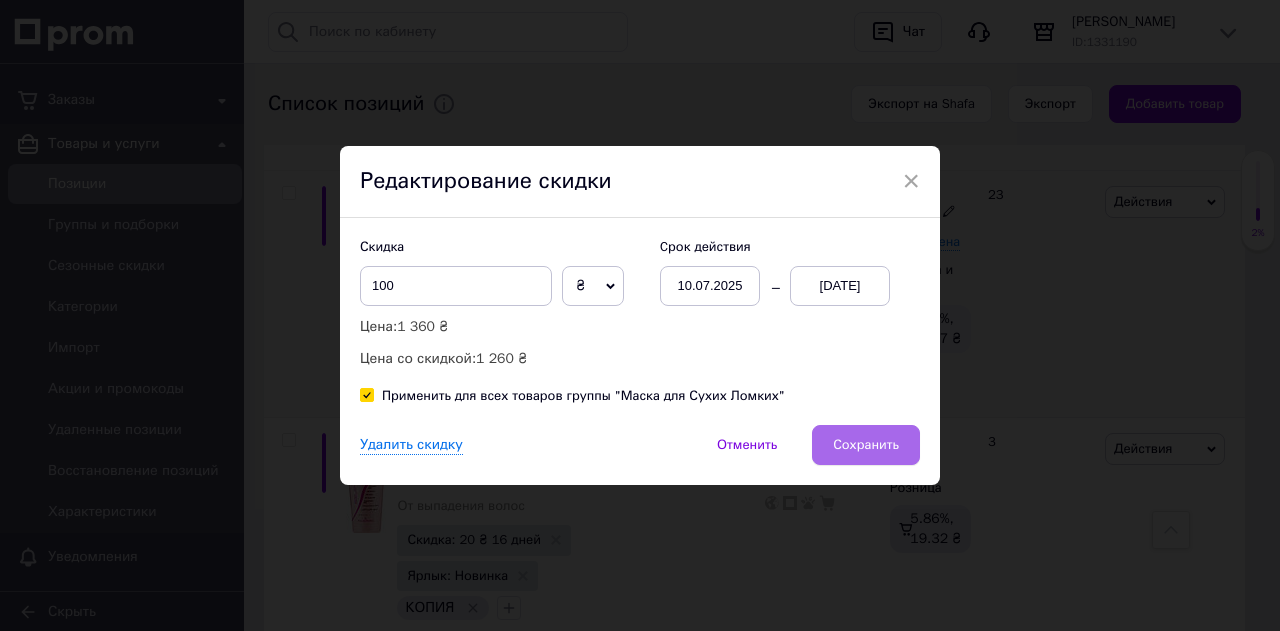click on "Сохранить" at bounding box center (866, 445) 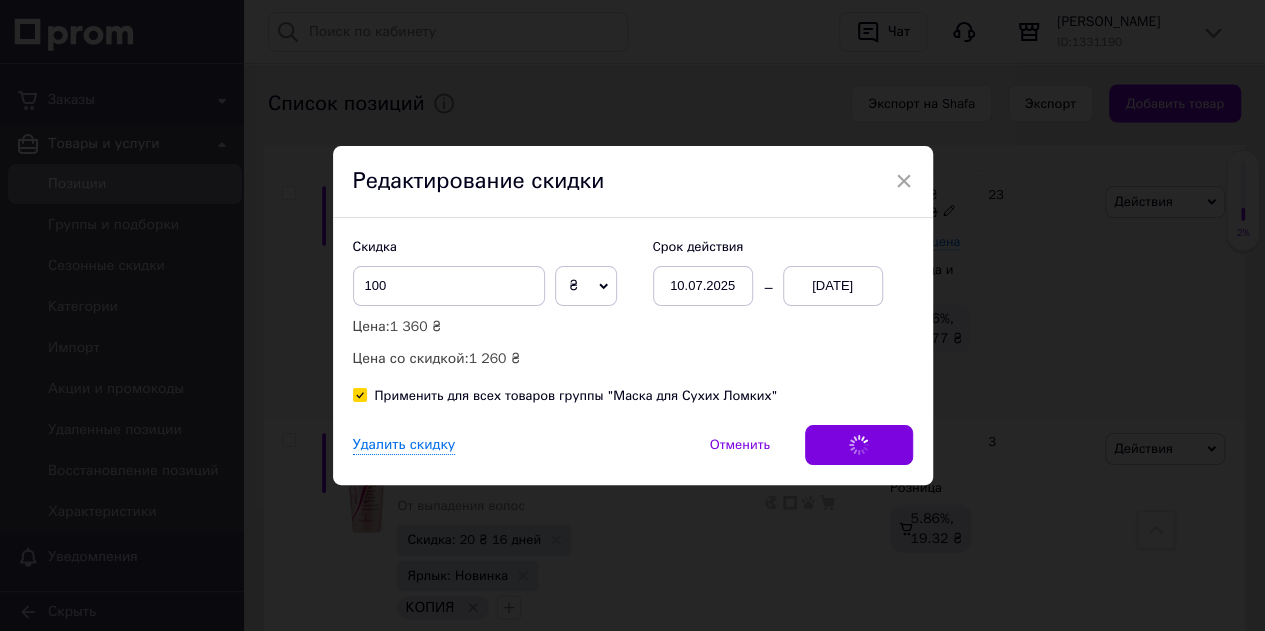 scroll, scrollTop: 0, scrollLeft: 597, axis: horizontal 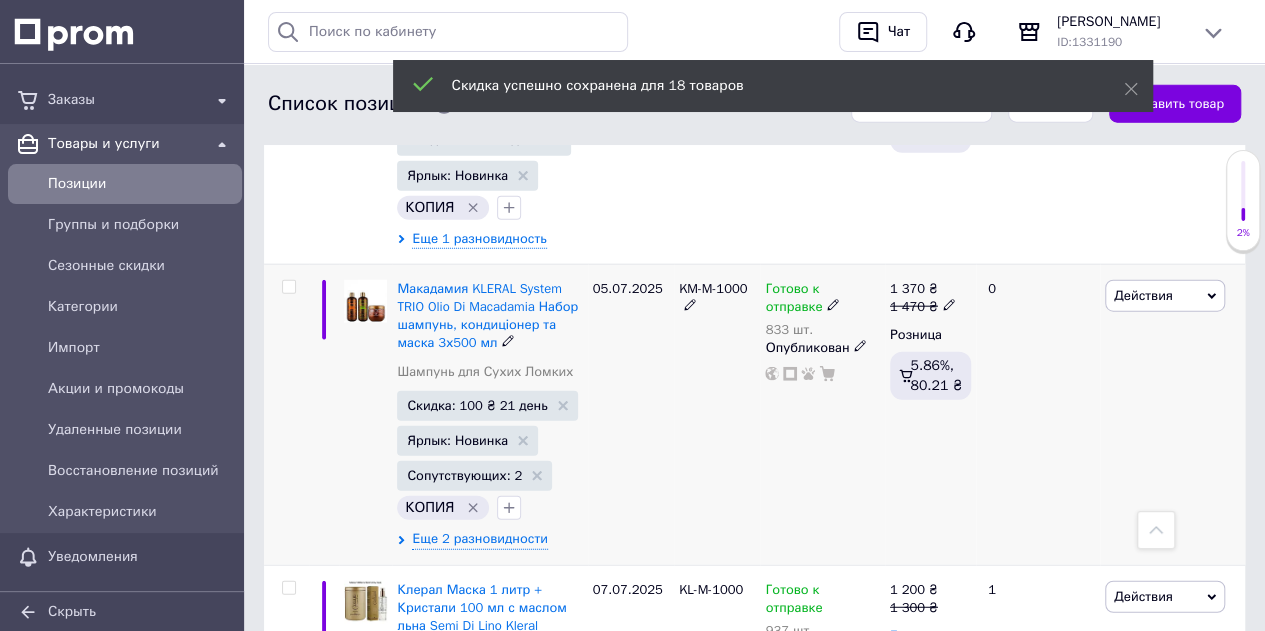 click on "Действия" at bounding box center (1143, 295) 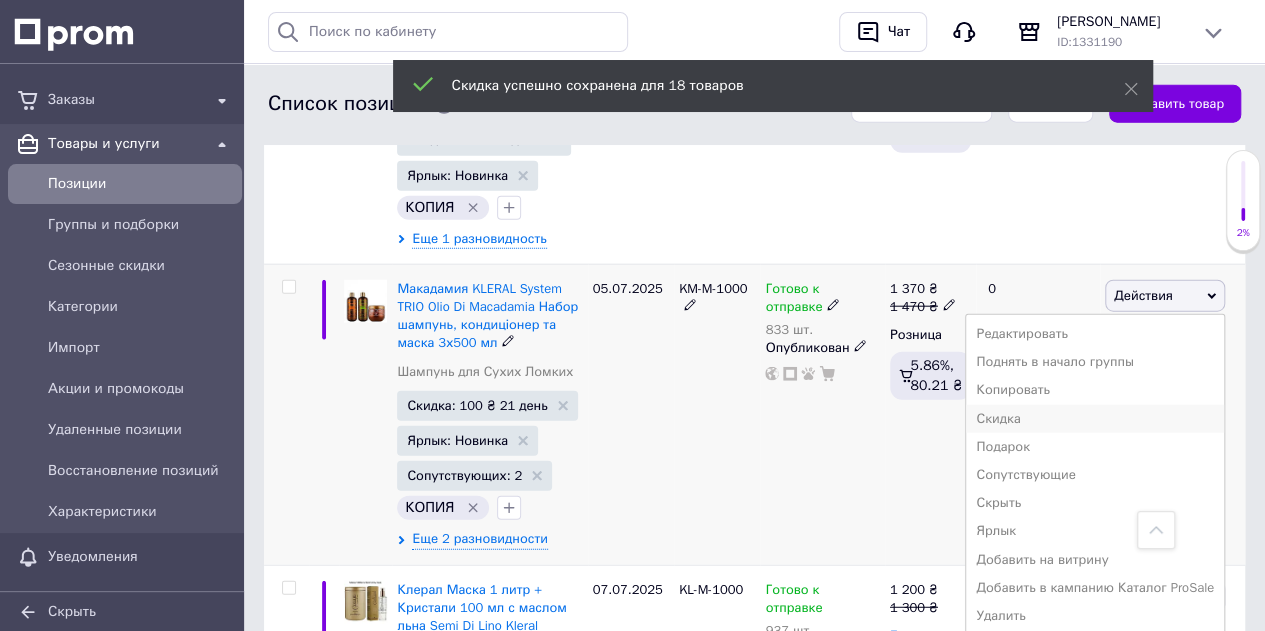 click on "Скидка" at bounding box center (1095, 419) 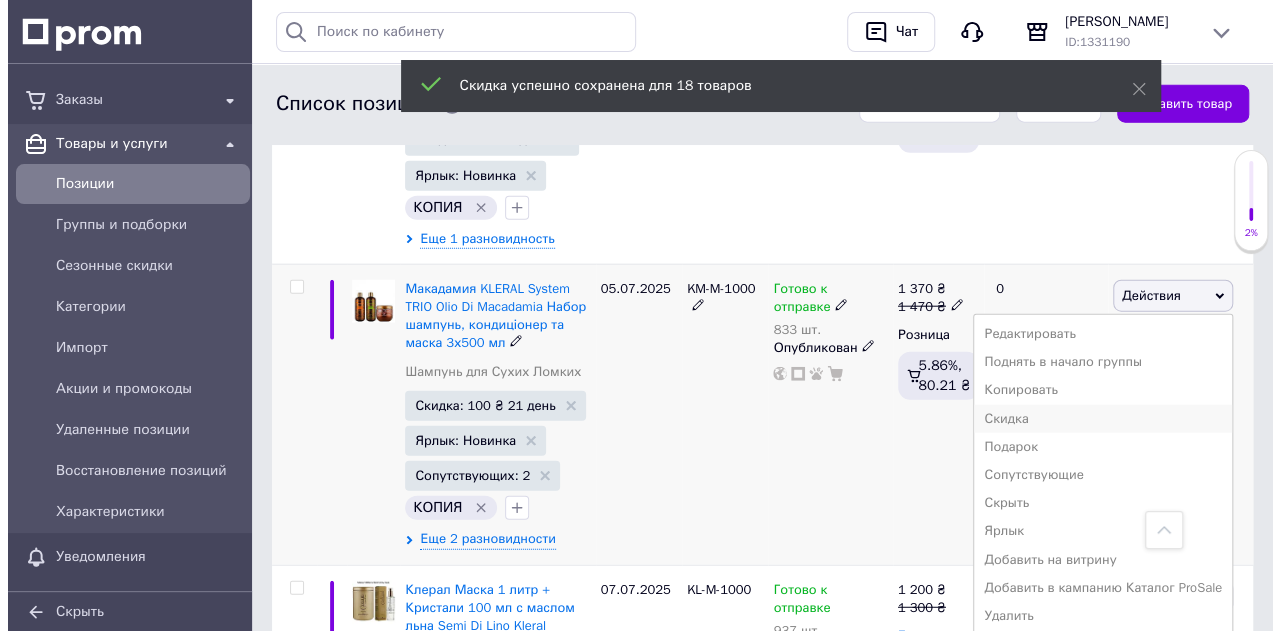 scroll, scrollTop: 0, scrollLeft: 596, axis: horizontal 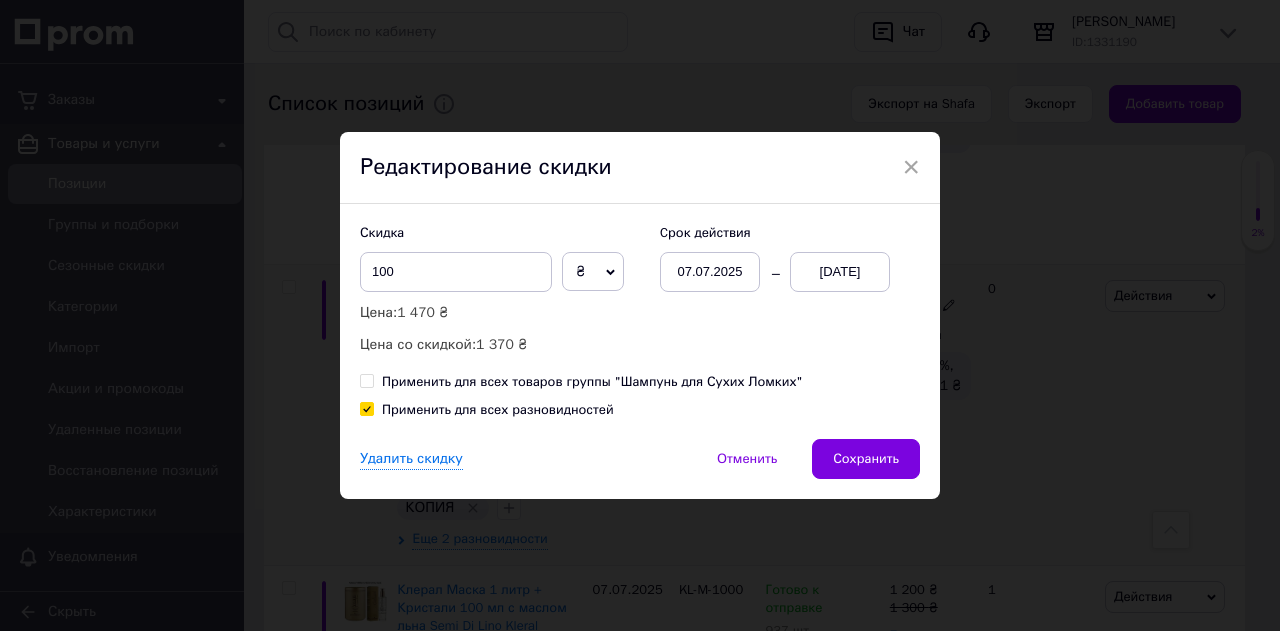click on "Применить для всех товаров группы "Шампунь для Сухих Ломких"" at bounding box center [366, 380] 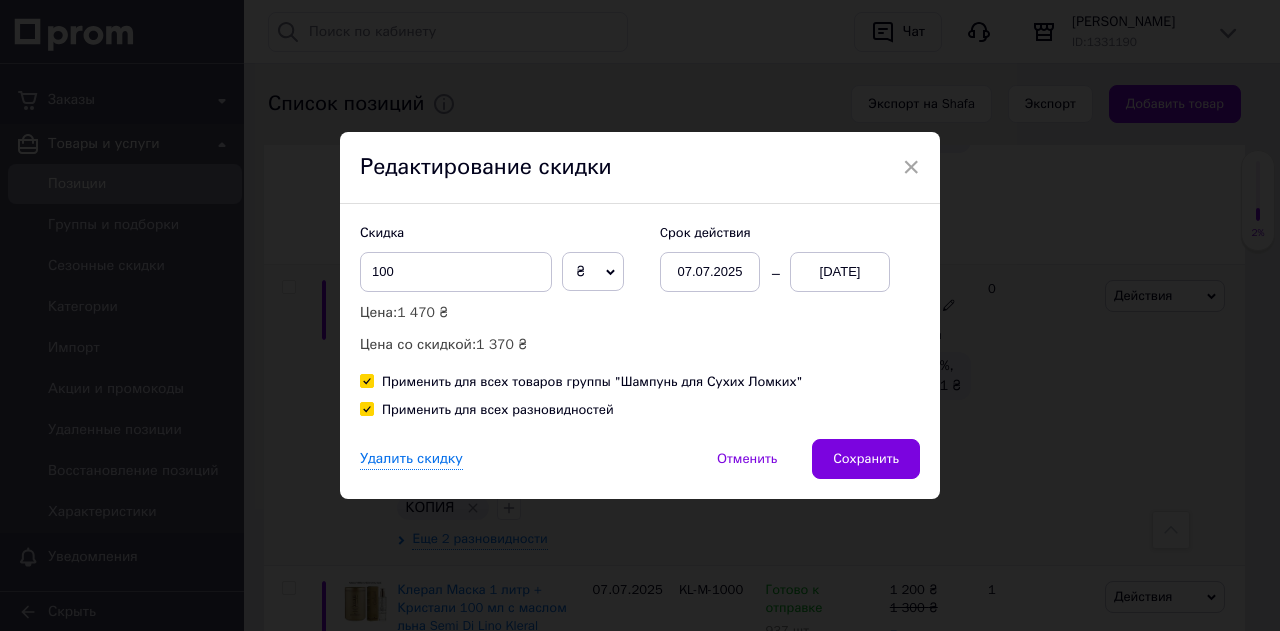 click on "07.07.2025" at bounding box center [710, 272] 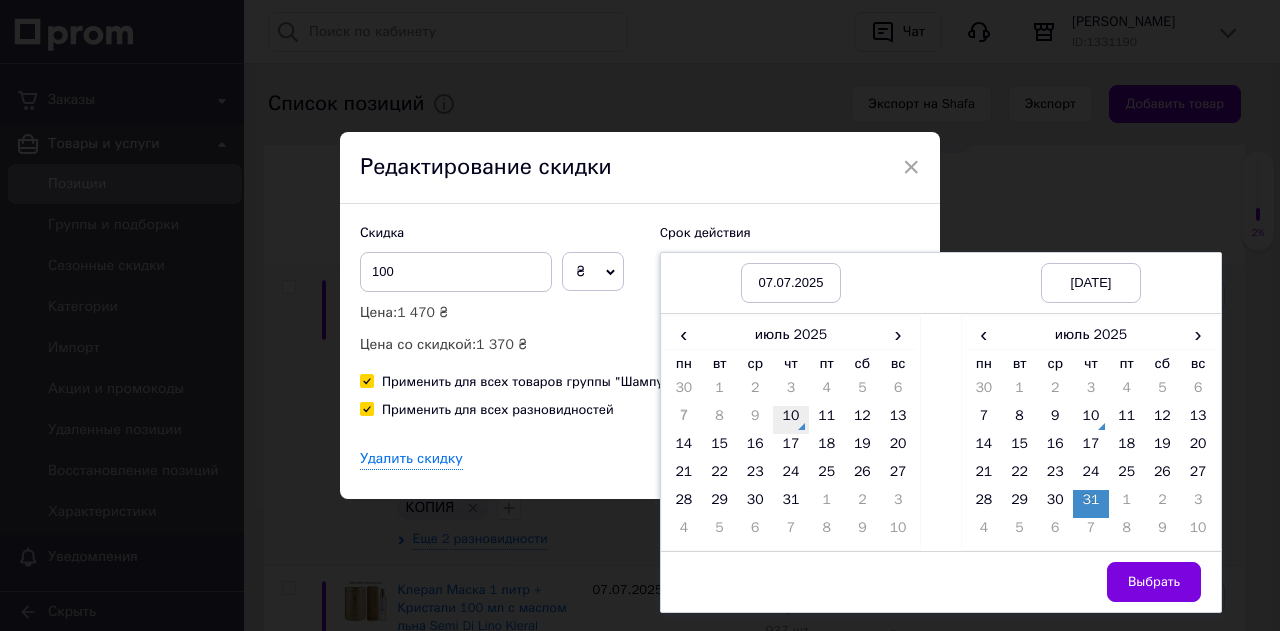 click on "10" at bounding box center [791, 420] 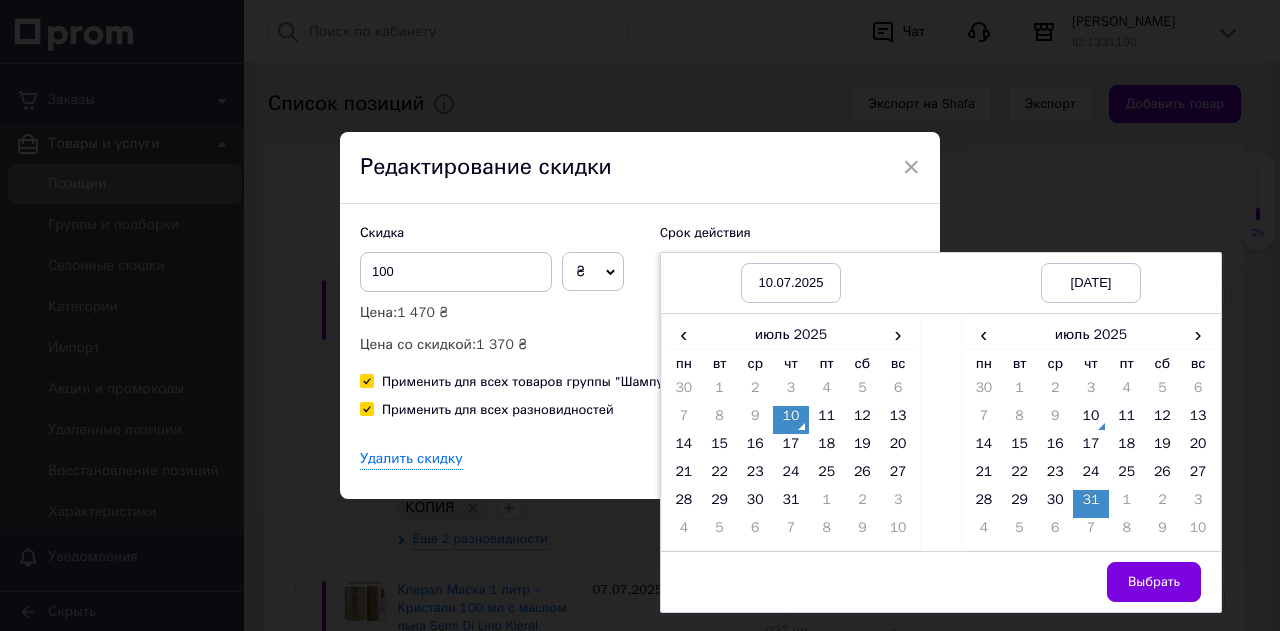 click on "Выбрать" at bounding box center [1154, 582] 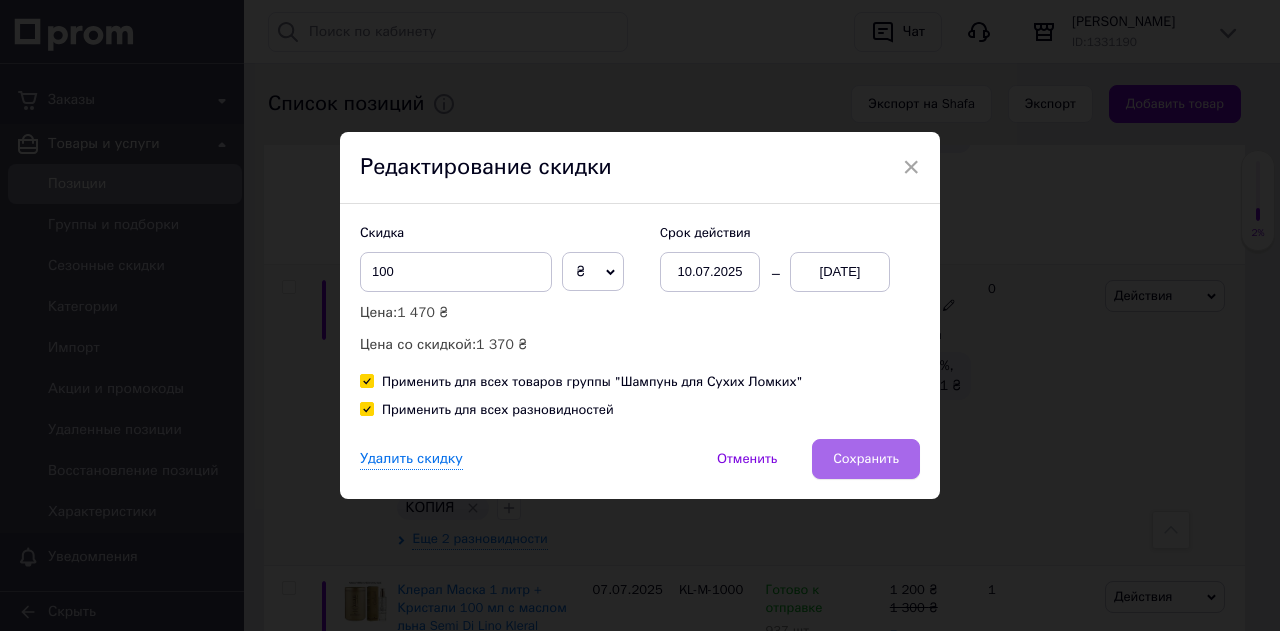 click on "Сохранить" at bounding box center [866, 459] 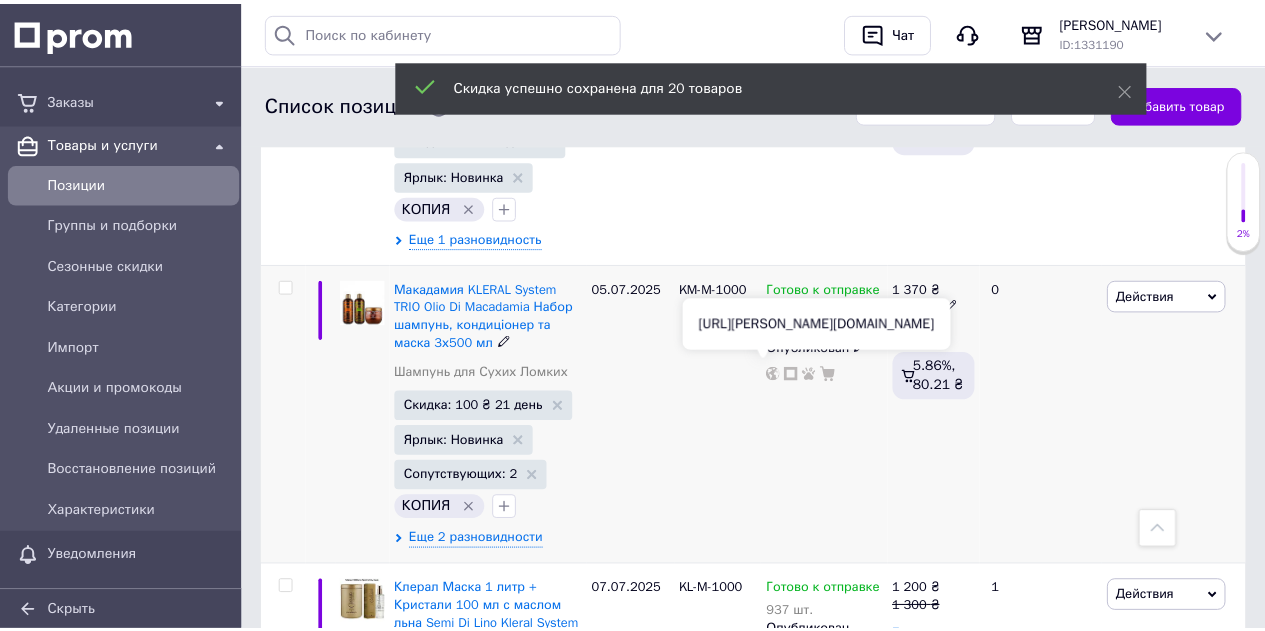 scroll, scrollTop: 2370, scrollLeft: 0, axis: vertical 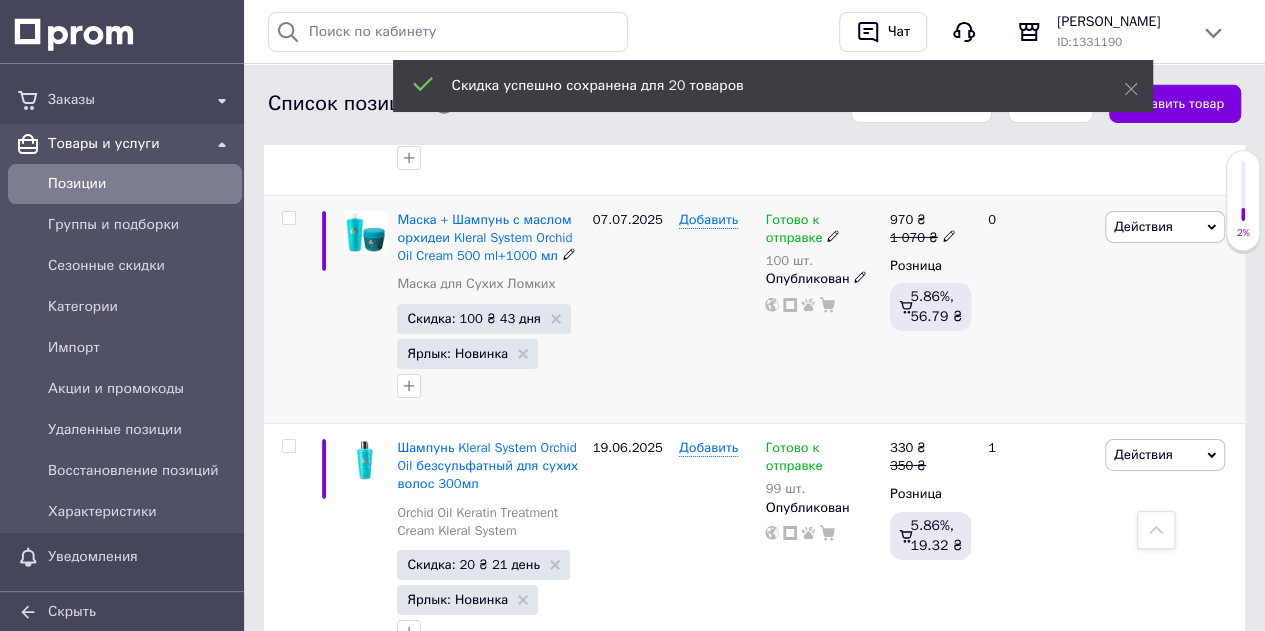click on "Действия" at bounding box center [1143, 226] 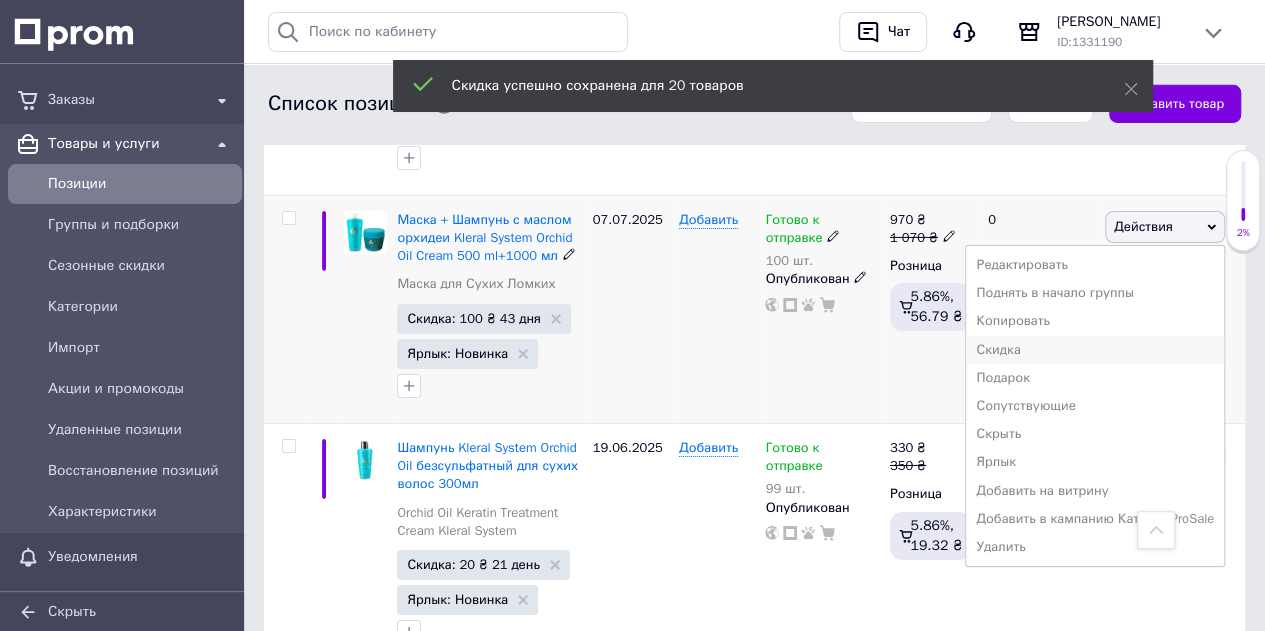 click on "Скидка" at bounding box center [1095, 350] 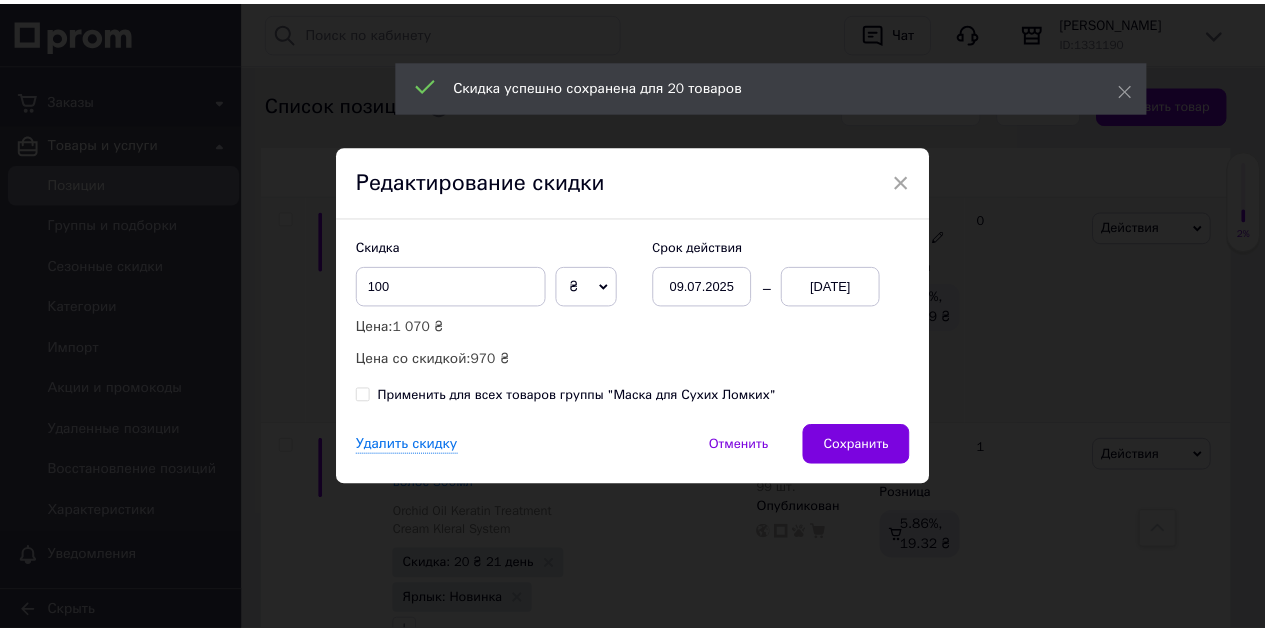 scroll, scrollTop: 0, scrollLeft: 596, axis: horizontal 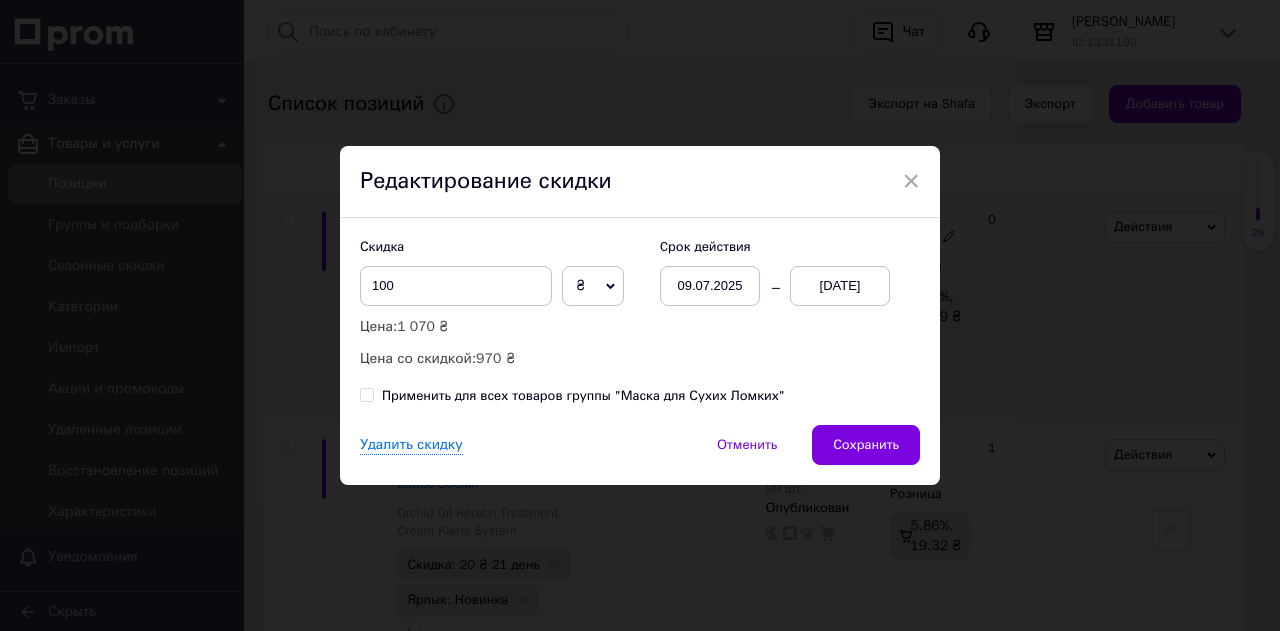 click on "Применить для всех товаров группы "Маска для Сухих Ломких"" at bounding box center [366, 394] 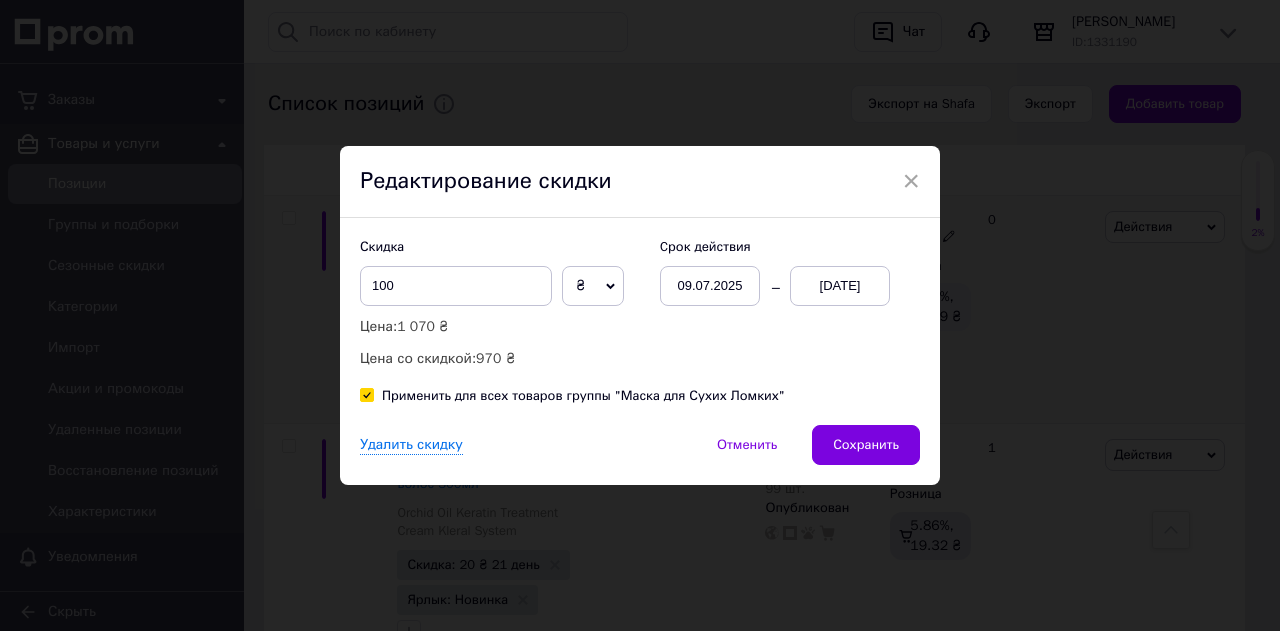 click on "09.07.2025" at bounding box center [710, 286] 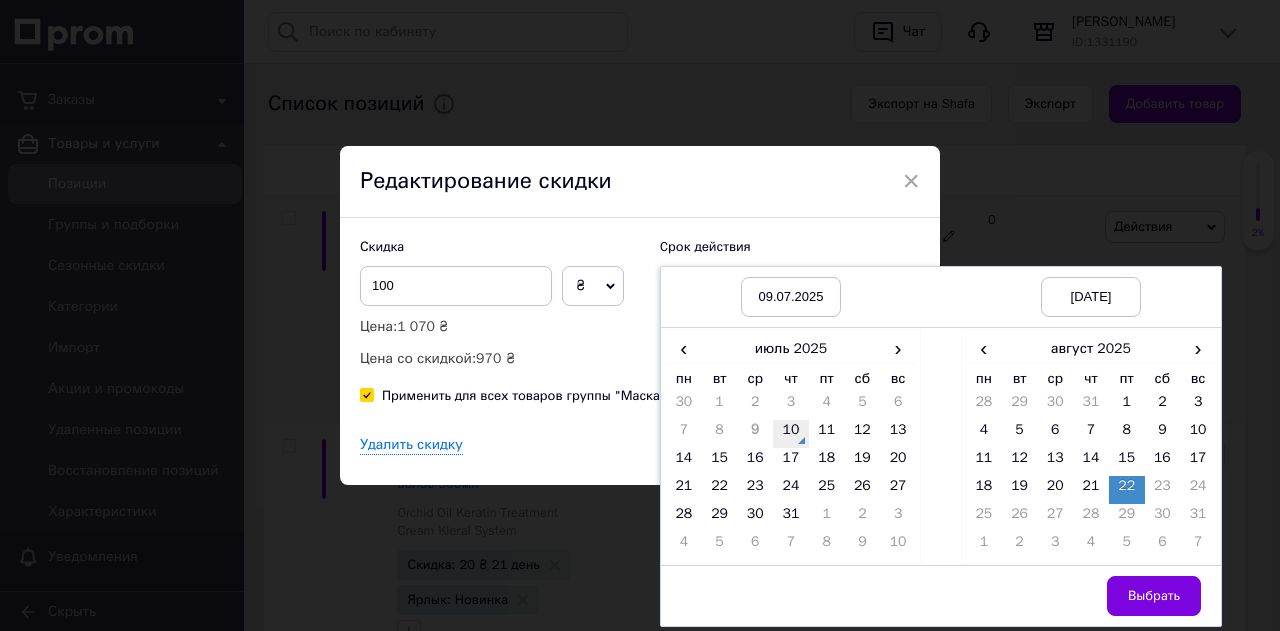 click on "10" at bounding box center (791, 434) 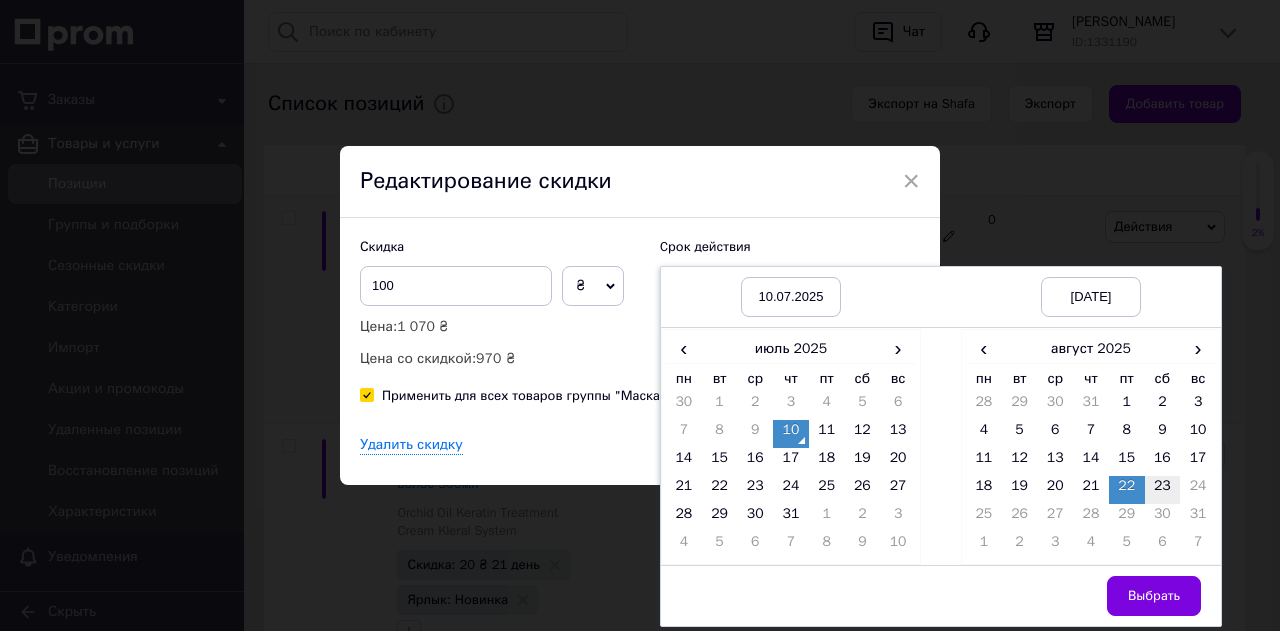 click on "23" at bounding box center [1163, 490] 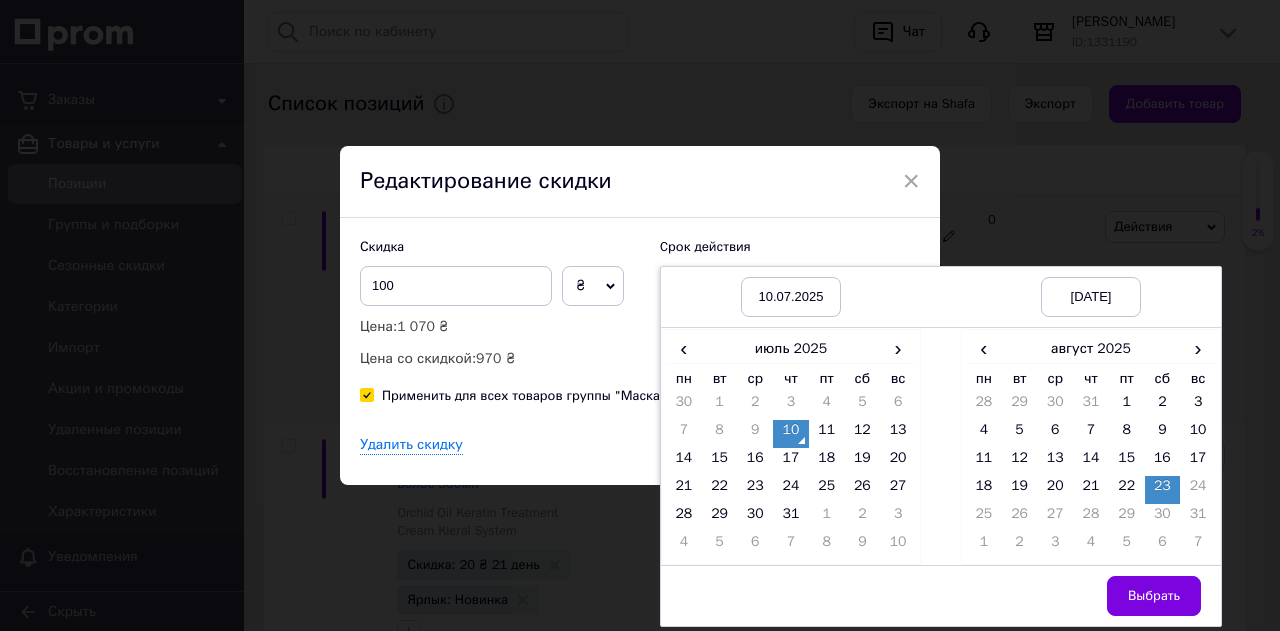 drag, startPoint x: 1148, startPoint y: 586, endPoint x: 1114, endPoint y: 565, distance: 39.962482 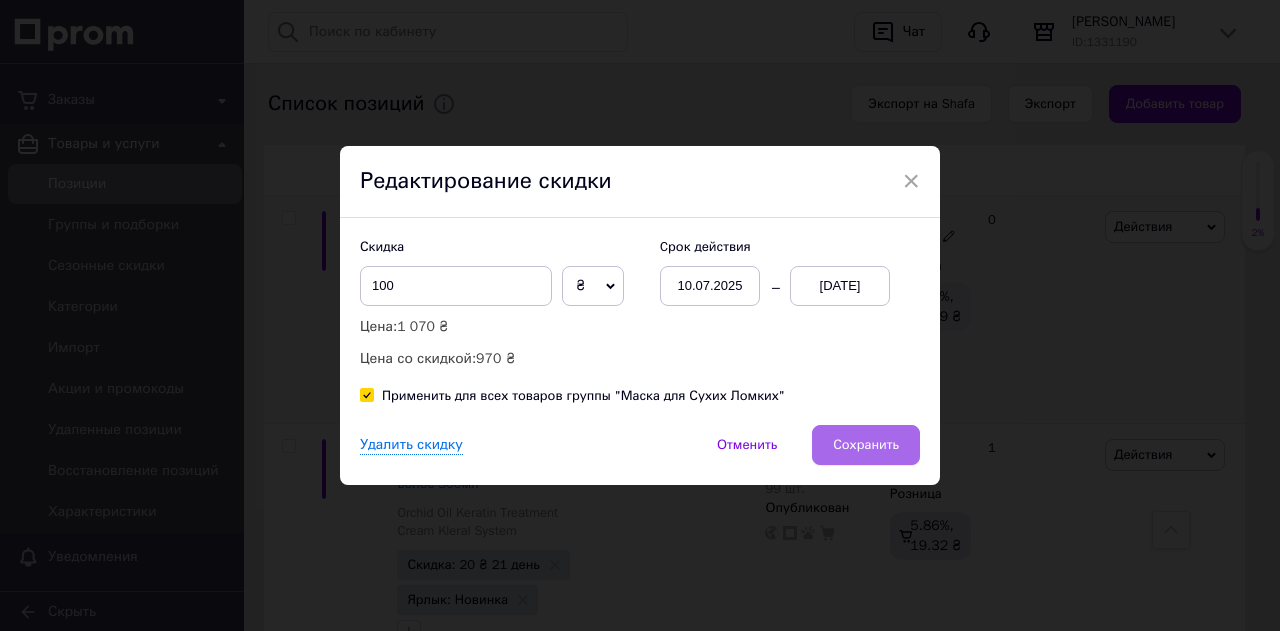 click on "Сохранить" at bounding box center (866, 445) 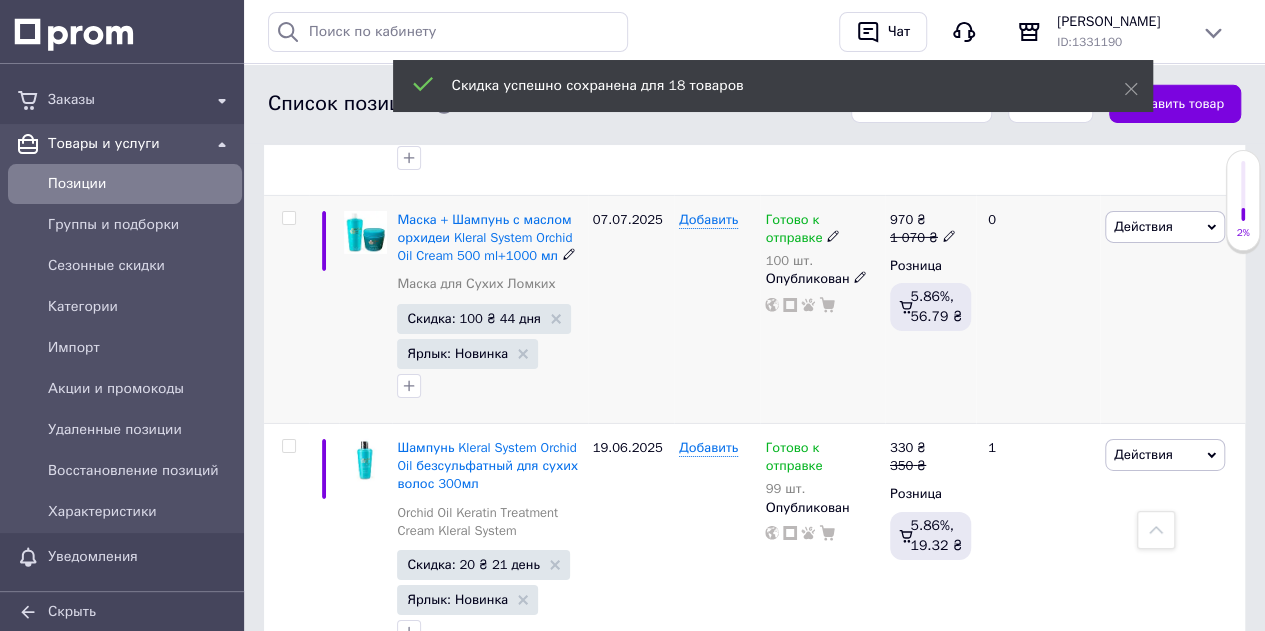 scroll, scrollTop: 3273, scrollLeft: 0, axis: vertical 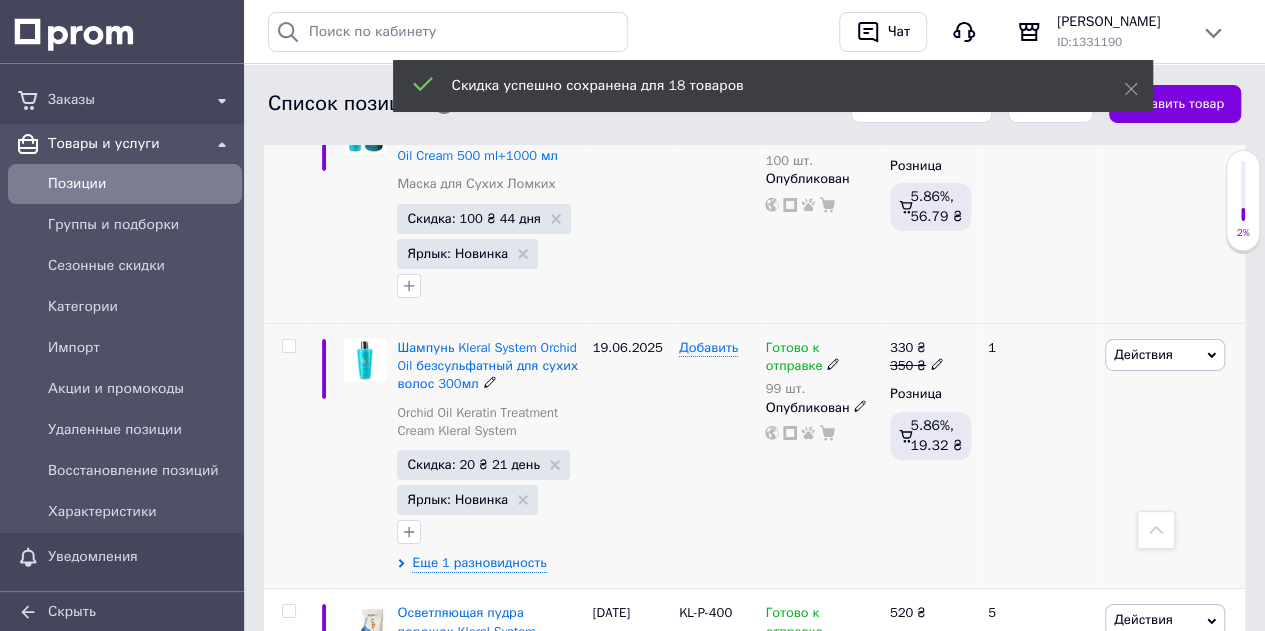 click on "Действия" at bounding box center (1143, 354) 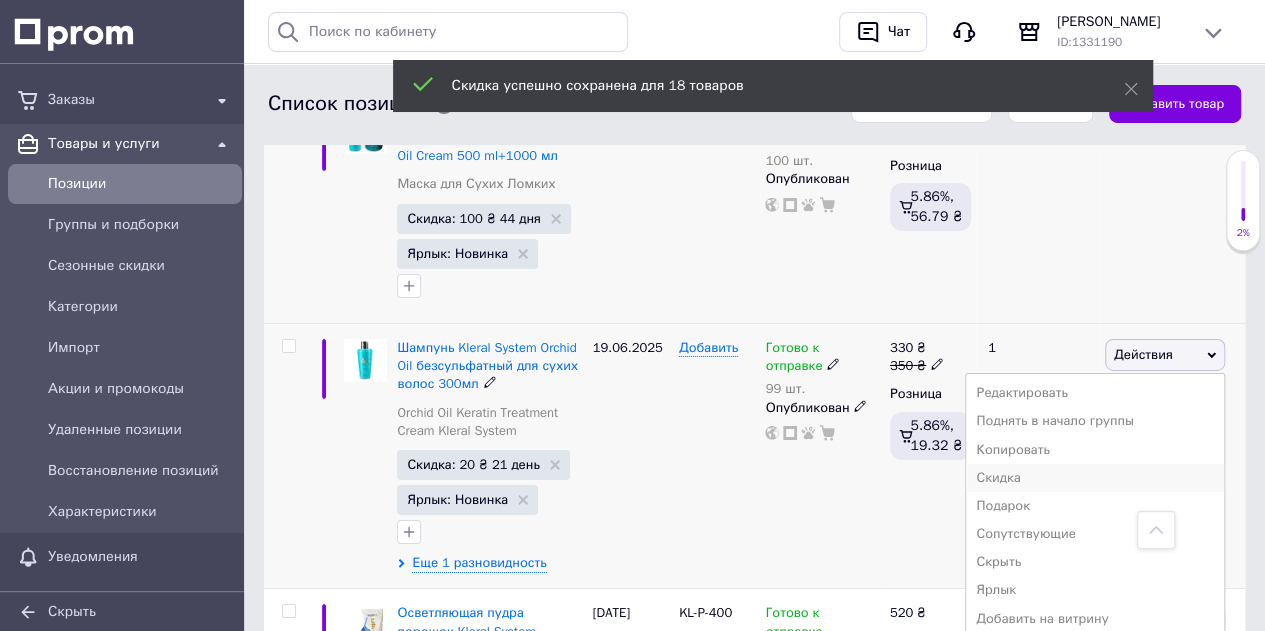 click on "Скидка" at bounding box center [1095, 478] 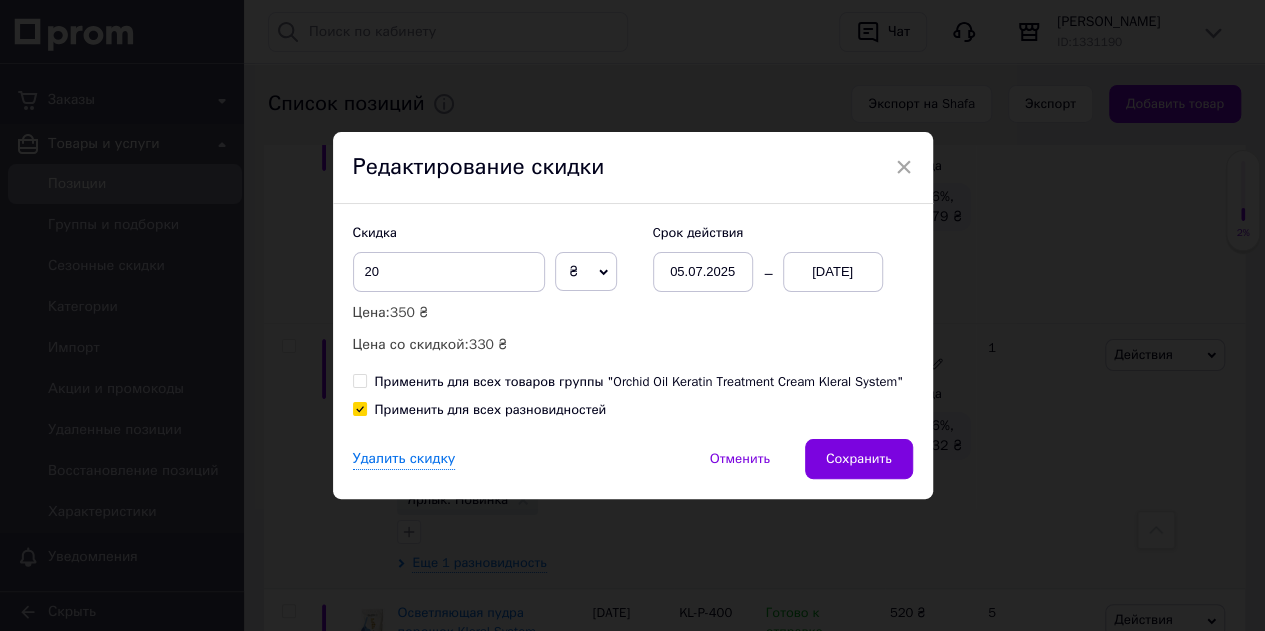 scroll, scrollTop: 0, scrollLeft: 596, axis: horizontal 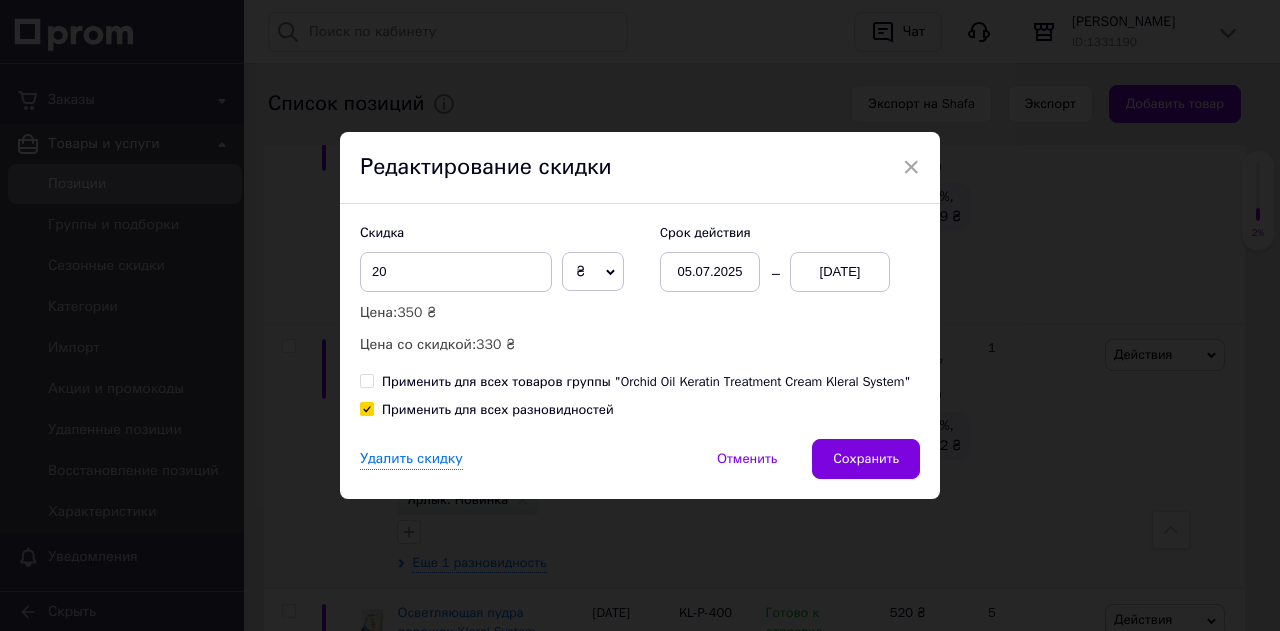 click on "05.07.2025" at bounding box center (710, 272) 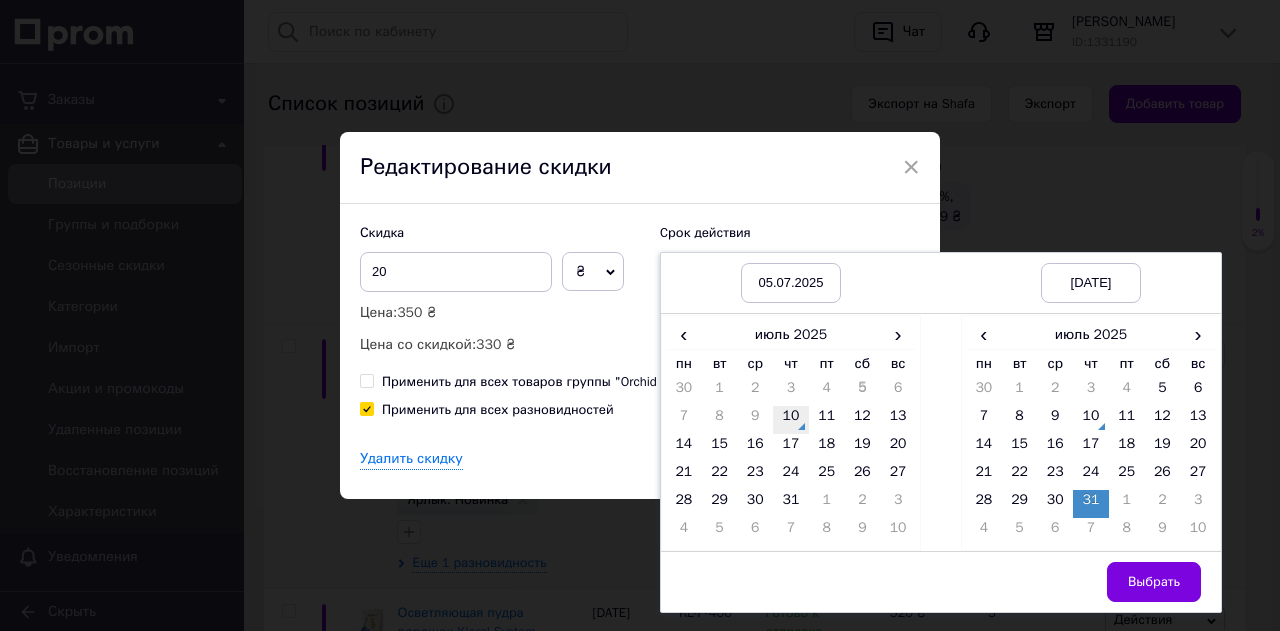 click on "10" at bounding box center [791, 420] 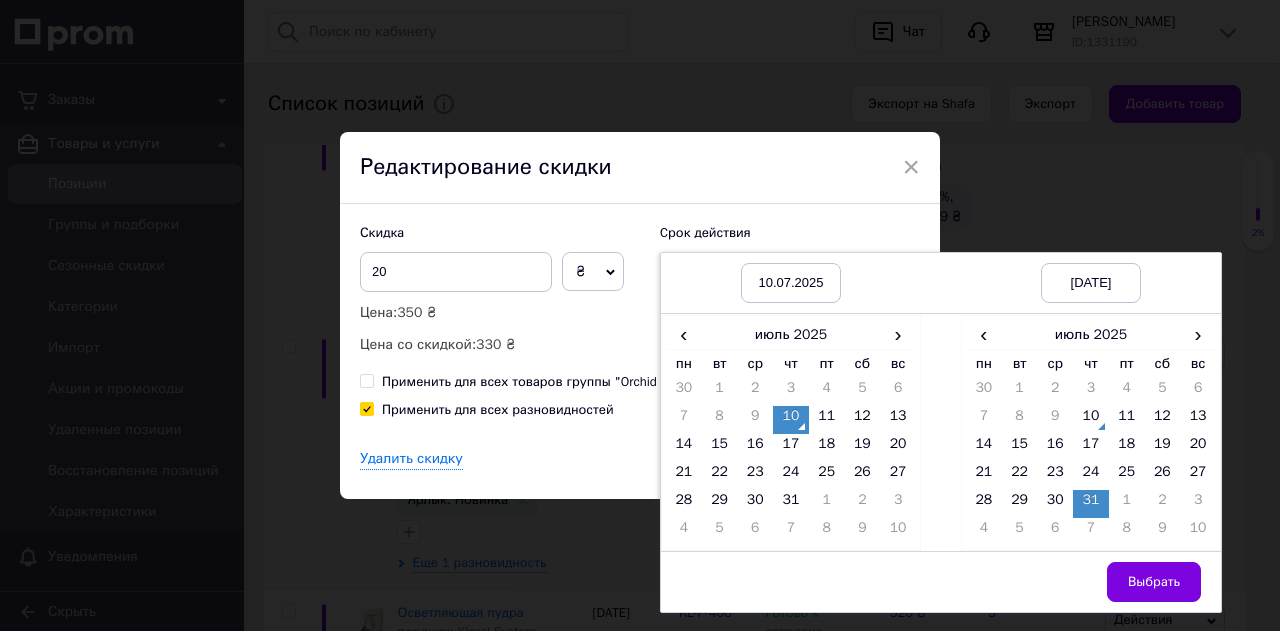 click on "Применить для всех товаров группы "Orchid Oil Keratin Treatment Cream Kleral System"" at bounding box center [366, 380] 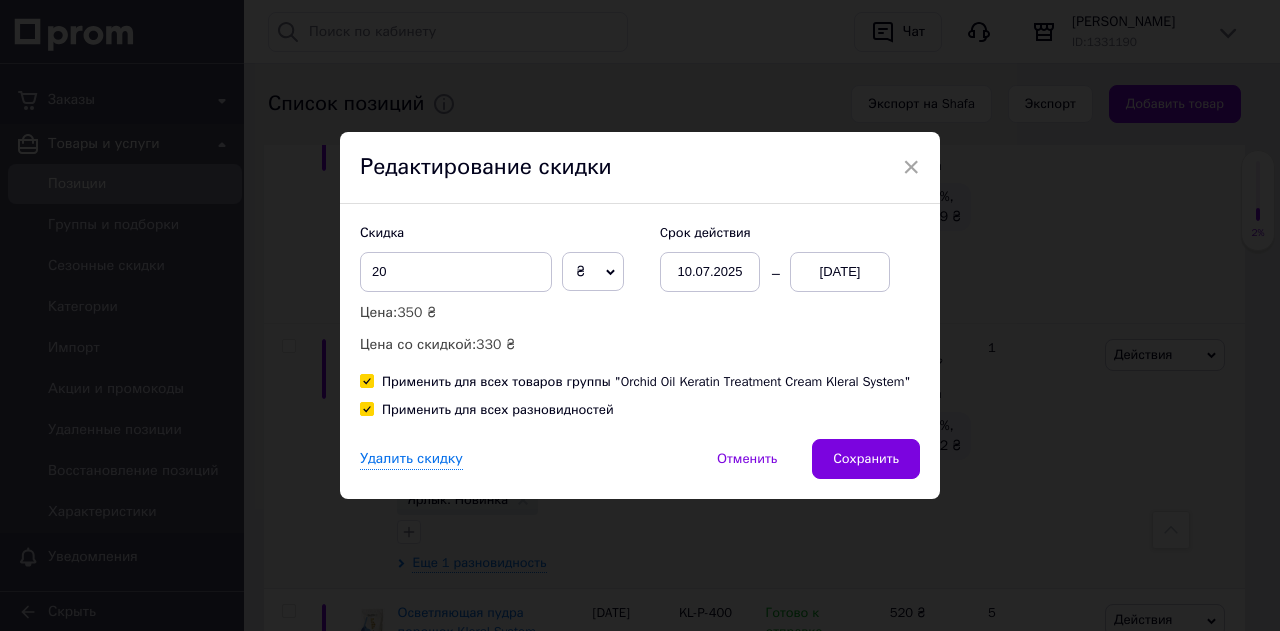 click on "Сохранить" at bounding box center (866, 459) 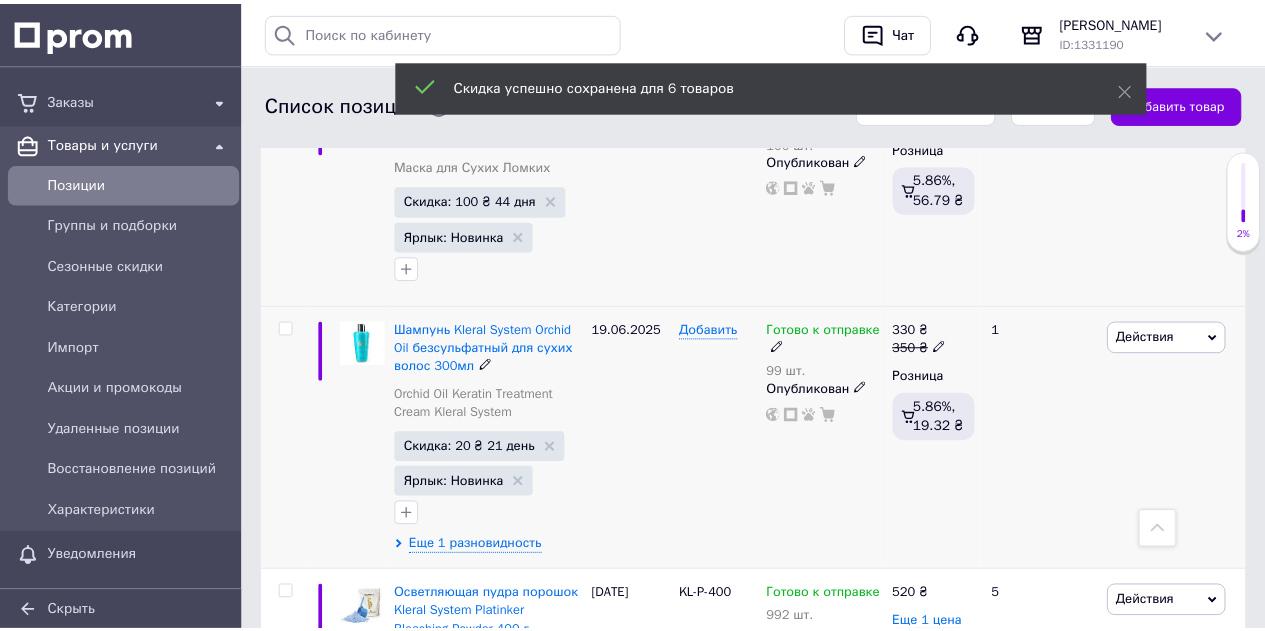 scroll, scrollTop: 0, scrollLeft: 597, axis: horizontal 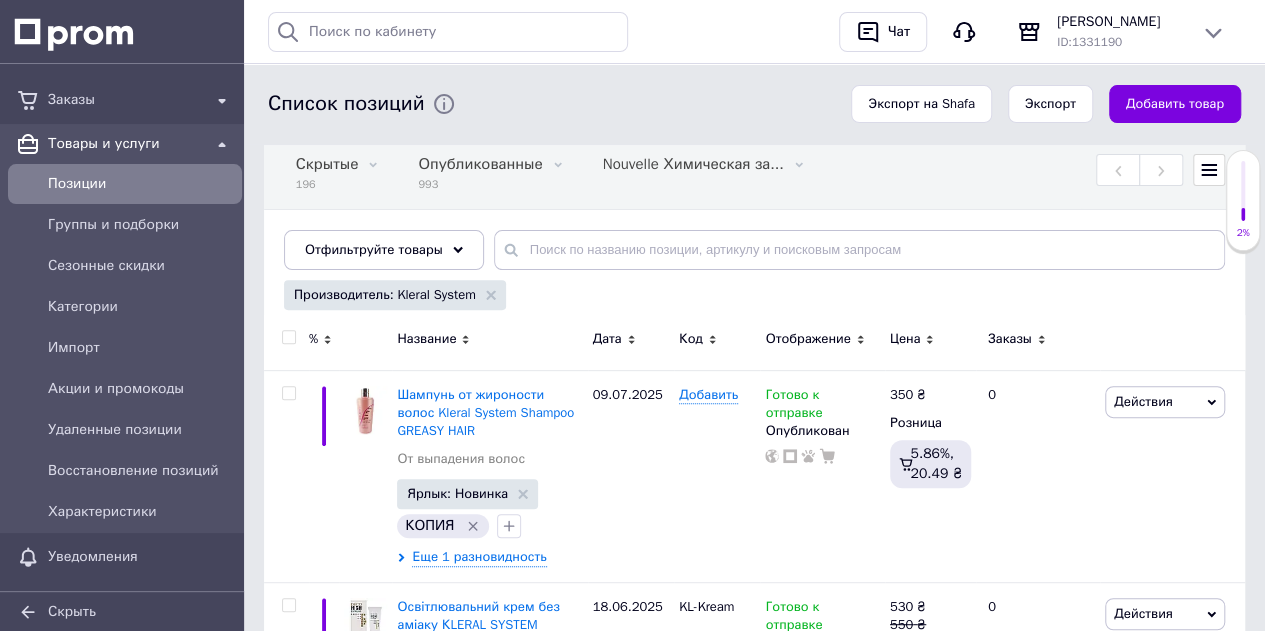 click at bounding box center [288, 337] 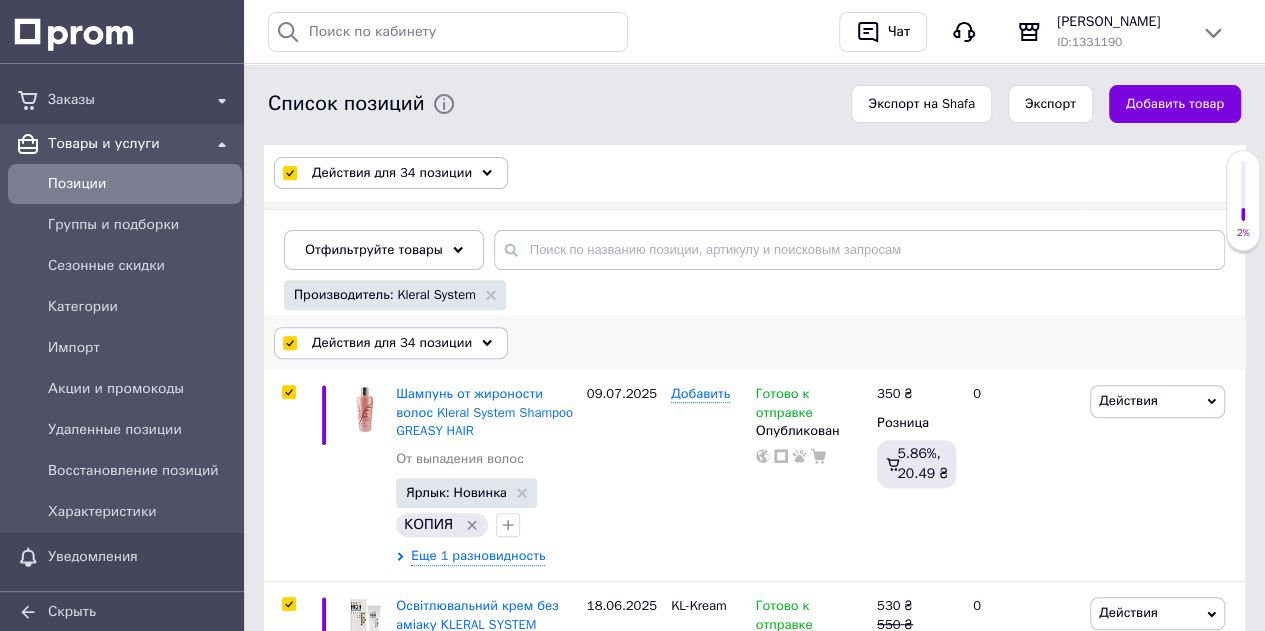 click on "Действия для 34 позиции" at bounding box center (391, 343) 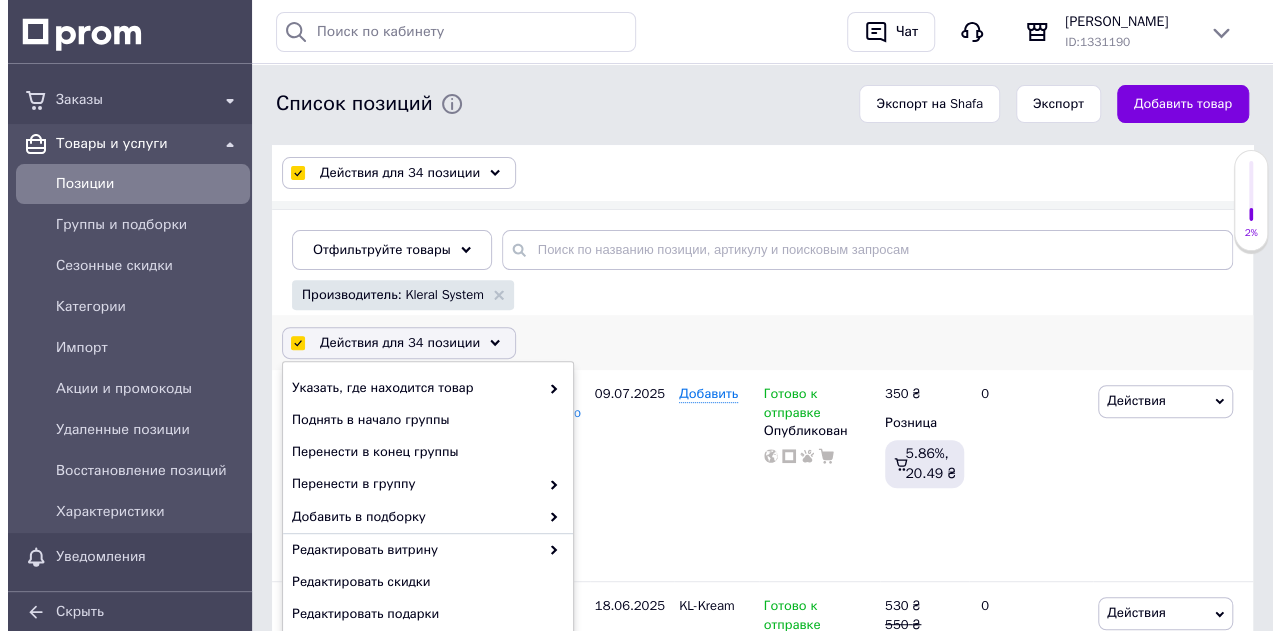 scroll, scrollTop: 500, scrollLeft: 0, axis: vertical 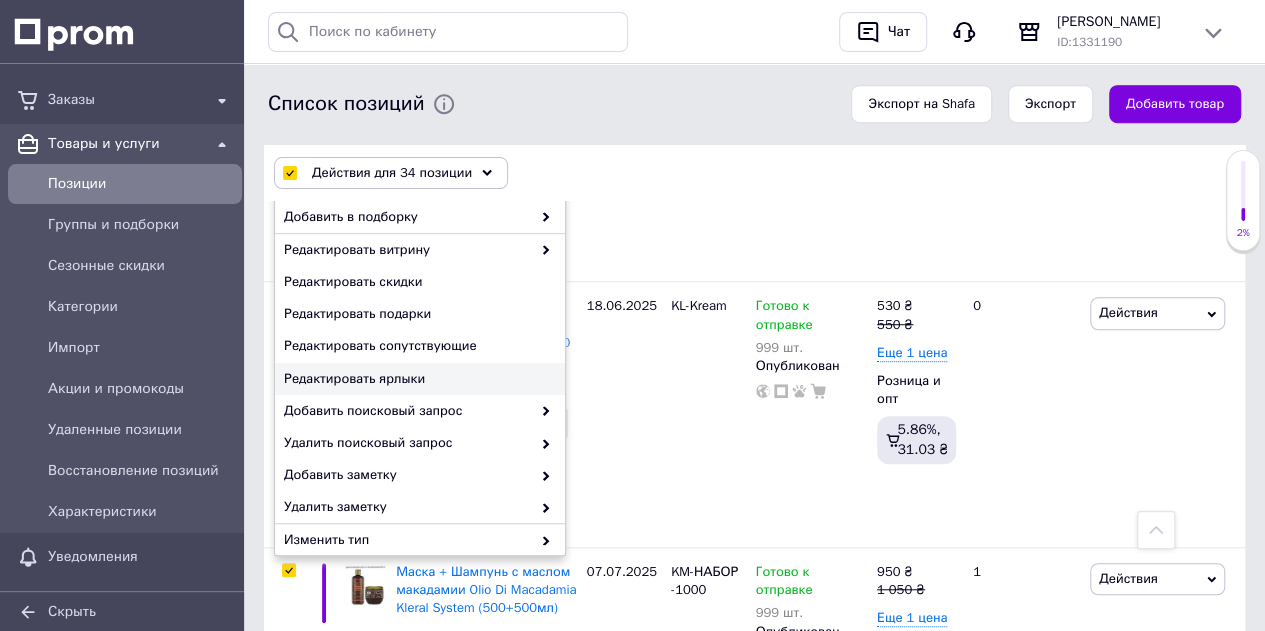 click on "Редактировать ярлыки" at bounding box center [417, 379] 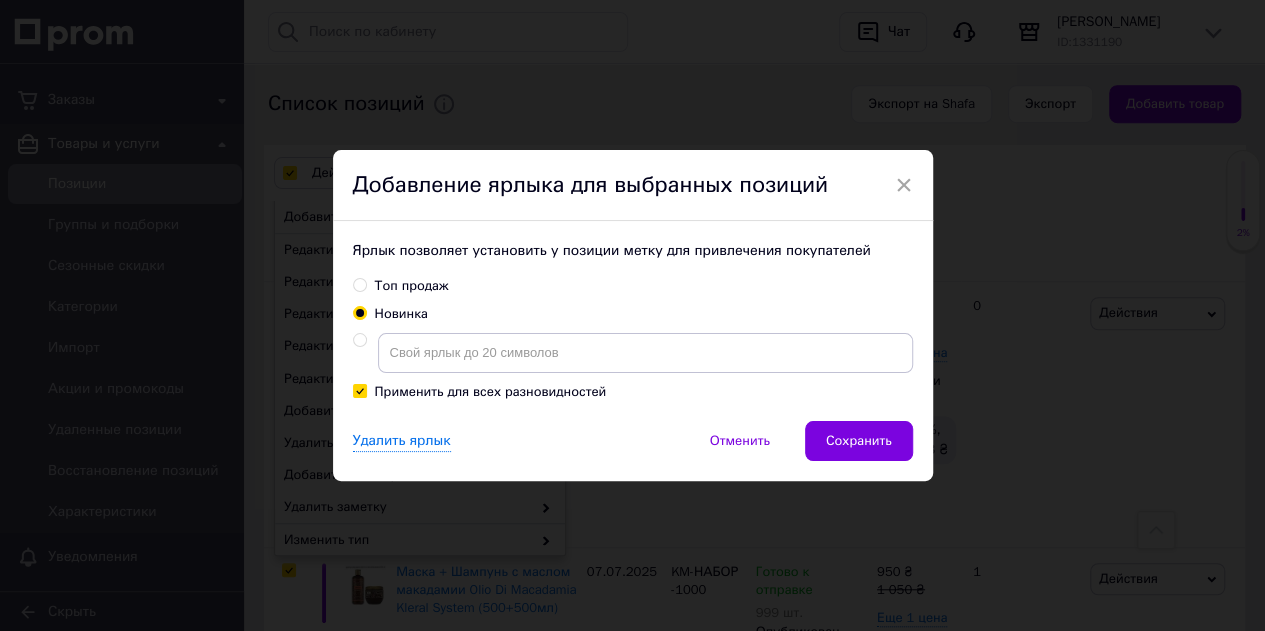 scroll, scrollTop: 0, scrollLeft: 596, axis: horizontal 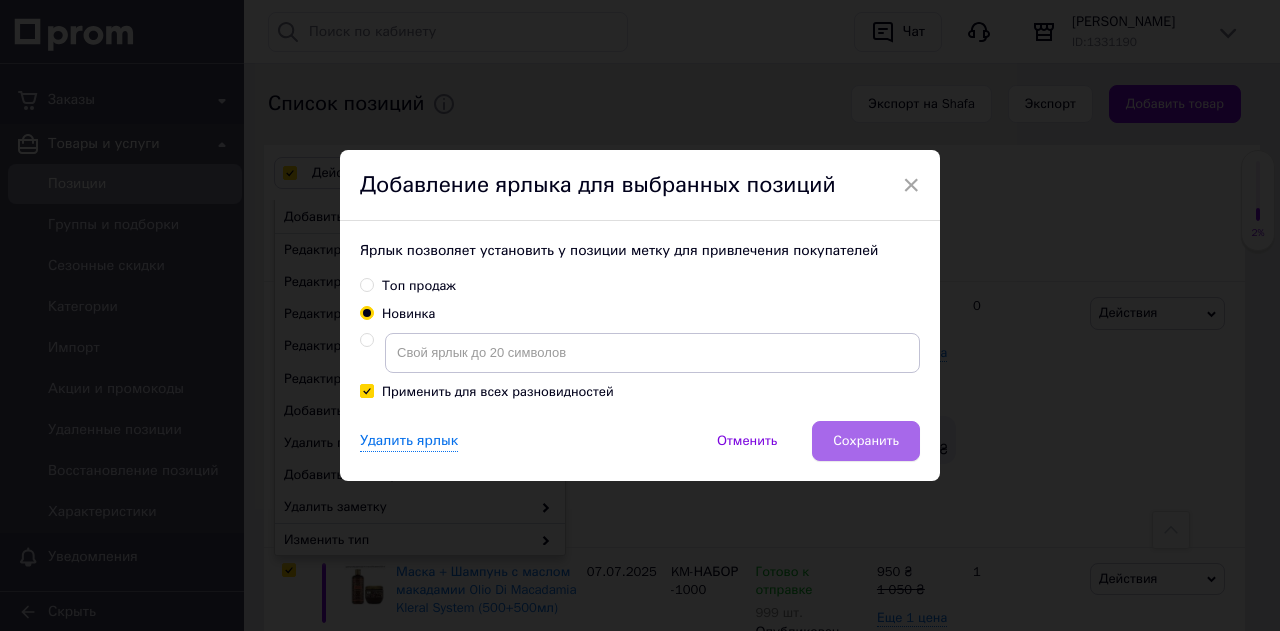click on "Сохранить" at bounding box center (866, 441) 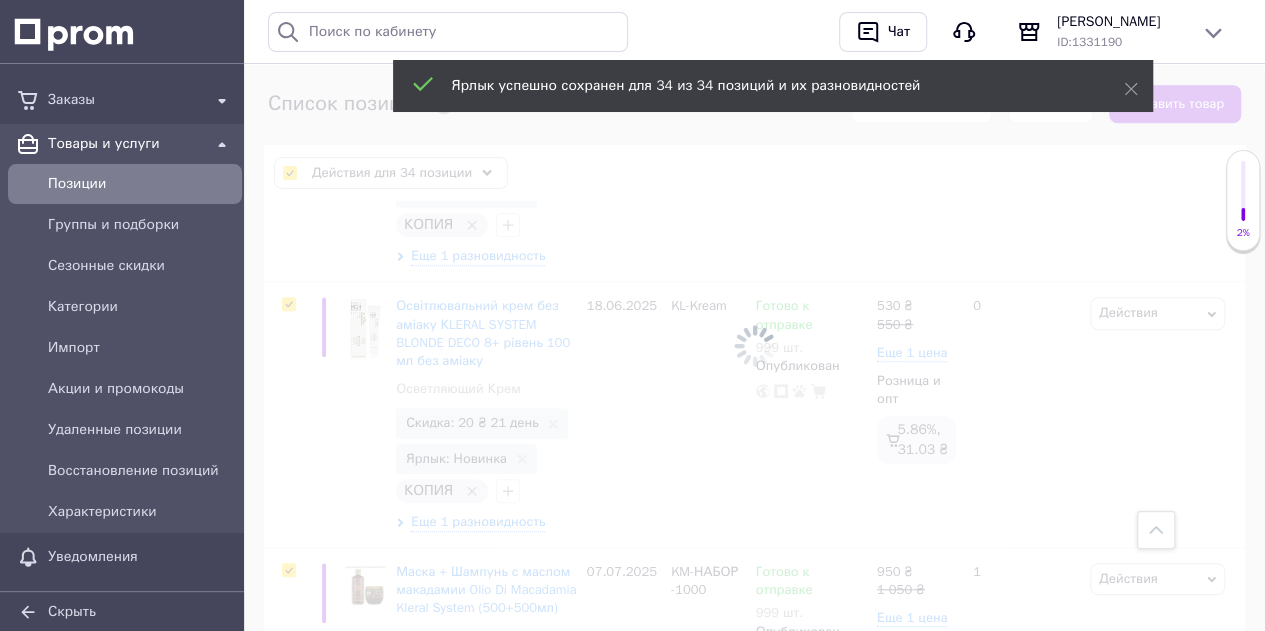 scroll, scrollTop: 0, scrollLeft: 597, axis: horizontal 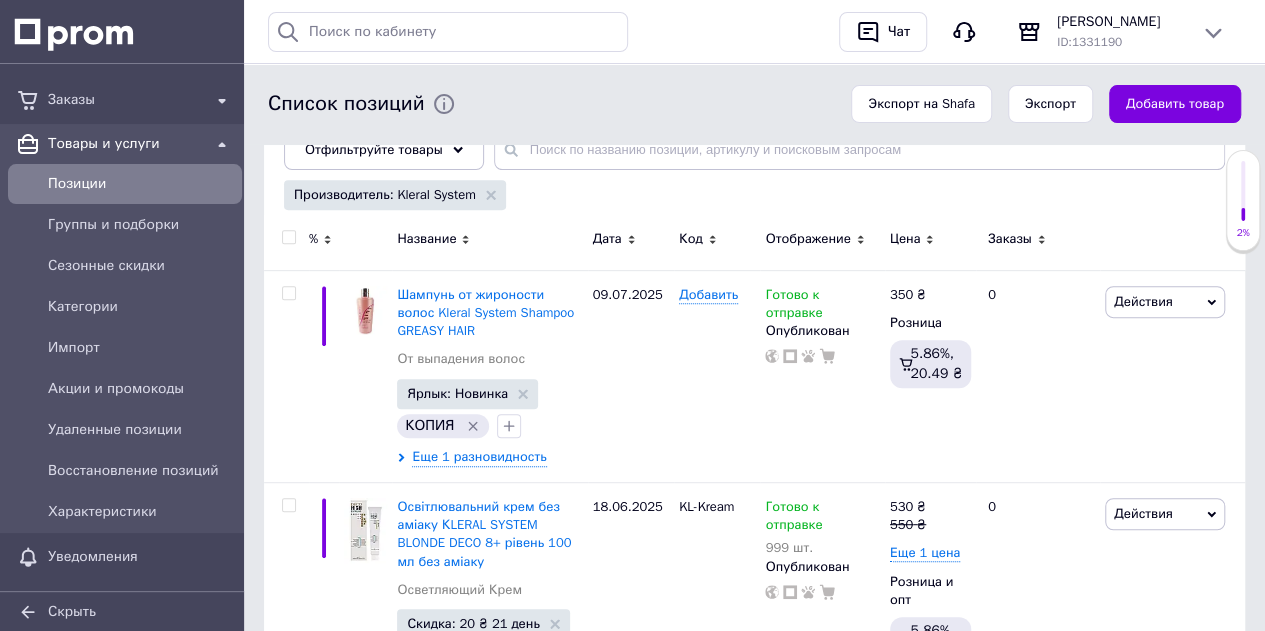 click at bounding box center [288, 237] 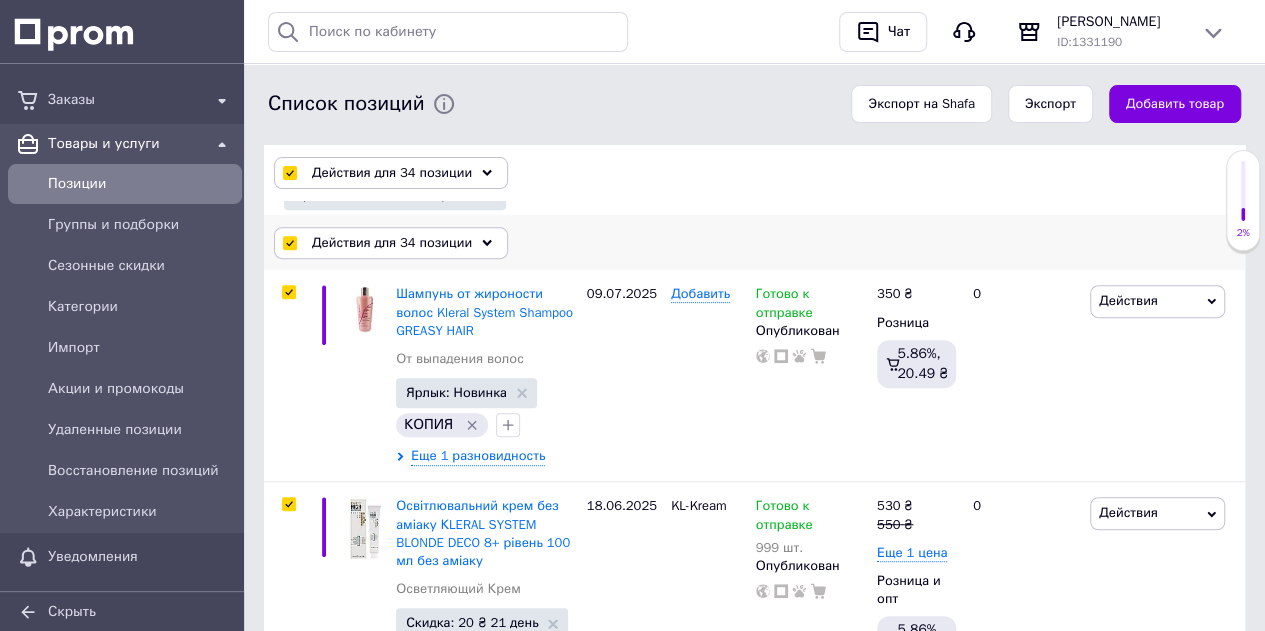 click on "Действия для 34 позиции" at bounding box center (392, 243) 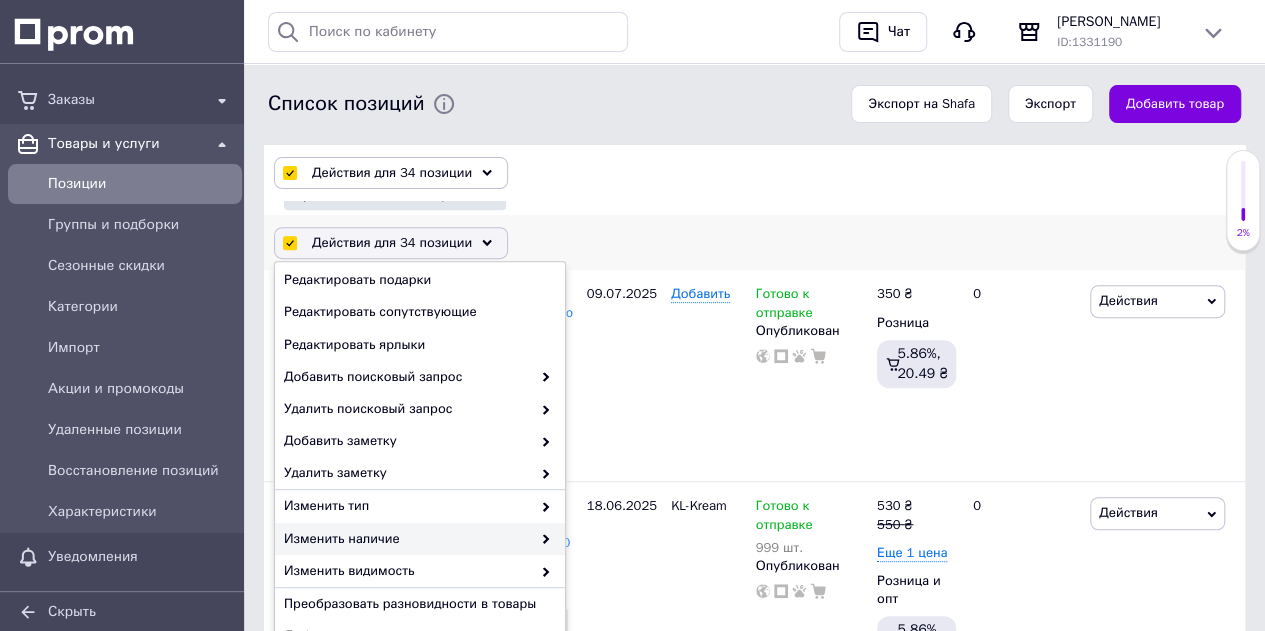 scroll, scrollTop: 237, scrollLeft: 0, axis: vertical 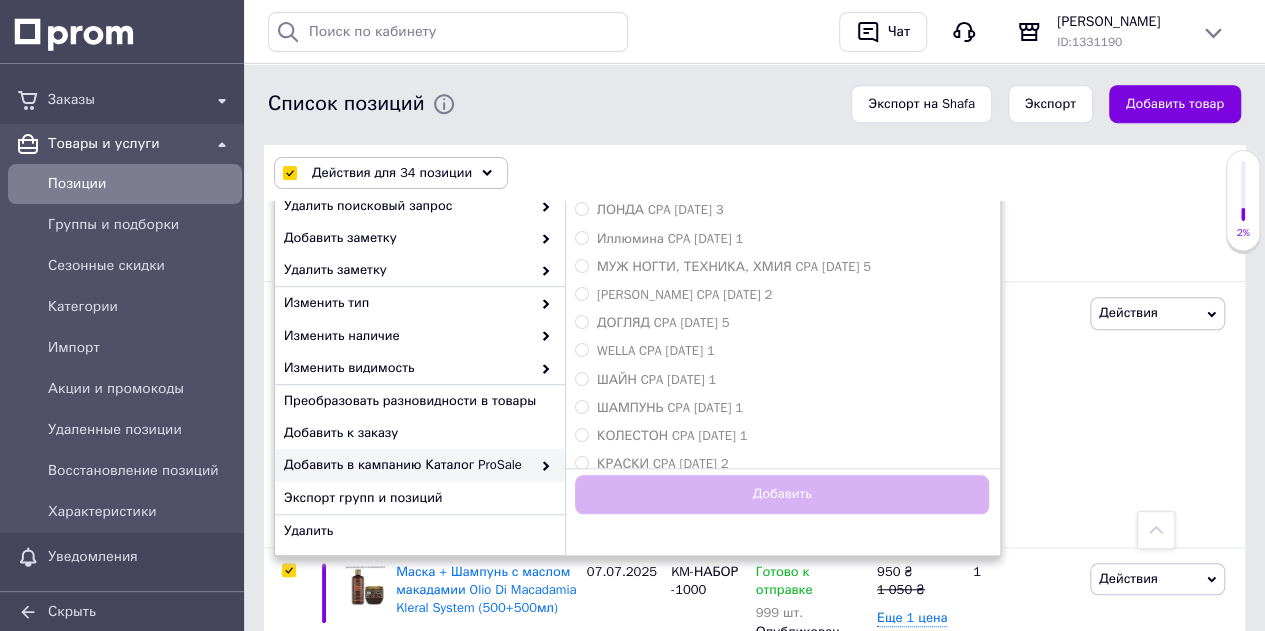 click on "Добавить в кампанию Каталог ProSale" at bounding box center (407, 465) 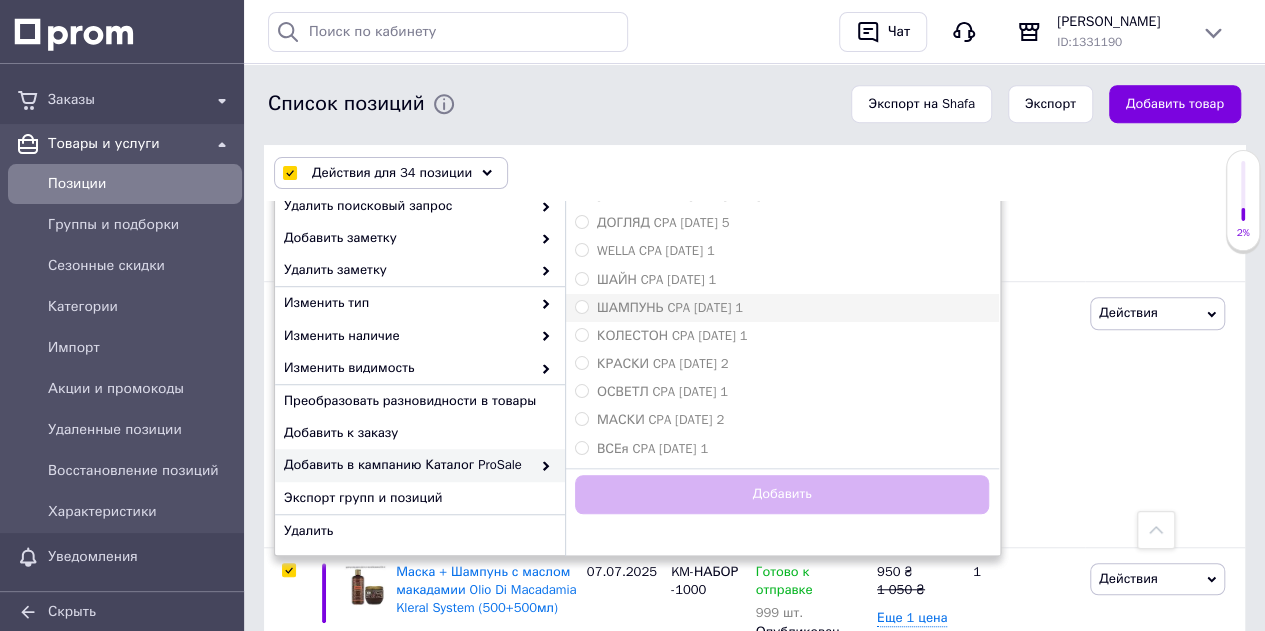 scroll, scrollTop: 0, scrollLeft: 0, axis: both 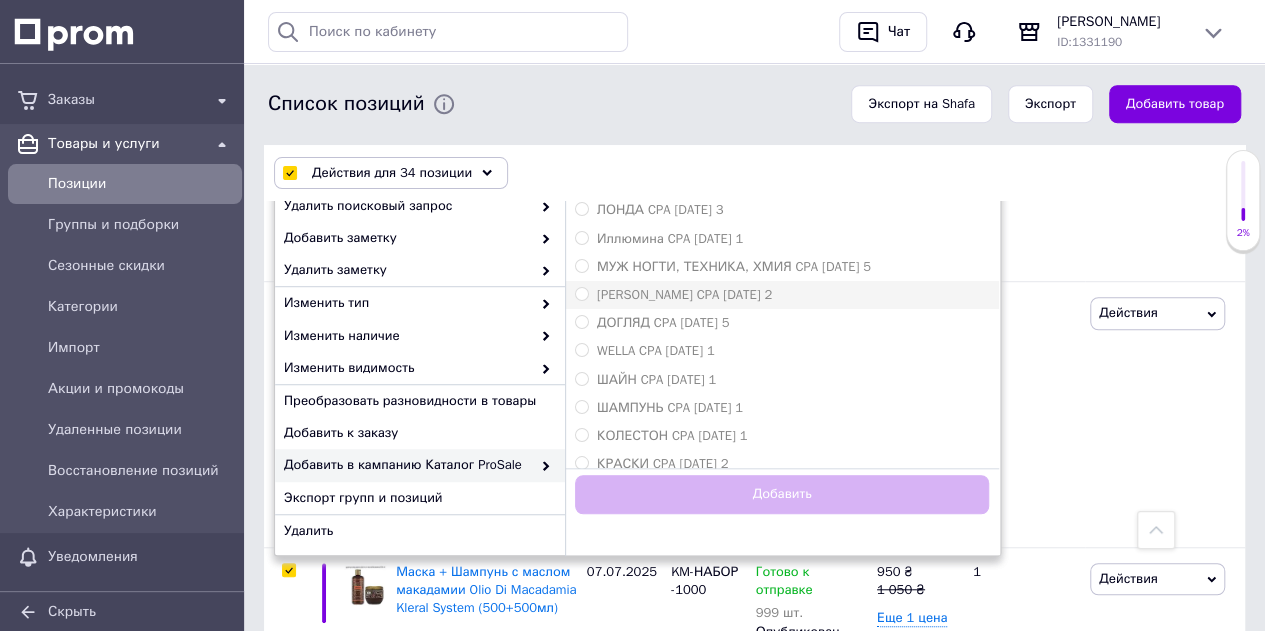 click on "КЛЕРАЛ CPA 18.06.2025 2" at bounding box center [684, 294] 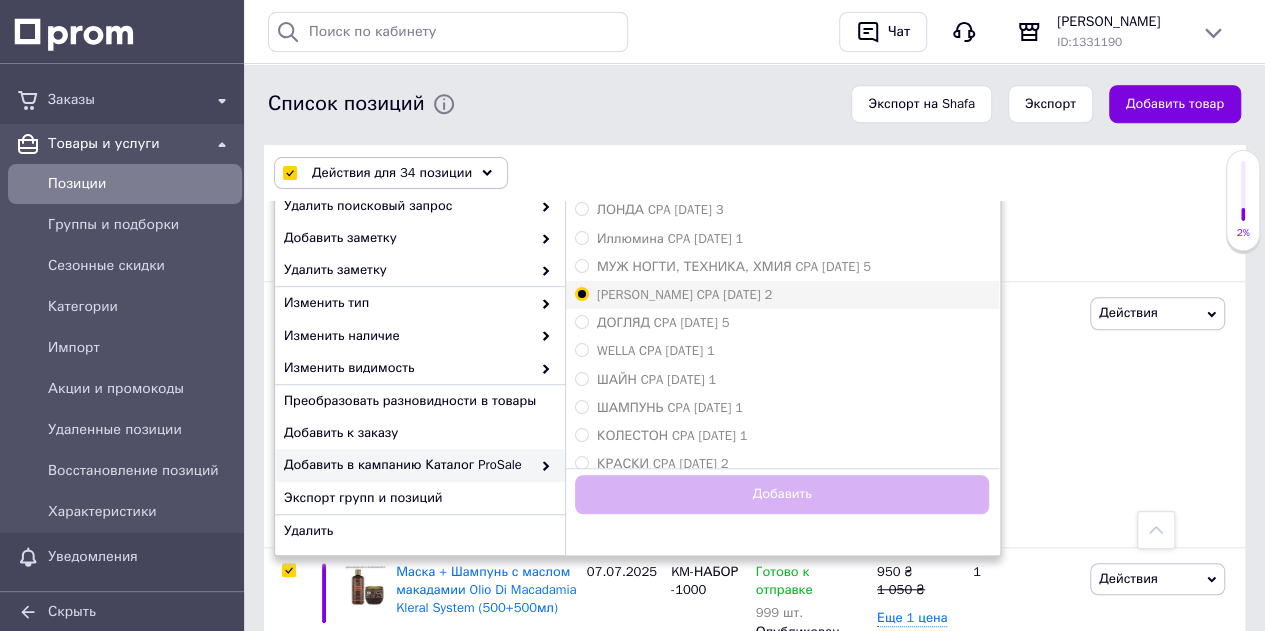 click on "КЛЕРАЛ CPA 18.06.2025 2" at bounding box center [581, 293] 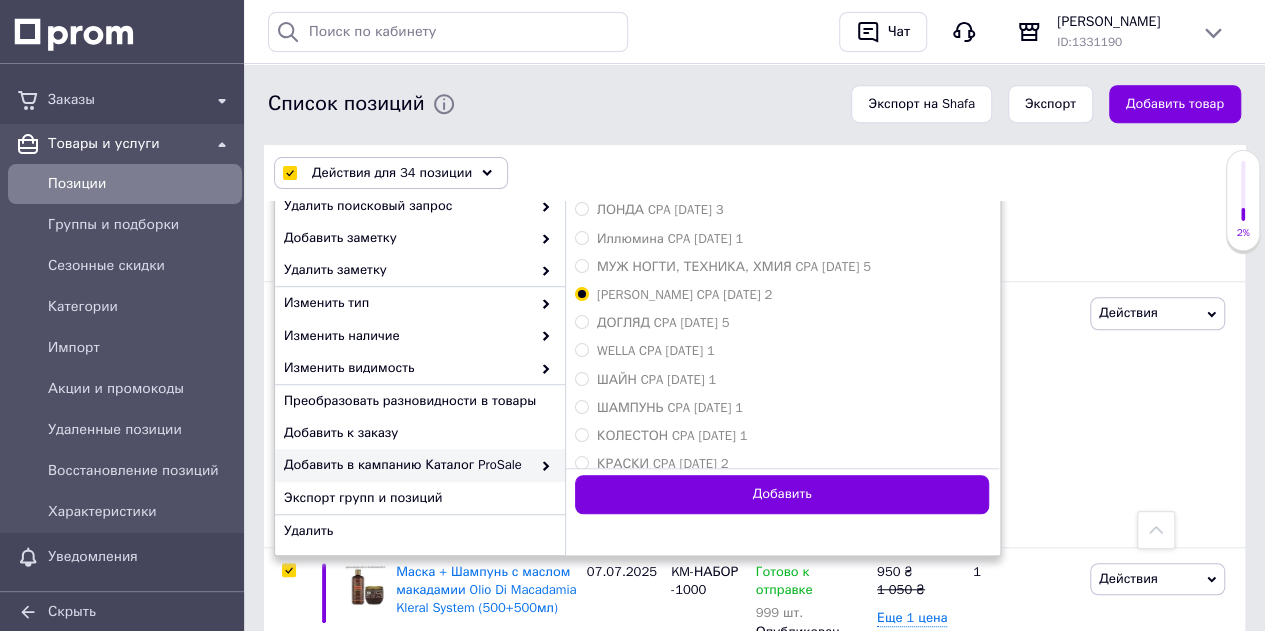 drag, startPoint x: 721, startPoint y: 491, endPoint x: 716, endPoint y: 474, distance: 17.720045 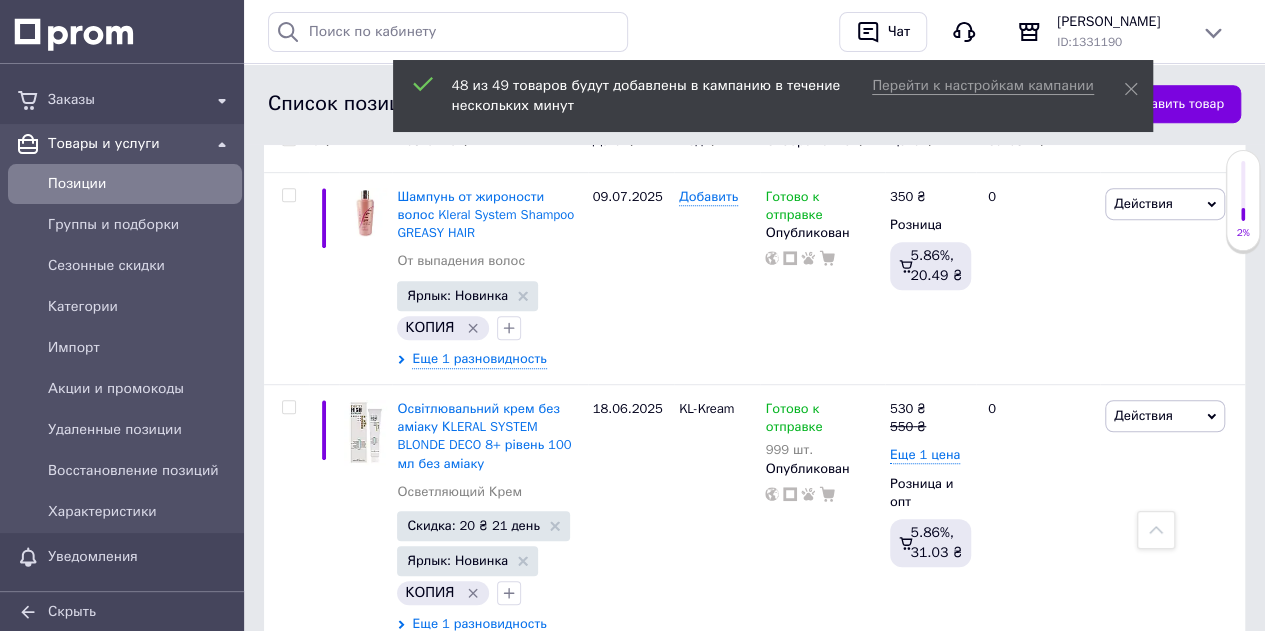 scroll, scrollTop: 300, scrollLeft: 0, axis: vertical 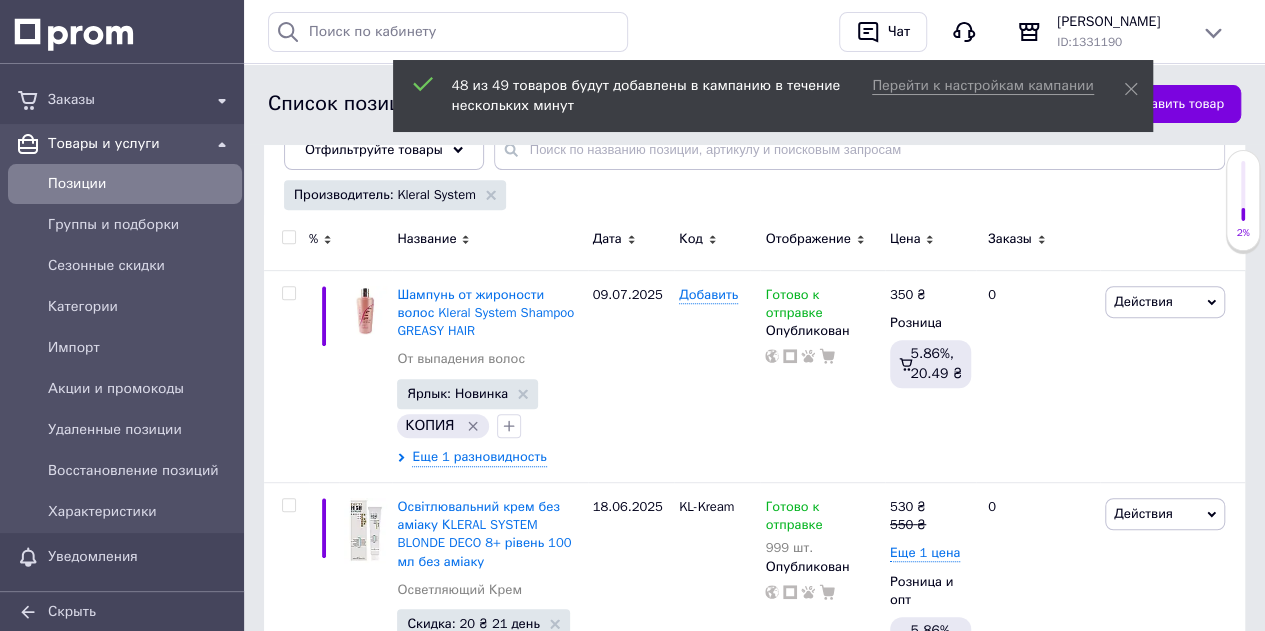 click at bounding box center (288, 237) 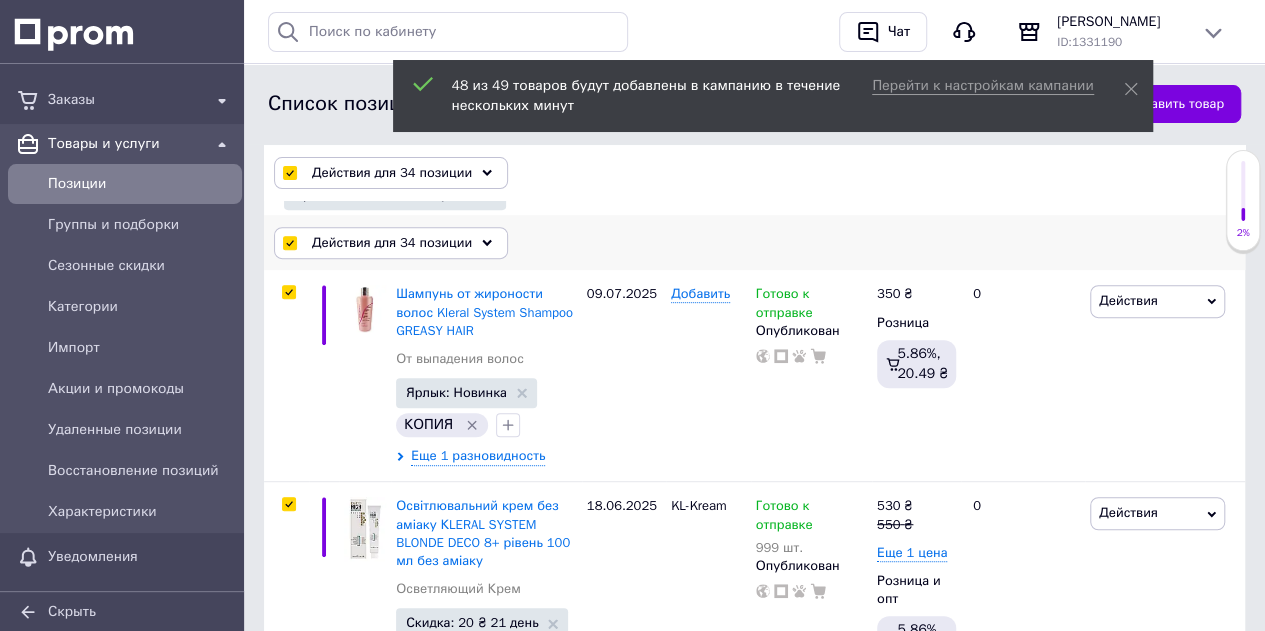 click on "Действия для 34 позиции" at bounding box center [392, 243] 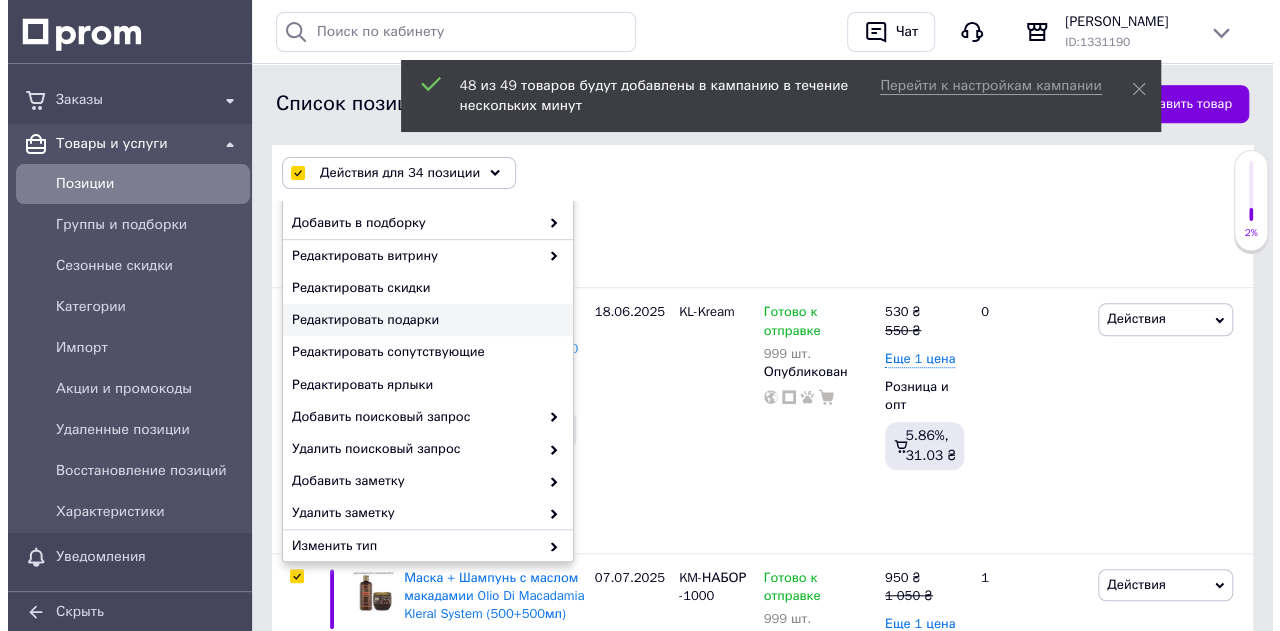 scroll, scrollTop: 500, scrollLeft: 0, axis: vertical 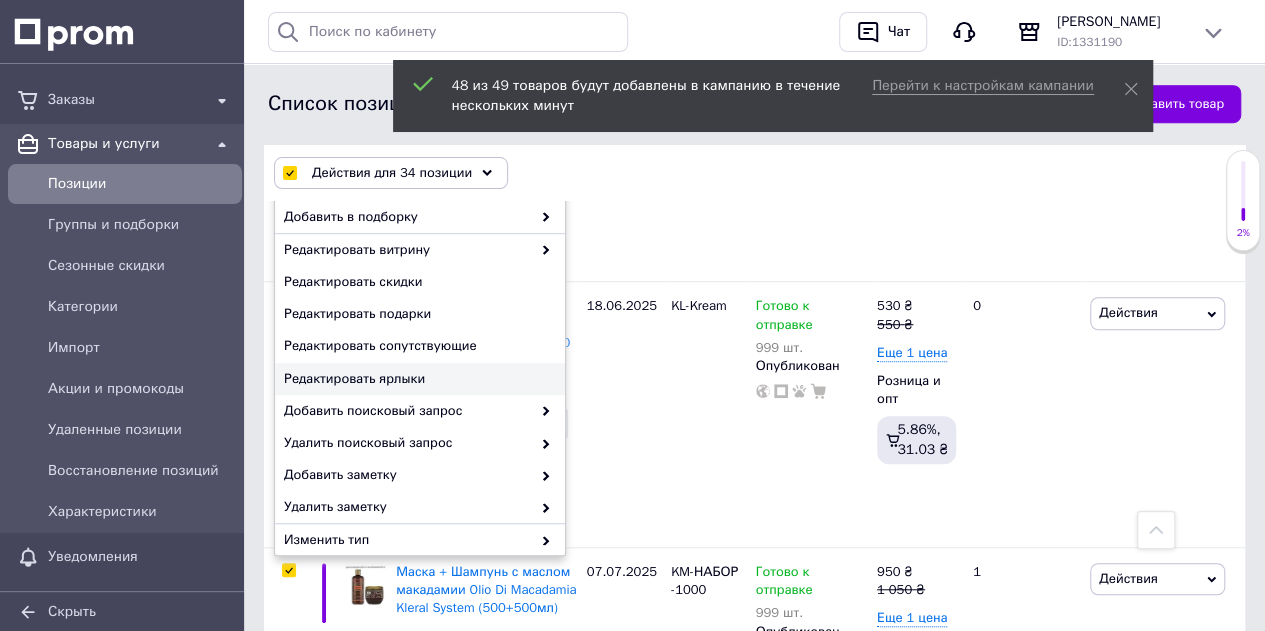 click on "Редактировать ярлыки" at bounding box center [417, 379] 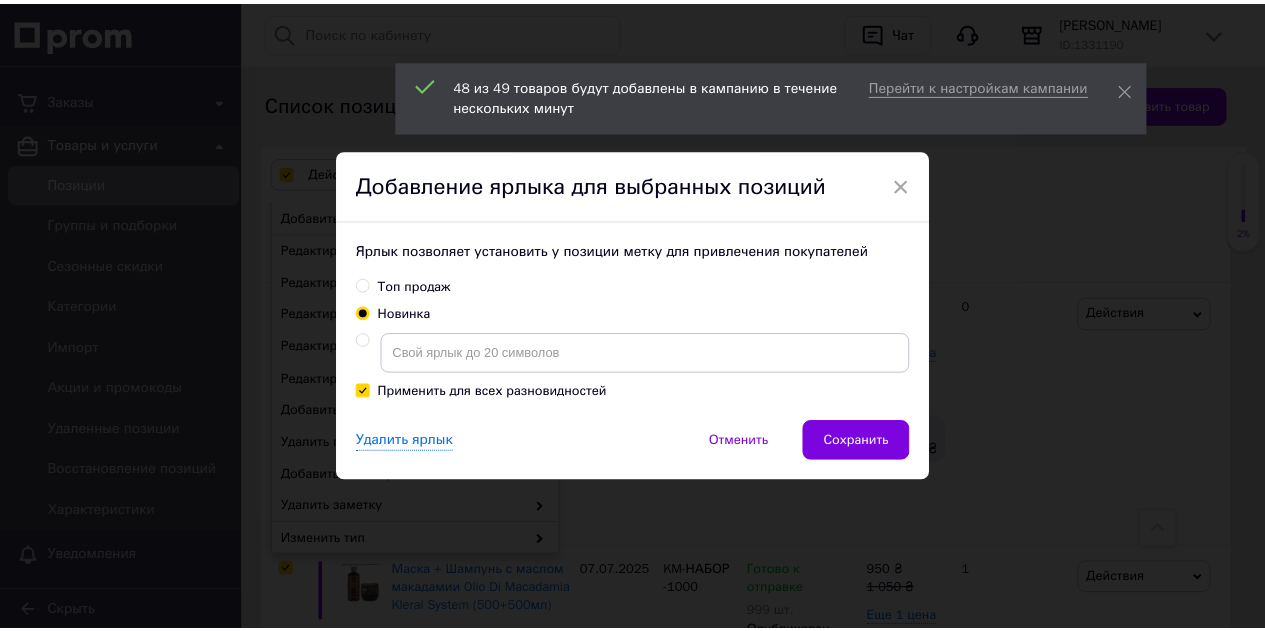 scroll, scrollTop: 0, scrollLeft: 596, axis: horizontal 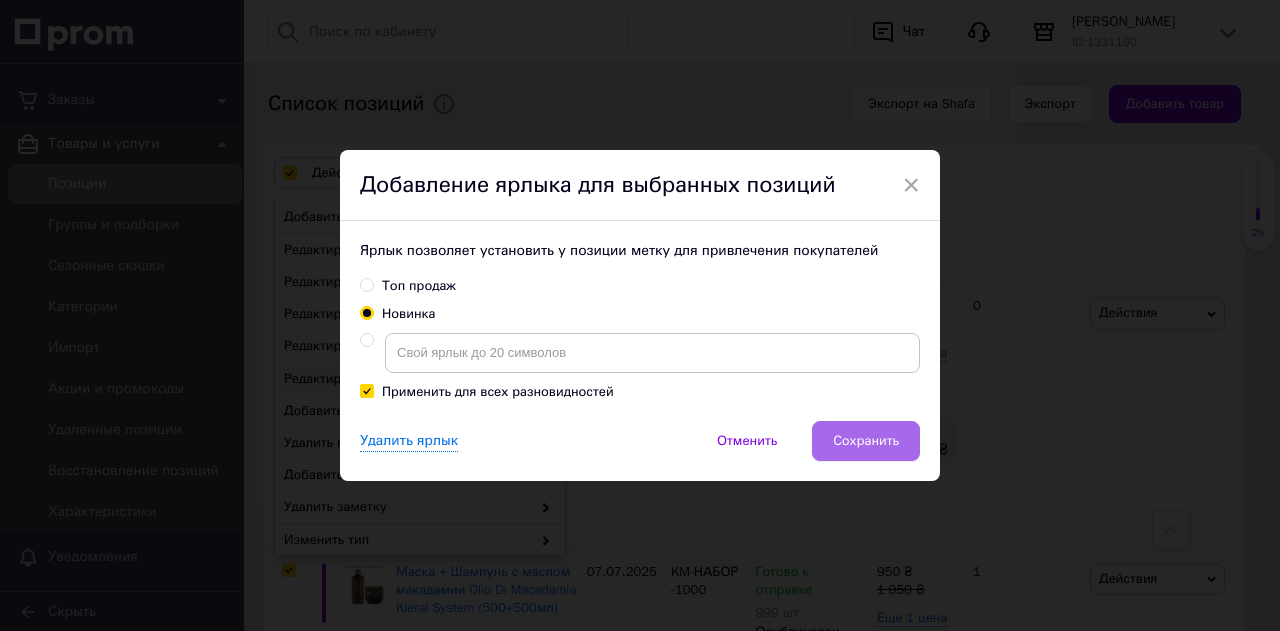 click on "Сохранить" at bounding box center (866, 441) 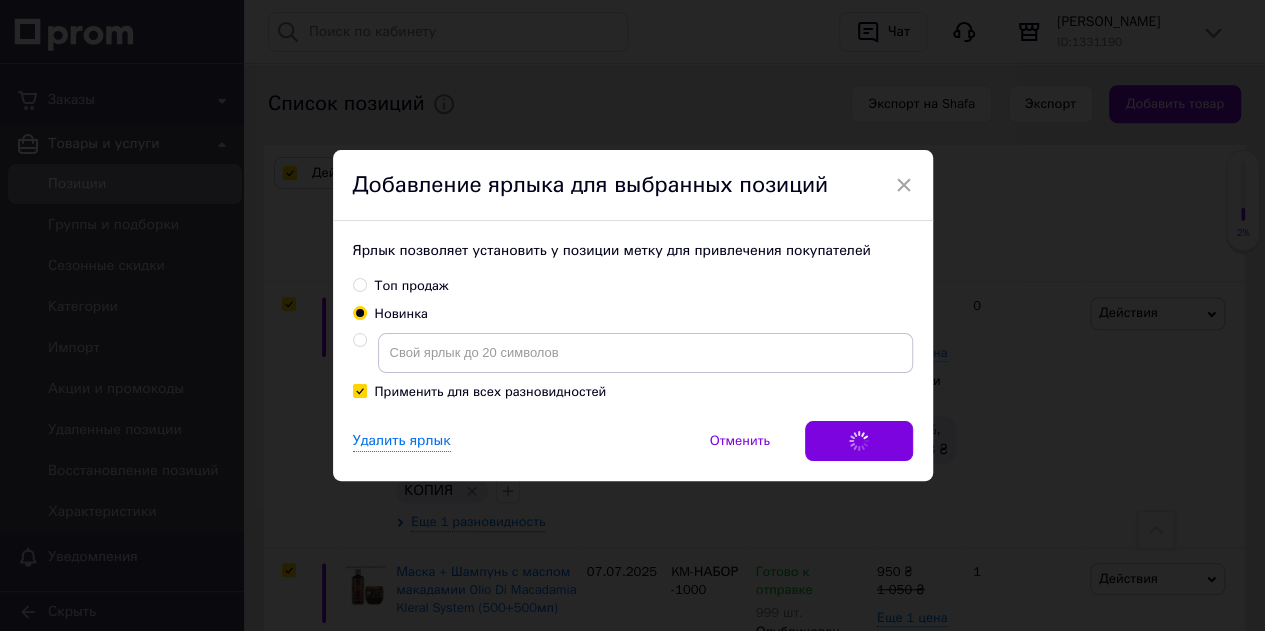 scroll, scrollTop: 0, scrollLeft: 597, axis: horizontal 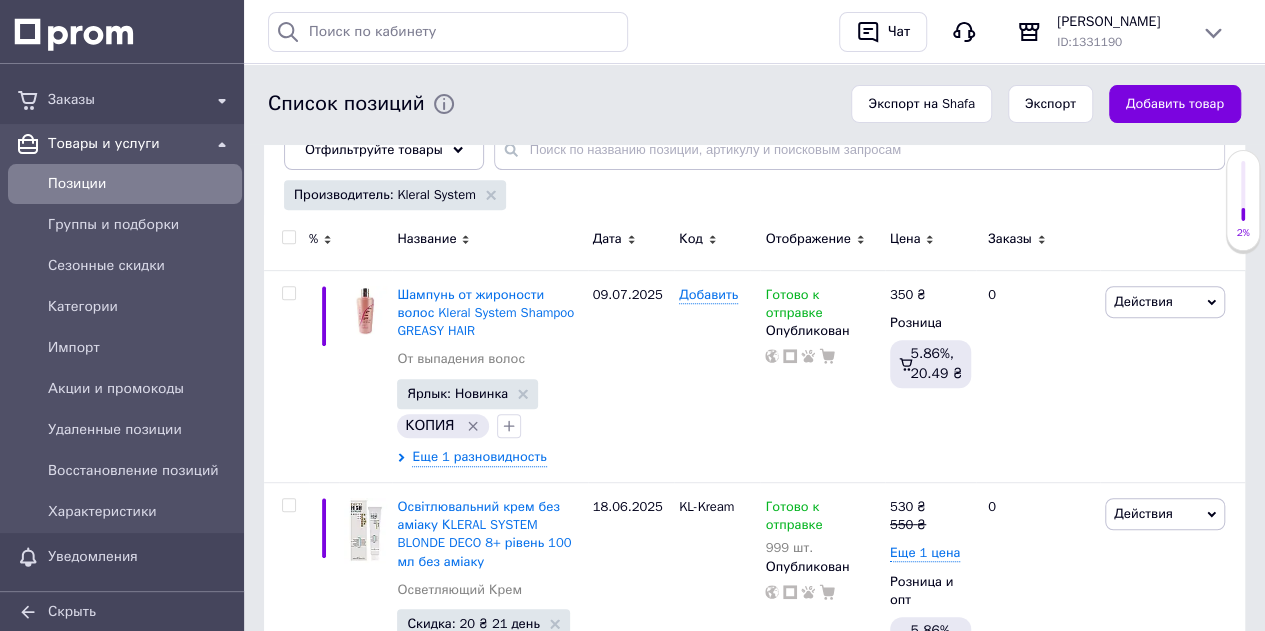 click at bounding box center (288, 237) 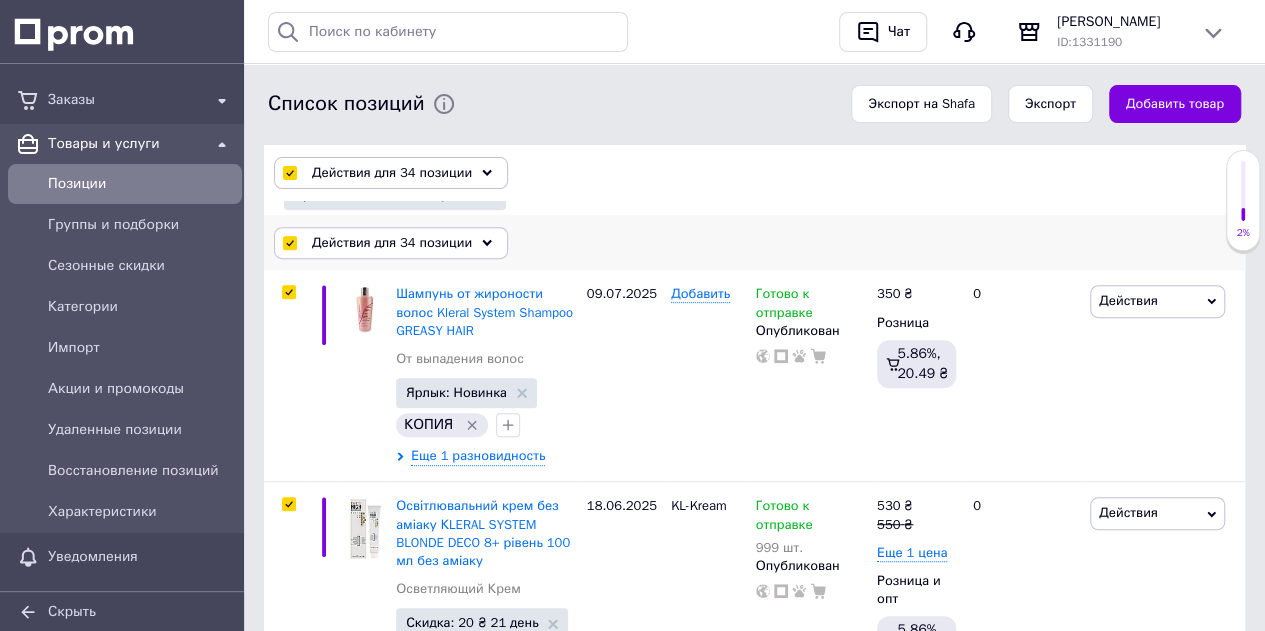 click on "Действия для 34 позиции" at bounding box center [392, 243] 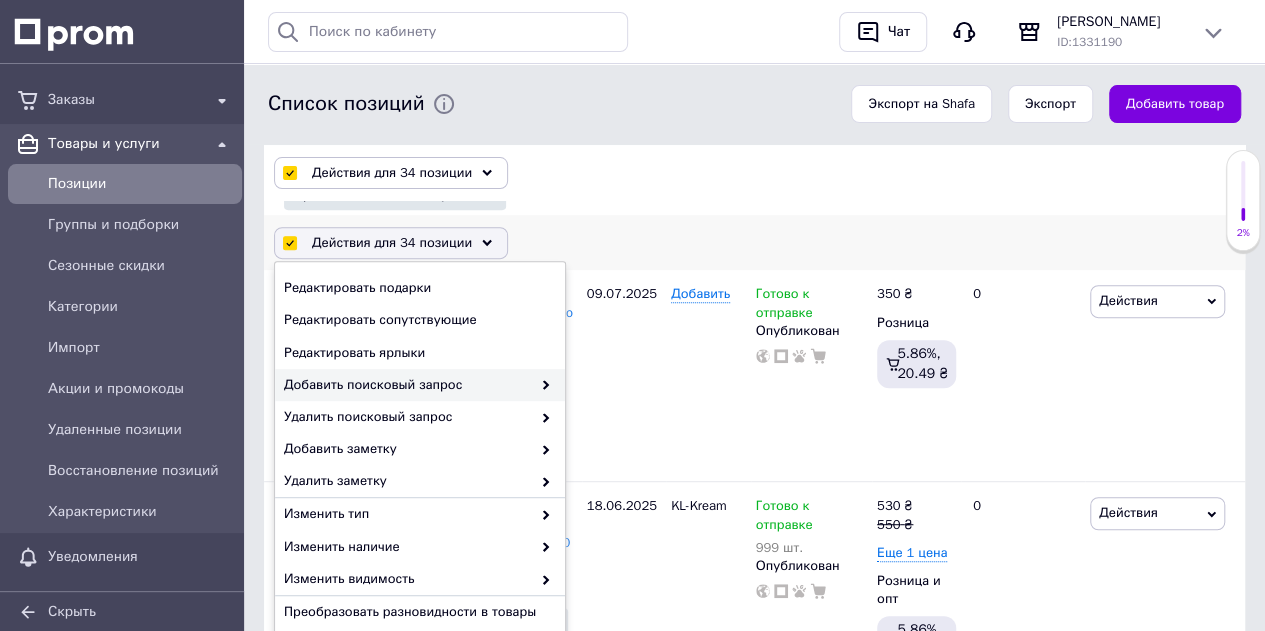 scroll, scrollTop: 237, scrollLeft: 0, axis: vertical 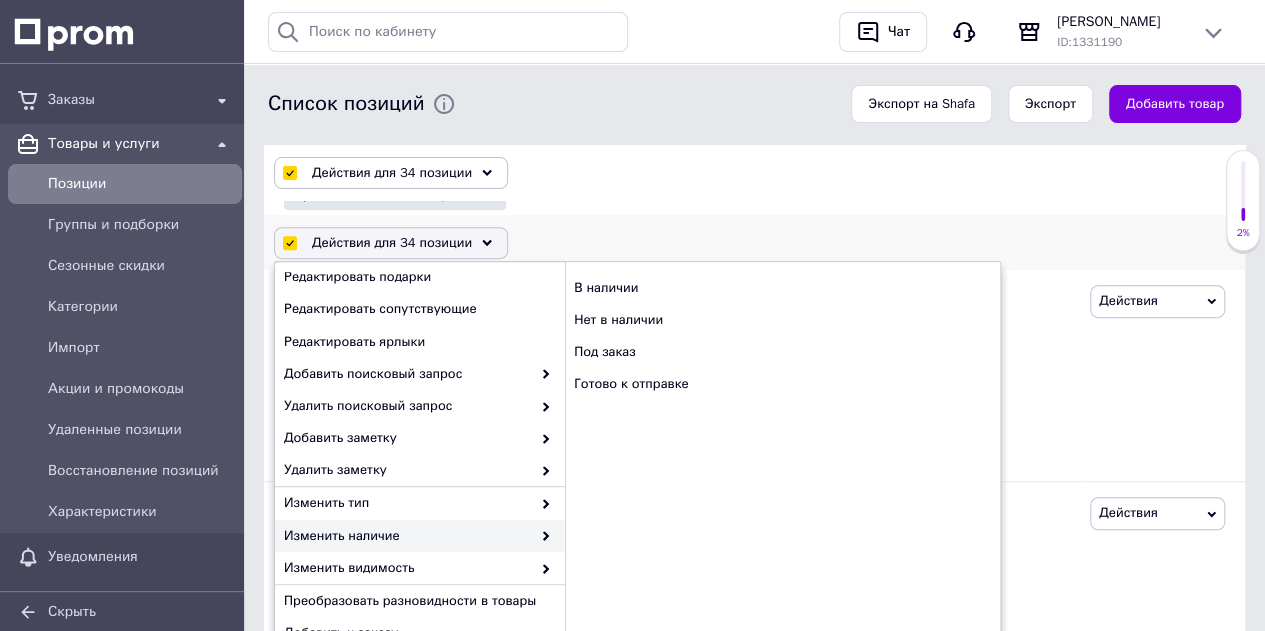 click on "Изменить наличие" at bounding box center (407, 536) 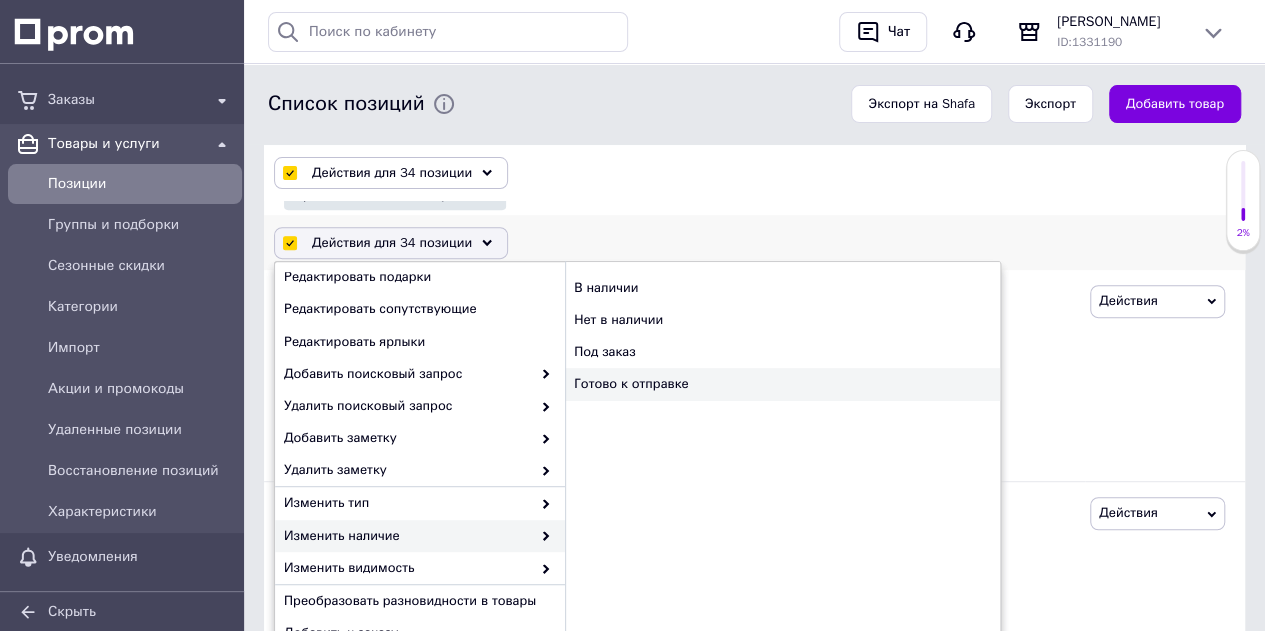 click on "Готово к отправке" at bounding box center (782, 384) 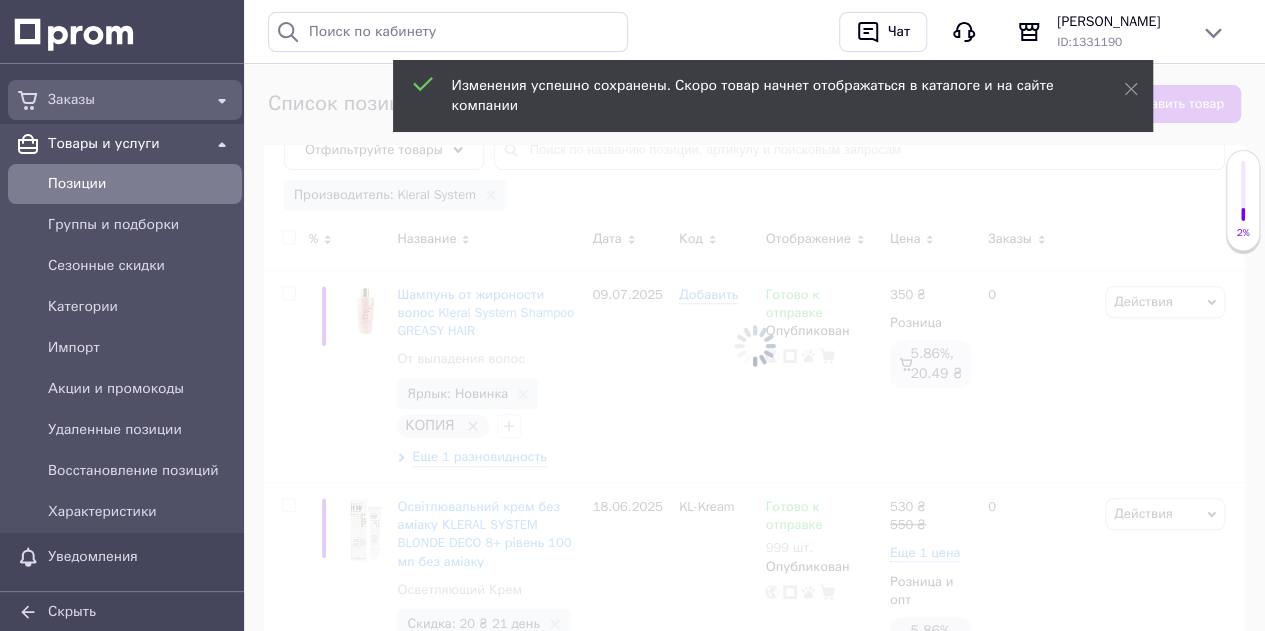 click on "Заказы" at bounding box center (125, 100) 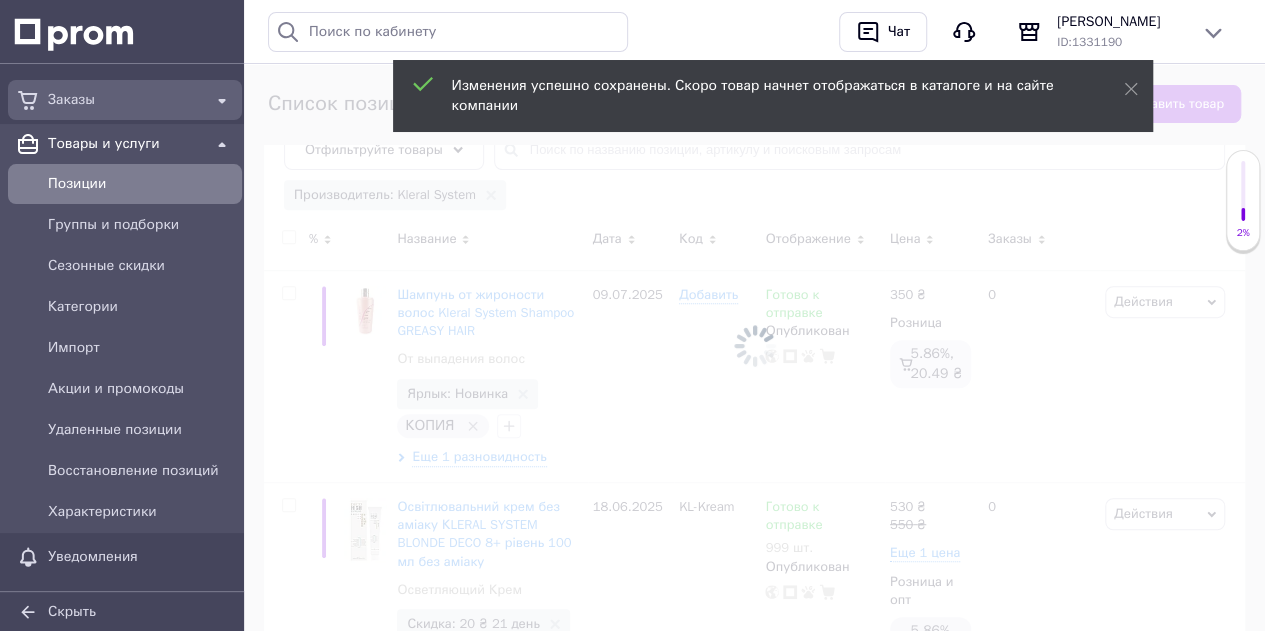 scroll, scrollTop: 0, scrollLeft: 0, axis: both 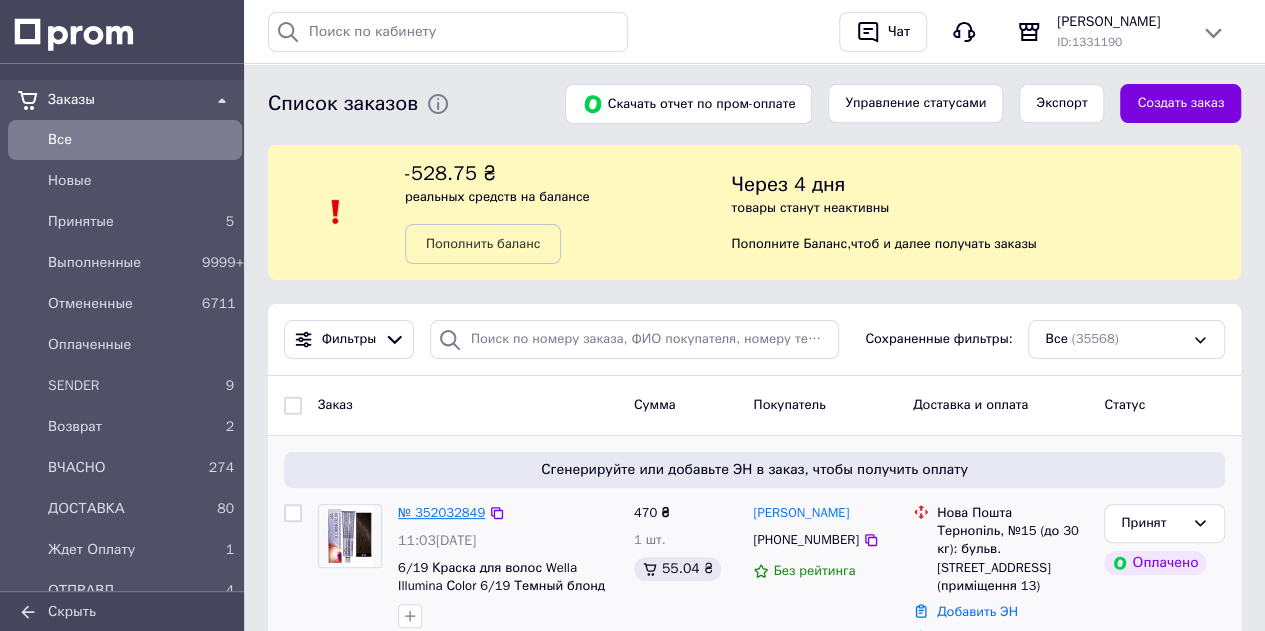click on "№ 352032849" at bounding box center (441, 512) 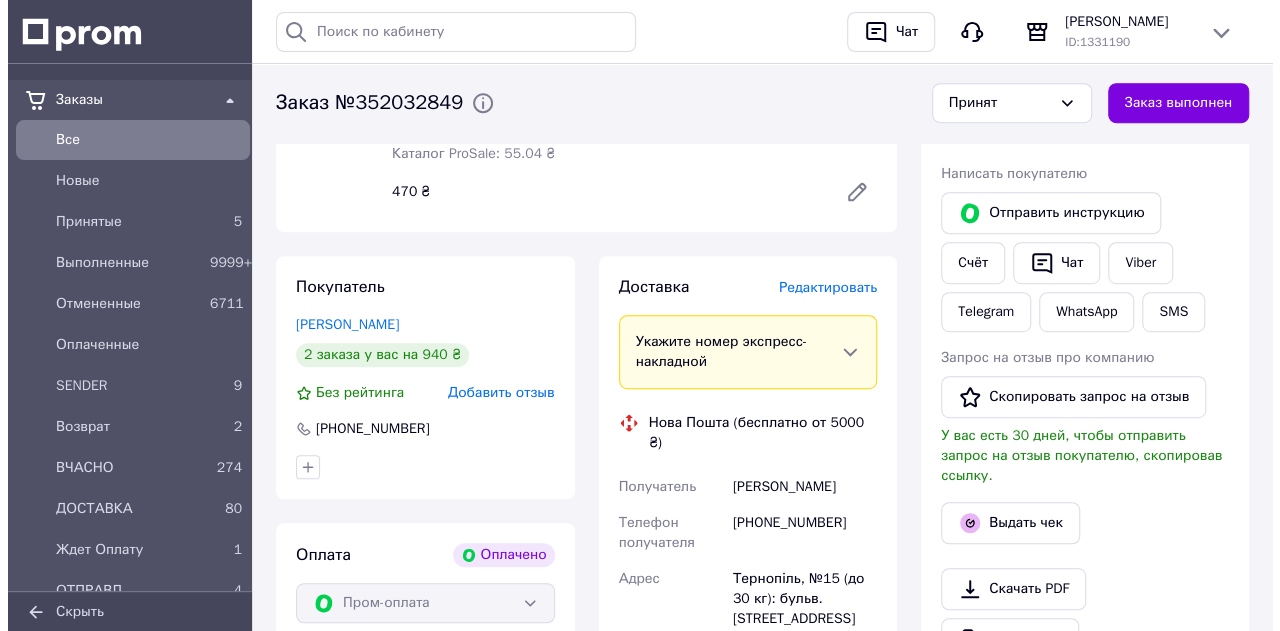scroll, scrollTop: 500, scrollLeft: 0, axis: vertical 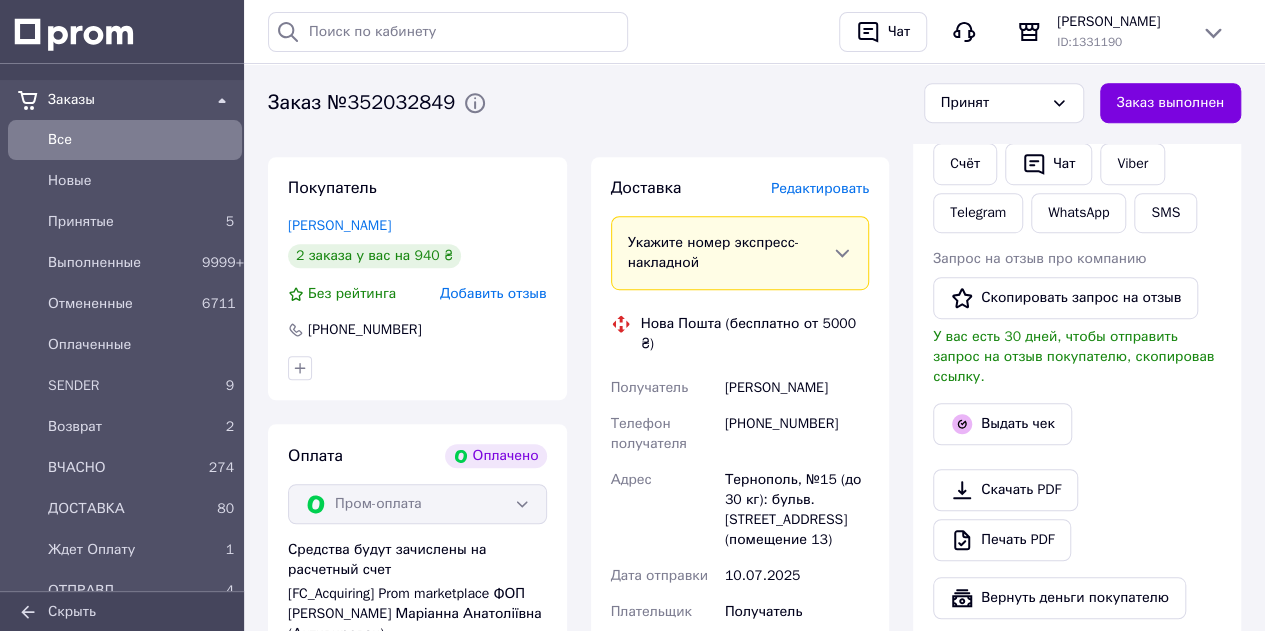 click on "Редактировать" at bounding box center (820, 188) 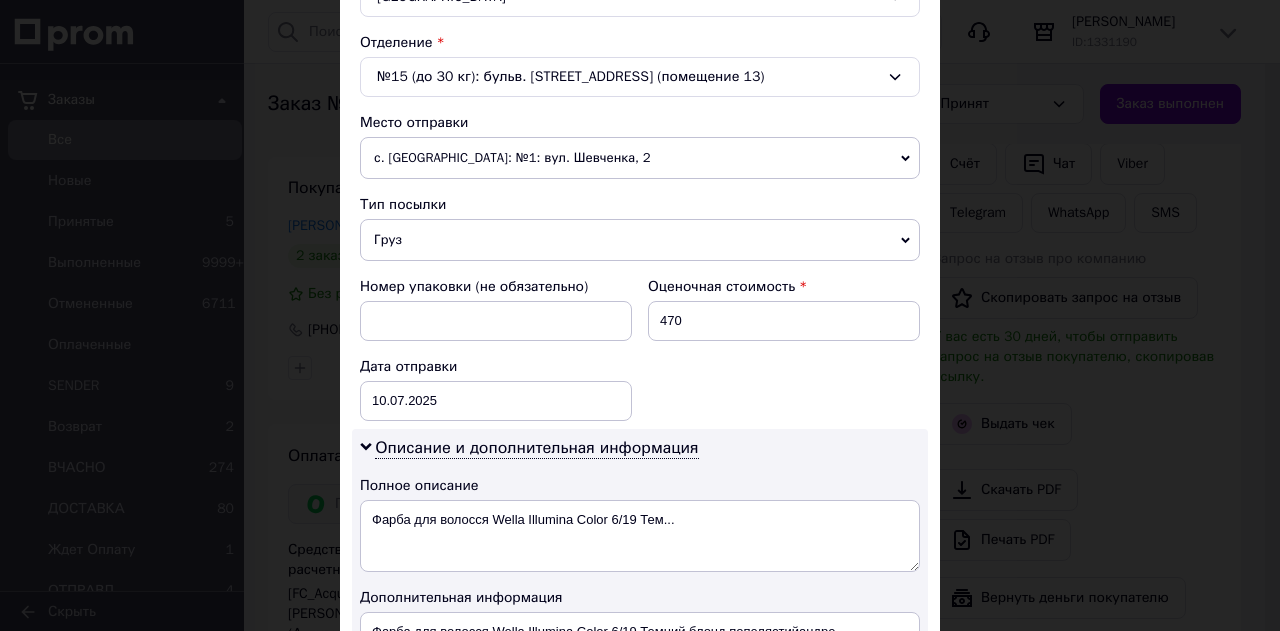 scroll, scrollTop: 600, scrollLeft: 0, axis: vertical 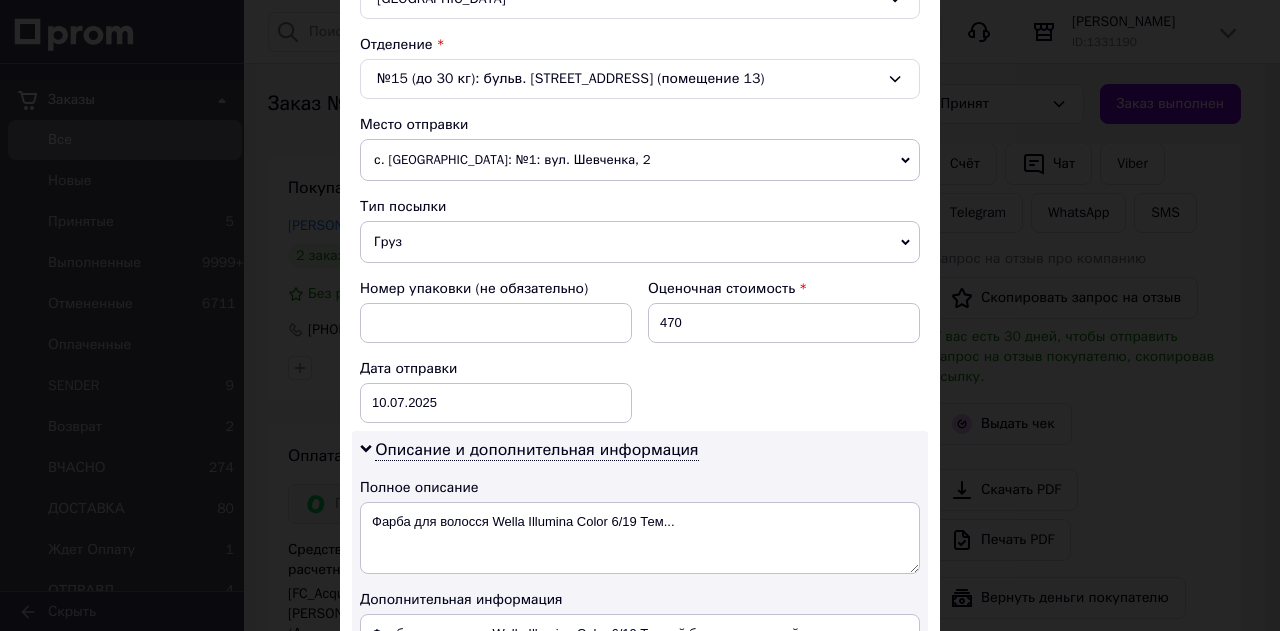 click on "с. Нові Петрівці: №1: вул. Шевченка, 2" at bounding box center (640, 160) 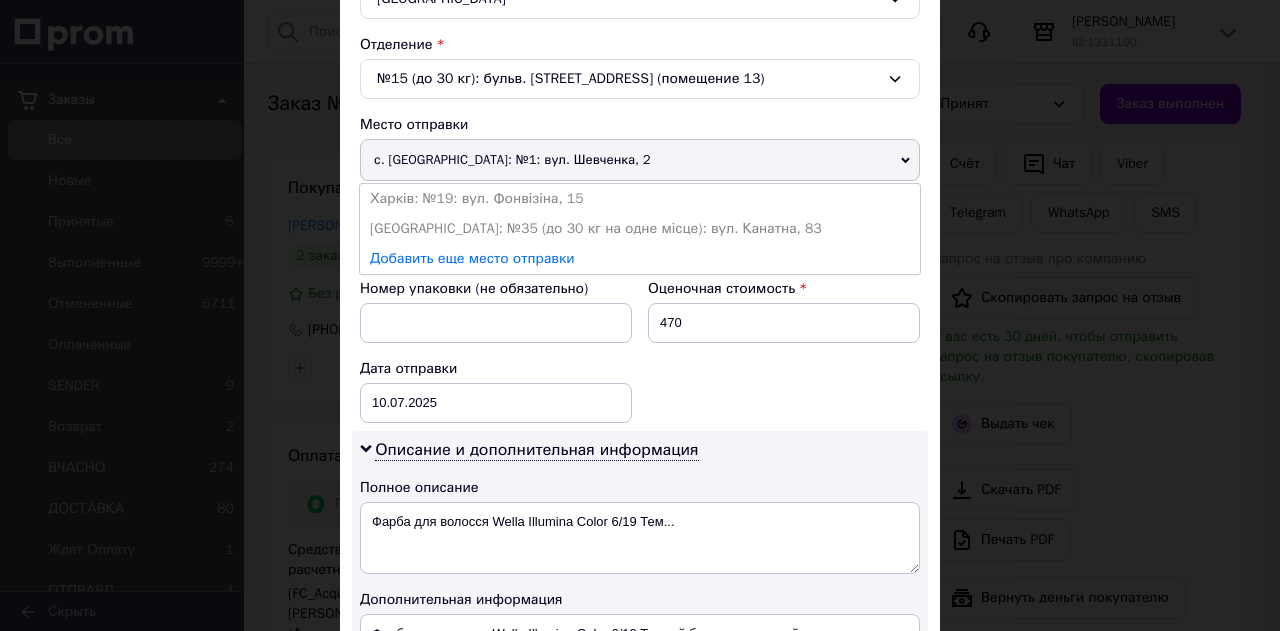 drag, startPoint x: 577, startPoint y: 224, endPoint x: 591, endPoint y: 221, distance: 14.3178215 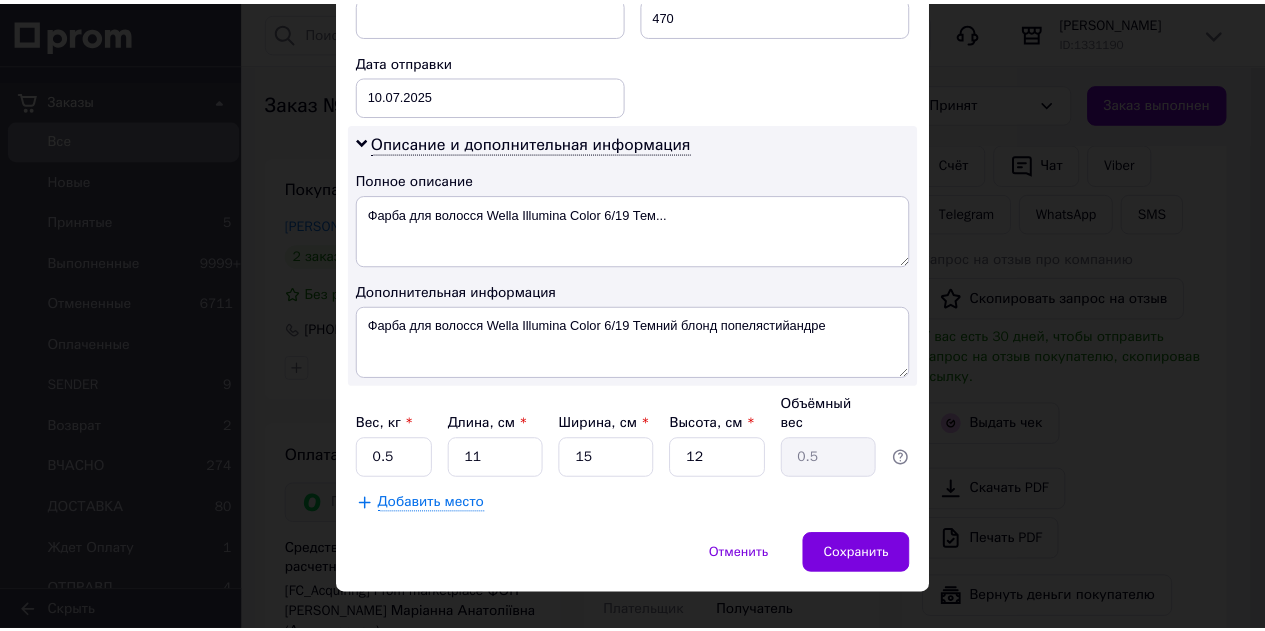 scroll, scrollTop: 910, scrollLeft: 0, axis: vertical 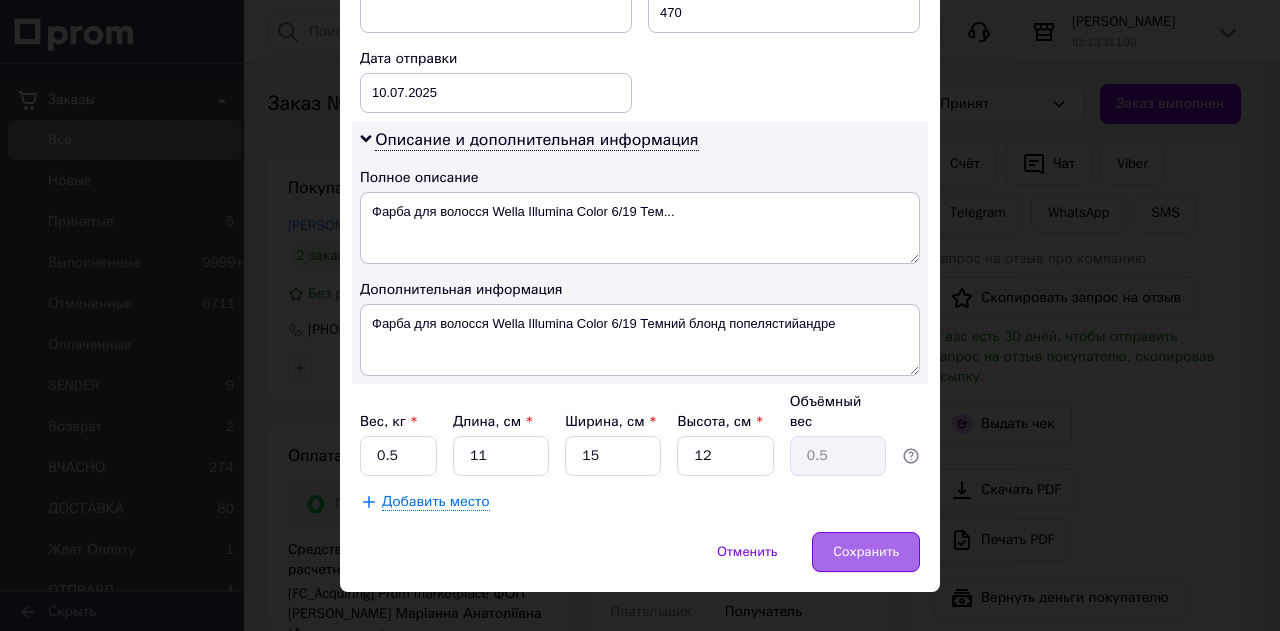 click on "Сохранить" at bounding box center [866, 552] 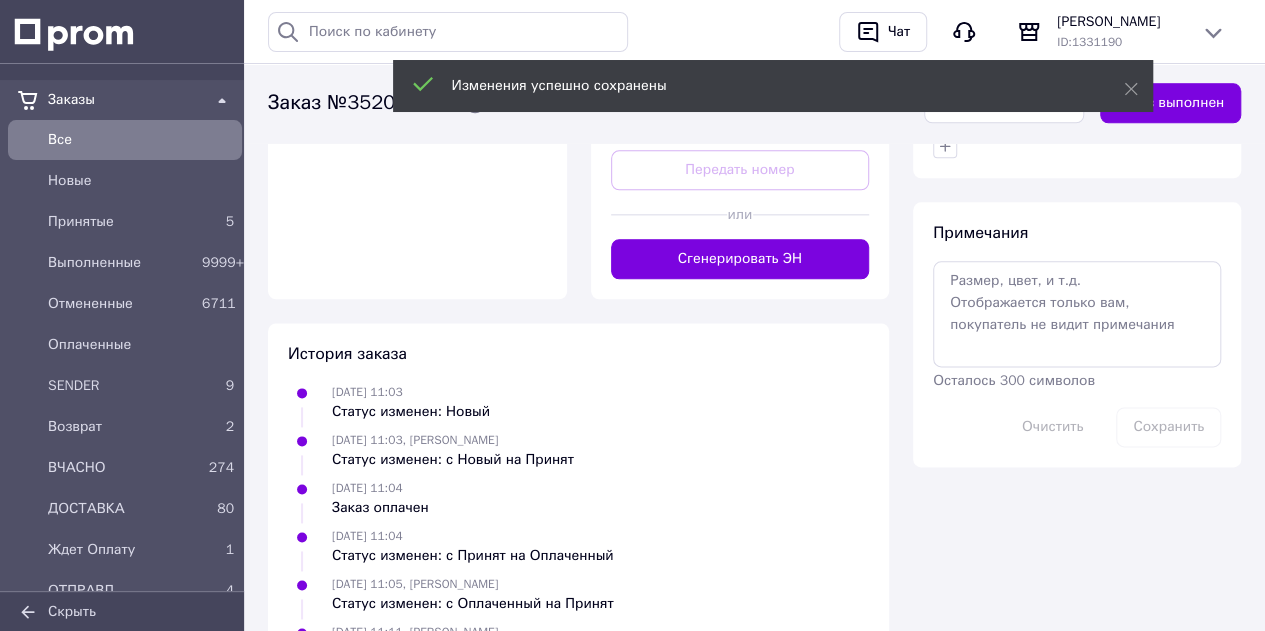 scroll, scrollTop: 1000, scrollLeft: 0, axis: vertical 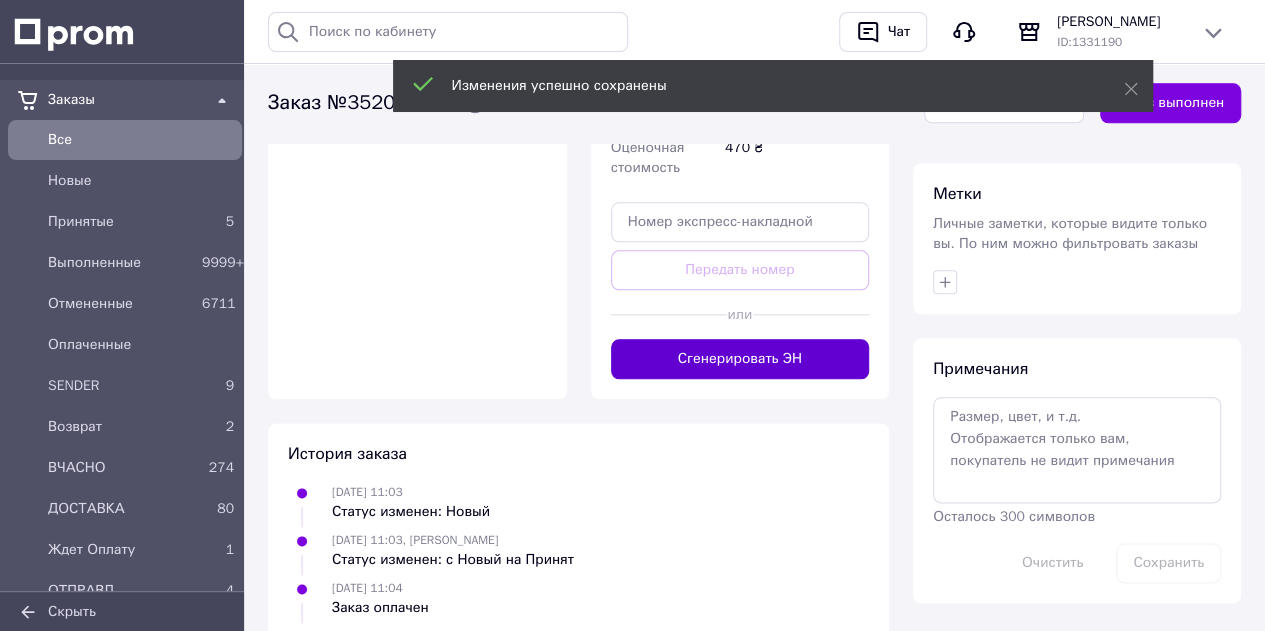 click on "Сгенерировать ЭН" at bounding box center [740, 359] 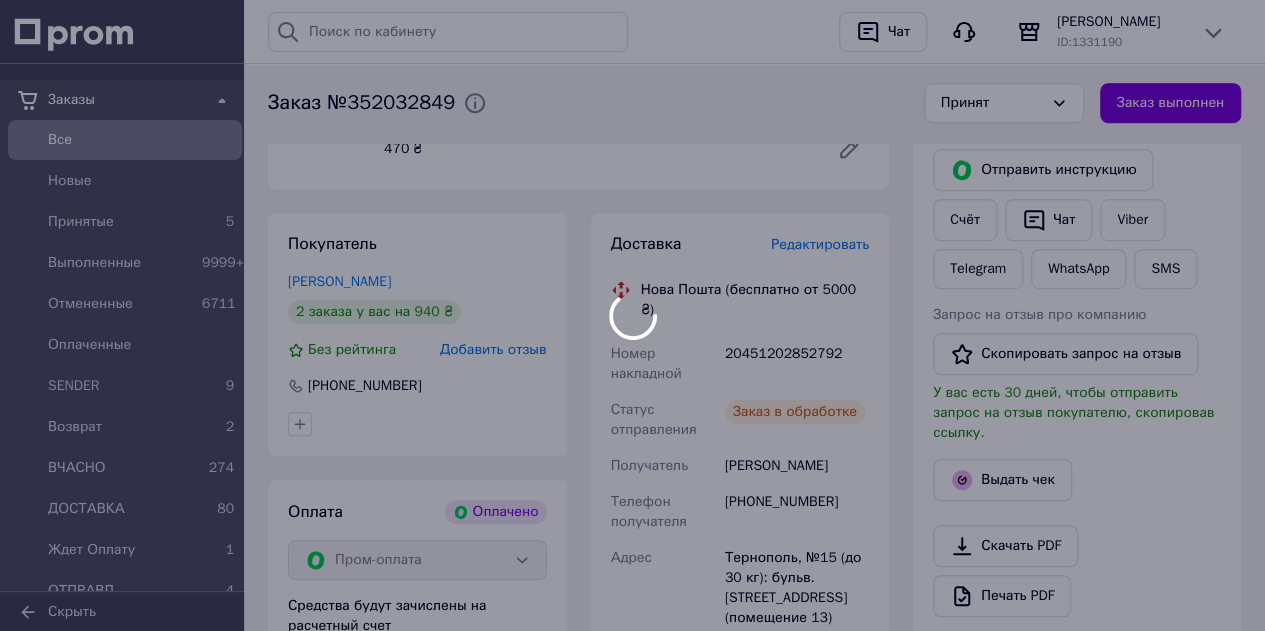 scroll, scrollTop: 400, scrollLeft: 0, axis: vertical 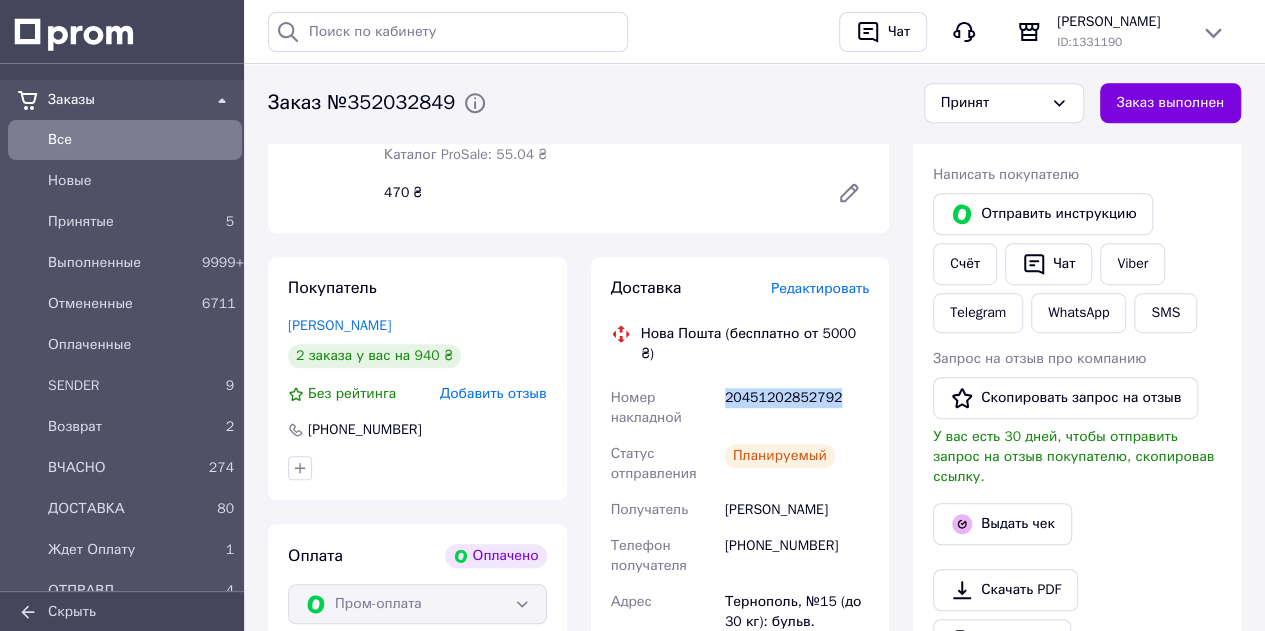 drag, startPoint x: 838, startPoint y: 385, endPoint x: 726, endPoint y: 388, distance: 112.04017 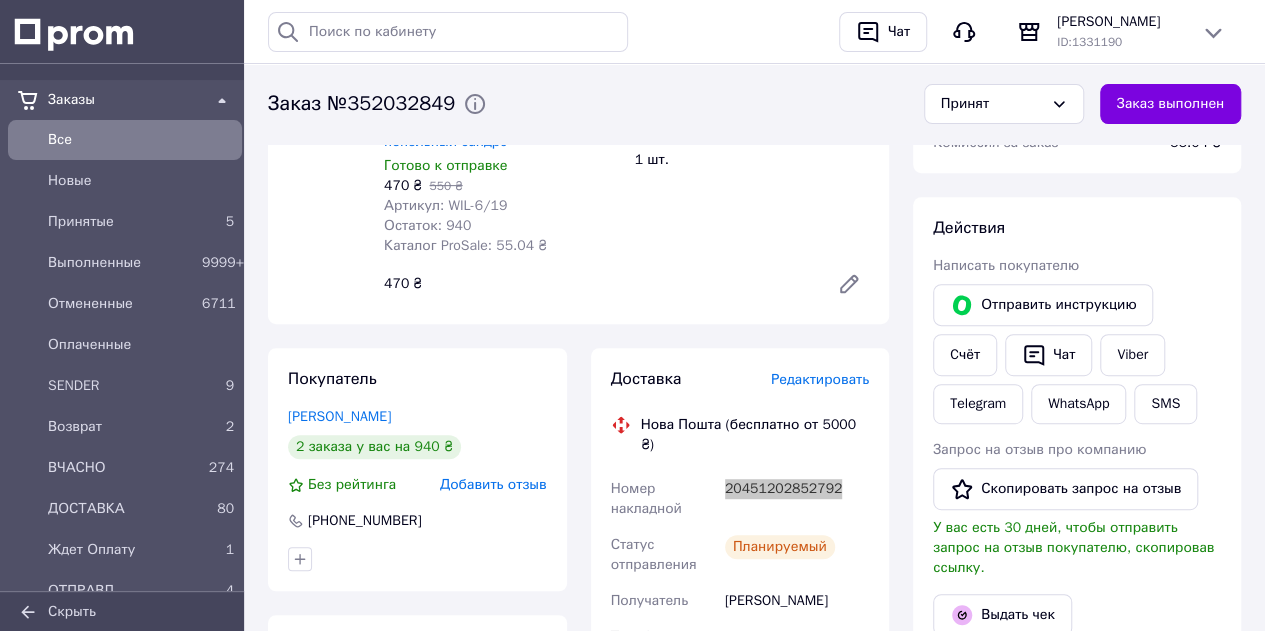 scroll, scrollTop: 200, scrollLeft: 0, axis: vertical 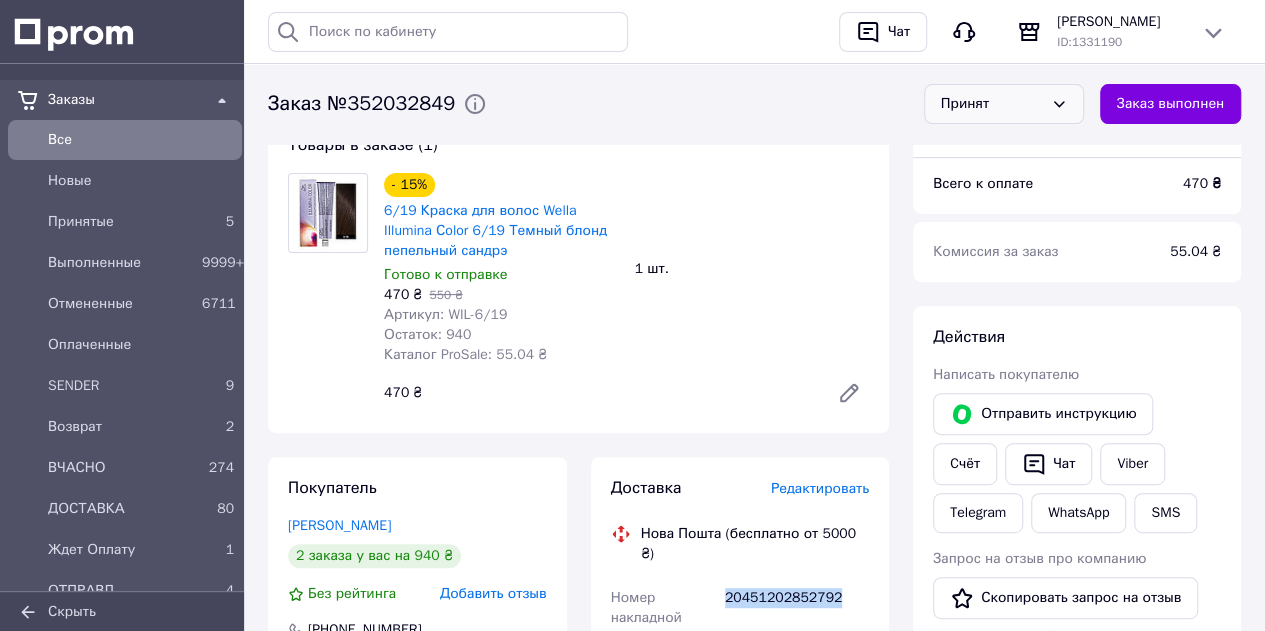 click on "Принят" at bounding box center (1004, 104) 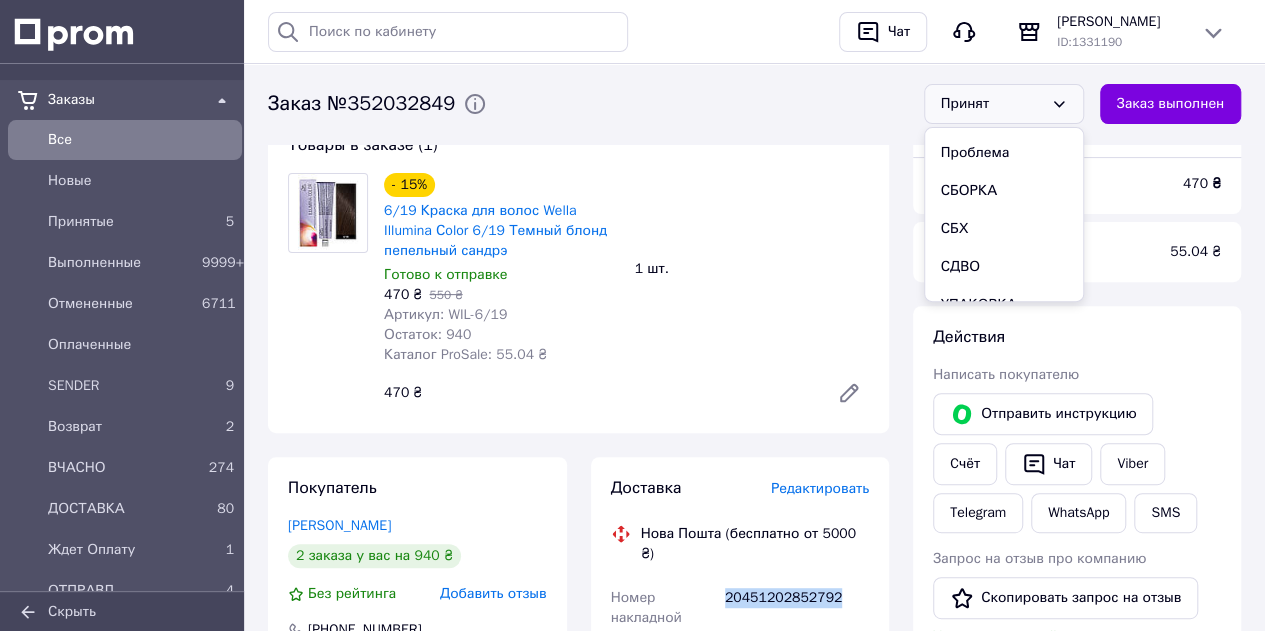 scroll, scrollTop: 400, scrollLeft: 0, axis: vertical 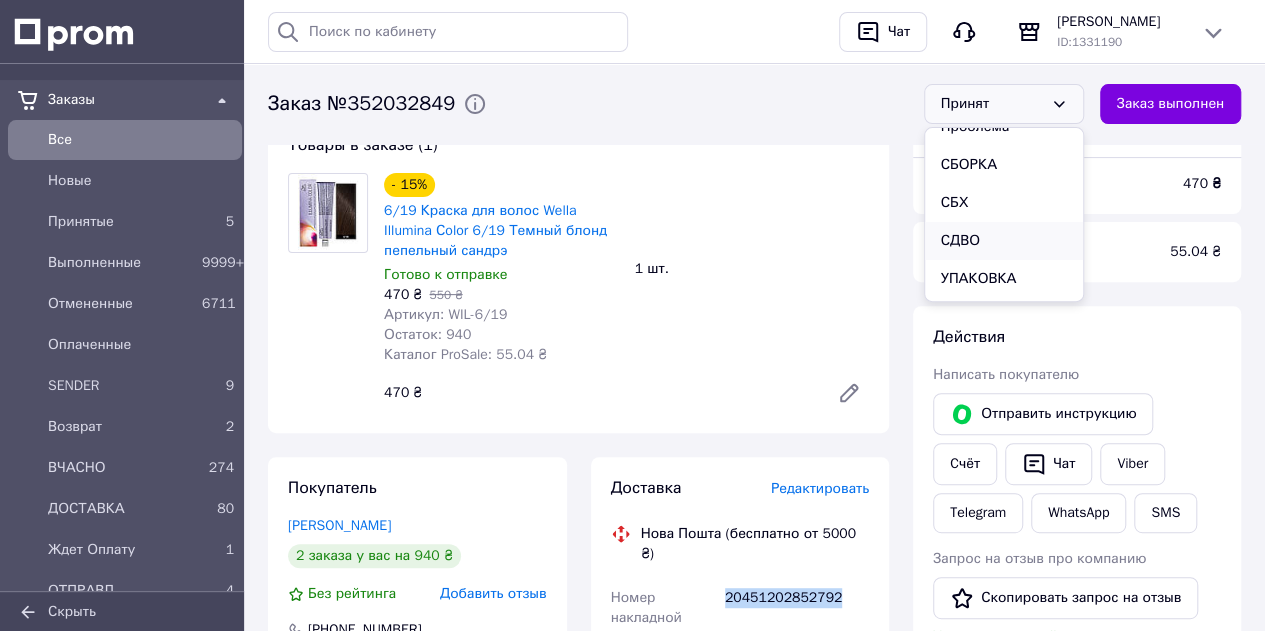 click on "СДВО" at bounding box center (1004, 241) 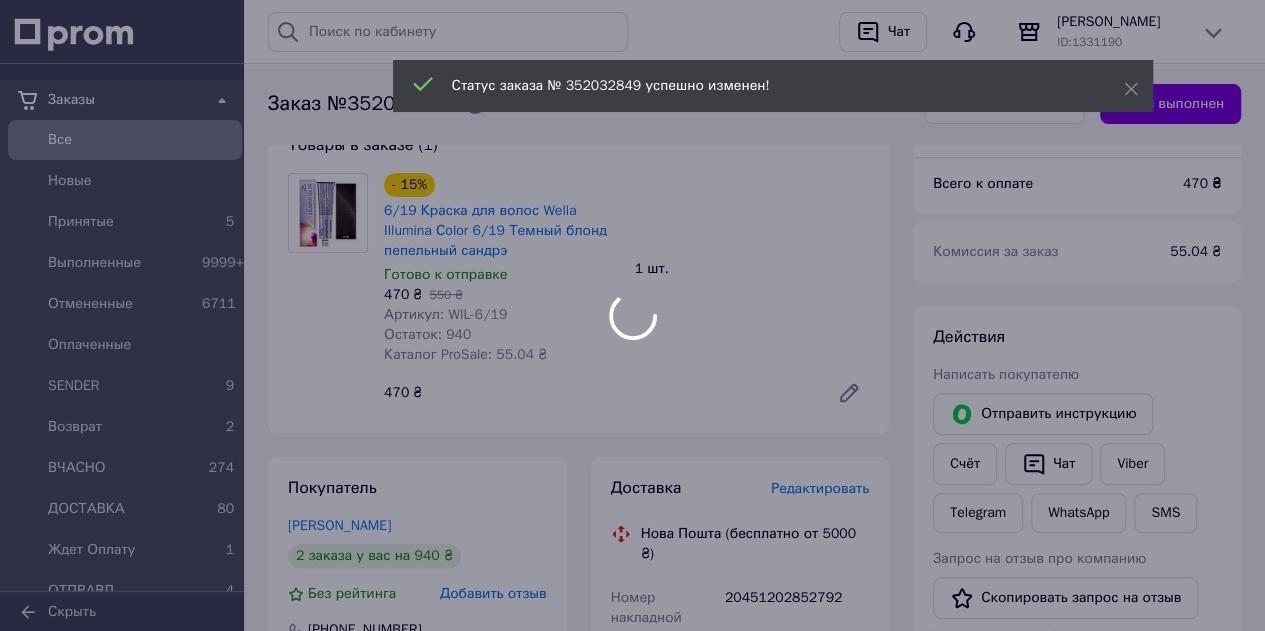 click at bounding box center [632, 315] 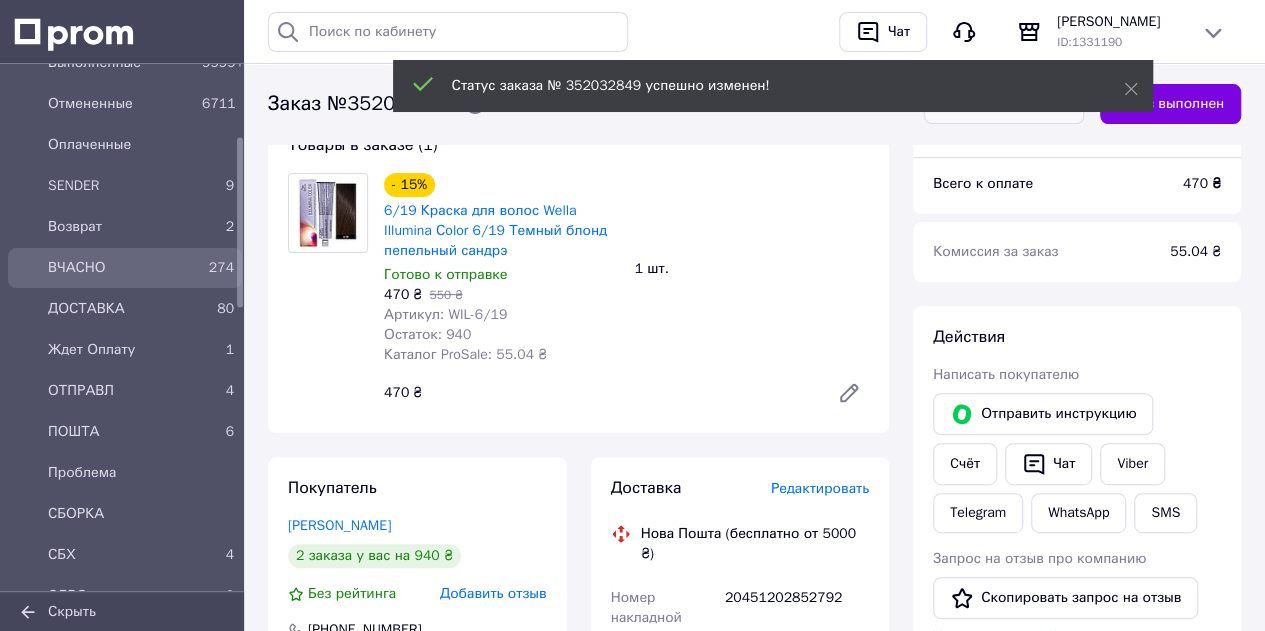 scroll, scrollTop: 300, scrollLeft: 0, axis: vertical 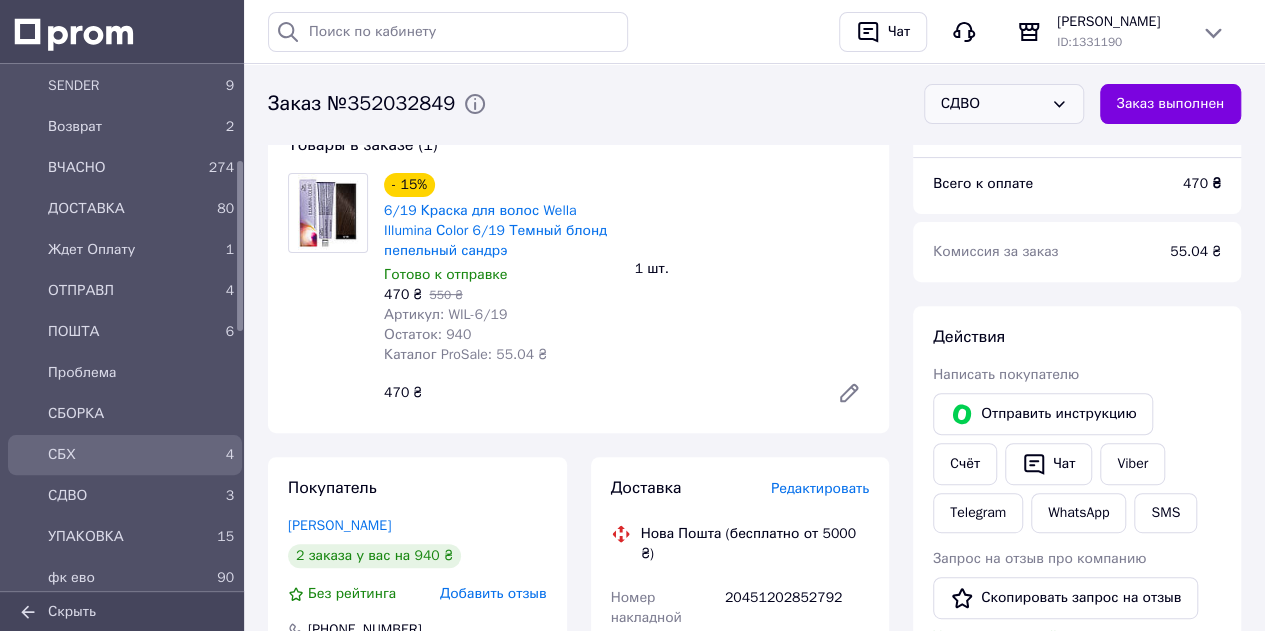 click on "СБХ" at bounding box center [121, 455] 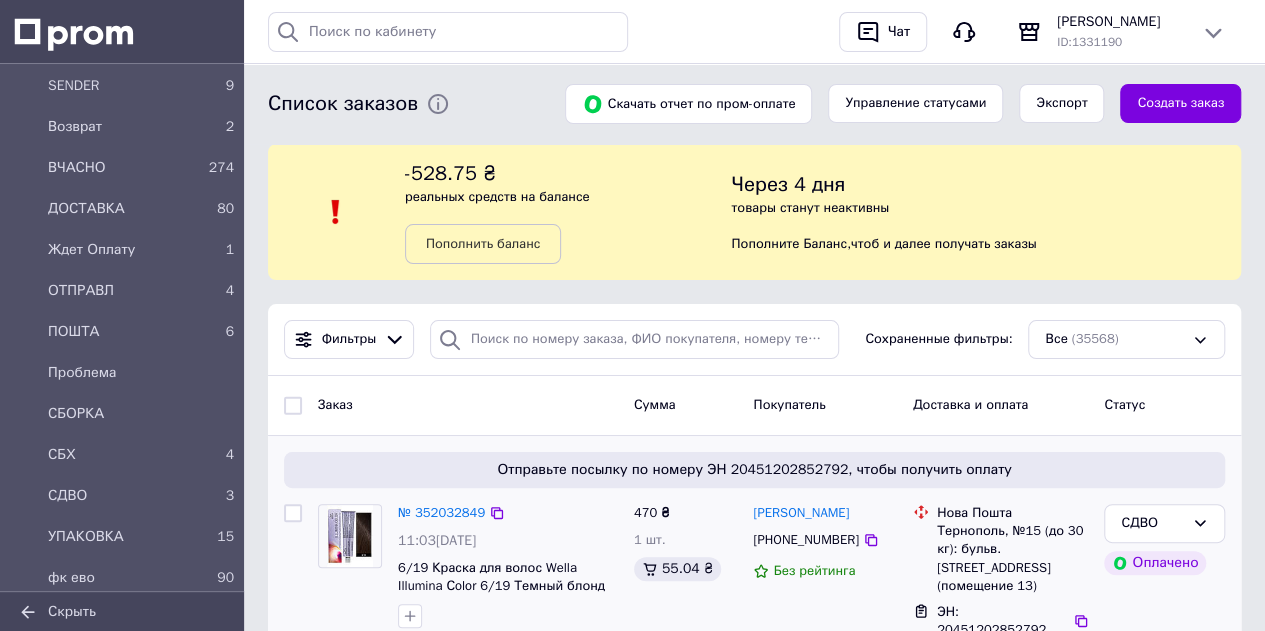 scroll, scrollTop: 460, scrollLeft: 0, axis: vertical 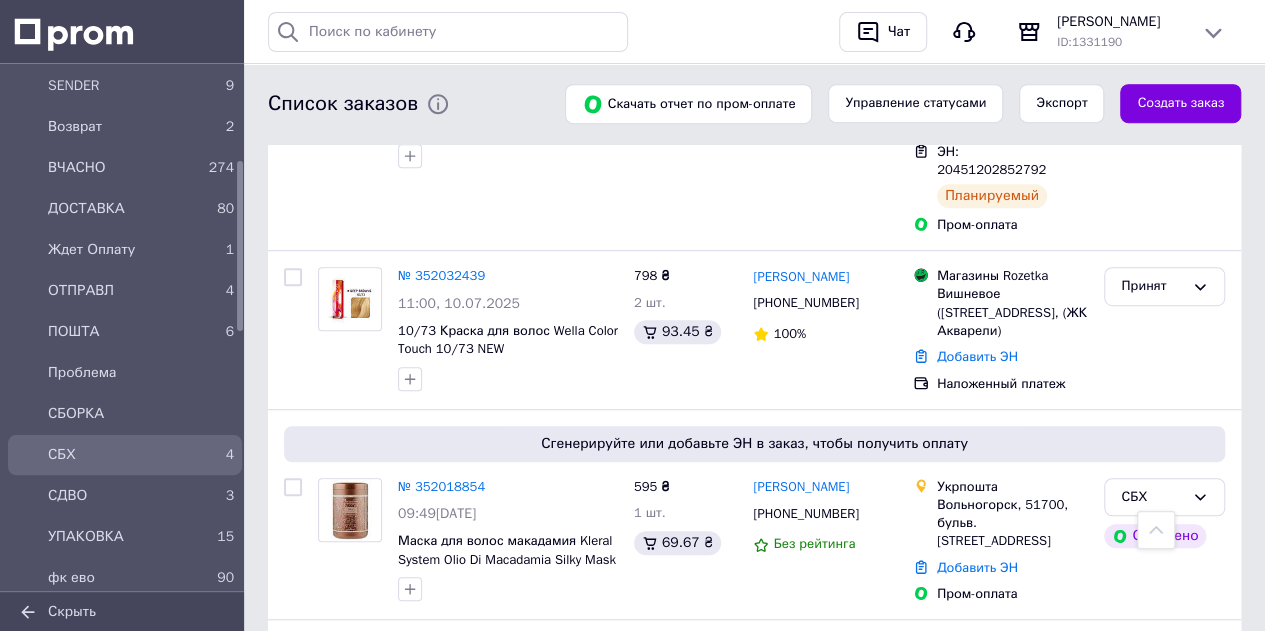 click on "СБХ" at bounding box center (121, 455) 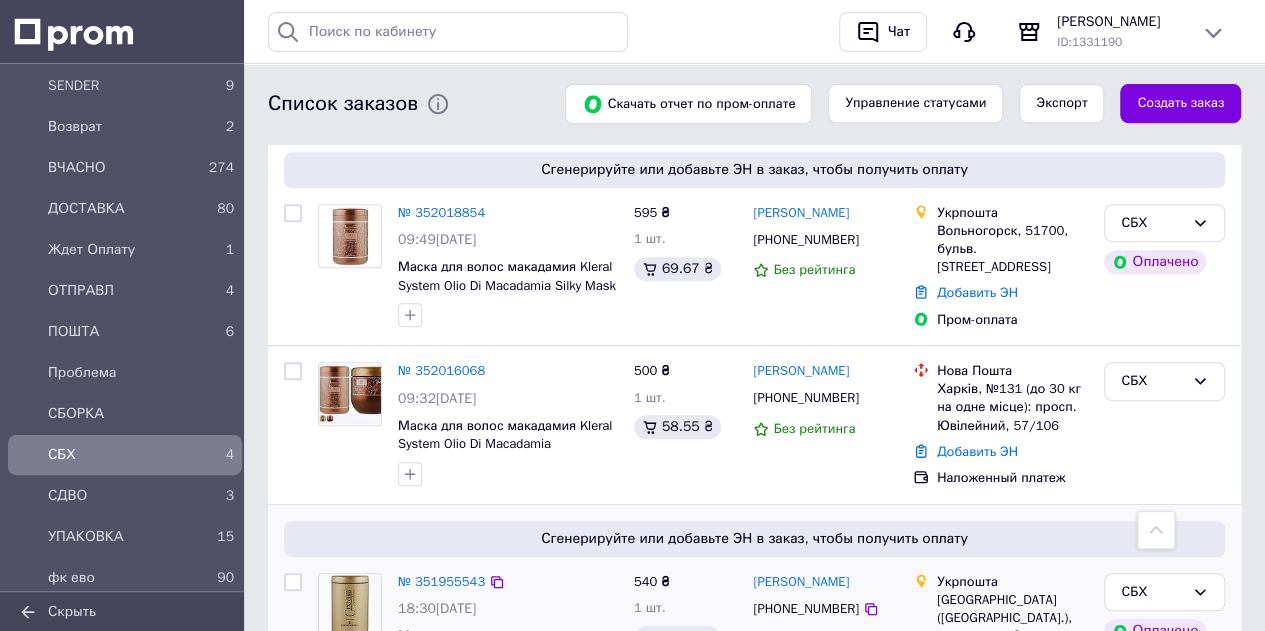 scroll, scrollTop: 172, scrollLeft: 0, axis: vertical 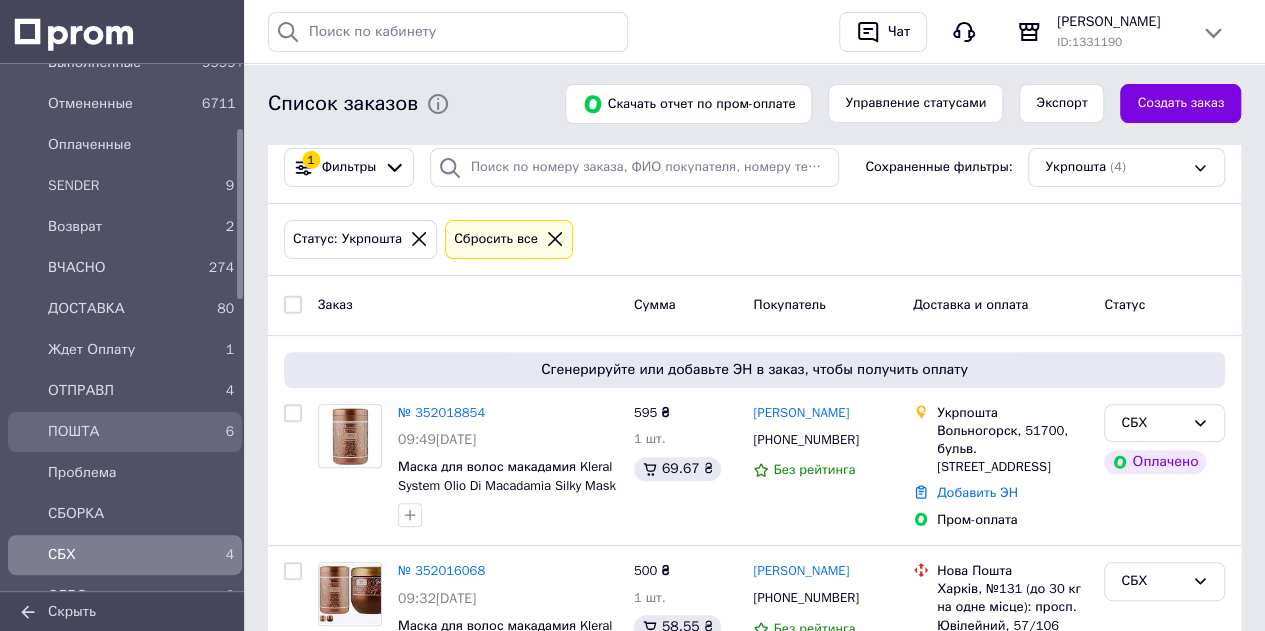 click on "ПОШТА" at bounding box center (121, 432) 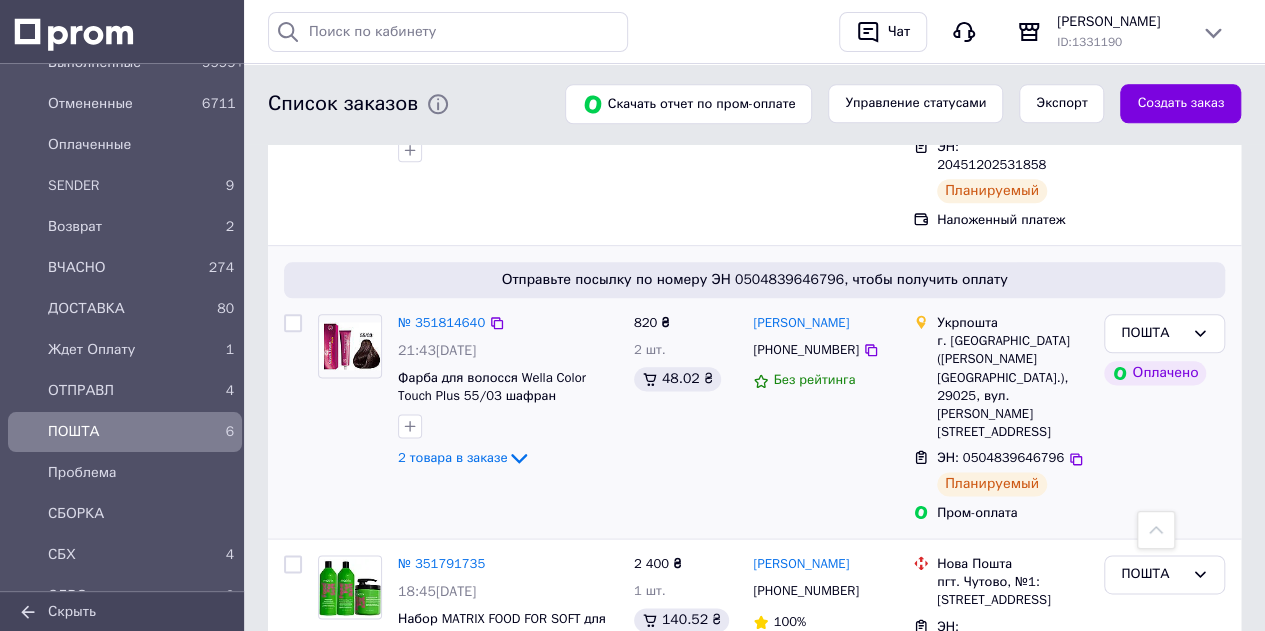 scroll, scrollTop: 1111, scrollLeft: 0, axis: vertical 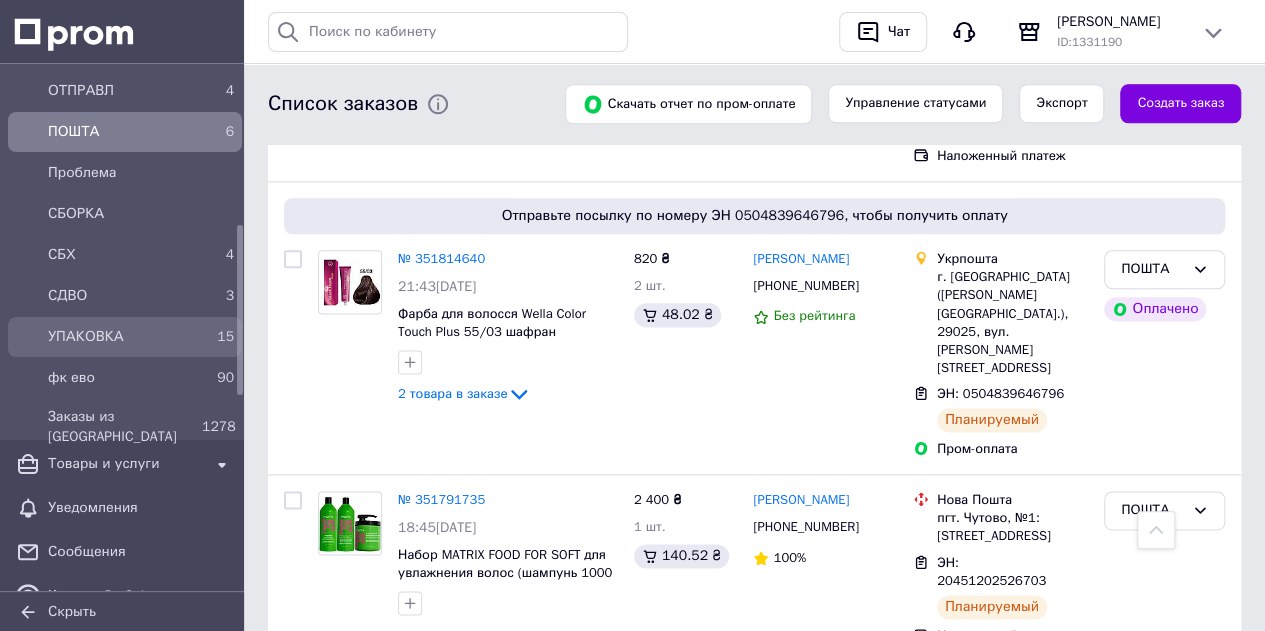 drag, startPoint x: 154, startPoint y: 335, endPoint x: 166, endPoint y: 339, distance: 12.649111 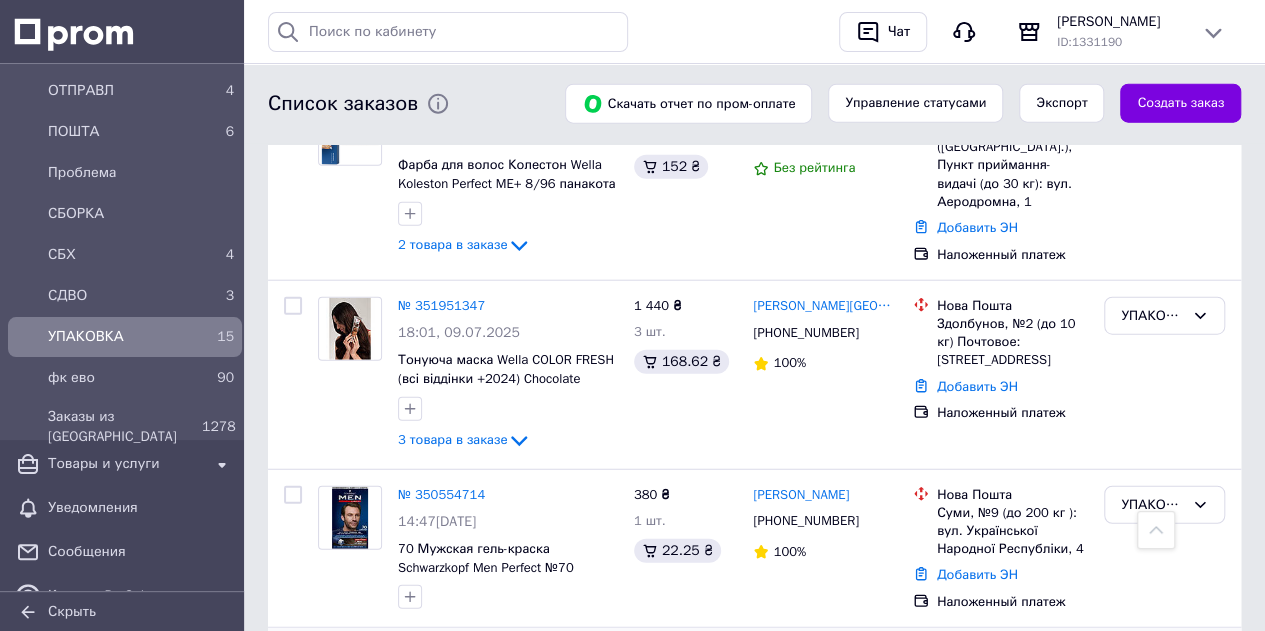 scroll, scrollTop: 2343, scrollLeft: 0, axis: vertical 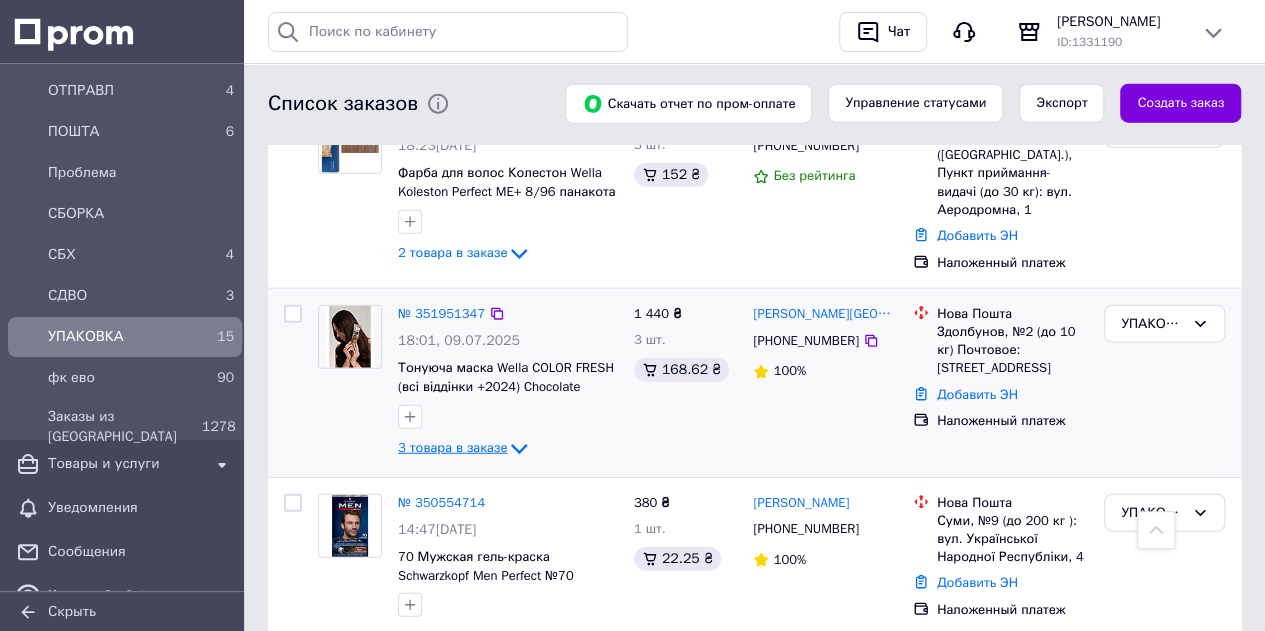 click 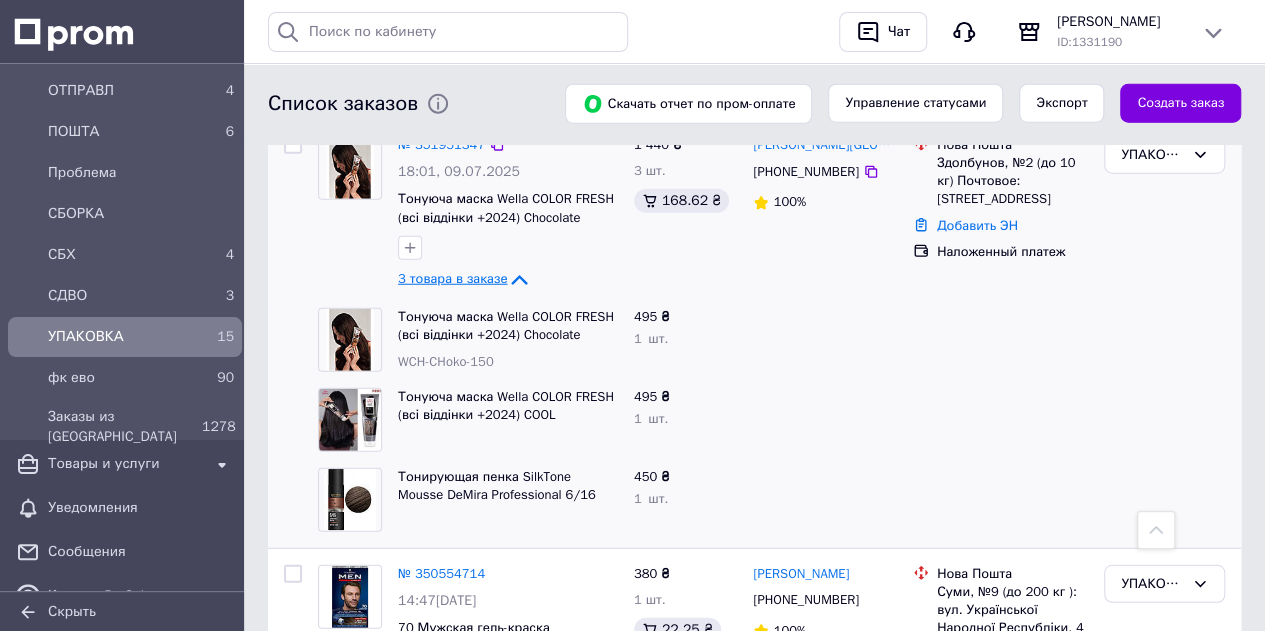 scroll, scrollTop: 2543, scrollLeft: 0, axis: vertical 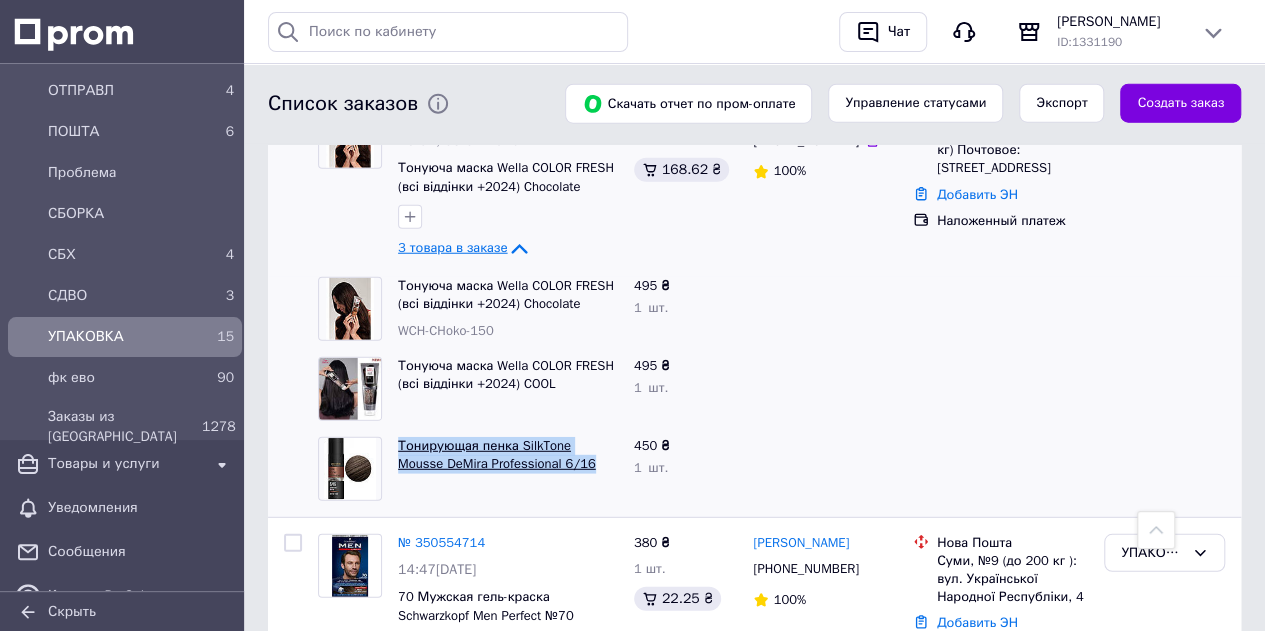drag, startPoint x: 397, startPoint y: 378, endPoint x: 542, endPoint y: 408, distance: 148.07092 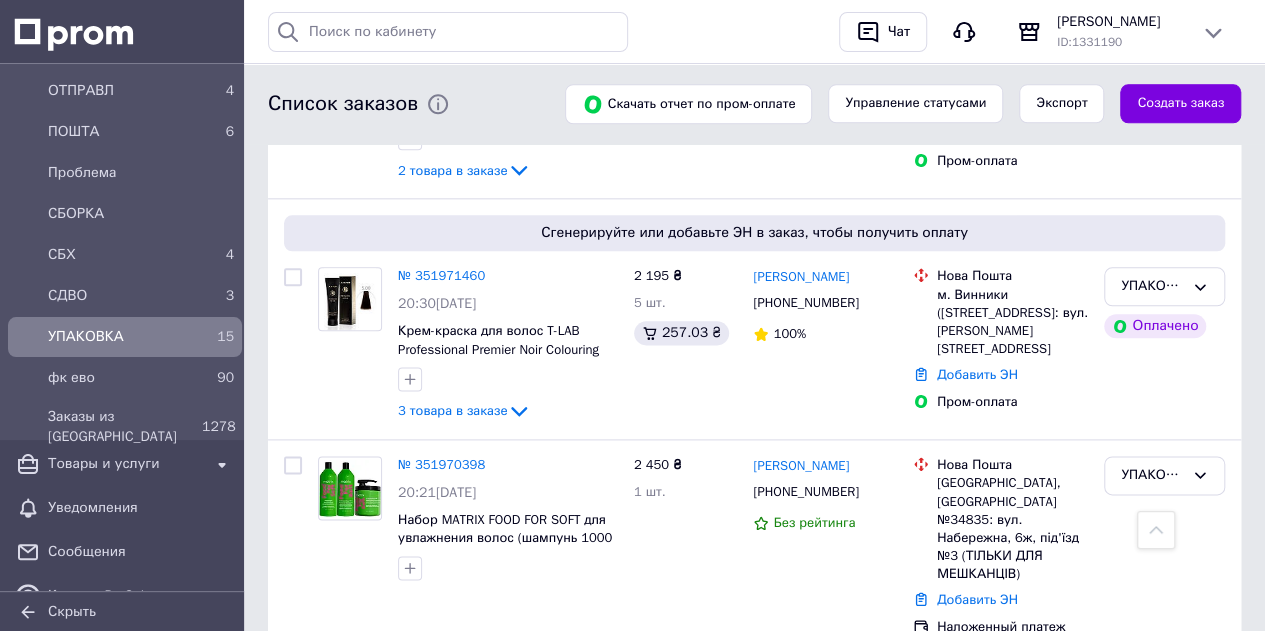 scroll, scrollTop: 1043, scrollLeft: 0, axis: vertical 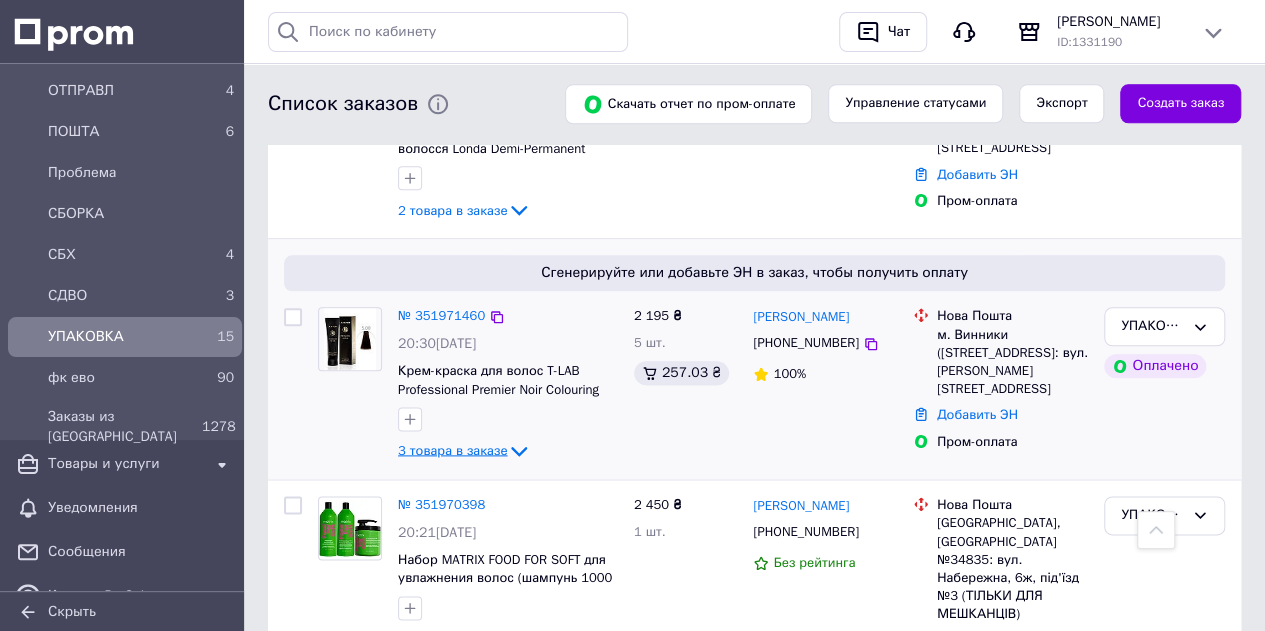 click 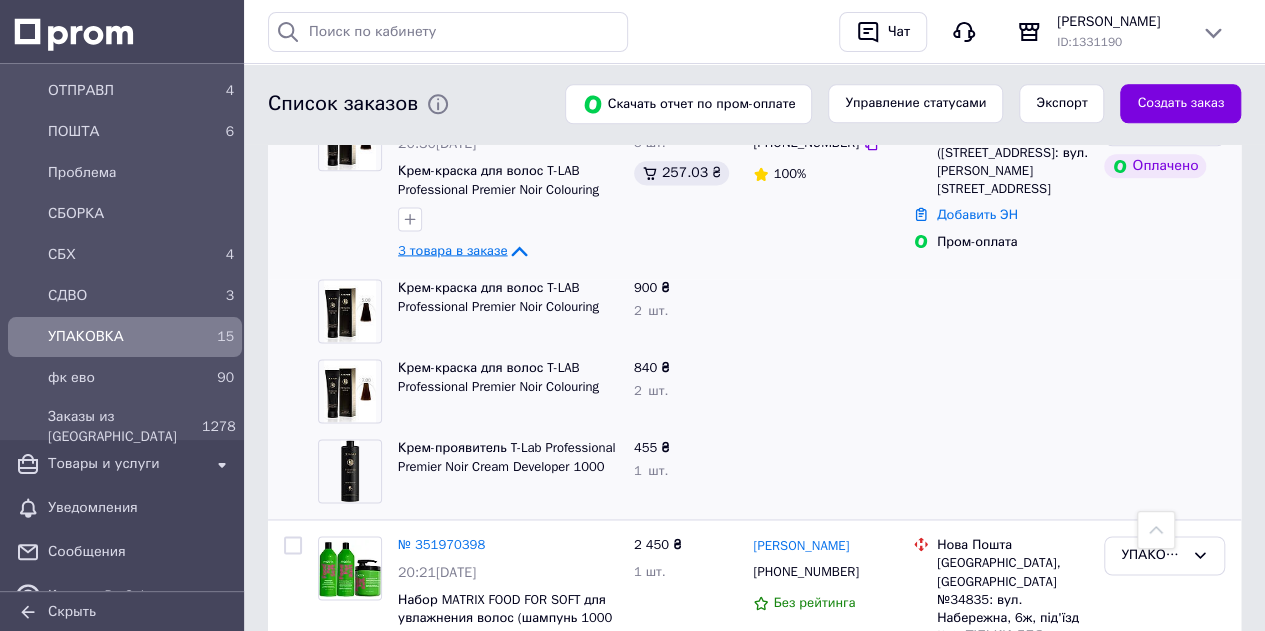 scroll, scrollTop: 1143, scrollLeft: 0, axis: vertical 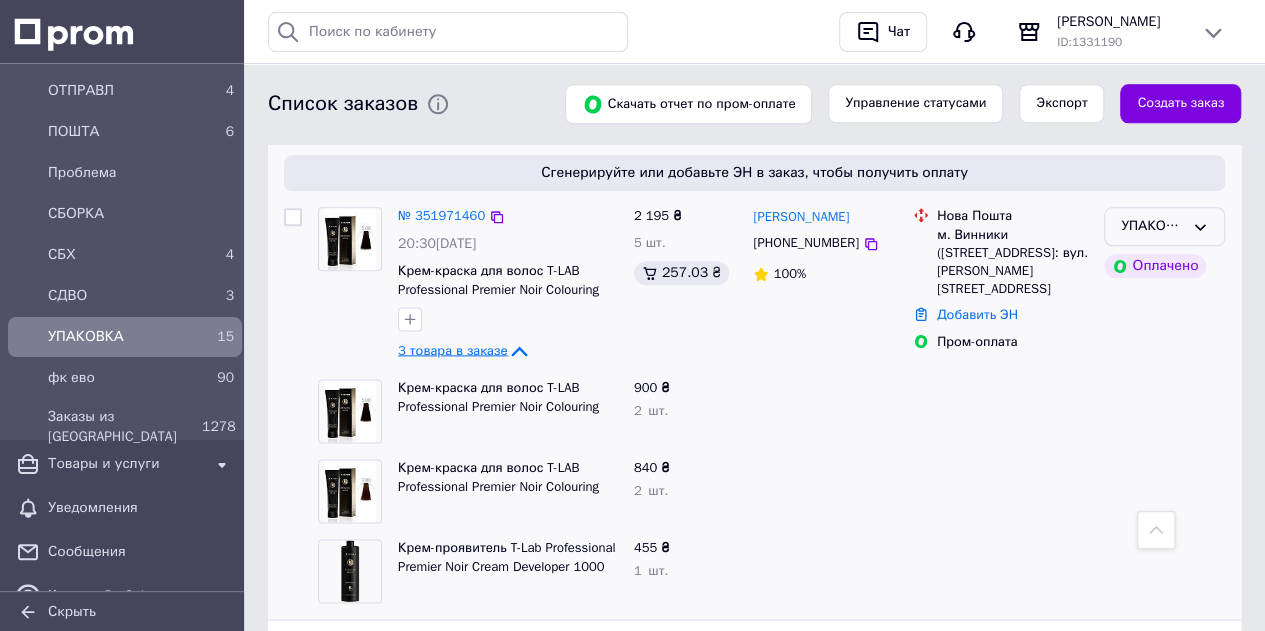 click on "УПАКОВКА" at bounding box center [1164, 226] 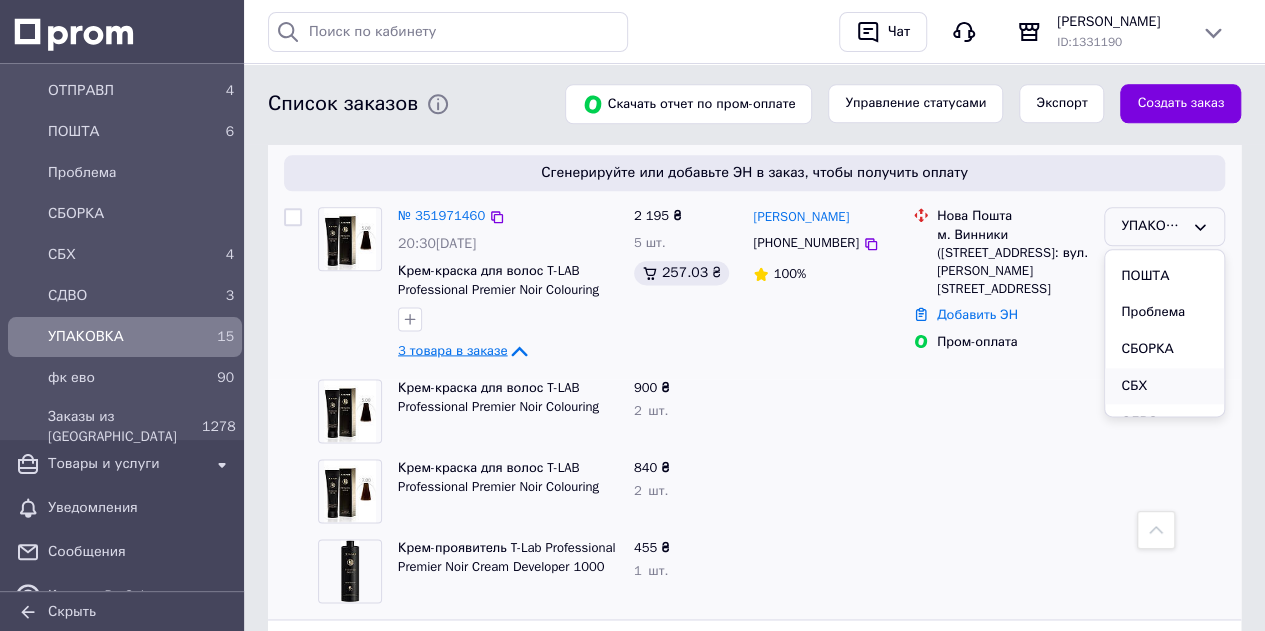 scroll, scrollTop: 400, scrollLeft: 0, axis: vertical 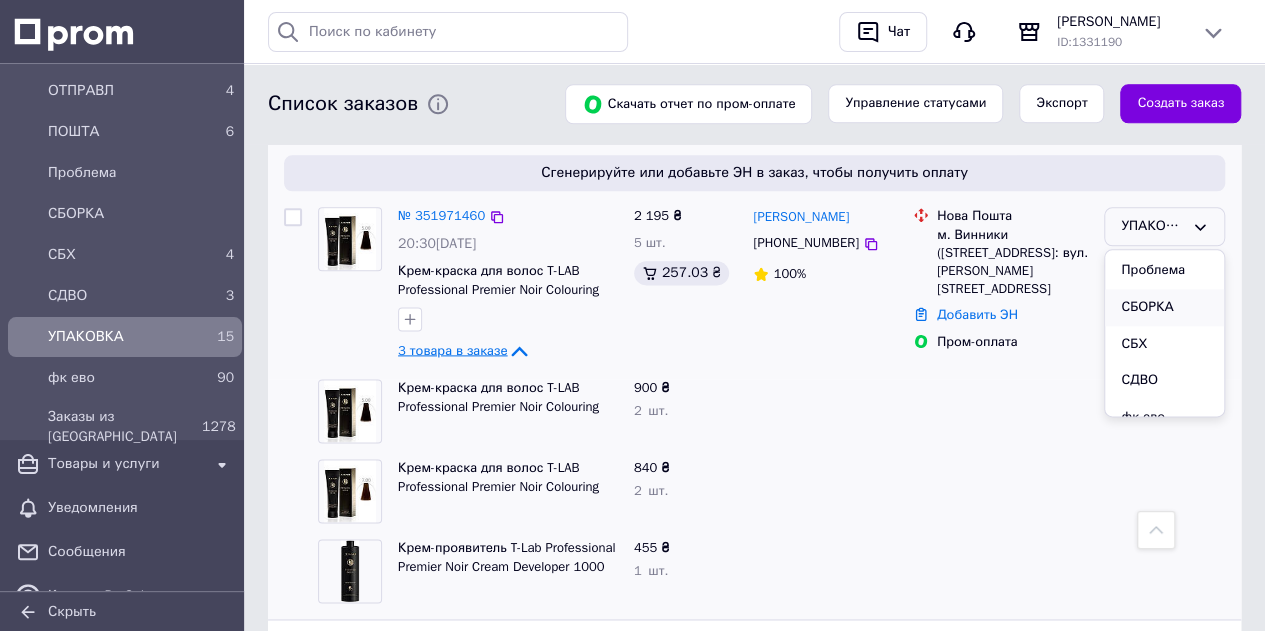click on "СБОРКА" at bounding box center [1164, 307] 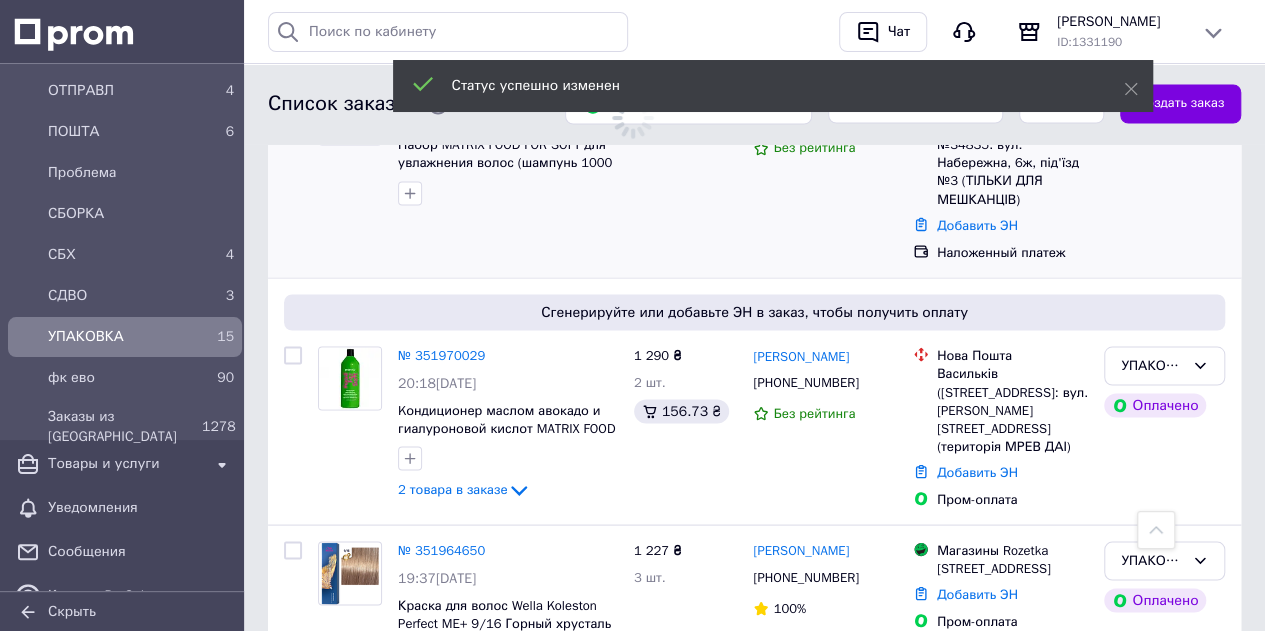 scroll, scrollTop: 1743, scrollLeft: 0, axis: vertical 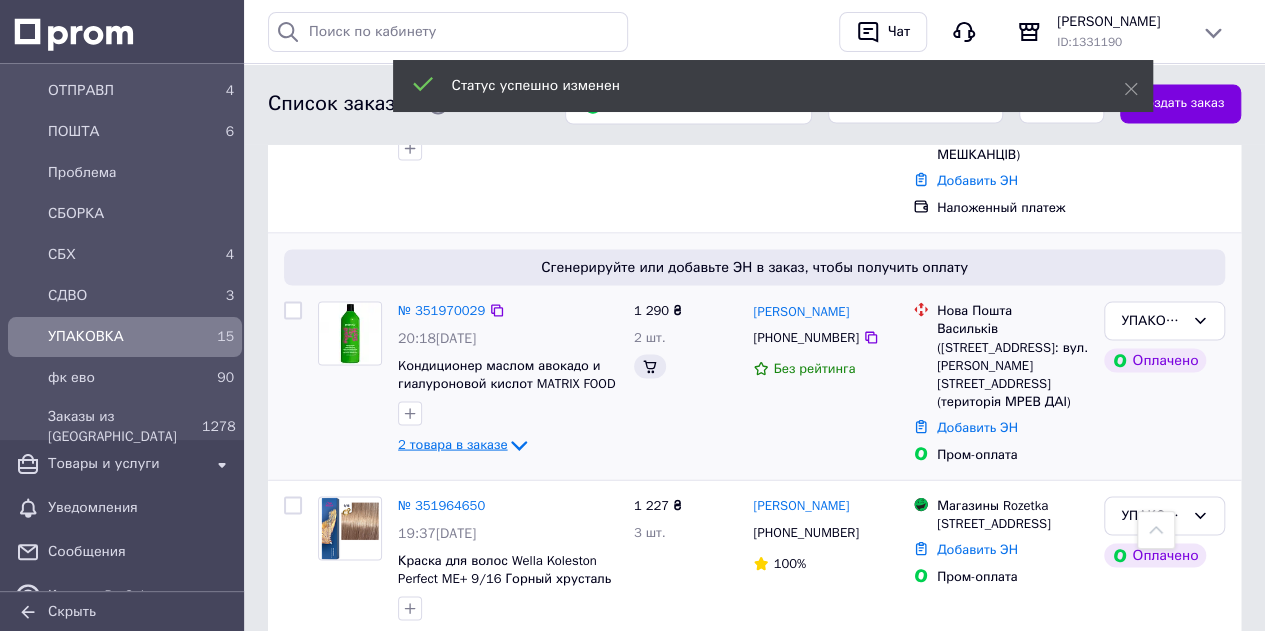 click 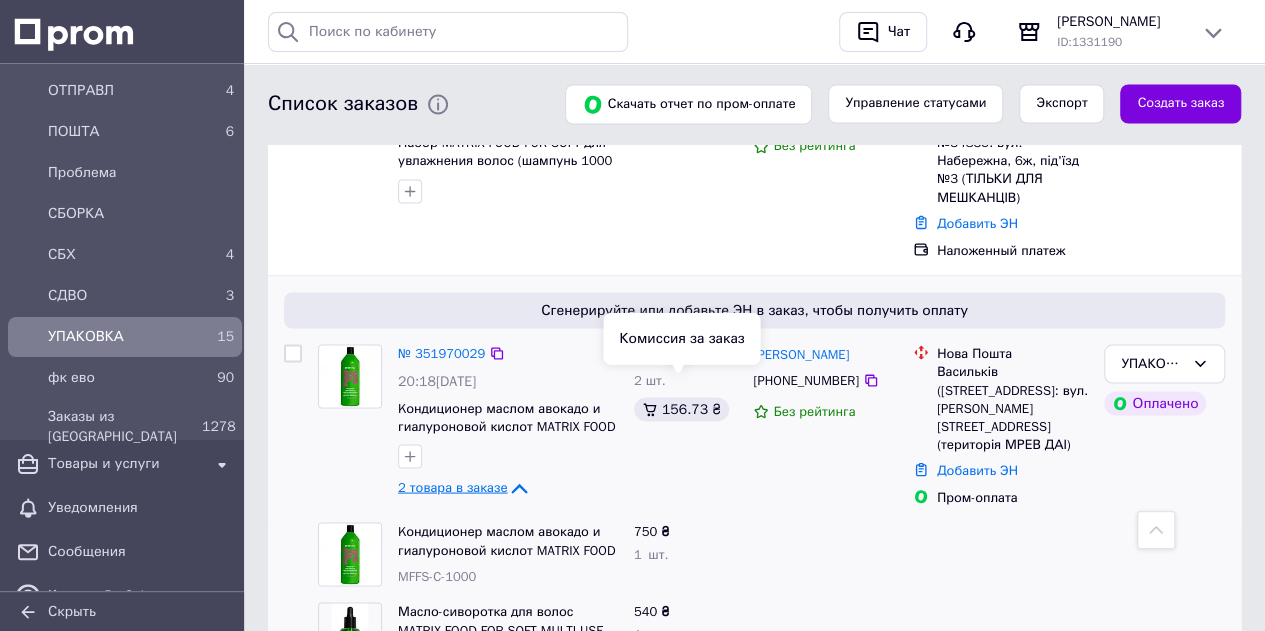 scroll, scrollTop: 1800, scrollLeft: 0, axis: vertical 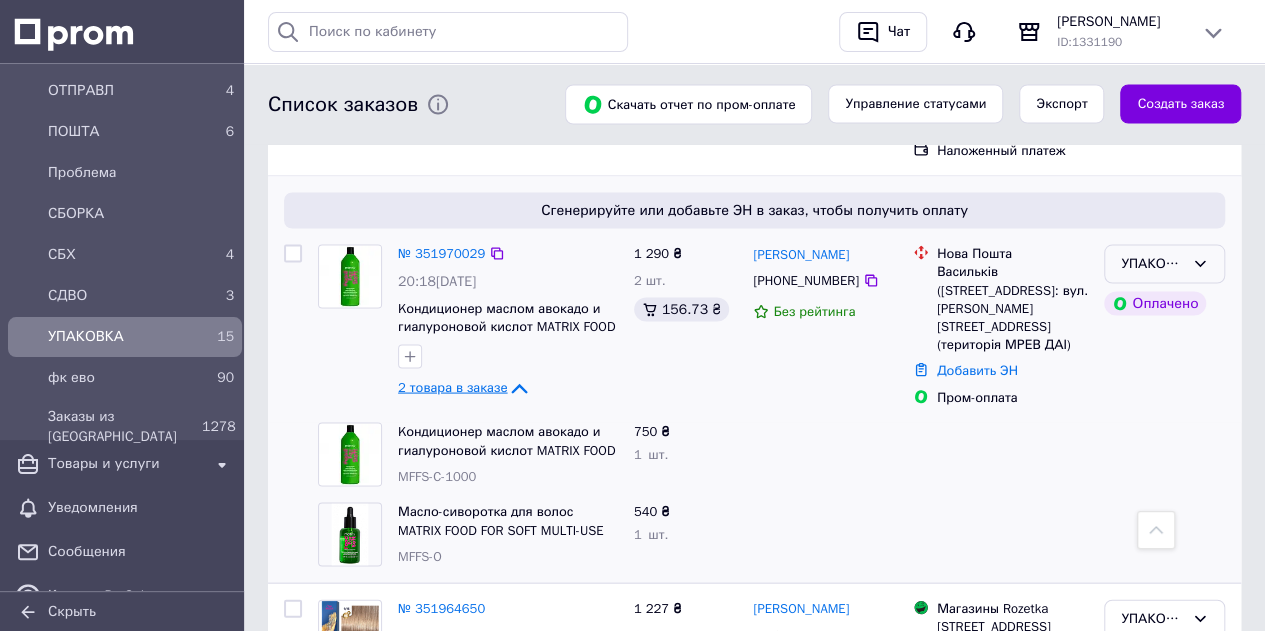 click on "УПАКОВКА" at bounding box center [1152, 263] 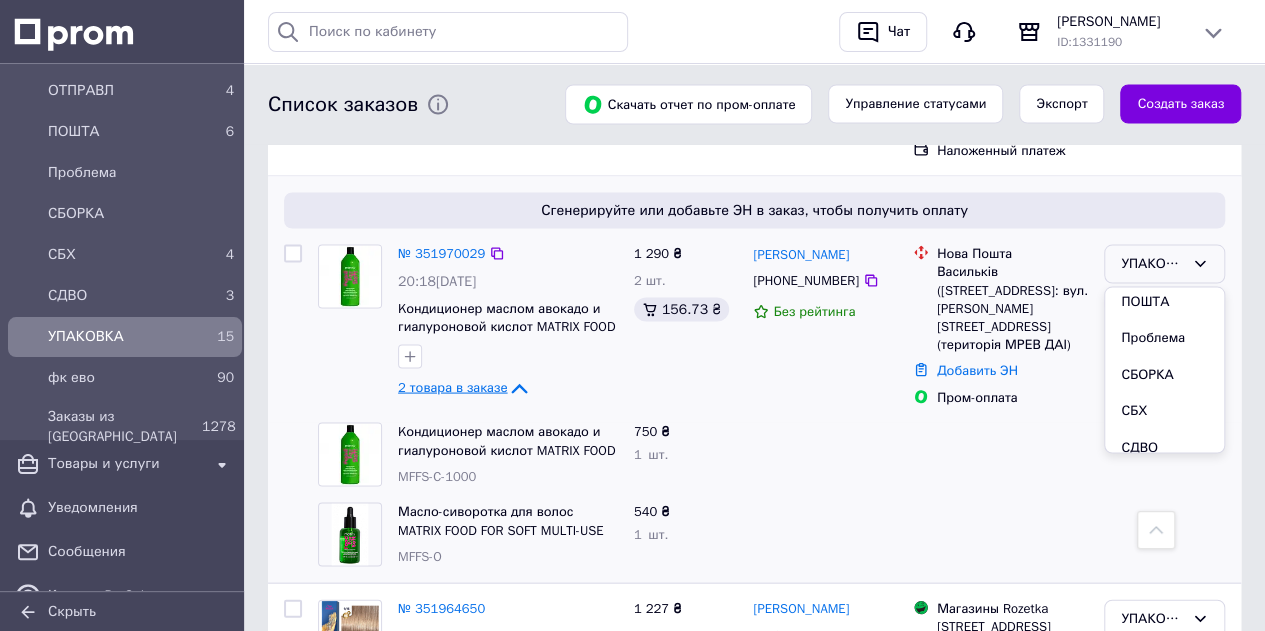 scroll, scrollTop: 400, scrollLeft: 0, axis: vertical 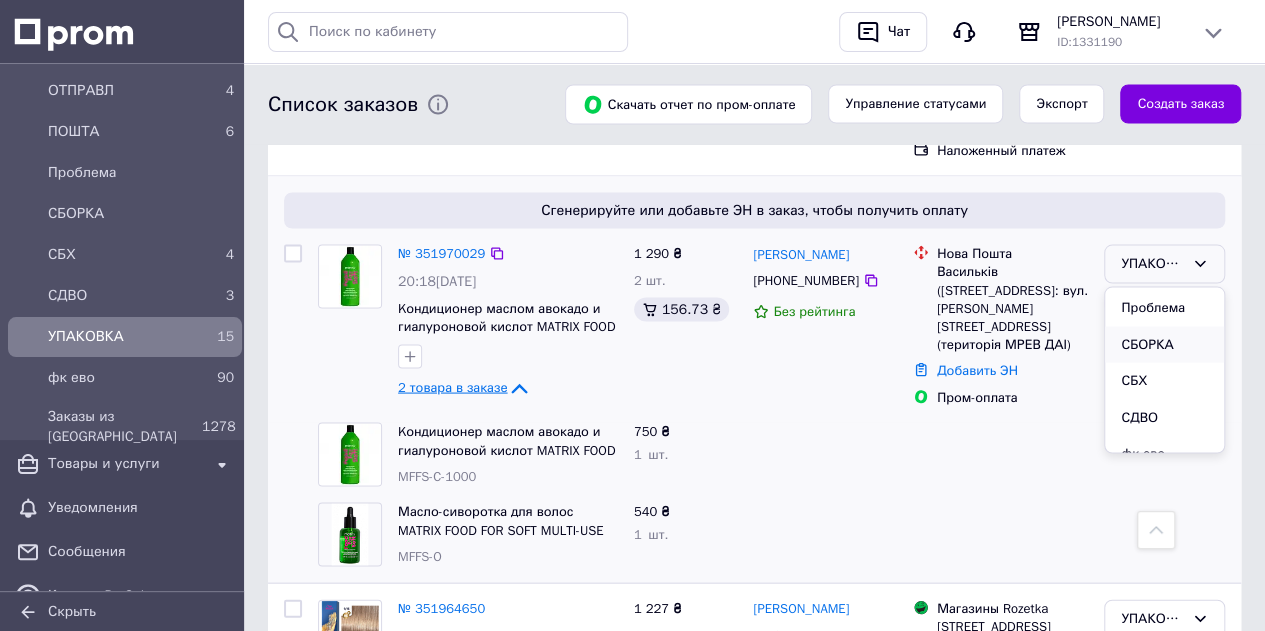click on "СБОРКА" at bounding box center [1164, 344] 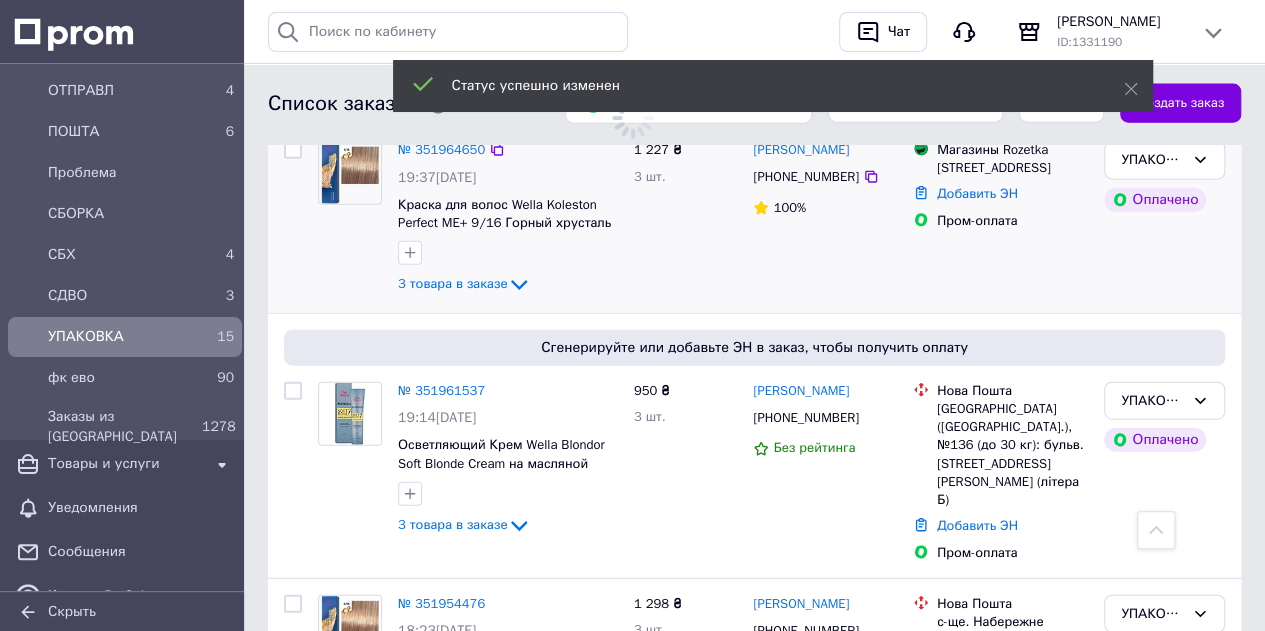 scroll, scrollTop: 2300, scrollLeft: 0, axis: vertical 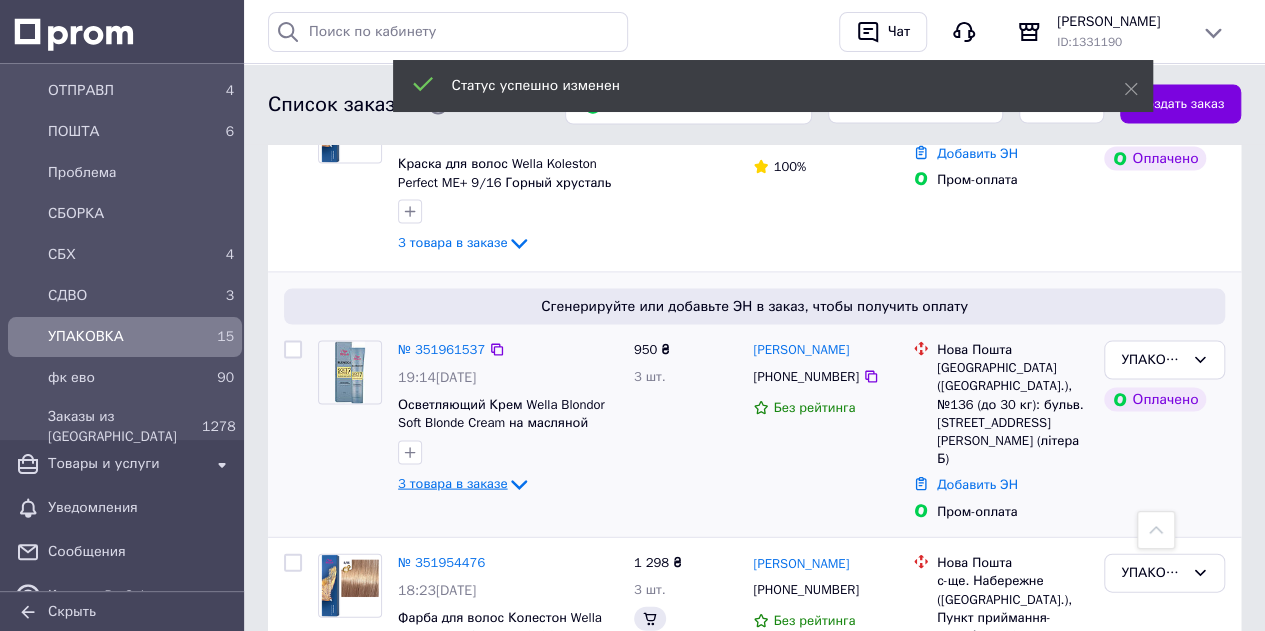 click 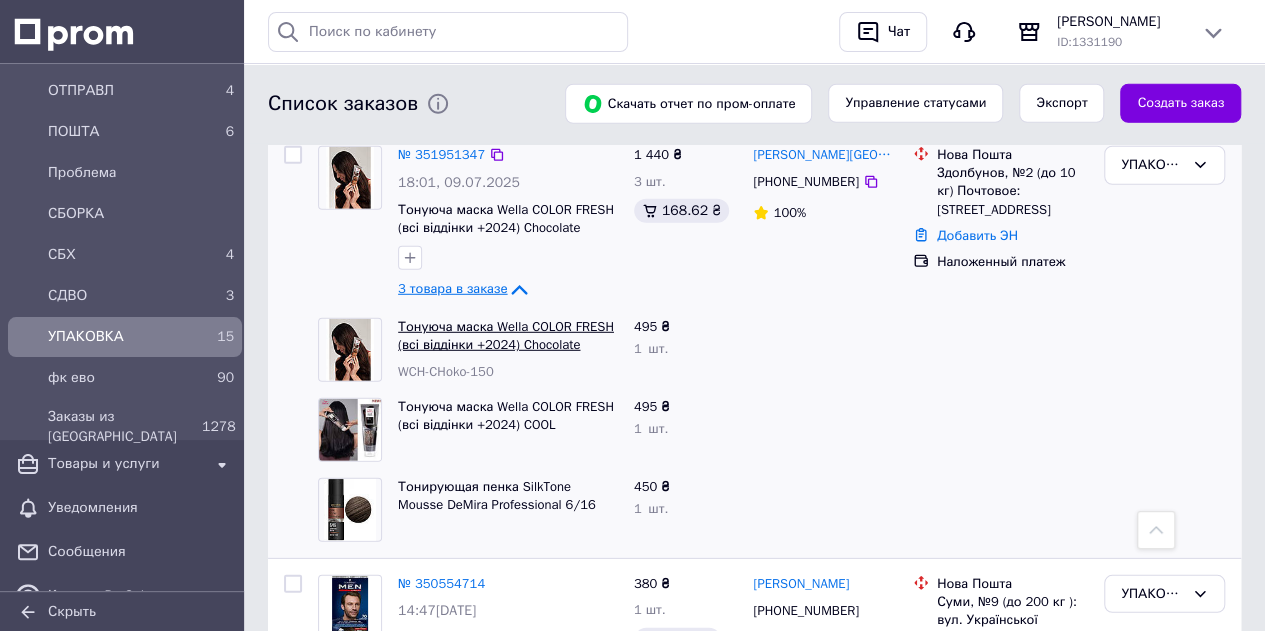 scroll, scrollTop: 2619, scrollLeft: 0, axis: vertical 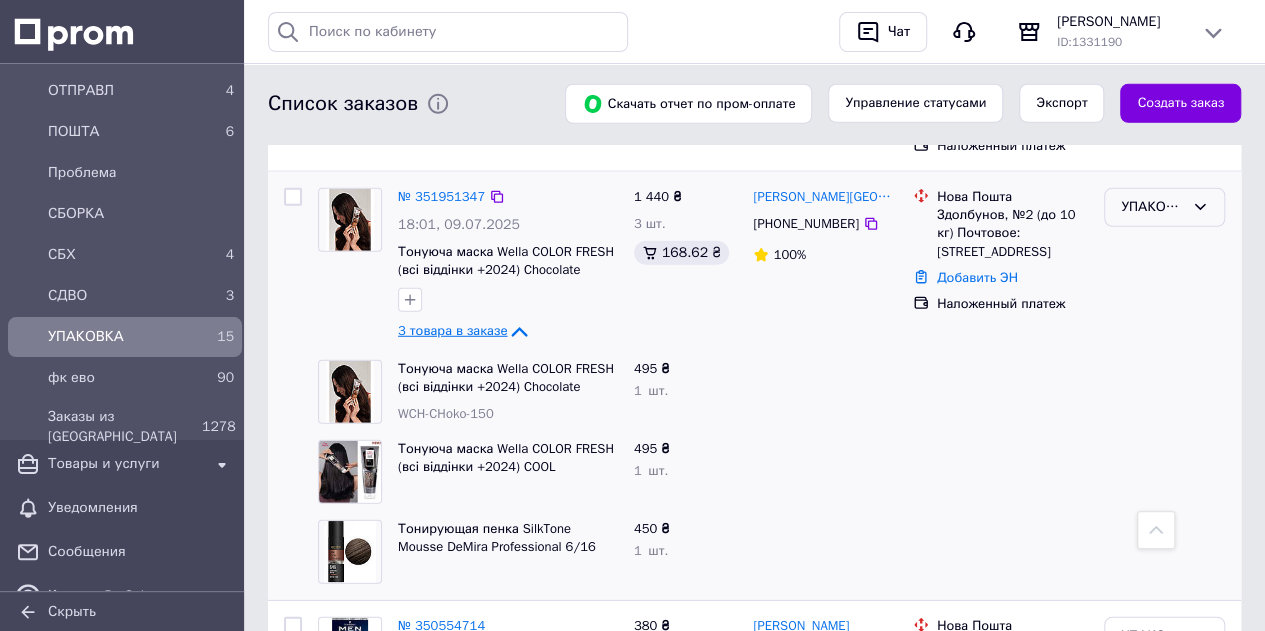 click on "УПАКОВКА" at bounding box center [1152, 207] 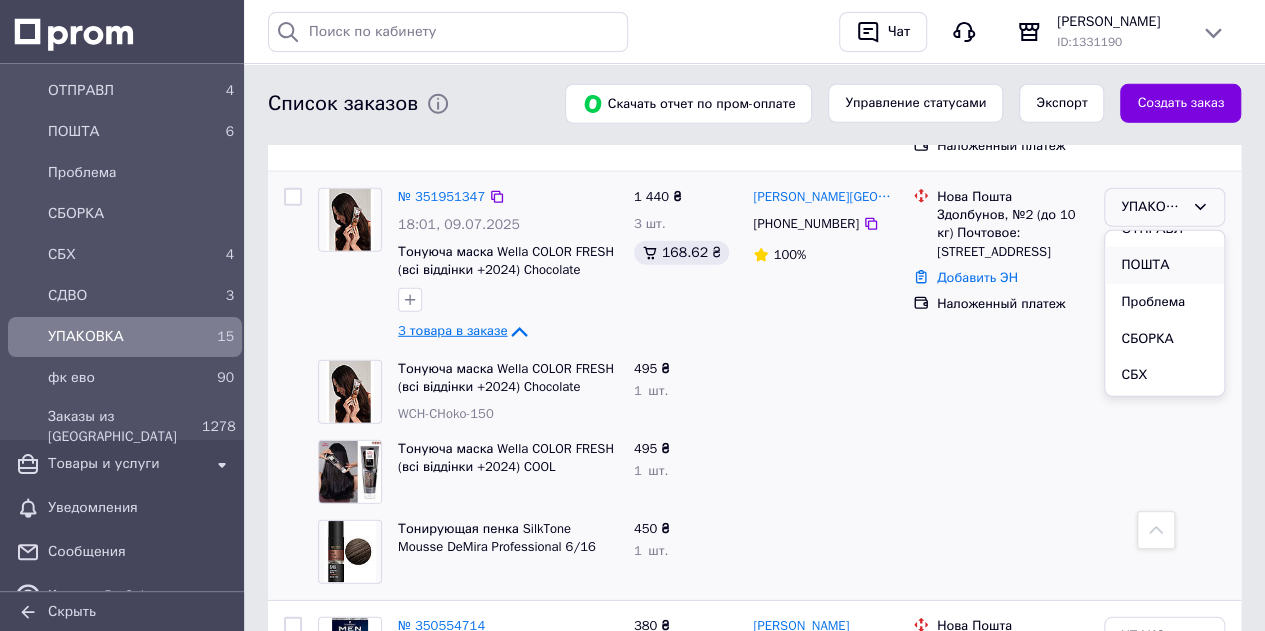 scroll, scrollTop: 419, scrollLeft: 0, axis: vertical 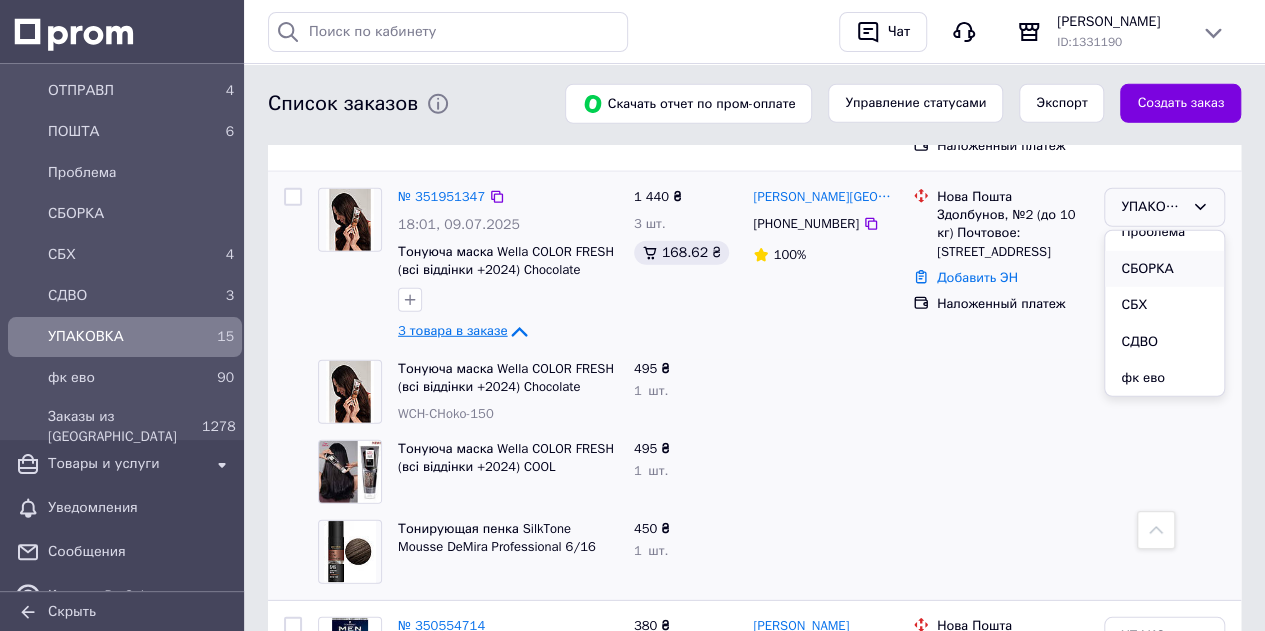 click on "СБОРКА" at bounding box center [1164, 269] 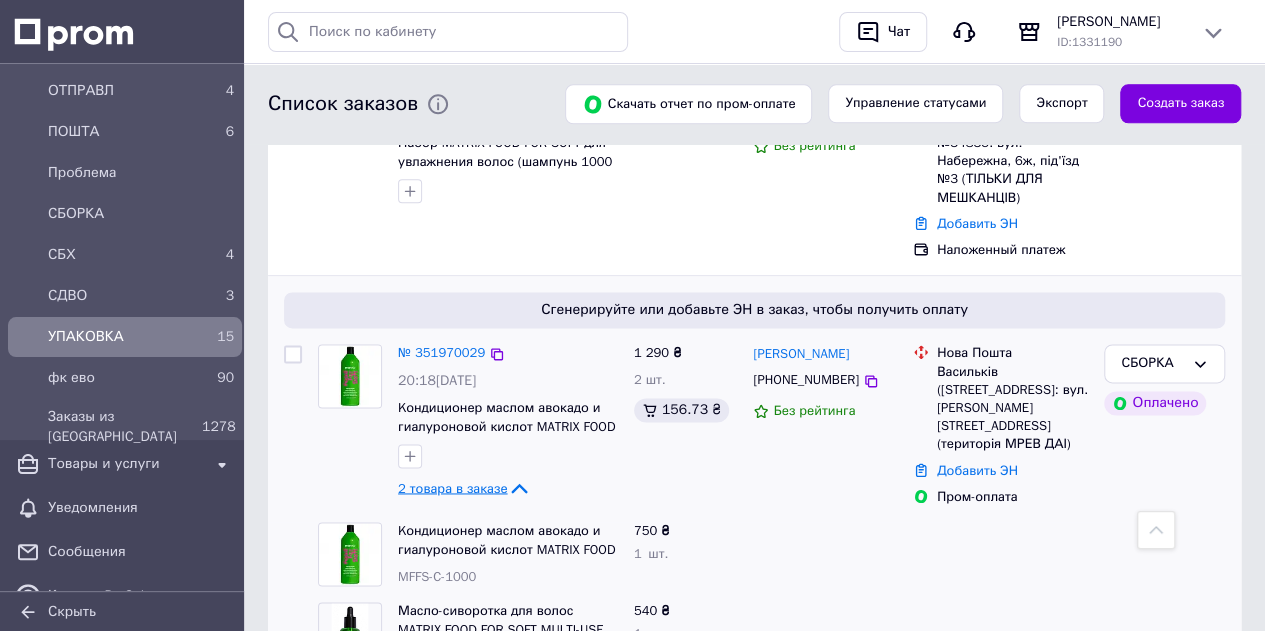 scroll, scrollTop: 1019, scrollLeft: 0, axis: vertical 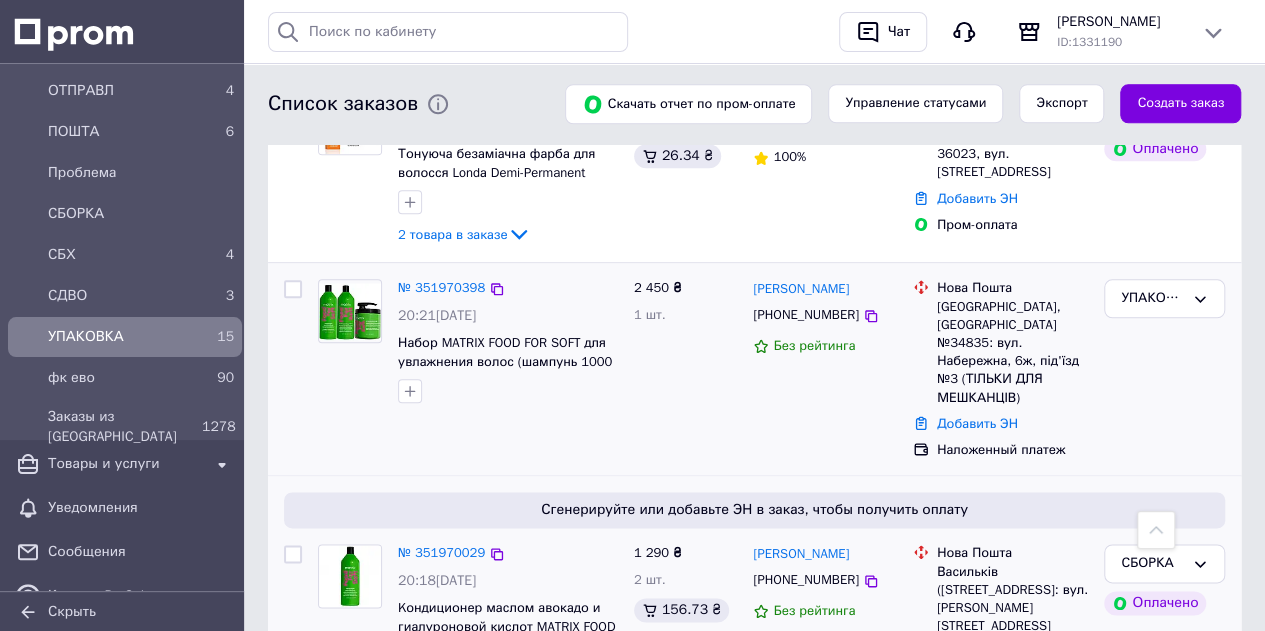 drag, startPoint x: 1177, startPoint y: 287, endPoint x: 1177, endPoint y: 316, distance: 29 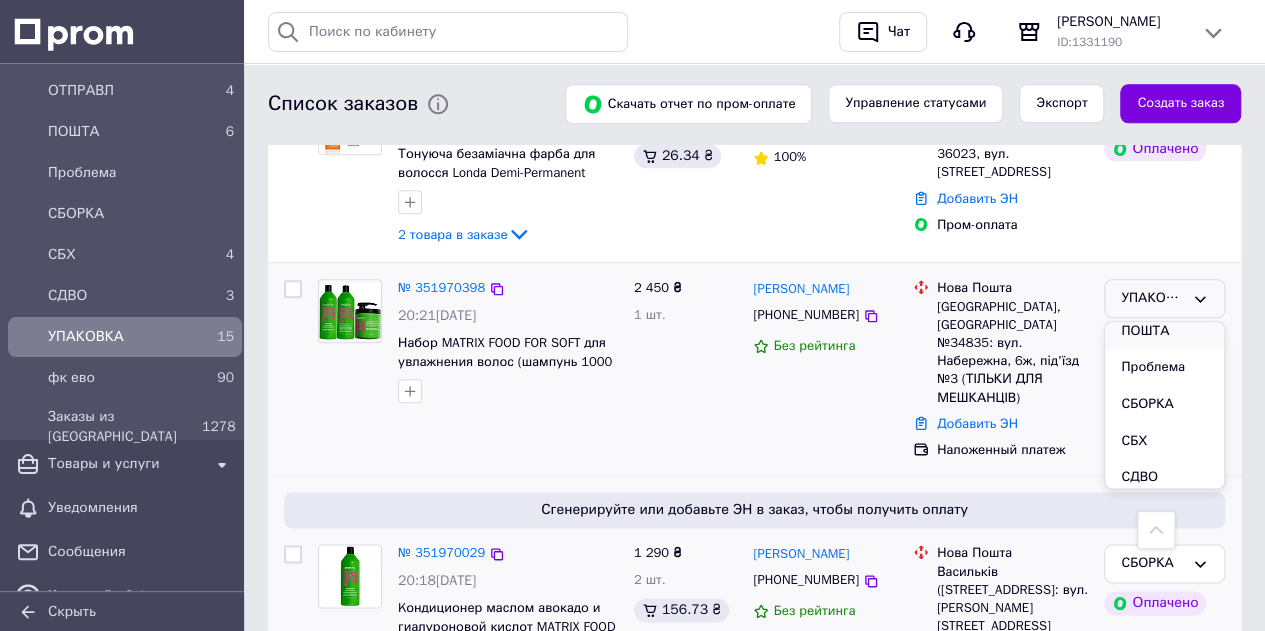 scroll, scrollTop: 419, scrollLeft: 0, axis: vertical 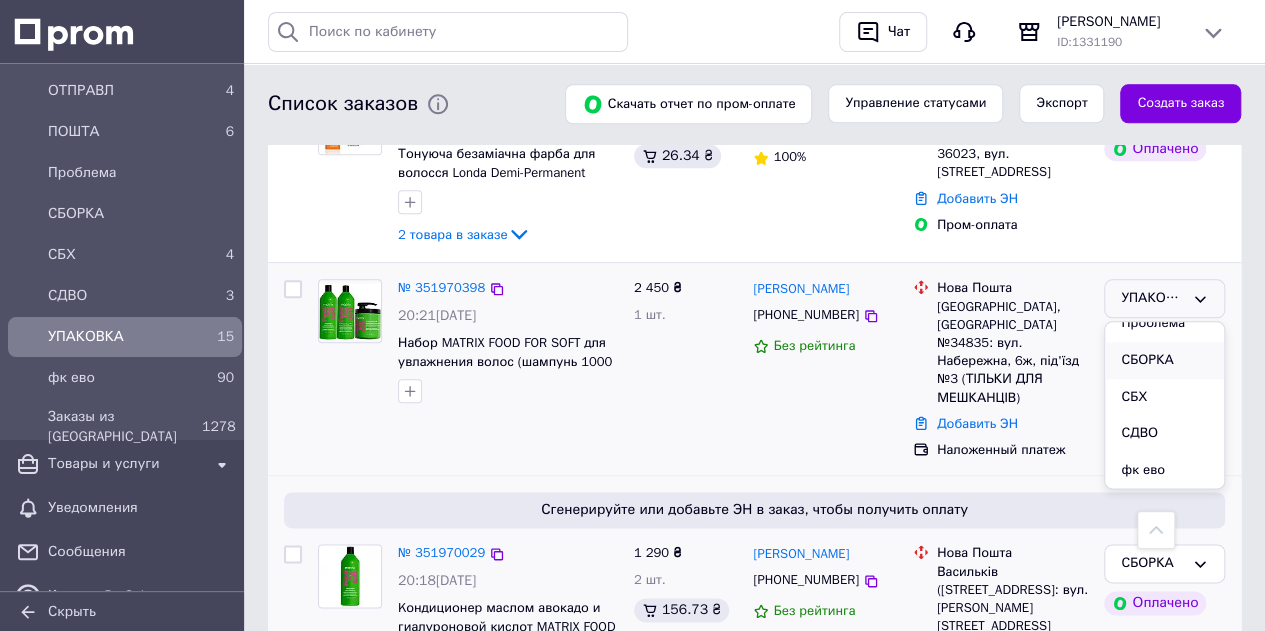 click on "СБОРКА" at bounding box center (1164, 360) 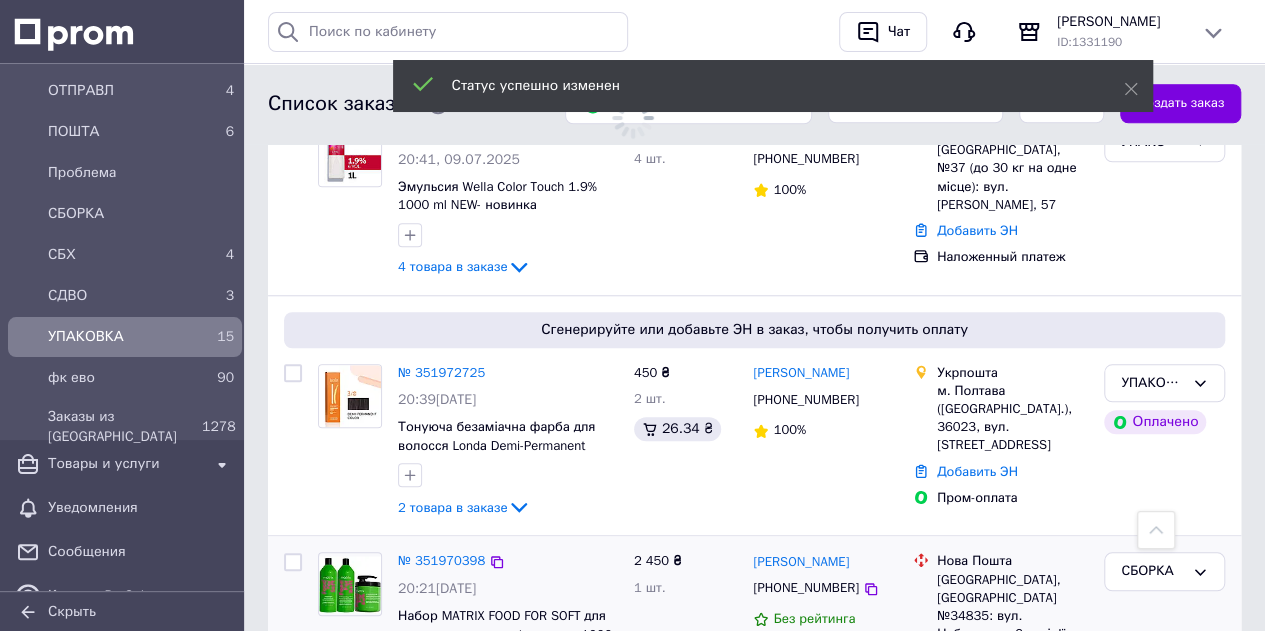 scroll, scrollTop: 719, scrollLeft: 0, axis: vertical 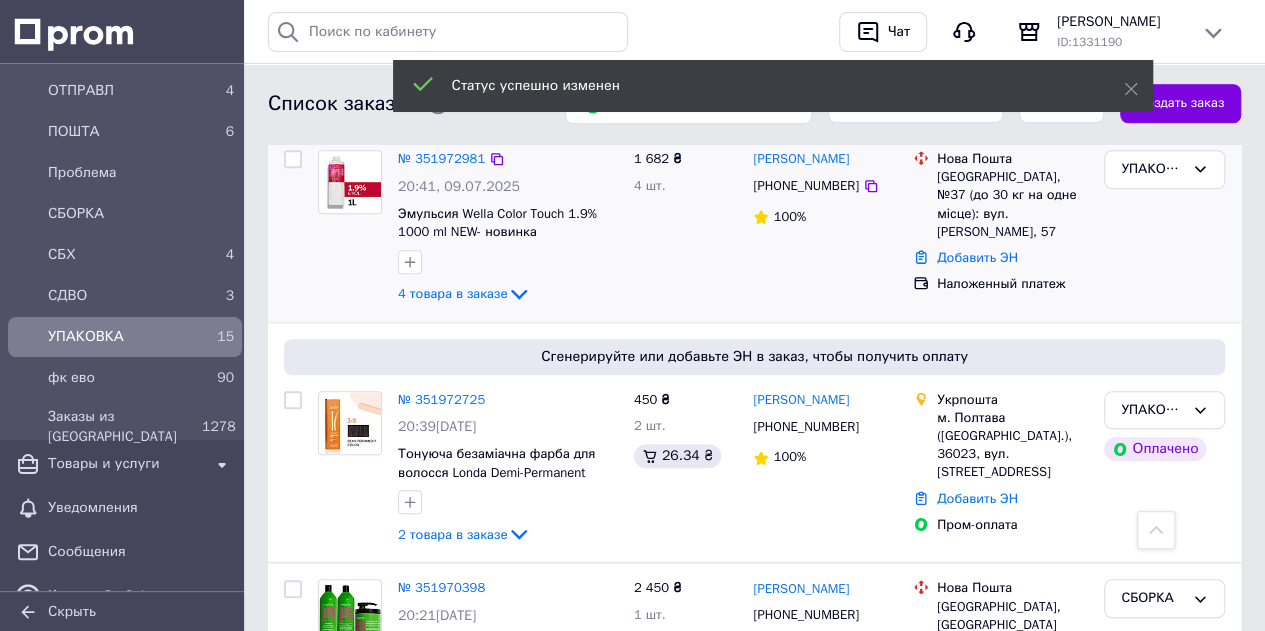 click on "4 товара в заказе" 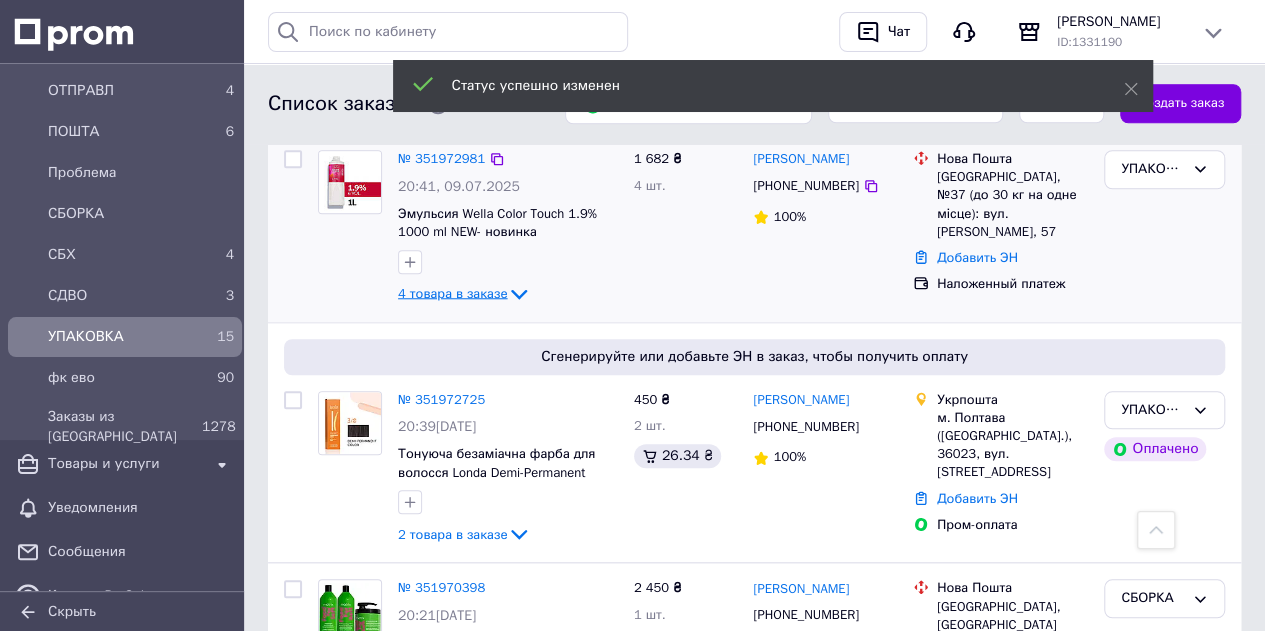 click 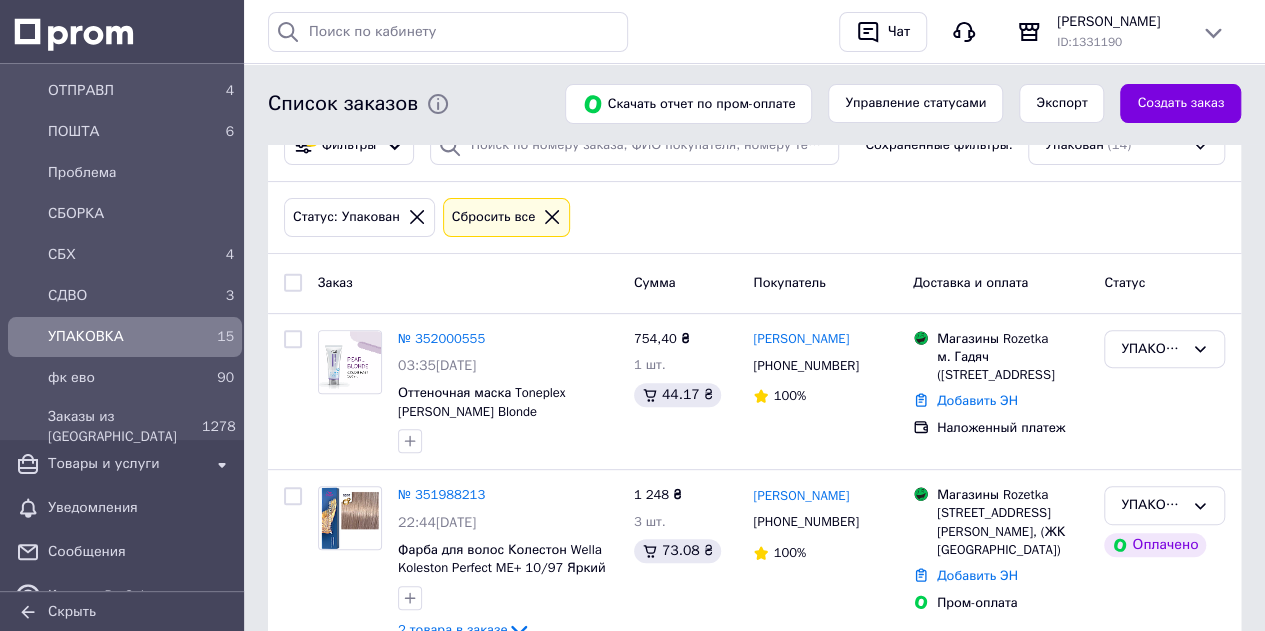 scroll, scrollTop: 319, scrollLeft: 0, axis: vertical 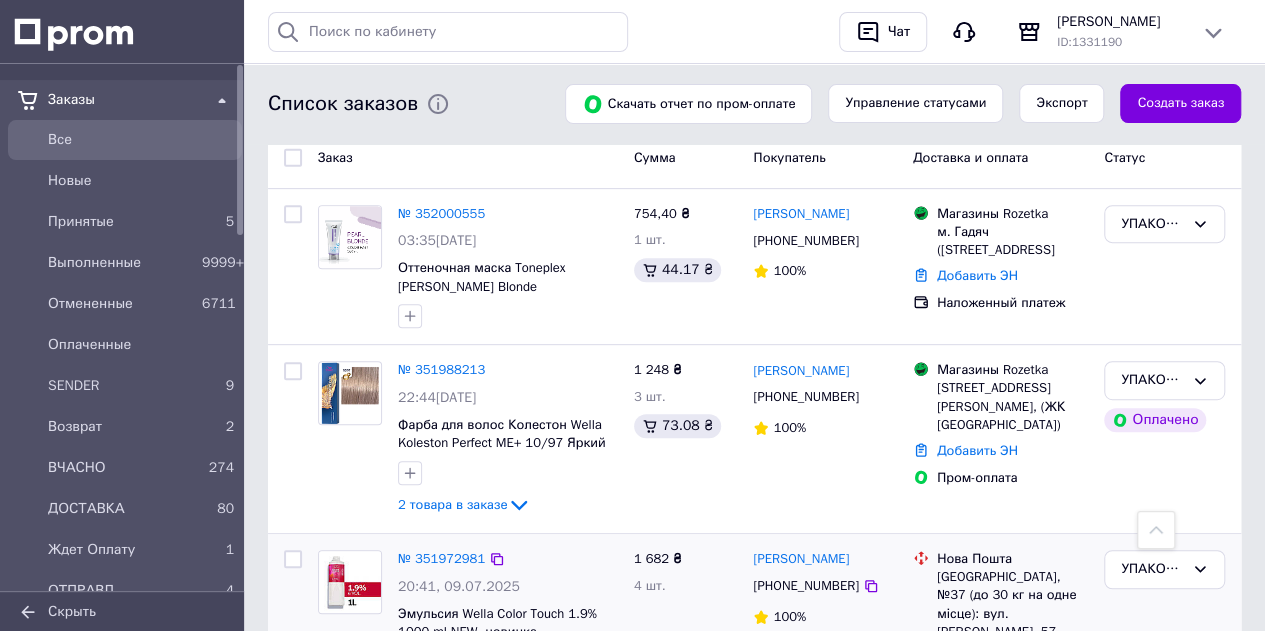 click on "Все" at bounding box center (141, 140) 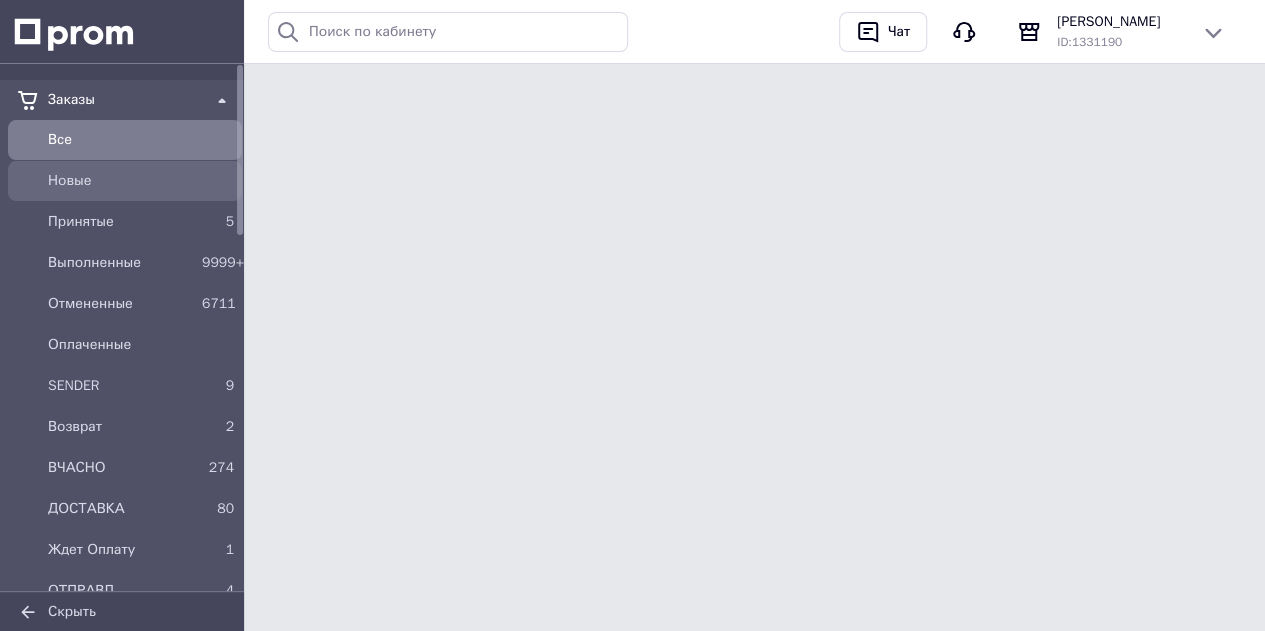 scroll, scrollTop: 0, scrollLeft: 0, axis: both 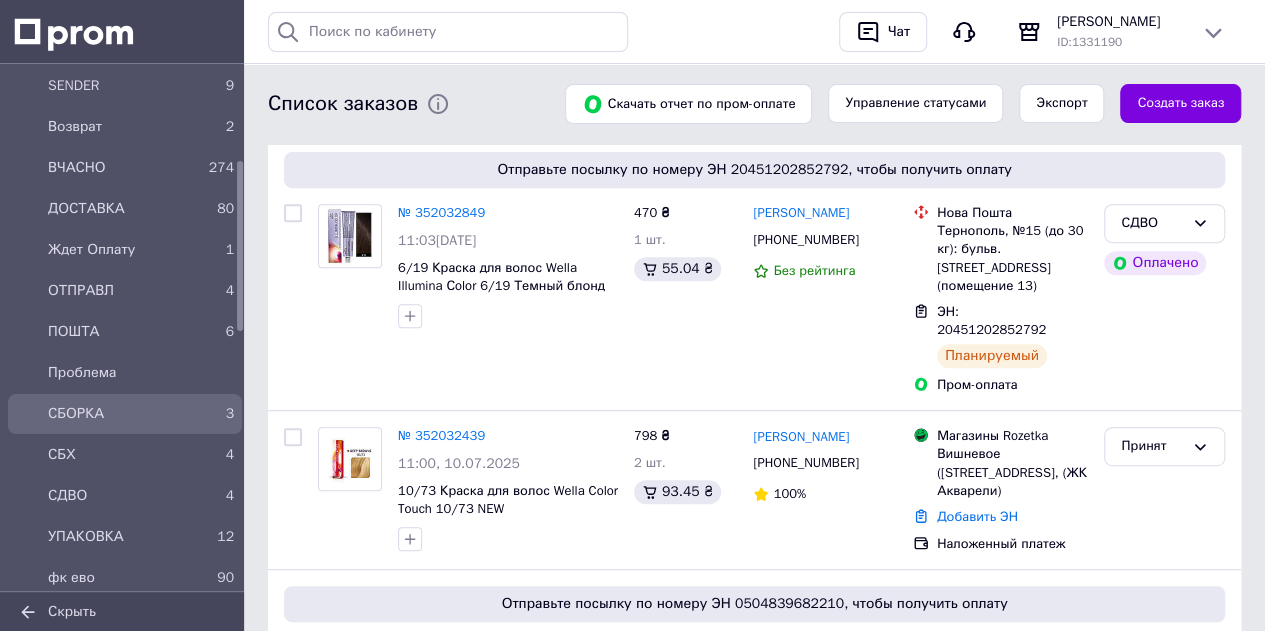 drag, startPoint x: 133, startPoint y: 409, endPoint x: 173, endPoint y: 410, distance: 40.012497 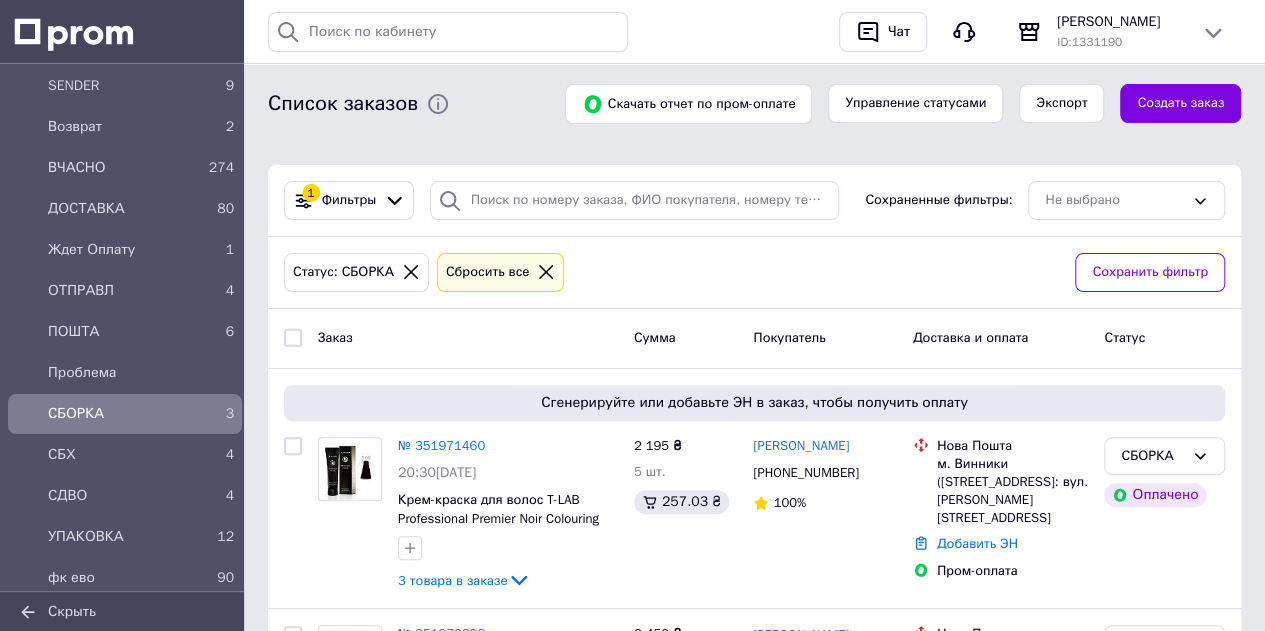 scroll, scrollTop: 300, scrollLeft: 0, axis: vertical 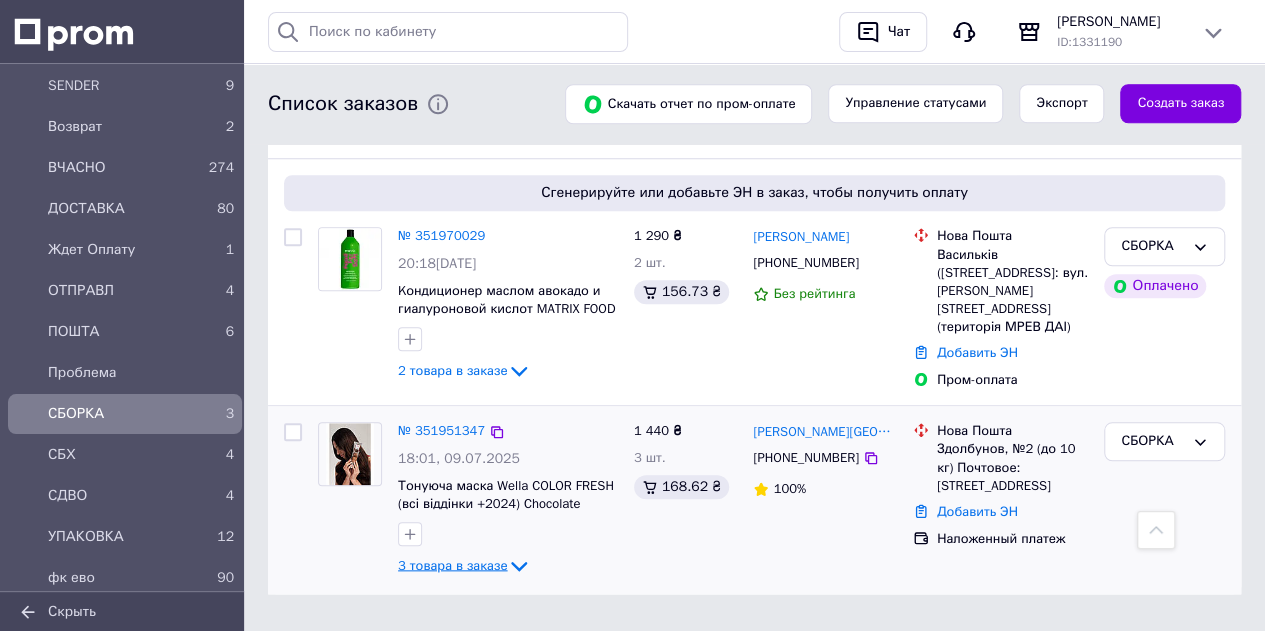 click 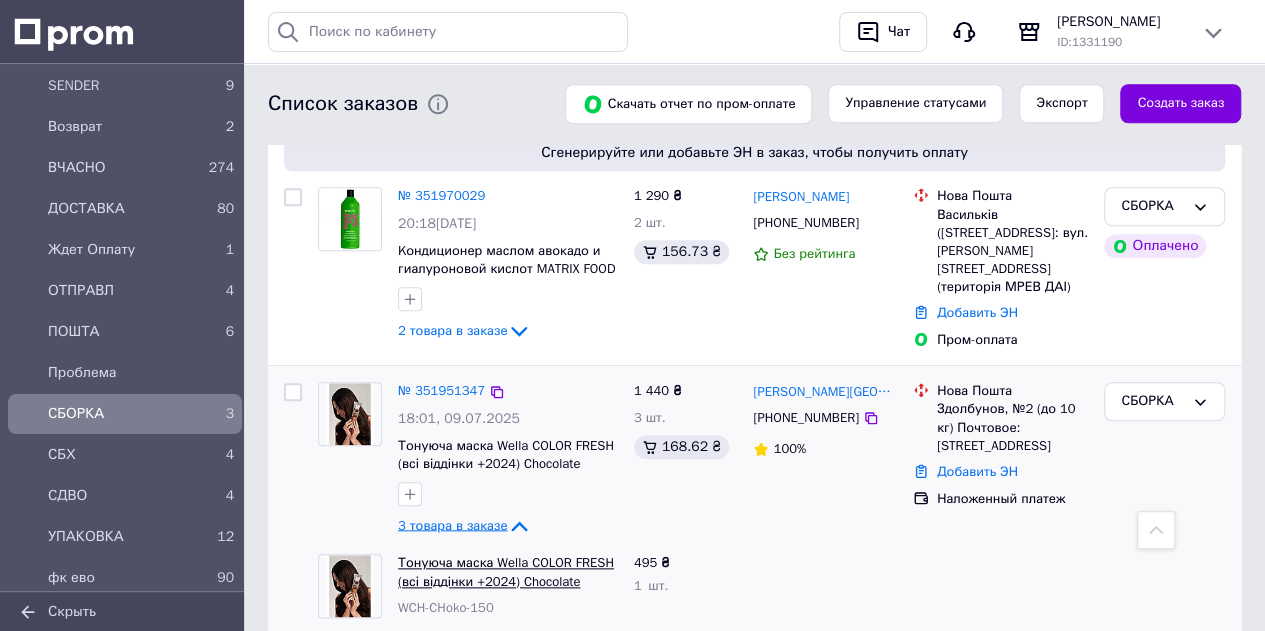 scroll, scrollTop: 742, scrollLeft: 0, axis: vertical 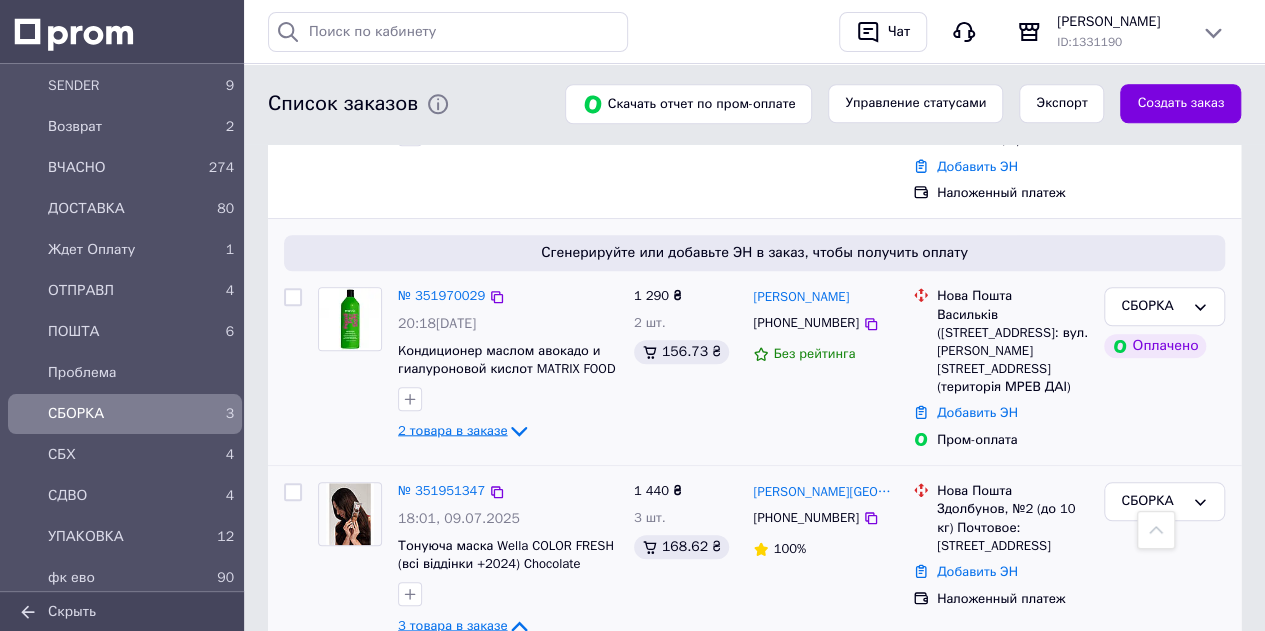 click 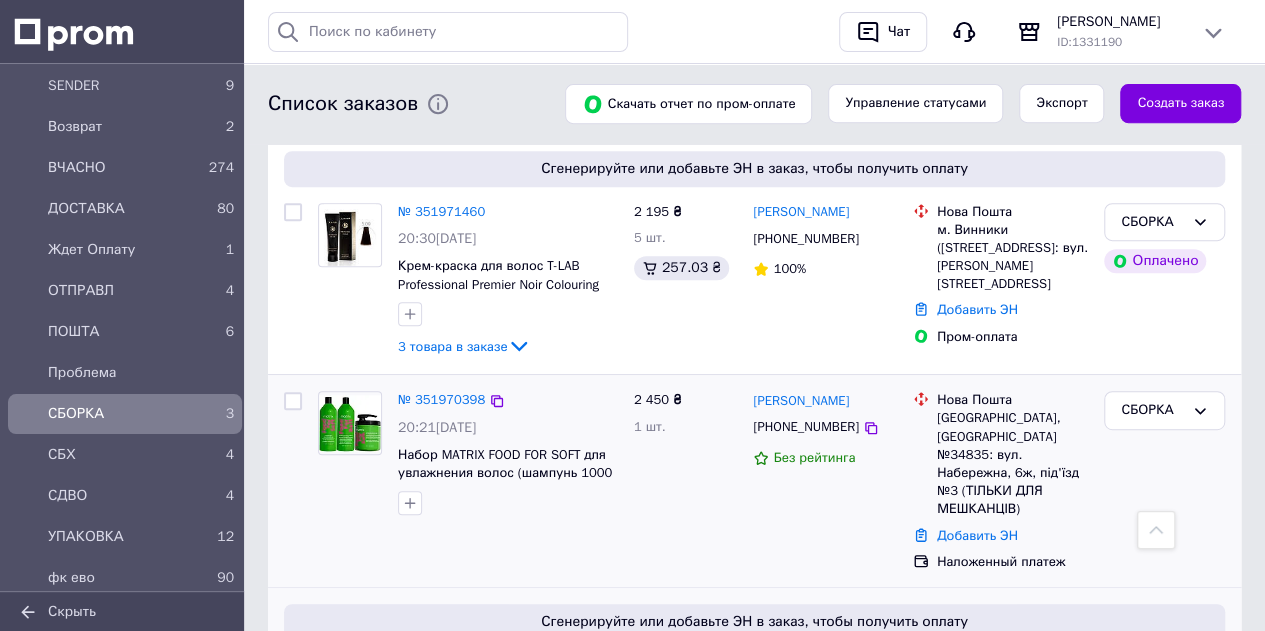 scroll, scrollTop: 342, scrollLeft: 0, axis: vertical 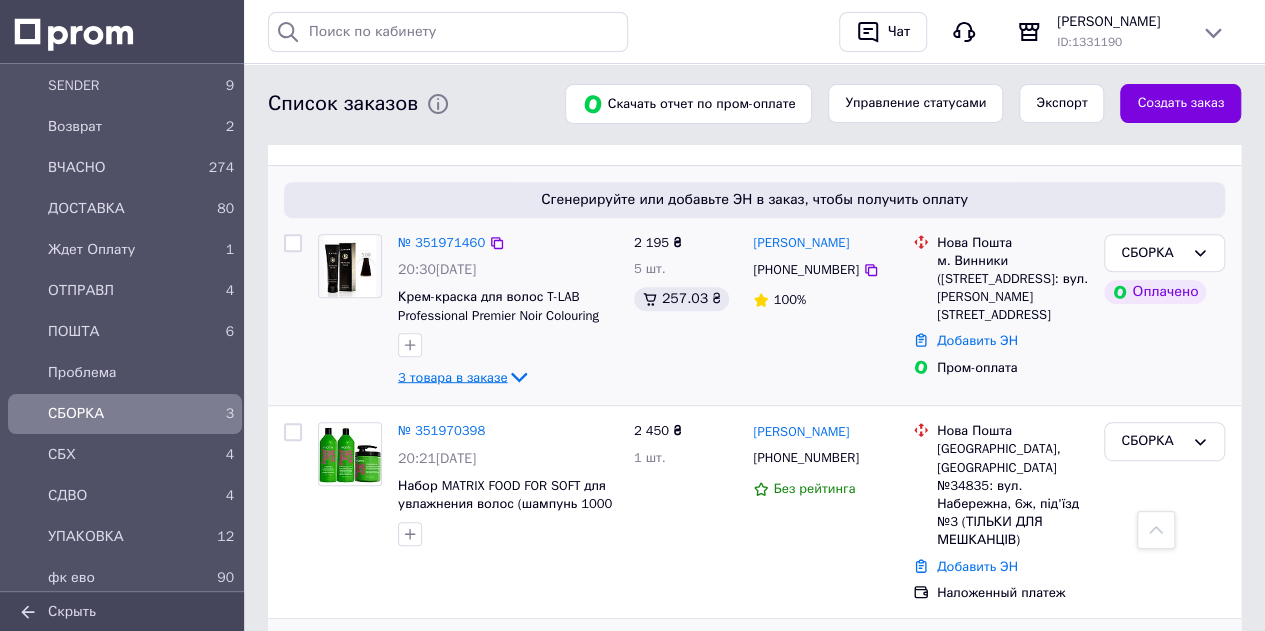 click 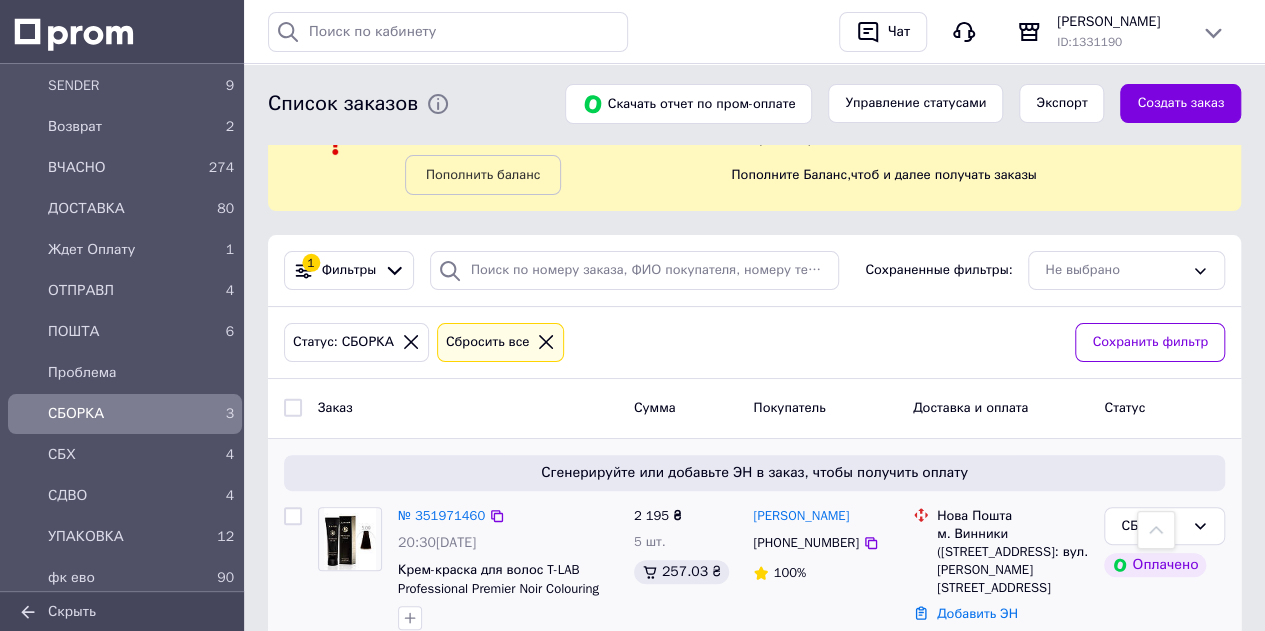 scroll, scrollTop: 0, scrollLeft: 0, axis: both 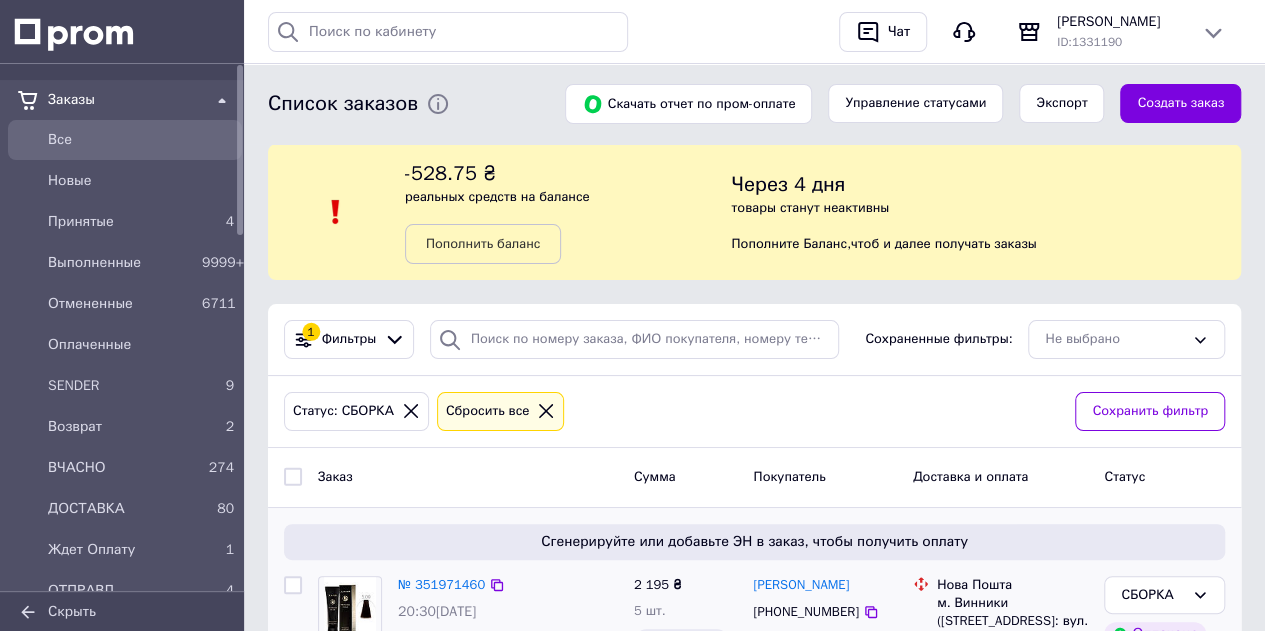 click on "Все" at bounding box center [141, 140] 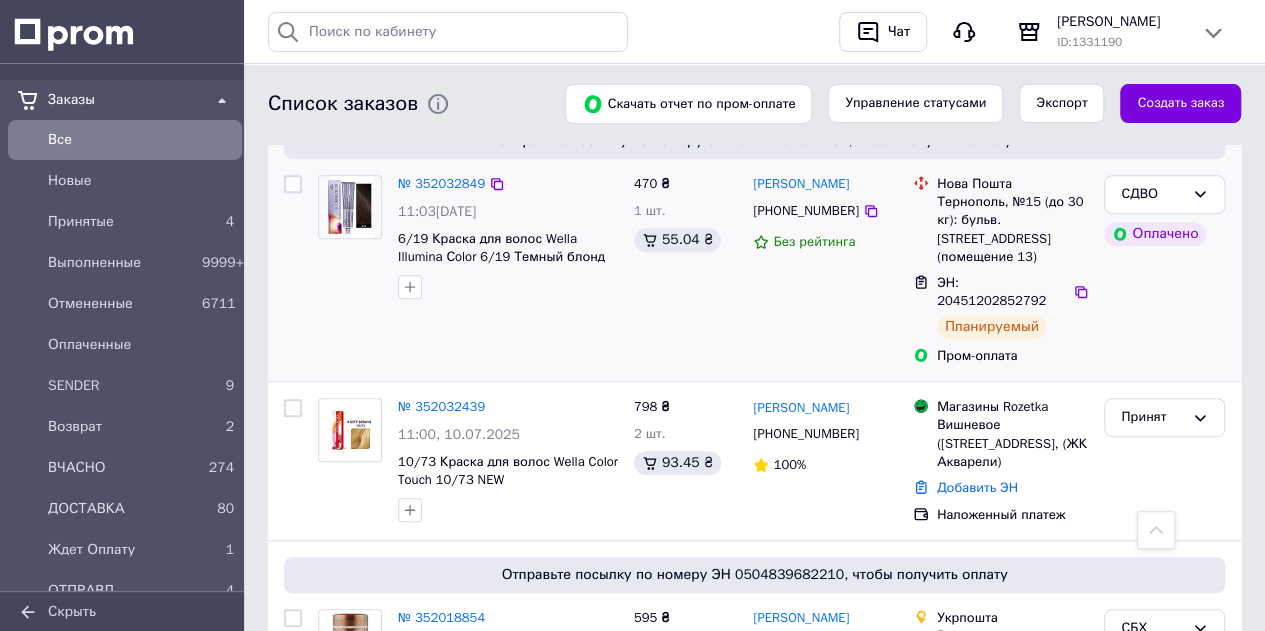 scroll, scrollTop: 300, scrollLeft: 0, axis: vertical 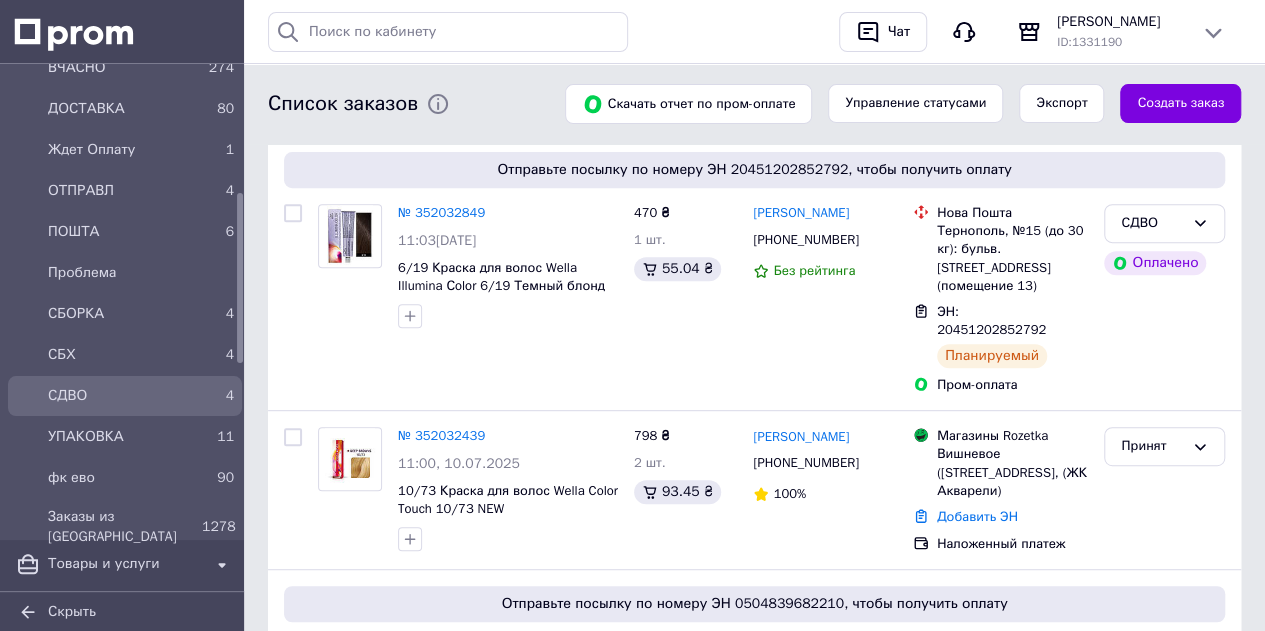 click on "СДВО" at bounding box center (121, 396) 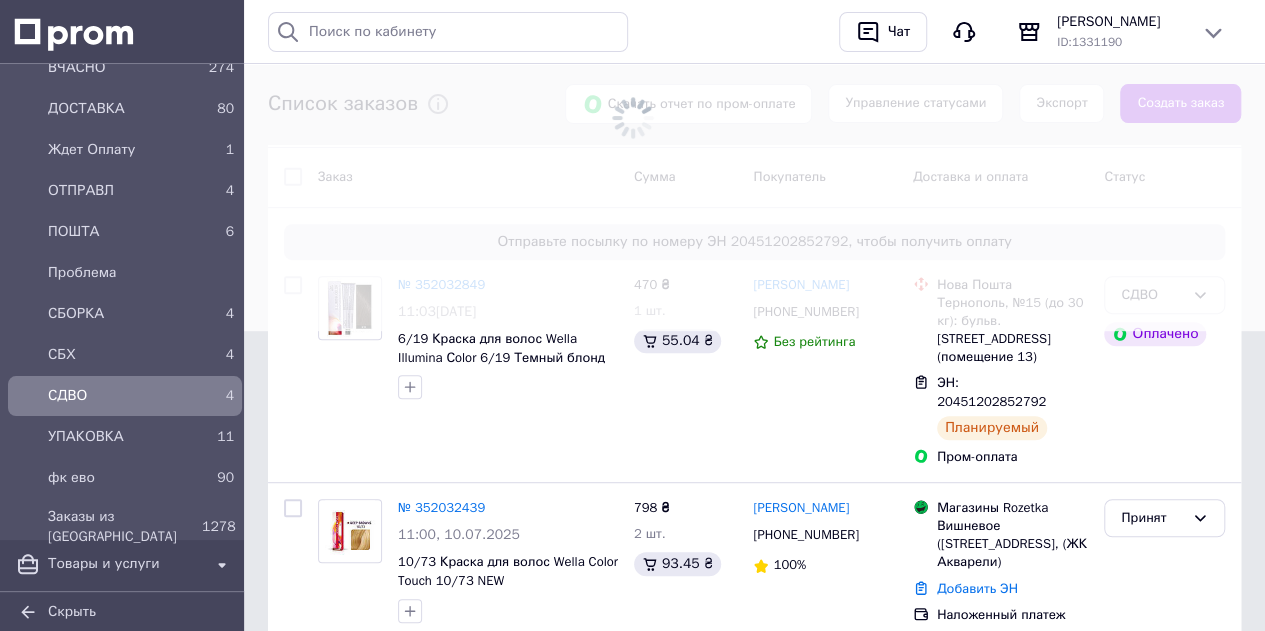 scroll, scrollTop: 0, scrollLeft: 0, axis: both 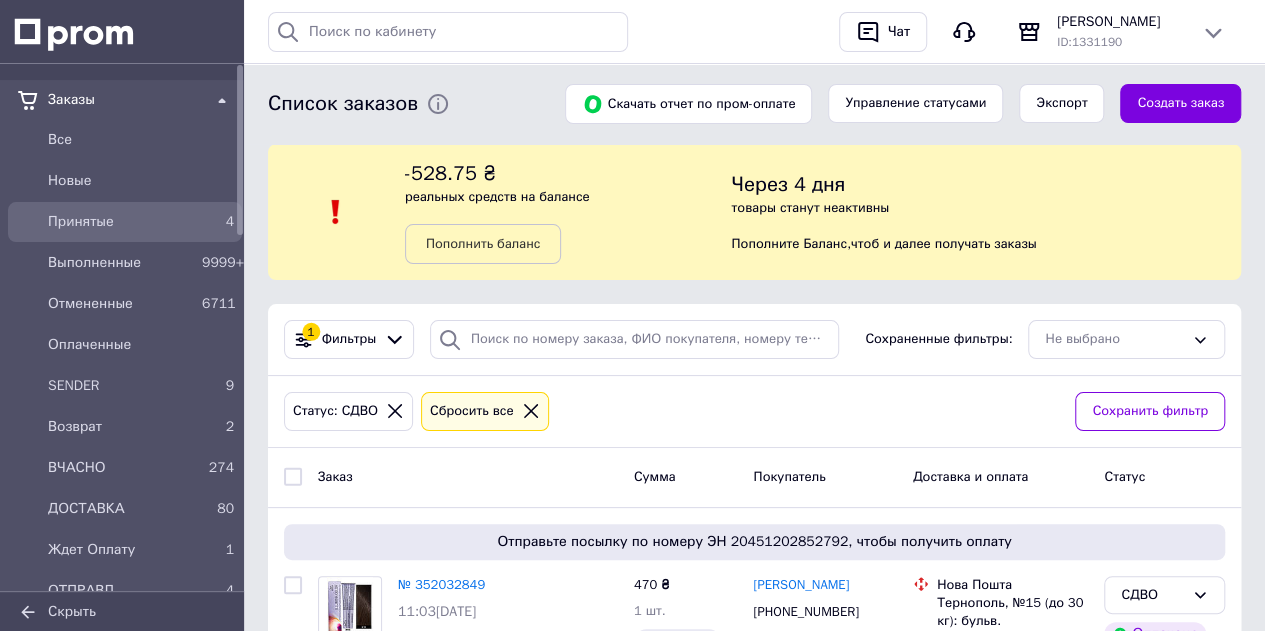 drag, startPoint x: 112, startPoint y: 148, endPoint x: 136, endPoint y: 228, distance: 83.52245 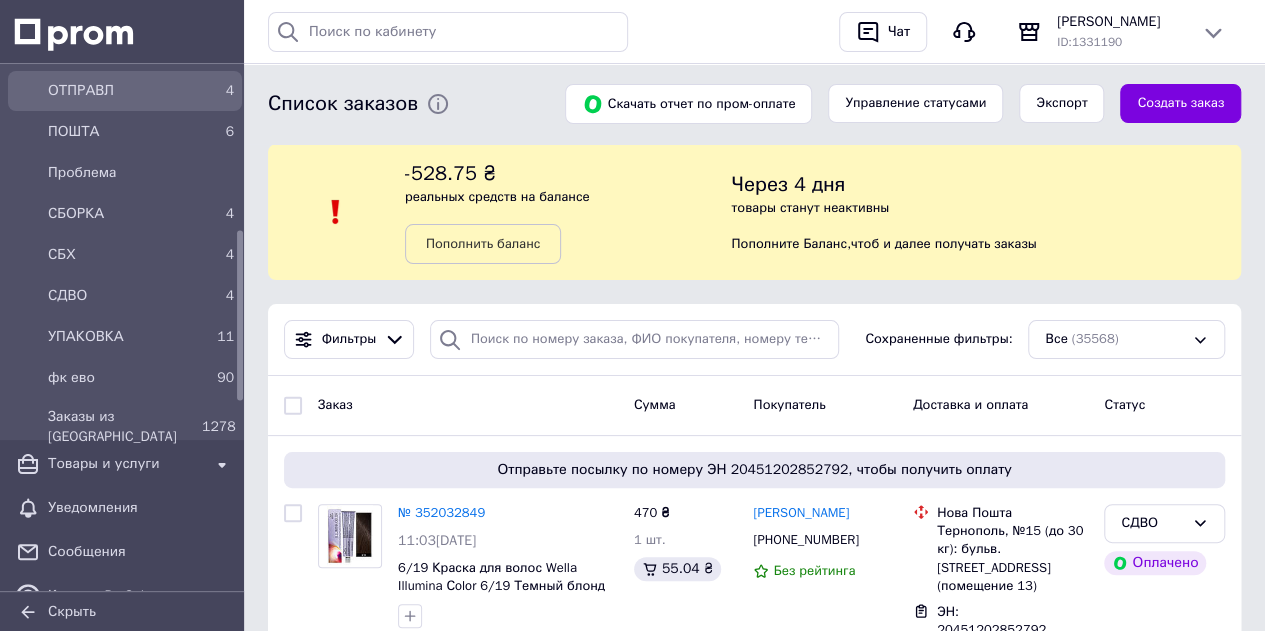 scroll, scrollTop: 600, scrollLeft: 0, axis: vertical 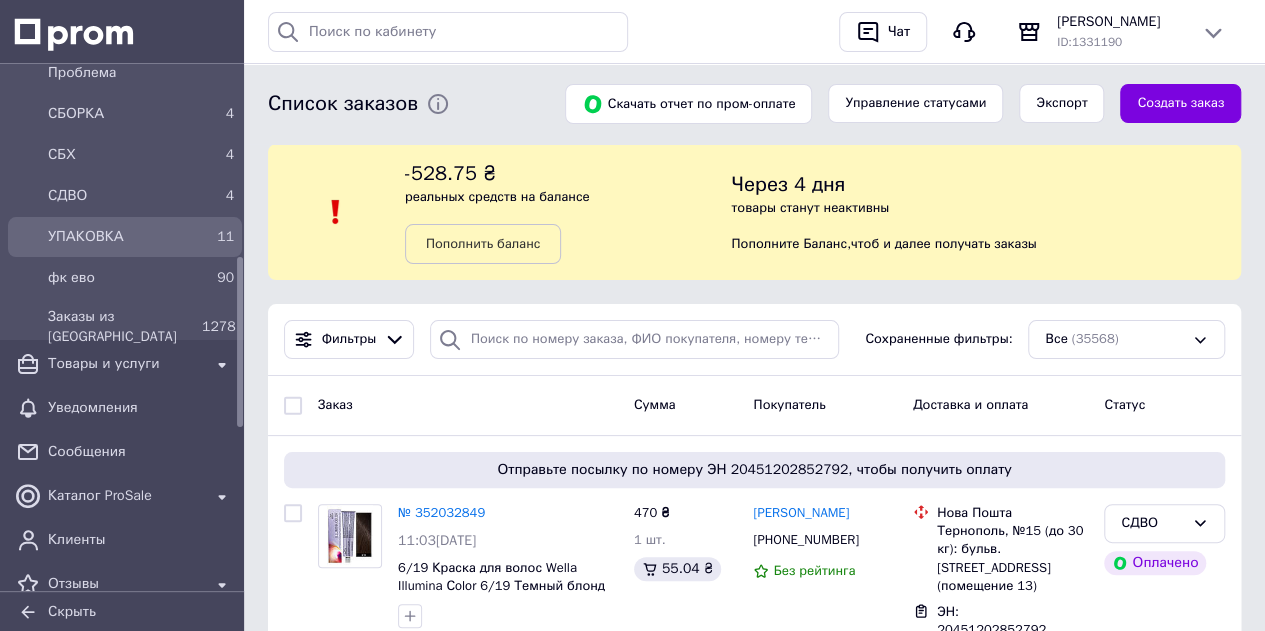 click on "УПАКОВКА" at bounding box center (121, 237) 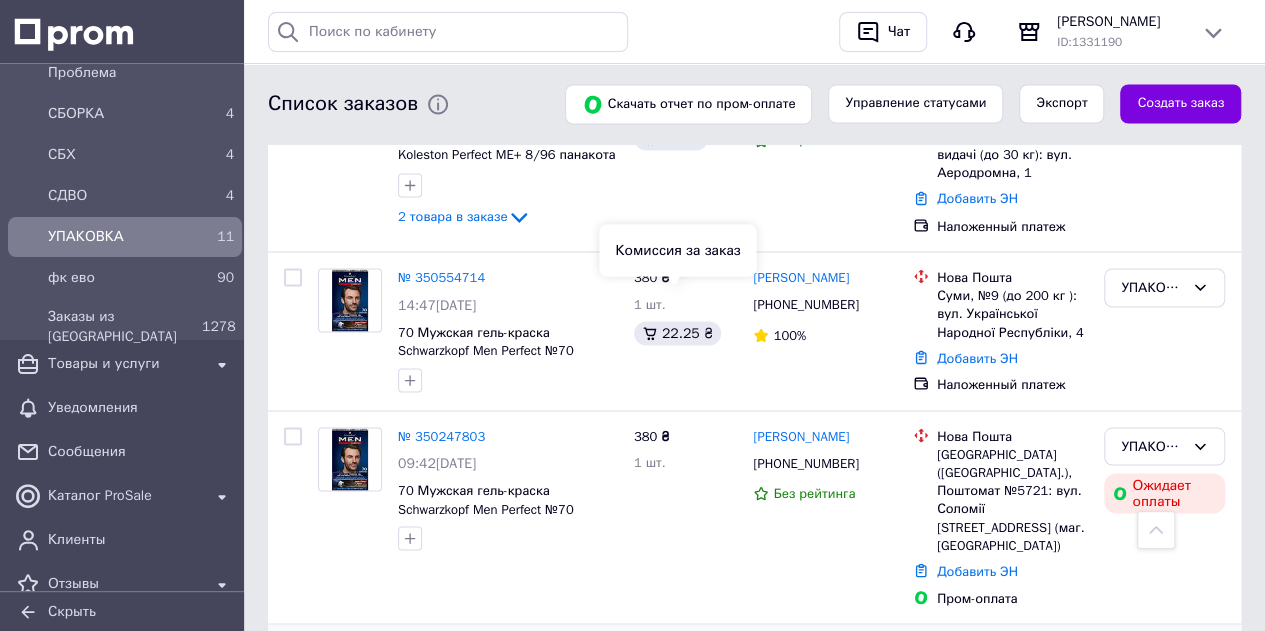 scroll, scrollTop: 1779, scrollLeft: 0, axis: vertical 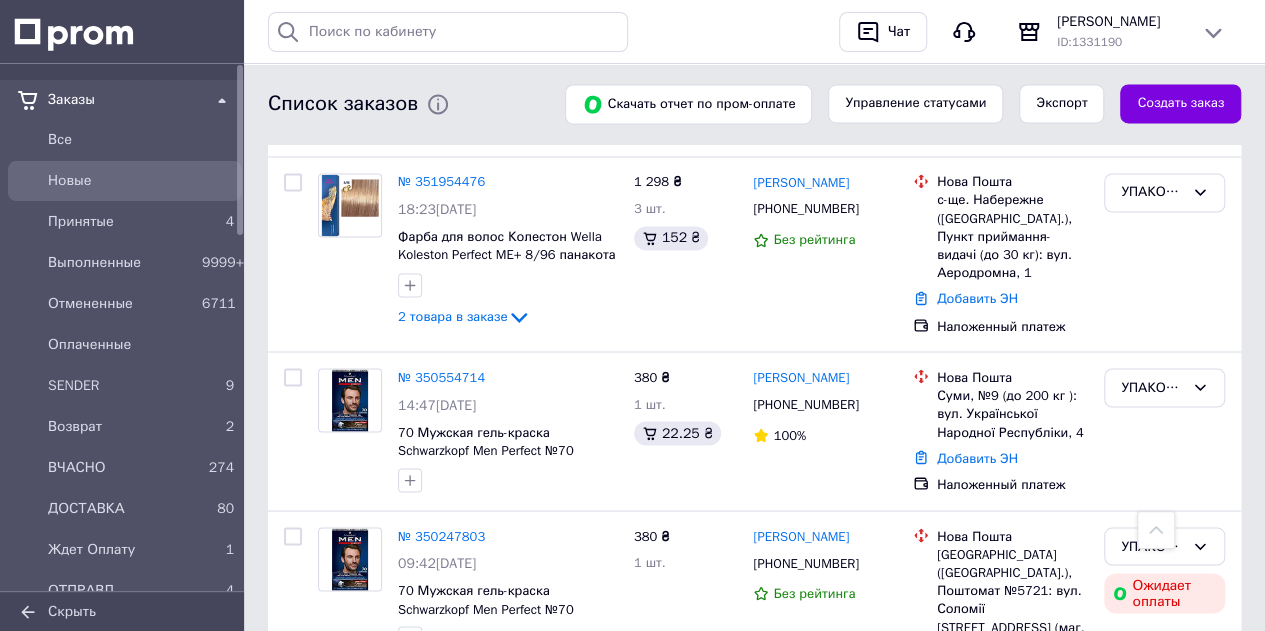 drag, startPoint x: 110, startPoint y: 130, endPoint x: 130, endPoint y: 175, distance: 49.24429 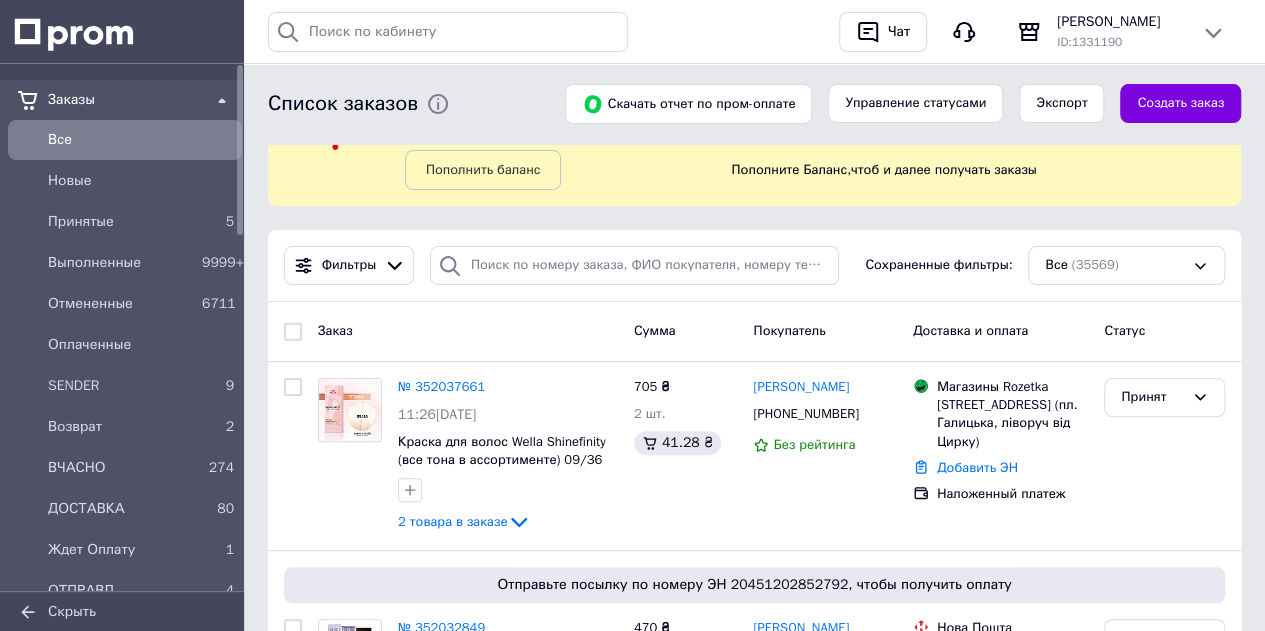 scroll, scrollTop: 200, scrollLeft: 0, axis: vertical 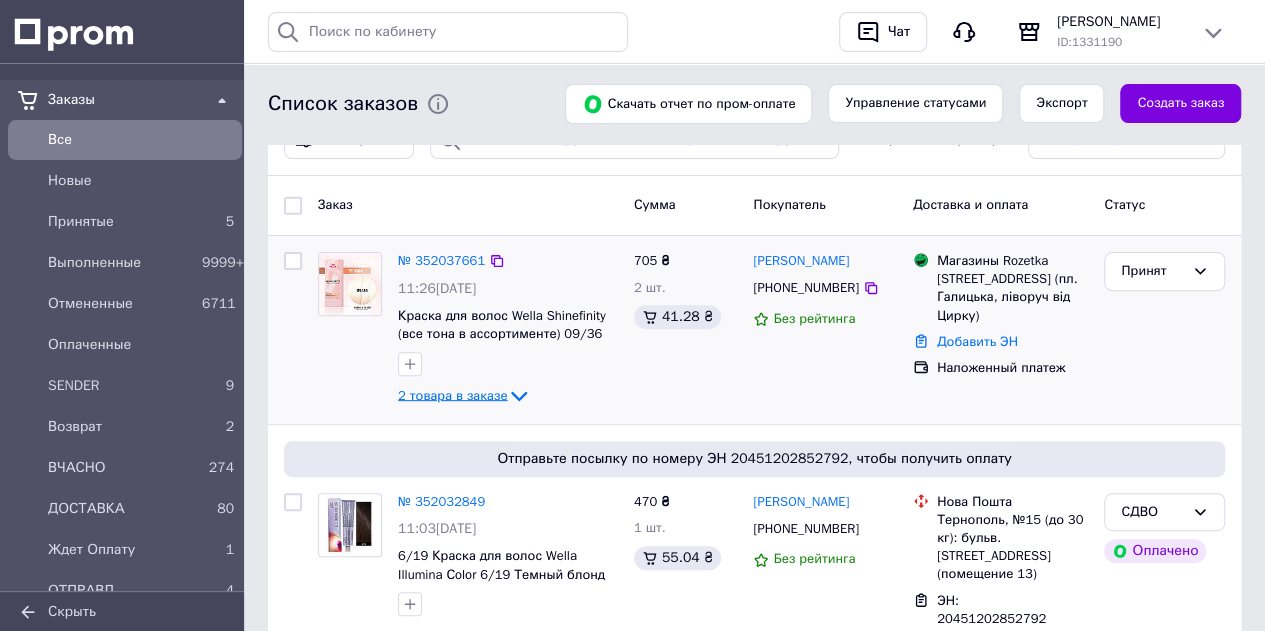 click 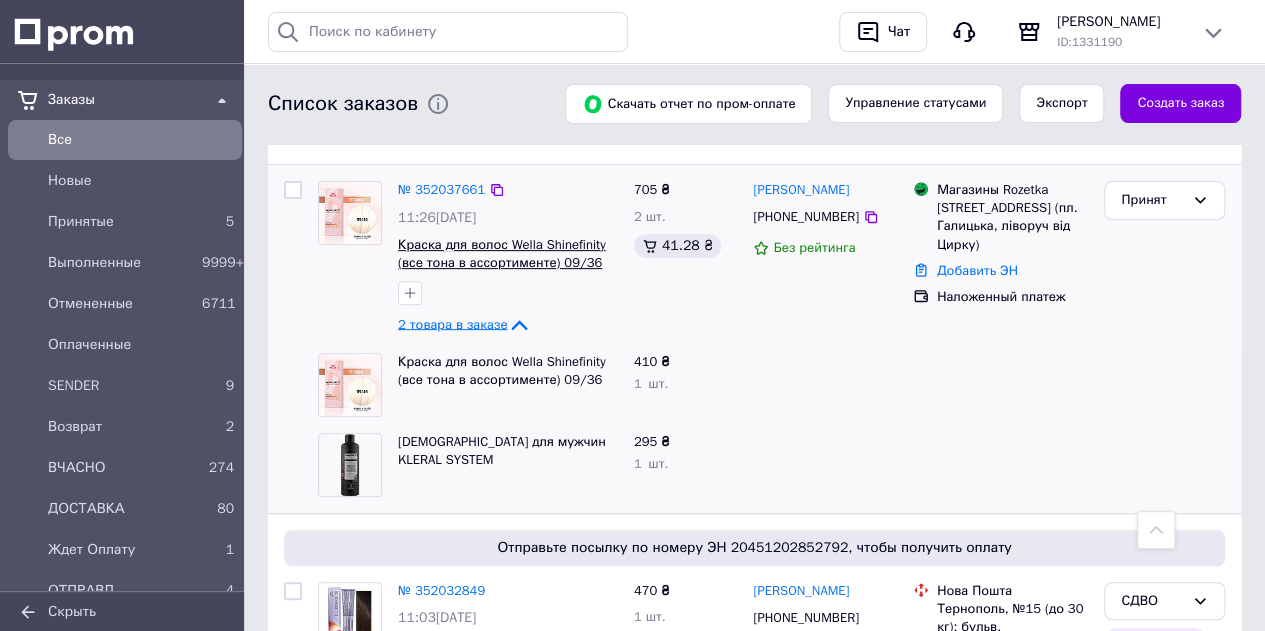 scroll, scrollTop: 200, scrollLeft: 0, axis: vertical 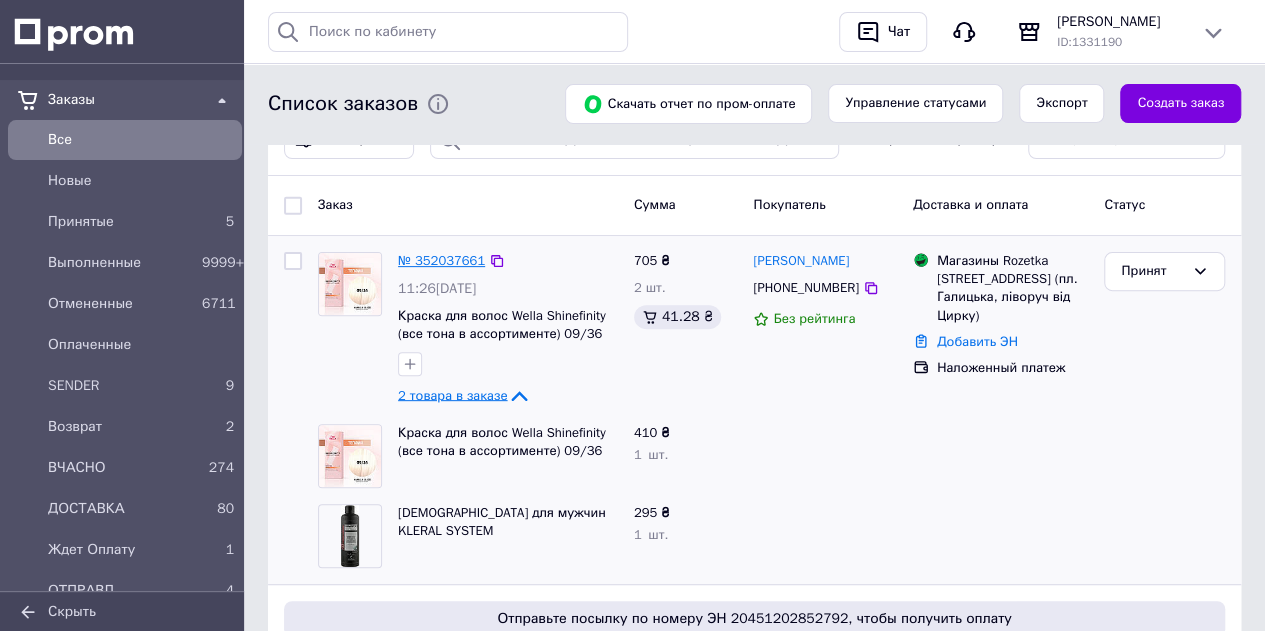 click on "№ 352037661" at bounding box center (441, 260) 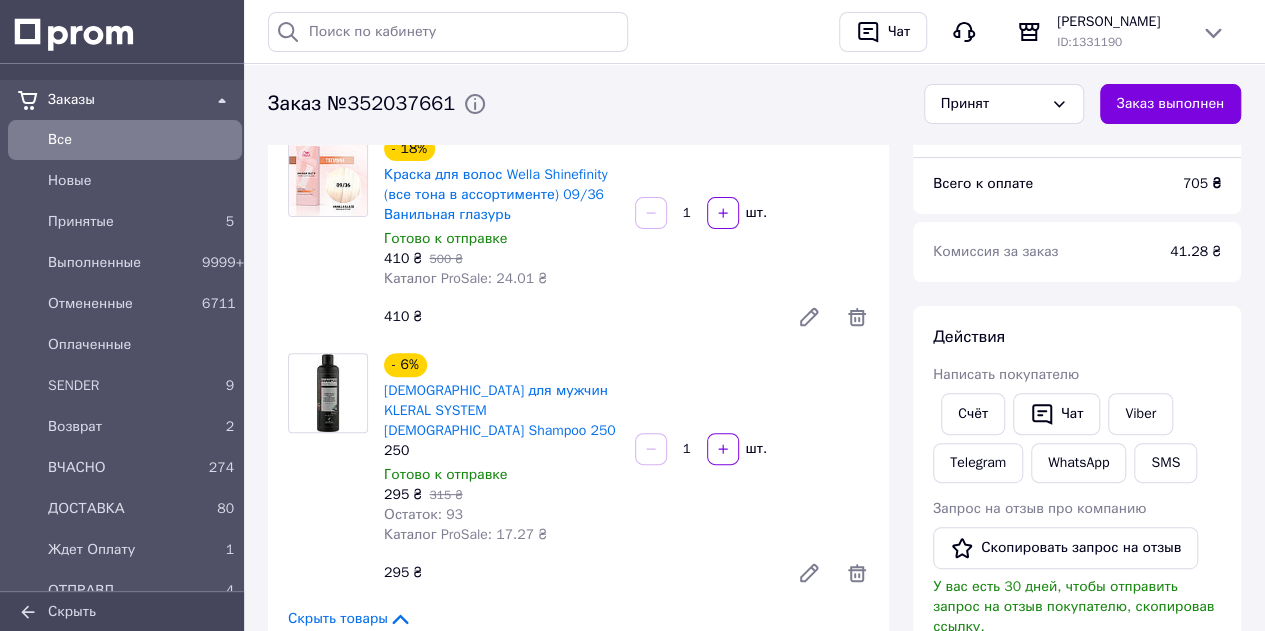 scroll, scrollTop: 200, scrollLeft: 0, axis: vertical 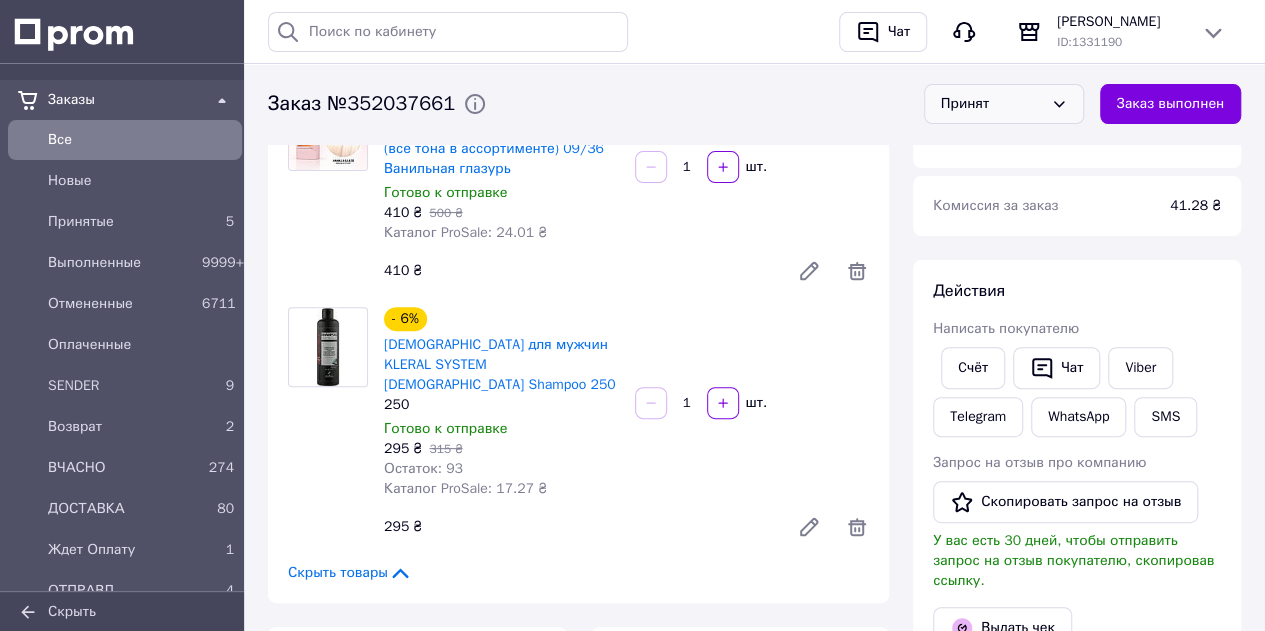 click on "Принят" at bounding box center [992, 104] 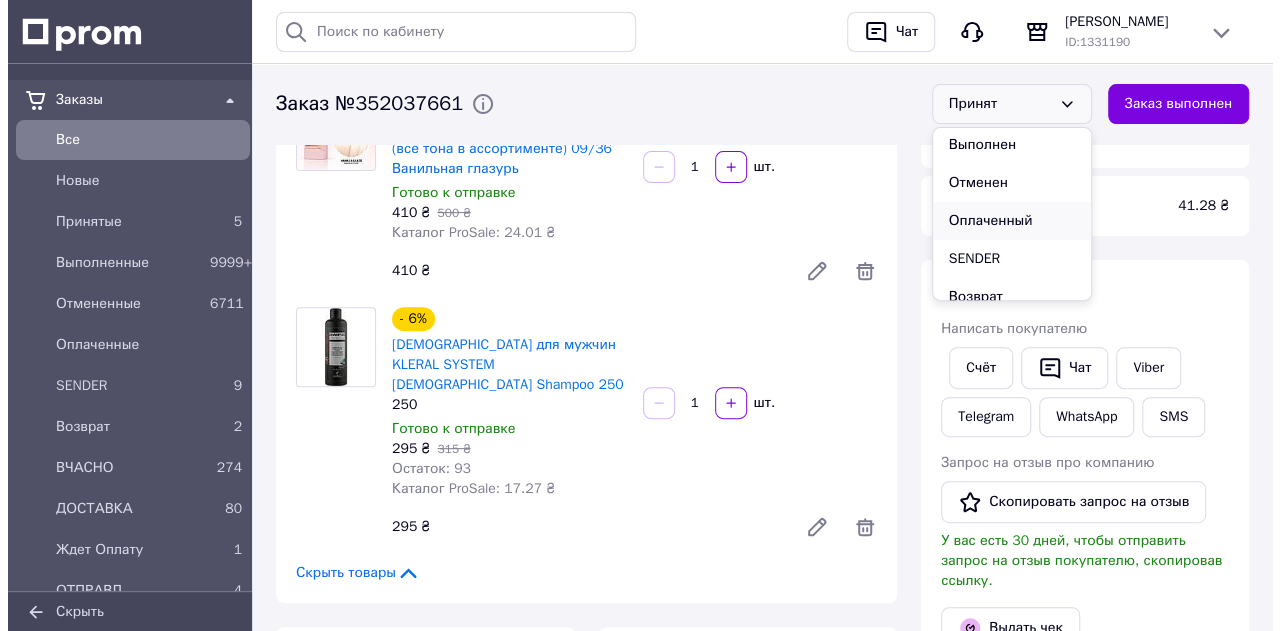 scroll, scrollTop: 0, scrollLeft: 0, axis: both 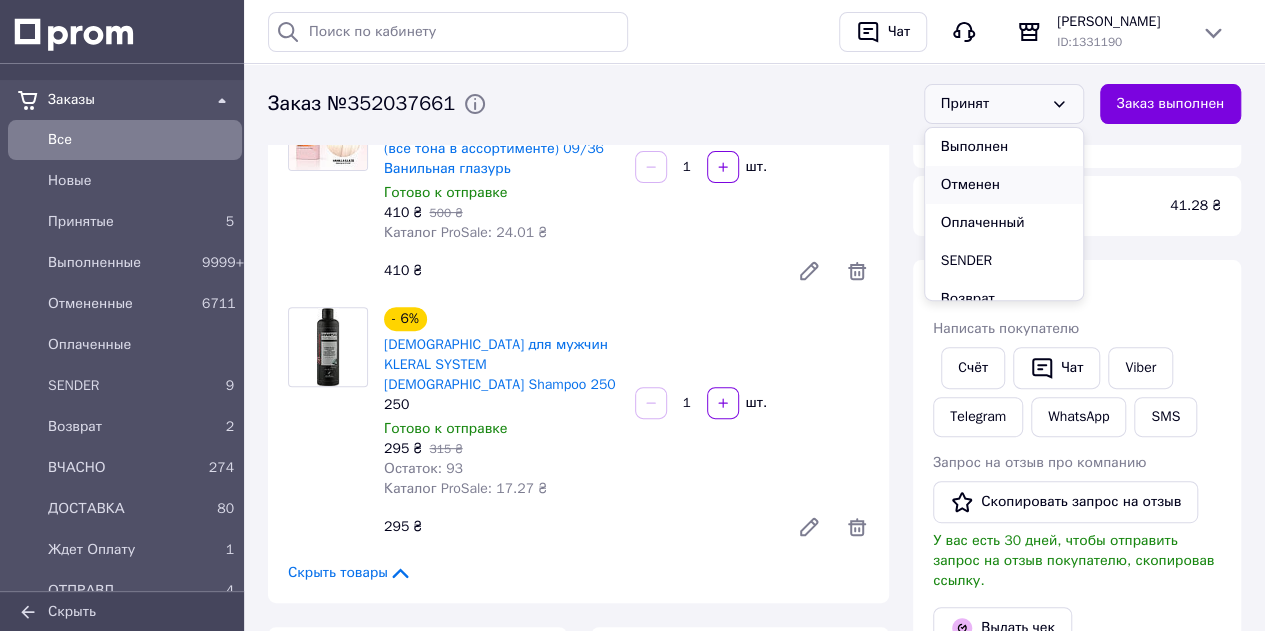 click on "Отменен" at bounding box center (1004, 185) 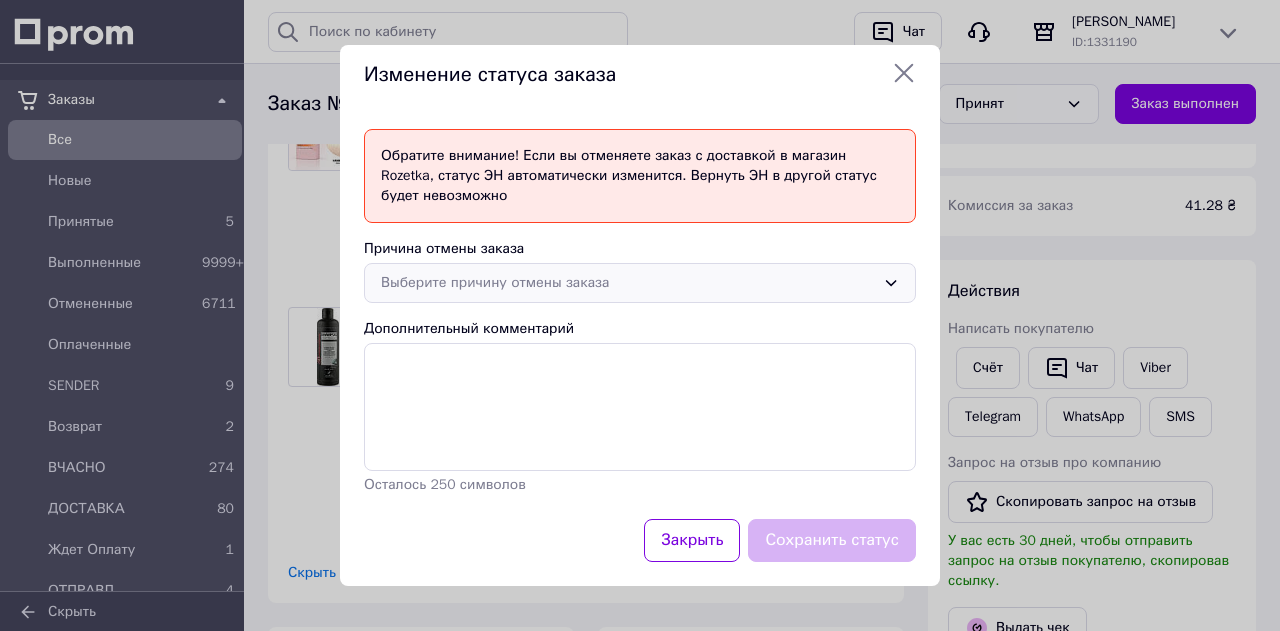 click on "Выберите причину отмены заказа" at bounding box center (628, 283) 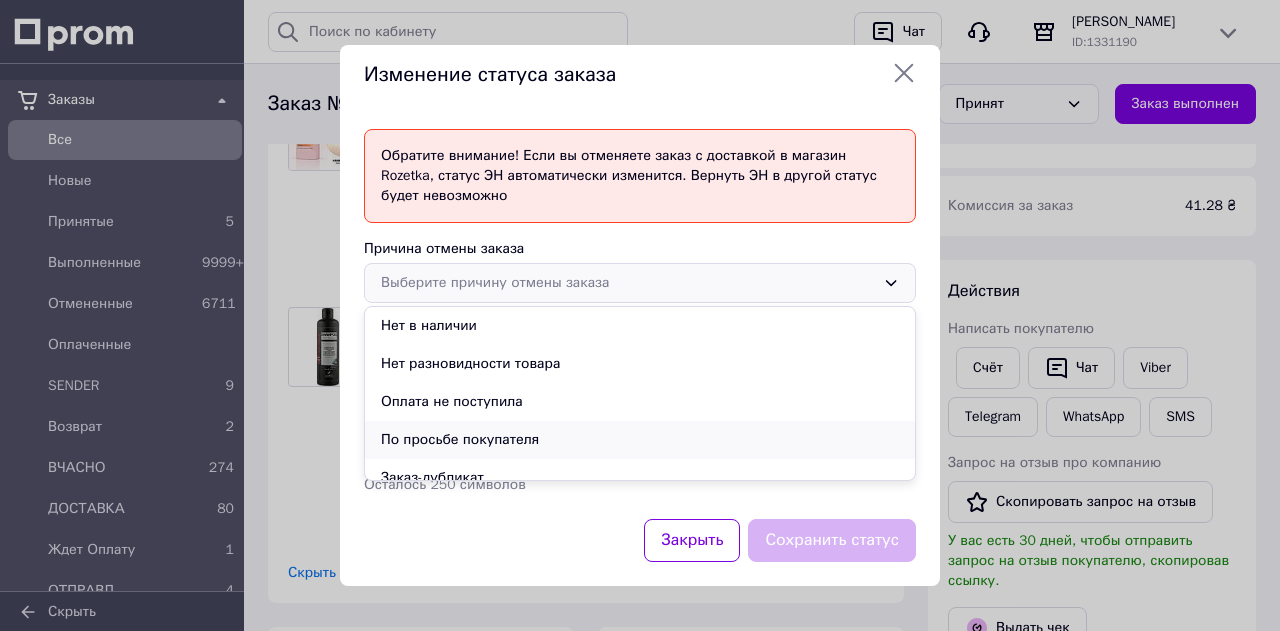 click on "По просьбе покупателя" at bounding box center [640, 440] 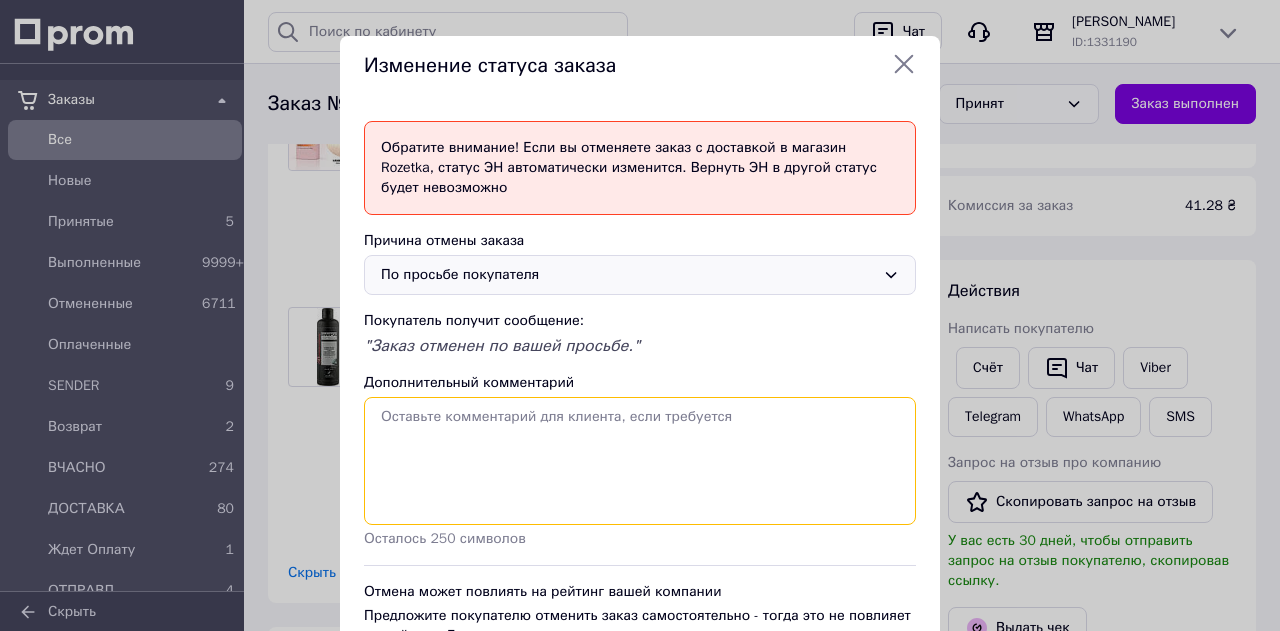 drag, startPoint x: 508, startPoint y: 453, endPoint x: 518, endPoint y: 439, distance: 17.20465 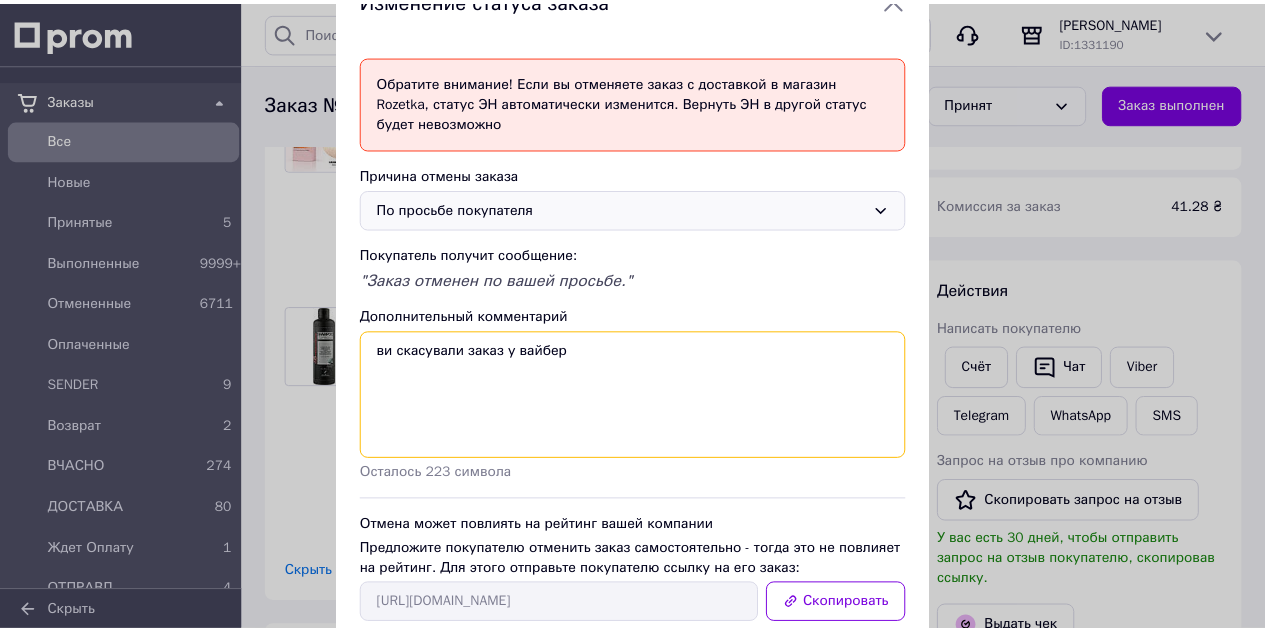 scroll, scrollTop: 182, scrollLeft: 0, axis: vertical 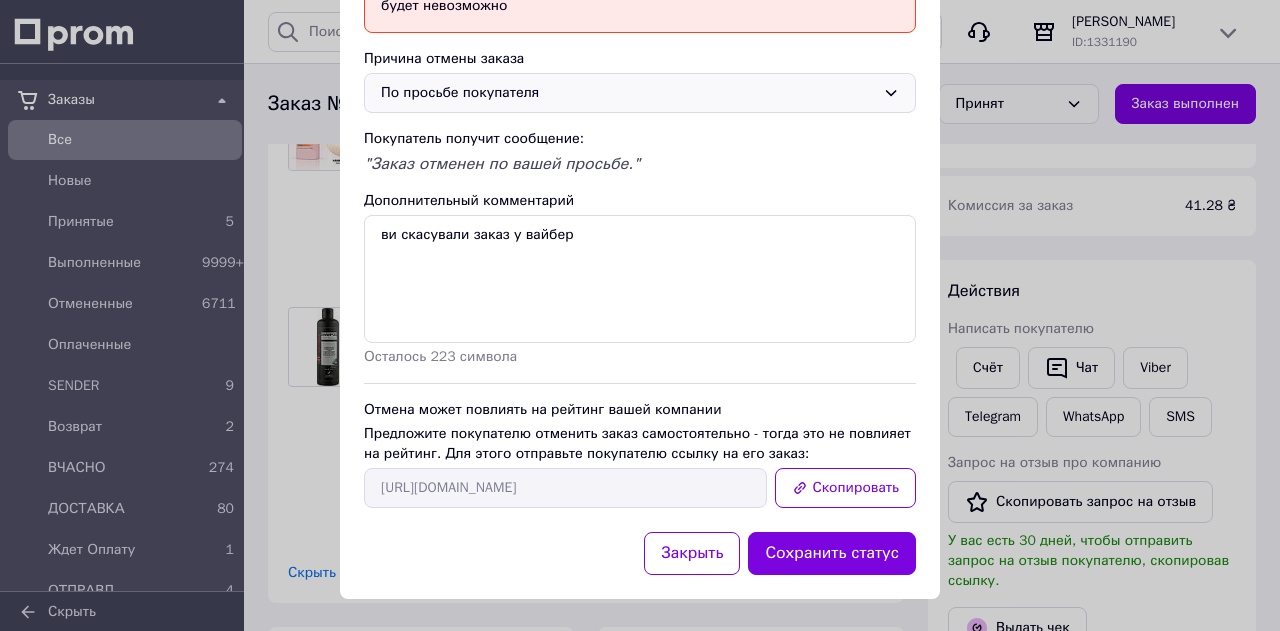 click on "Сохранить статус" at bounding box center (832, 553) 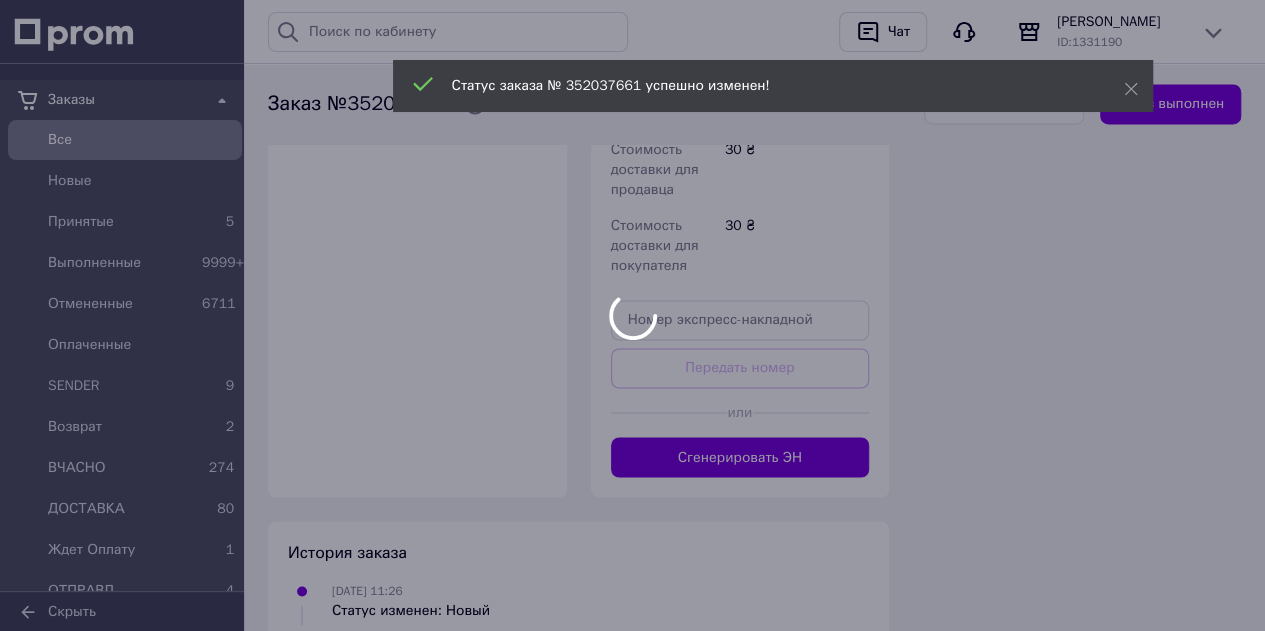 scroll, scrollTop: 1286, scrollLeft: 0, axis: vertical 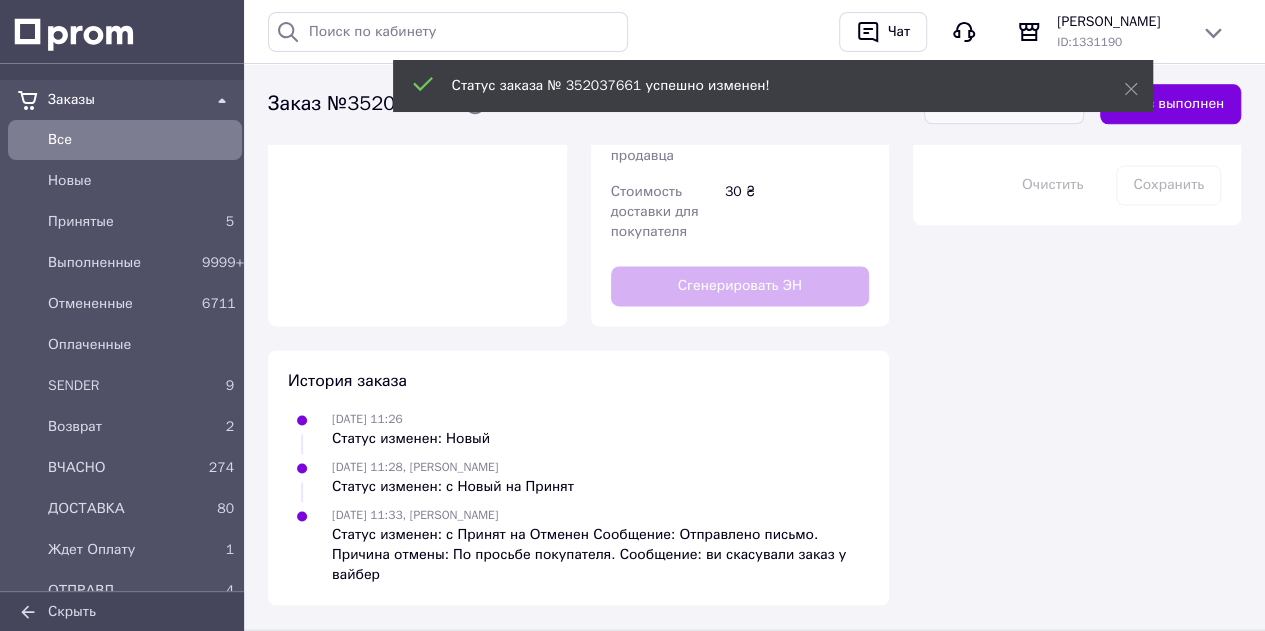 click on "Все" at bounding box center (141, 140) 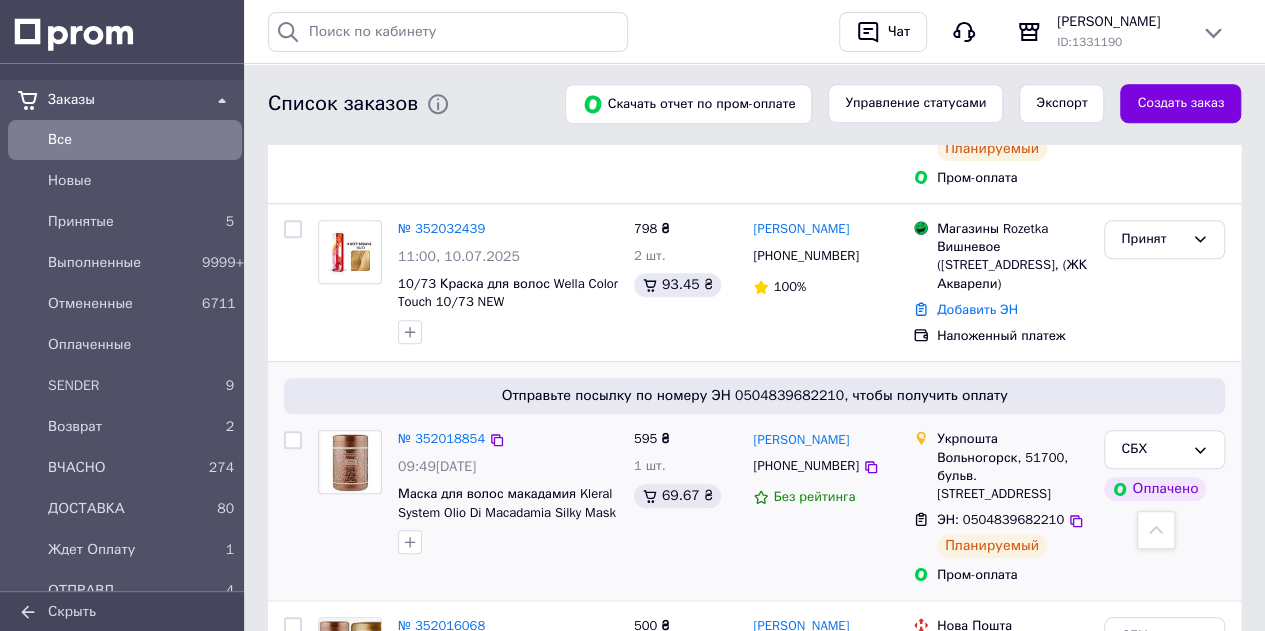 scroll, scrollTop: 700, scrollLeft: 0, axis: vertical 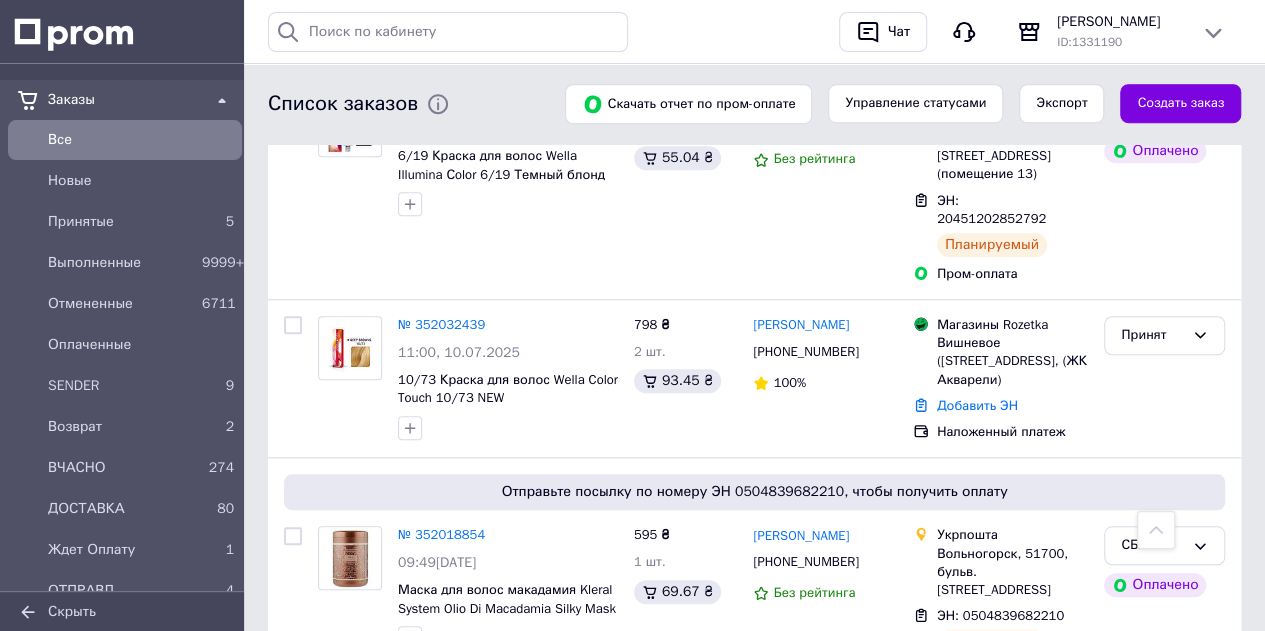 click on "Все" at bounding box center (141, 140) 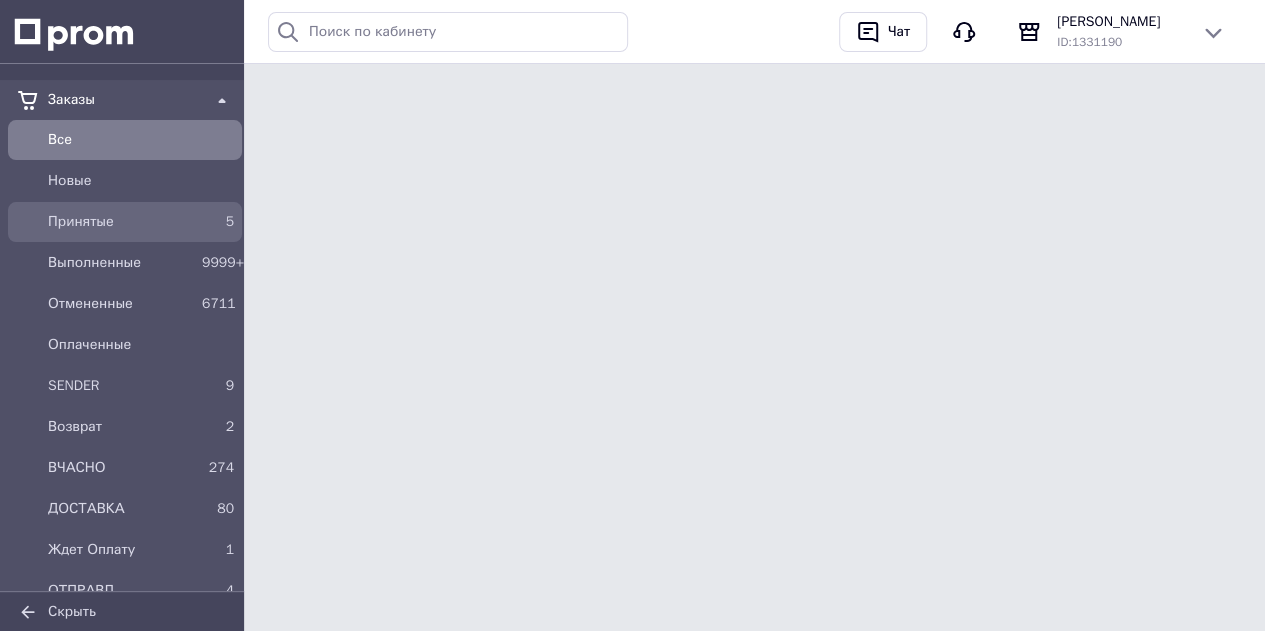 scroll, scrollTop: 0, scrollLeft: 0, axis: both 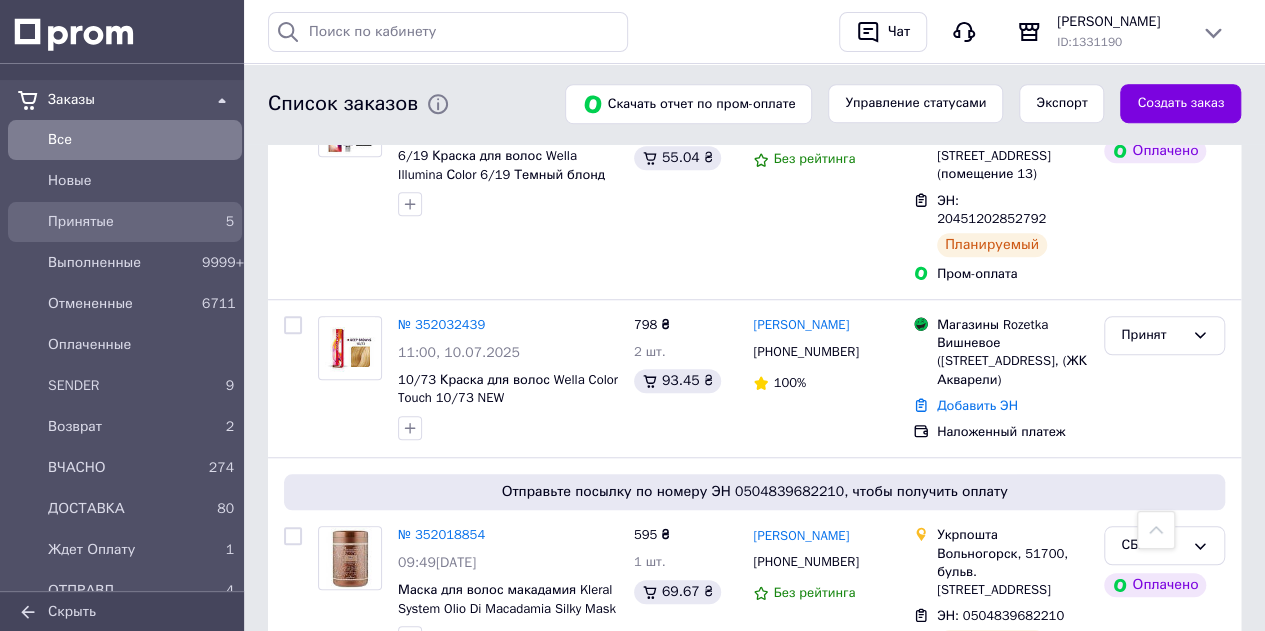 click on "Принятые" at bounding box center (121, 222) 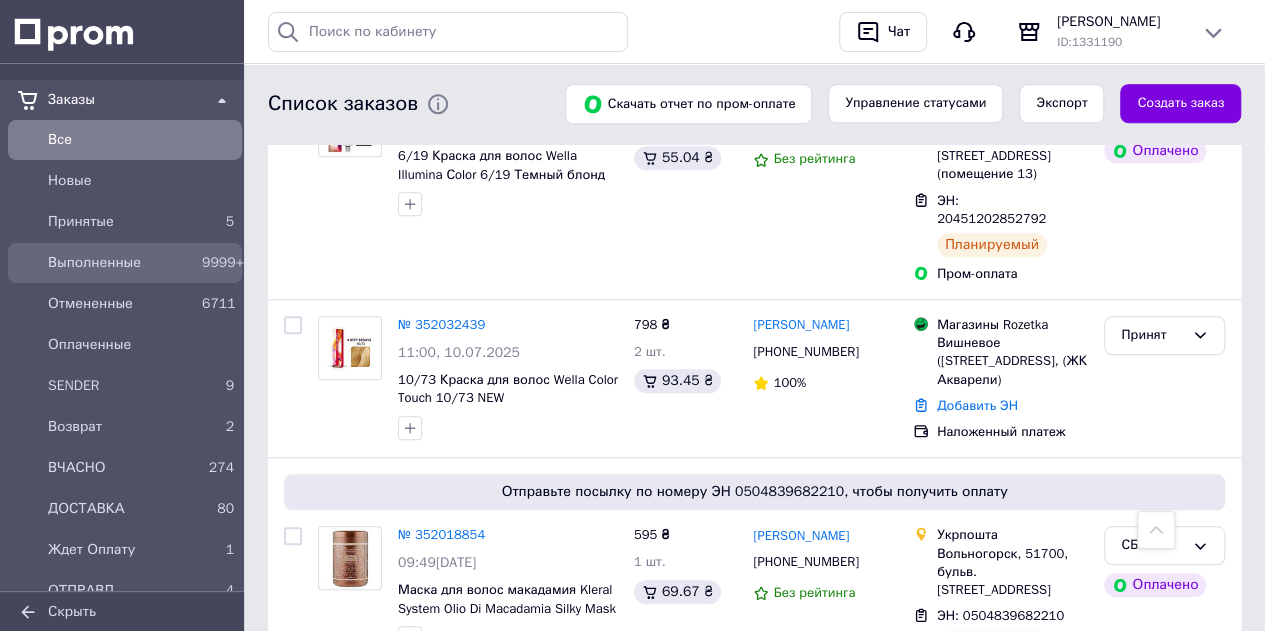 scroll, scrollTop: 670, scrollLeft: 0, axis: vertical 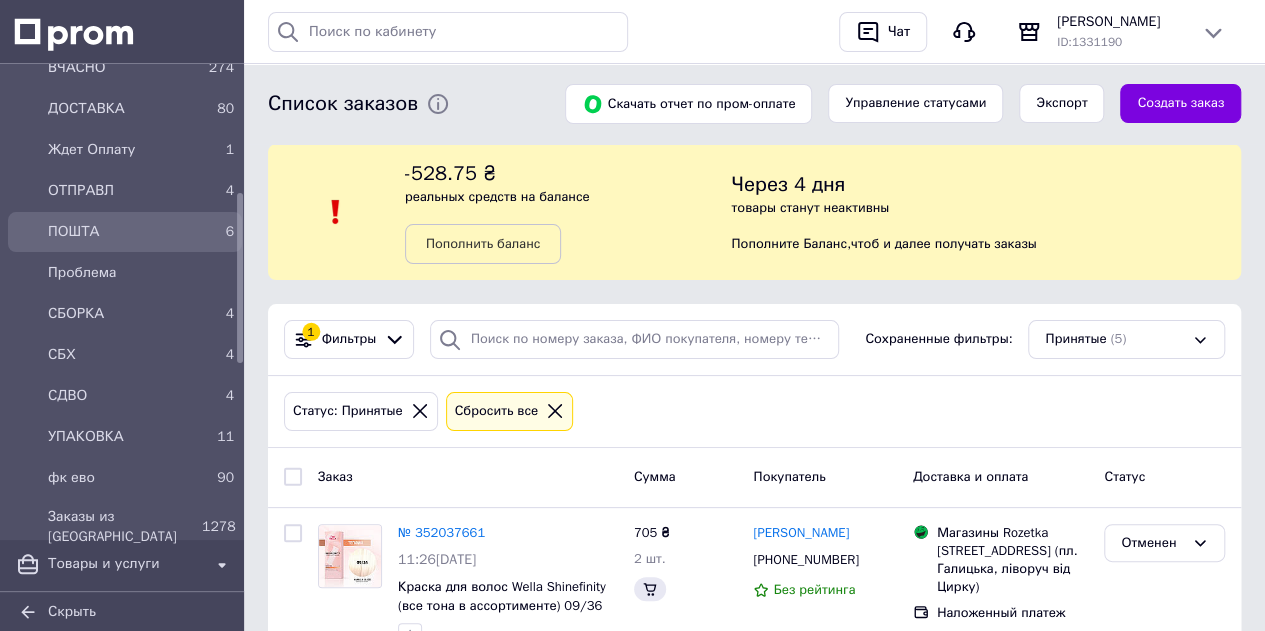 click on "ПОШТА" at bounding box center [121, 232] 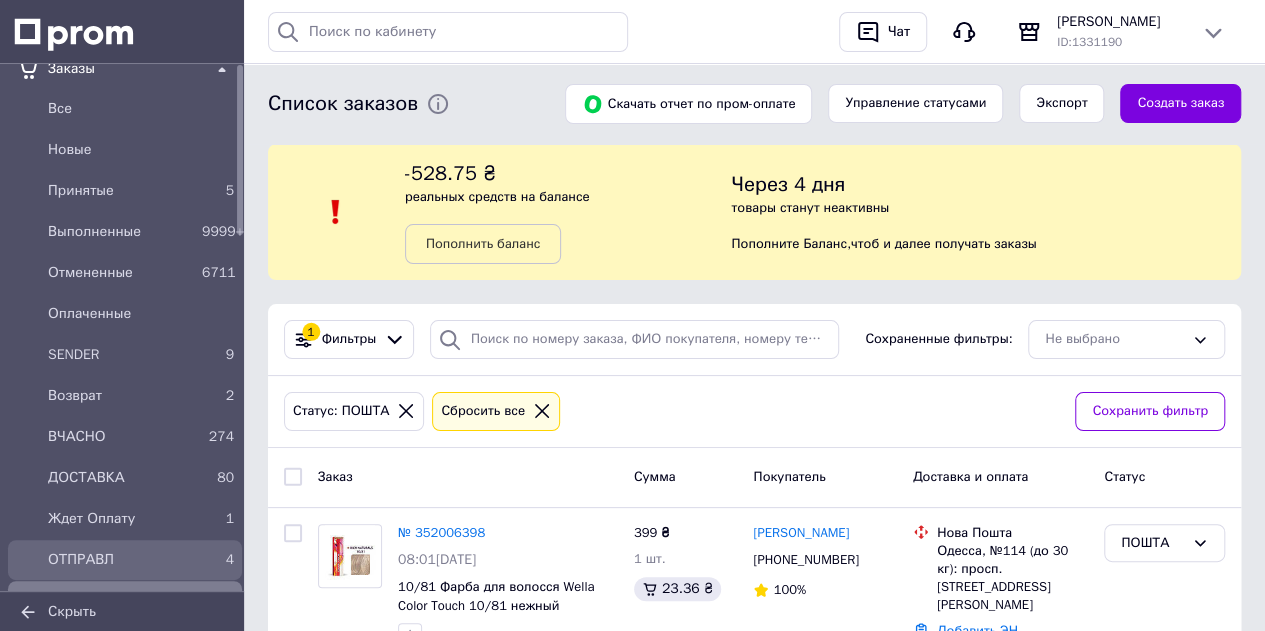 scroll, scrollTop: 0, scrollLeft: 0, axis: both 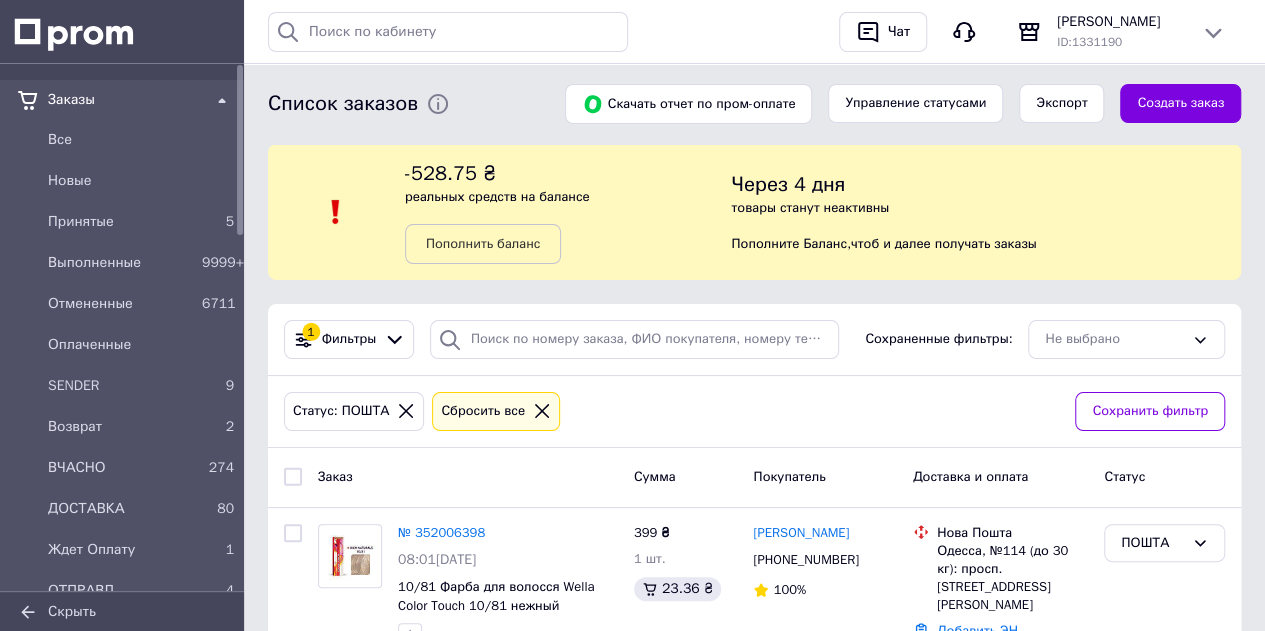 click on "Заказы" at bounding box center (125, 100) 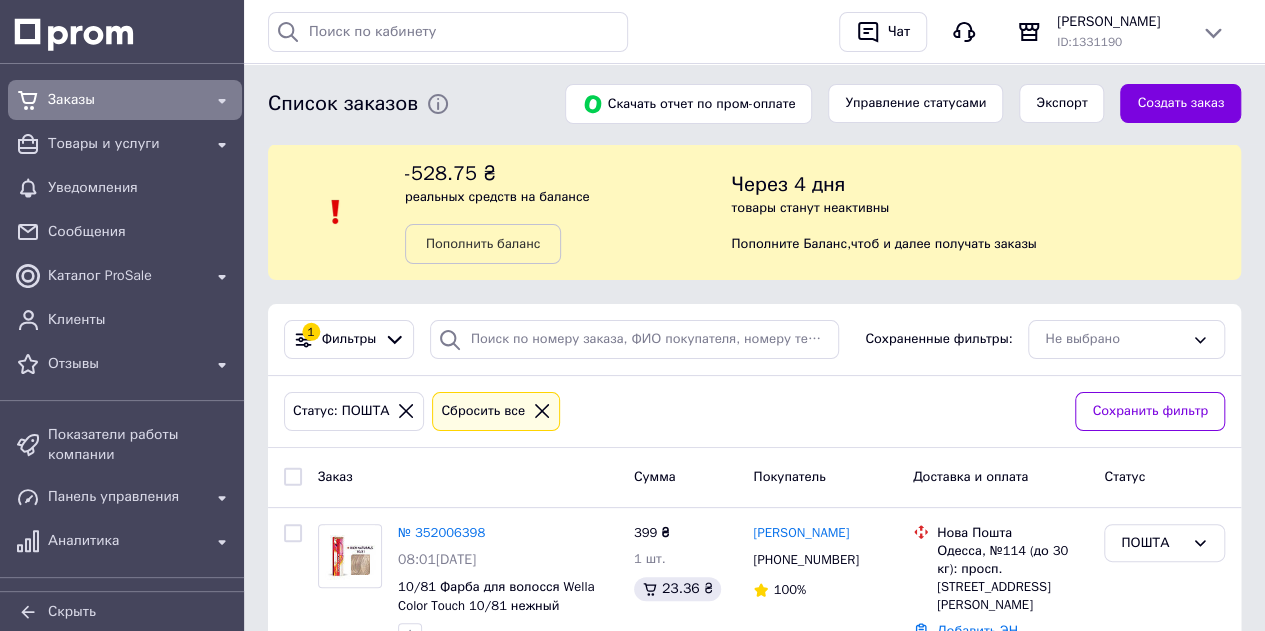 click on "Заказы" at bounding box center (125, 100) 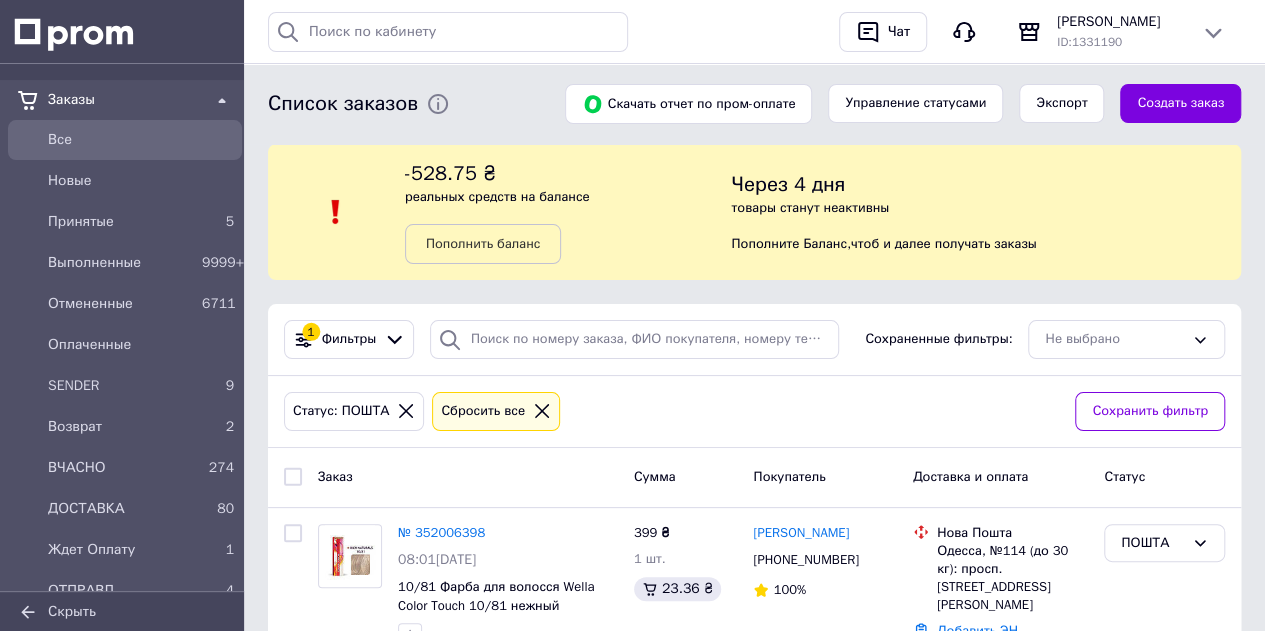 click on "Все" at bounding box center [125, 140] 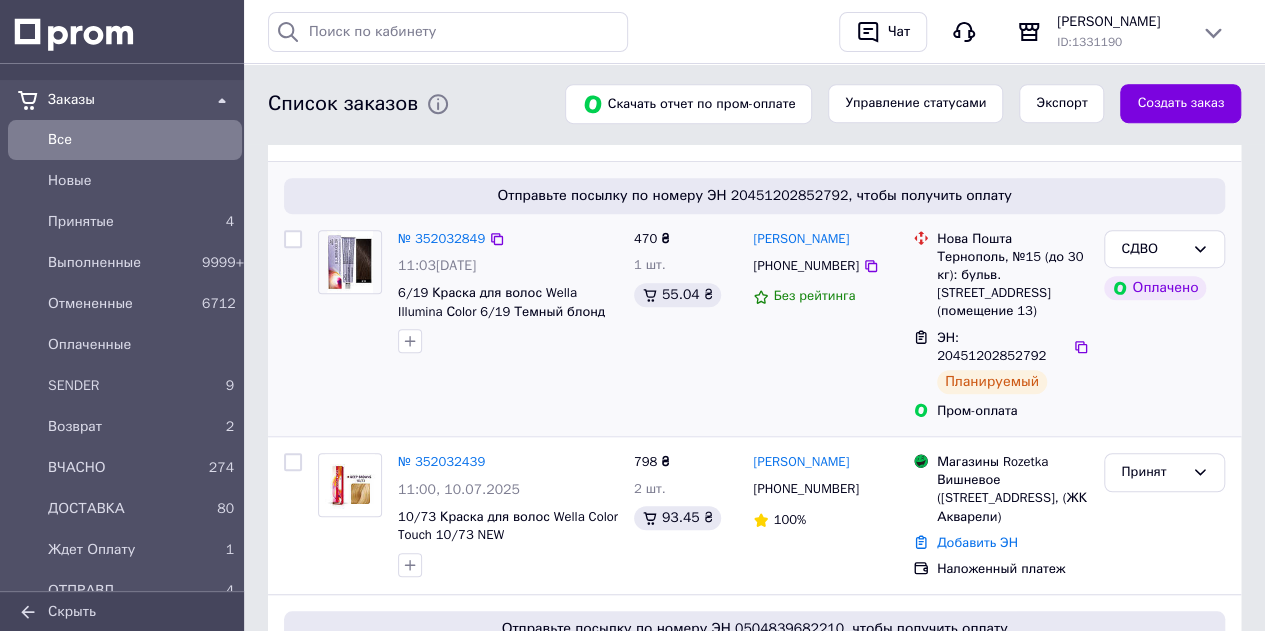 scroll, scrollTop: 600, scrollLeft: 0, axis: vertical 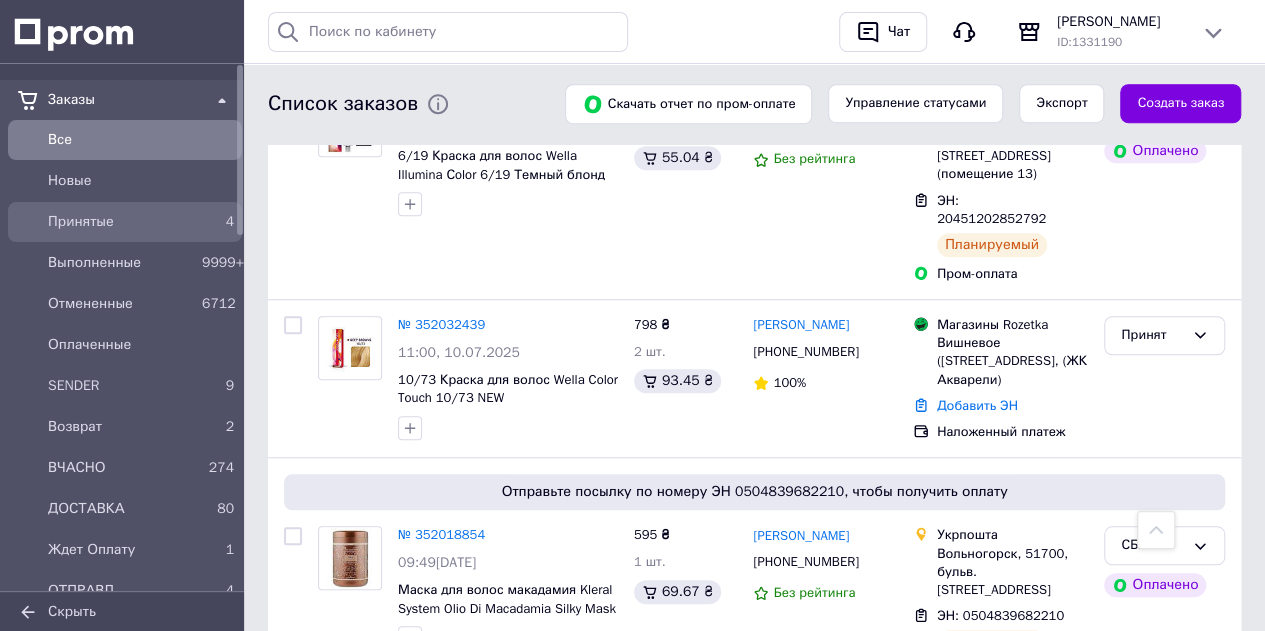 click on "Принятые" at bounding box center (121, 222) 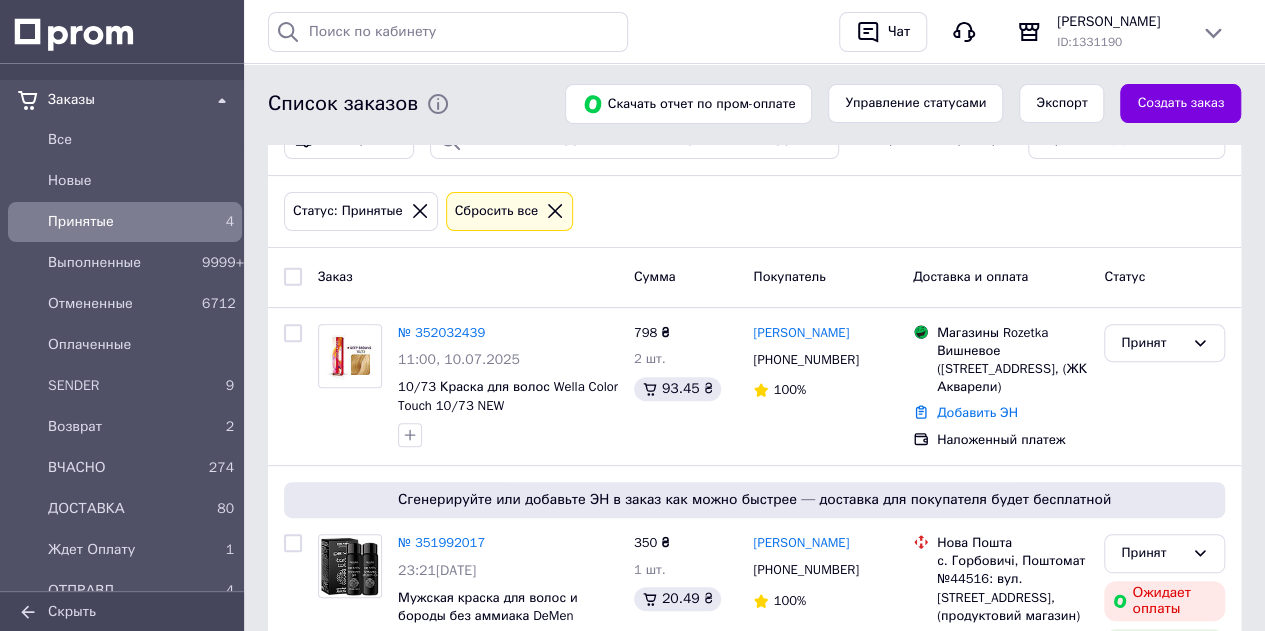 scroll, scrollTop: 300, scrollLeft: 0, axis: vertical 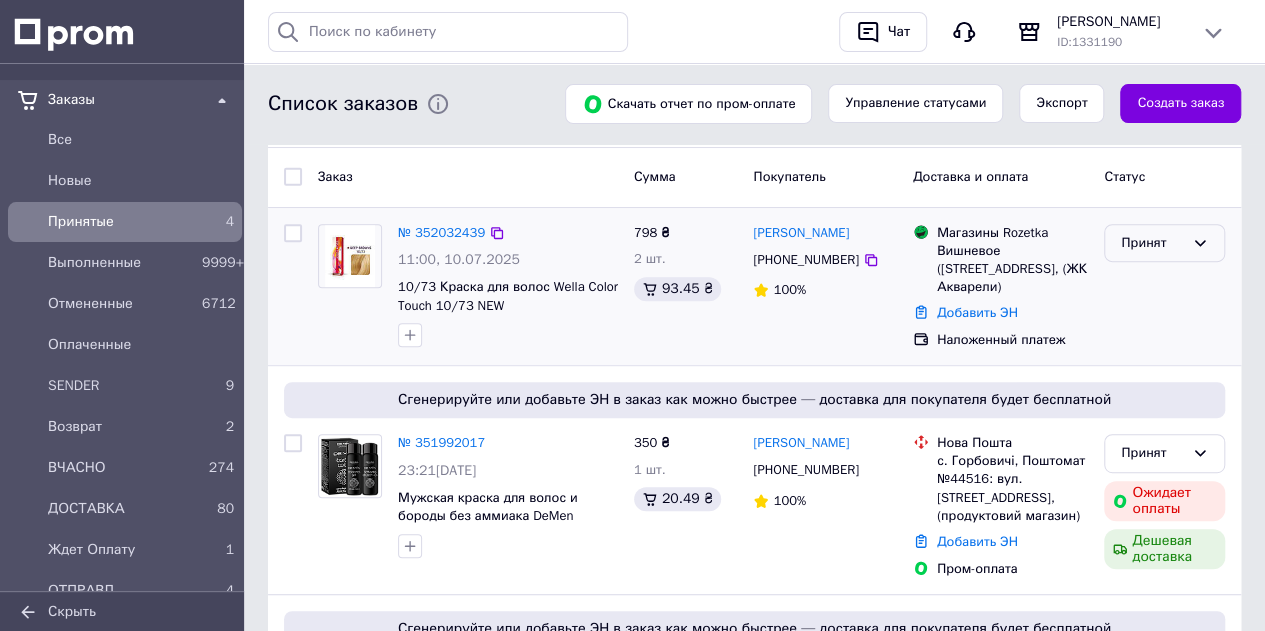 click on "Принят" at bounding box center [1164, 243] 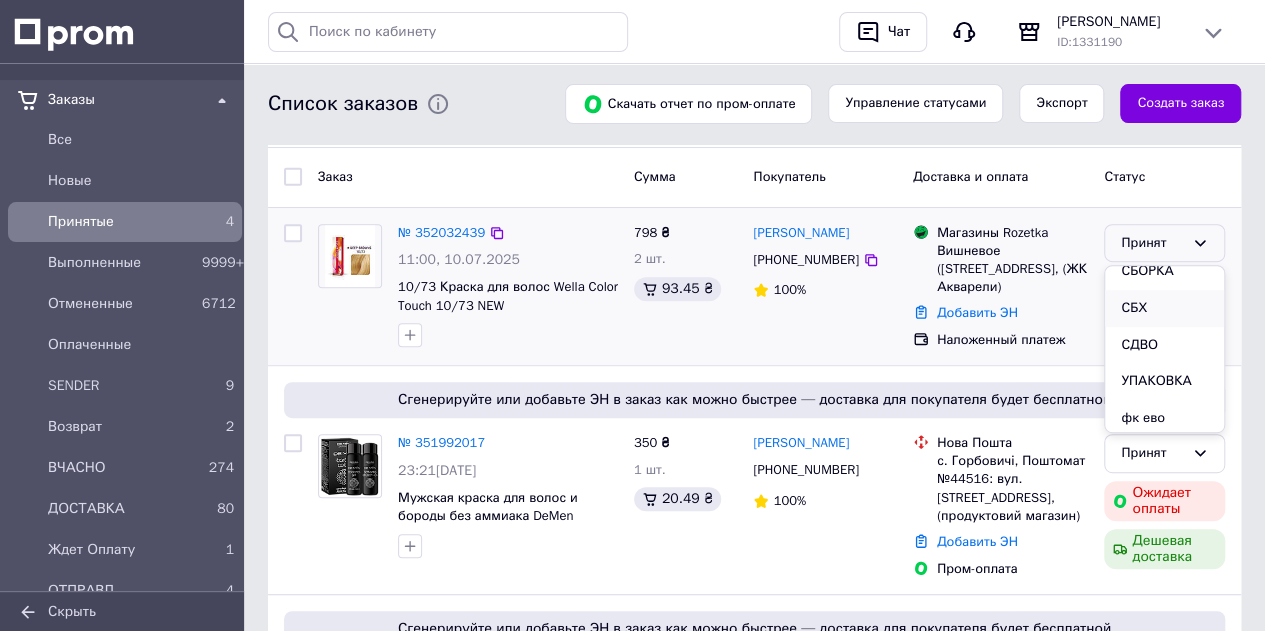 scroll, scrollTop: 419, scrollLeft: 0, axis: vertical 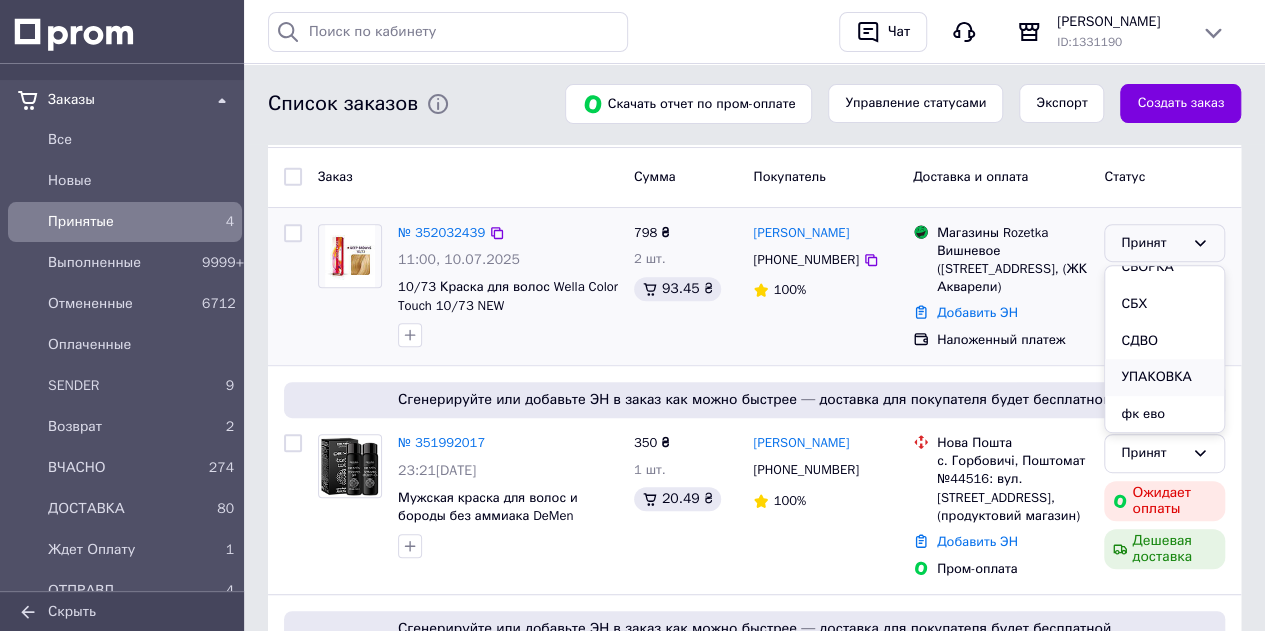 click on "УПАКОВКА" at bounding box center (1164, 377) 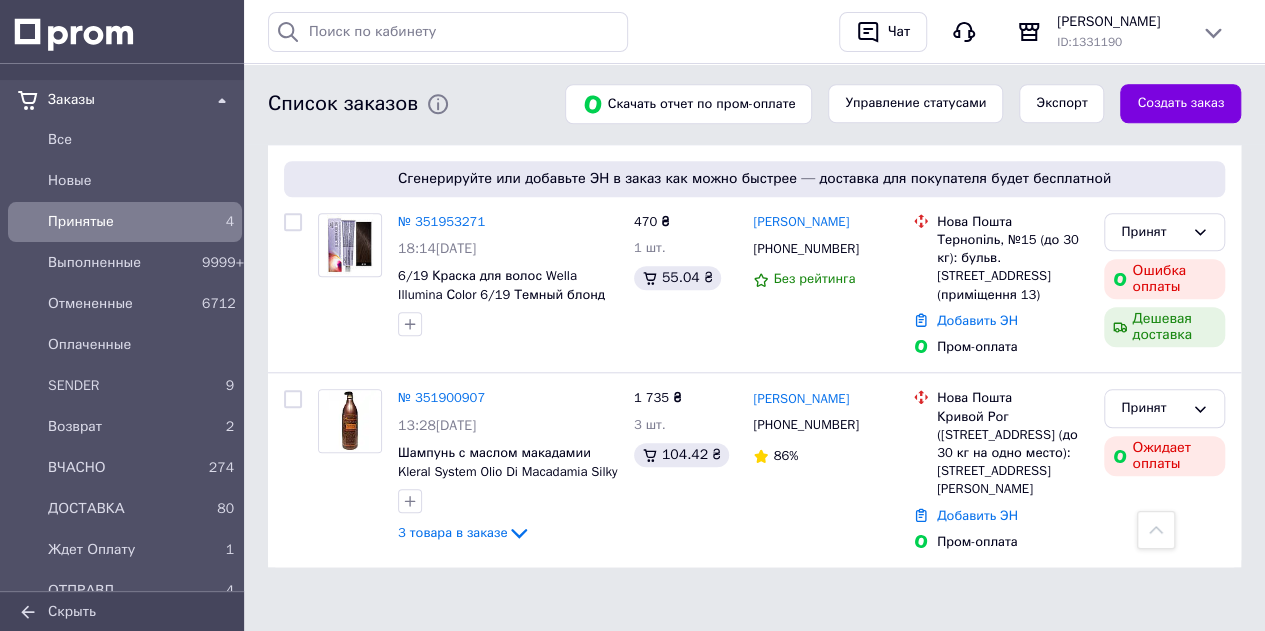 scroll, scrollTop: 555, scrollLeft: 0, axis: vertical 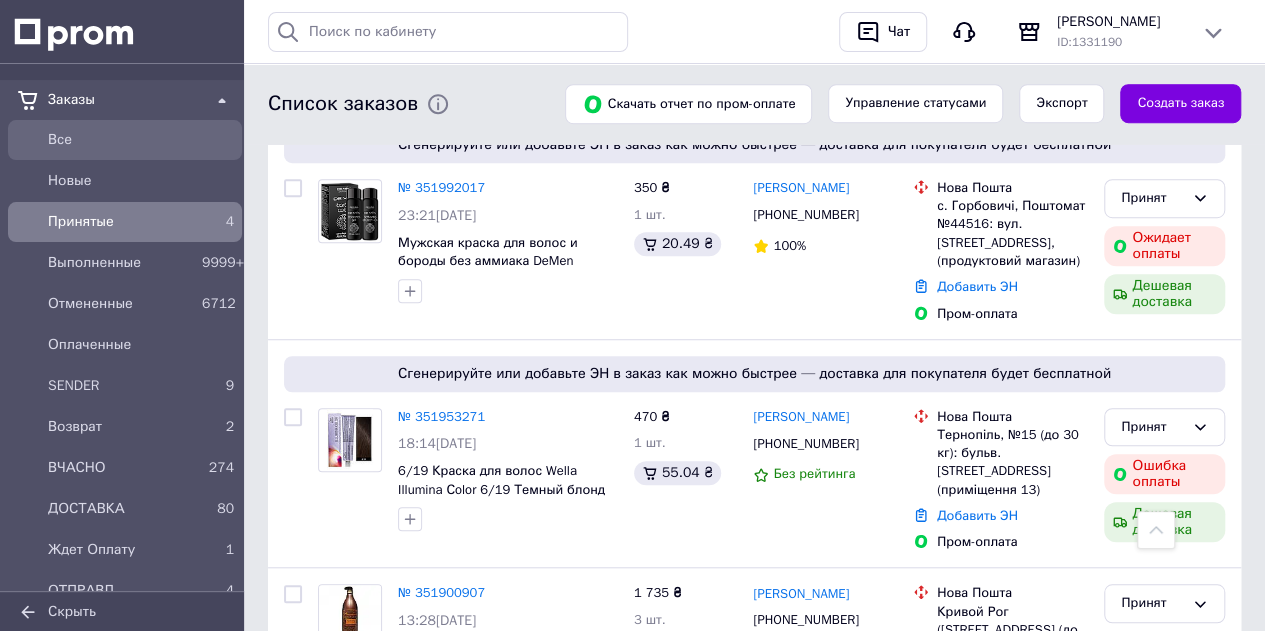 click on "Все" at bounding box center (141, 140) 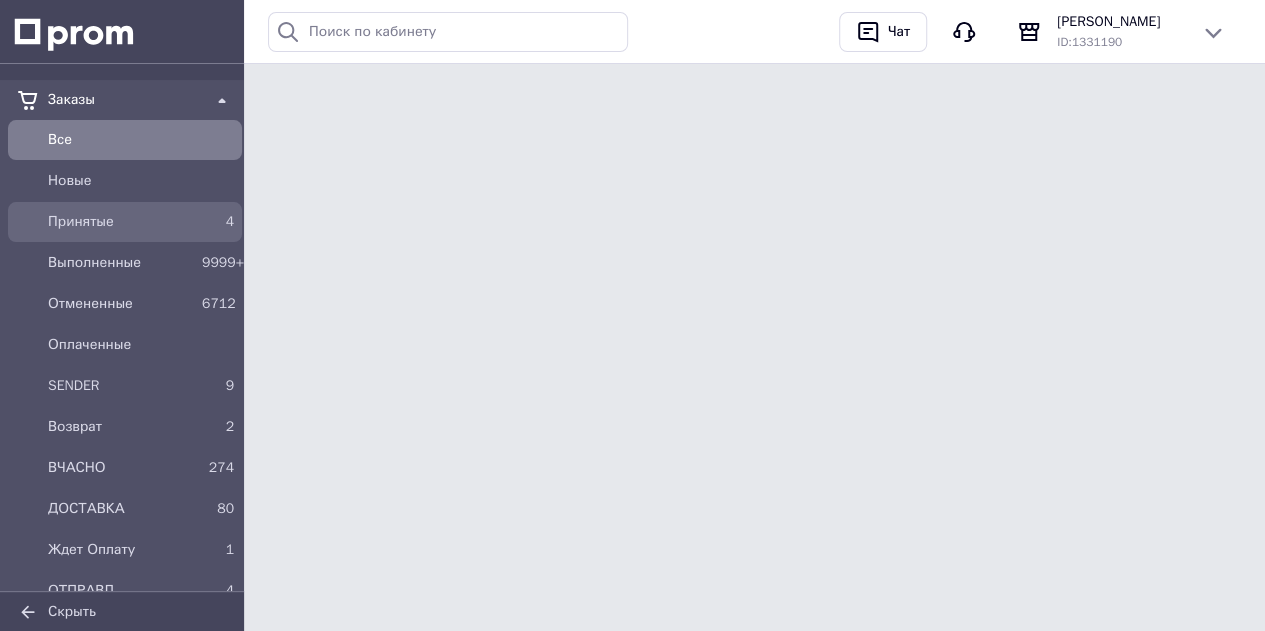 scroll, scrollTop: 0, scrollLeft: 0, axis: both 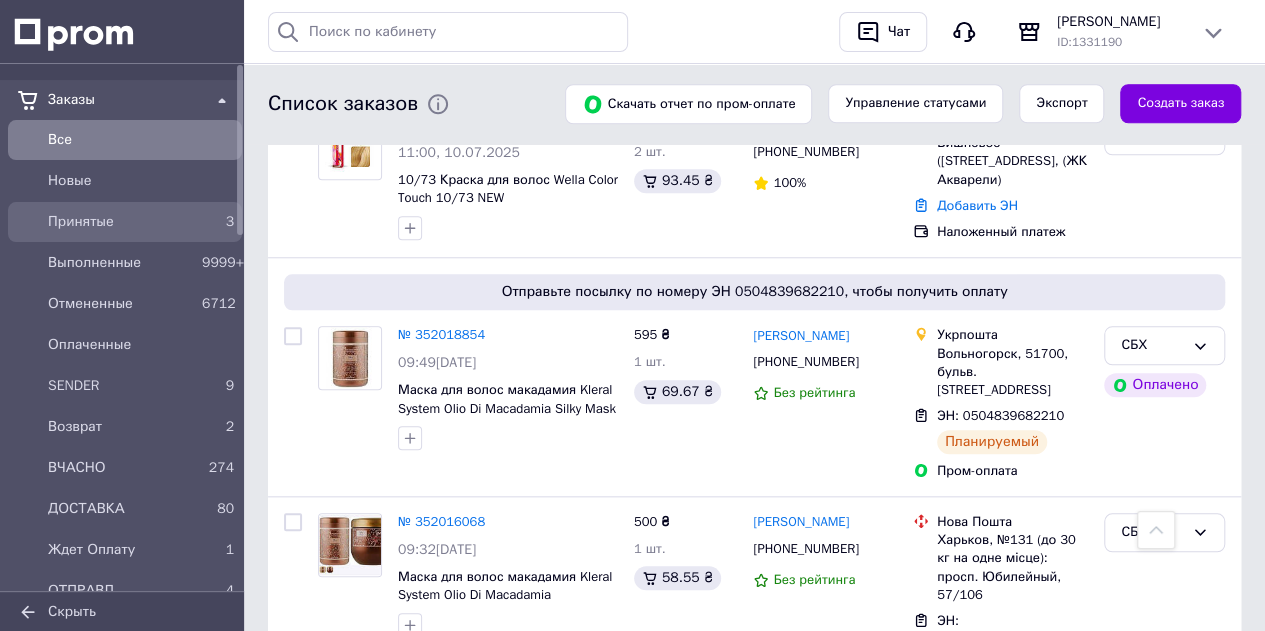 click on "Принятые" at bounding box center [121, 222] 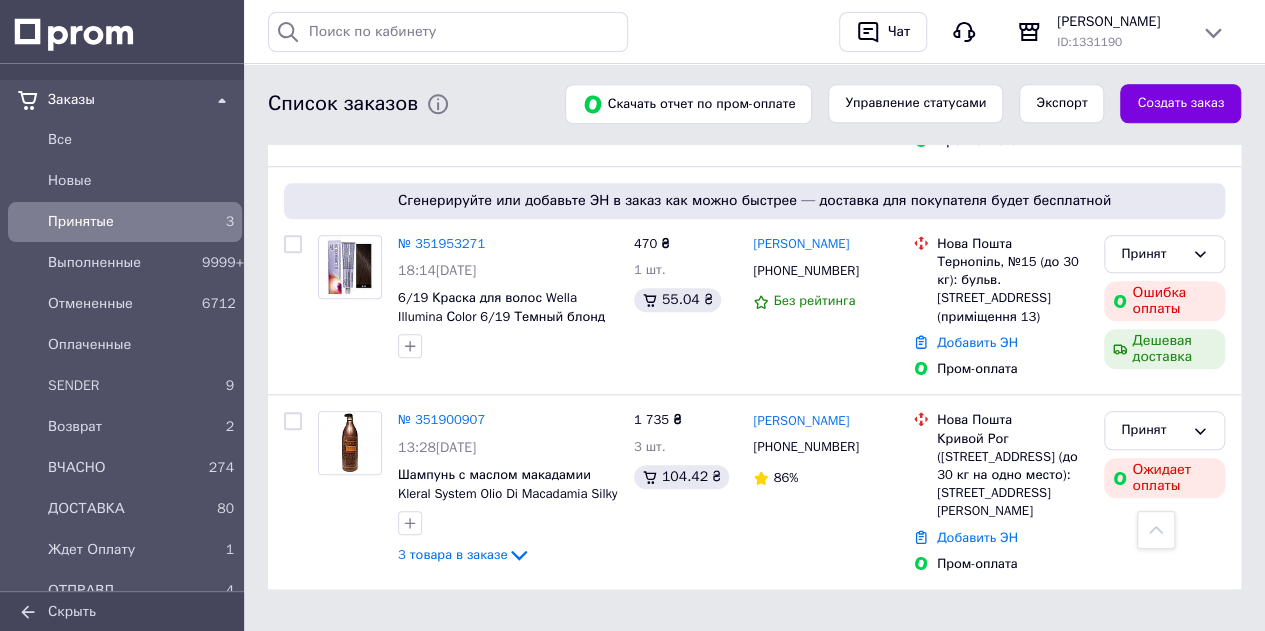 scroll, scrollTop: 755, scrollLeft: 0, axis: vertical 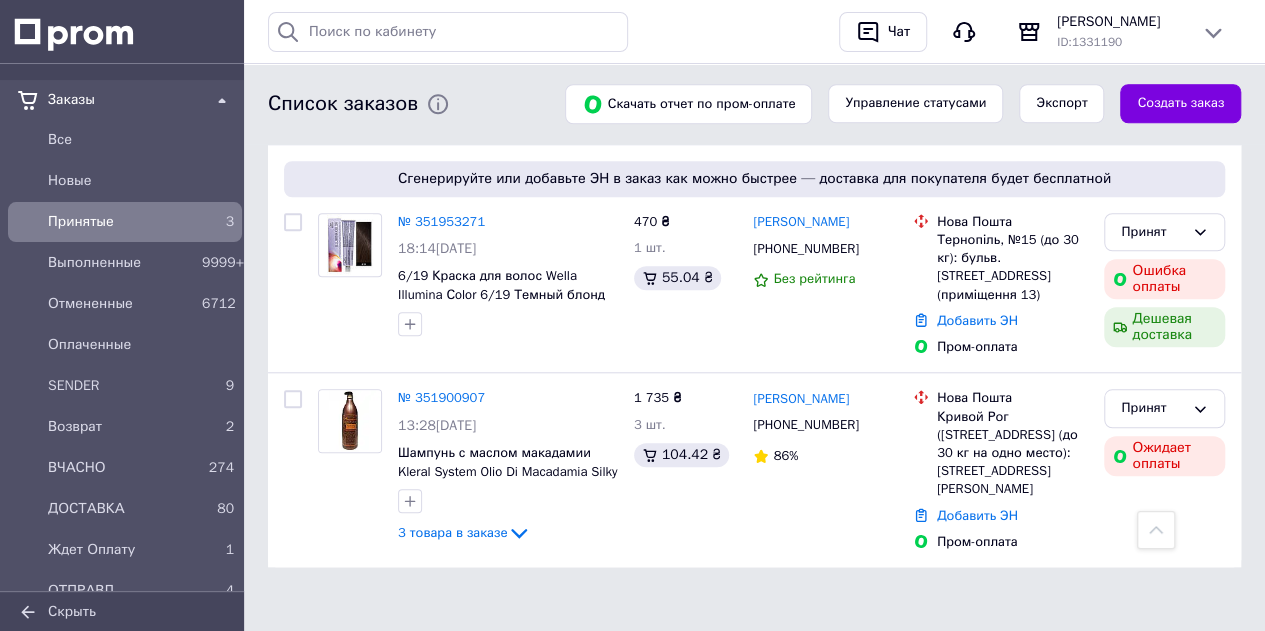 drag, startPoint x: 168, startPoint y: 383, endPoint x: 260, endPoint y: 362, distance: 94.36631 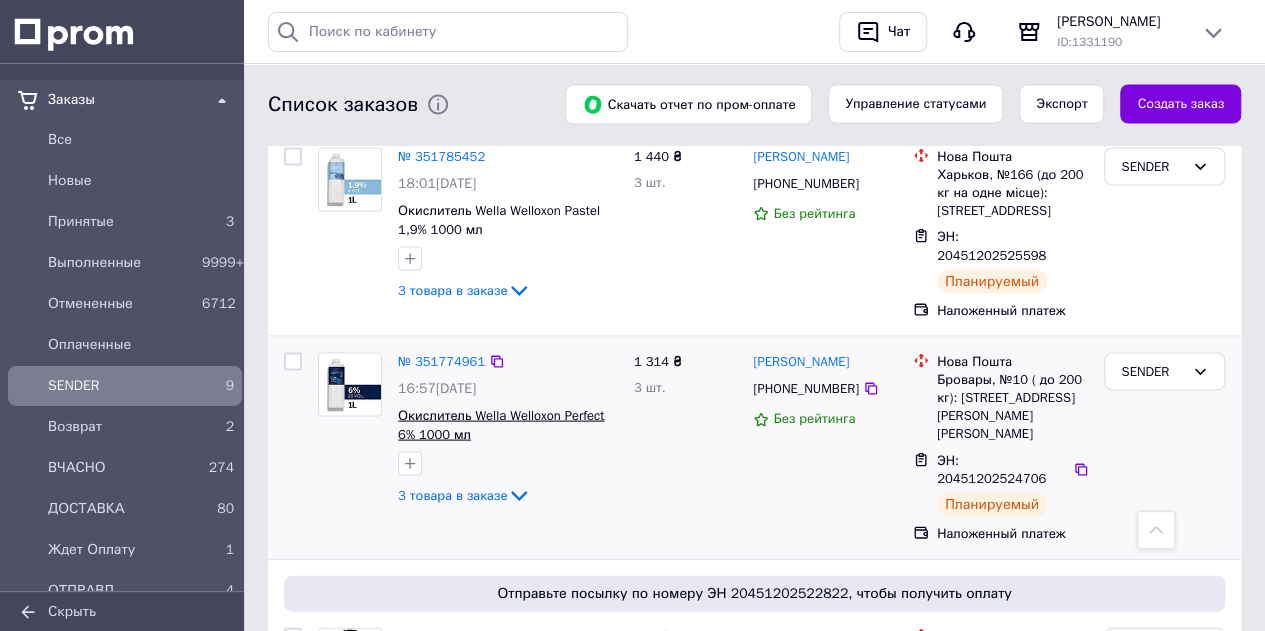 scroll, scrollTop: 1900, scrollLeft: 0, axis: vertical 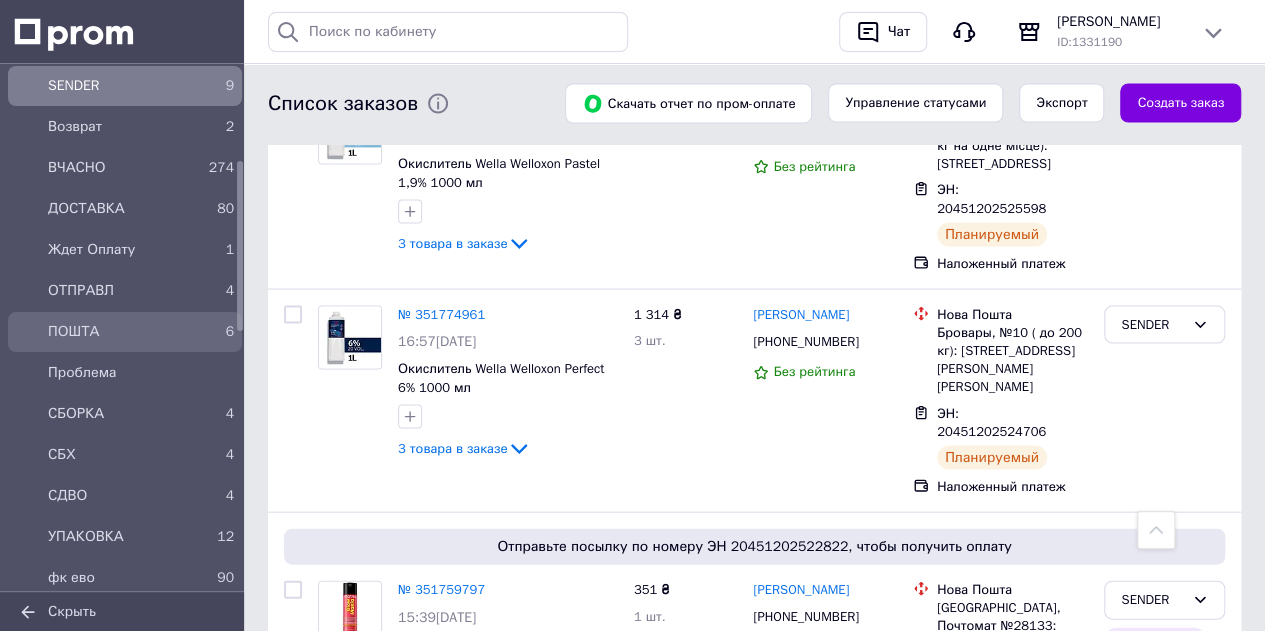 click on "ПОШТА" at bounding box center [121, 332] 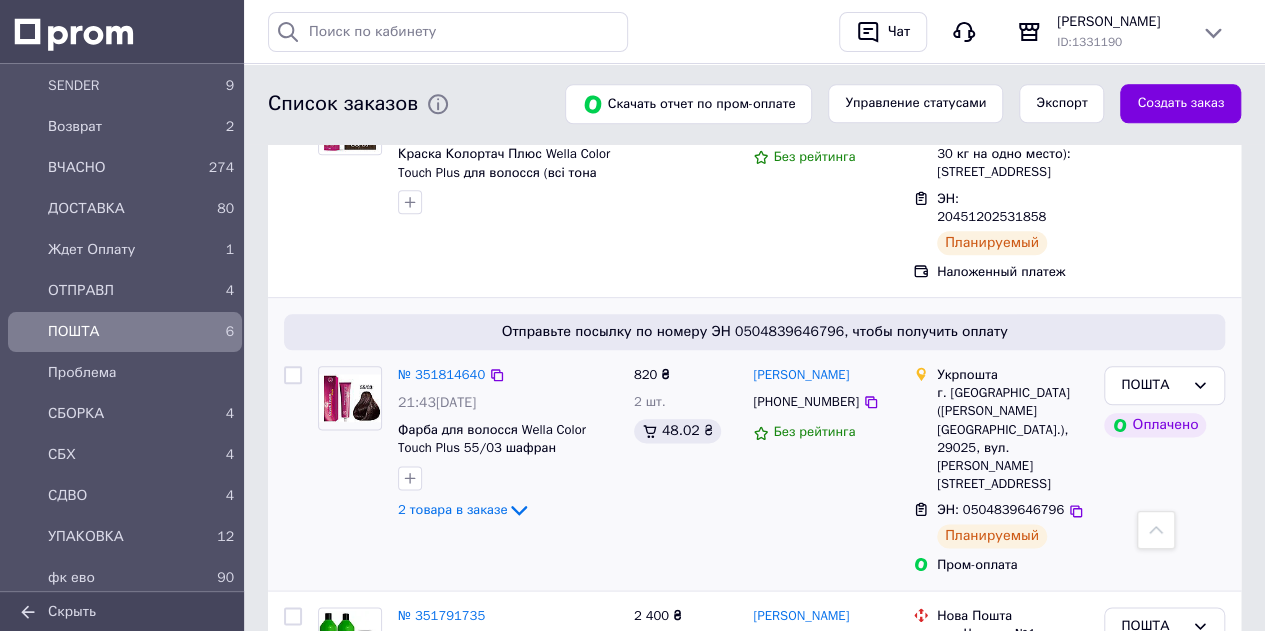 scroll, scrollTop: 1100, scrollLeft: 0, axis: vertical 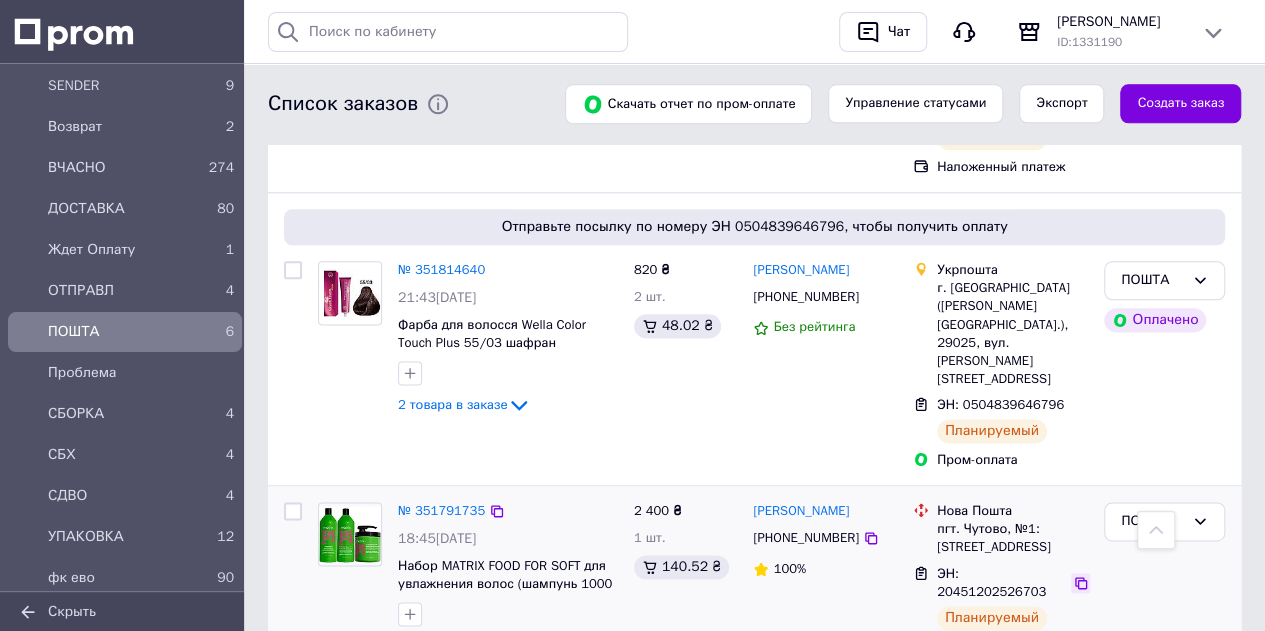 click 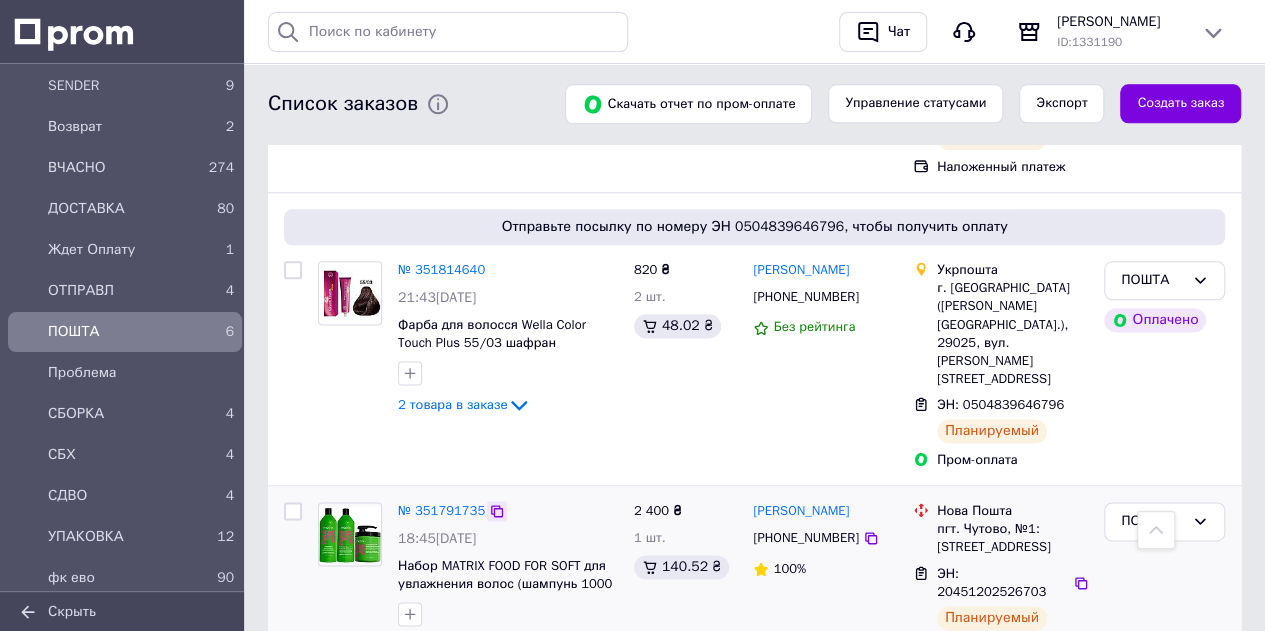 click 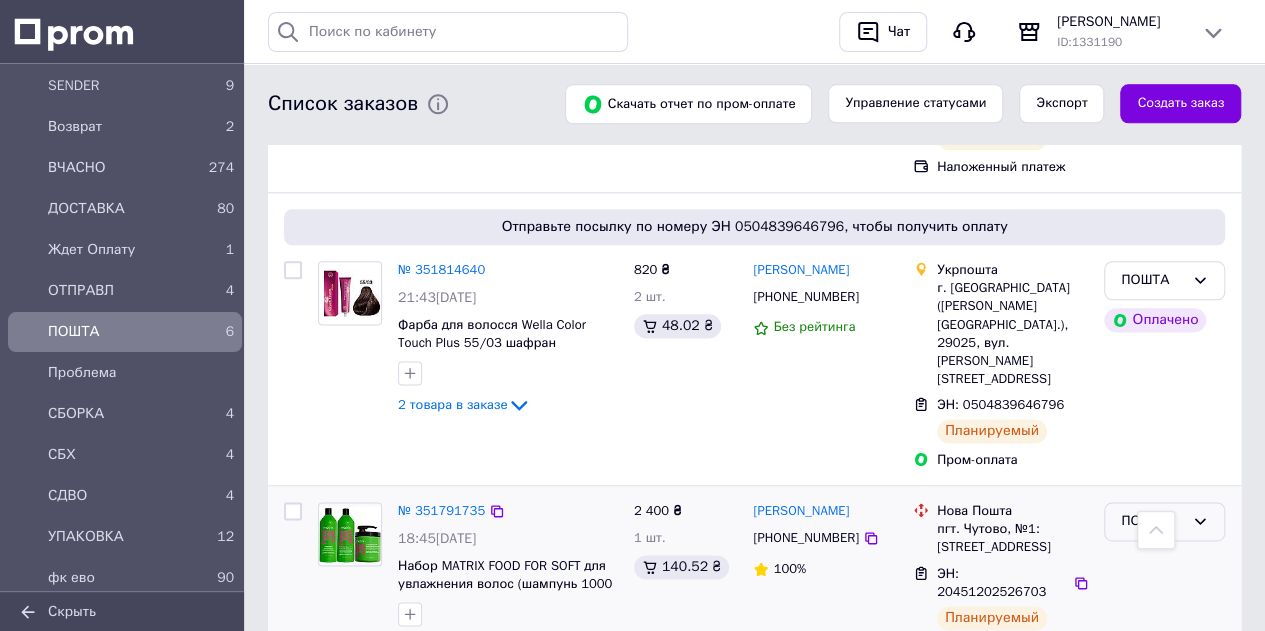 drag, startPoint x: 1121, startPoint y: 448, endPoint x: 1128, endPoint y: 463, distance: 16.552946 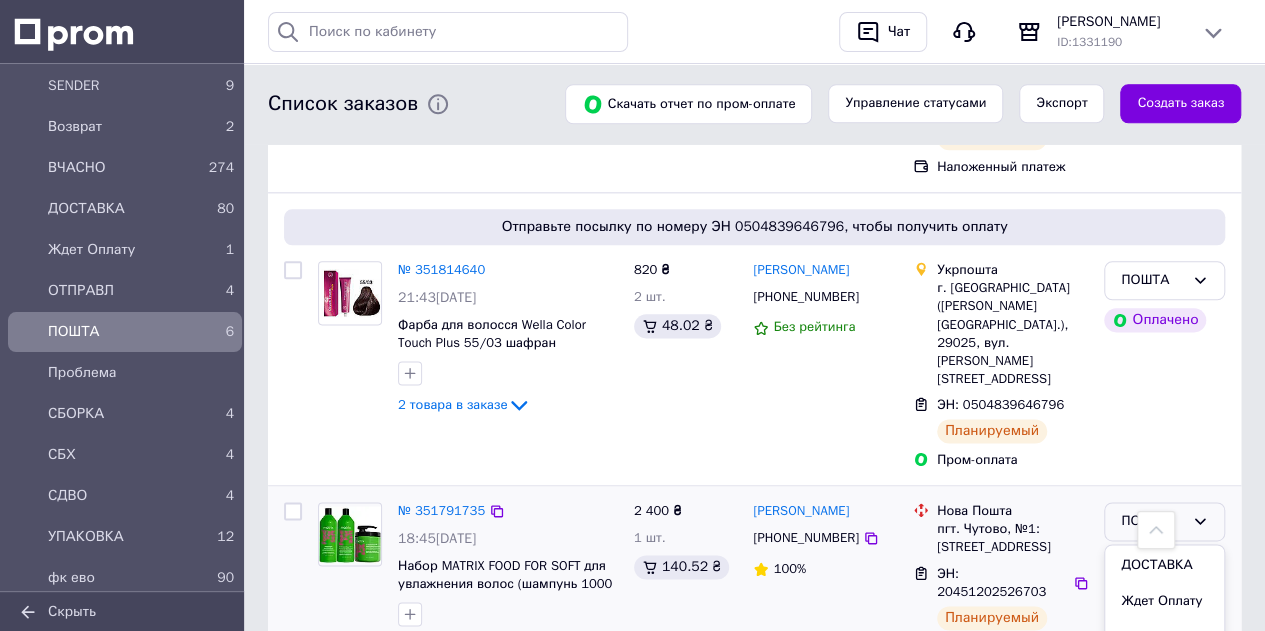 scroll, scrollTop: 300, scrollLeft: 0, axis: vertical 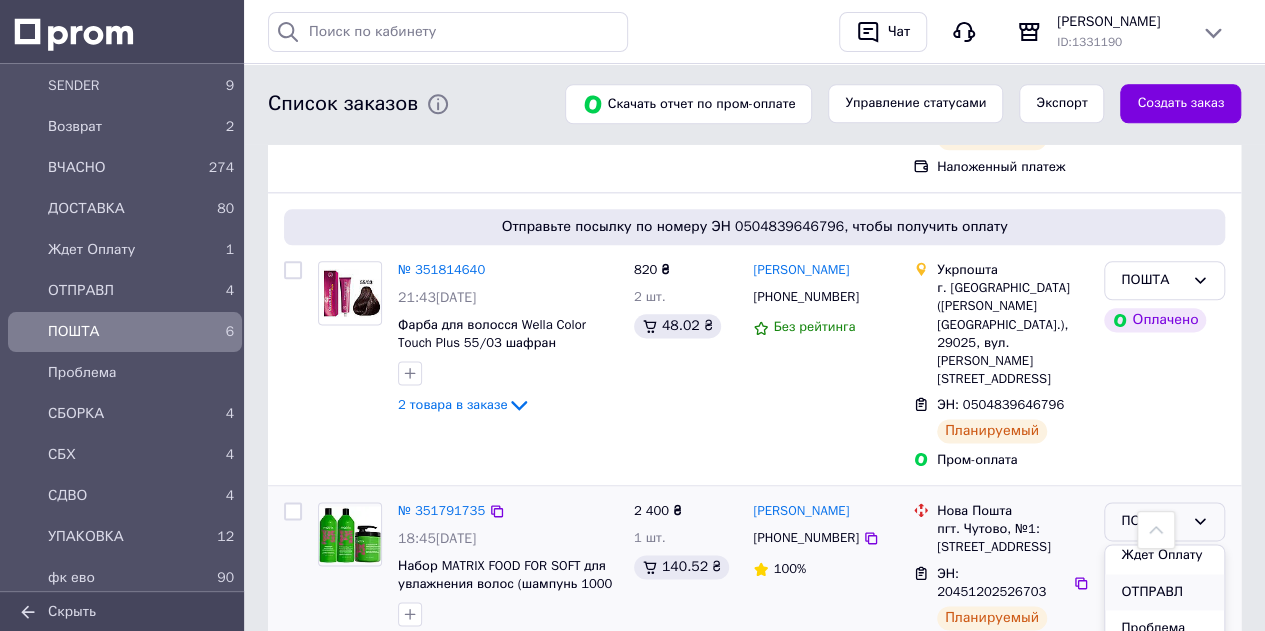 click on "ОТПРАВЛ" at bounding box center (1164, 592) 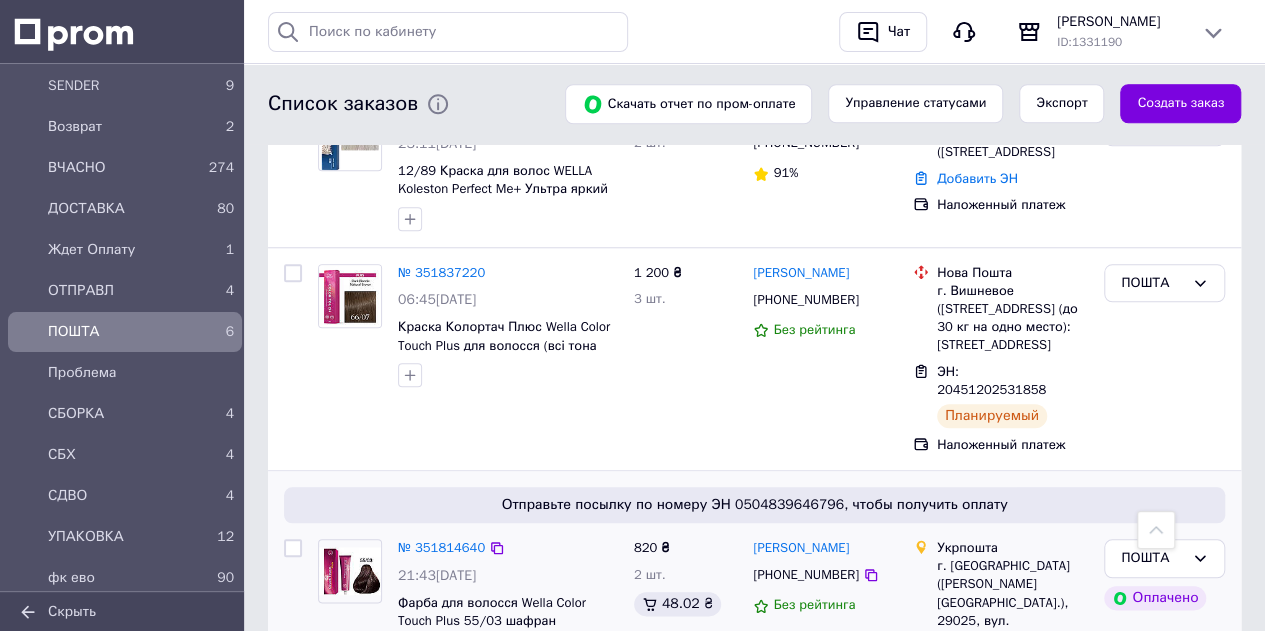 scroll, scrollTop: 711, scrollLeft: 0, axis: vertical 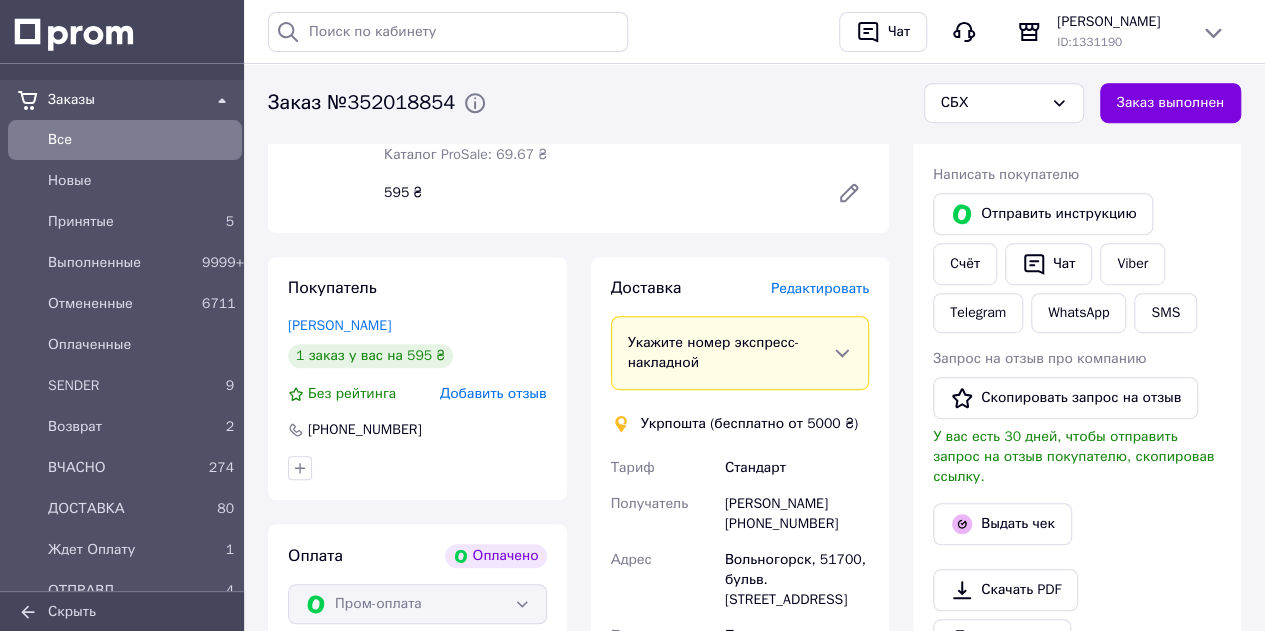 click on "Редактировать" at bounding box center [820, 288] 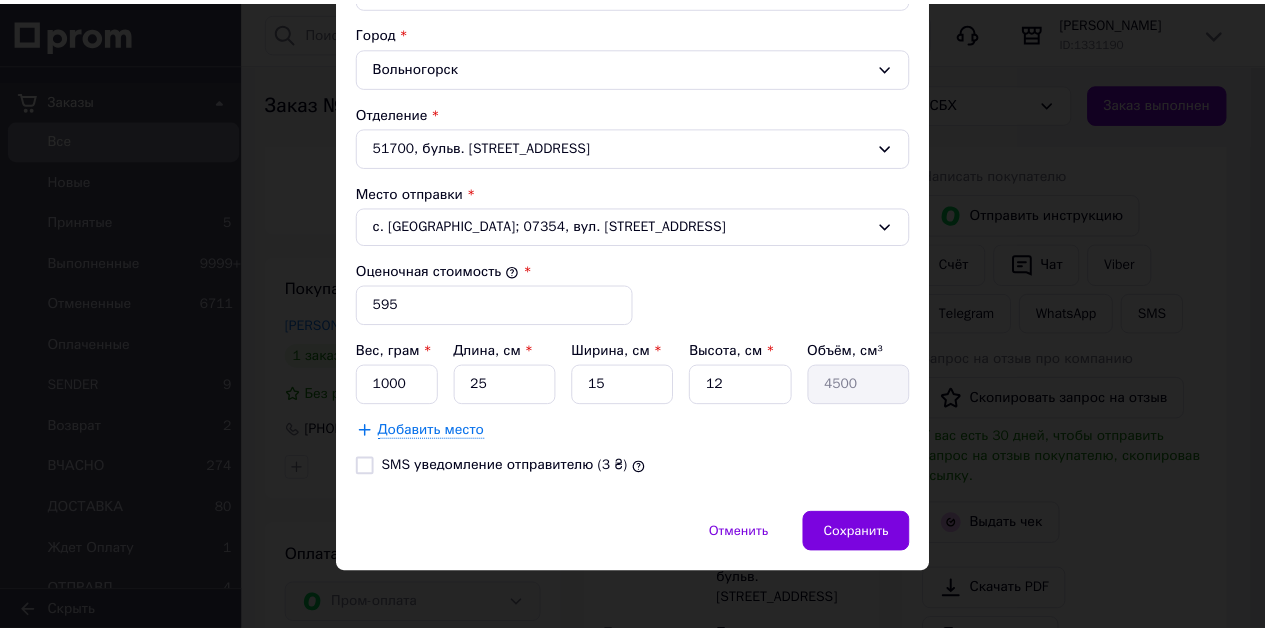 scroll, scrollTop: 611, scrollLeft: 0, axis: vertical 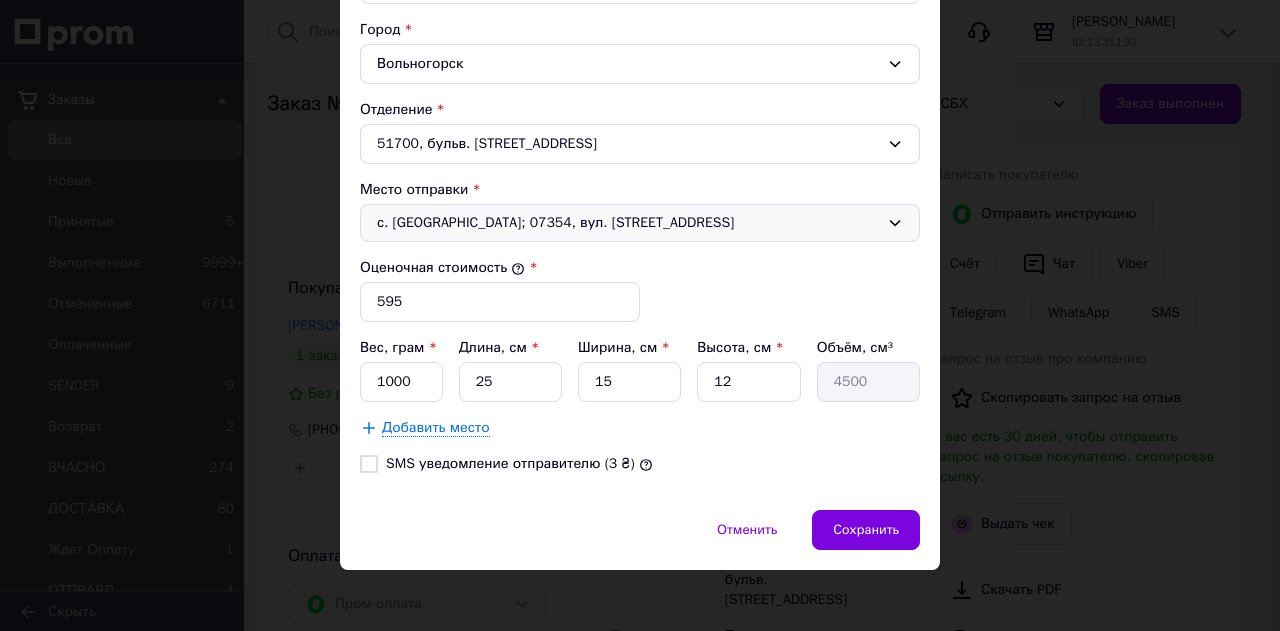 click on "с. [GEOGRAPHIC_DATA]; 07354, вул. [STREET_ADDRESS]" at bounding box center [628, 223] 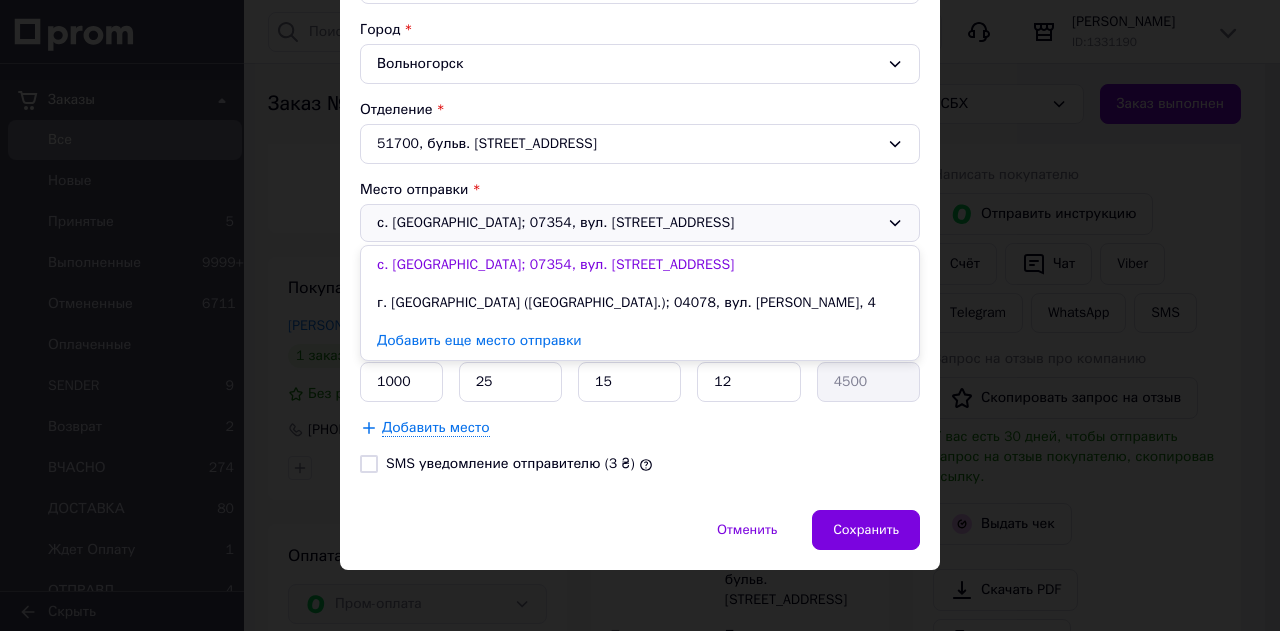click on "с. [GEOGRAPHIC_DATA]; 07354, вул. [STREET_ADDRESS]" at bounding box center (628, 223) 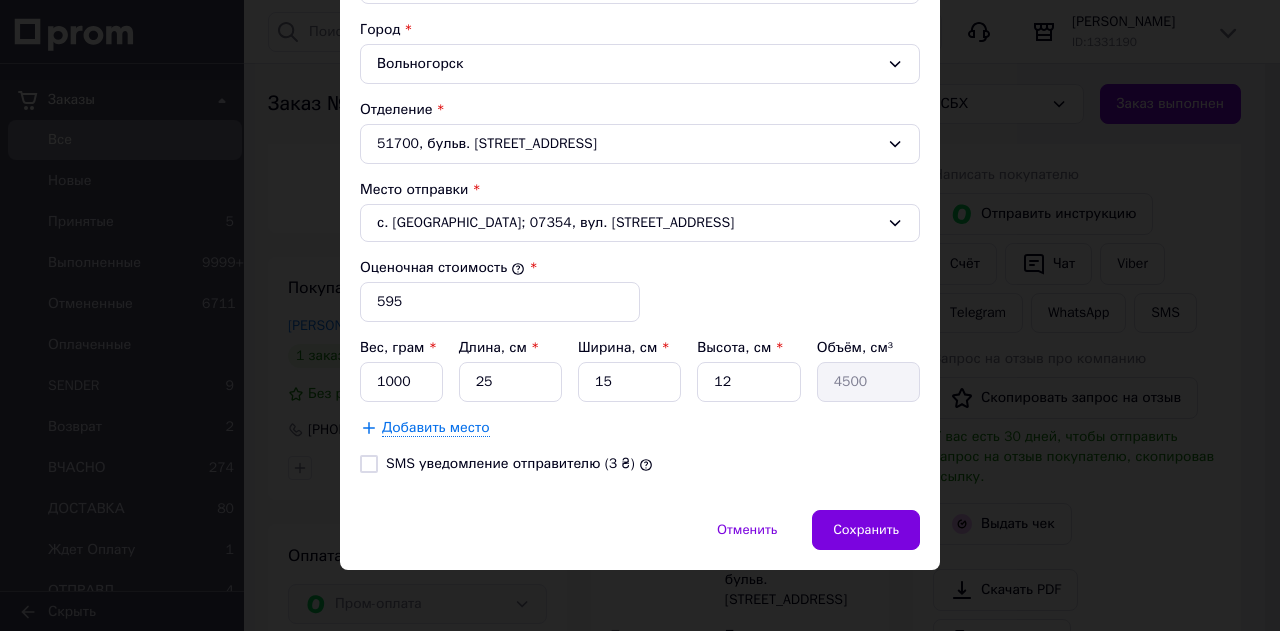 click on "SMS уведомление отправителю (3 ₴)" at bounding box center [369, 464] 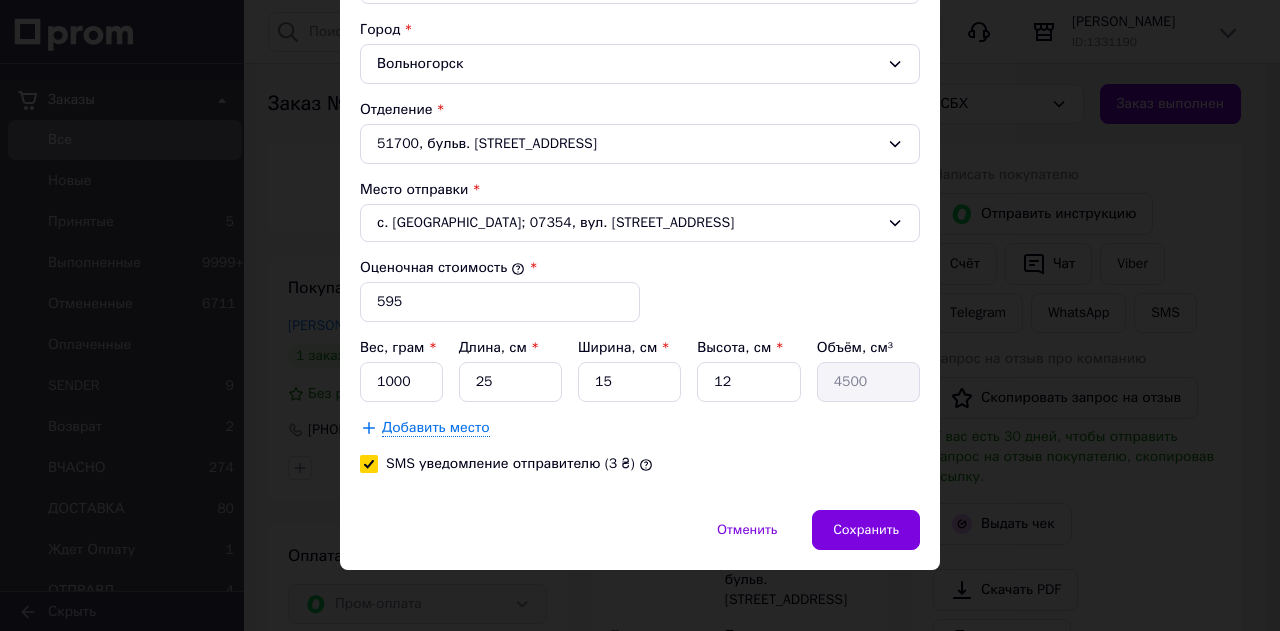 checkbox on "true" 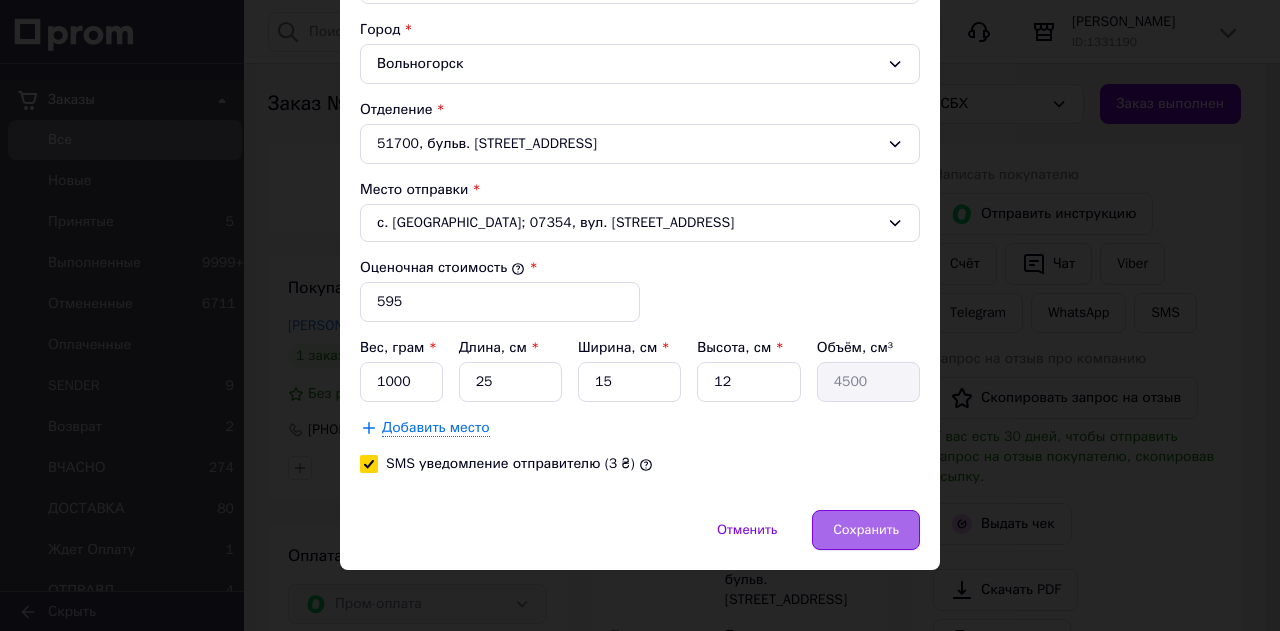 click on "Сохранить" at bounding box center (866, 530) 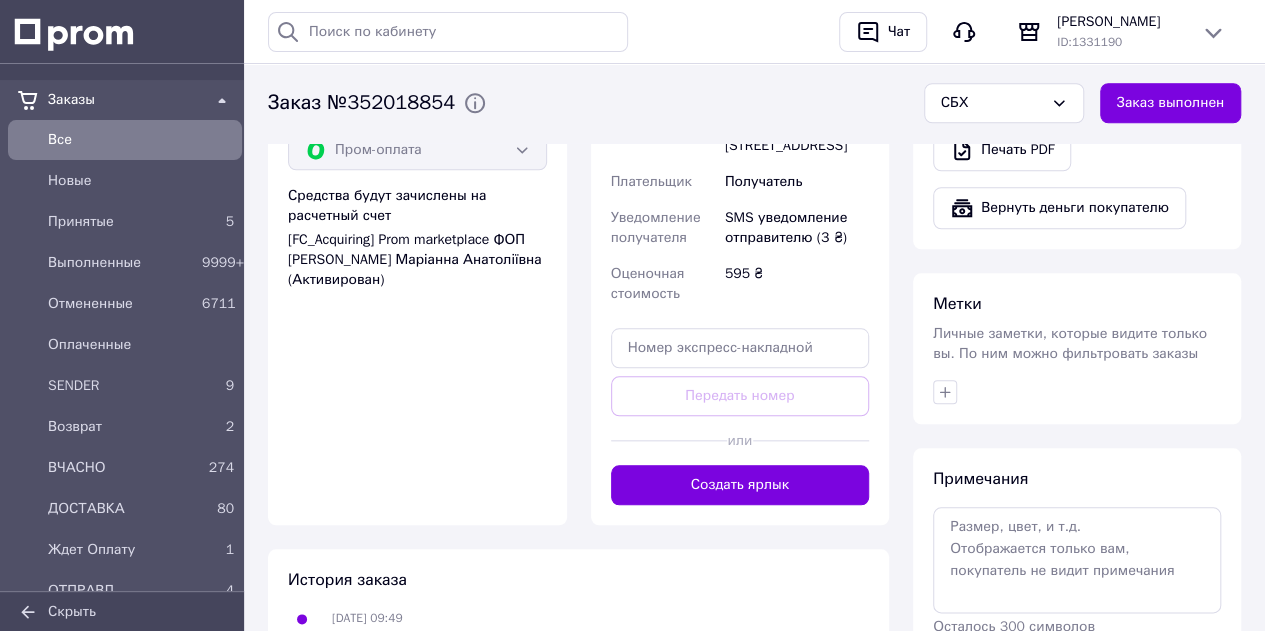 scroll, scrollTop: 900, scrollLeft: 0, axis: vertical 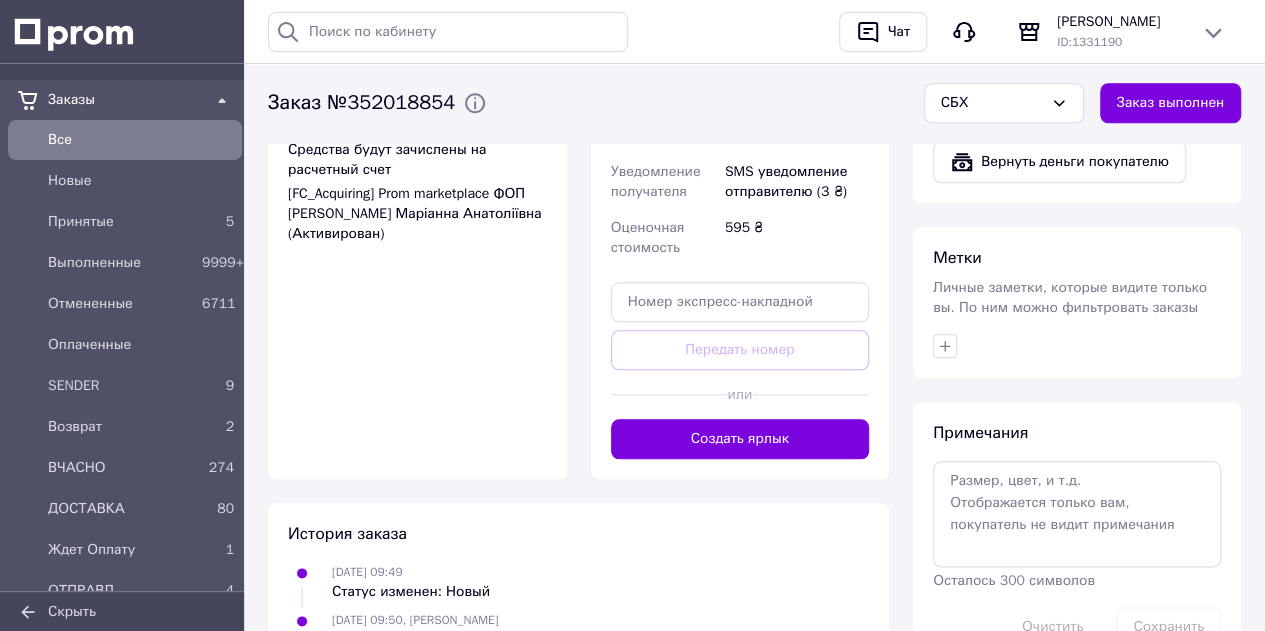 drag, startPoint x: 770, startPoint y: 410, endPoint x: 774, endPoint y: 391, distance: 19.416489 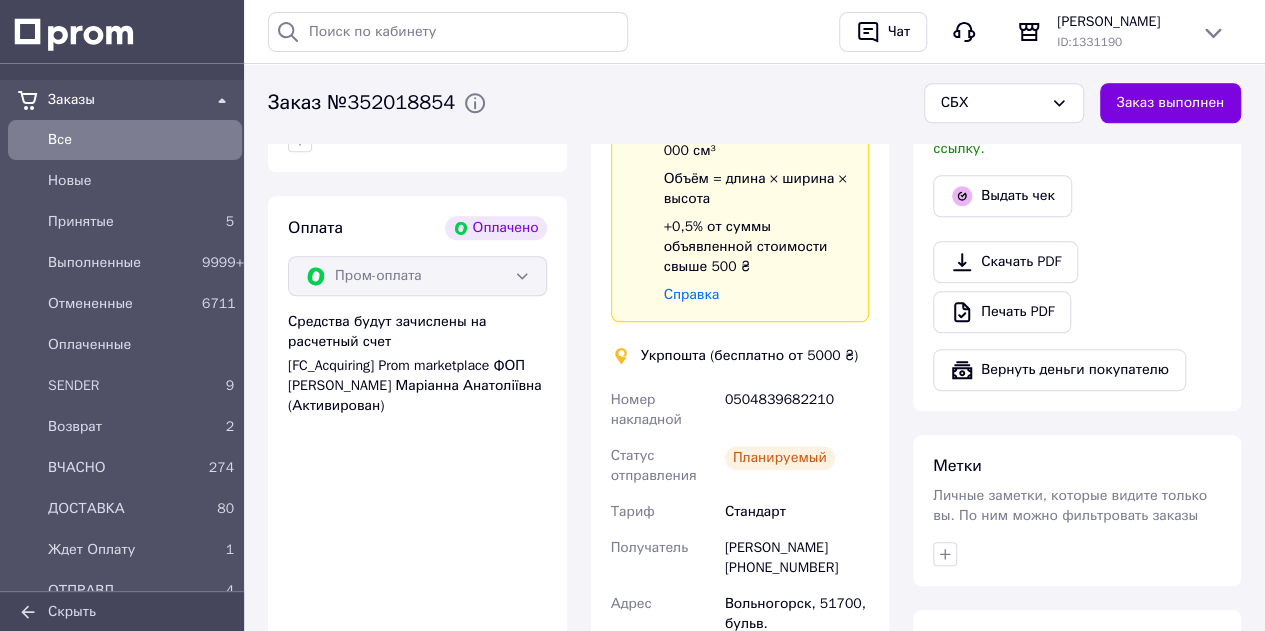 scroll, scrollTop: 800, scrollLeft: 0, axis: vertical 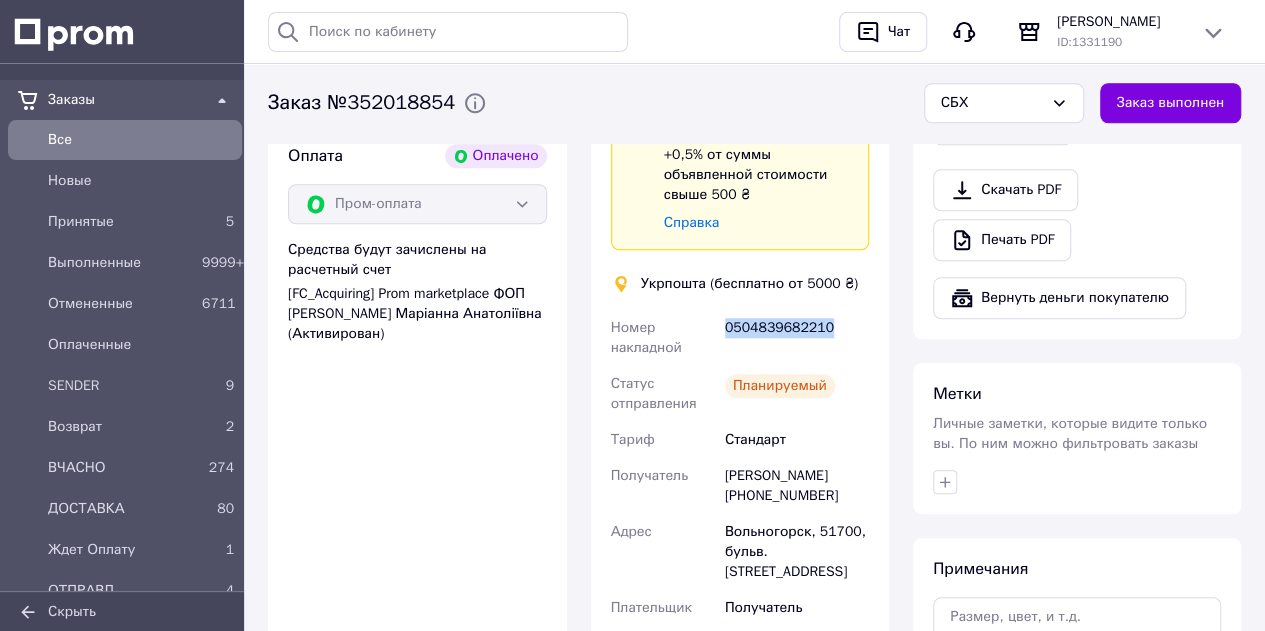 drag, startPoint x: 790, startPoint y: 313, endPoint x: 728, endPoint y: 310, distance: 62.072536 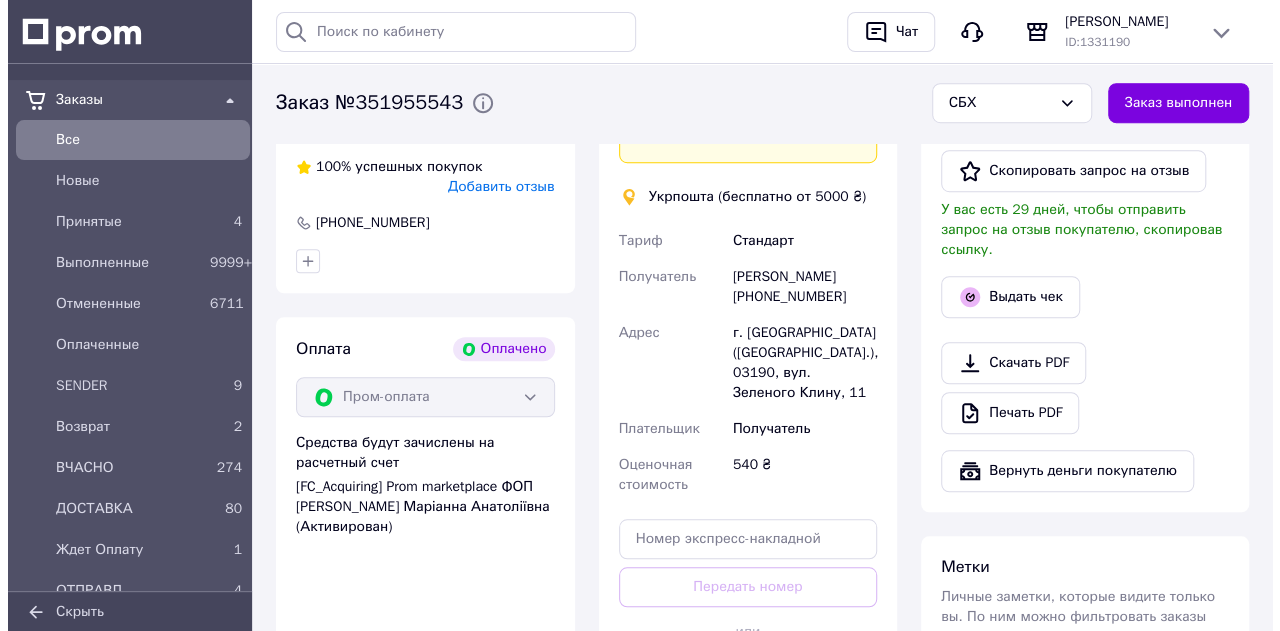 scroll, scrollTop: 600, scrollLeft: 0, axis: vertical 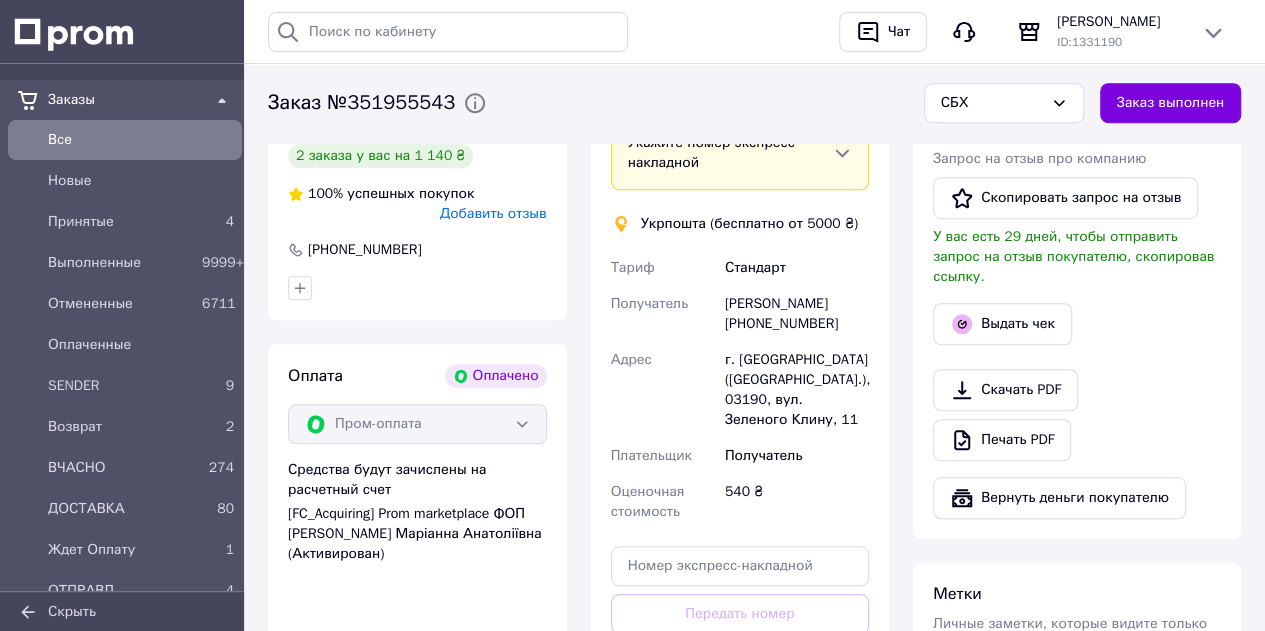 click on "Добавить отзыв" at bounding box center [493, 213] 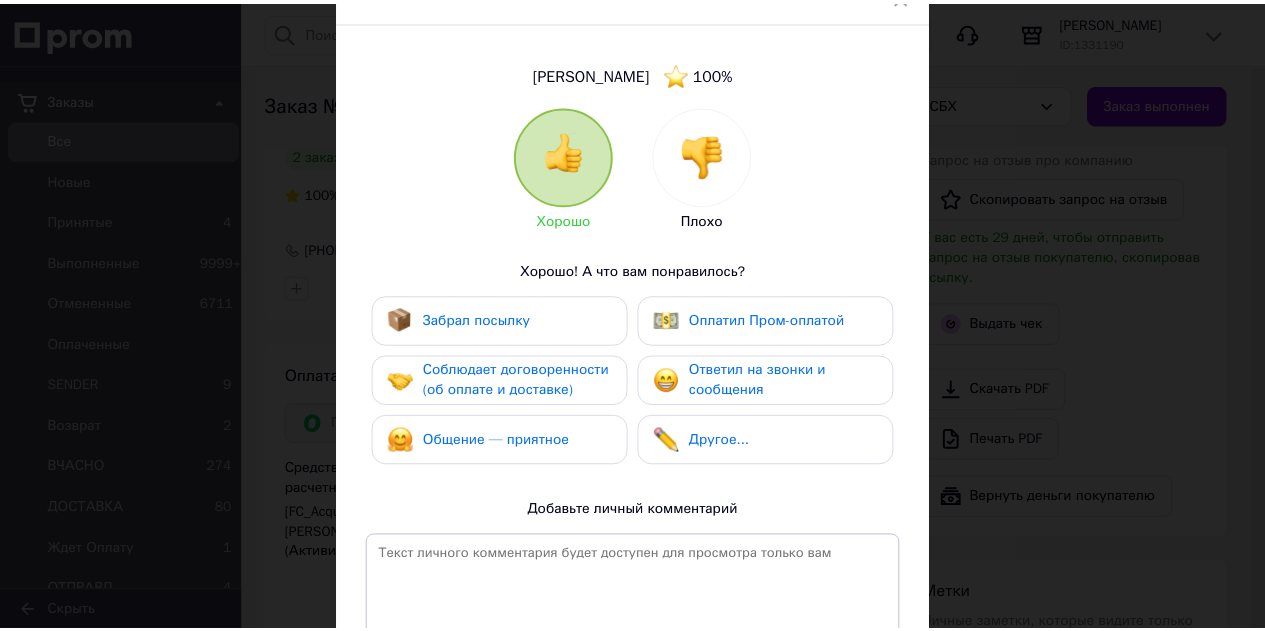 scroll, scrollTop: 0, scrollLeft: 0, axis: both 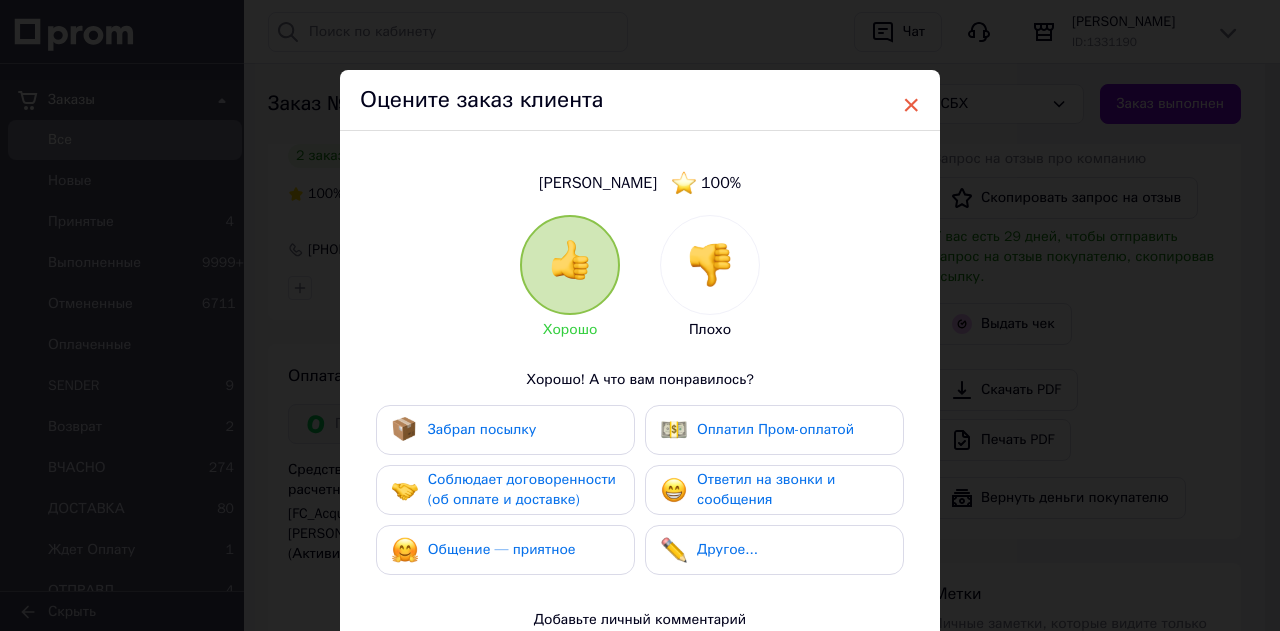 click on "×" at bounding box center [911, 105] 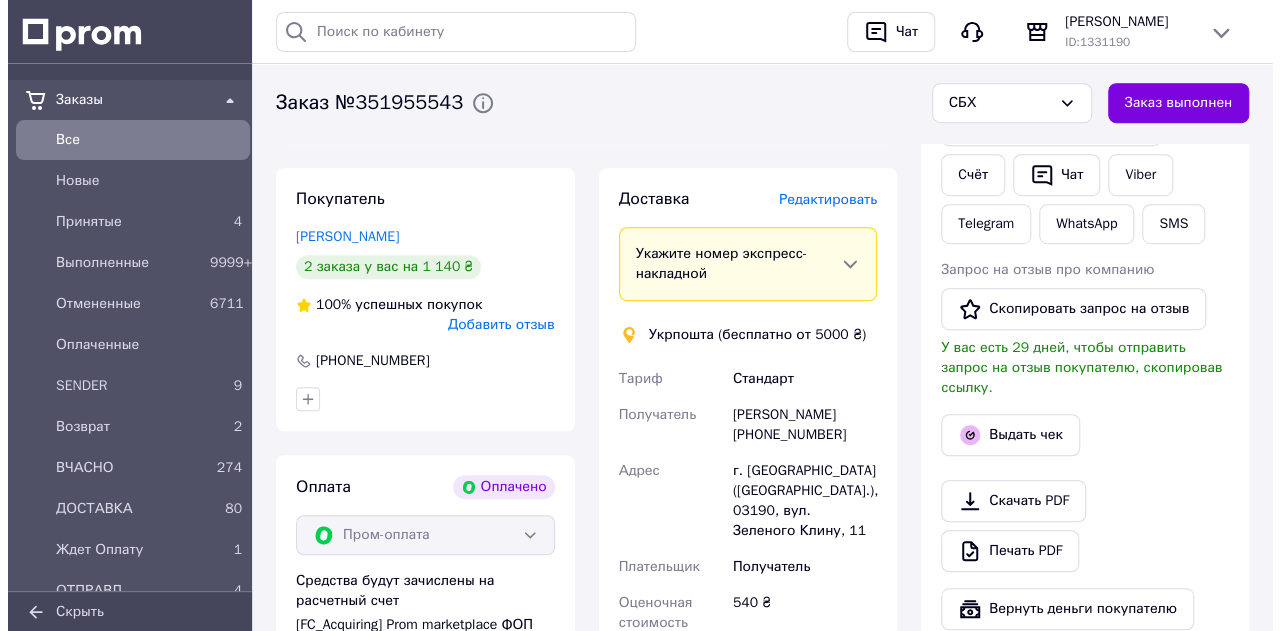 scroll, scrollTop: 400, scrollLeft: 0, axis: vertical 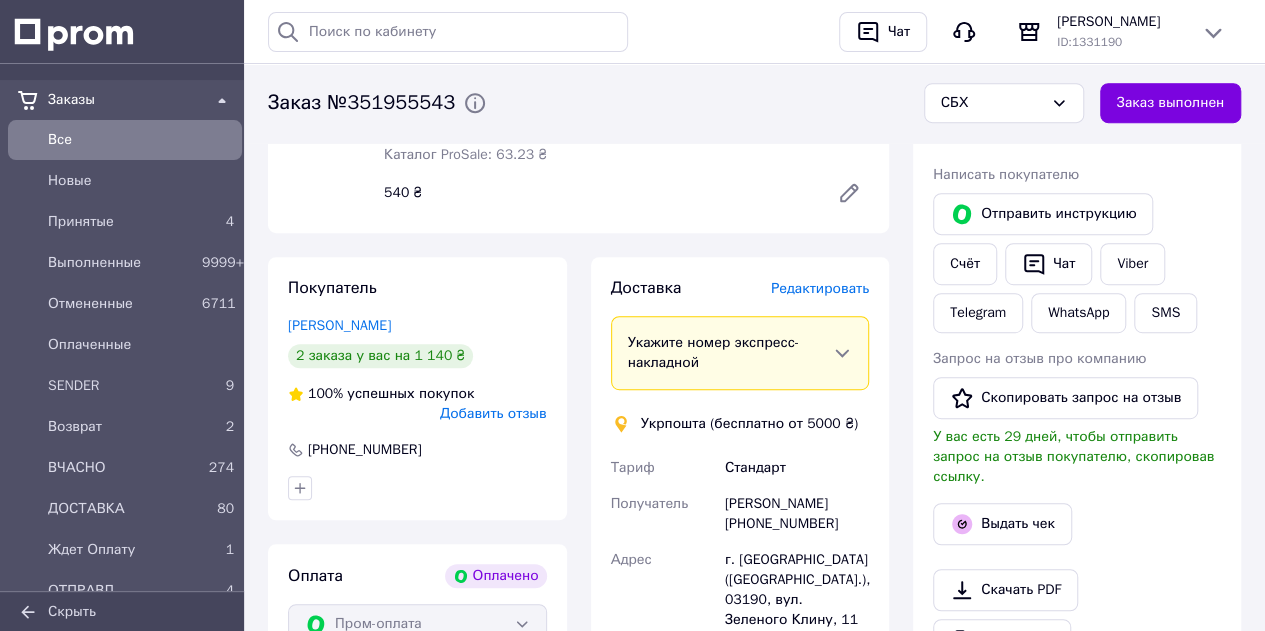 click on "Редактировать" at bounding box center [820, 288] 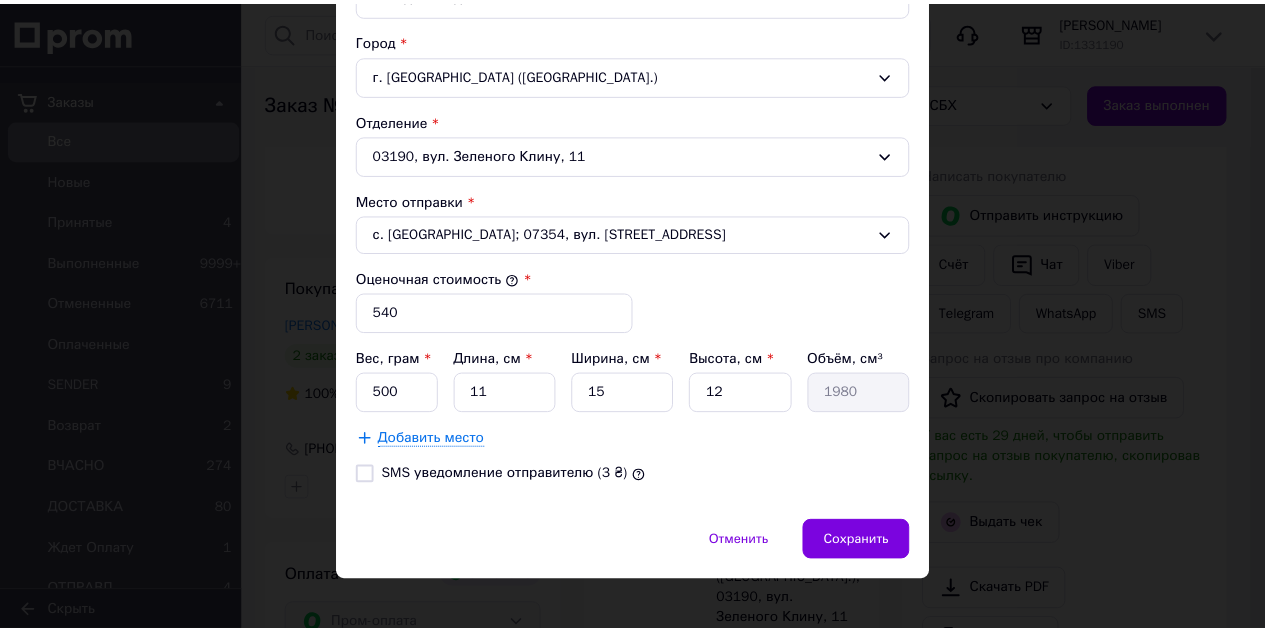 scroll, scrollTop: 611, scrollLeft: 0, axis: vertical 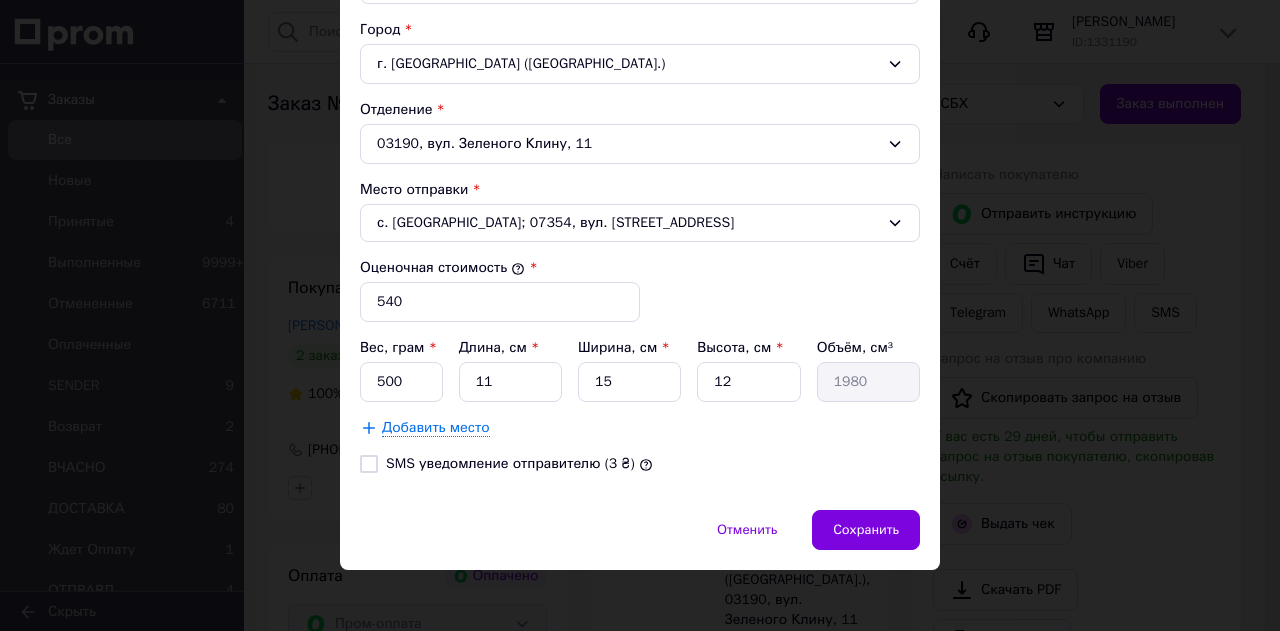 click on "SMS уведомление отправителю (3 ₴)" at bounding box center [369, 464] 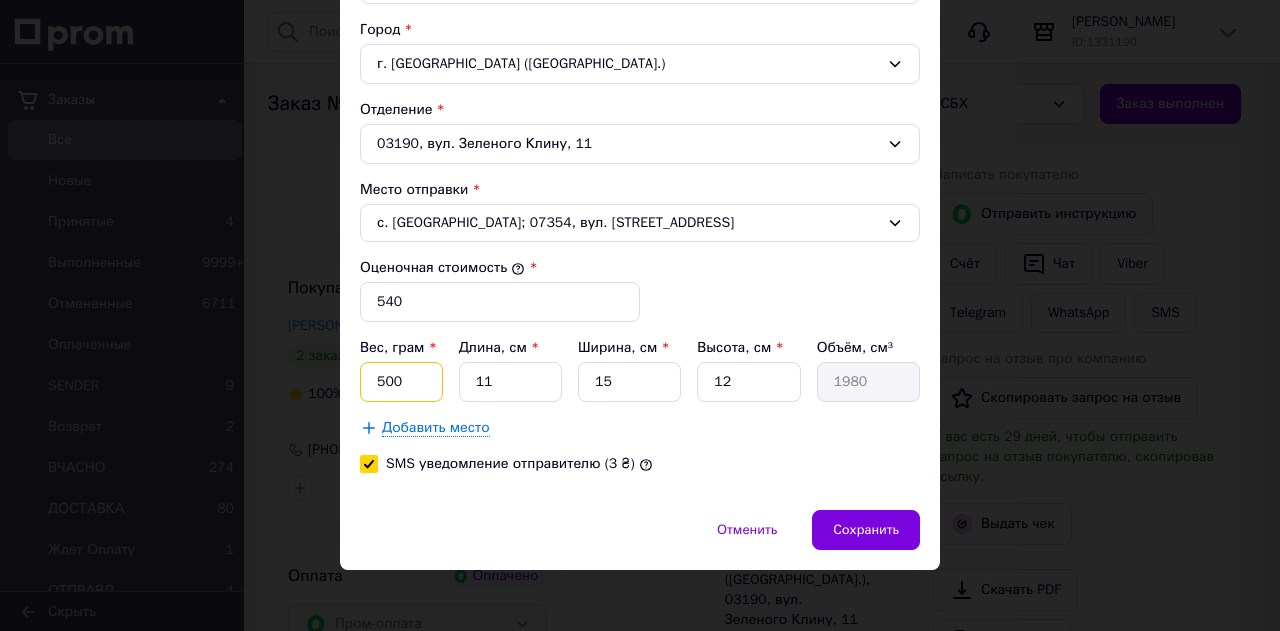 click on "500" at bounding box center [401, 382] 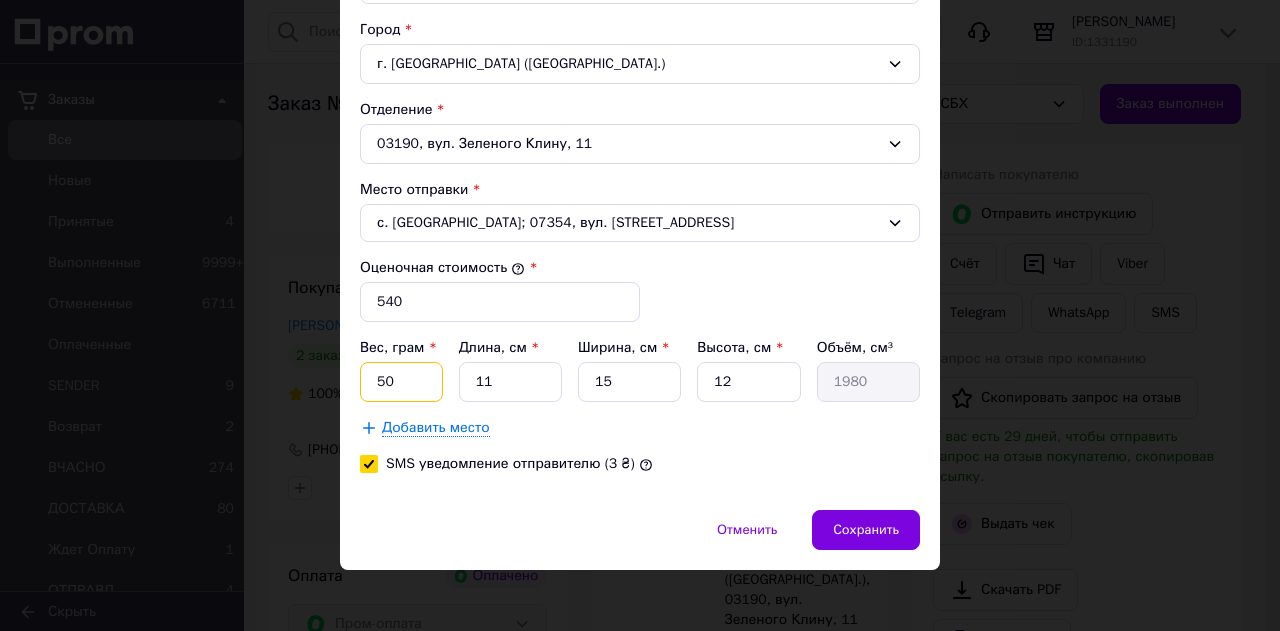 type on "5" 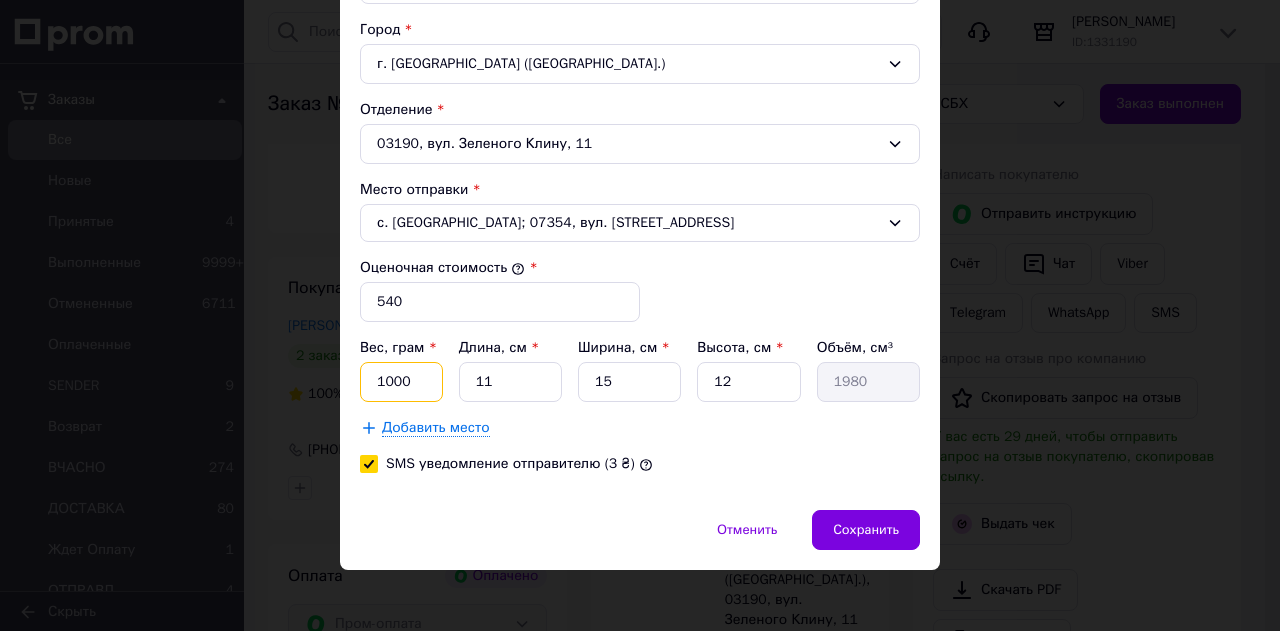 type on "1000" 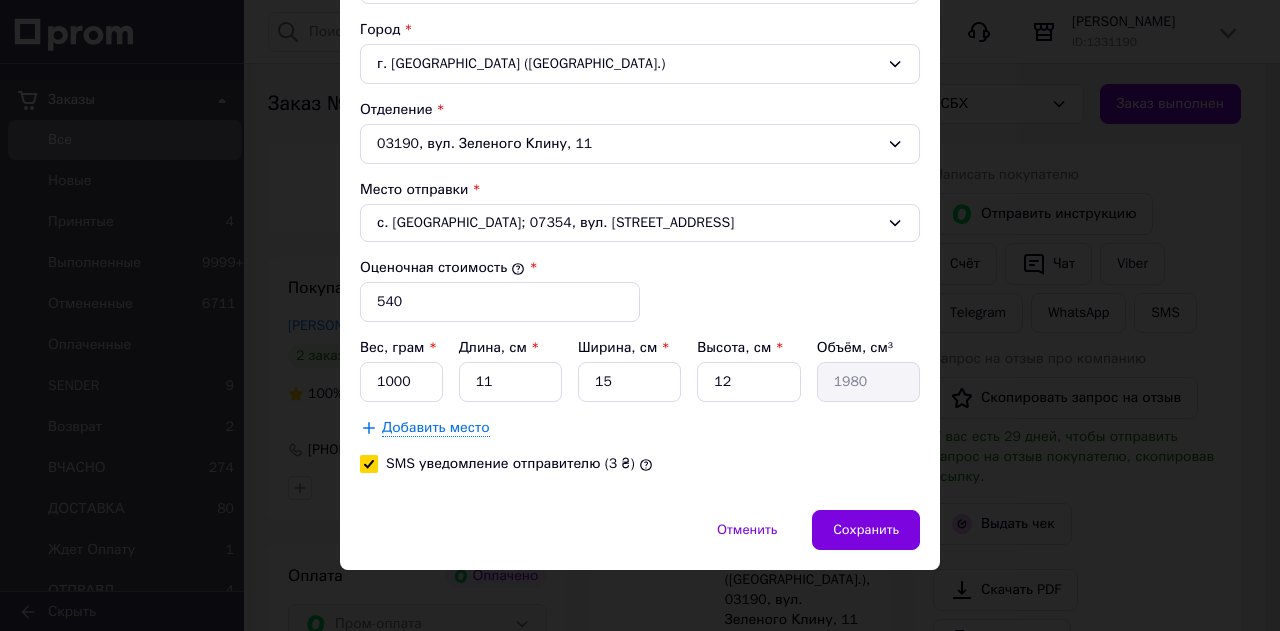 click on "Добавить место" at bounding box center [640, 428] 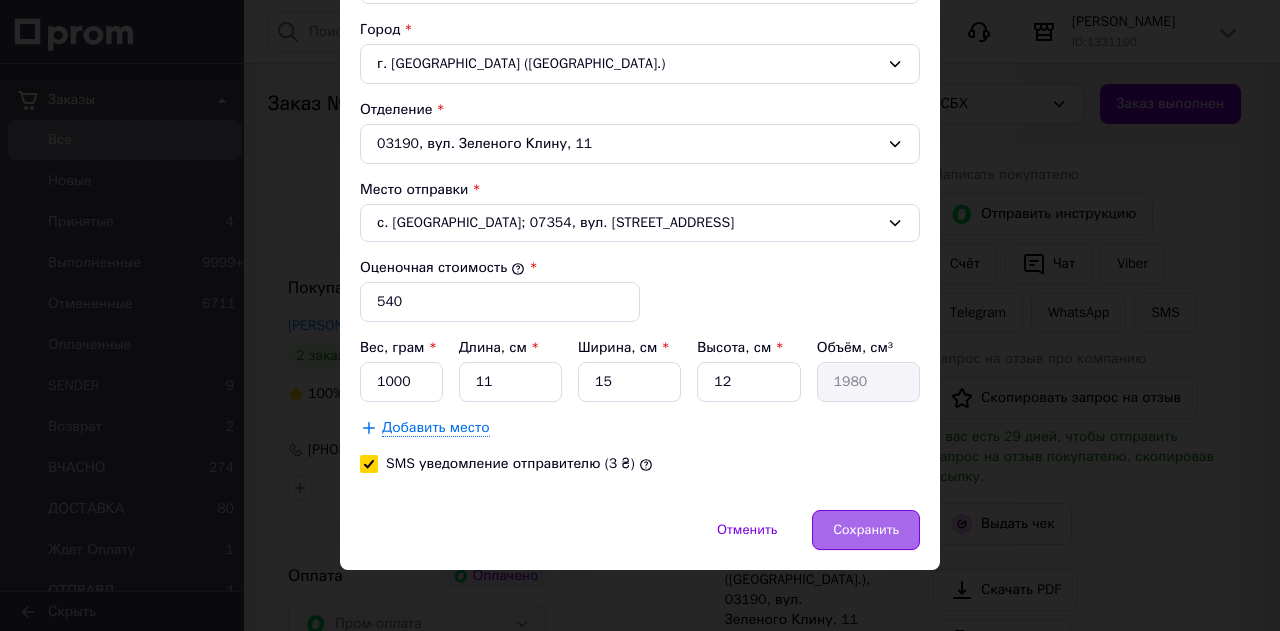click on "Сохранить" at bounding box center [866, 530] 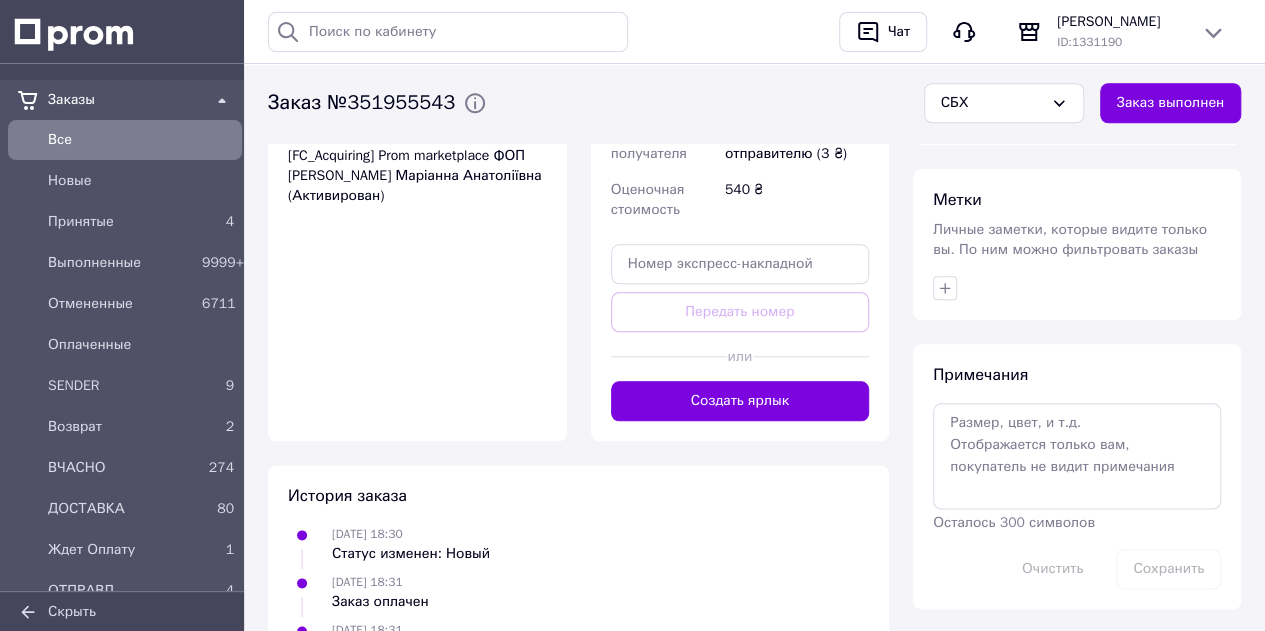 scroll, scrollTop: 1000, scrollLeft: 0, axis: vertical 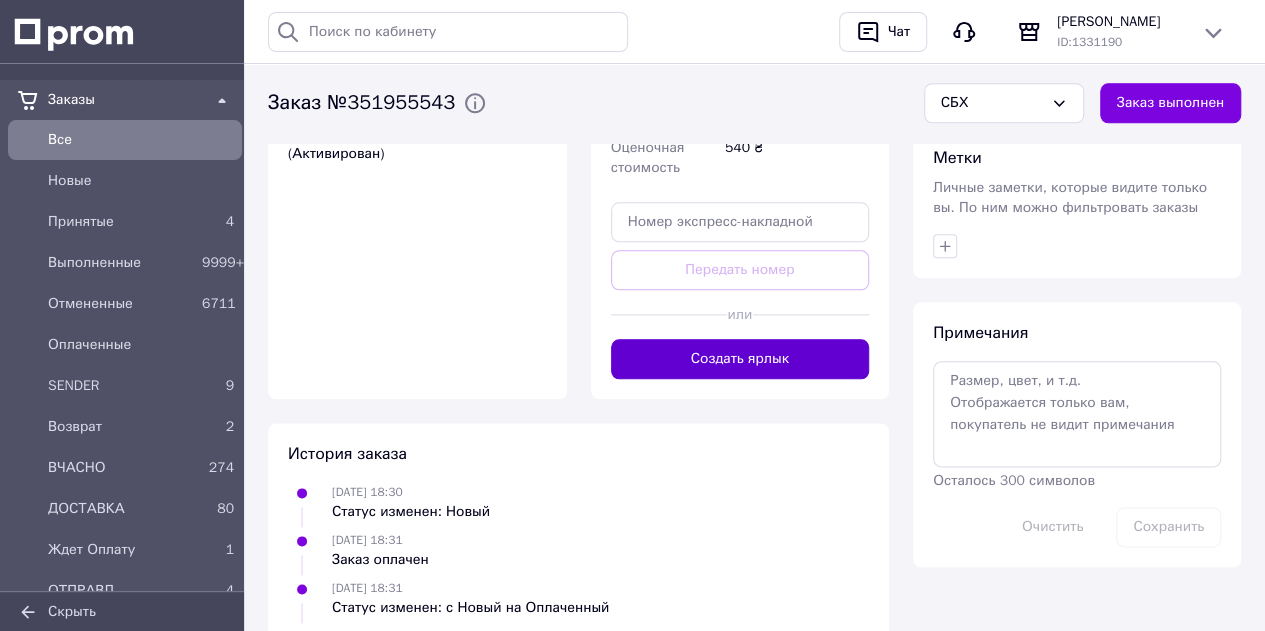 click on "Создать ярлык" at bounding box center (740, 359) 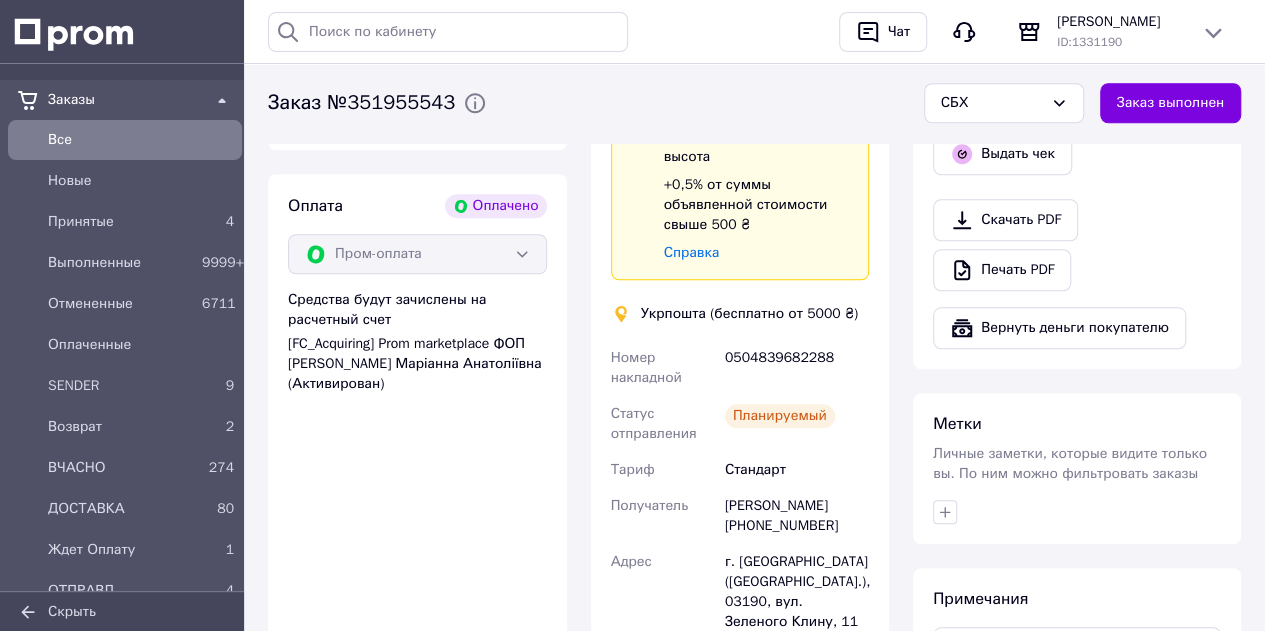 scroll, scrollTop: 800, scrollLeft: 0, axis: vertical 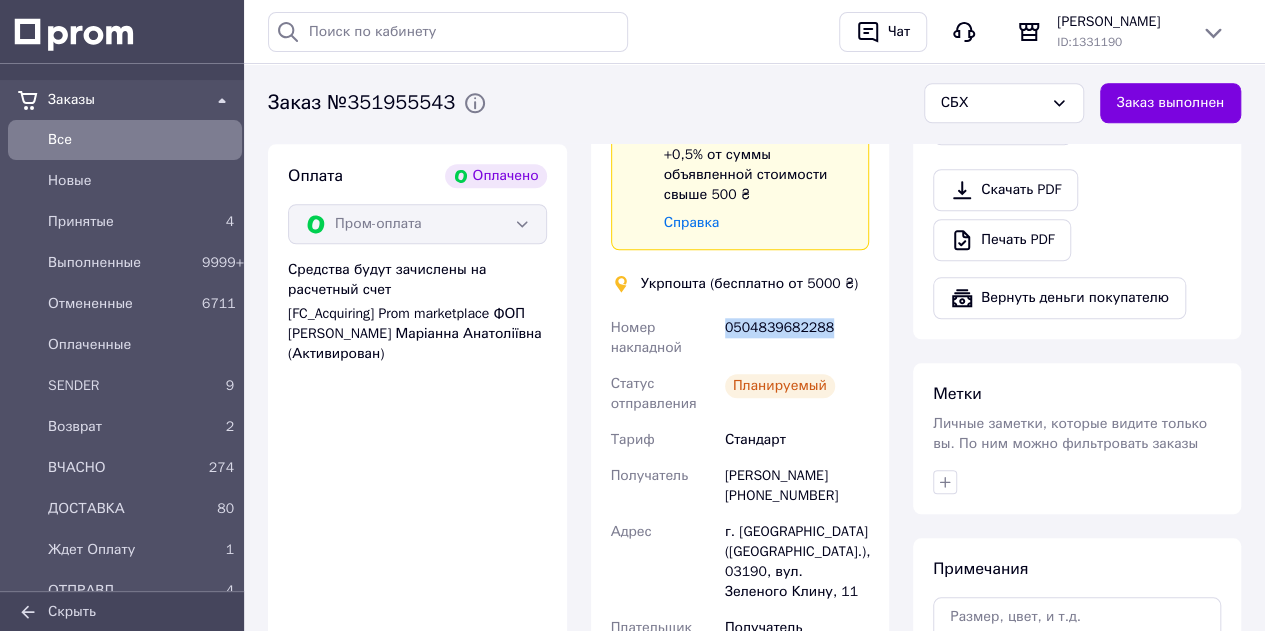 drag, startPoint x: 824, startPoint y: 303, endPoint x: 726, endPoint y: 311, distance: 98.32599 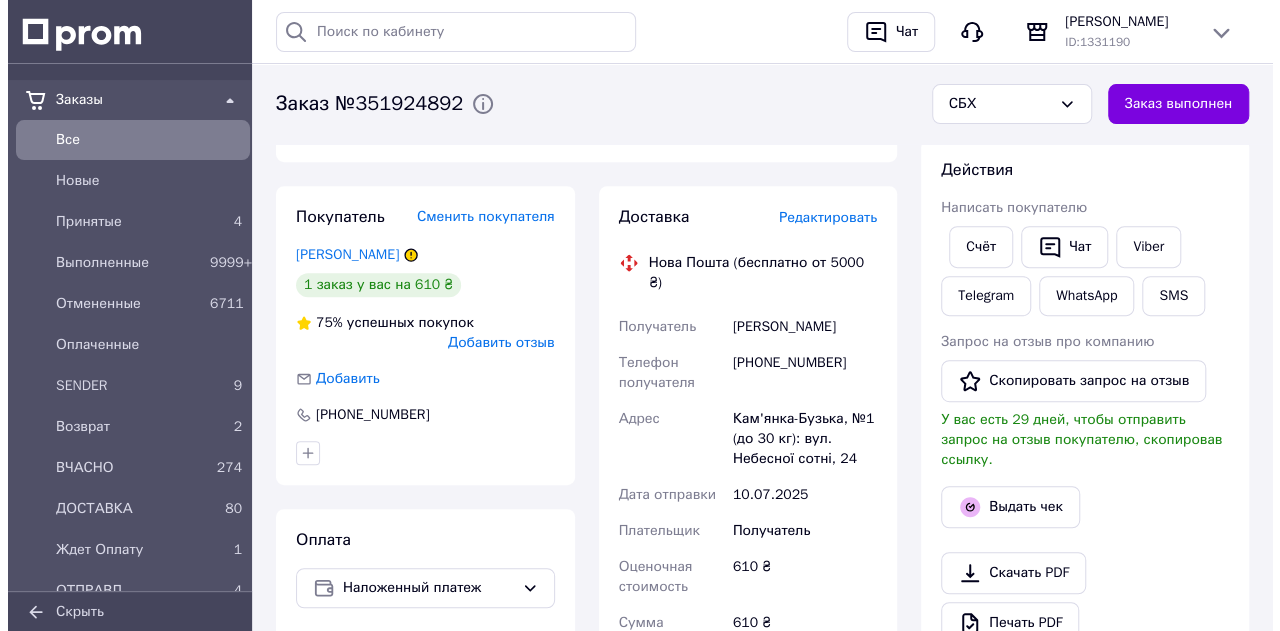 scroll, scrollTop: 290, scrollLeft: 0, axis: vertical 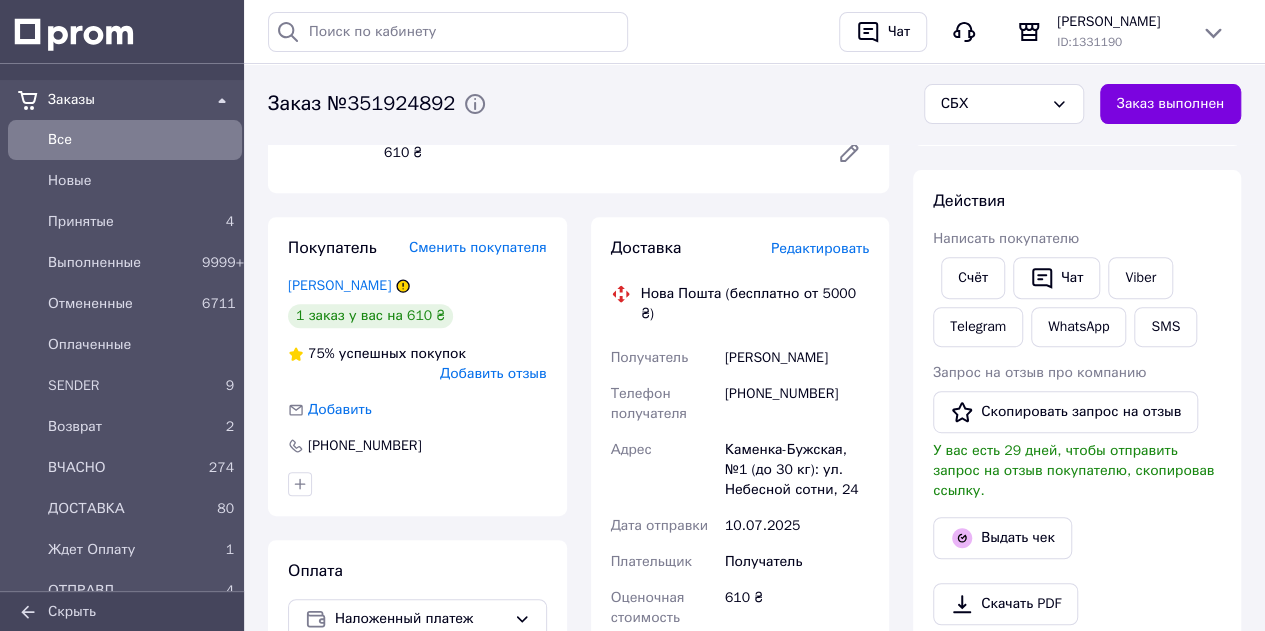 click on "Редактировать" at bounding box center (820, 248) 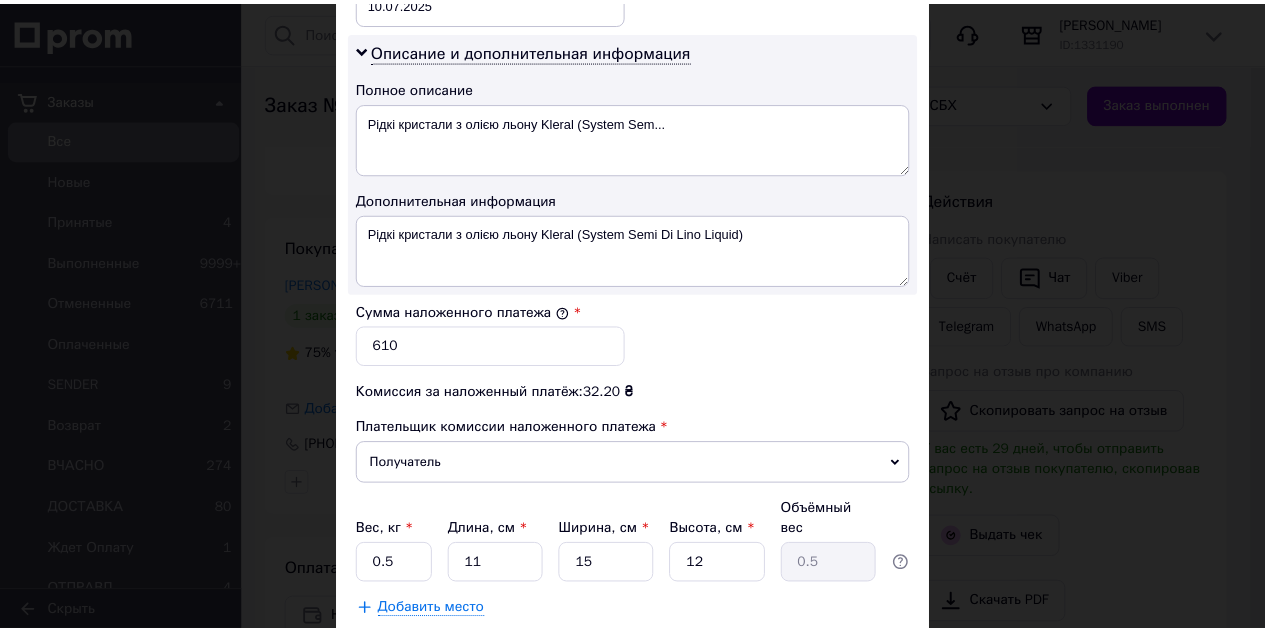 scroll, scrollTop: 1107, scrollLeft: 0, axis: vertical 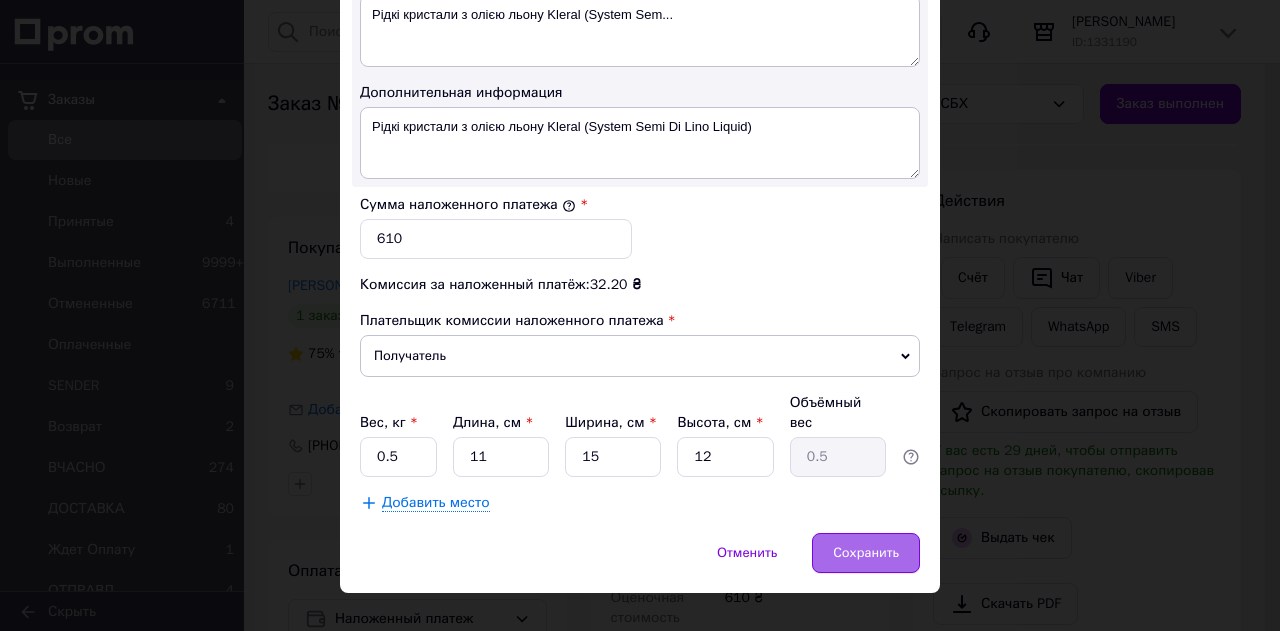 click on "Сохранить" at bounding box center [866, 553] 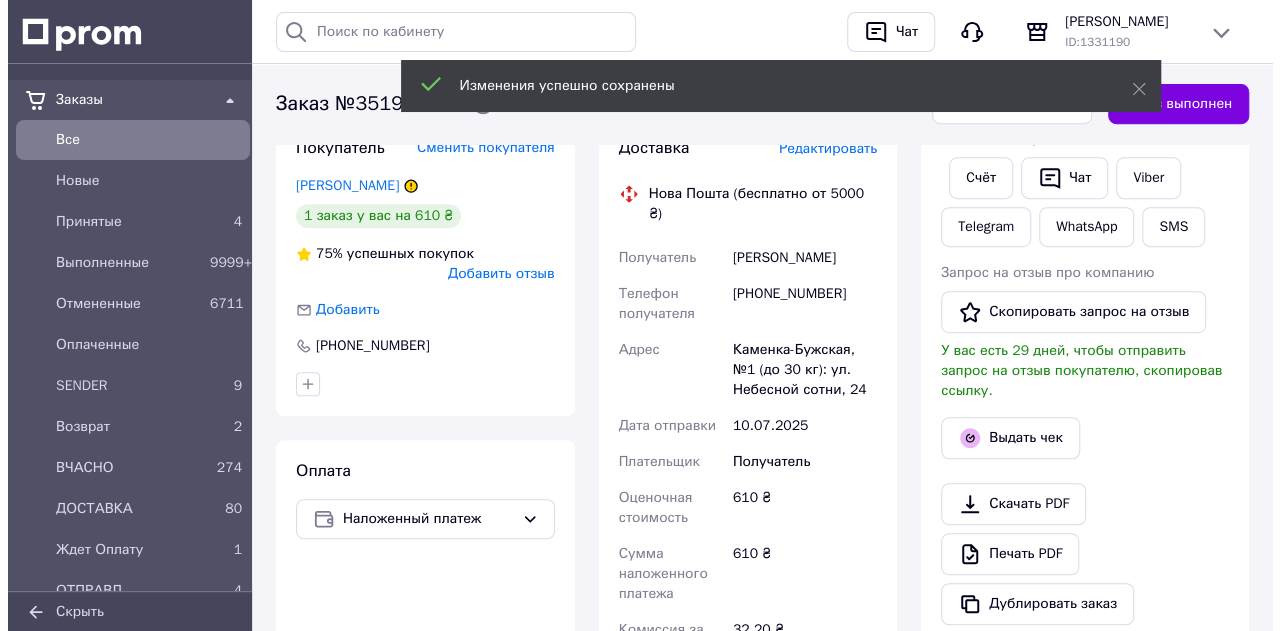 scroll, scrollTop: 290, scrollLeft: 0, axis: vertical 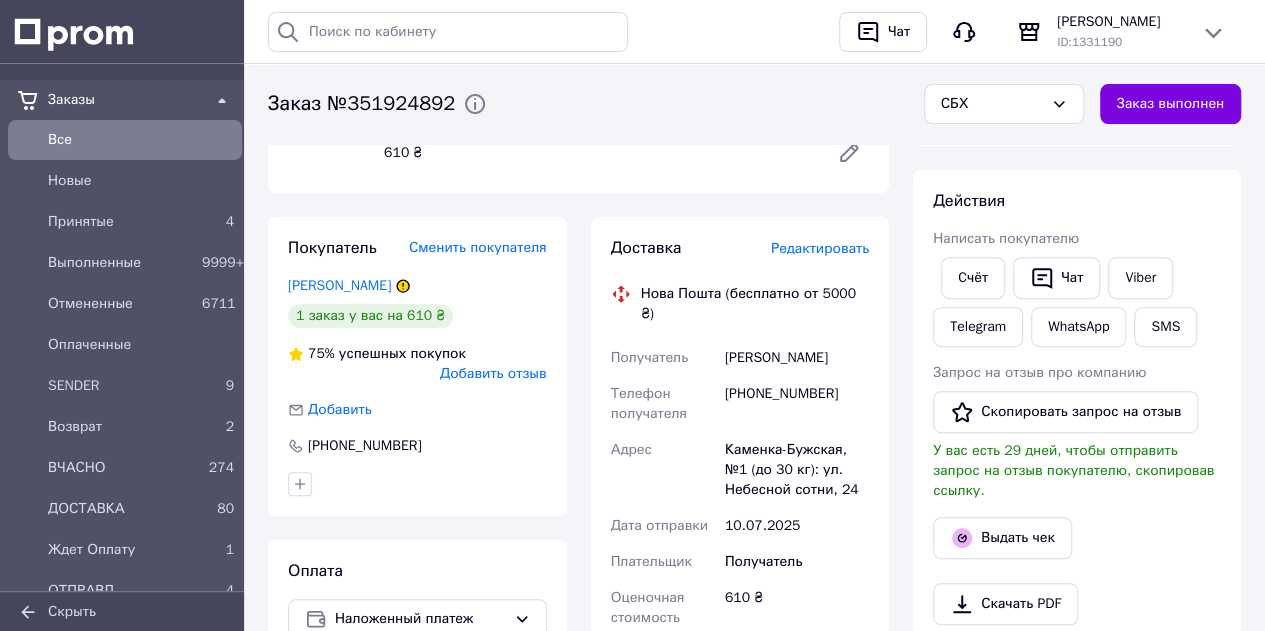 click on "Редактировать" at bounding box center (820, 248) 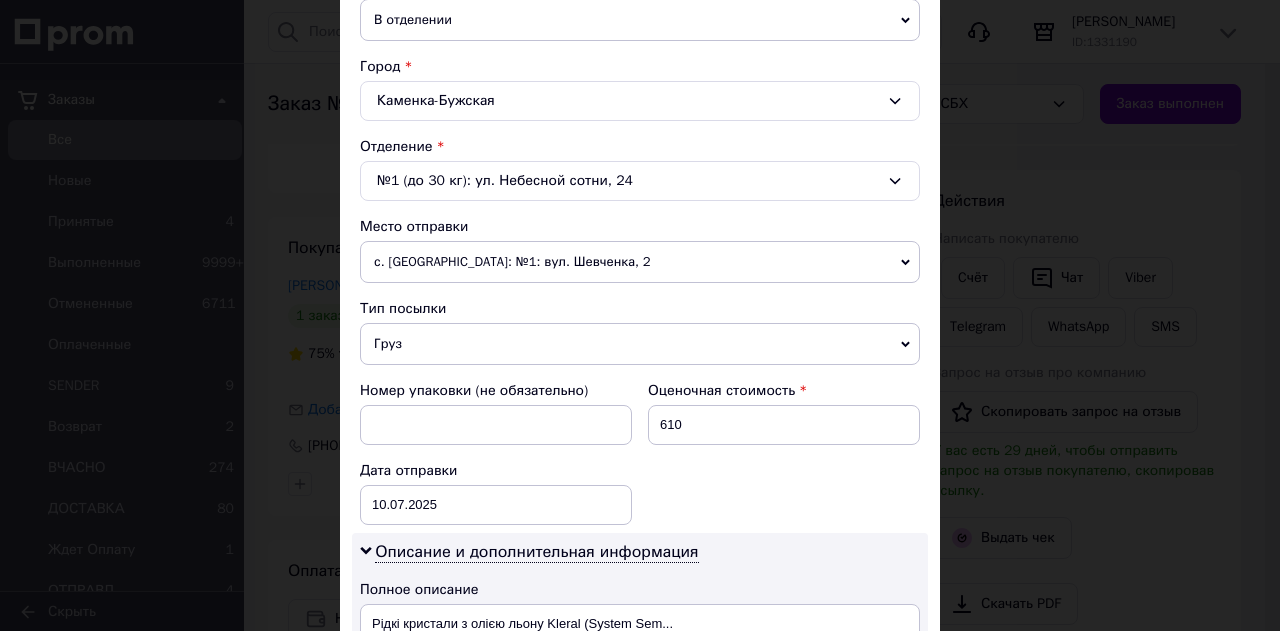 scroll, scrollTop: 500, scrollLeft: 0, axis: vertical 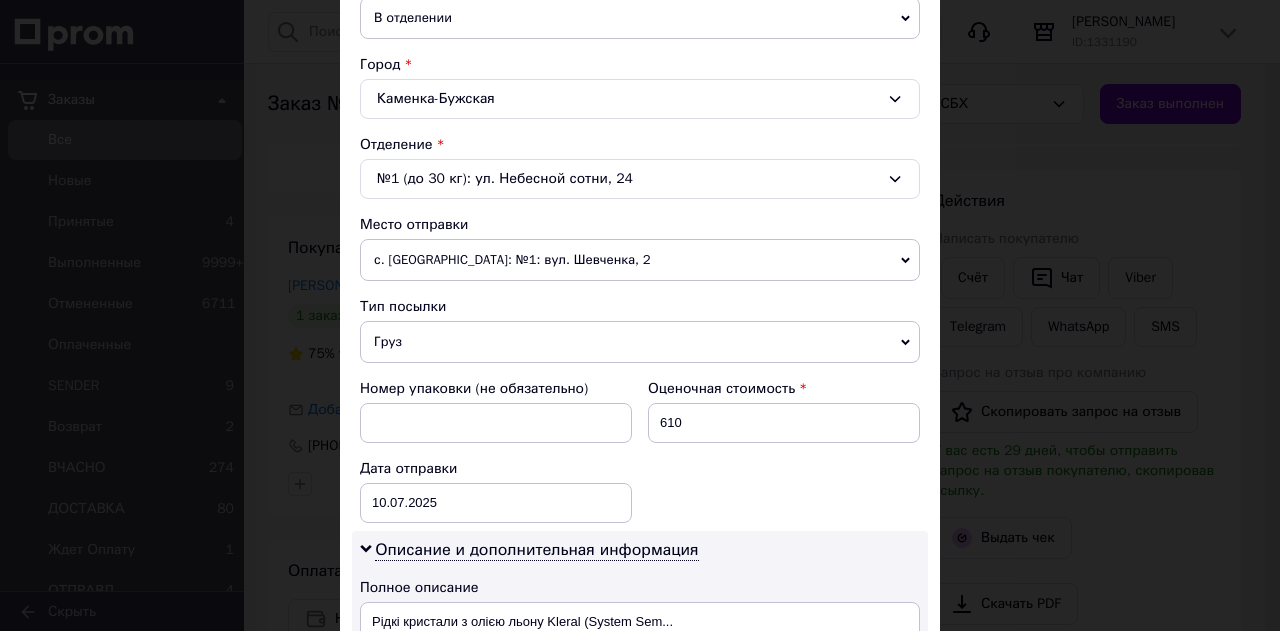 click on "с. [GEOGRAPHIC_DATA]: №1: вул. Шевченка, 2" at bounding box center [640, 260] 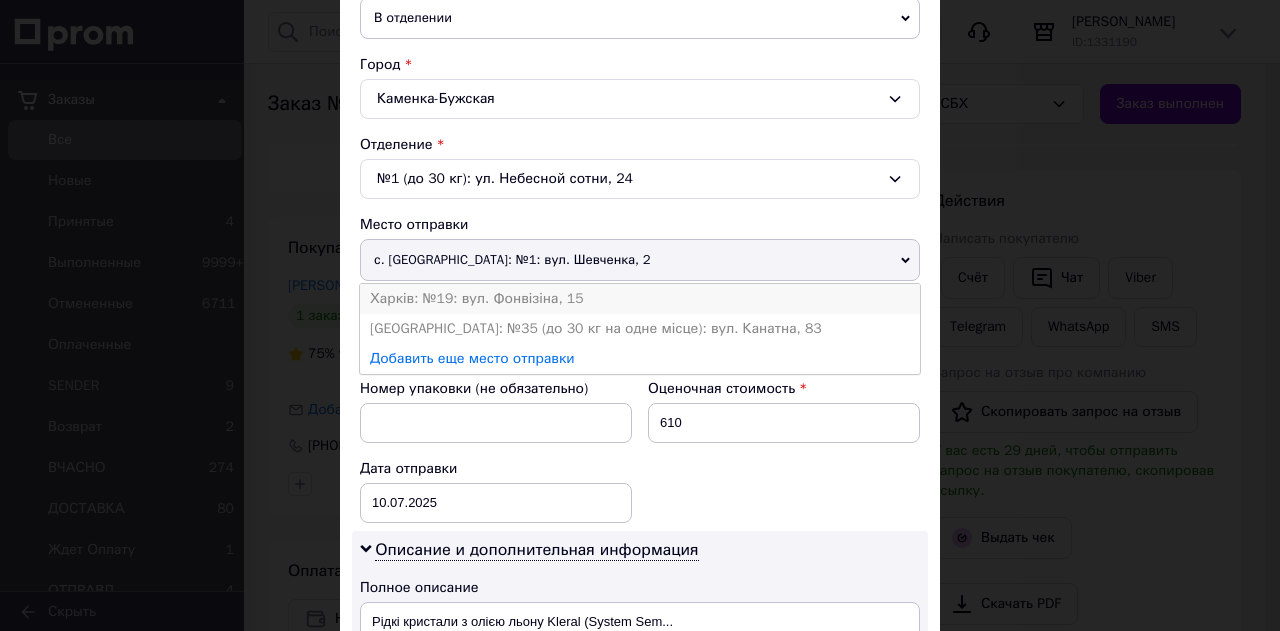 click on "Харків: №19: вул. Фонвізіна, 15" at bounding box center [640, 299] 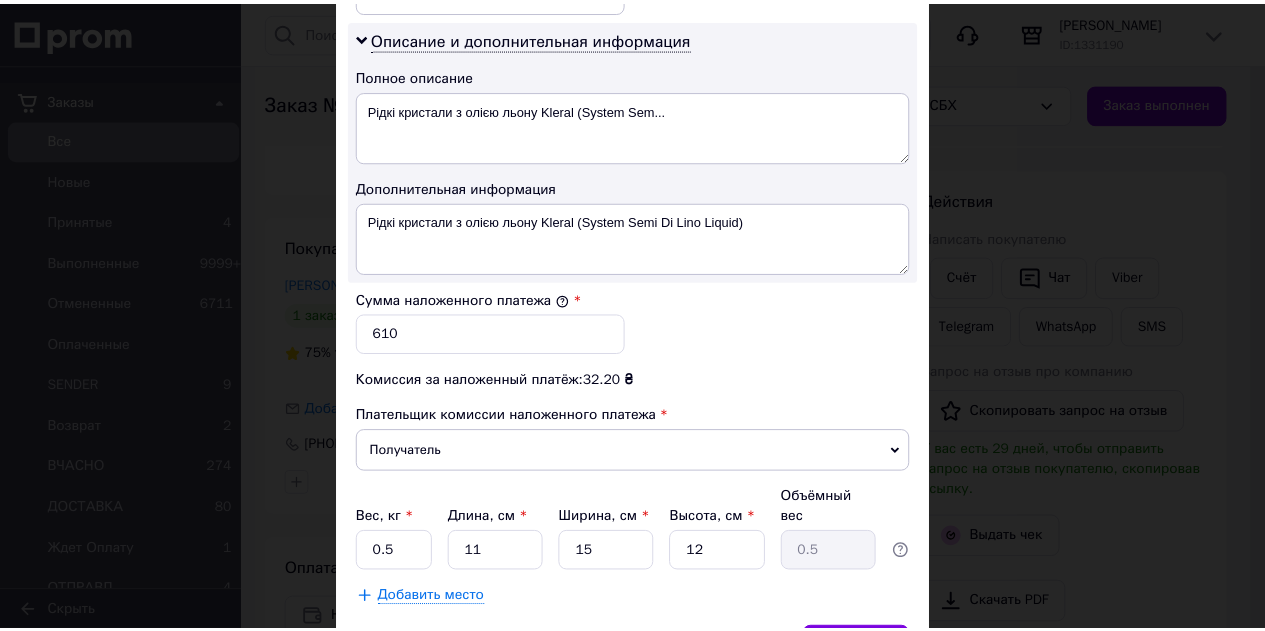 scroll, scrollTop: 1107, scrollLeft: 0, axis: vertical 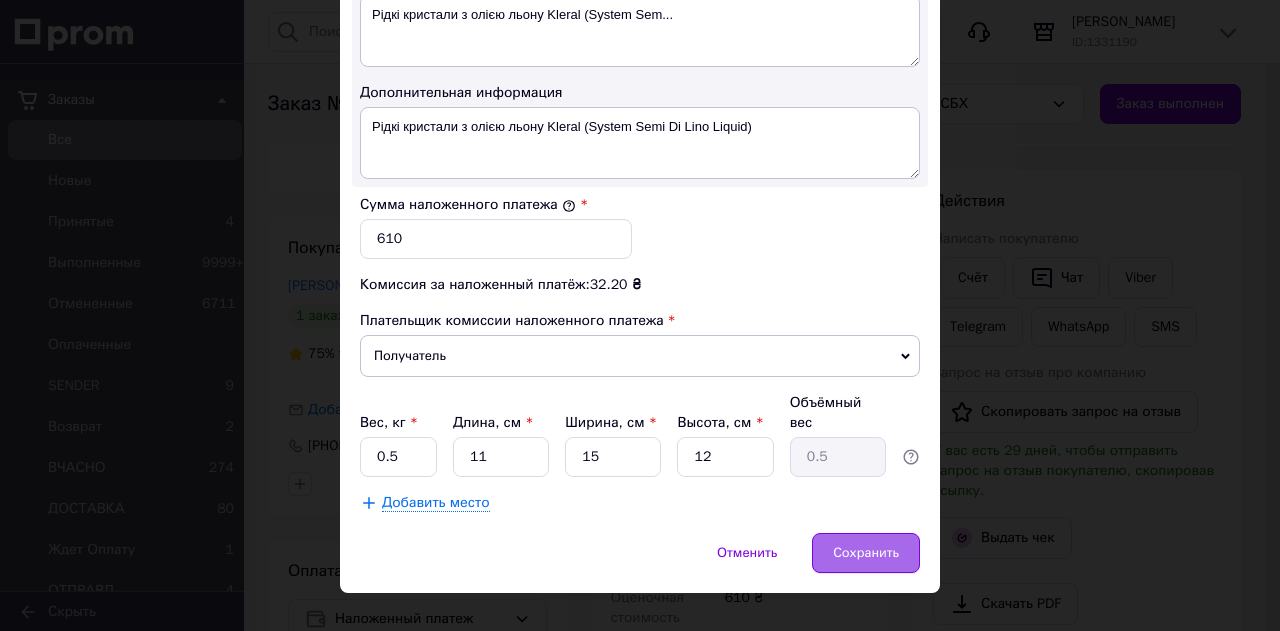 click on "Сохранить" at bounding box center [866, 553] 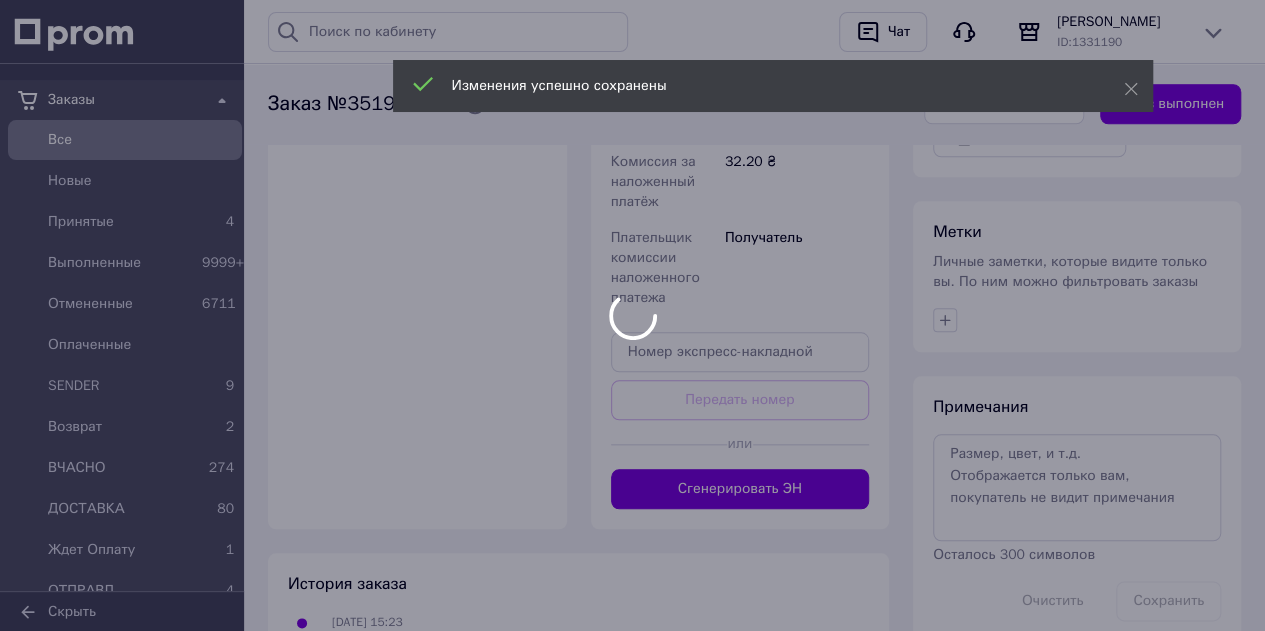 scroll, scrollTop: 890, scrollLeft: 0, axis: vertical 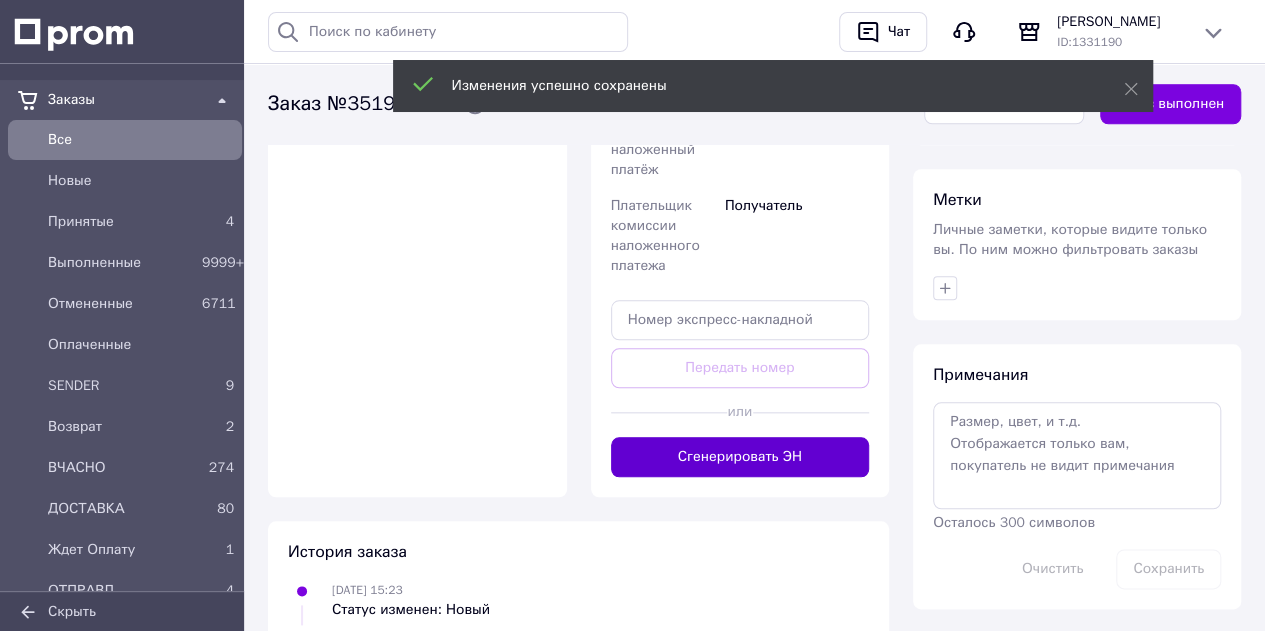 click on "Сгенерировать ЭН" at bounding box center [740, 457] 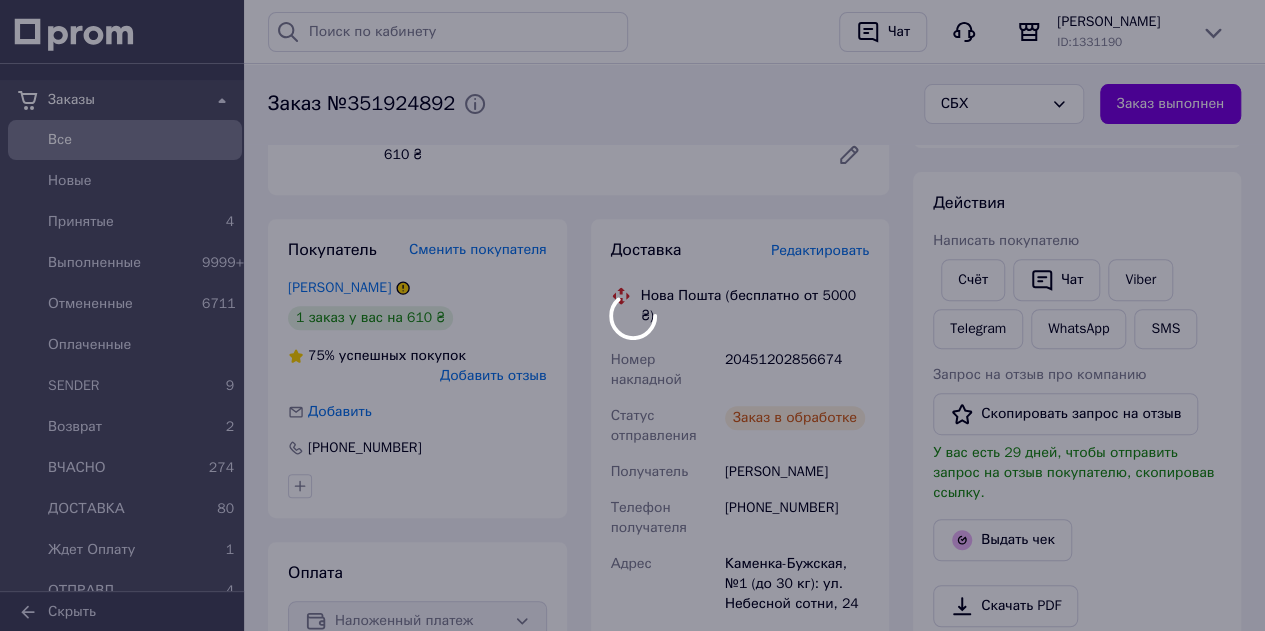 scroll, scrollTop: 400, scrollLeft: 0, axis: vertical 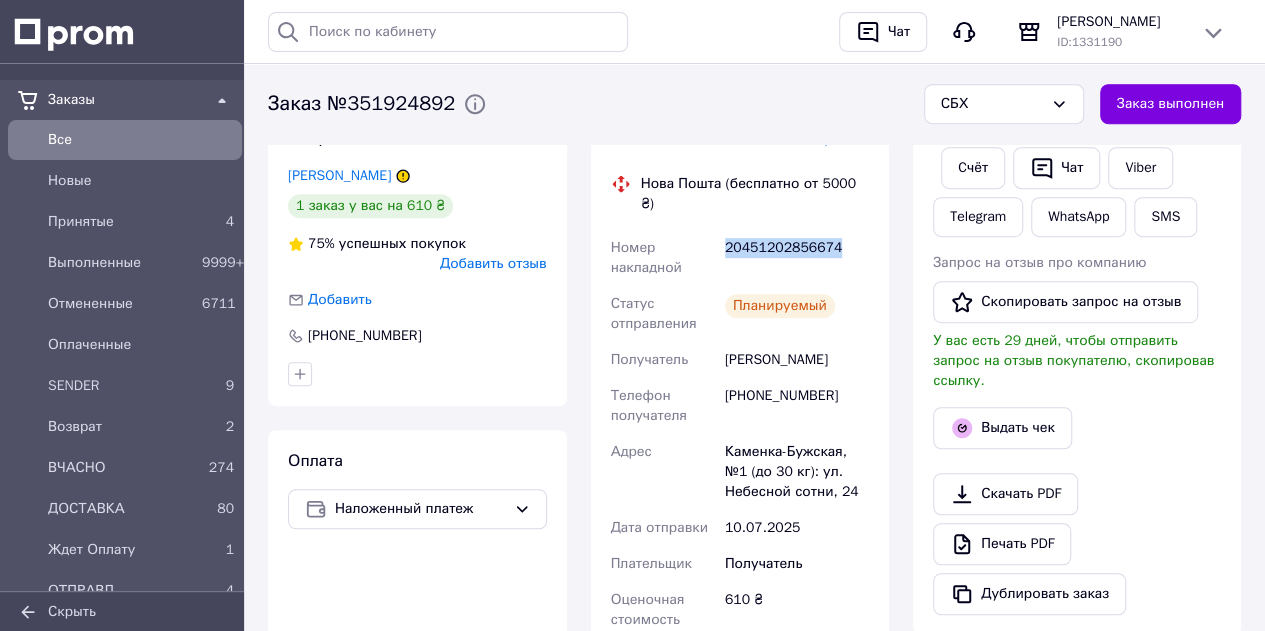 drag, startPoint x: 841, startPoint y: 239, endPoint x: 724, endPoint y: 246, distance: 117.20921 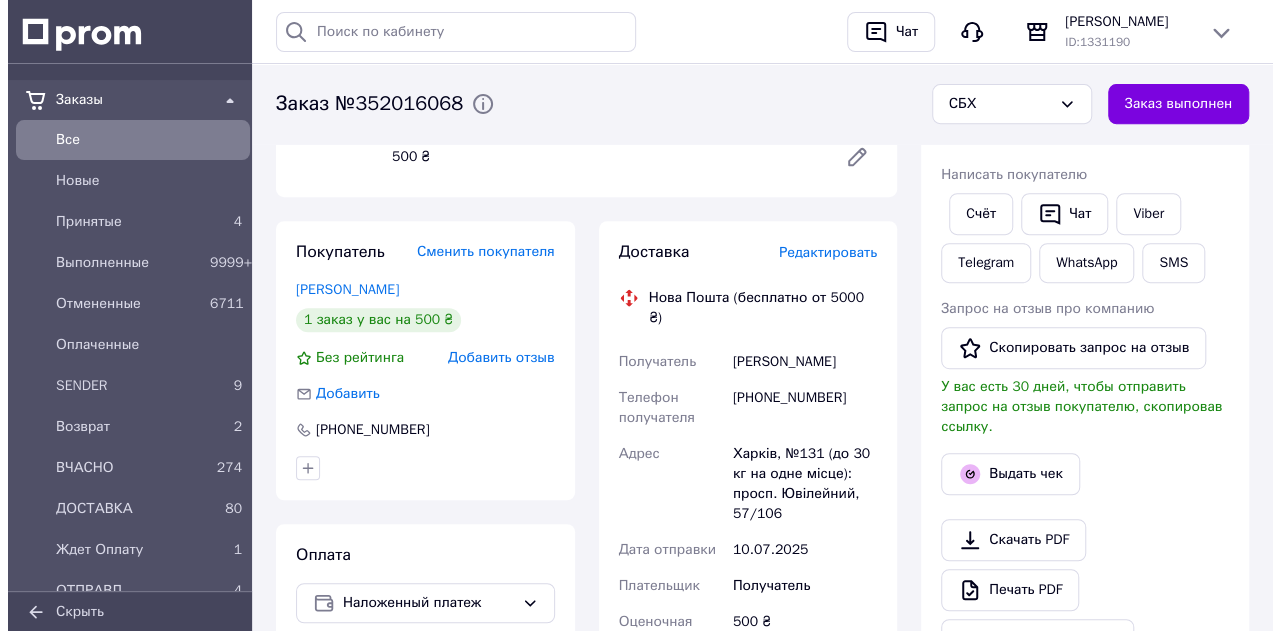 scroll, scrollTop: 400, scrollLeft: 0, axis: vertical 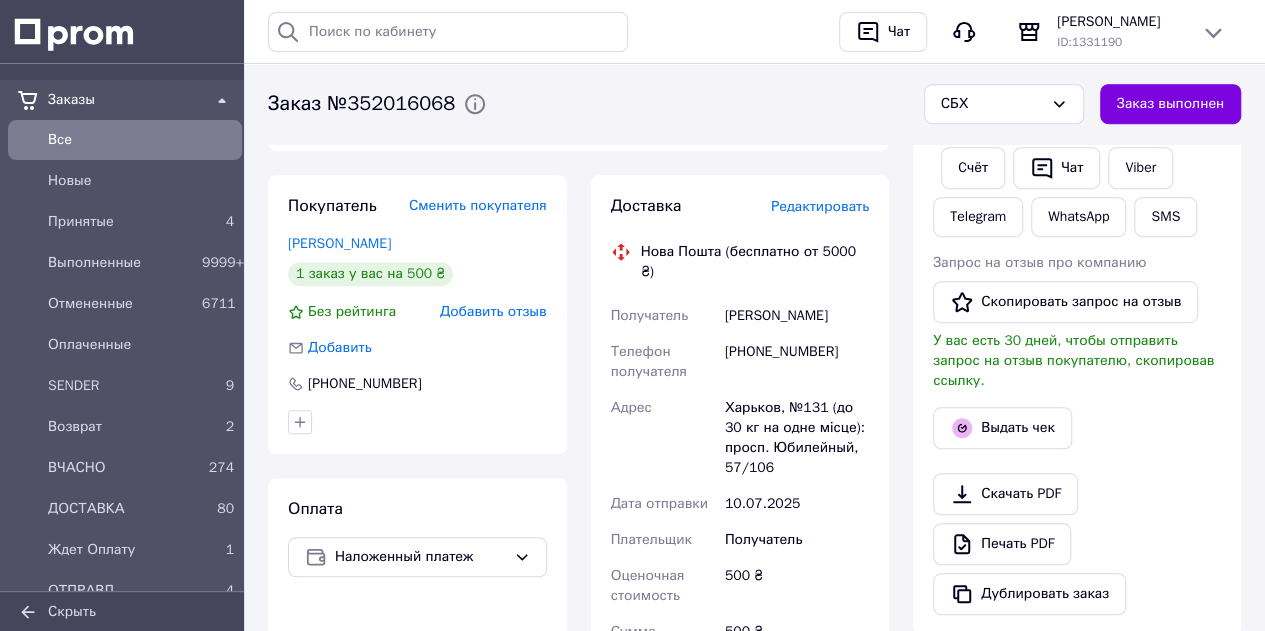 click on "Редактировать" at bounding box center (820, 206) 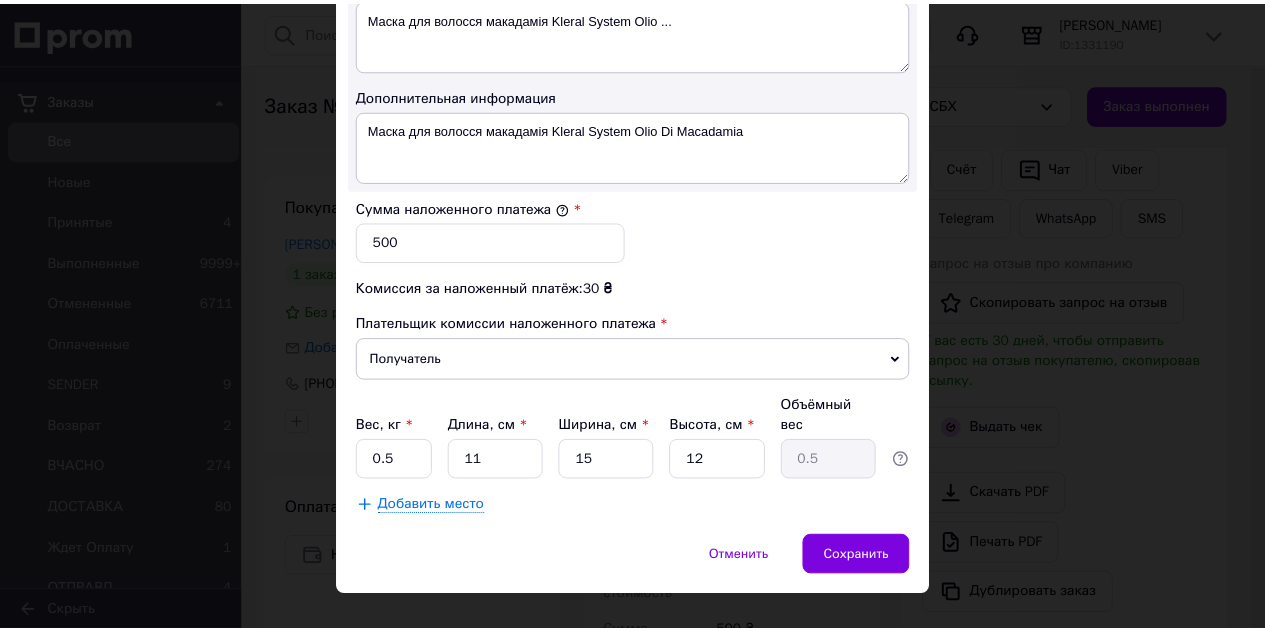 scroll, scrollTop: 1107, scrollLeft: 0, axis: vertical 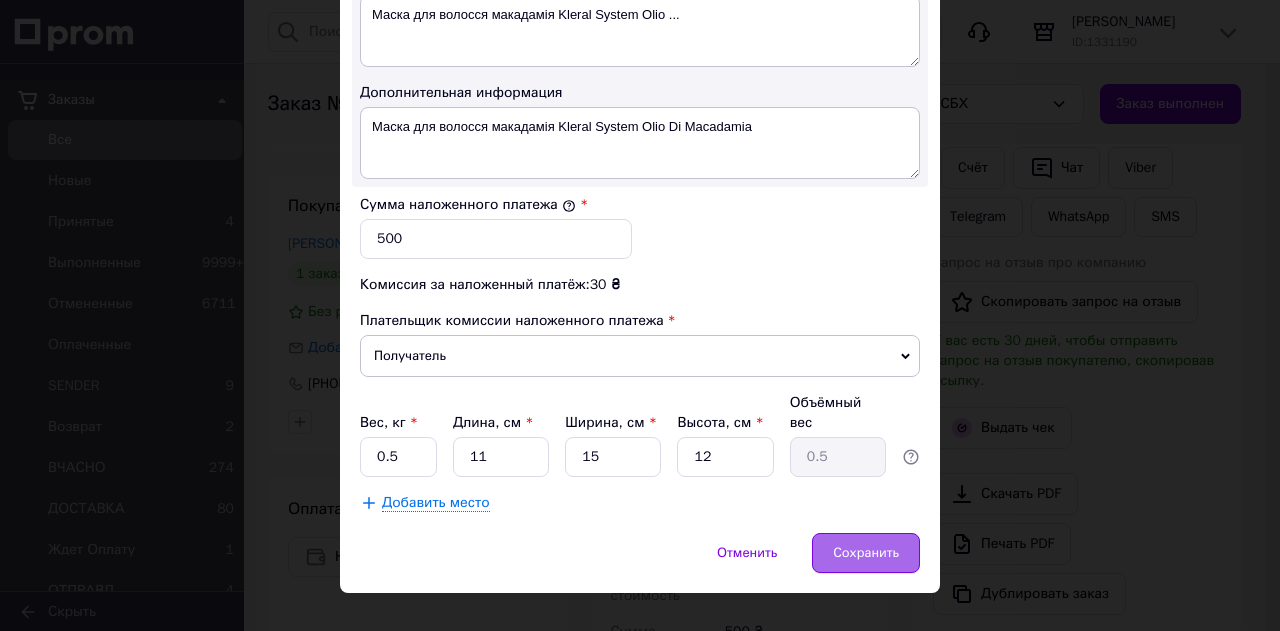 click on "Сохранить" at bounding box center (866, 553) 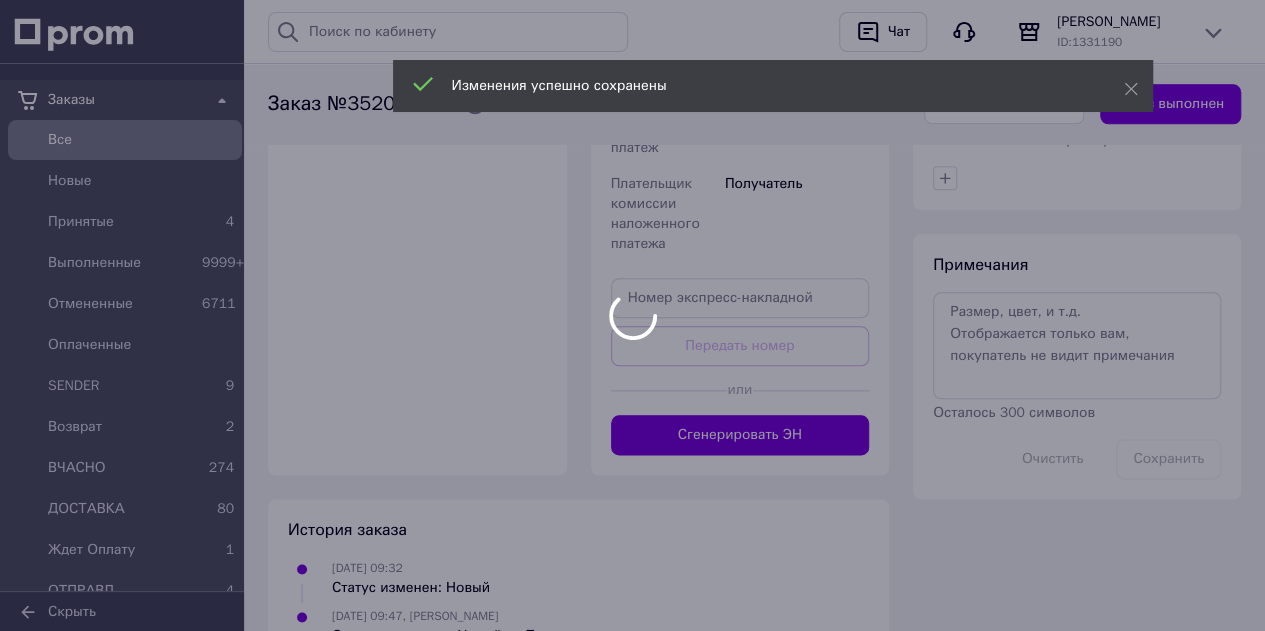 scroll, scrollTop: 1100, scrollLeft: 0, axis: vertical 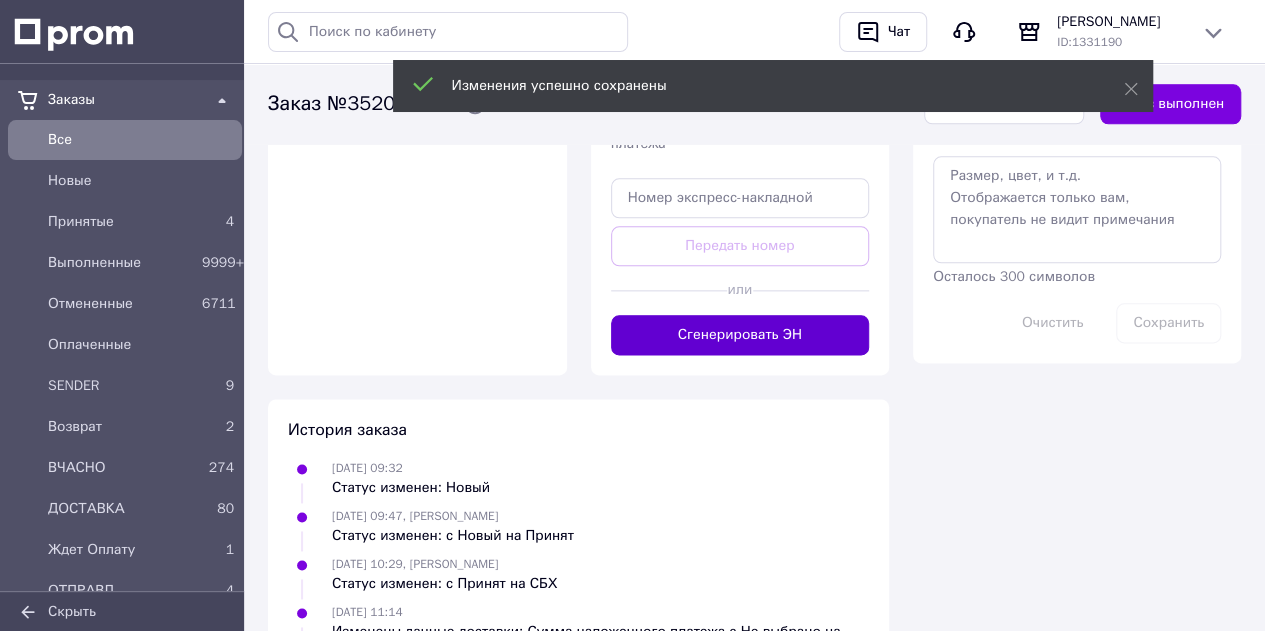 click on "Сгенерировать ЭН" at bounding box center (740, 335) 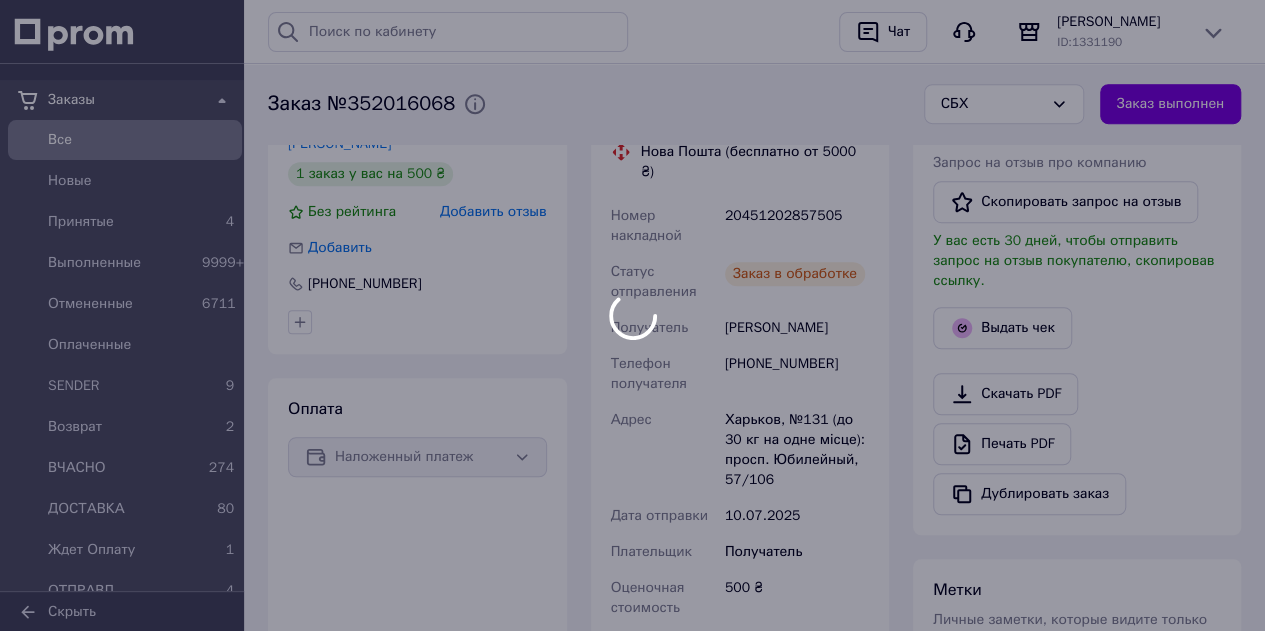 scroll, scrollTop: 400, scrollLeft: 0, axis: vertical 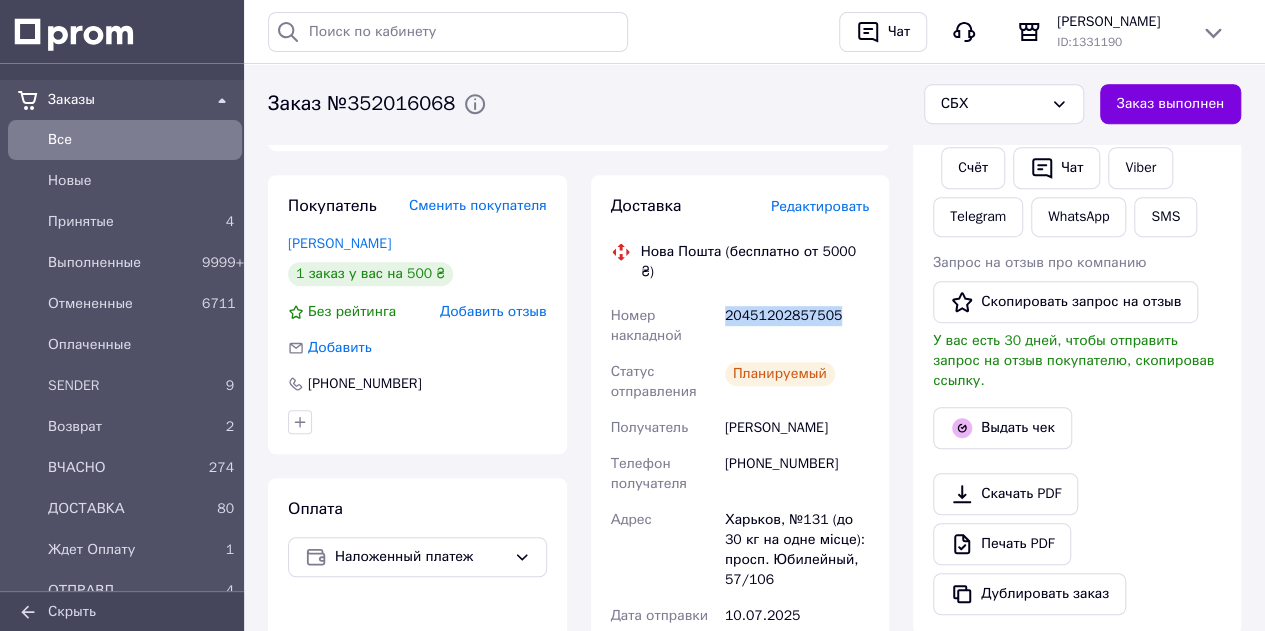 drag, startPoint x: 840, startPoint y: 297, endPoint x: 724, endPoint y: 307, distance: 116.43024 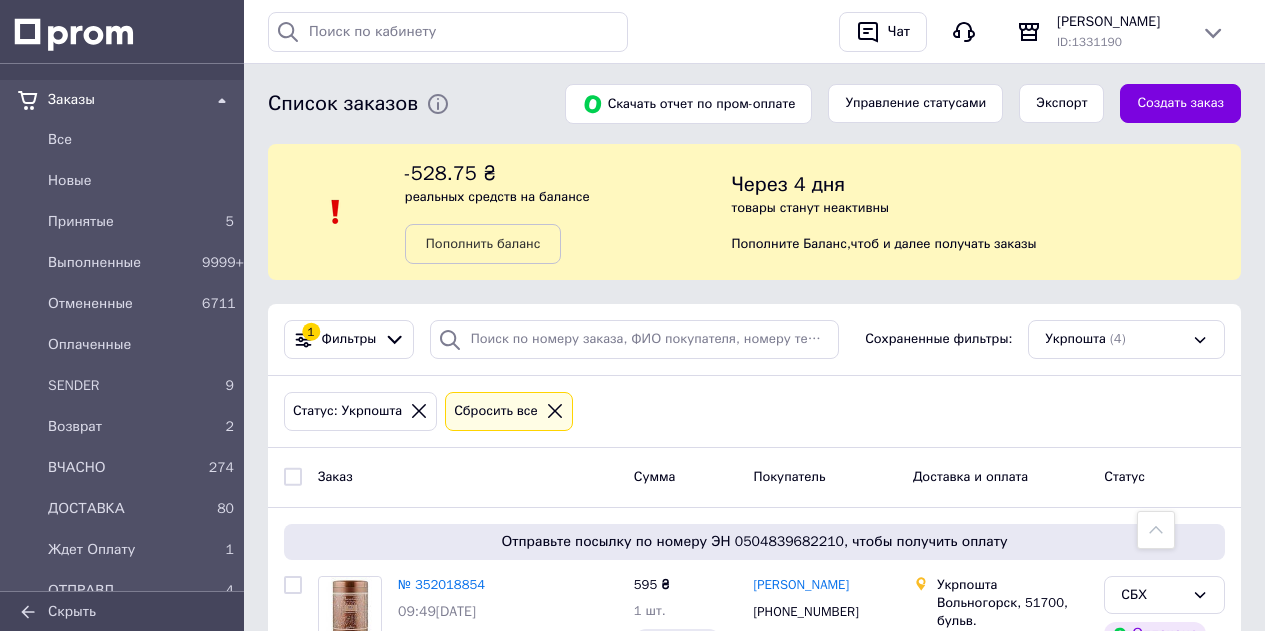 scroll, scrollTop: 384, scrollLeft: 0, axis: vertical 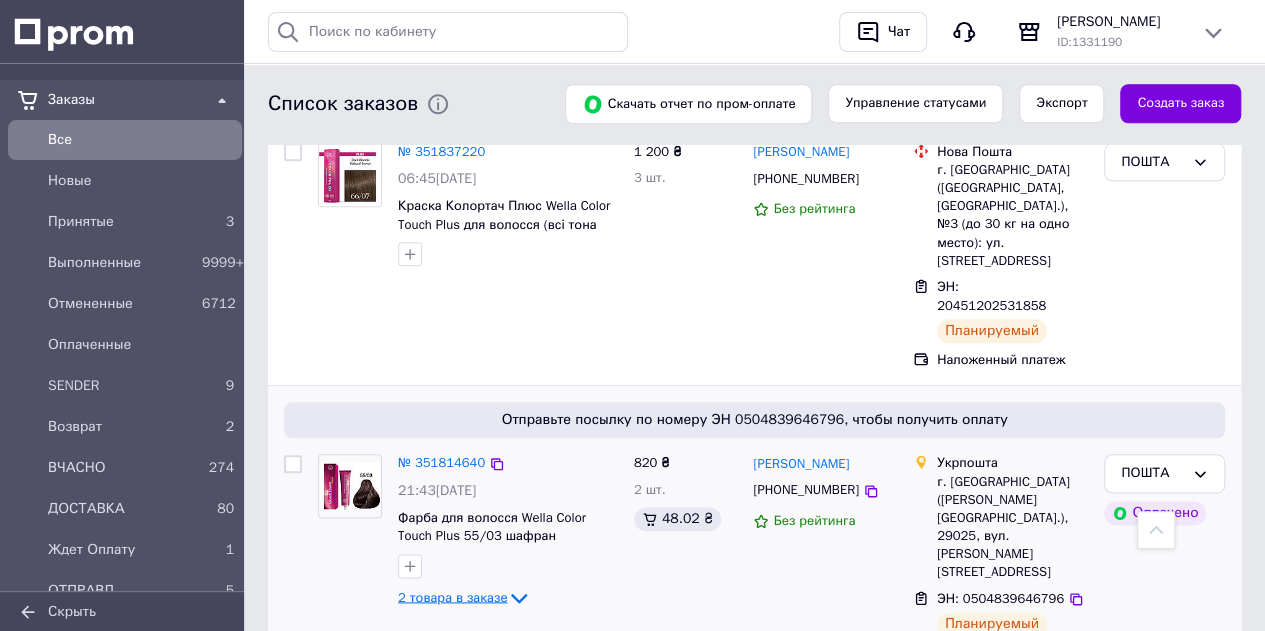 click 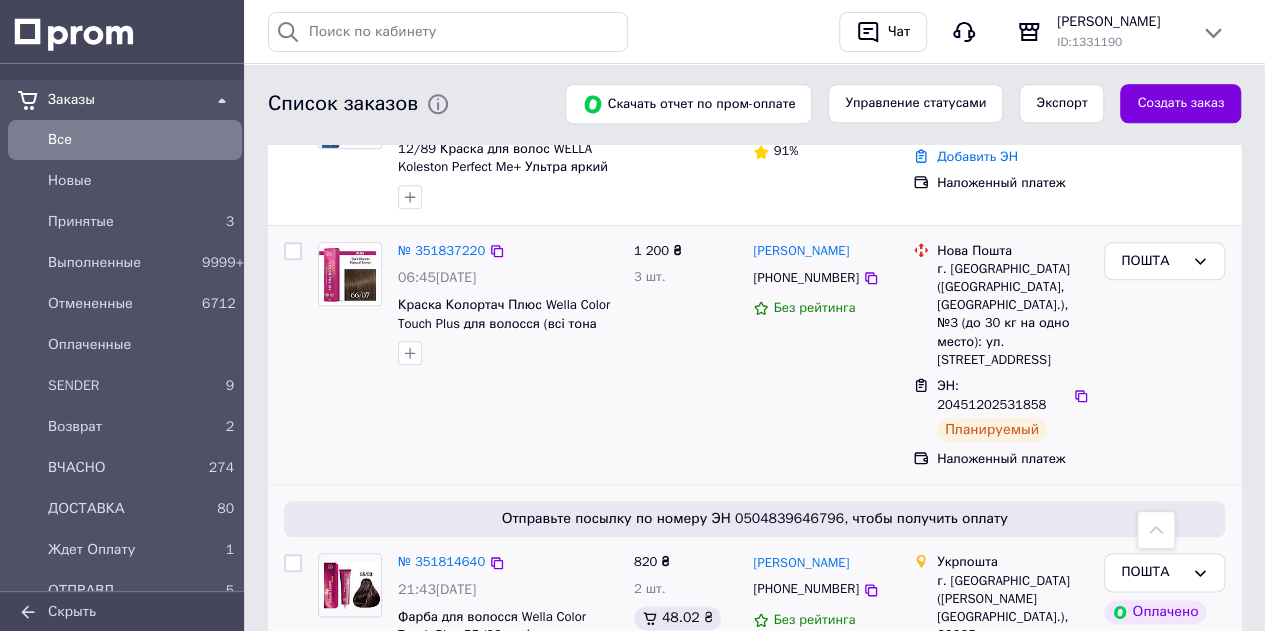 scroll, scrollTop: 804, scrollLeft: 0, axis: vertical 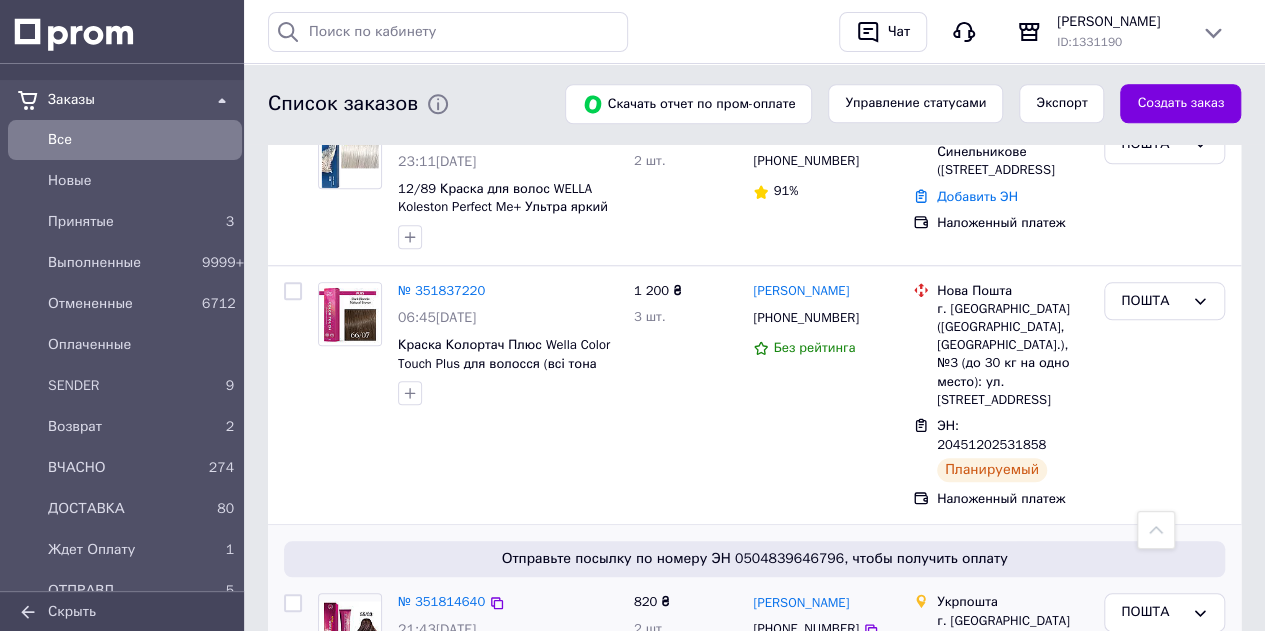 click on "Все" at bounding box center (141, 140) 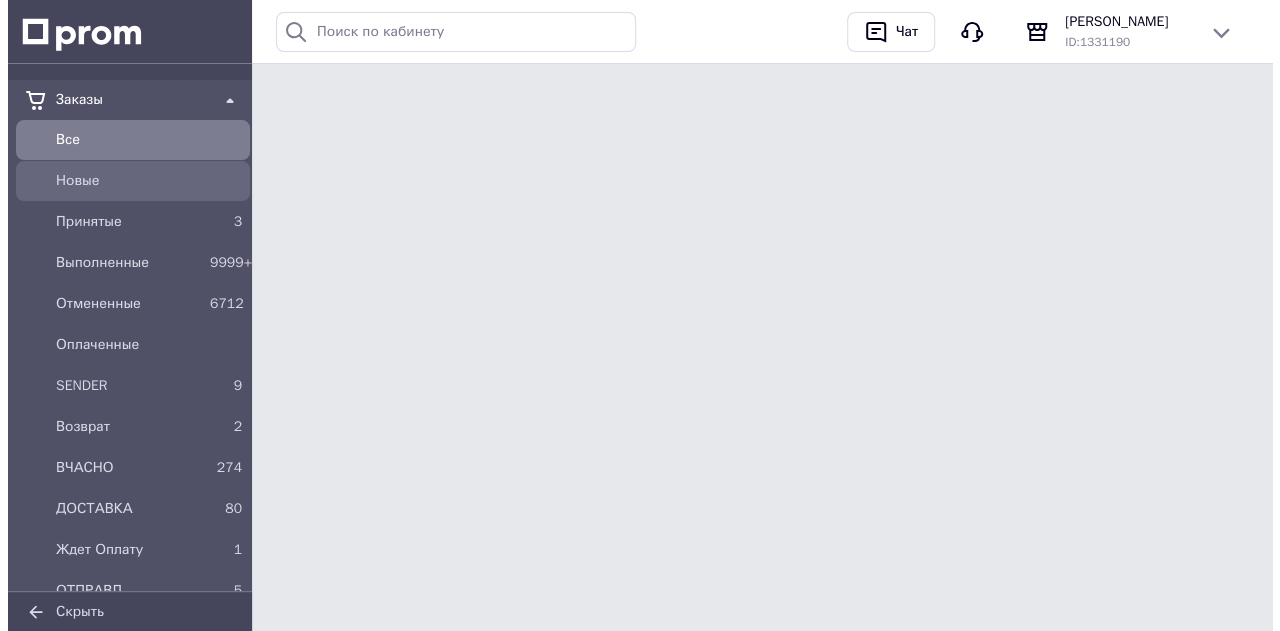 scroll, scrollTop: 0, scrollLeft: 0, axis: both 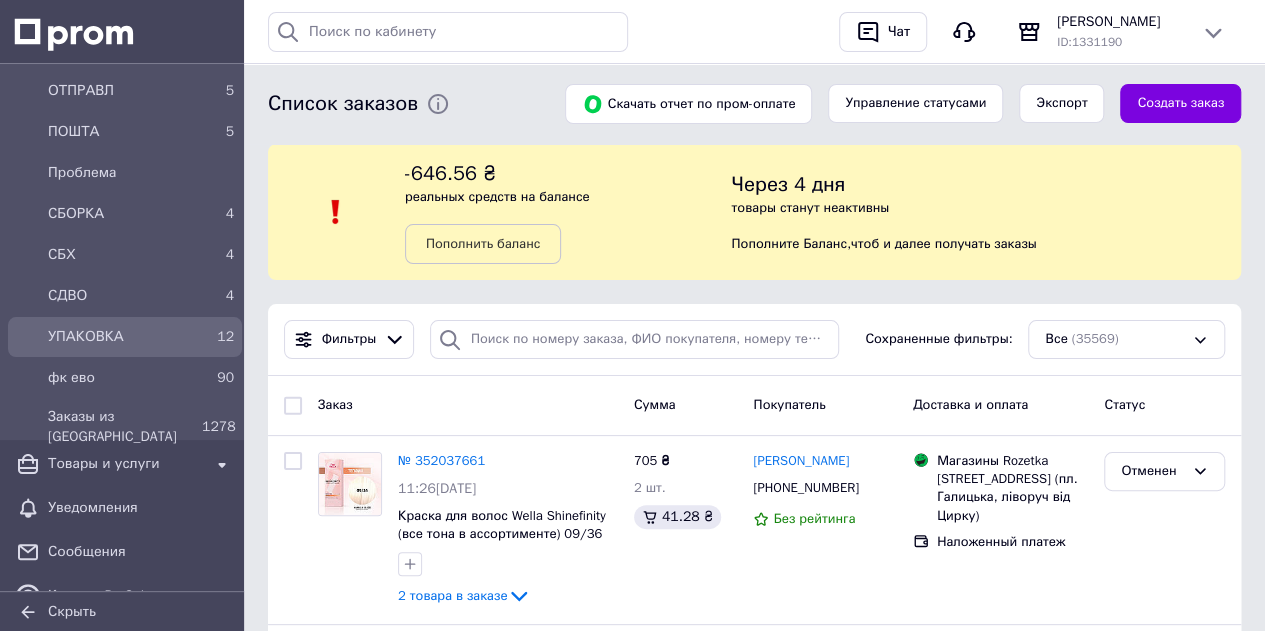 click on "УПАКОВКА" at bounding box center [121, 337] 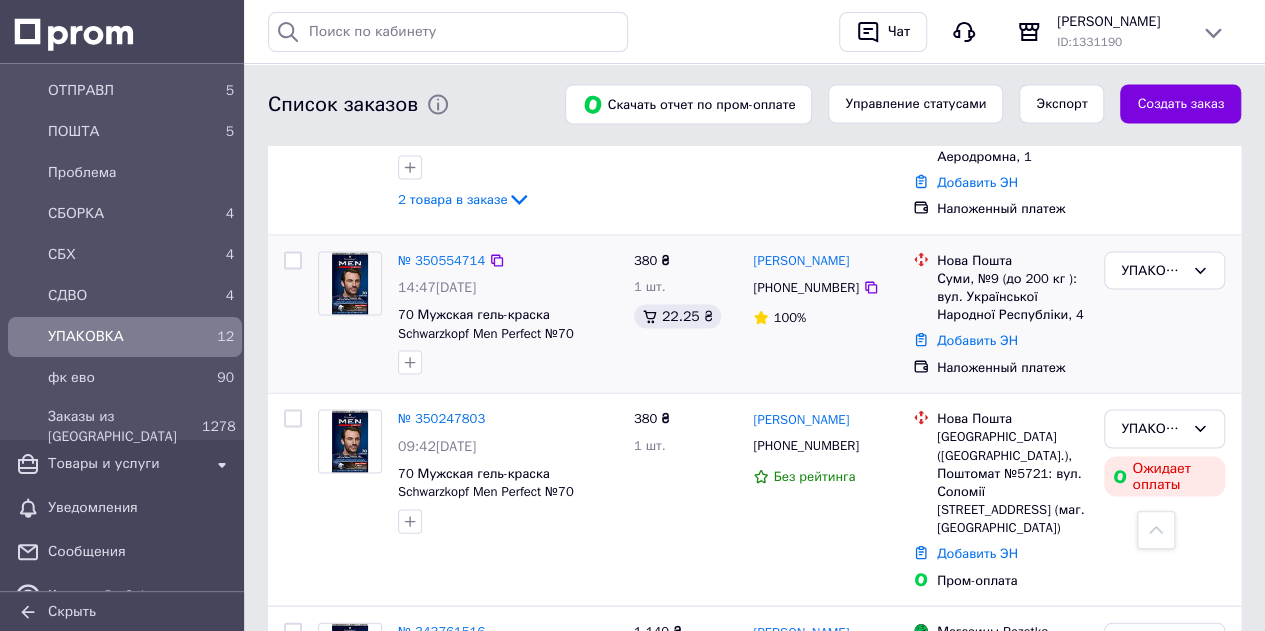 scroll, scrollTop: 1655, scrollLeft: 0, axis: vertical 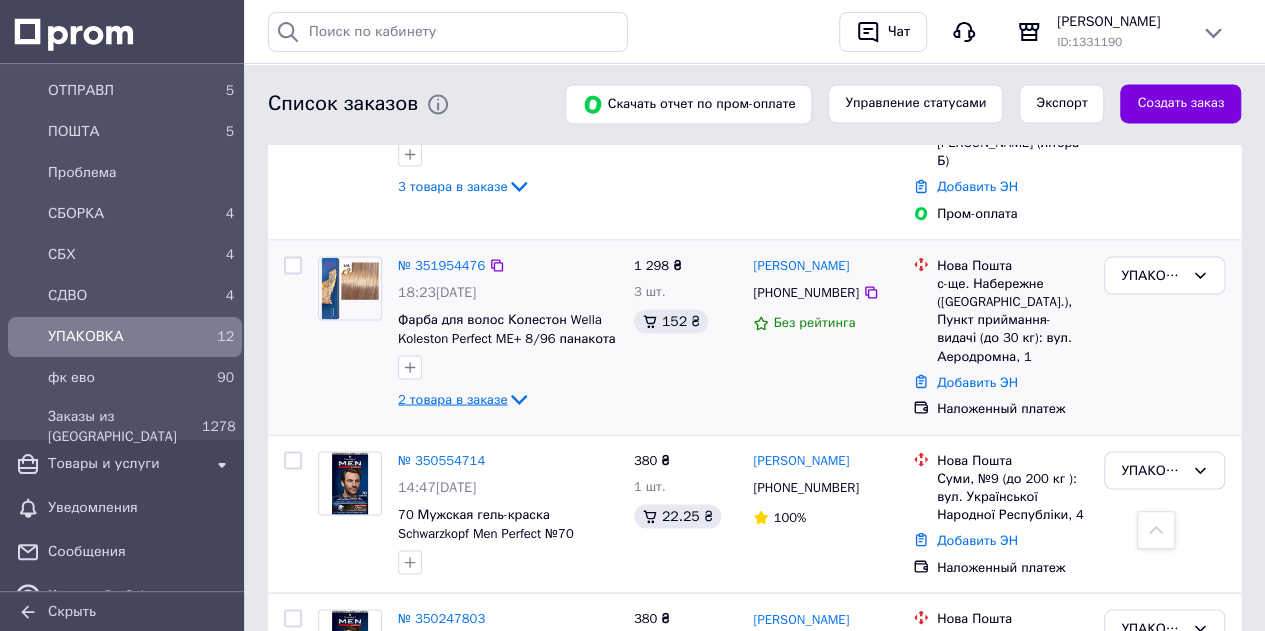 click 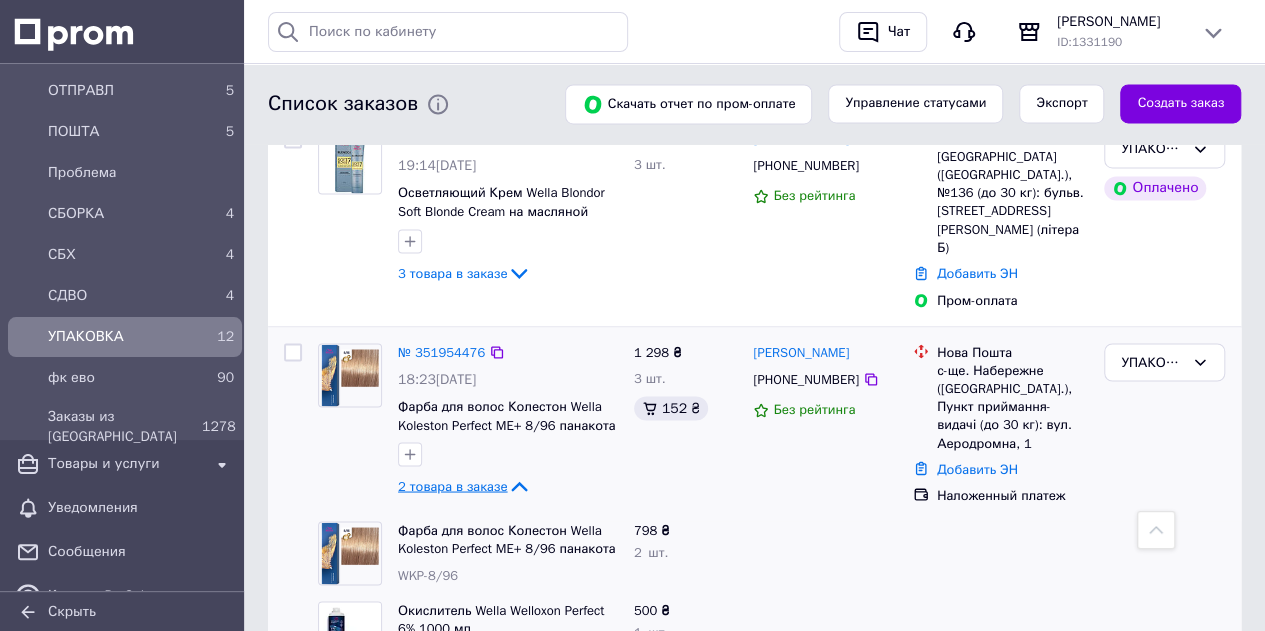 scroll, scrollTop: 1455, scrollLeft: 0, axis: vertical 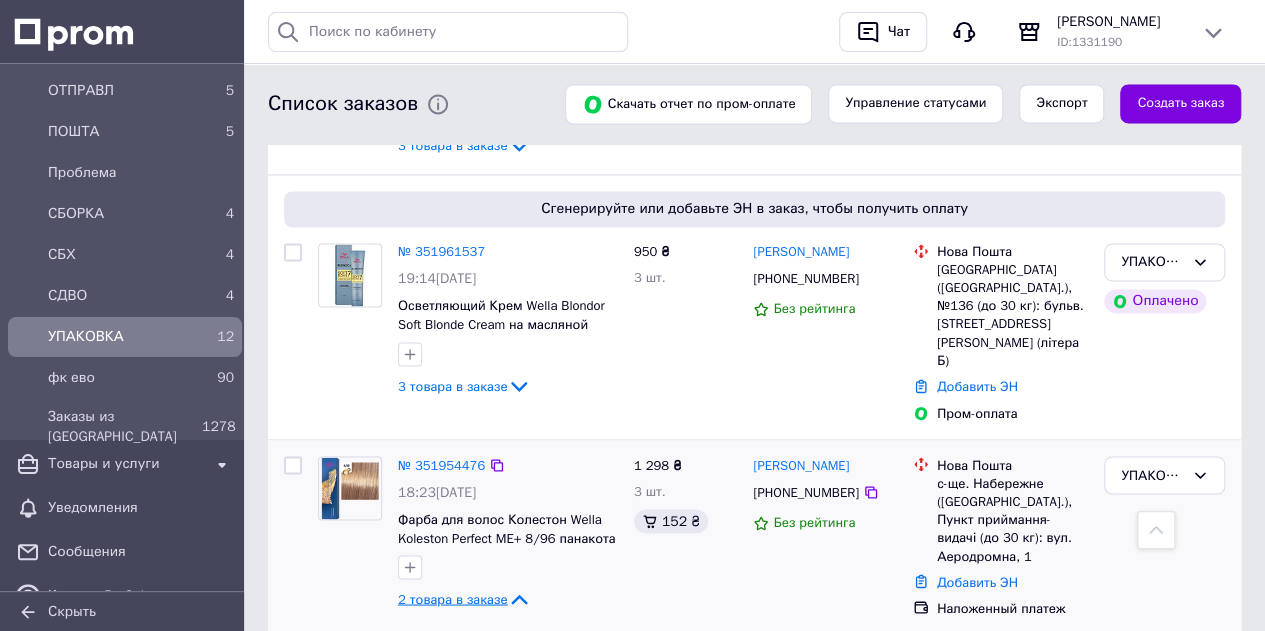 click 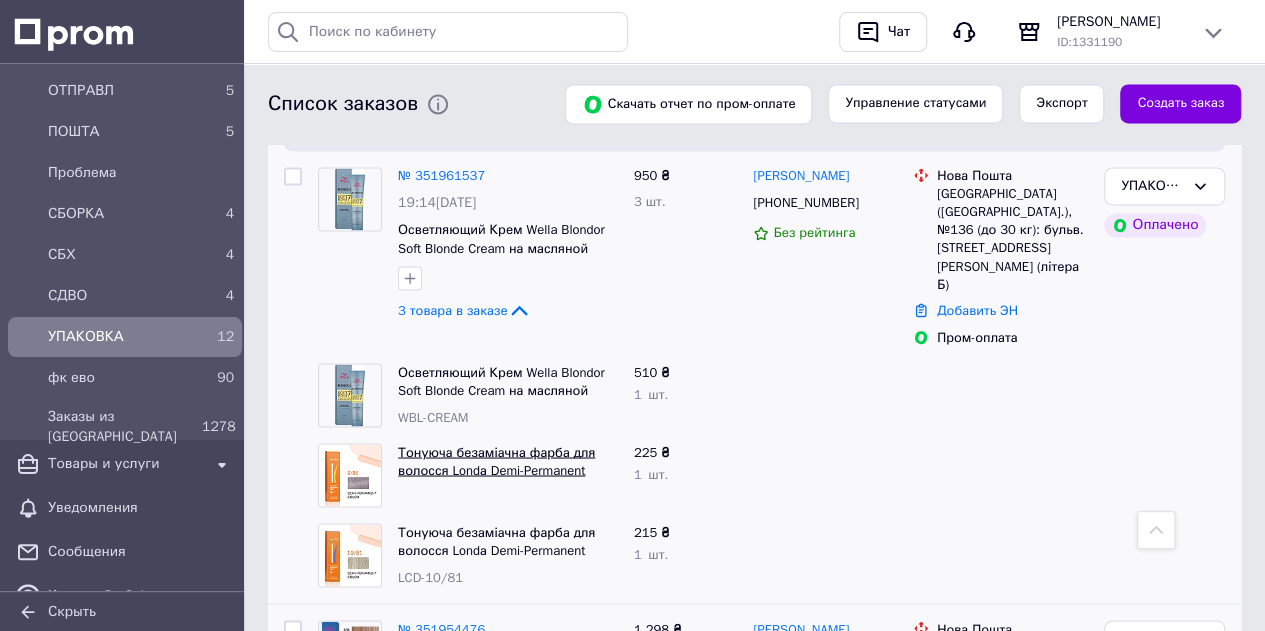scroll, scrollTop: 1355, scrollLeft: 0, axis: vertical 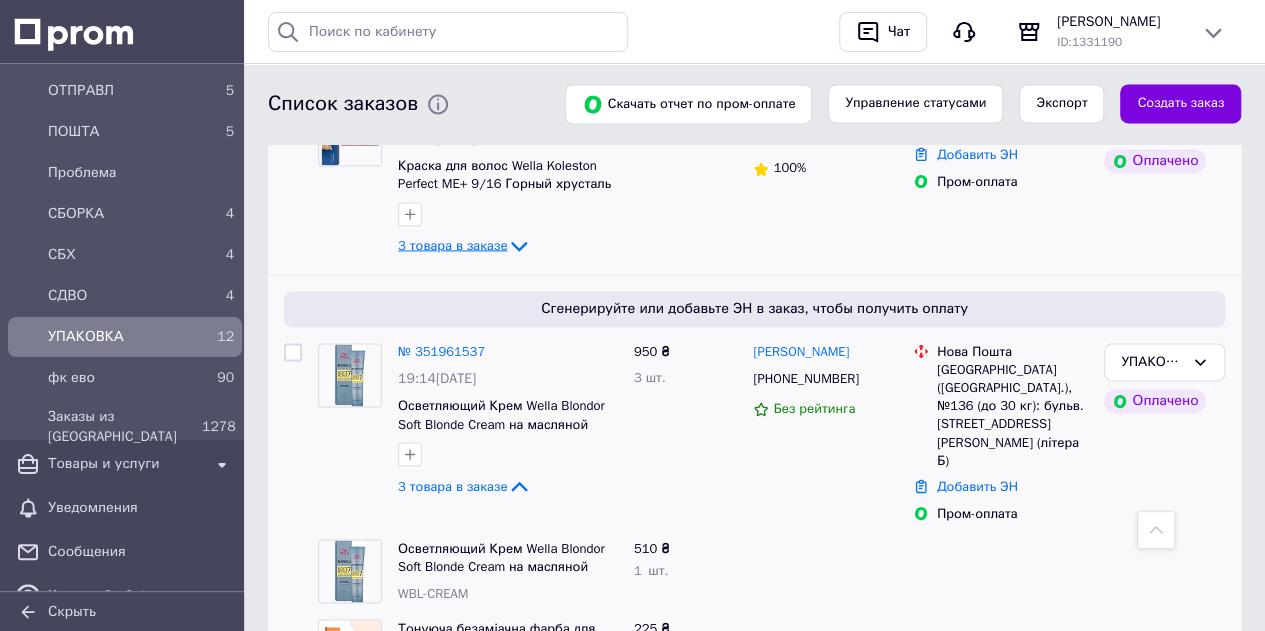 click 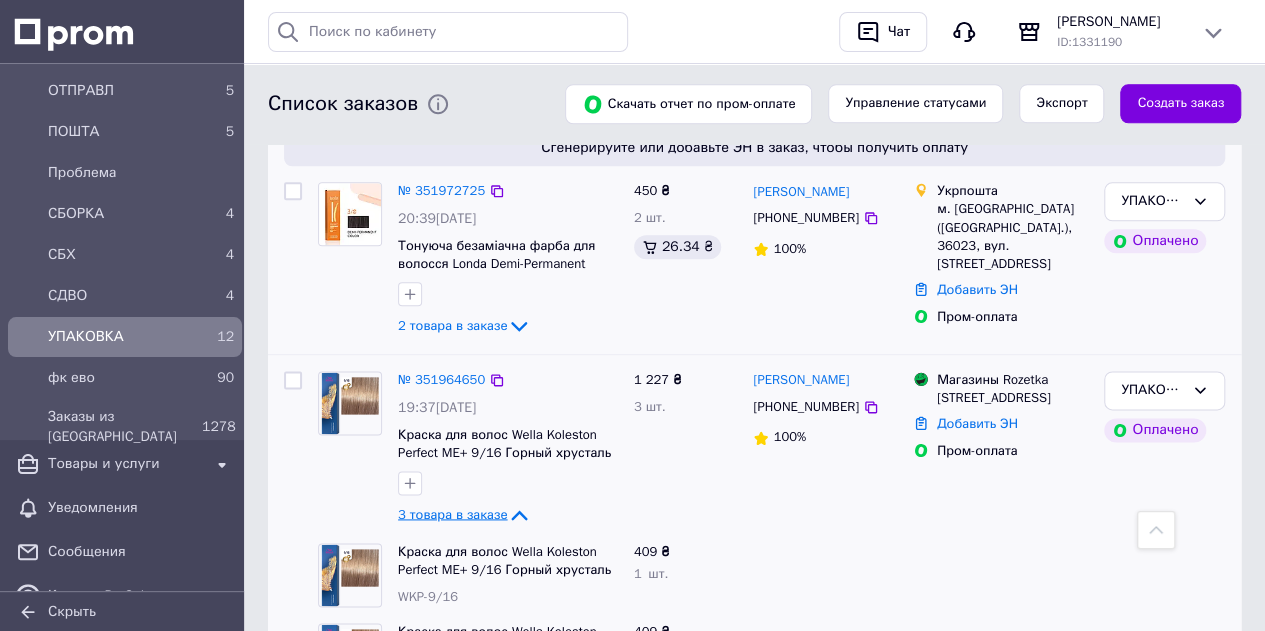 scroll, scrollTop: 1055, scrollLeft: 0, axis: vertical 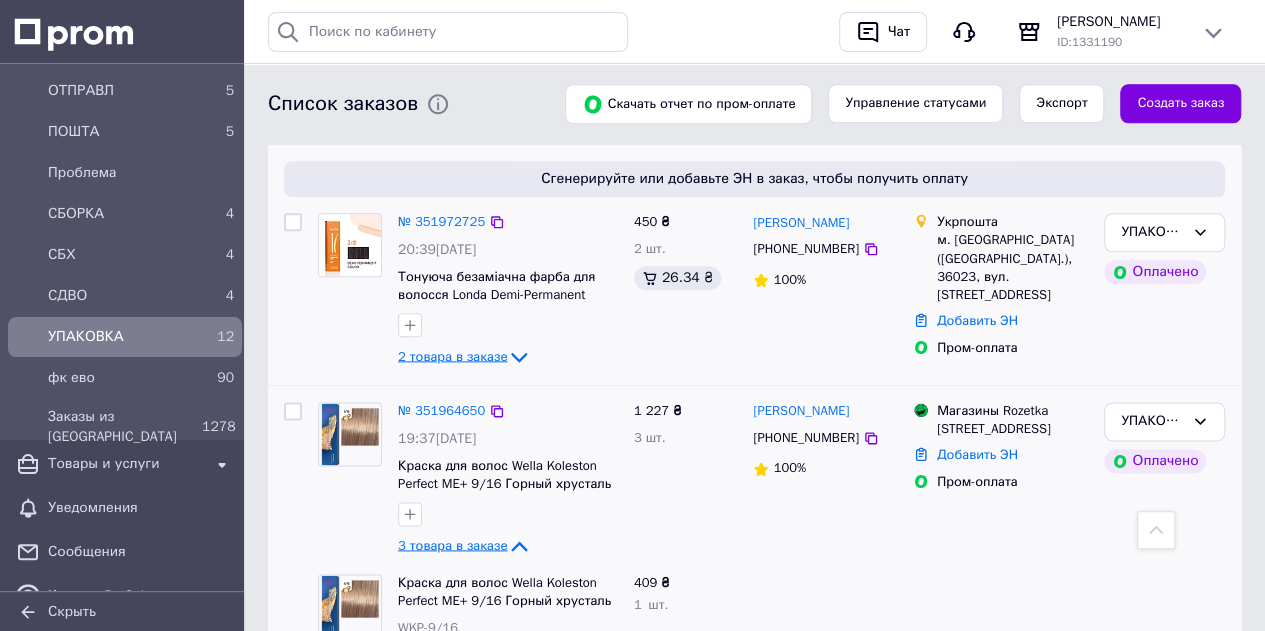 click 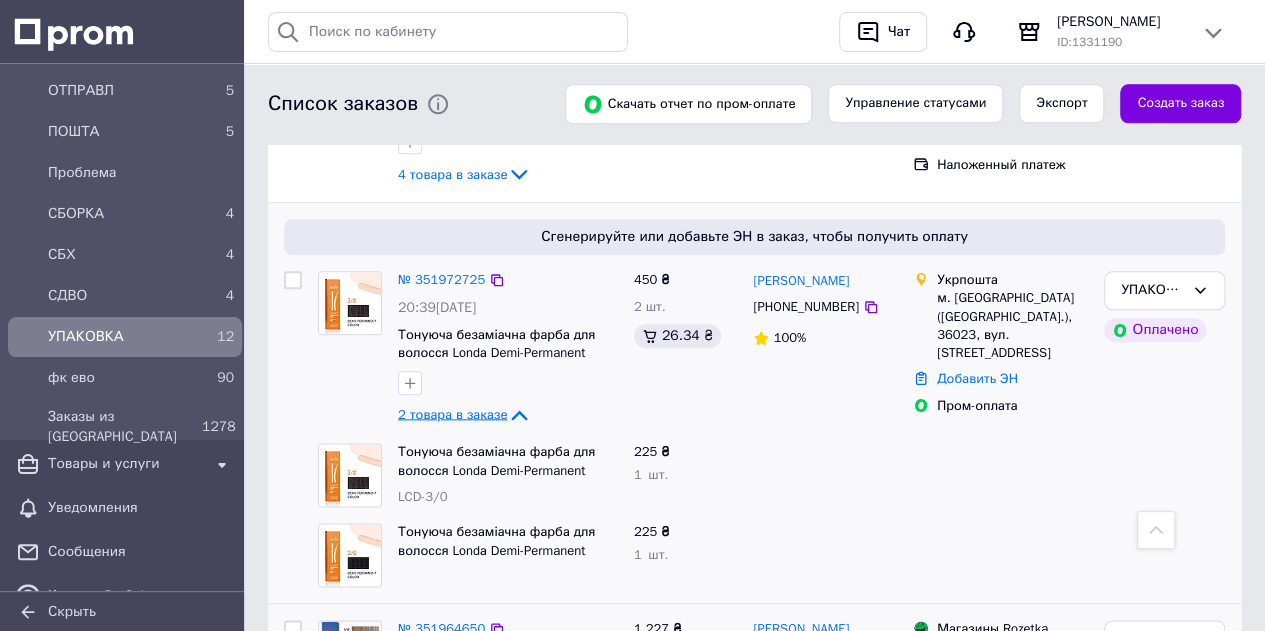 scroll, scrollTop: 955, scrollLeft: 0, axis: vertical 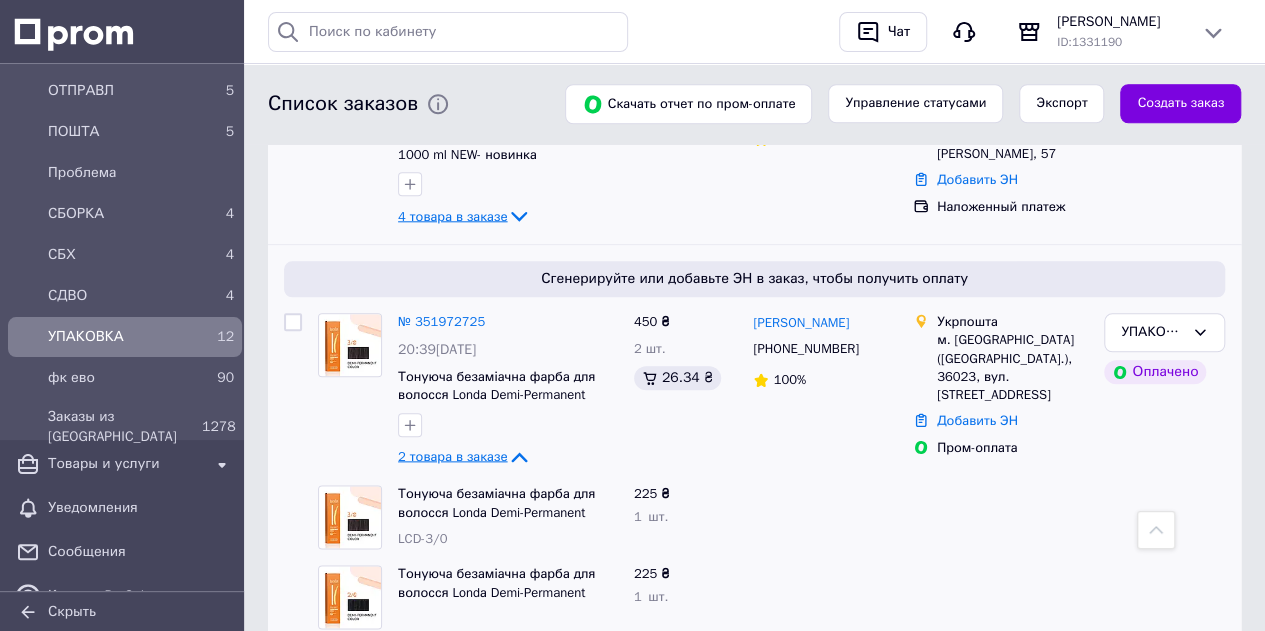 click 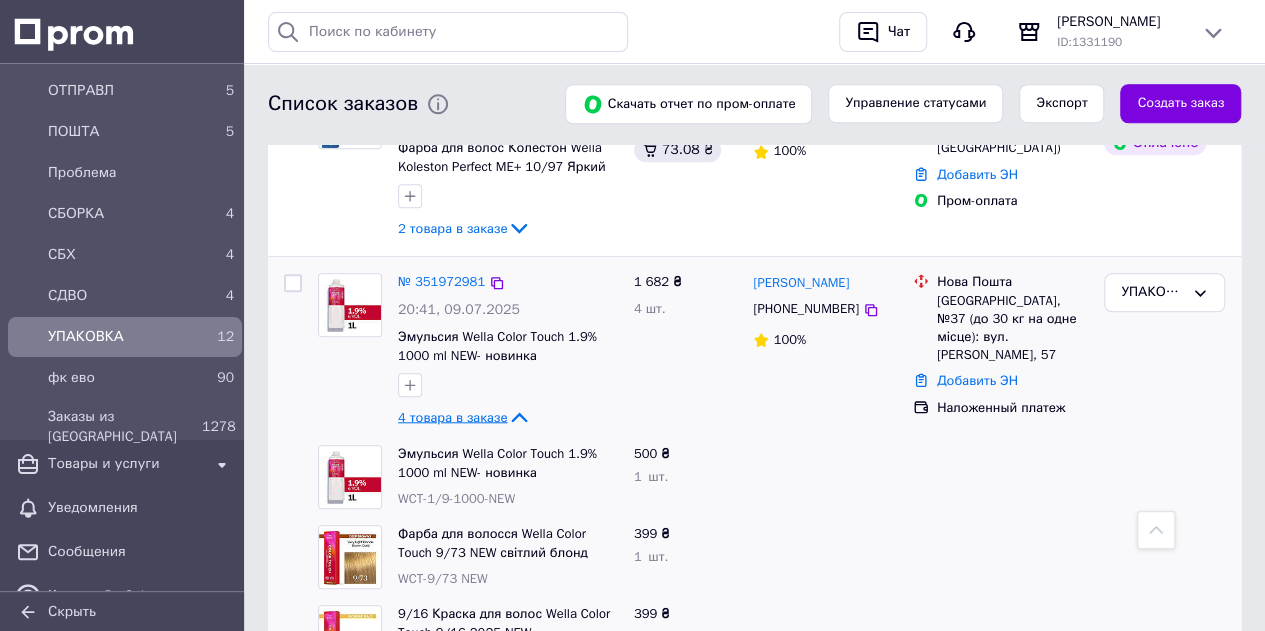 scroll, scrollTop: 655, scrollLeft: 0, axis: vertical 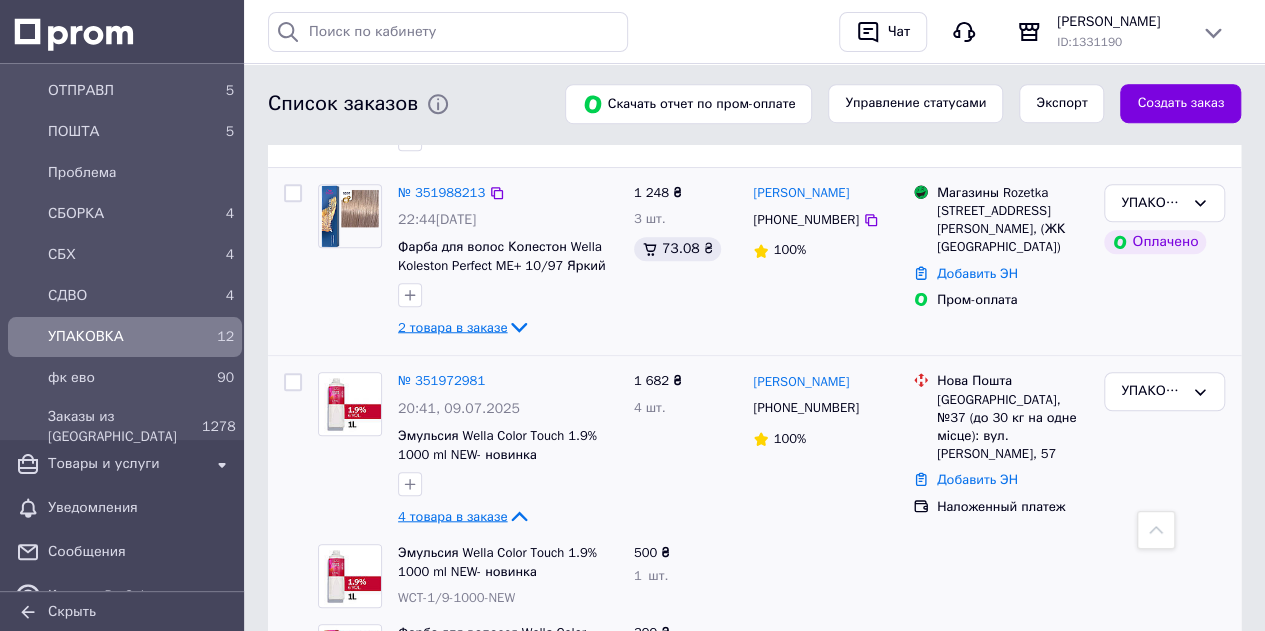 click 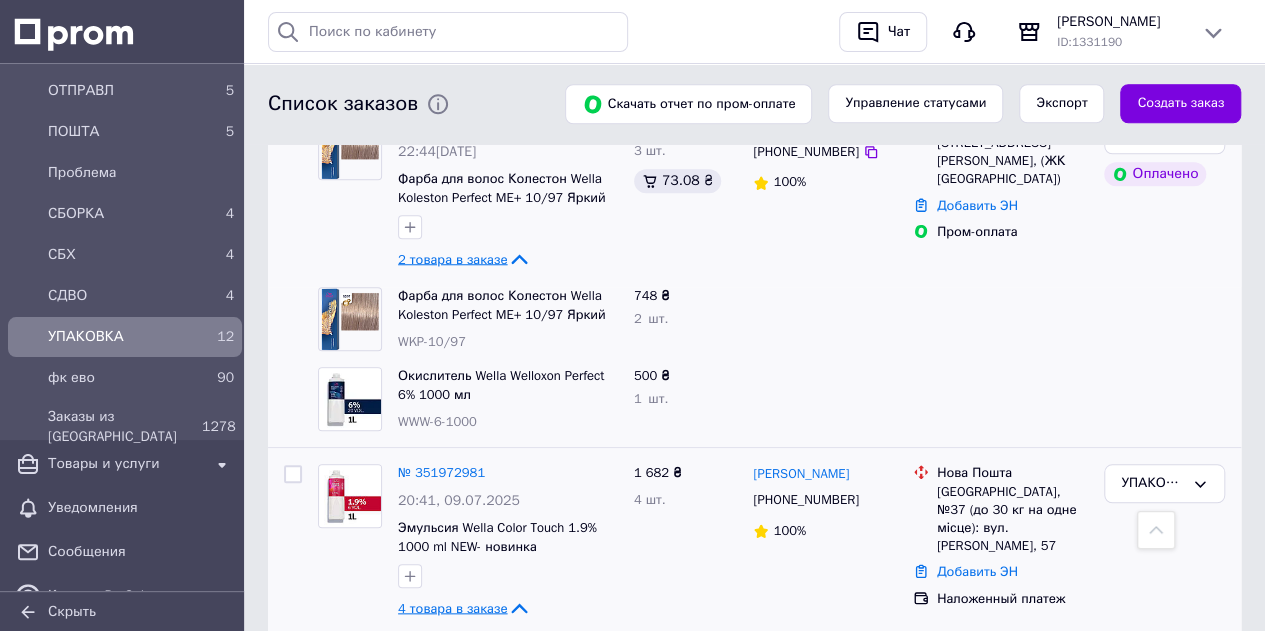 scroll, scrollTop: 855, scrollLeft: 0, axis: vertical 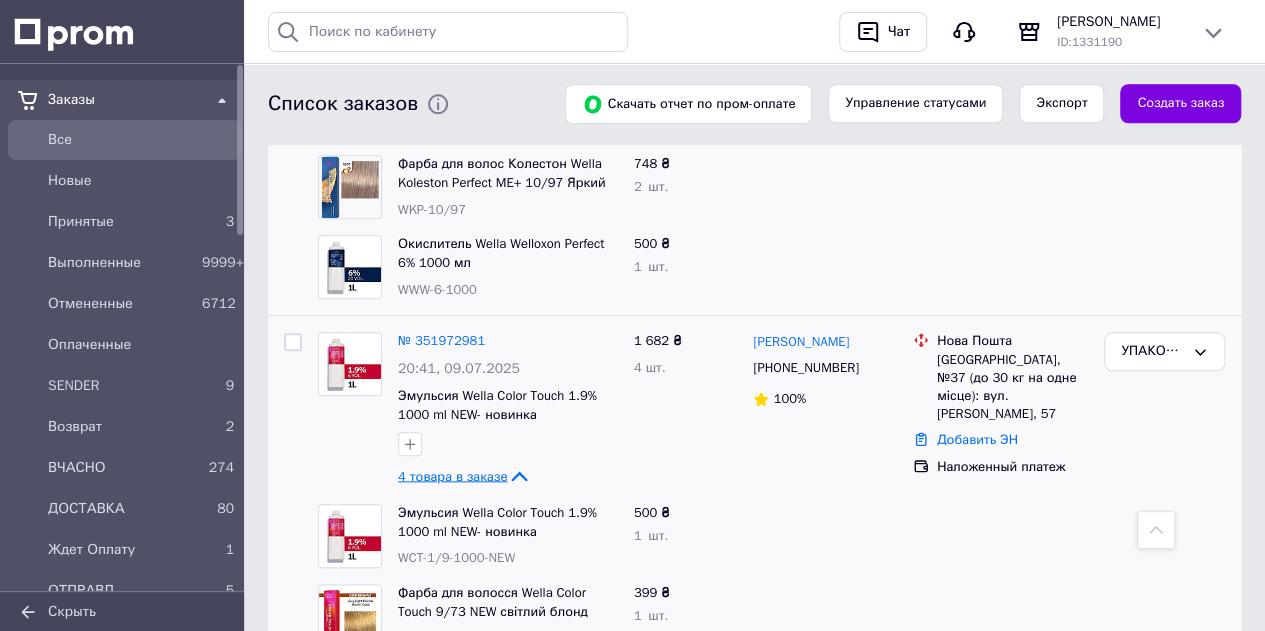 click on "Все" at bounding box center (141, 140) 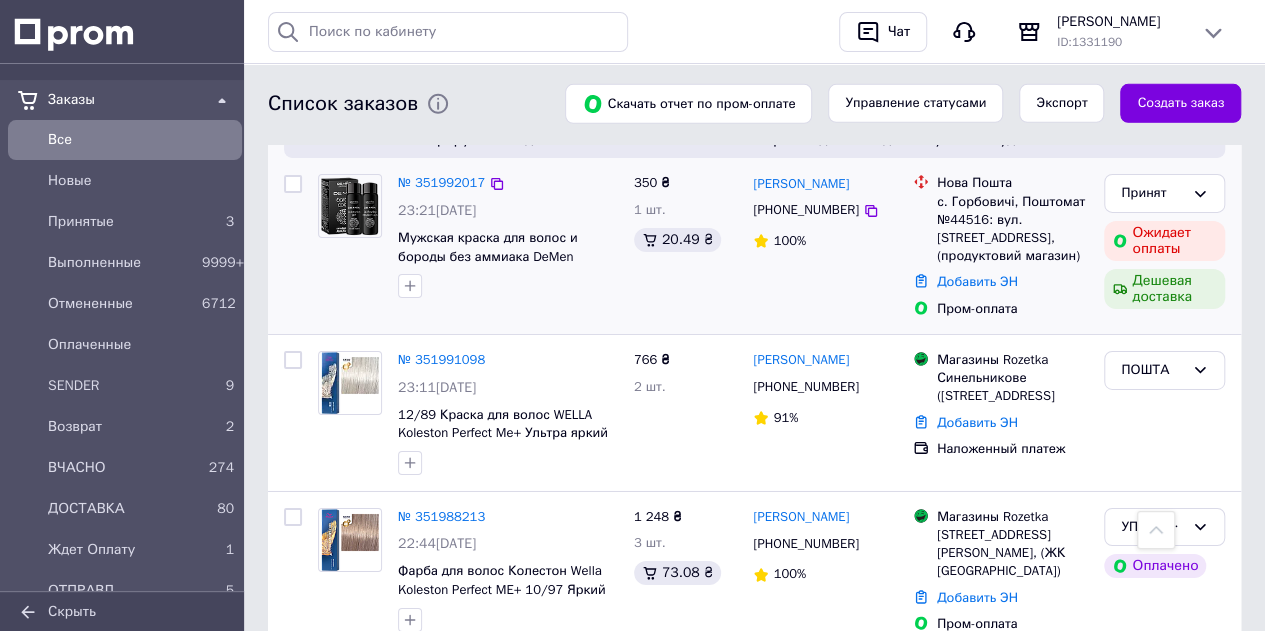 scroll, scrollTop: 3300, scrollLeft: 0, axis: vertical 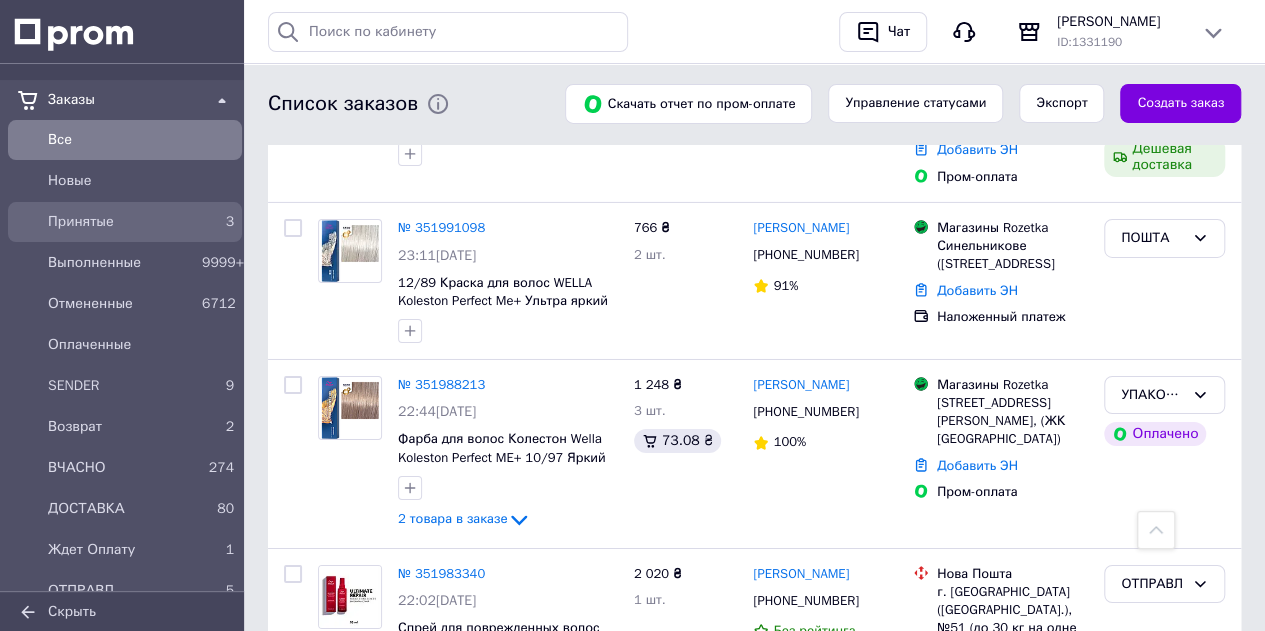 click on "Принятые" at bounding box center (121, 222) 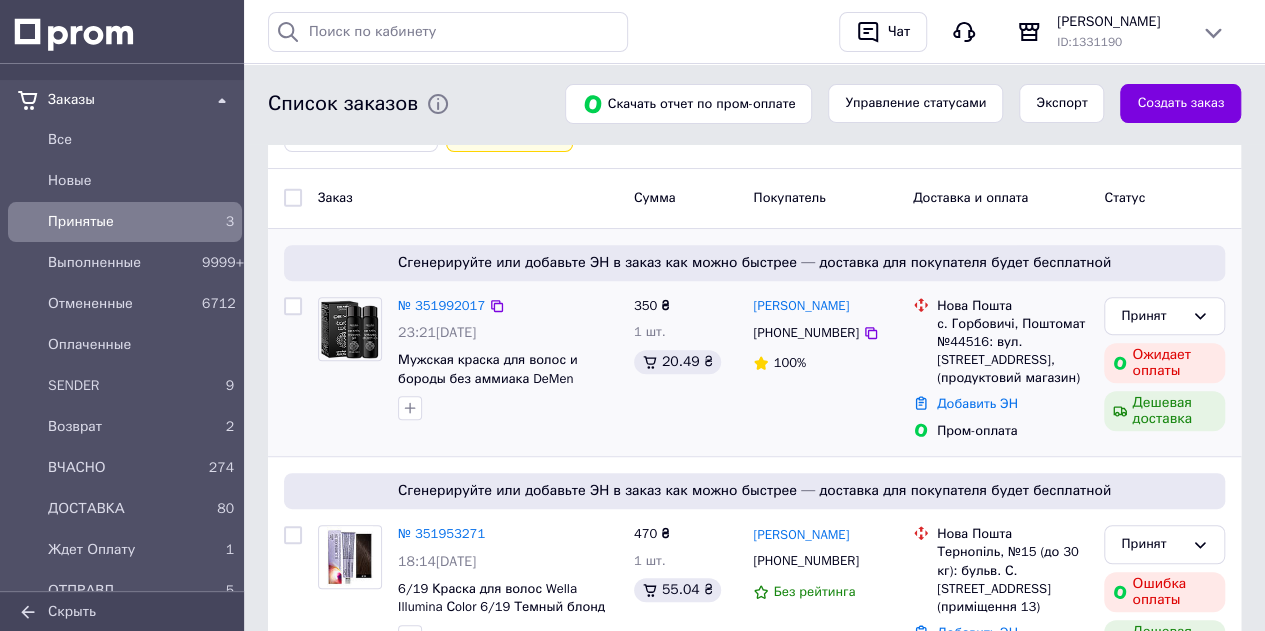 scroll, scrollTop: 179, scrollLeft: 0, axis: vertical 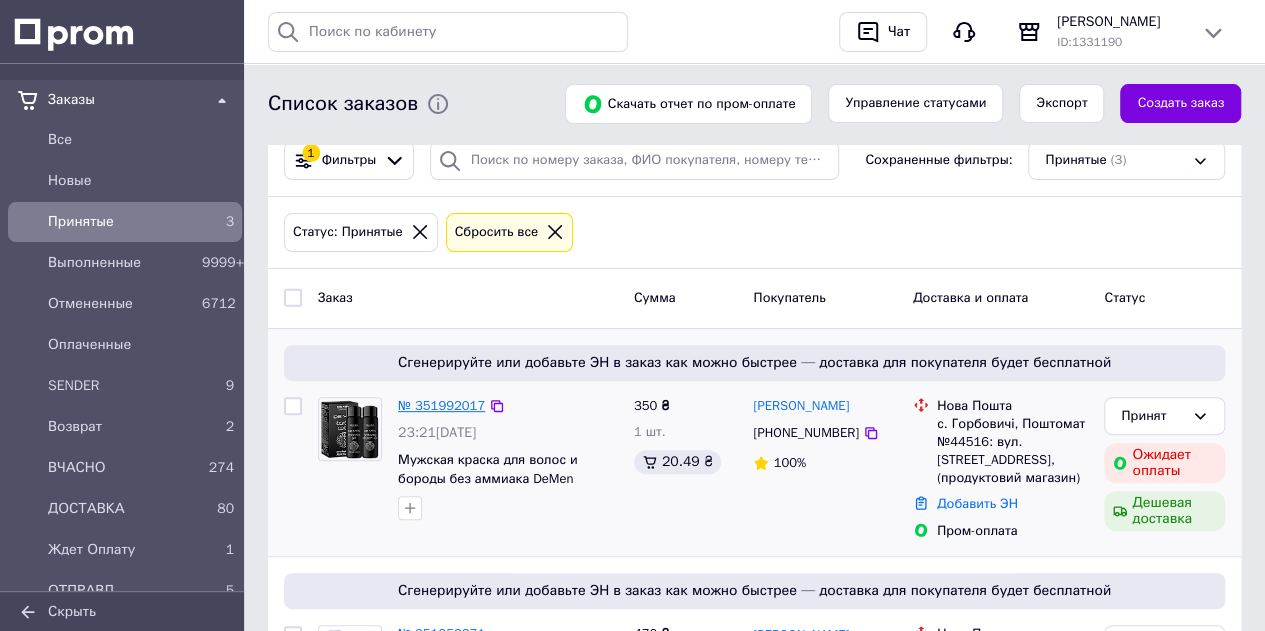 click on "№ 351992017" at bounding box center [441, 405] 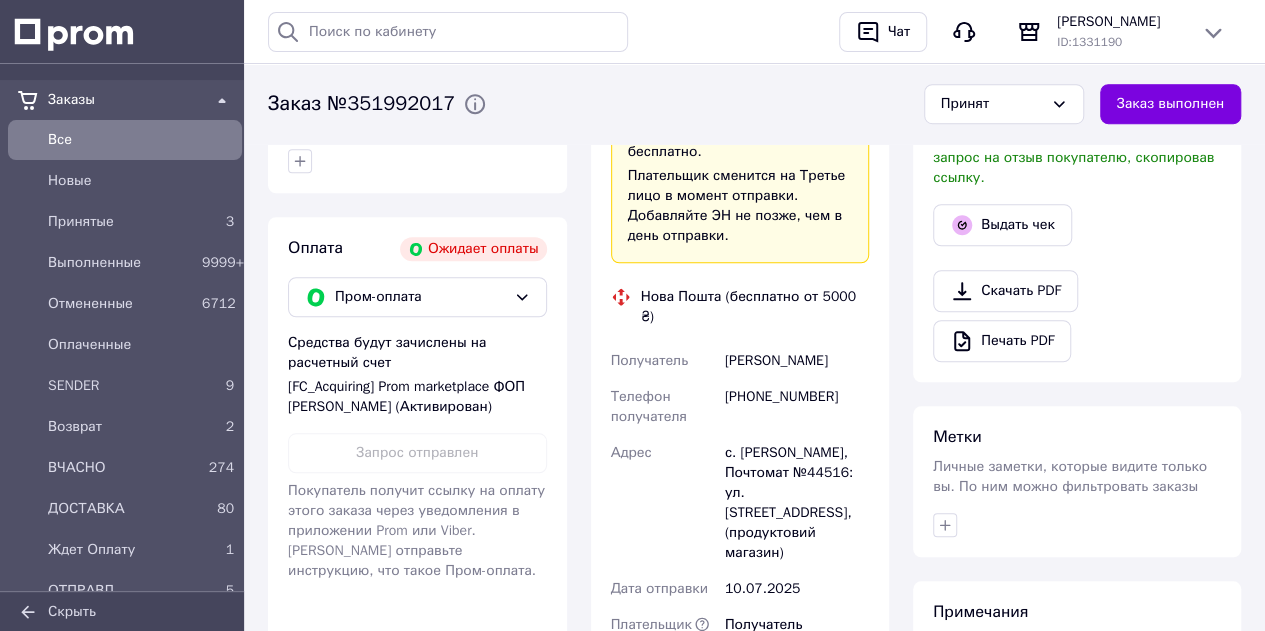 scroll, scrollTop: 800, scrollLeft: 0, axis: vertical 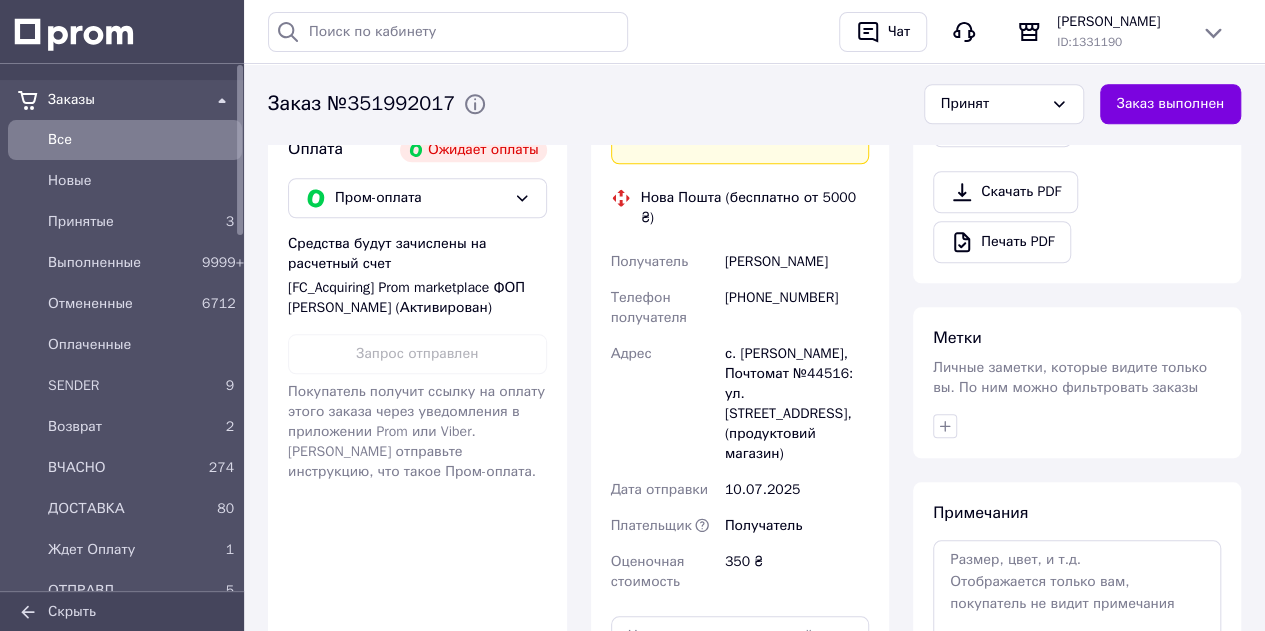 click on "Все" at bounding box center (141, 140) 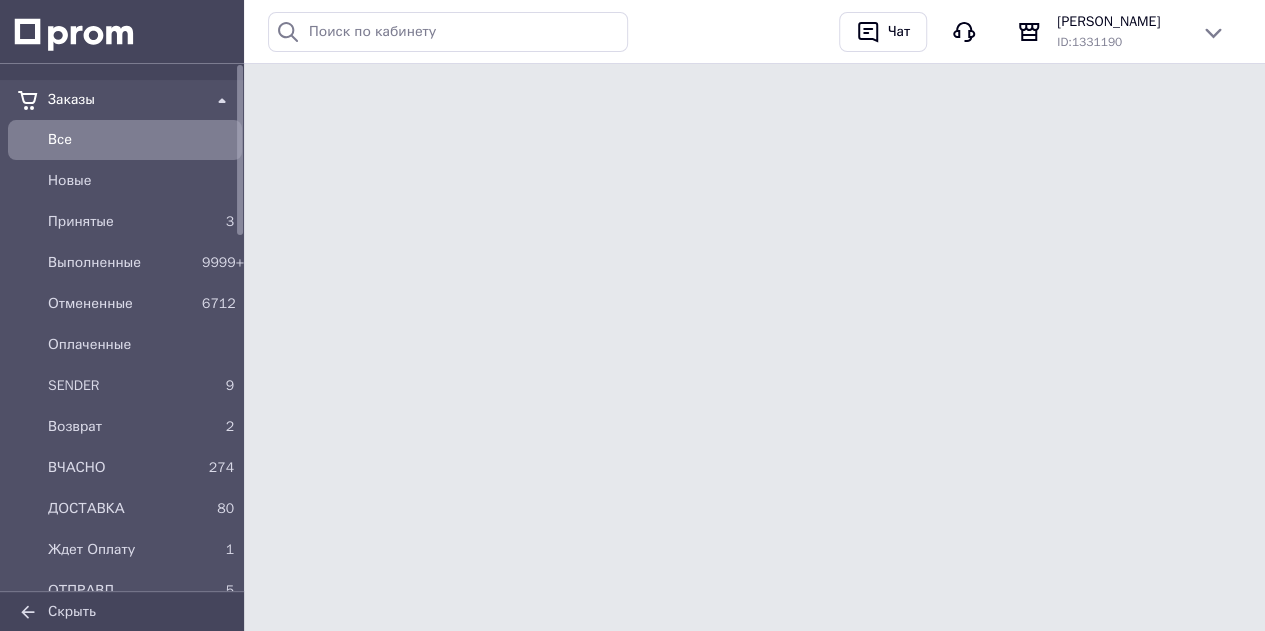 scroll, scrollTop: 0, scrollLeft: 0, axis: both 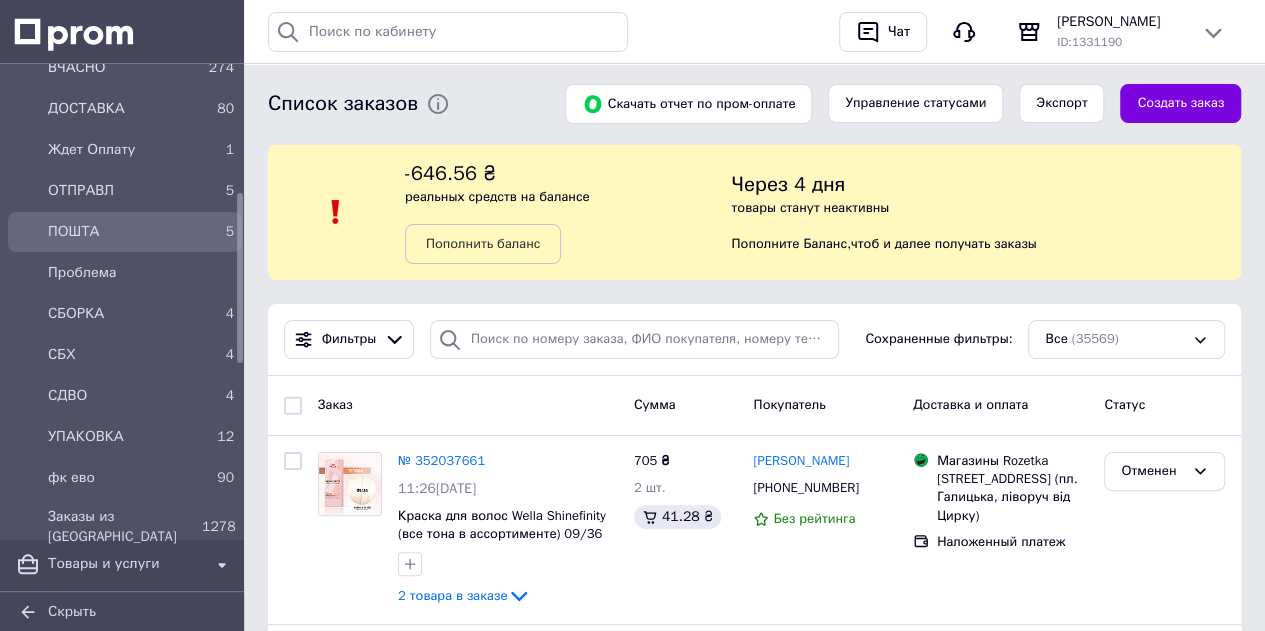 click on "ПОШТА" at bounding box center [121, 232] 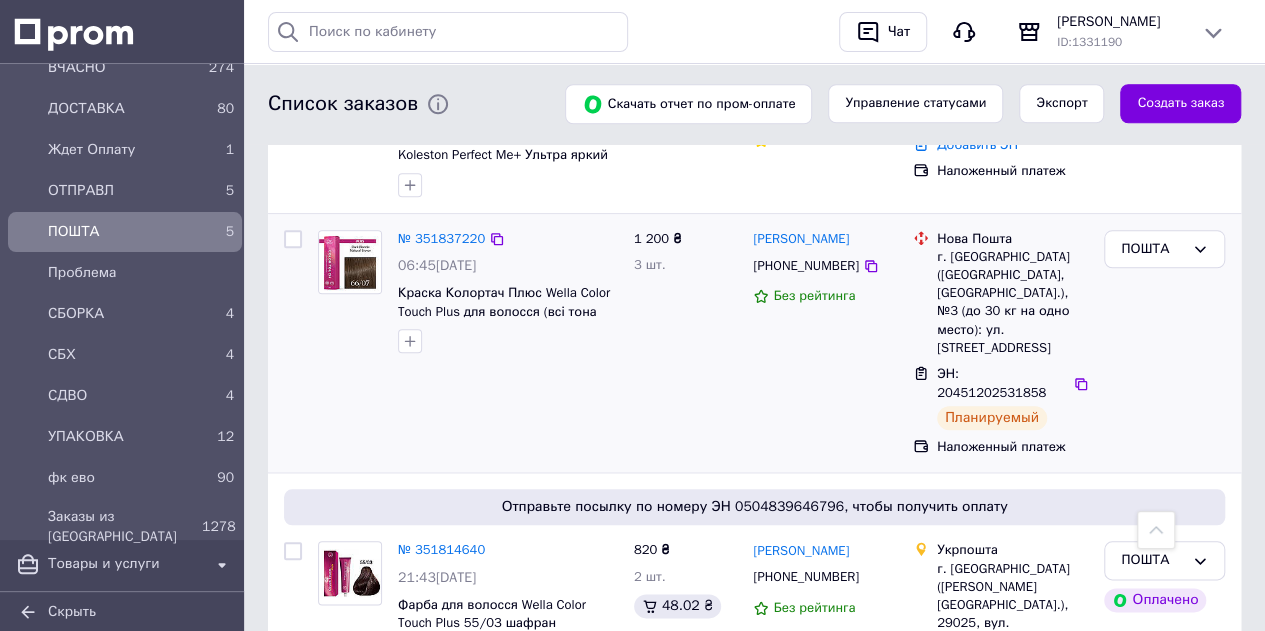 scroll, scrollTop: 743, scrollLeft: 0, axis: vertical 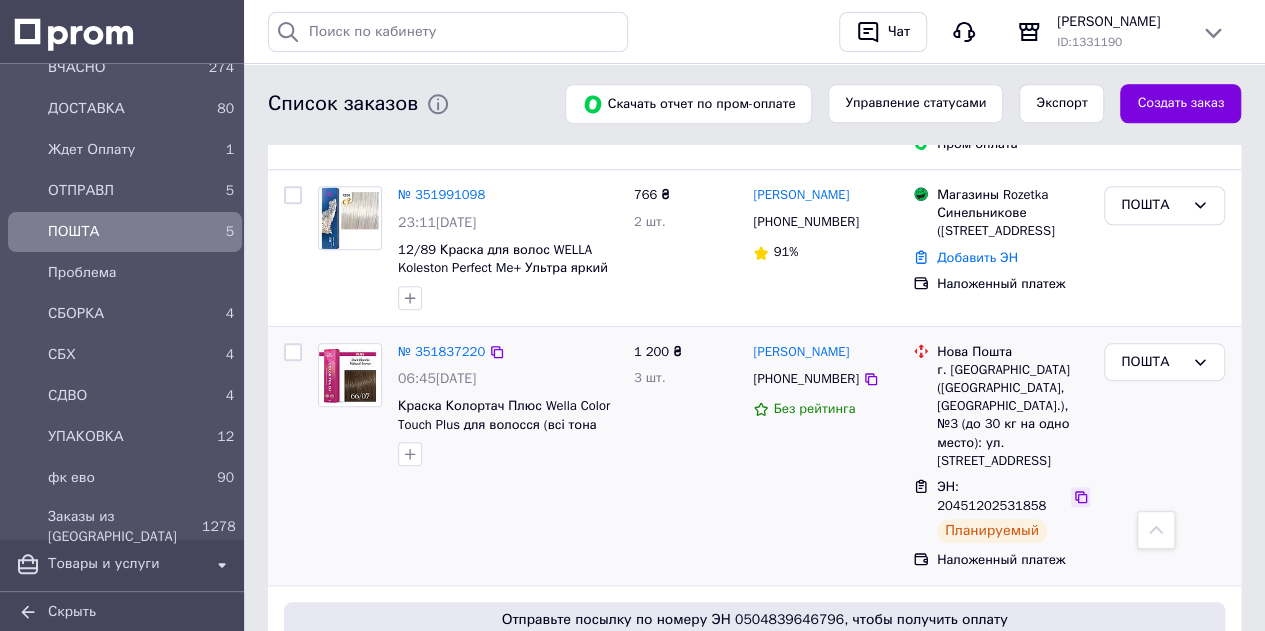 click 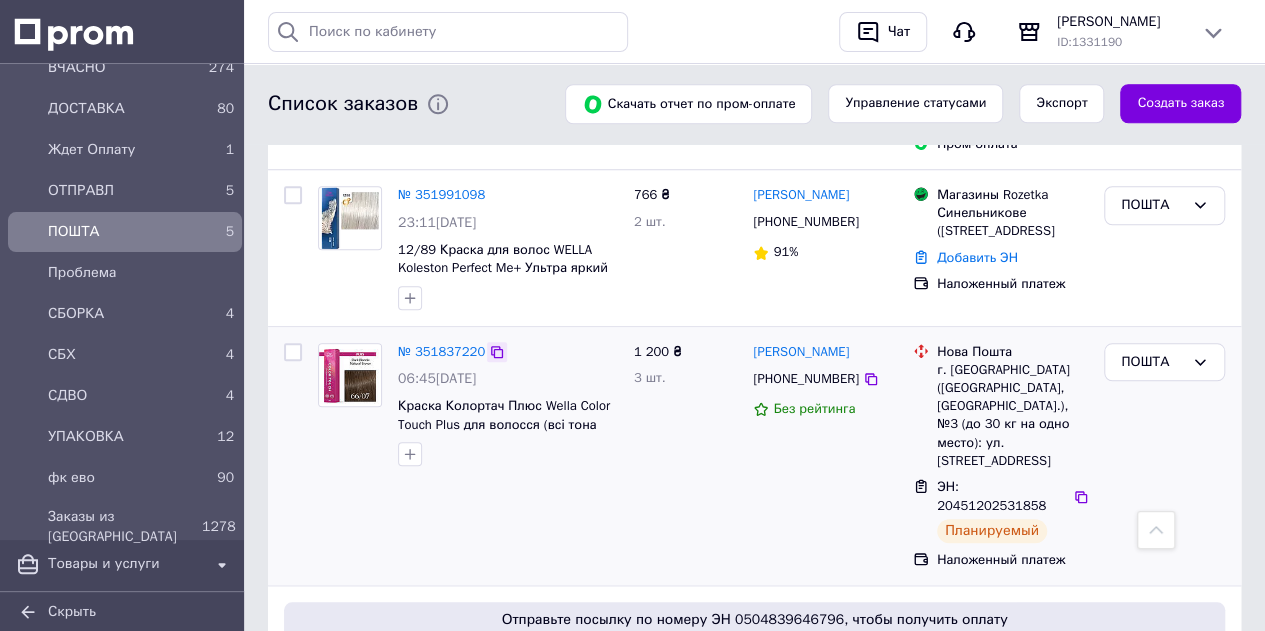 click 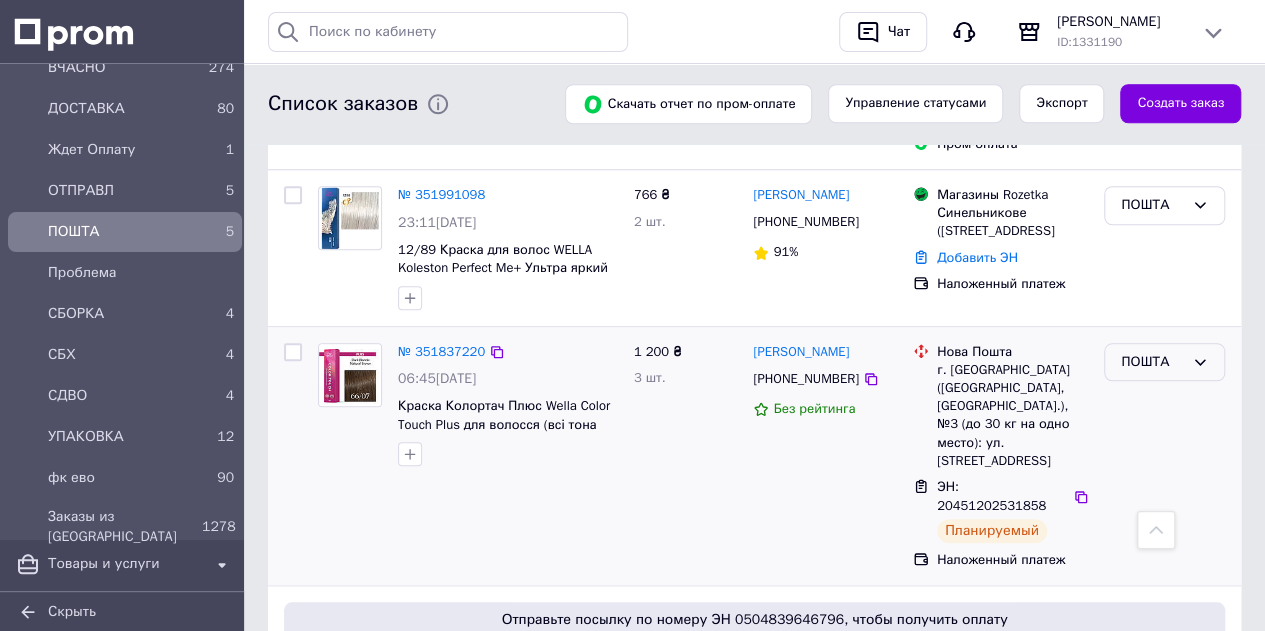 click on "ПОШТА" at bounding box center [1152, 362] 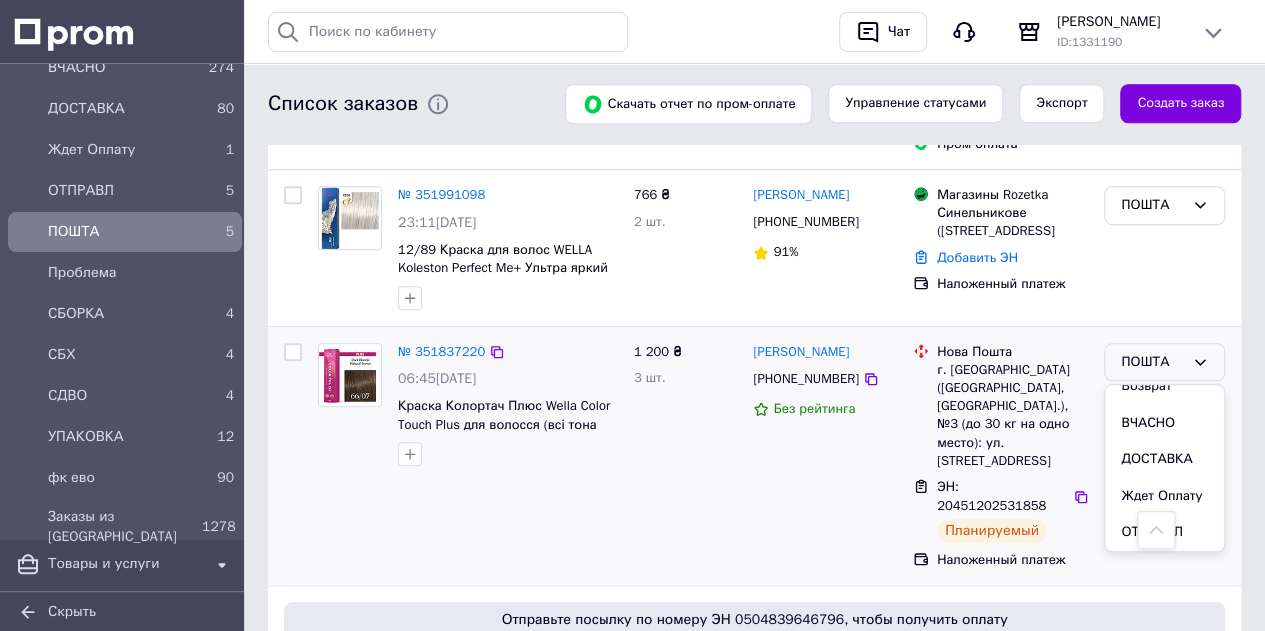 scroll, scrollTop: 300, scrollLeft: 0, axis: vertical 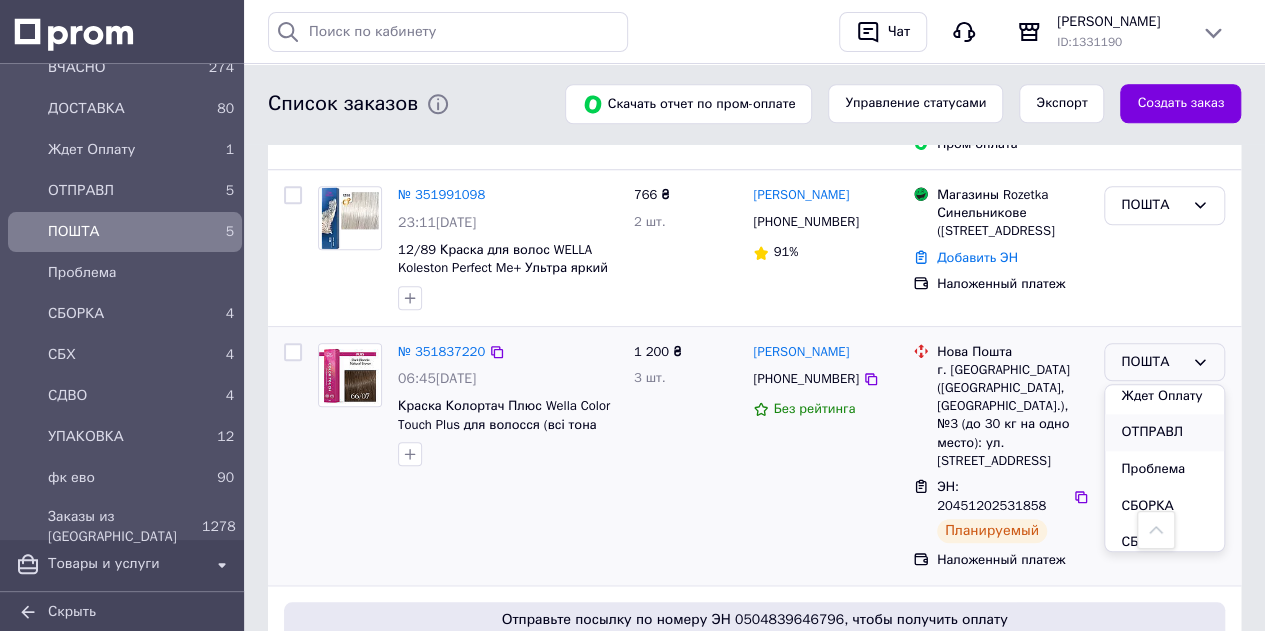 click on "ОТПРАВЛ" at bounding box center [1164, 432] 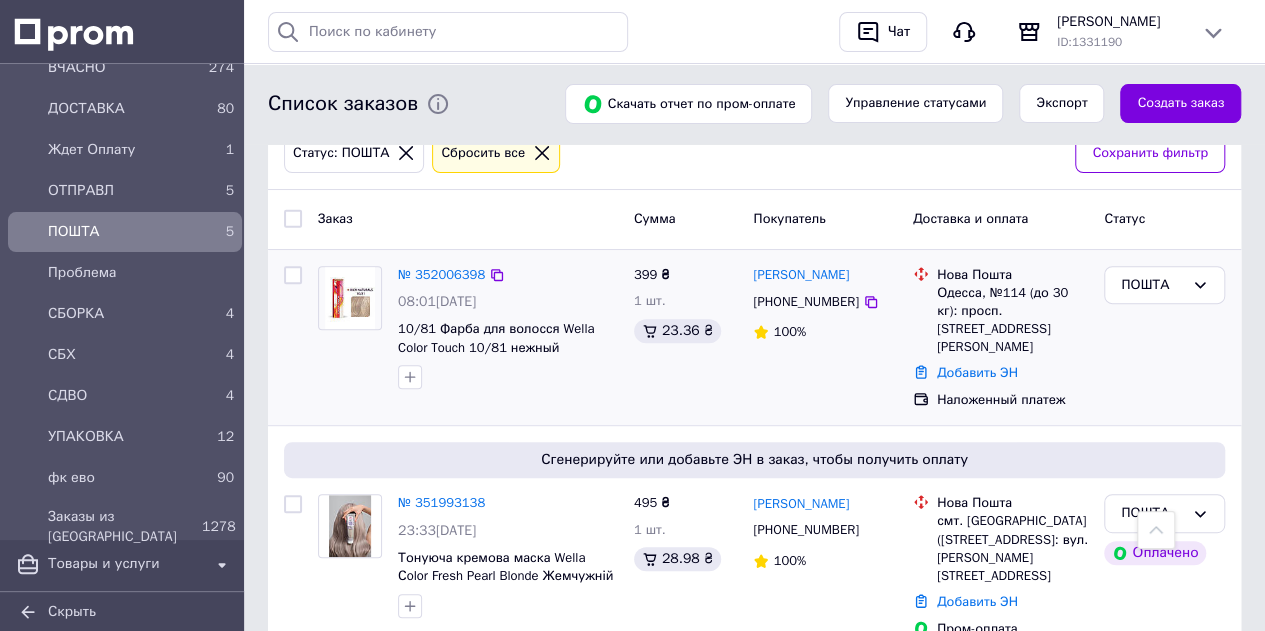 scroll, scrollTop: 243, scrollLeft: 0, axis: vertical 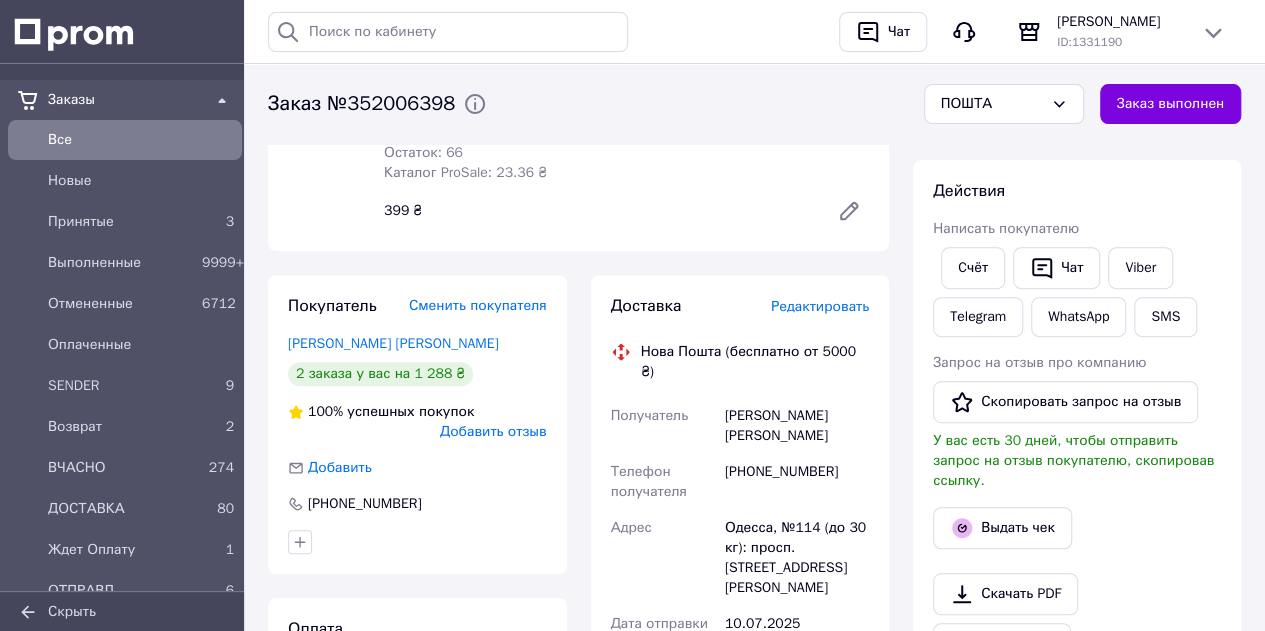 click on "Редактировать" at bounding box center [820, 306] 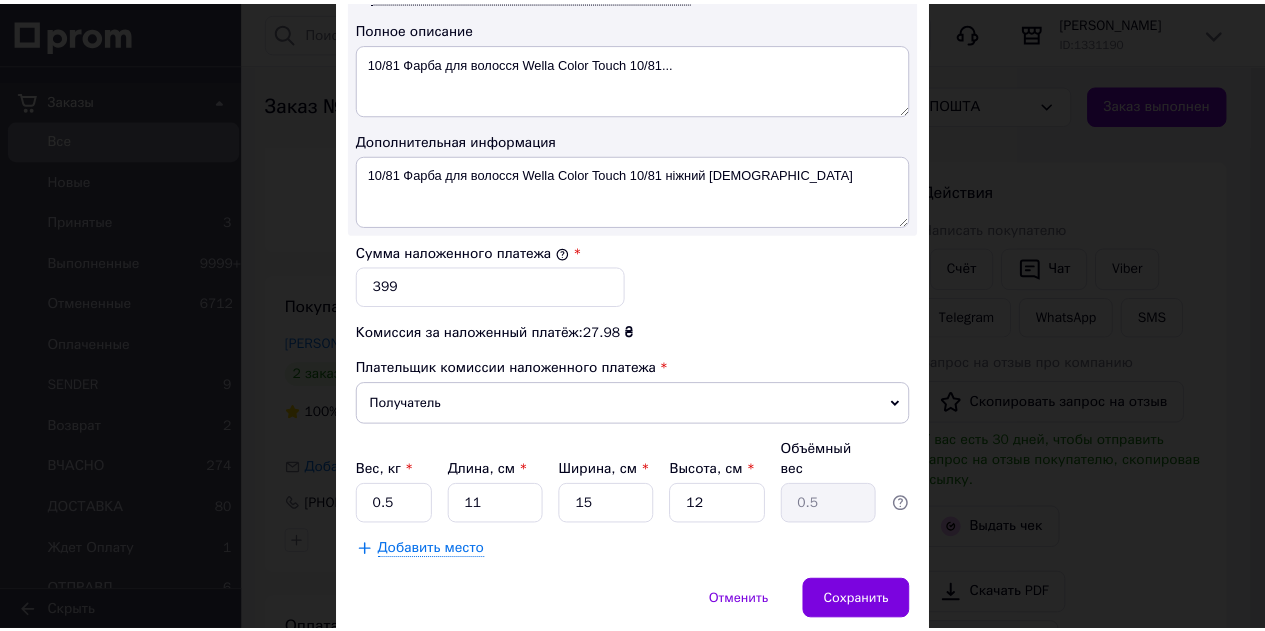 scroll, scrollTop: 1107, scrollLeft: 0, axis: vertical 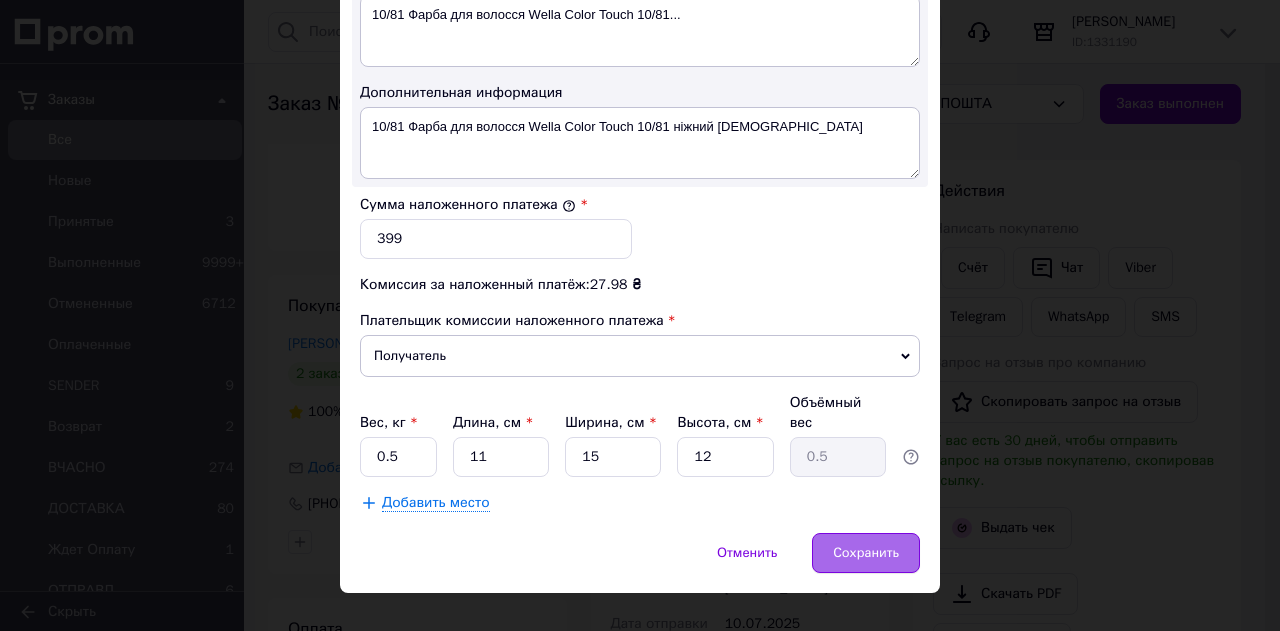 drag, startPoint x: 854, startPoint y: 521, endPoint x: 856, endPoint y: 501, distance: 20.09975 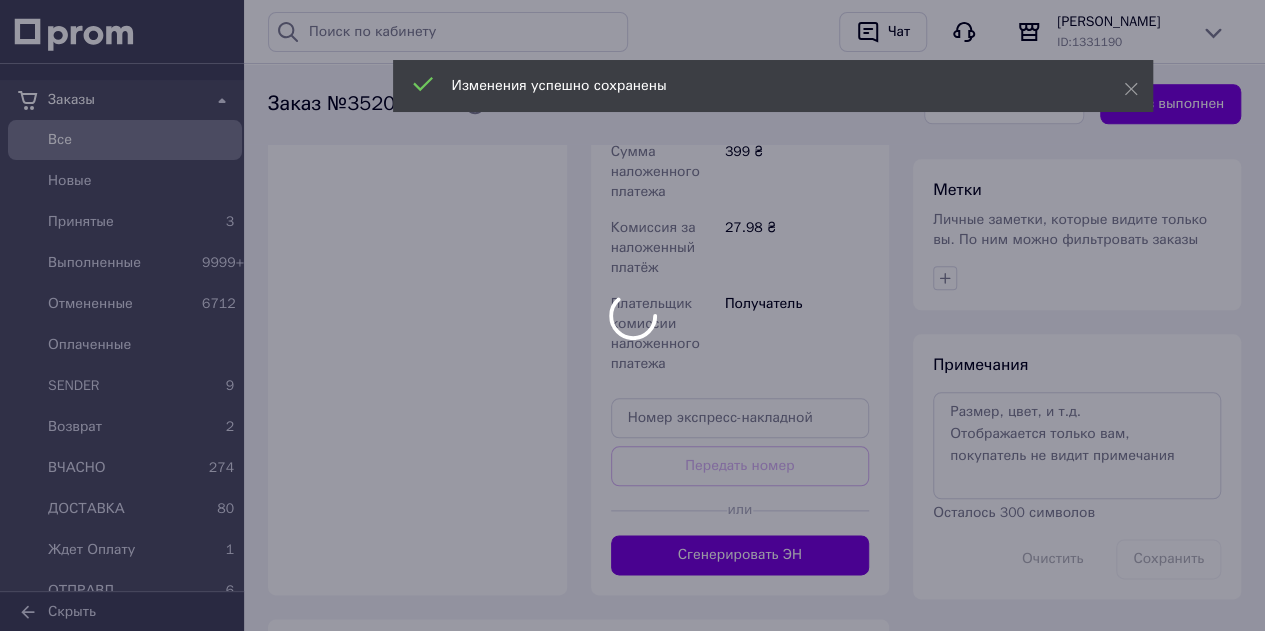 scroll, scrollTop: 1000, scrollLeft: 0, axis: vertical 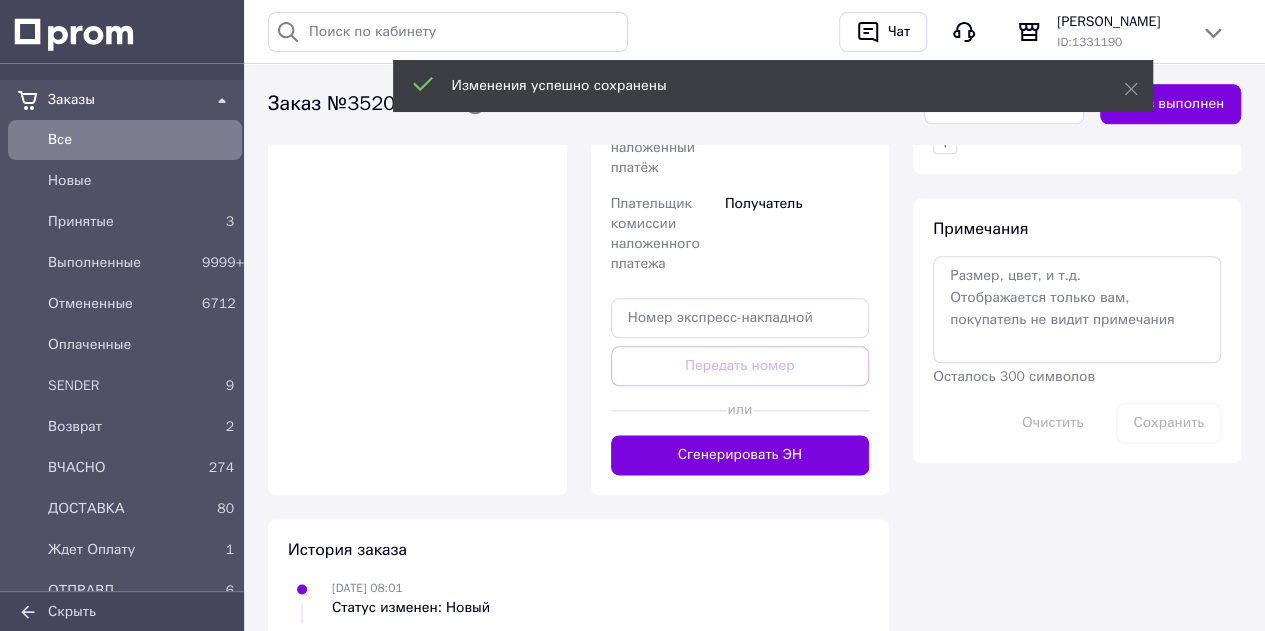click on "Сгенерировать ЭН" at bounding box center (740, 455) 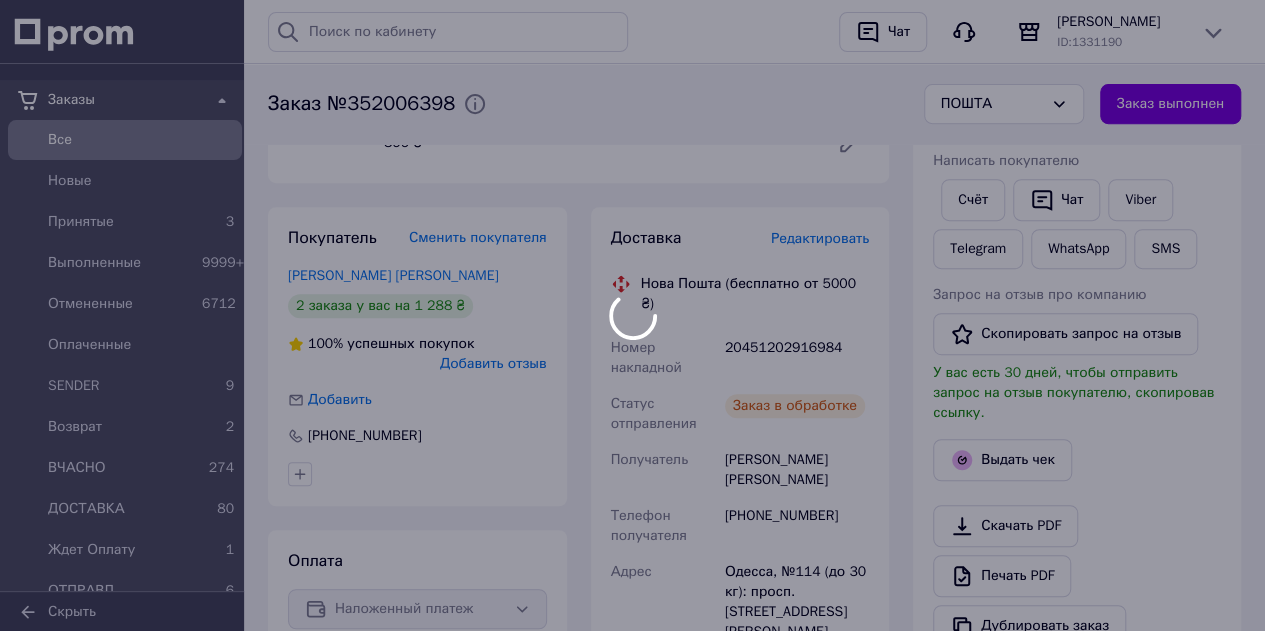 scroll, scrollTop: 400, scrollLeft: 0, axis: vertical 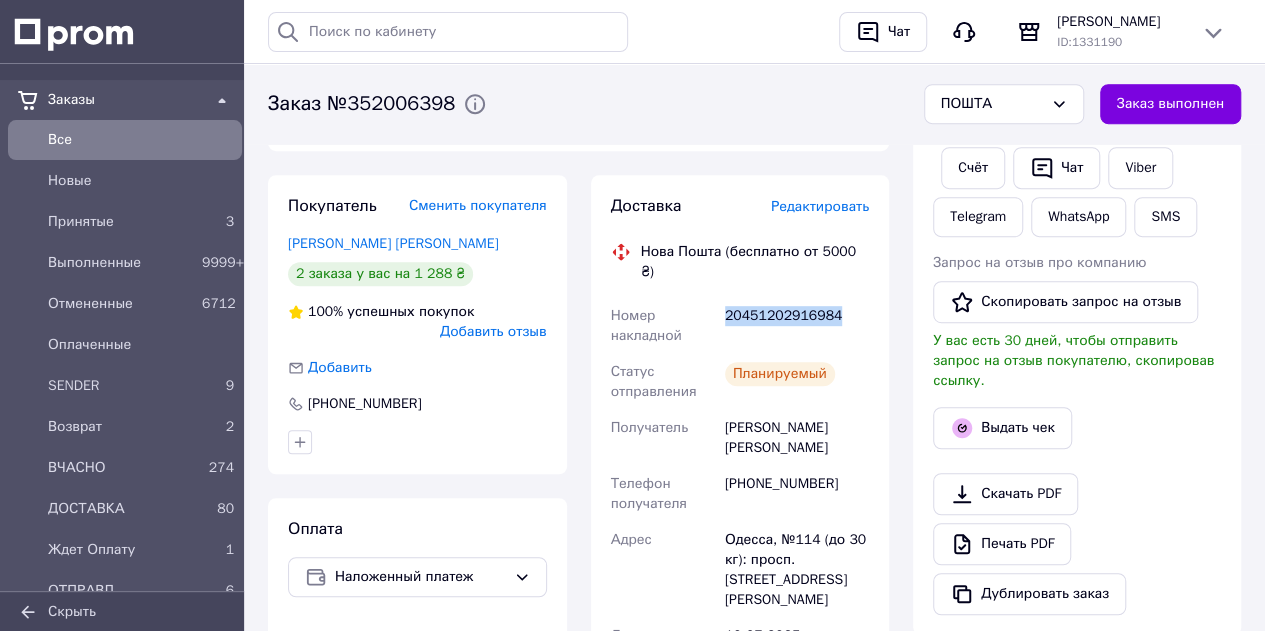 drag, startPoint x: 846, startPoint y: 283, endPoint x: 724, endPoint y: 283, distance: 122 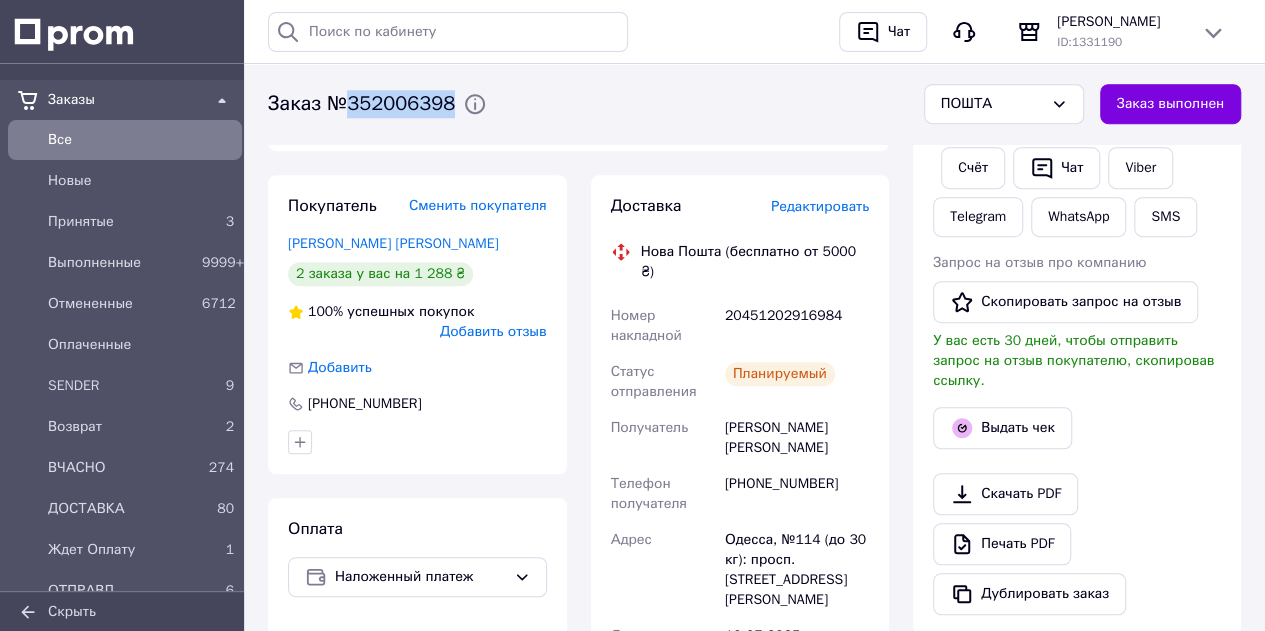 drag, startPoint x: 352, startPoint y: 99, endPoint x: 452, endPoint y: 102, distance: 100.04499 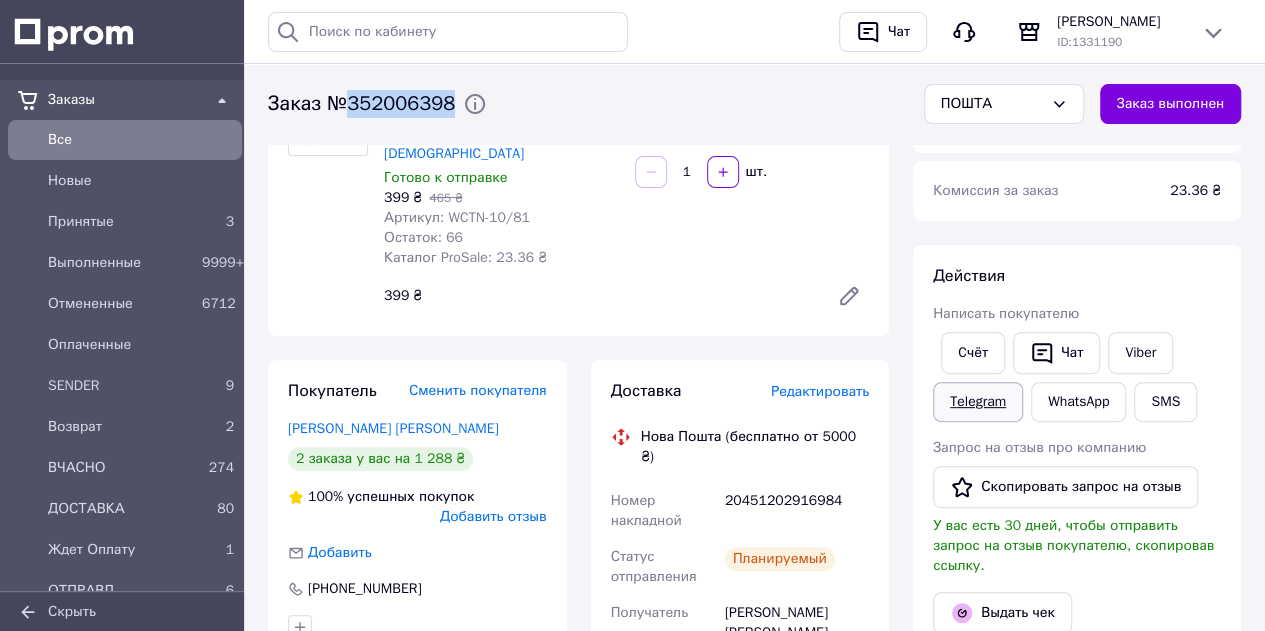 scroll, scrollTop: 100, scrollLeft: 0, axis: vertical 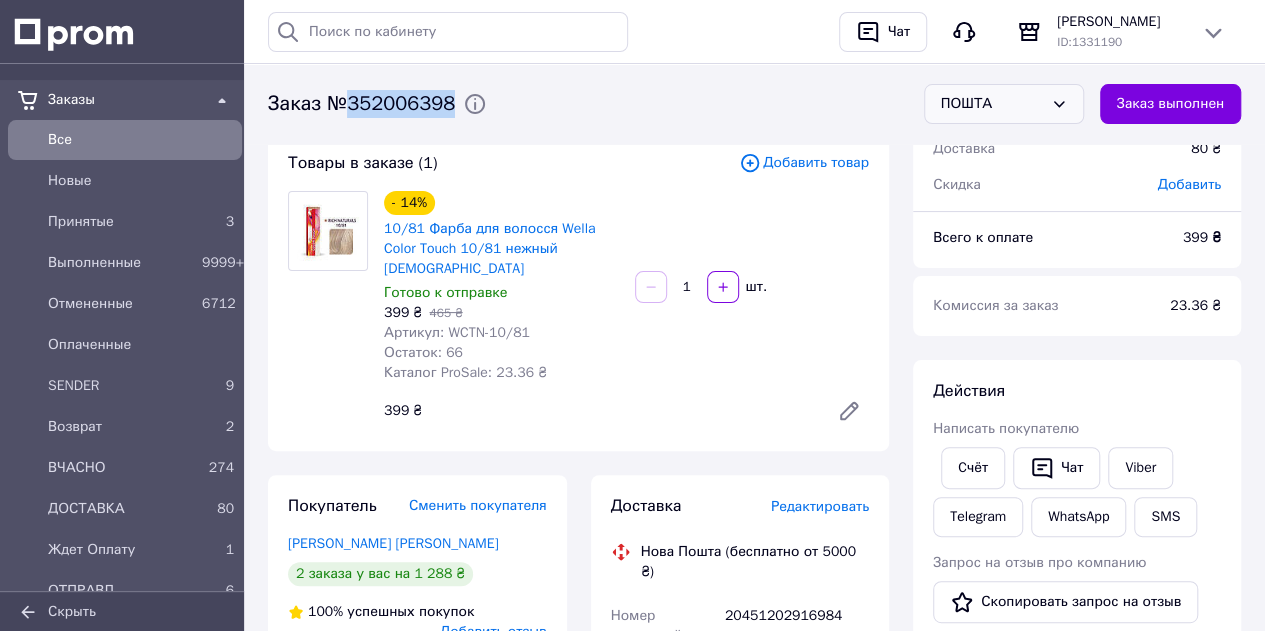 click on "ПОШТА" at bounding box center [992, 104] 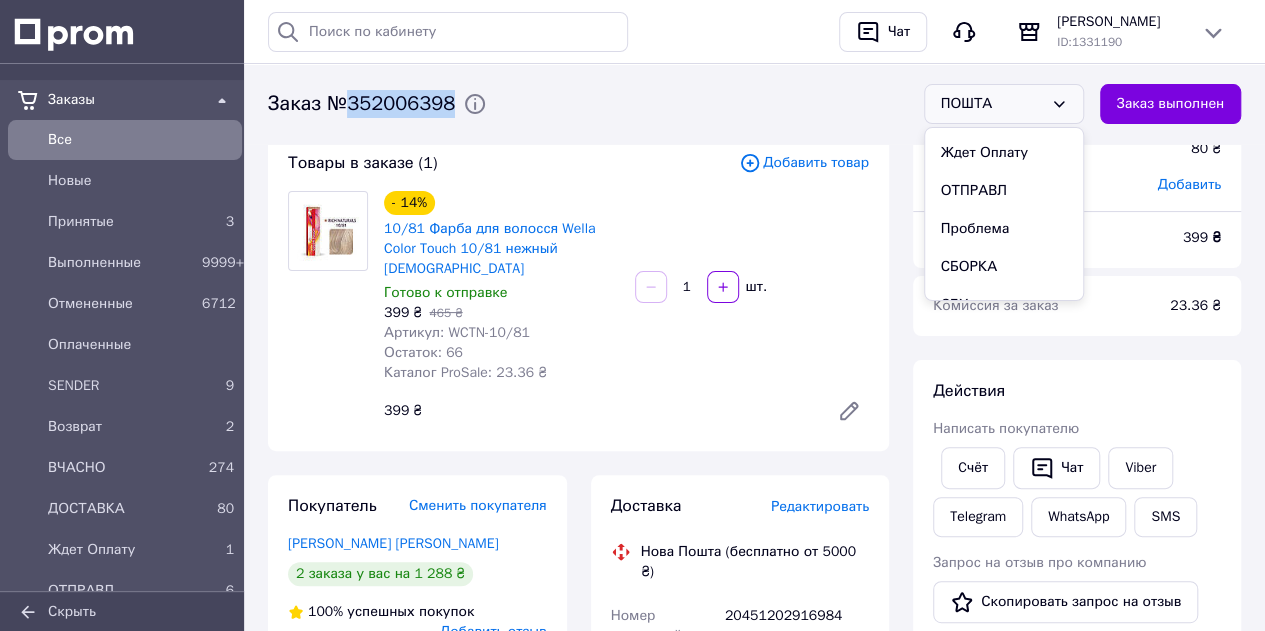 scroll, scrollTop: 300, scrollLeft: 0, axis: vertical 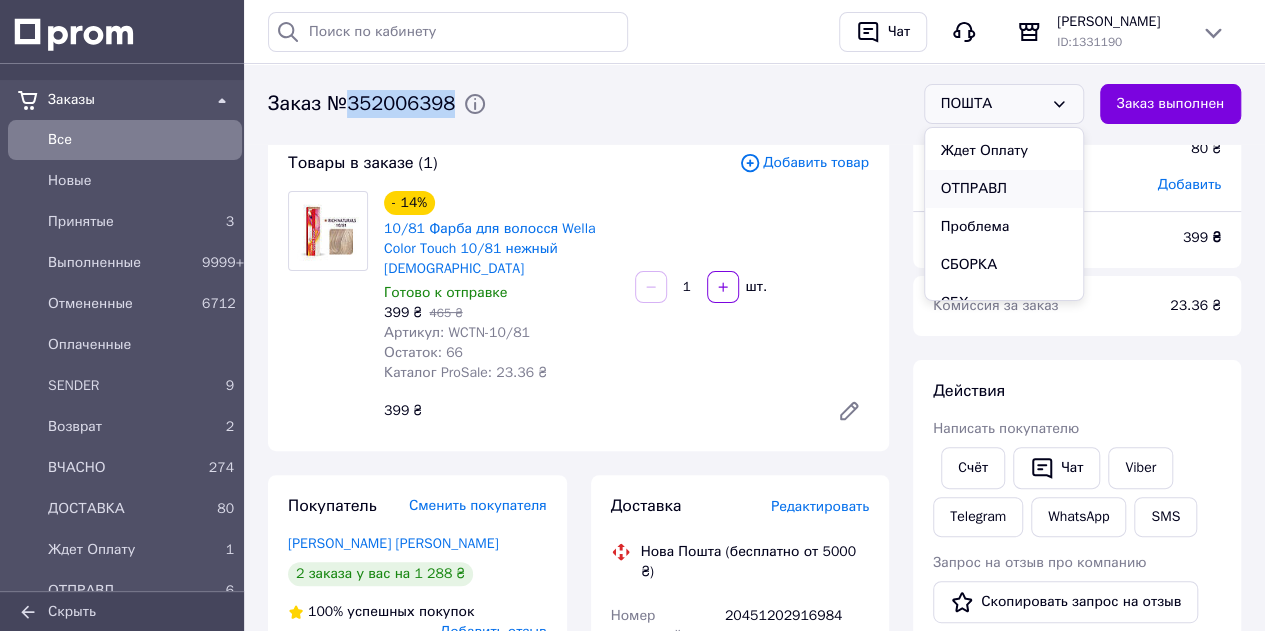 click on "ОТПРАВЛ" at bounding box center (1004, 189) 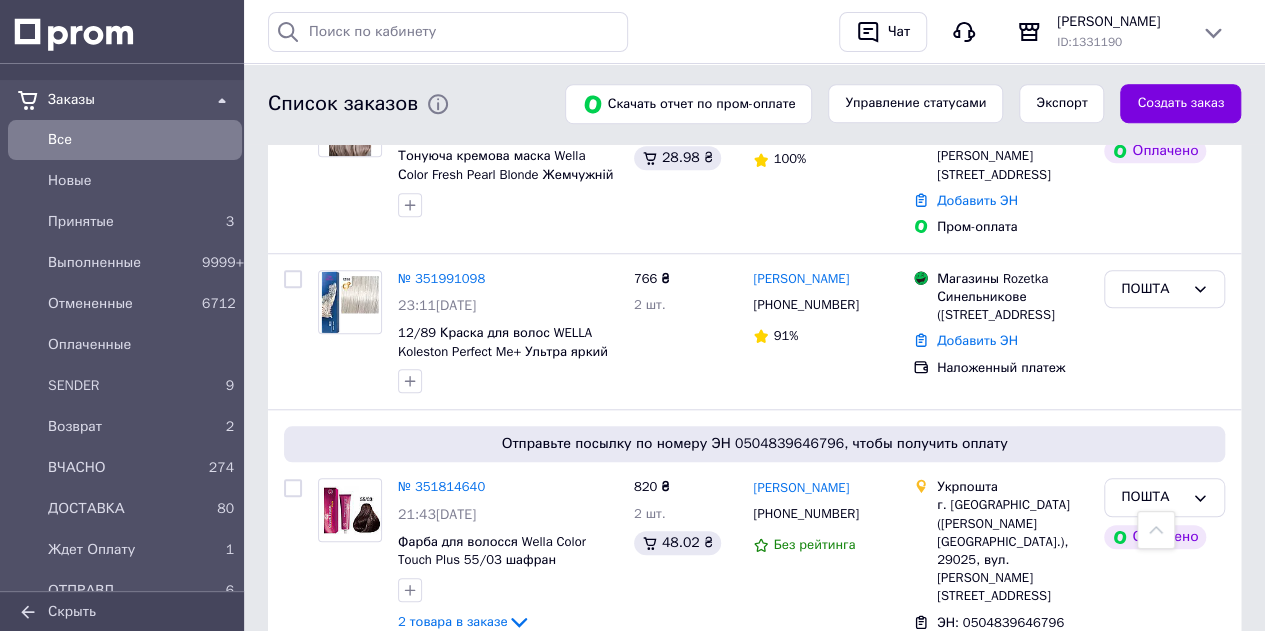 scroll, scrollTop: 748, scrollLeft: 0, axis: vertical 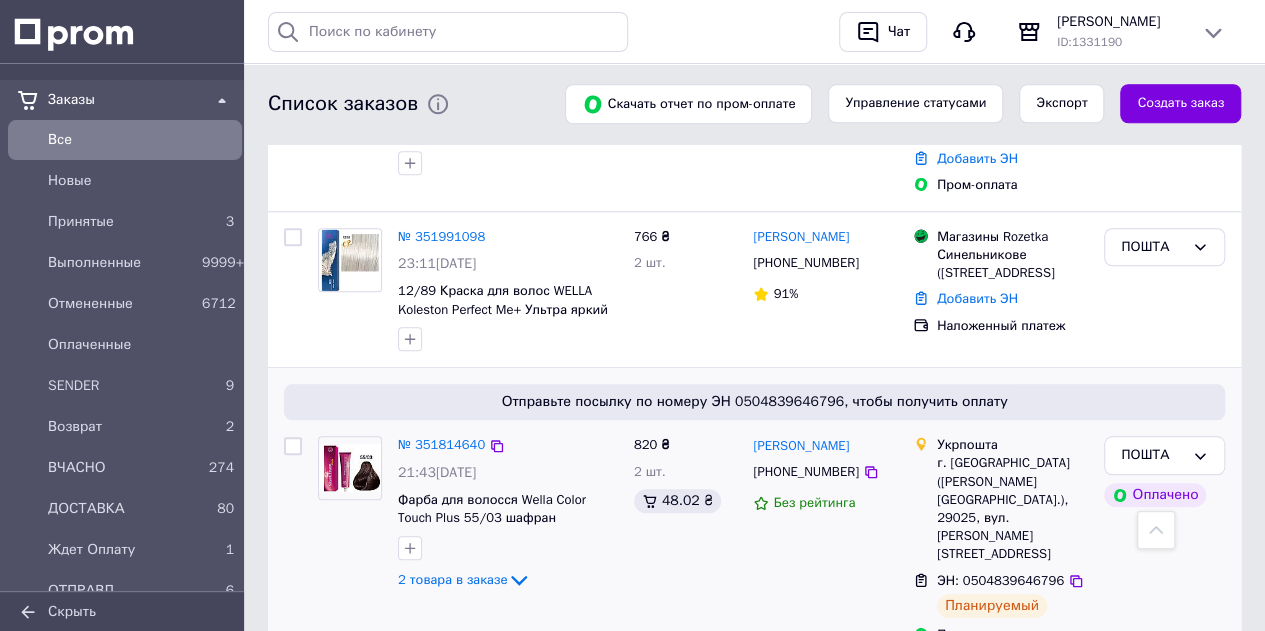 drag, startPoint x: 513, startPoint y: 525, endPoint x: 536, endPoint y: 501, distance: 33.24154 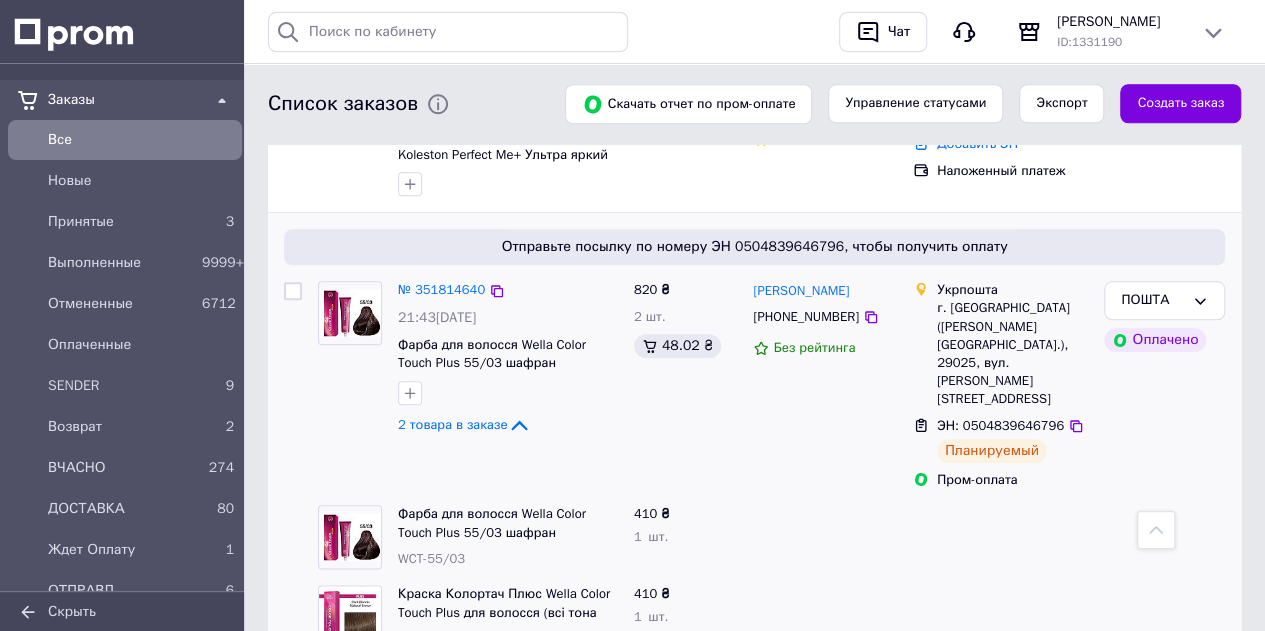 scroll, scrollTop: 909, scrollLeft: 0, axis: vertical 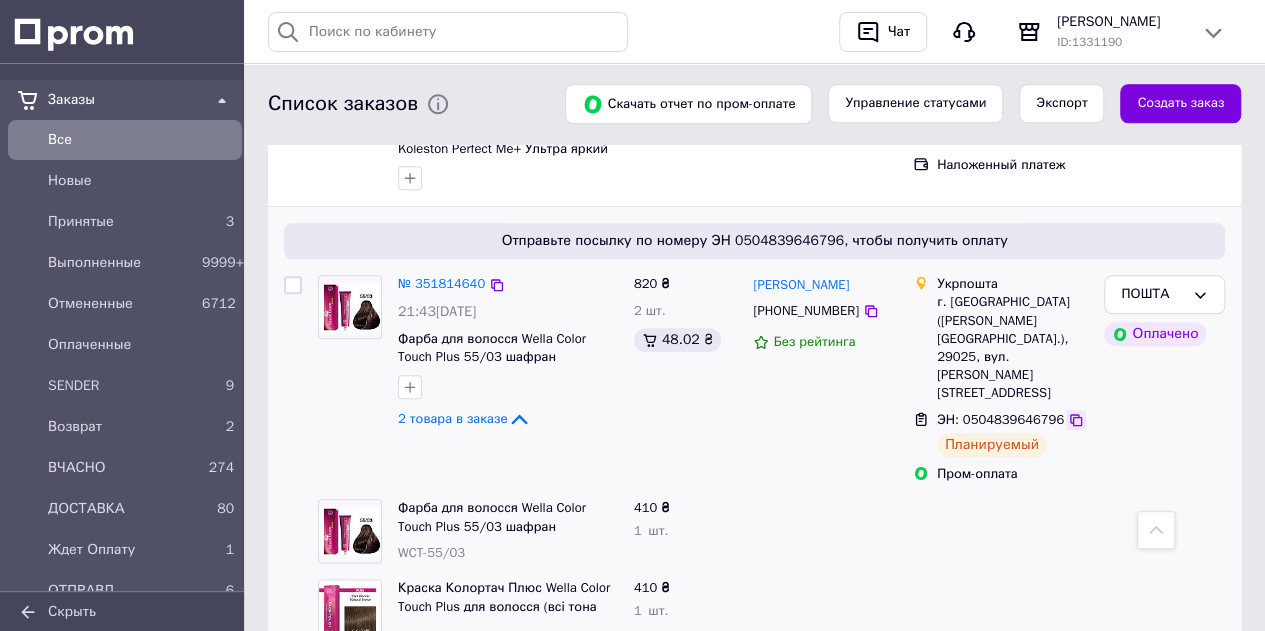 click 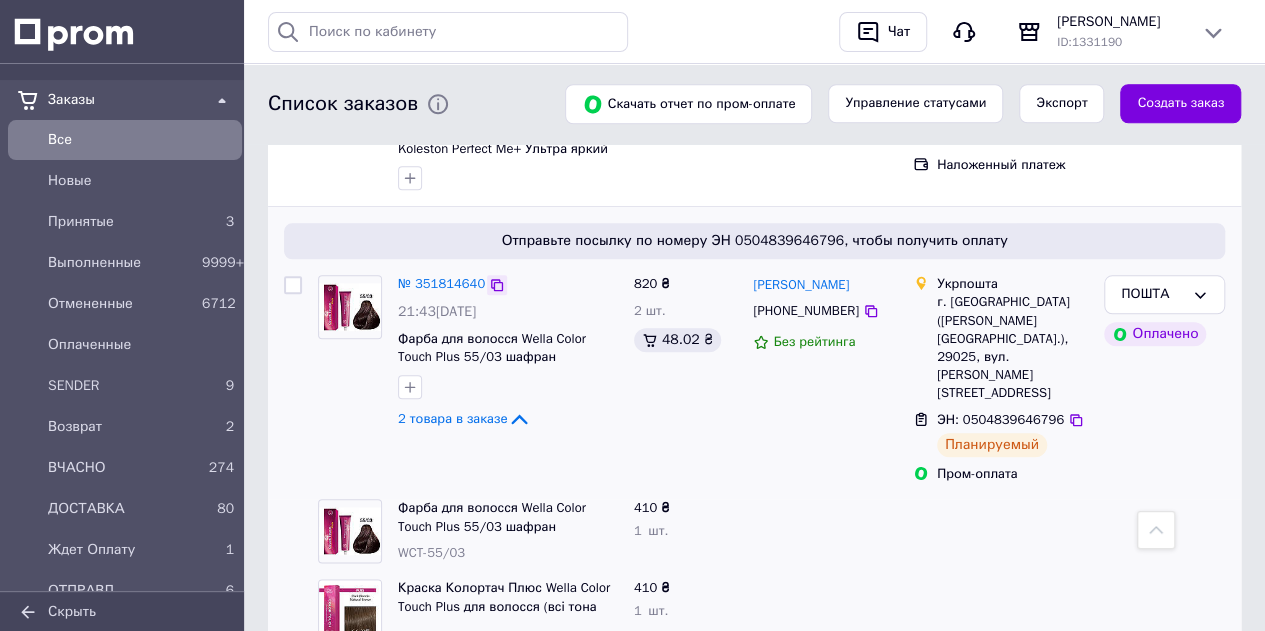 click 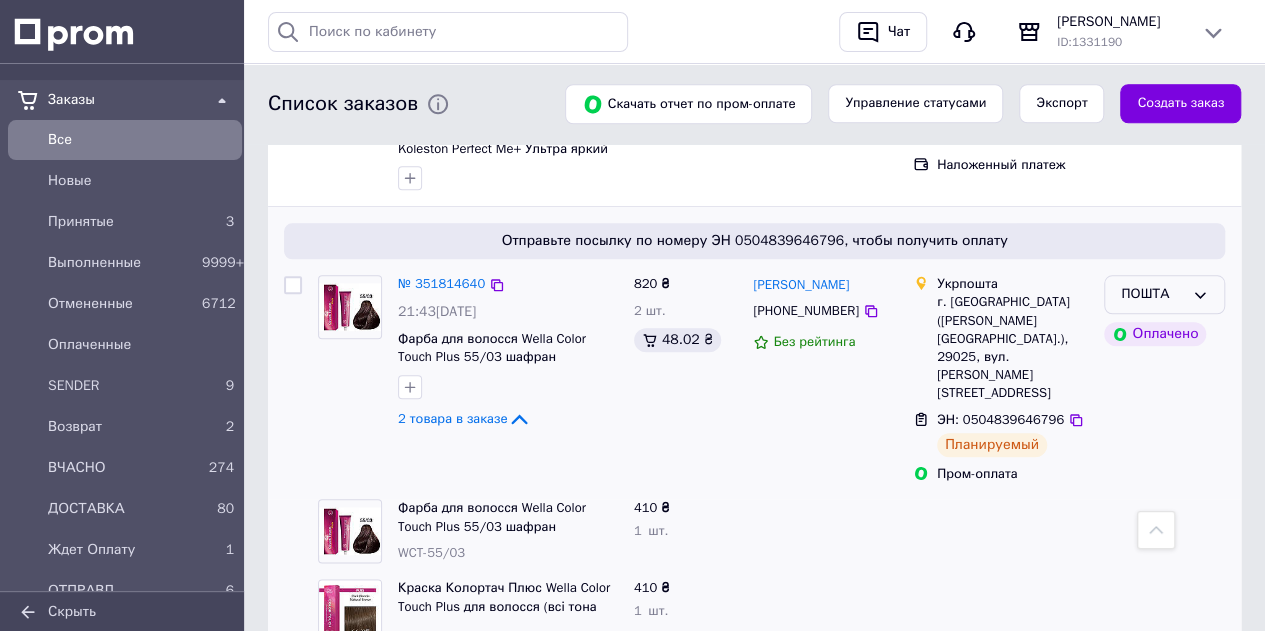 click on "ПОШТА" at bounding box center [1152, 294] 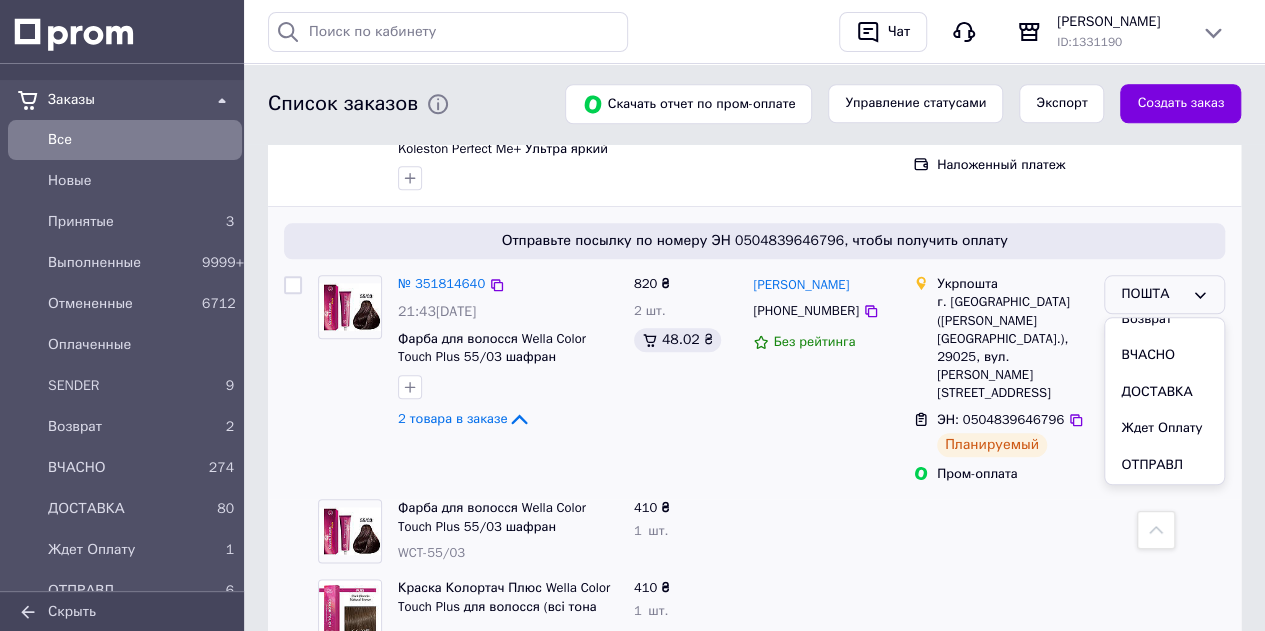 scroll, scrollTop: 300, scrollLeft: 0, axis: vertical 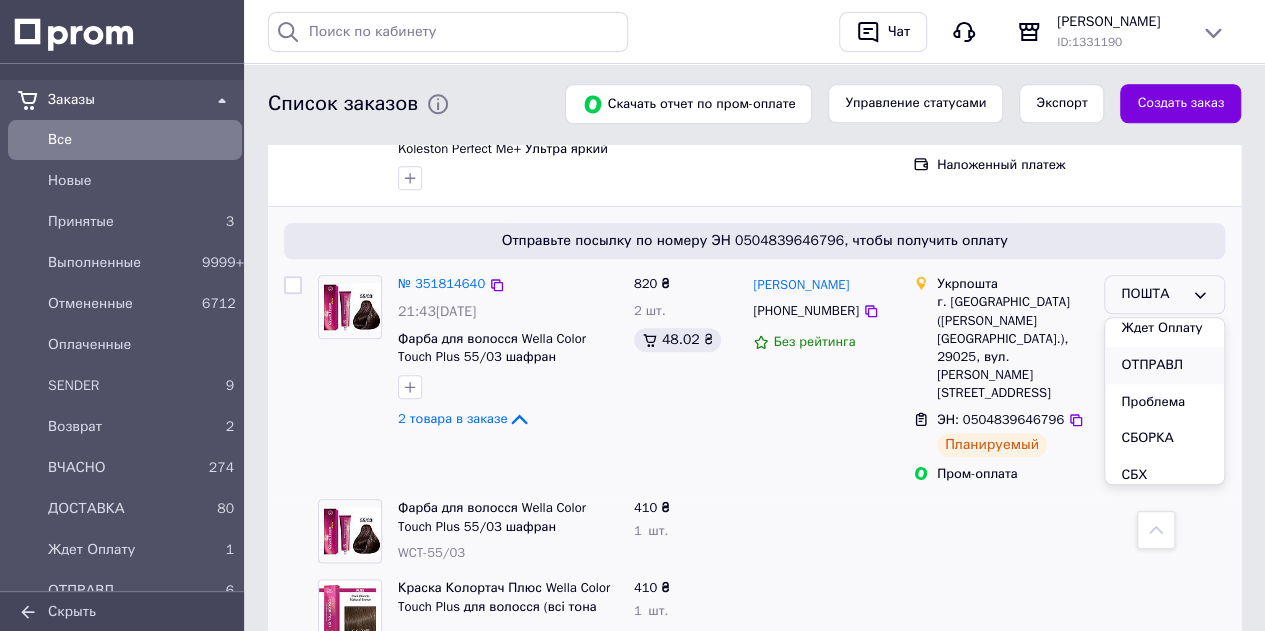 click on "ОТПРАВЛ" at bounding box center [1164, 365] 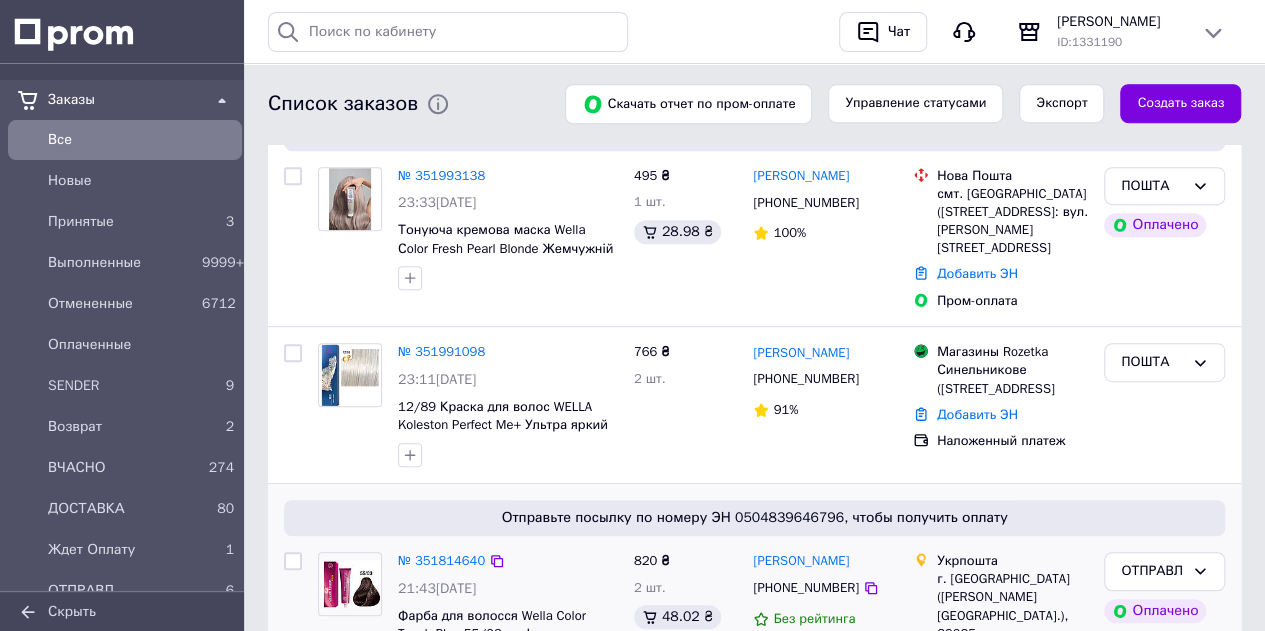 scroll, scrollTop: 509, scrollLeft: 0, axis: vertical 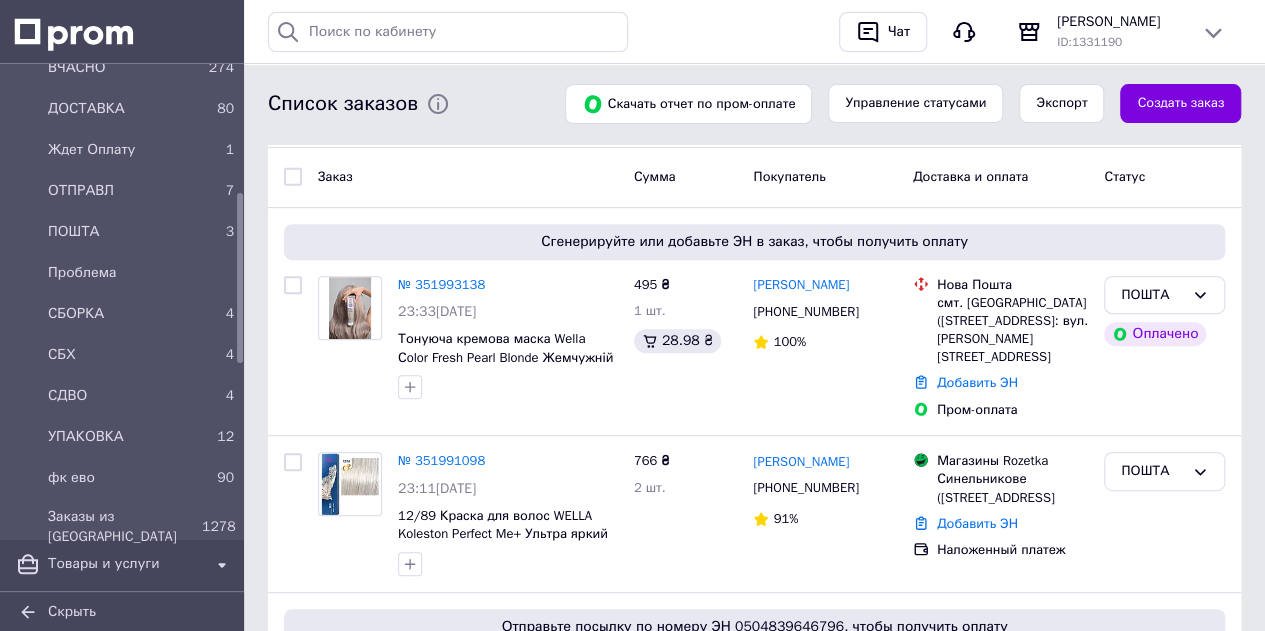drag, startPoint x: 111, startPoint y: 440, endPoint x: 257, endPoint y: 436, distance: 146.05478 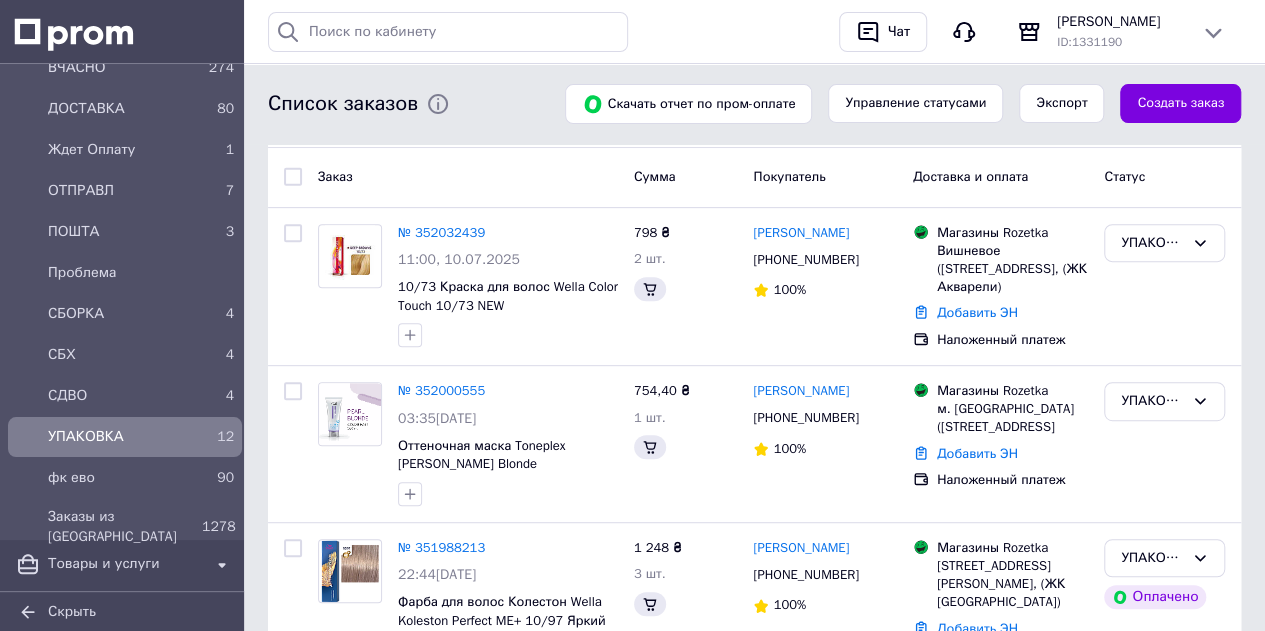 scroll, scrollTop: 0, scrollLeft: 0, axis: both 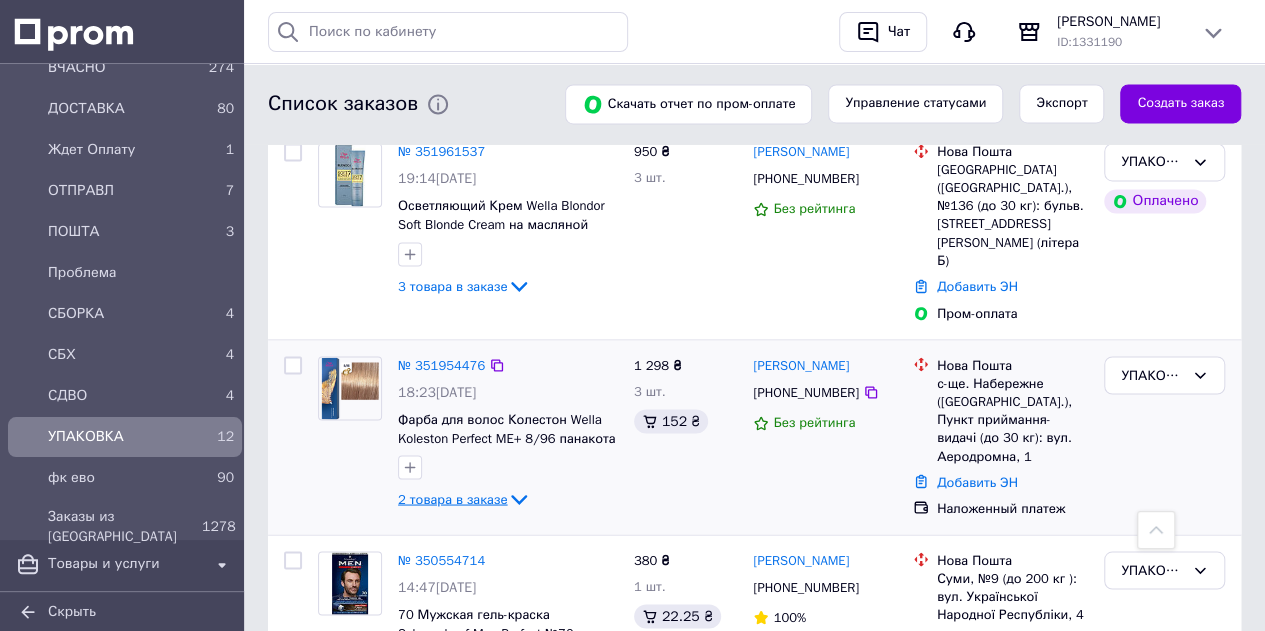 click 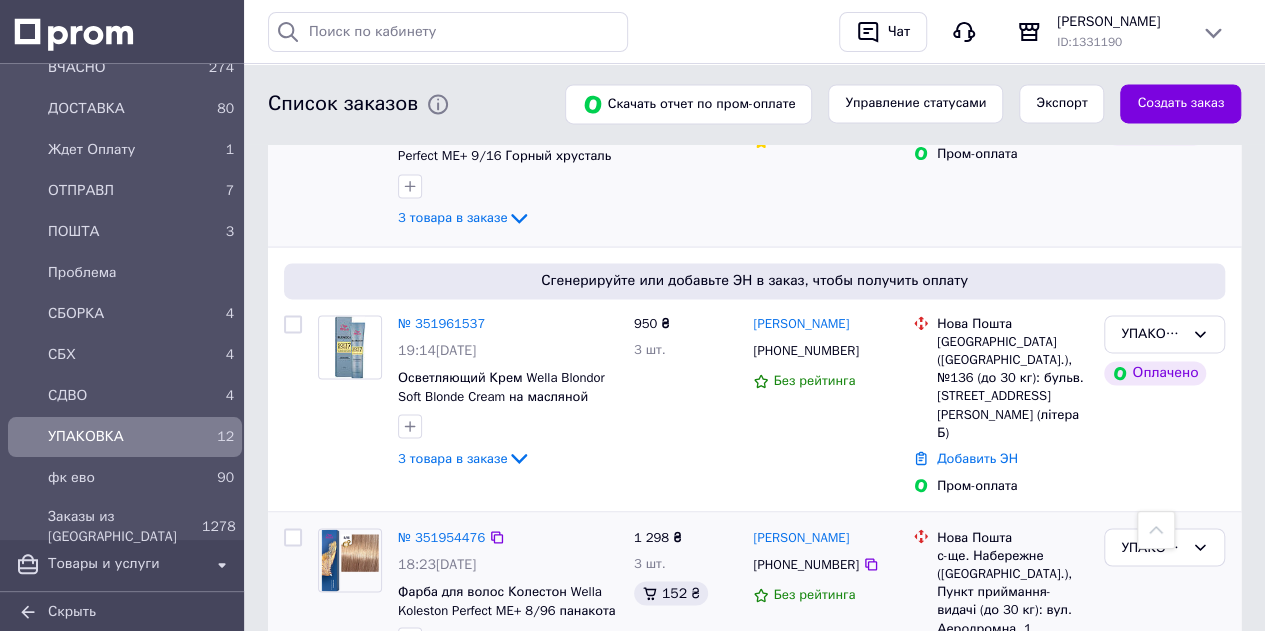 scroll, scrollTop: 1355, scrollLeft: 0, axis: vertical 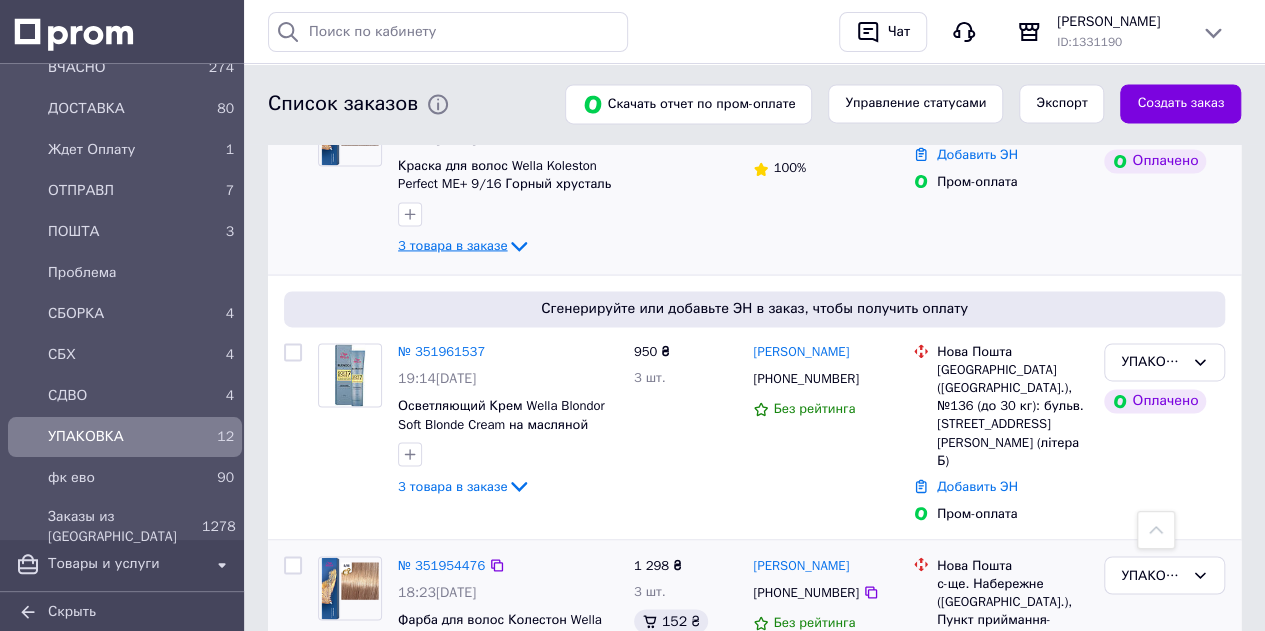 click 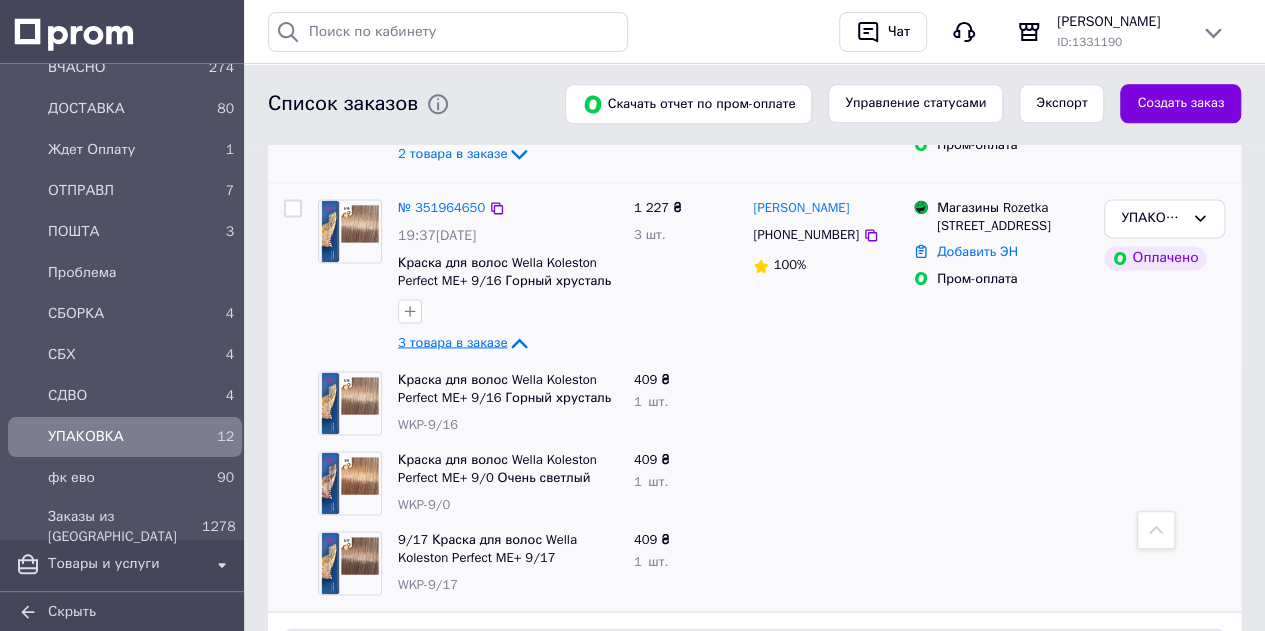 scroll, scrollTop: 1155, scrollLeft: 0, axis: vertical 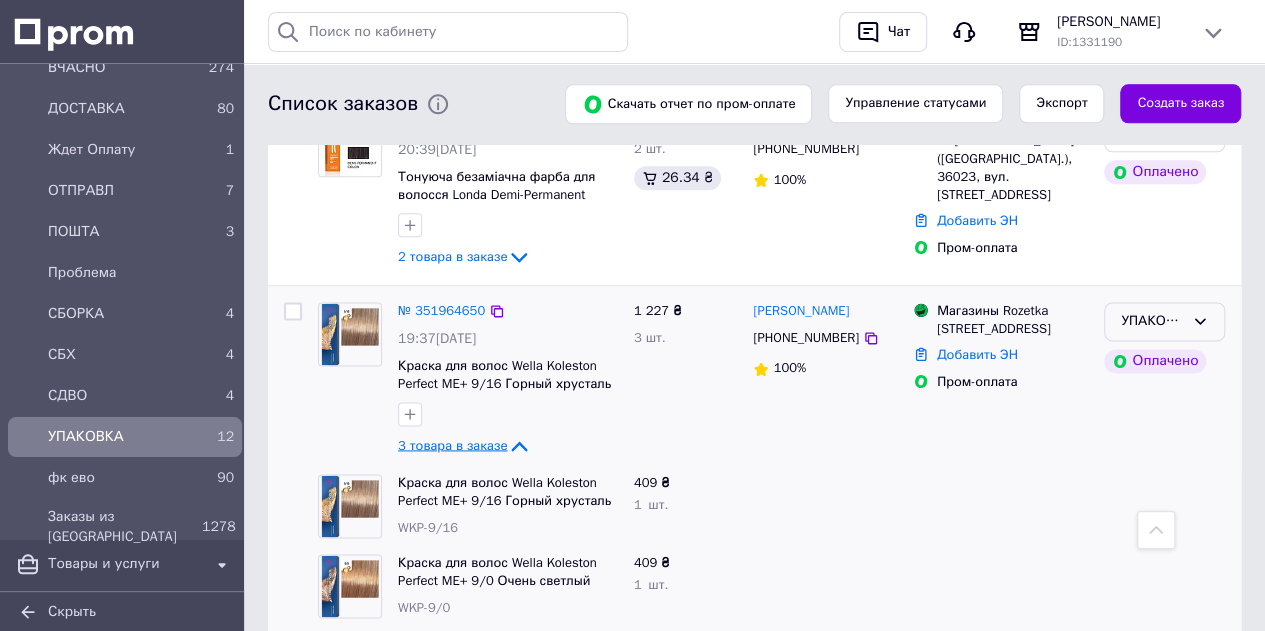 click on "УПАКОВКА" at bounding box center (1152, 321) 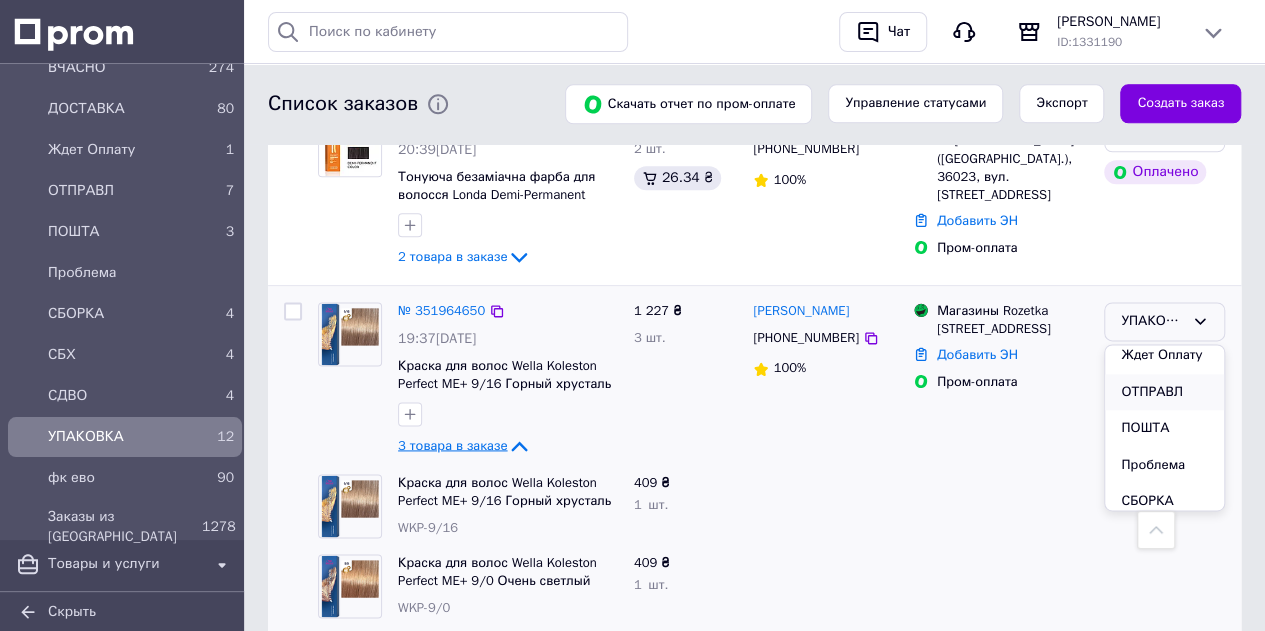 scroll, scrollTop: 419, scrollLeft: 0, axis: vertical 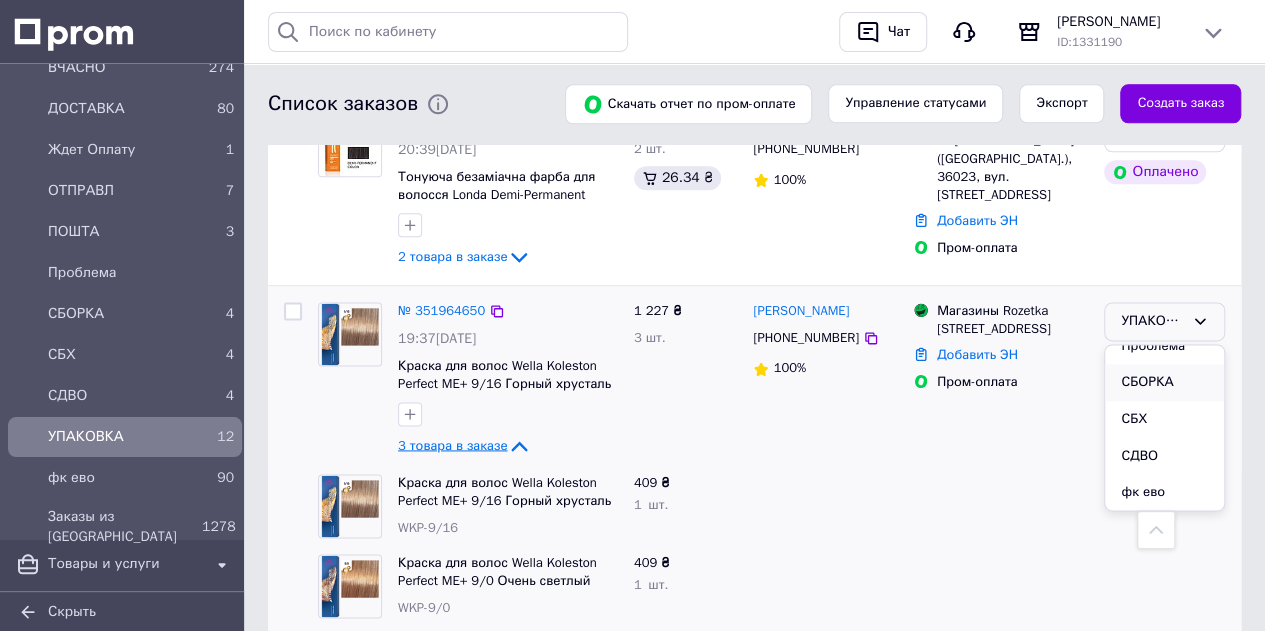 click on "СБОРКА" at bounding box center (1164, 382) 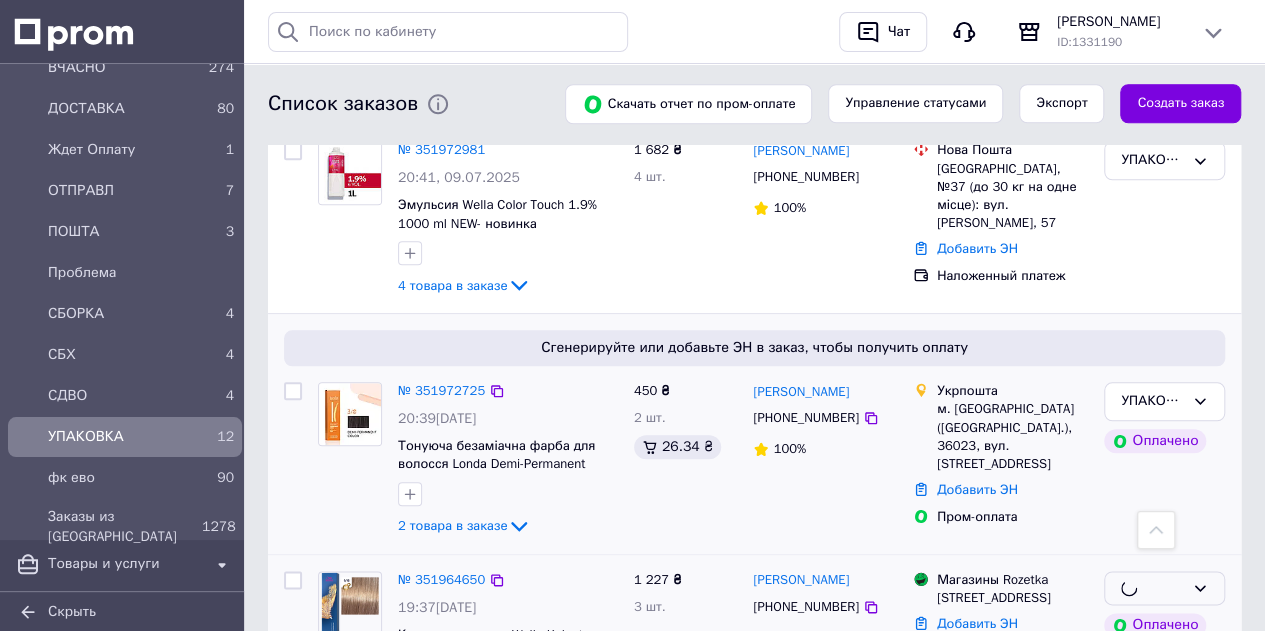 scroll, scrollTop: 855, scrollLeft: 0, axis: vertical 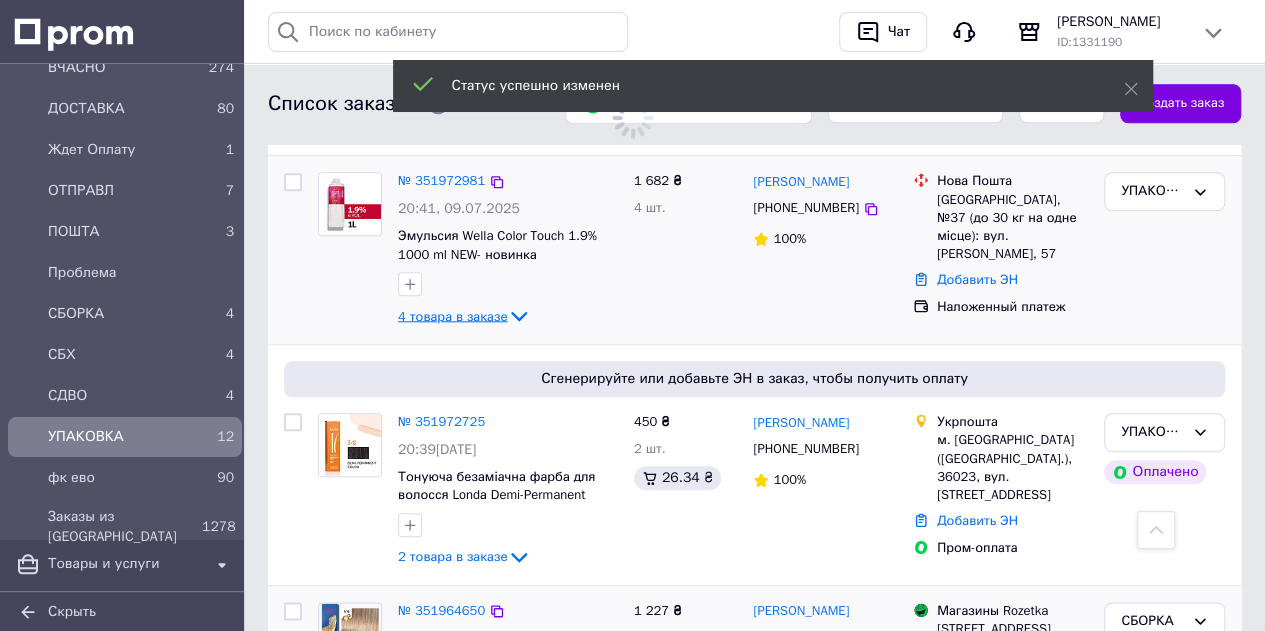 click 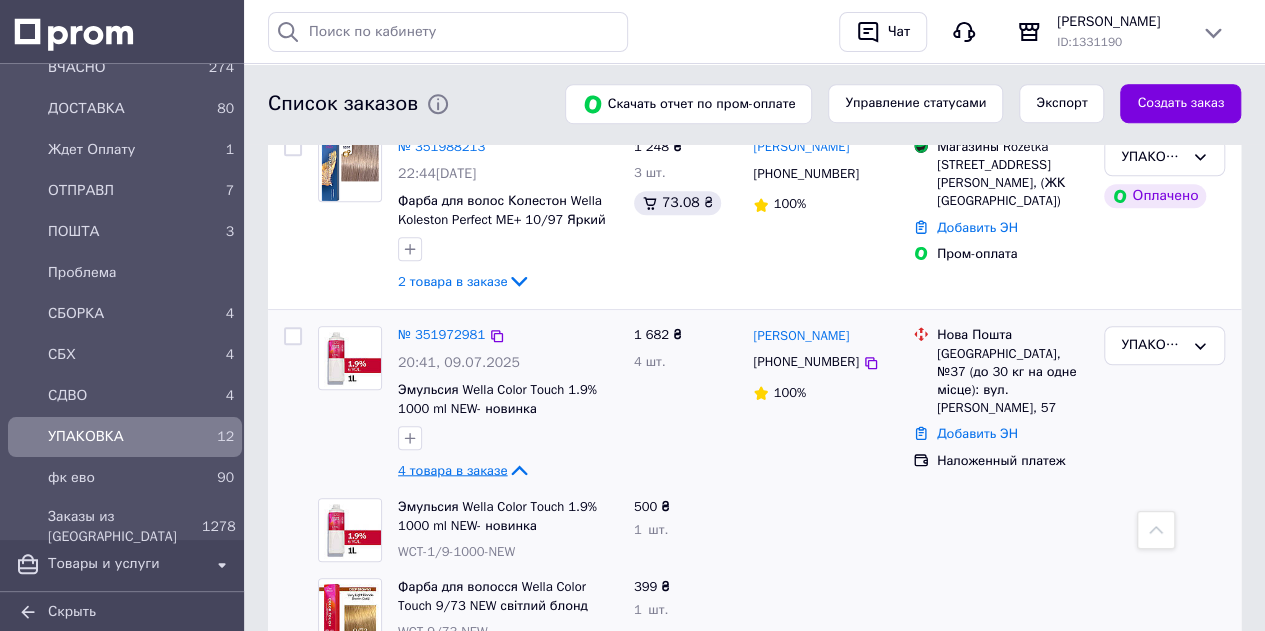 scroll, scrollTop: 655, scrollLeft: 0, axis: vertical 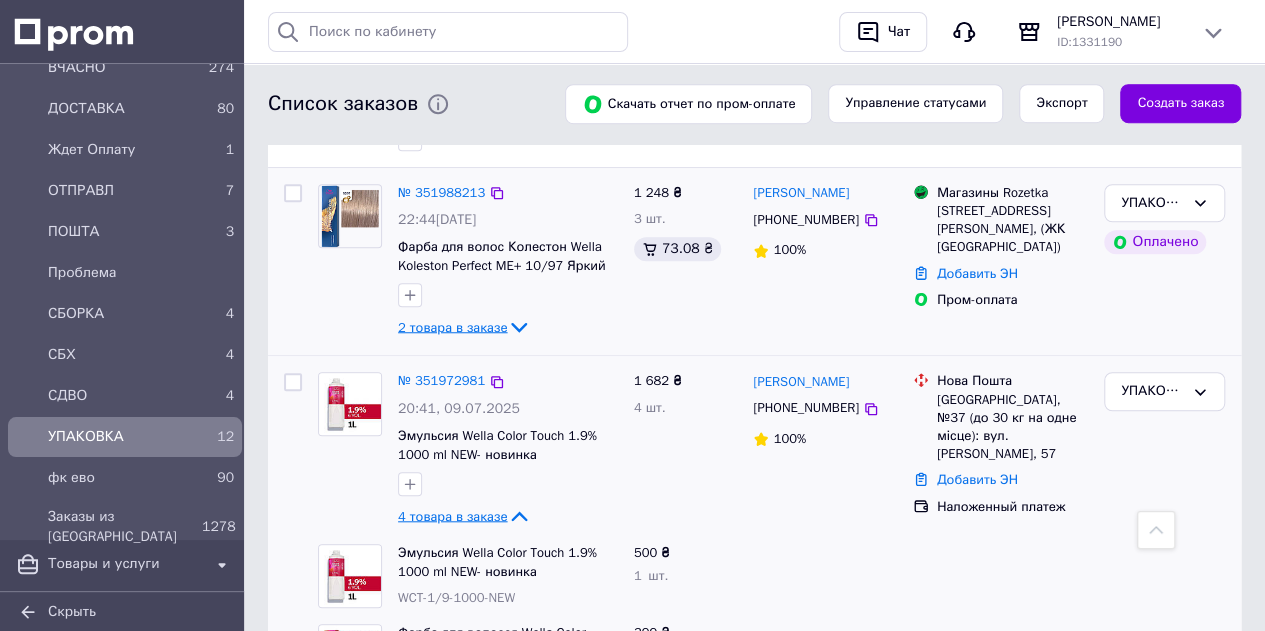 click 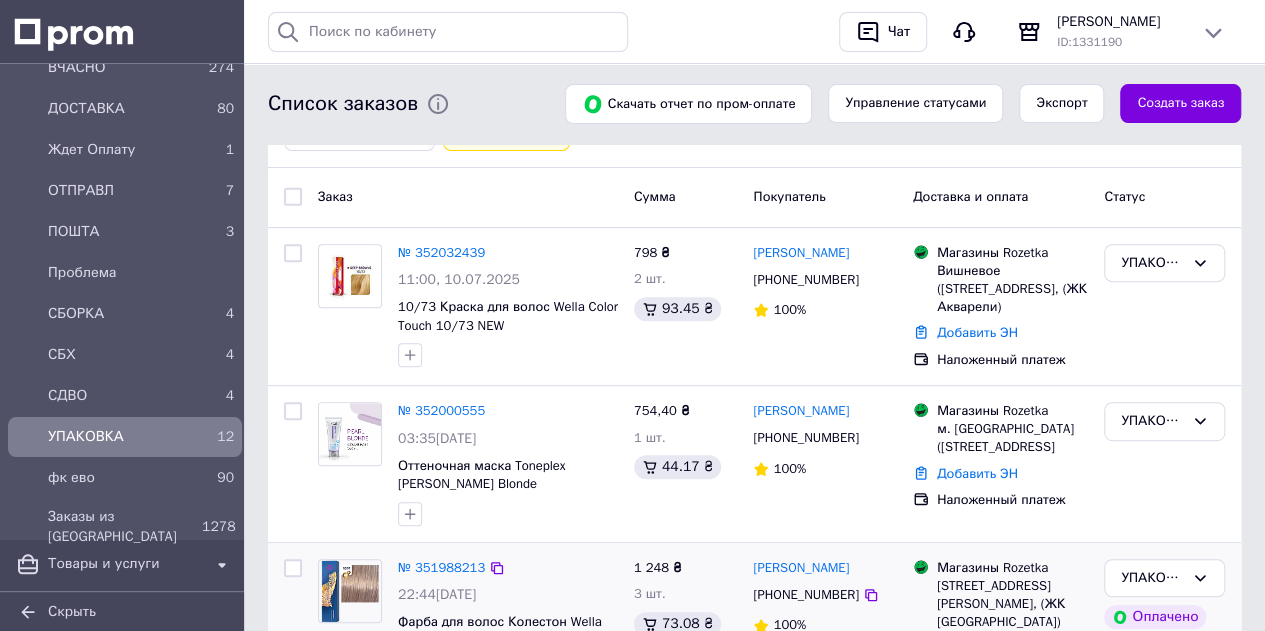 scroll, scrollTop: 355, scrollLeft: 0, axis: vertical 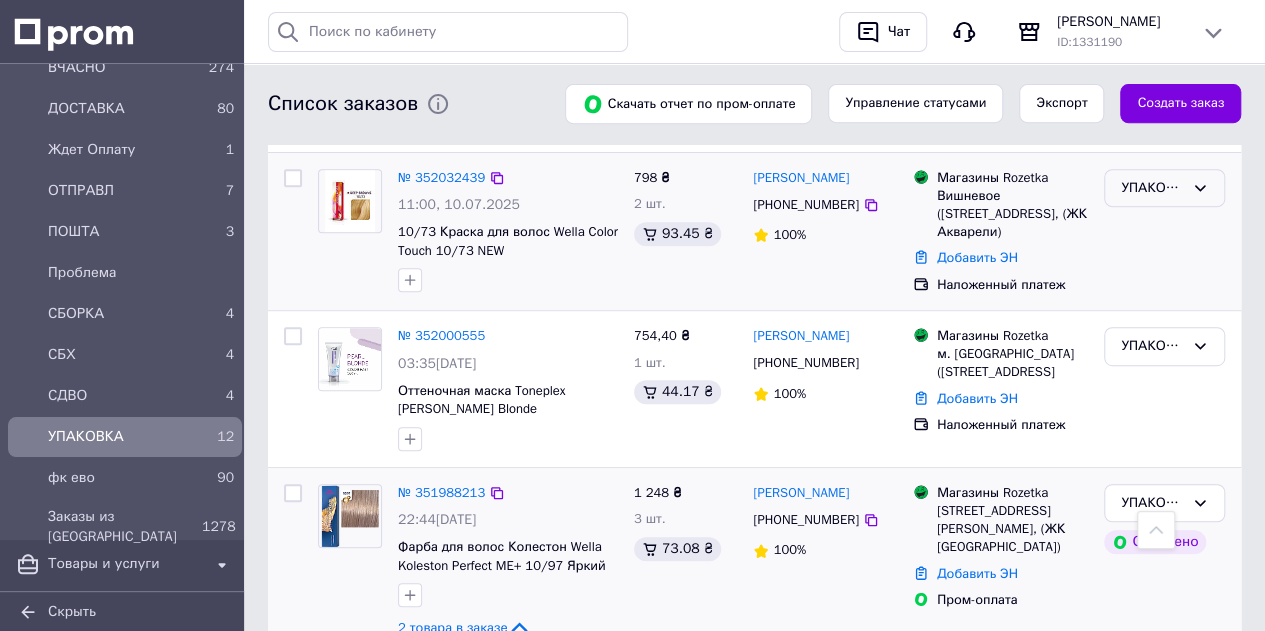 click on "УПАКОВКА" at bounding box center [1152, 188] 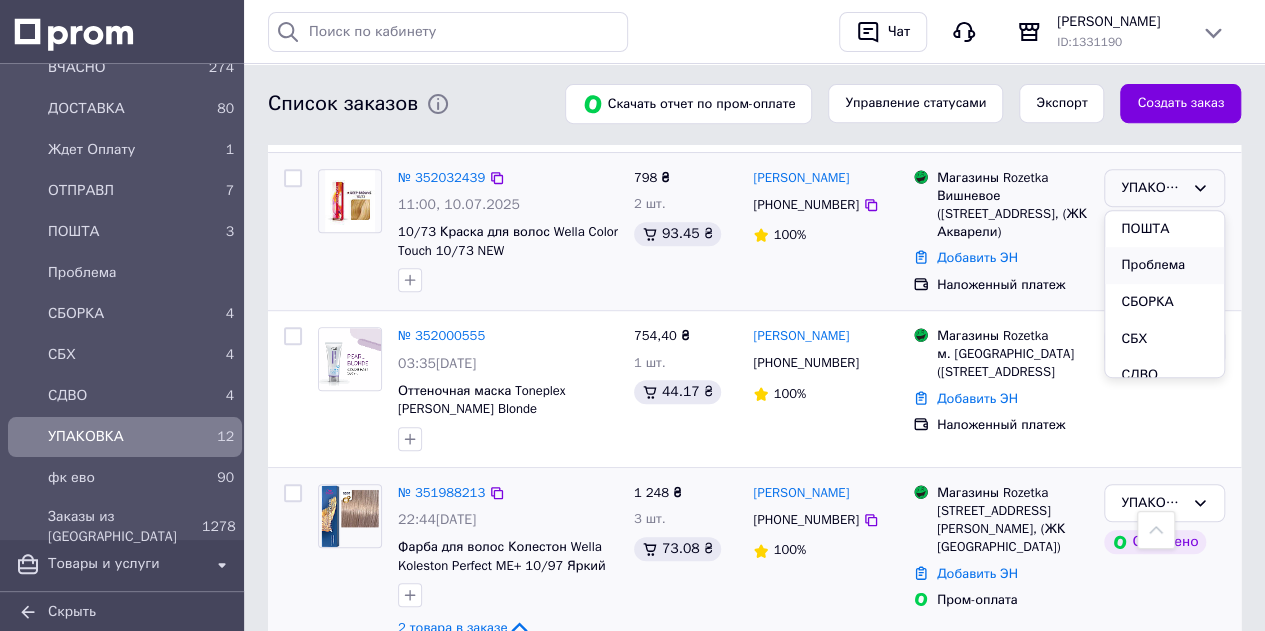 scroll, scrollTop: 419, scrollLeft: 0, axis: vertical 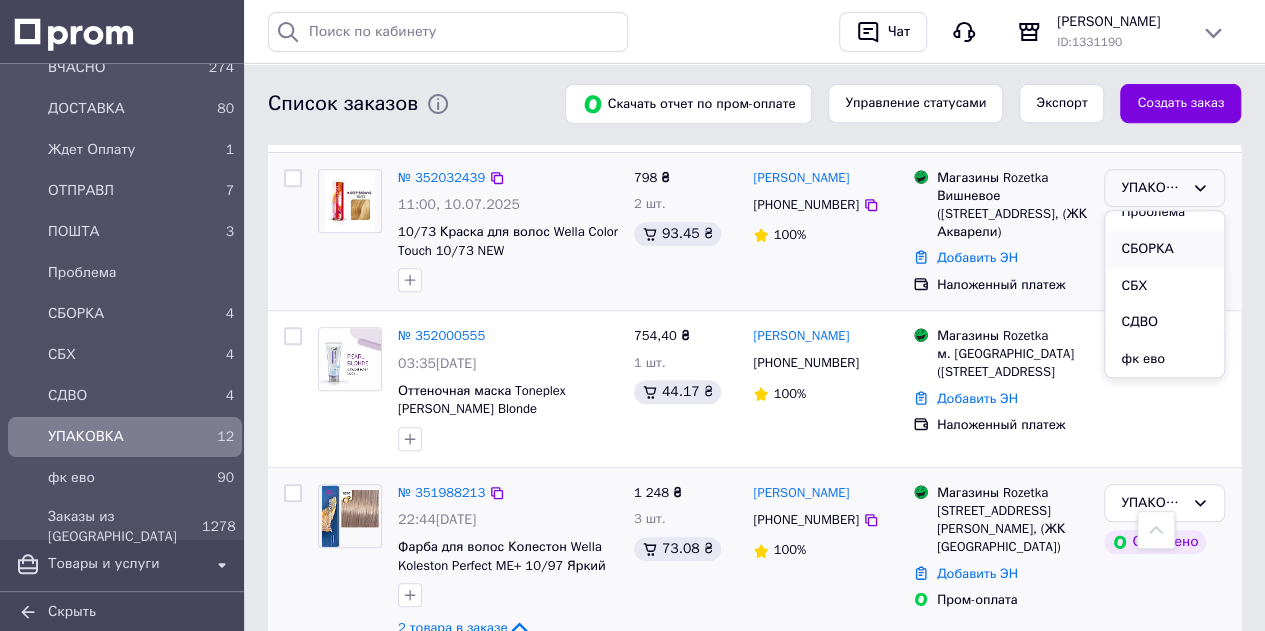 click on "СБОРКА" at bounding box center (1164, 249) 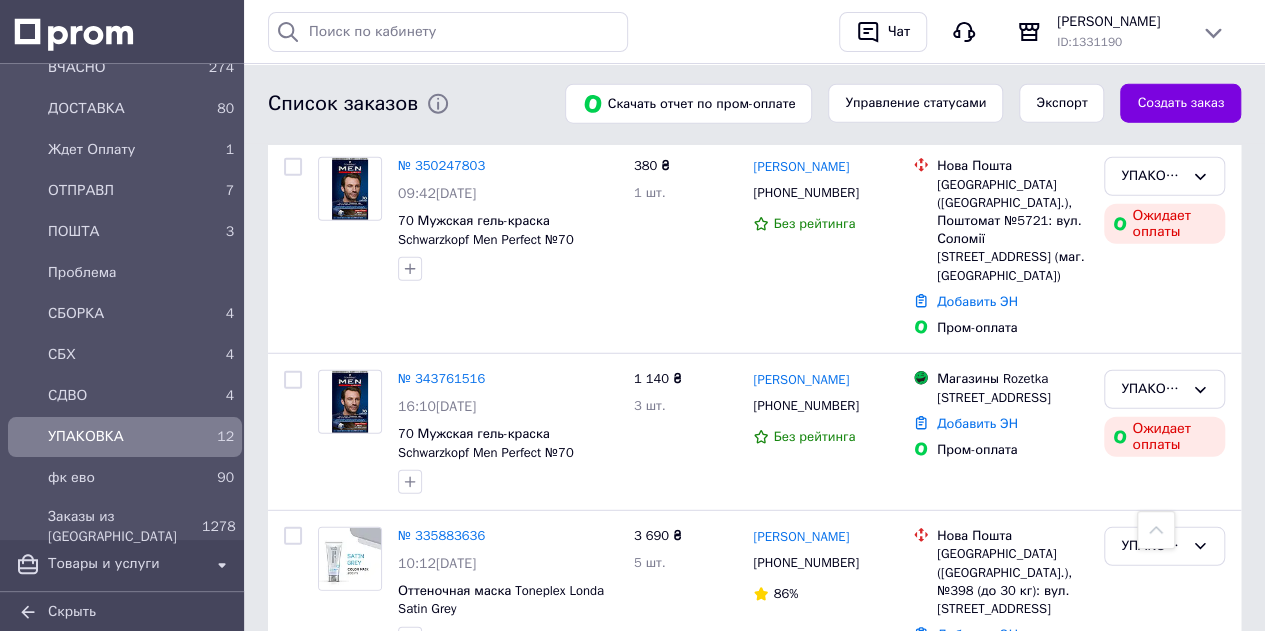 scroll, scrollTop: 2606, scrollLeft: 0, axis: vertical 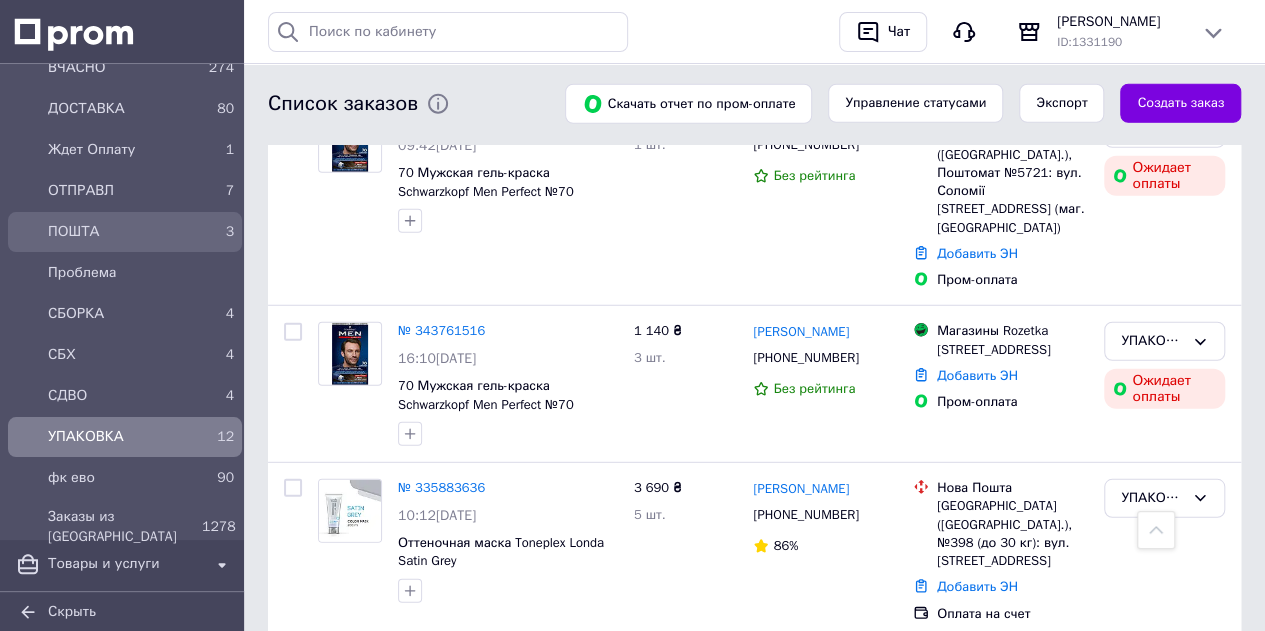 click on "ПОШТА 3" at bounding box center (125, 232) 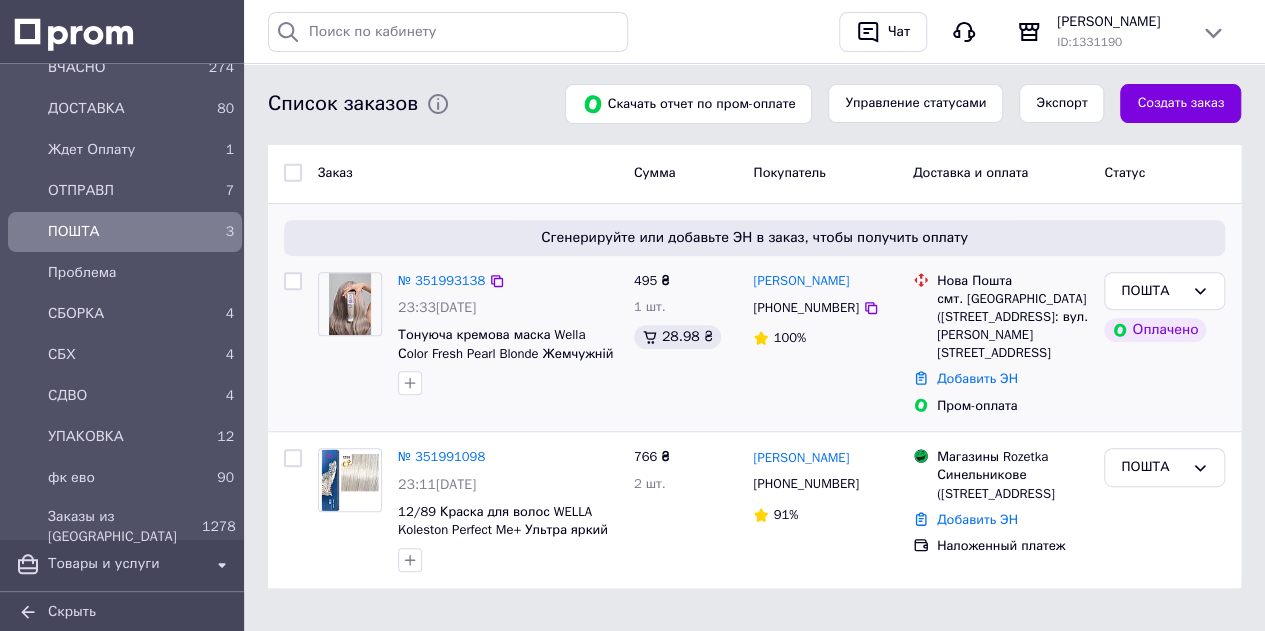 scroll, scrollTop: 306, scrollLeft: 0, axis: vertical 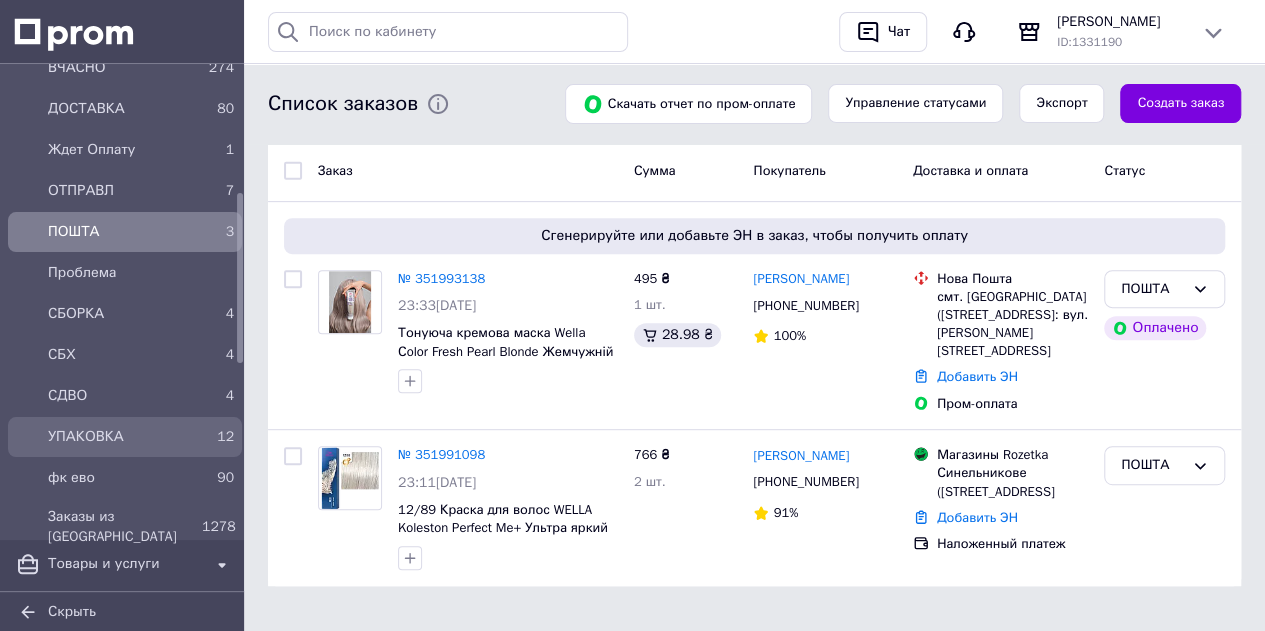 click on "УПАКОВКА" at bounding box center (121, 437) 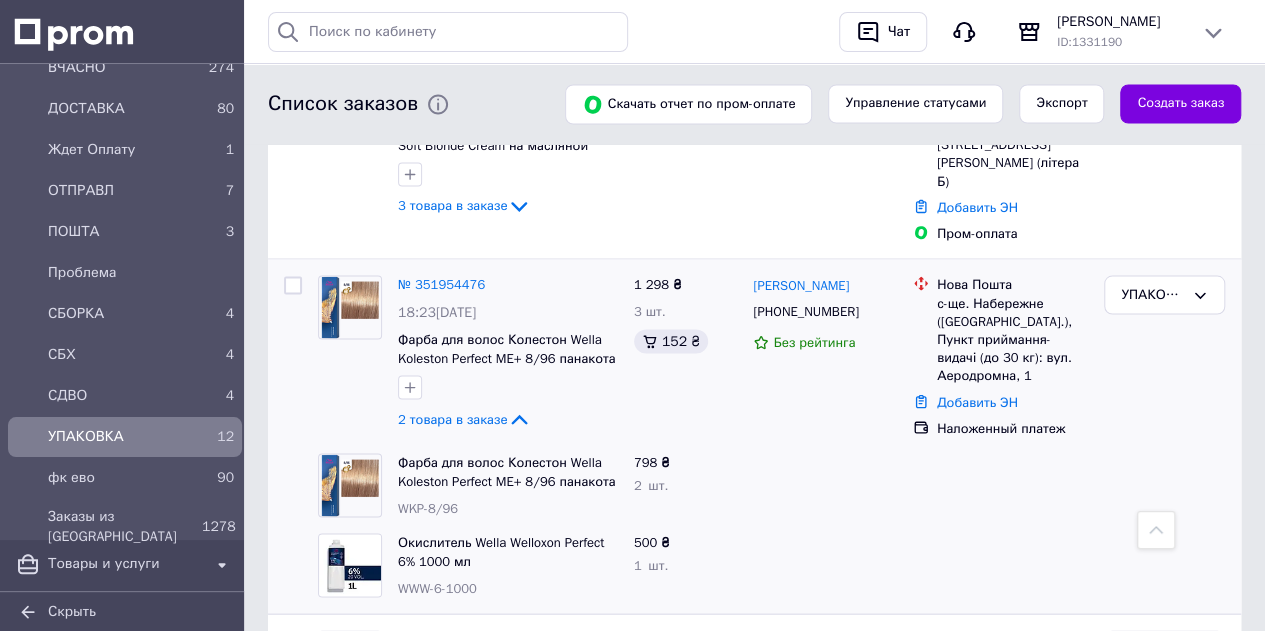 scroll, scrollTop: 1800, scrollLeft: 0, axis: vertical 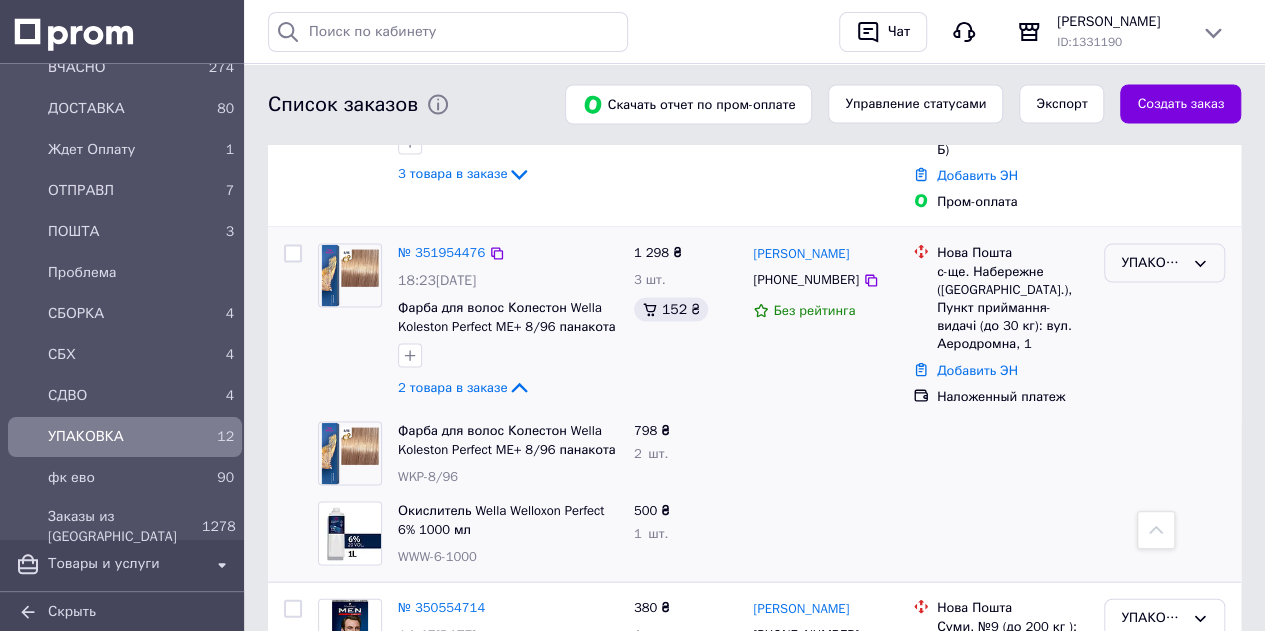 click on "УПАКОВКА" at bounding box center (1164, 262) 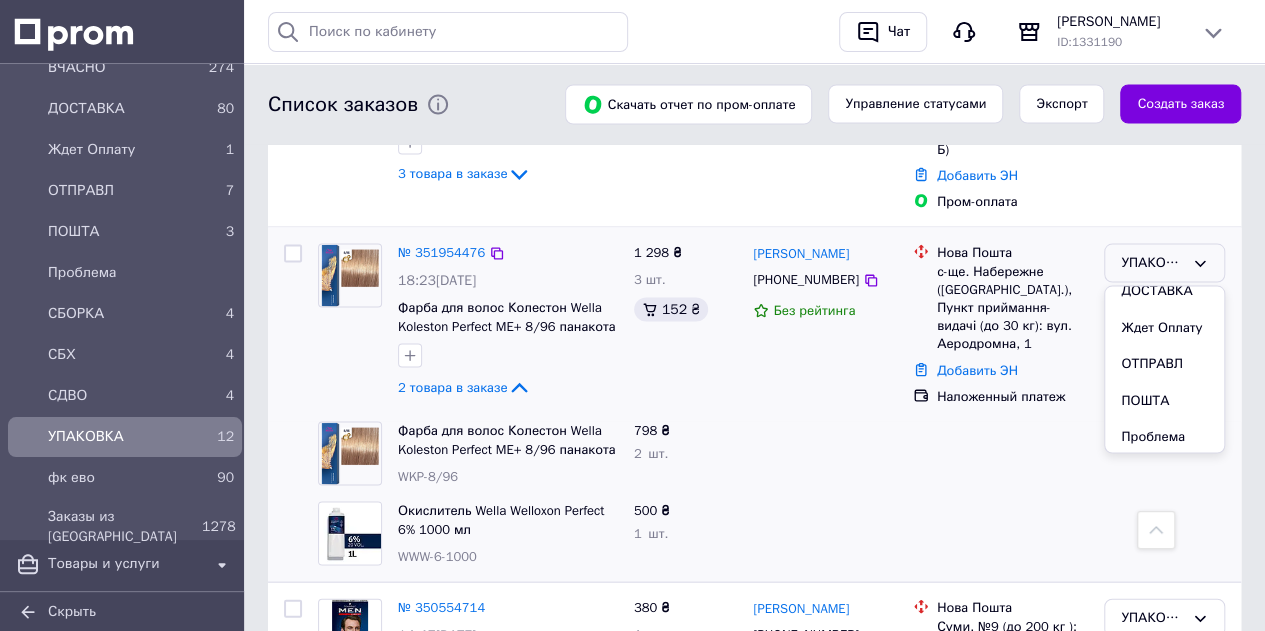 scroll, scrollTop: 300, scrollLeft: 0, axis: vertical 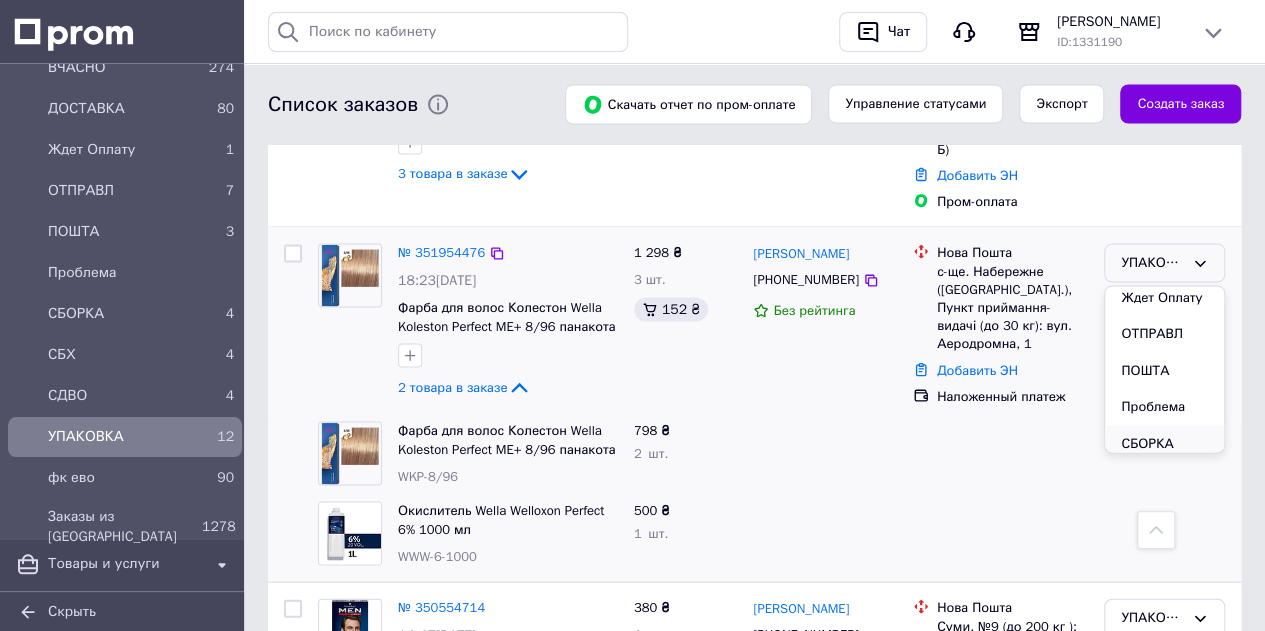 click on "СБОРКА" at bounding box center (1164, 443) 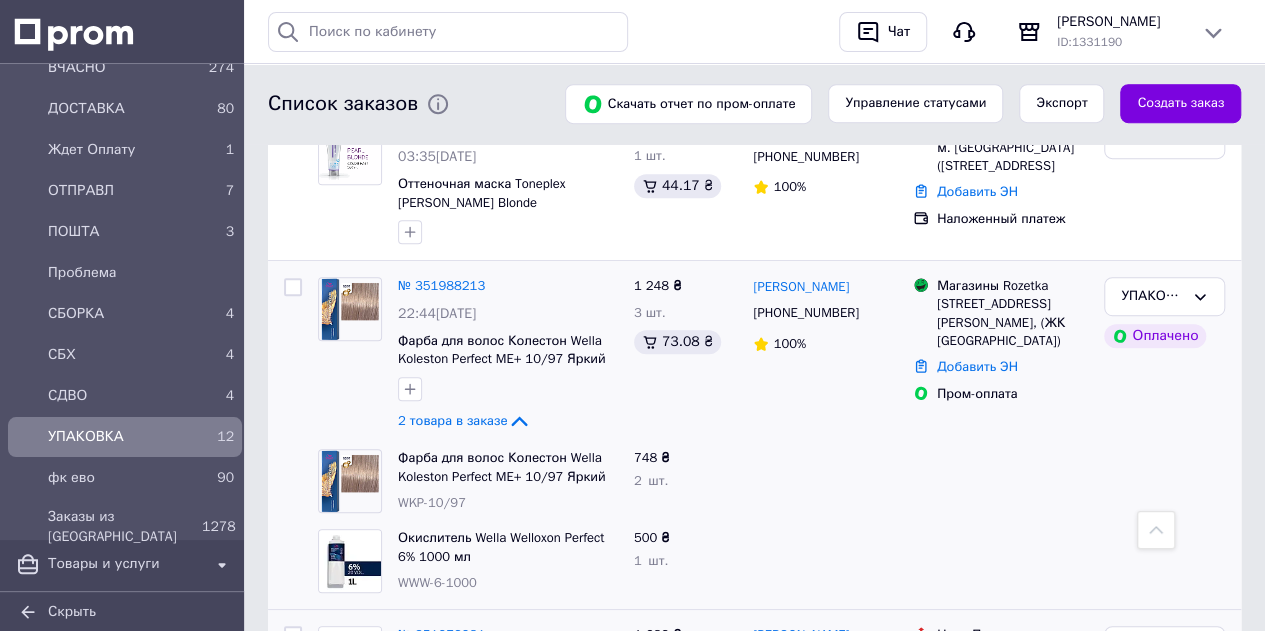scroll, scrollTop: 400, scrollLeft: 0, axis: vertical 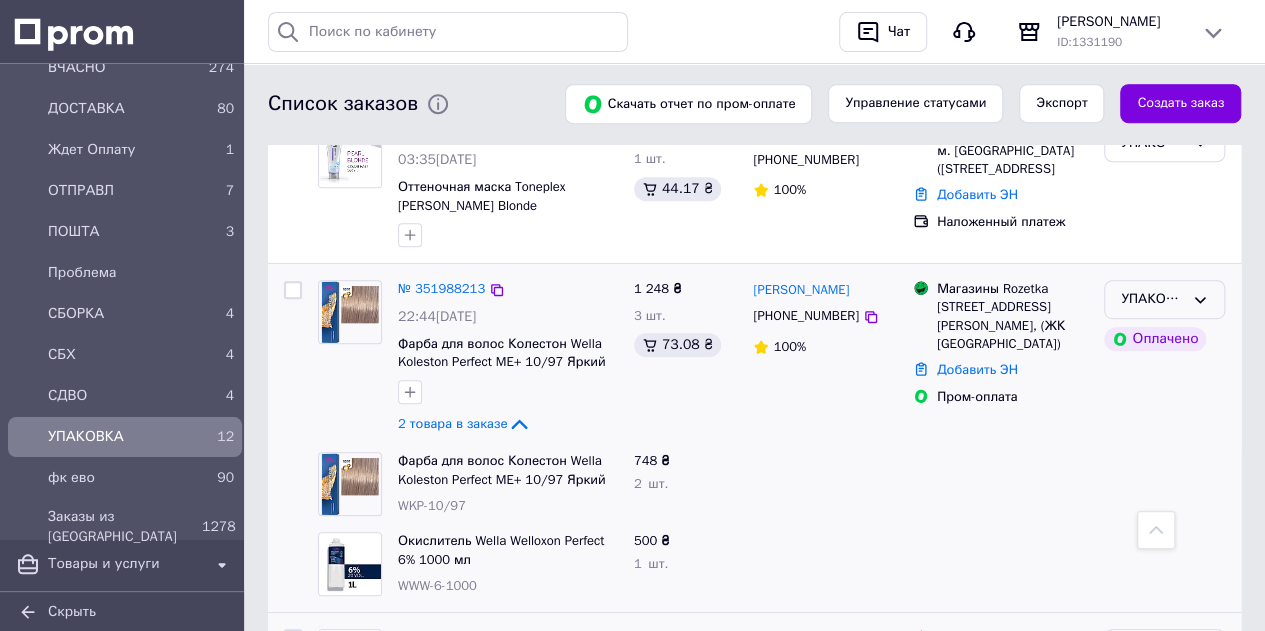click on "УПАКОВКА" at bounding box center (1152, 299) 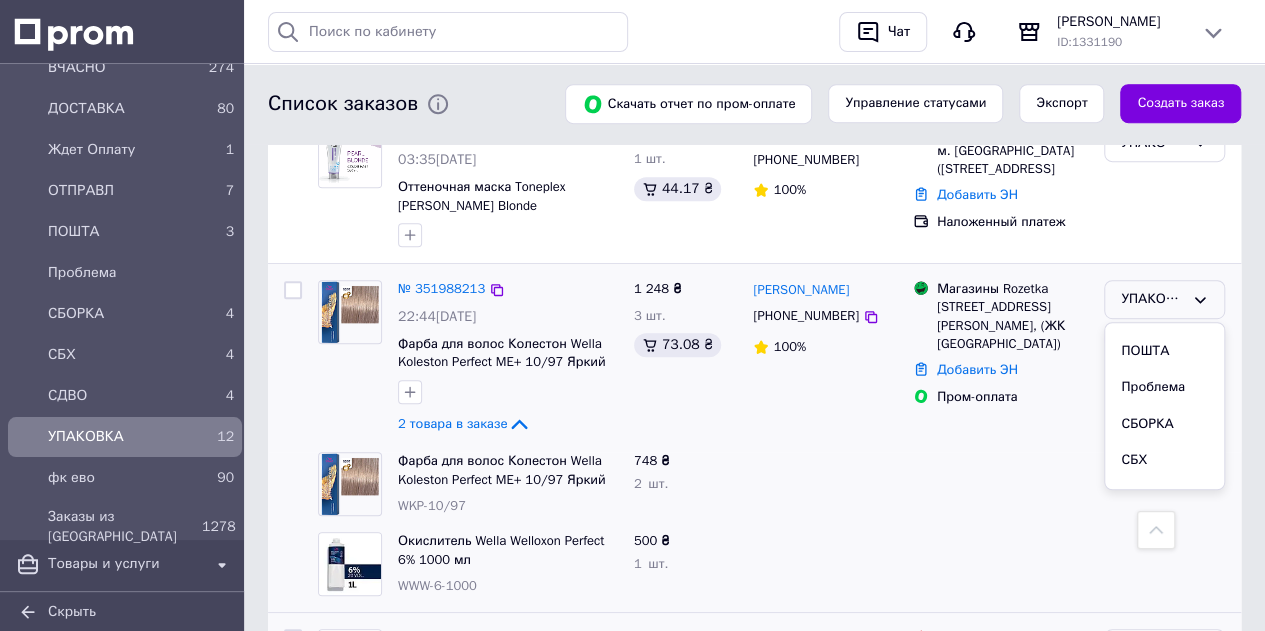 scroll, scrollTop: 400, scrollLeft: 0, axis: vertical 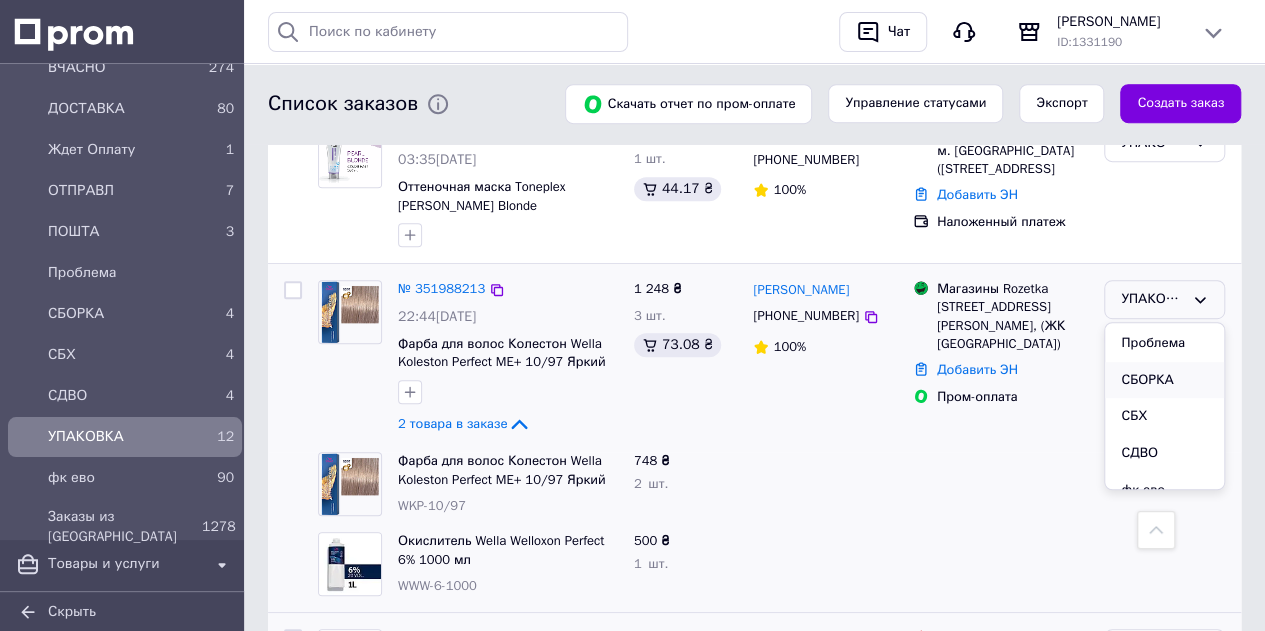 click on "СБОРКА" at bounding box center (1164, 380) 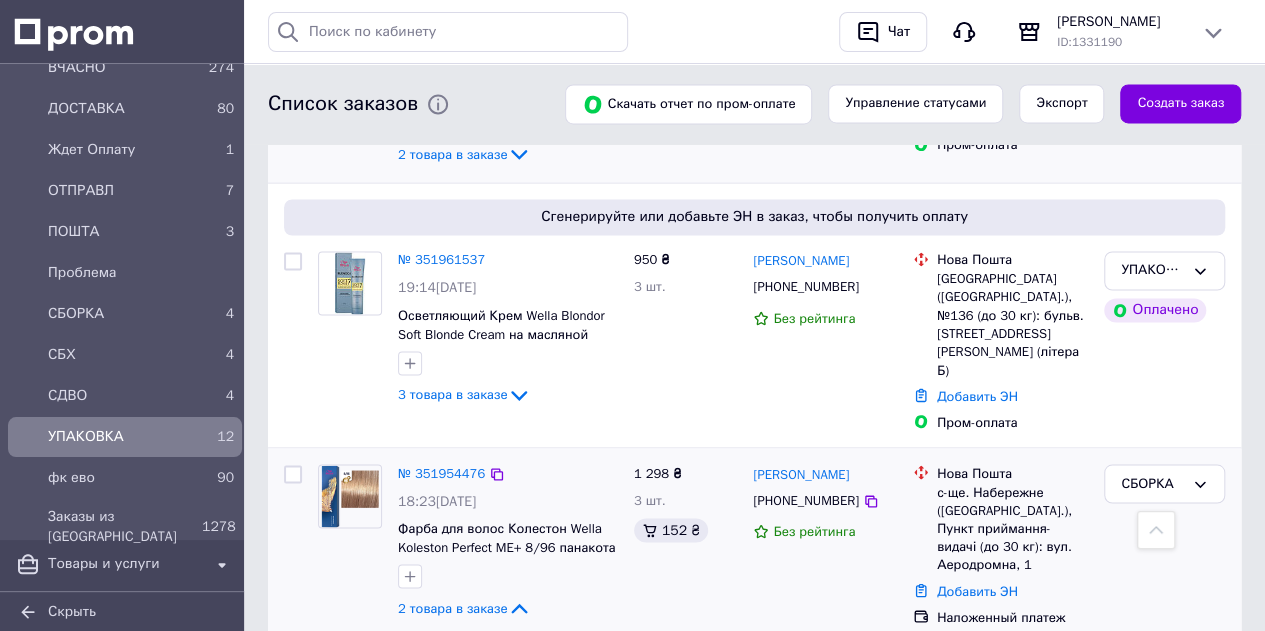 scroll, scrollTop: 1530, scrollLeft: 0, axis: vertical 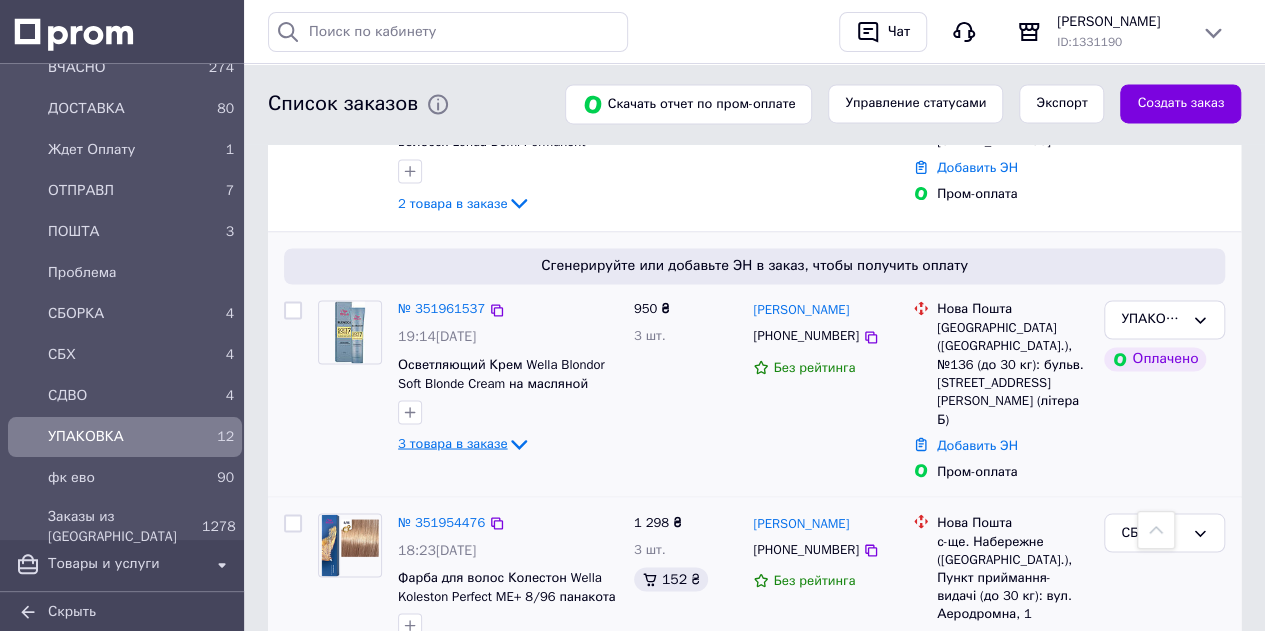 click 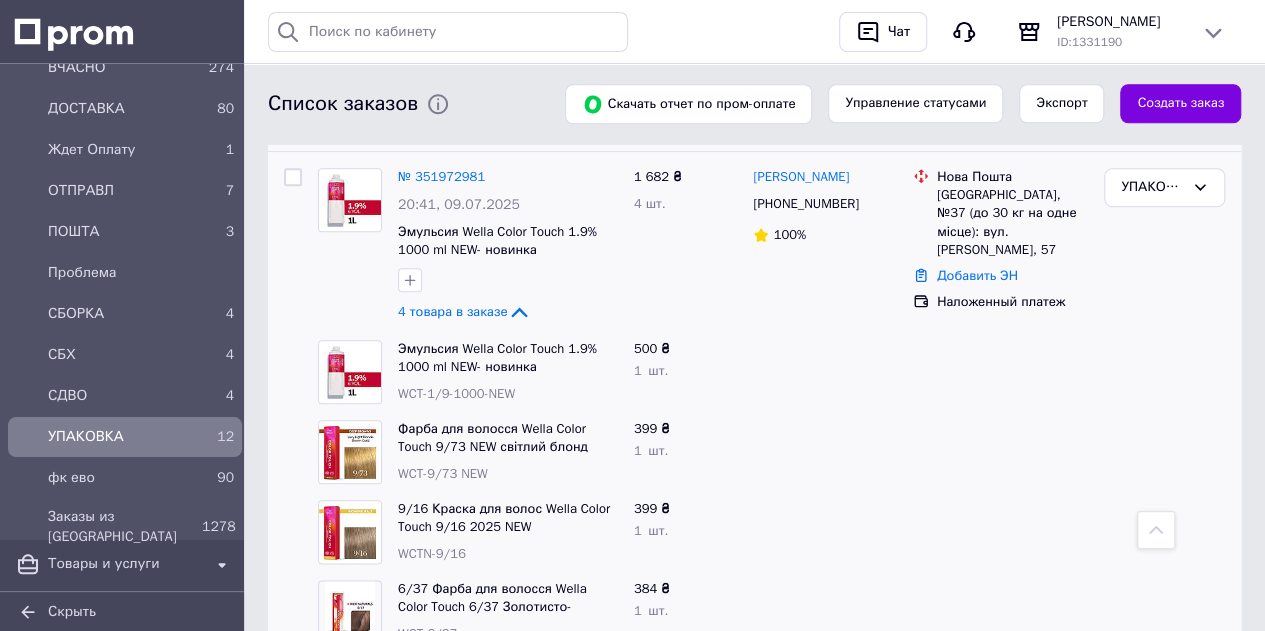 scroll, scrollTop: 830, scrollLeft: 0, axis: vertical 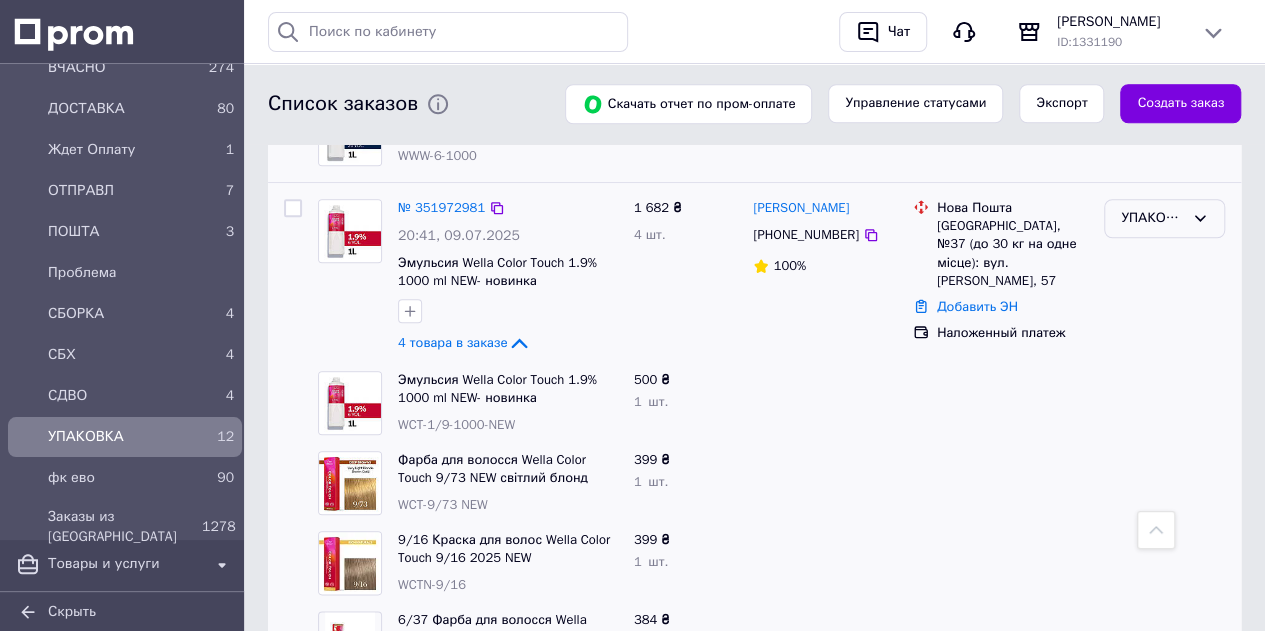 click on "УПАКОВКА" at bounding box center [1152, 218] 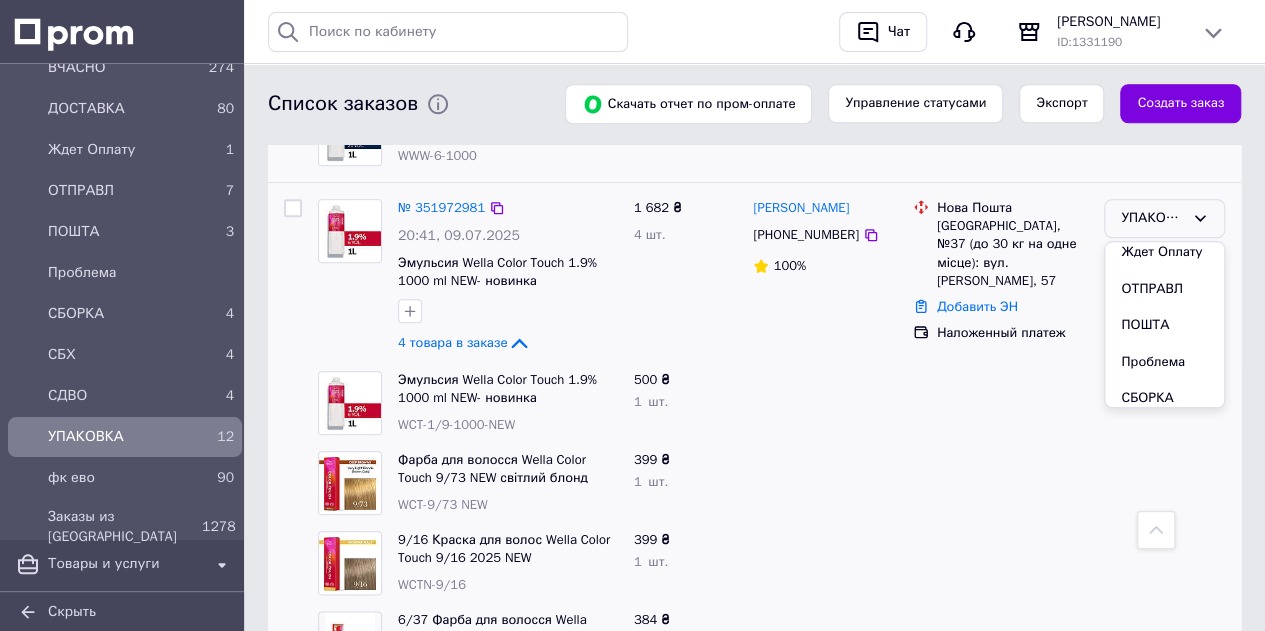 scroll, scrollTop: 400, scrollLeft: 0, axis: vertical 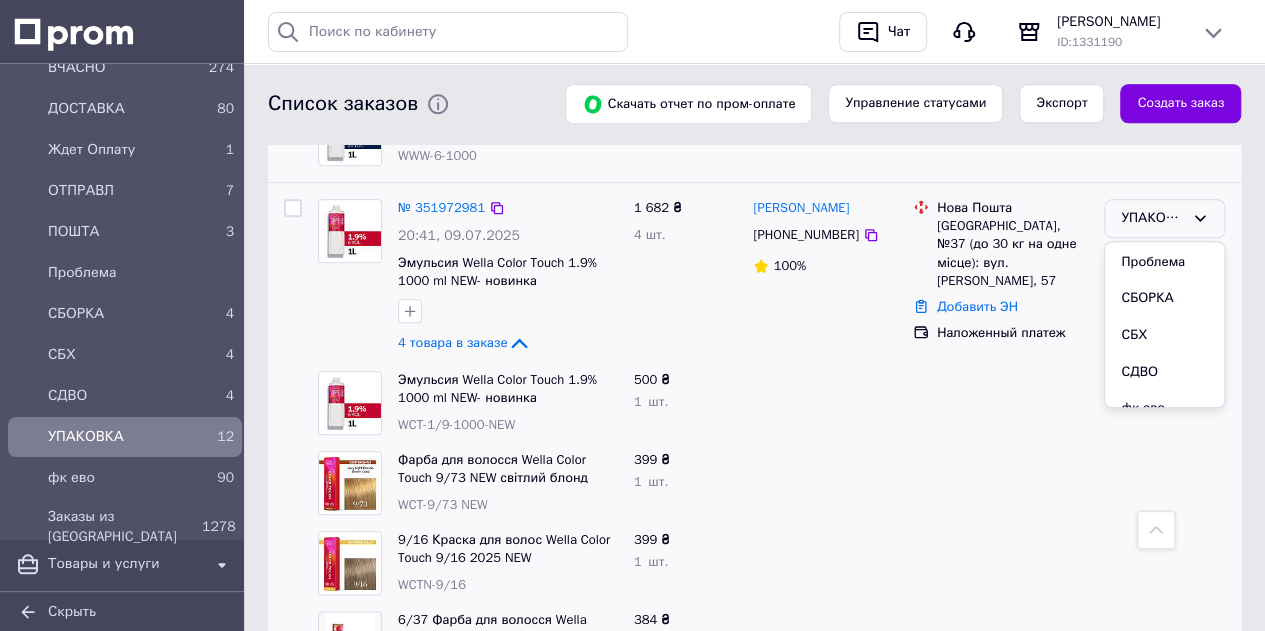 click on "СБОРКА" at bounding box center [1164, 298] 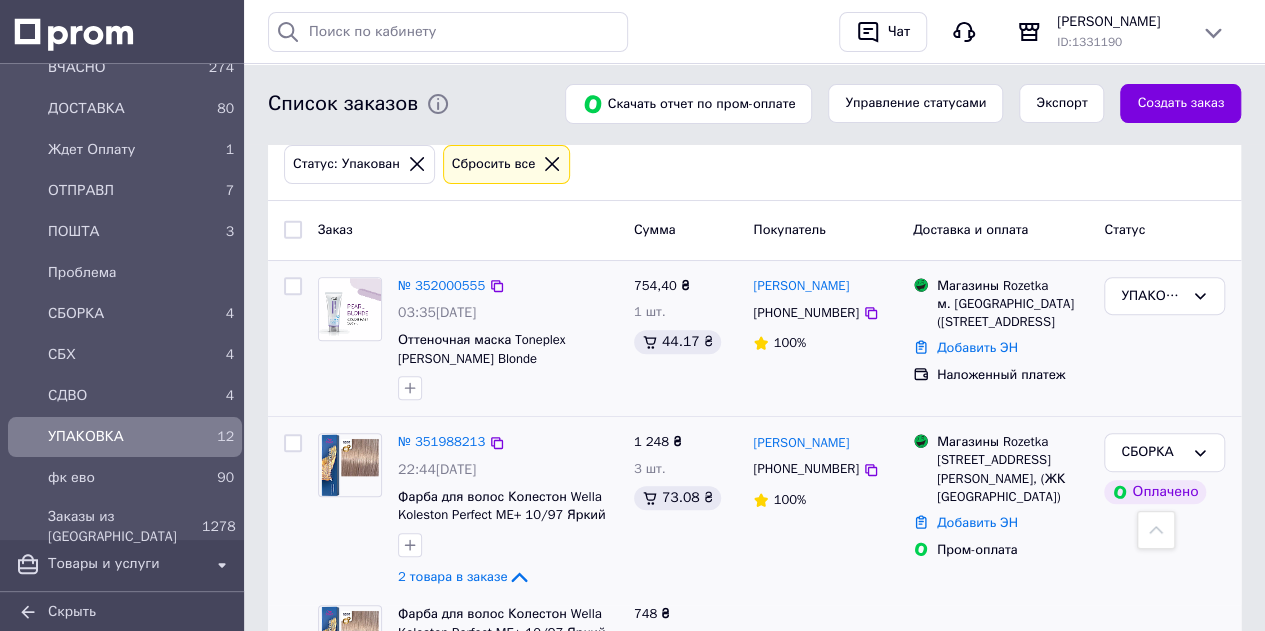 scroll, scrollTop: 130, scrollLeft: 0, axis: vertical 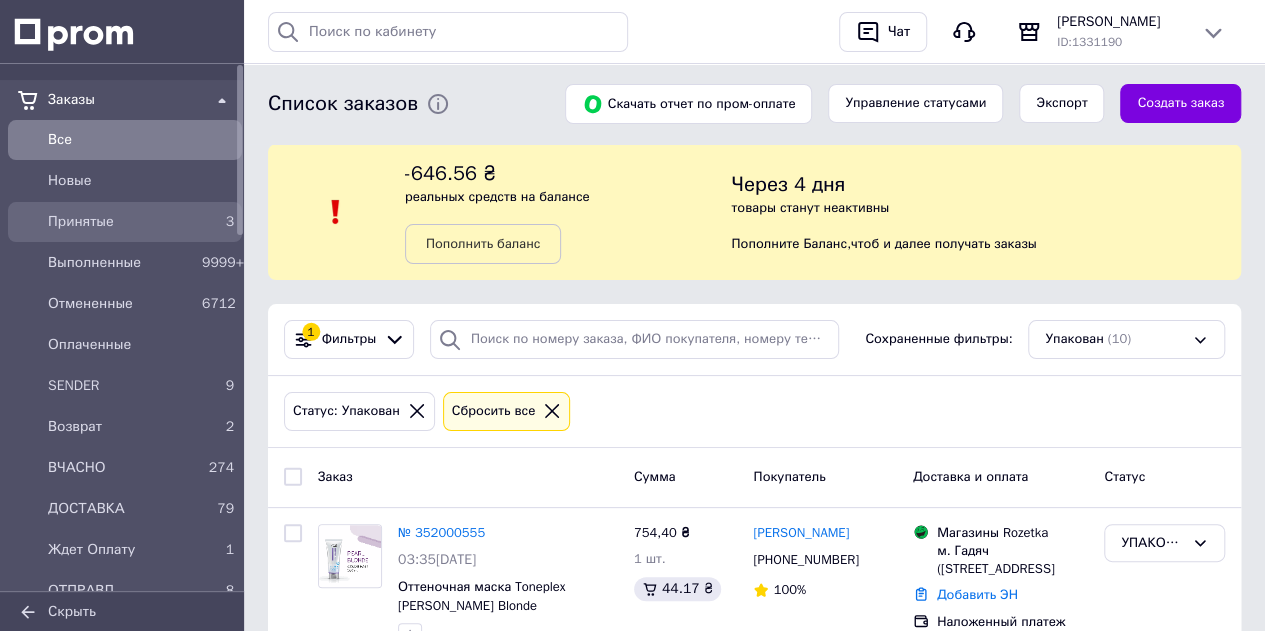 click on "Принятые" at bounding box center [121, 222] 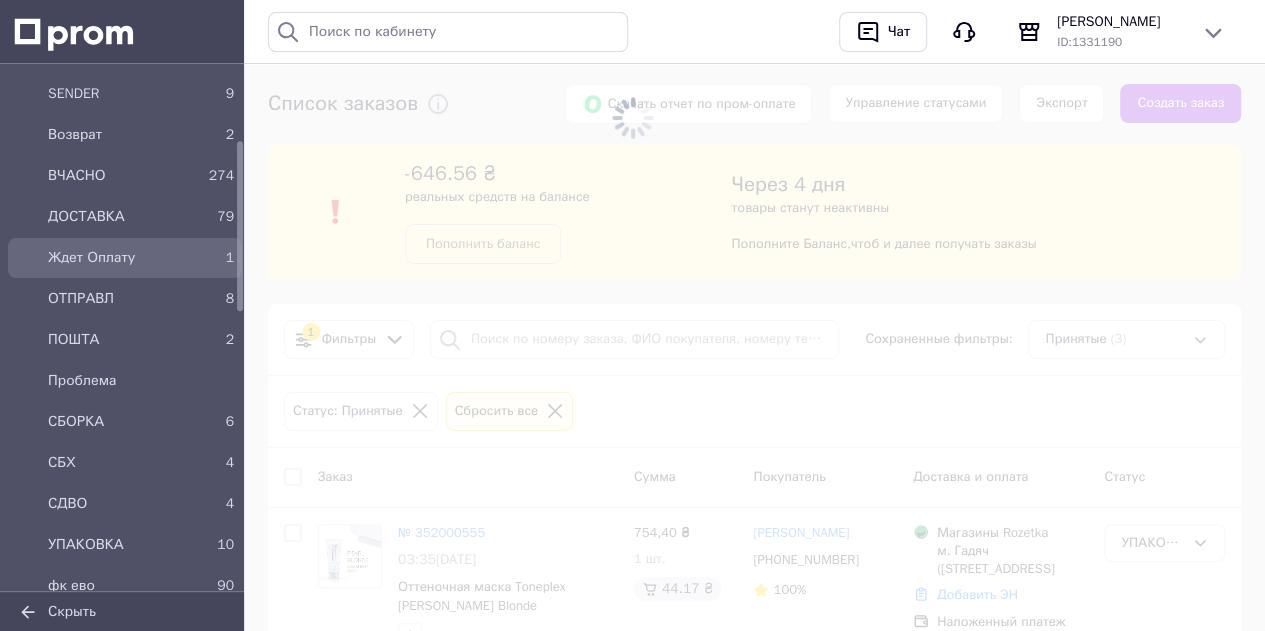 scroll, scrollTop: 300, scrollLeft: 0, axis: vertical 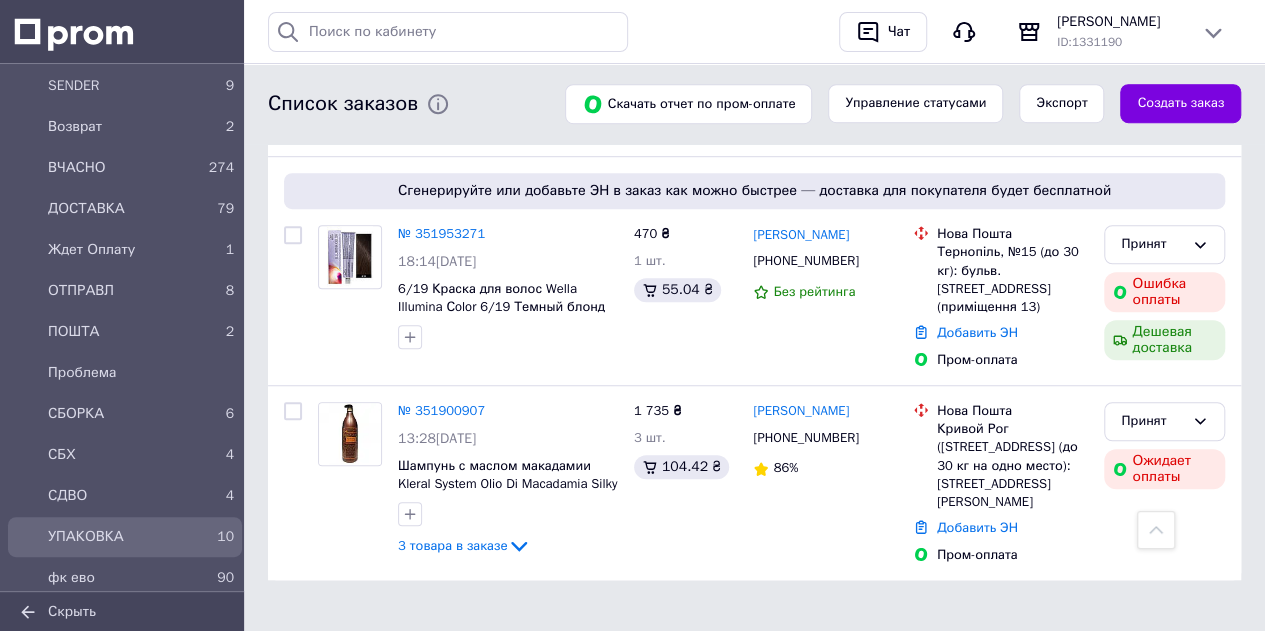 drag, startPoint x: 153, startPoint y: 541, endPoint x: 268, endPoint y: 533, distance: 115.27792 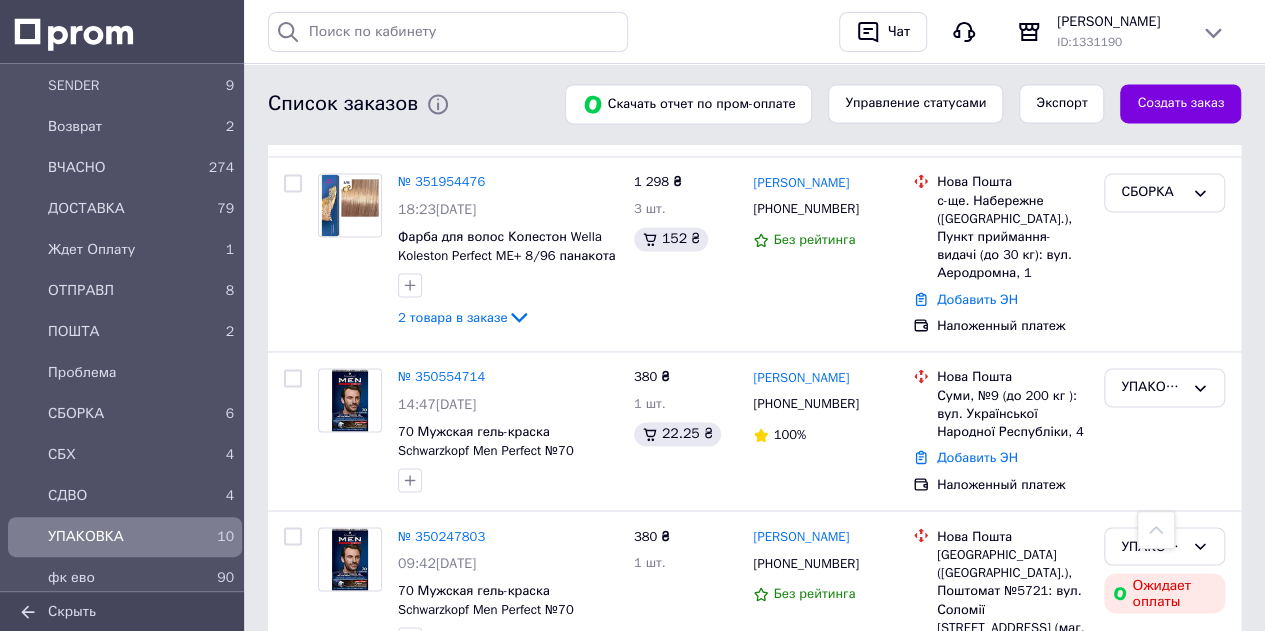 scroll, scrollTop: 1190, scrollLeft: 0, axis: vertical 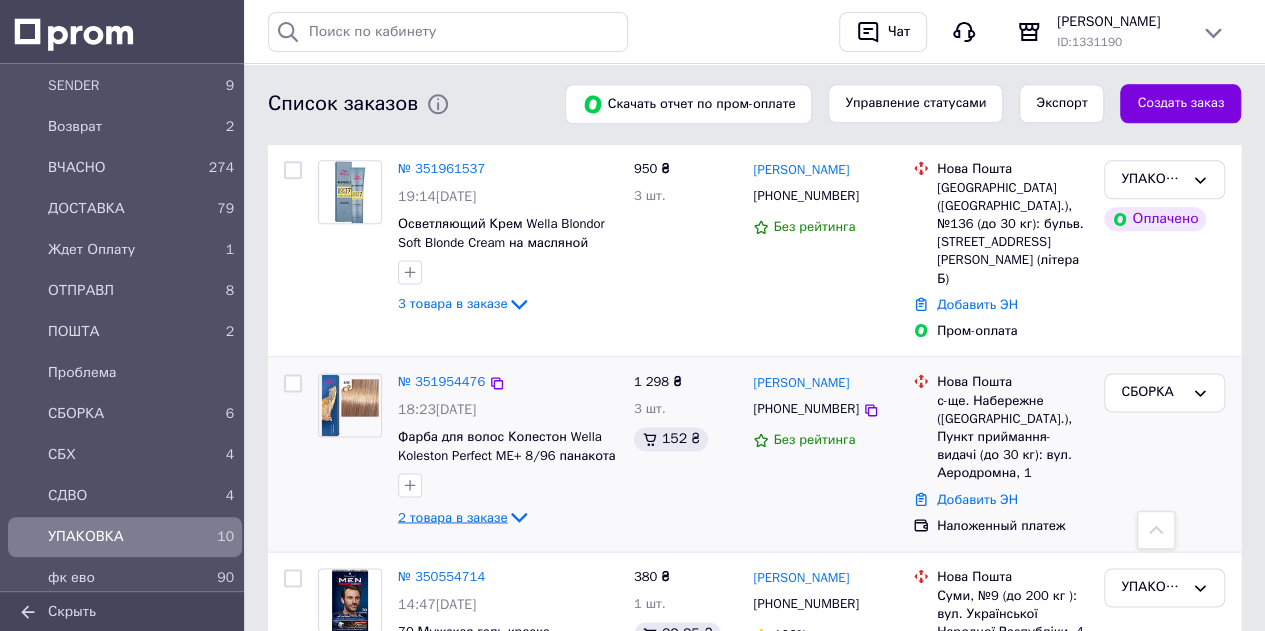 click 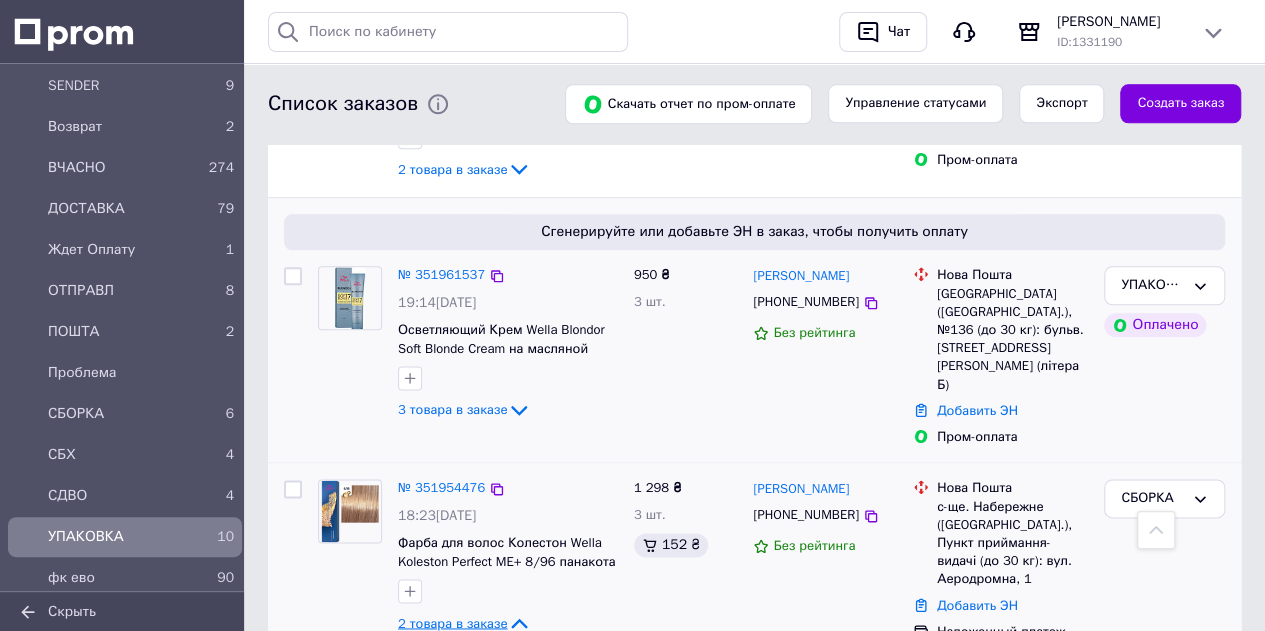 scroll, scrollTop: 1090, scrollLeft: 0, axis: vertical 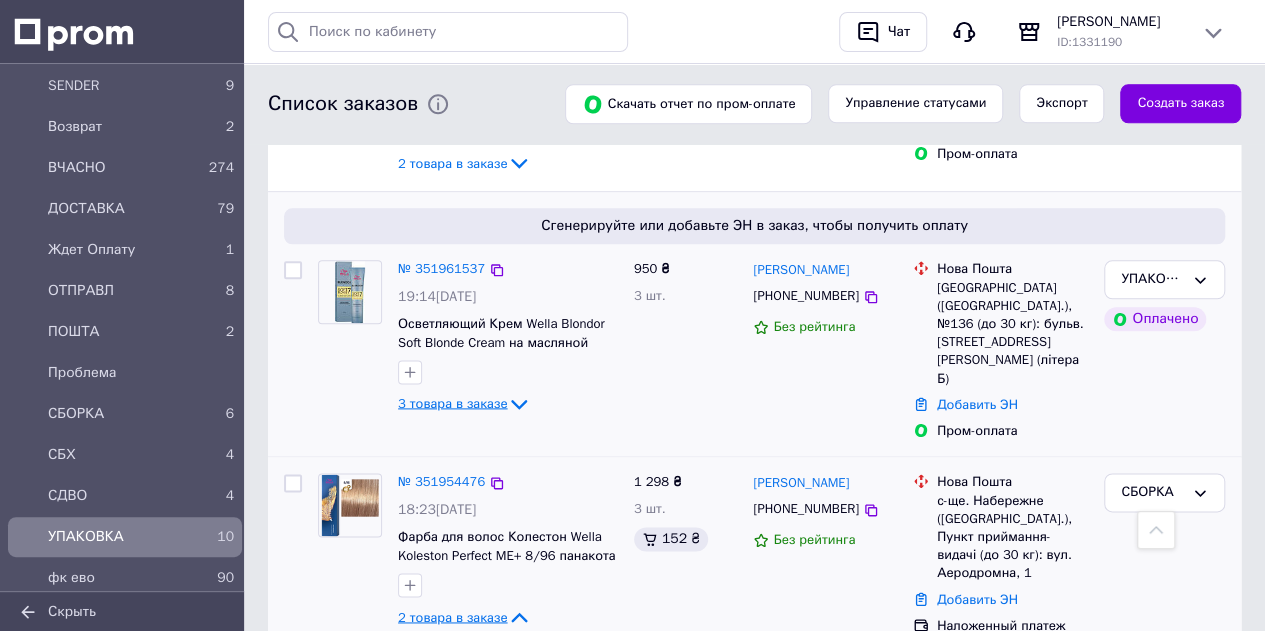 click 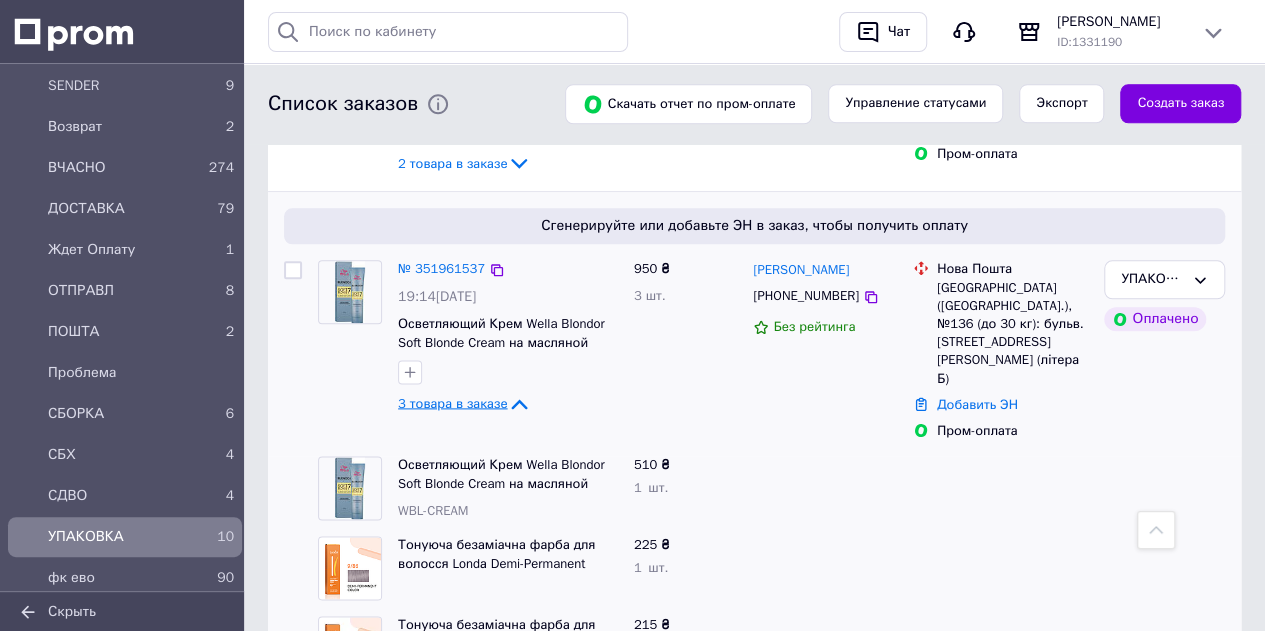 scroll, scrollTop: 1190, scrollLeft: 0, axis: vertical 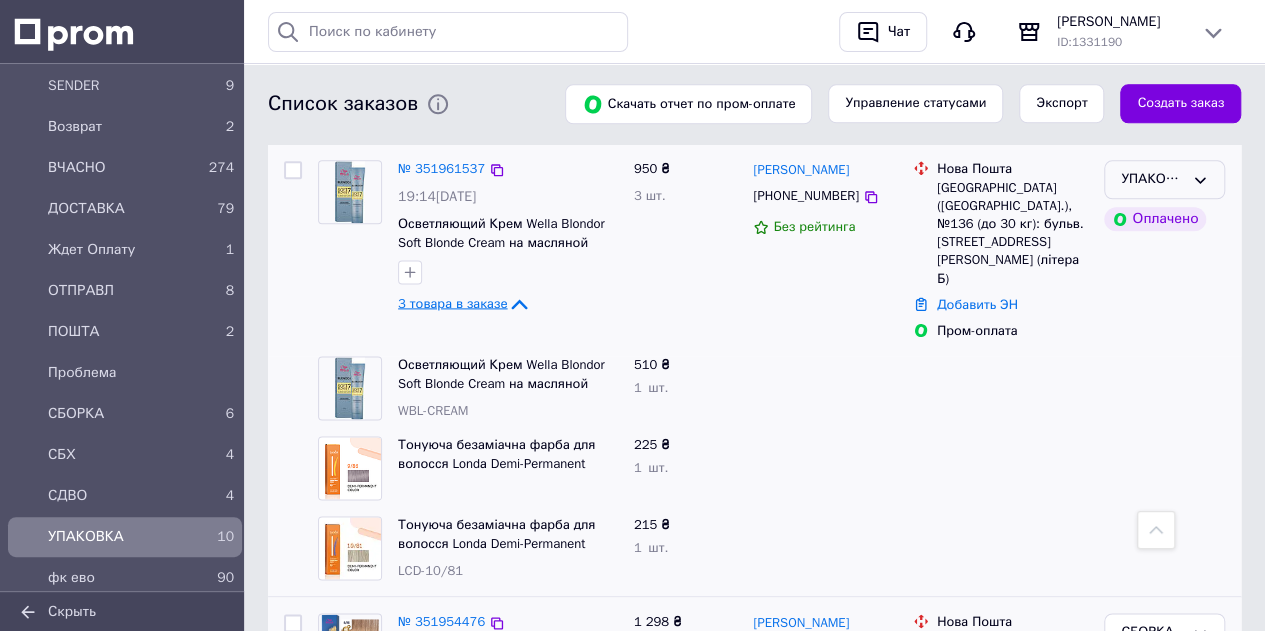 click on "УПАКОВКА" at bounding box center [1152, 179] 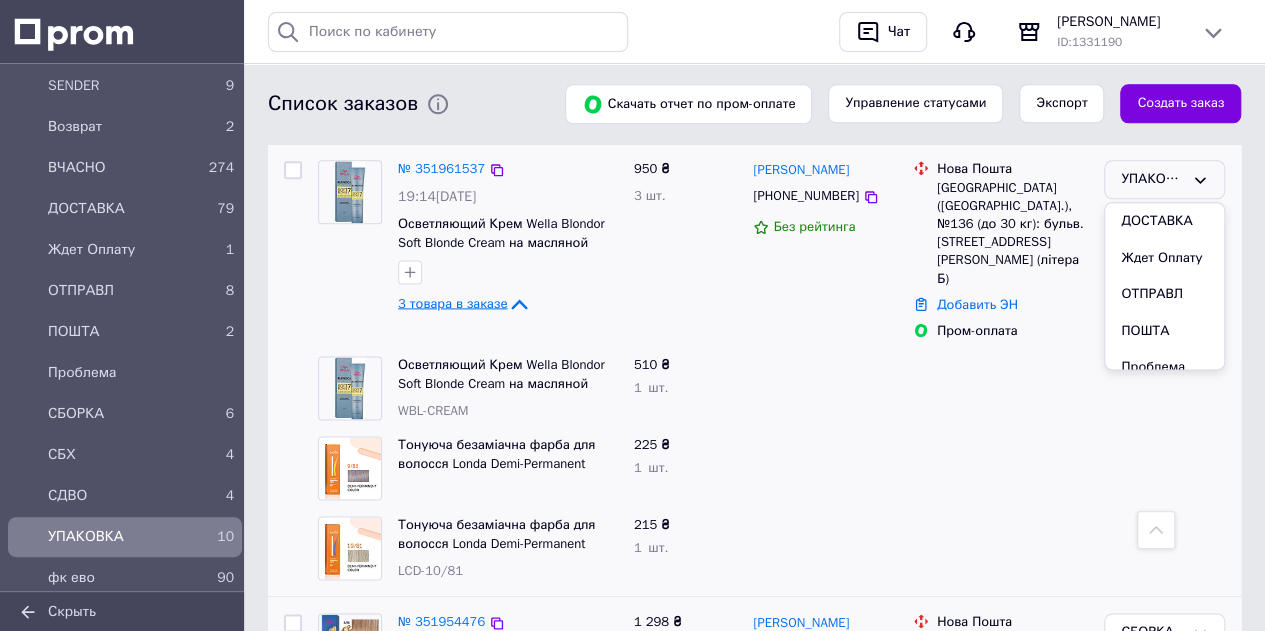 scroll, scrollTop: 300, scrollLeft: 0, axis: vertical 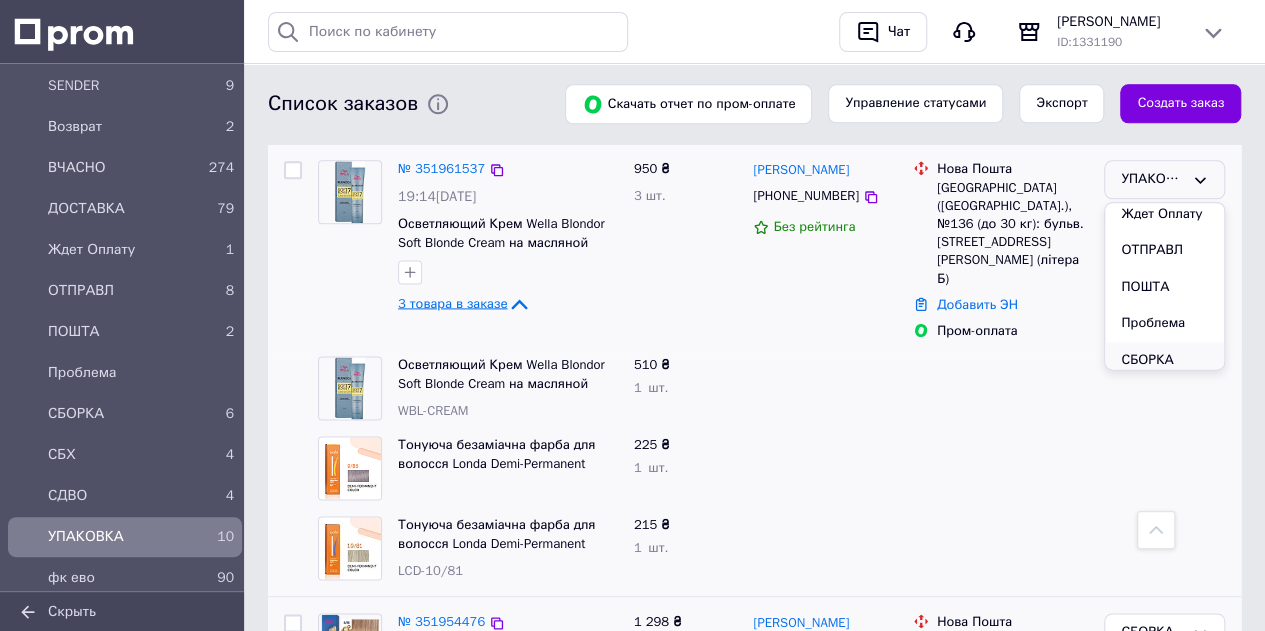 click on "СБОРКА" at bounding box center [1164, 360] 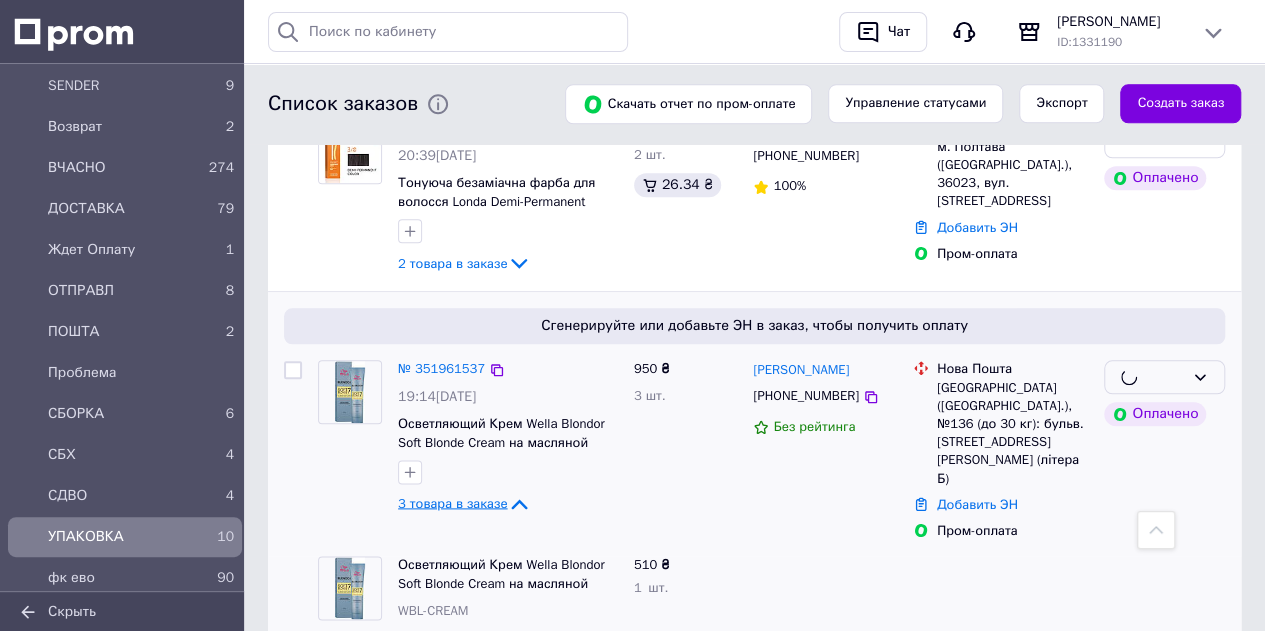 scroll, scrollTop: 890, scrollLeft: 0, axis: vertical 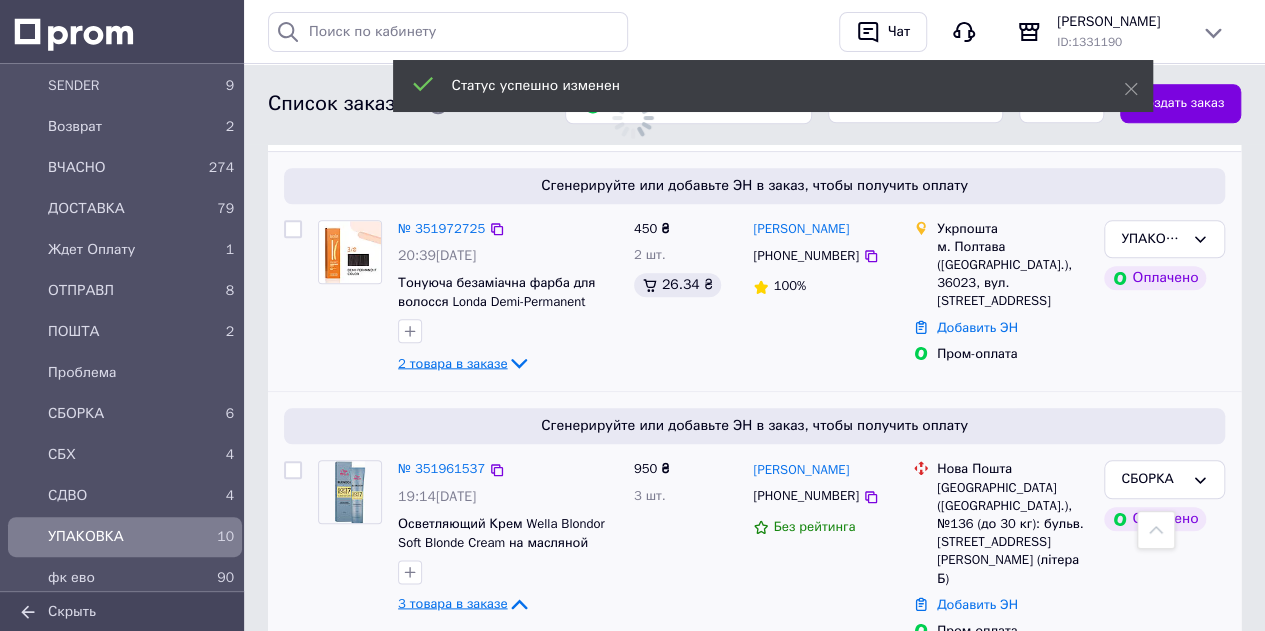 click 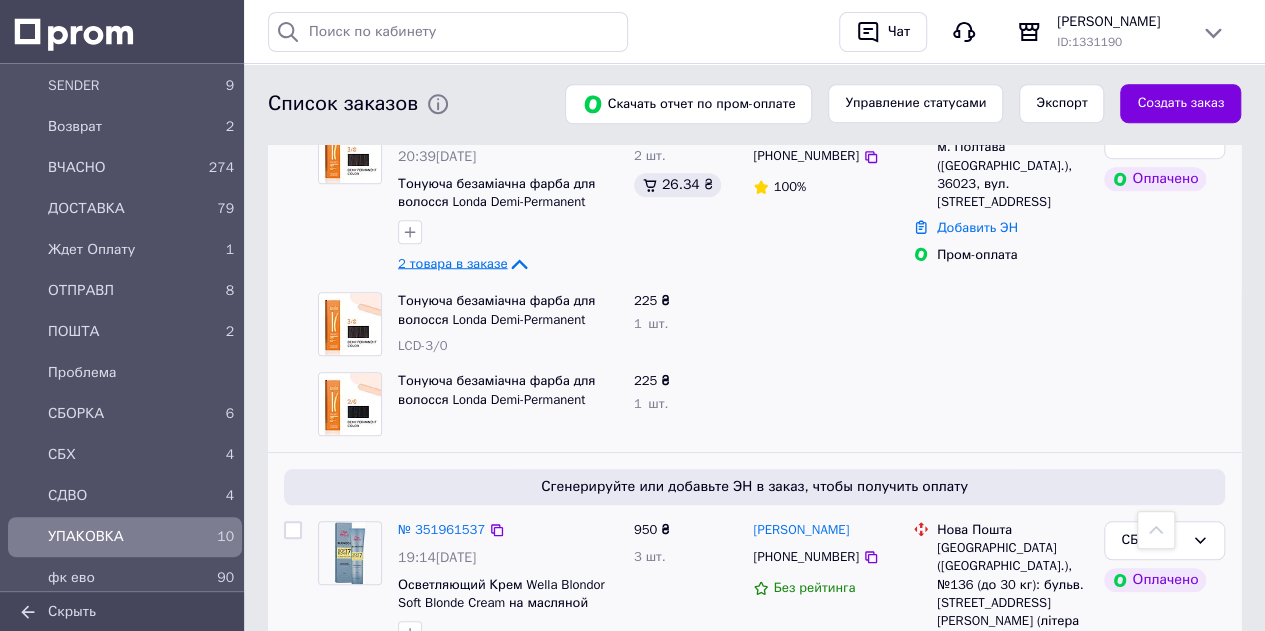 scroll, scrollTop: 513, scrollLeft: 0, axis: vertical 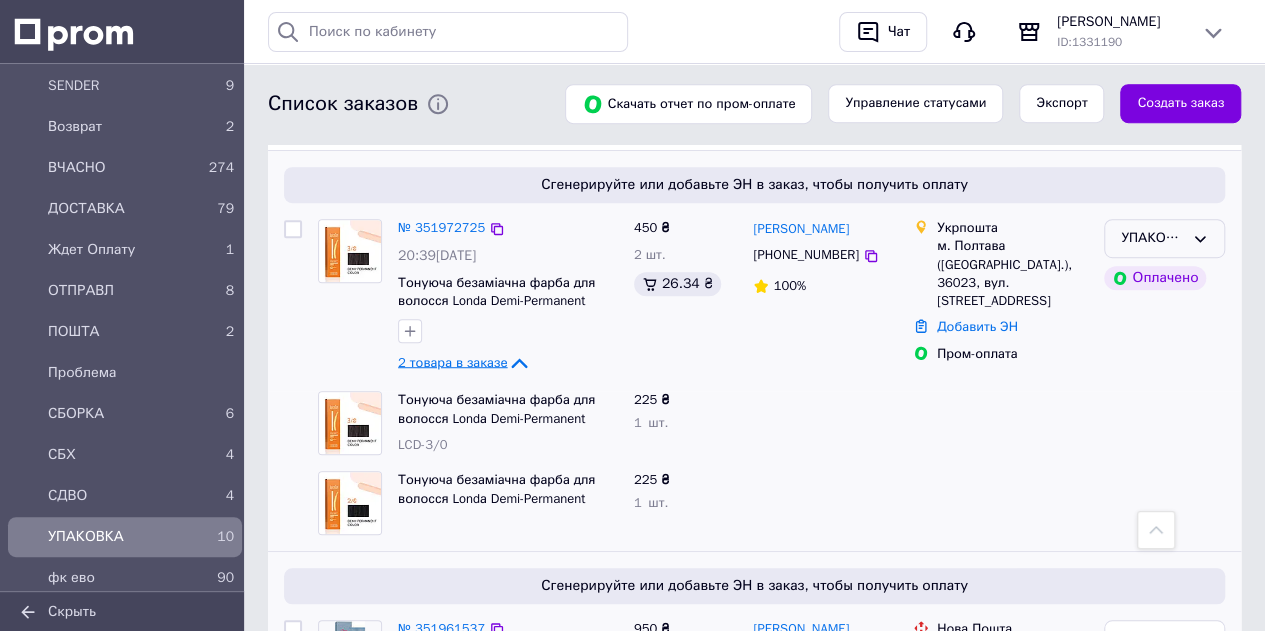 click on "УПАКОВКА" at bounding box center (1152, 238) 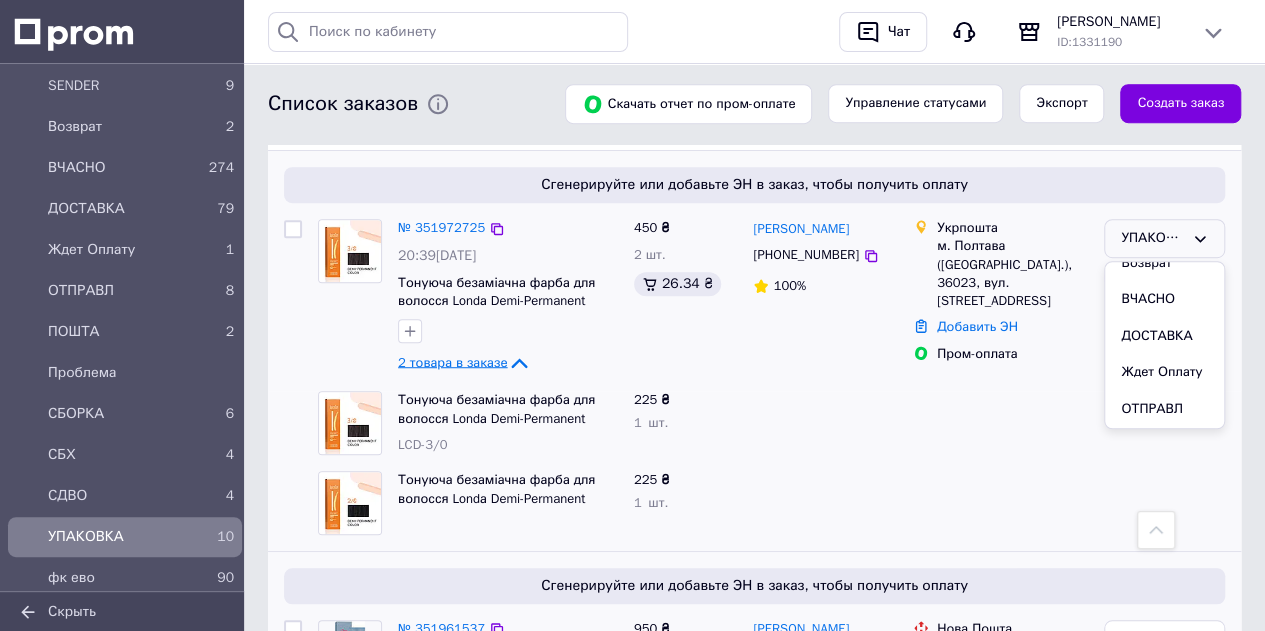 scroll, scrollTop: 300, scrollLeft: 0, axis: vertical 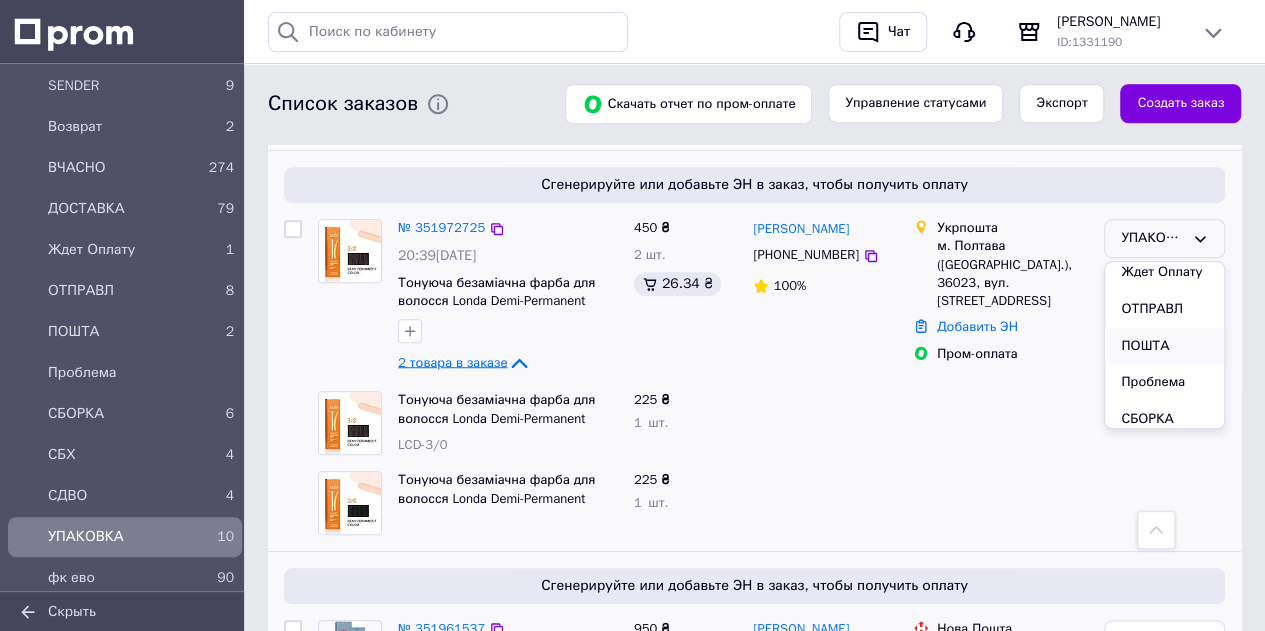 click on "ПОШТА" at bounding box center [1164, 346] 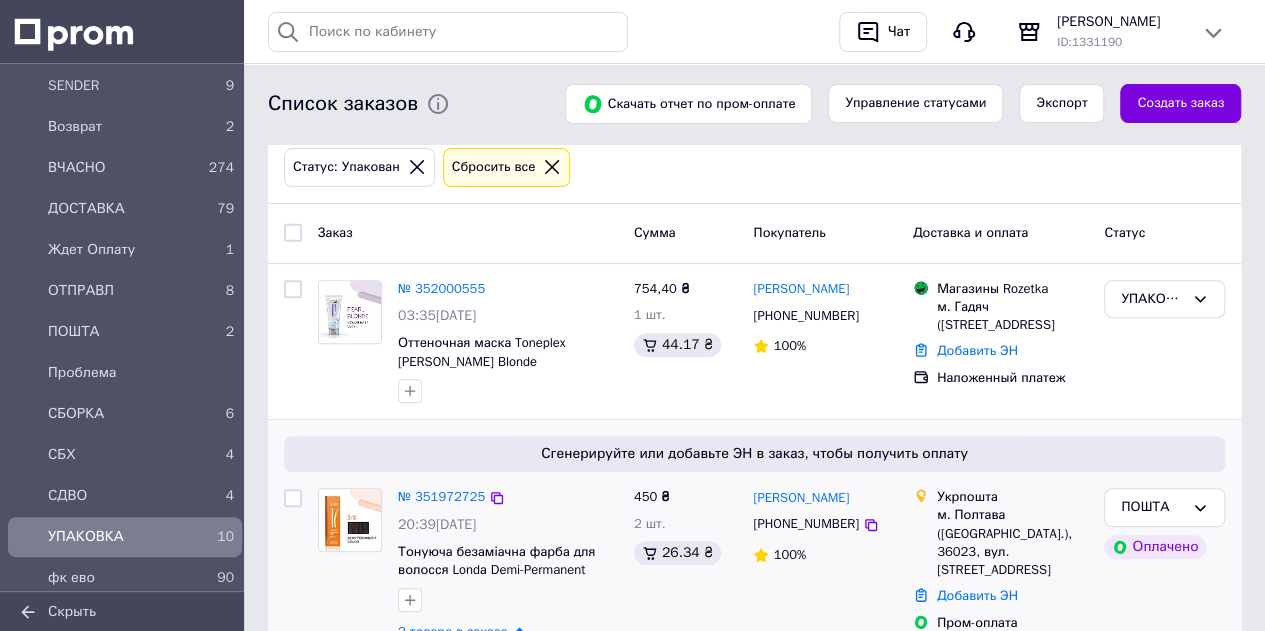 scroll, scrollTop: 213, scrollLeft: 0, axis: vertical 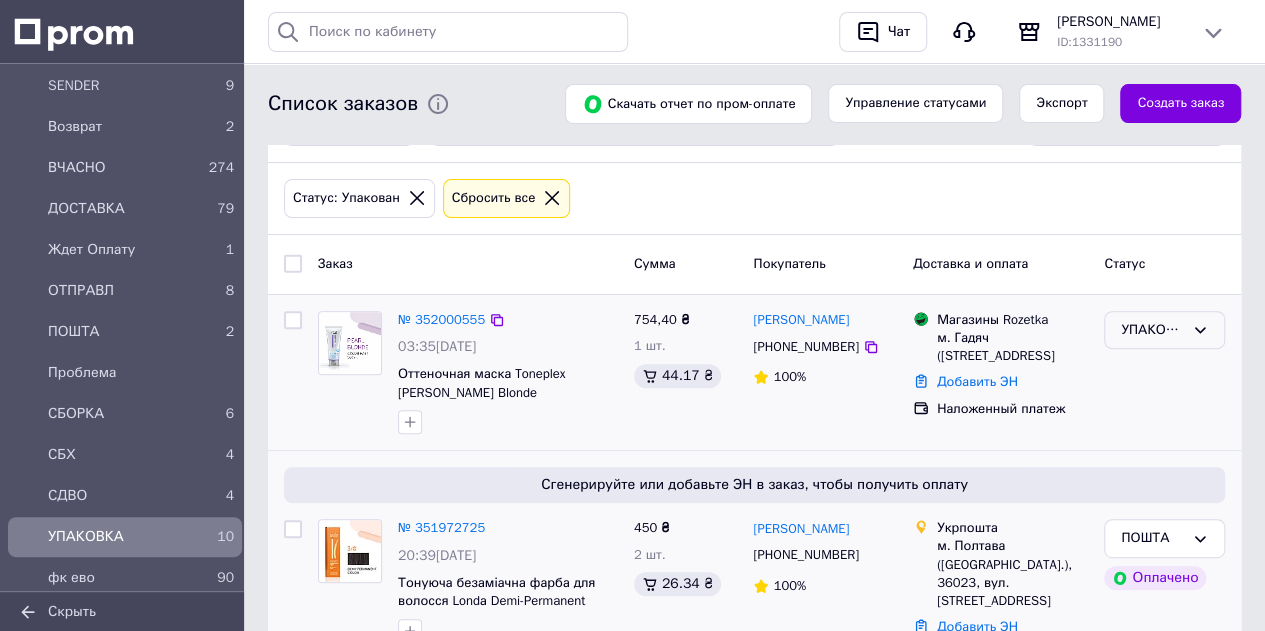 drag, startPoint x: 1185, startPoint y: 312, endPoint x: 1174, endPoint y: 341, distance: 31.016125 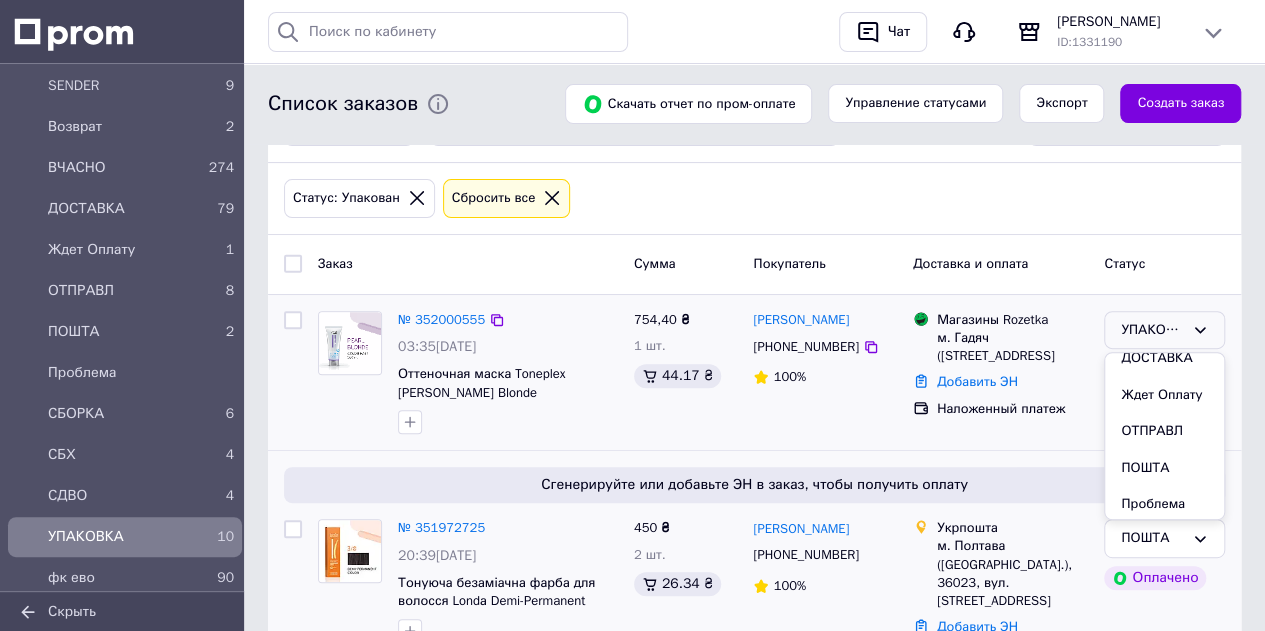 scroll, scrollTop: 300, scrollLeft: 0, axis: vertical 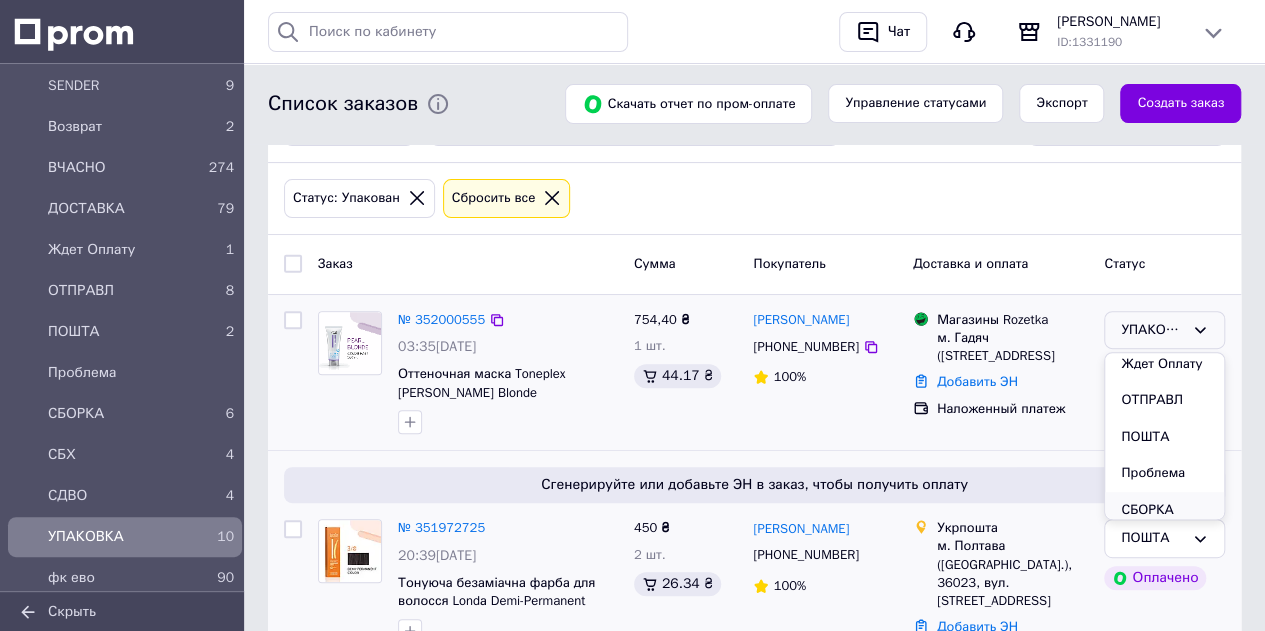 click on "СБОРКА" at bounding box center (1164, 510) 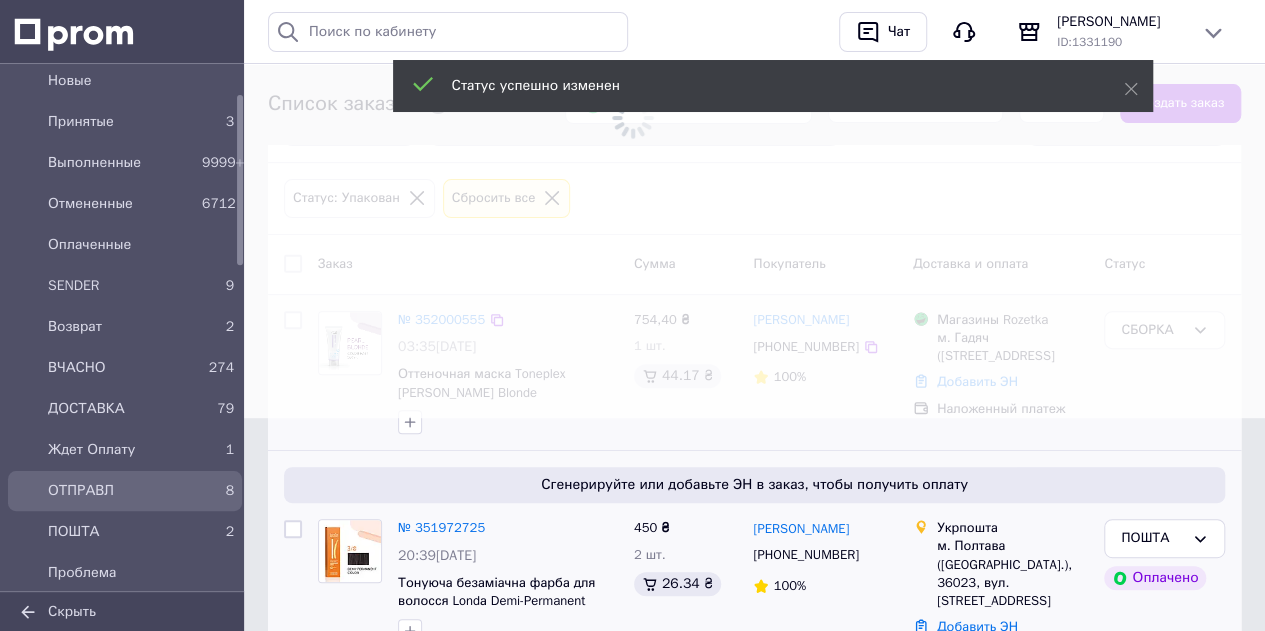 scroll, scrollTop: 0, scrollLeft: 0, axis: both 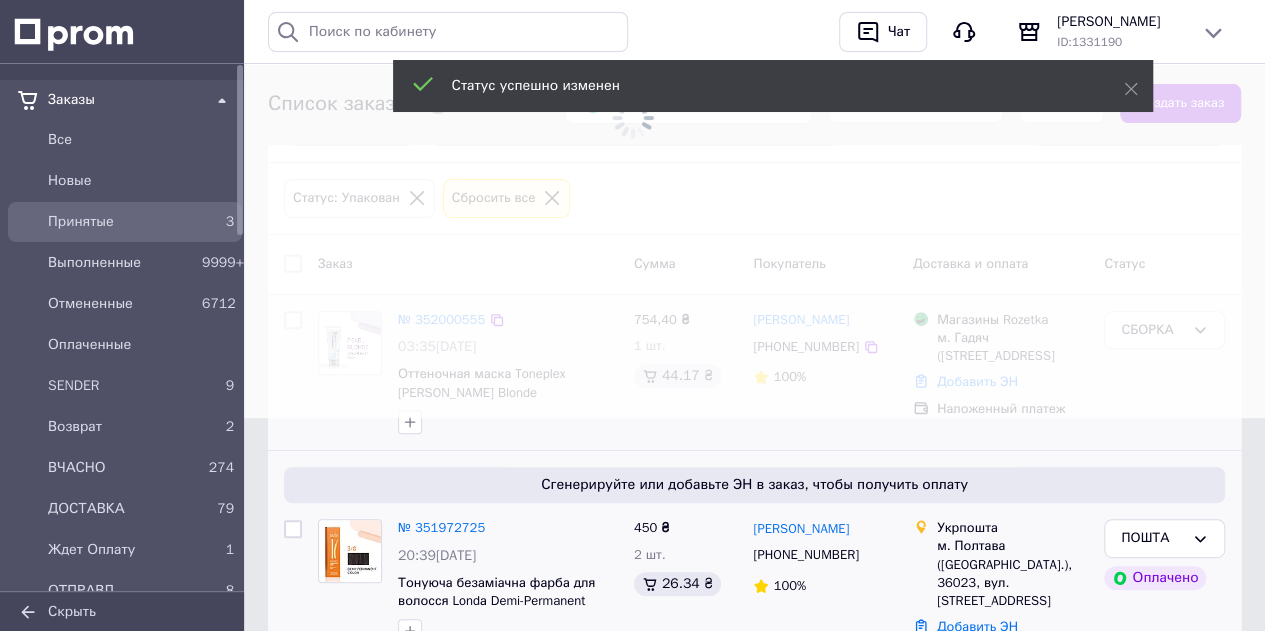 click on "Принятые" at bounding box center [121, 222] 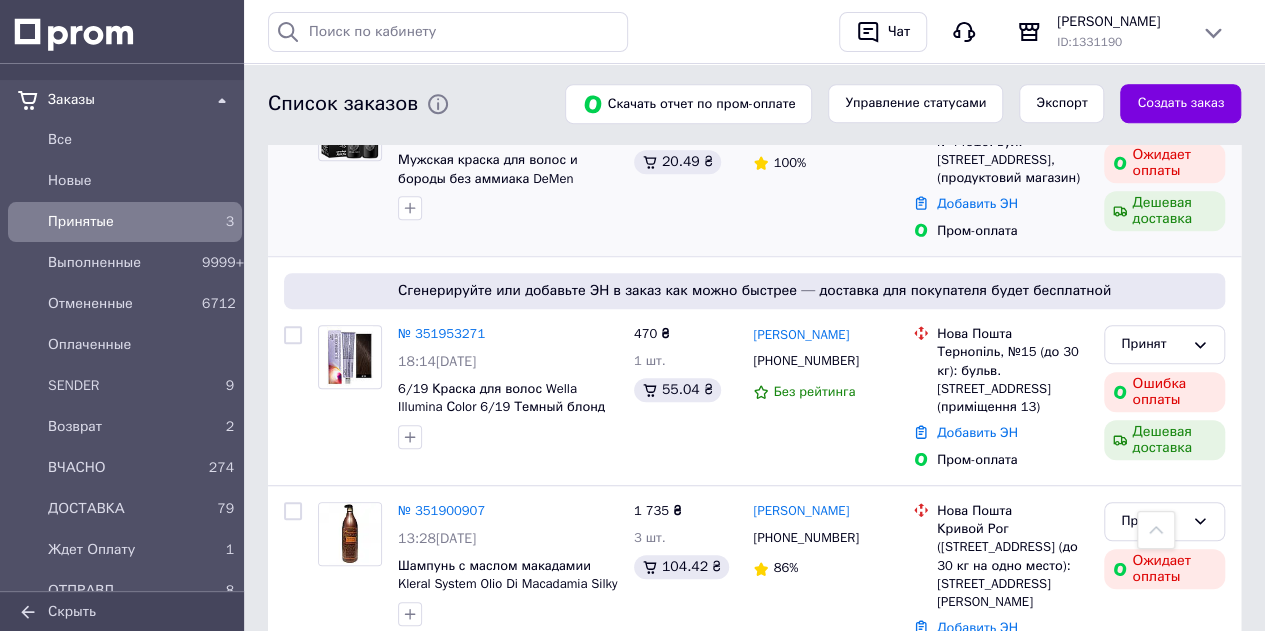 scroll, scrollTop: 379, scrollLeft: 0, axis: vertical 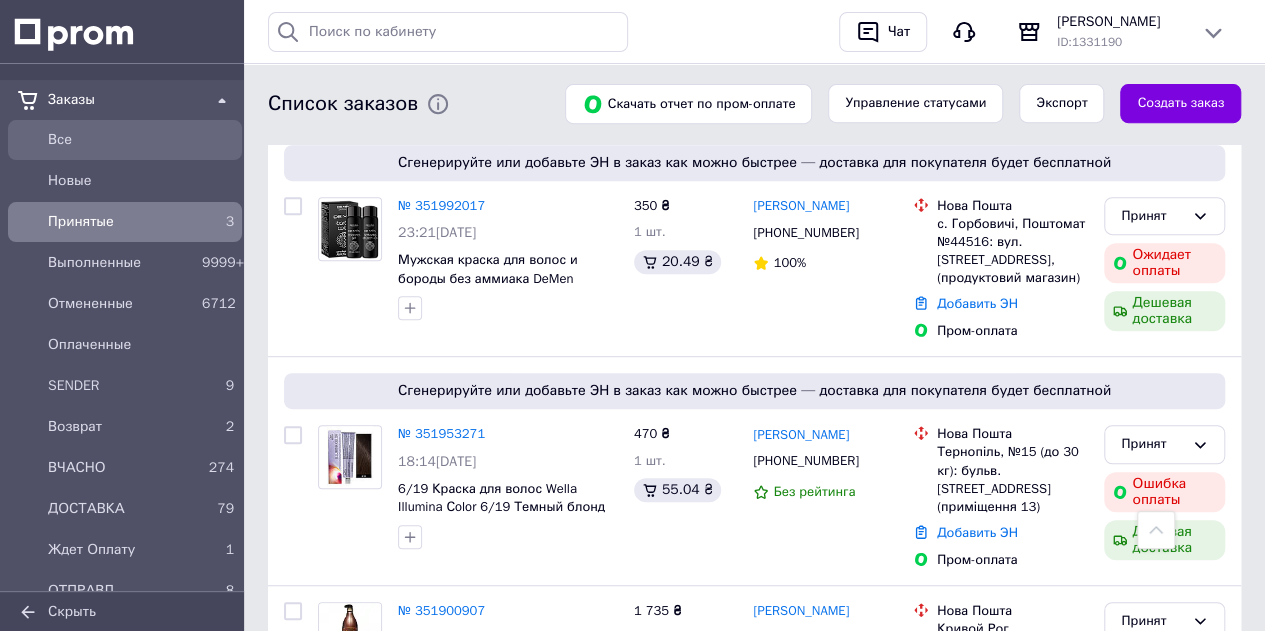click on "Все" at bounding box center (141, 140) 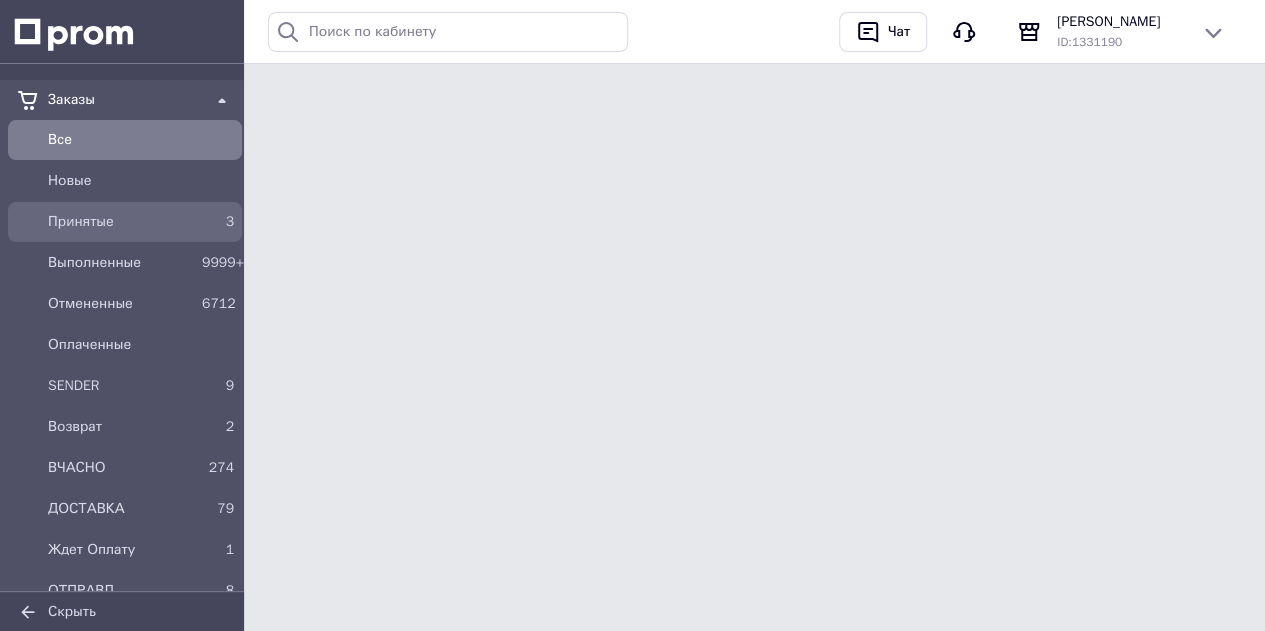 scroll, scrollTop: 0, scrollLeft: 0, axis: both 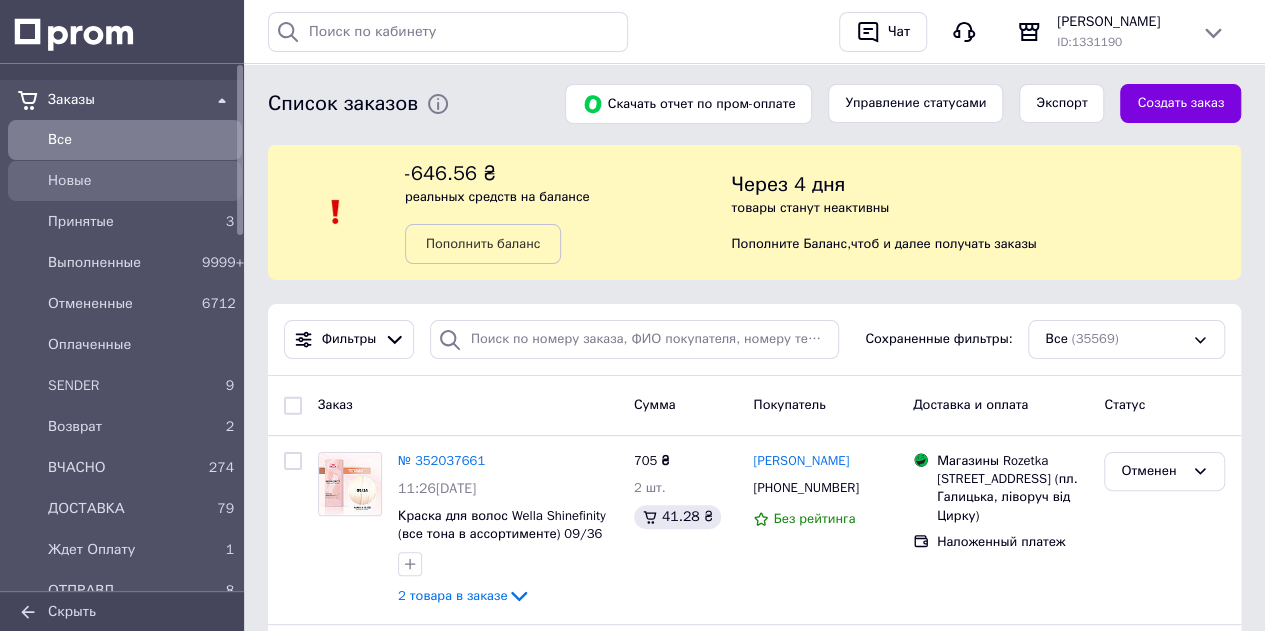 click on "Новые" at bounding box center [125, 181] 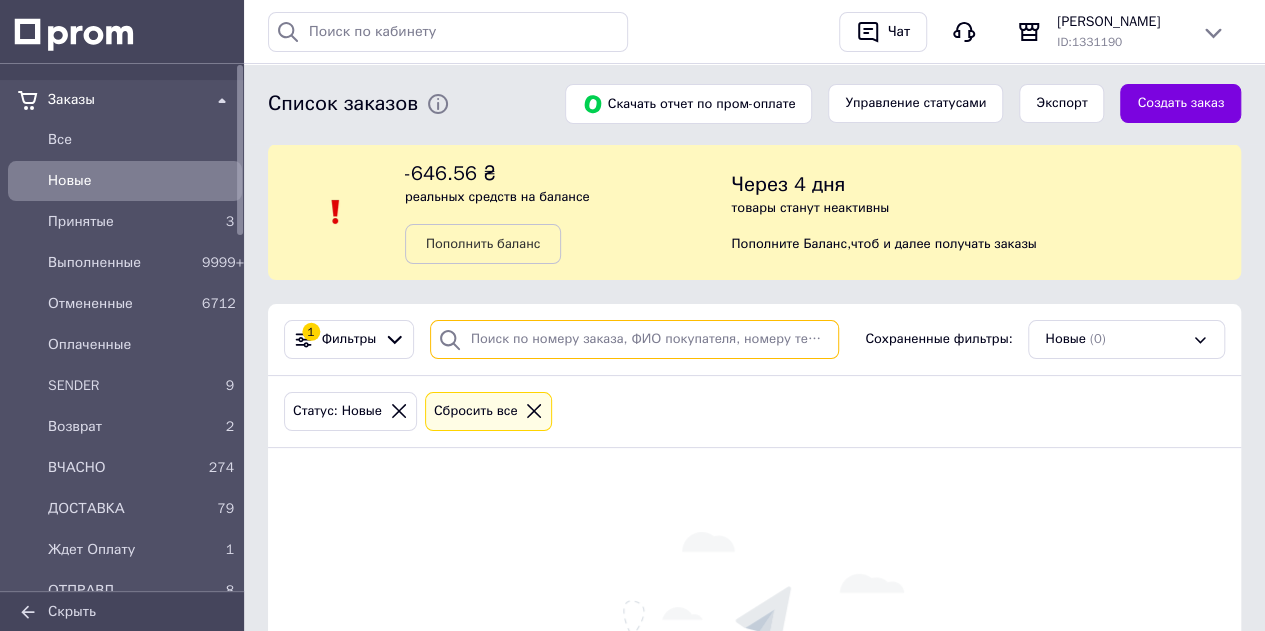 click at bounding box center [634, 339] 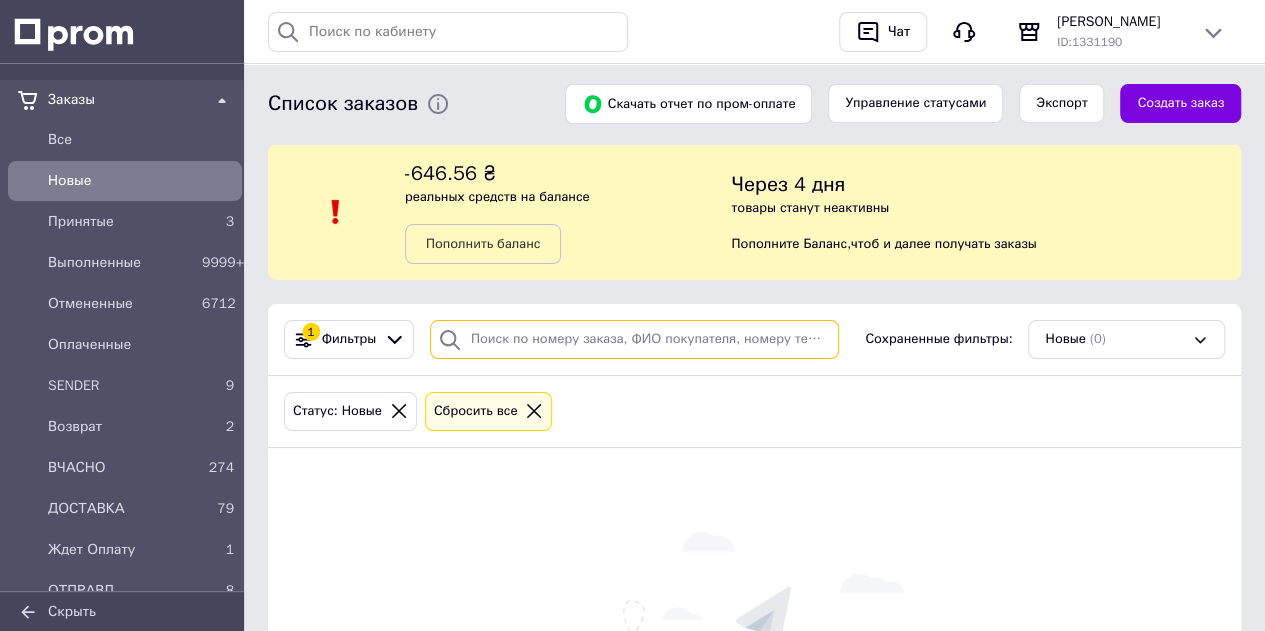 paste on "201585015753" 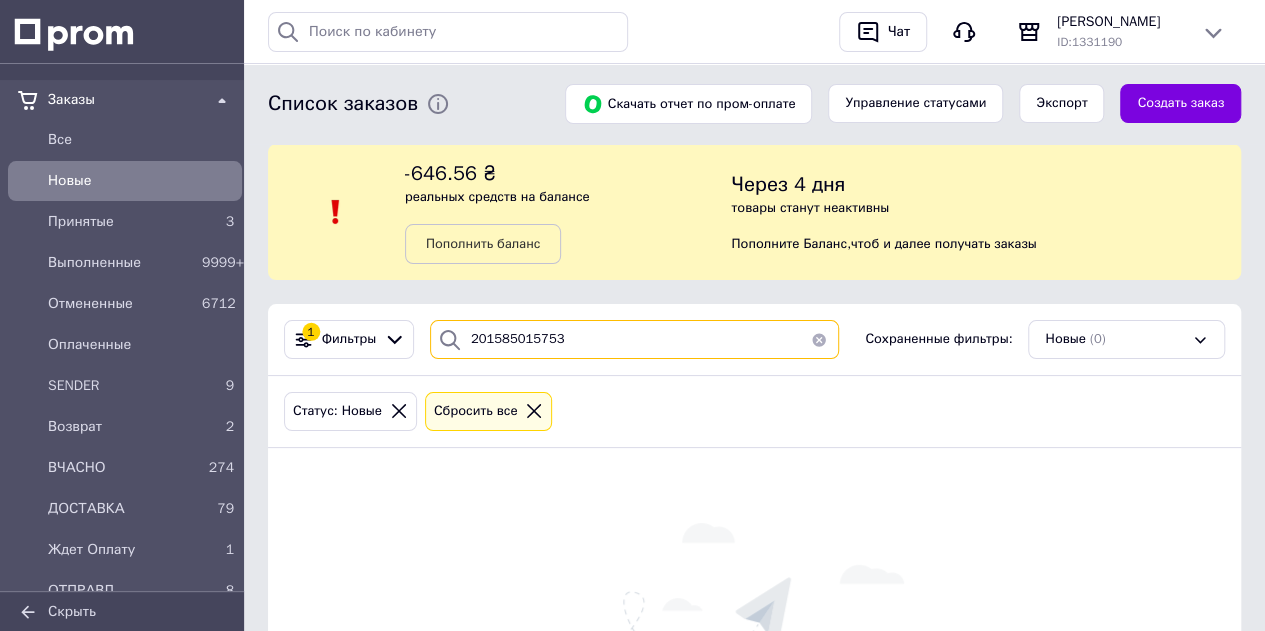 type on "201585015753" 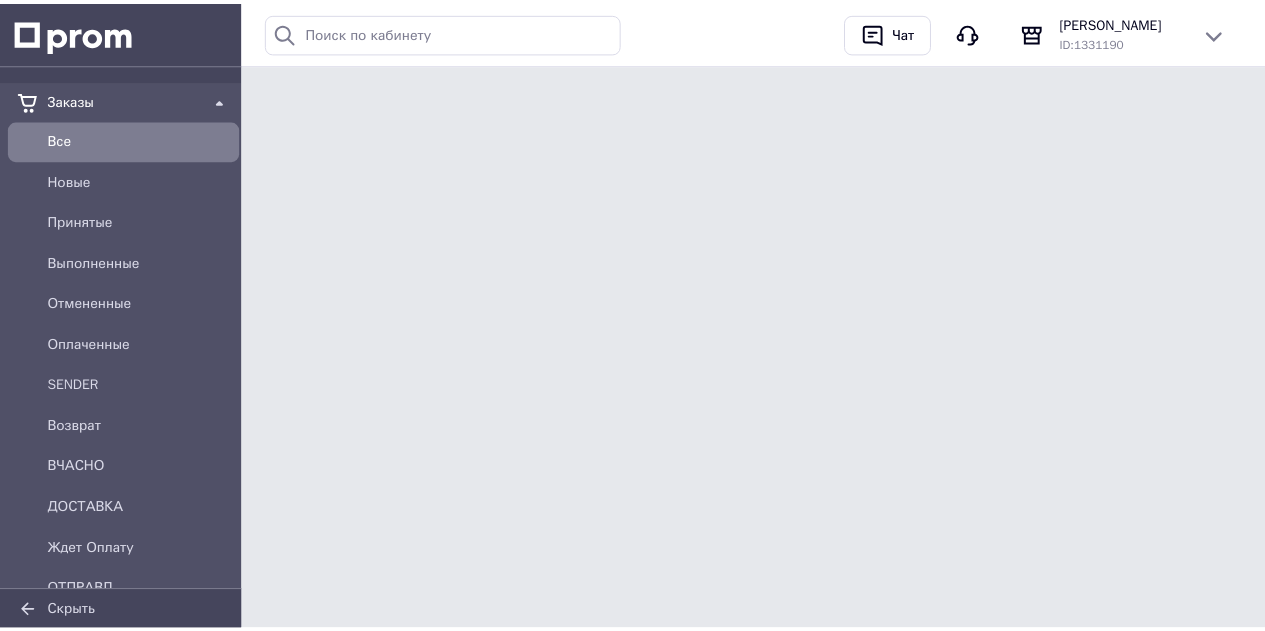 scroll, scrollTop: 0, scrollLeft: 0, axis: both 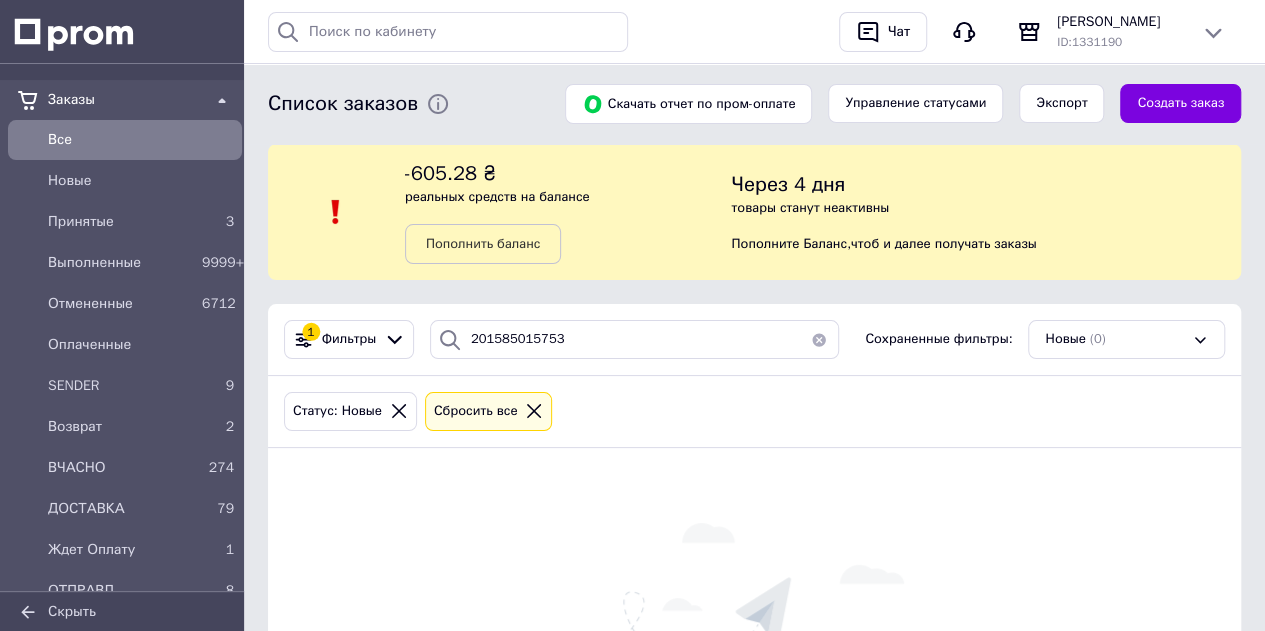 click at bounding box center [819, 339] 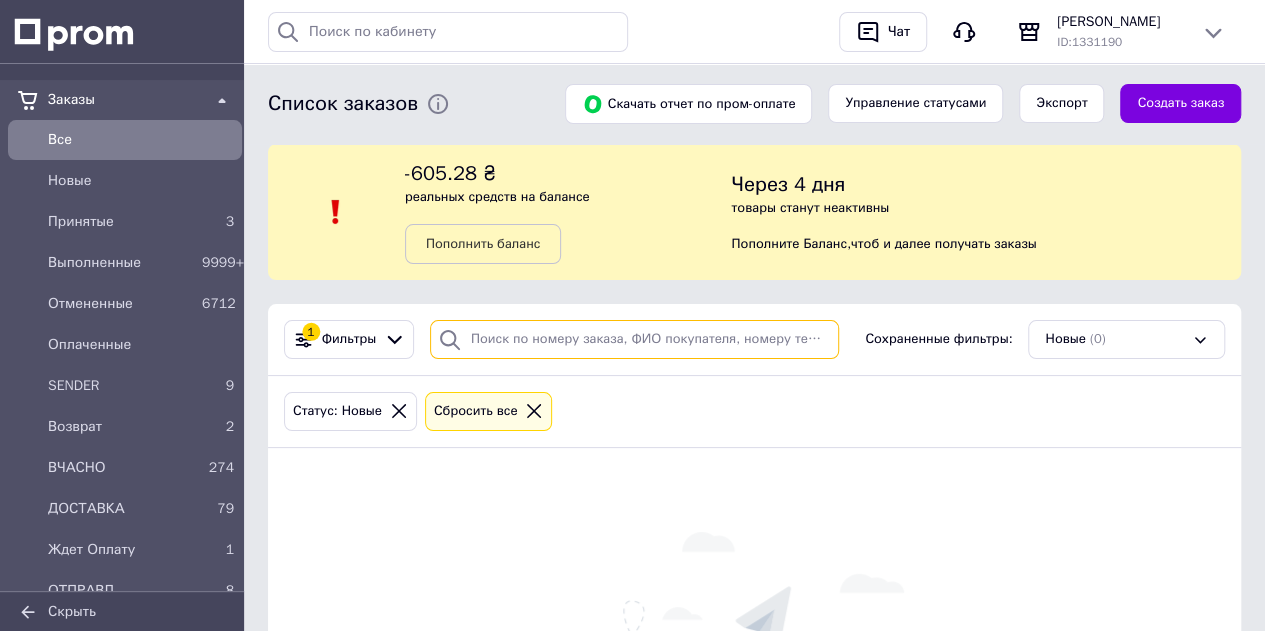 click on "1 Фильтры Сохраненные фильтры: Новые (0) Статус: Новые Сбросить все Здесь пока ничего нет" at bounding box center (754, 568) 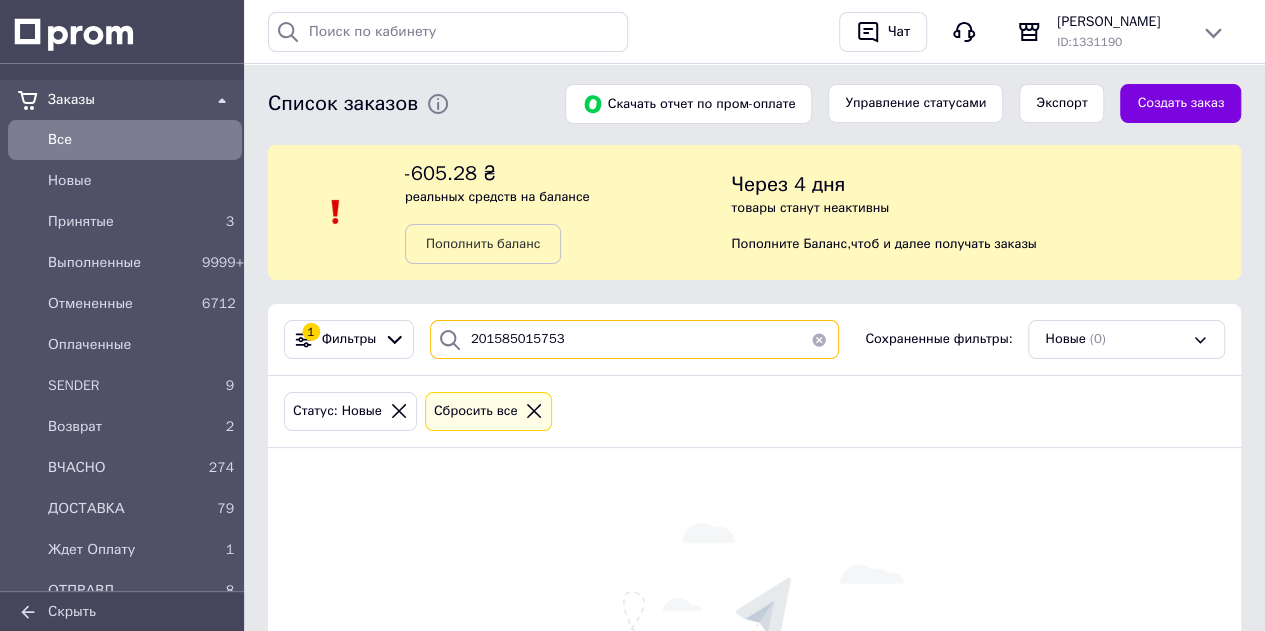 type on "201585015753" 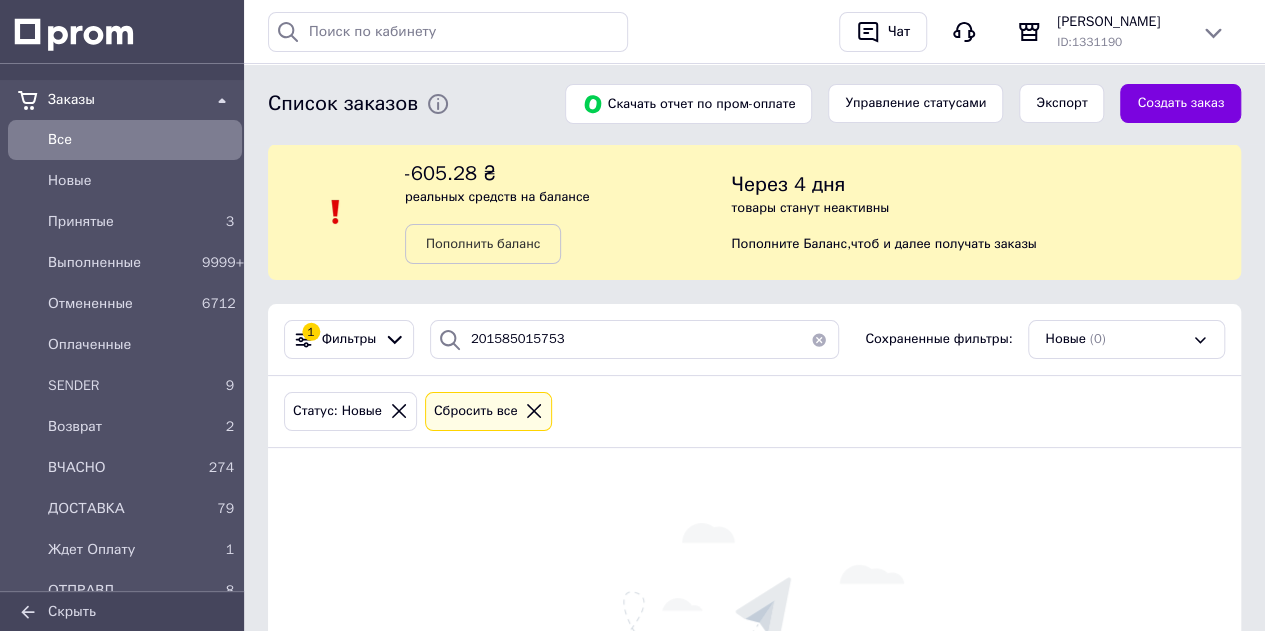 click 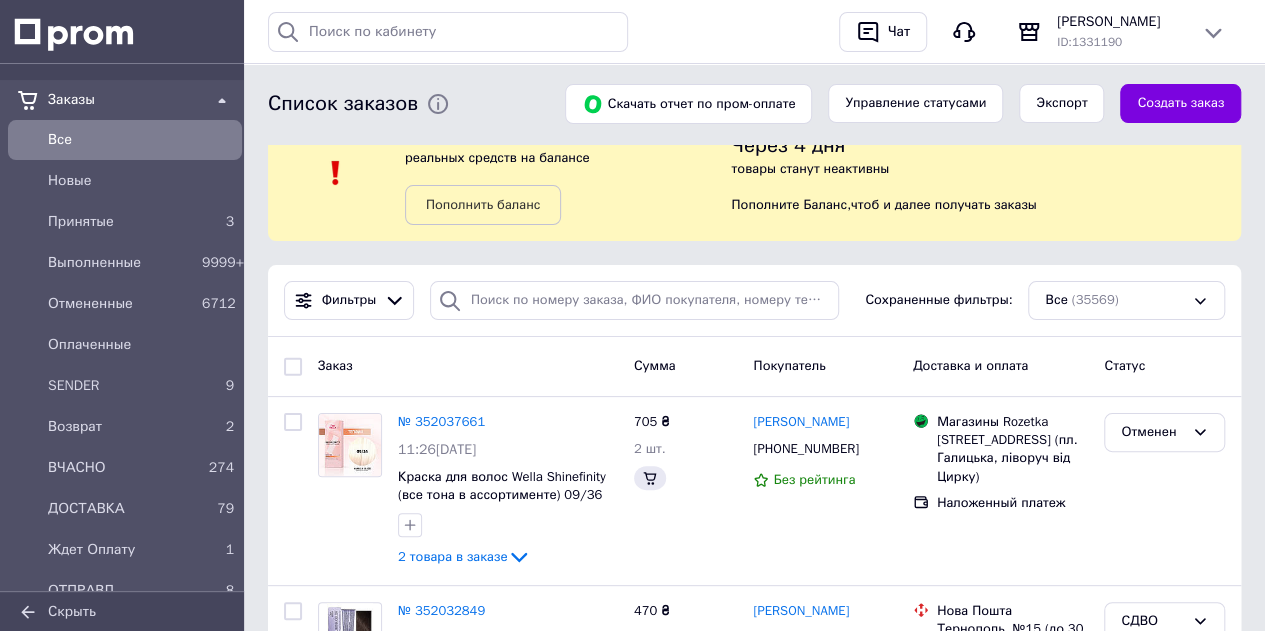 scroll, scrollTop: 100, scrollLeft: 0, axis: vertical 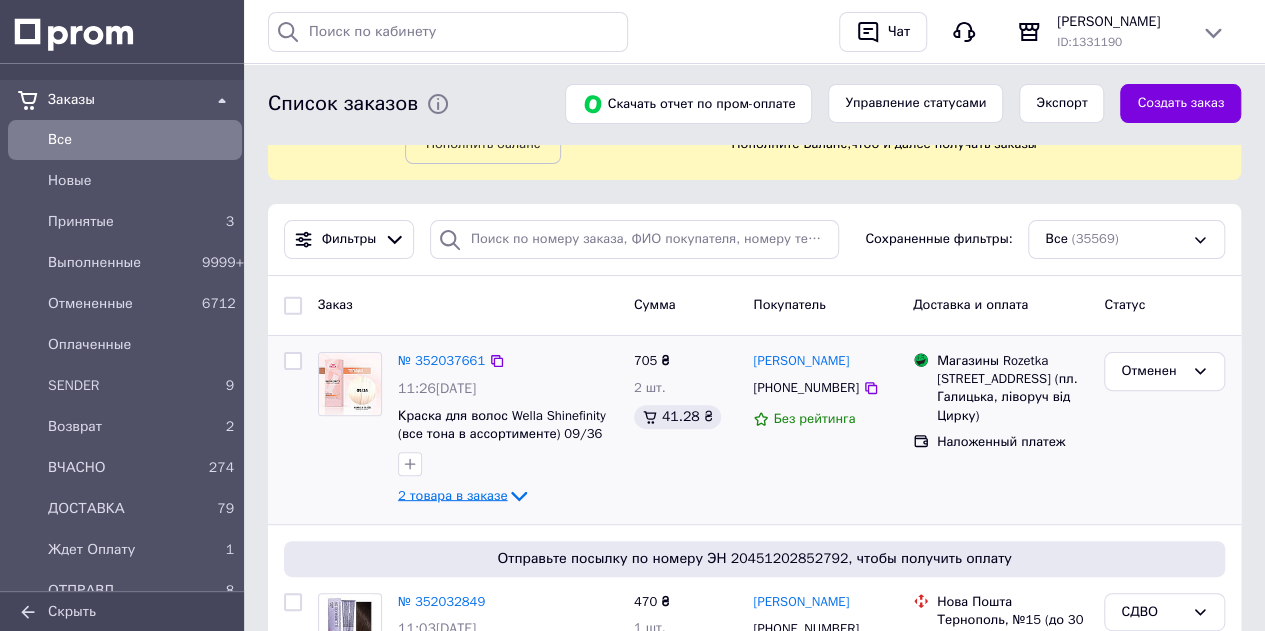 click 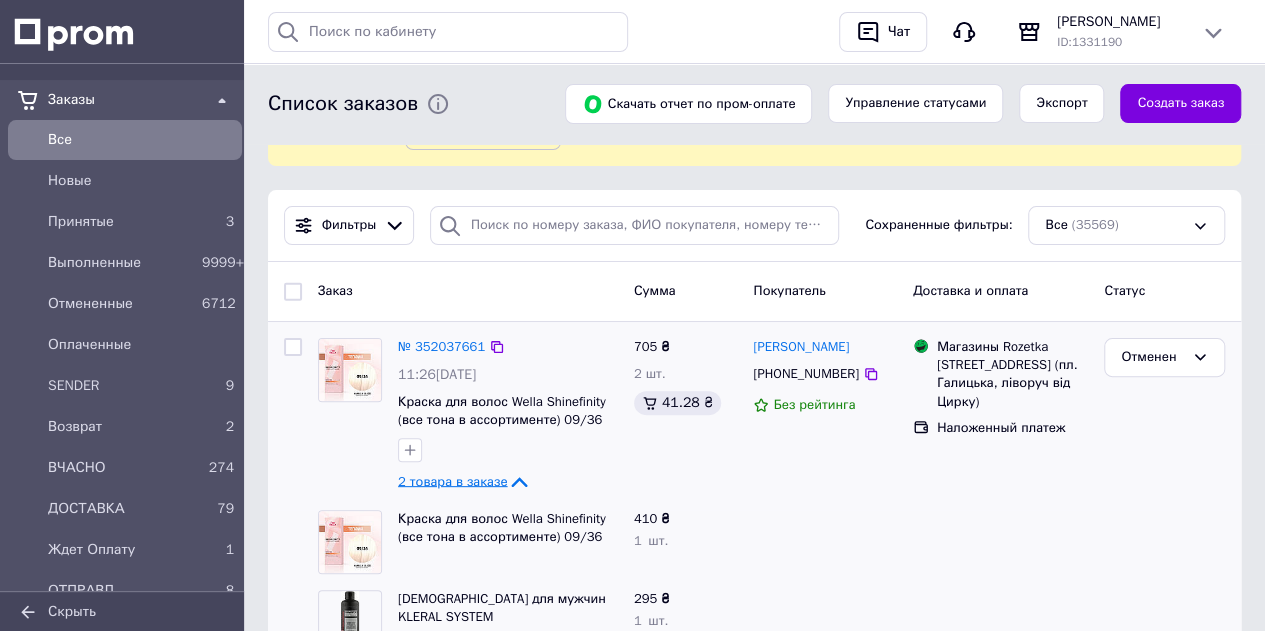scroll, scrollTop: 0, scrollLeft: 0, axis: both 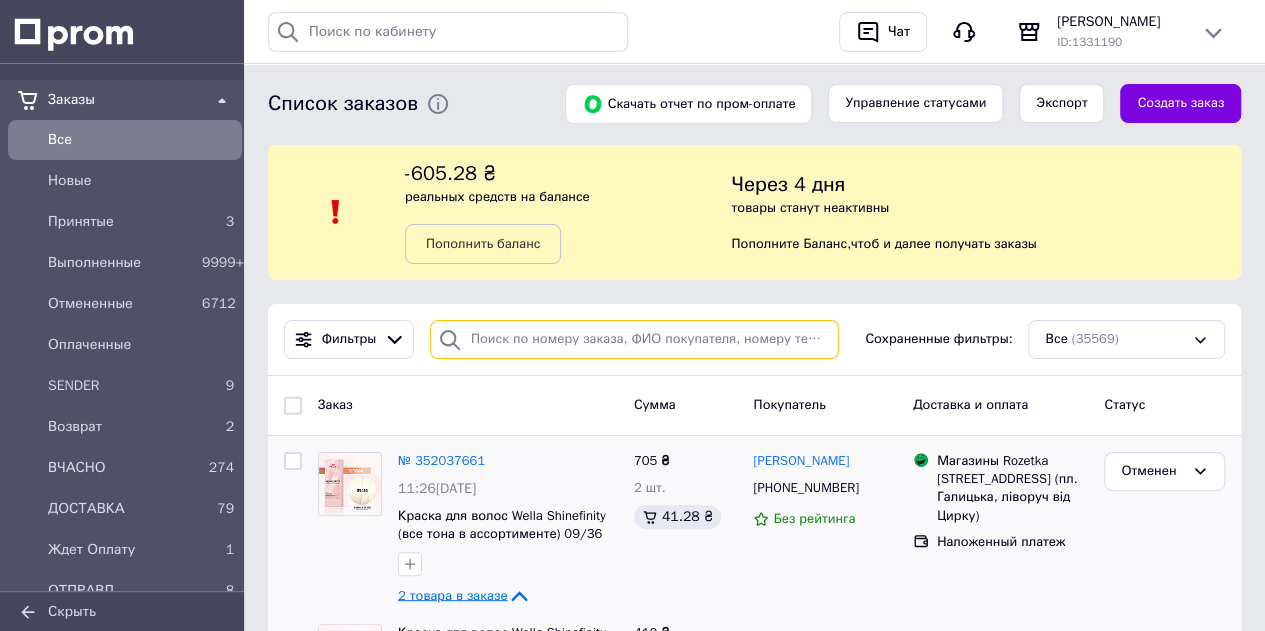 click at bounding box center [634, 339] 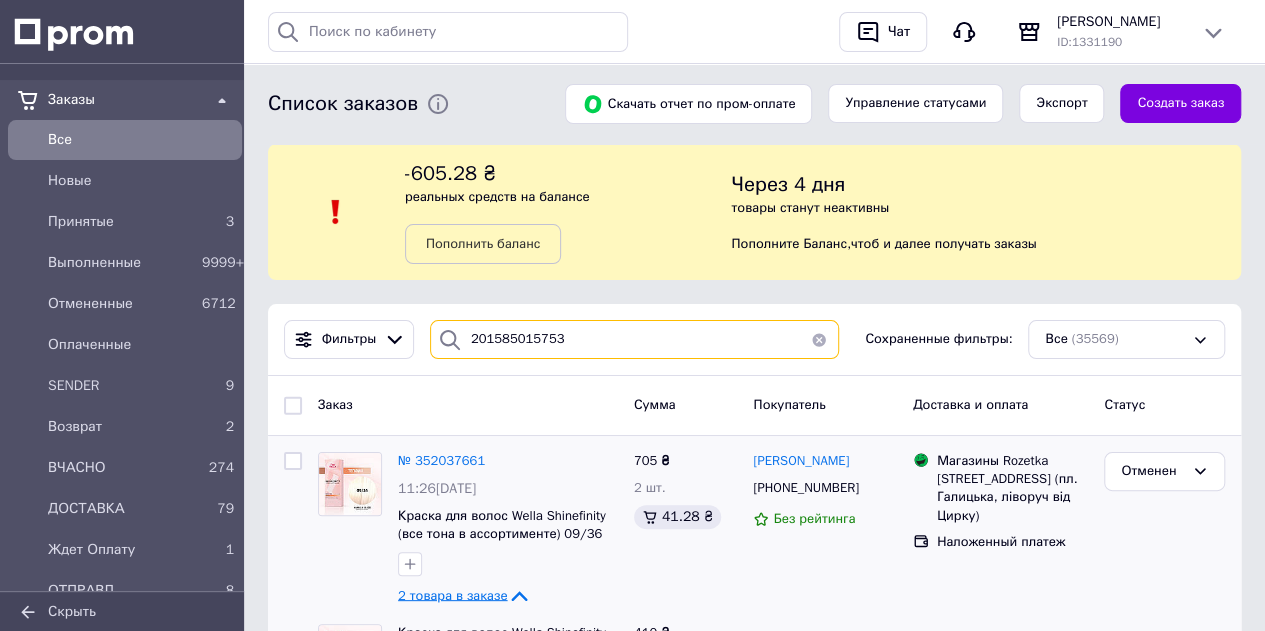type on "201585015753" 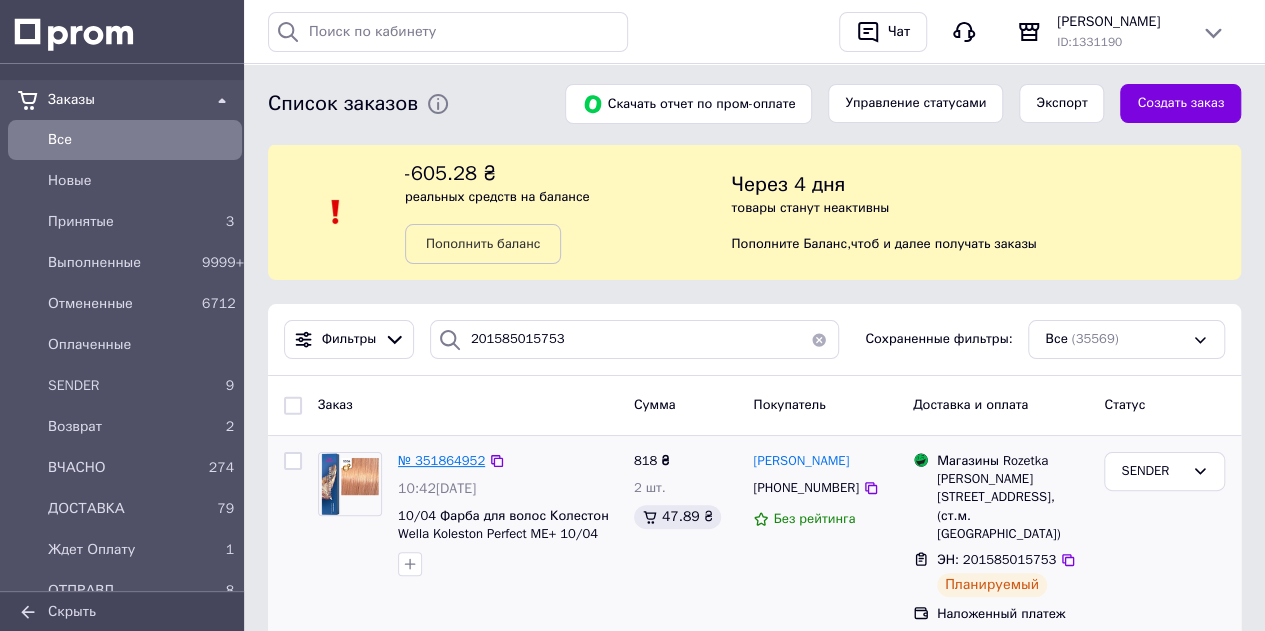 click on "№ 351864952" at bounding box center [441, 460] 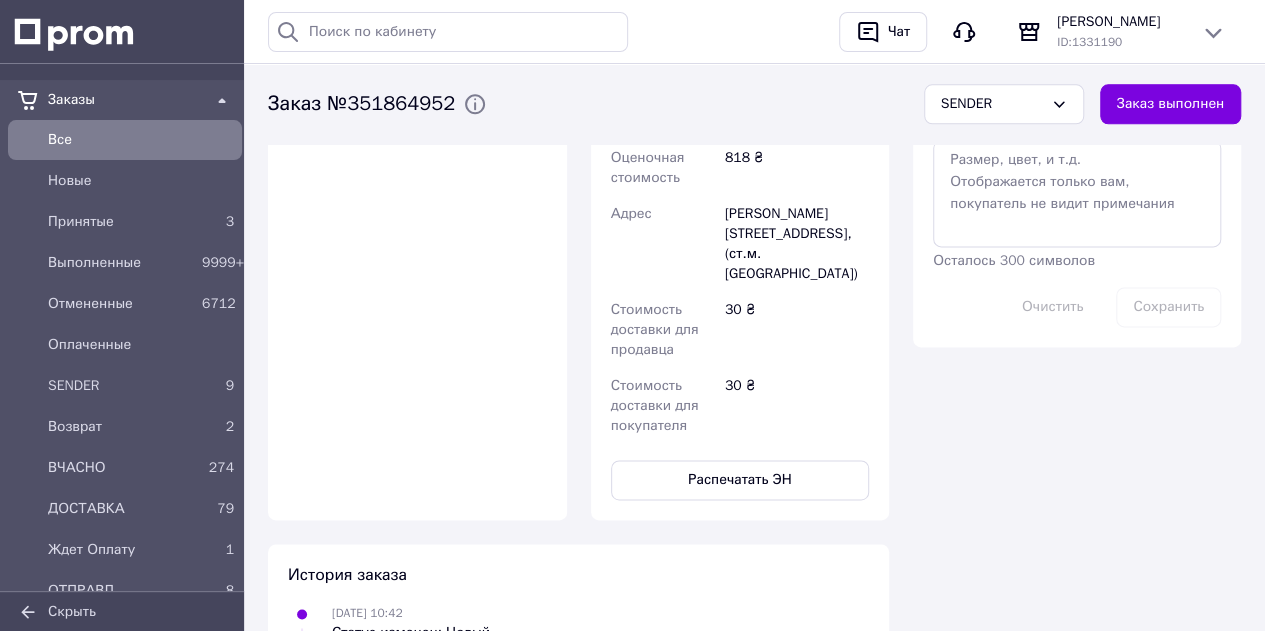 scroll, scrollTop: 1232, scrollLeft: 0, axis: vertical 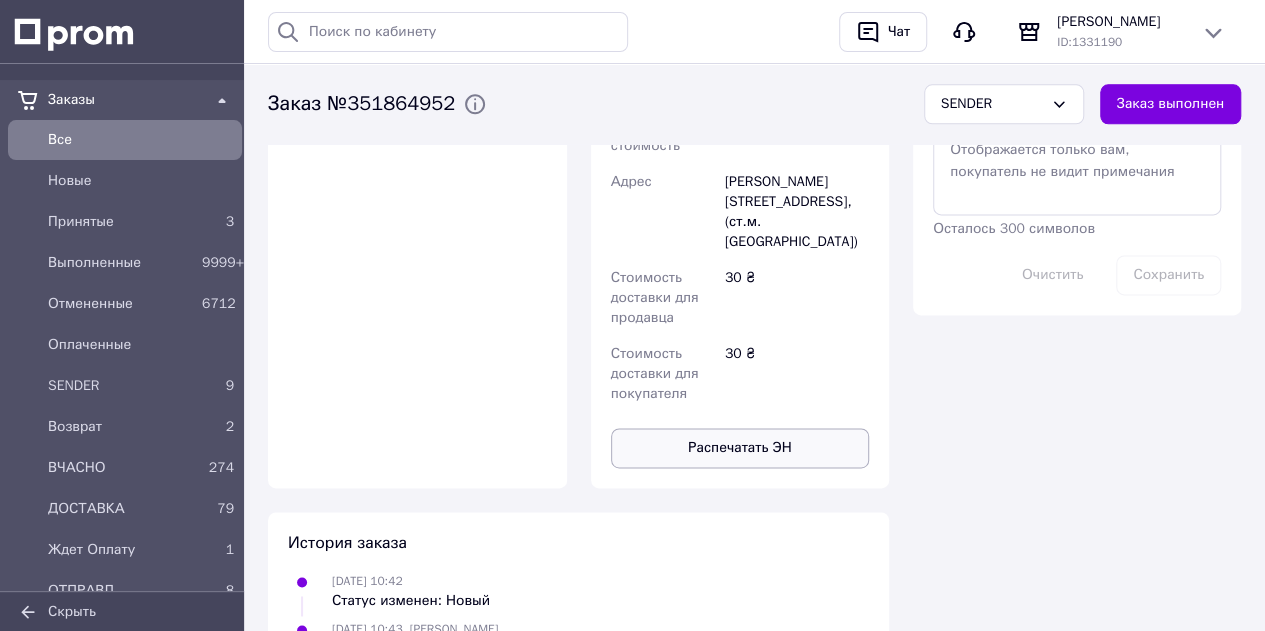 click on "Распечатать ЭН" at bounding box center (740, 448) 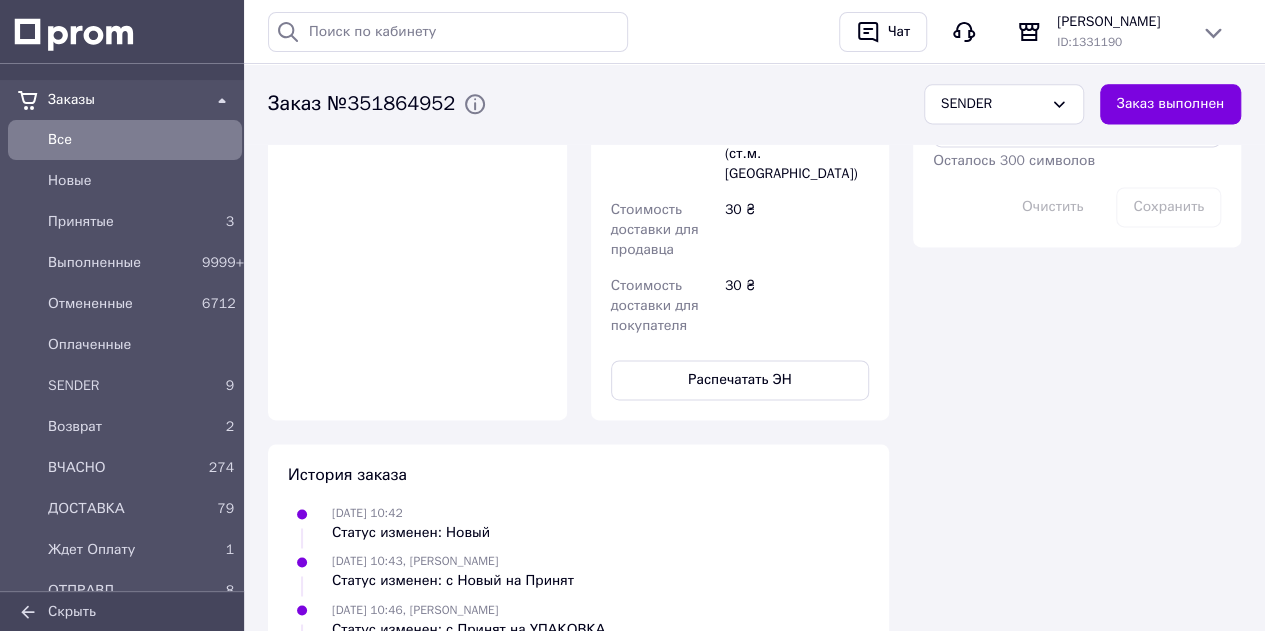 scroll, scrollTop: 1332, scrollLeft: 0, axis: vertical 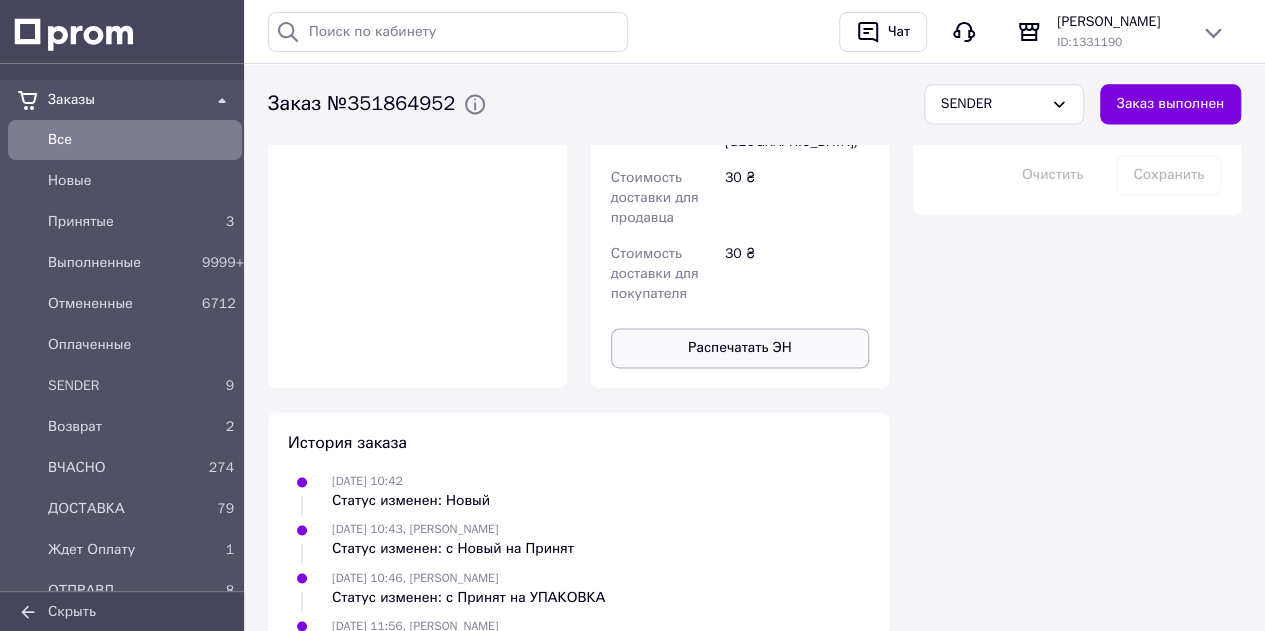 click on "Распечатать ЭН" at bounding box center [740, 348] 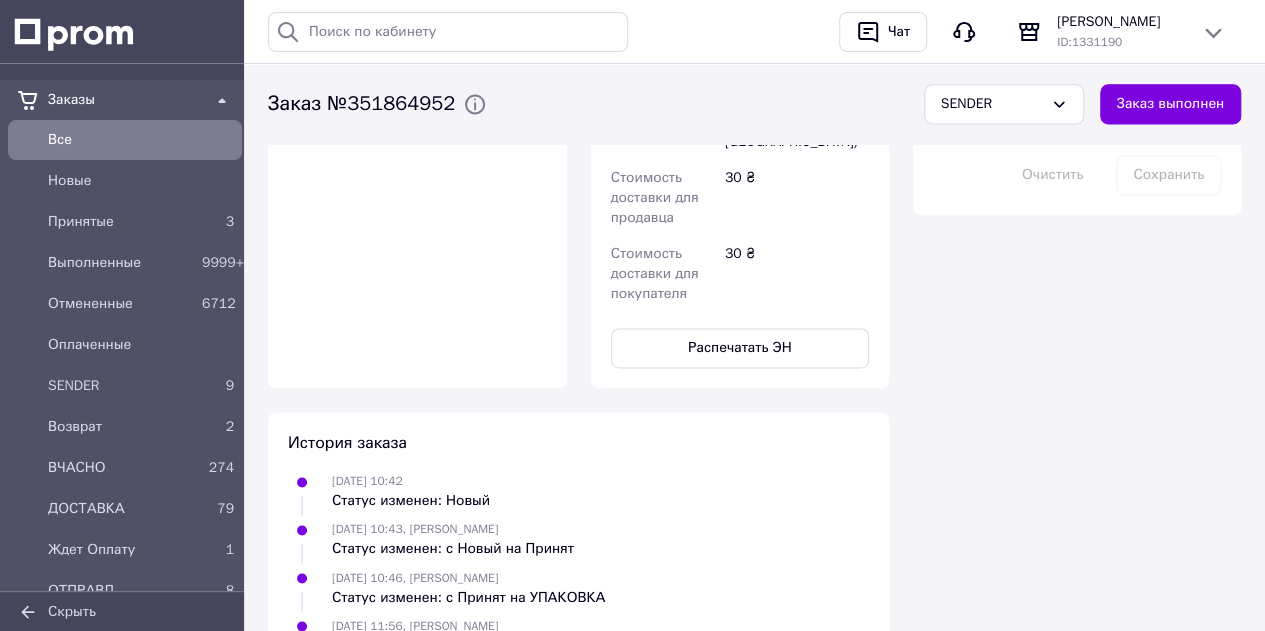 click on "Все" at bounding box center [141, 140] 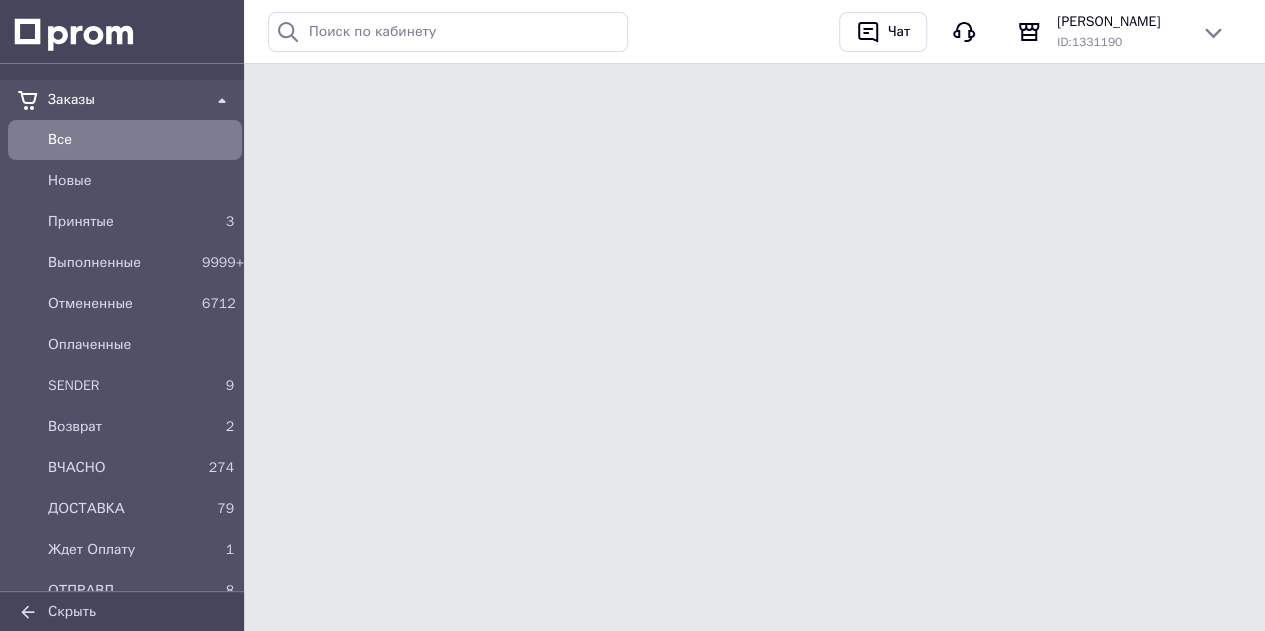 scroll, scrollTop: 0, scrollLeft: 0, axis: both 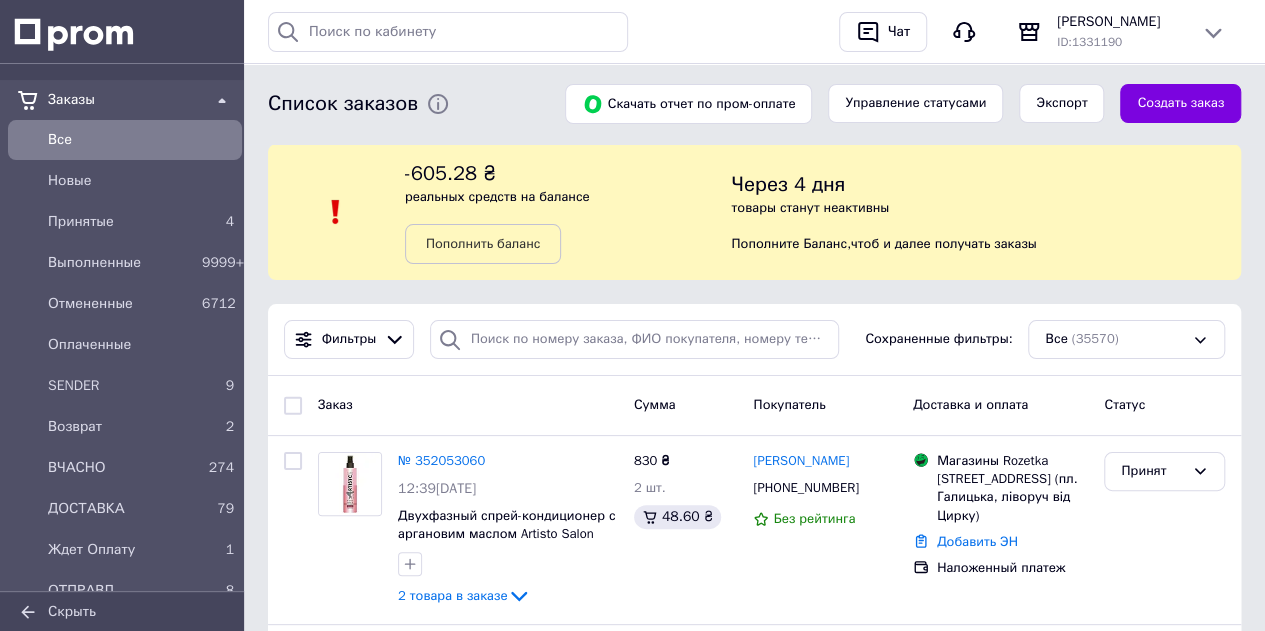 click on "Все" at bounding box center (125, 140) 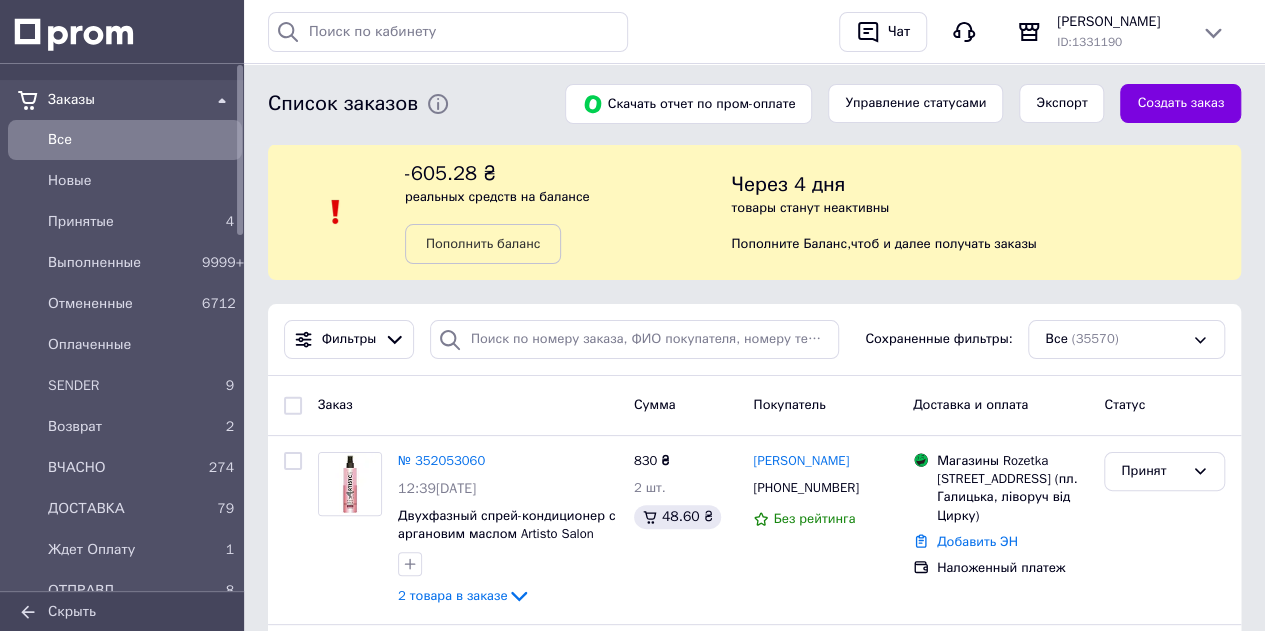 click on "Все" at bounding box center [141, 140] 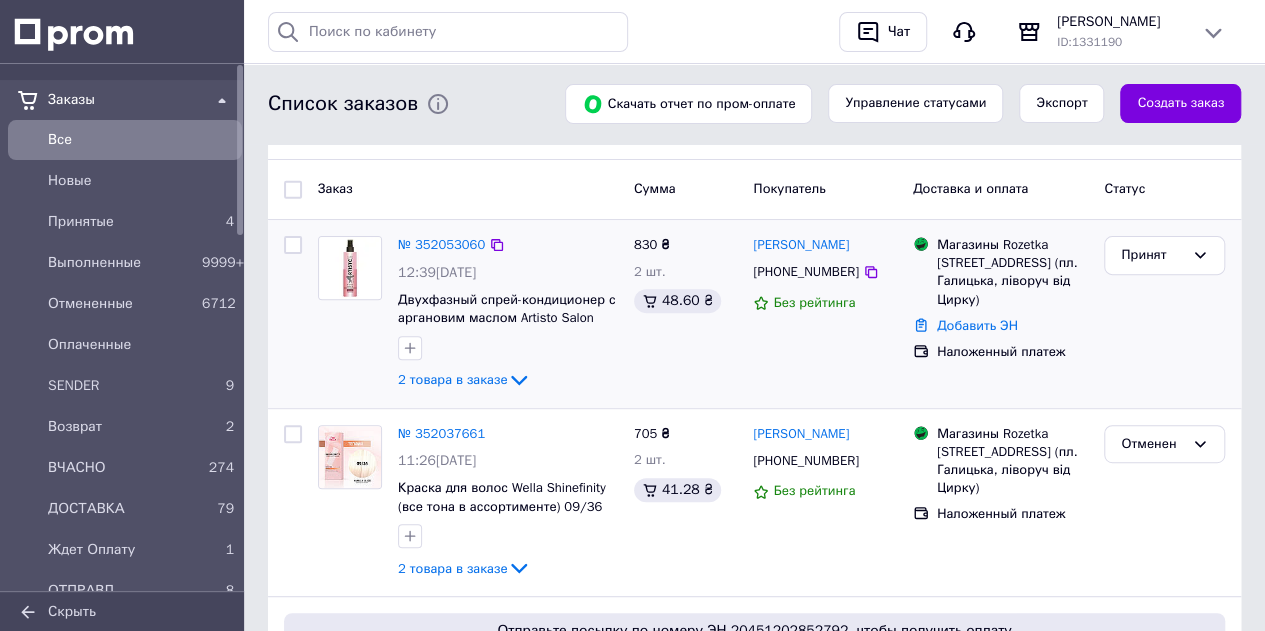 scroll, scrollTop: 300, scrollLeft: 0, axis: vertical 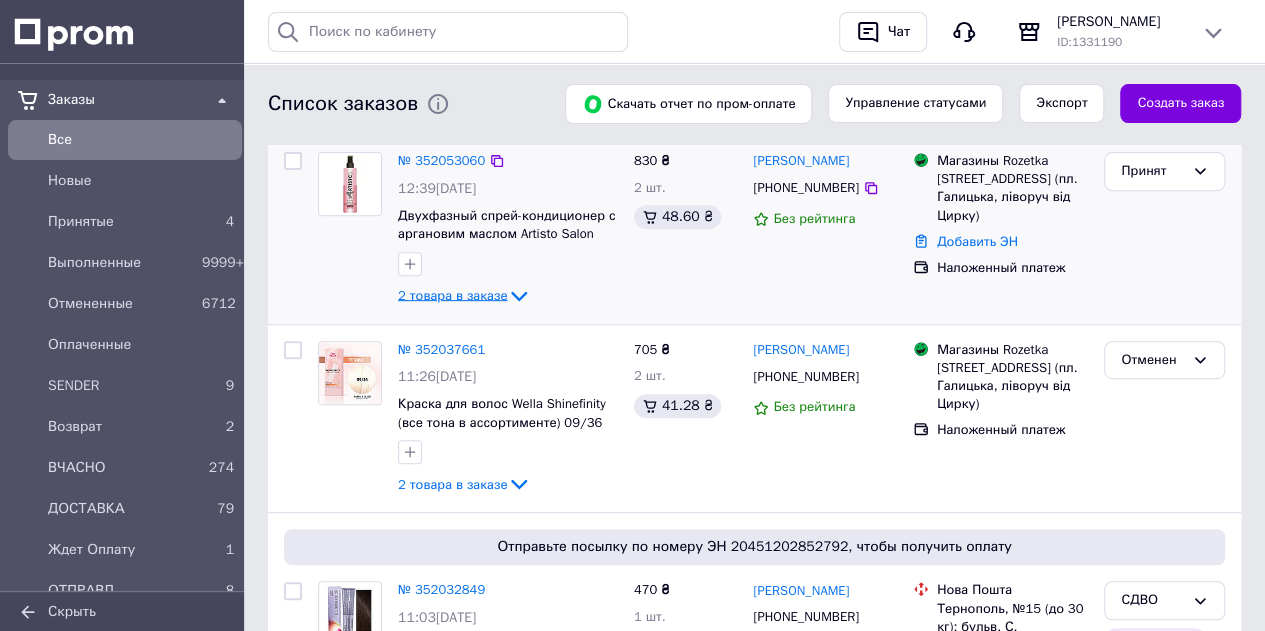 click 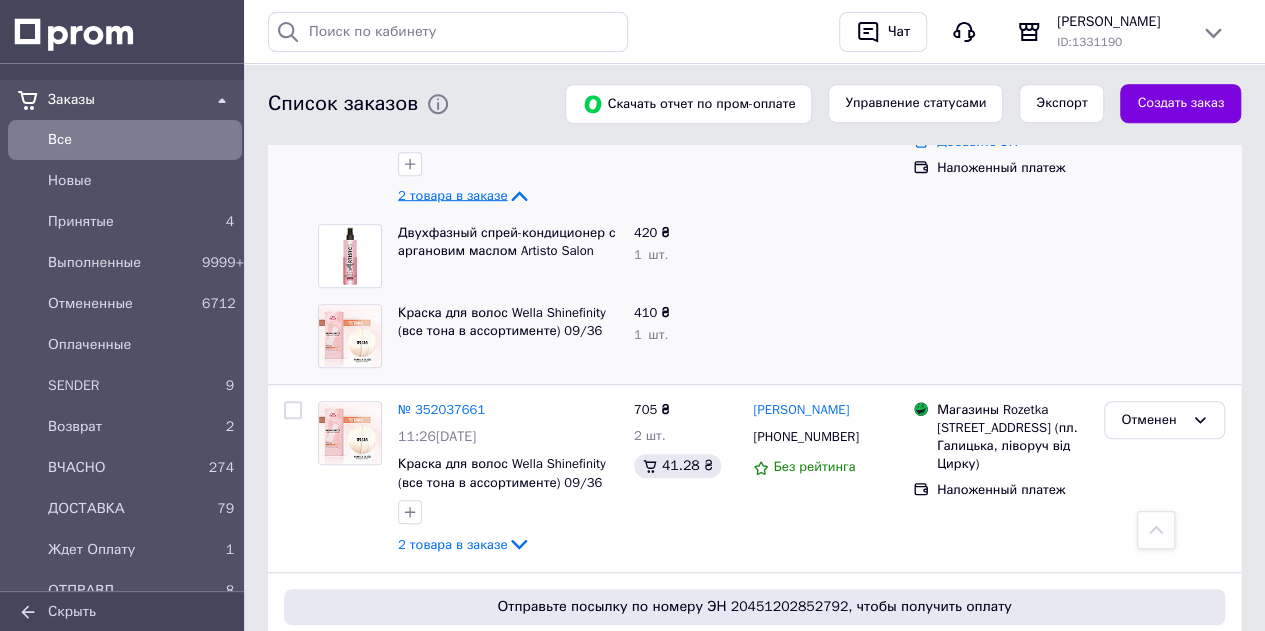 scroll, scrollTop: 300, scrollLeft: 0, axis: vertical 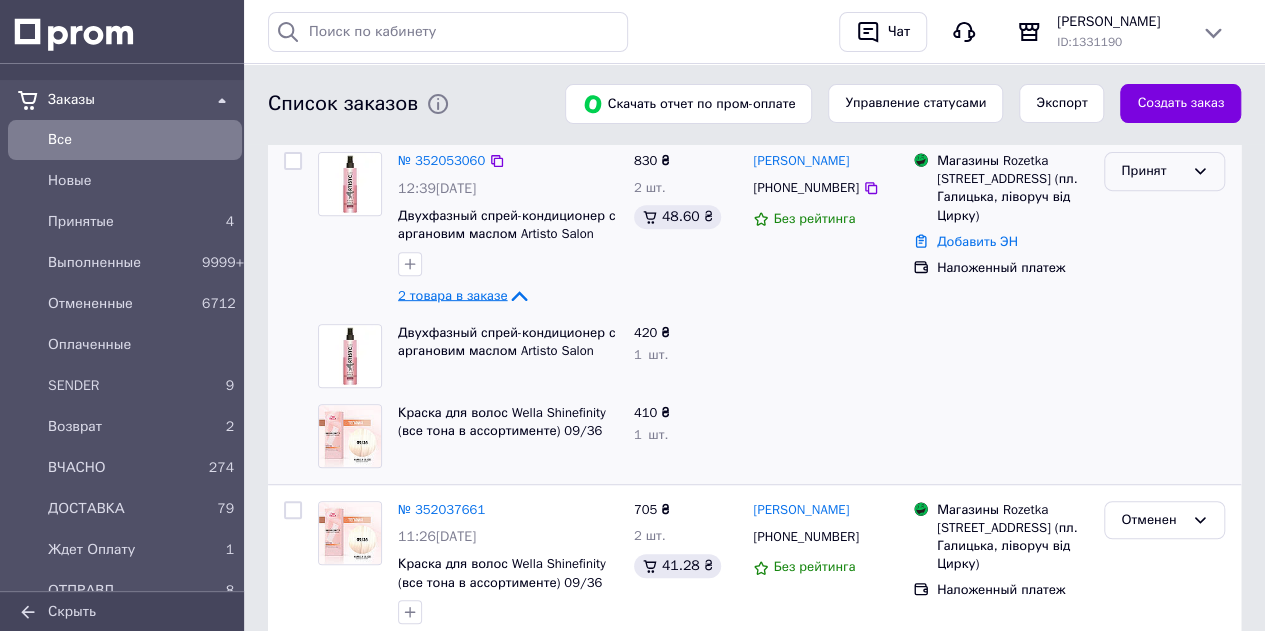 click on "Принят" at bounding box center [1152, 171] 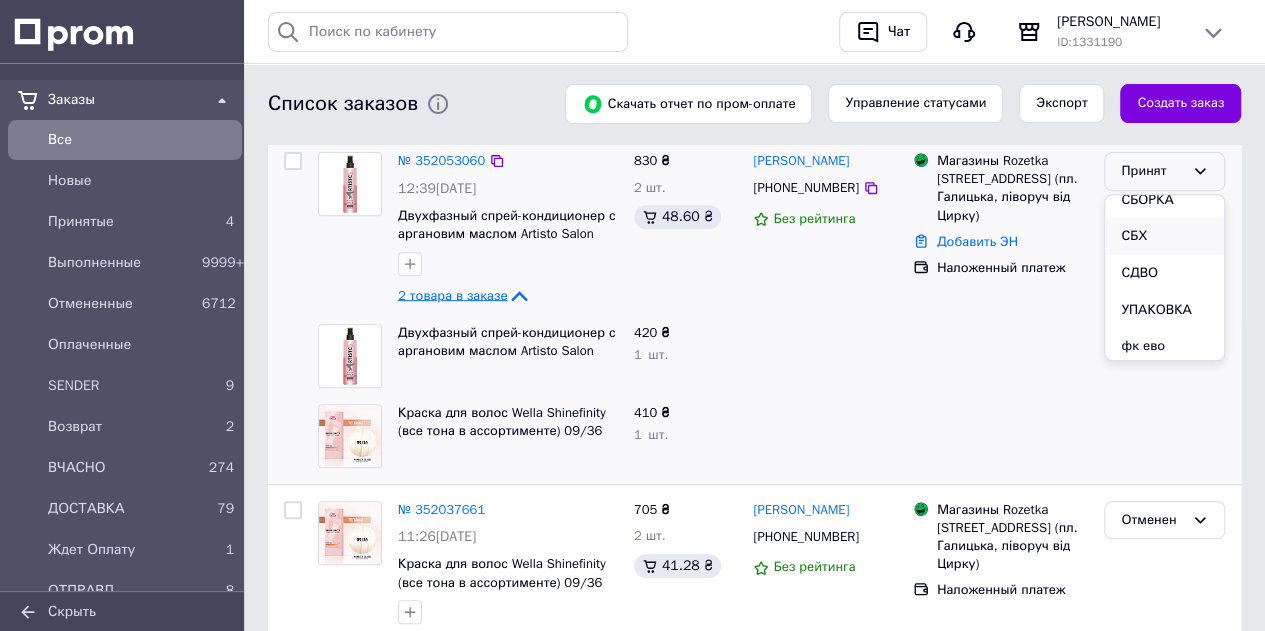 scroll, scrollTop: 419, scrollLeft: 0, axis: vertical 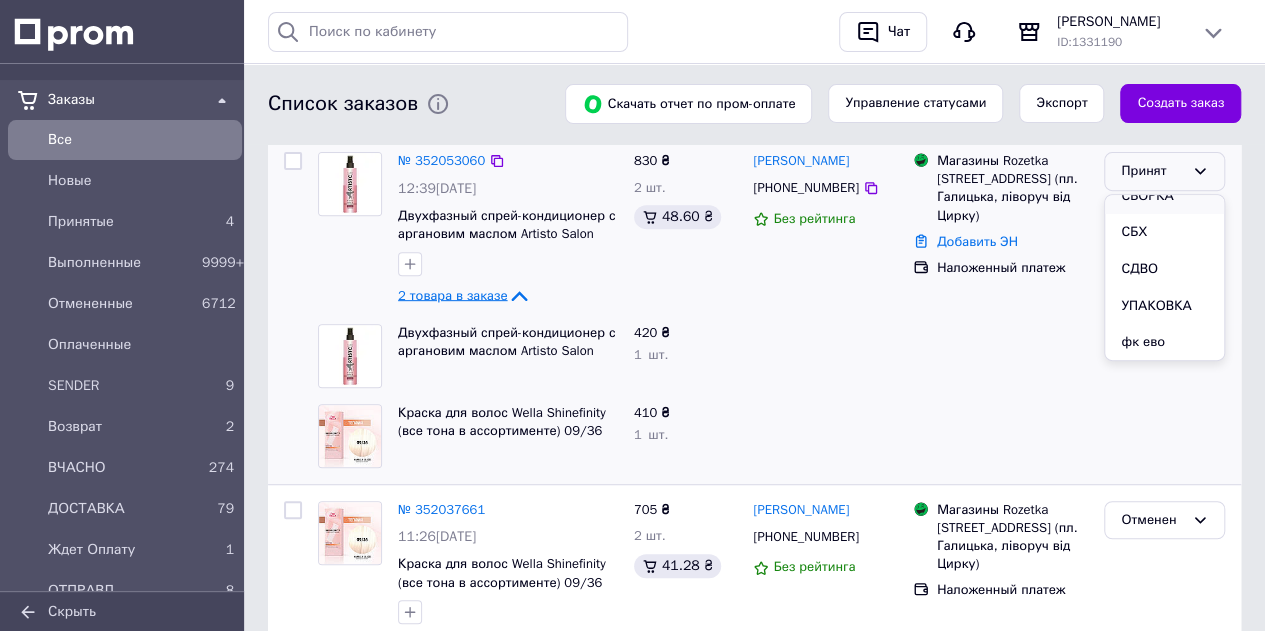 click on "СБОРКА" at bounding box center (1164, 196) 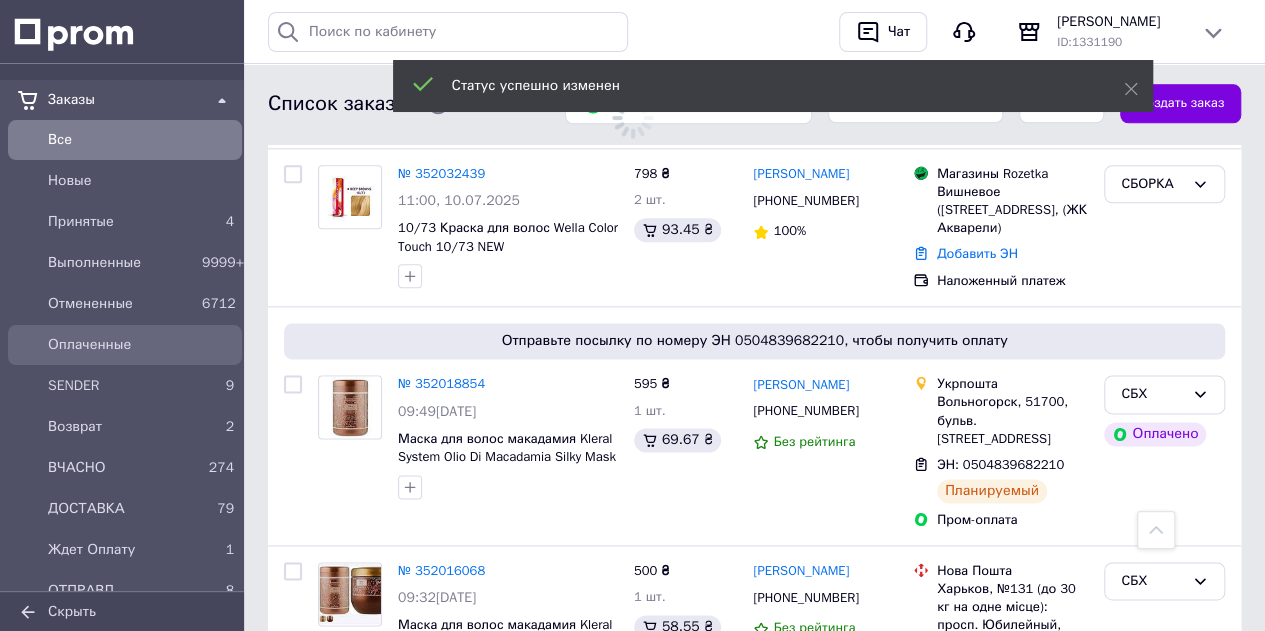 drag, startPoint x: 143, startPoint y: 209, endPoint x: 174, endPoint y: 331, distance: 125.87692 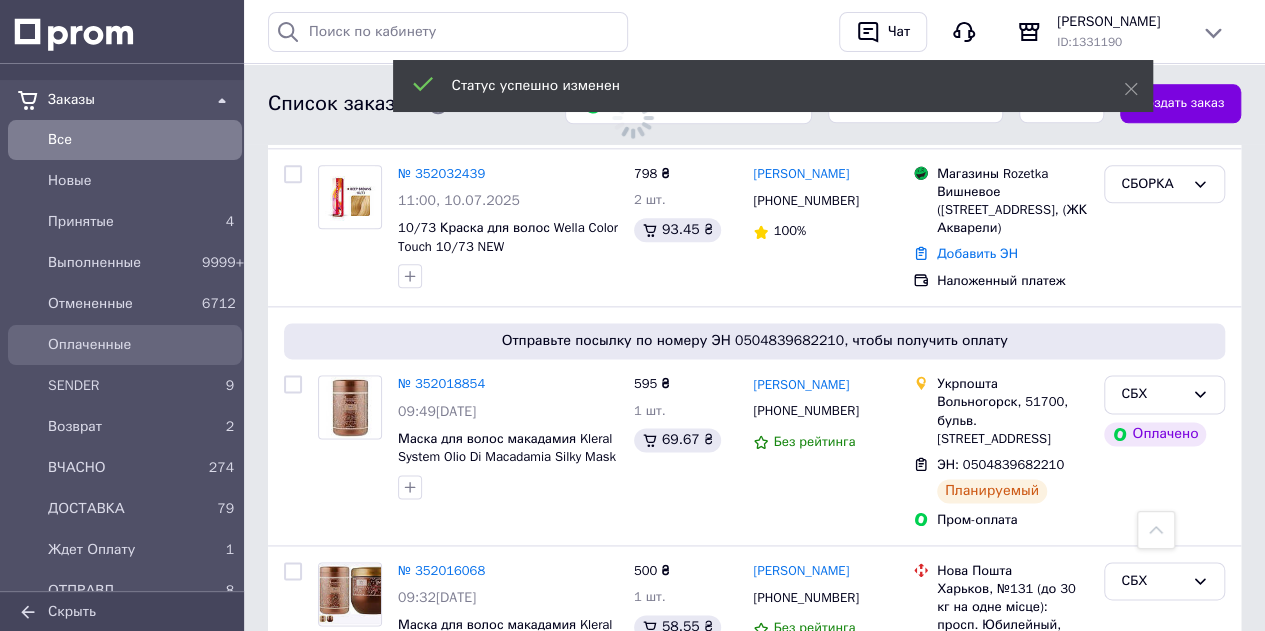 click on "Принятые" at bounding box center [121, 222] 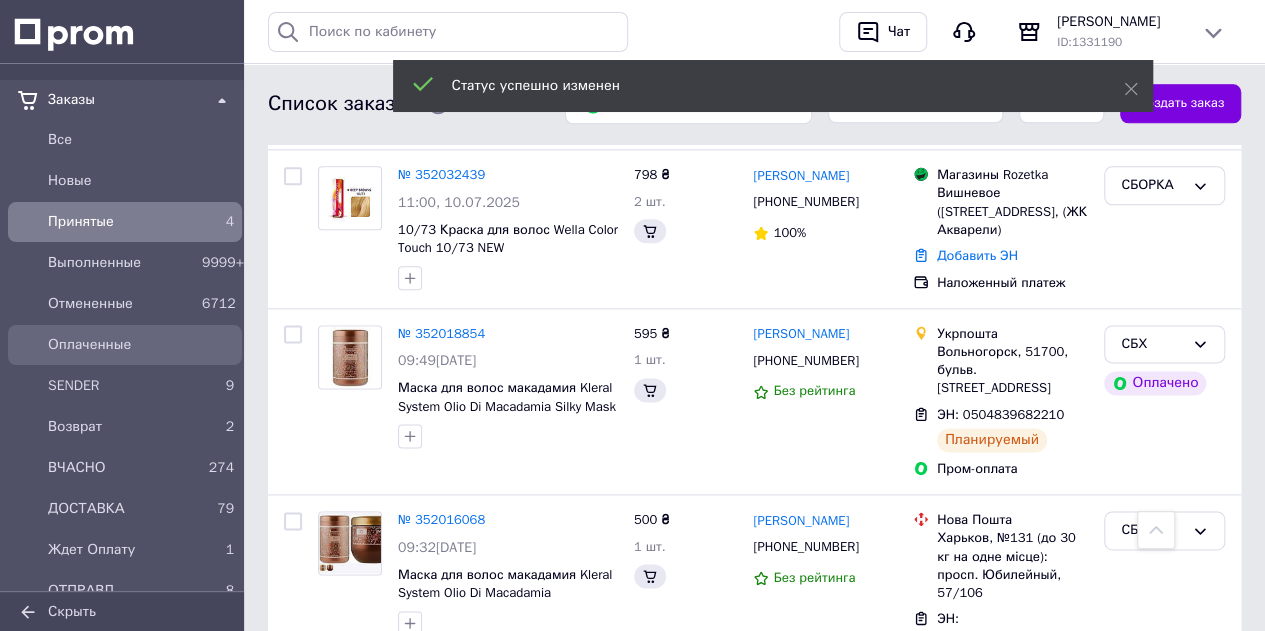 scroll, scrollTop: 1170, scrollLeft: 0, axis: vertical 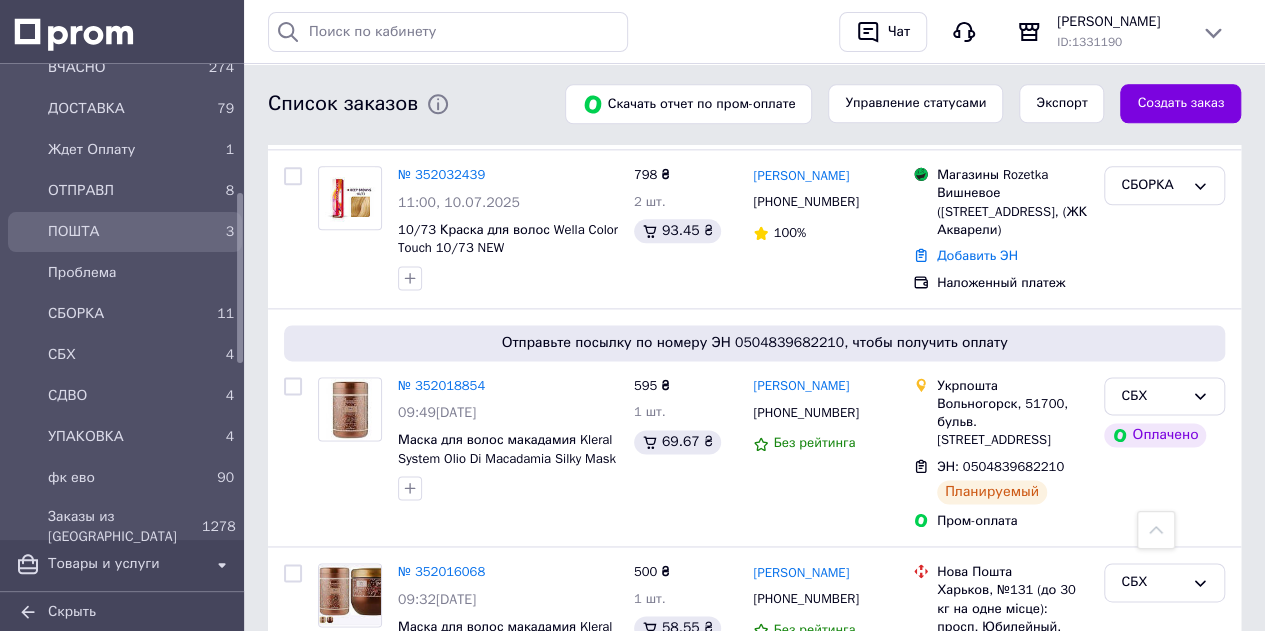 click on "ПОШТА" at bounding box center (121, 232) 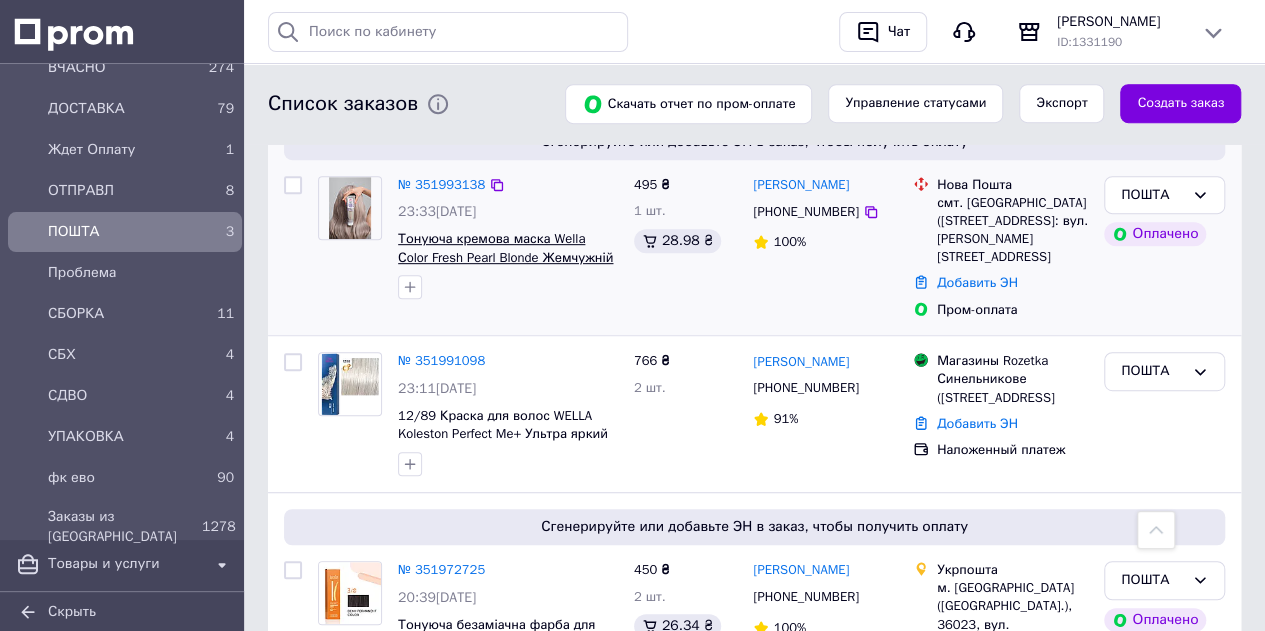 scroll, scrollTop: 500, scrollLeft: 0, axis: vertical 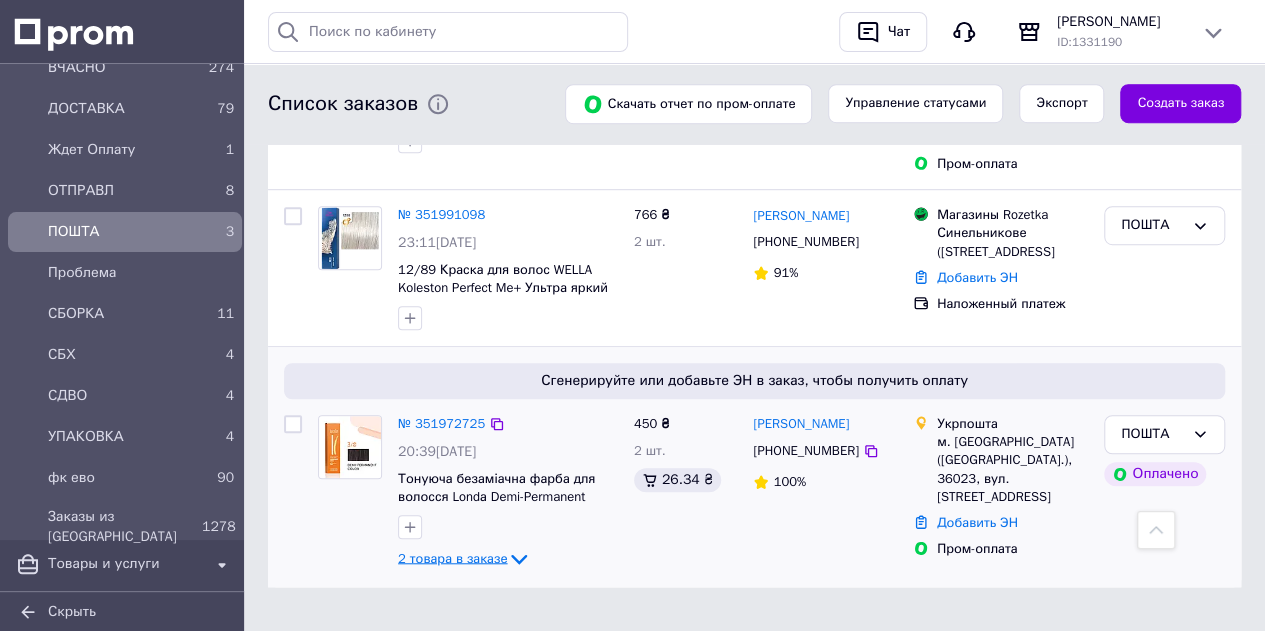 click 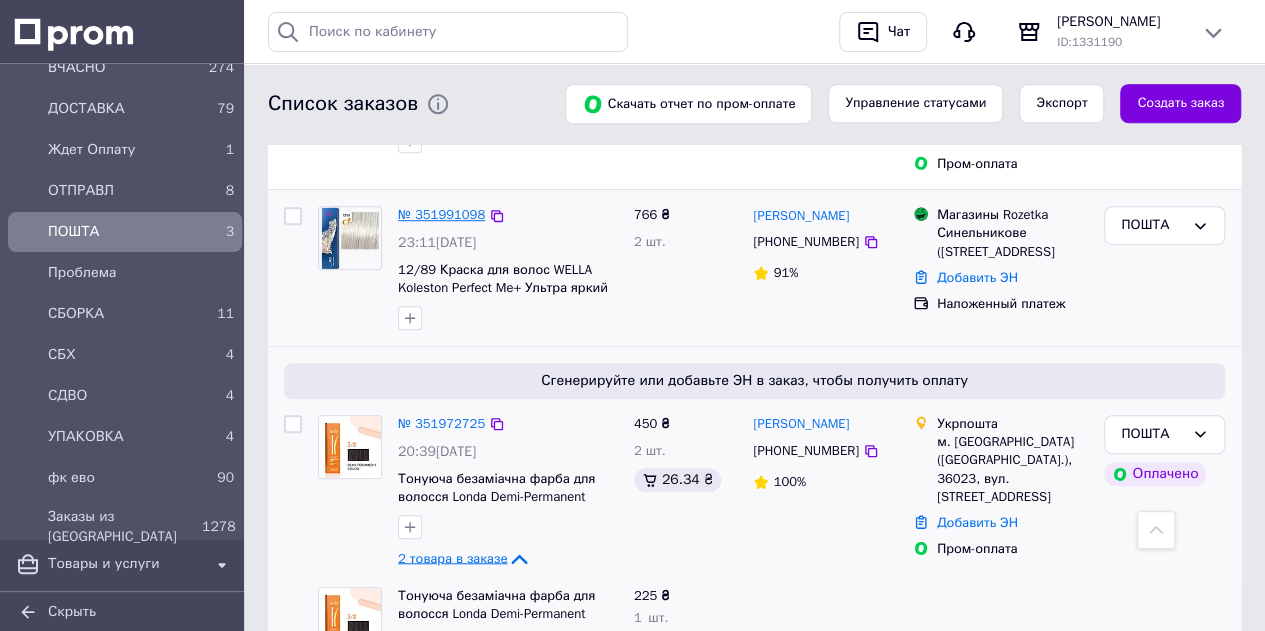 click on "№ 351991098" at bounding box center [441, 214] 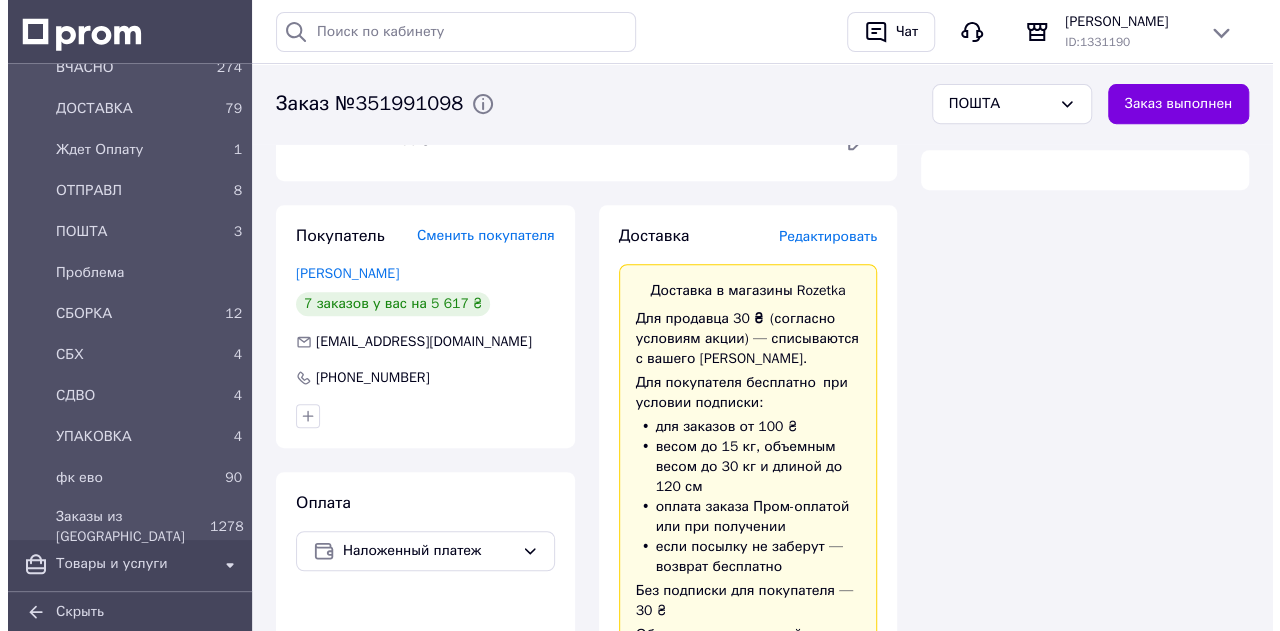 scroll, scrollTop: 400, scrollLeft: 0, axis: vertical 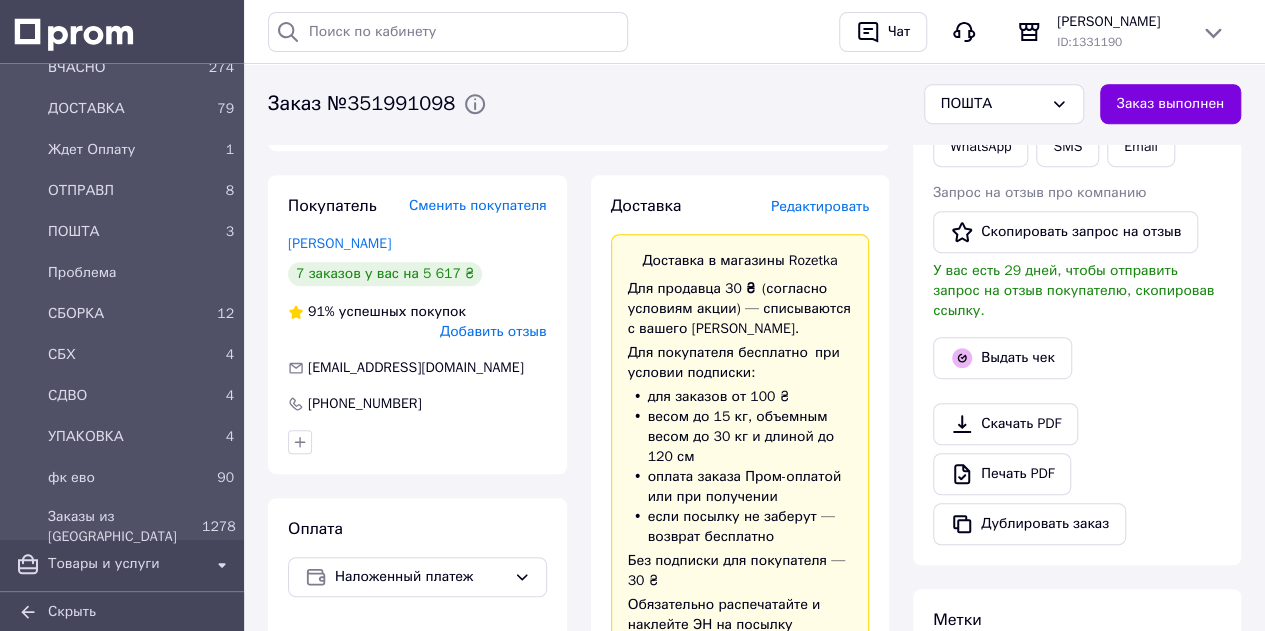 click on "Редактировать" at bounding box center (820, 206) 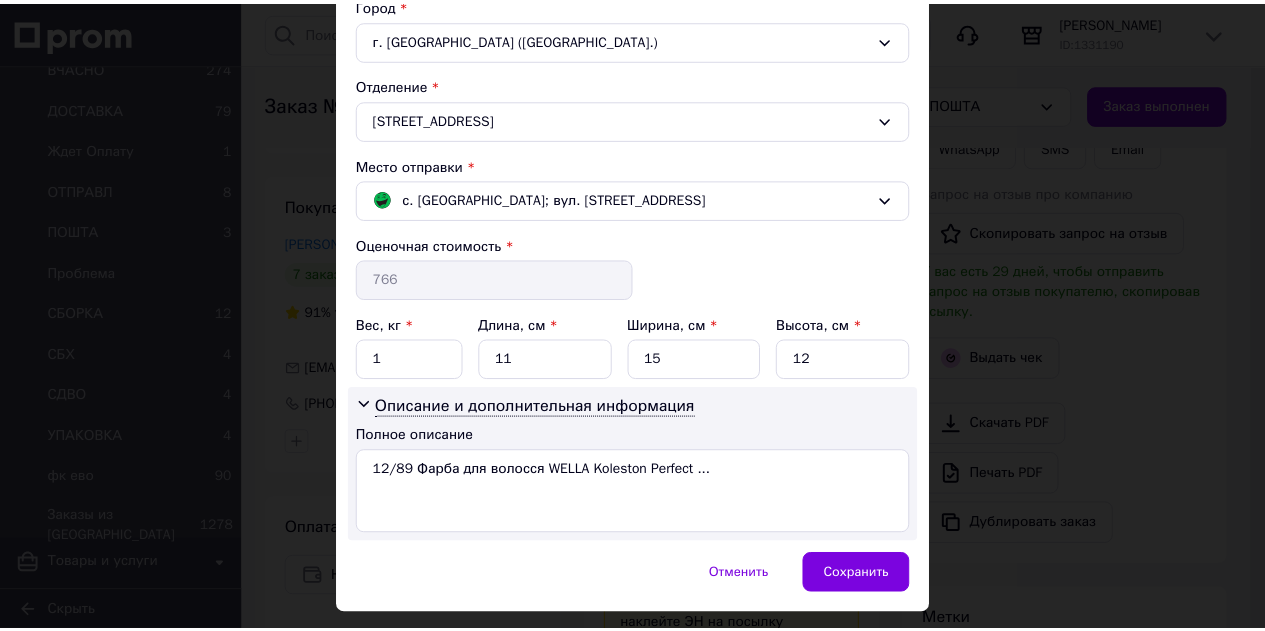 scroll, scrollTop: 600, scrollLeft: 0, axis: vertical 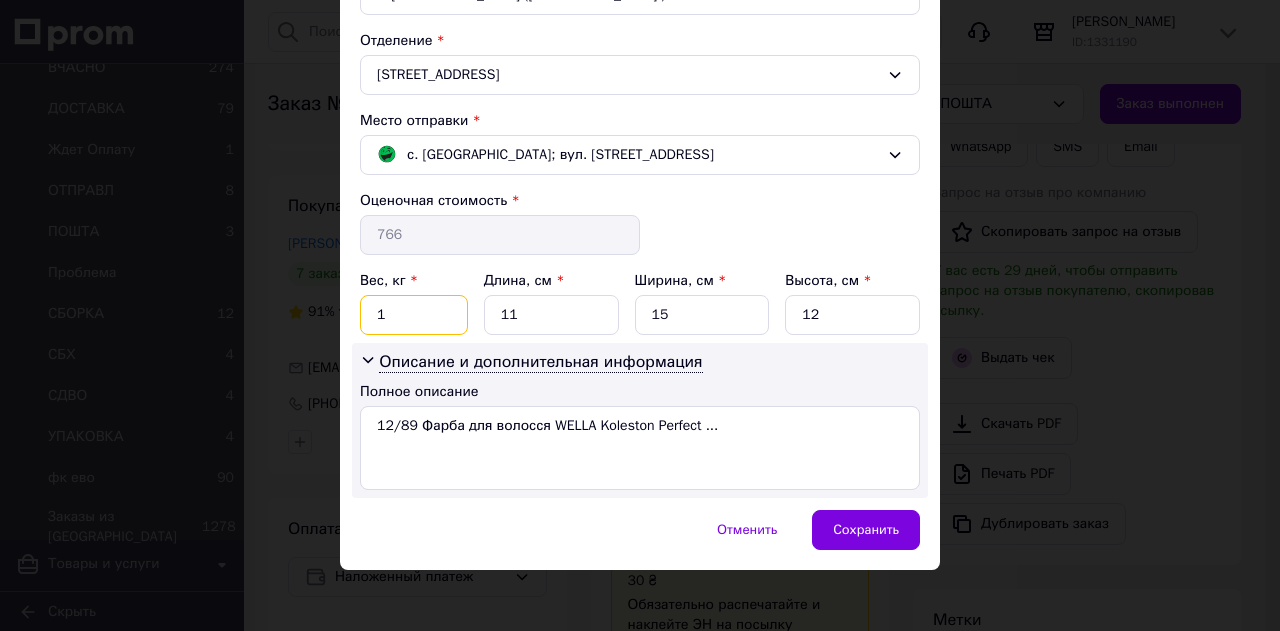 click on "1" at bounding box center (414, 315) 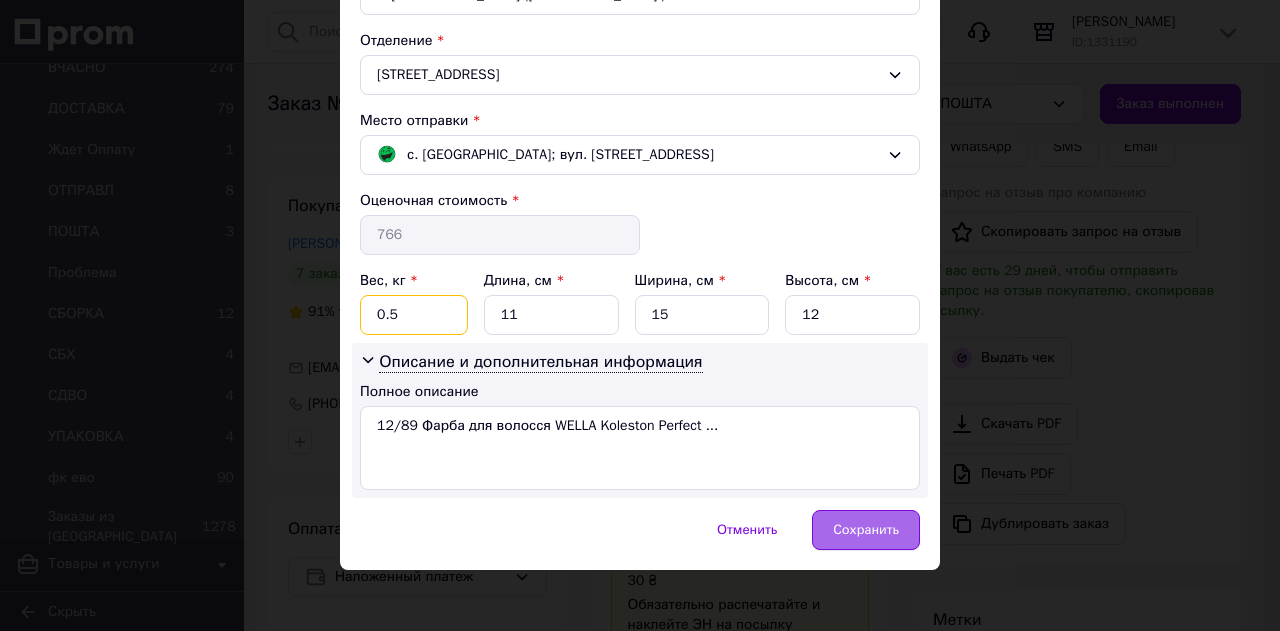 type on "0.5" 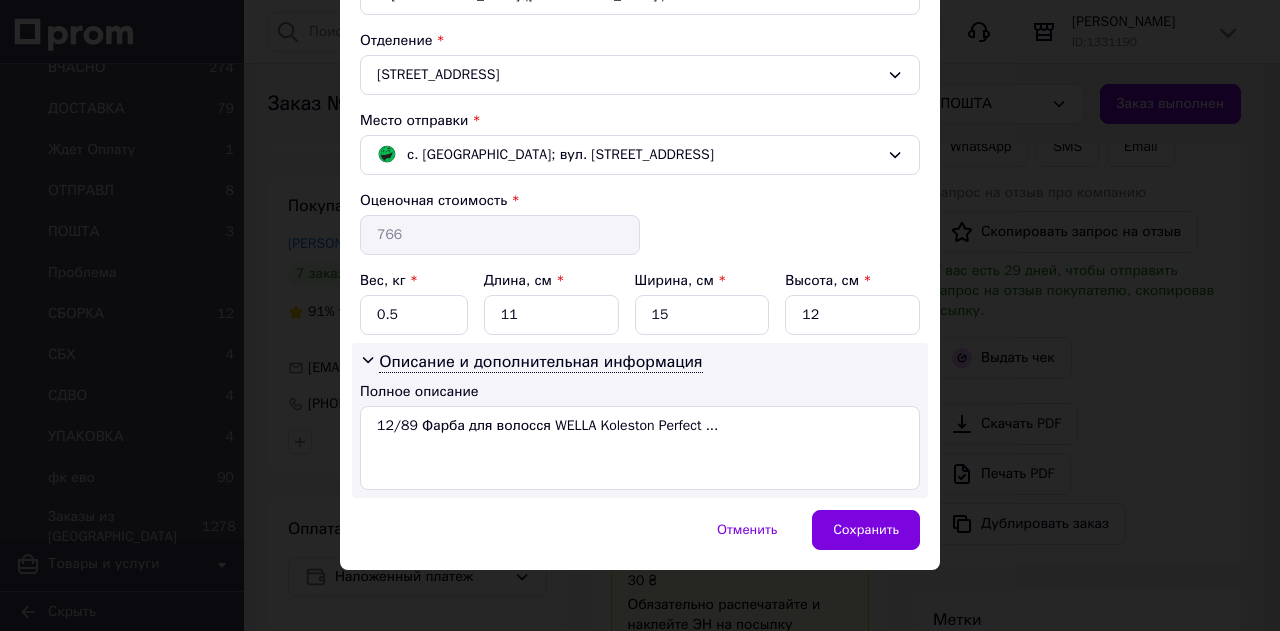 drag, startPoint x: 865, startPoint y: 529, endPoint x: 778, endPoint y: 371, distance: 180.36906 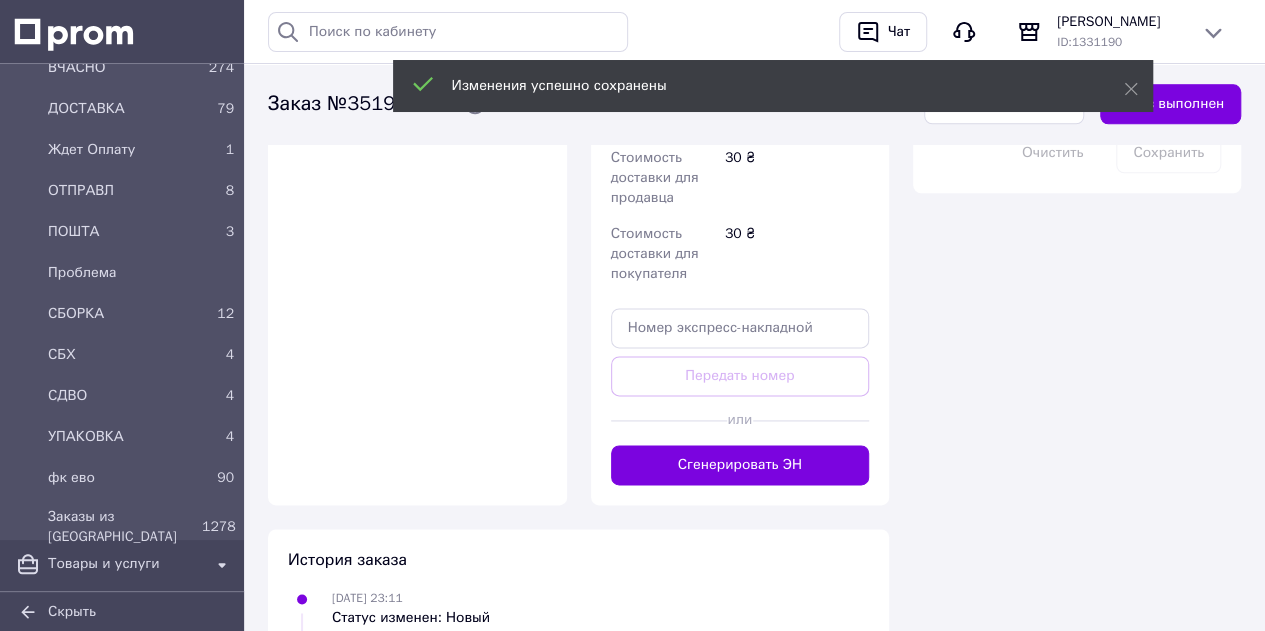 scroll, scrollTop: 1300, scrollLeft: 0, axis: vertical 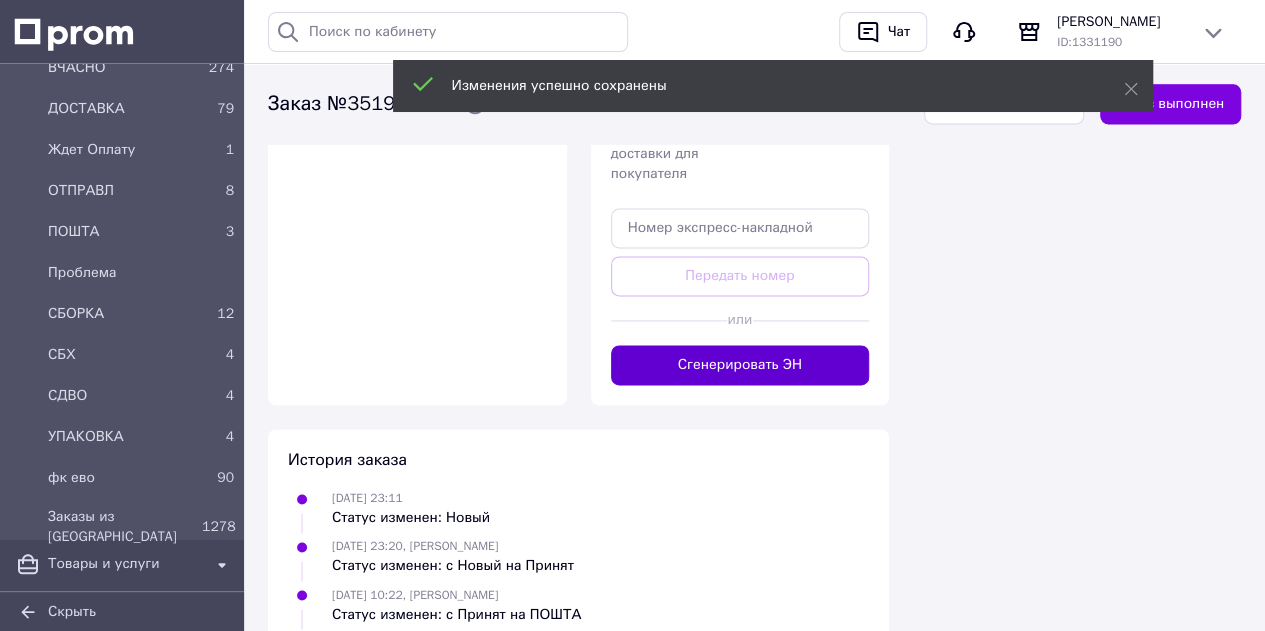 click on "Сгенерировать ЭН" at bounding box center (740, 365) 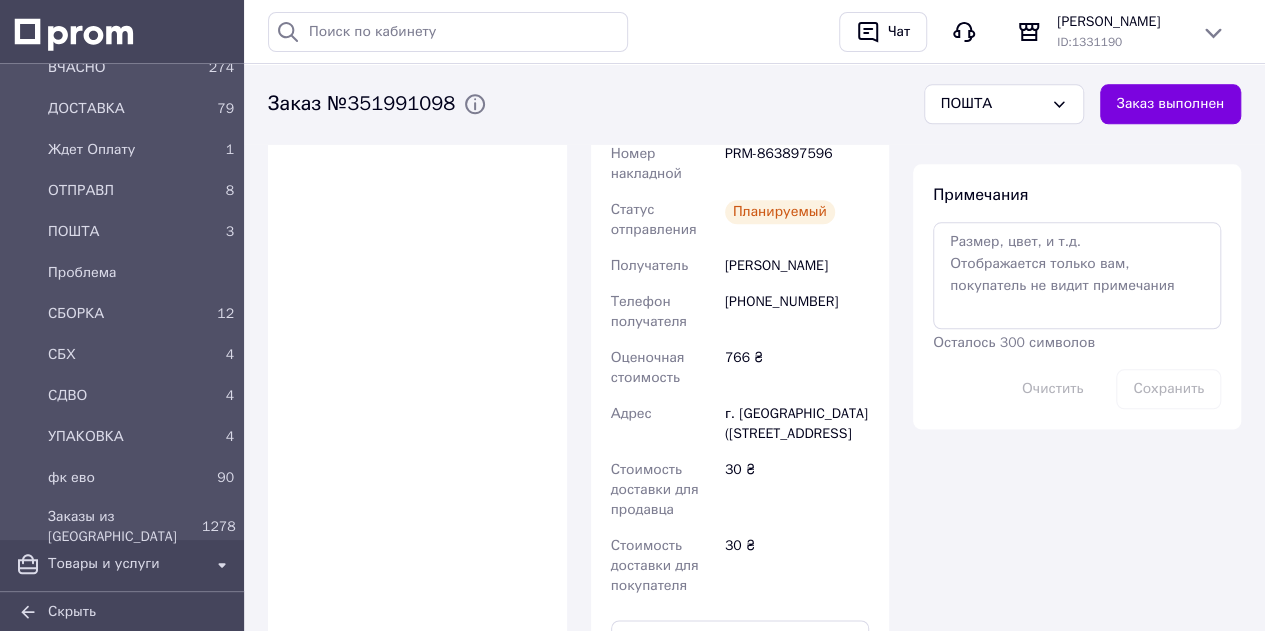 scroll, scrollTop: 800, scrollLeft: 0, axis: vertical 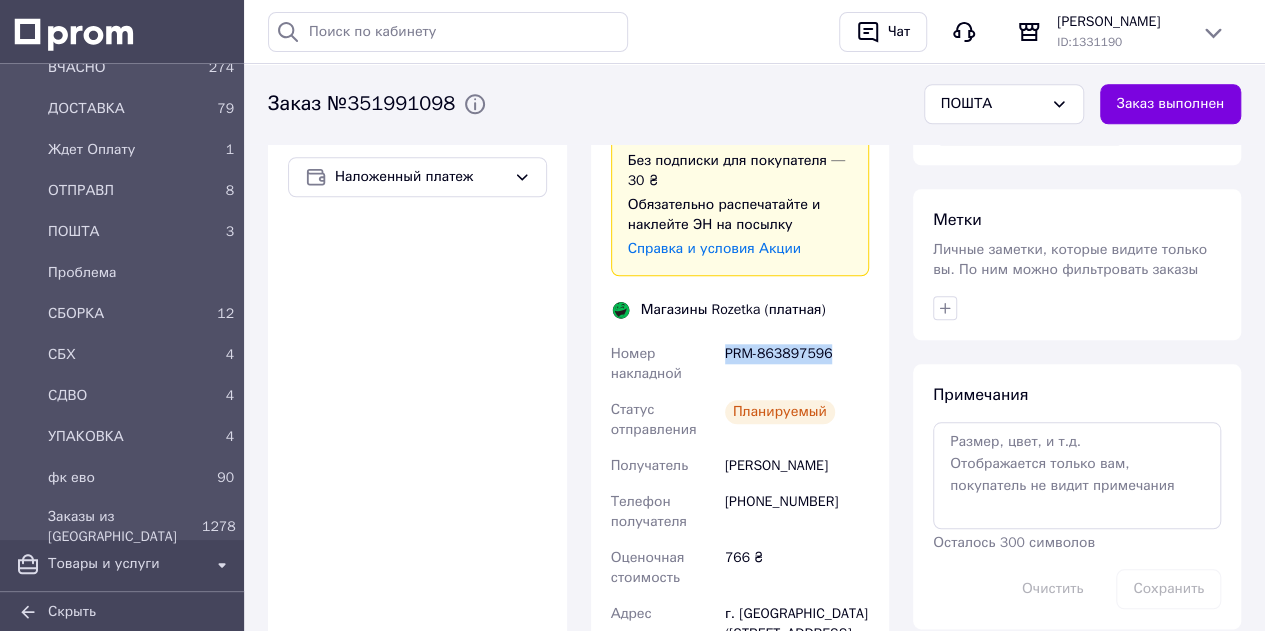drag, startPoint x: 848, startPoint y: 343, endPoint x: 732, endPoint y: 333, distance: 116.43024 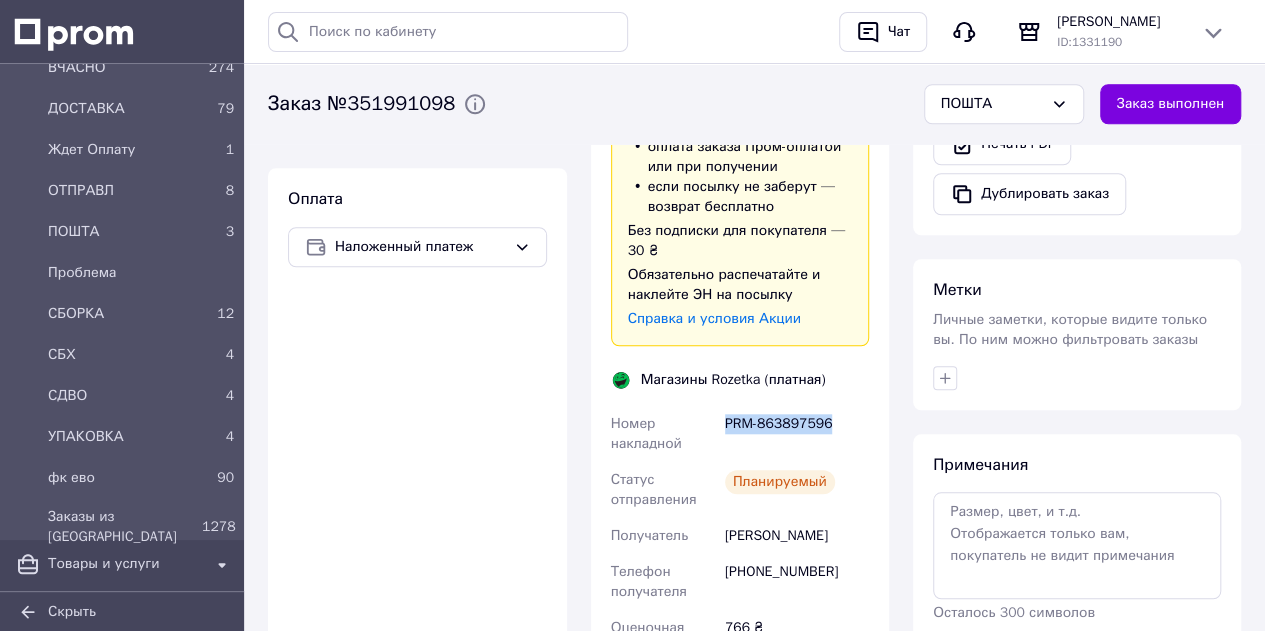 scroll, scrollTop: 700, scrollLeft: 0, axis: vertical 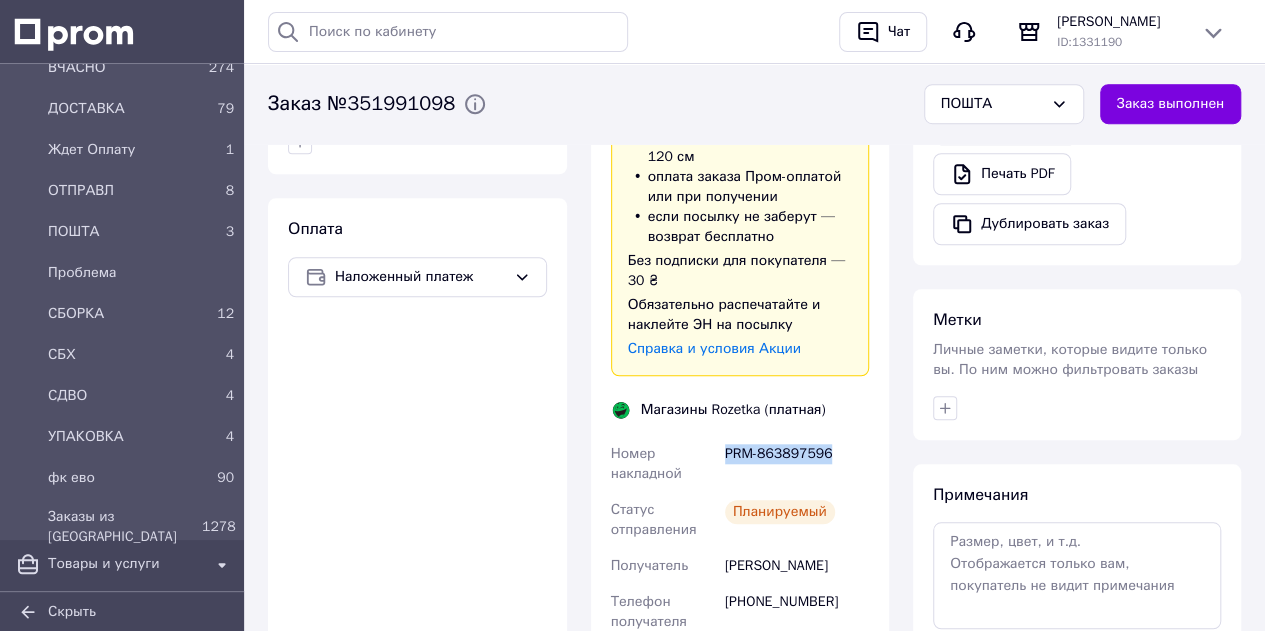 copy on "PRM-863897596" 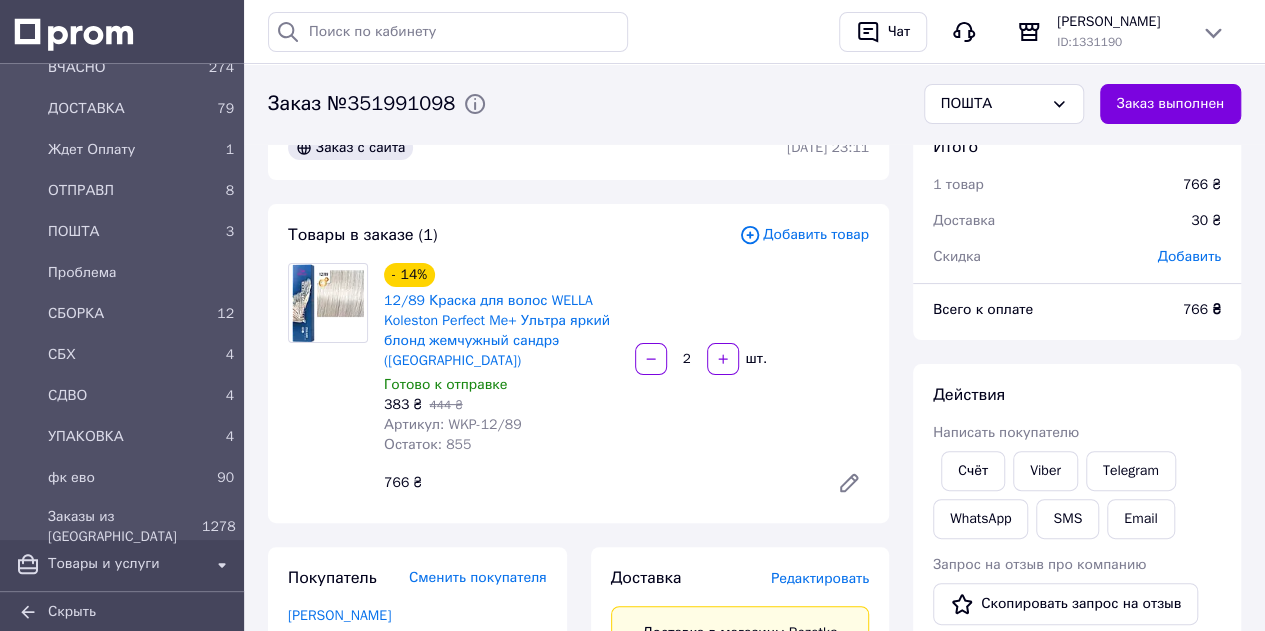 scroll, scrollTop: 0, scrollLeft: 0, axis: both 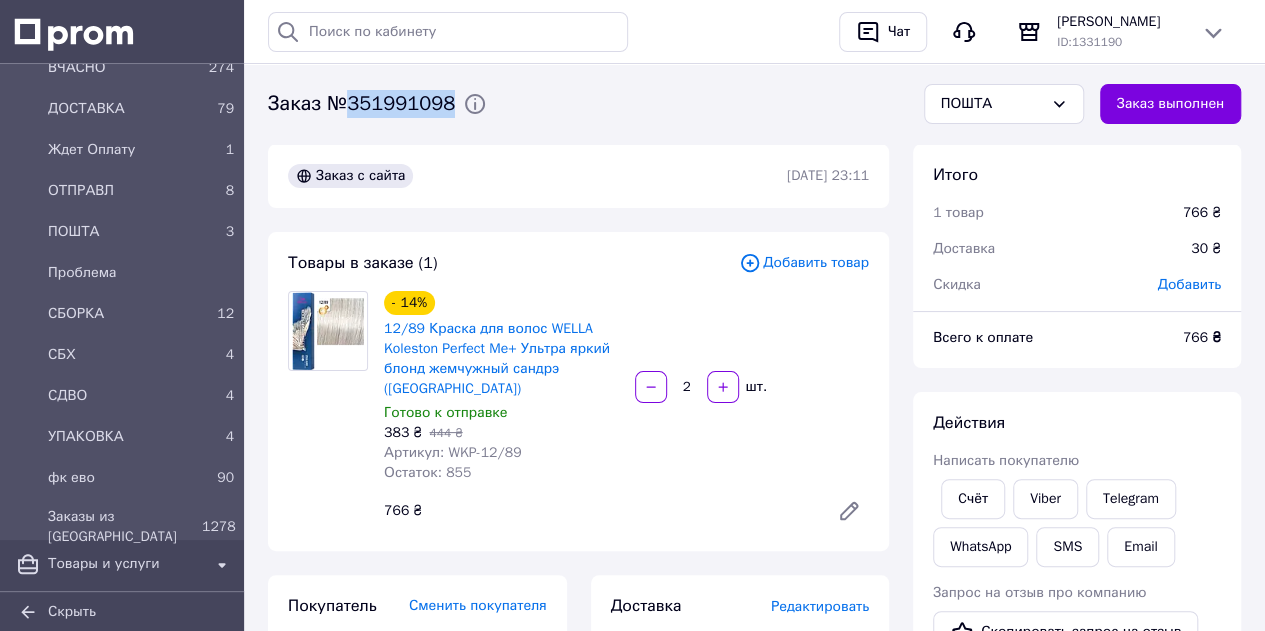 drag, startPoint x: 352, startPoint y: 98, endPoint x: 453, endPoint y: 99, distance: 101.00495 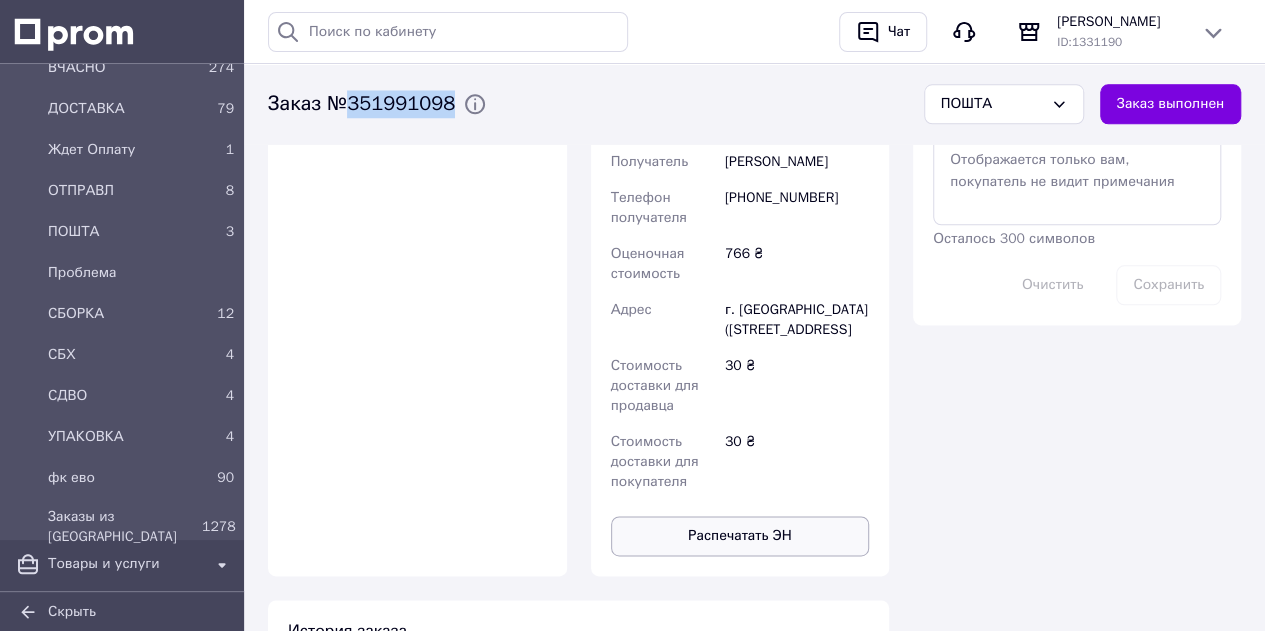 scroll, scrollTop: 1200, scrollLeft: 0, axis: vertical 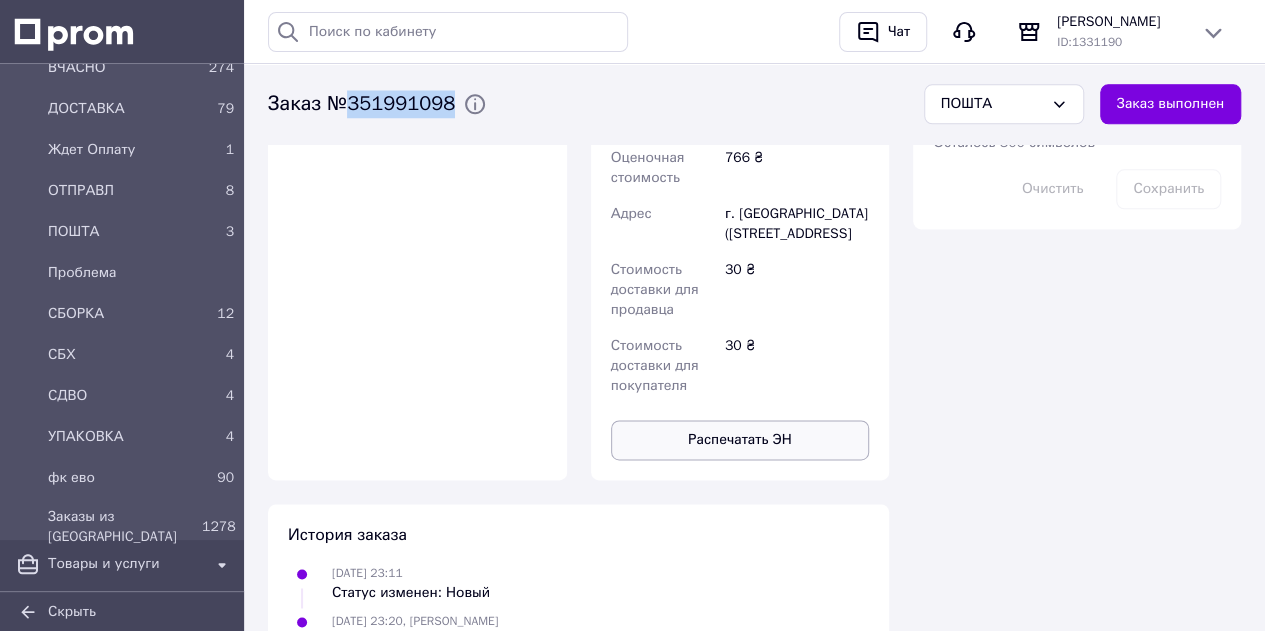 click on "Распечатать ЭН" at bounding box center [740, 440] 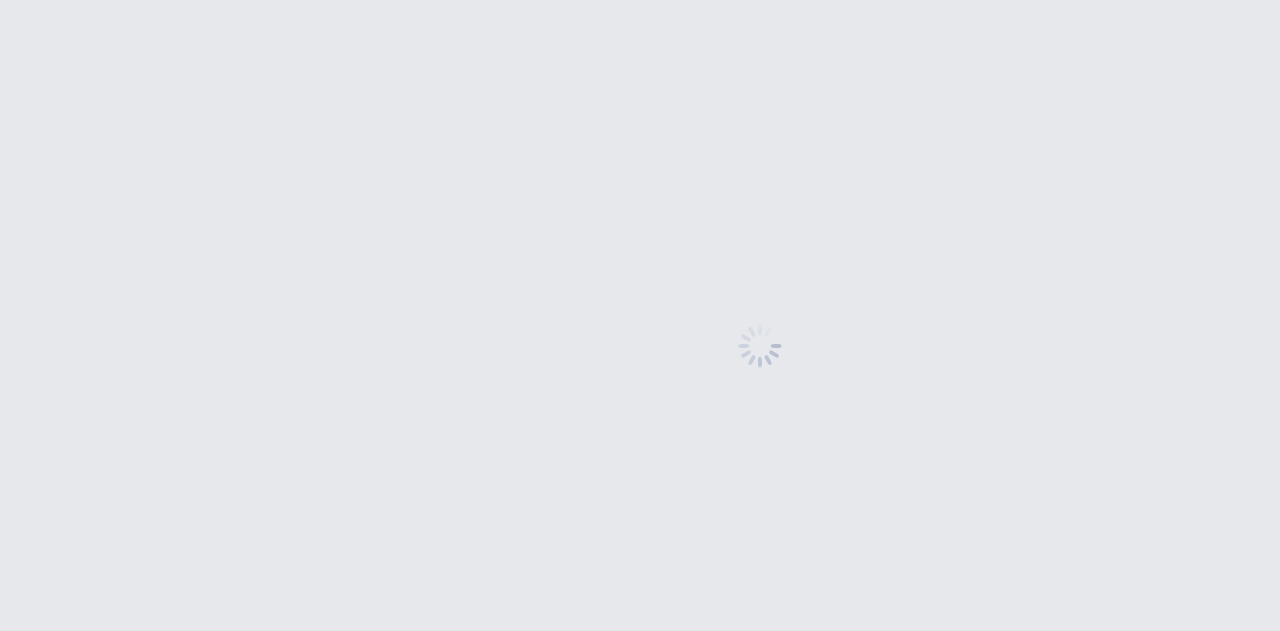 scroll, scrollTop: 0, scrollLeft: 0, axis: both 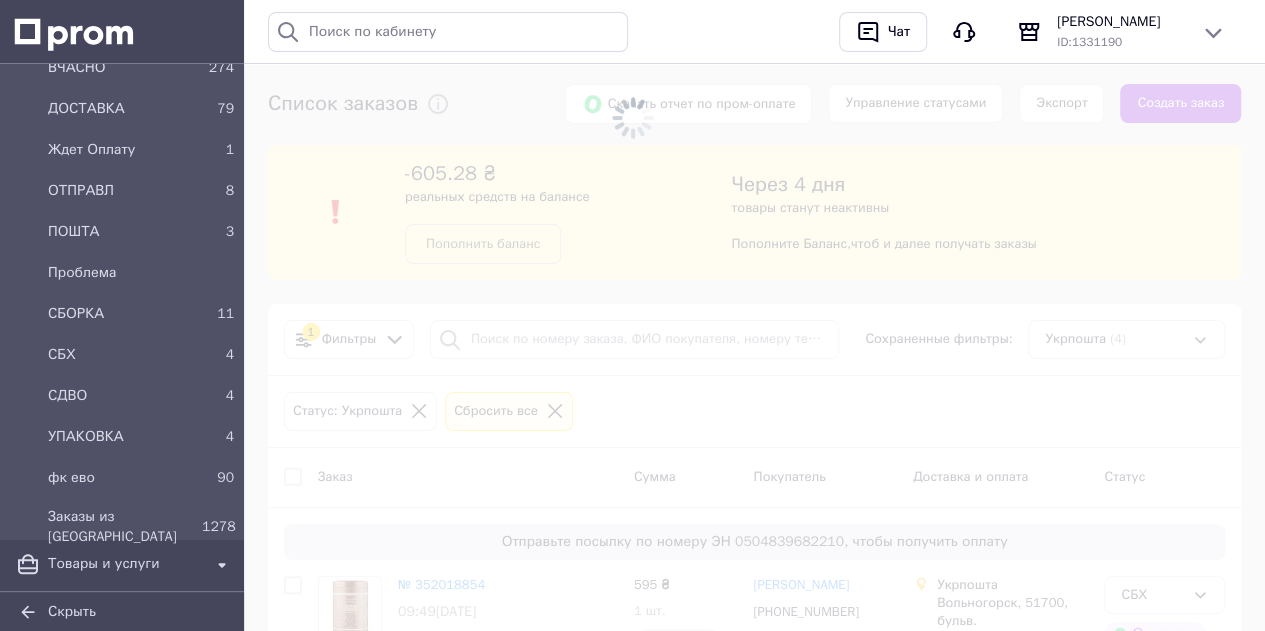 drag, startPoint x: 166, startPoint y: 441, endPoint x: 289, endPoint y: 440, distance: 123.00407 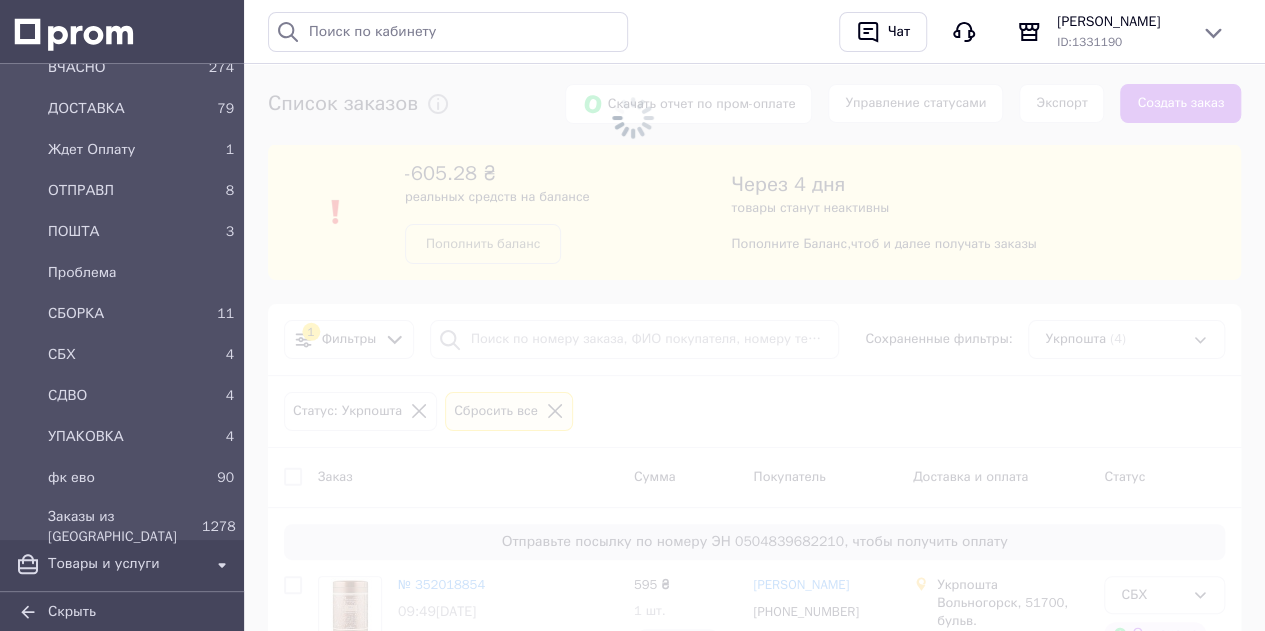 click on "УПАКОВКА" at bounding box center (121, 437) 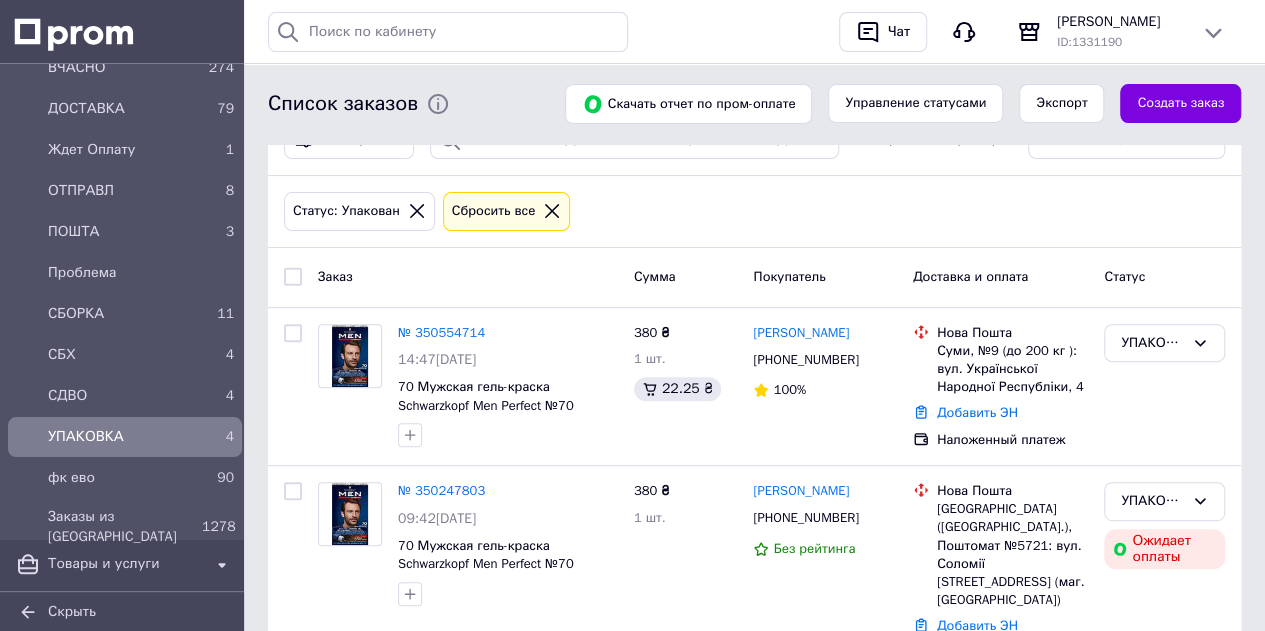 scroll, scrollTop: 400, scrollLeft: 0, axis: vertical 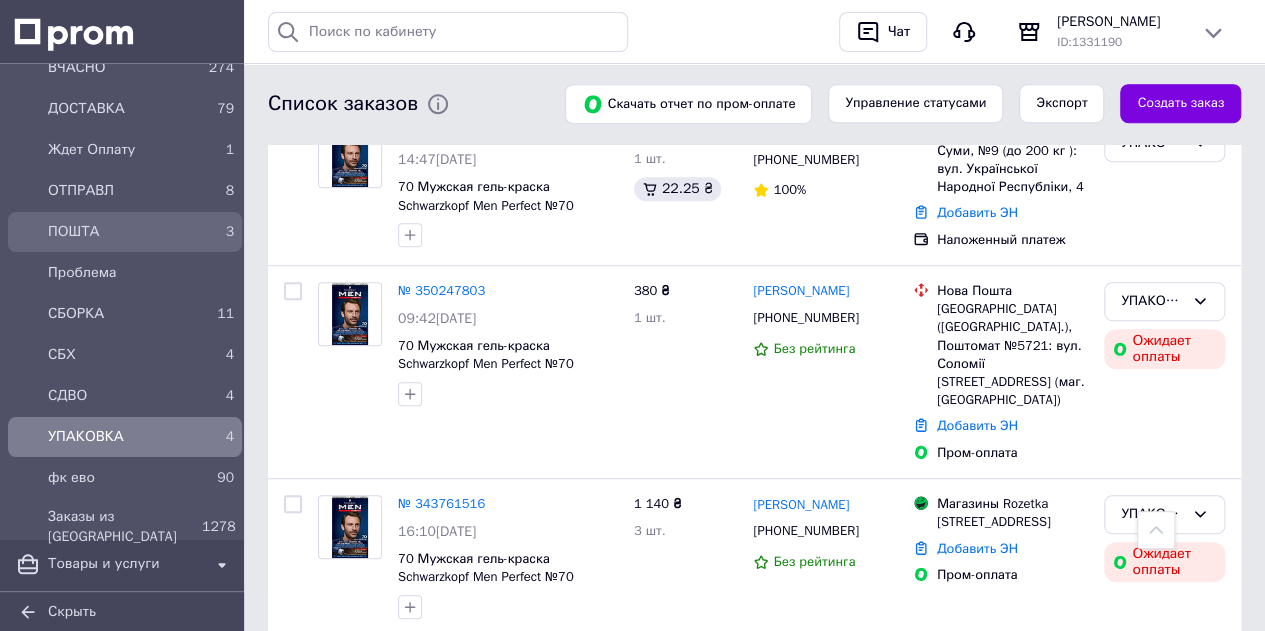 click on "ПОШТА" at bounding box center [121, 232] 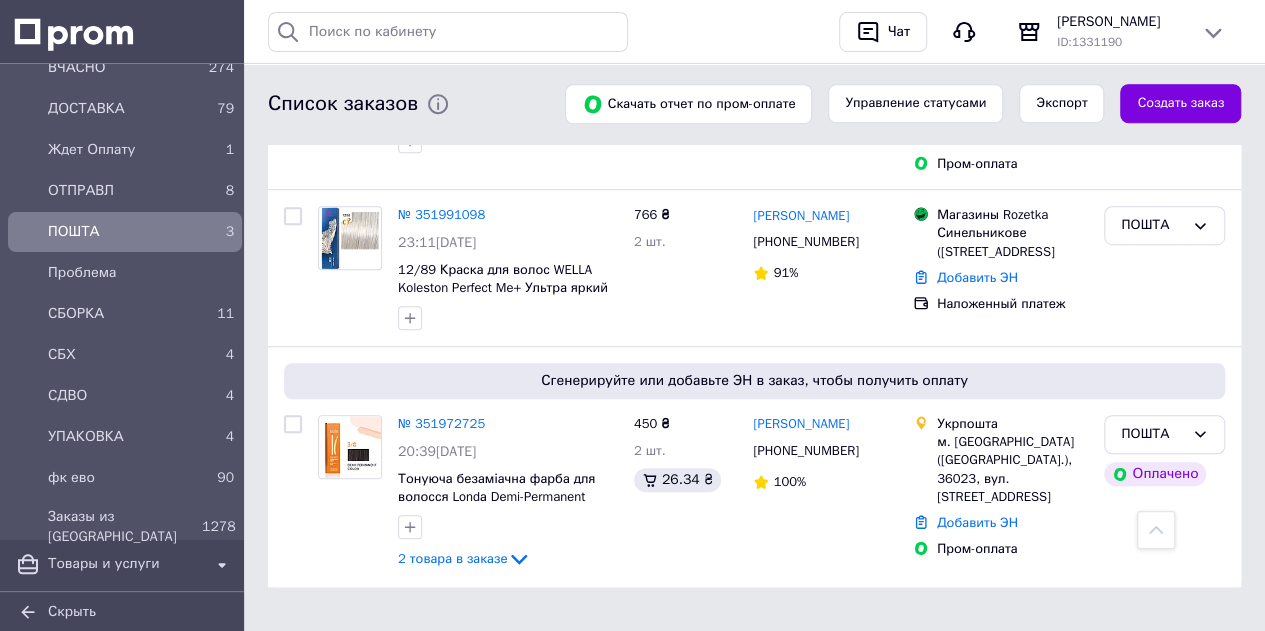 scroll, scrollTop: 546, scrollLeft: 0, axis: vertical 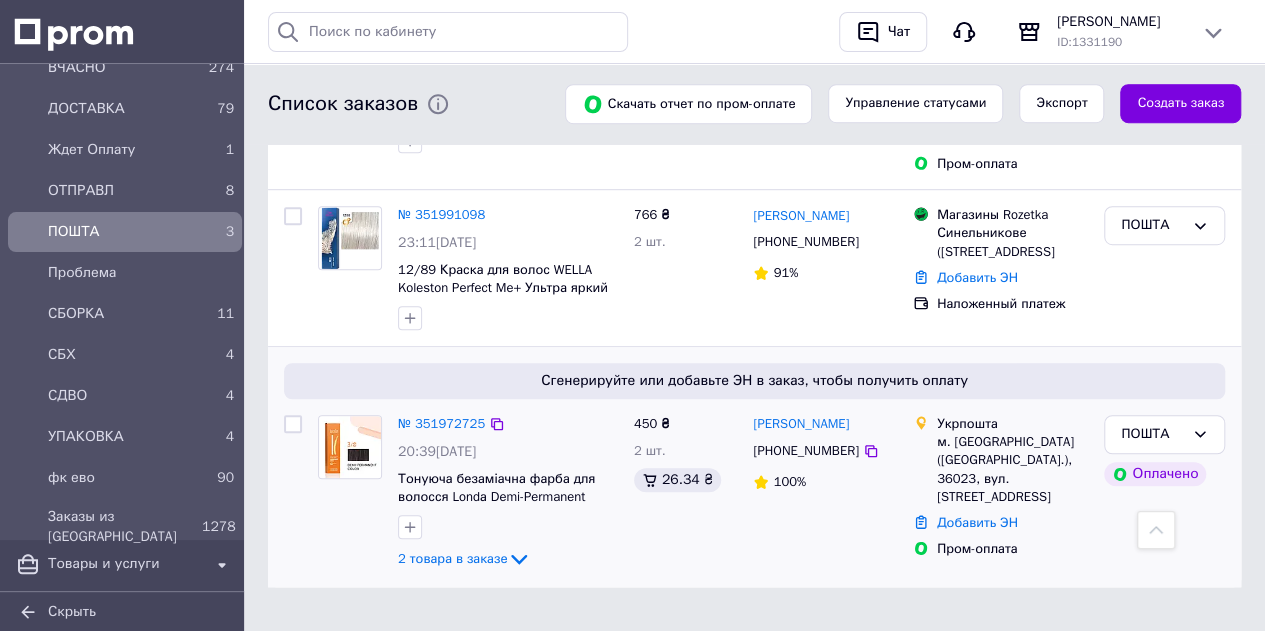 click 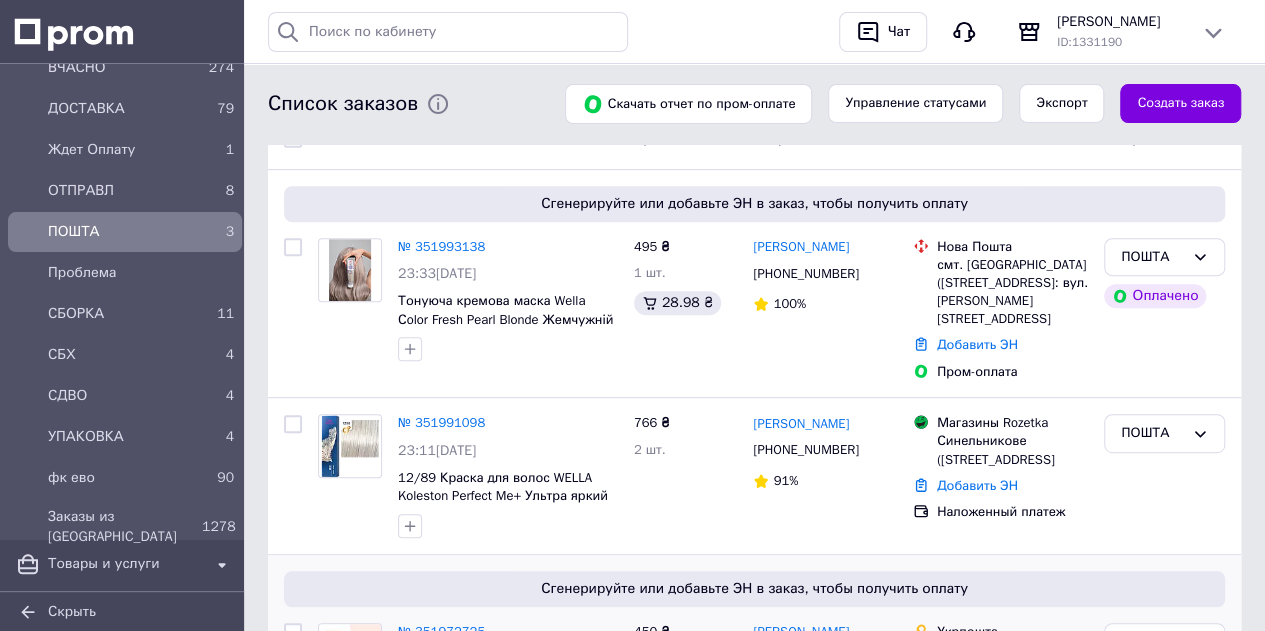 scroll, scrollTop: 446, scrollLeft: 0, axis: vertical 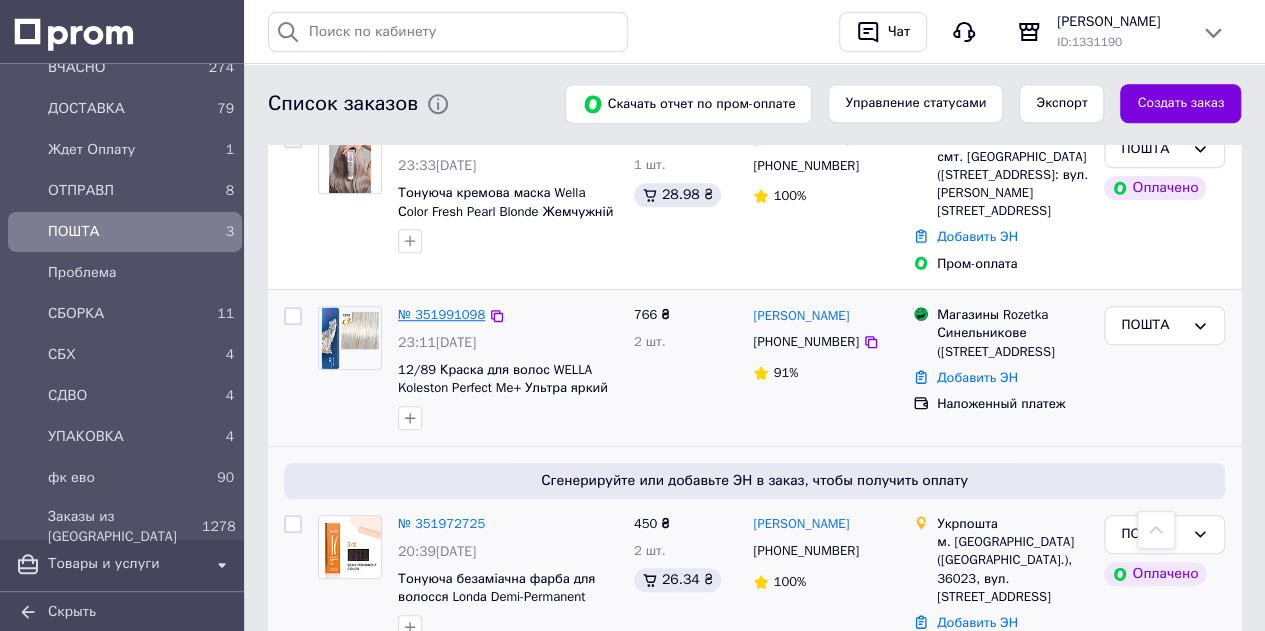 drag, startPoint x: 471, startPoint y: 284, endPoint x: 426, endPoint y: 295, distance: 46.32494 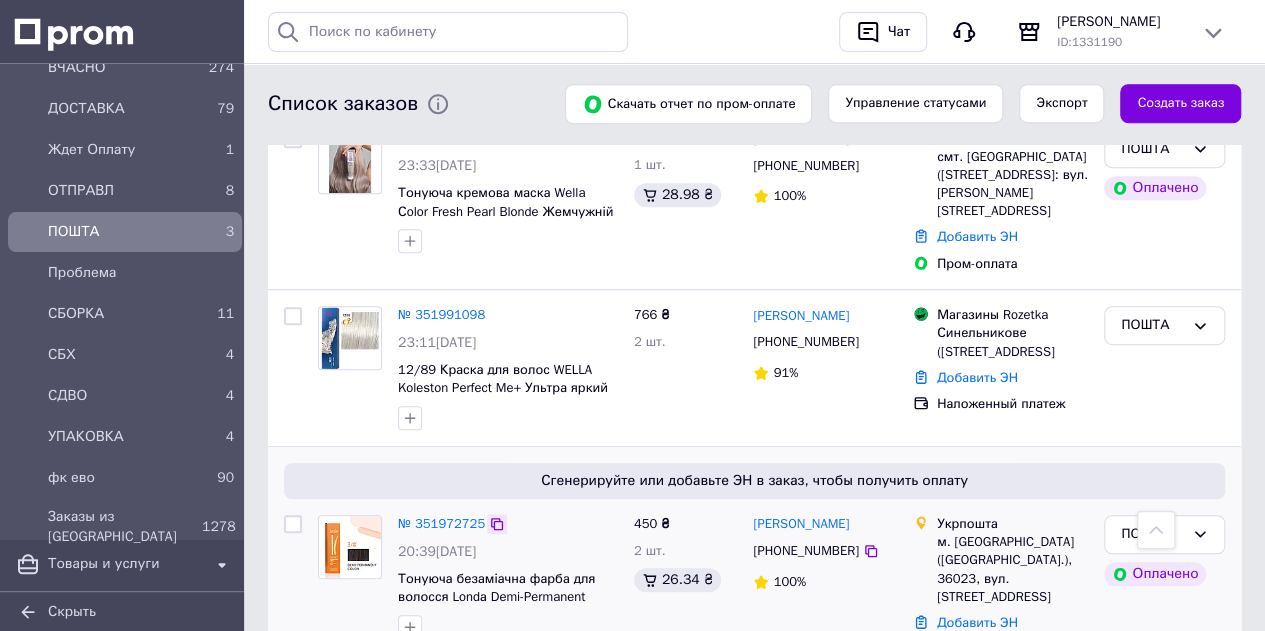 click 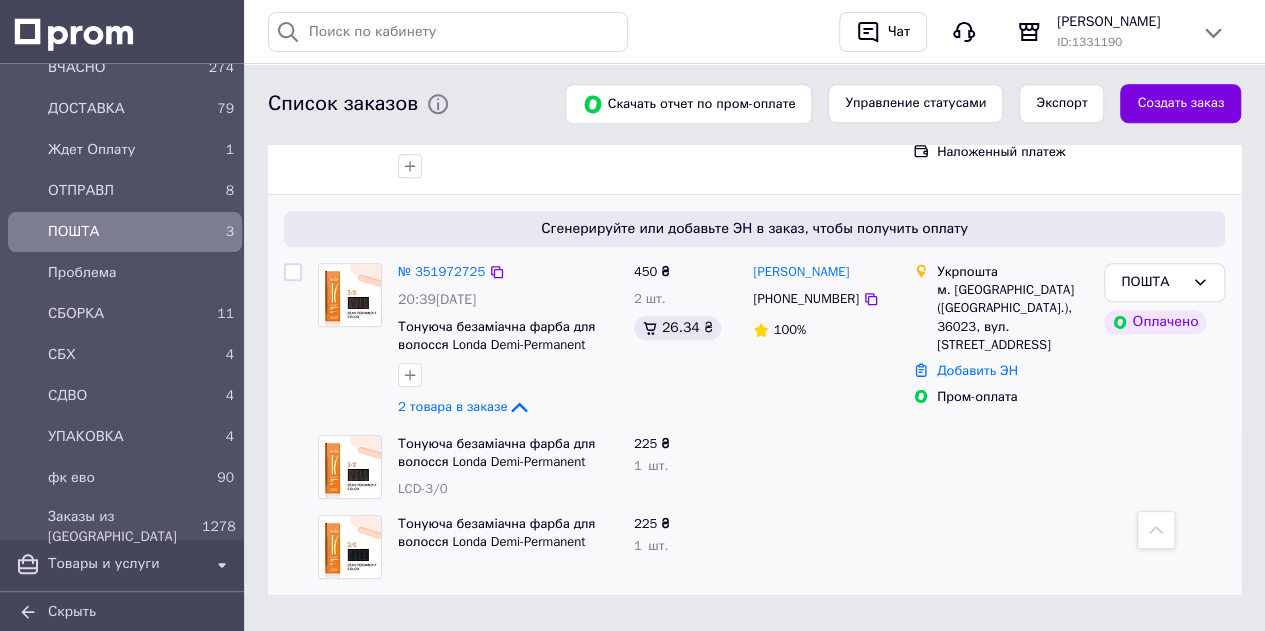 scroll, scrollTop: 707, scrollLeft: 0, axis: vertical 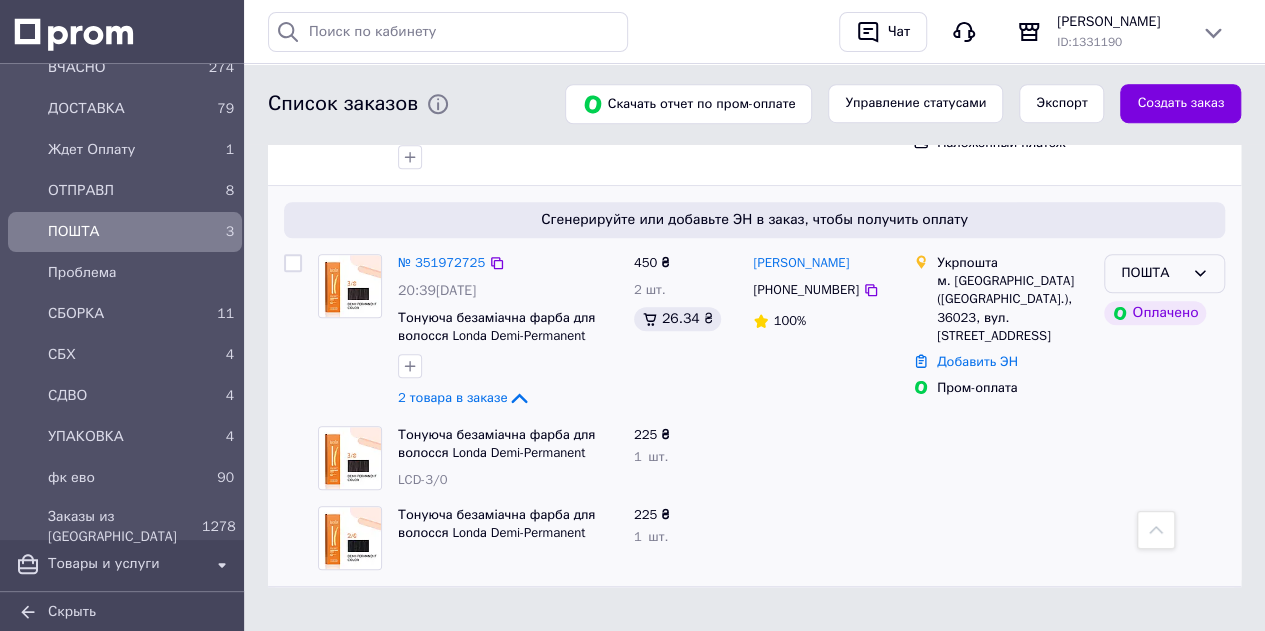 click on "ПОШТА" at bounding box center (1164, 273) 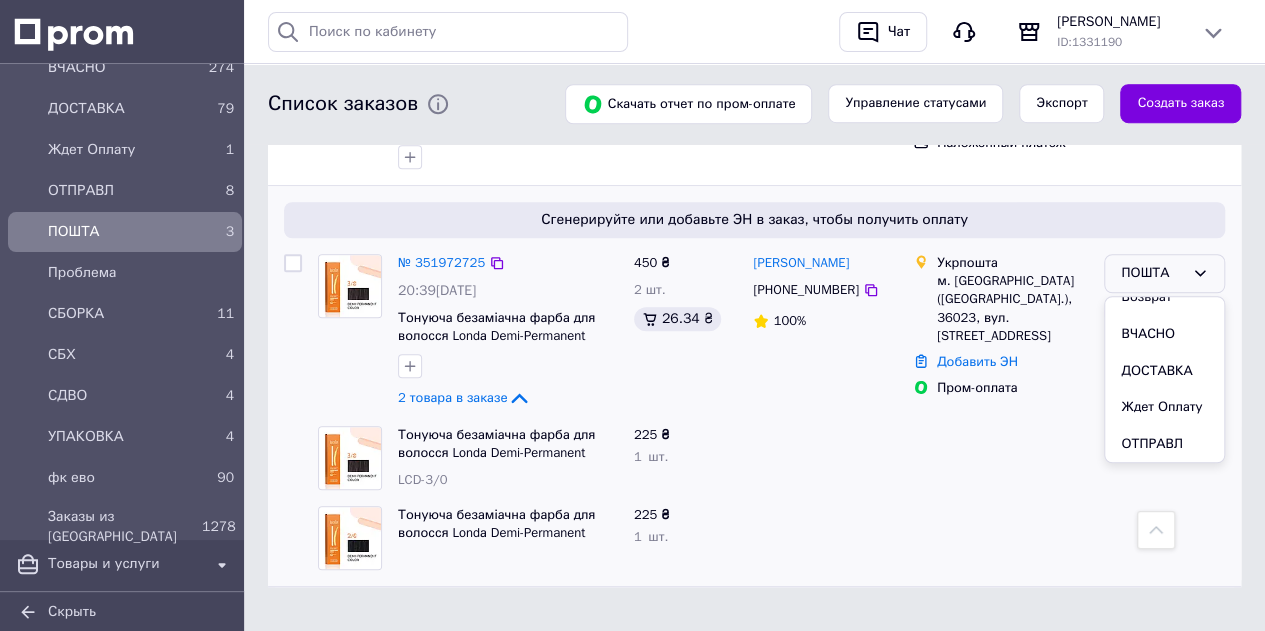 scroll, scrollTop: 300, scrollLeft: 0, axis: vertical 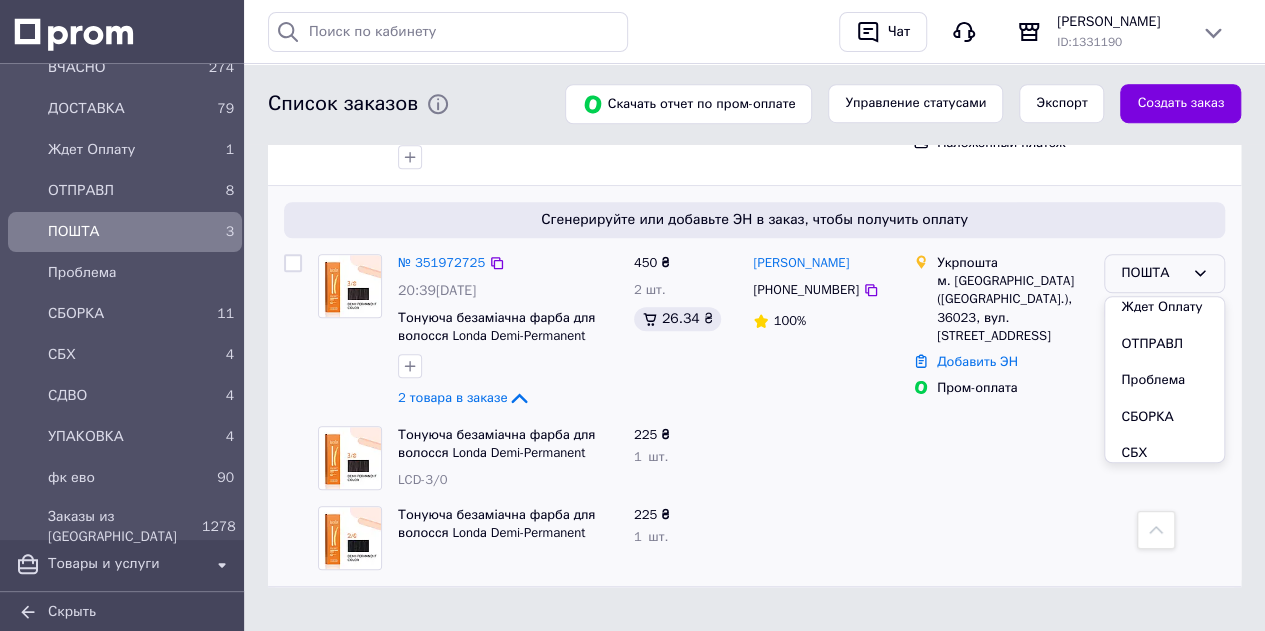 click on "ОТПРАВЛ" at bounding box center (1164, 344) 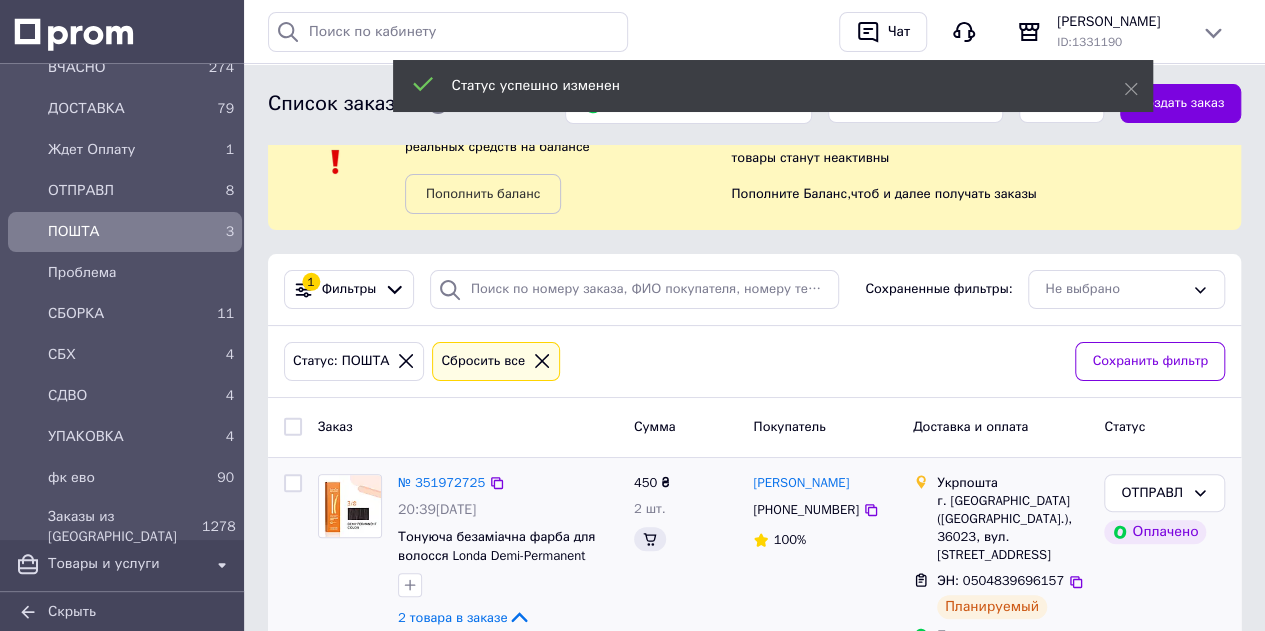 scroll, scrollTop: 0, scrollLeft: 0, axis: both 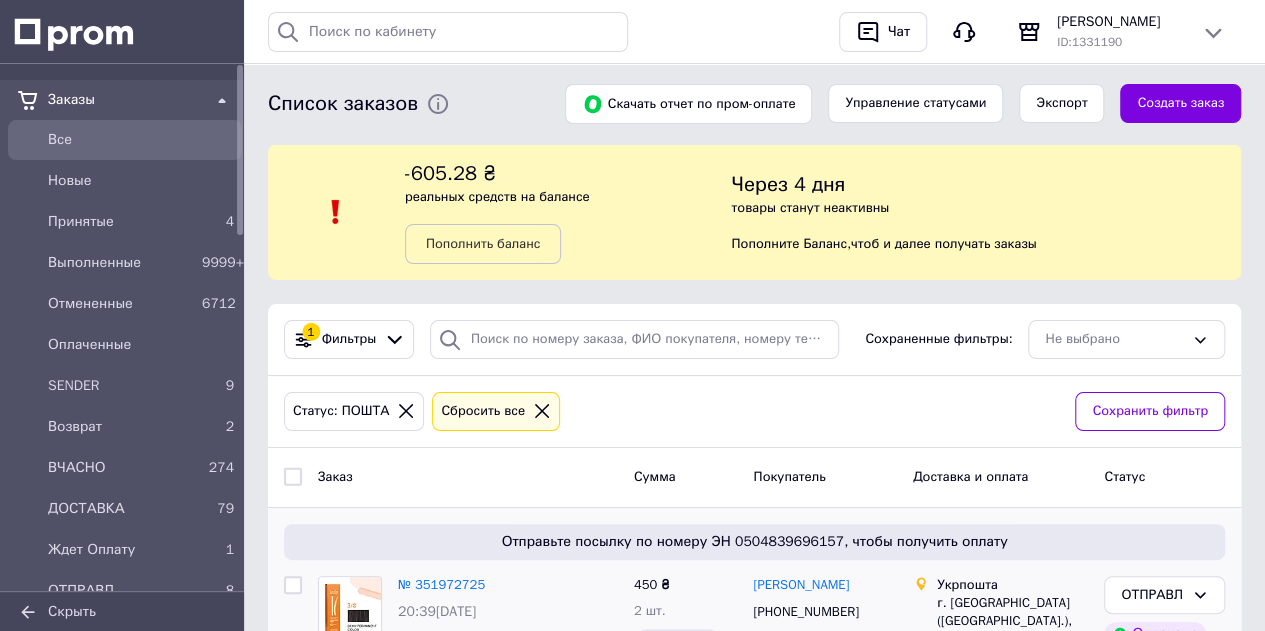click on "Все" at bounding box center (141, 140) 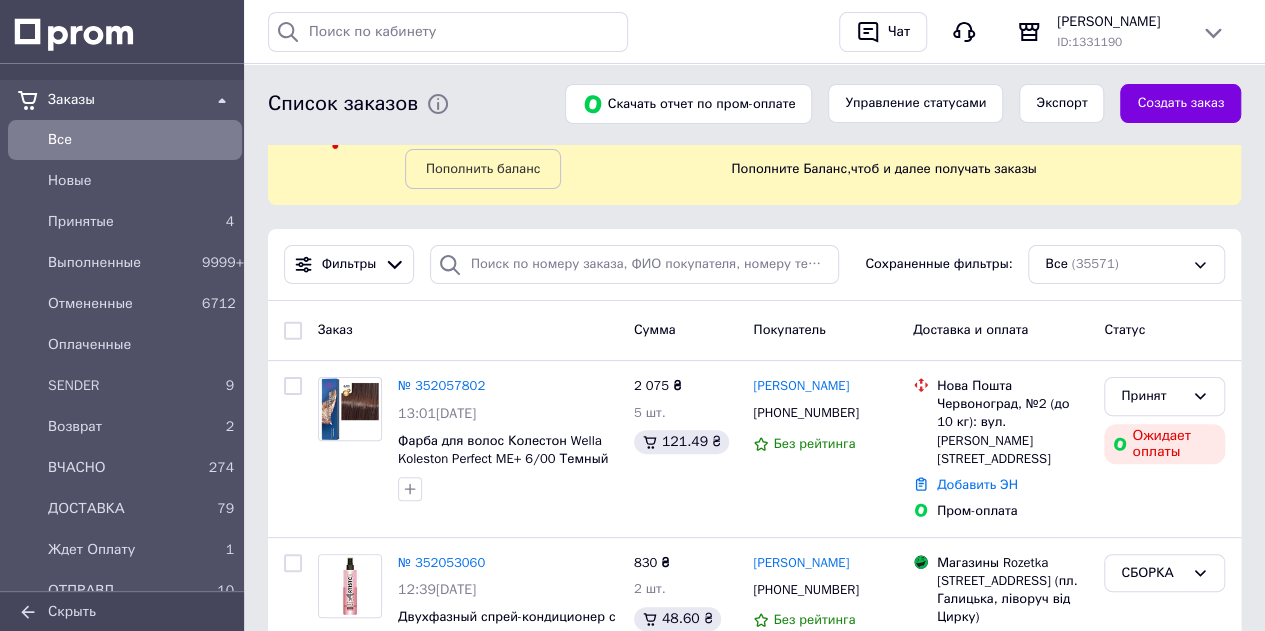 scroll, scrollTop: 100, scrollLeft: 0, axis: vertical 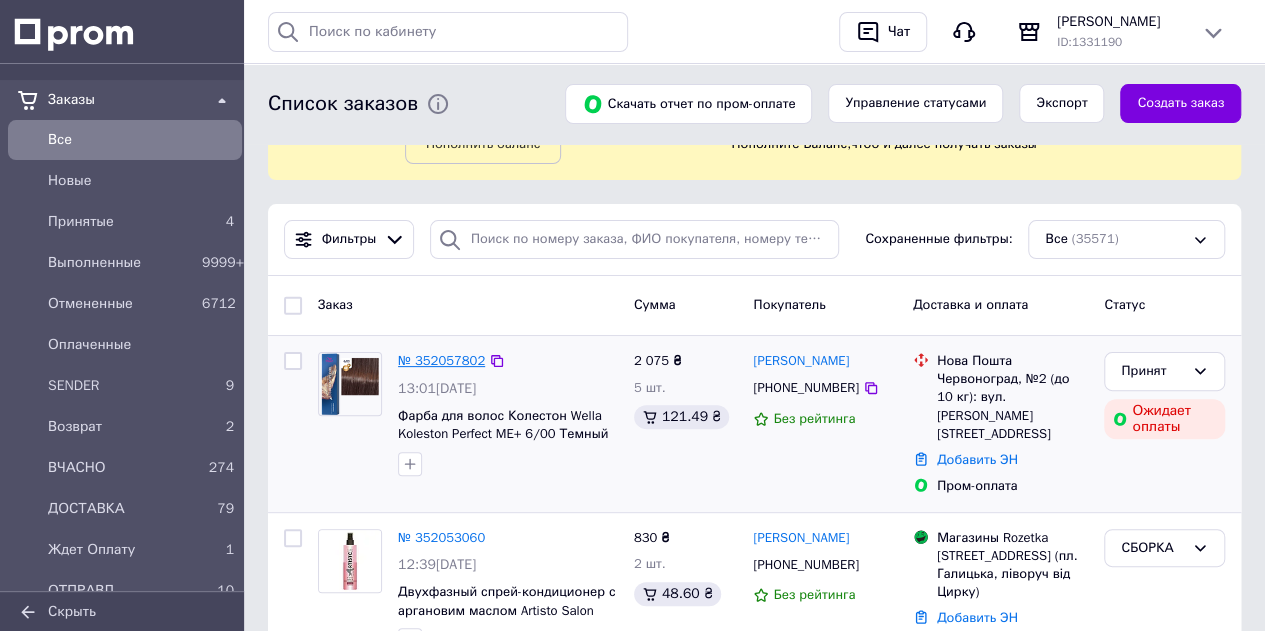 click on "№ 352057802" at bounding box center [441, 360] 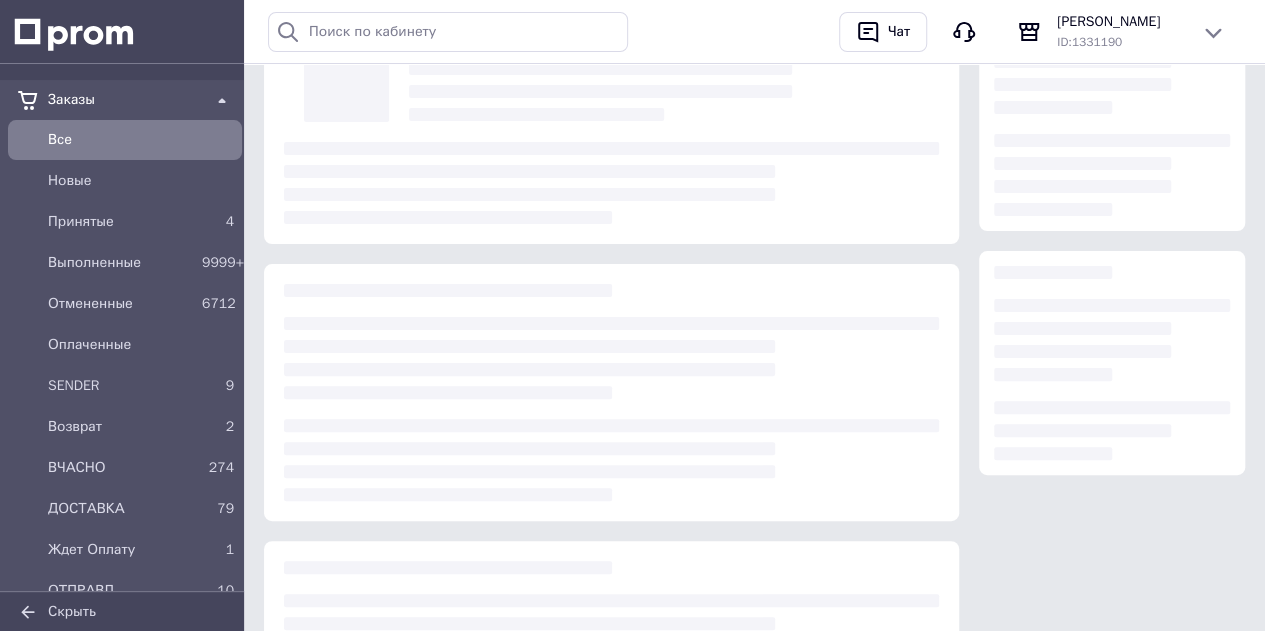 scroll, scrollTop: 0, scrollLeft: 0, axis: both 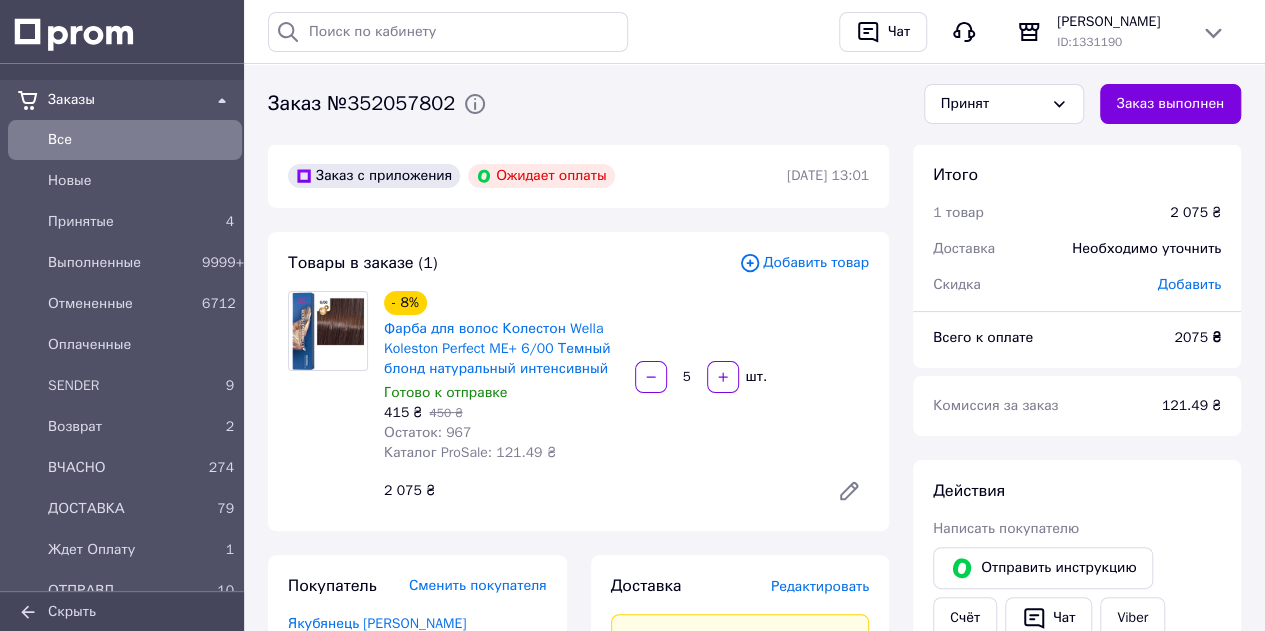 click on "Все" at bounding box center (141, 140) 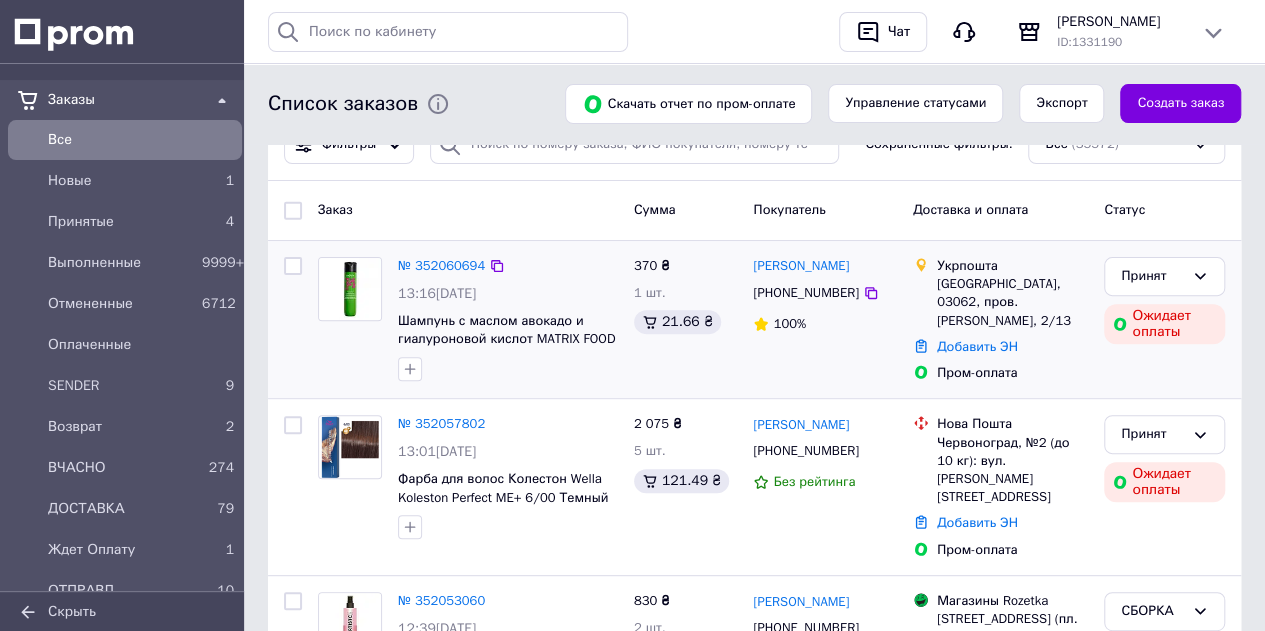 scroll, scrollTop: 200, scrollLeft: 0, axis: vertical 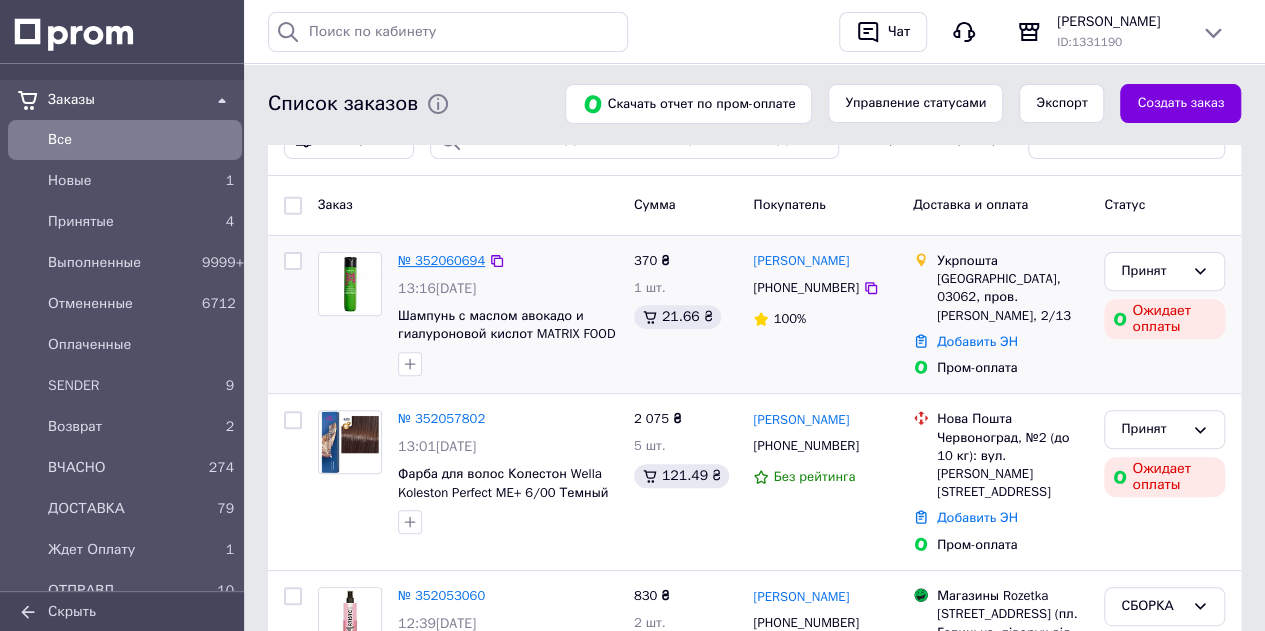 click on "№ 352060694" at bounding box center [441, 260] 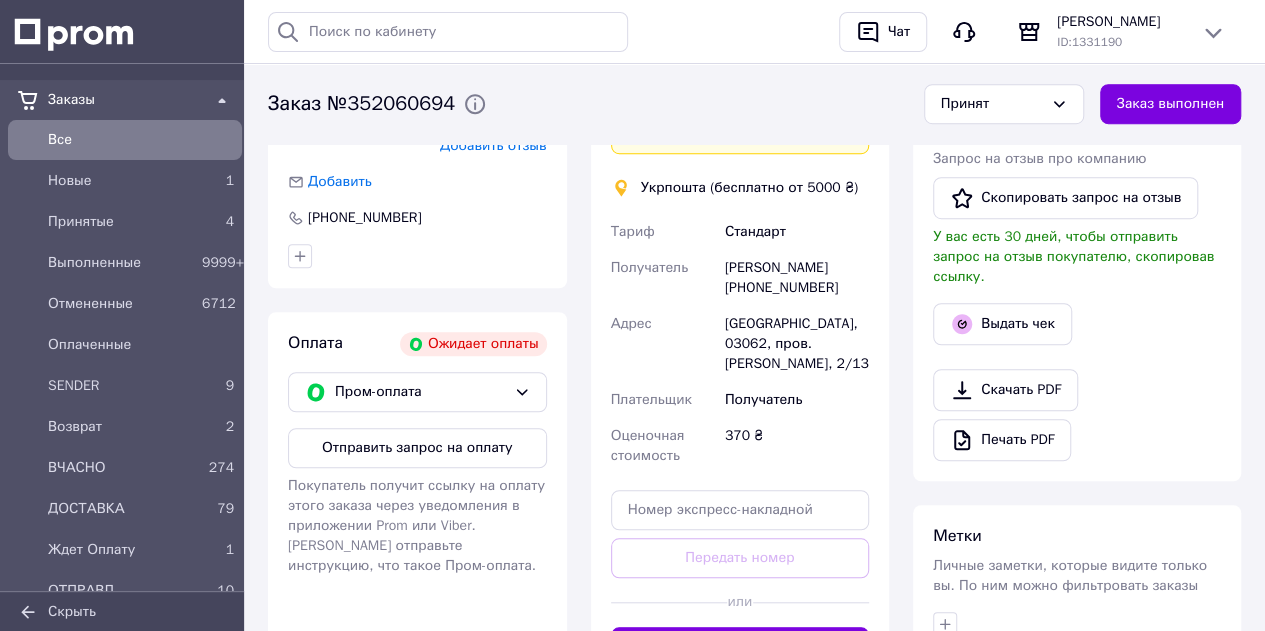 scroll, scrollTop: 600, scrollLeft: 0, axis: vertical 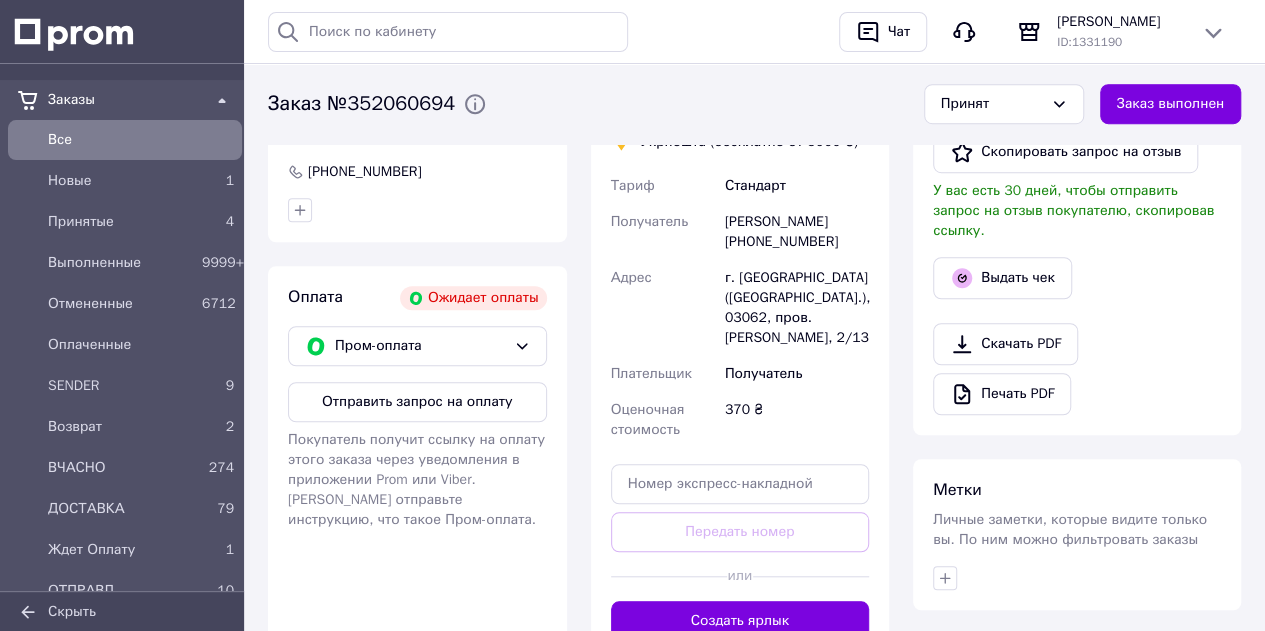 drag, startPoint x: 479, startPoint y: 405, endPoint x: 486, endPoint y: 375, distance: 30.805843 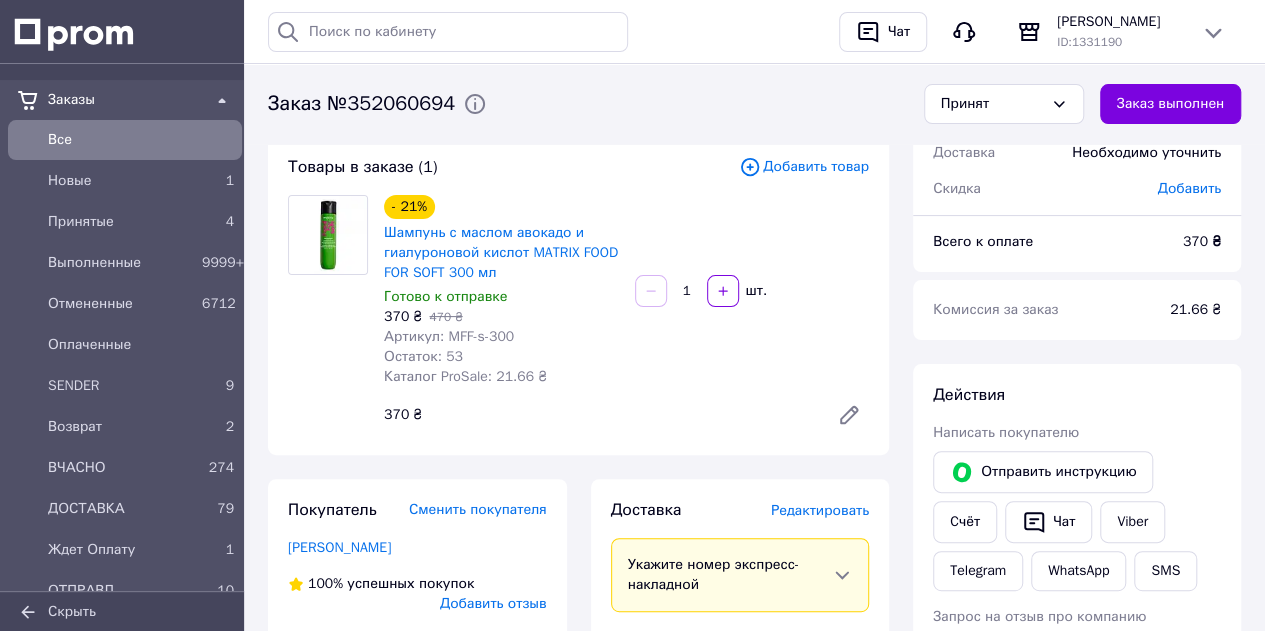 scroll, scrollTop: 0, scrollLeft: 0, axis: both 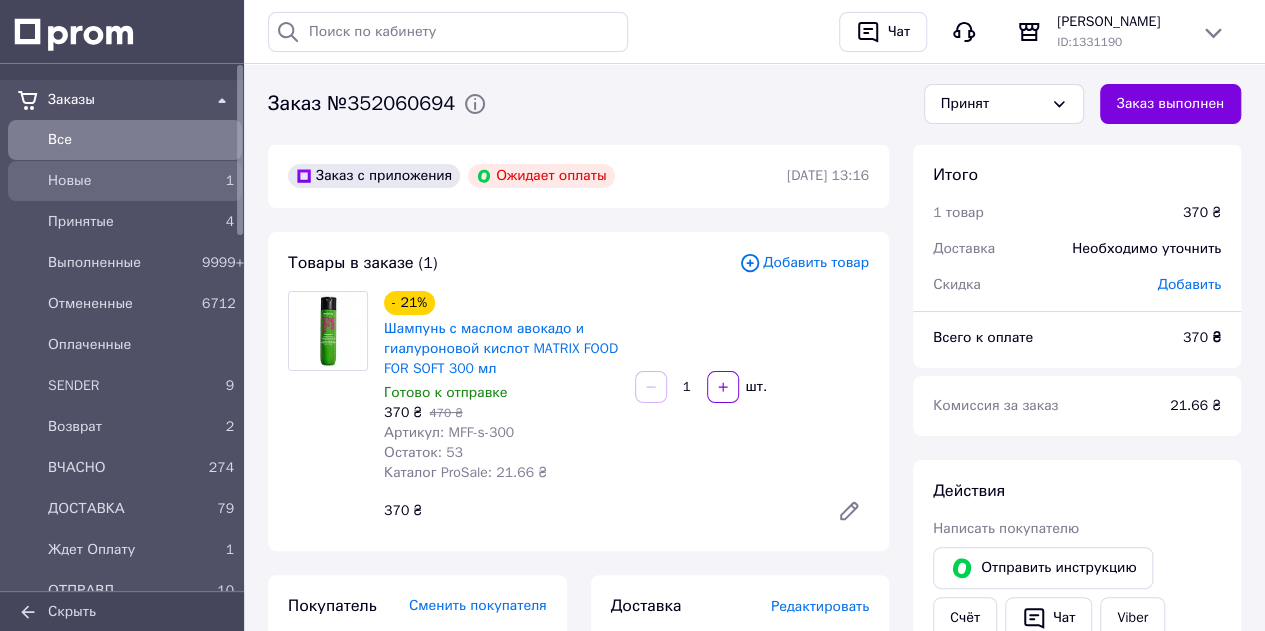 click on "Новые" at bounding box center (121, 181) 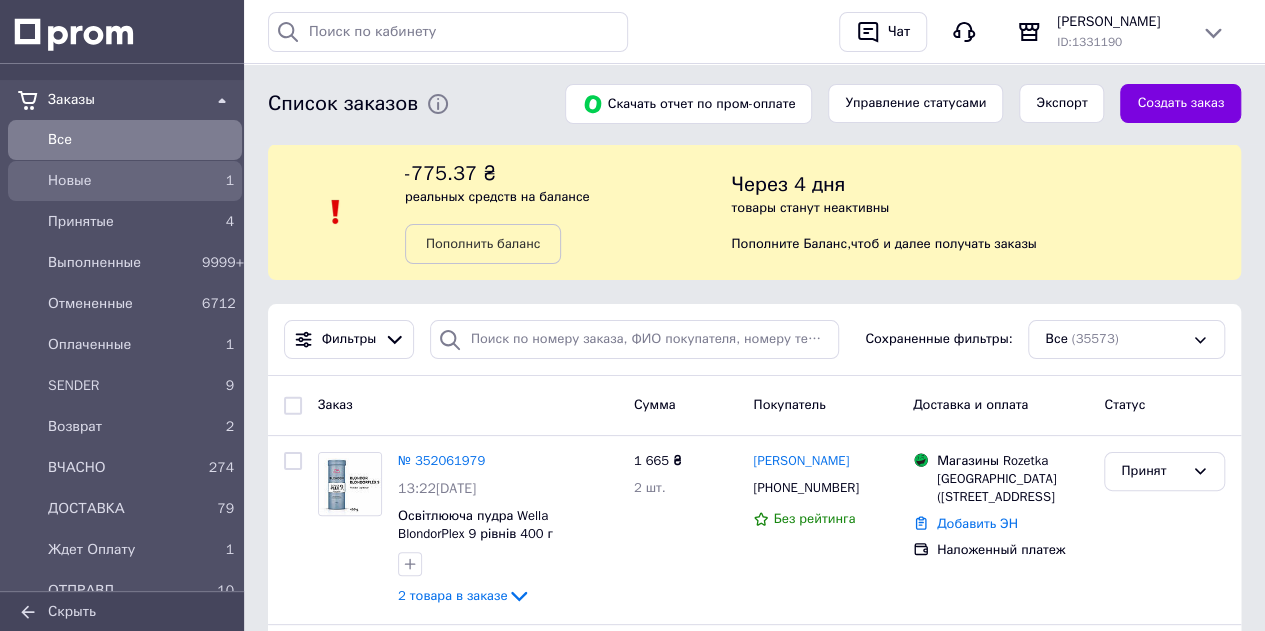 drag, startPoint x: 105, startPoint y: 143, endPoint x: 147, endPoint y: 164, distance: 46.957428 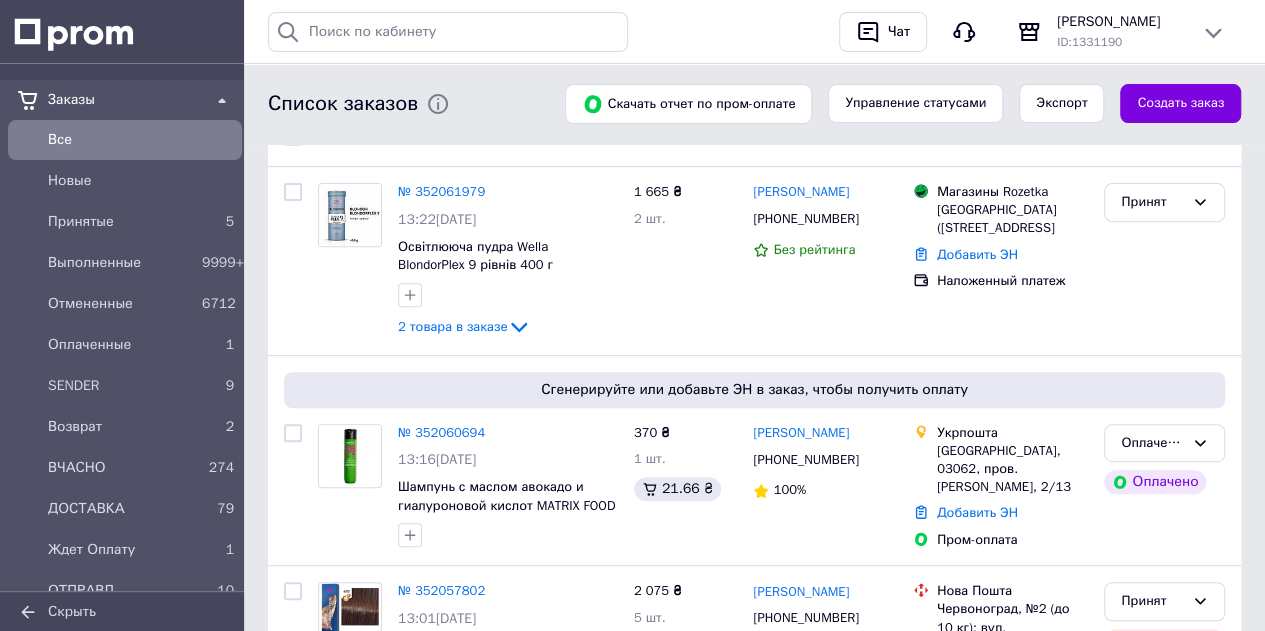 scroll, scrollTop: 300, scrollLeft: 0, axis: vertical 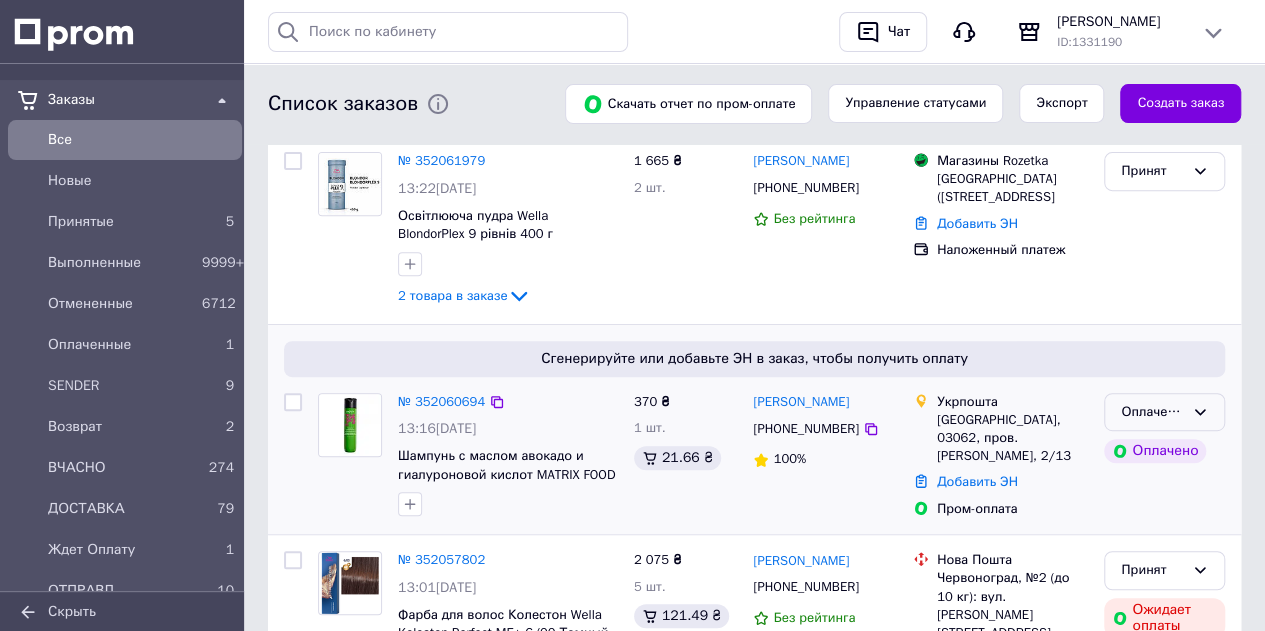 click on "Оплаченный" at bounding box center (1152, 412) 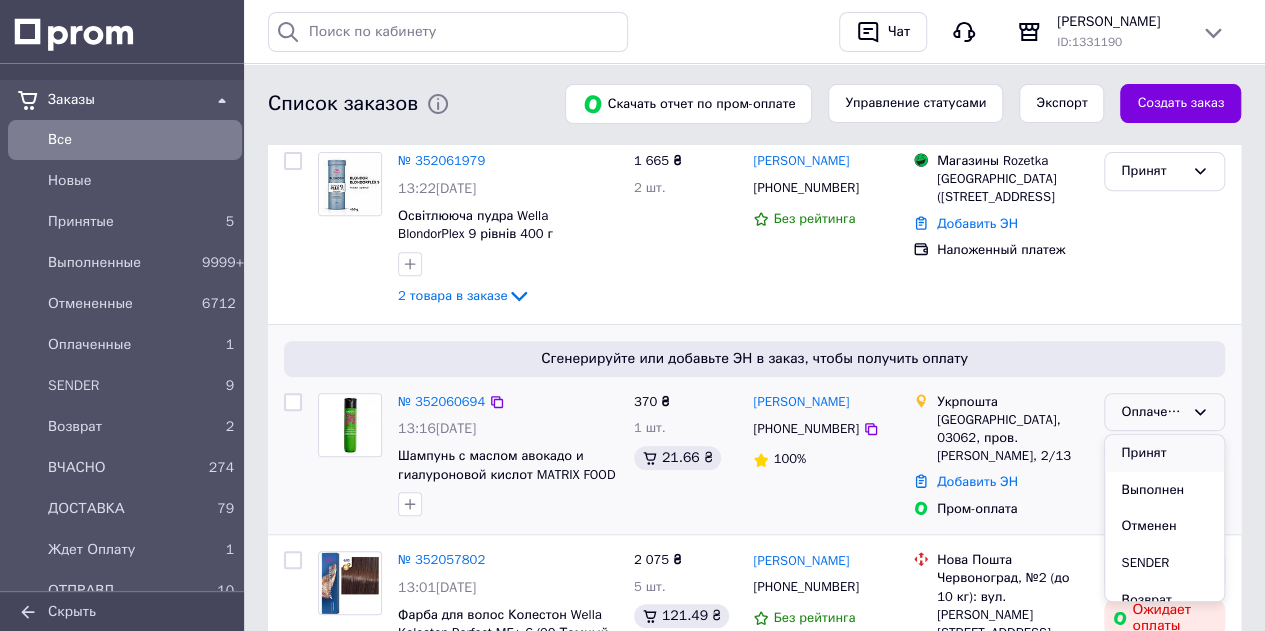 click on "Принят" at bounding box center [1164, 453] 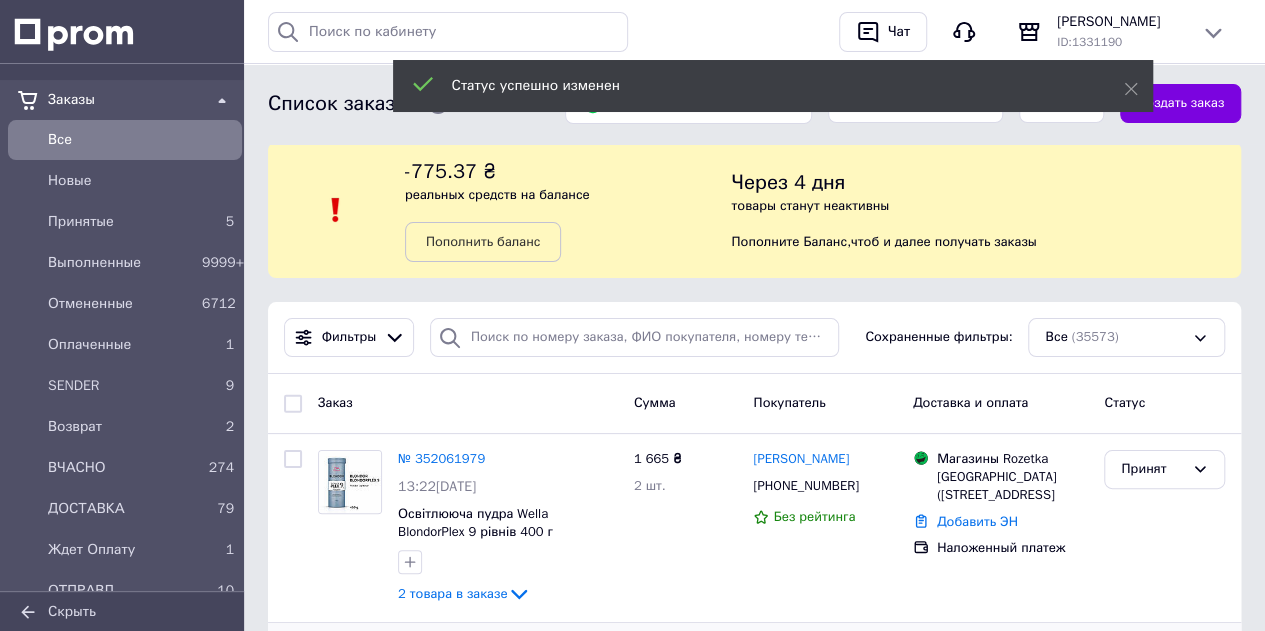 scroll, scrollTop: 0, scrollLeft: 0, axis: both 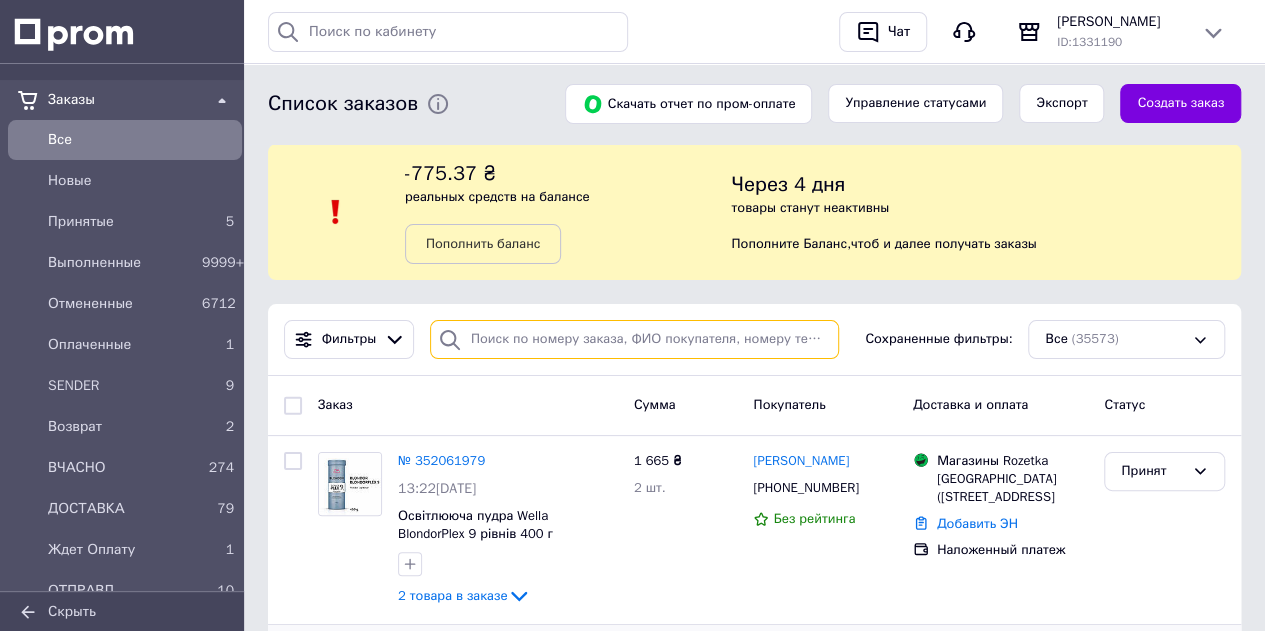 click at bounding box center (634, 339) 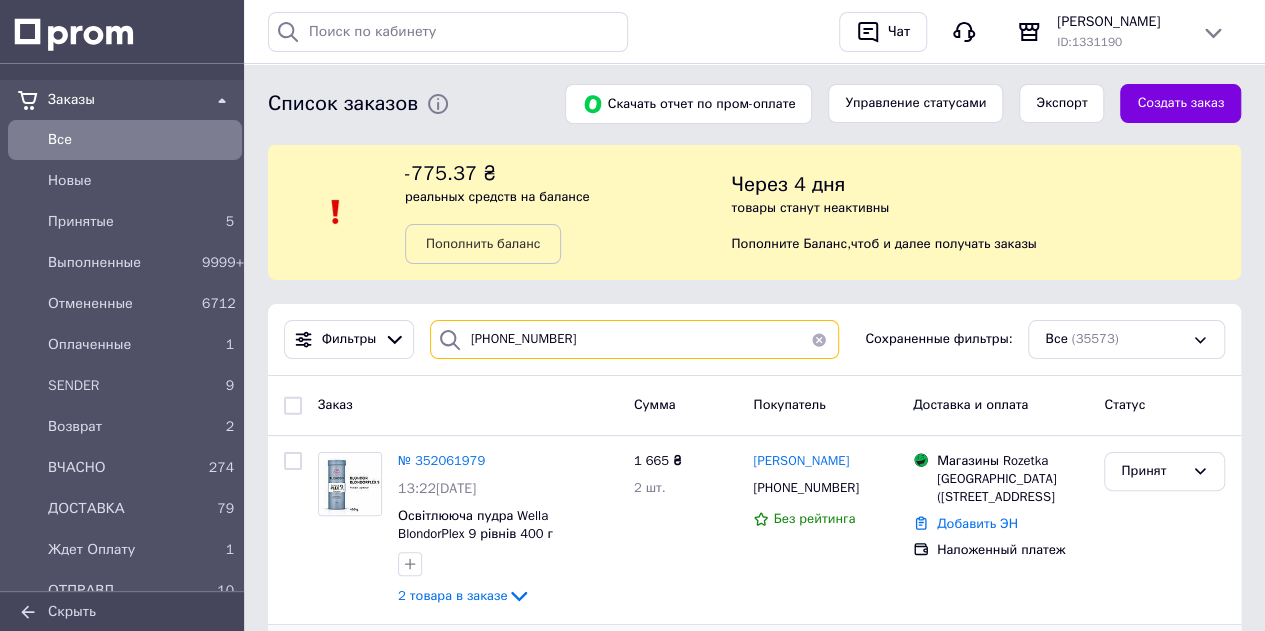 type on "+380964934912" 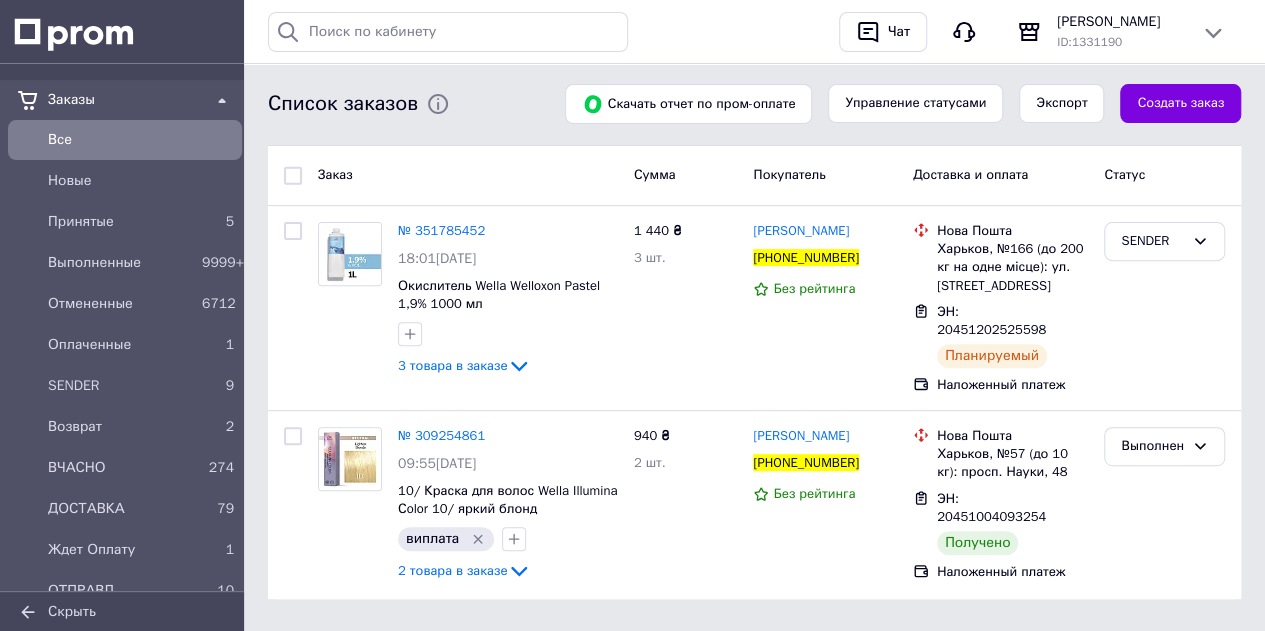 scroll, scrollTop: 244, scrollLeft: 0, axis: vertical 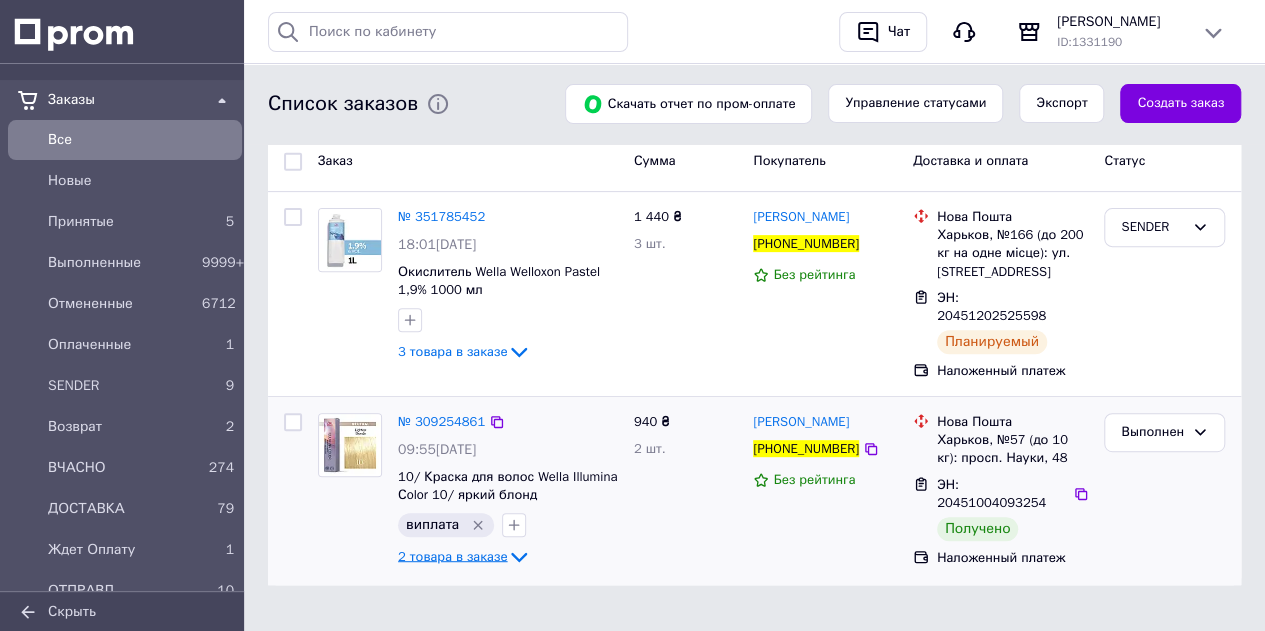click 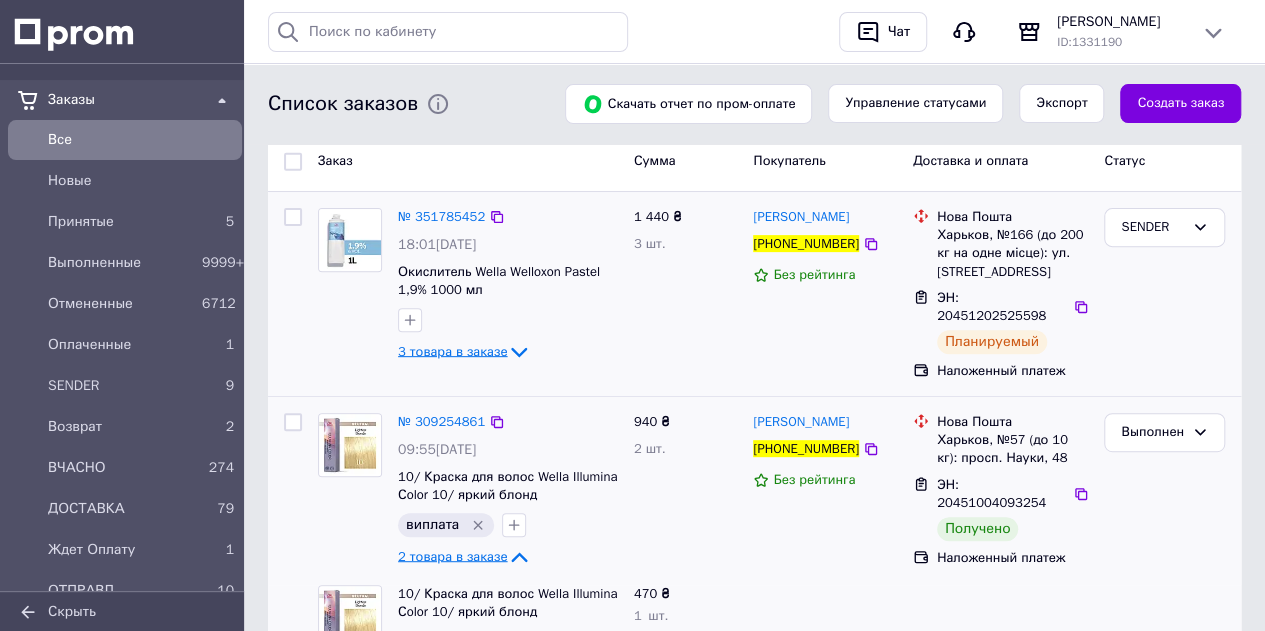 click 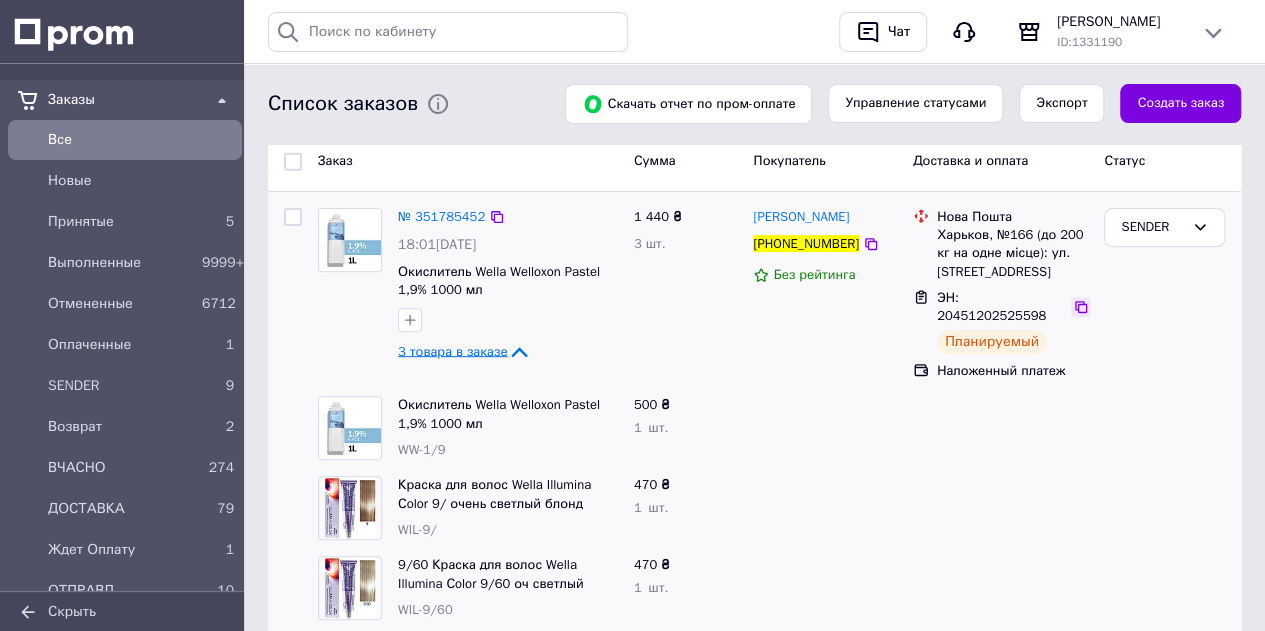 click 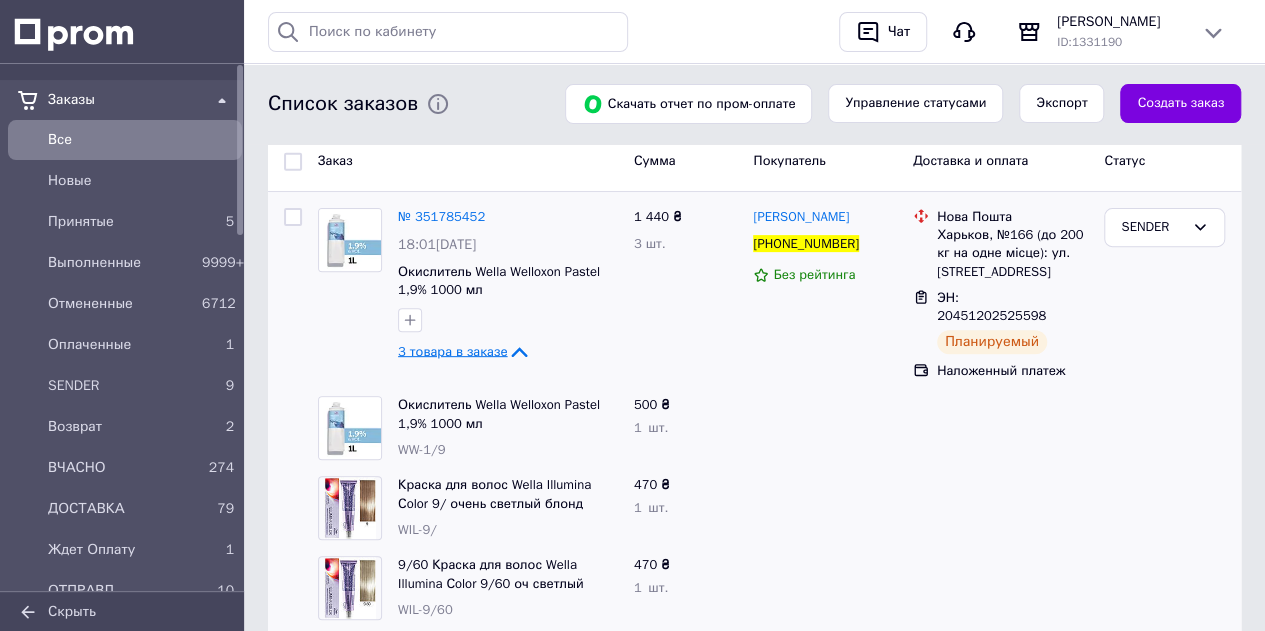 click on "Все" at bounding box center [141, 140] 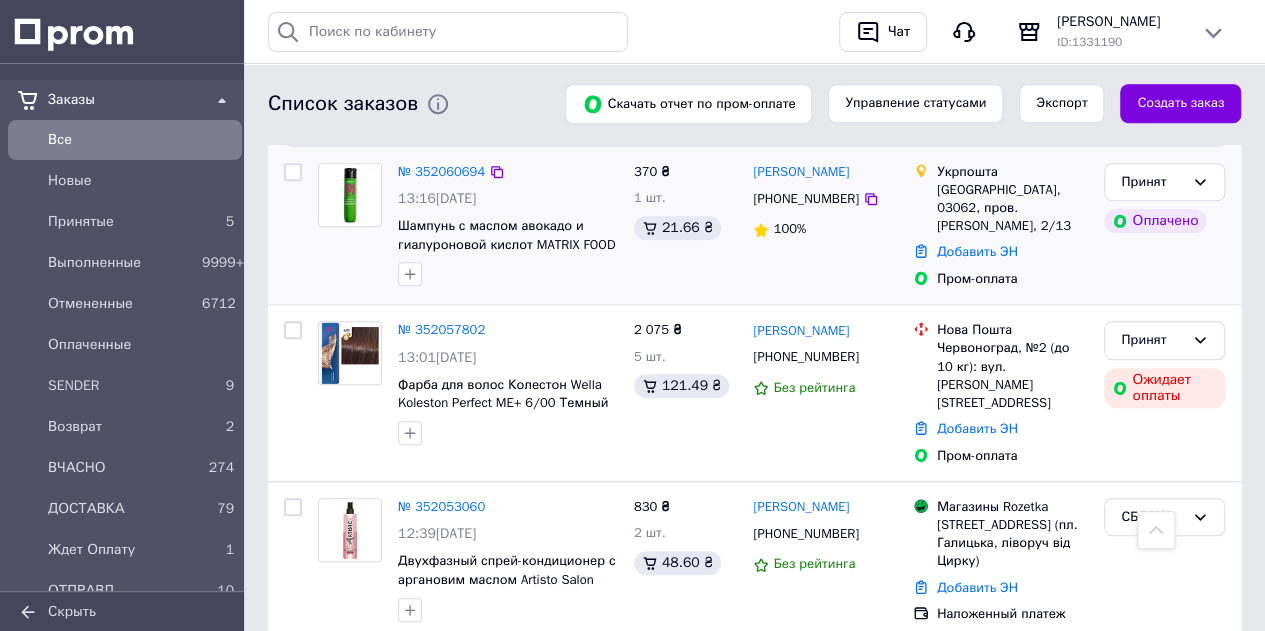 scroll, scrollTop: 500, scrollLeft: 0, axis: vertical 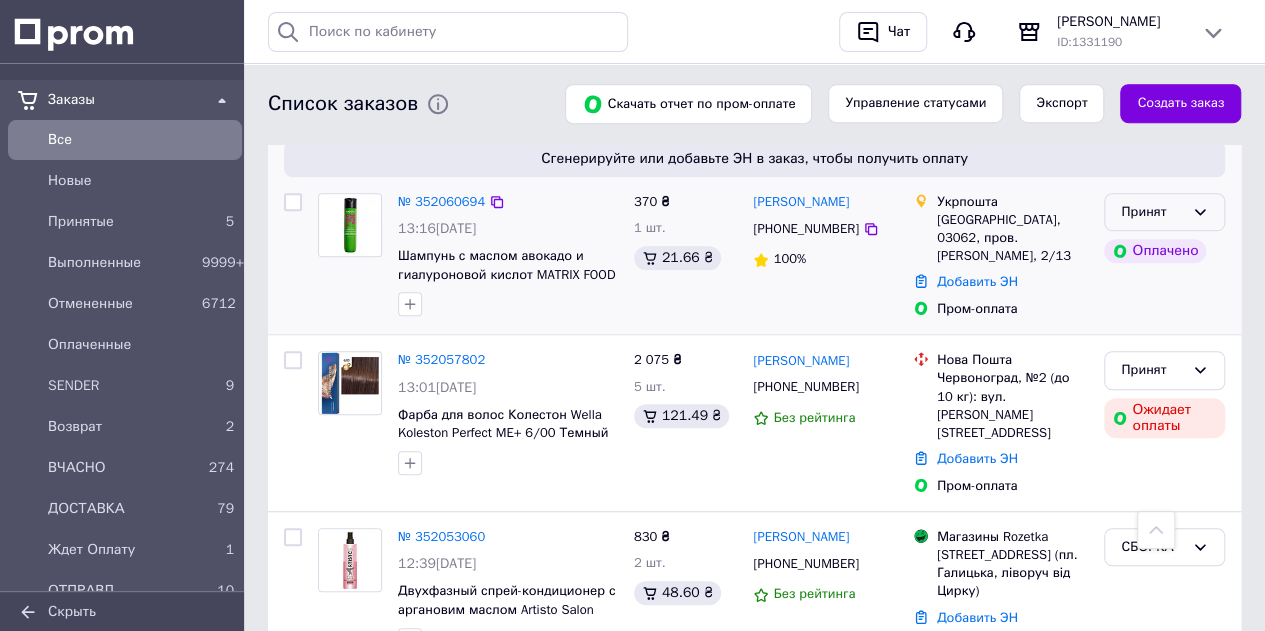 click on "Принят" at bounding box center (1152, 212) 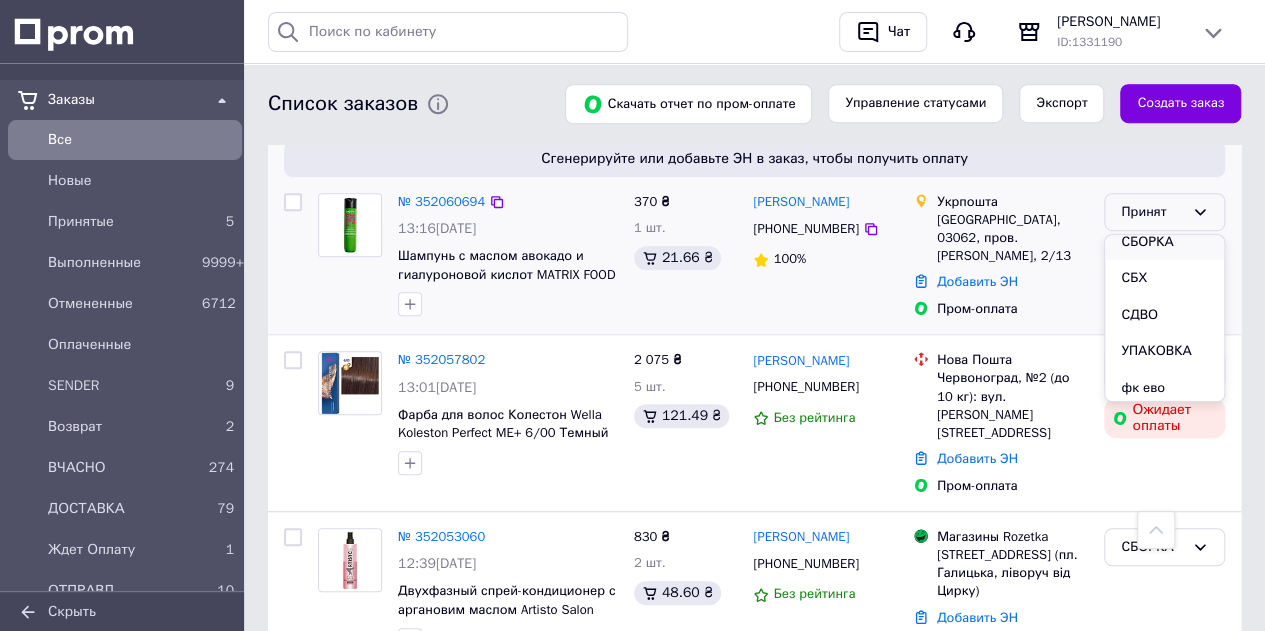 scroll, scrollTop: 419, scrollLeft: 0, axis: vertical 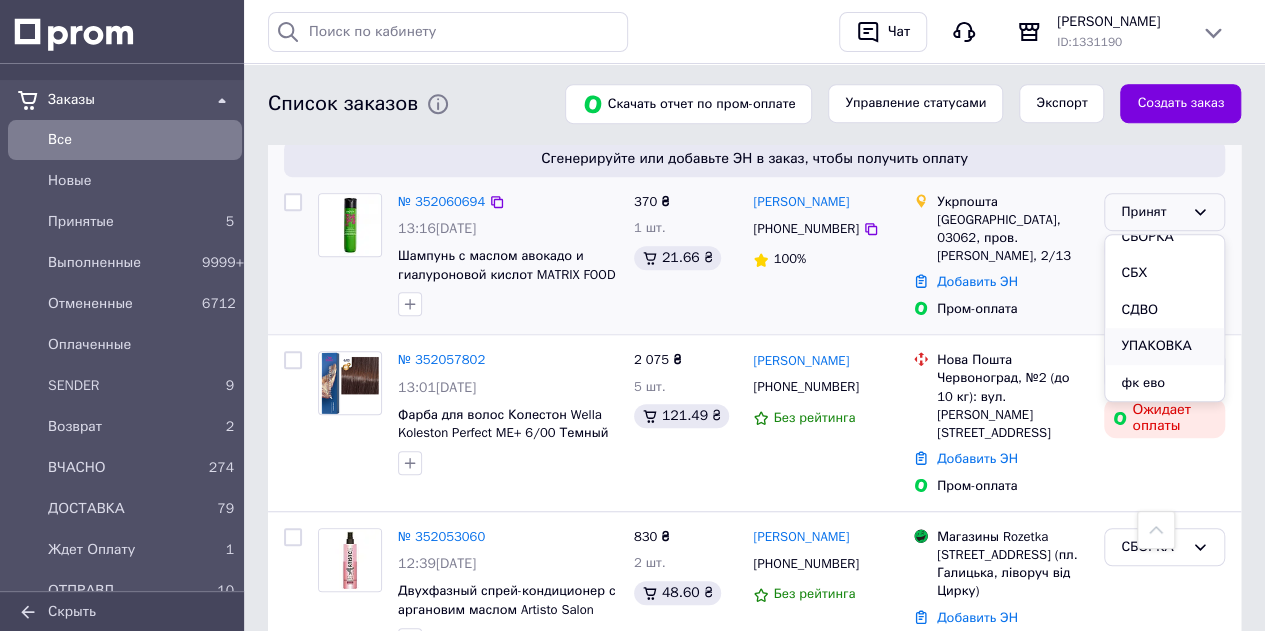 click on "УПАКОВКА" at bounding box center [1164, 346] 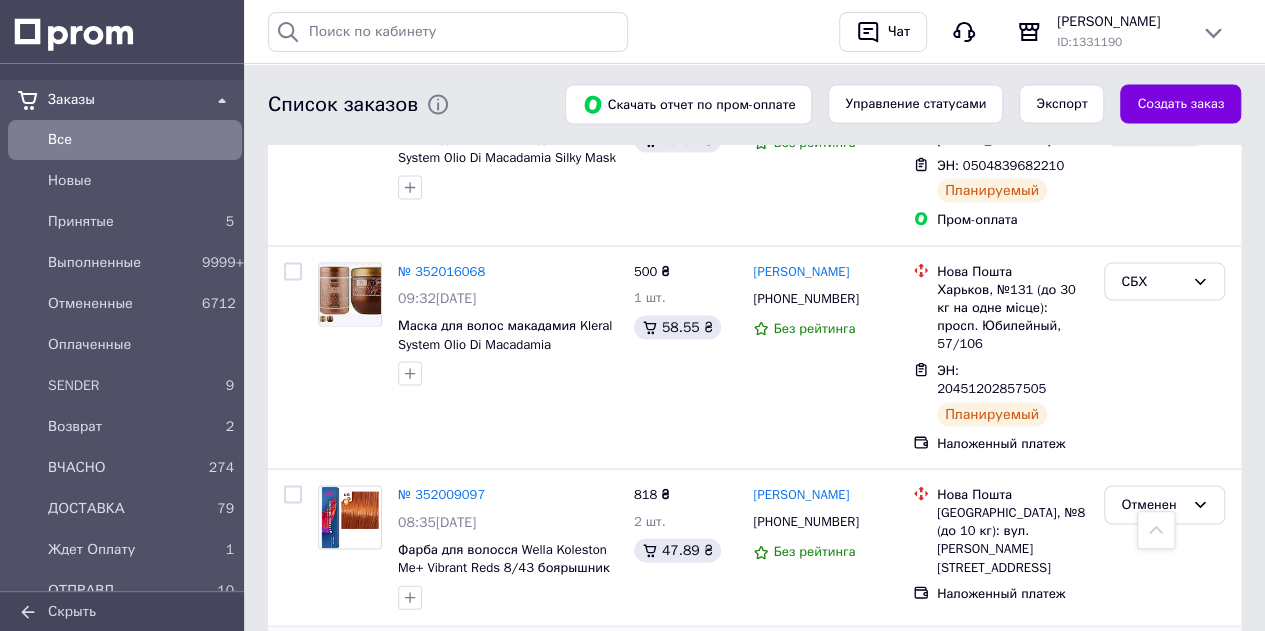 scroll, scrollTop: 1900, scrollLeft: 0, axis: vertical 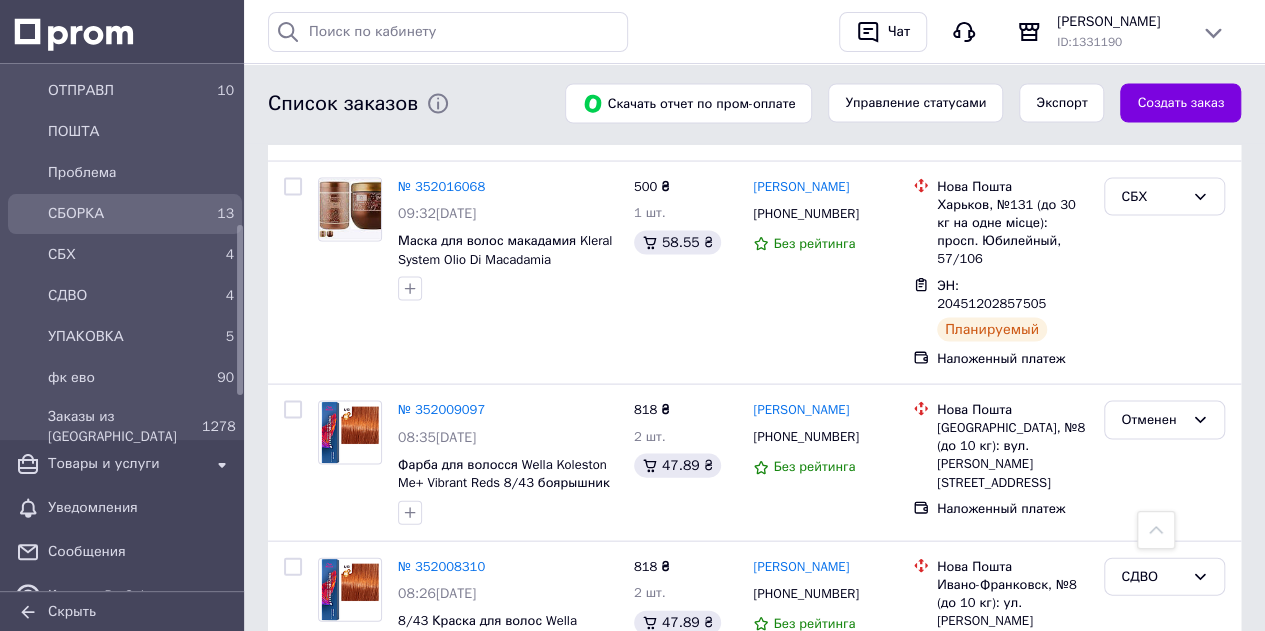 click on "СБОРКА" at bounding box center (121, 214) 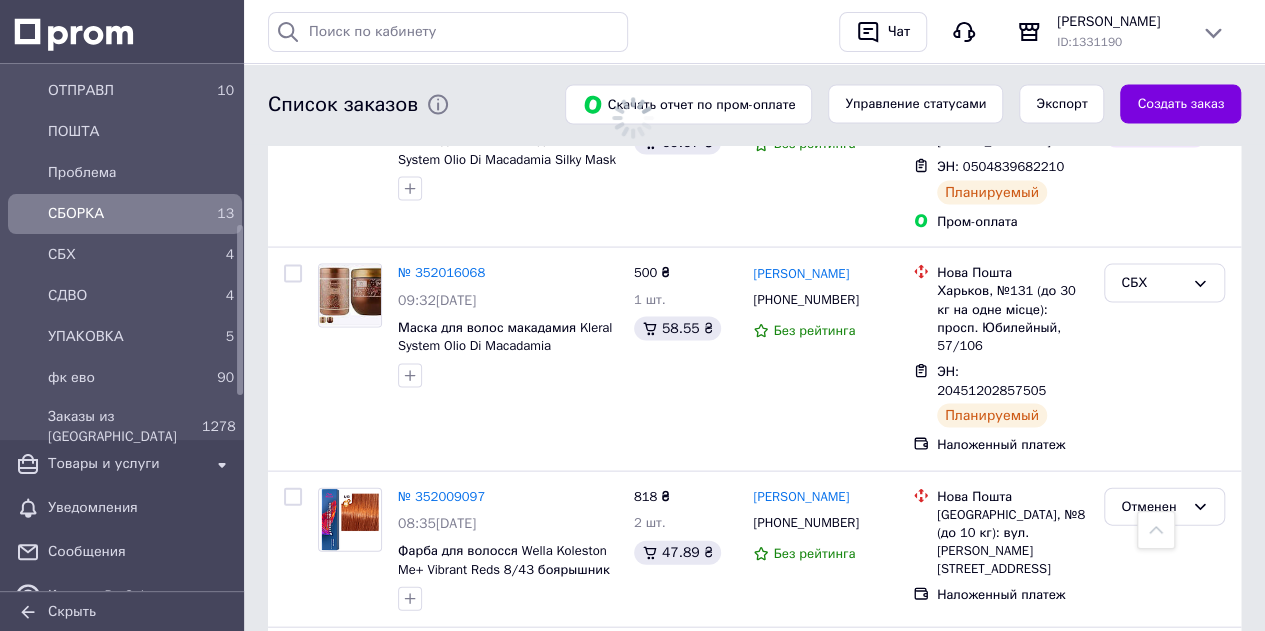scroll, scrollTop: 0, scrollLeft: 0, axis: both 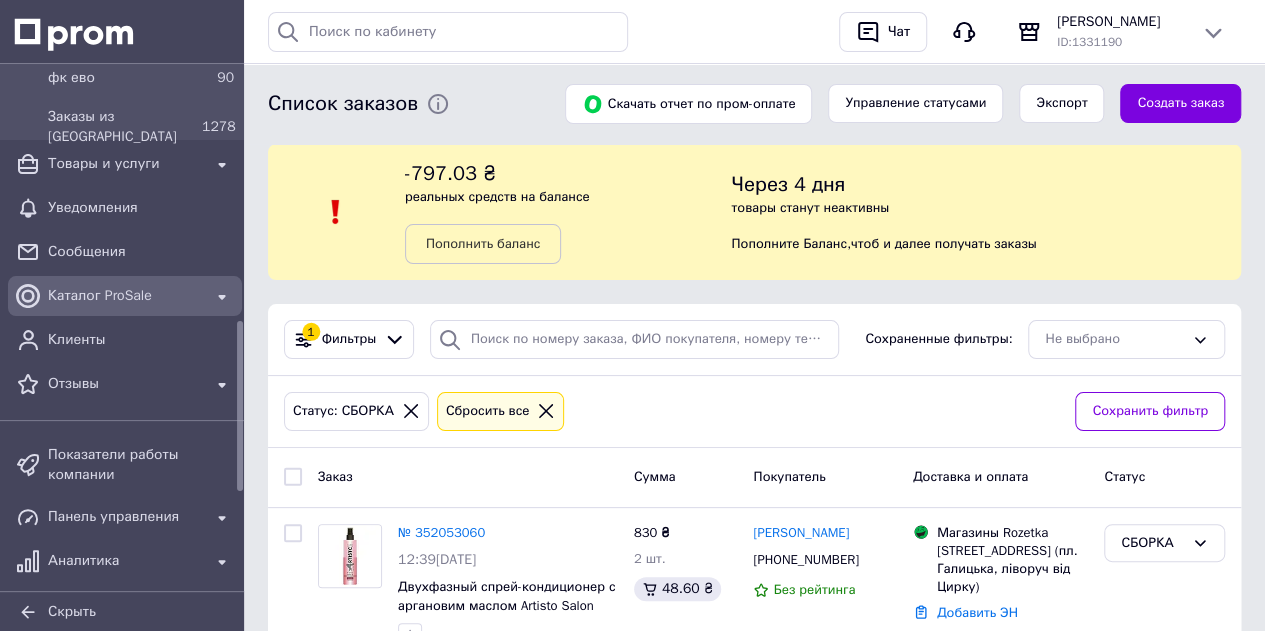 click on "Каталог ProSale" at bounding box center [125, 296] 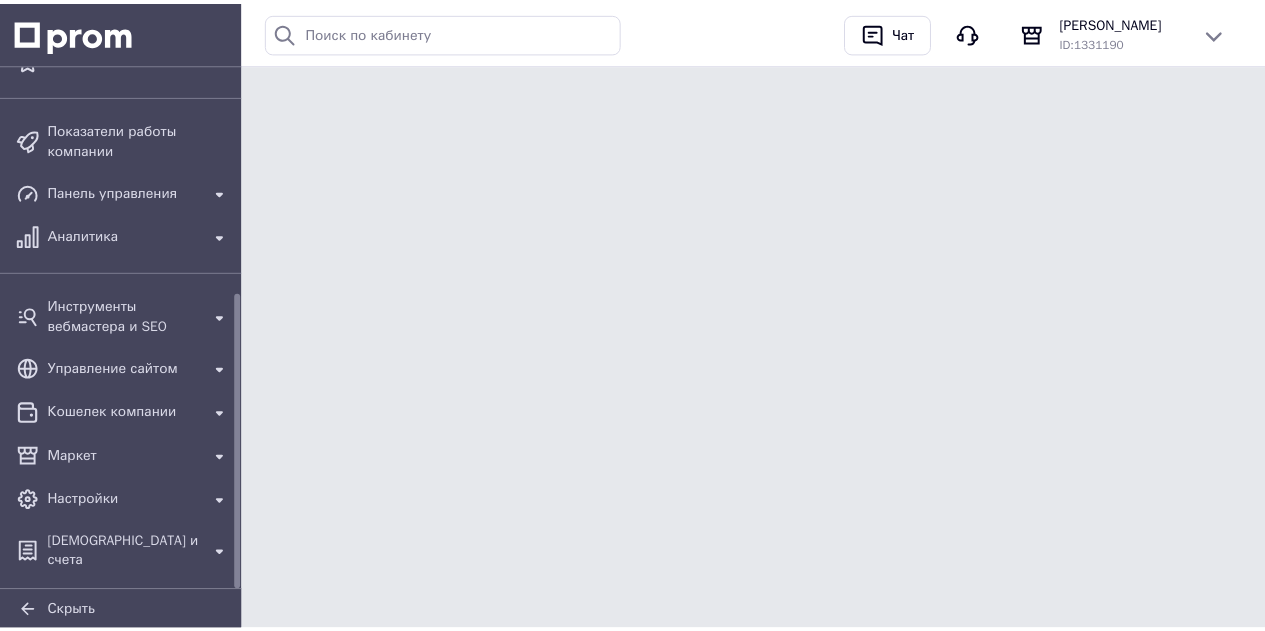 scroll, scrollTop: 375, scrollLeft: 0, axis: vertical 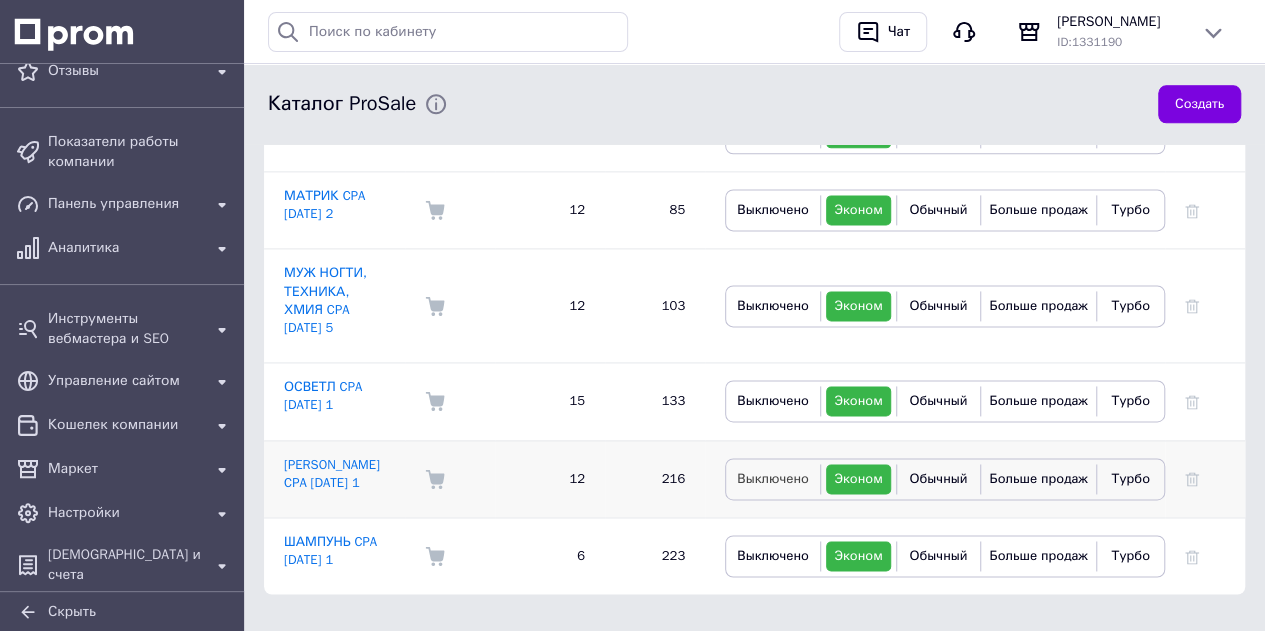 click on "Выключено" at bounding box center (773, 478) 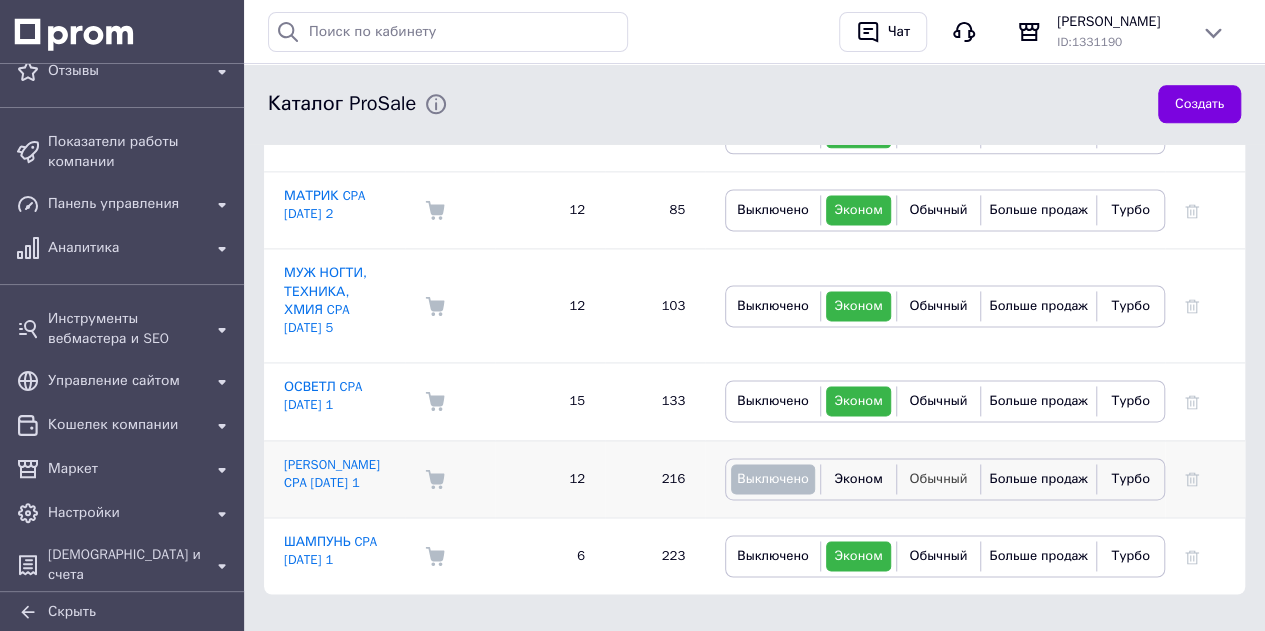 click on "Обычный" at bounding box center (938, 478) 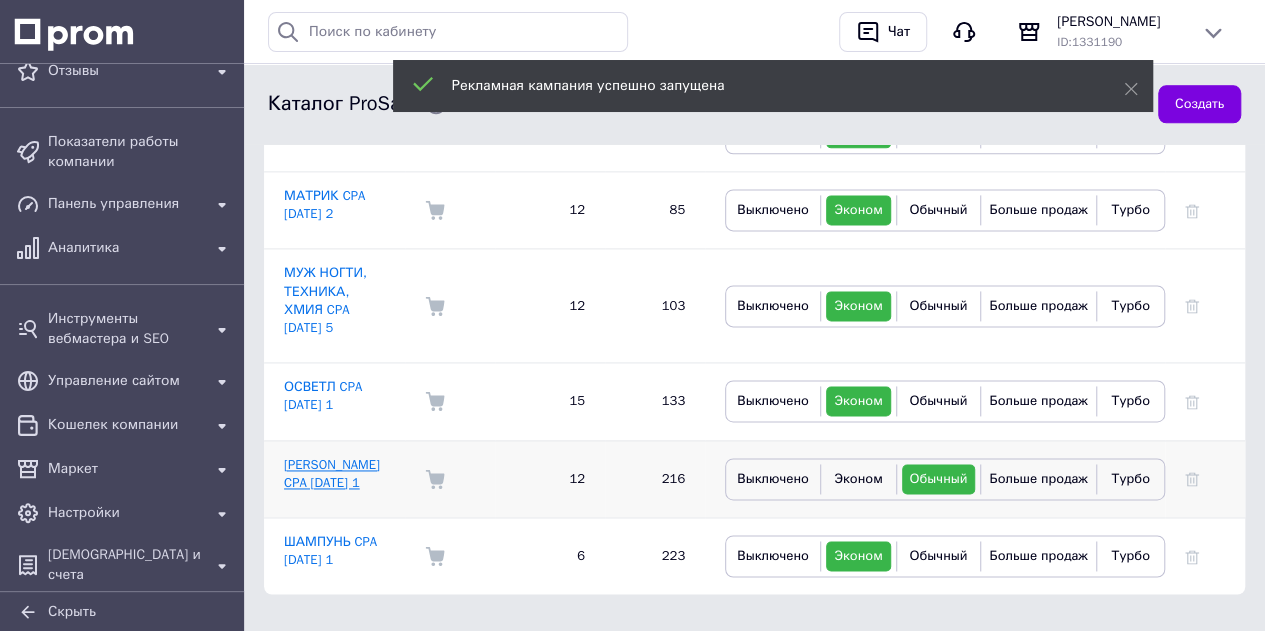 click on "ШАЙН CPA 24.06.2025 1" at bounding box center (332, 473) 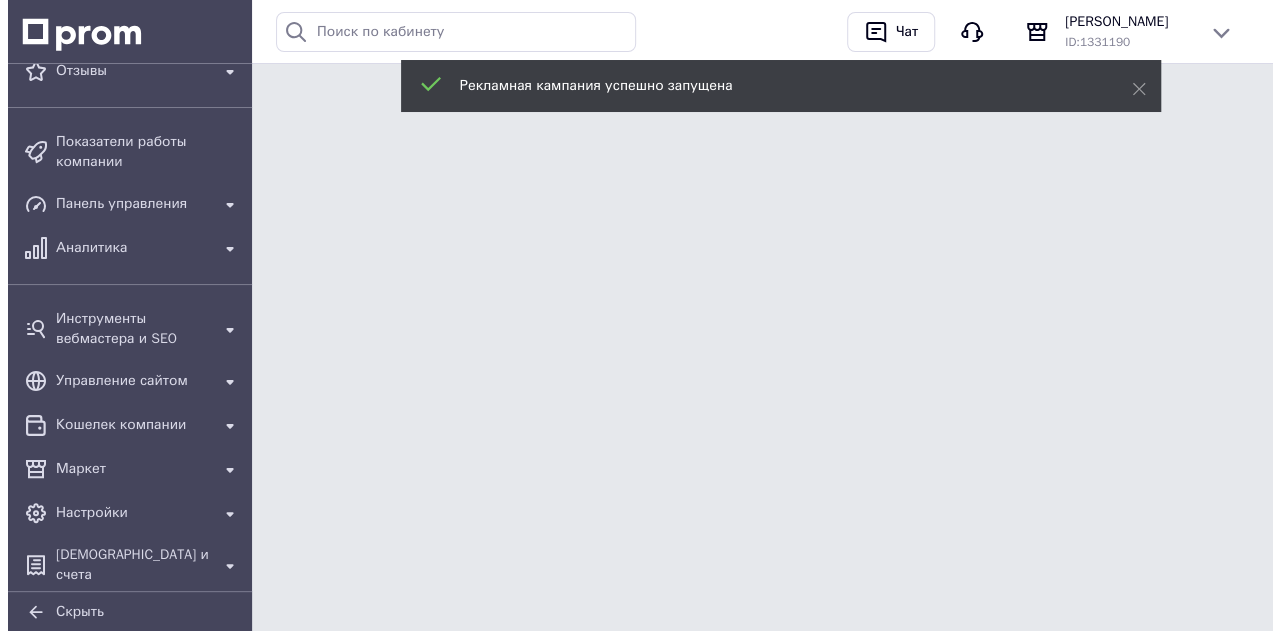 scroll, scrollTop: 0, scrollLeft: 0, axis: both 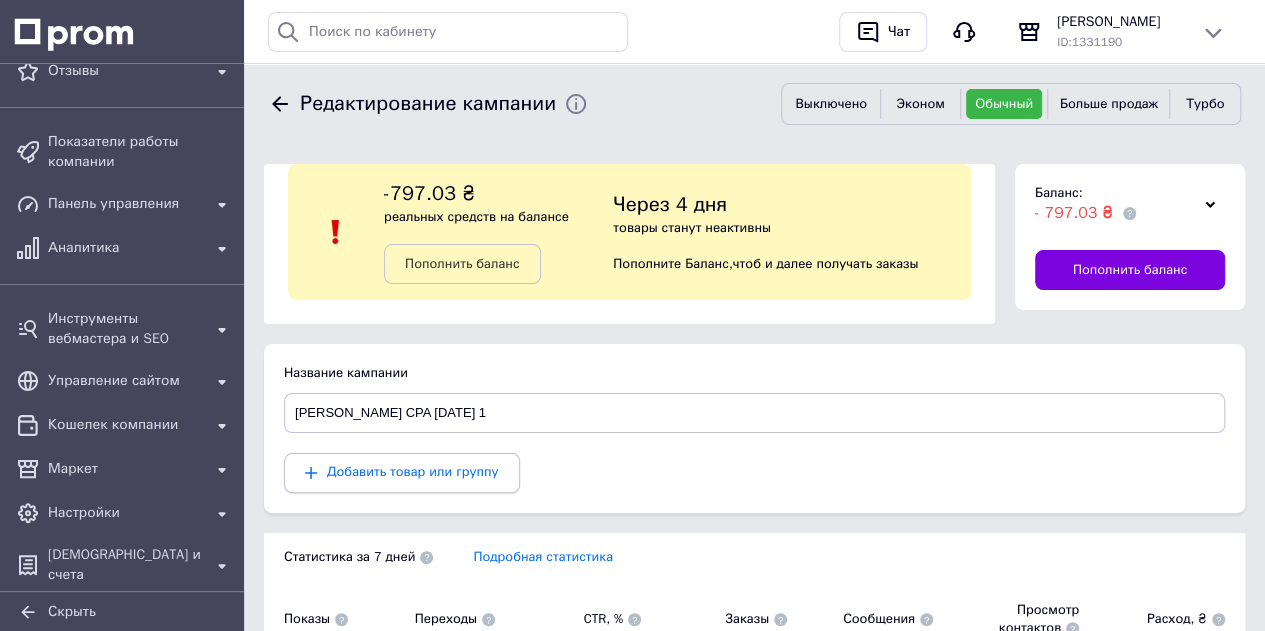 click on "Добавить товар или группу" at bounding box center (413, 471) 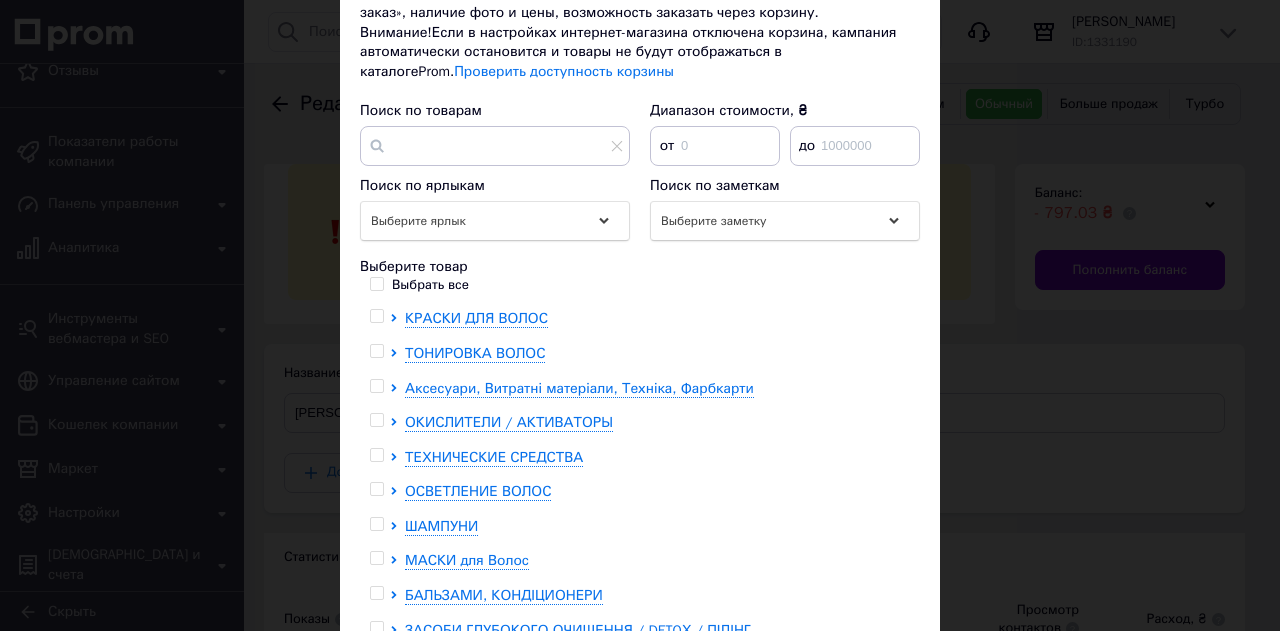 scroll, scrollTop: 200, scrollLeft: 0, axis: vertical 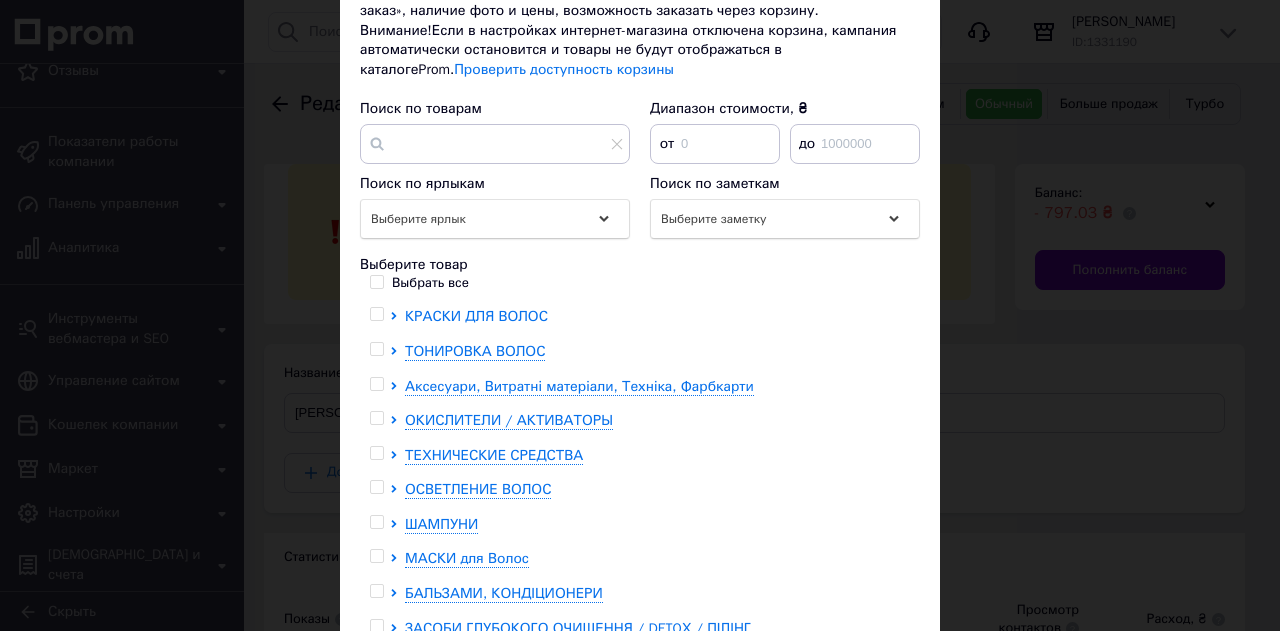 click on "КРАСКИ ДЛЯ ВОЛОС" at bounding box center (476, 316) 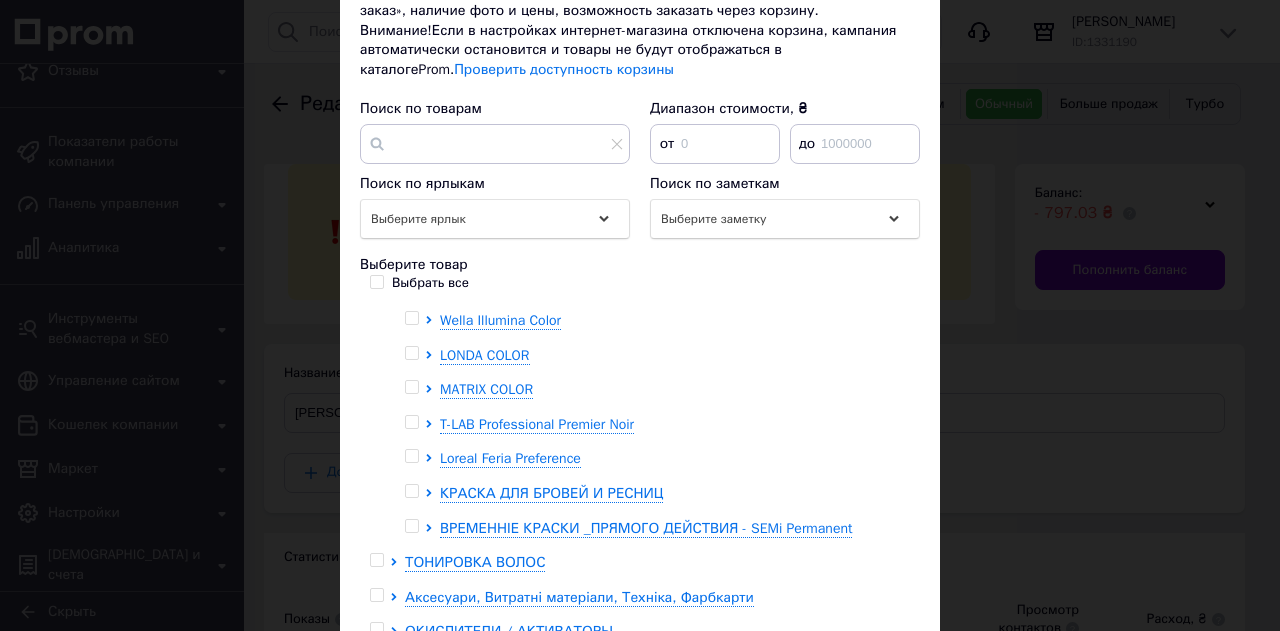 scroll, scrollTop: 0, scrollLeft: 0, axis: both 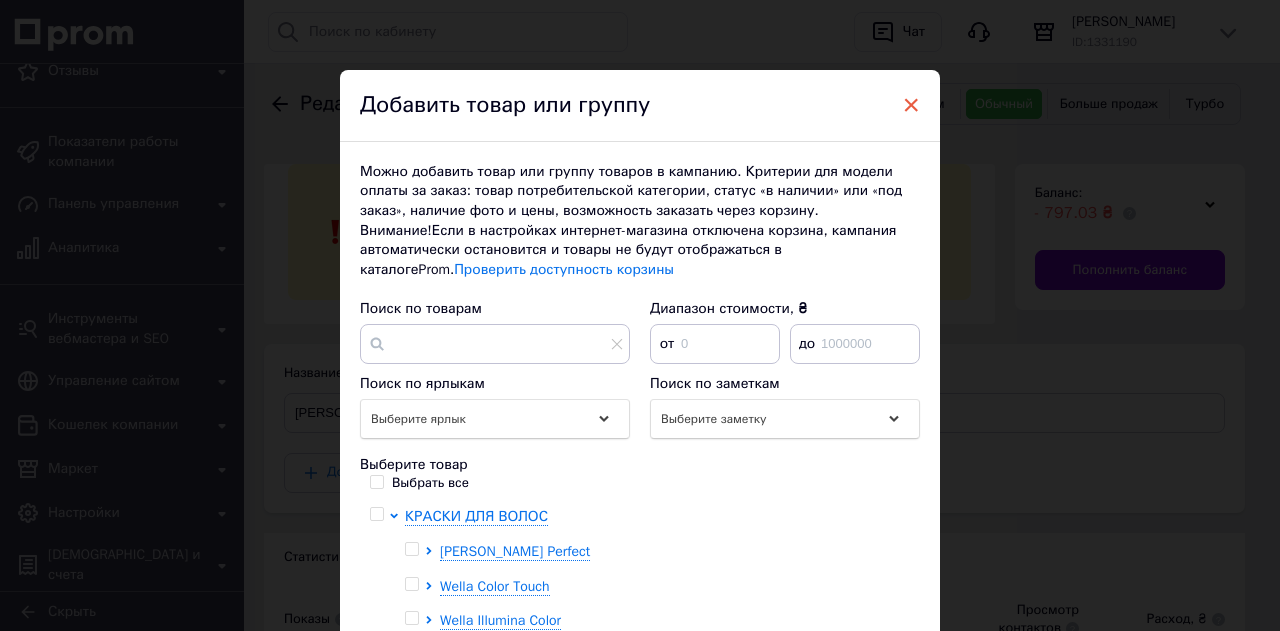 click on "×" at bounding box center (911, 105) 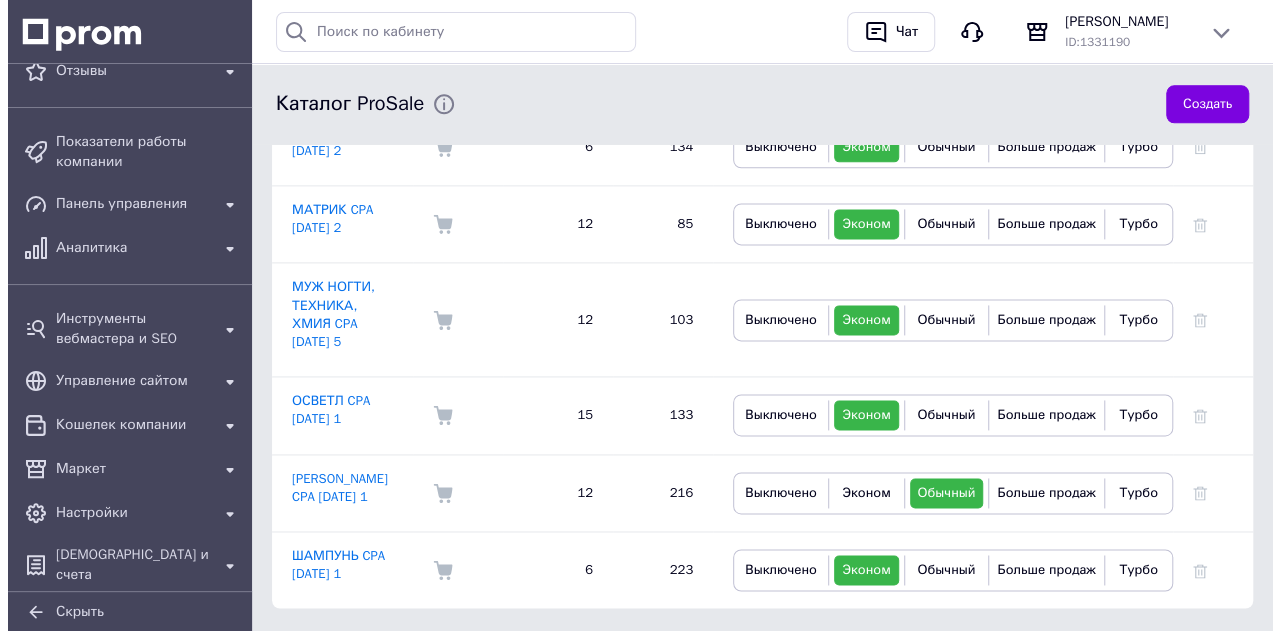 scroll, scrollTop: 1260, scrollLeft: 0, axis: vertical 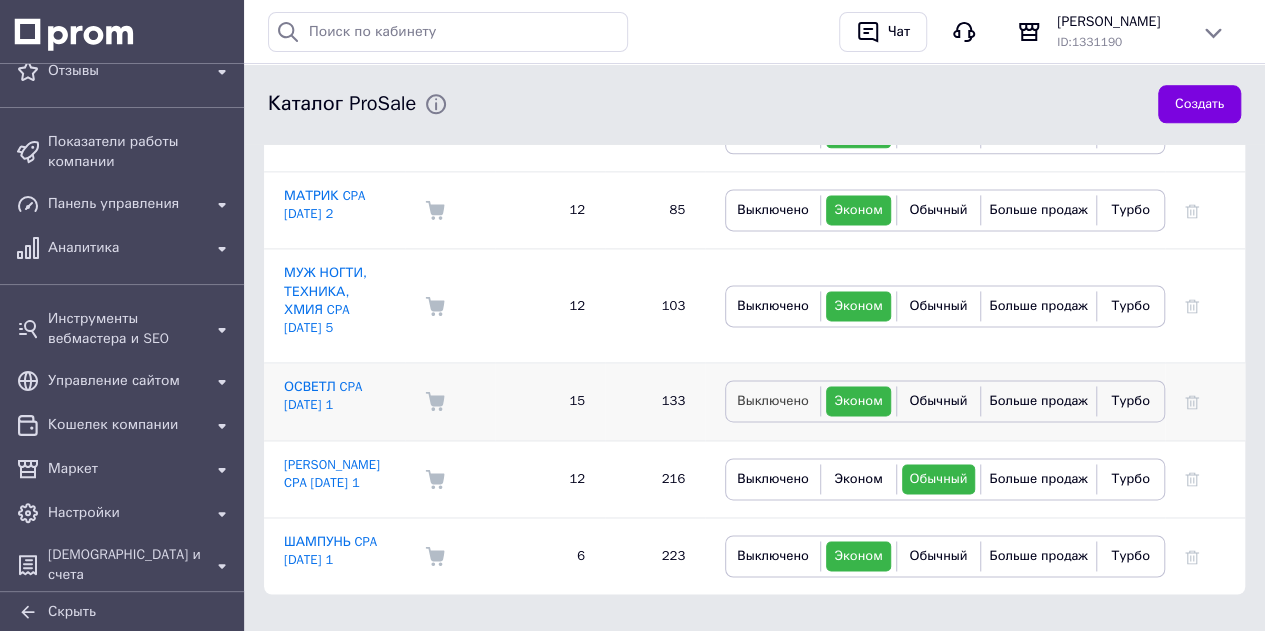 click on "Выключено" at bounding box center (773, 400) 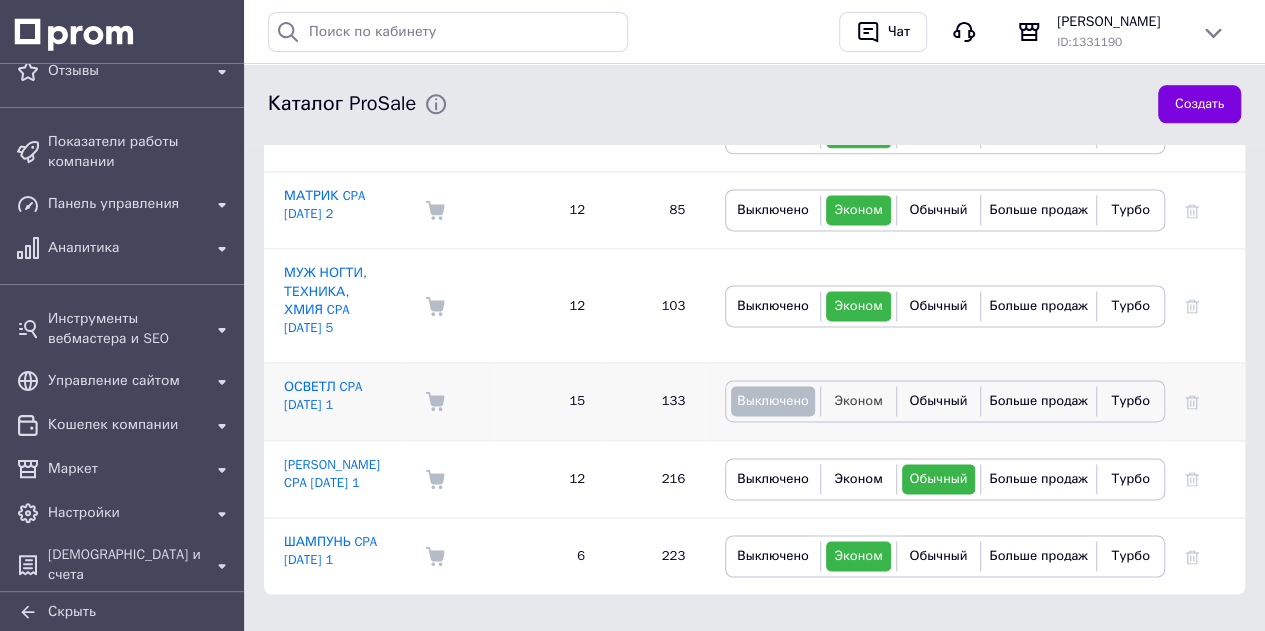 click on "Эконом" at bounding box center (858, 400) 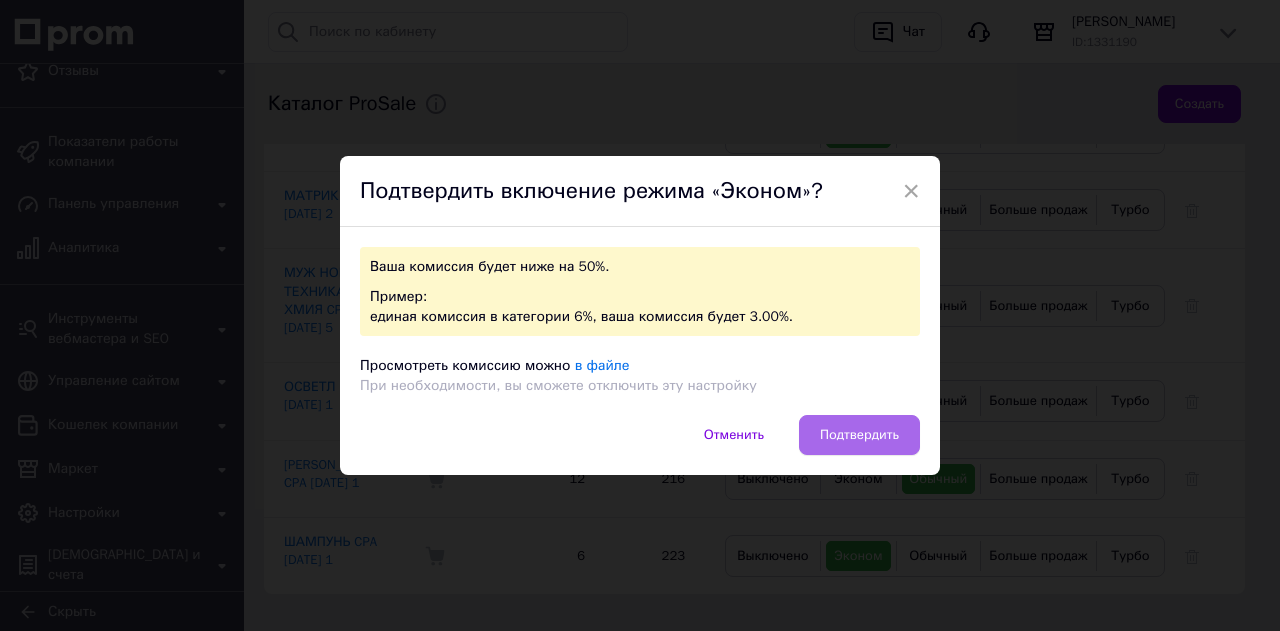 click on "Подтвердить" at bounding box center (859, 435) 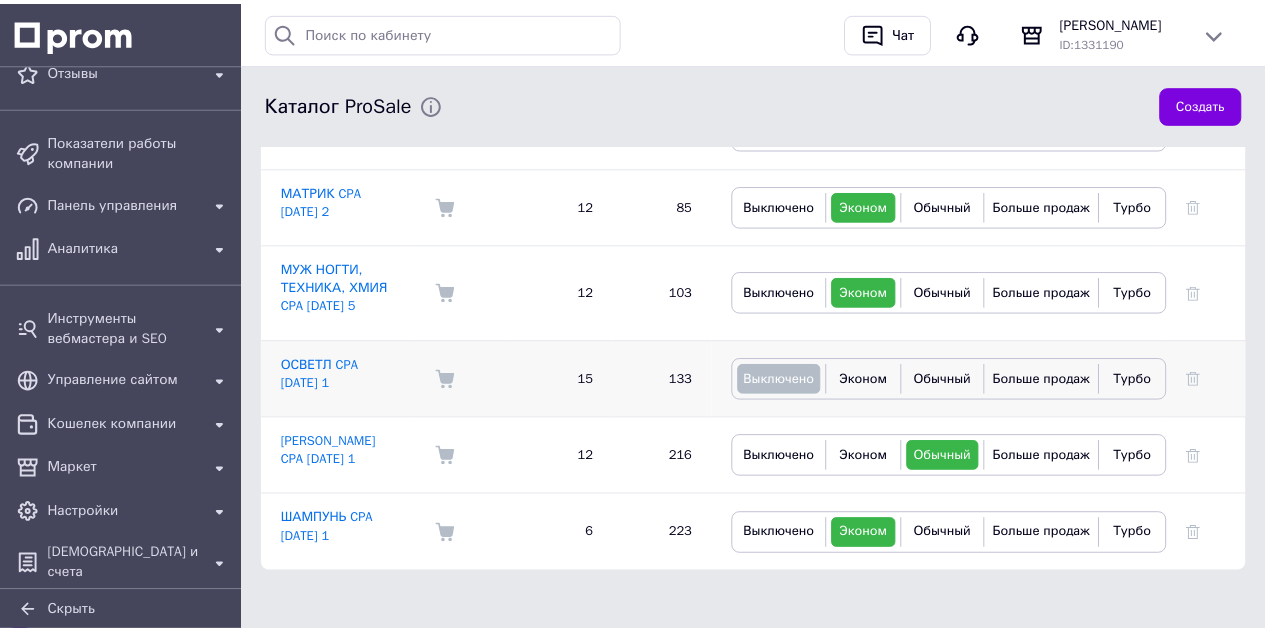 scroll, scrollTop: 1241, scrollLeft: 0, axis: vertical 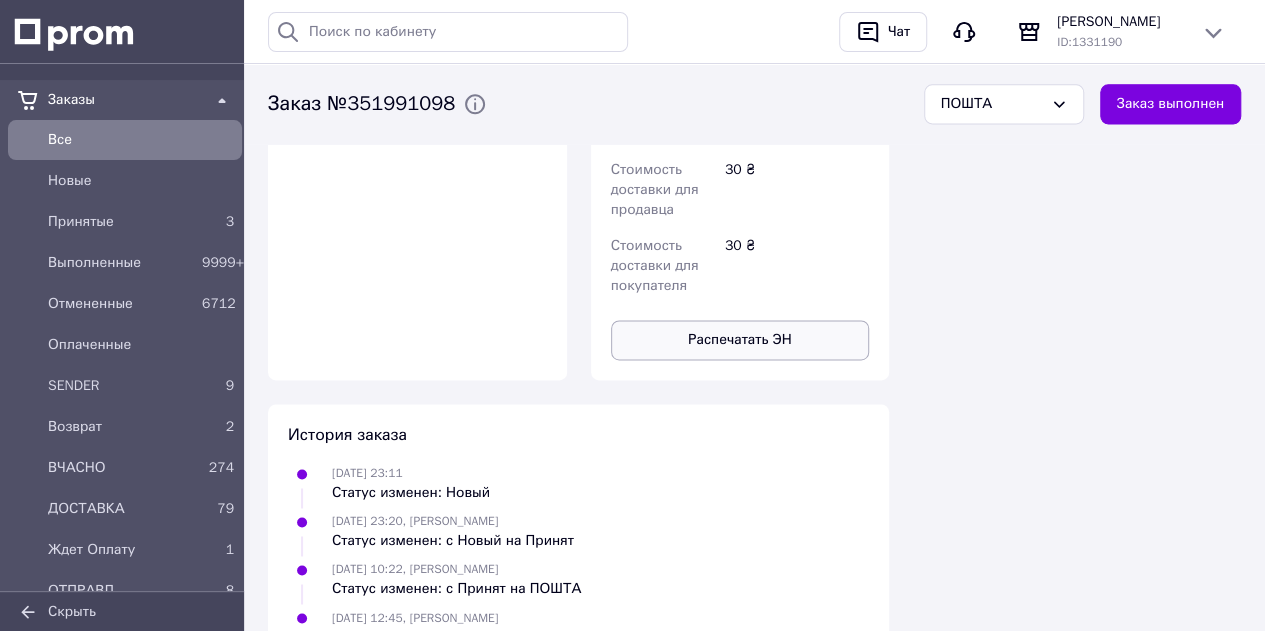 click on "Распечатать ЭН" at bounding box center (740, 340) 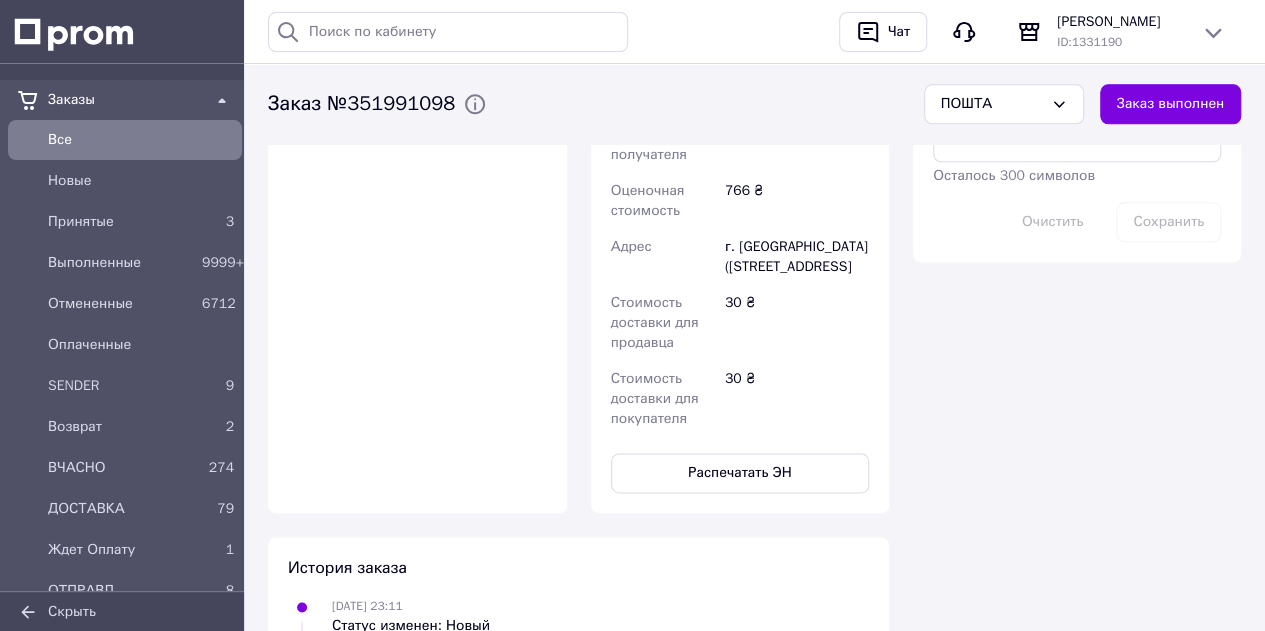 scroll, scrollTop: 1213, scrollLeft: 0, axis: vertical 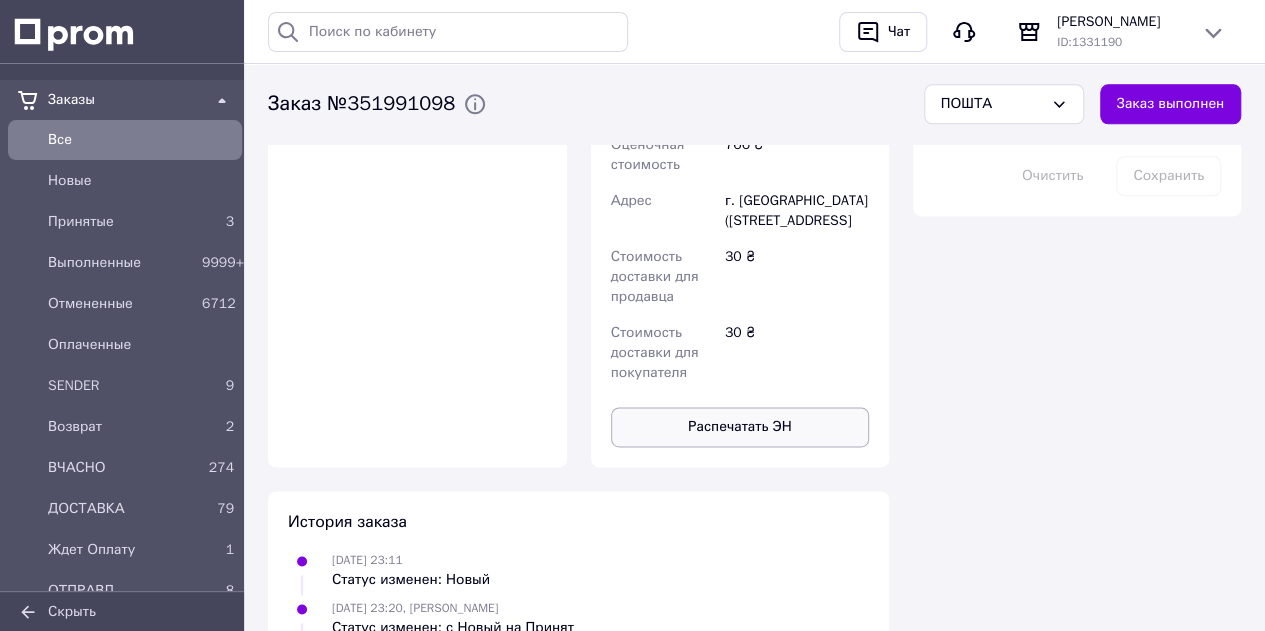click on "Распечатать ЭН" at bounding box center (740, 427) 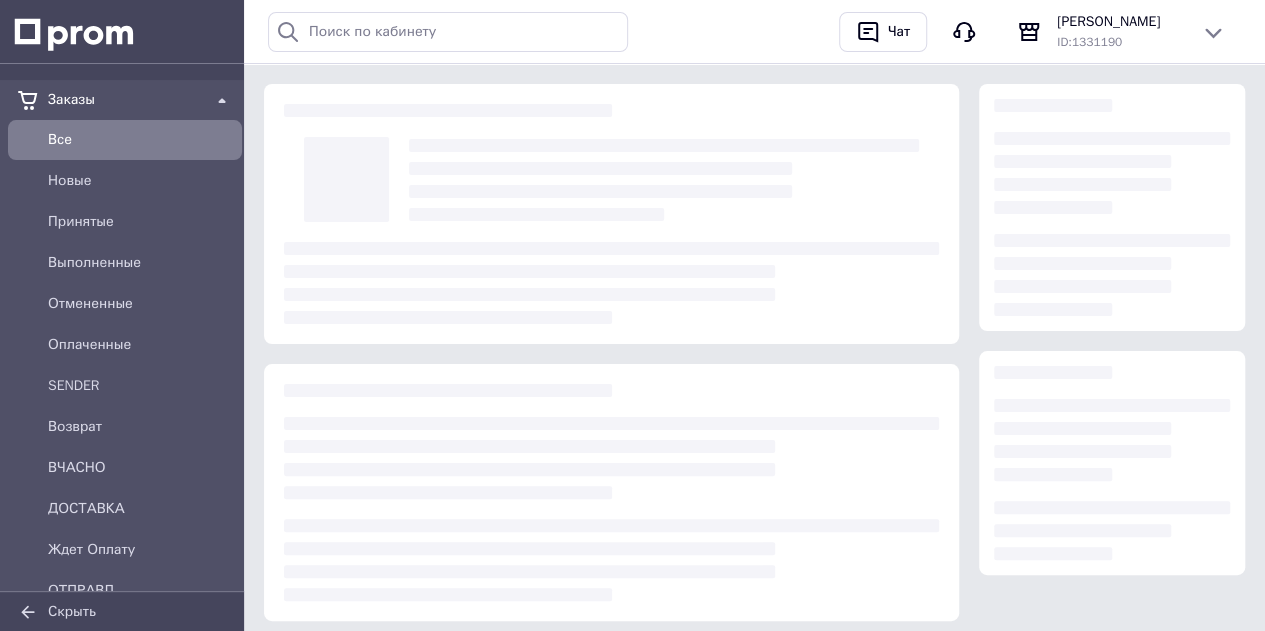 scroll, scrollTop: 326, scrollLeft: 0, axis: vertical 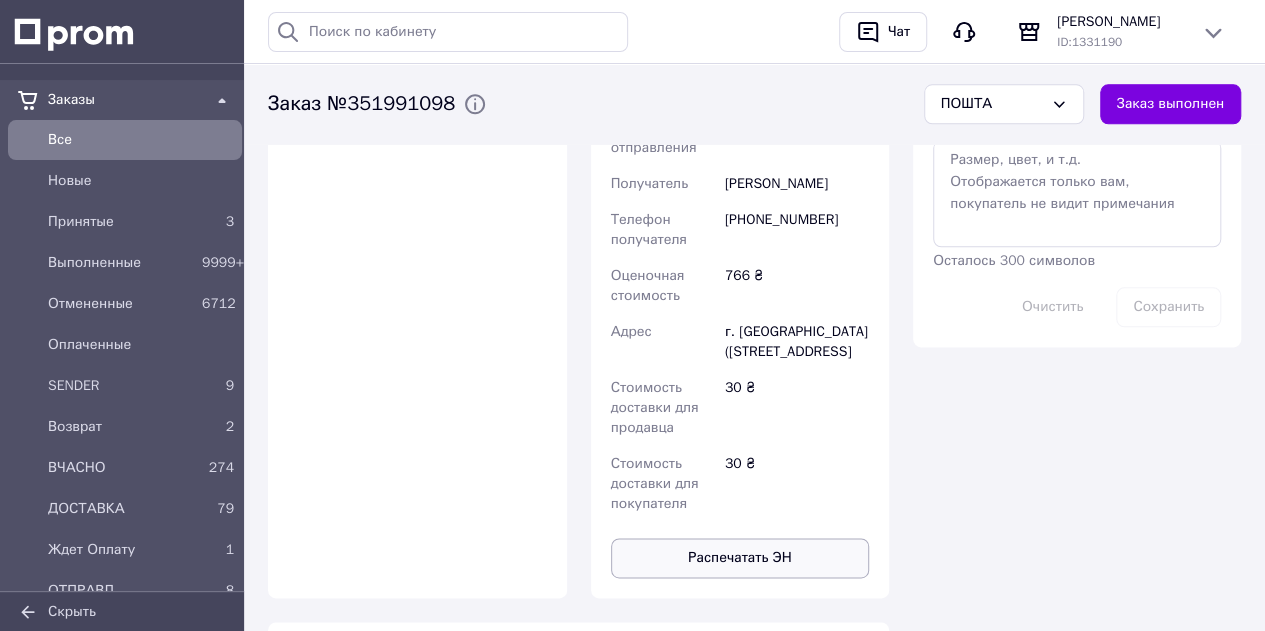 click on "Распечатать ЭН" at bounding box center [740, 558] 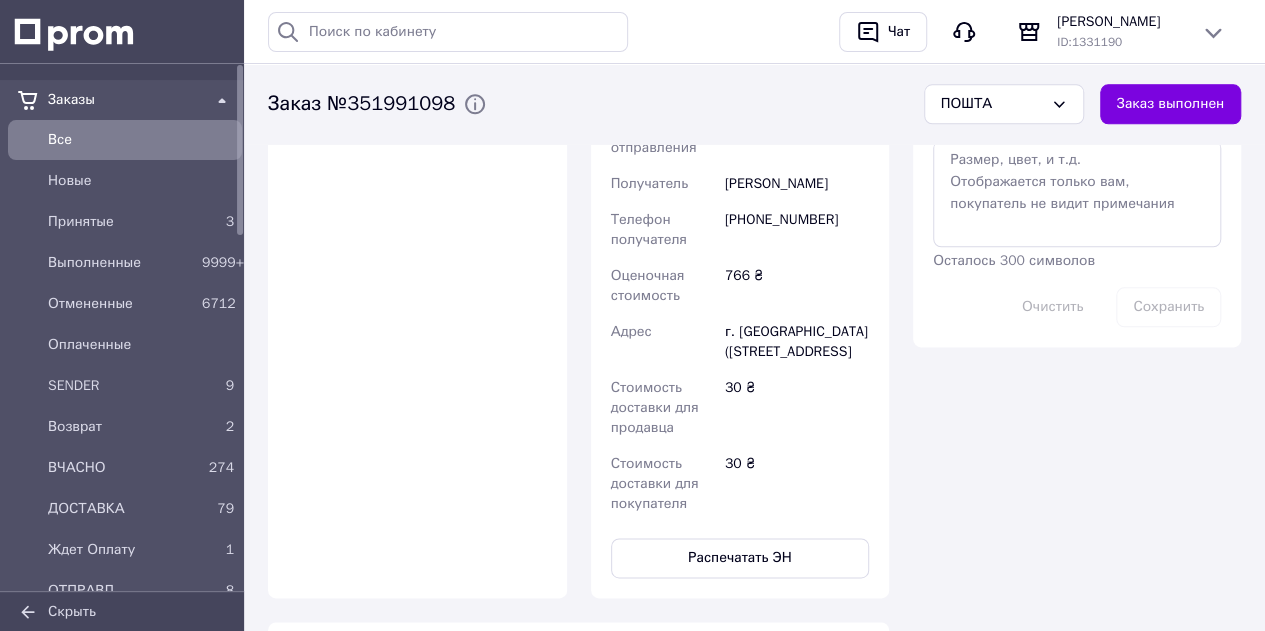 click on "Все" at bounding box center [141, 140] 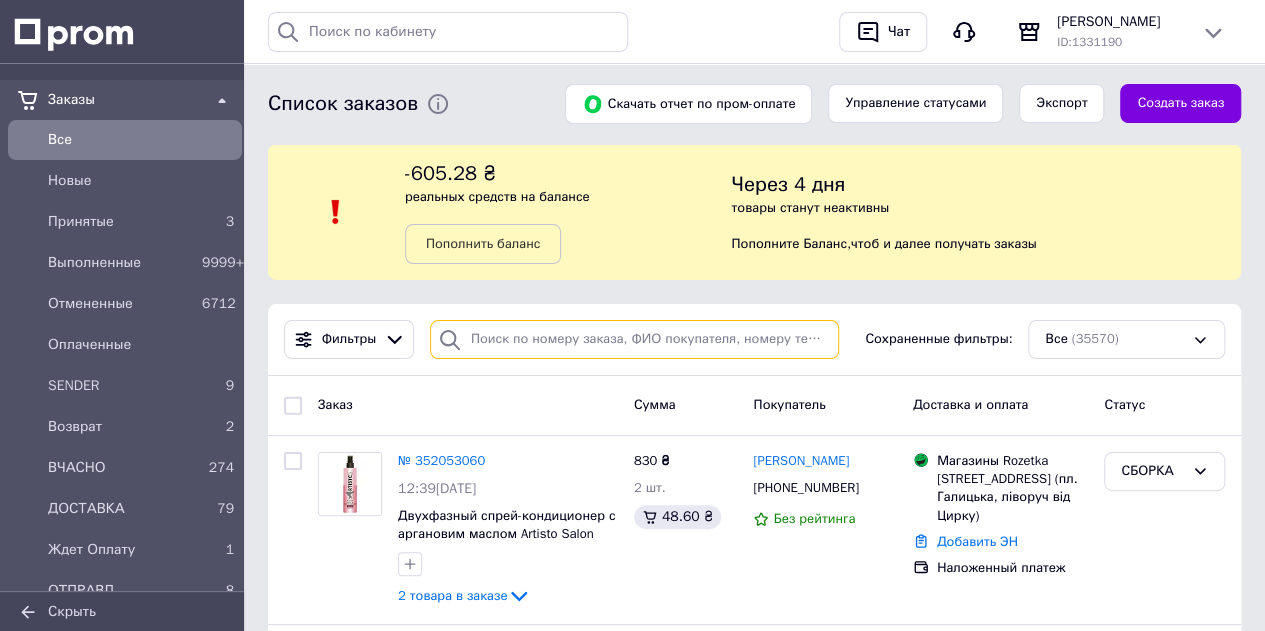 click at bounding box center (634, 339) 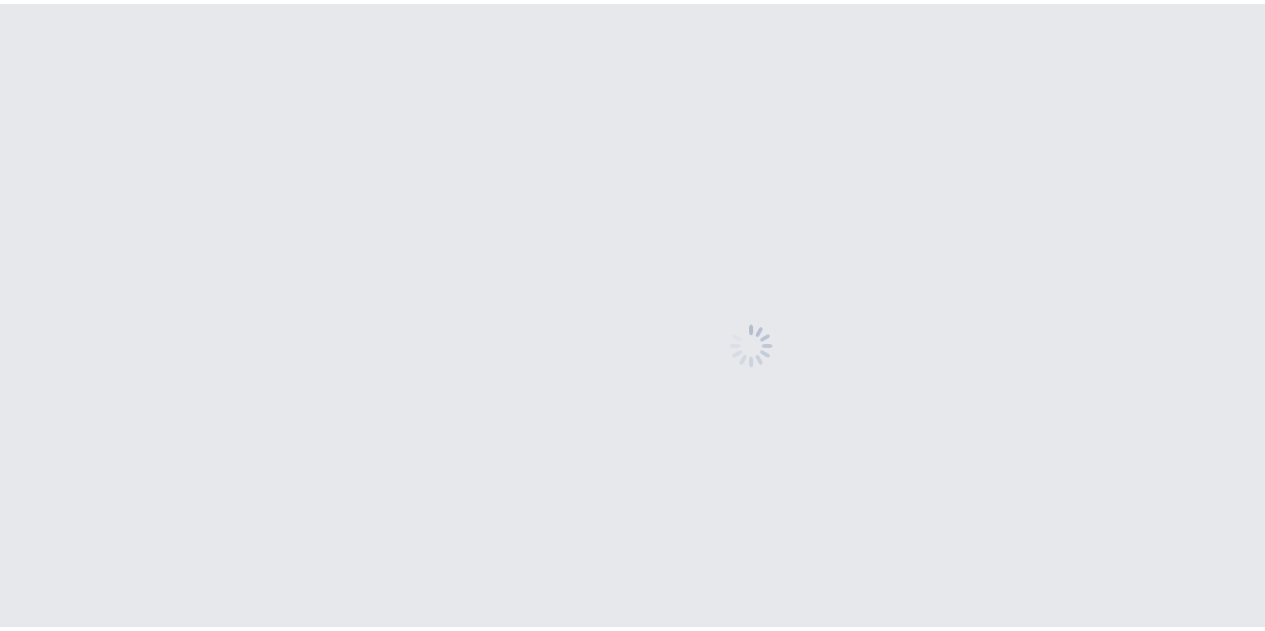 scroll, scrollTop: 0, scrollLeft: 0, axis: both 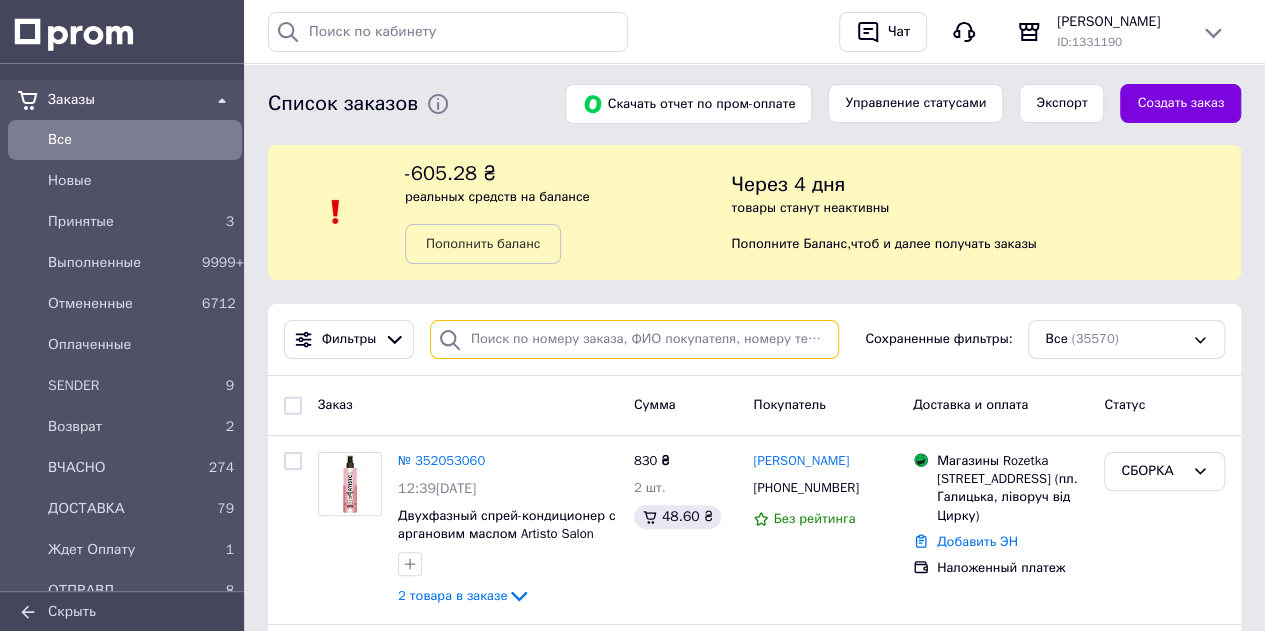 click at bounding box center (634, 339) 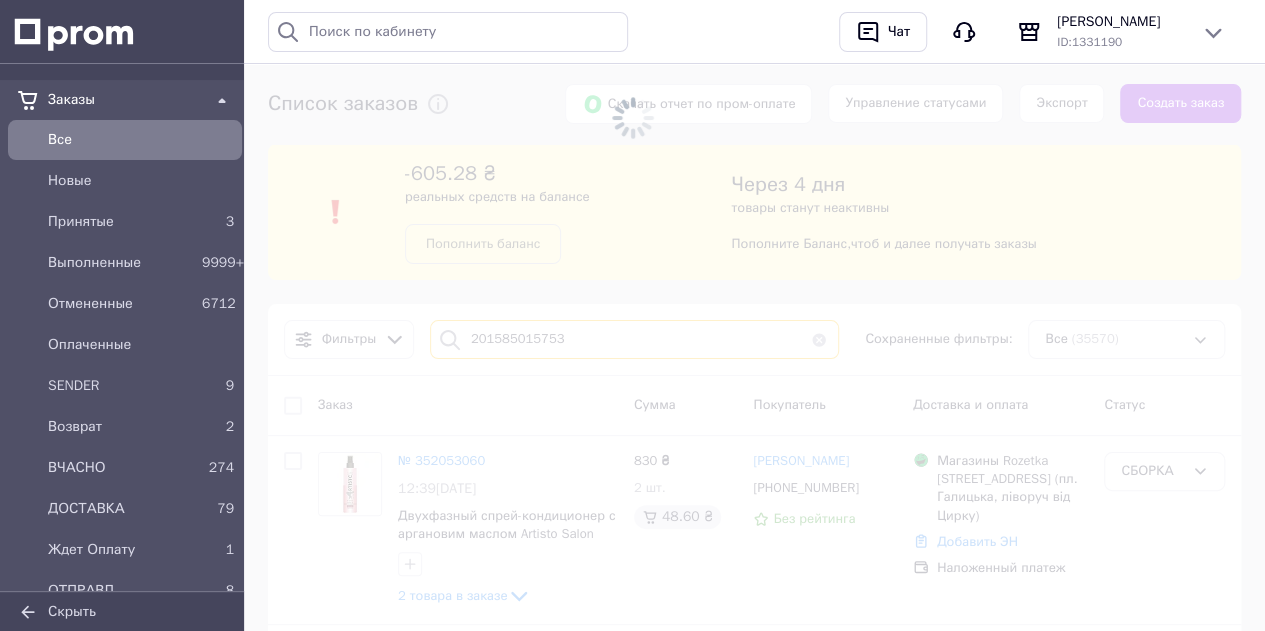type on "201585015753" 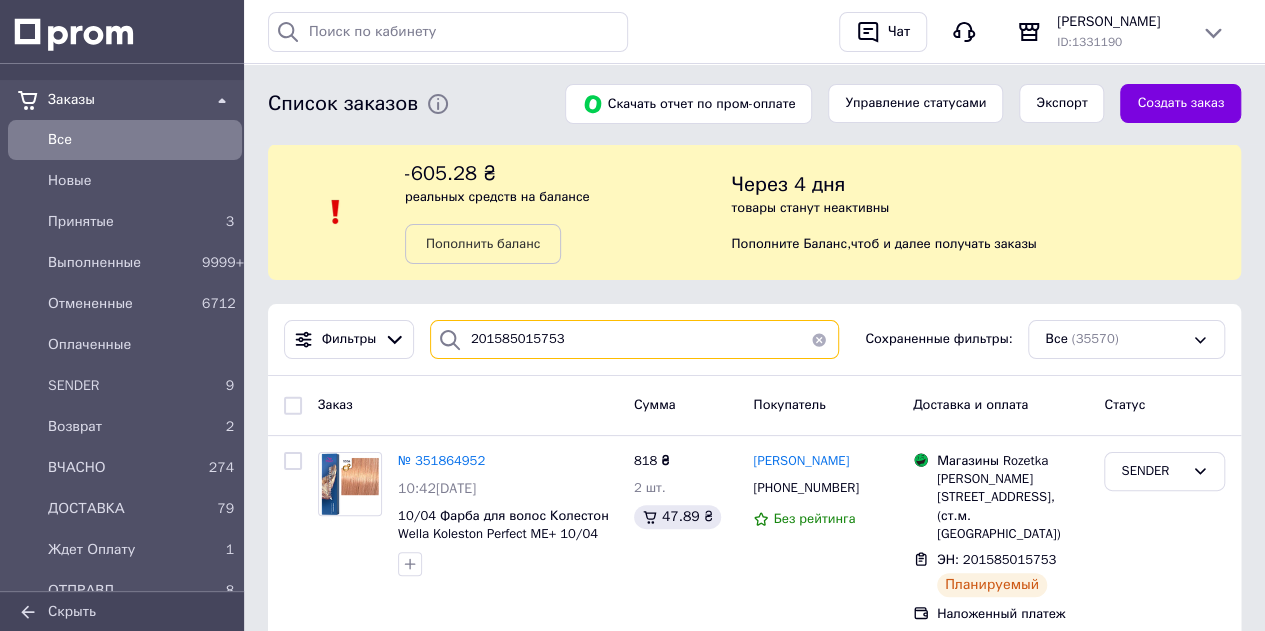 scroll, scrollTop: 53, scrollLeft: 0, axis: vertical 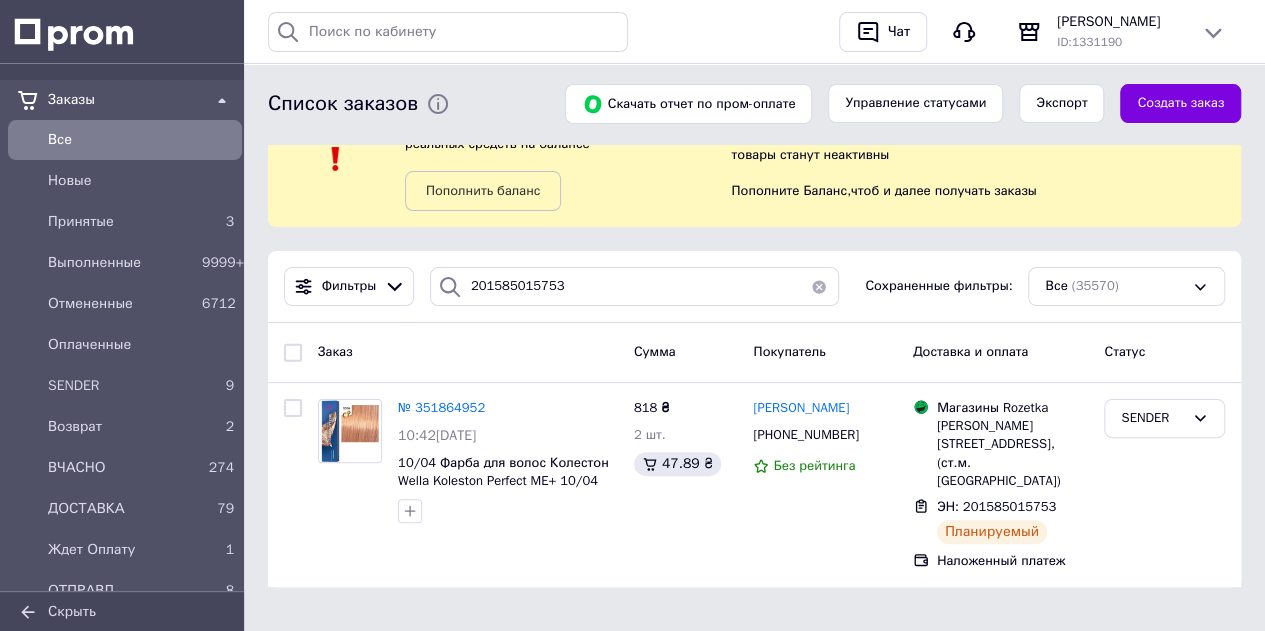 click on "Все" at bounding box center (141, 140) 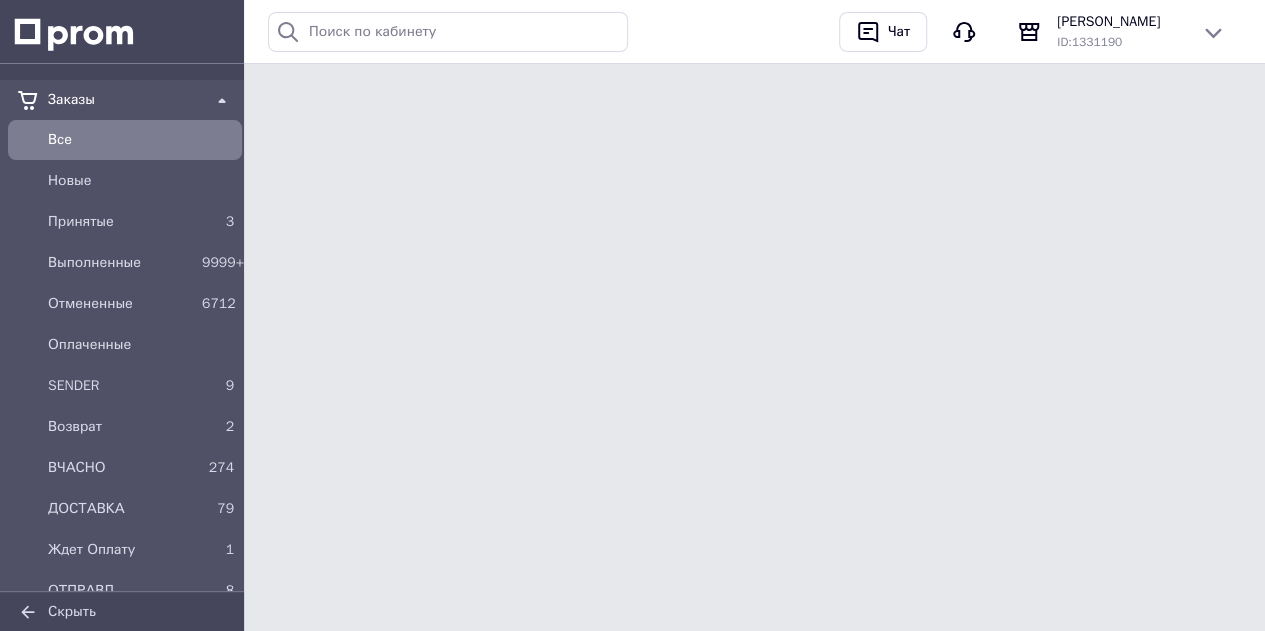 scroll, scrollTop: 0, scrollLeft: 0, axis: both 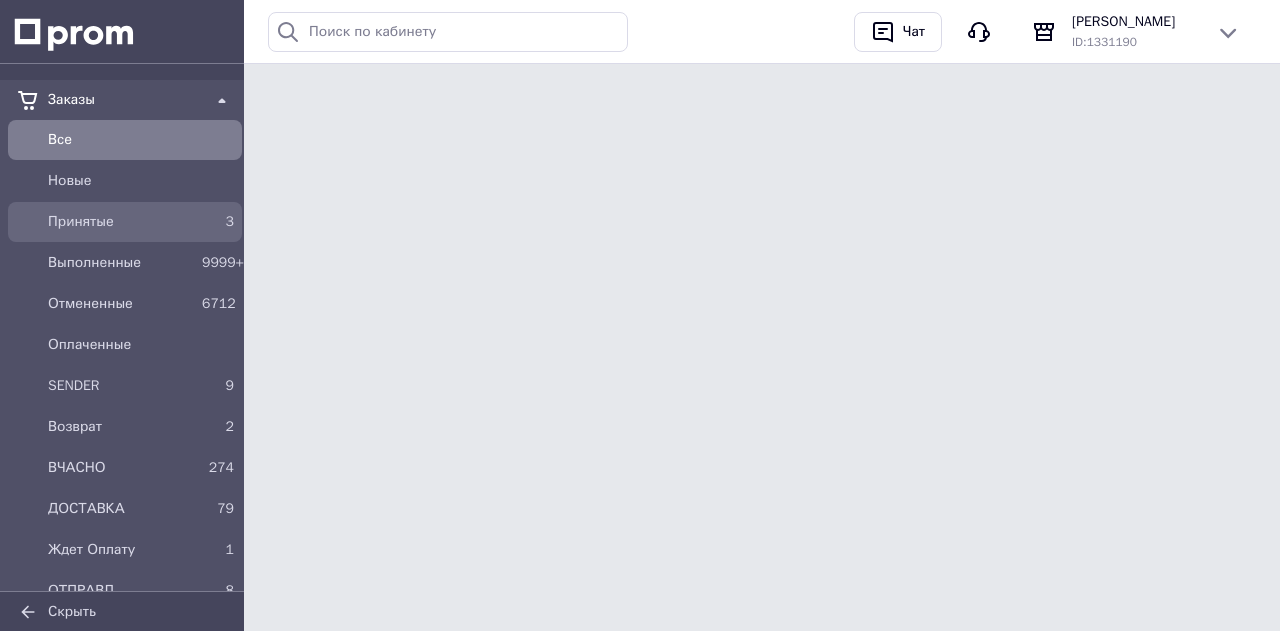 click on "Принятые" at bounding box center (121, 222) 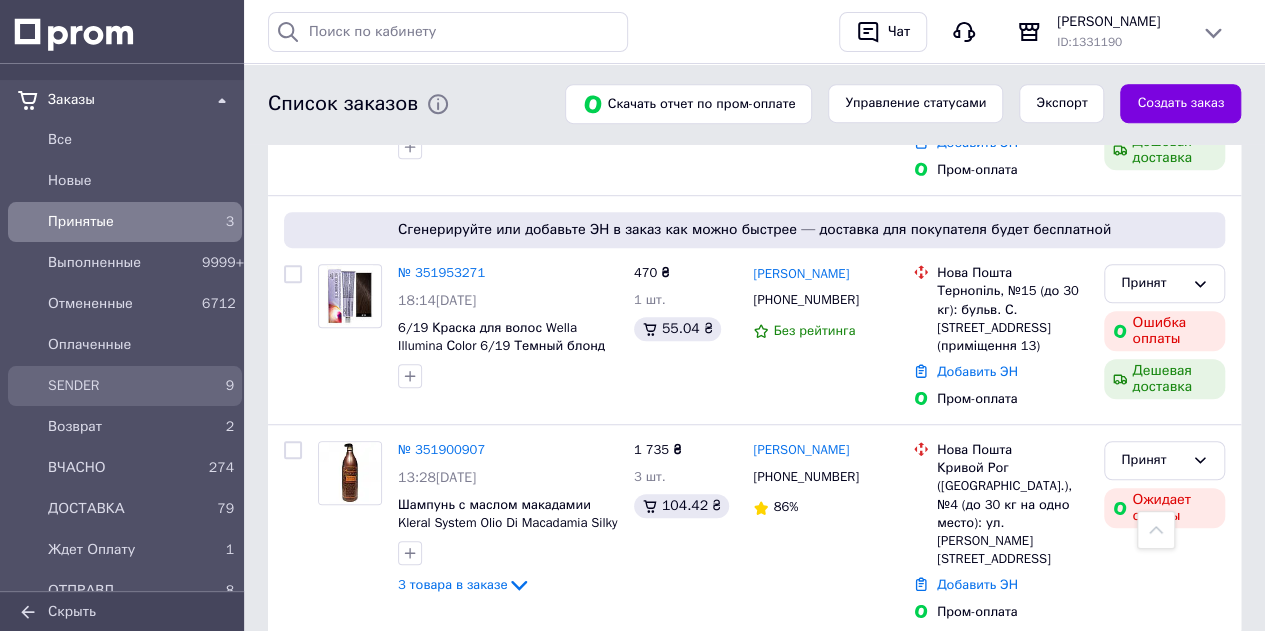 scroll, scrollTop: 579, scrollLeft: 0, axis: vertical 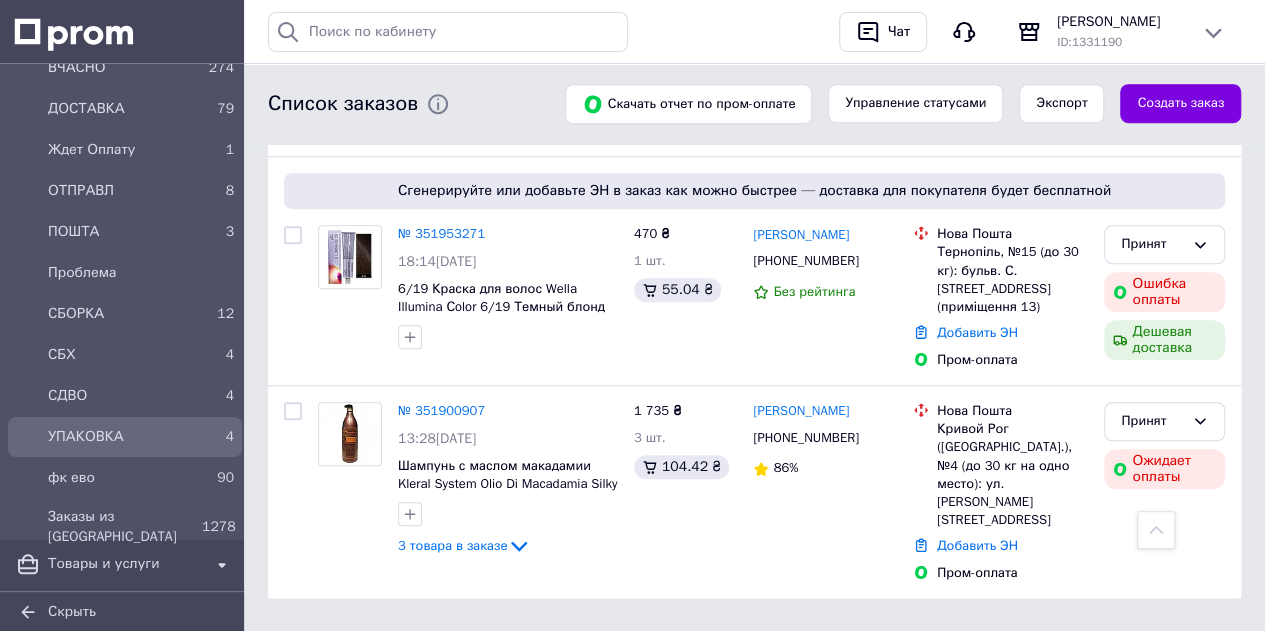 click on "УПАКОВКА" at bounding box center (121, 437) 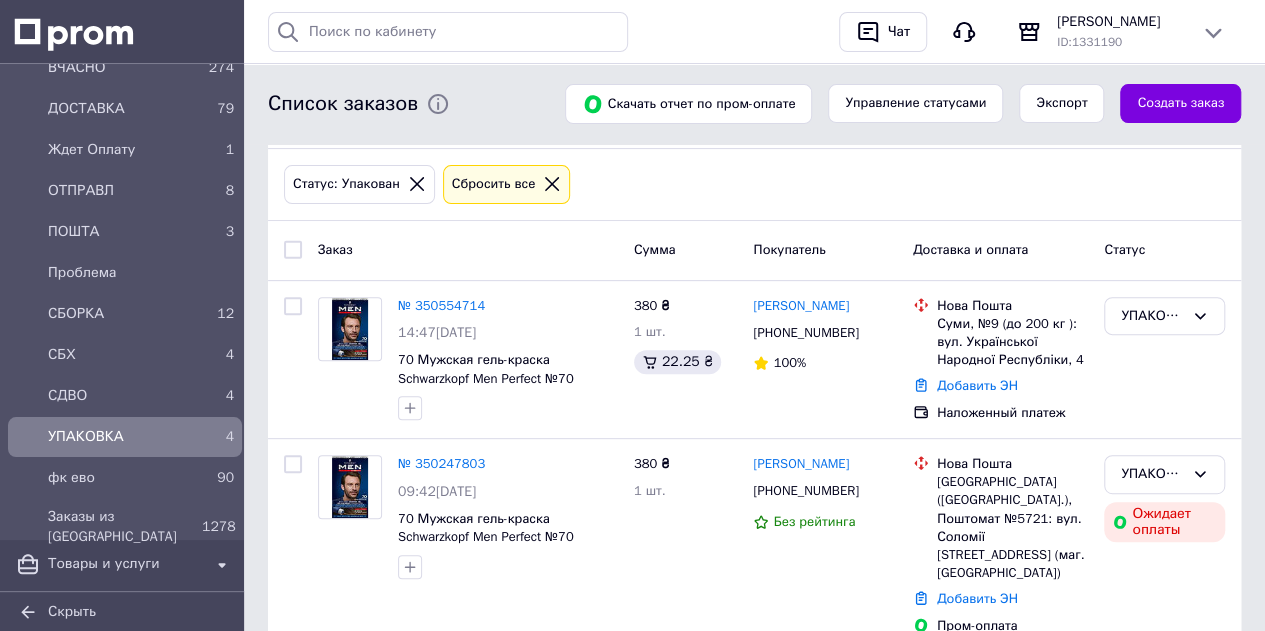 scroll, scrollTop: 100, scrollLeft: 0, axis: vertical 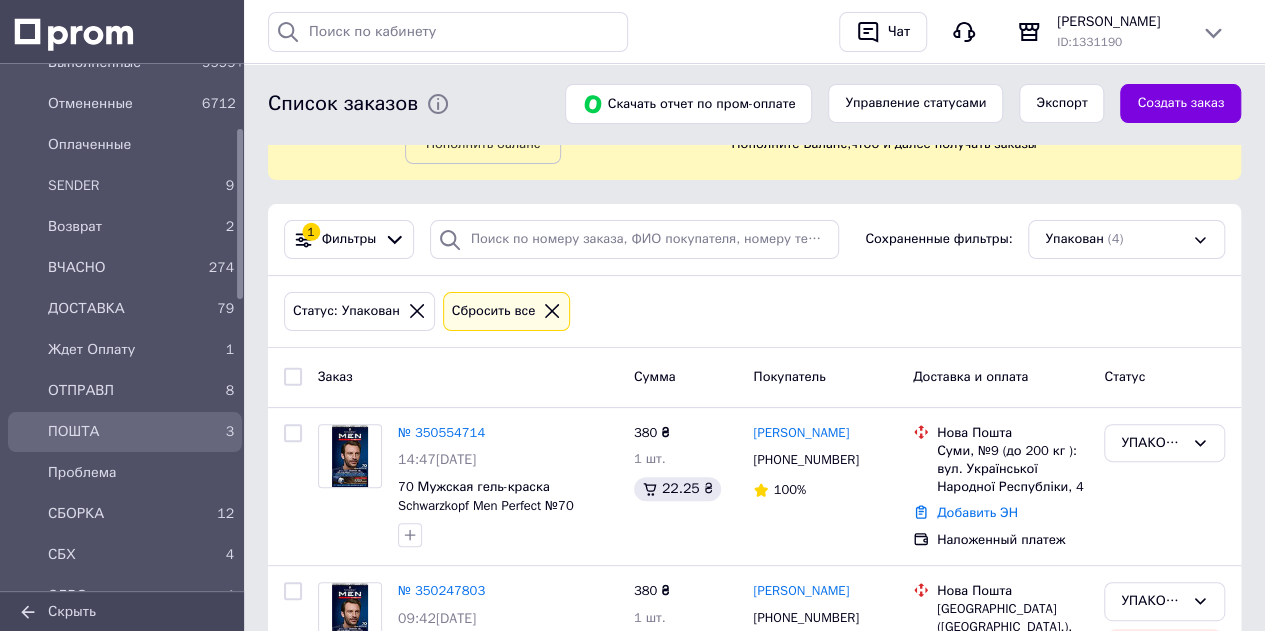 click on "ПОШТА" at bounding box center (121, 432) 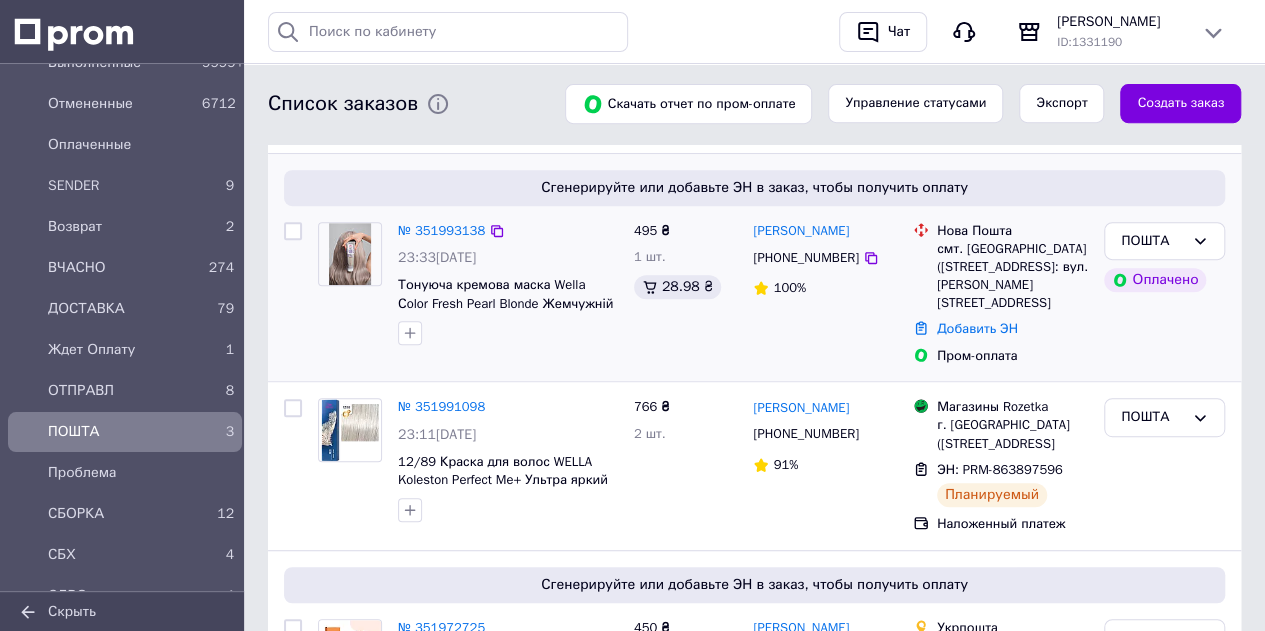 scroll, scrollTop: 400, scrollLeft: 0, axis: vertical 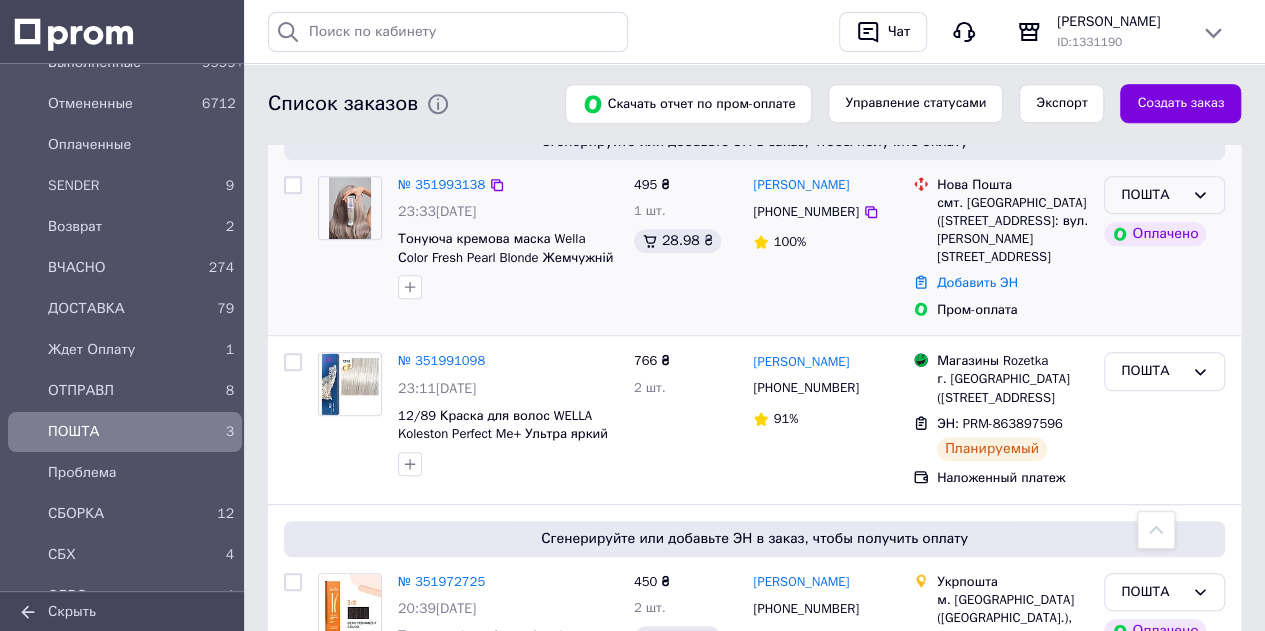 drag, startPoint x: 1142, startPoint y: 181, endPoint x: 1147, endPoint y: 201, distance: 20.615528 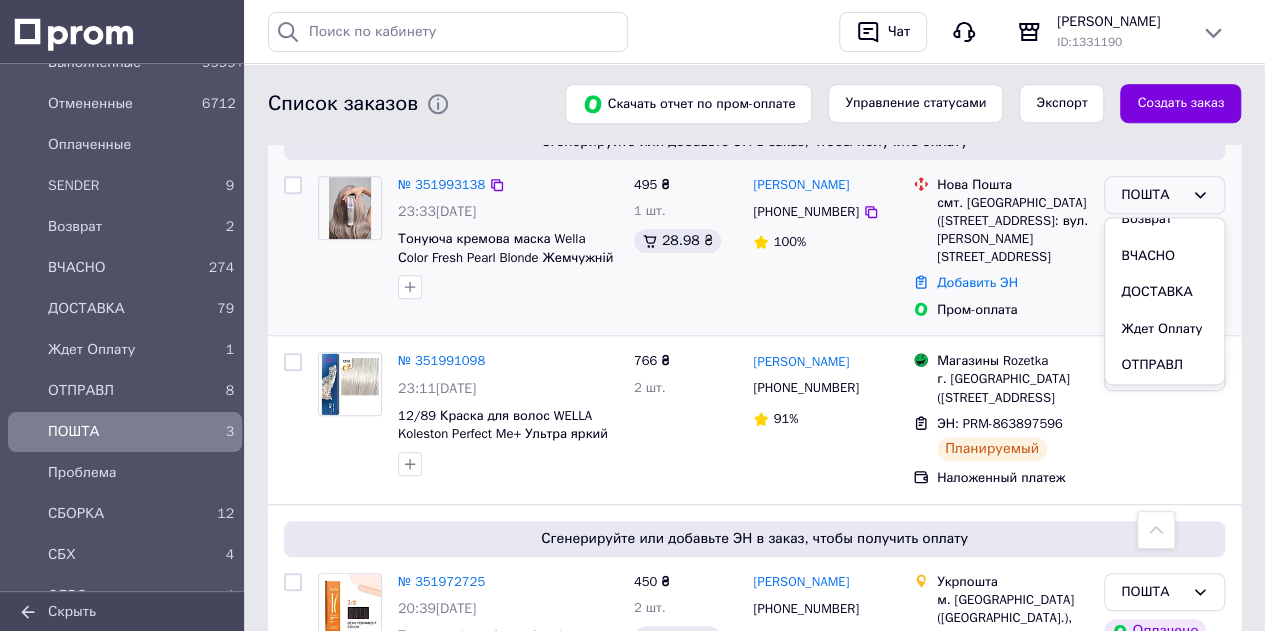 scroll, scrollTop: 300, scrollLeft: 0, axis: vertical 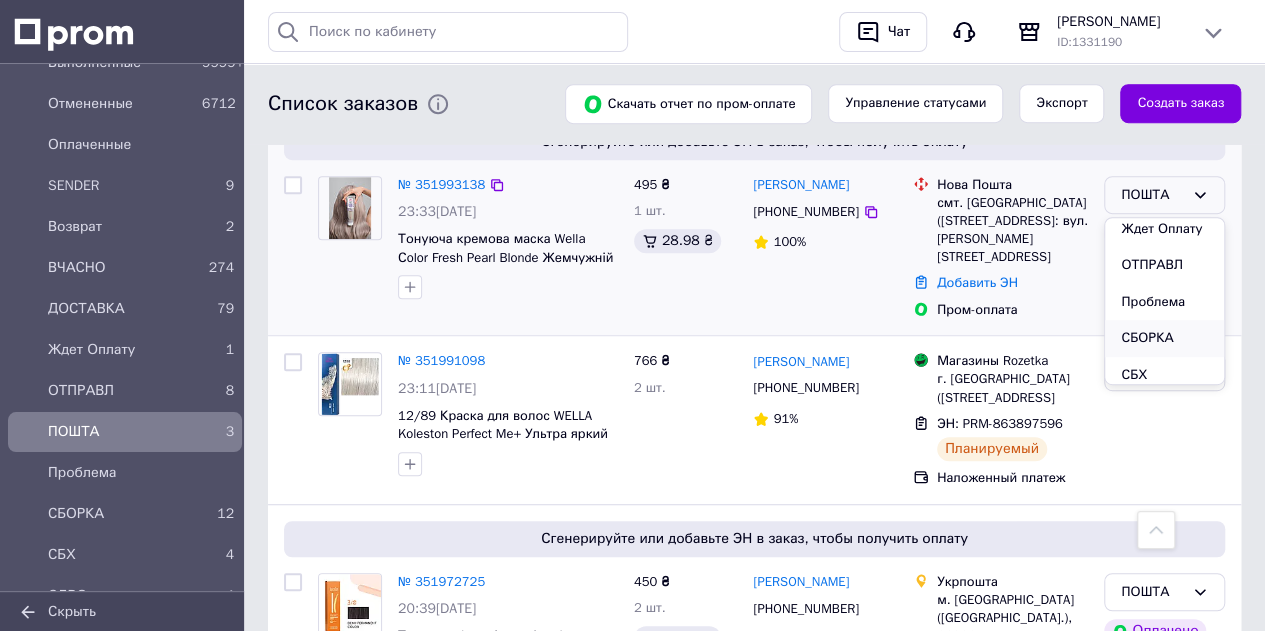 click on "СБОРКА" at bounding box center [1164, 338] 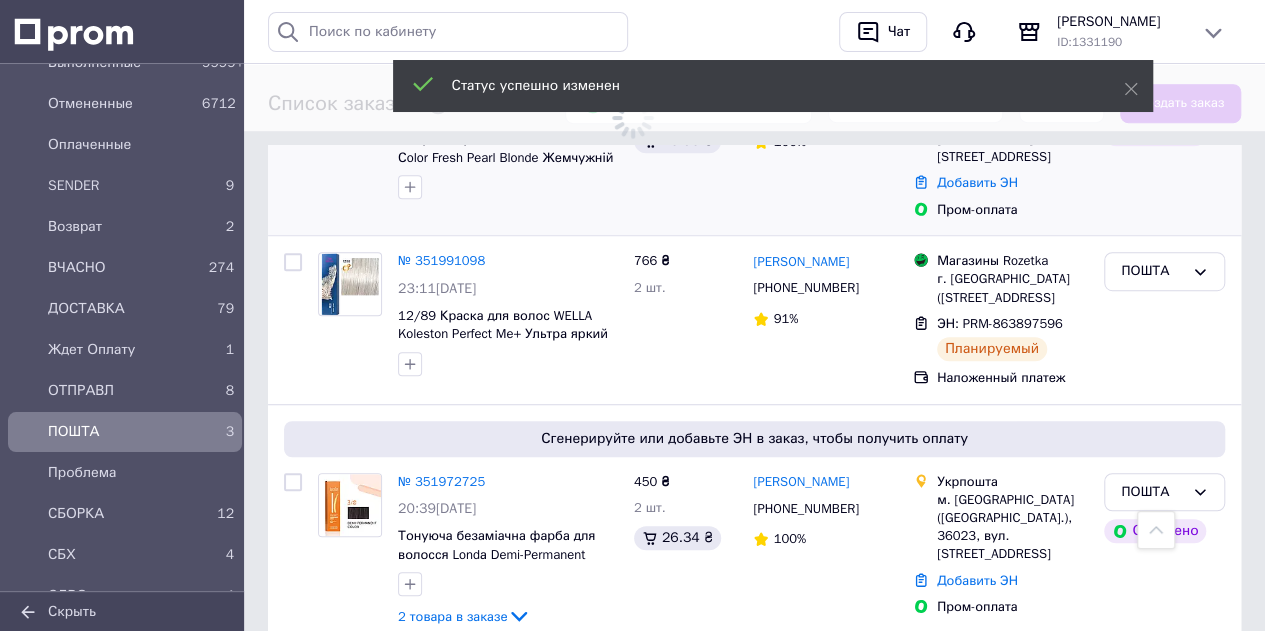 scroll, scrollTop: 574, scrollLeft: 0, axis: vertical 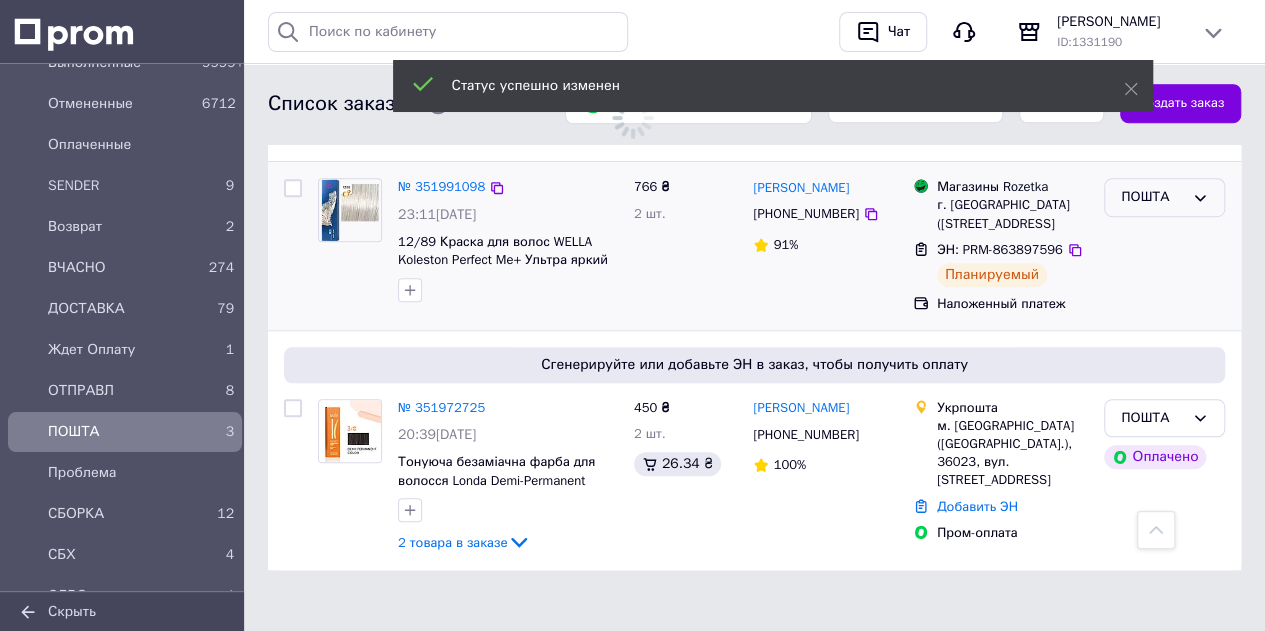 click on "ПОШТА" at bounding box center [1152, 197] 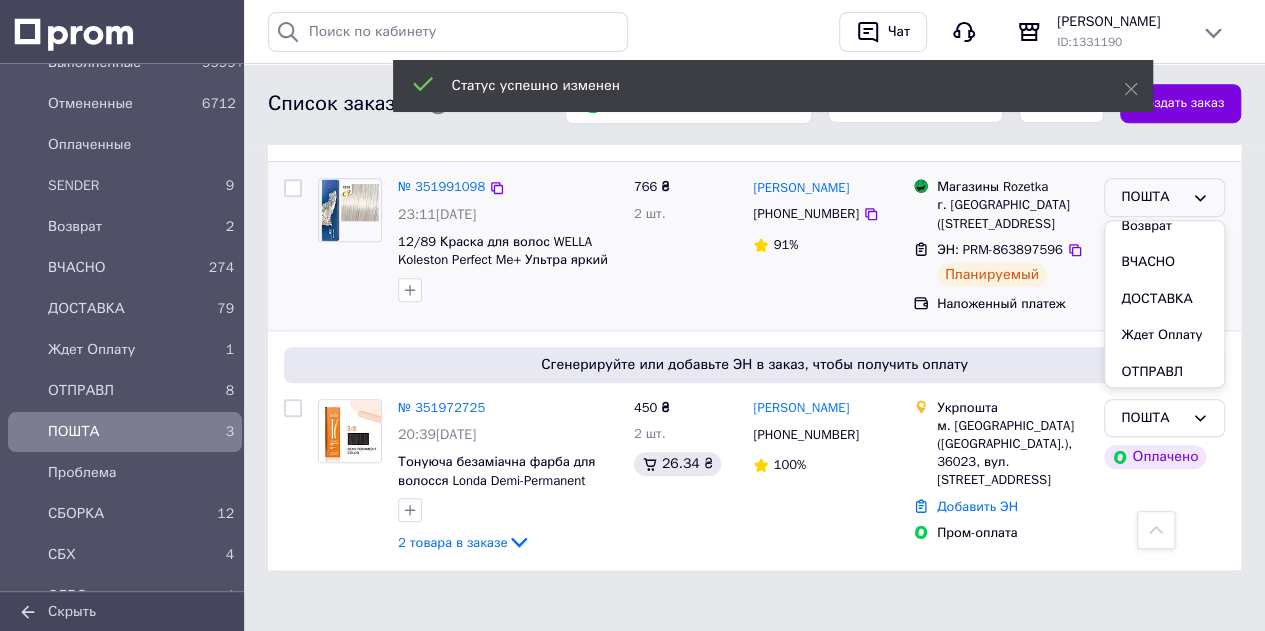 scroll, scrollTop: 200, scrollLeft: 0, axis: vertical 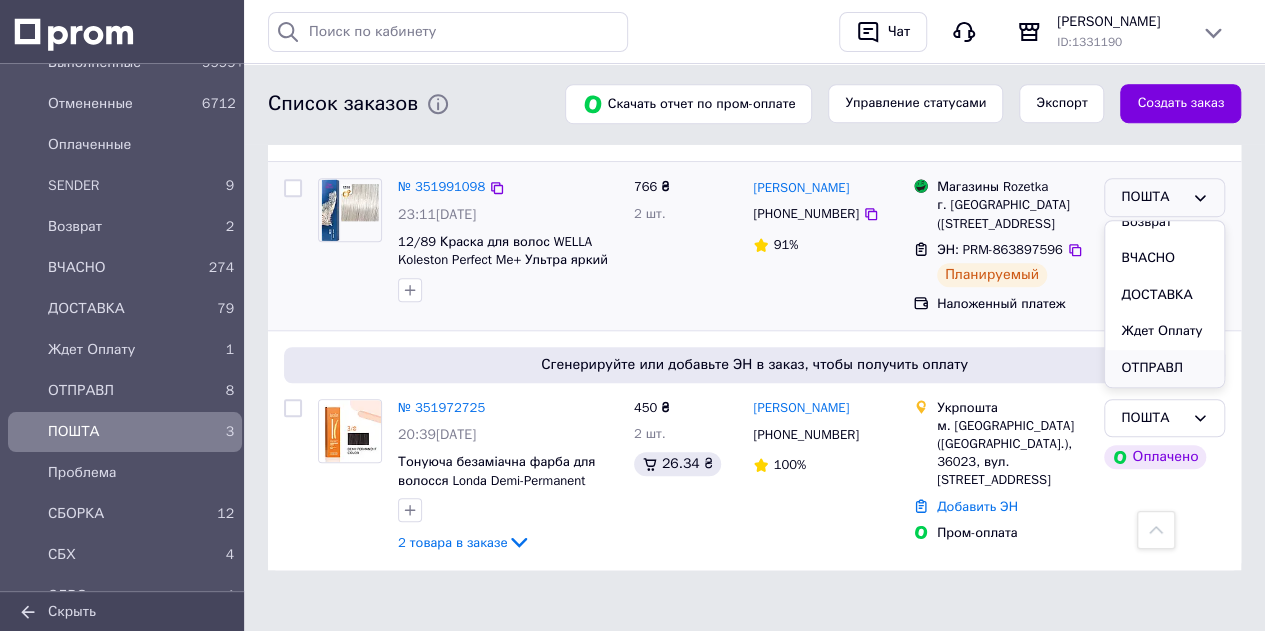 click on "ОТПРАВЛ" at bounding box center [1164, 368] 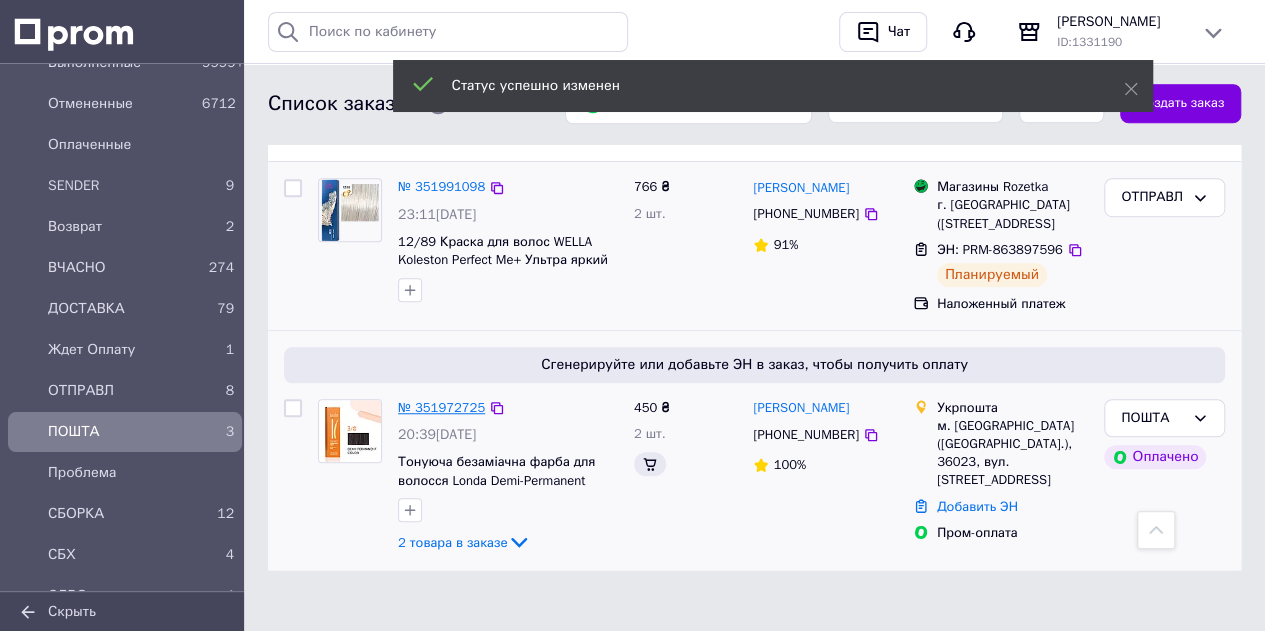 click on "№ 351972725" at bounding box center (441, 407) 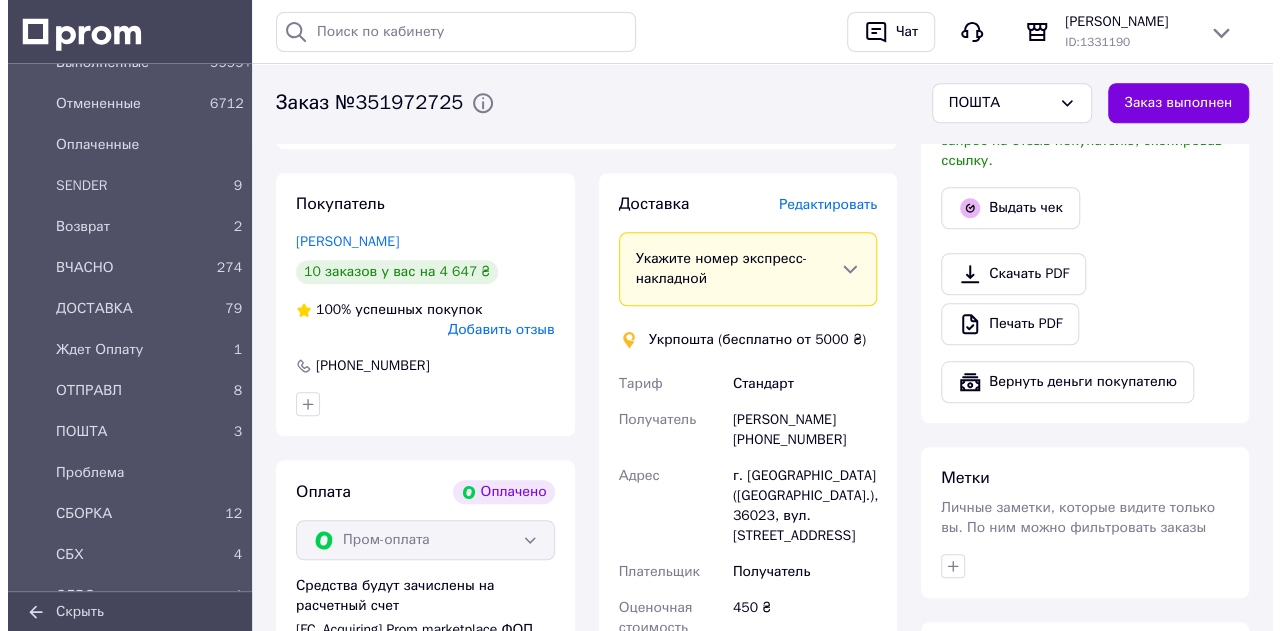 scroll, scrollTop: 600, scrollLeft: 0, axis: vertical 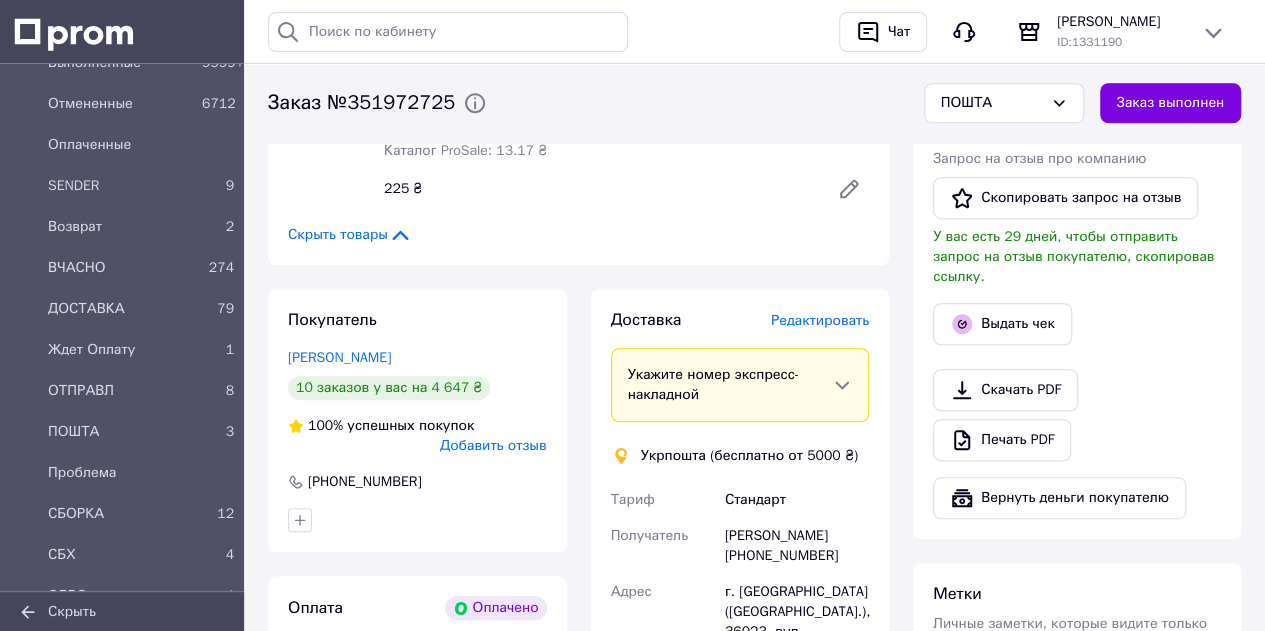 click on "Редактировать" at bounding box center [820, 320] 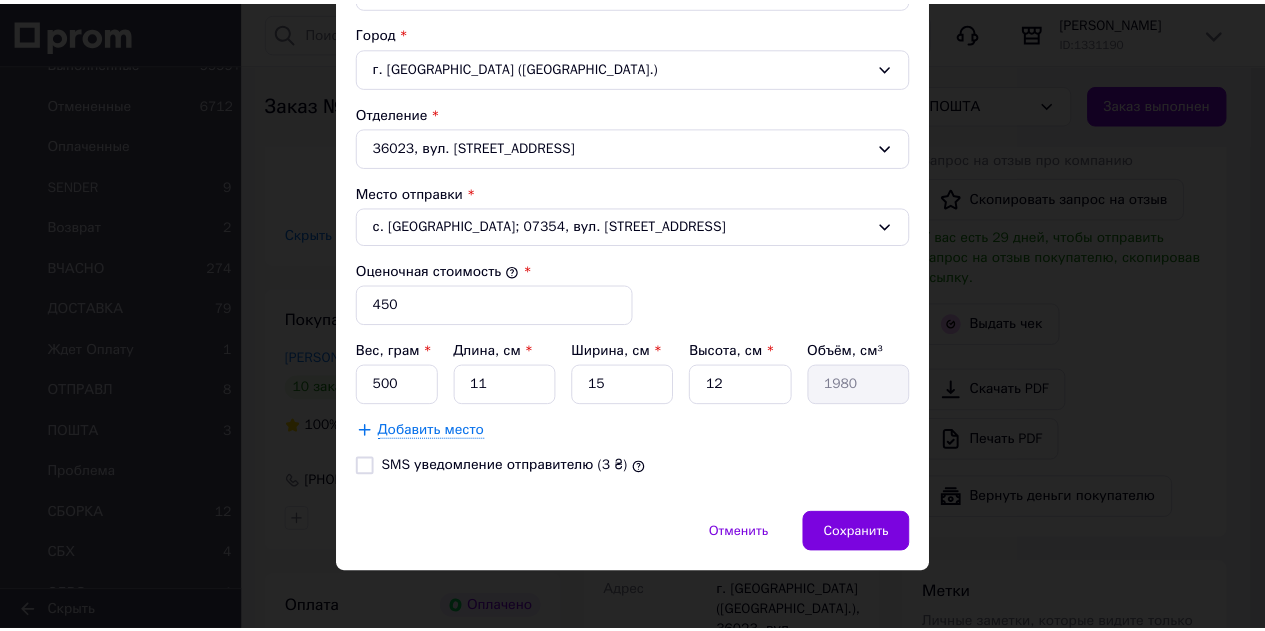 scroll, scrollTop: 611, scrollLeft: 0, axis: vertical 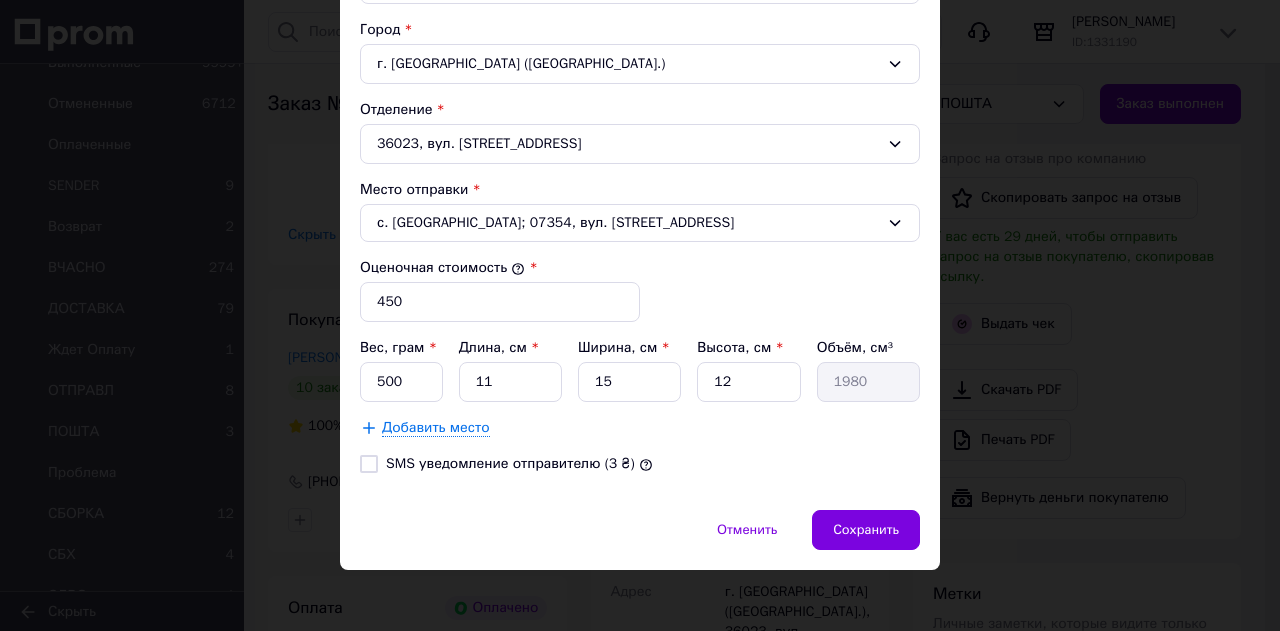 drag, startPoint x: 362, startPoint y: 455, endPoint x: 540, endPoint y: 459, distance: 178.04494 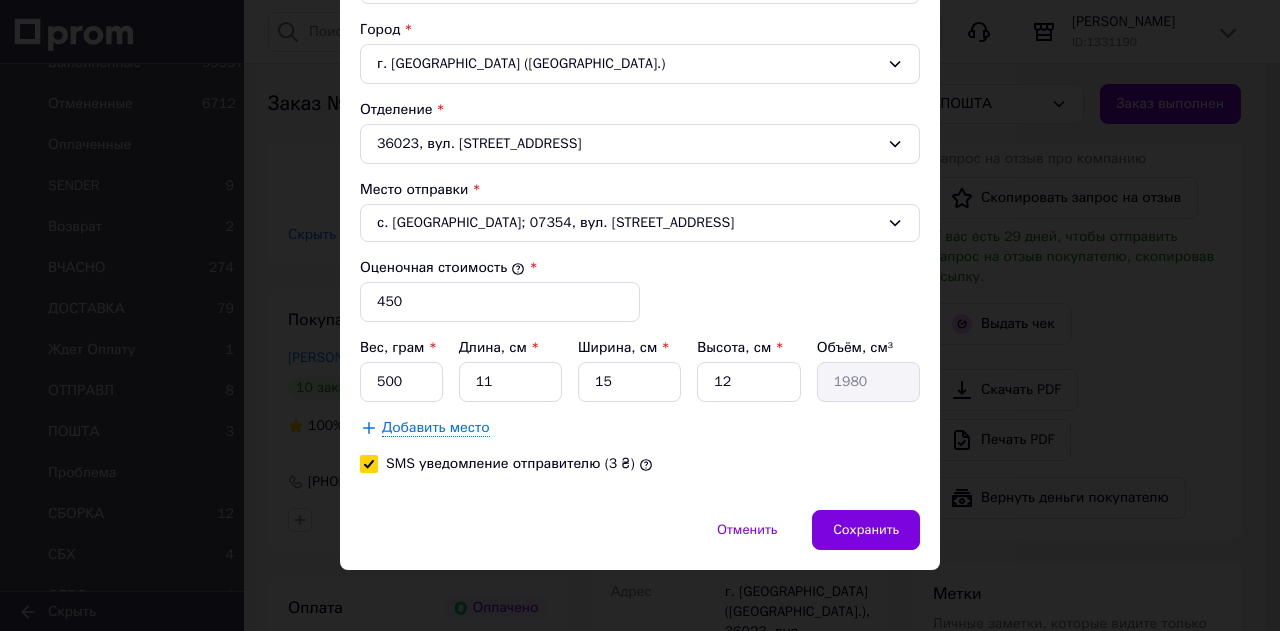 checkbox on "true" 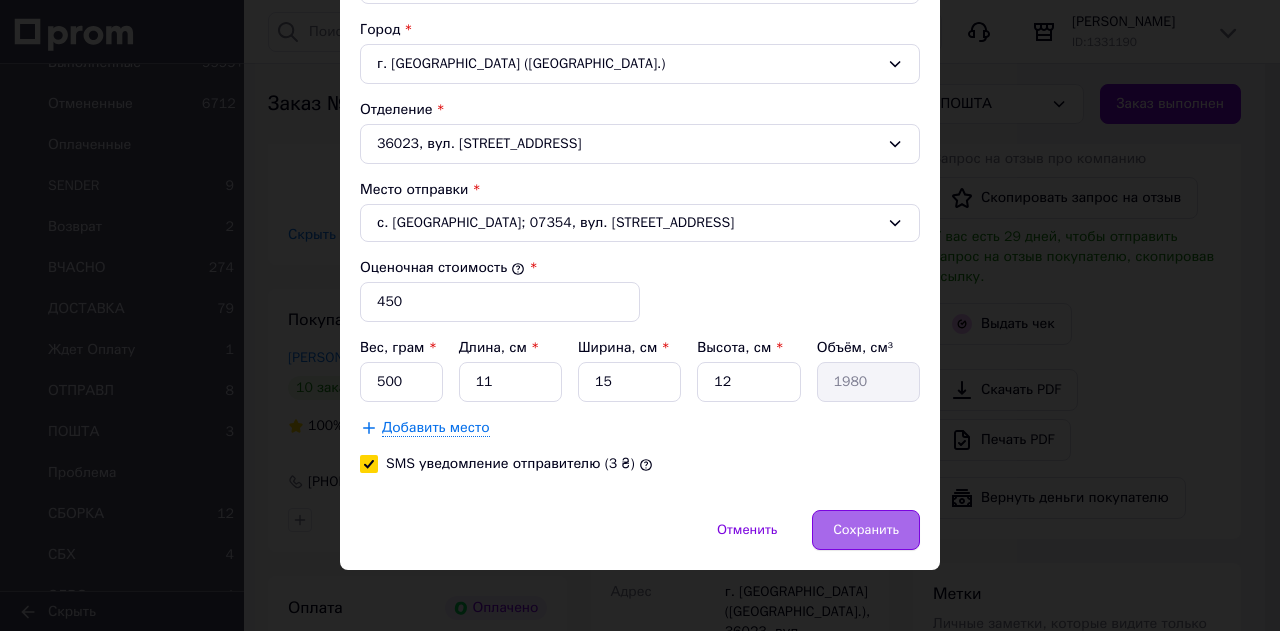 drag, startPoint x: 857, startPoint y: 523, endPoint x: 858, endPoint y: 465, distance: 58.00862 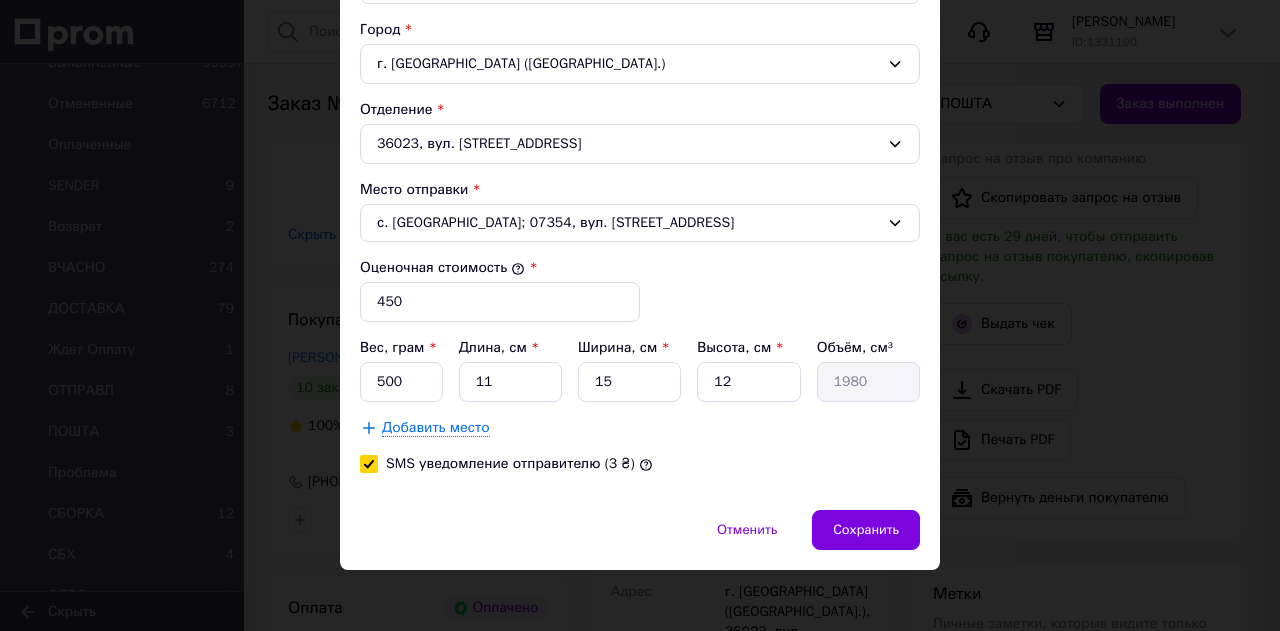 click on "Сохранить" at bounding box center (866, 530) 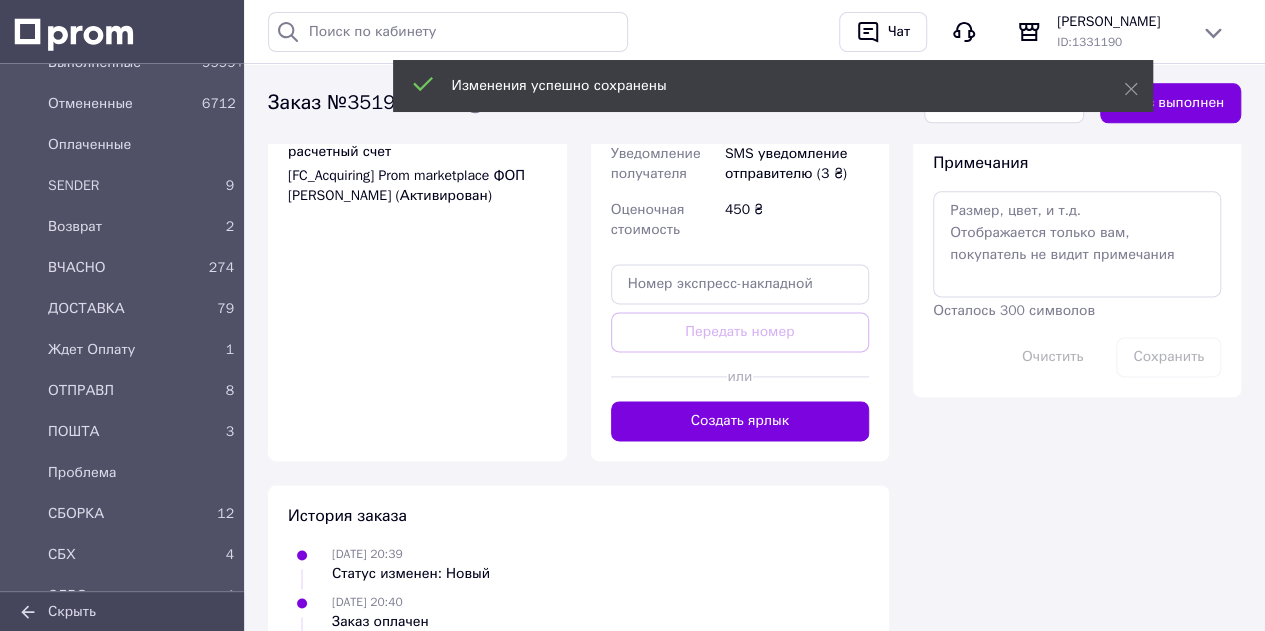 scroll, scrollTop: 1200, scrollLeft: 0, axis: vertical 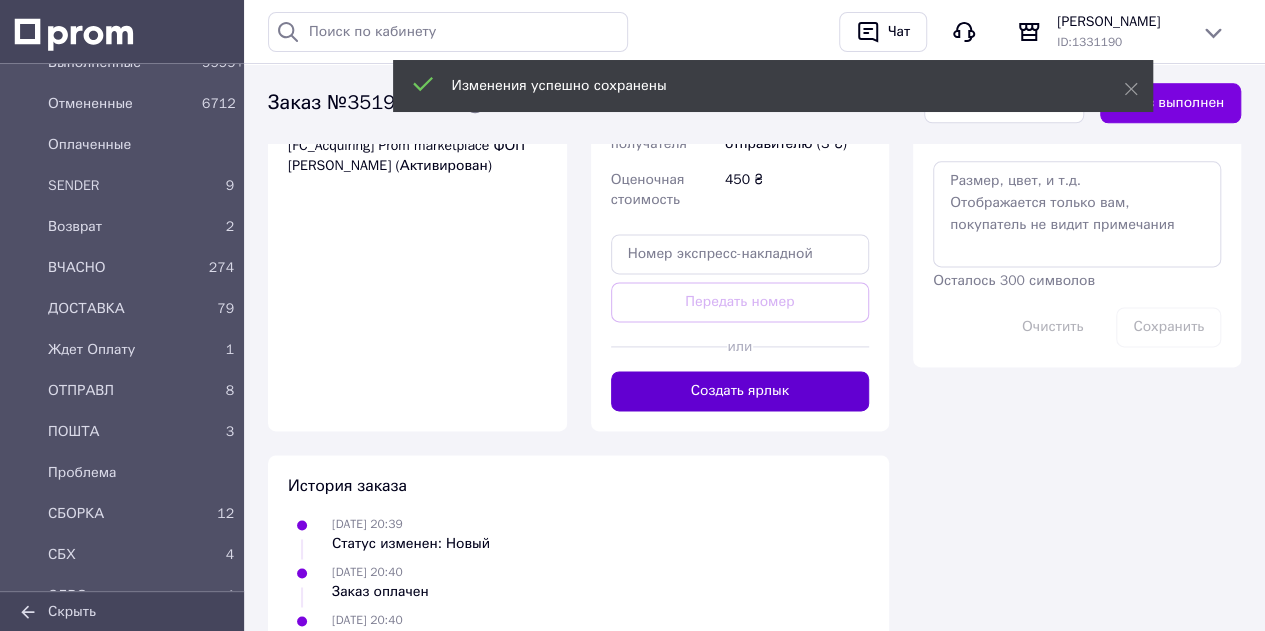 drag, startPoint x: 742, startPoint y: 384, endPoint x: 782, endPoint y: 371, distance: 42.059483 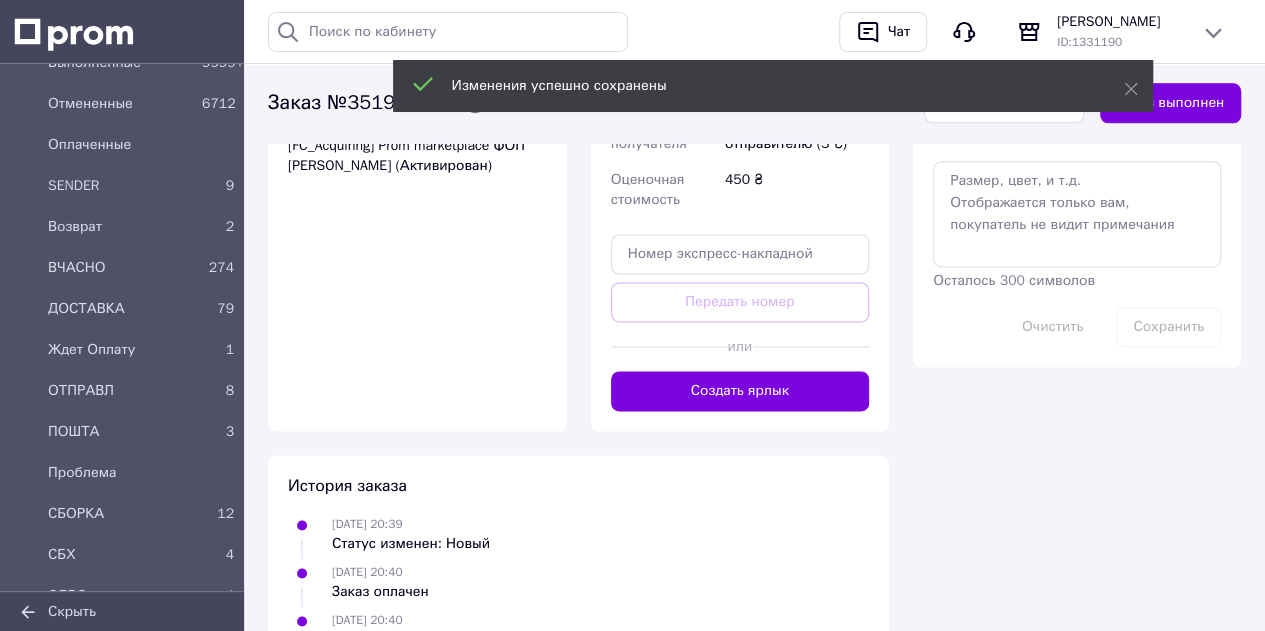 click on "Создать ярлык" at bounding box center [740, 391] 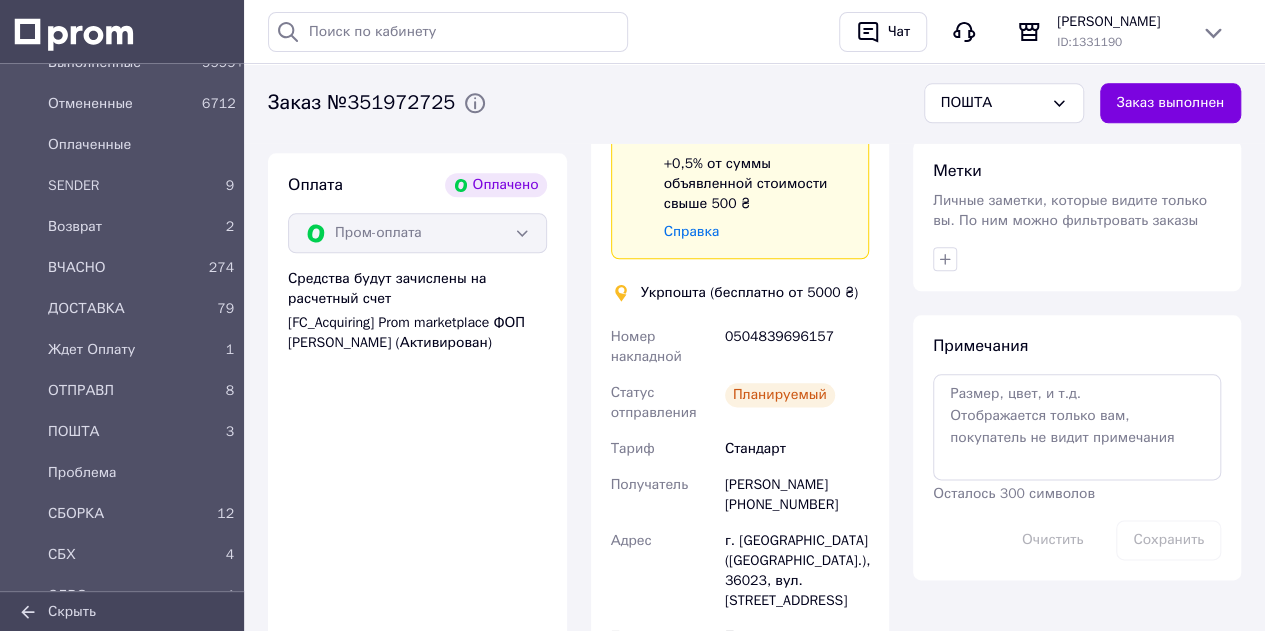 scroll, scrollTop: 1100, scrollLeft: 0, axis: vertical 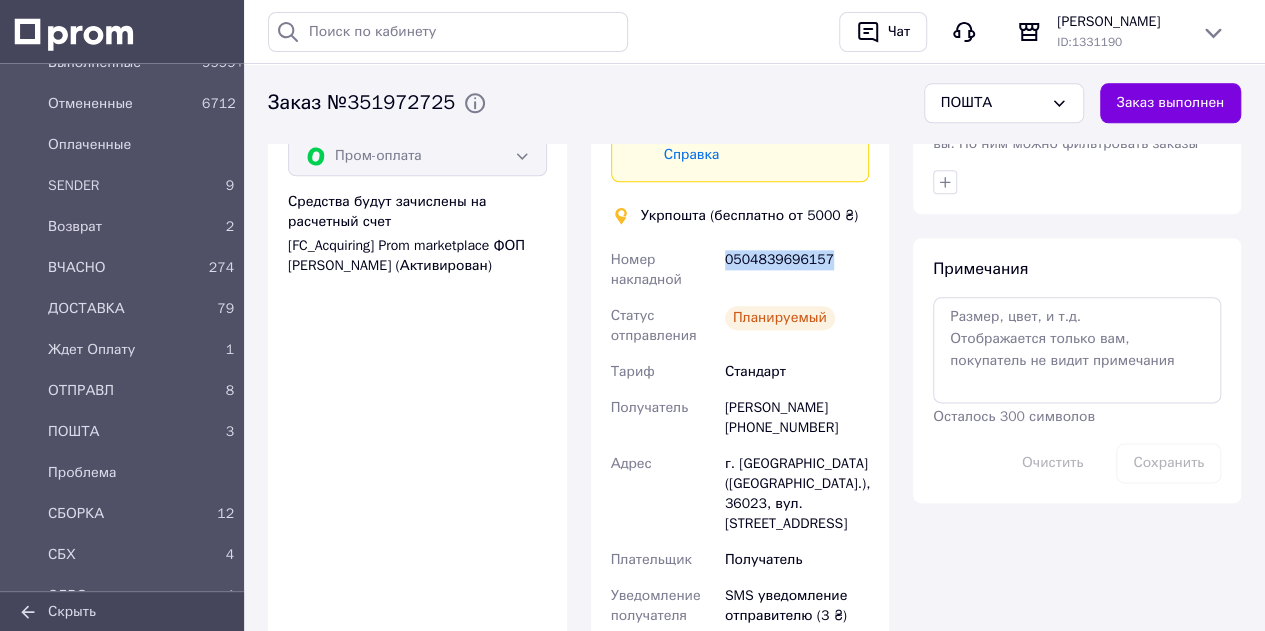 drag, startPoint x: 847, startPoint y: 251, endPoint x: 735, endPoint y: 243, distance: 112.28535 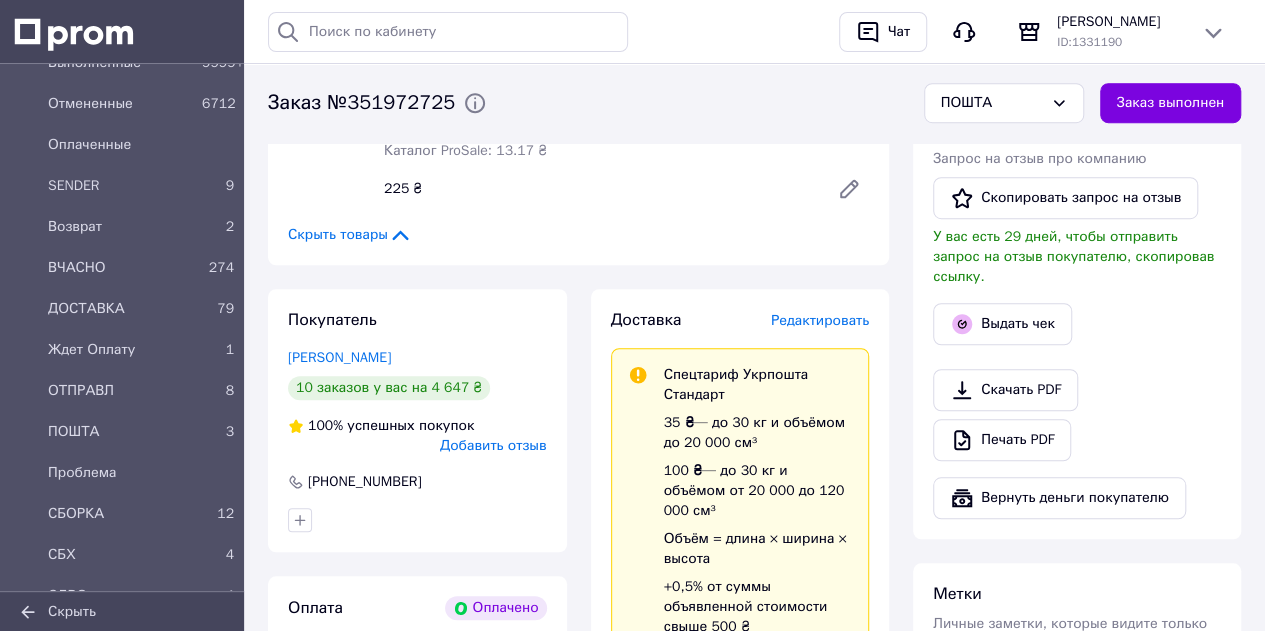 scroll, scrollTop: 1000, scrollLeft: 0, axis: vertical 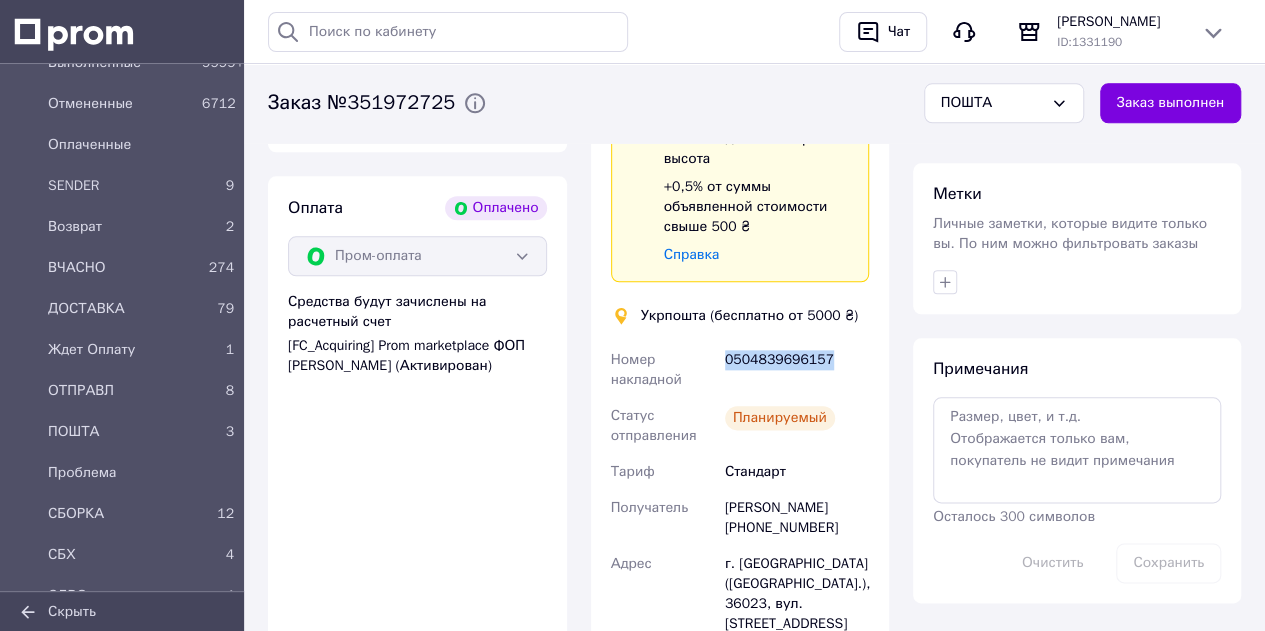 copy on "0504839696157" 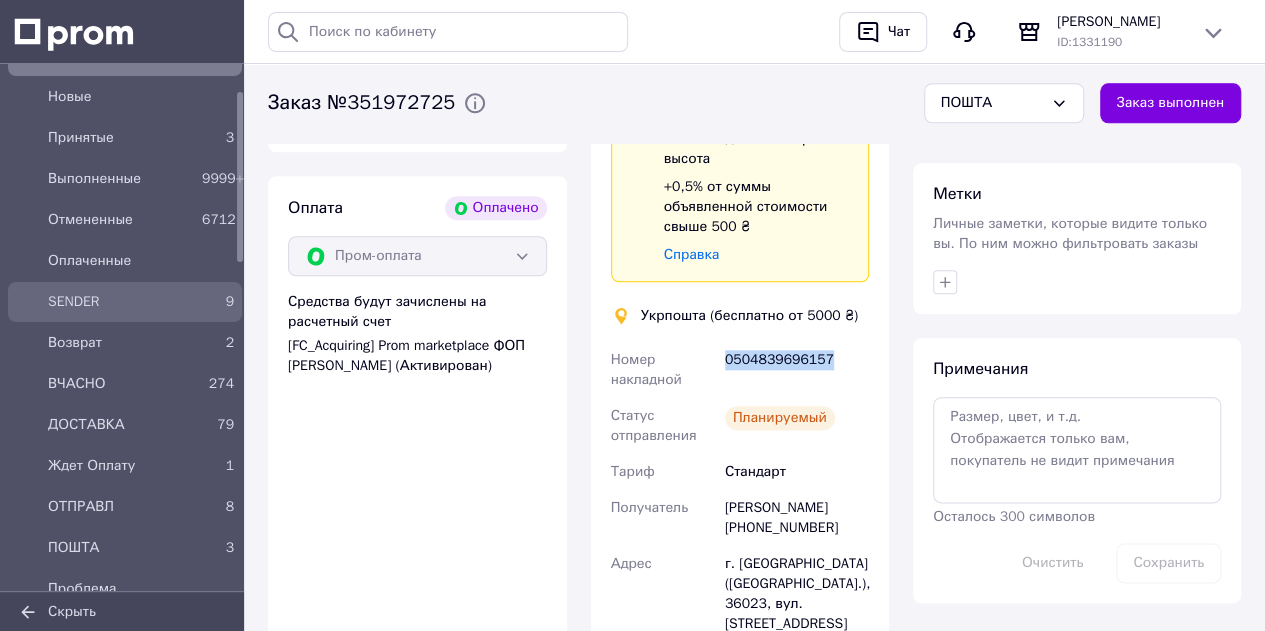 scroll, scrollTop: 0, scrollLeft: 0, axis: both 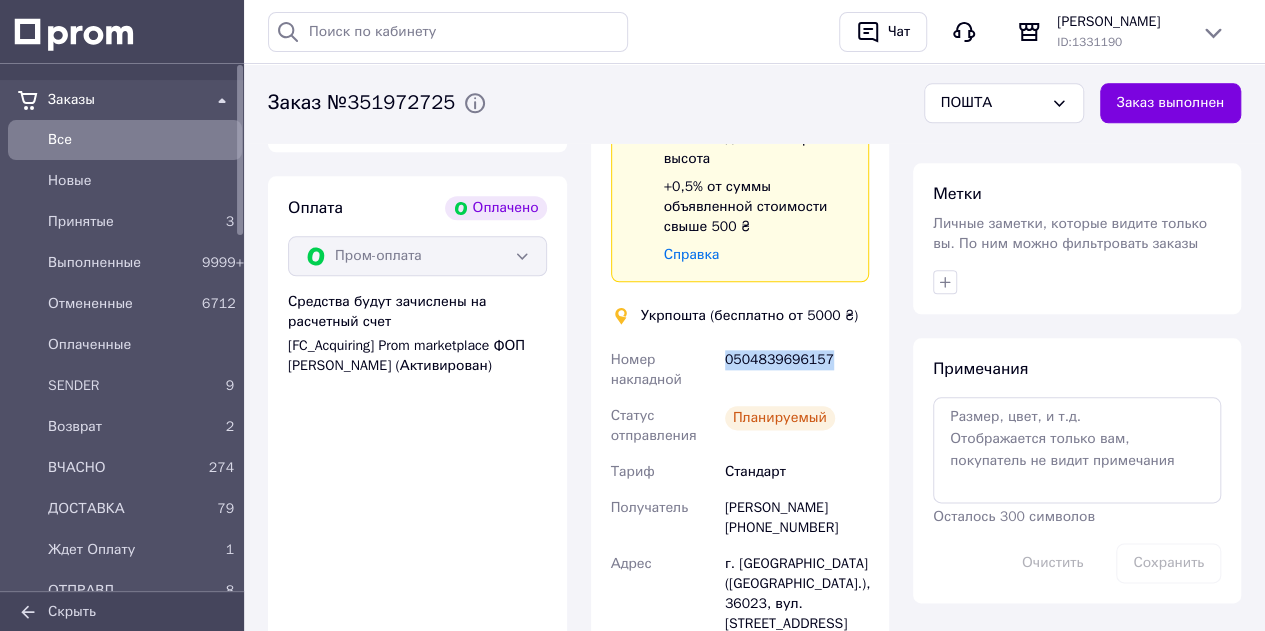 click on "Все" at bounding box center (141, 140) 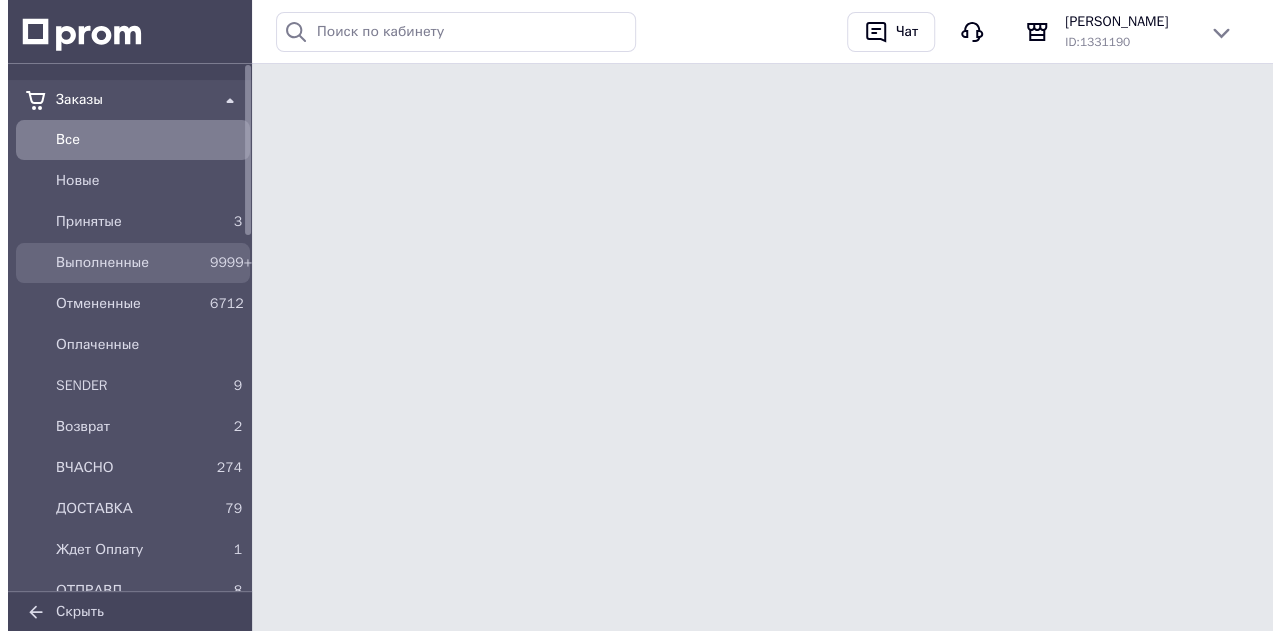 scroll, scrollTop: 0, scrollLeft: 0, axis: both 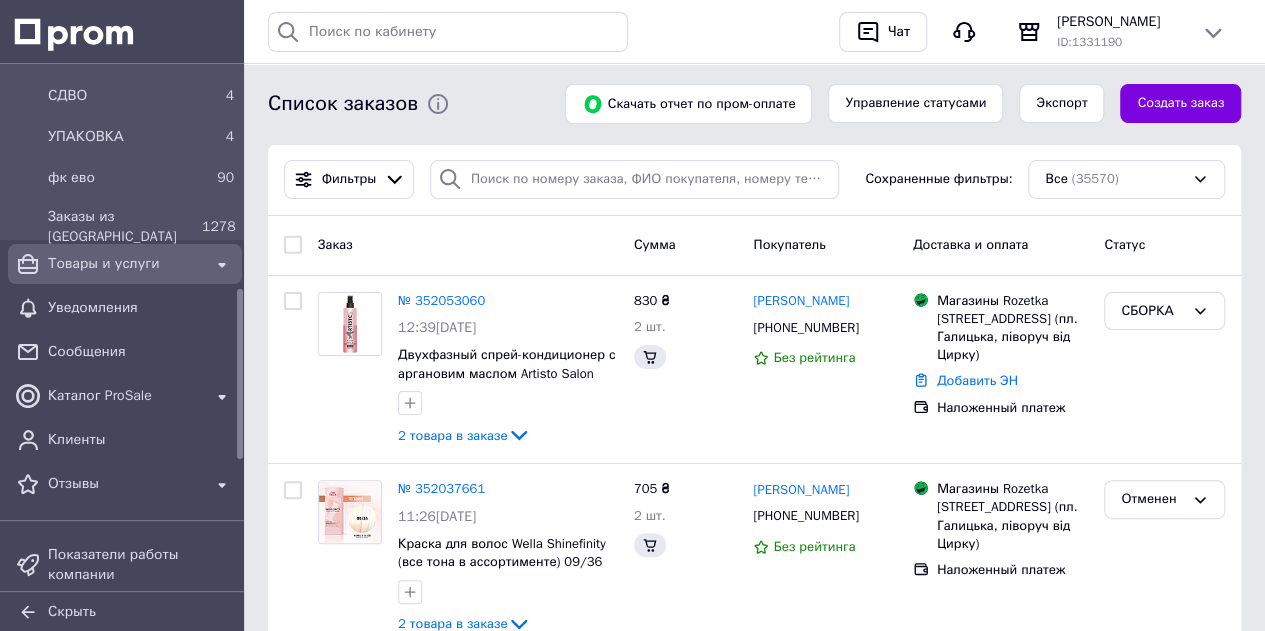 click on "Товары и услуги" at bounding box center (125, 264) 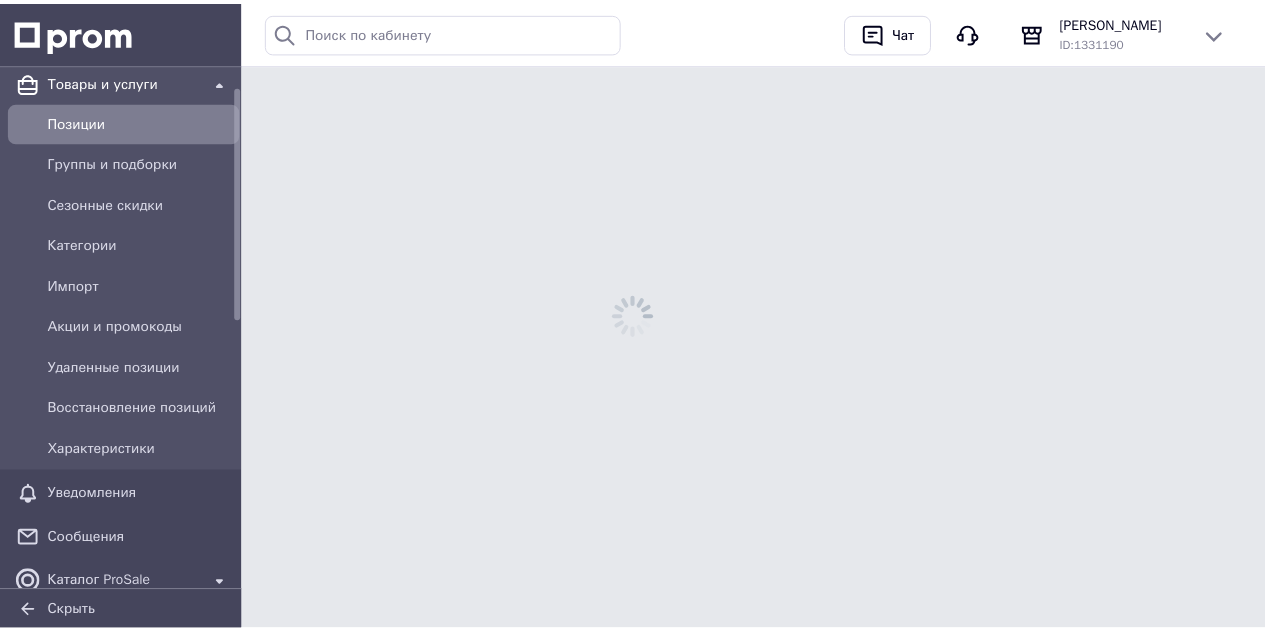 scroll, scrollTop: 0, scrollLeft: 0, axis: both 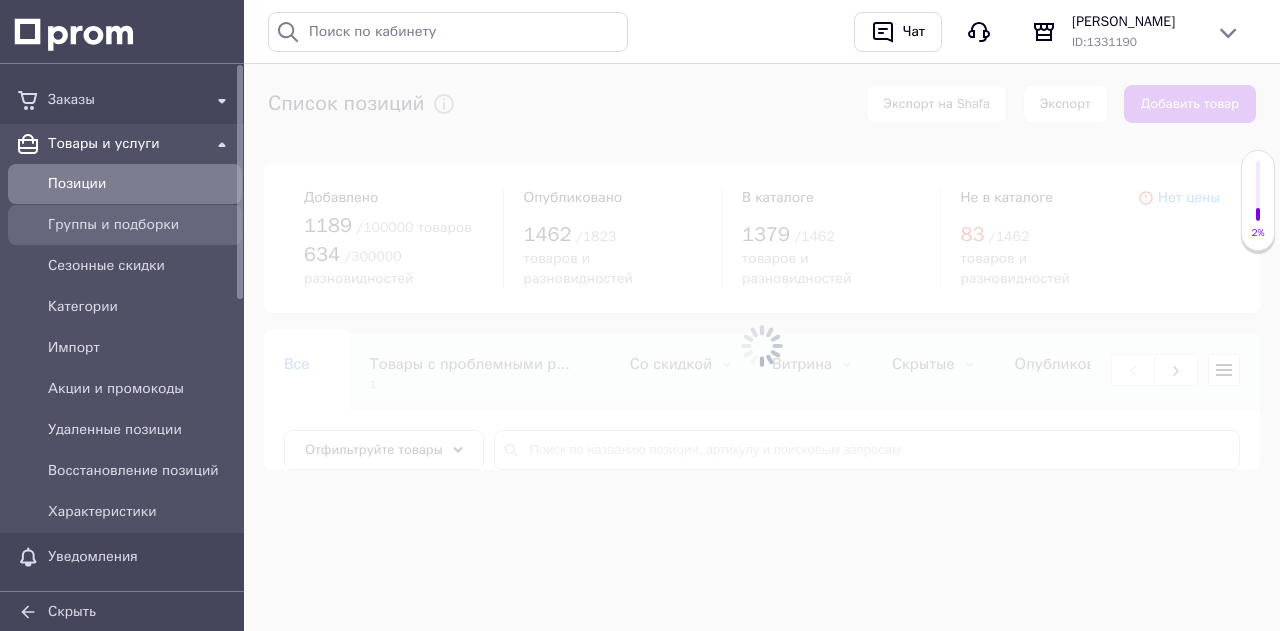 click on "Группы и подборки" at bounding box center (141, 225) 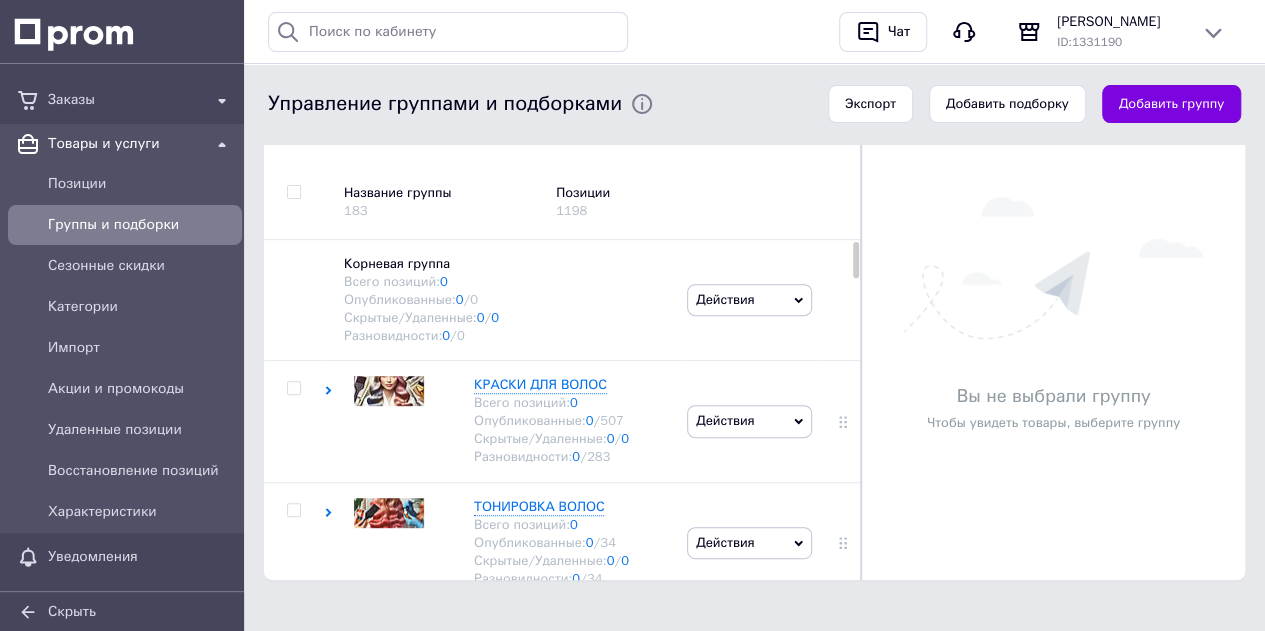 scroll, scrollTop: 237, scrollLeft: 0, axis: vertical 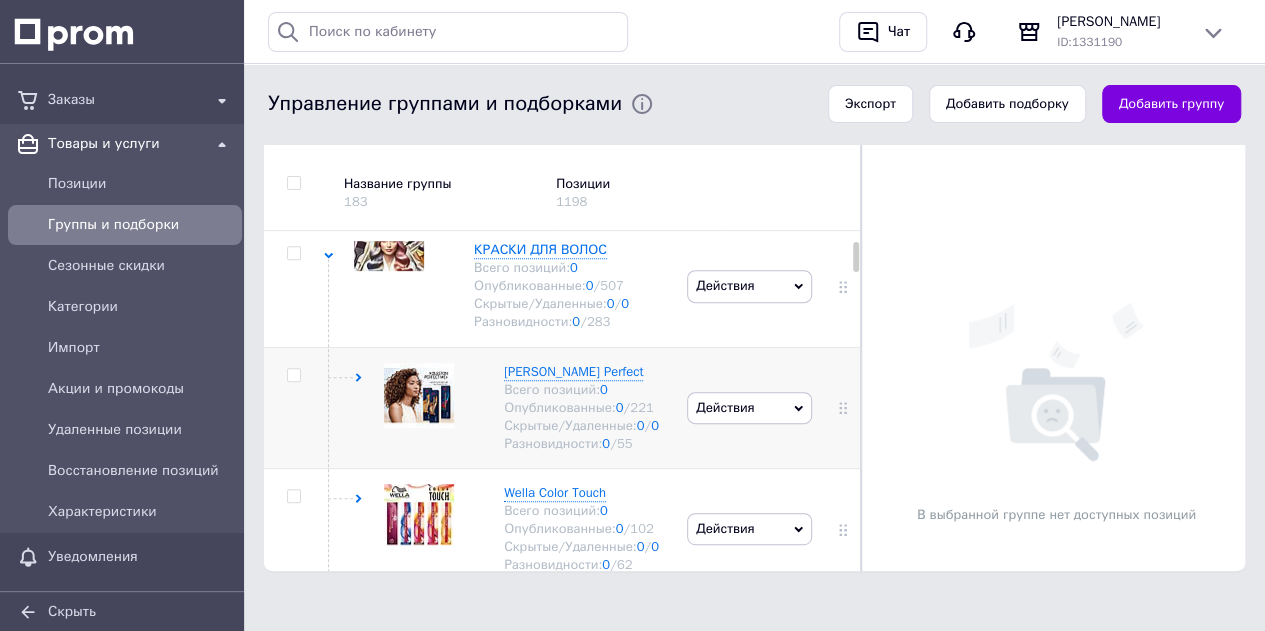 click 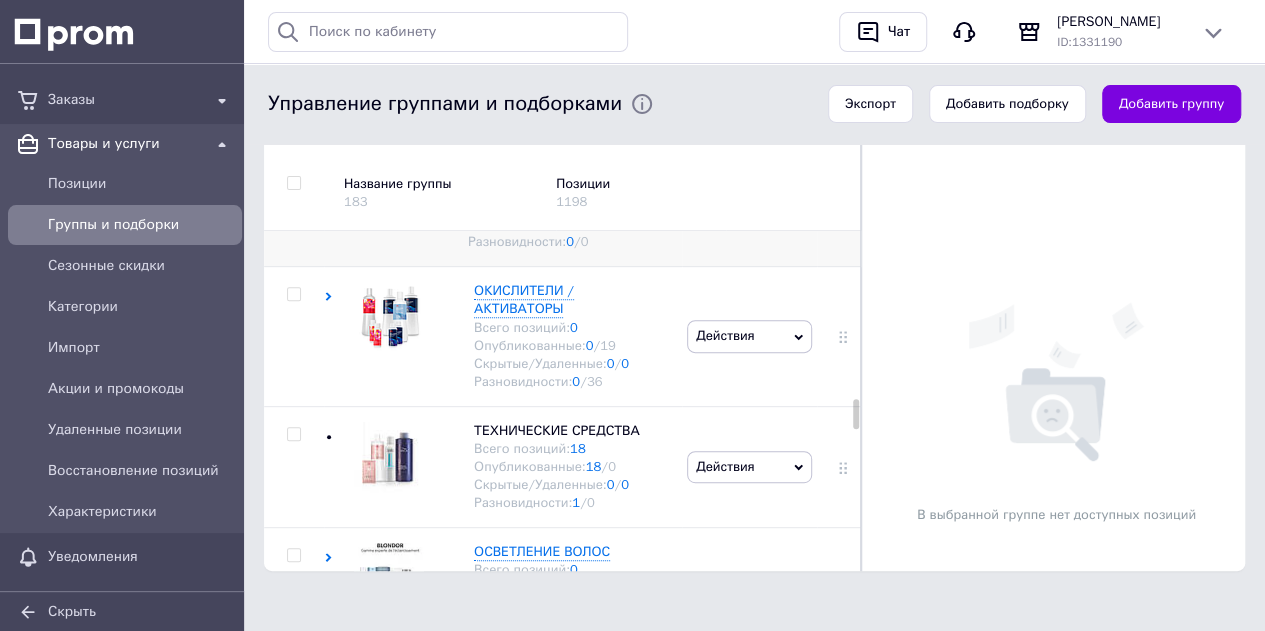 scroll, scrollTop: 2926, scrollLeft: 0, axis: vertical 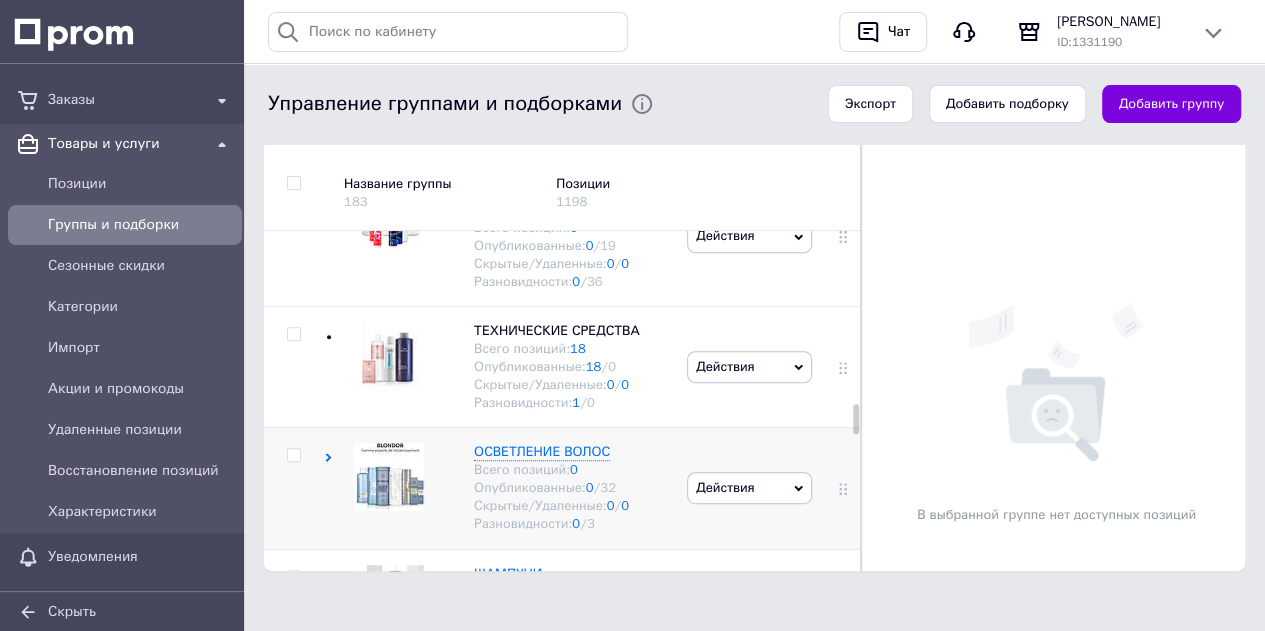 click 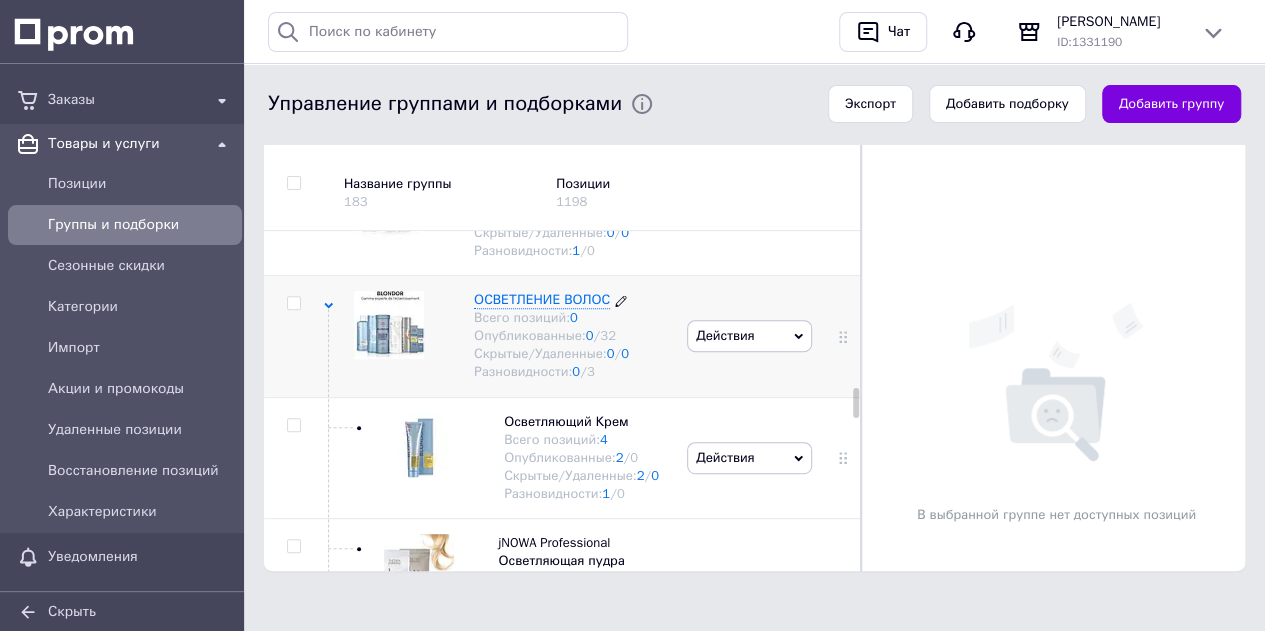 scroll, scrollTop: 3126, scrollLeft: 0, axis: vertical 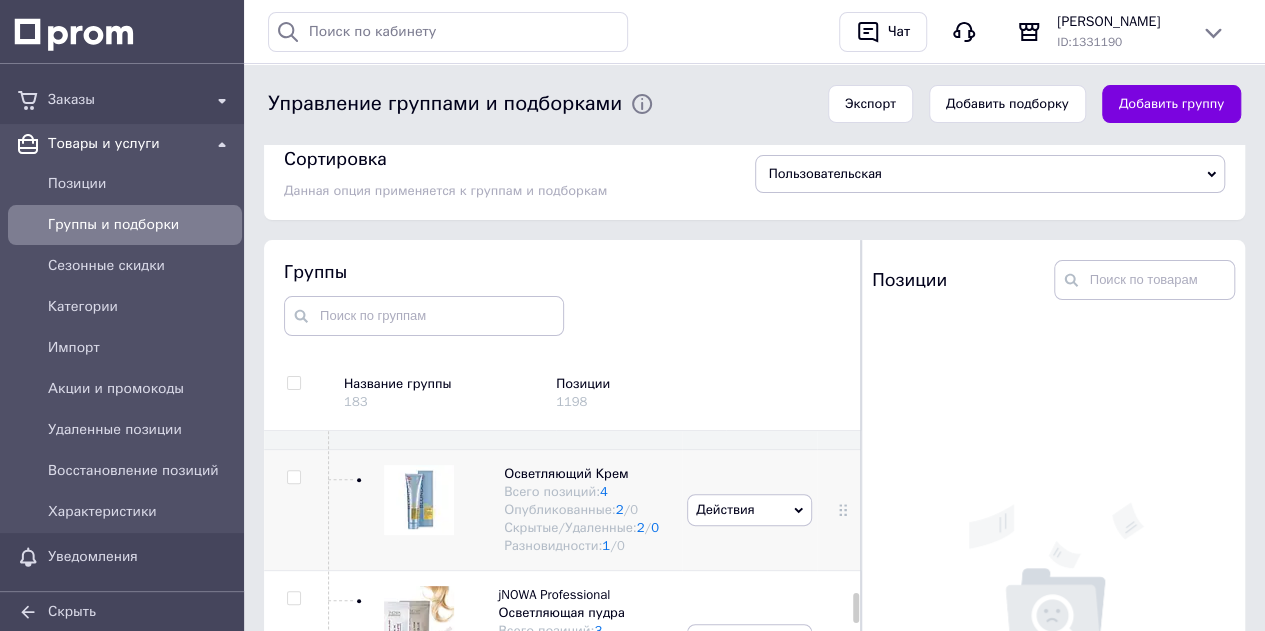 drag, startPoint x: 590, startPoint y: 550, endPoint x: 306, endPoint y: 450, distance: 301.09134 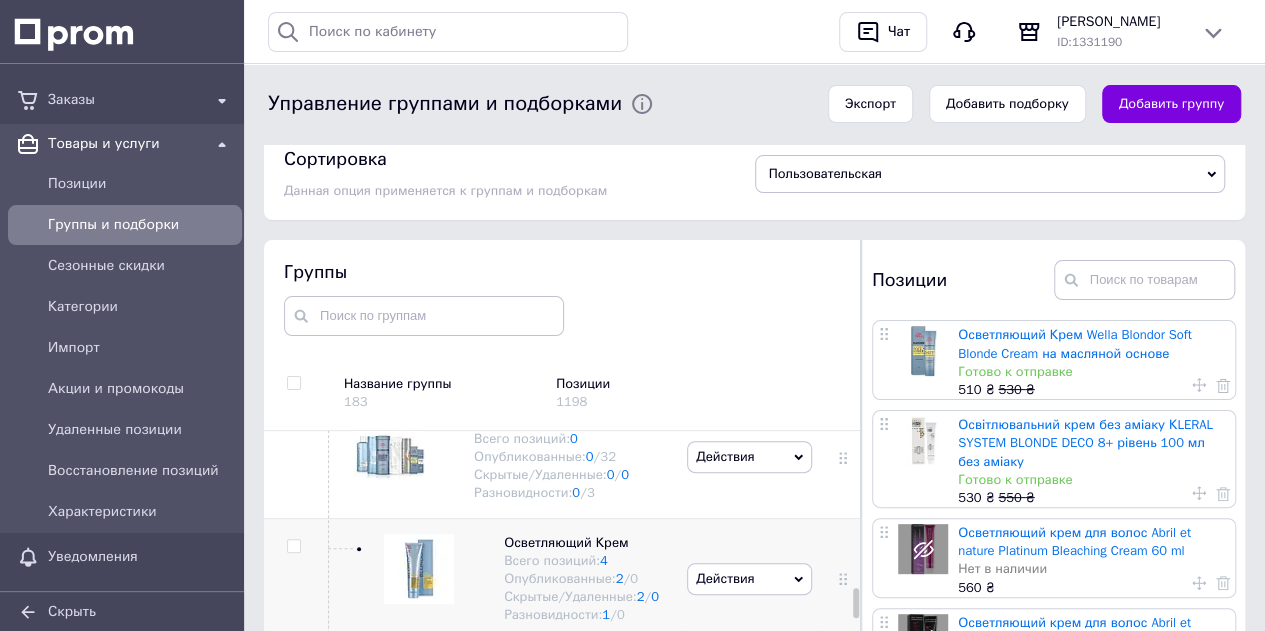 scroll, scrollTop: 3126, scrollLeft: 0, axis: vertical 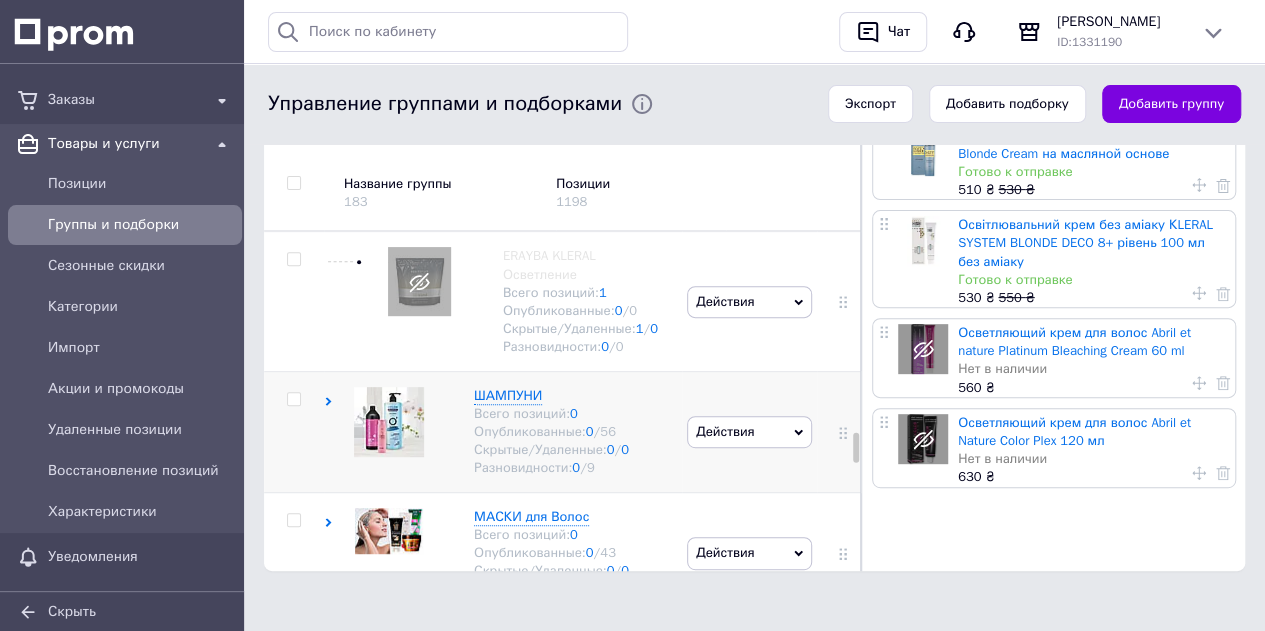 click 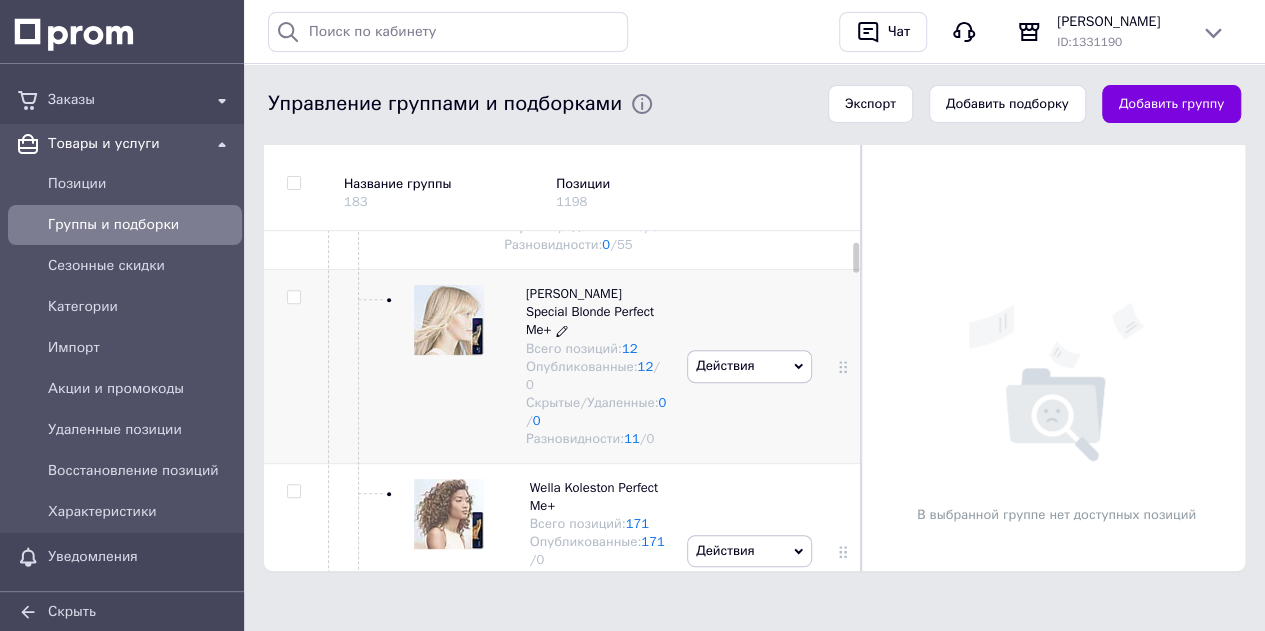 scroll, scrollTop: 326, scrollLeft: 0, axis: vertical 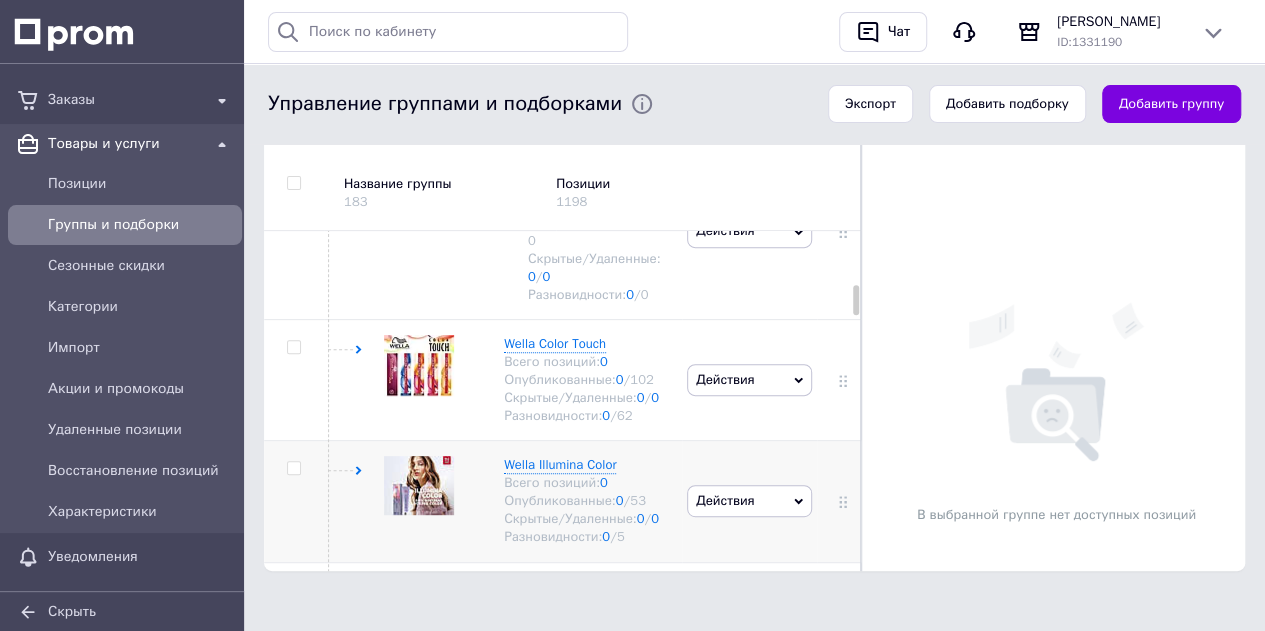 click 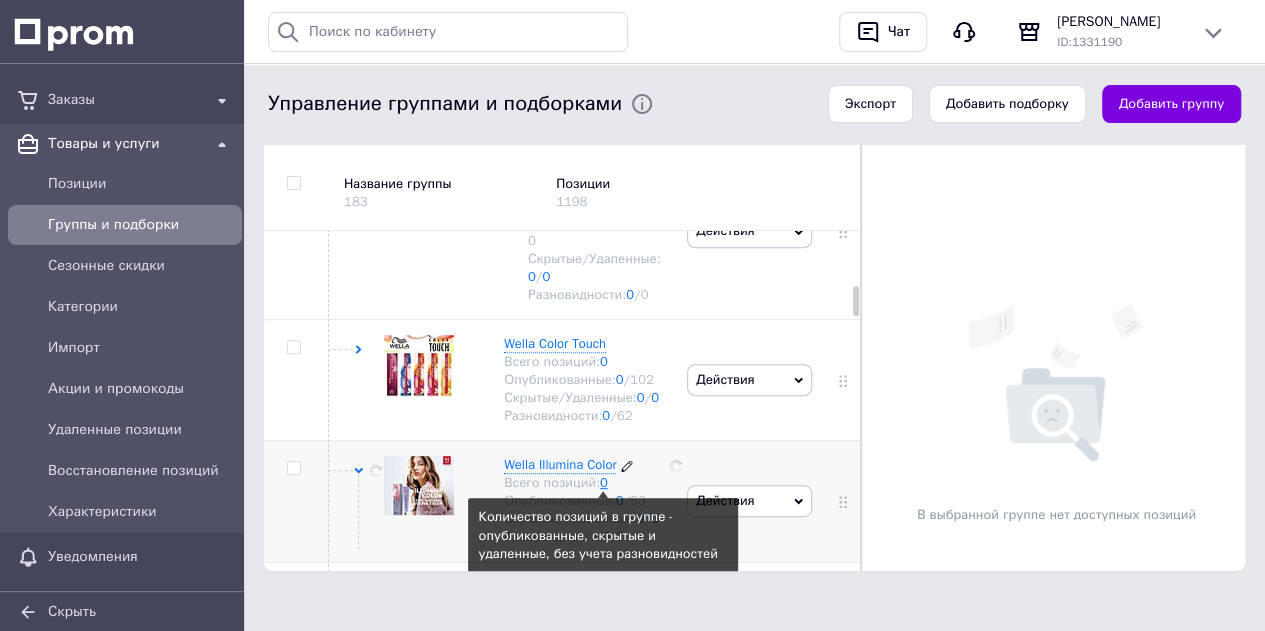 scroll, scrollTop: 1326, scrollLeft: 0, axis: vertical 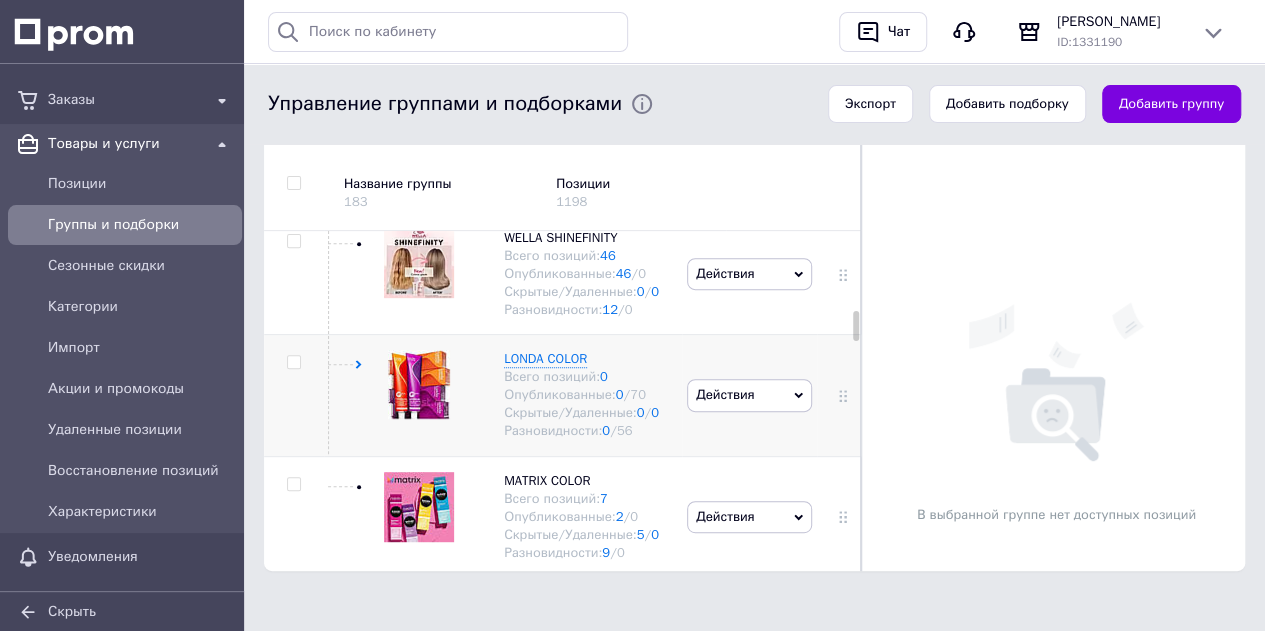 click 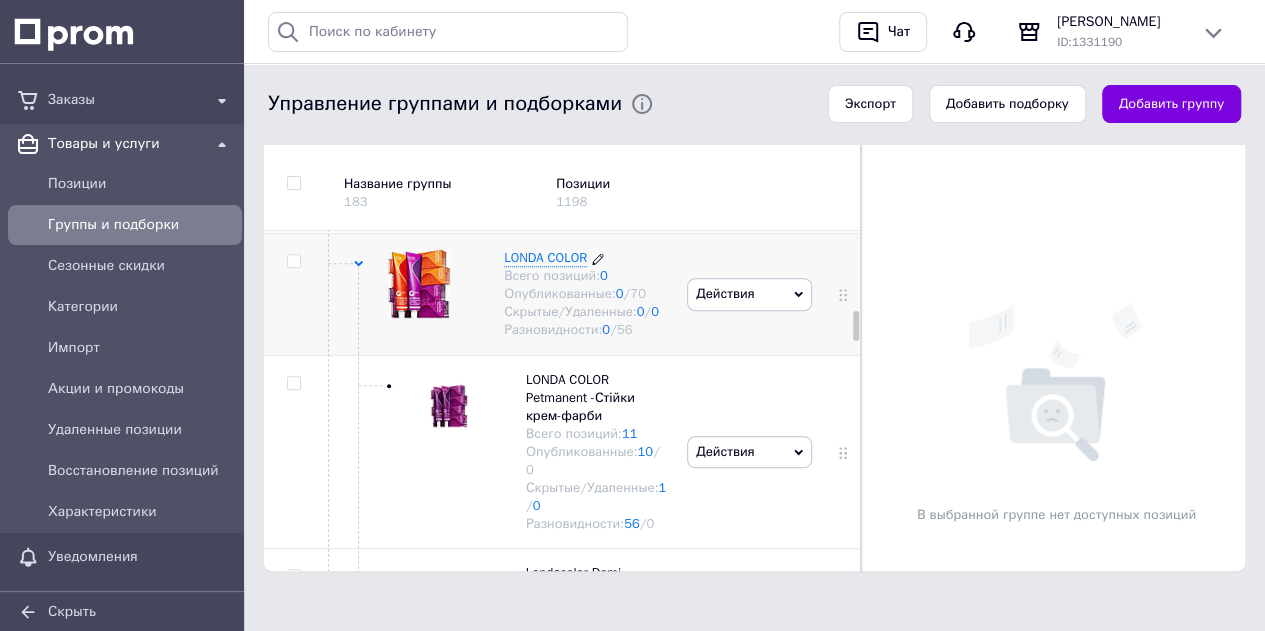 scroll, scrollTop: 2126, scrollLeft: 0, axis: vertical 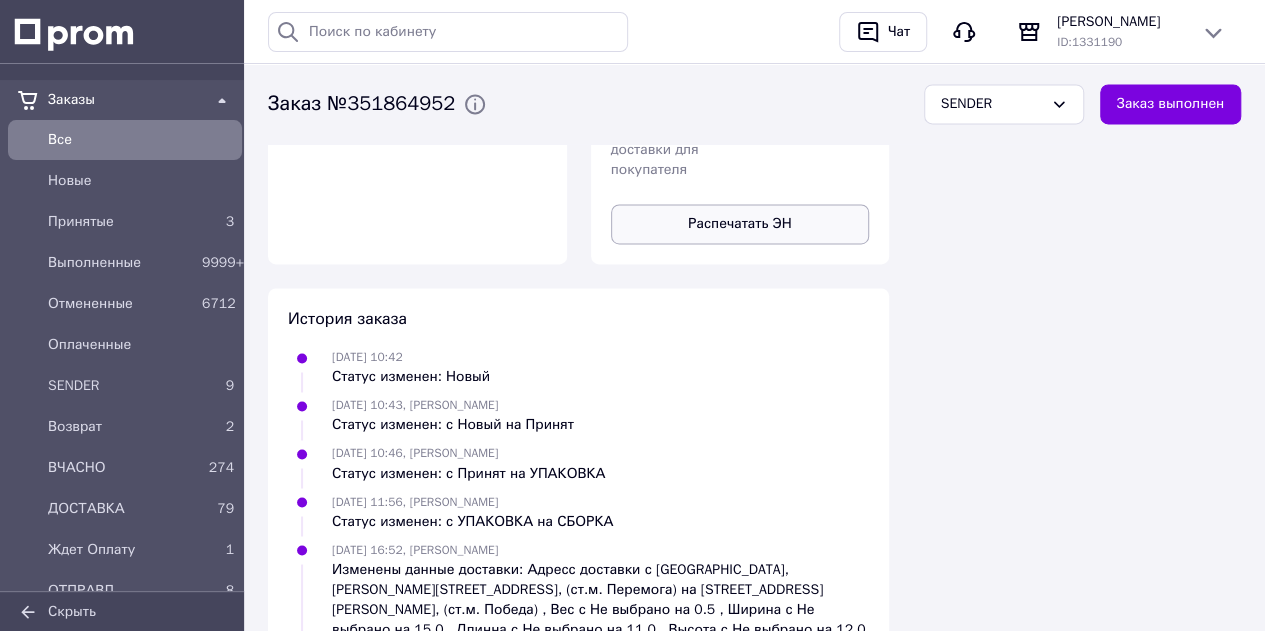 click on "Распечатать ЭН" at bounding box center [740, 224] 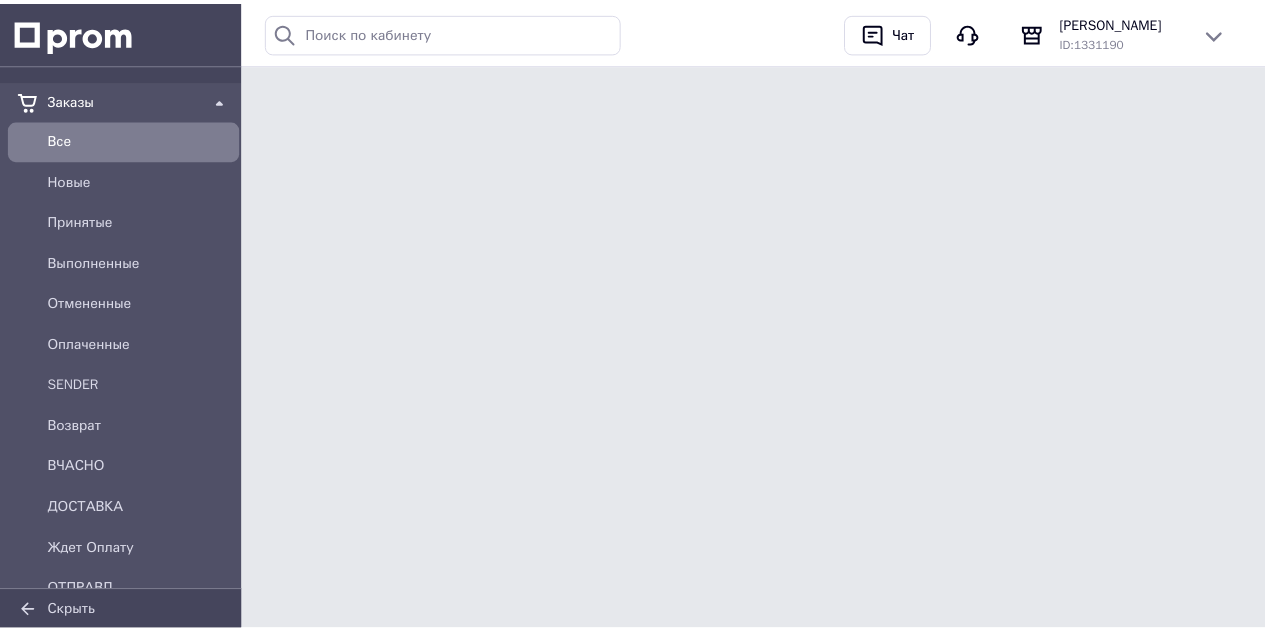 scroll, scrollTop: 0, scrollLeft: 0, axis: both 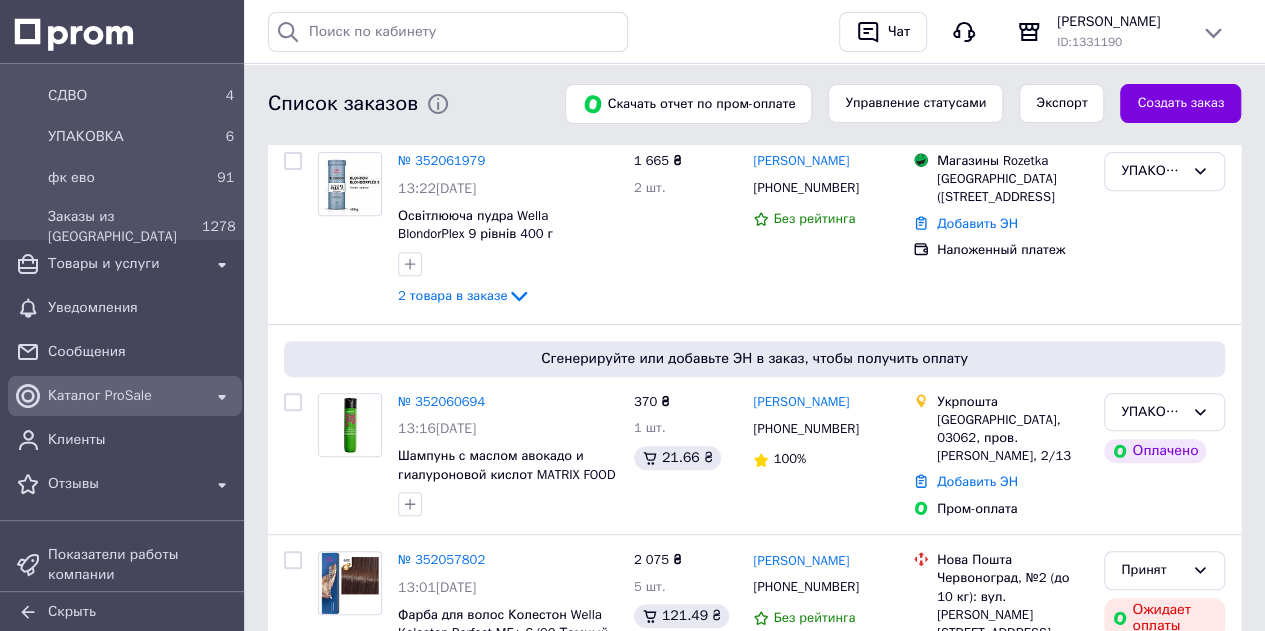 click on "Каталог ProSale" at bounding box center (125, 396) 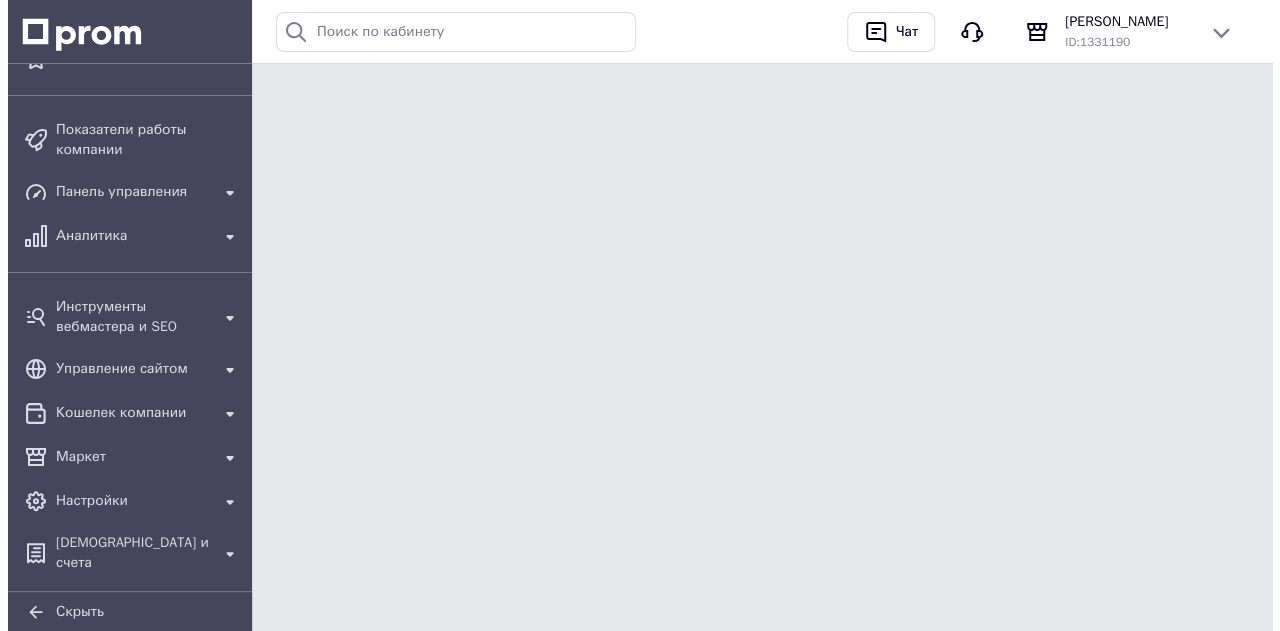 scroll, scrollTop: 0, scrollLeft: 0, axis: both 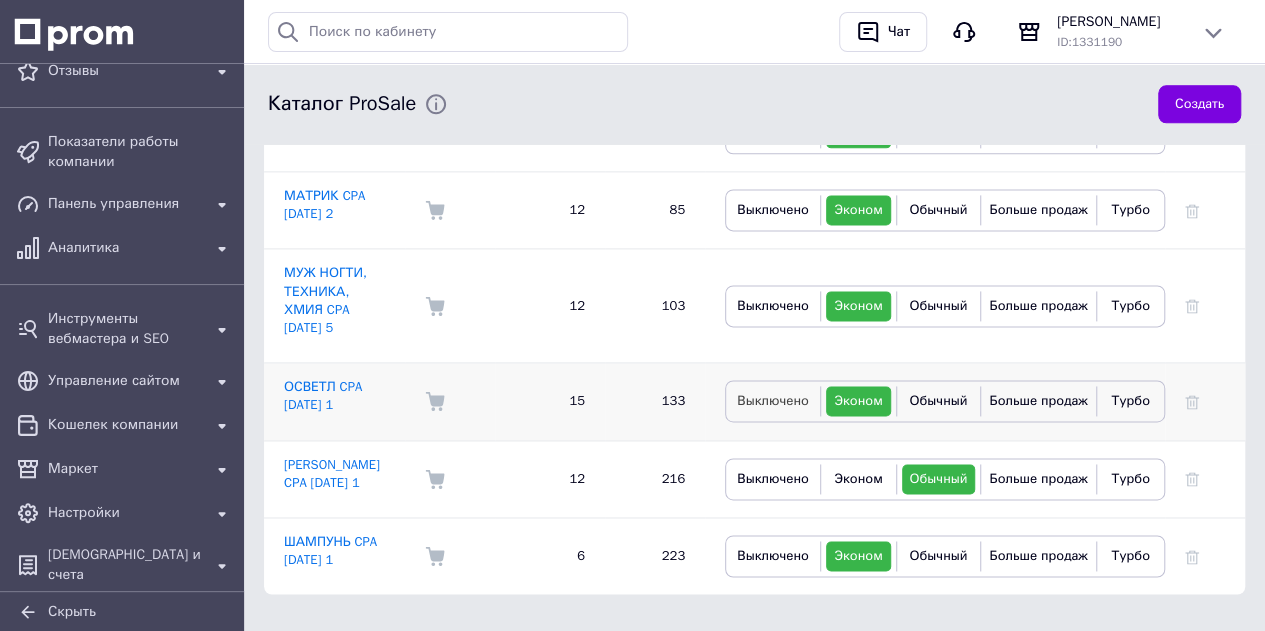 click on "Выключено" at bounding box center [773, 400] 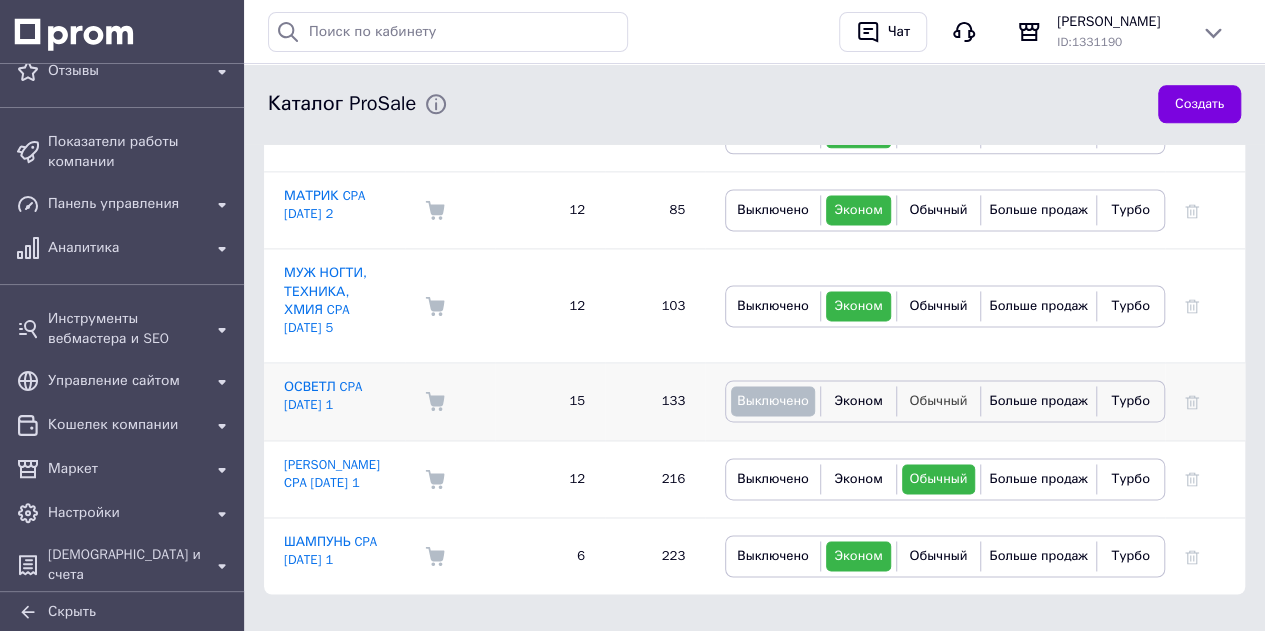 click on "Обычный" at bounding box center [938, 400] 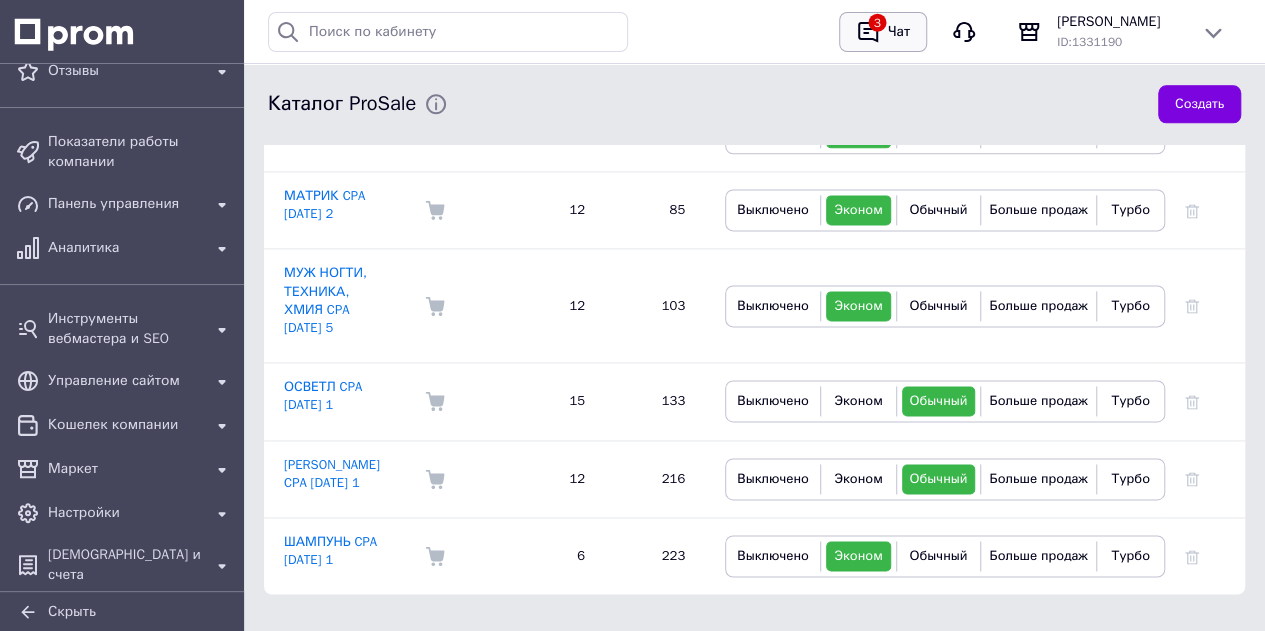 click on "Чат" at bounding box center (899, 32) 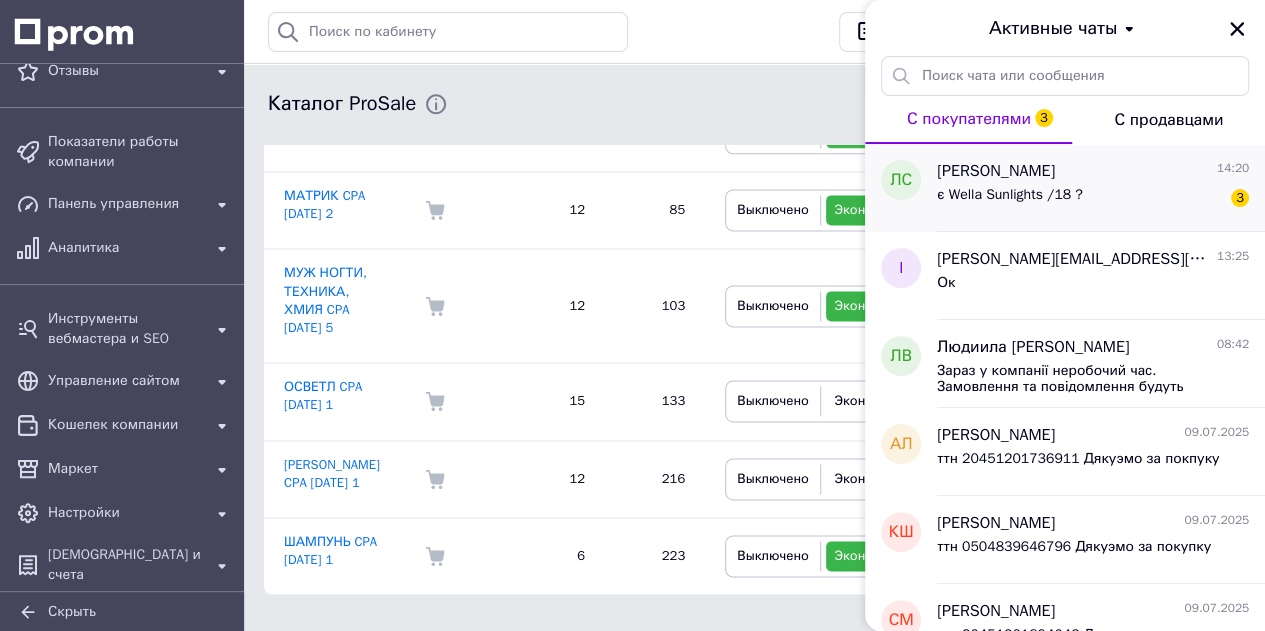 click on "є Wella Sunlights   /18 ?" at bounding box center [1010, 195] 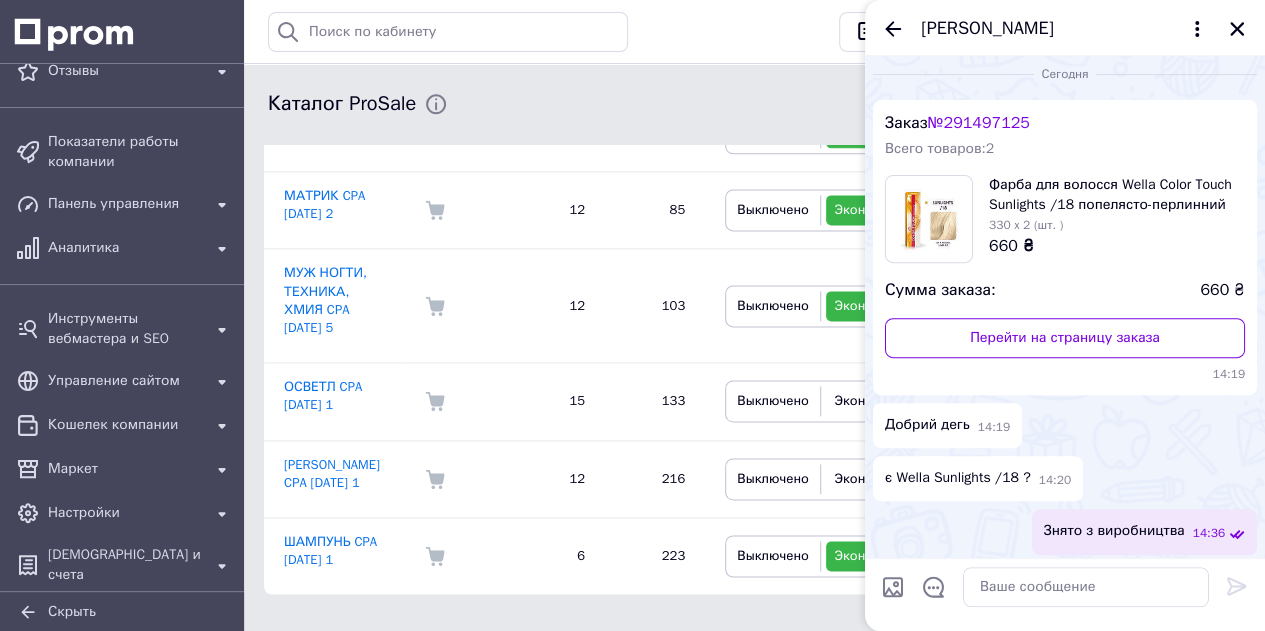 scroll, scrollTop: 322, scrollLeft: 0, axis: vertical 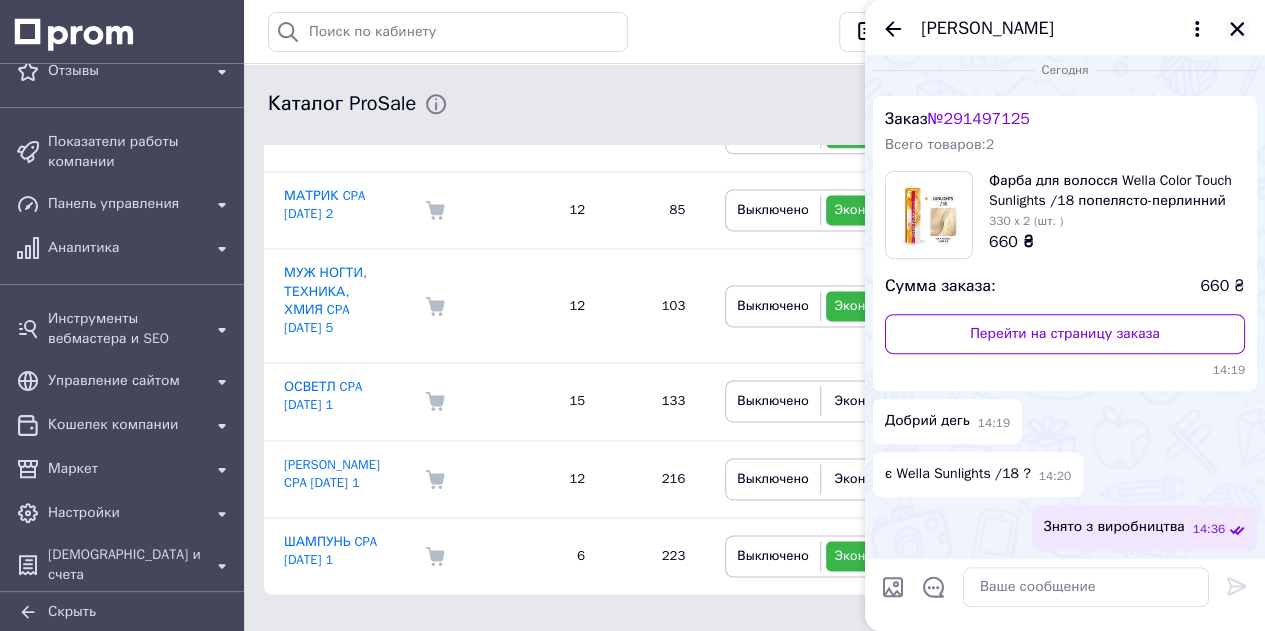 click 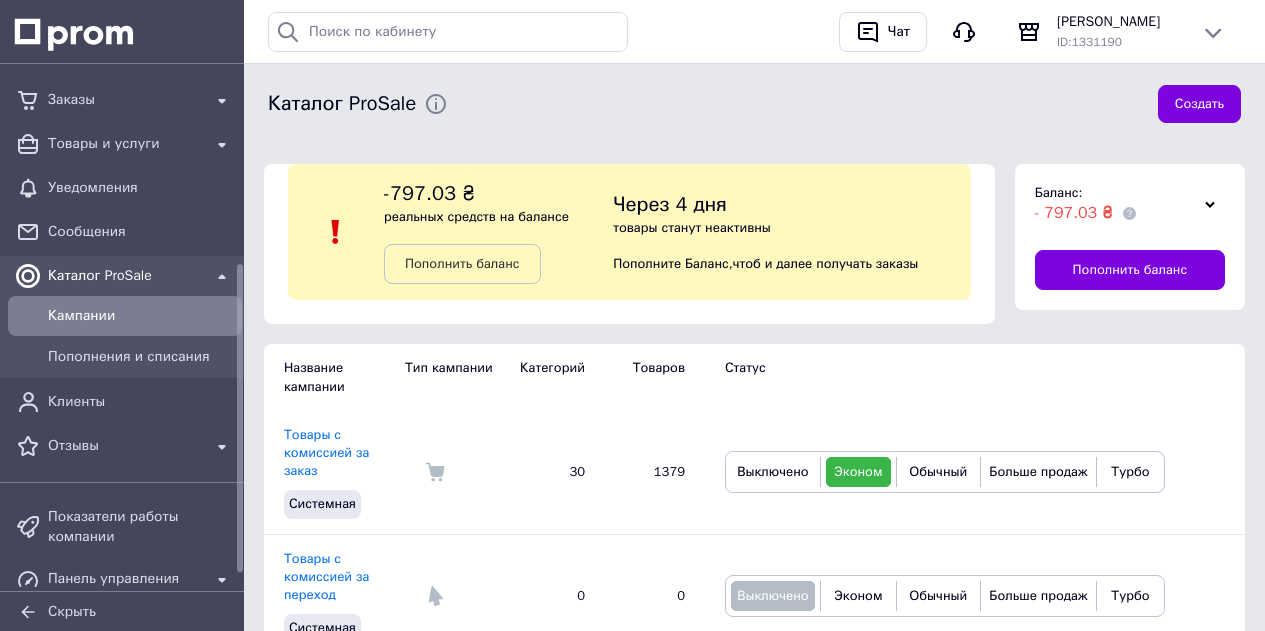 scroll, scrollTop: 1241, scrollLeft: 0, axis: vertical 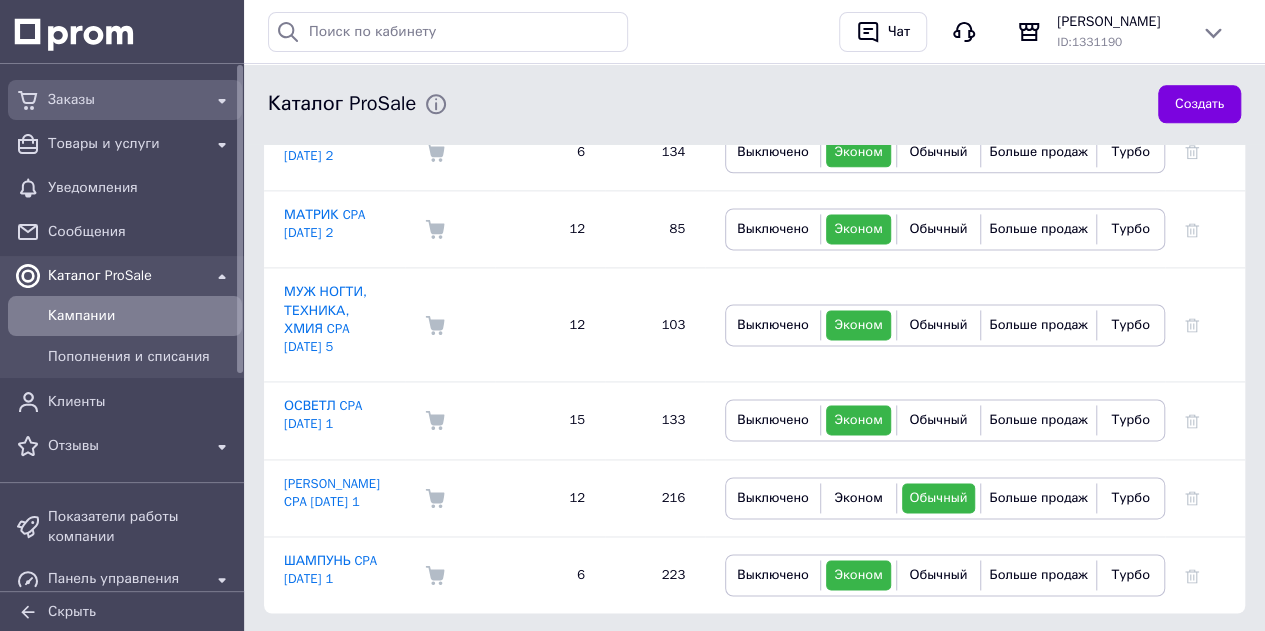 click on "Заказы" at bounding box center [125, 100] 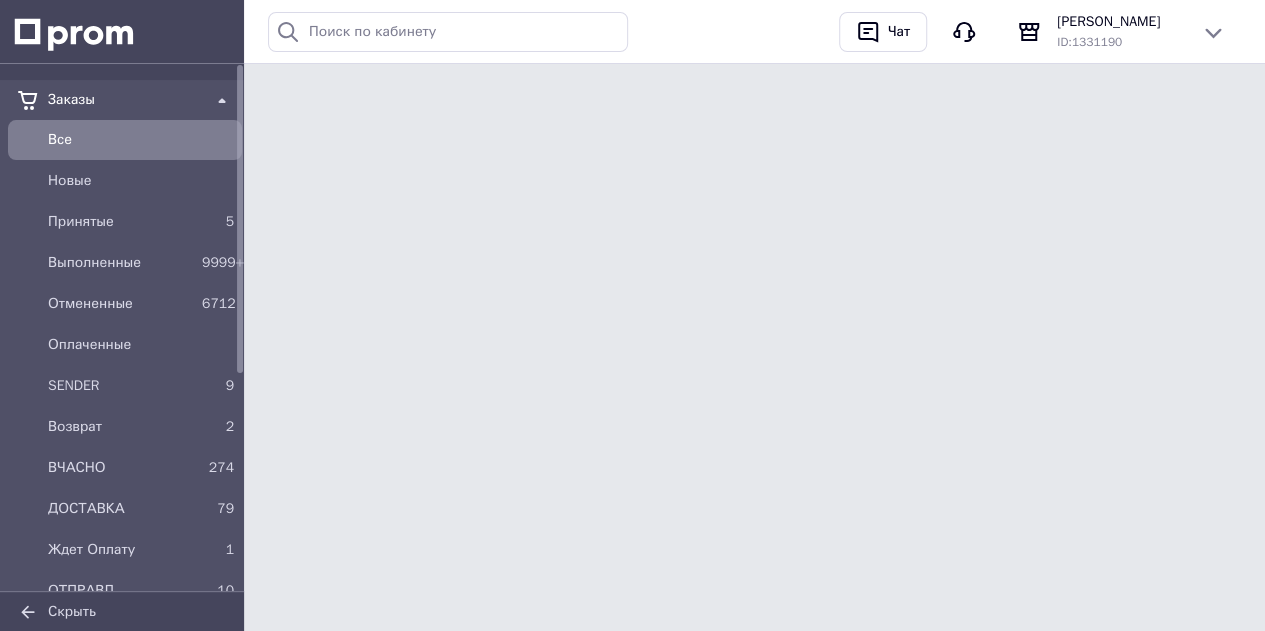 scroll, scrollTop: 0, scrollLeft: 0, axis: both 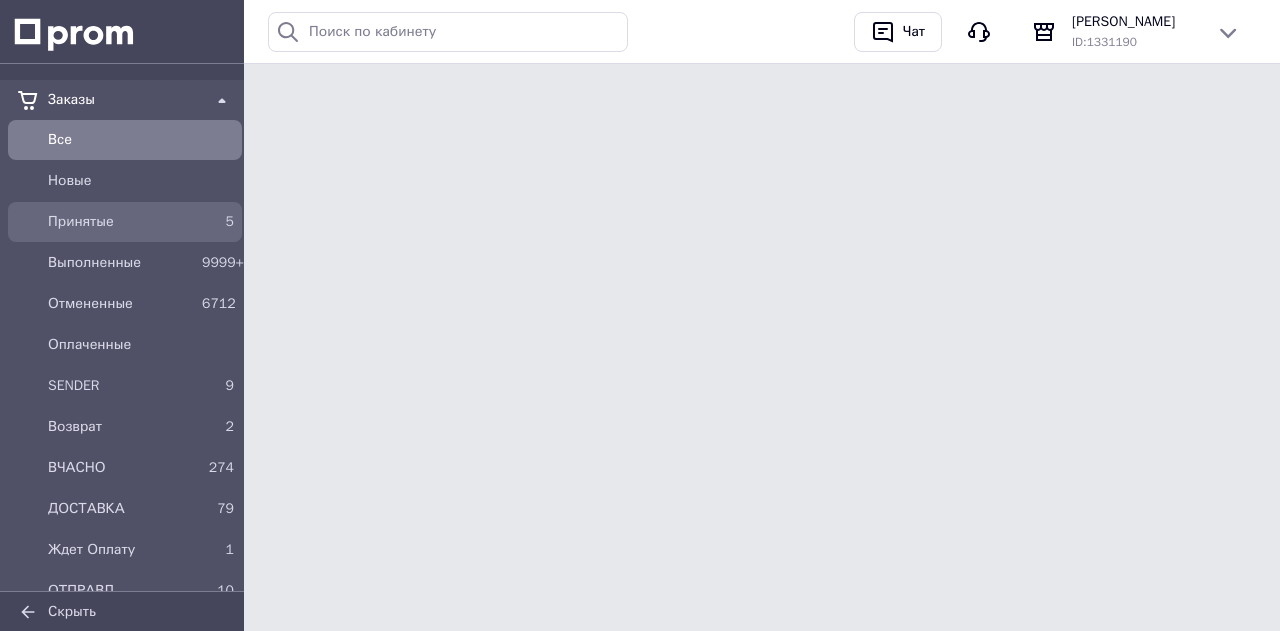 click on "Принятые" at bounding box center [121, 222] 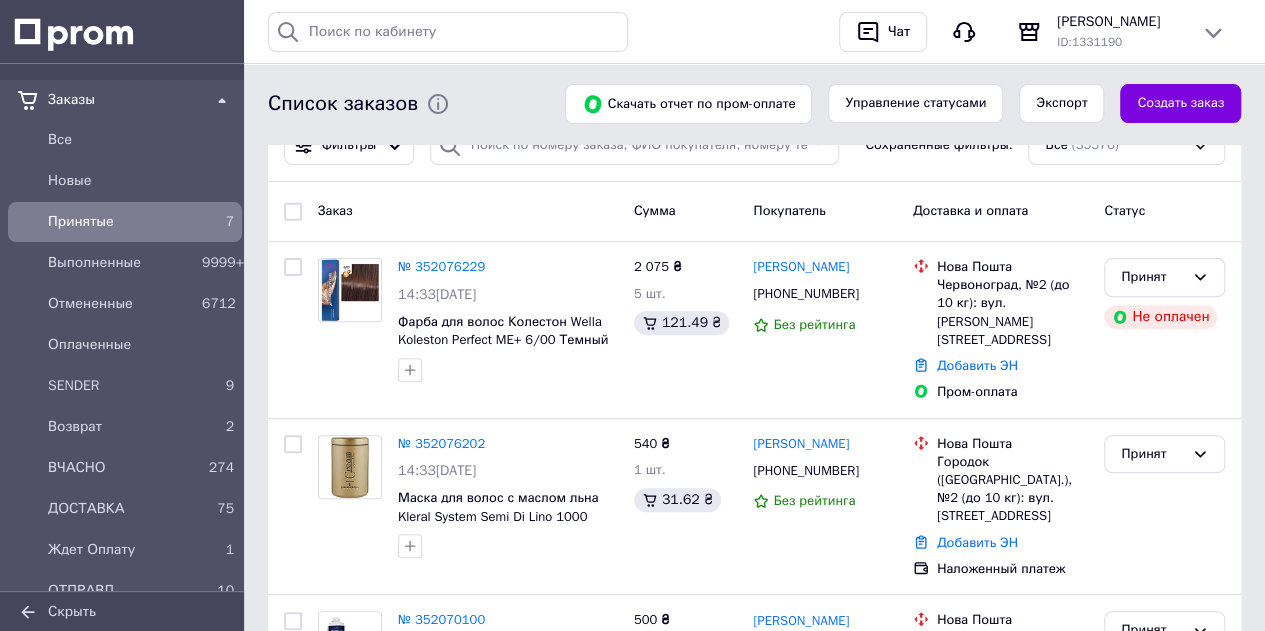 scroll, scrollTop: 200, scrollLeft: 0, axis: vertical 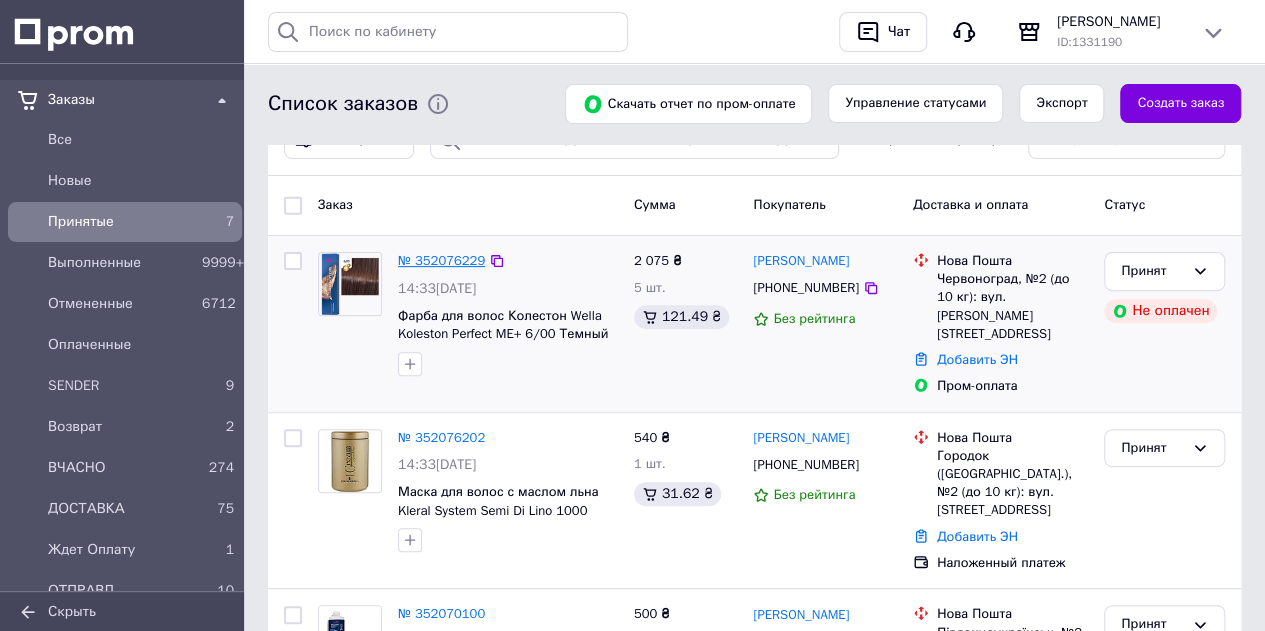 click on "№ 352076229 14:33[DATE] Фарба для волос Колестон Wella Koleston Perfect ME+ 6/00 Темный блонд натуральный интенсивный" at bounding box center [508, 314] 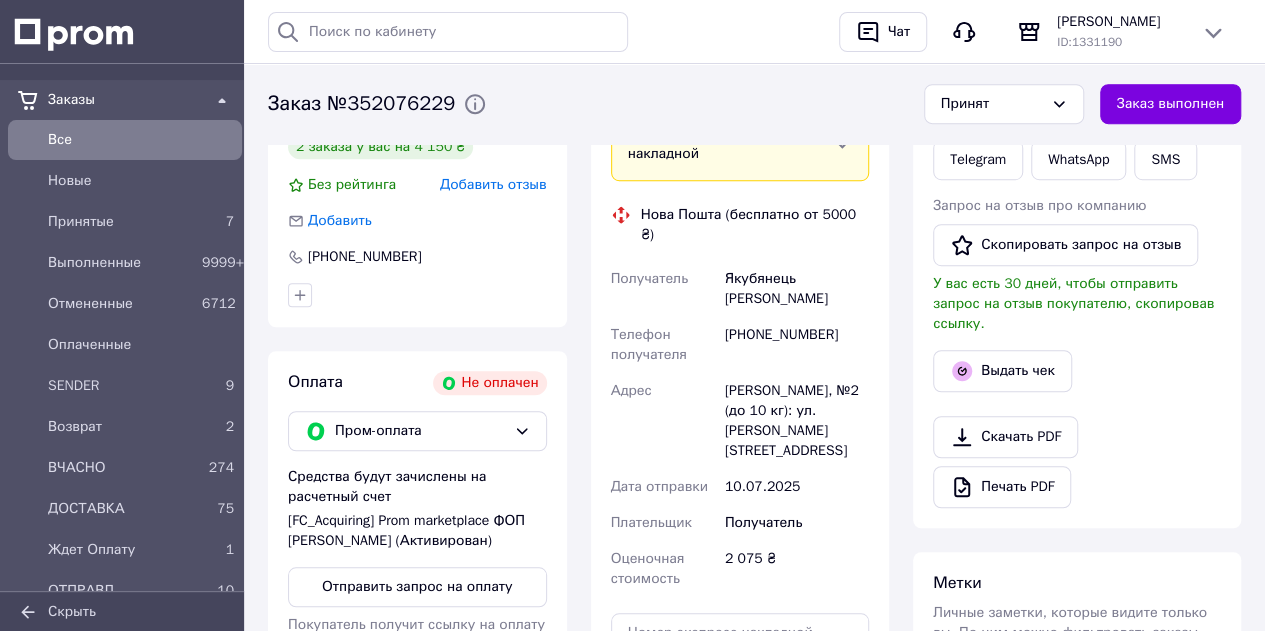 scroll, scrollTop: 526, scrollLeft: 0, axis: vertical 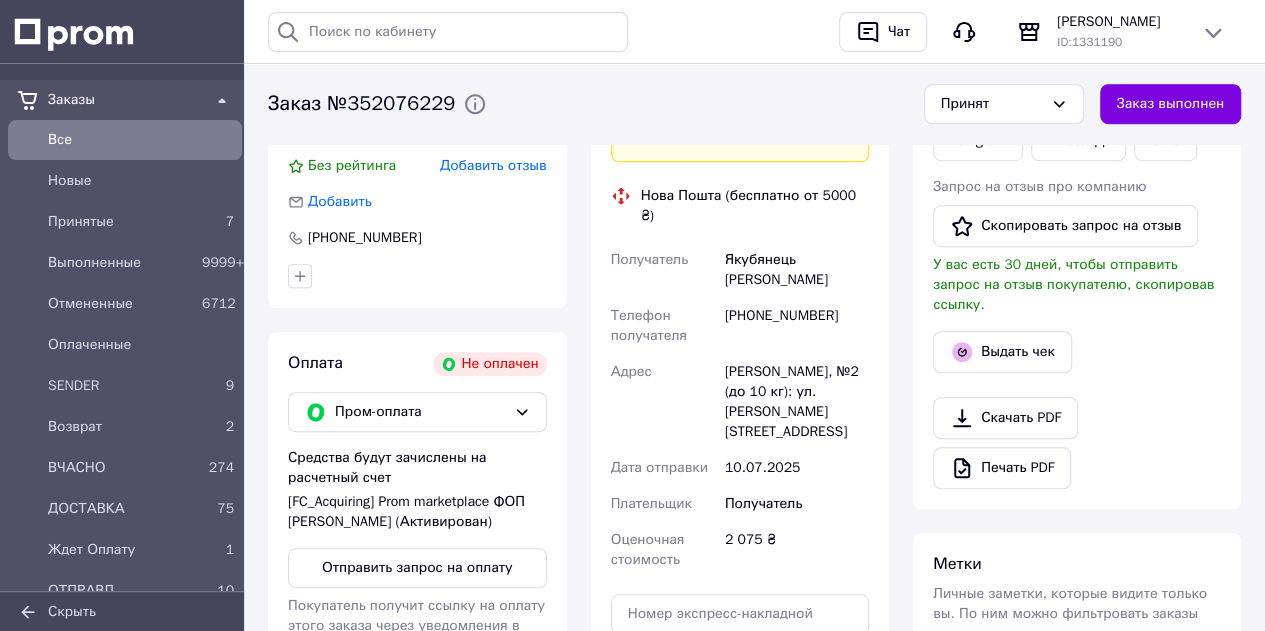 click on "Отправить запрос на оплату" at bounding box center (417, 568) 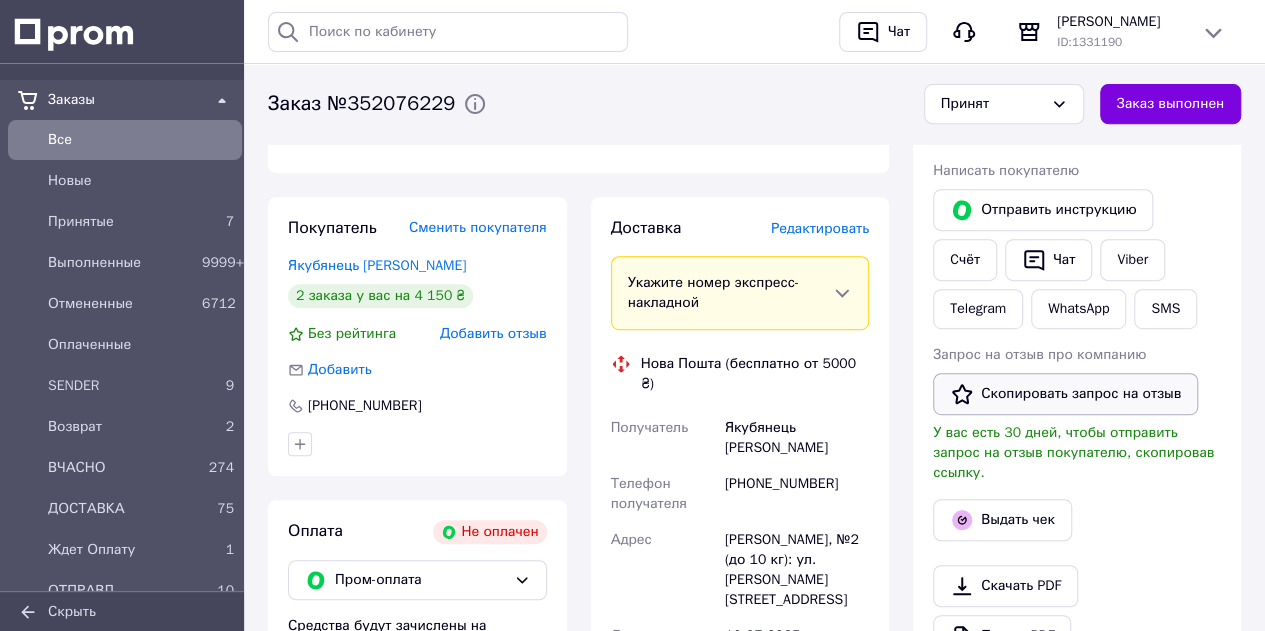 scroll, scrollTop: 326, scrollLeft: 0, axis: vertical 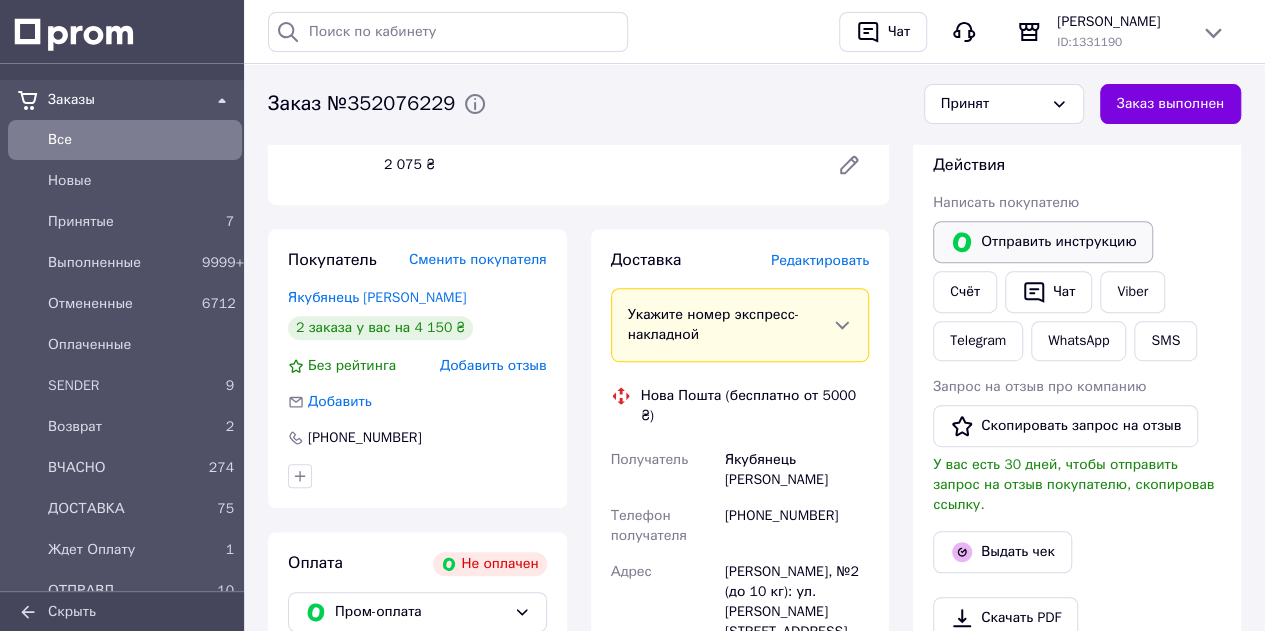 click on "Отправить инструкцию" at bounding box center (1043, 242) 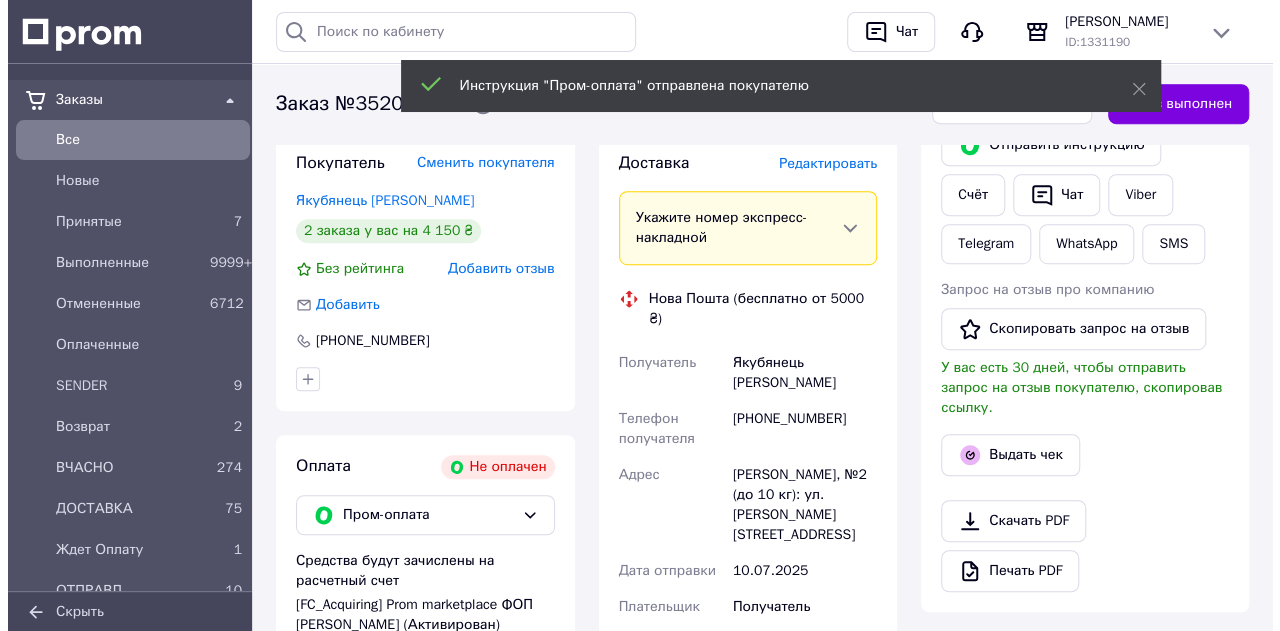scroll, scrollTop: 336, scrollLeft: 0, axis: vertical 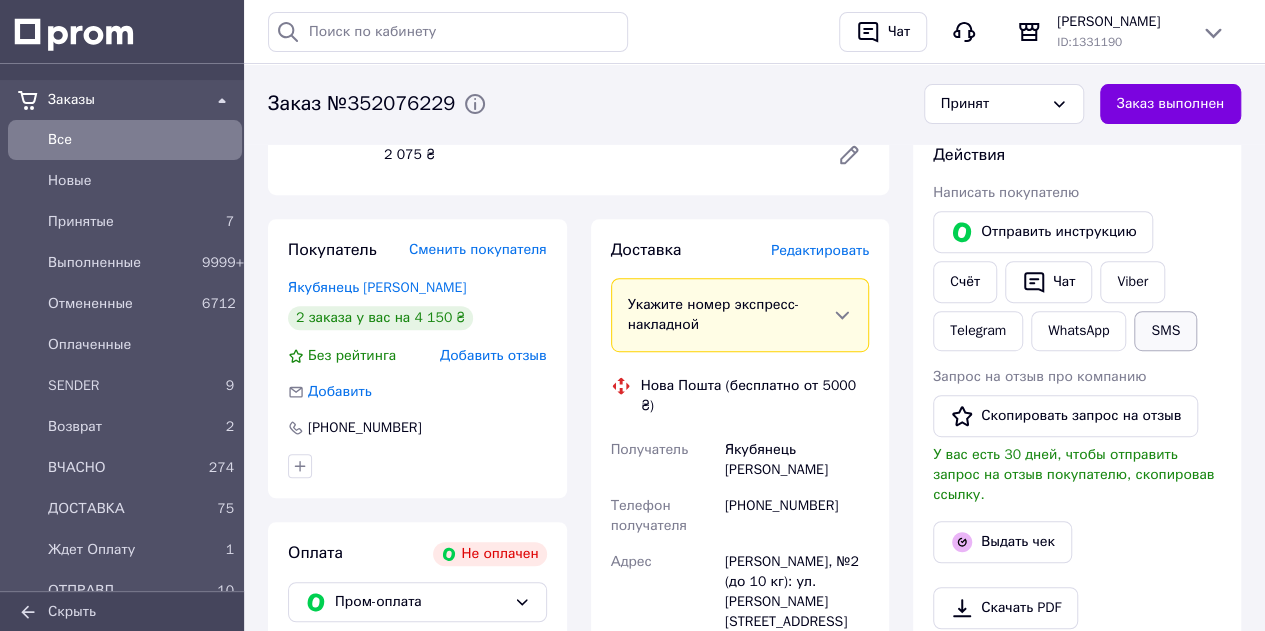 click on "SMS" at bounding box center [1165, 331] 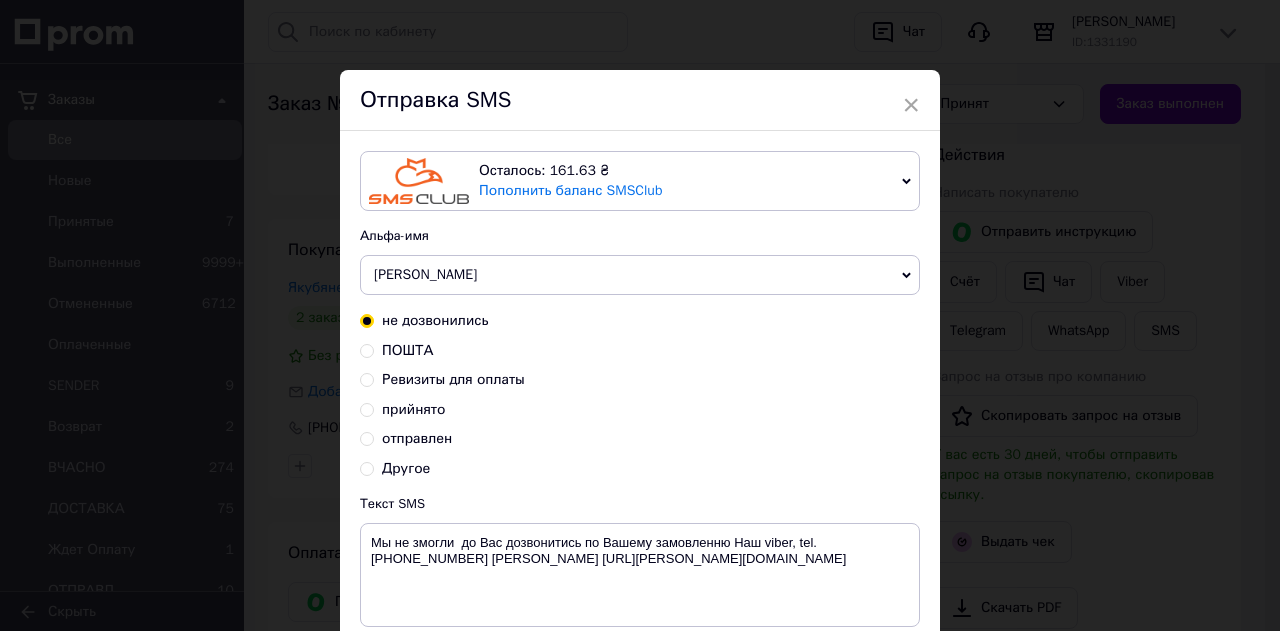 click on "прийнято" at bounding box center [413, 409] 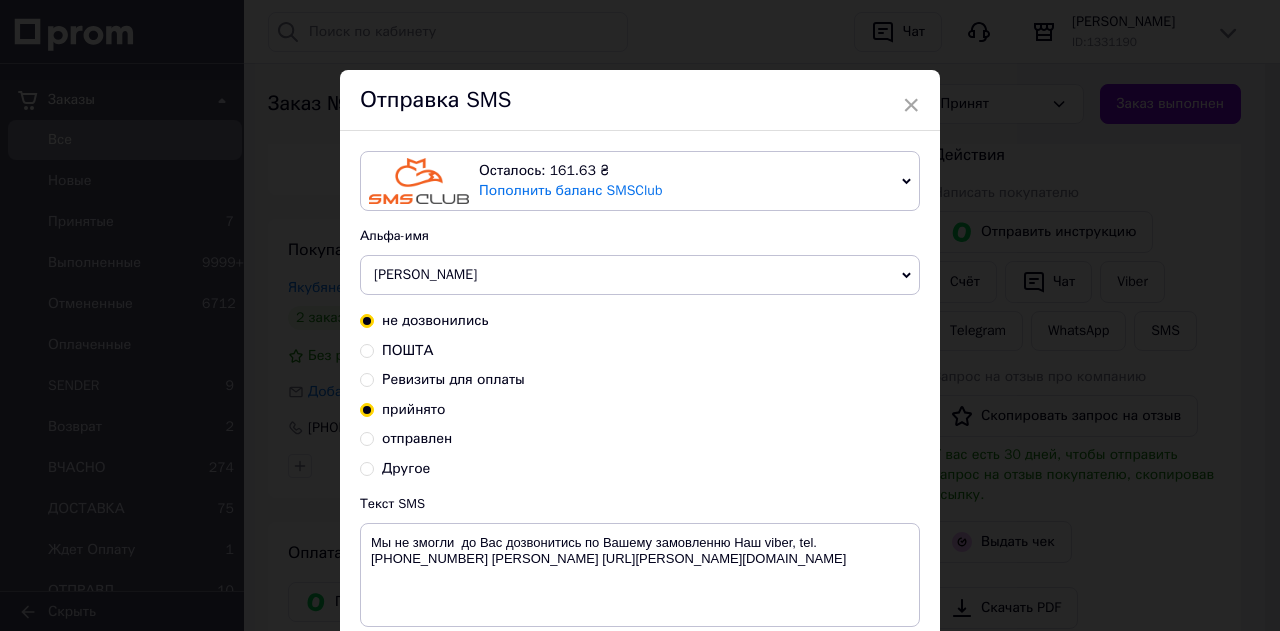 radio on "true" 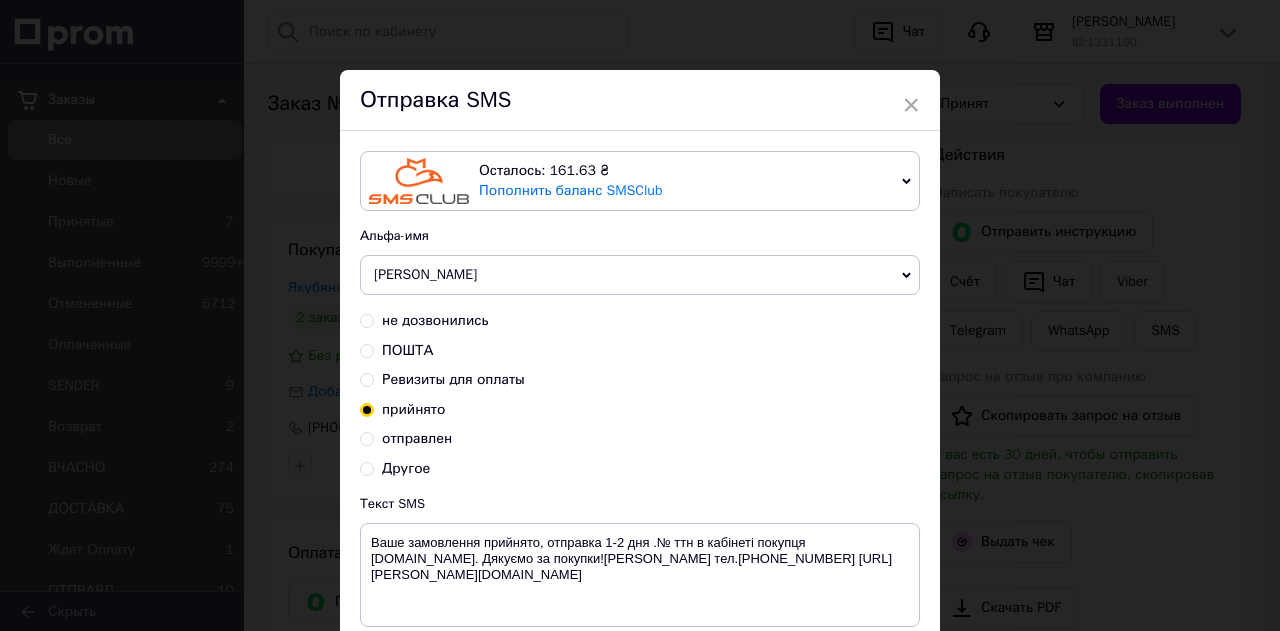 click on "не дозвонились" at bounding box center [435, 320] 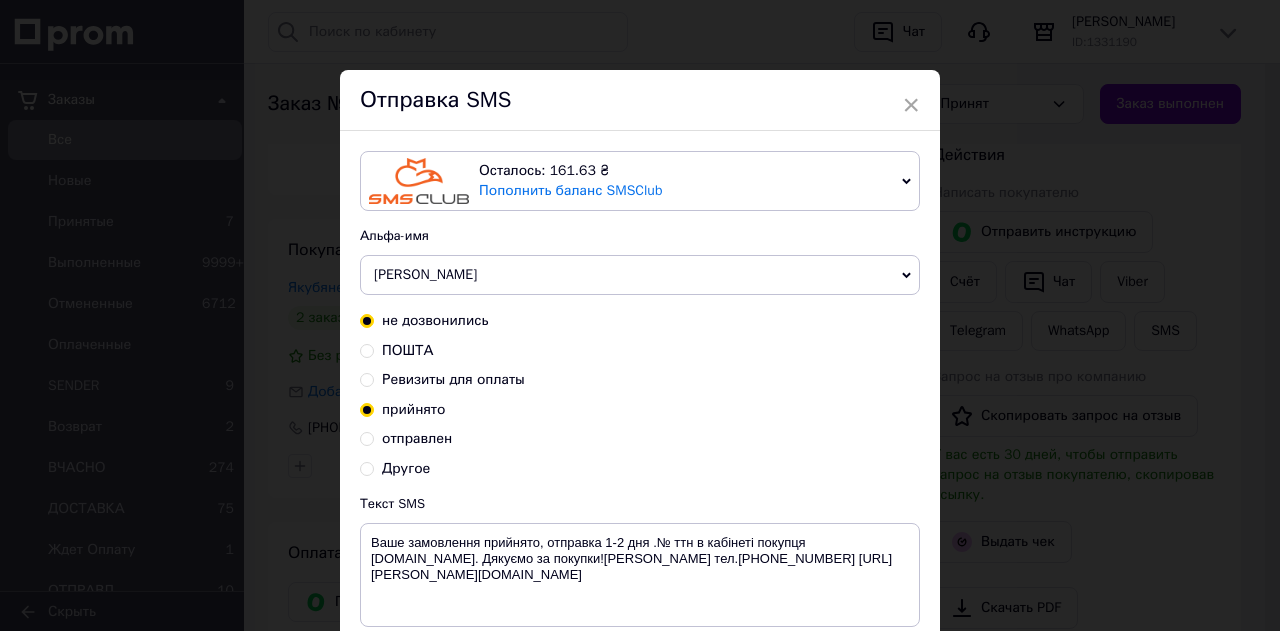 radio on "false" 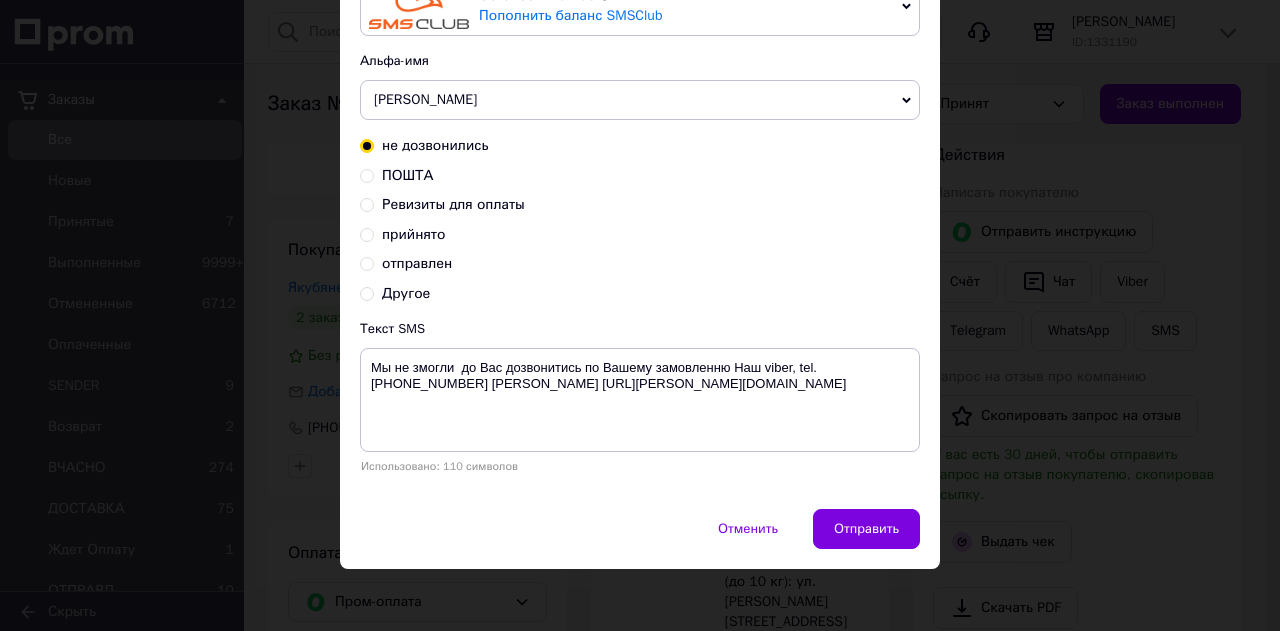 scroll, scrollTop: 178, scrollLeft: 0, axis: vertical 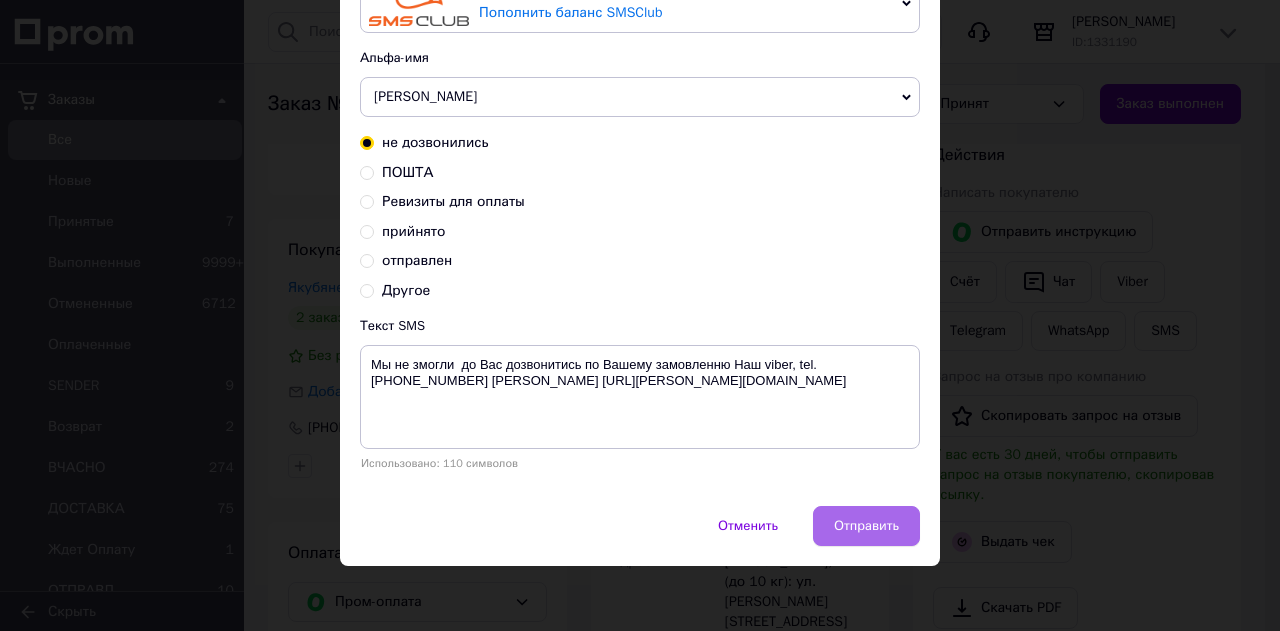 click on "Отправить" at bounding box center (866, 526) 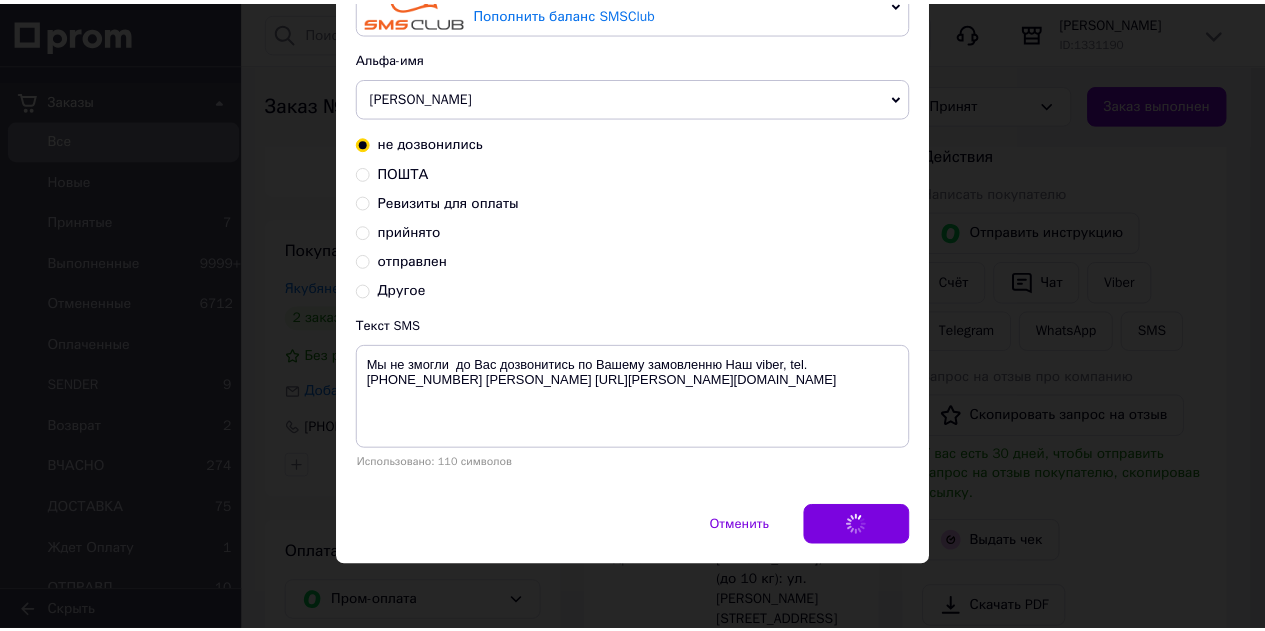 scroll, scrollTop: 0, scrollLeft: 0, axis: both 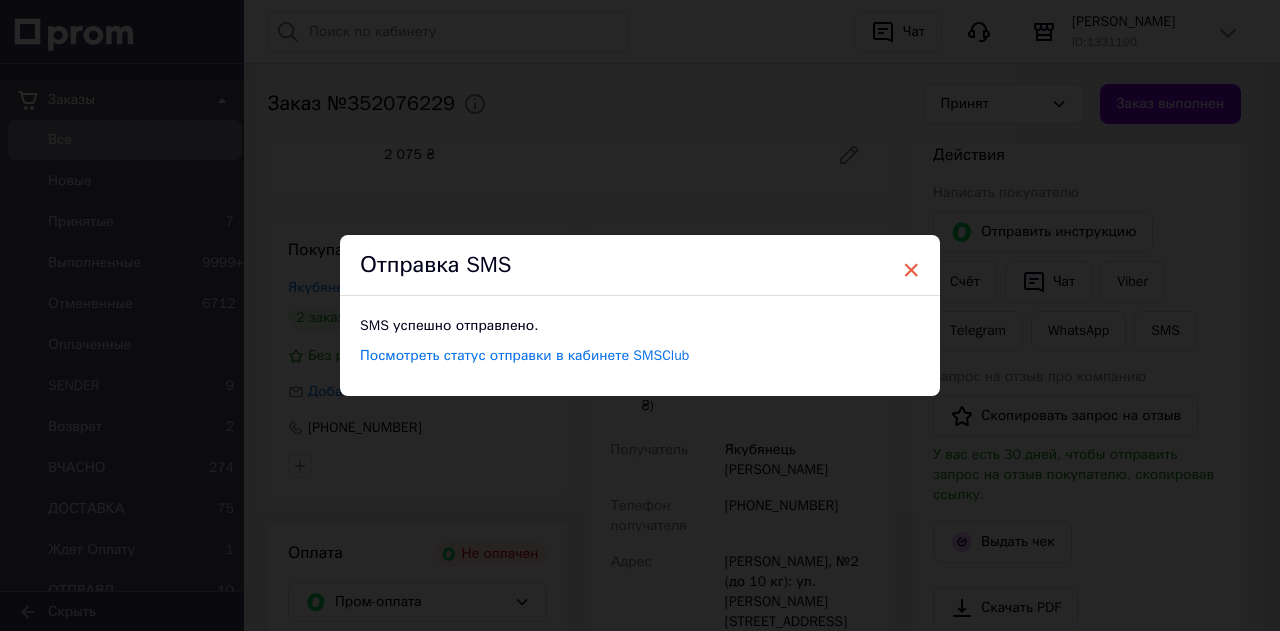 click on "×" at bounding box center [911, 270] 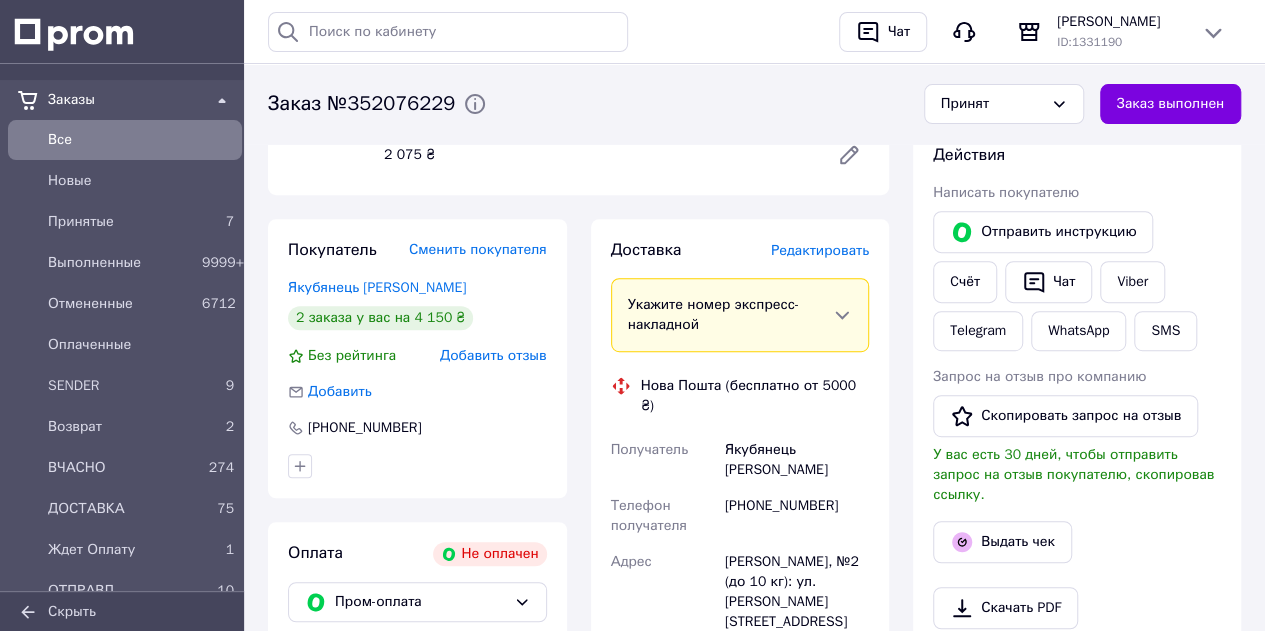 click on "Все" at bounding box center [141, 140] 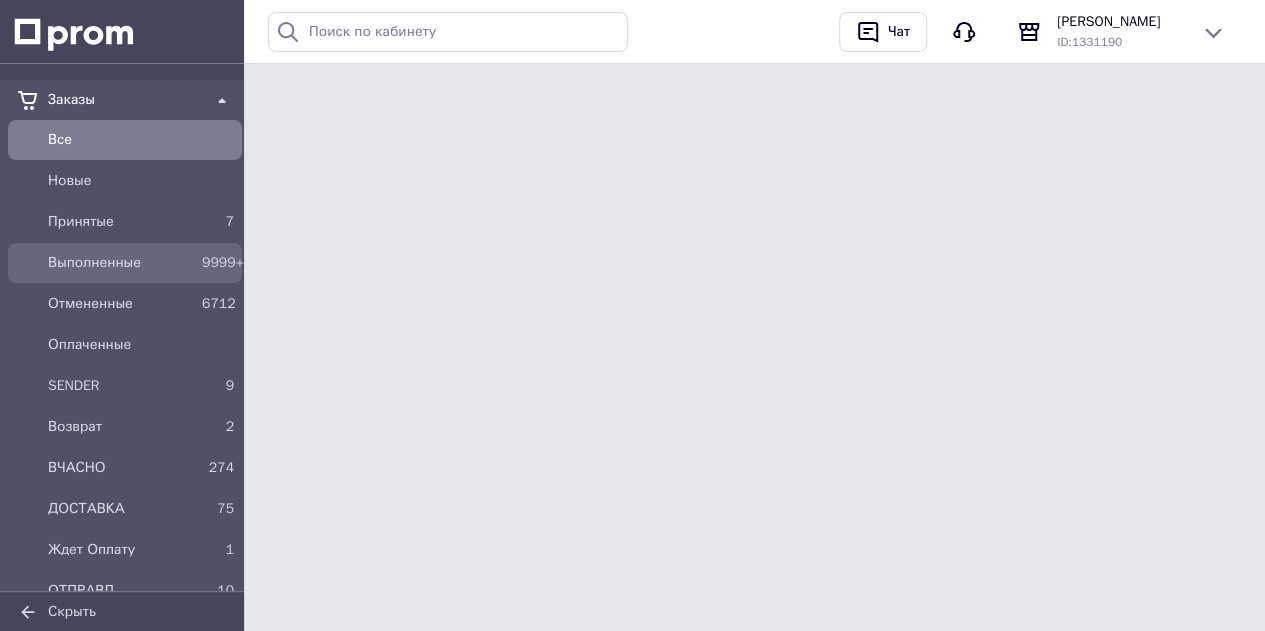 scroll, scrollTop: 0, scrollLeft: 0, axis: both 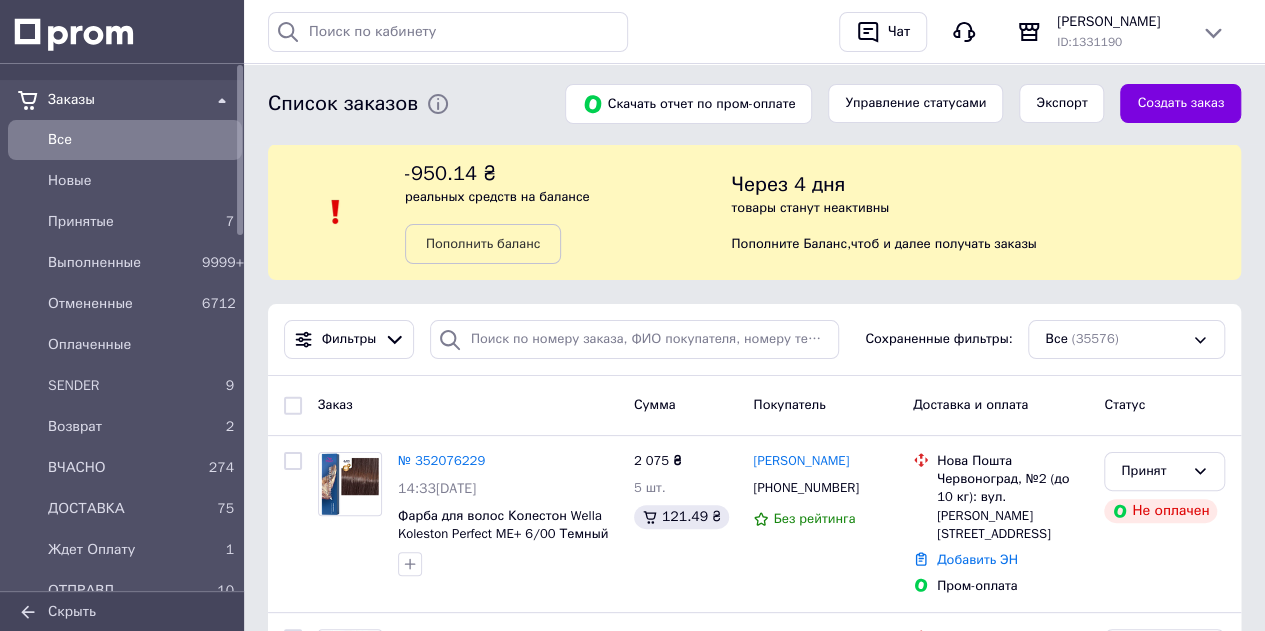 click on "Все" at bounding box center (141, 140) 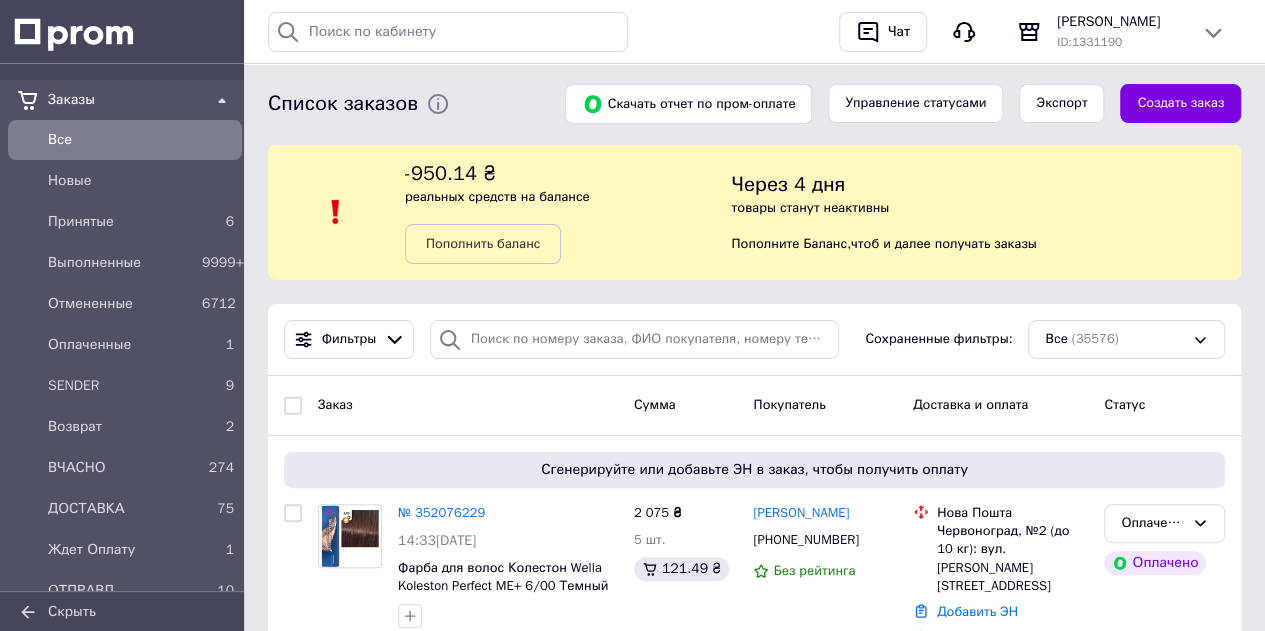 scroll, scrollTop: 100, scrollLeft: 0, axis: vertical 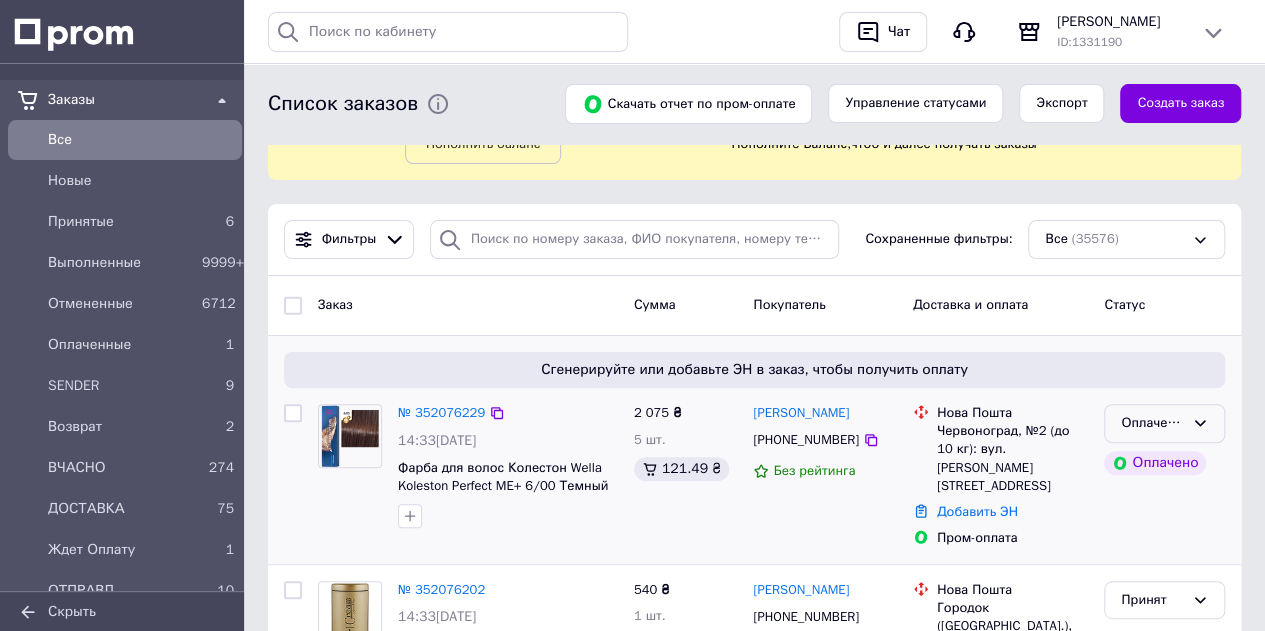 click on "Оплаченный" at bounding box center (1164, 423) 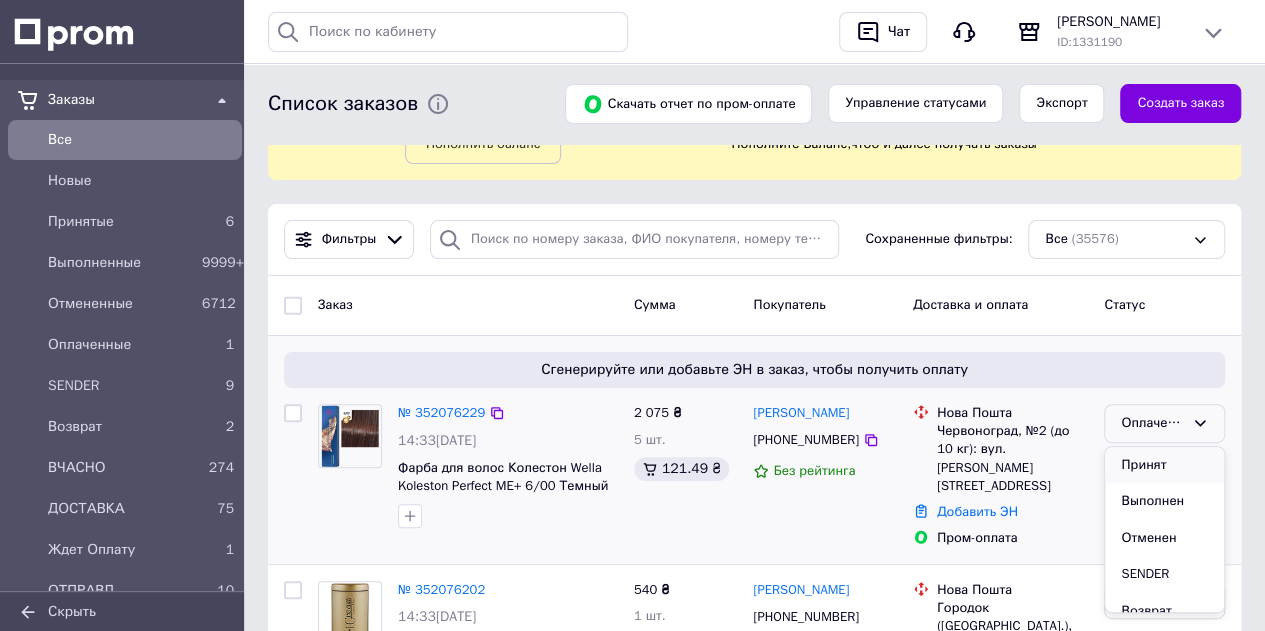 click on "Принят" at bounding box center (1164, 465) 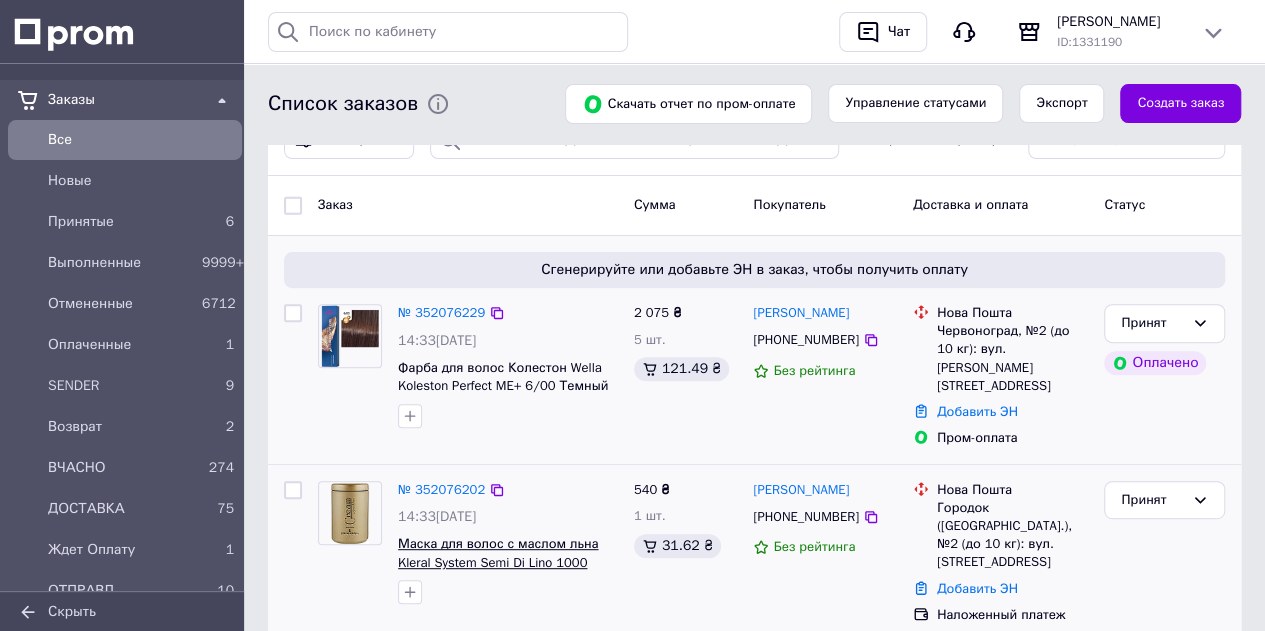 scroll, scrollTop: 100, scrollLeft: 0, axis: vertical 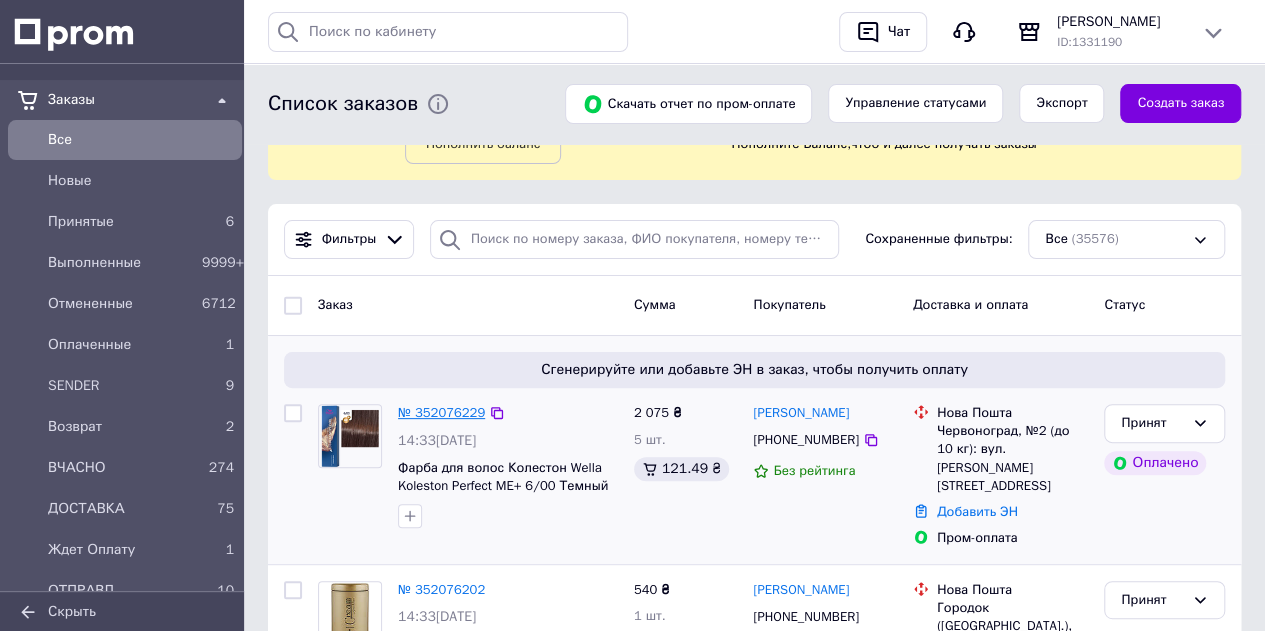 click on "№ 352076229" at bounding box center [441, 412] 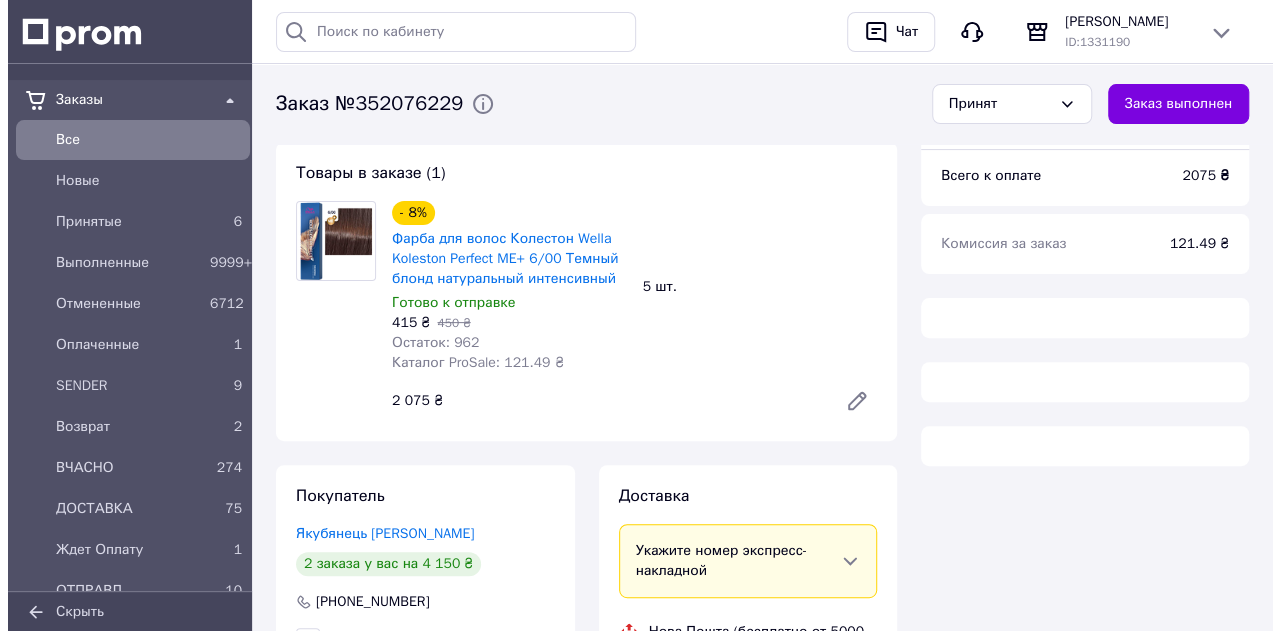 scroll, scrollTop: 200, scrollLeft: 0, axis: vertical 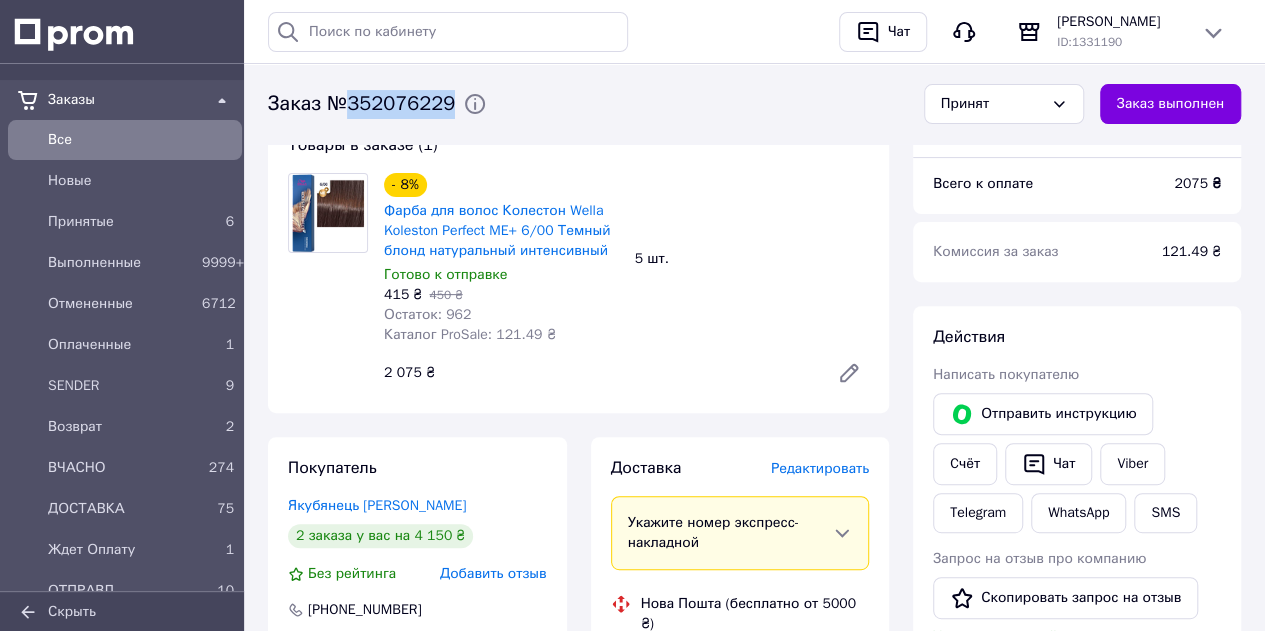 drag, startPoint x: 352, startPoint y: 111, endPoint x: 456, endPoint y: 100, distance: 104.58012 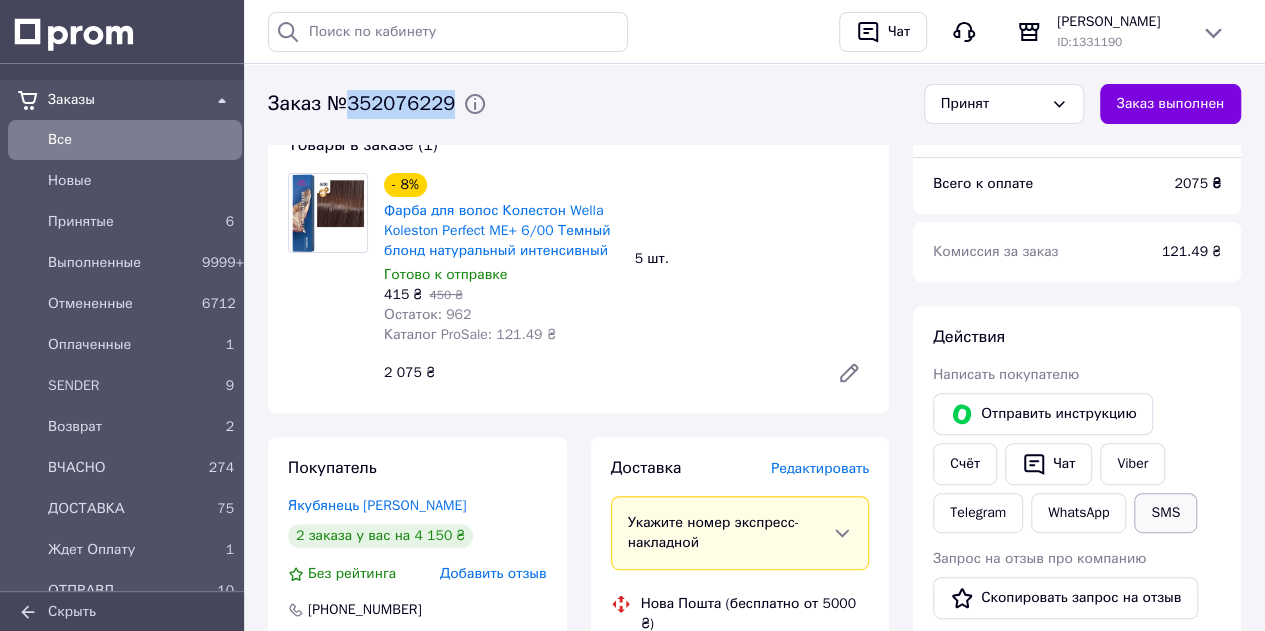 click on "SMS" at bounding box center (1165, 513) 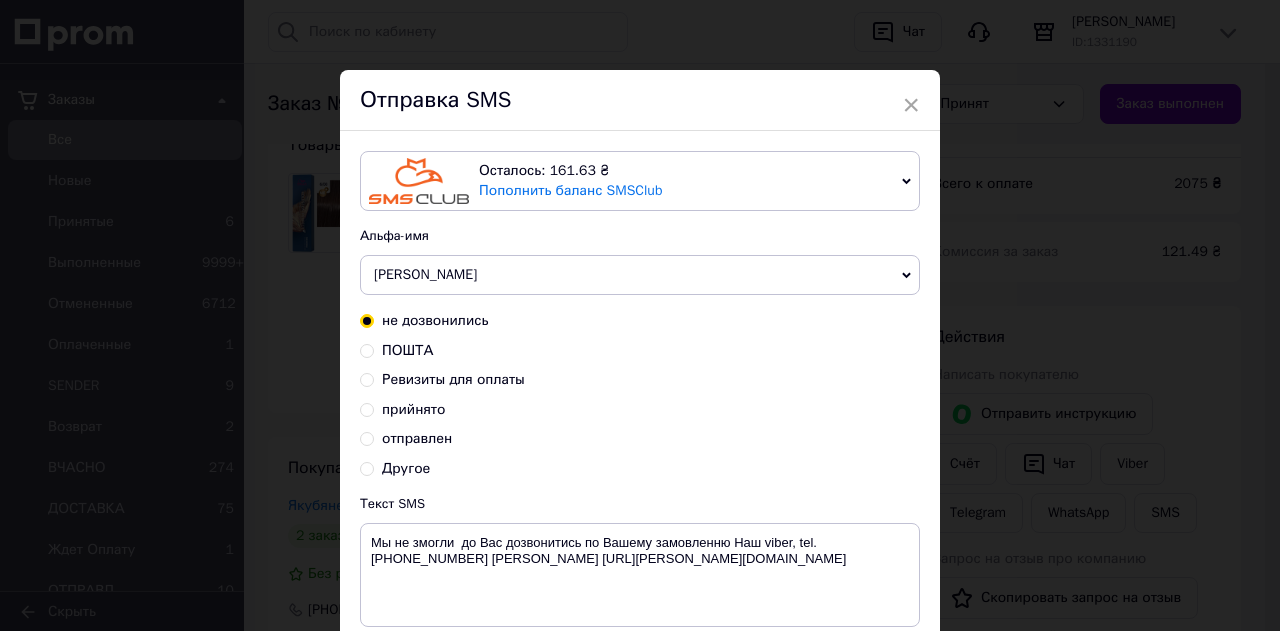 click on "прийнято" at bounding box center [413, 409] 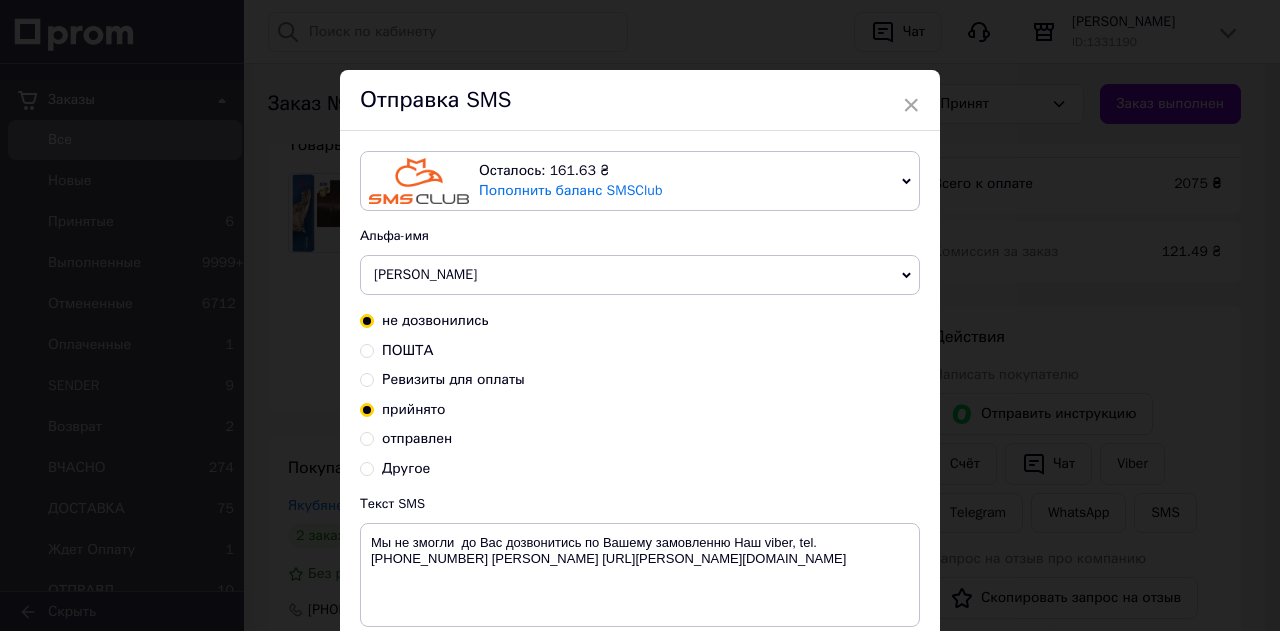 radio on "false" 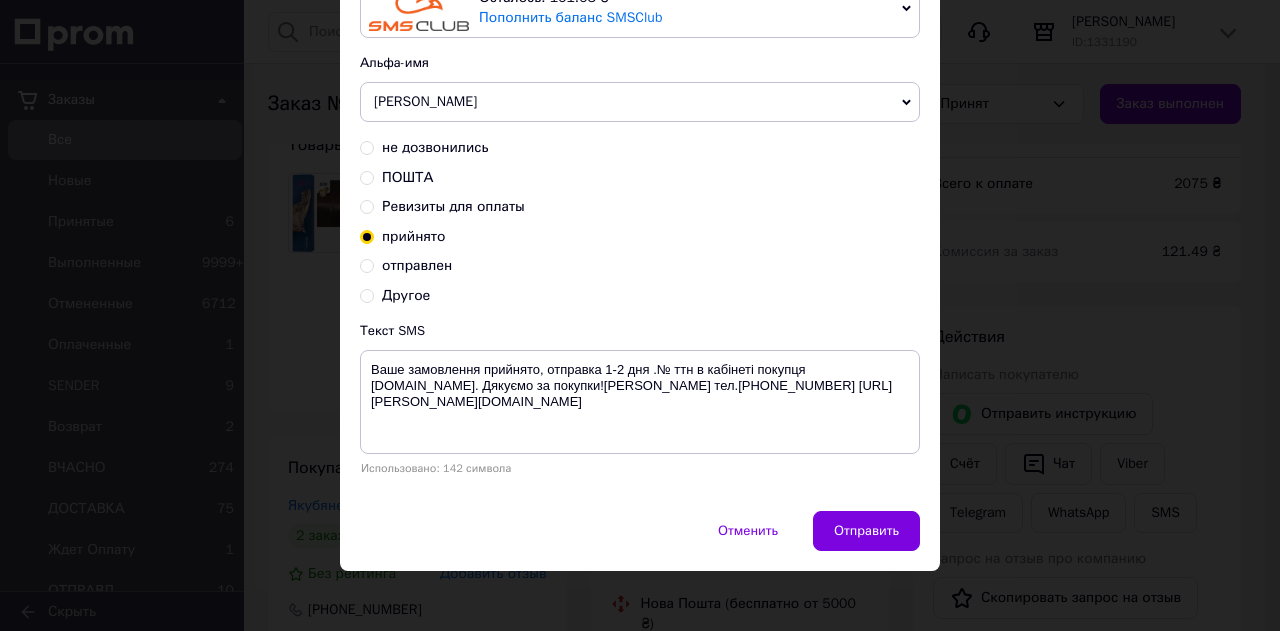scroll, scrollTop: 178, scrollLeft: 0, axis: vertical 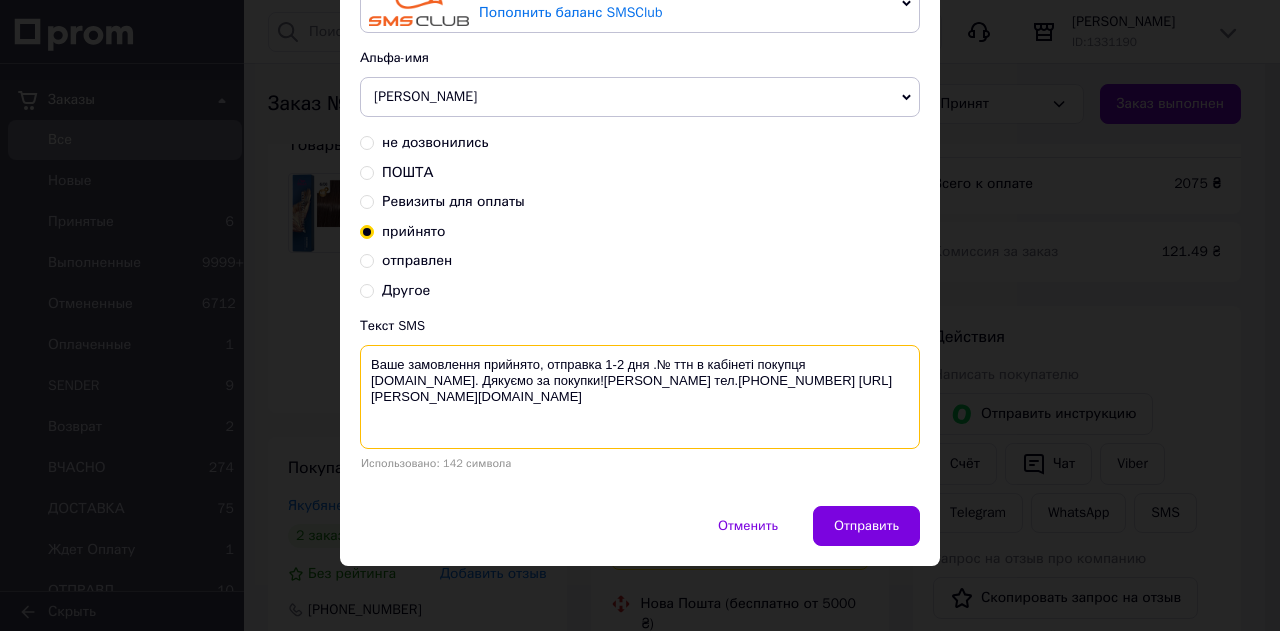 drag, startPoint x: 477, startPoint y: 355, endPoint x: 859, endPoint y: 385, distance: 383.1762 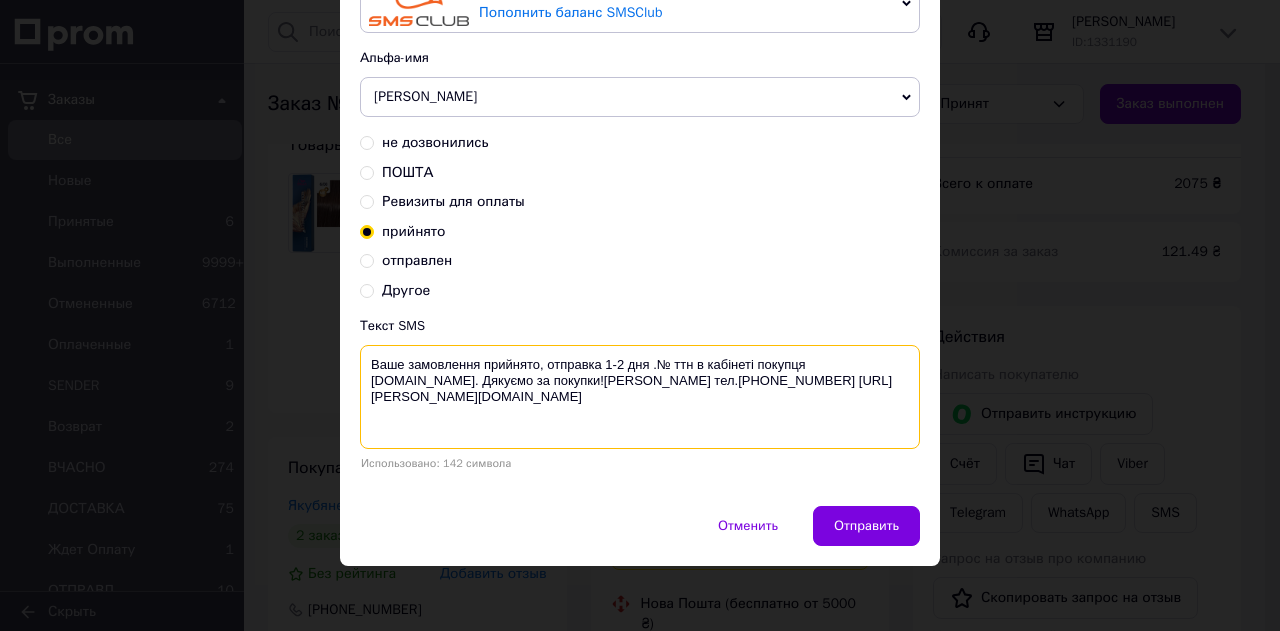 click on "Ваше замовлення прийнято, отправка 1-2 дня .№ ттн в кабінеті покупця Prom.Ua. Дякуємо за покупки!BARBARA тел.0979080085 https://barbara.in.ua/" at bounding box center (640, 397) 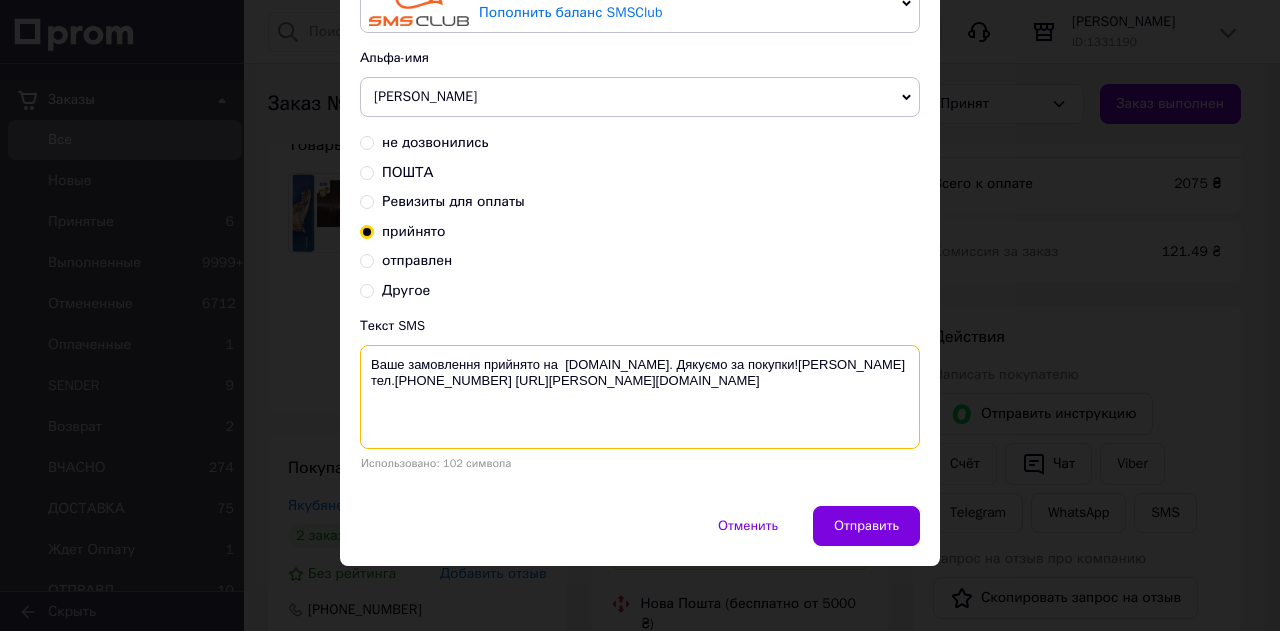 drag, startPoint x: 364, startPoint y: 375, endPoint x: 501, endPoint y: 379, distance: 137.05838 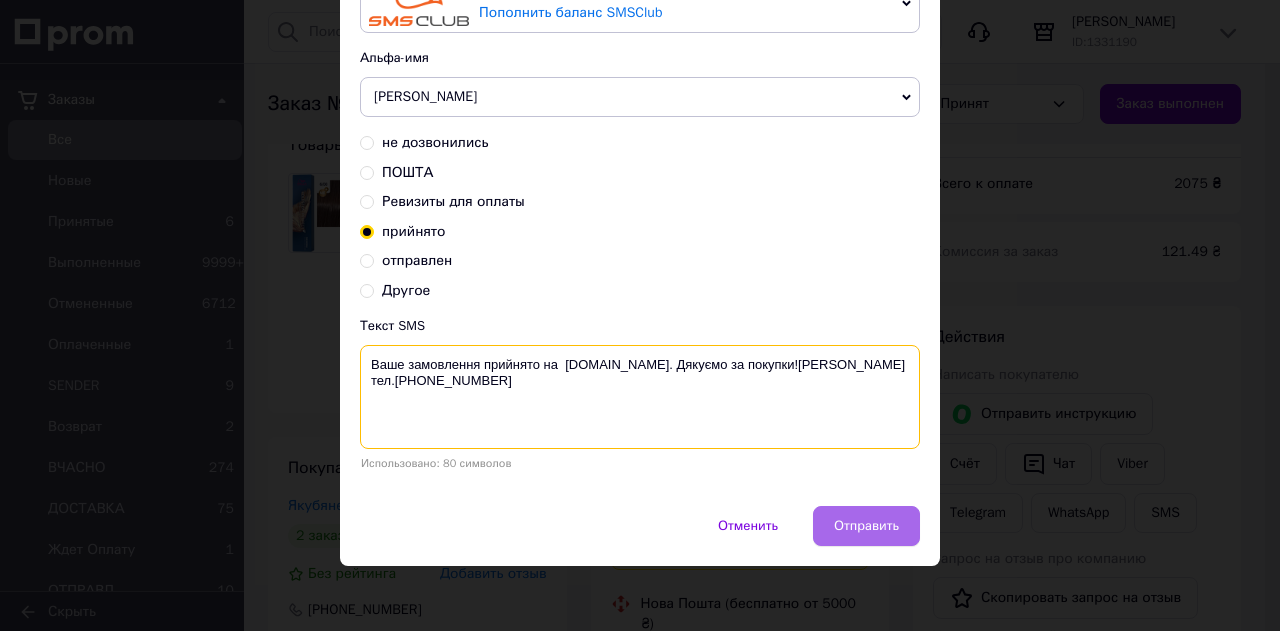type on "Ваше замовлення прийнято на  Prom.Ua. Дякуємо за покупки!BARBARA тел.0979080085" 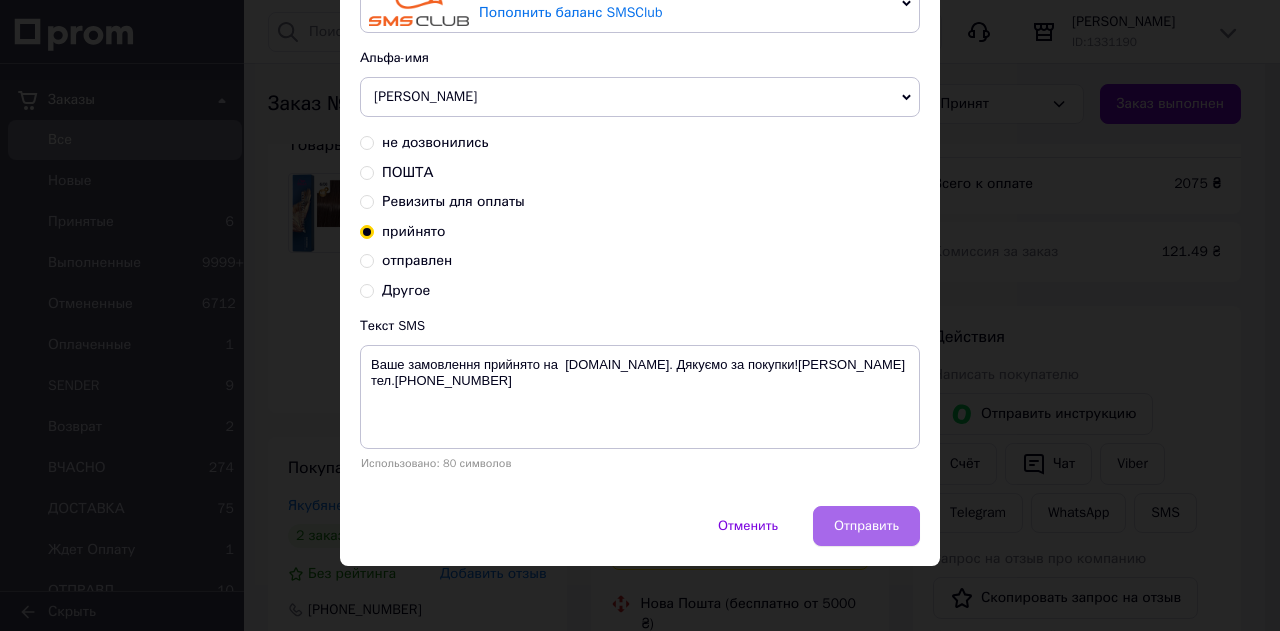 click on "Отправить" at bounding box center (866, 526) 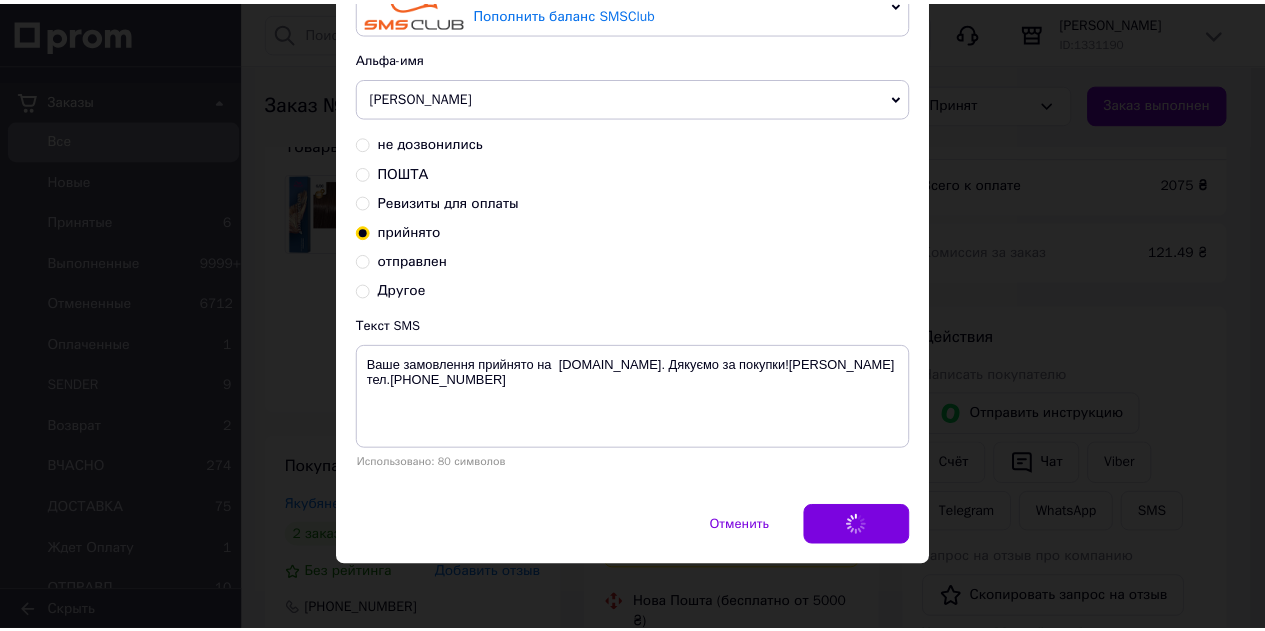 scroll, scrollTop: 0, scrollLeft: 0, axis: both 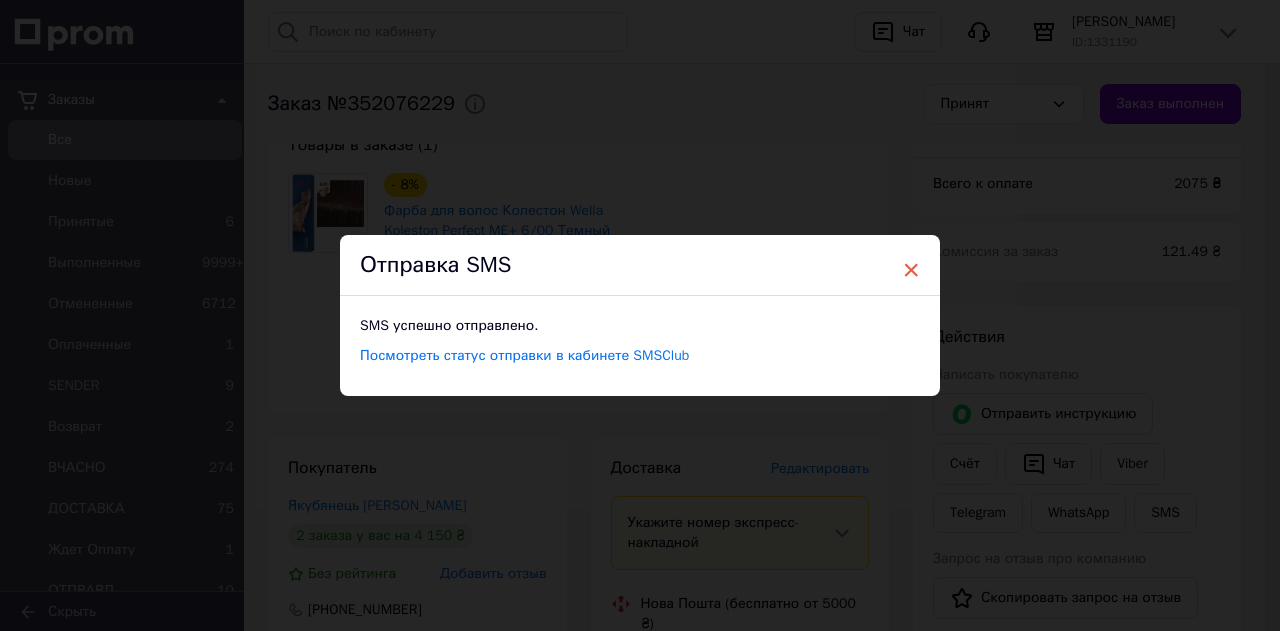 click on "×" at bounding box center [911, 270] 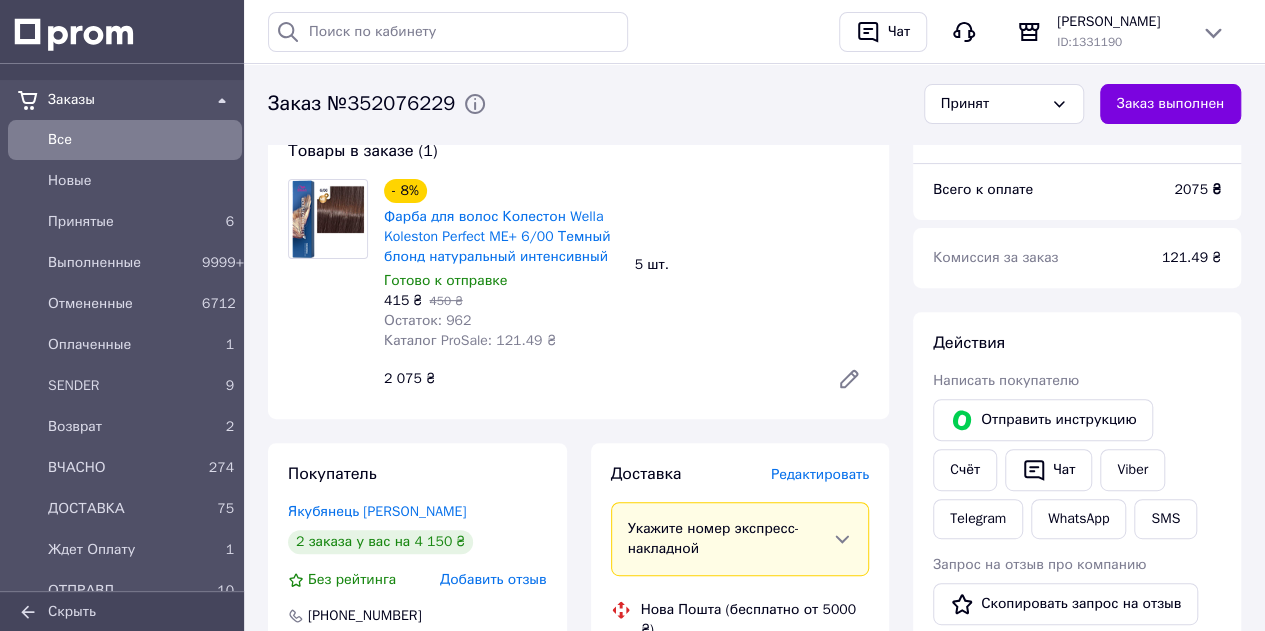scroll, scrollTop: 200, scrollLeft: 0, axis: vertical 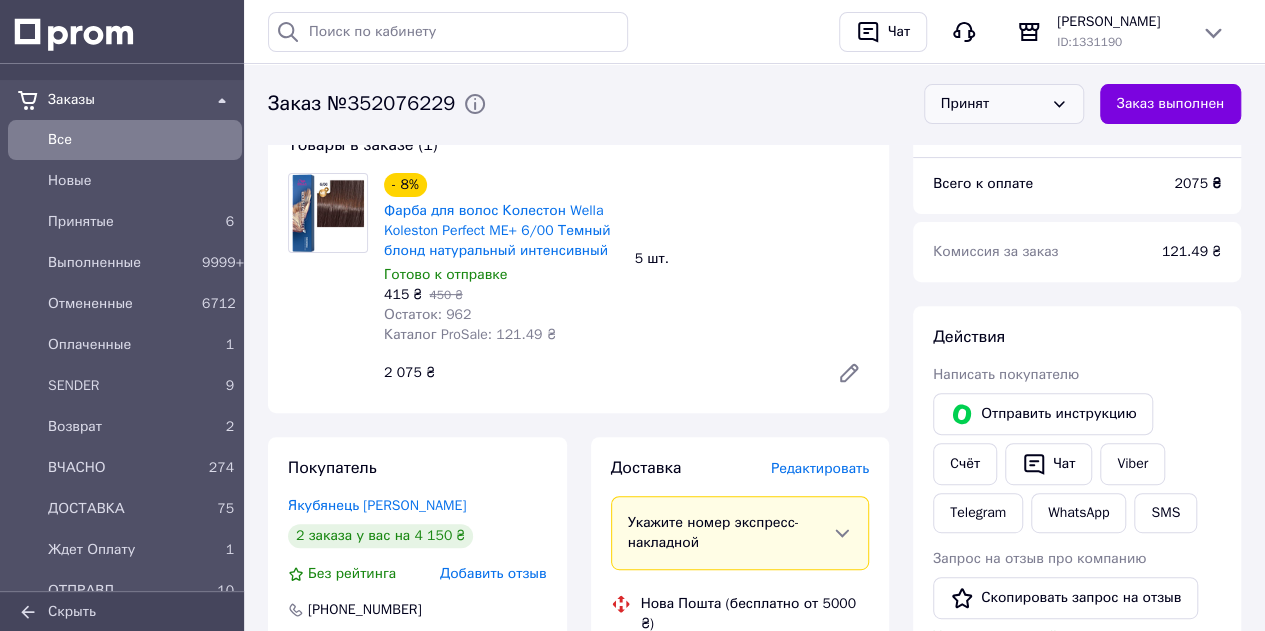 click on "Принят" at bounding box center (992, 104) 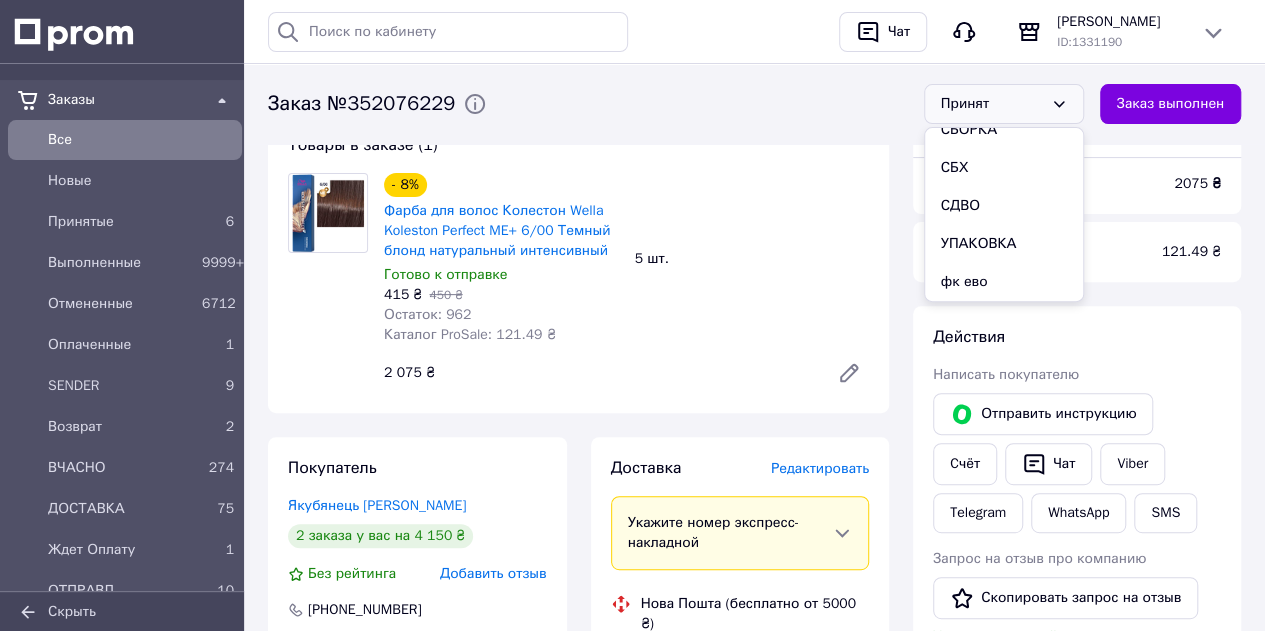 scroll, scrollTop: 436, scrollLeft: 0, axis: vertical 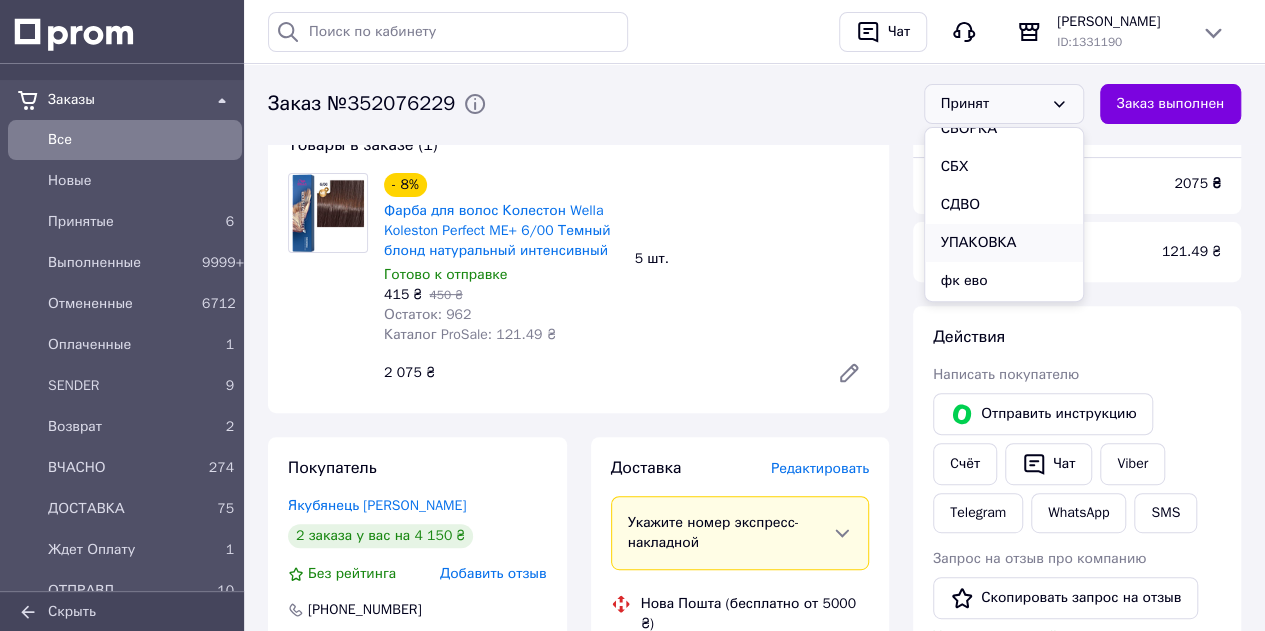 click on "УПАКОВКА" at bounding box center (1004, 243) 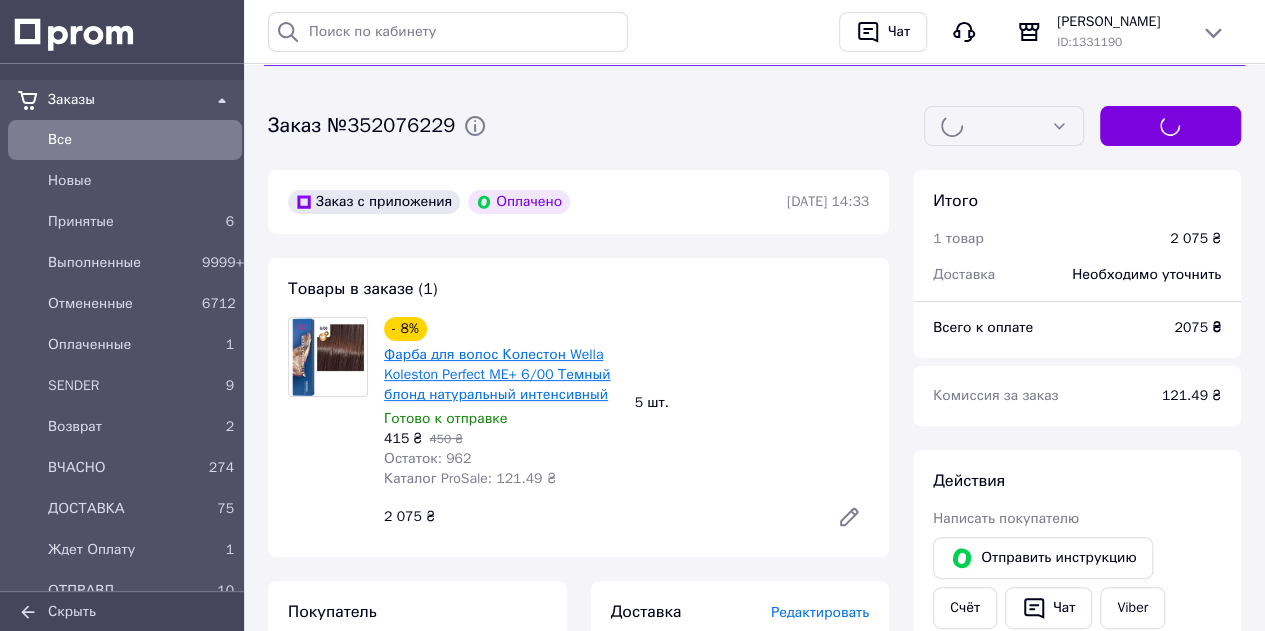 scroll, scrollTop: 0, scrollLeft: 0, axis: both 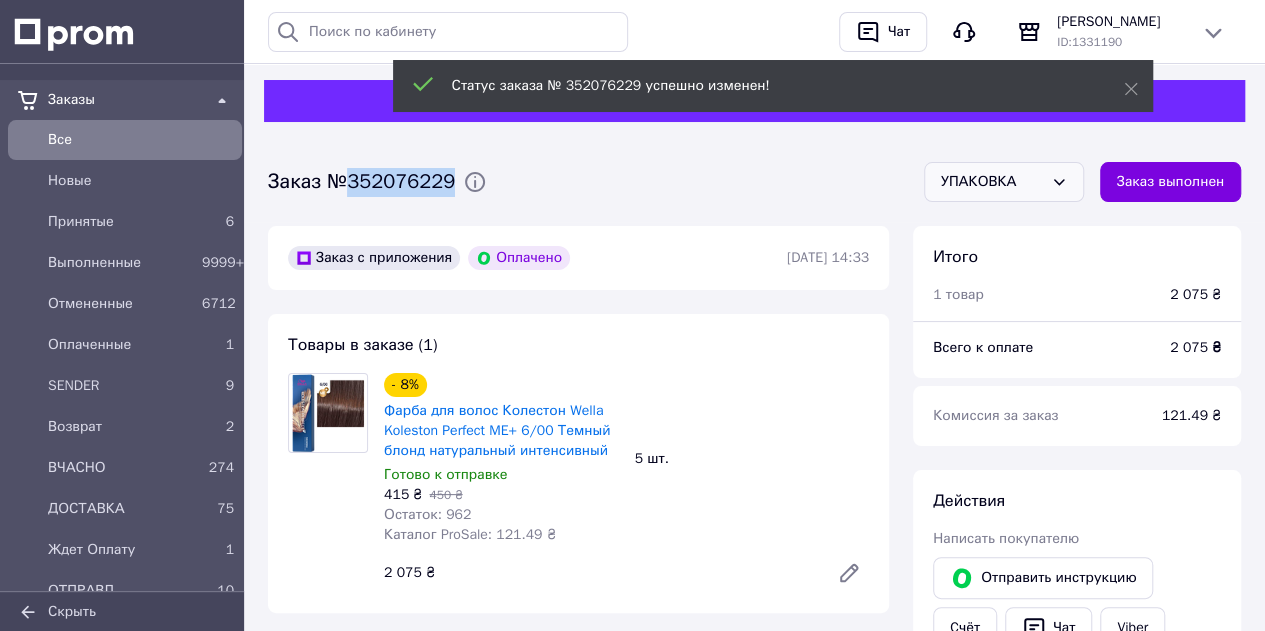drag, startPoint x: 351, startPoint y: 189, endPoint x: 449, endPoint y: 179, distance: 98.50888 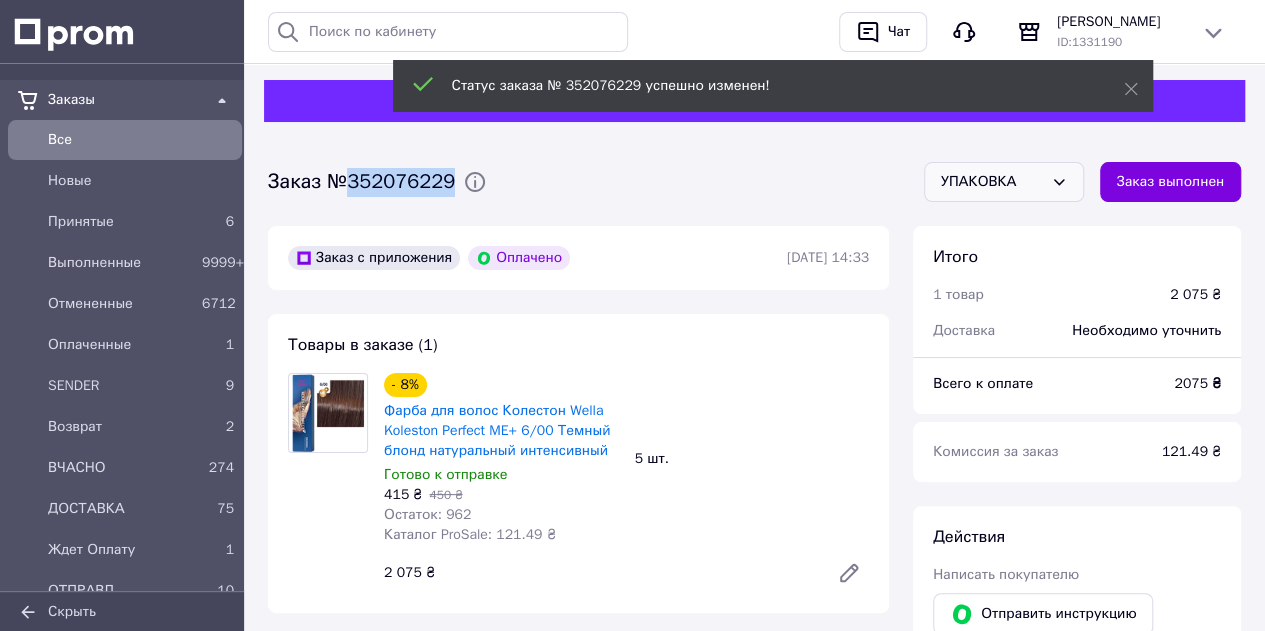 copy on "352076229" 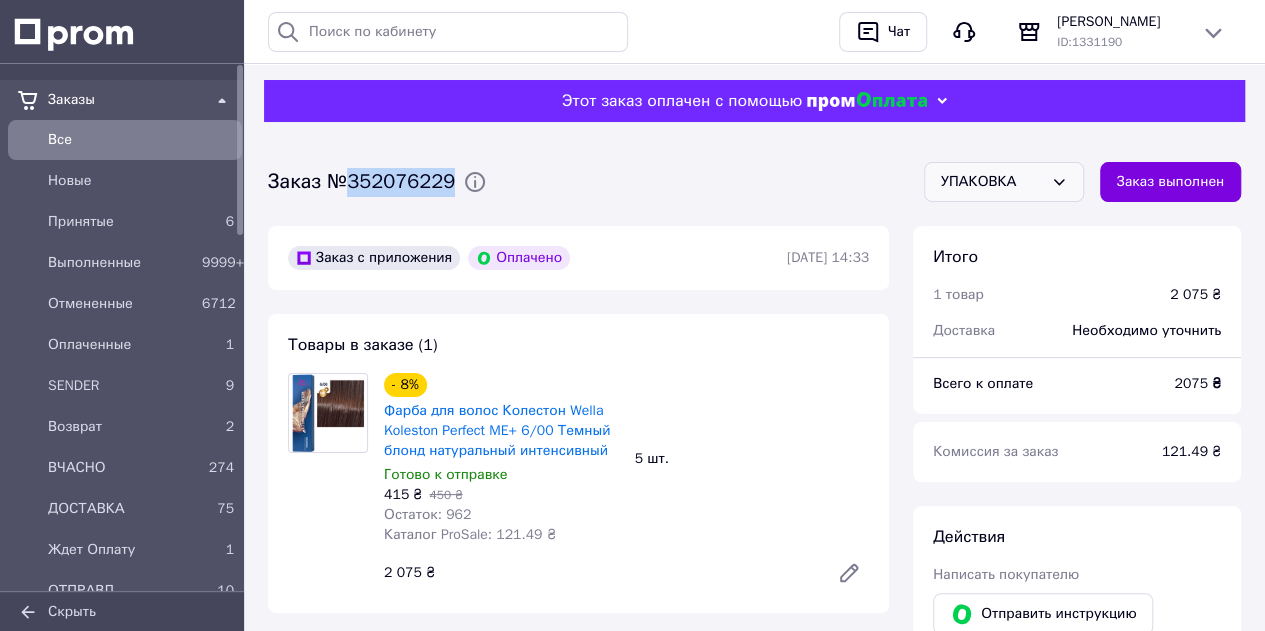 click on "Все" at bounding box center (141, 140) 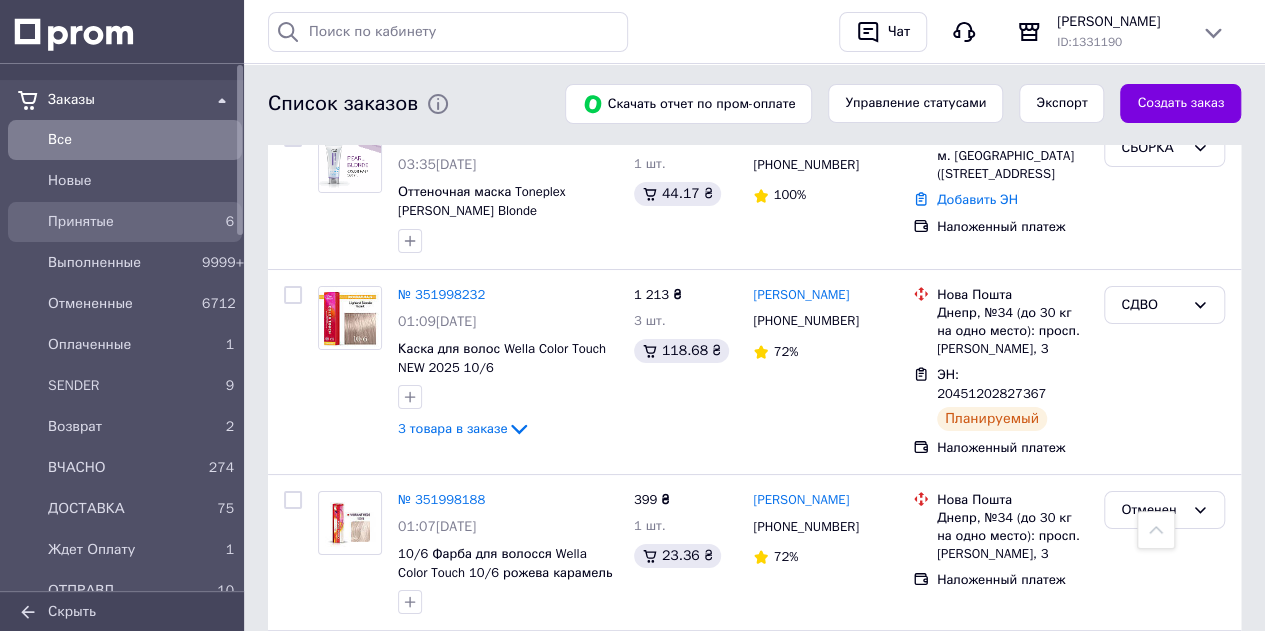 click on "6" at bounding box center (218, 222) 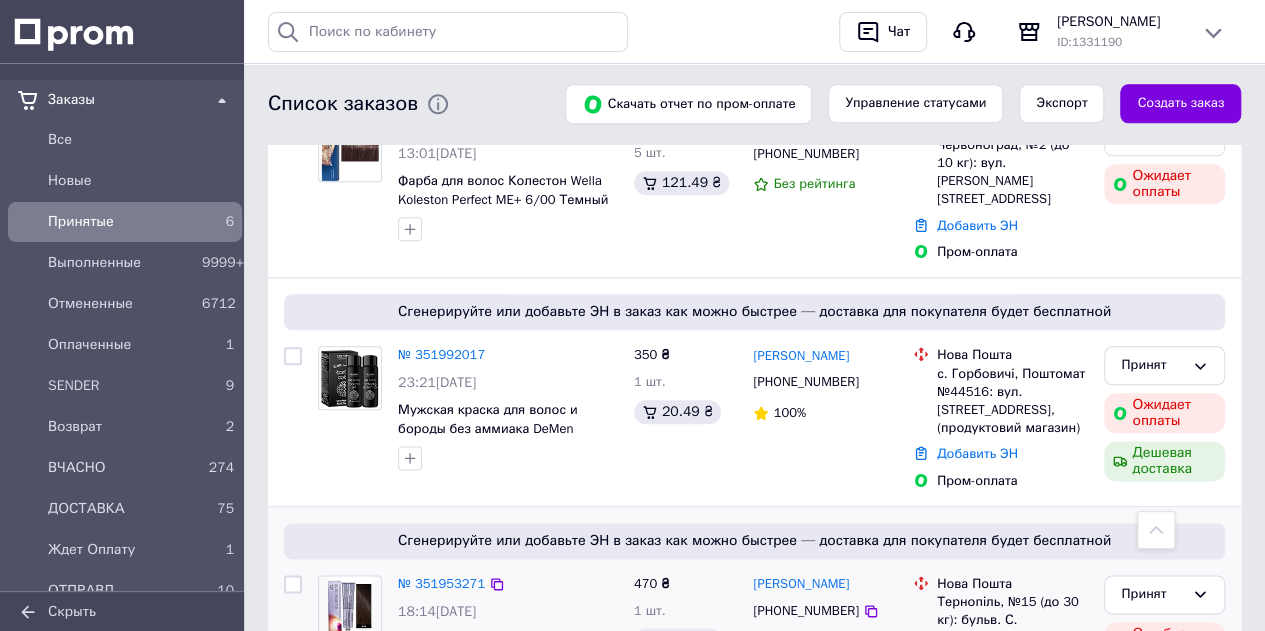 scroll, scrollTop: 960, scrollLeft: 0, axis: vertical 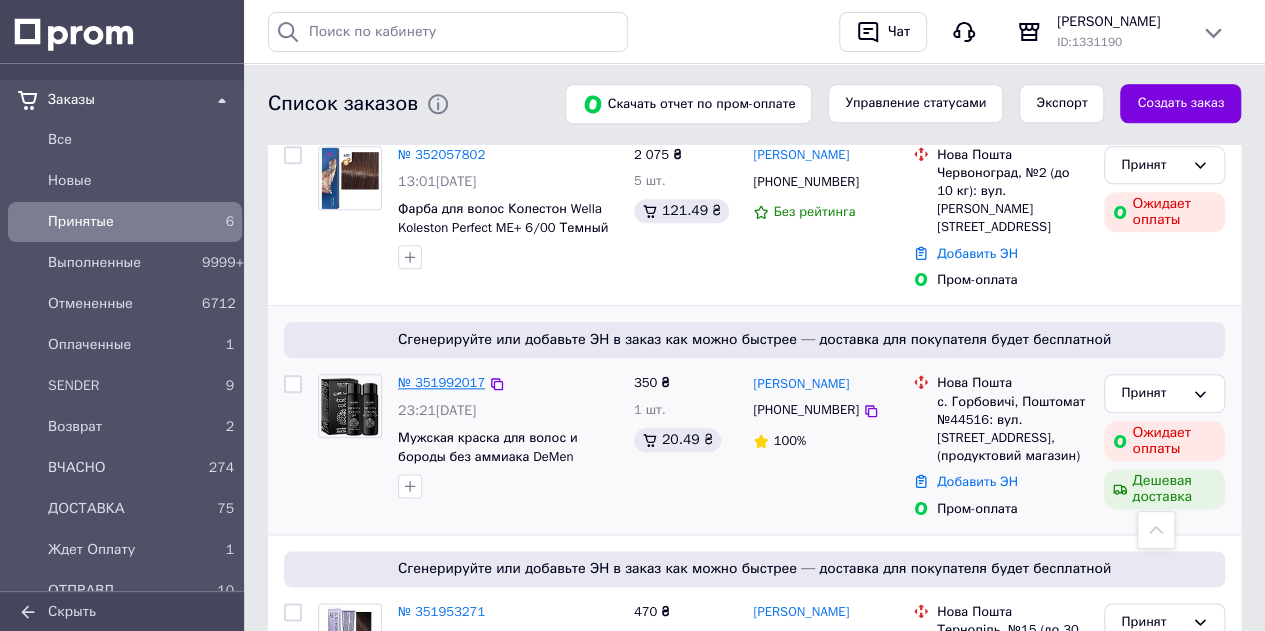 click on "№ 351992017" at bounding box center (441, 382) 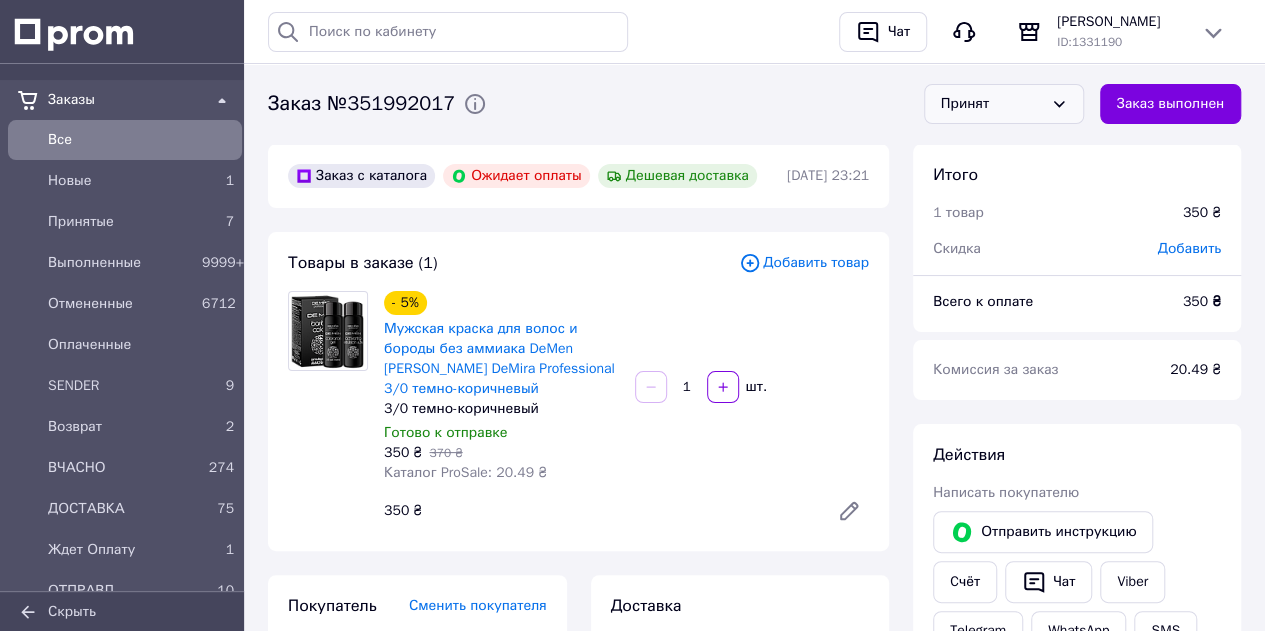 click on "Принят" at bounding box center [992, 104] 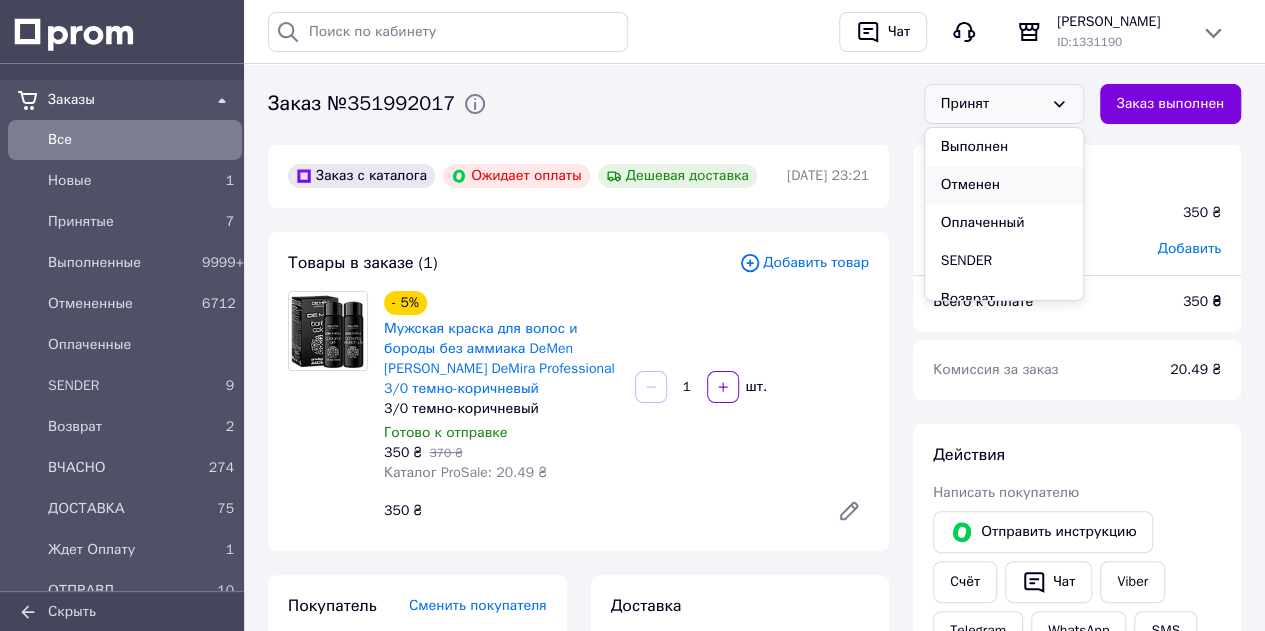 click on "Отменен" at bounding box center (1004, 185) 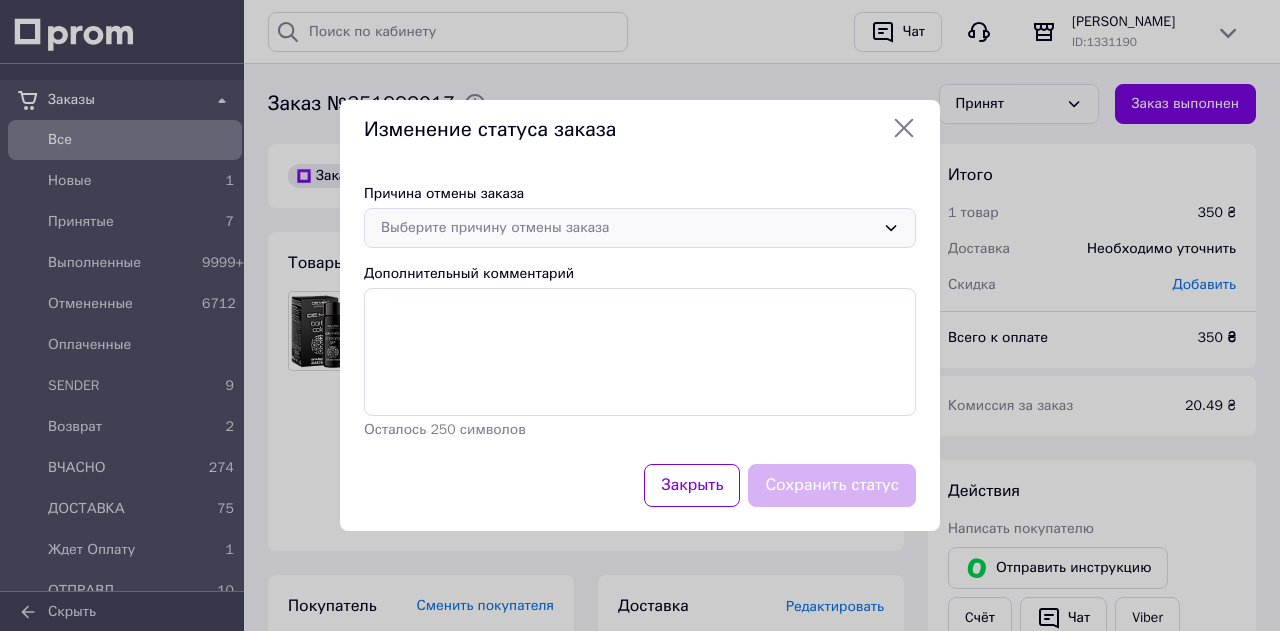 click on "Выберите причину отмены заказа" at bounding box center [628, 228] 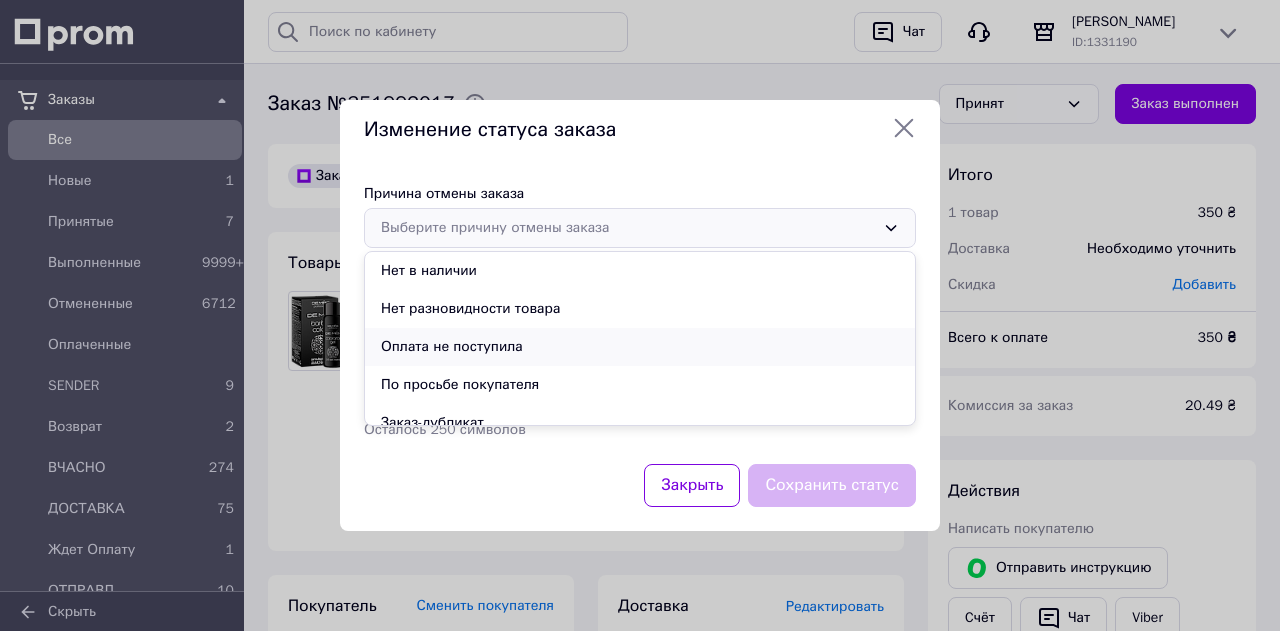click on "Оплата не поступила" at bounding box center (640, 347) 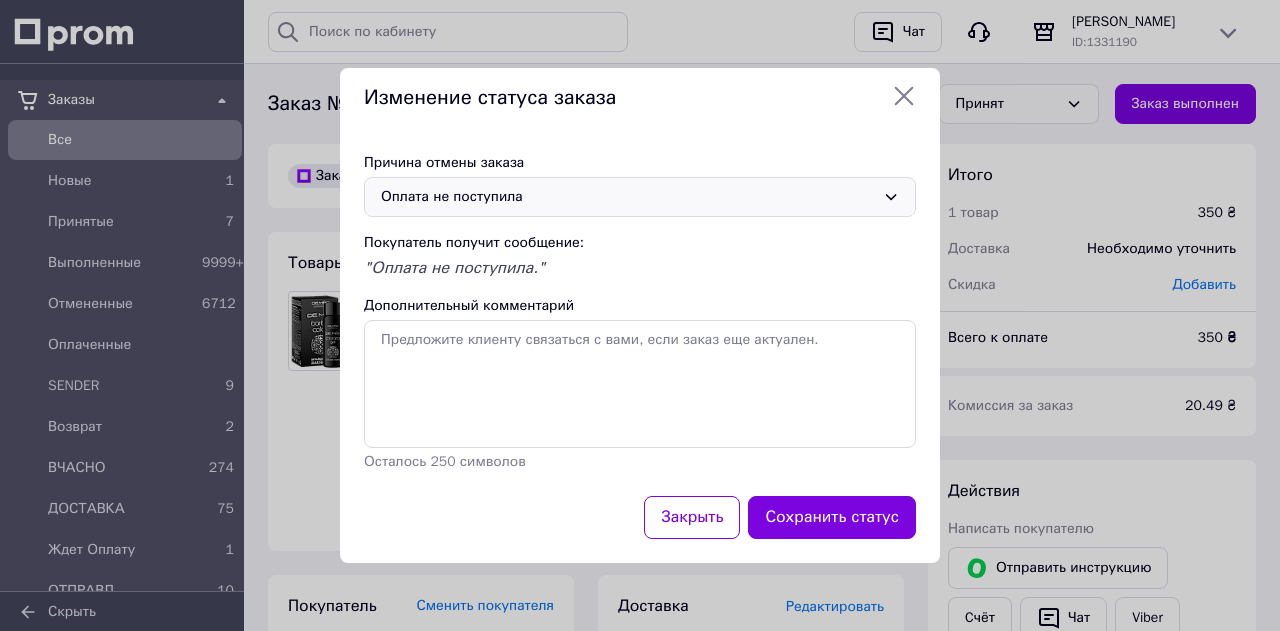 click on "Сохранить статус" at bounding box center [832, 517] 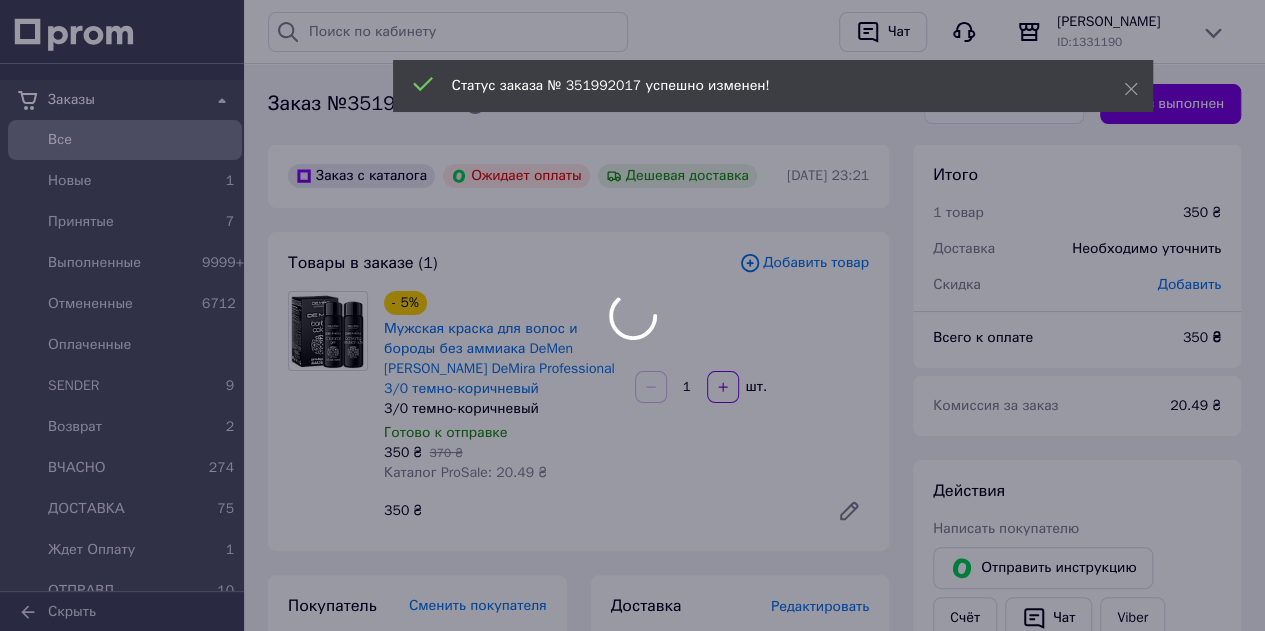 click at bounding box center [632, 315] 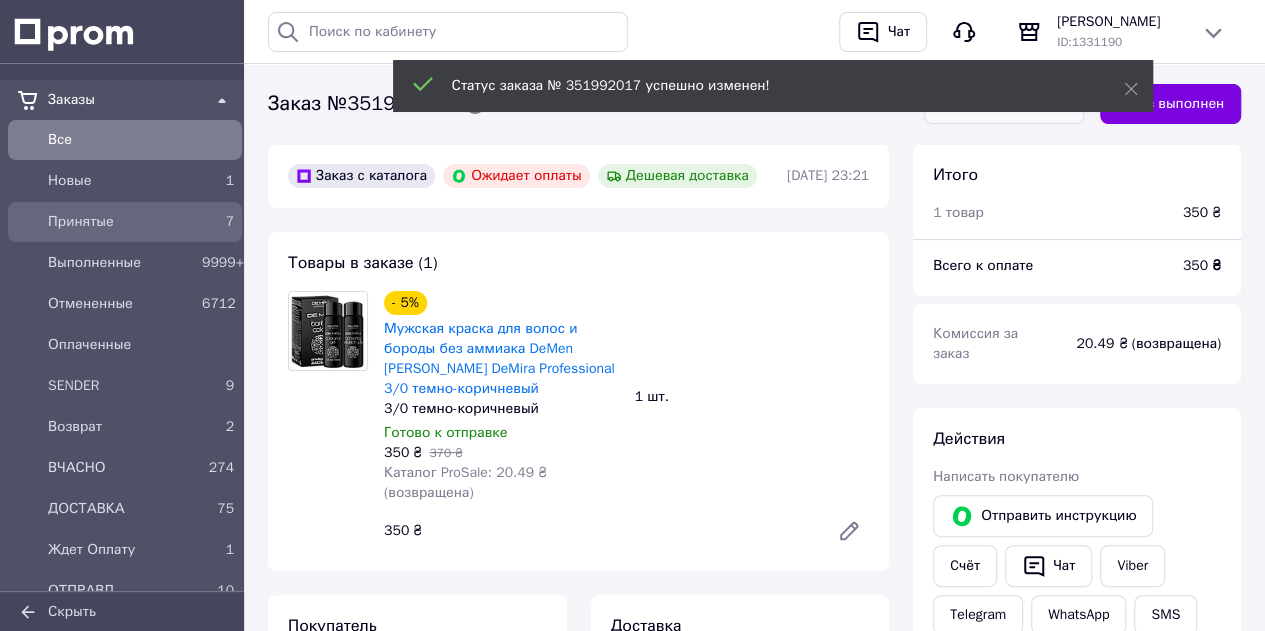 click on "Принятые" at bounding box center [121, 222] 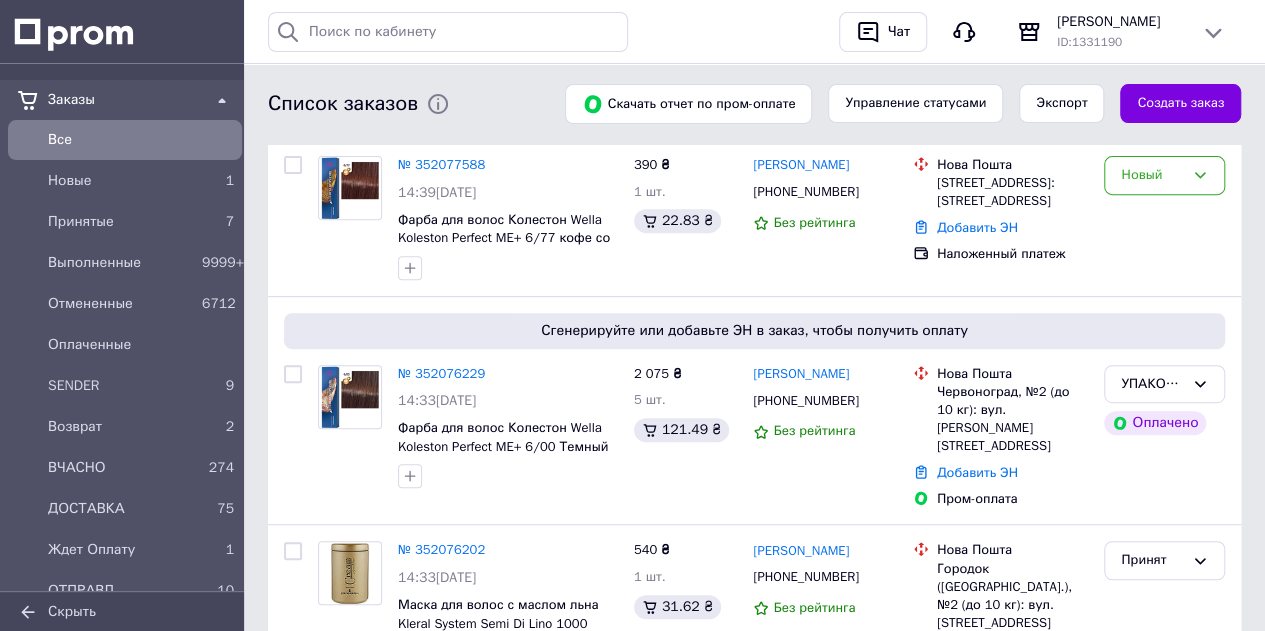 scroll, scrollTop: 300, scrollLeft: 0, axis: vertical 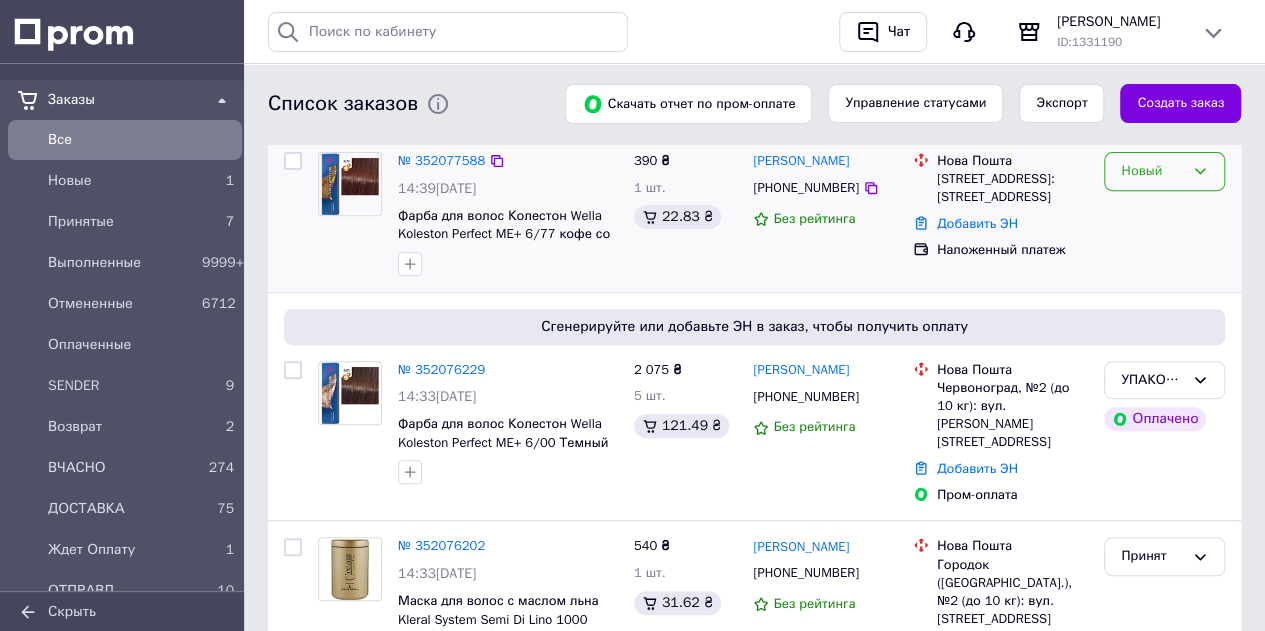 click on "Новый" at bounding box center [1152, 171] 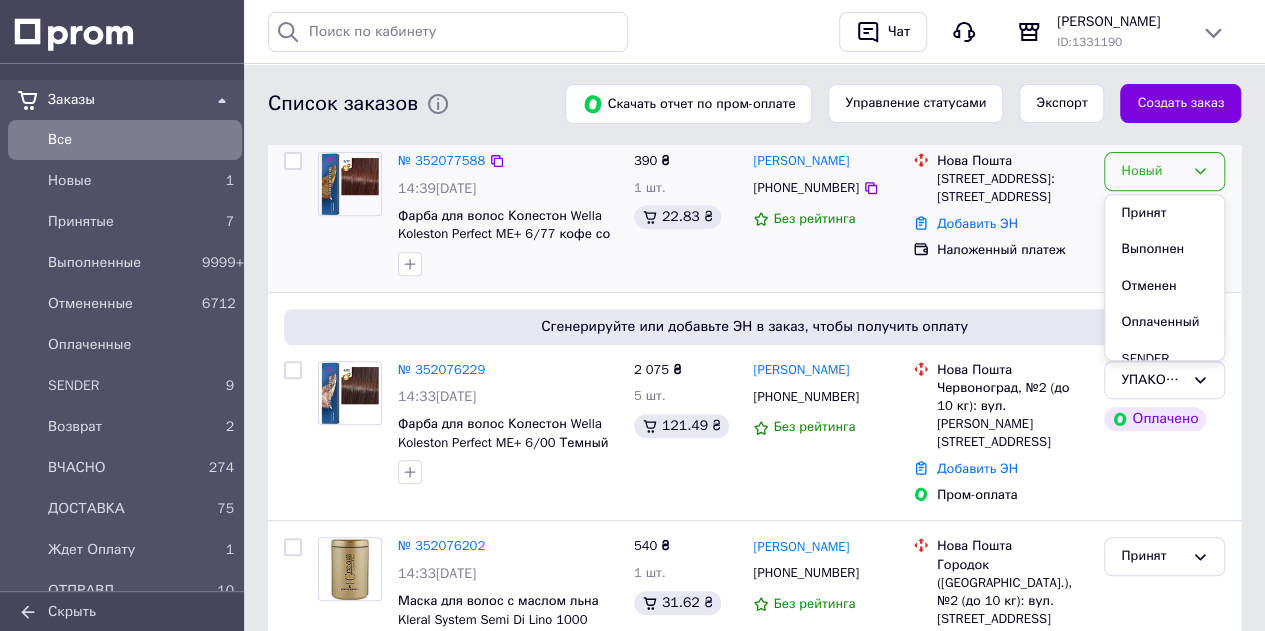click on "Принят" at bounding box center [1164, 213] 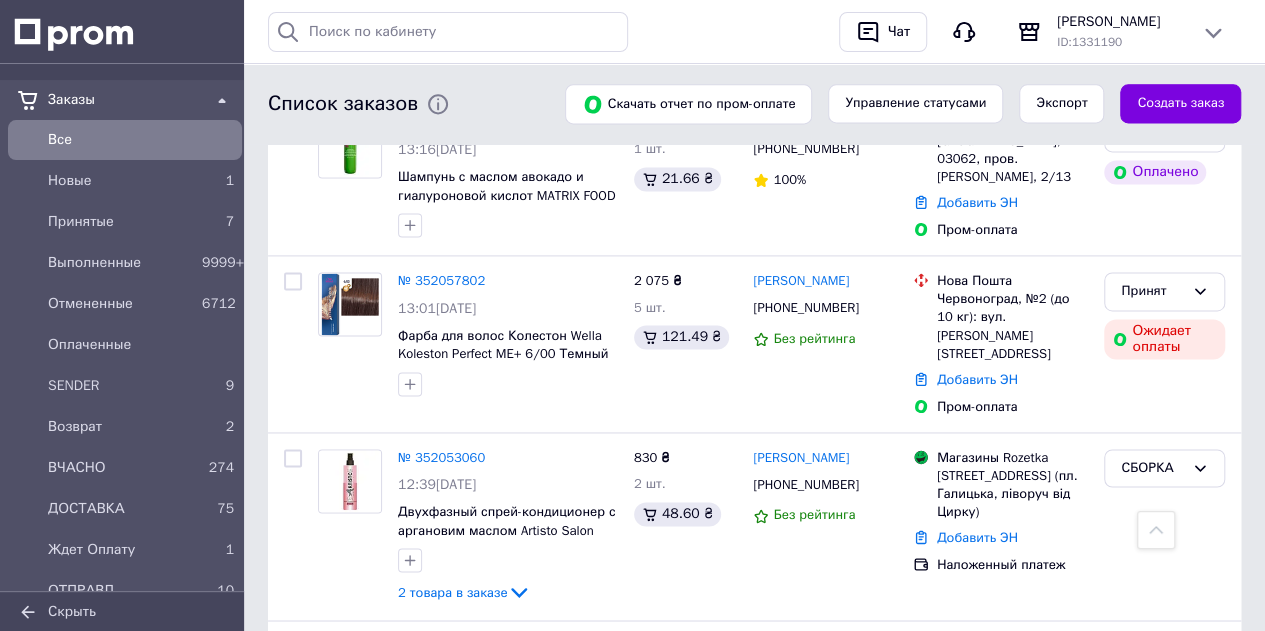 scroll, scrollTop: 1300, scrollLeft: 0, axis: vertical 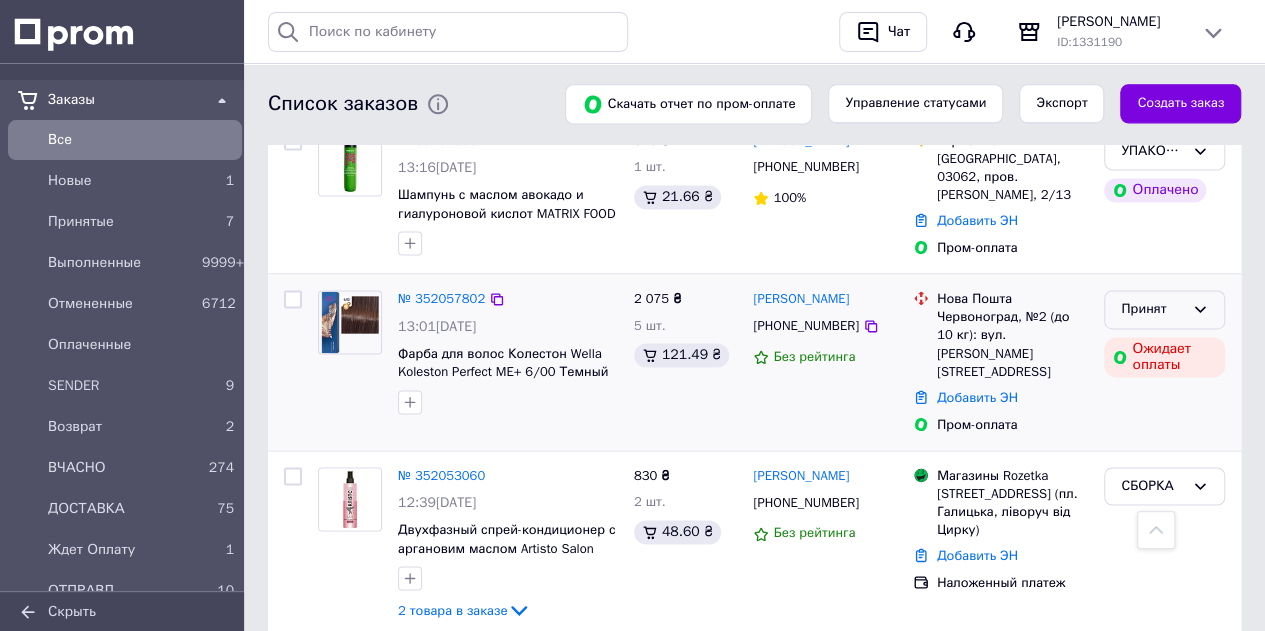 click on "Принят" at bounding box center [1152, 309] 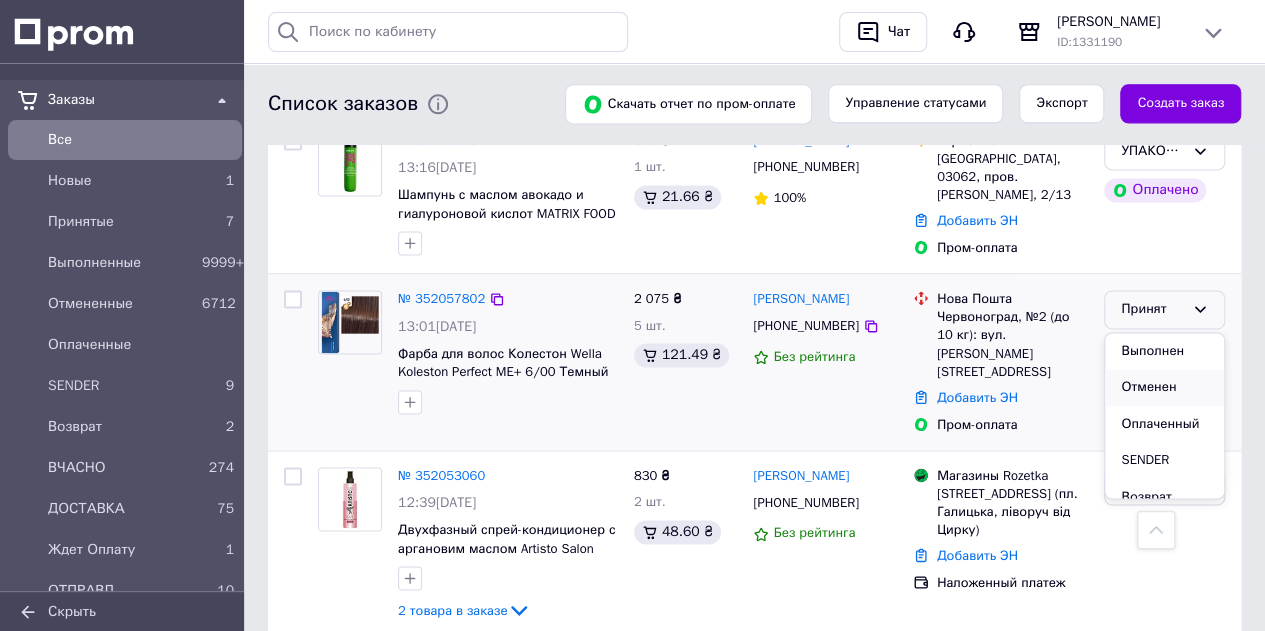 click on "Отменен" at bounding box center [1164, 387] 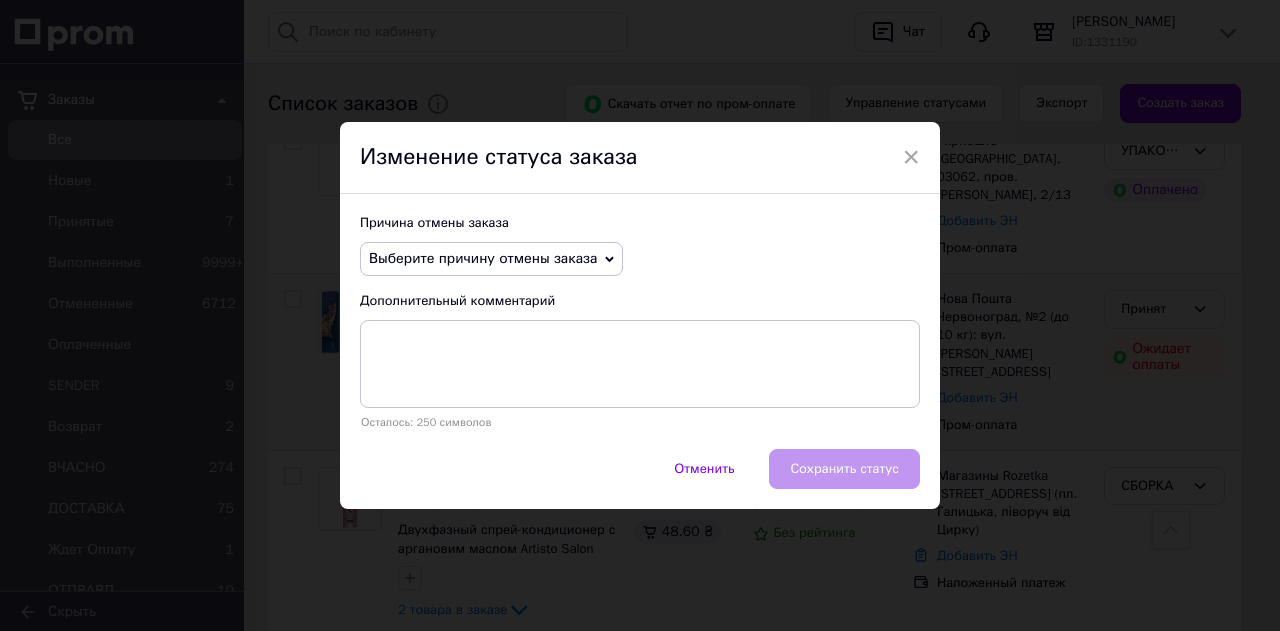 click on "Выберите причину отмены заказа" at bounding box center [483, 258] 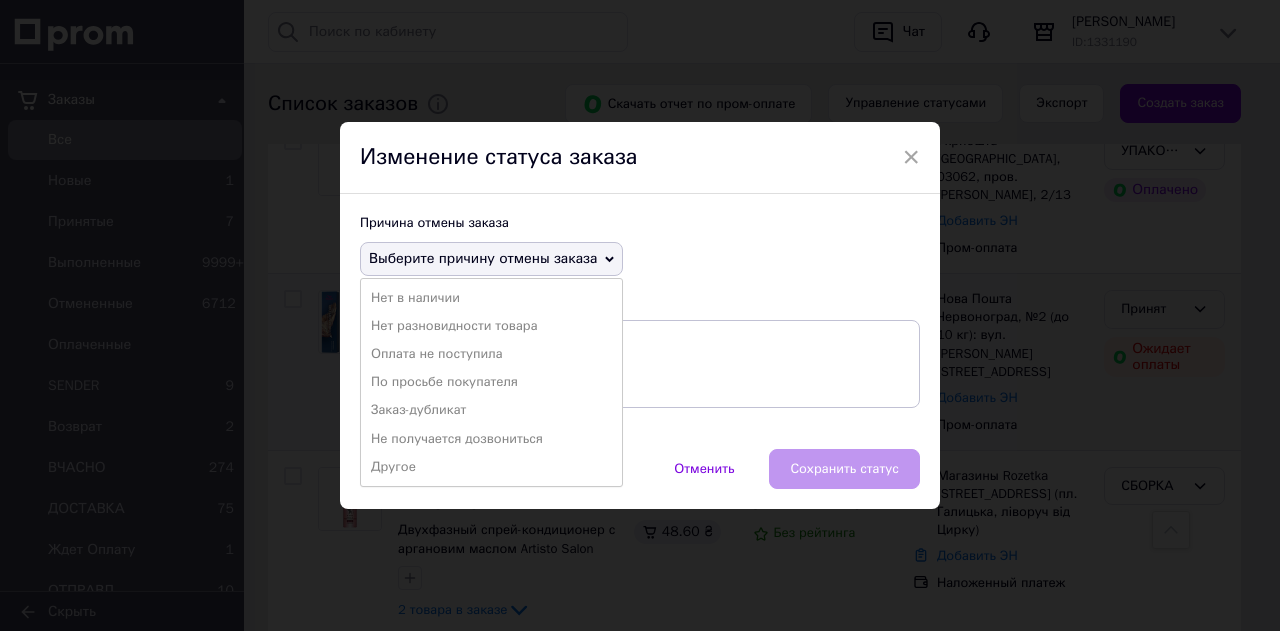 click on "Заказ-дубликат" at bounding box center [491, 410] 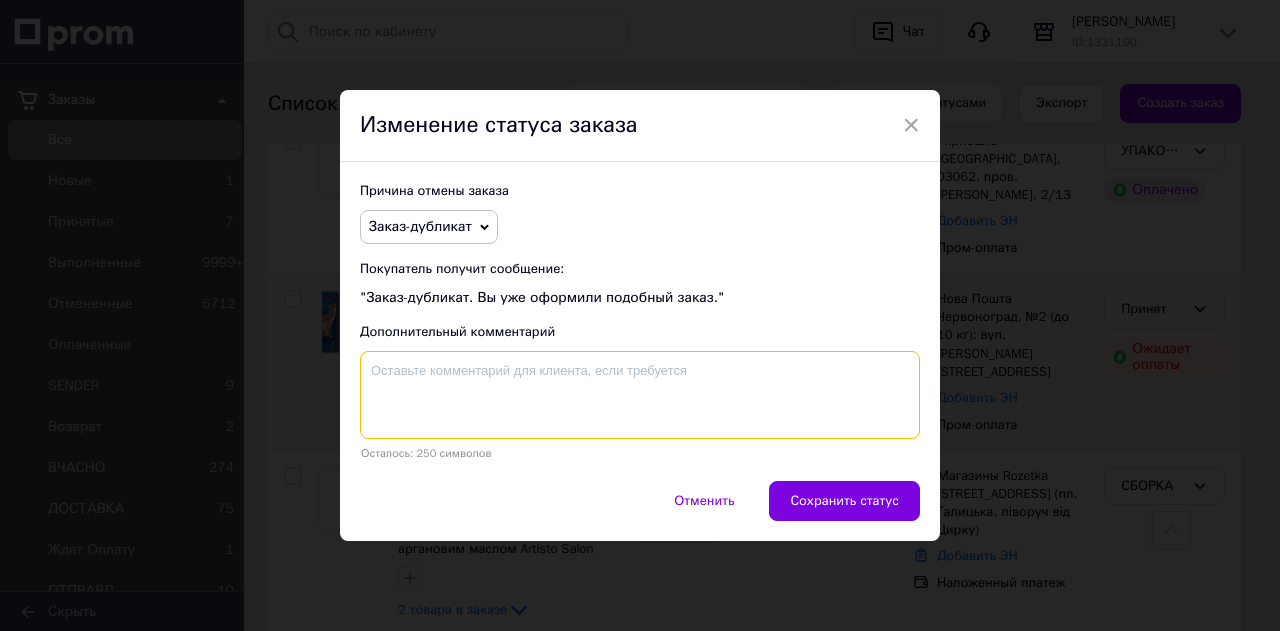 click at bounding box center (640, 395) 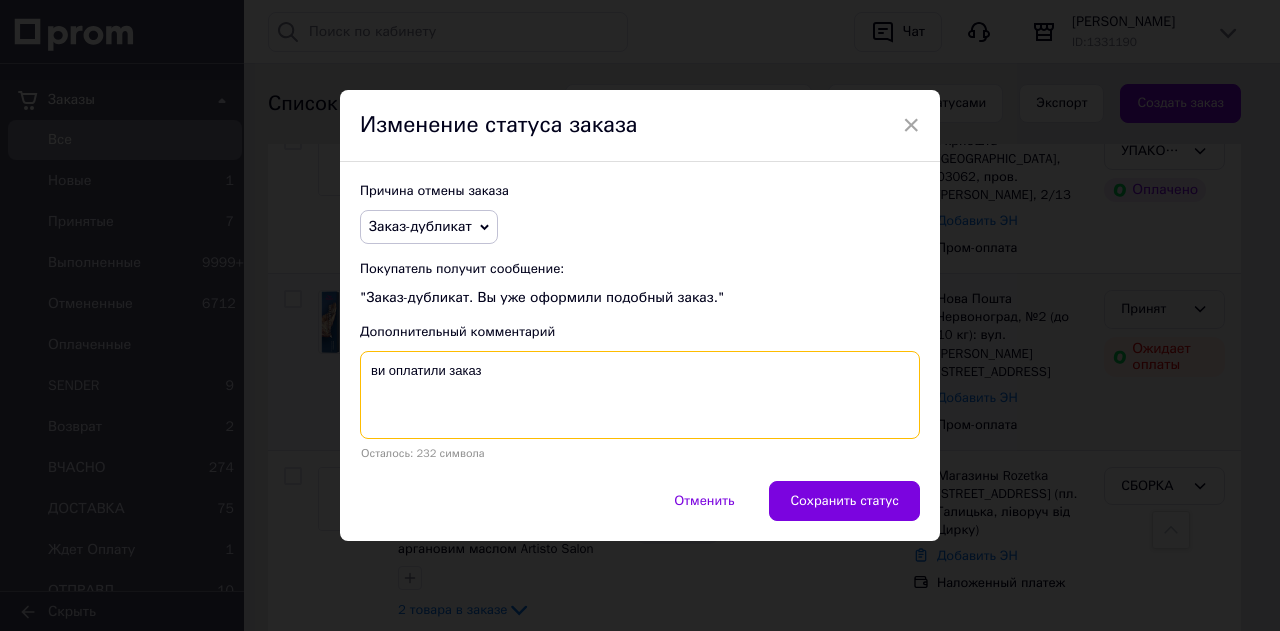 paste on "352076229" 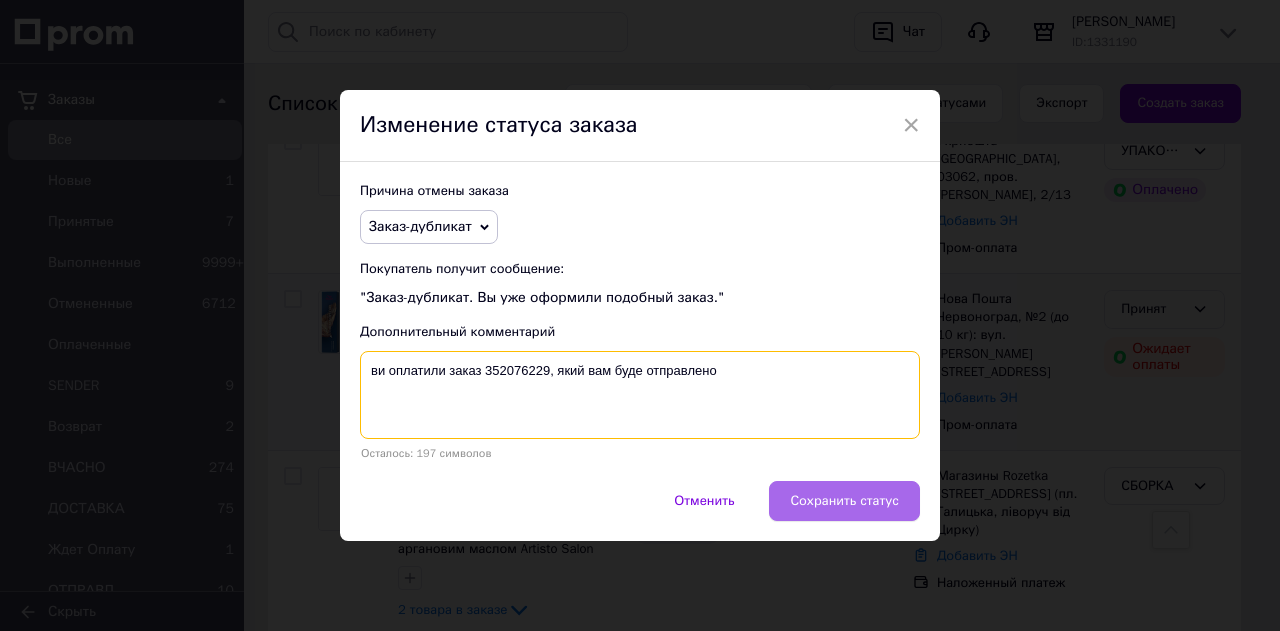 type on "ви оплатили заказ 352076229, який вам буде отправлено" 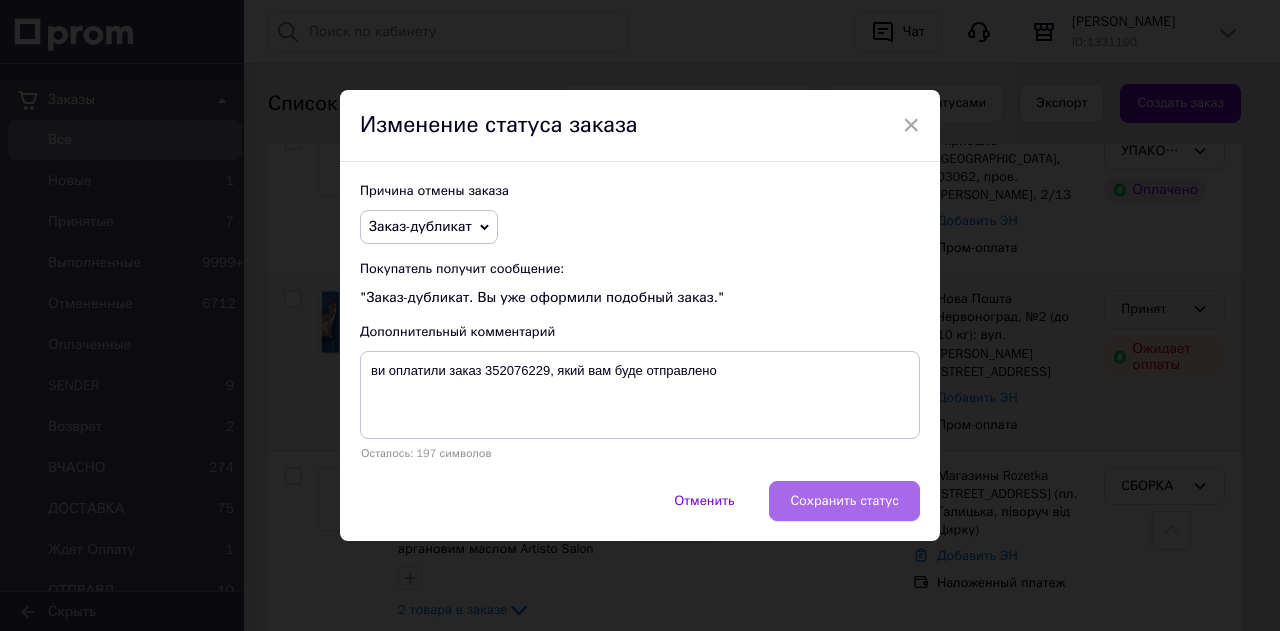 click on "Сохранить статус" at bounding box center (844, 501) 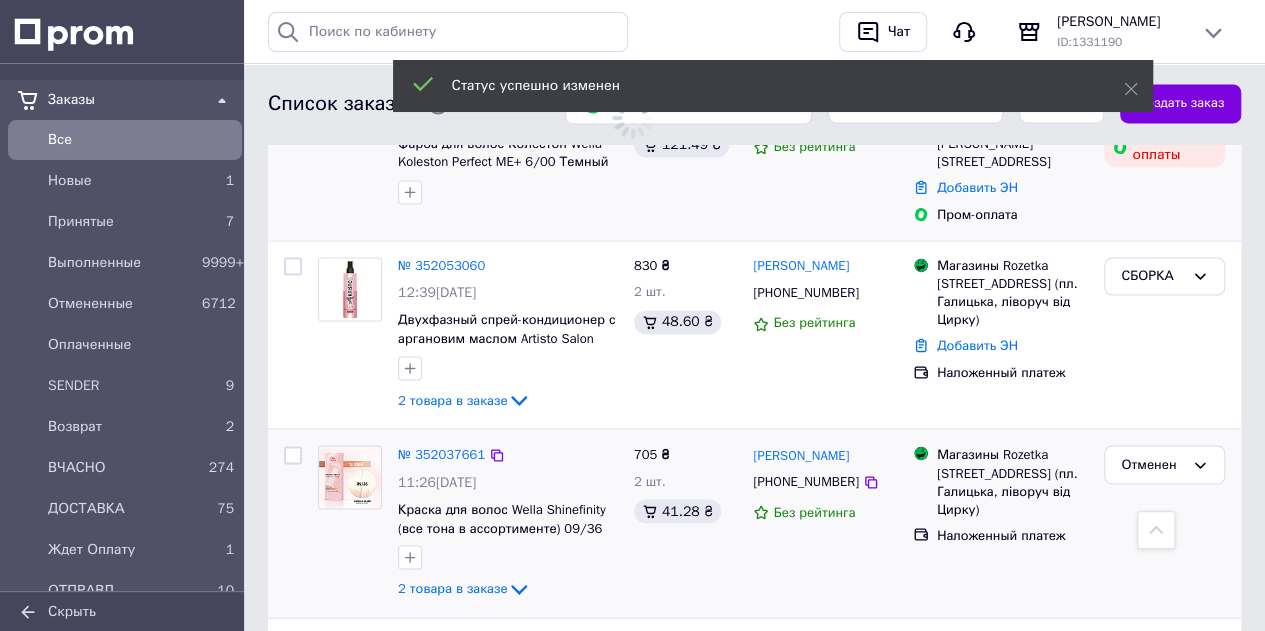 scroll, scrollTop: 1500, scrollLeft: 0, axis: vertical 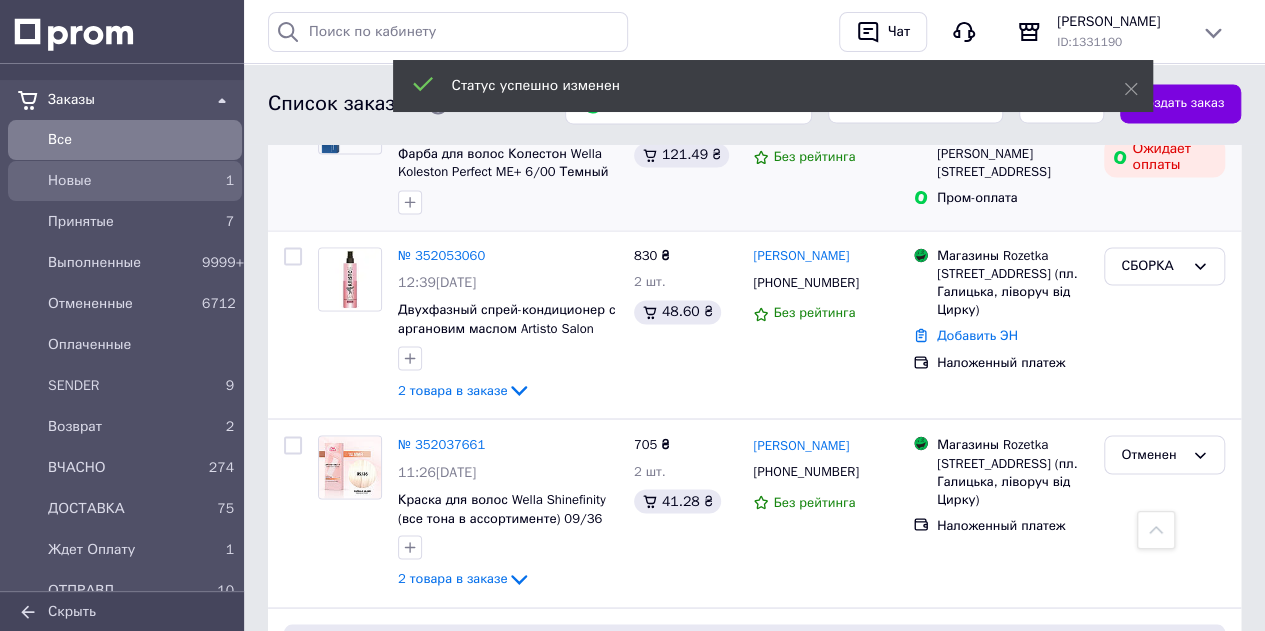 click on "Новые" at bounding box center (121, 181) 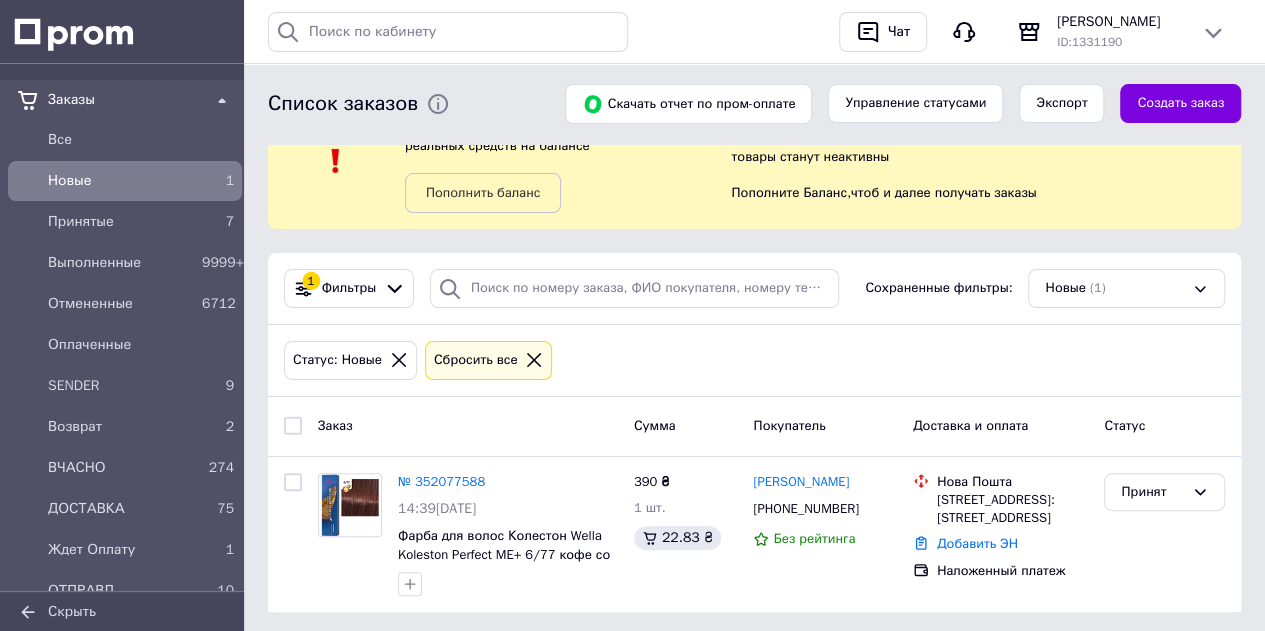 scroll, scrollTop: 96, scrollLeft: 0, axis: vertical 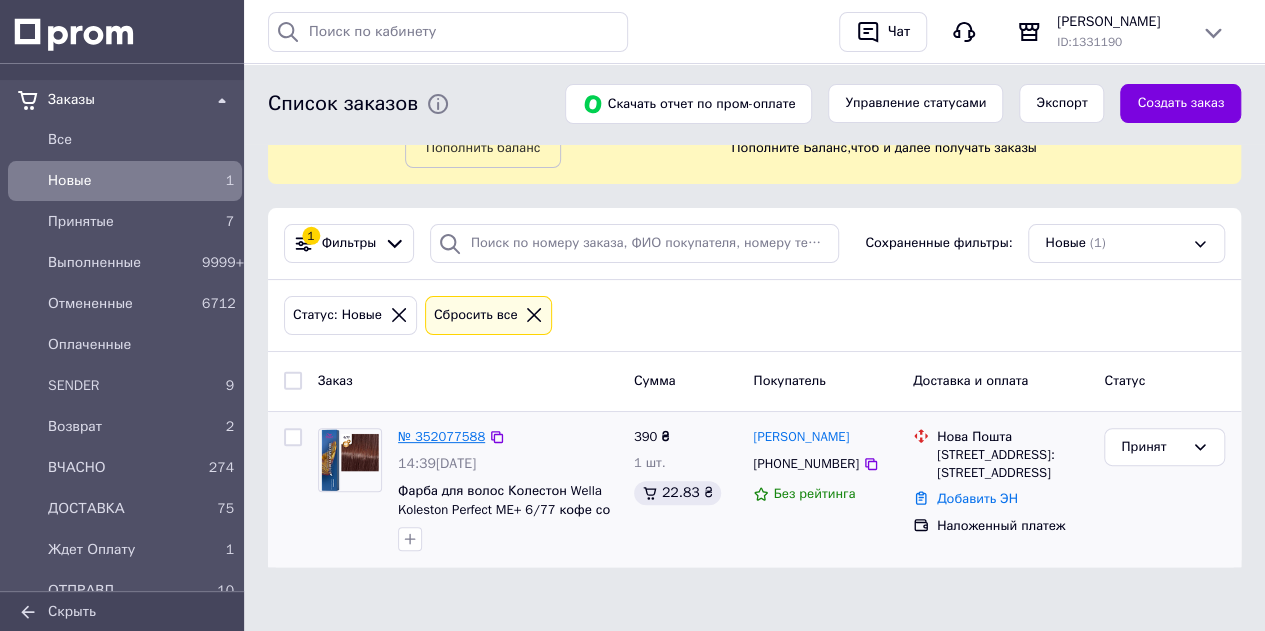 click on "№ 352077588" at bounding box center (441, 436) 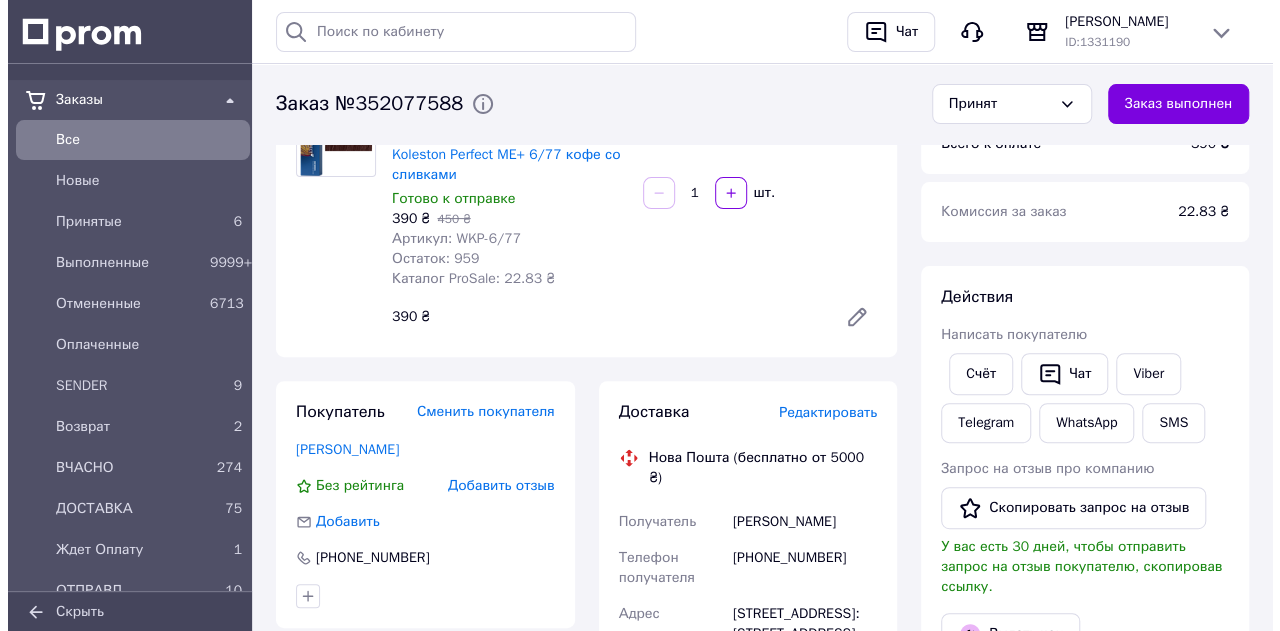 scroll, scrollTop: 300, scrollLeft: 0, axis: vertical 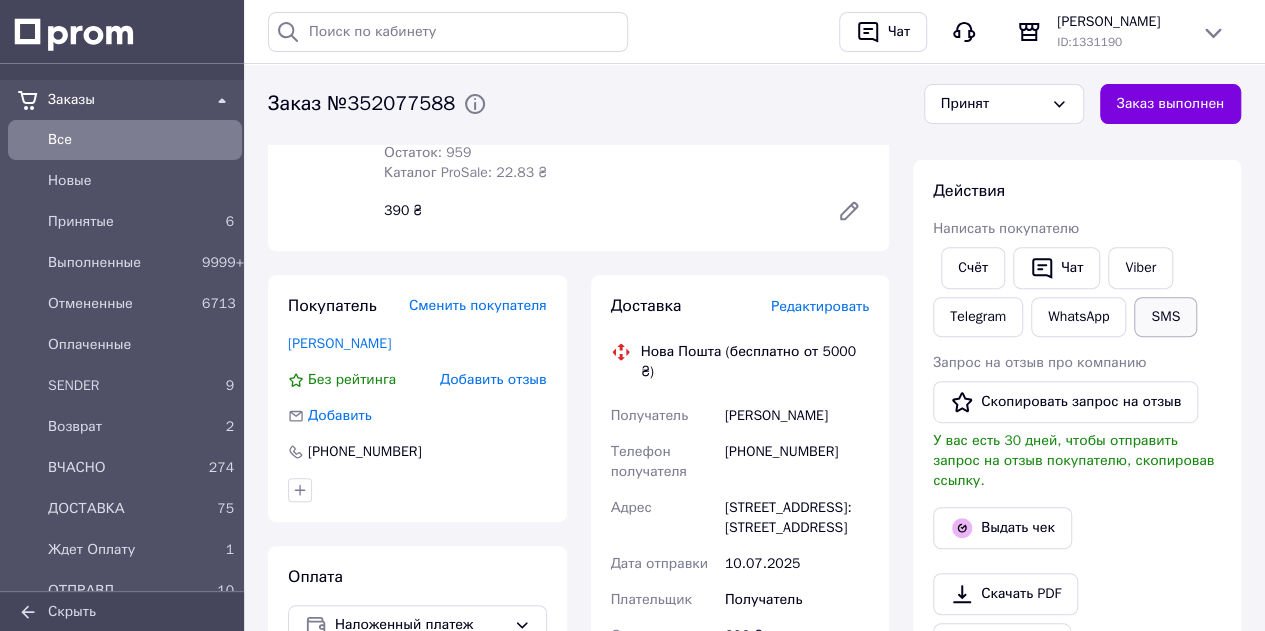 click on "SMS" at bounding box center [1165, 317] 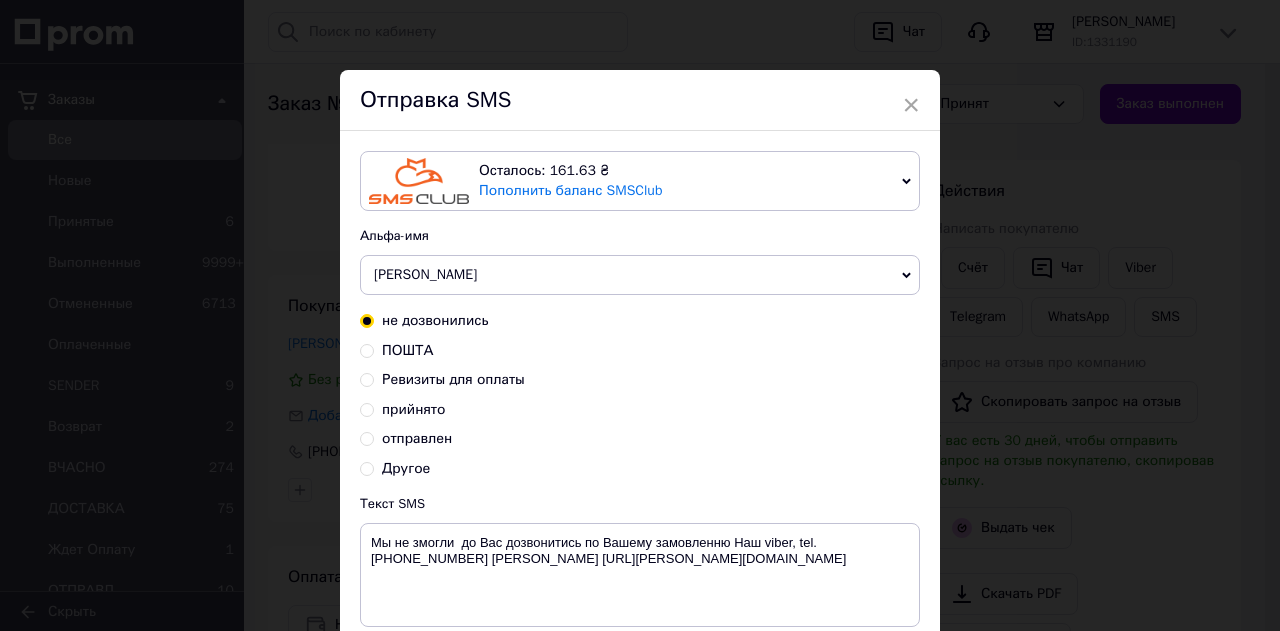 click on "прийнято" at bounding box center (640, 410) 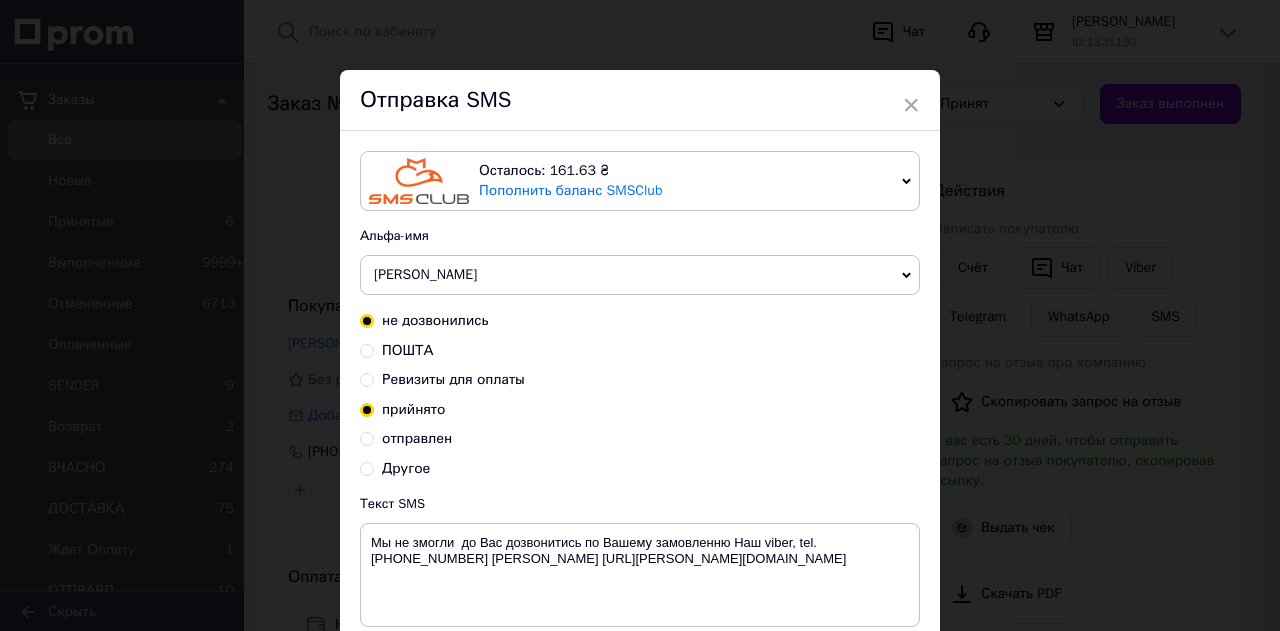 radio on "true" 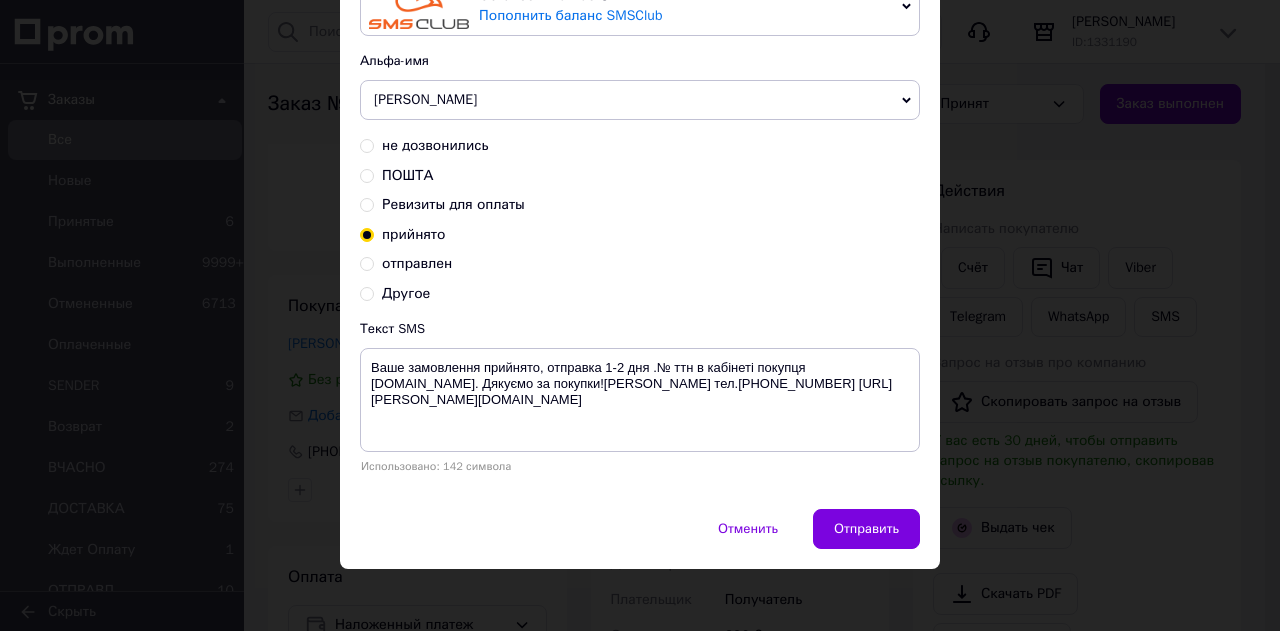 scroll, scrollTop: 178, scrollLeft: 0, axis: vertical 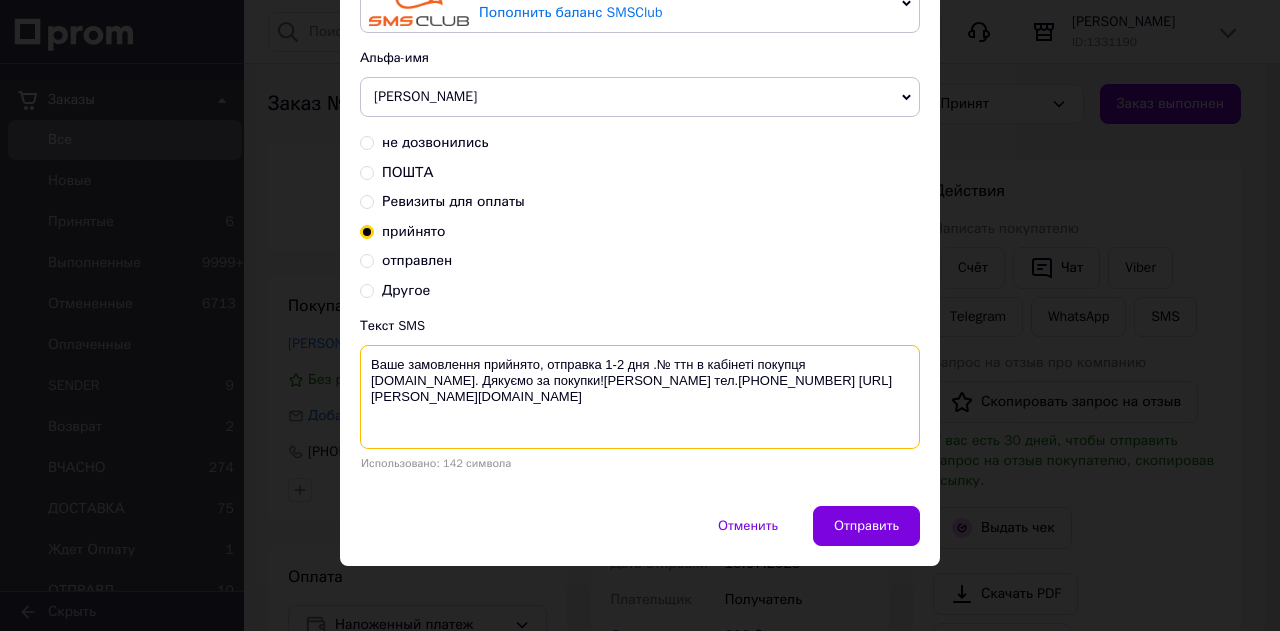 drag, startPoint x: 538, startPoint y: 356, endPoint x: 802, endPoint y: 355, distance: 264.0019 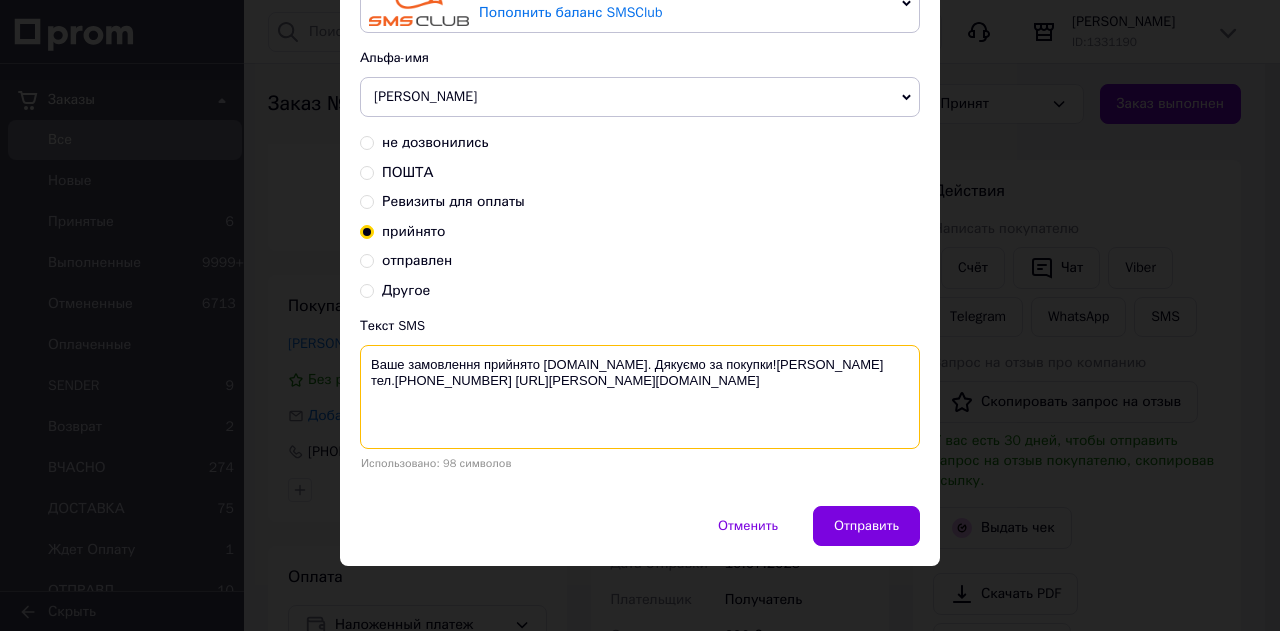 drag, startPoint x: 364, startPoint y: 375, endPoint x: 501, endPoint y: 374, distance: 137.00365 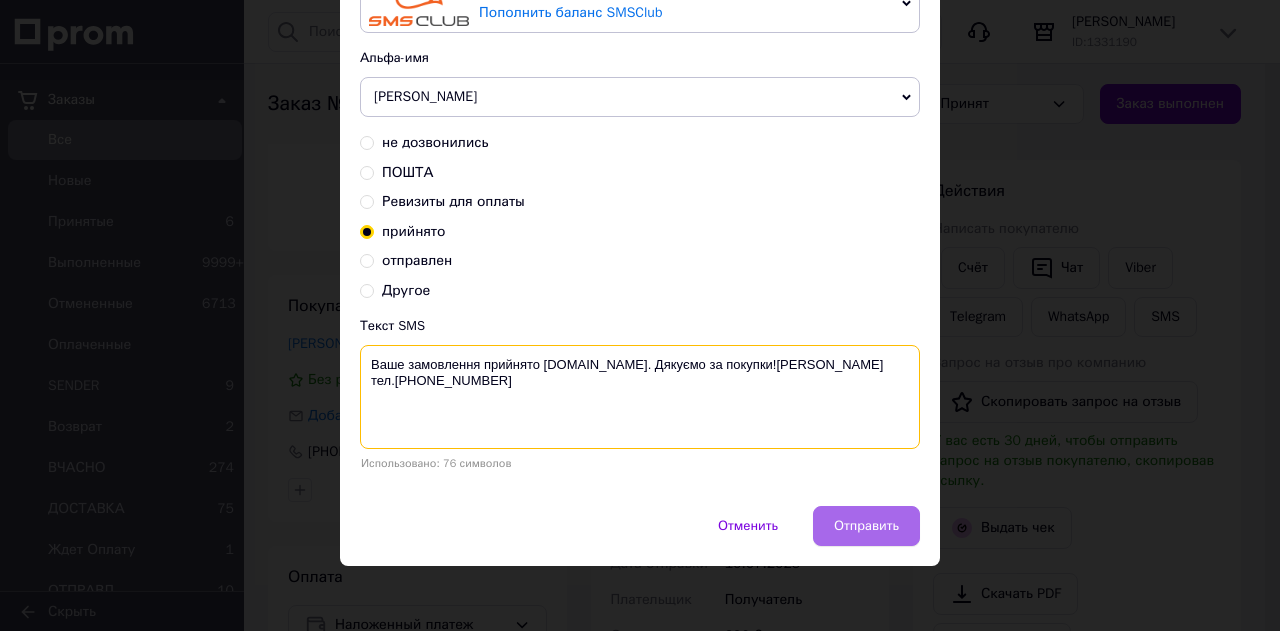 type on "Ваше замовлення прийнято Prom.Ua. Дякуємо за покупки!BARBARA тел.0979080085" 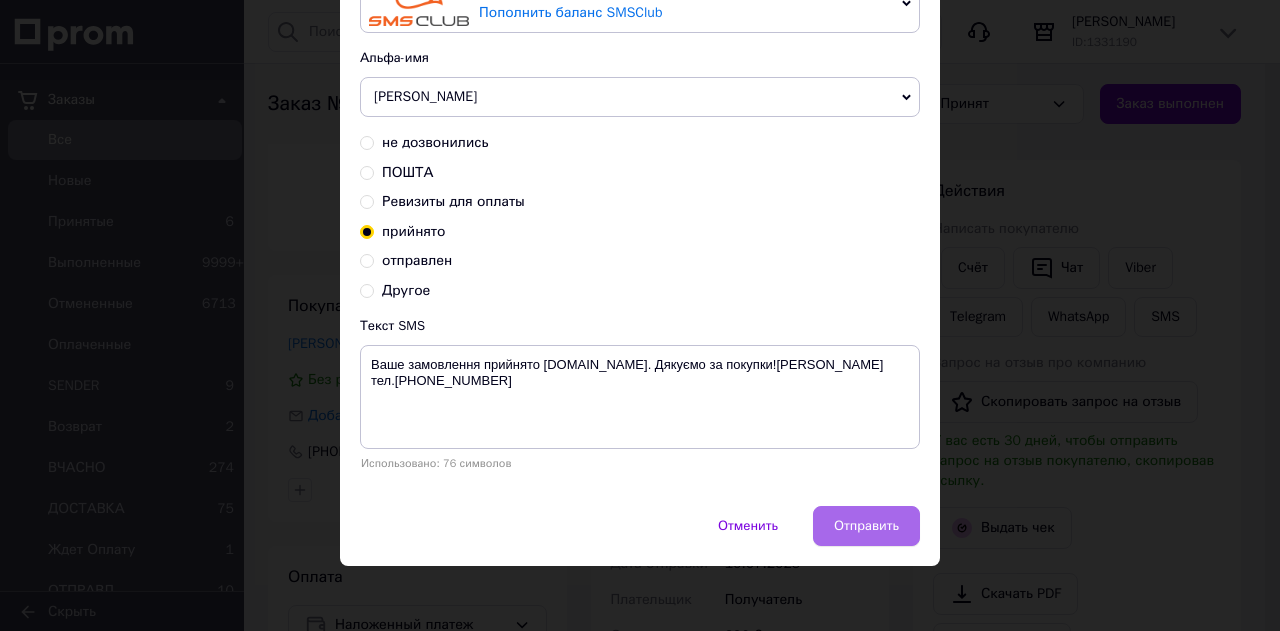 click on "Отправить" at bounding box center (866, 526) 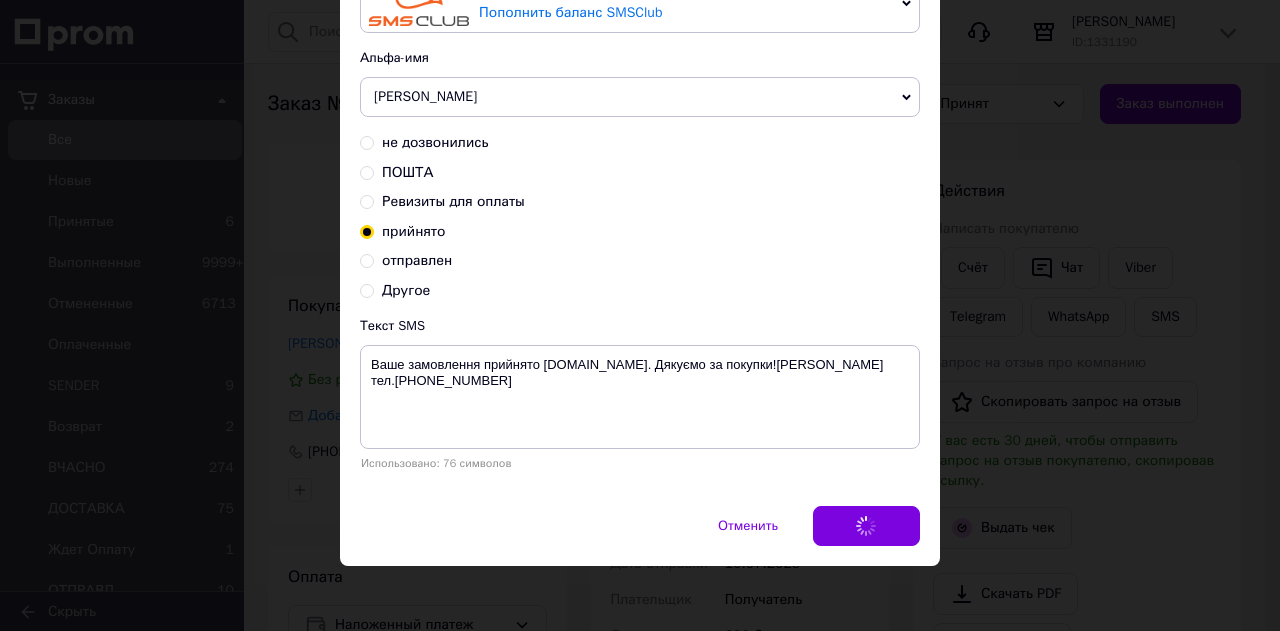 scroll, scrollTop: 0, scrollLeft: 0, axis: both 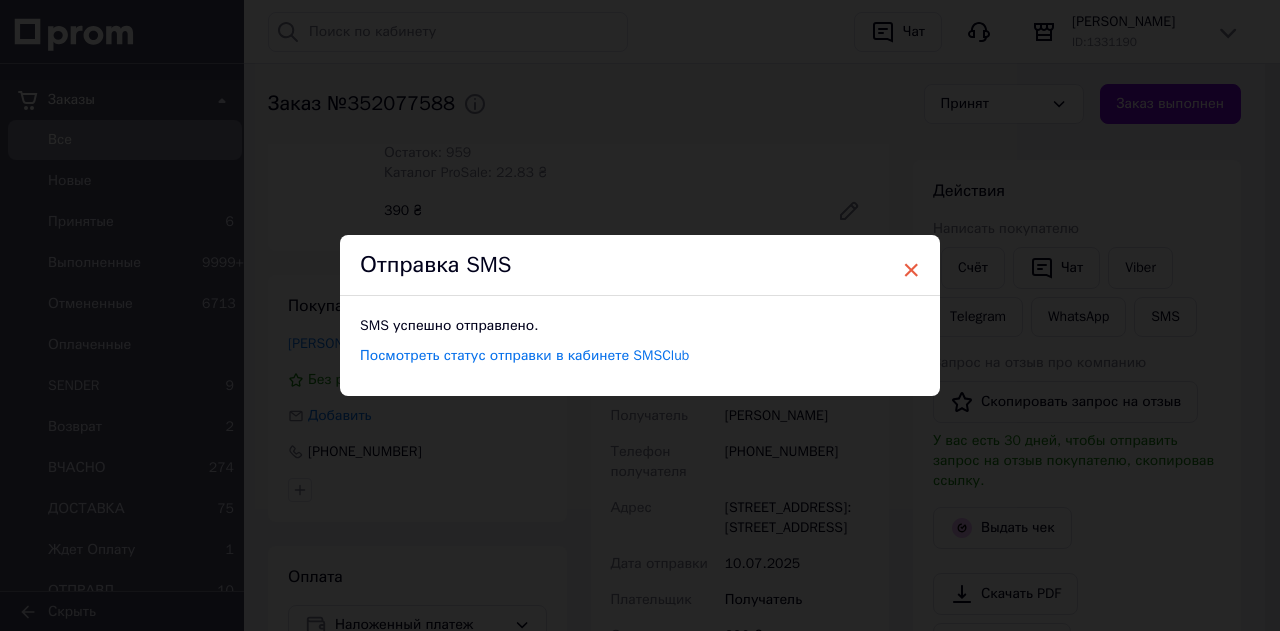 click on "×" at bounding box center (911, 270) 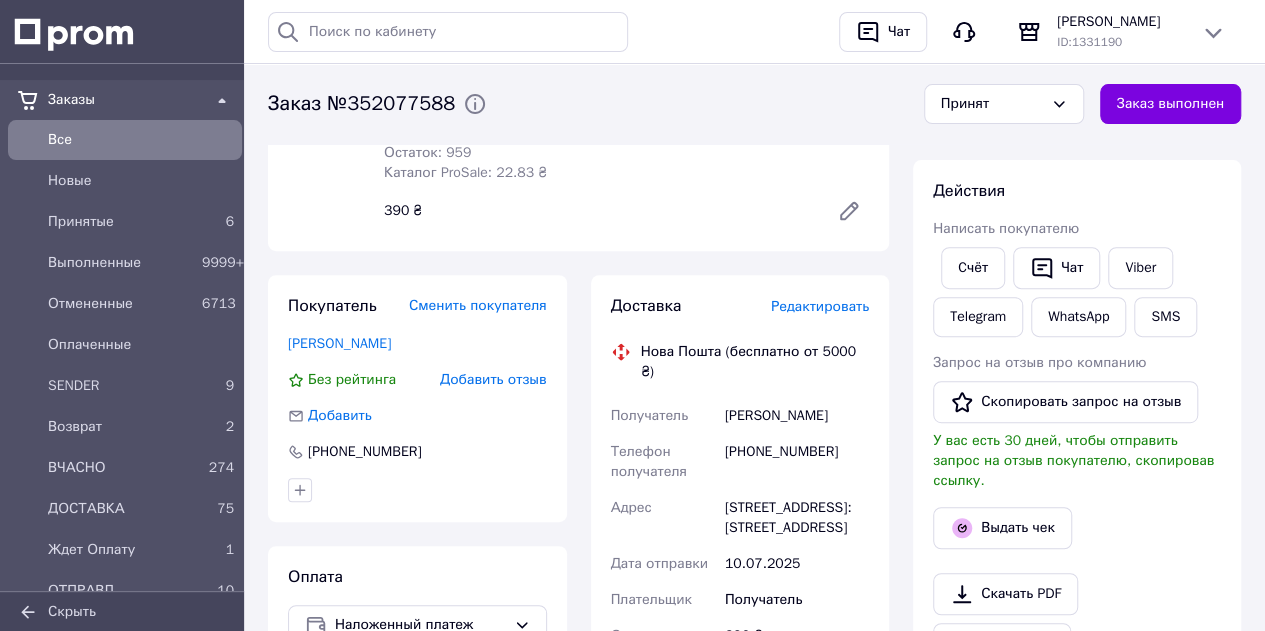 click on "Редактировать" at bounding box center [820, 306] 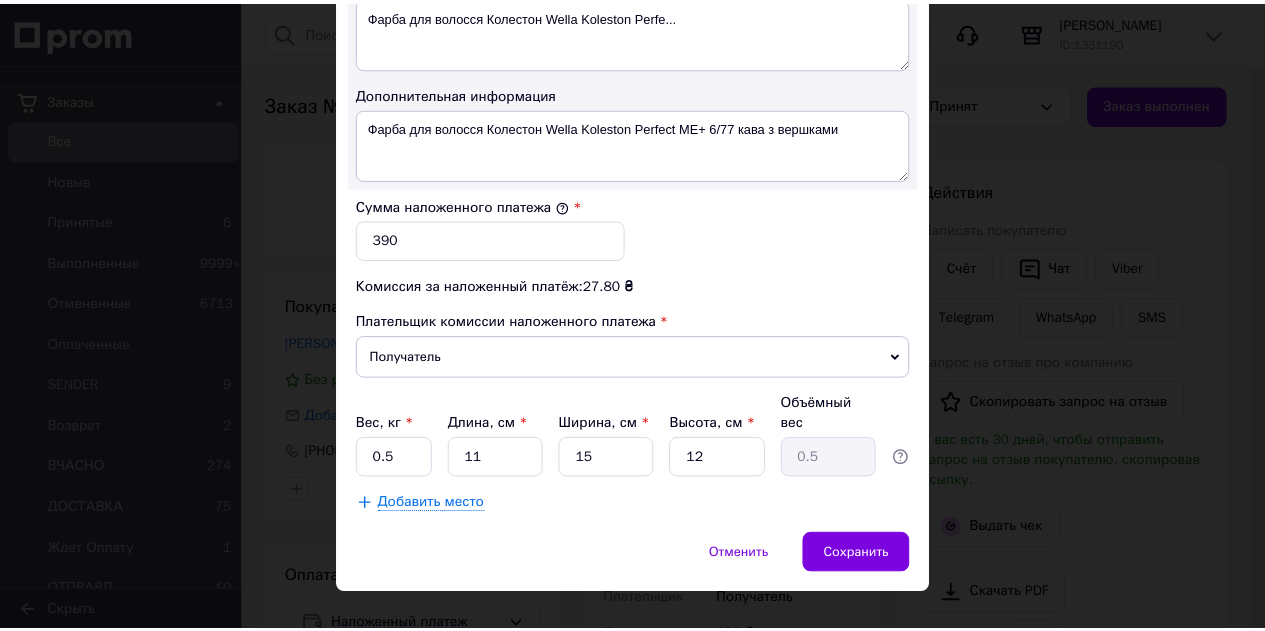 scroll, scrollTop: 1107, scrollLeft: 0, axis: vertical 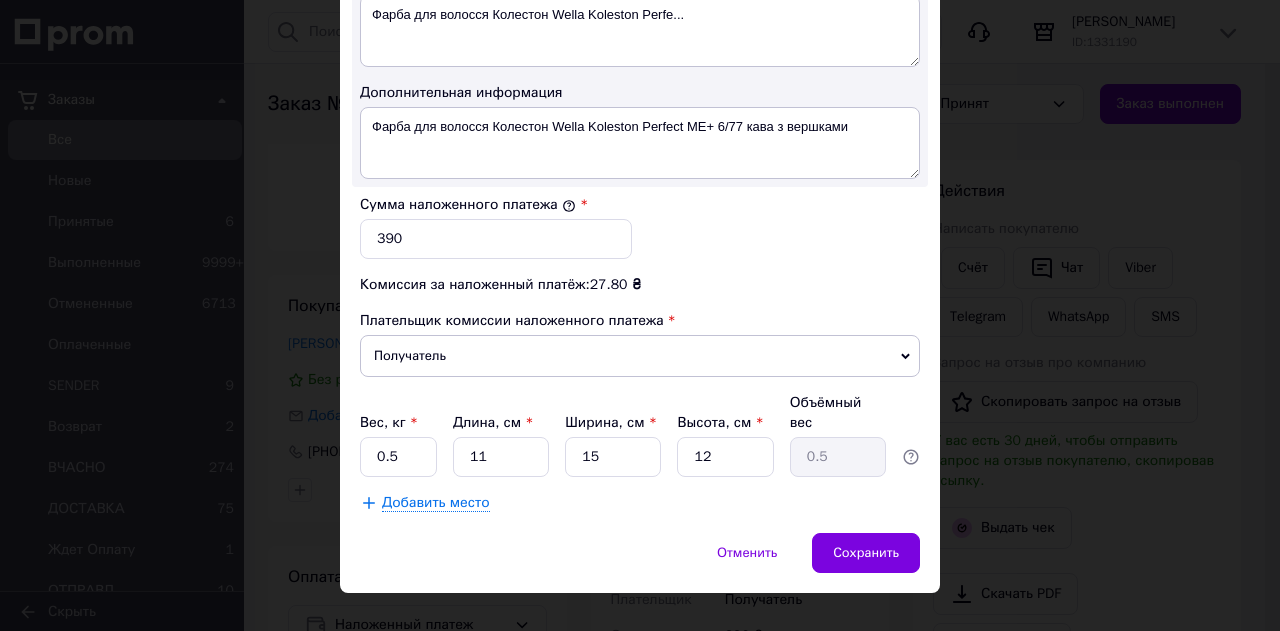 drag, startPoint x: 854, startPoint y: 513, endPoint x: 857, endPoint y: 493, distance: 20.22375 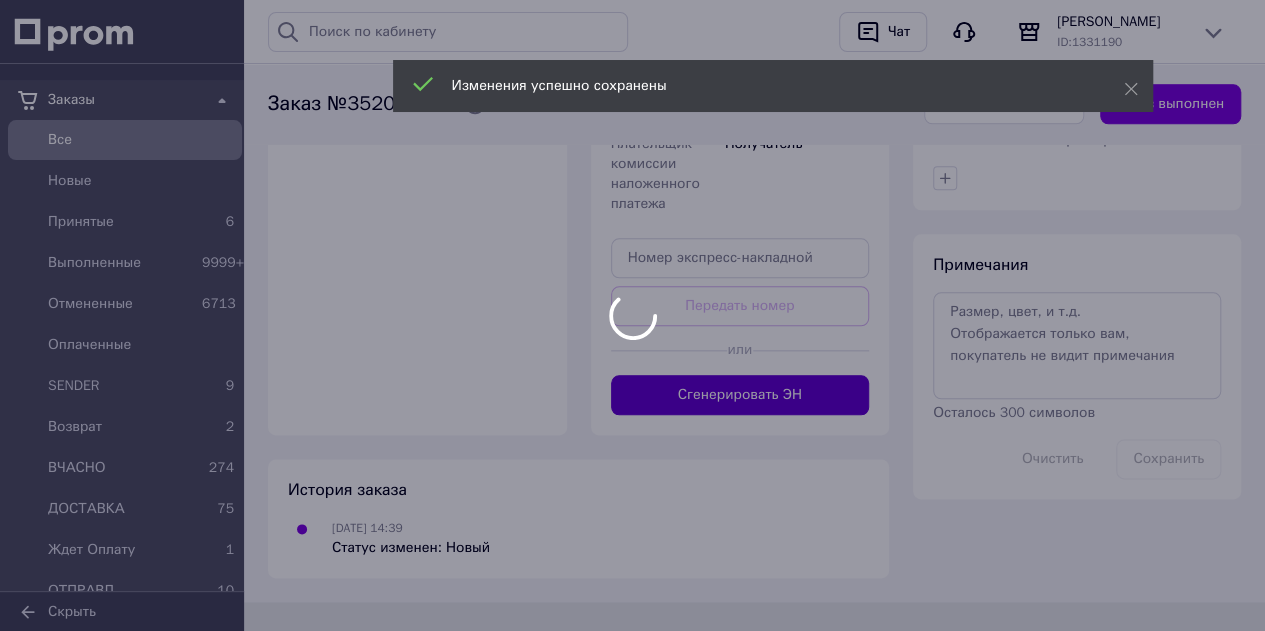 scroll, scrollTop: 1032, scrollLeft: 0, axis: vertical 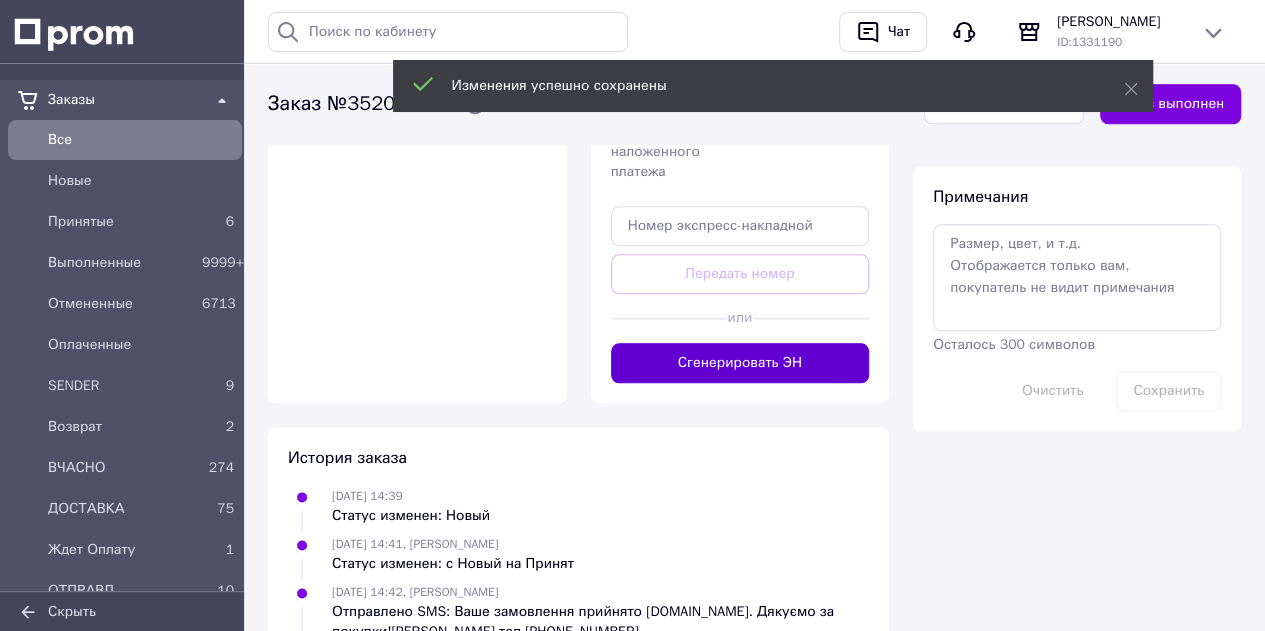 click on "Сгенерировать ЭН" at bounding box center [740, 363] 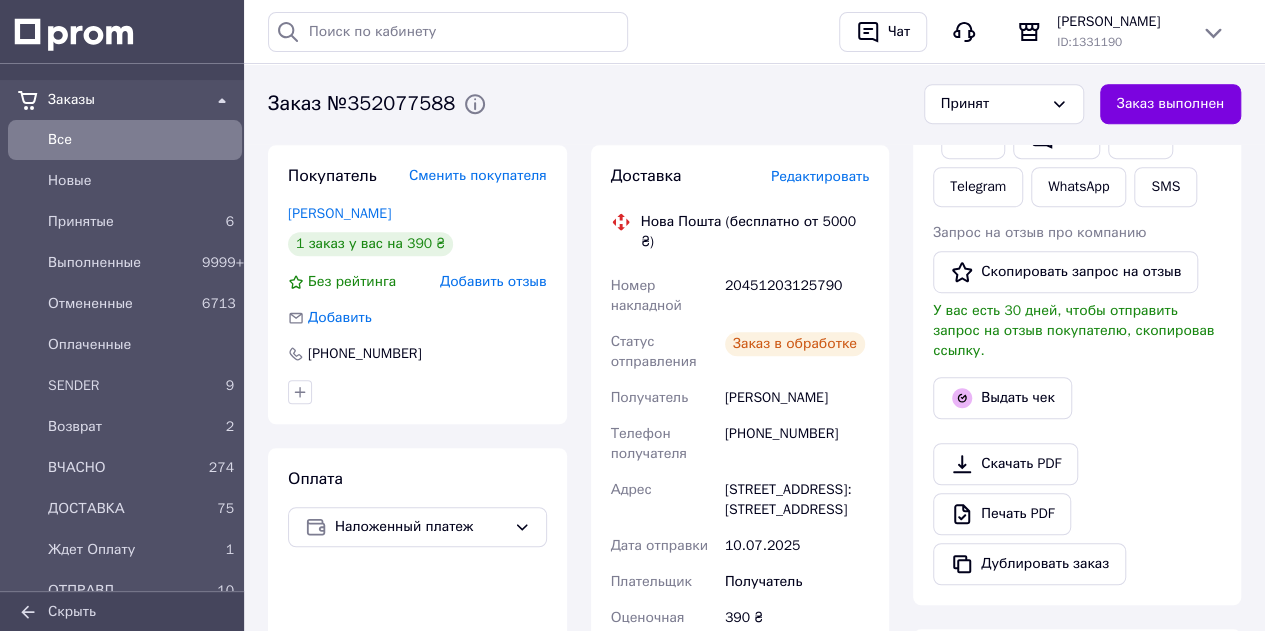 scroll, scrollTop: 400, scrollLeft: 0, axis: vertical 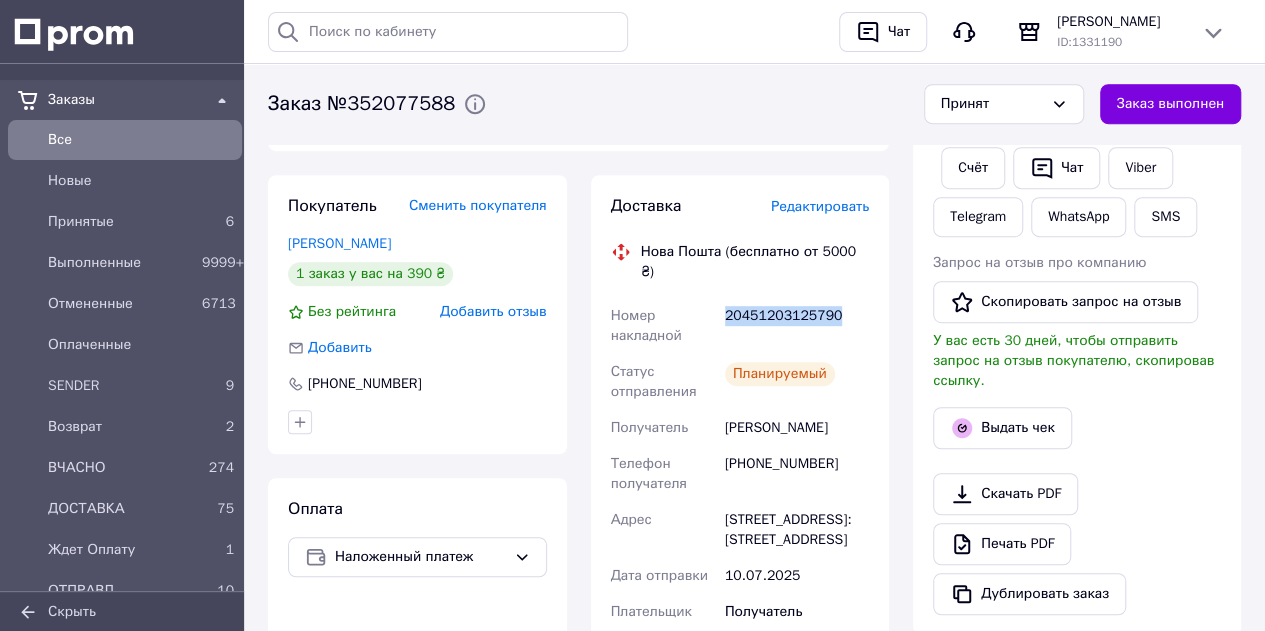 drag, startPoint x: 831, startPoint y: 294, endPoint x: 730, endPoint y: 294, distance: 101 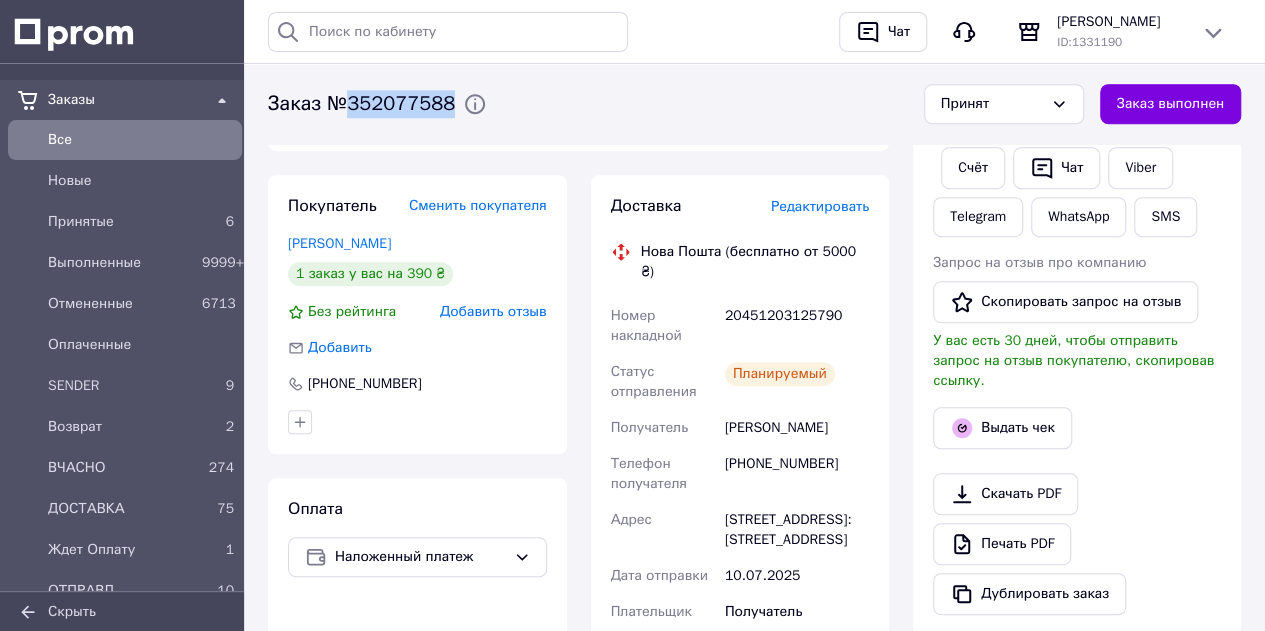 drag, startPoint x: 349, startPoint y: 95, endPoint x: 448, endPoint y: 93, distance: 99.0202 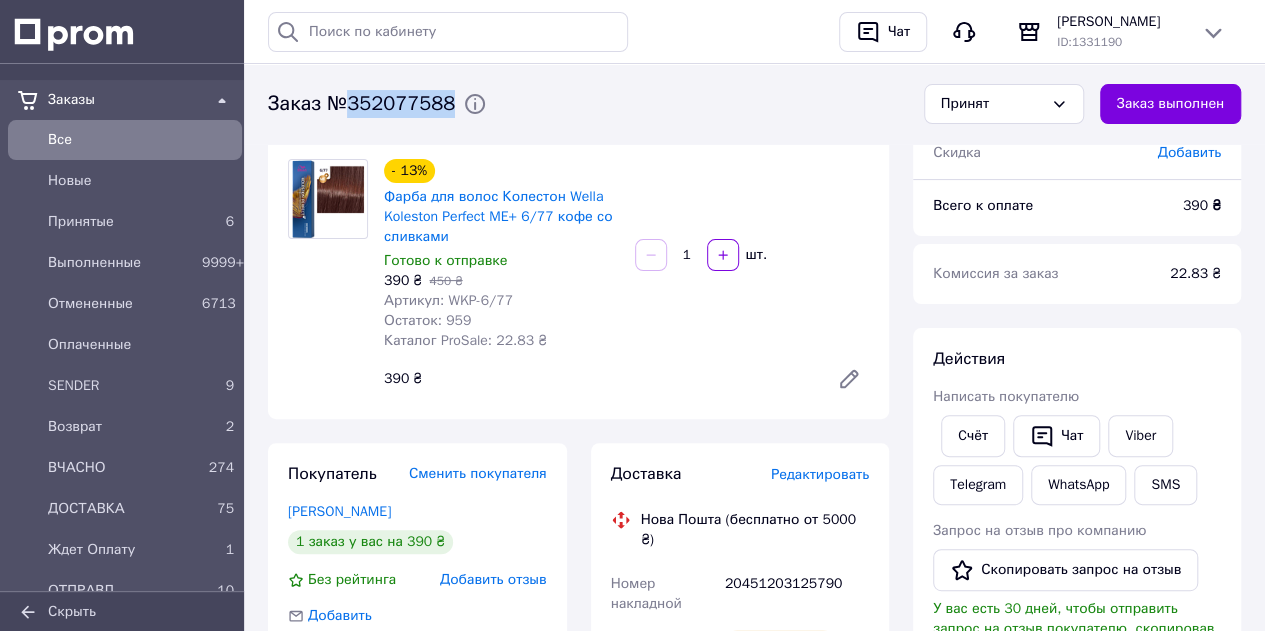 scroll, scrollTop: 0, scrollLeft: 0, axis: both 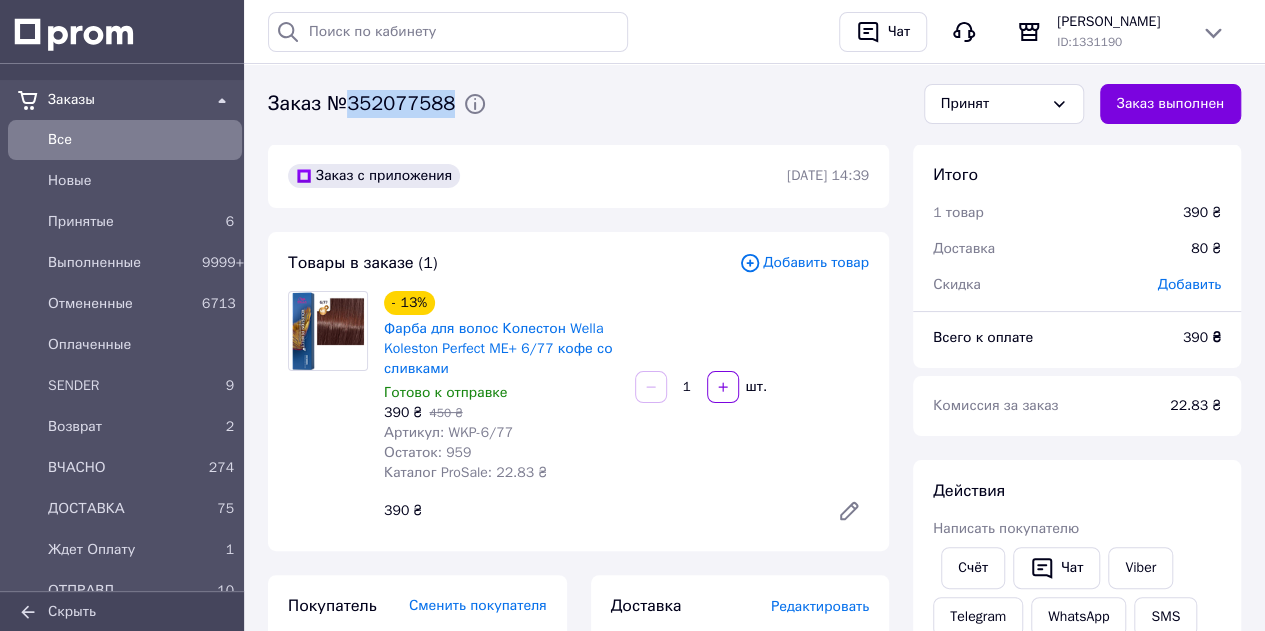 copy on "352077588" 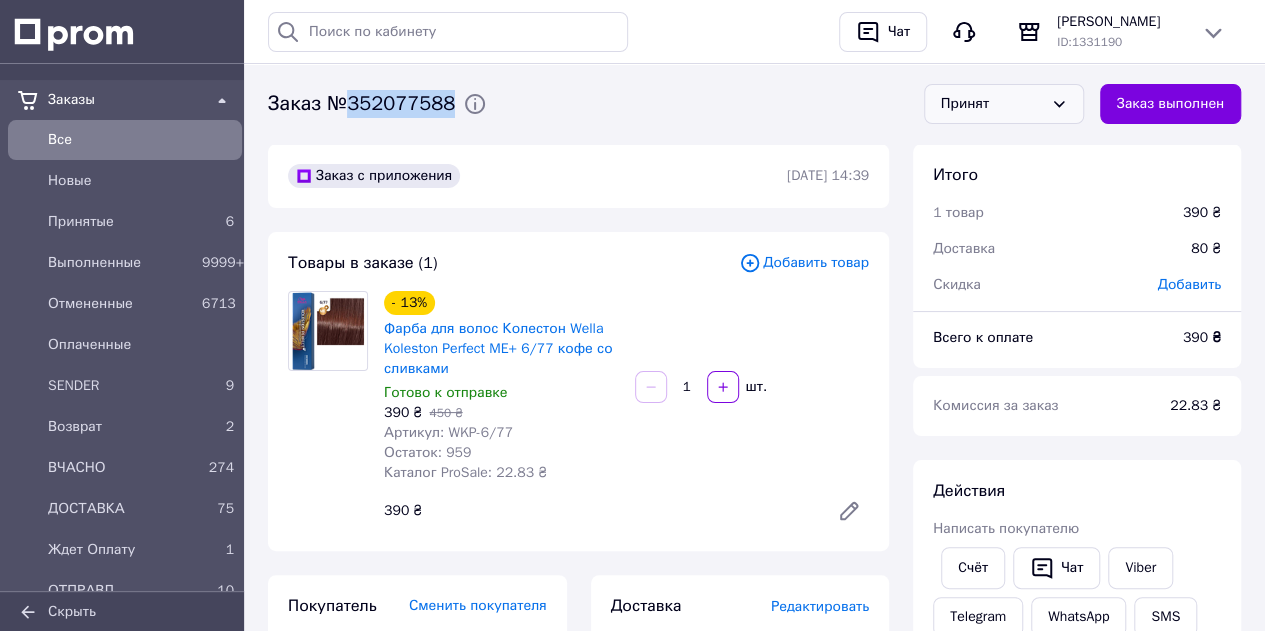 click on "Принят" at bounding box center [992, 104] 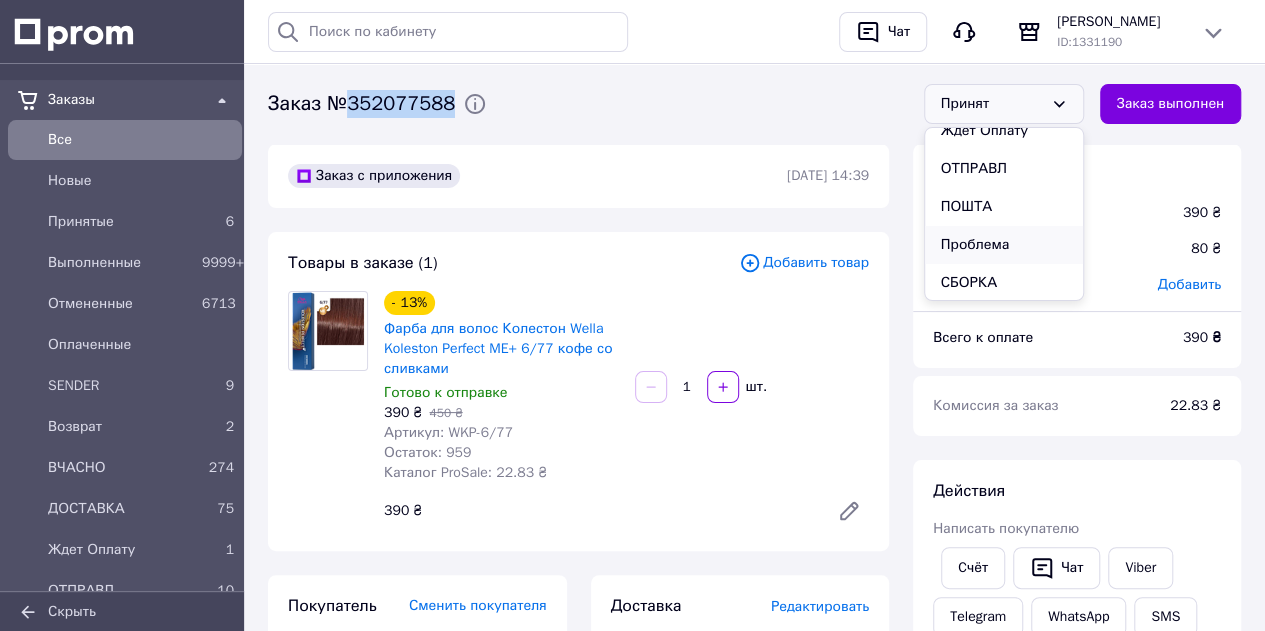 scroll, scrollTop: 236, scrollLeft: 0, axis: vertical 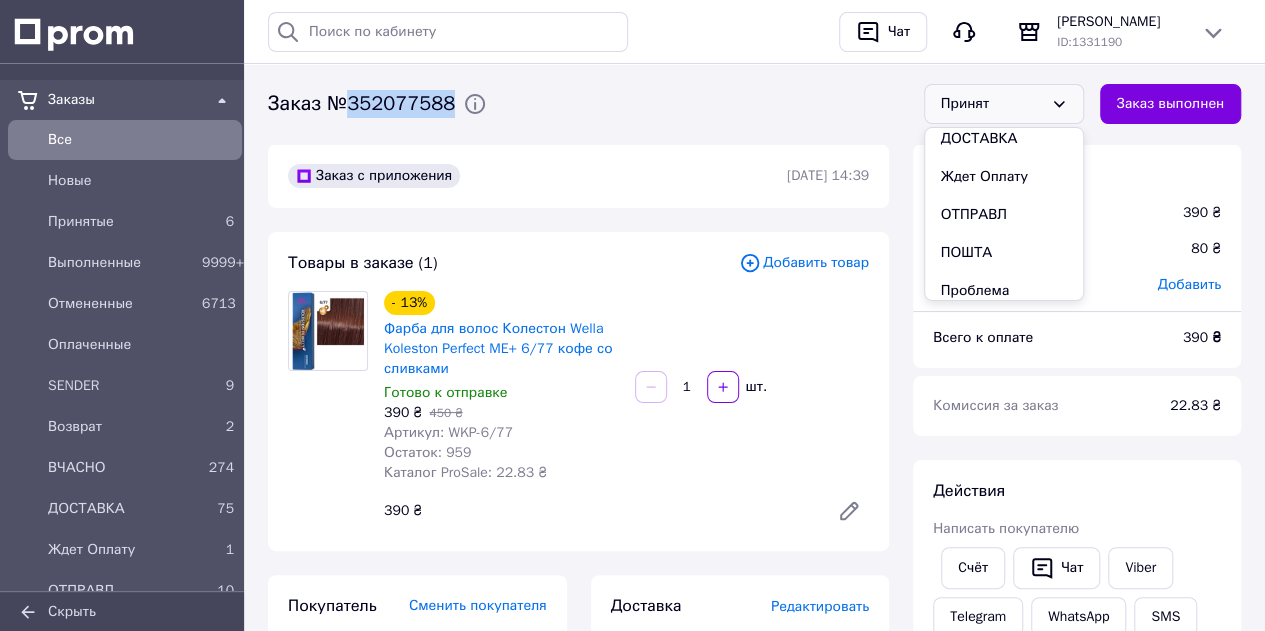 drag, startPoint x: 999, startPoint y: 212, endPoint x: 950, endPoint y: 192, distance: 52.924473 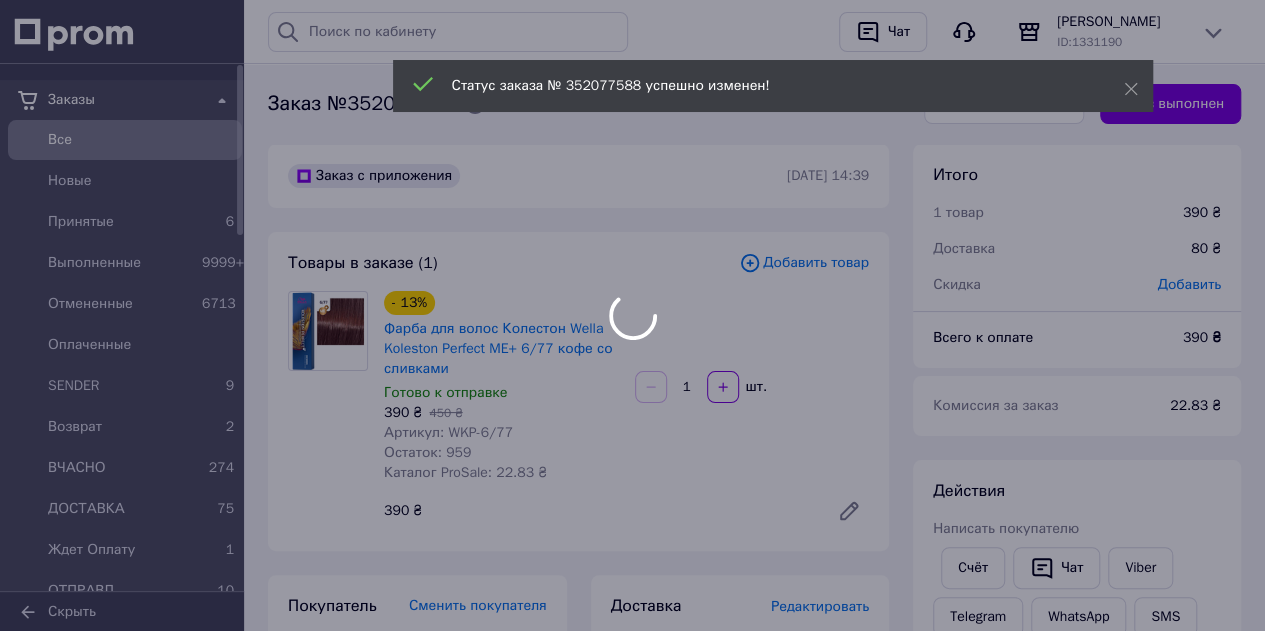 click at bounding box center [632, 315] 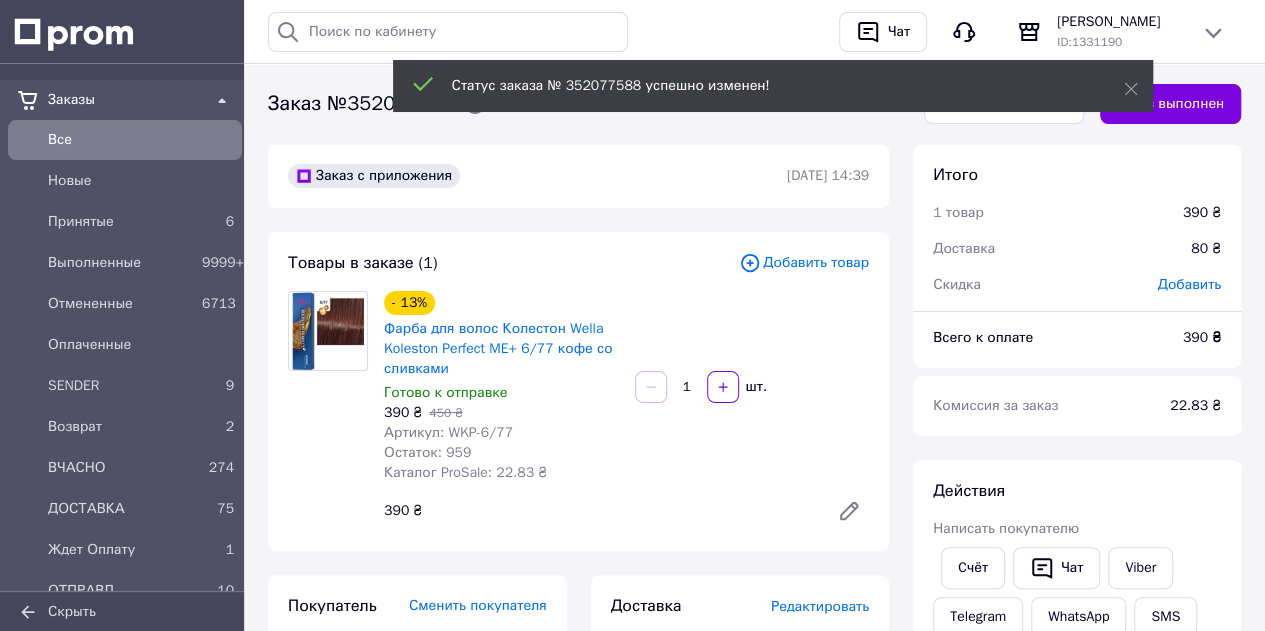 click on "Все" at bounding box center (141, 140) 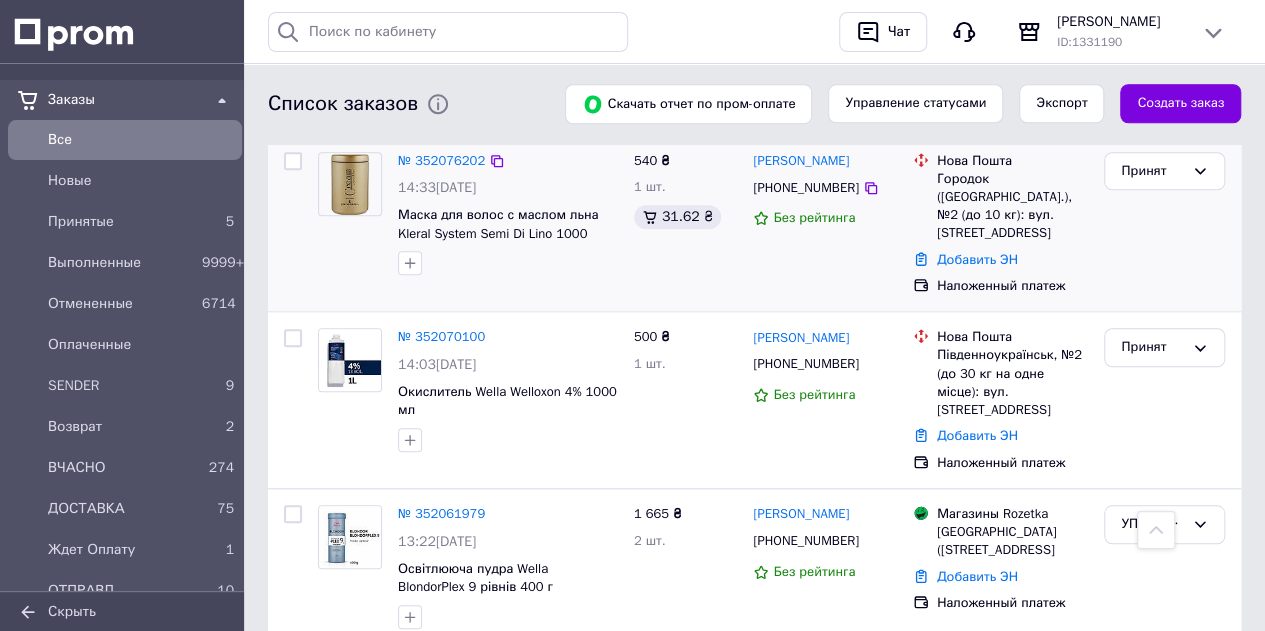 scroll, scrollTop: 800, scrollLeft: 0, axis: vertical 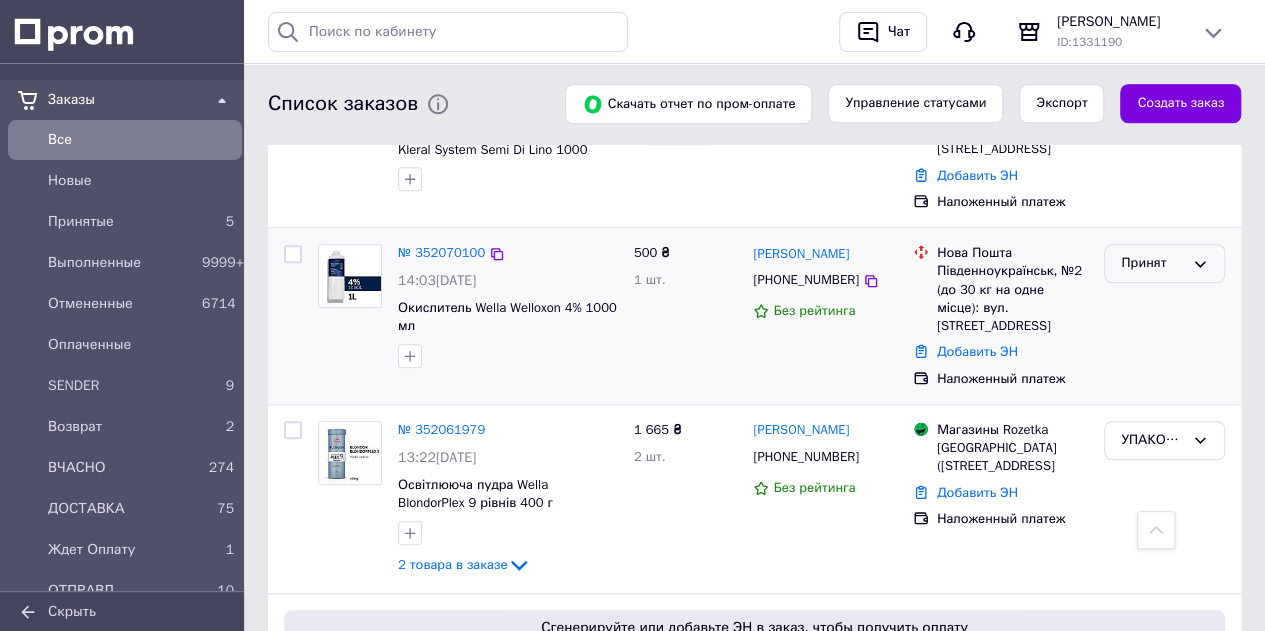 click on "Принят" at bounding box center (1164, 263) 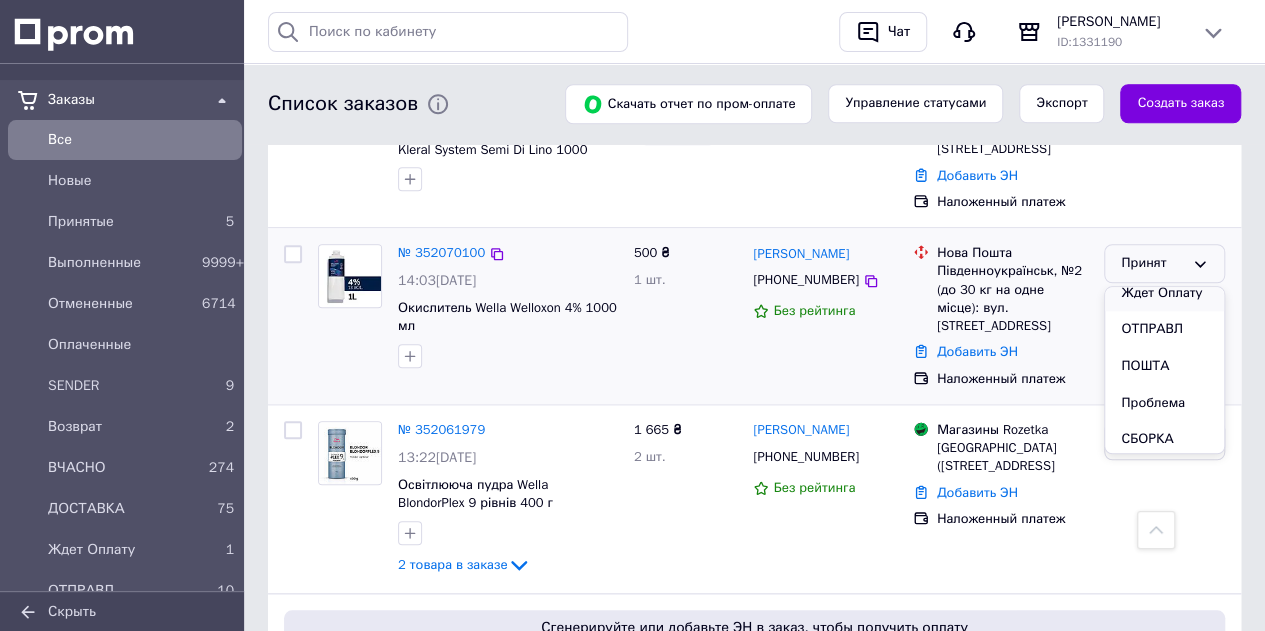 scroll, scrollTop: 300, scrollLeft: 0, axis: vertical 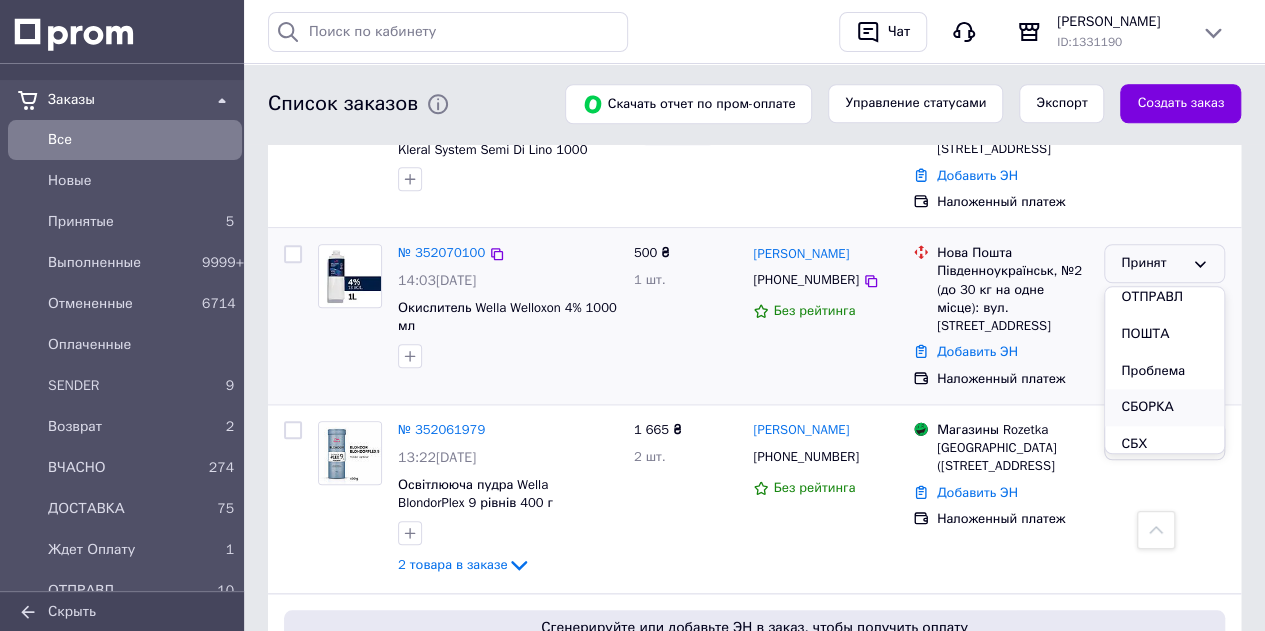 click on "СБОРКА" at bounding box center (1164, 407) 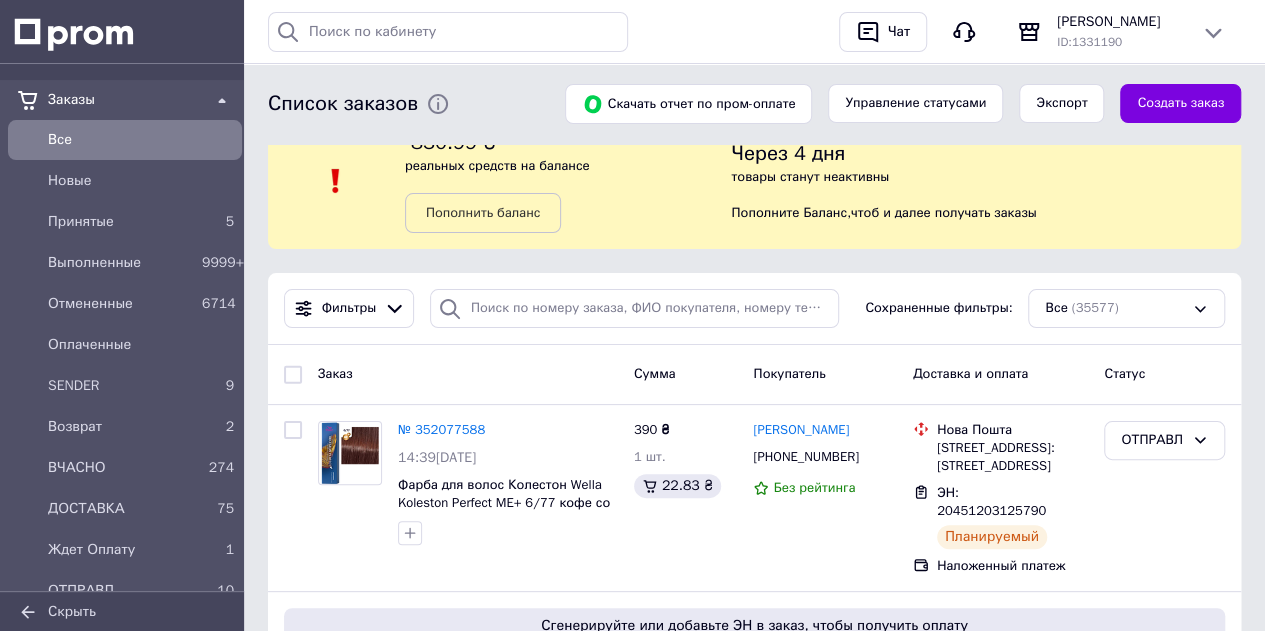 scroll, scrollTop: 0, scrollLeft: 0, axis: both 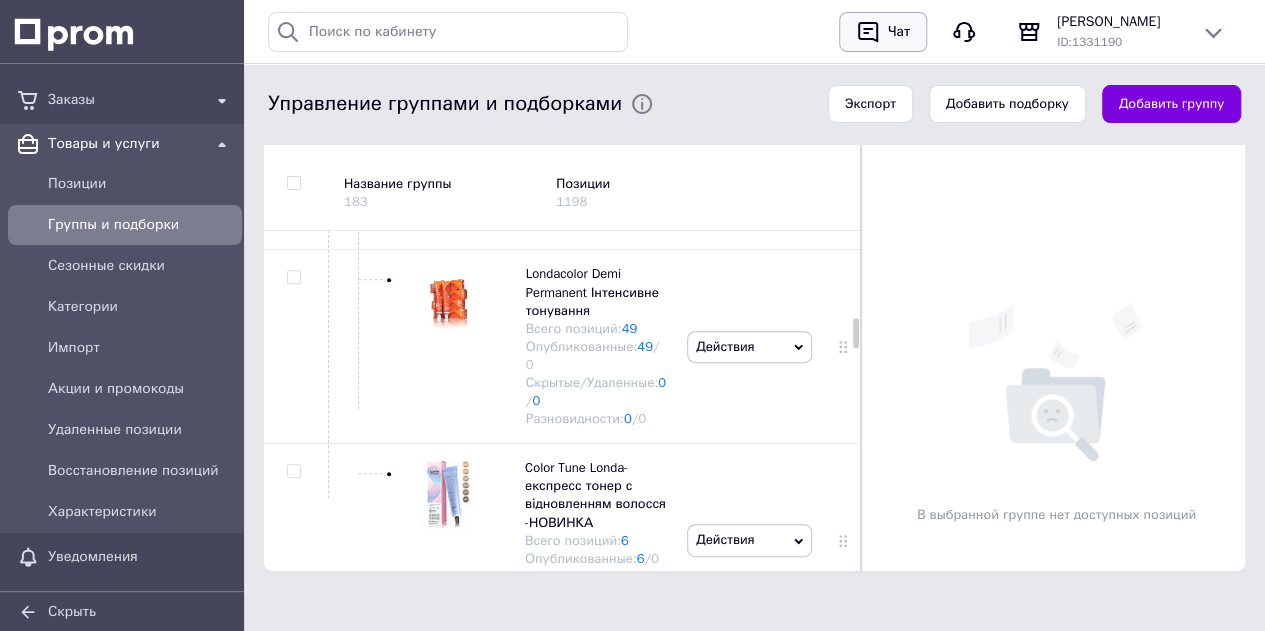 click on "Чат" at bounding box center [899, 32] 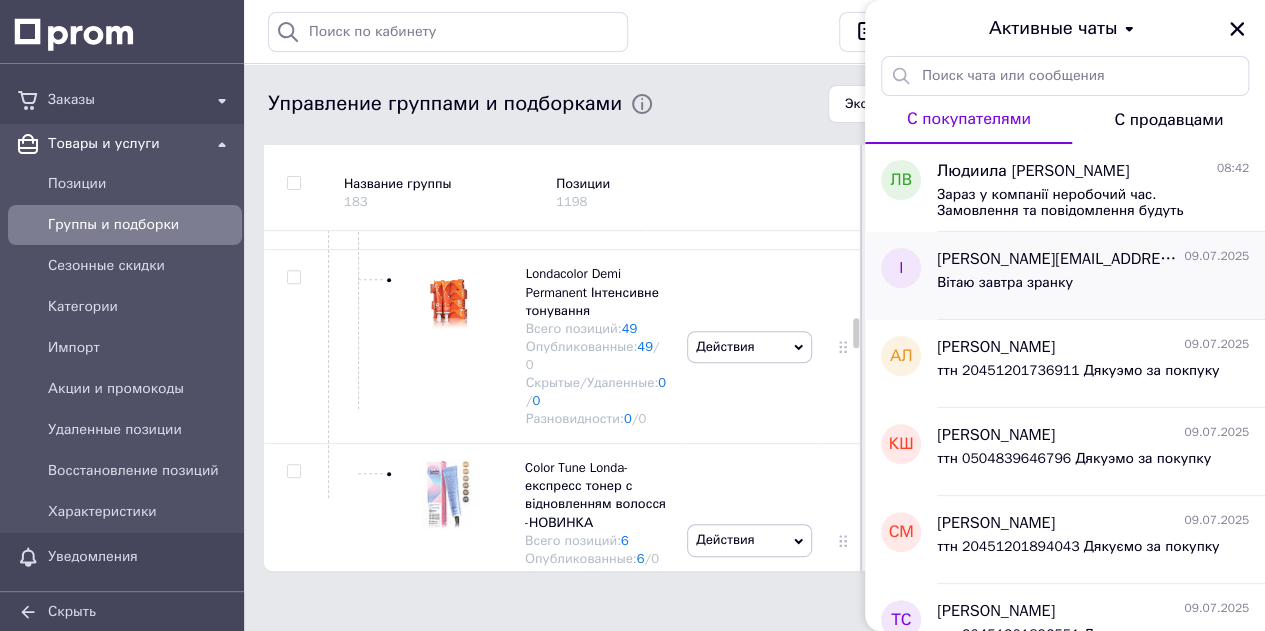 click on "Вітаю завтра зранку" at bounding box center [1005, 283] 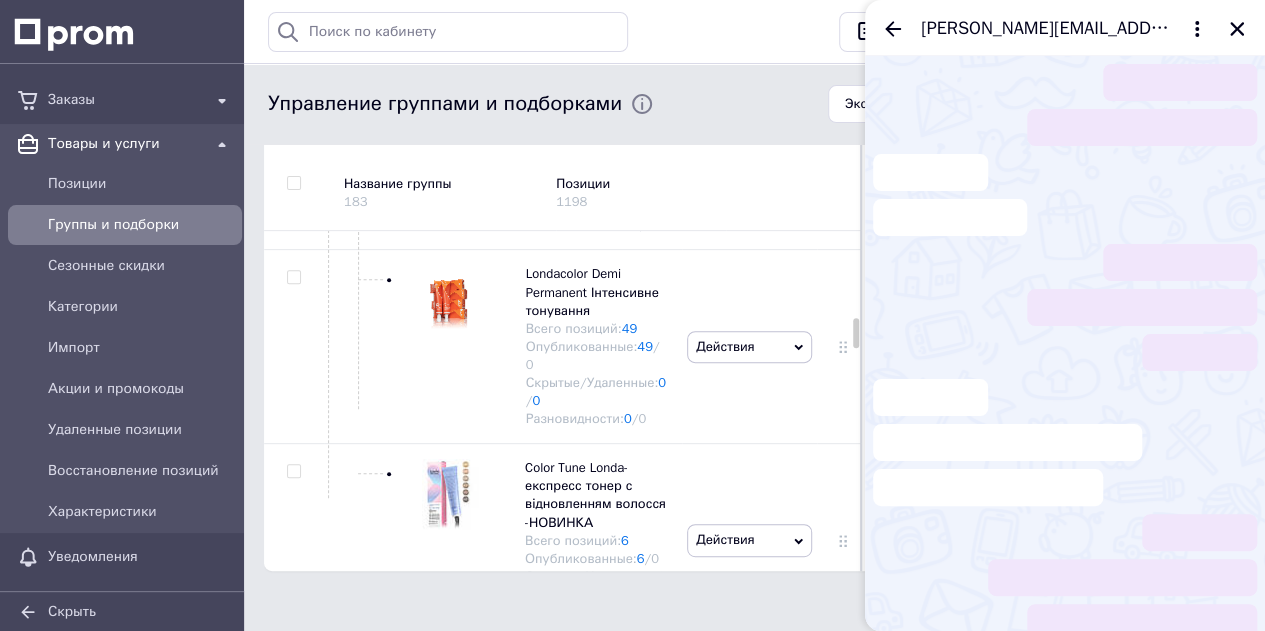 scroll, scrollTop: 454, scrollLeft: 0, axis: vertical 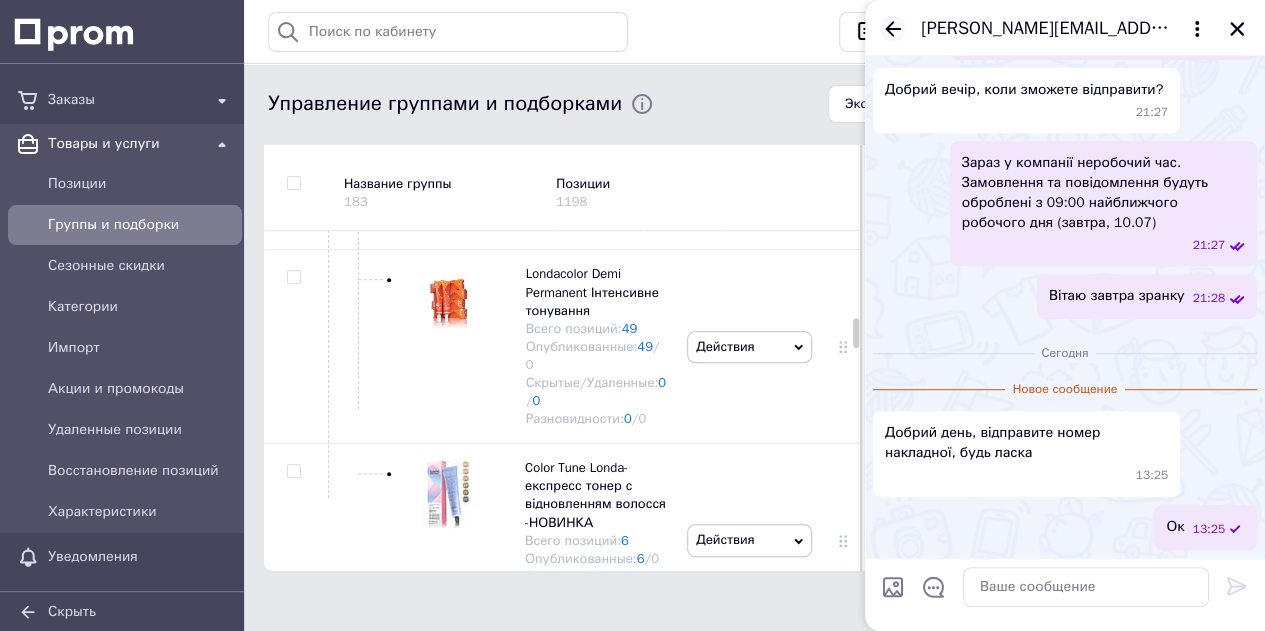 click 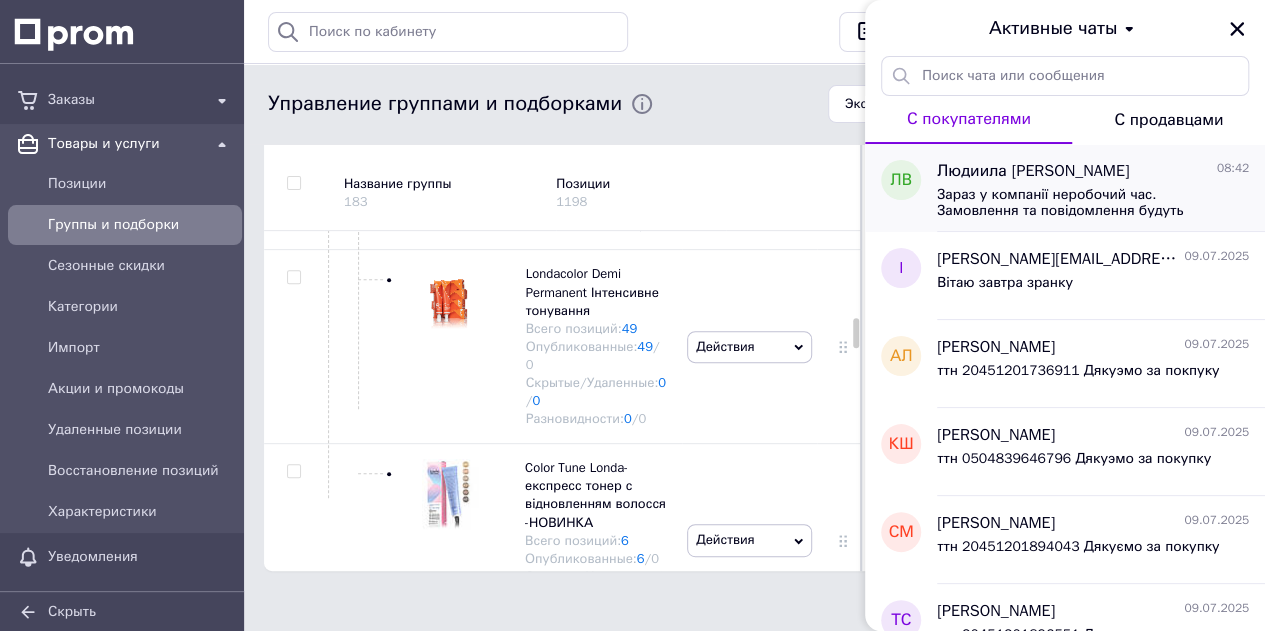 click on "Людиила [PERSON_NAME]" at bounding box center [1033, 171] 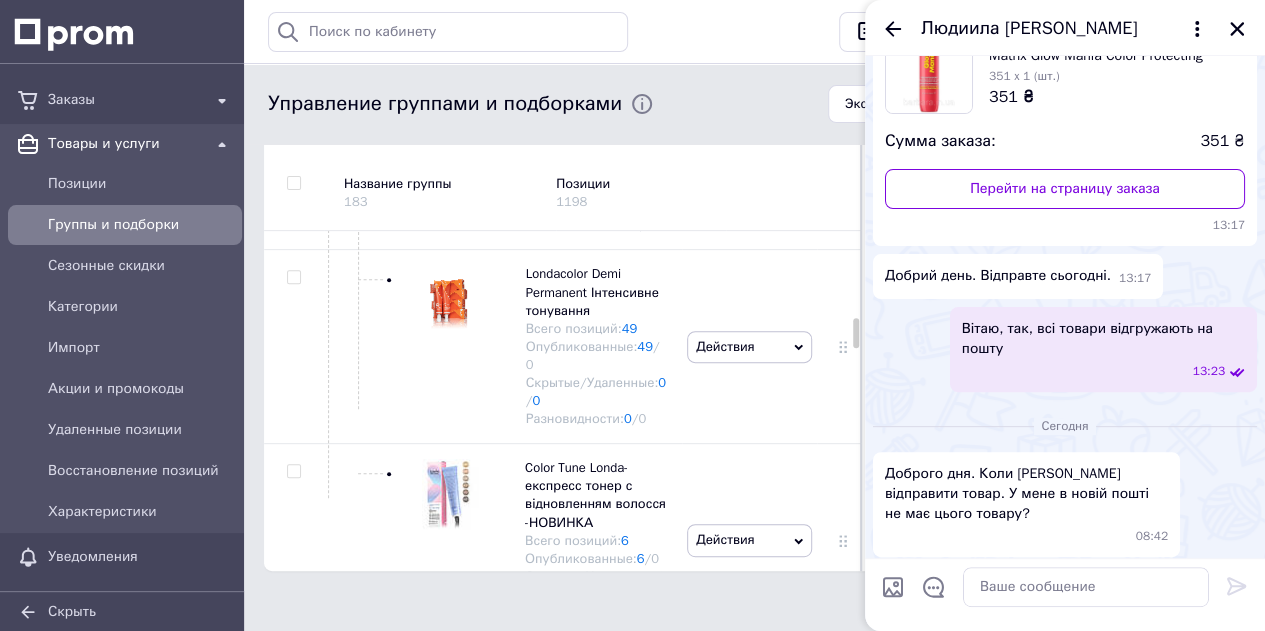 scroll, scrollTop: 257, scrollLeft: 0, axis: vertical 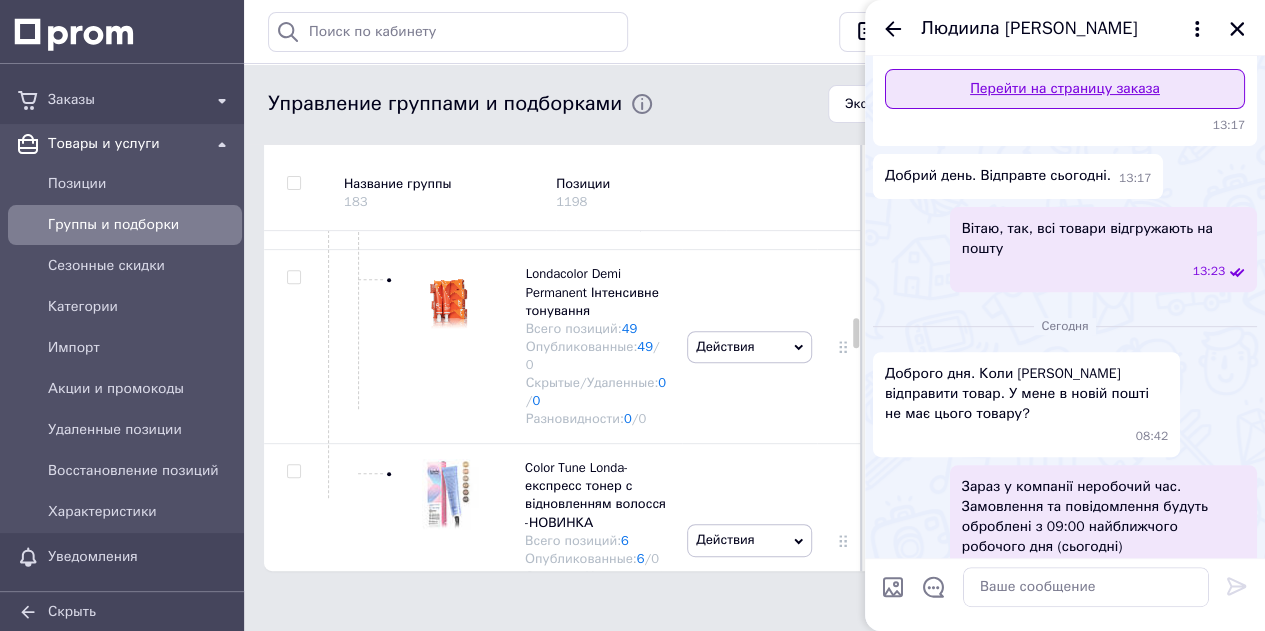 click on "Перейти на страницу заказа" at bounding box center [1065, 89] 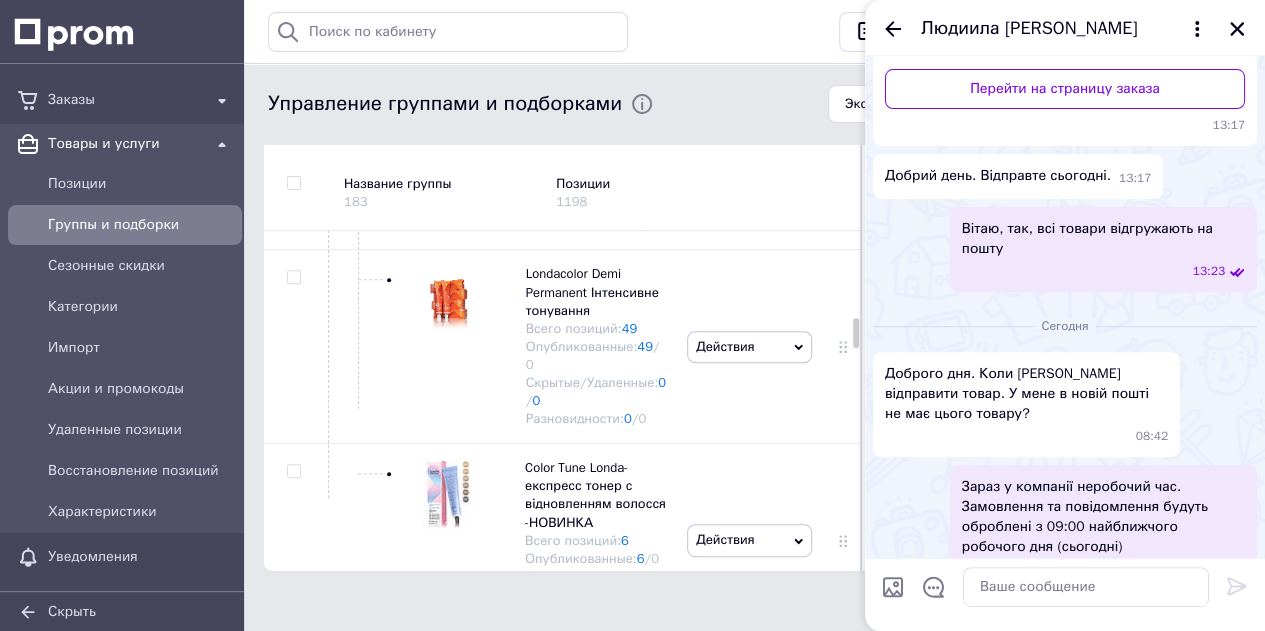 click on "Людиила [PERSON_NAME]" at bounding box center (1065, 28) 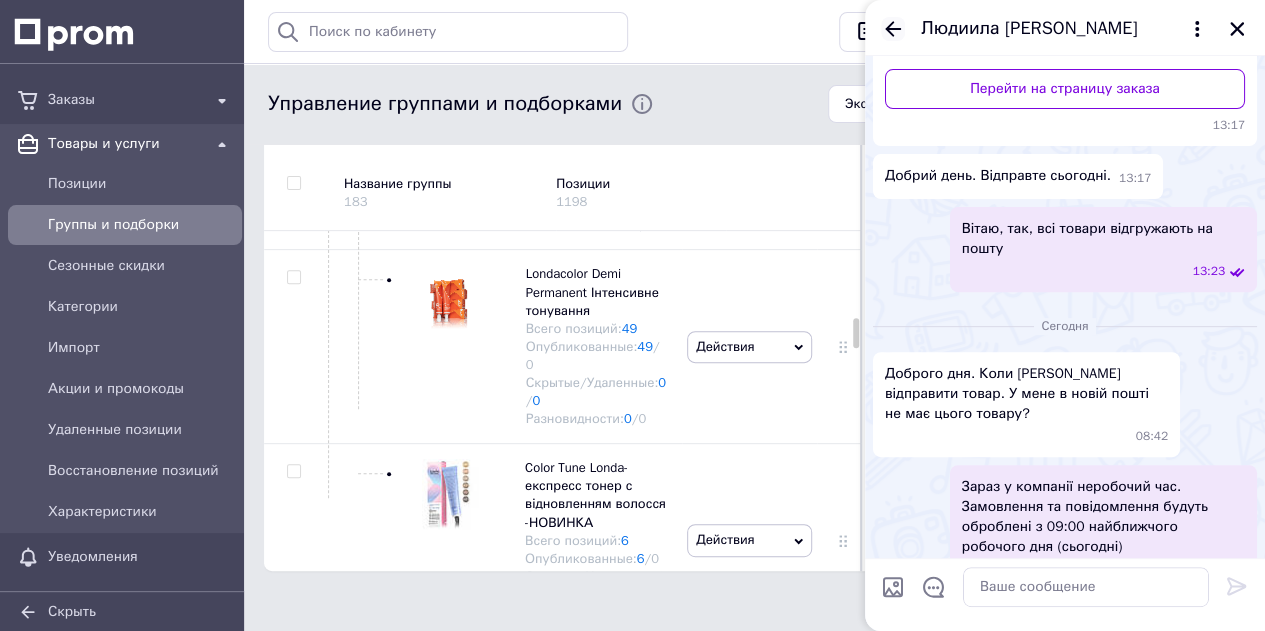 click 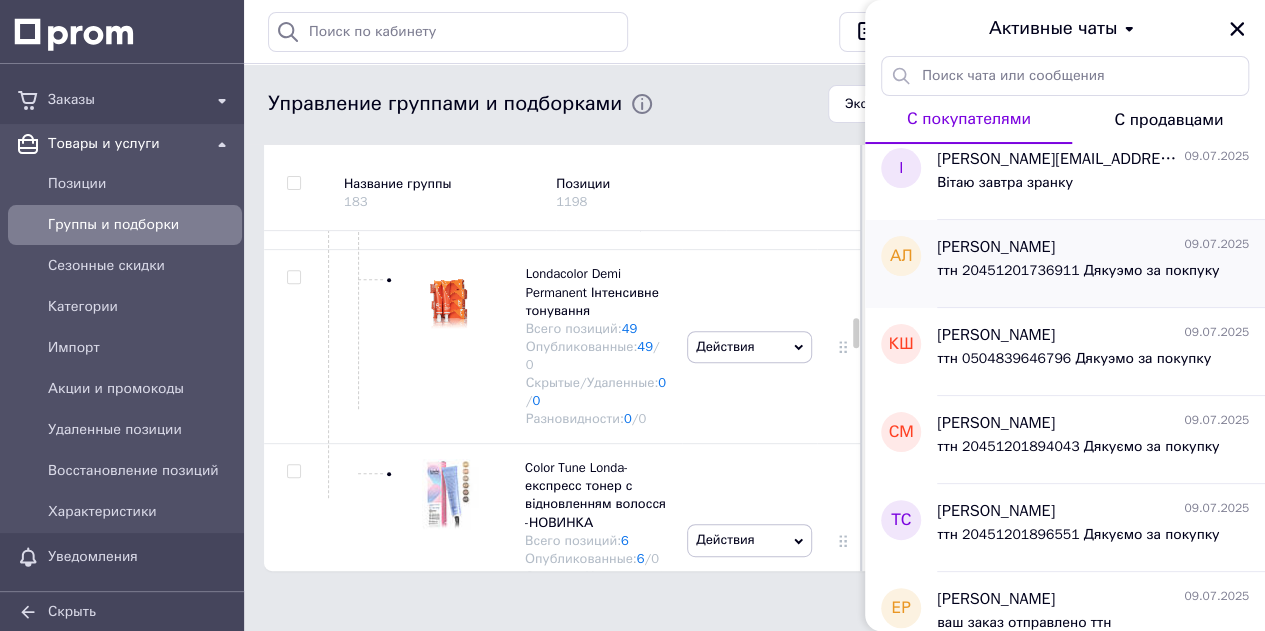 scroll, scrollTop: 0, scrollLeft: 0, axis: both 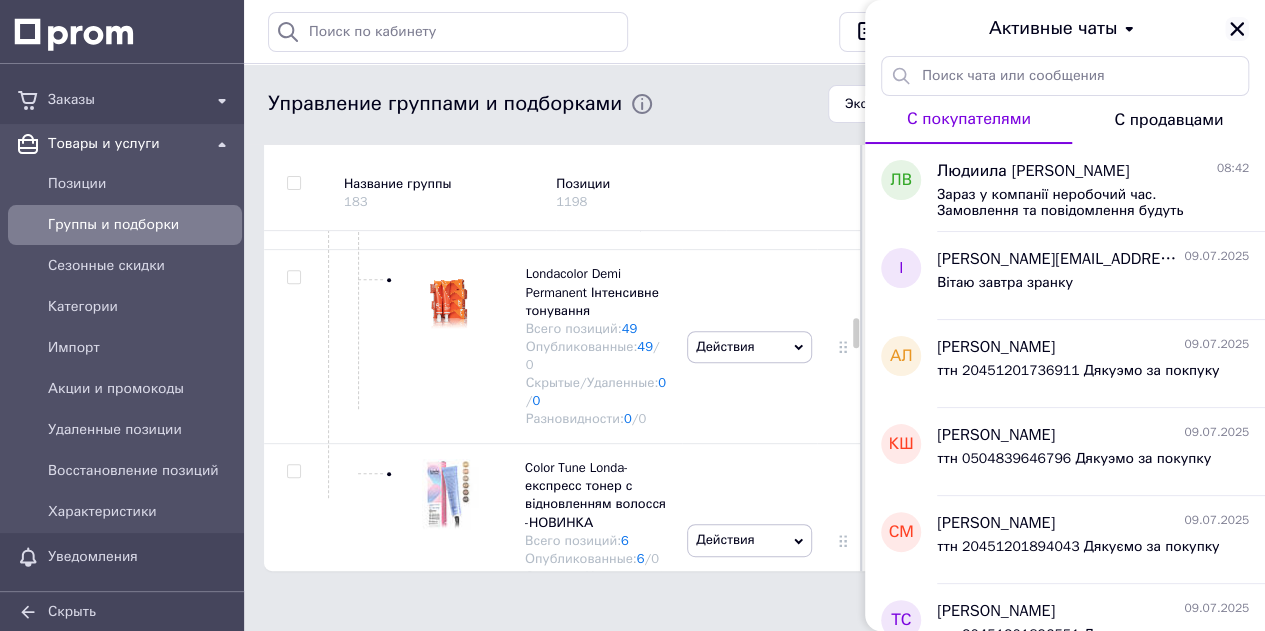 click 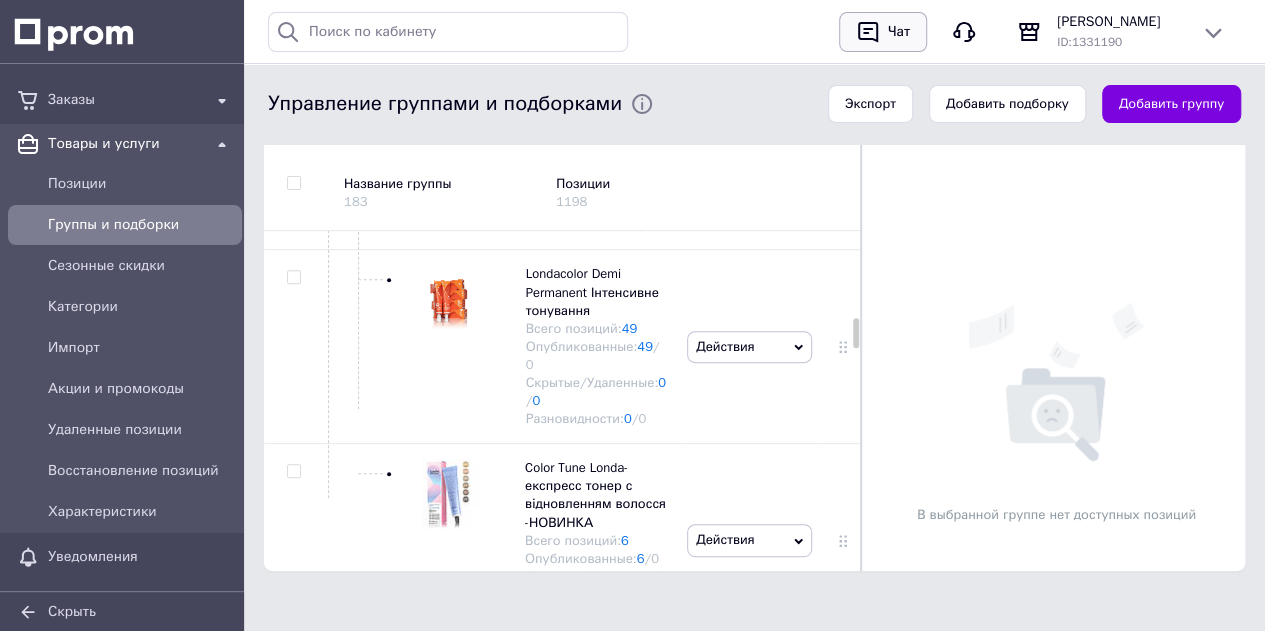 click on "Чат" at bounding box center [883, 32] 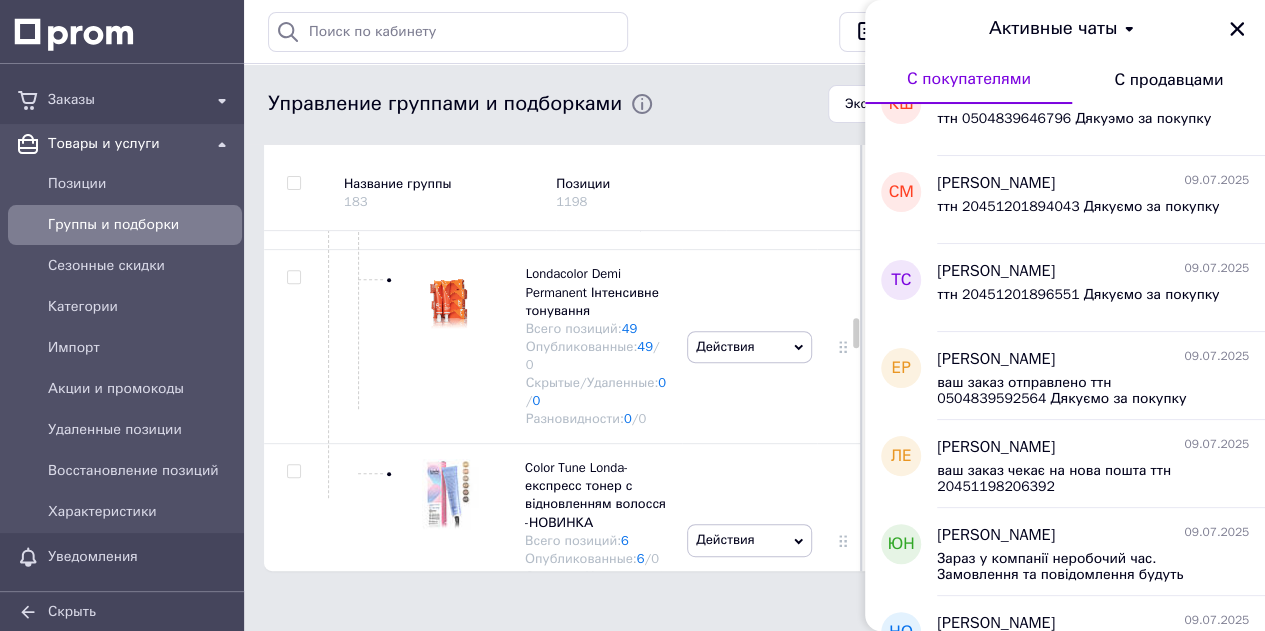 scroll, scrollTop: 400, scrollLeft: 0, axis: vertical 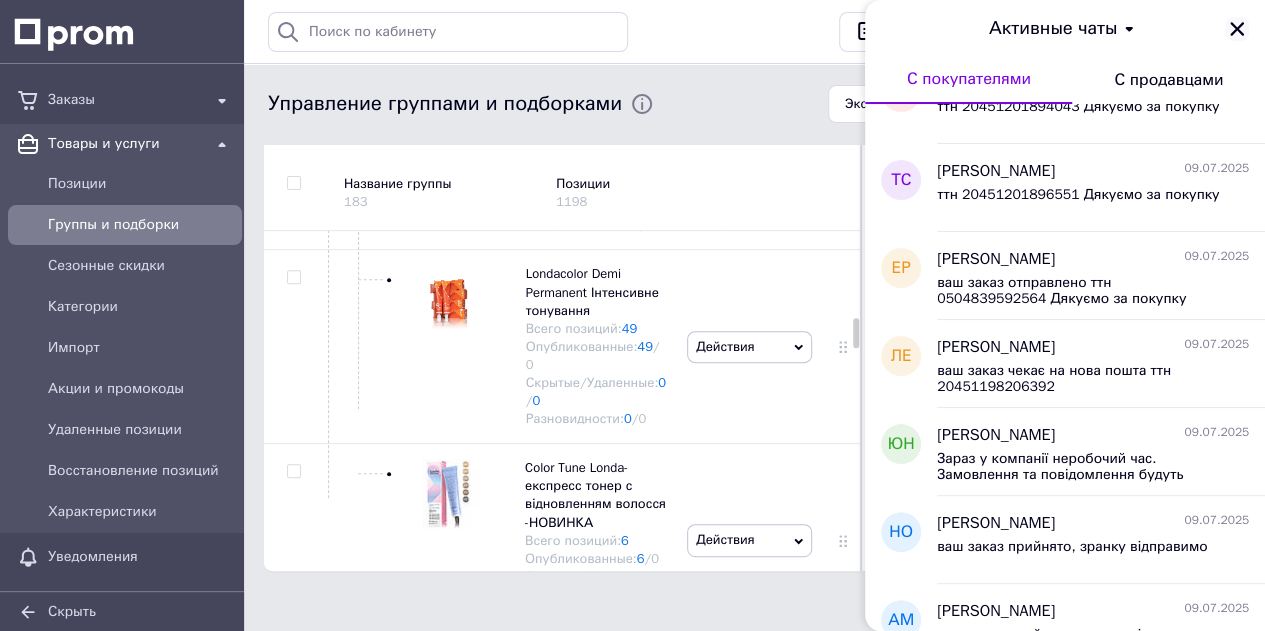 click 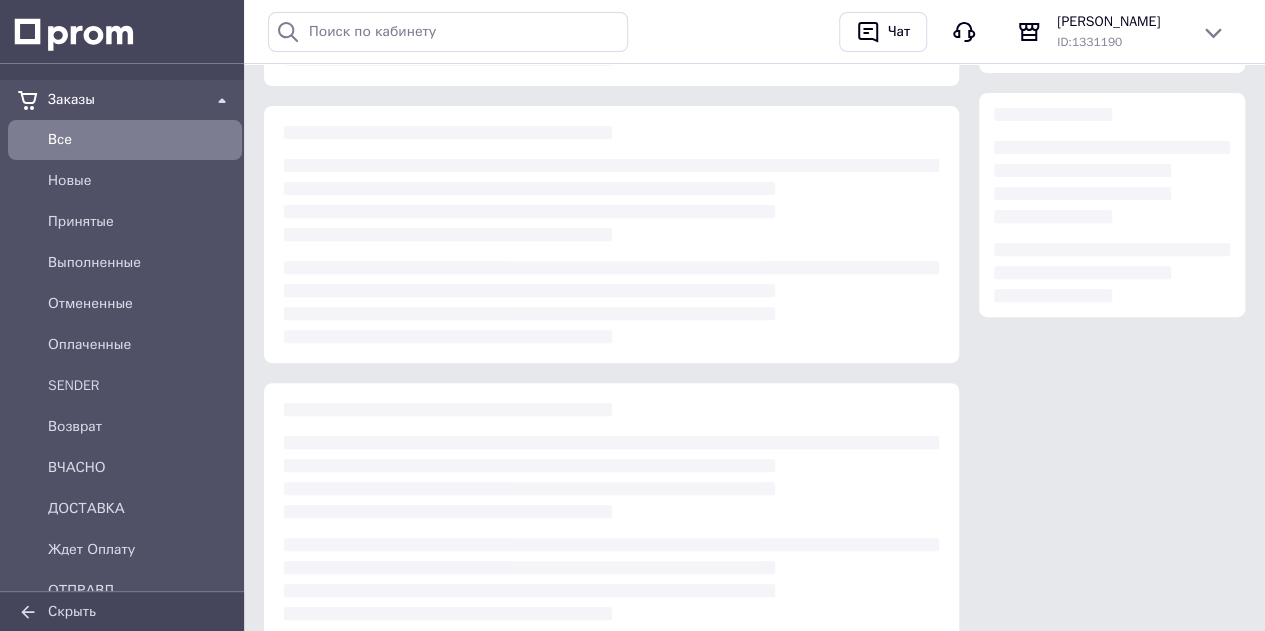 scroll, scrollTop: 226, scrollLeft: 0, axis: vertical 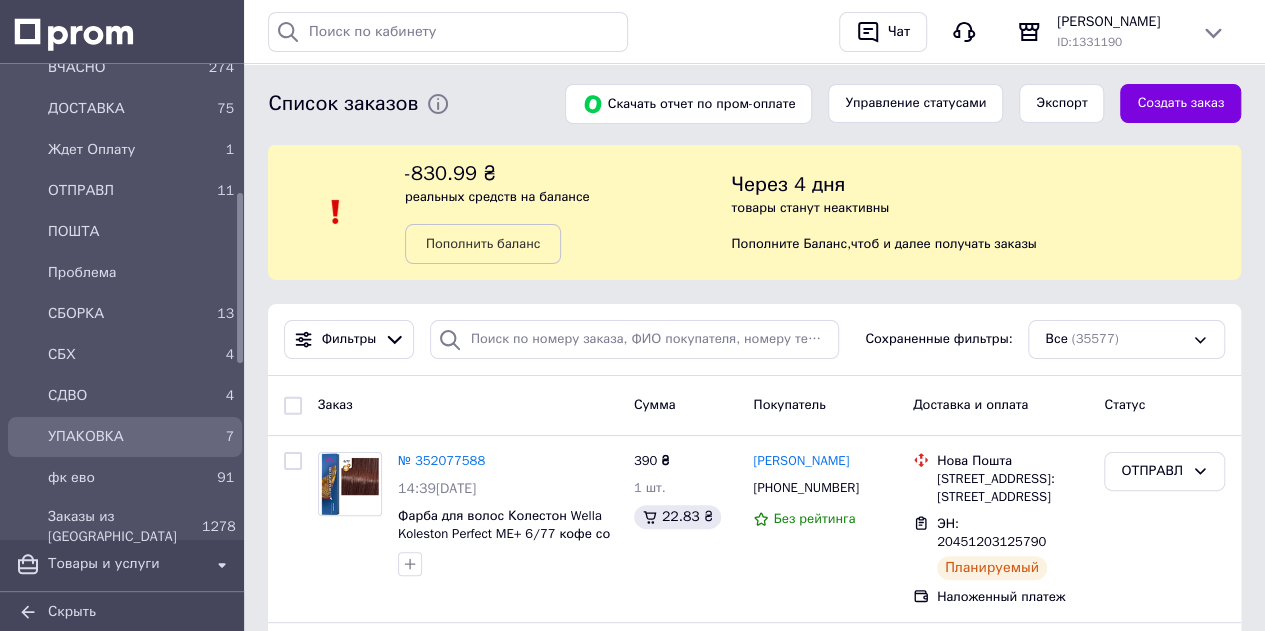click on "УПАКОВКА" at bounding box center (121, 437) 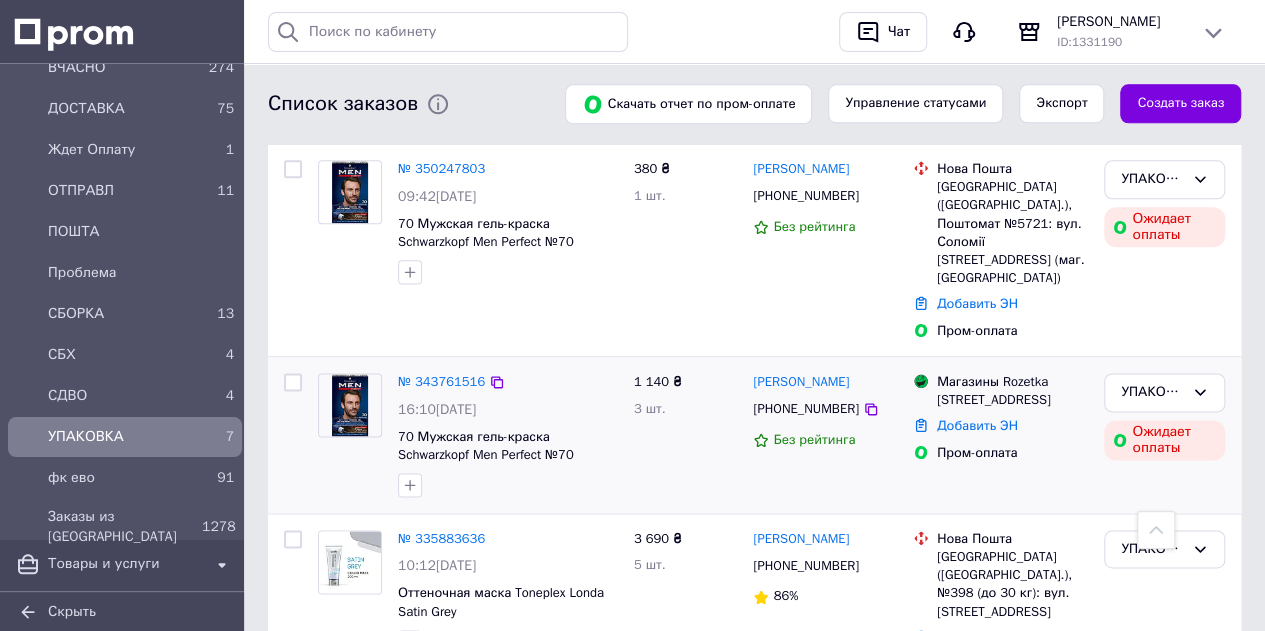 scroll, scrollTop: 1194, scrollLeft: 0, axis: vertical 